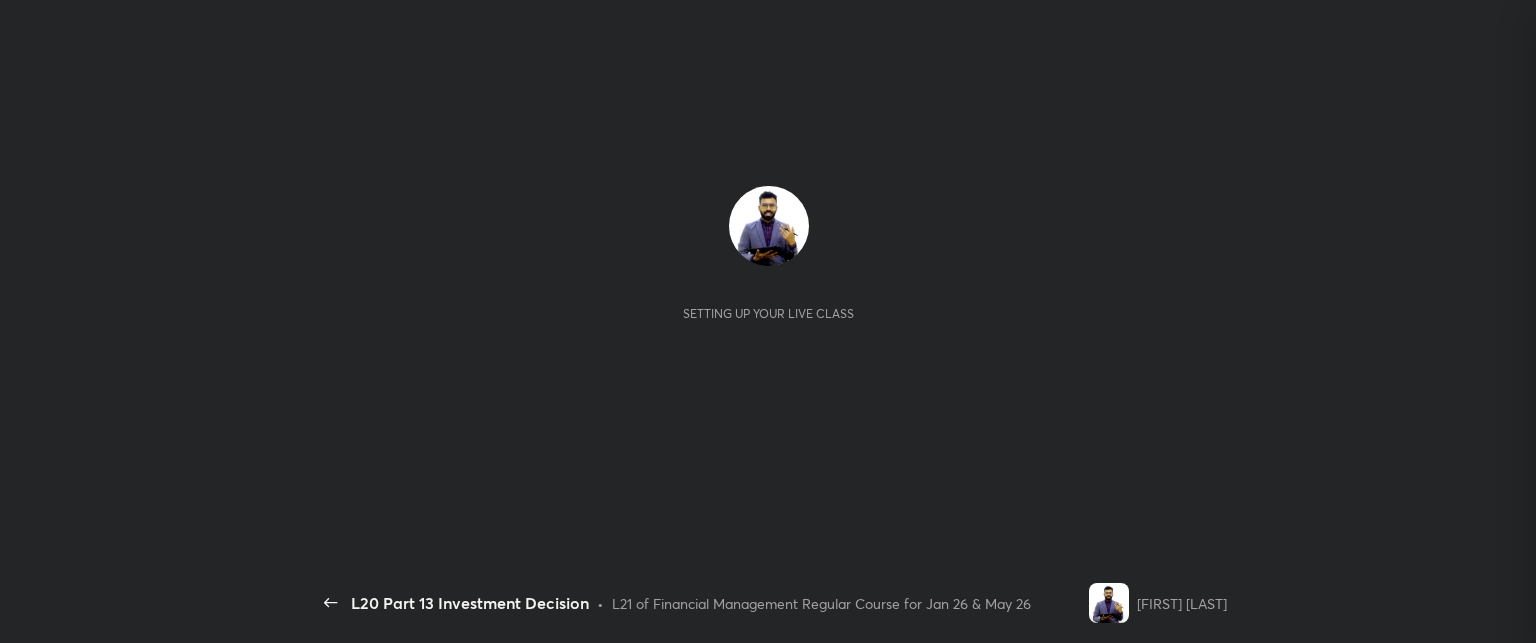 scroll, scrollTop: 0, scrollLeft: 0, axis: both 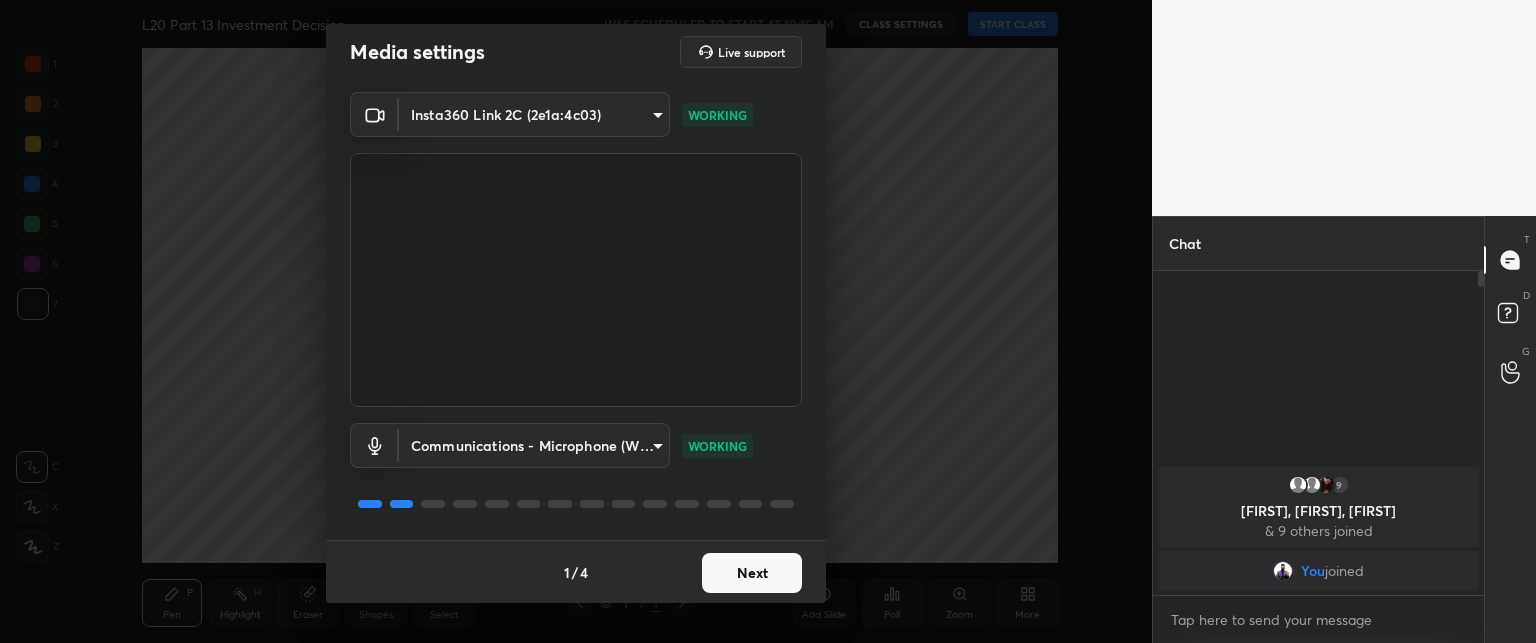 click on "Next" at bounding box center [752, 573] 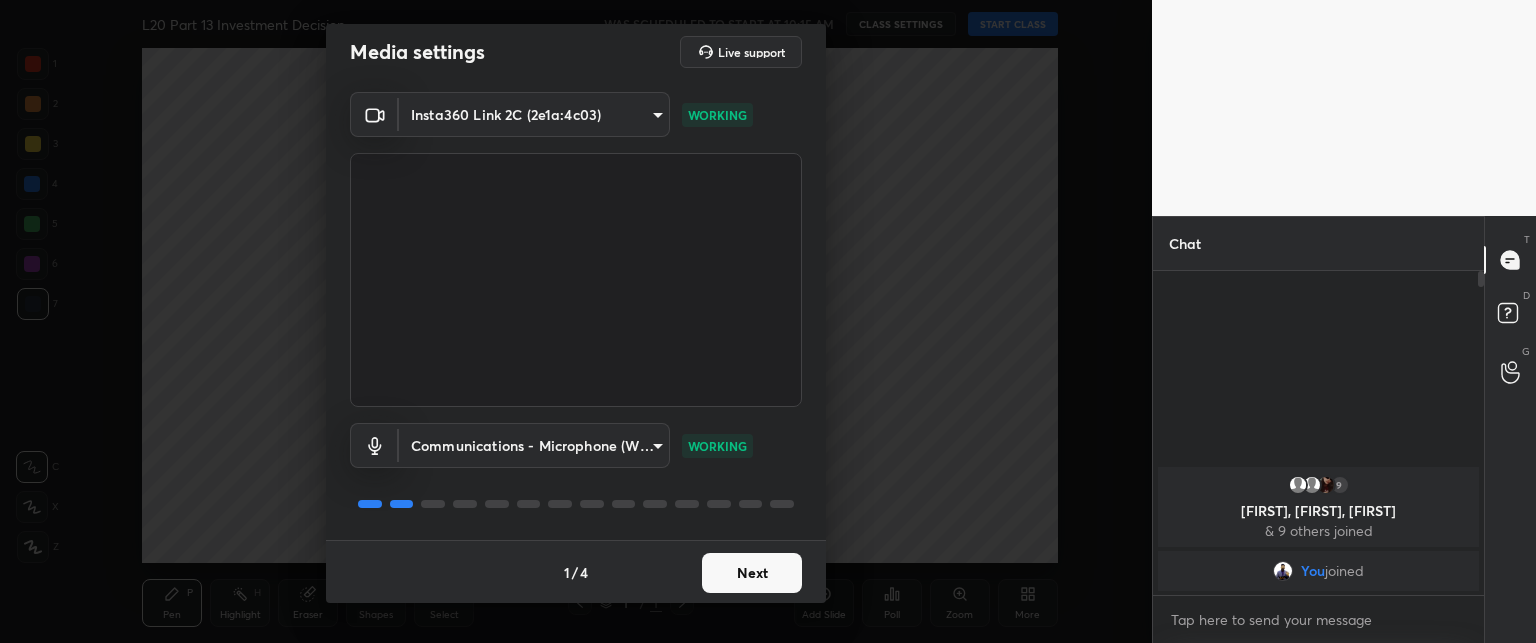 scroll, scrollTop: 0, scrollLeft: 0, axis: both 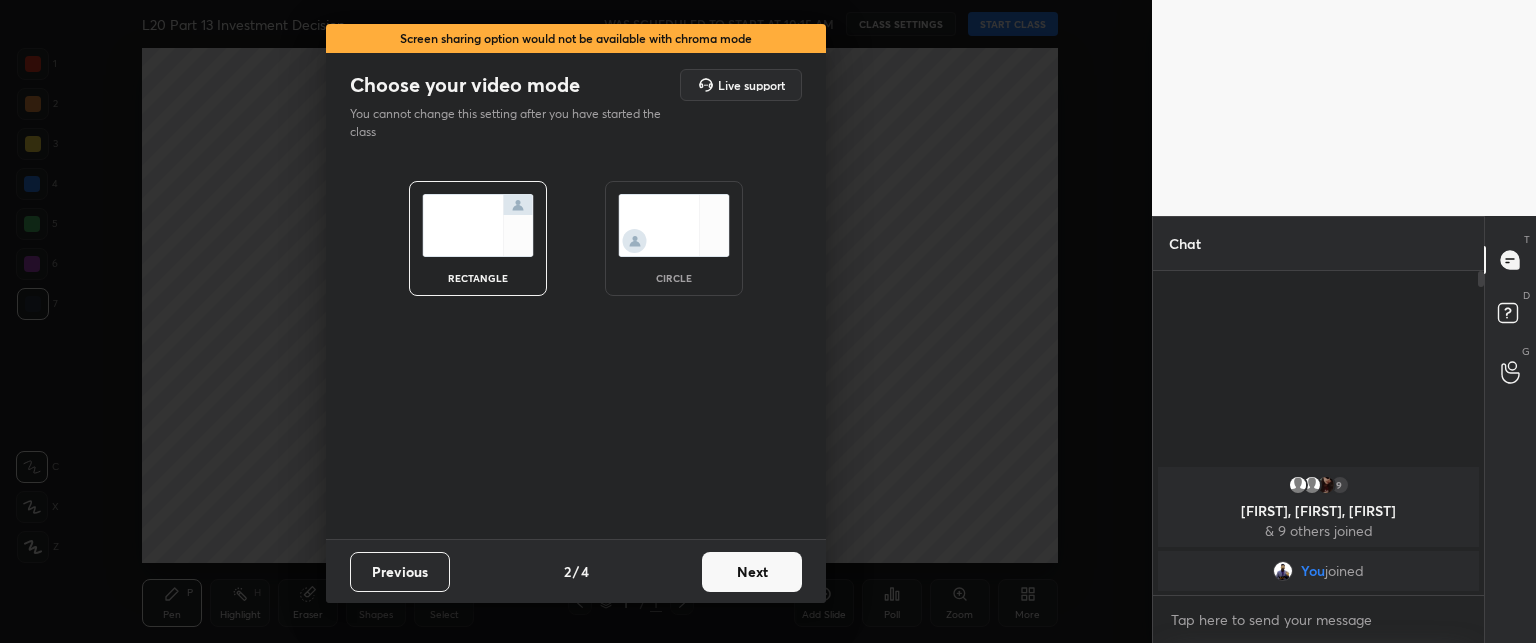 click on "Next" at bounding box center (752, 572) 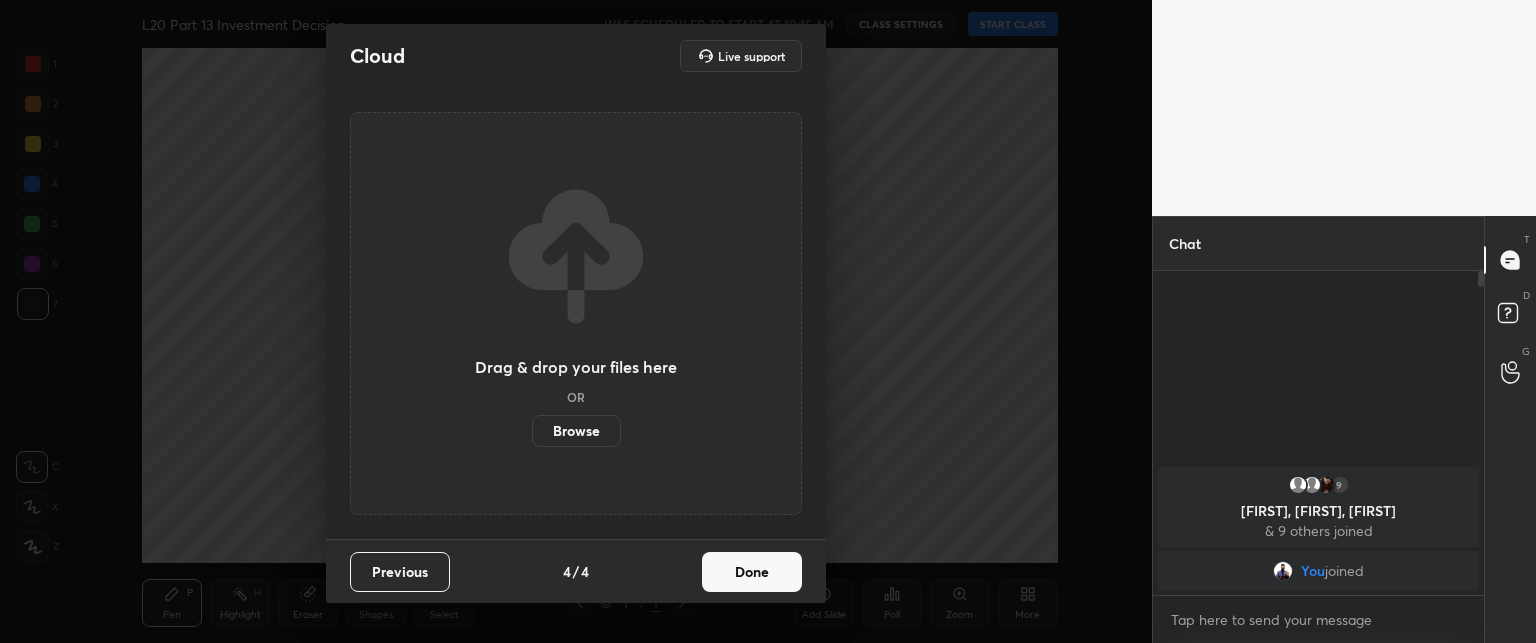 click on "Done" at bounding box center (752, 572) 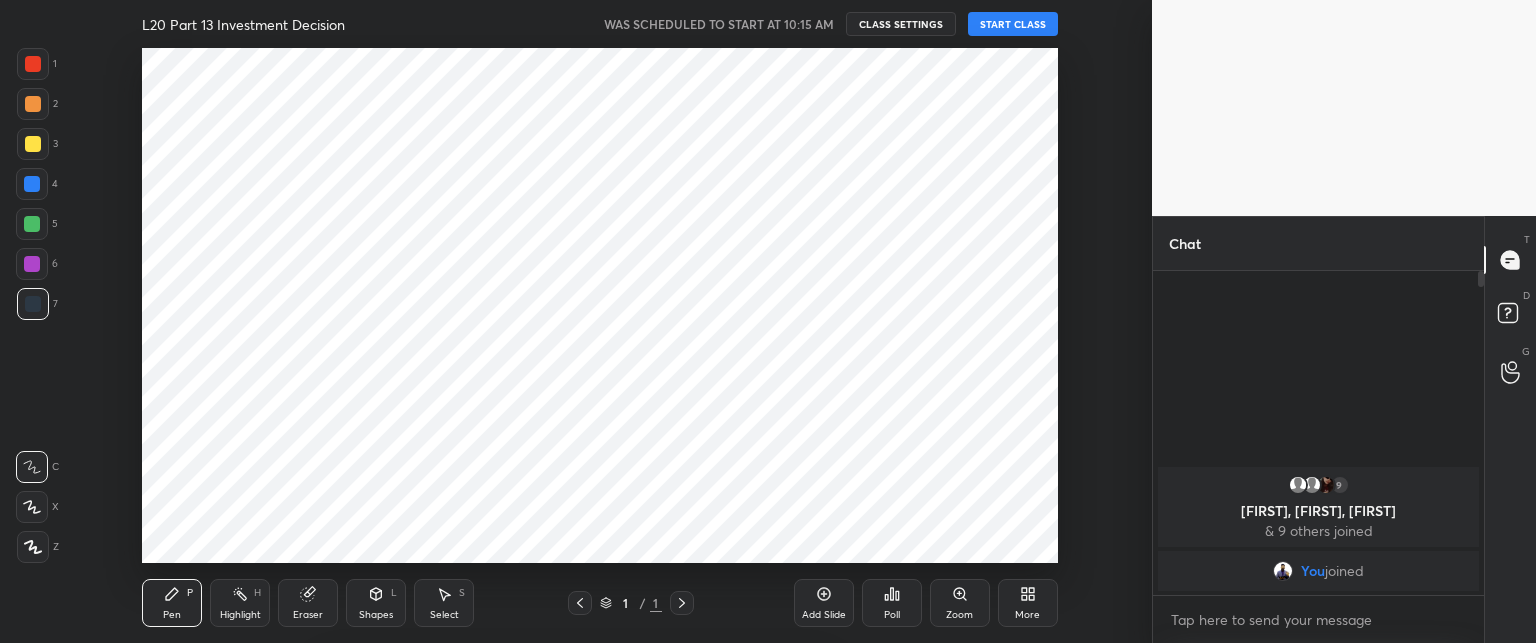 click on "Cloud Live support" at bounding box center (576, 699) 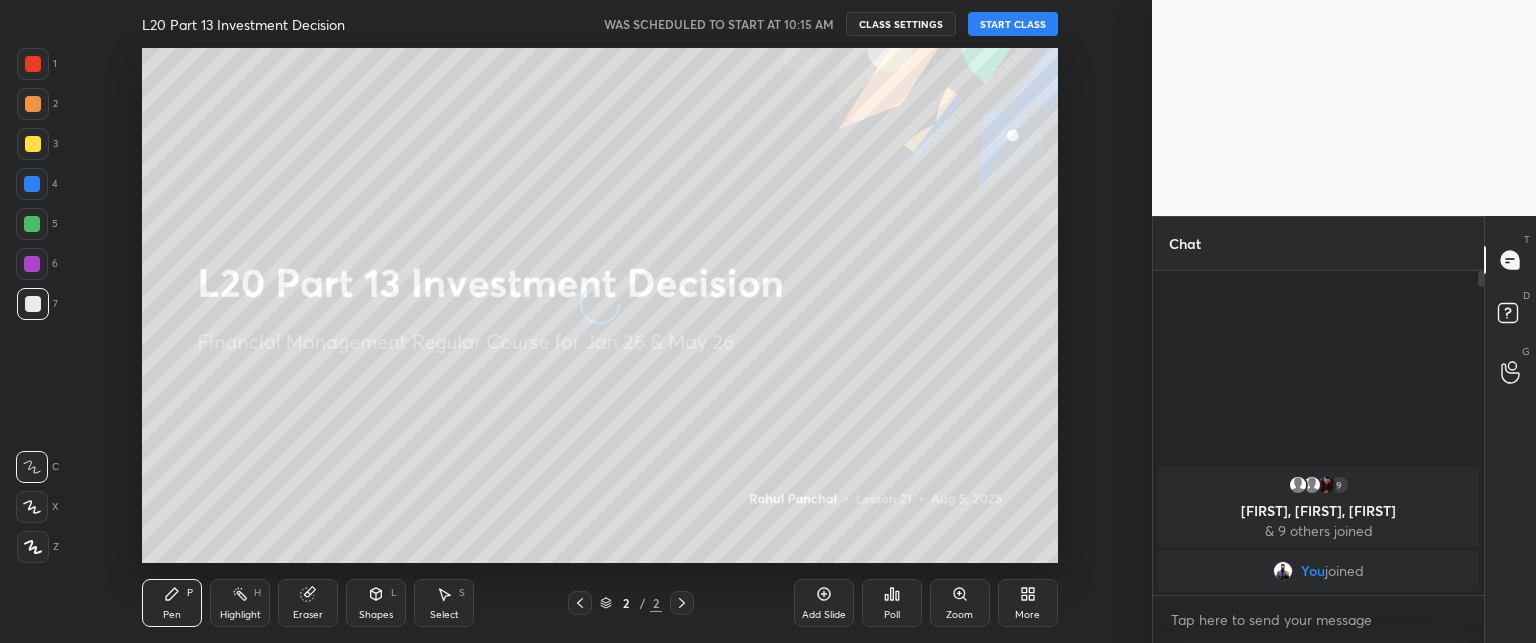 click on "START CLASS" at bounding box center (1013, 24) 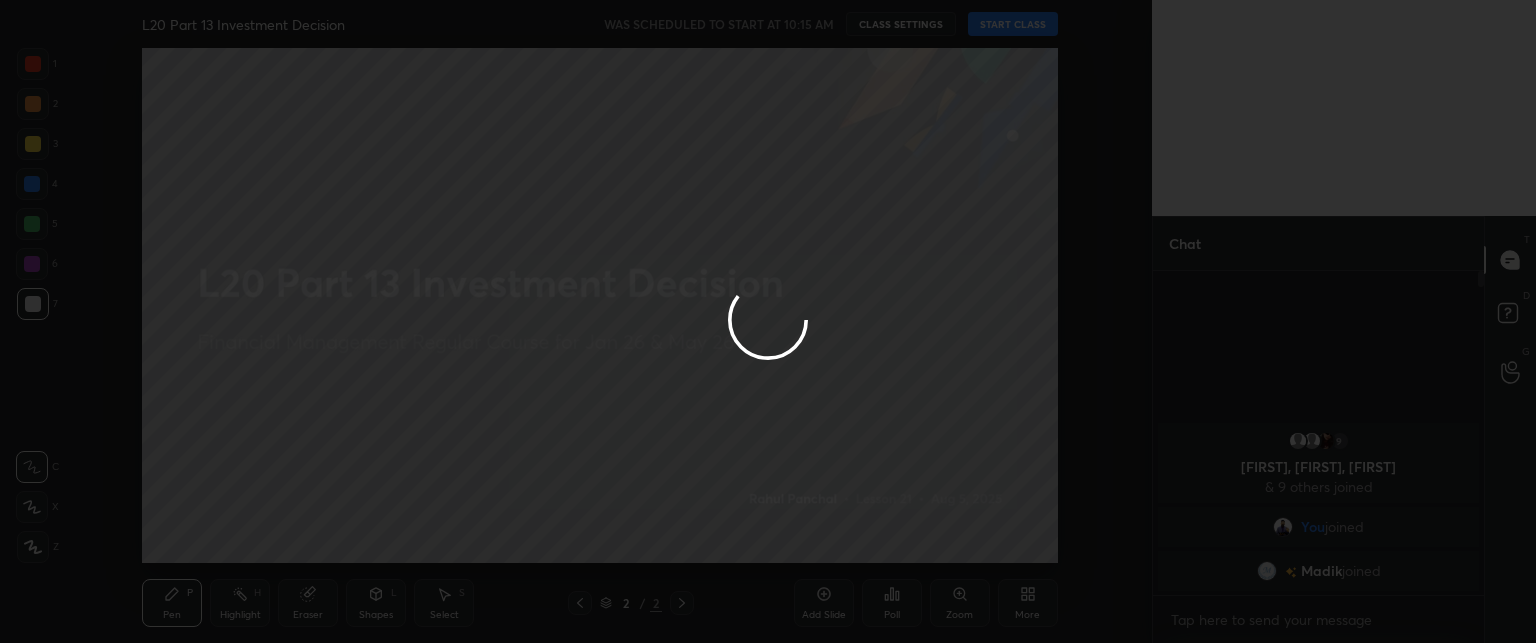 type on "x" 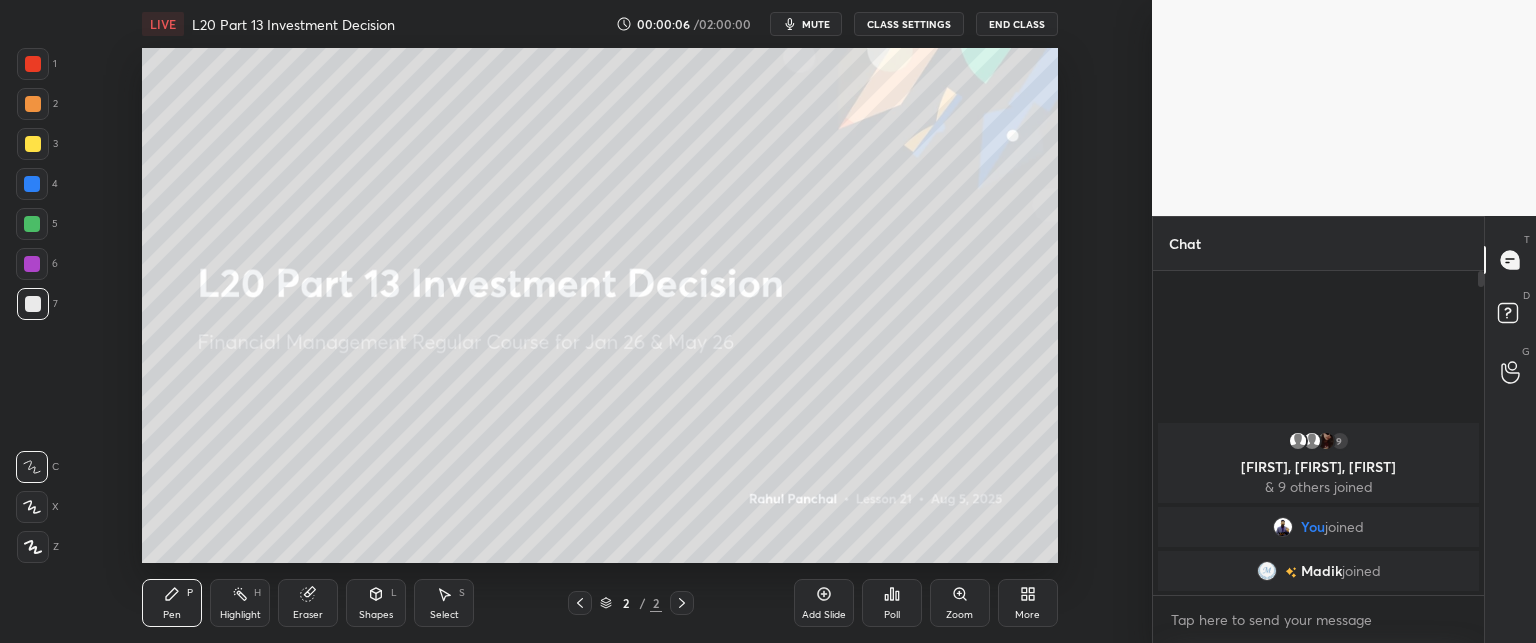 click on "More" at bounding box center (1028, 603) 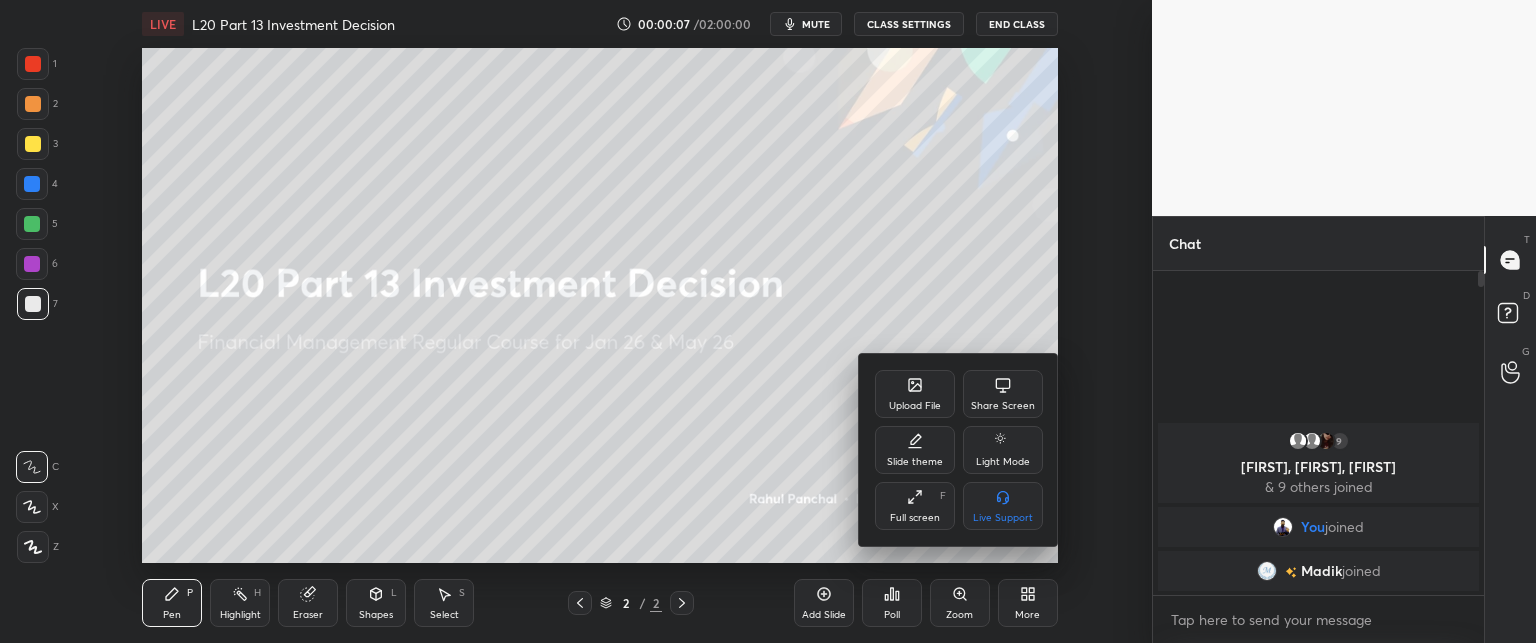 click 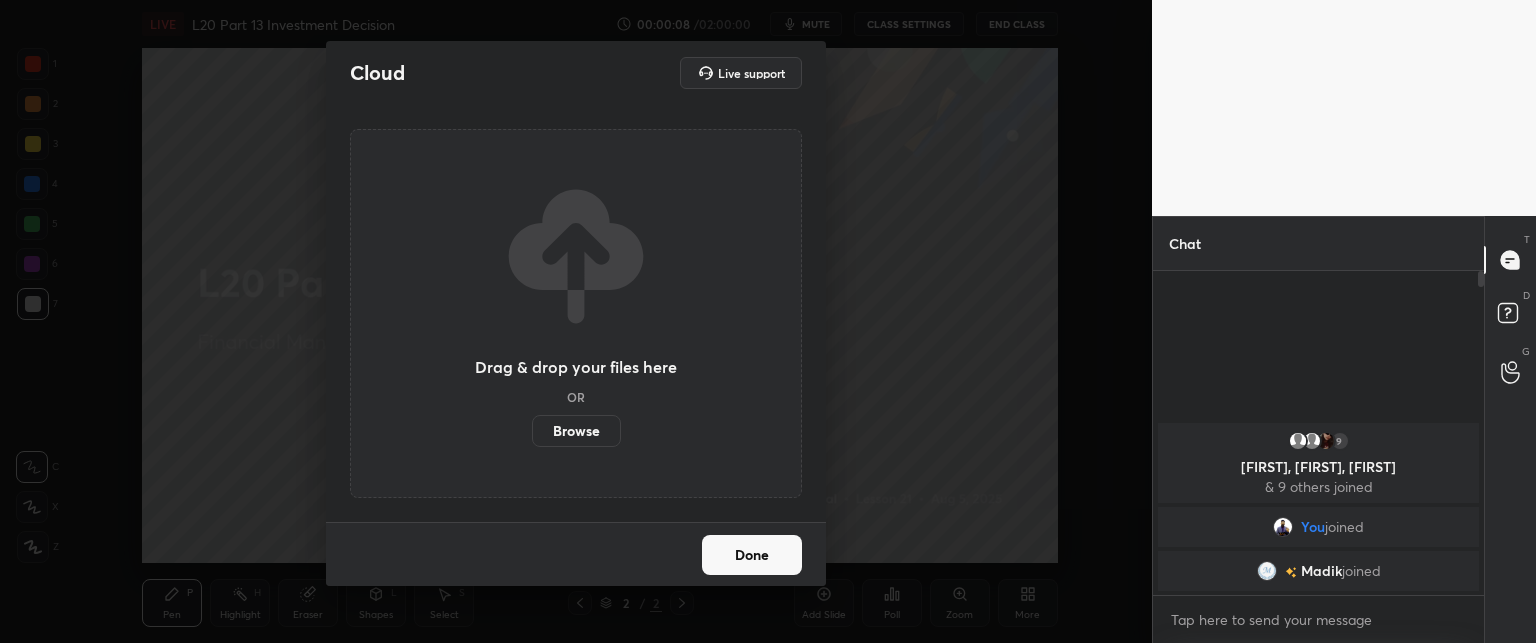click on "Browse" at bounding box center (576, 431) 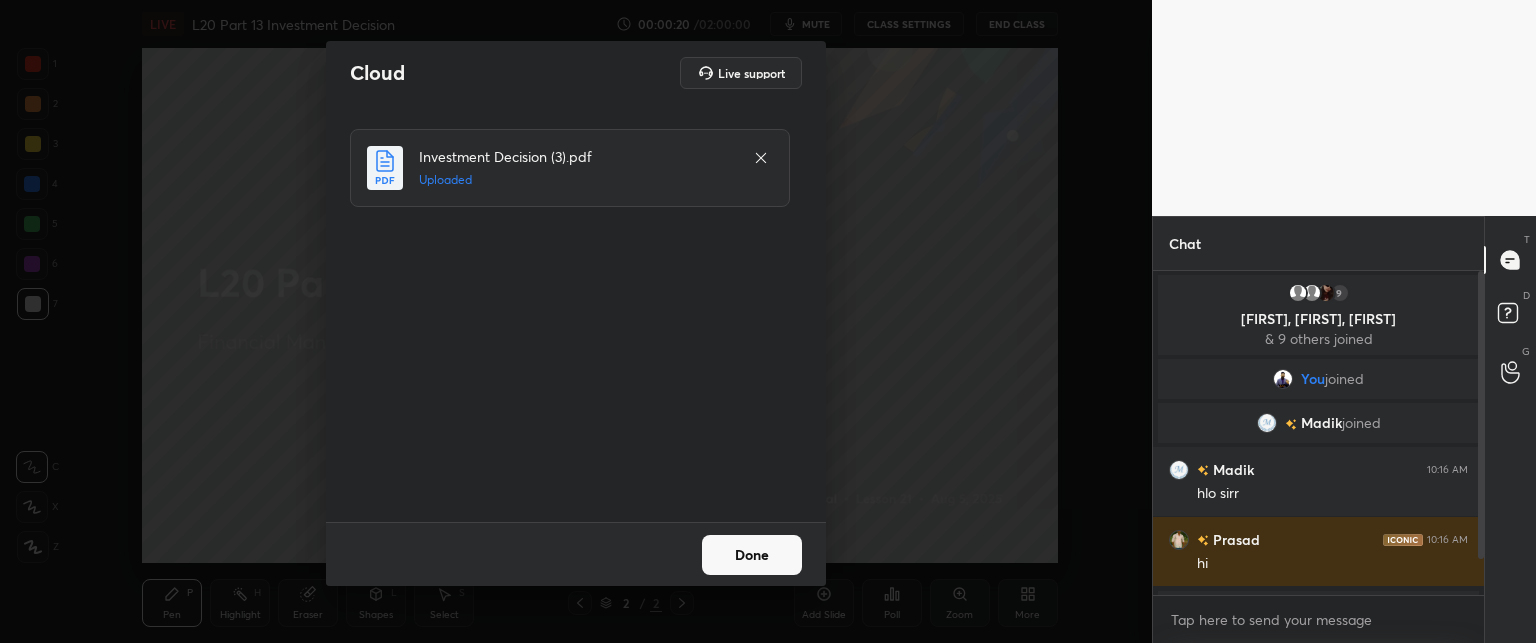 click on "Done" at bounding box center [752, 555] 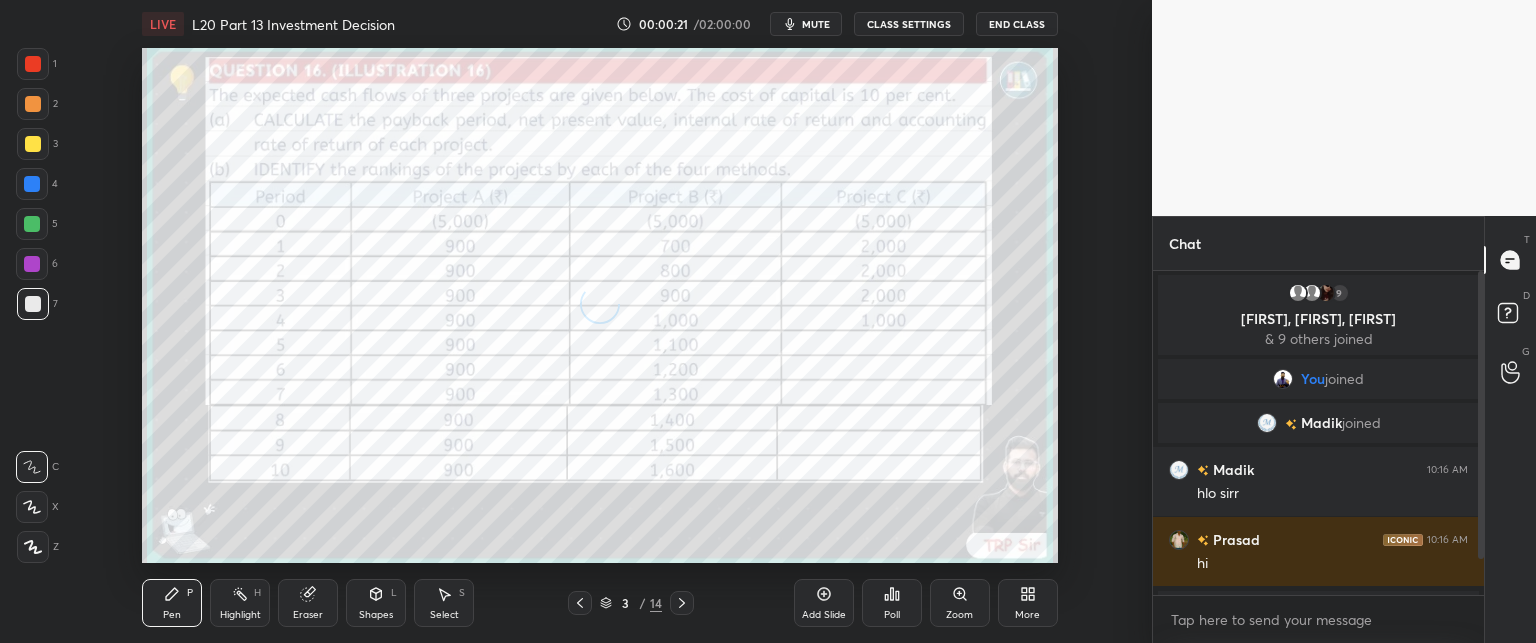 scroll, scrollTop: 40, scrollLeft: 0, axis: vertical 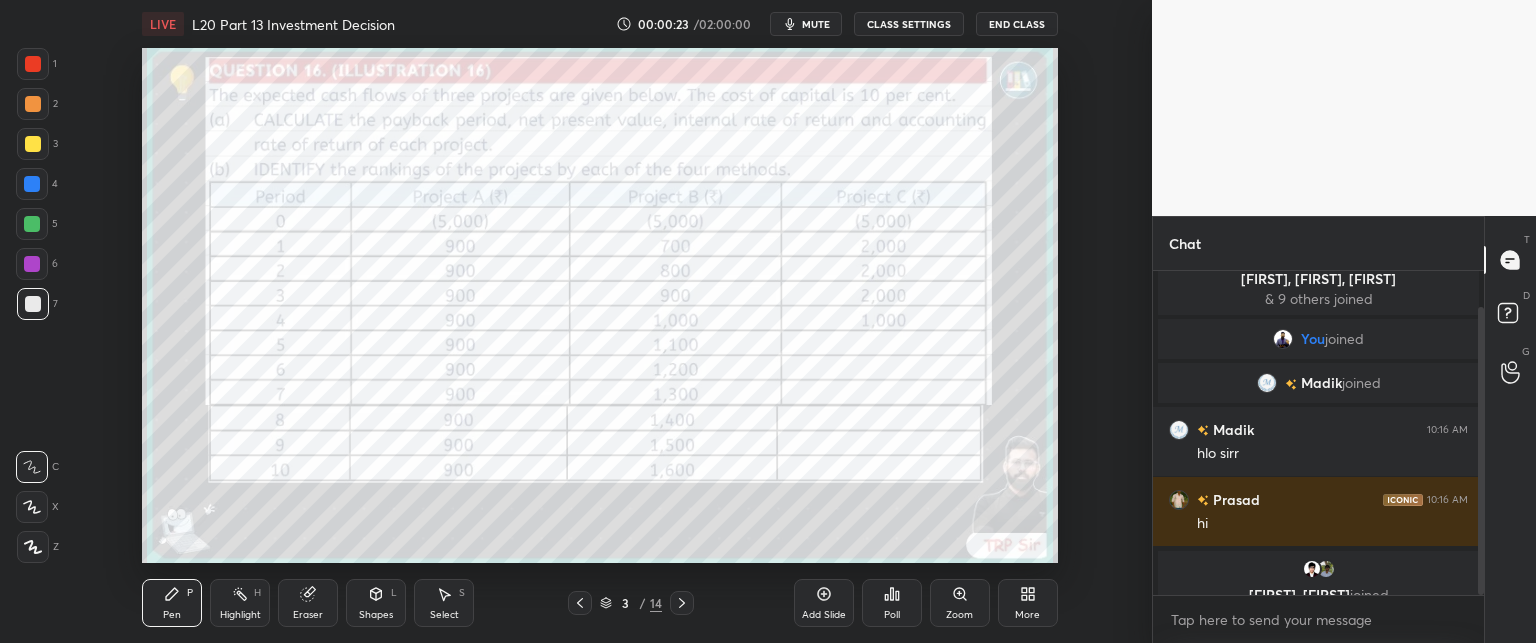 click on "More" at bounding box center [1028, 603] 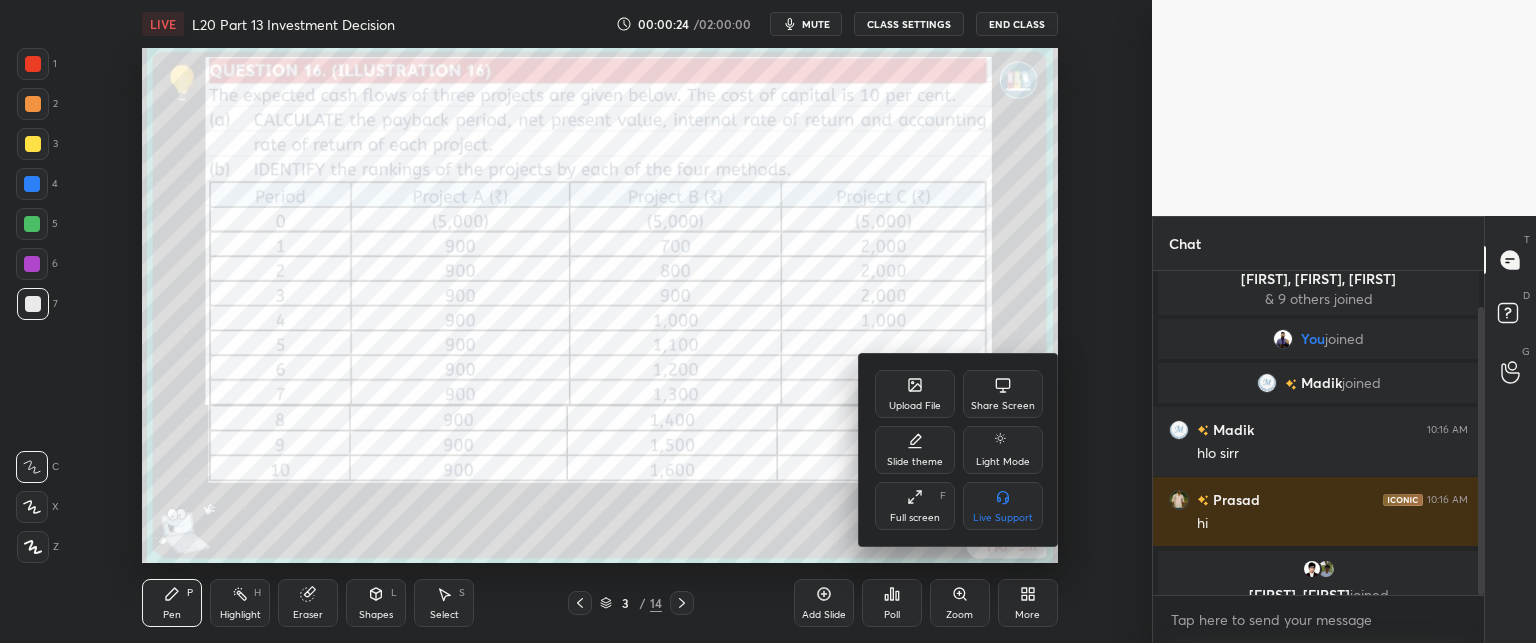 click at bounding box center (768, 321) 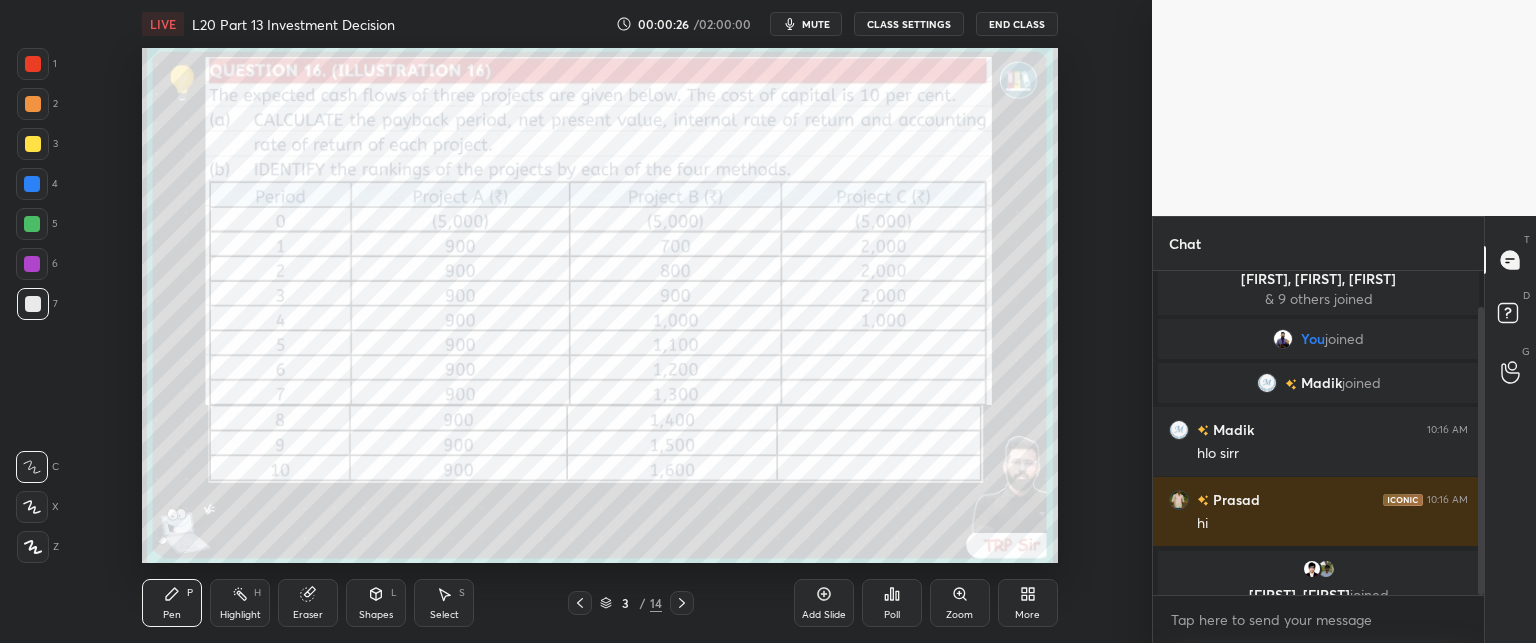 click 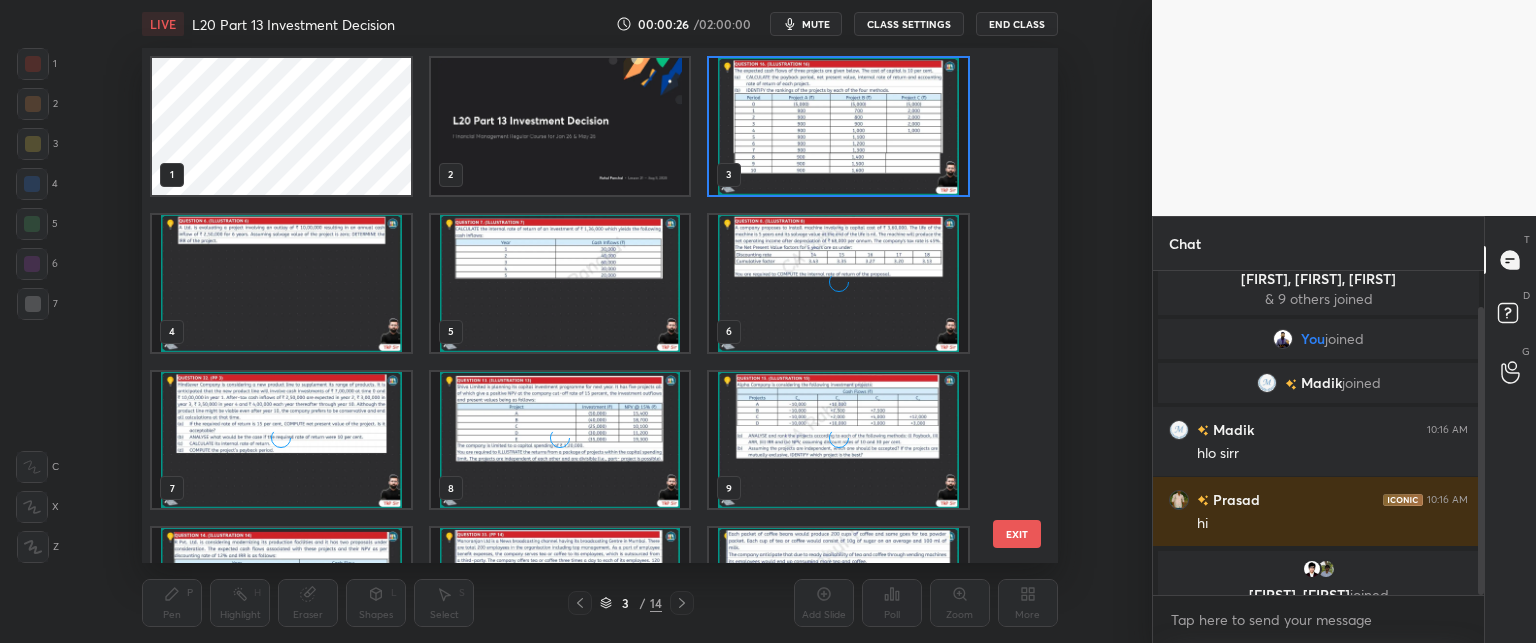 scroll, scrollTop: 6, scrollLeft: 10, axis: both 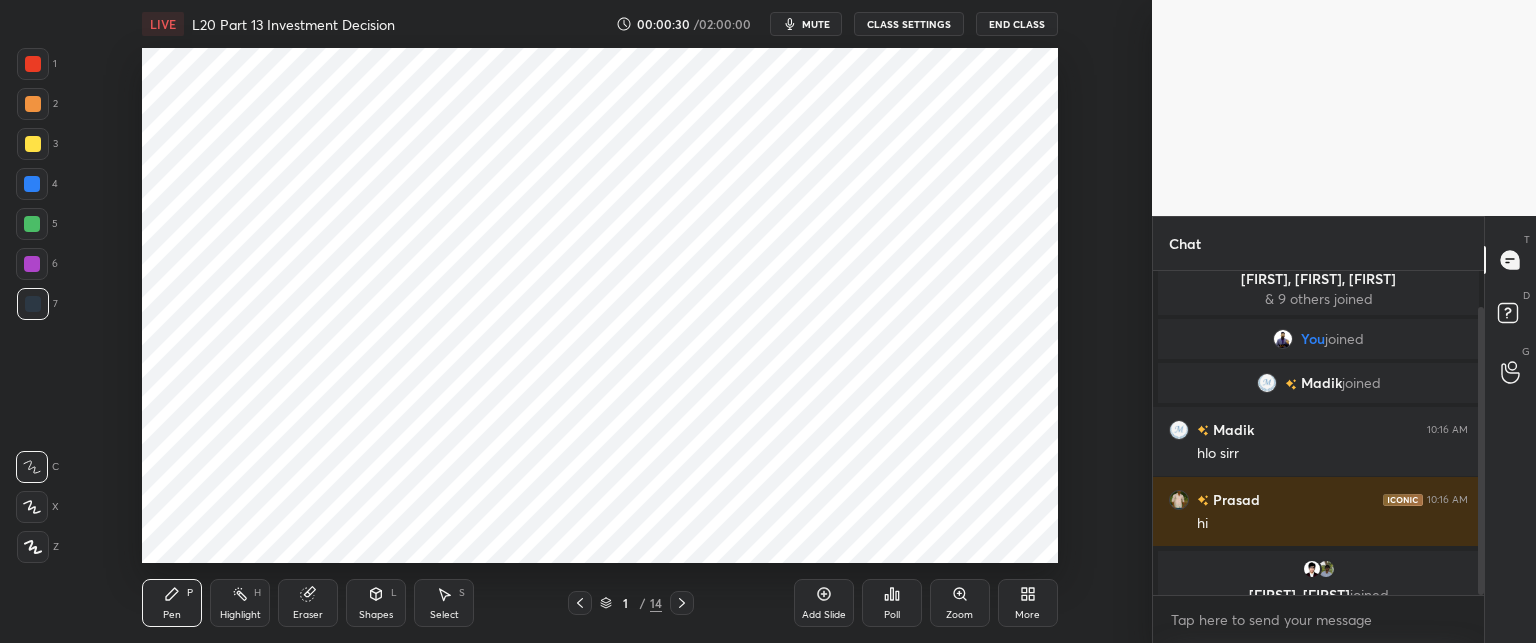 click at bounding box center [682, 603] 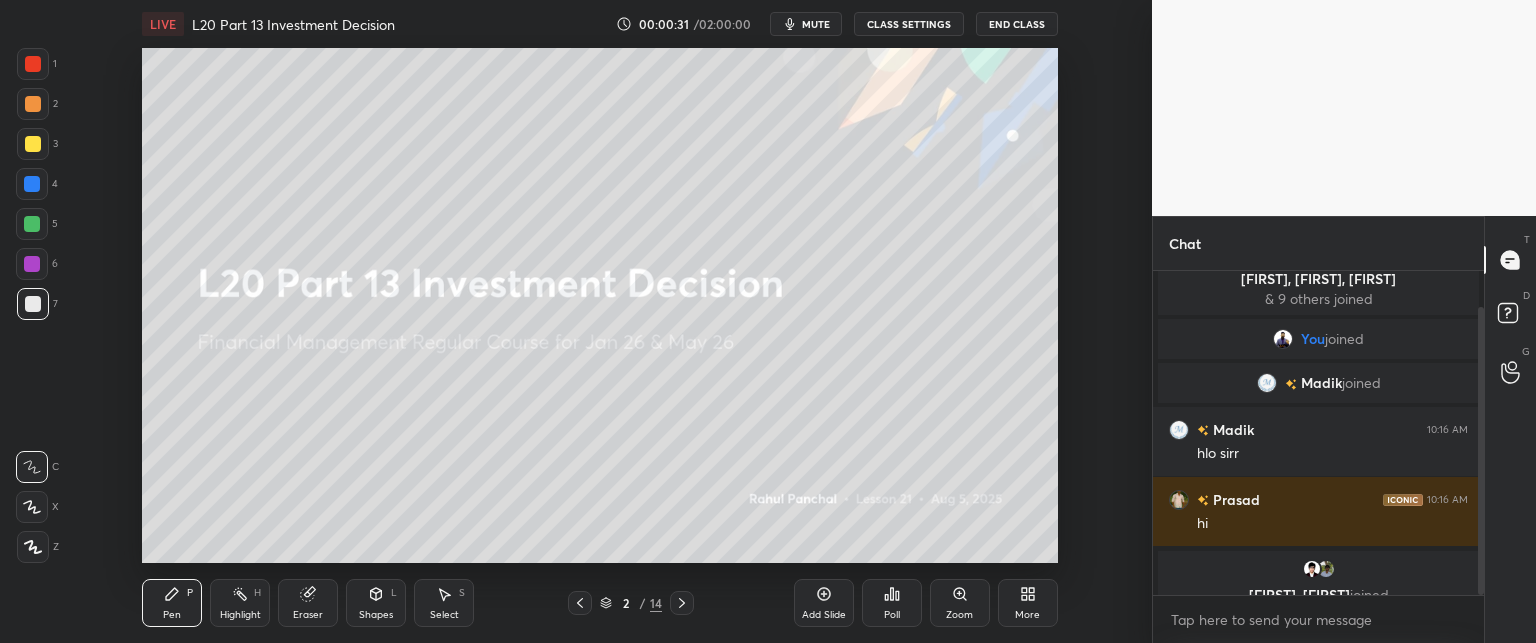 click 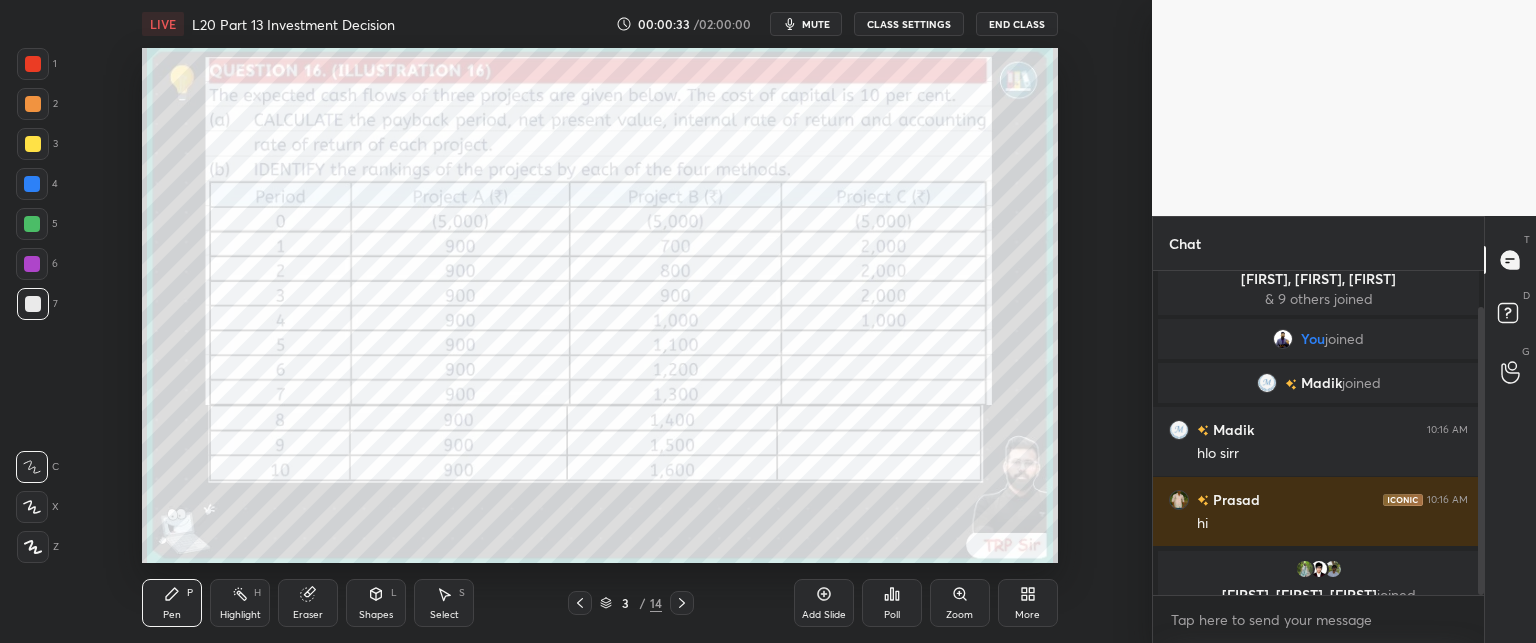 click 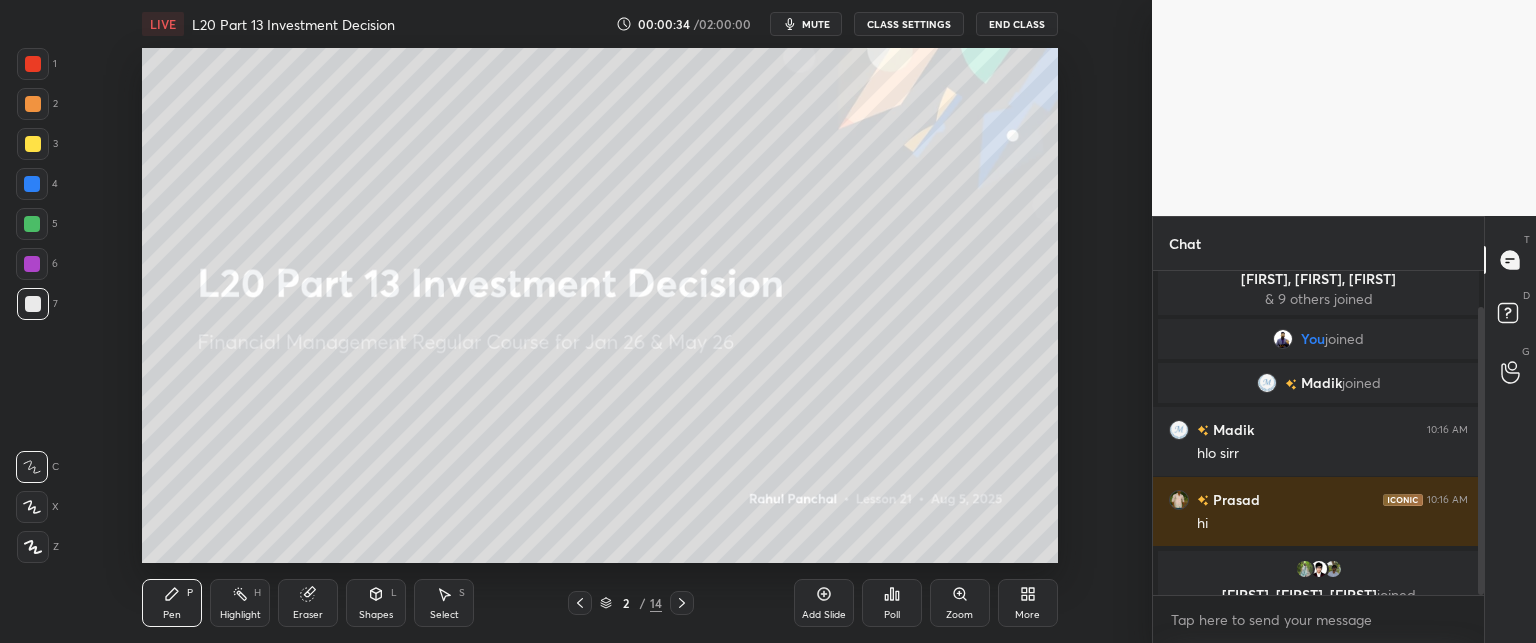 click on "More" at bounding box center (1028, 603) 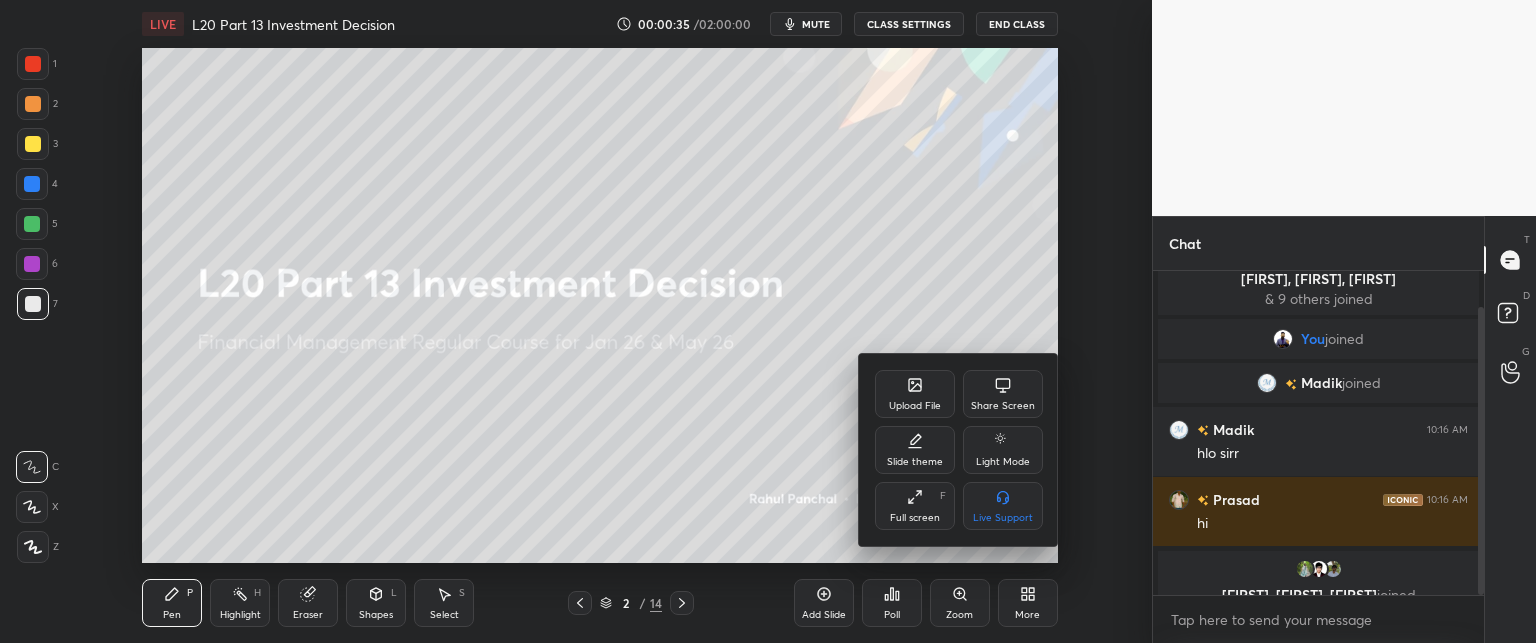 click on "Upload File" at bounding box center [915, 394] 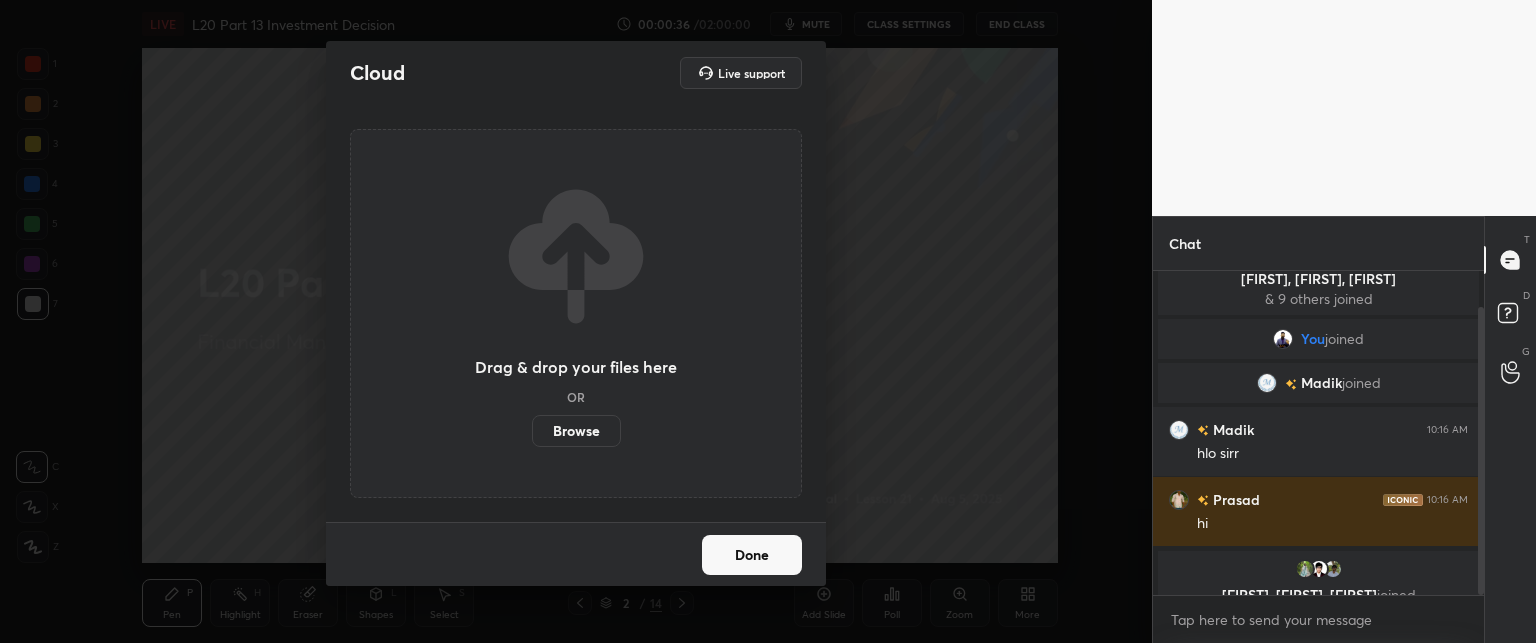 click on "Browse" at bounding box center [576, 431] 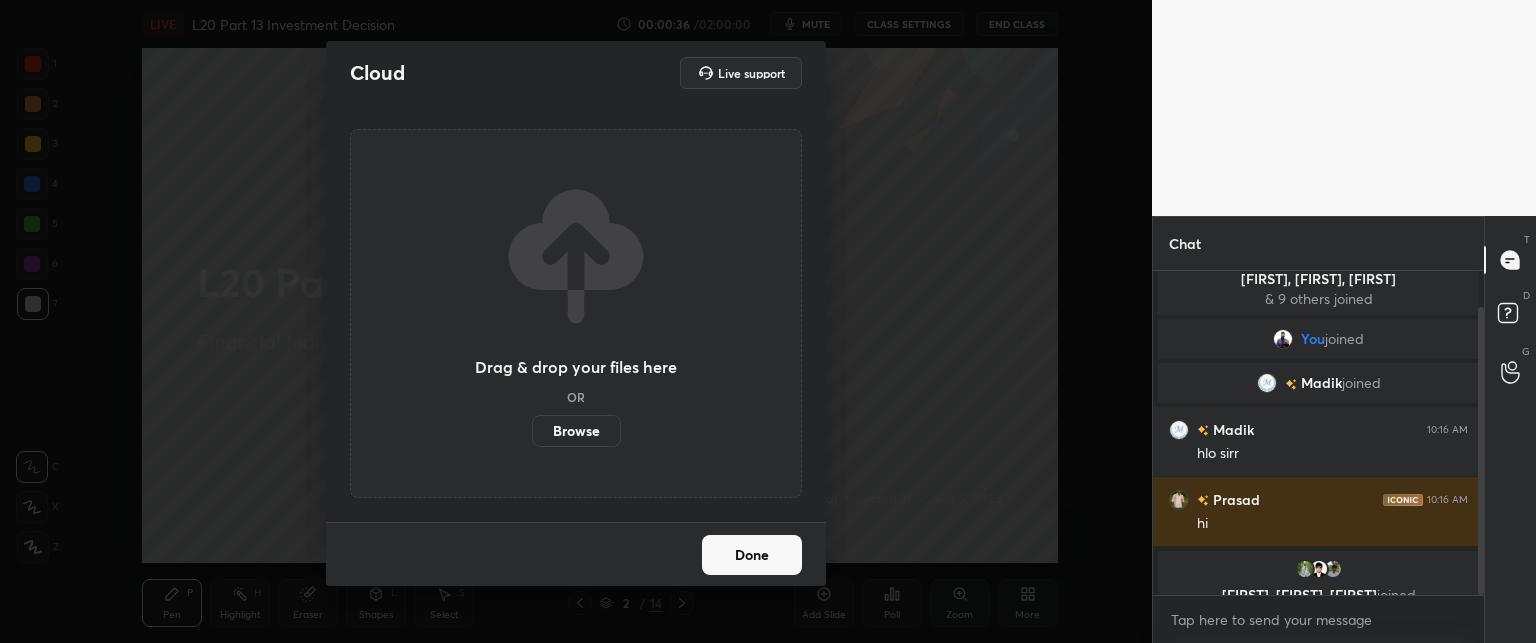 click on "Browse" at bounding box center (532, 431) 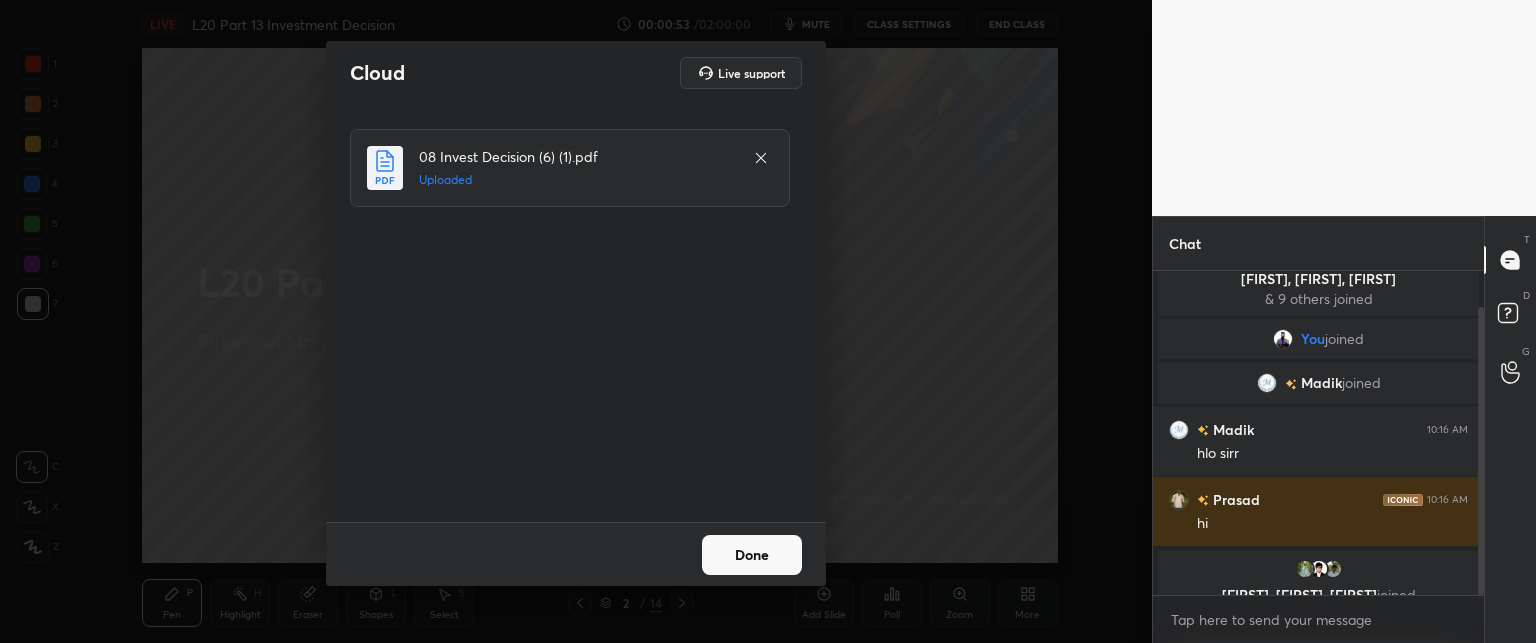 click on "Done" at bounding box center [752, 555] 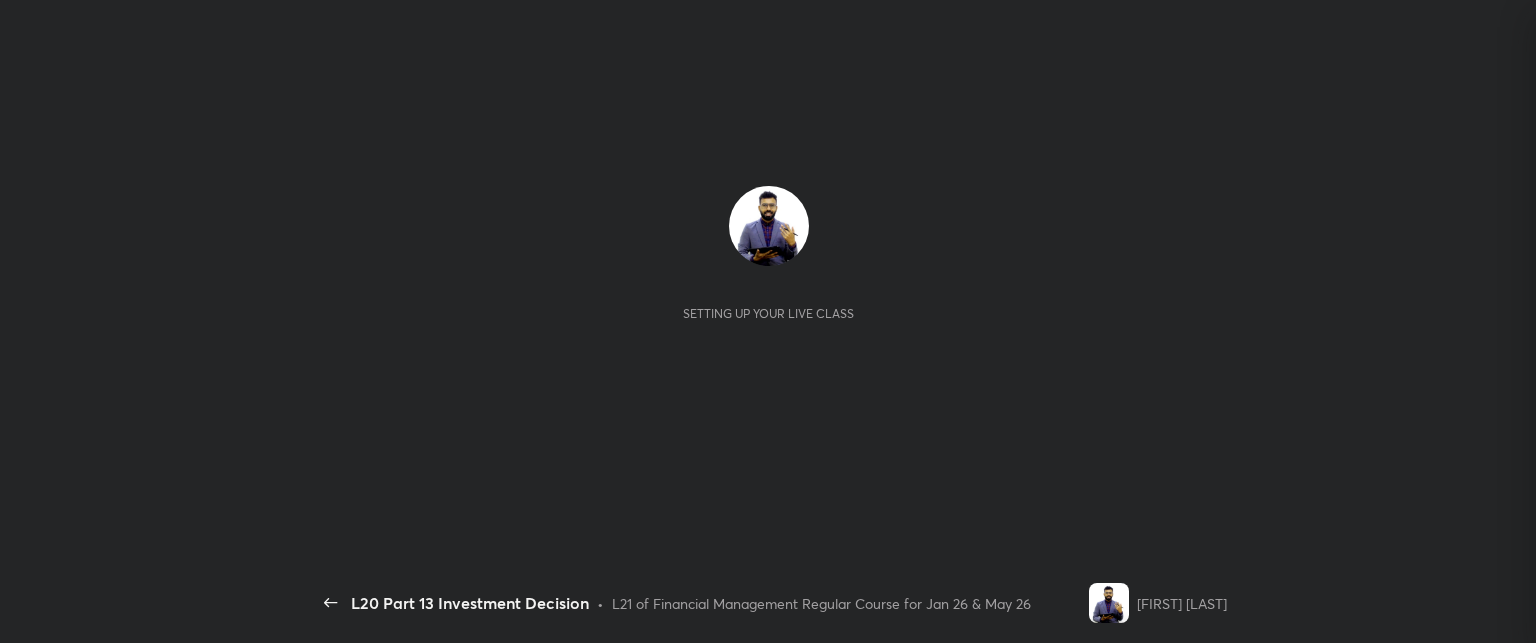 scroll, scrollTop: 0, scrollLeft: 0, axis: both 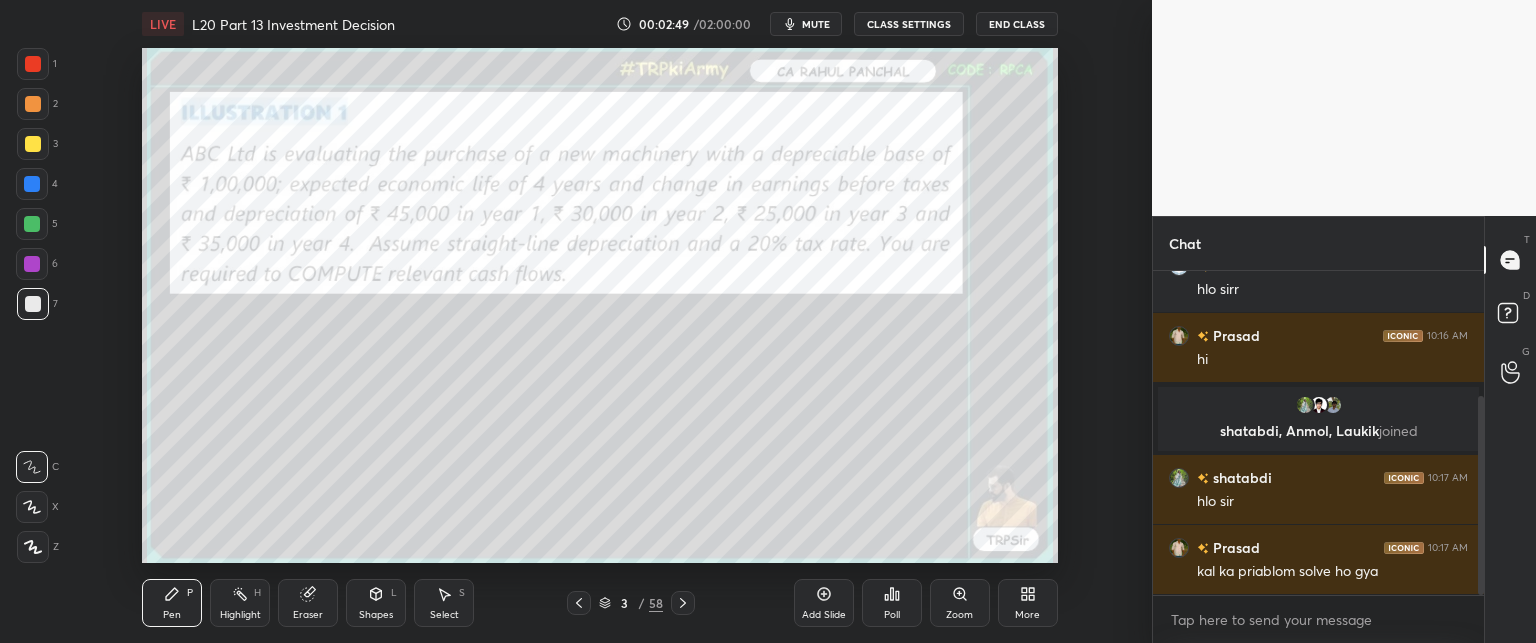 click 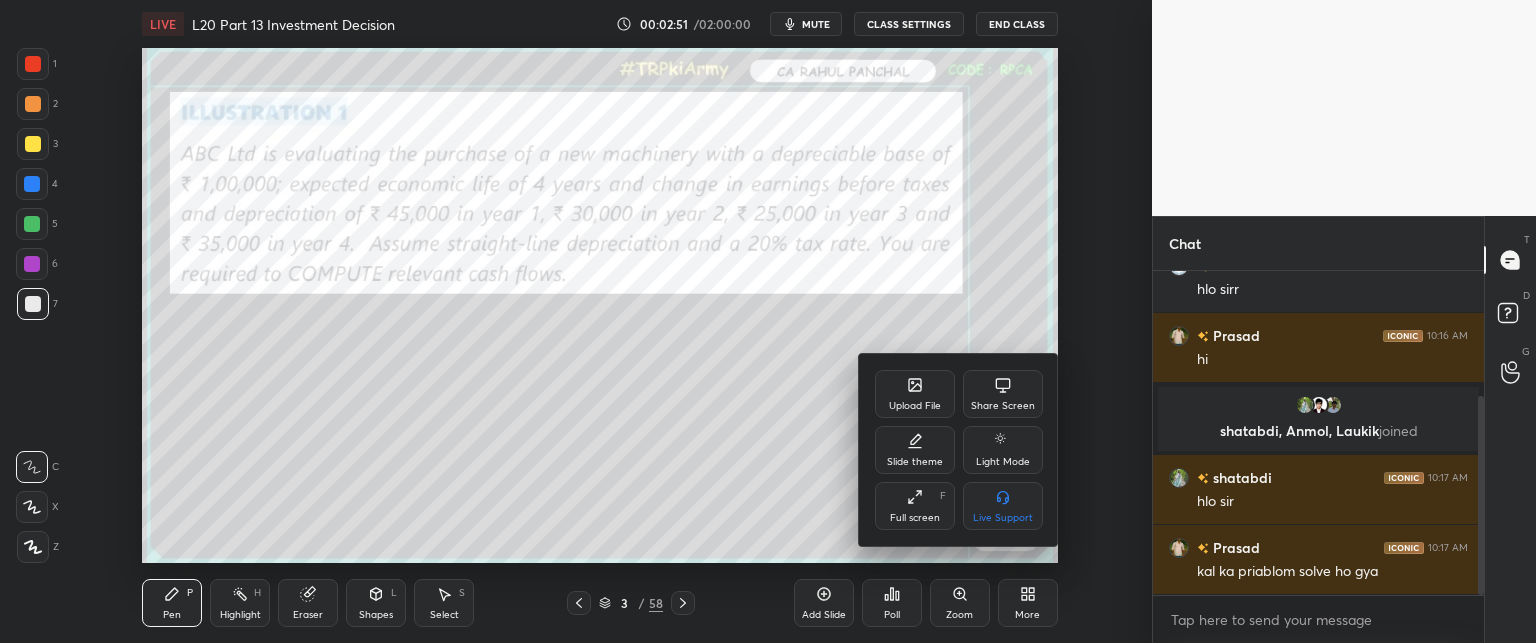 click on "Full screen" at bounding box center (915, 518) 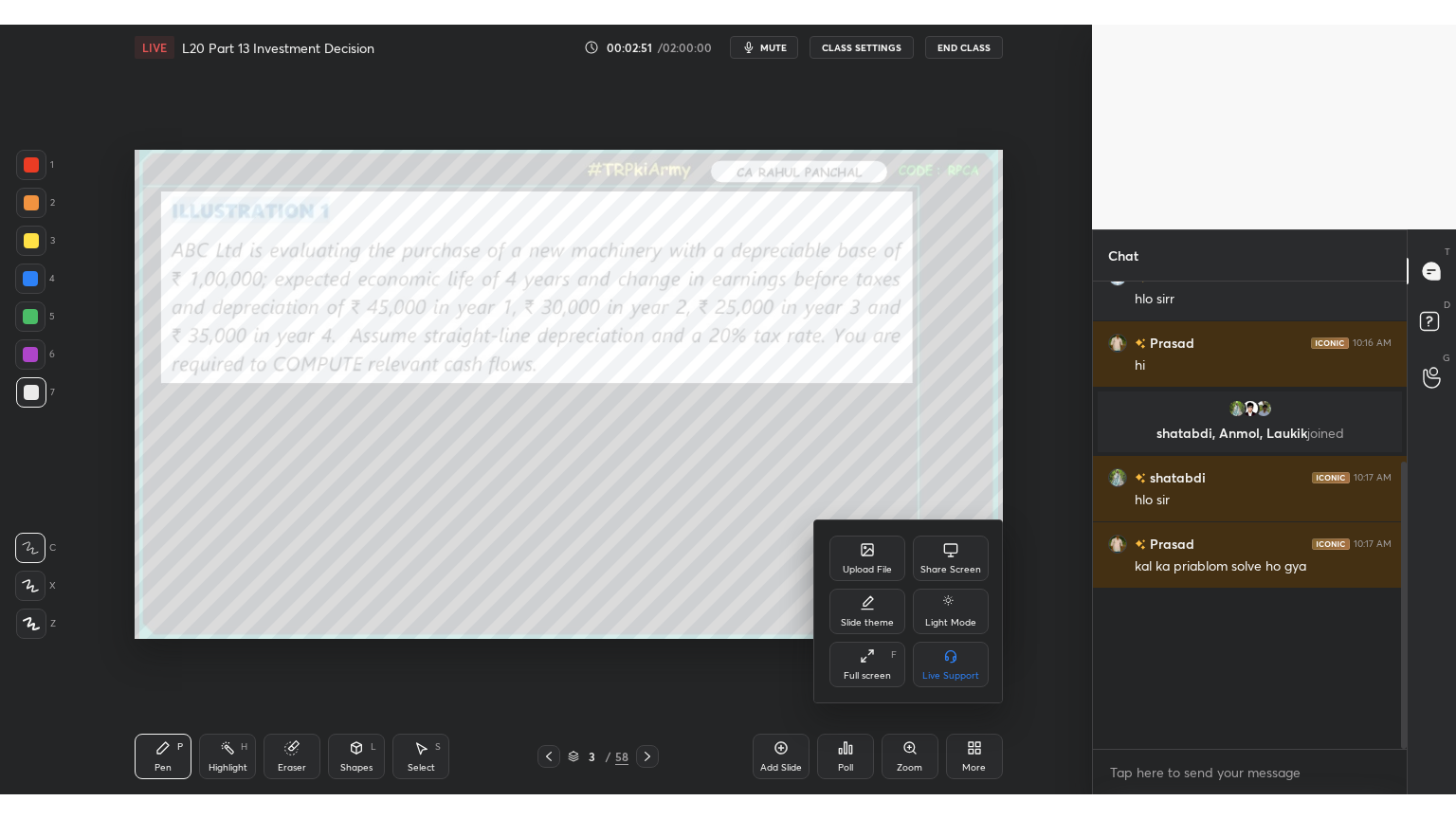 scroll, scrollTop: 94094, scrollLeft: 93776, axis: both 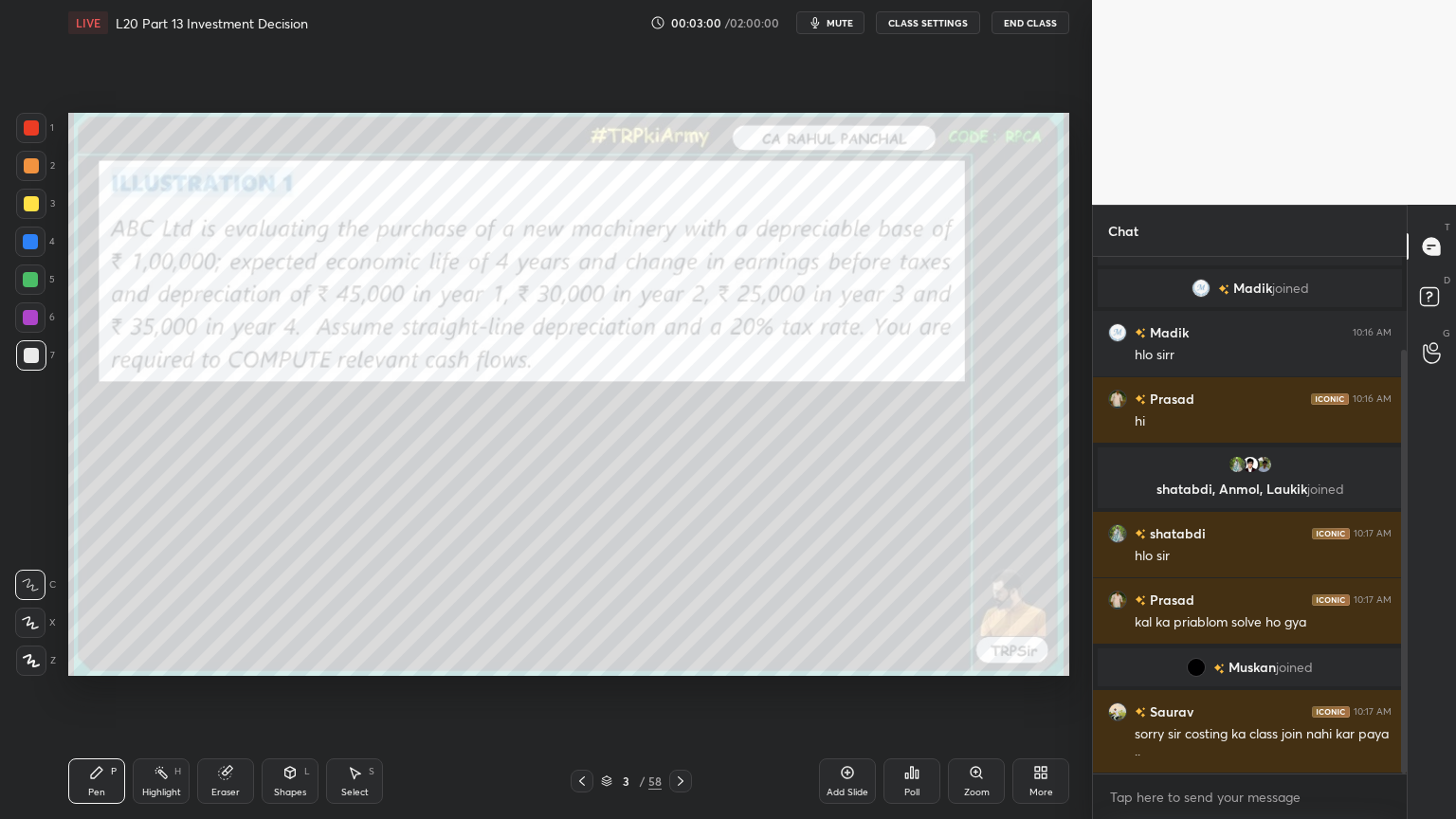 click 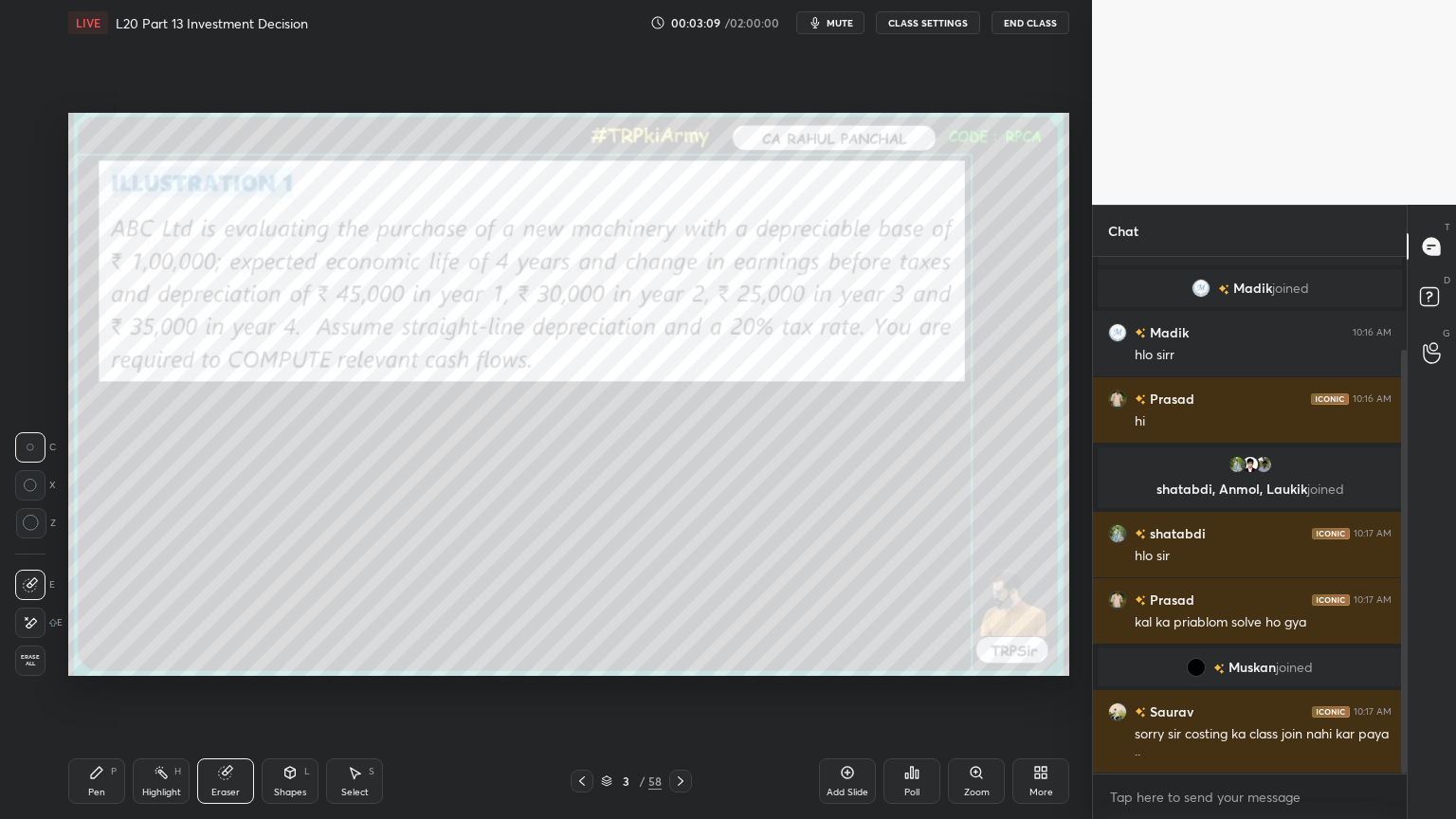 click on "Erase all" at bounding box center (30, 661) 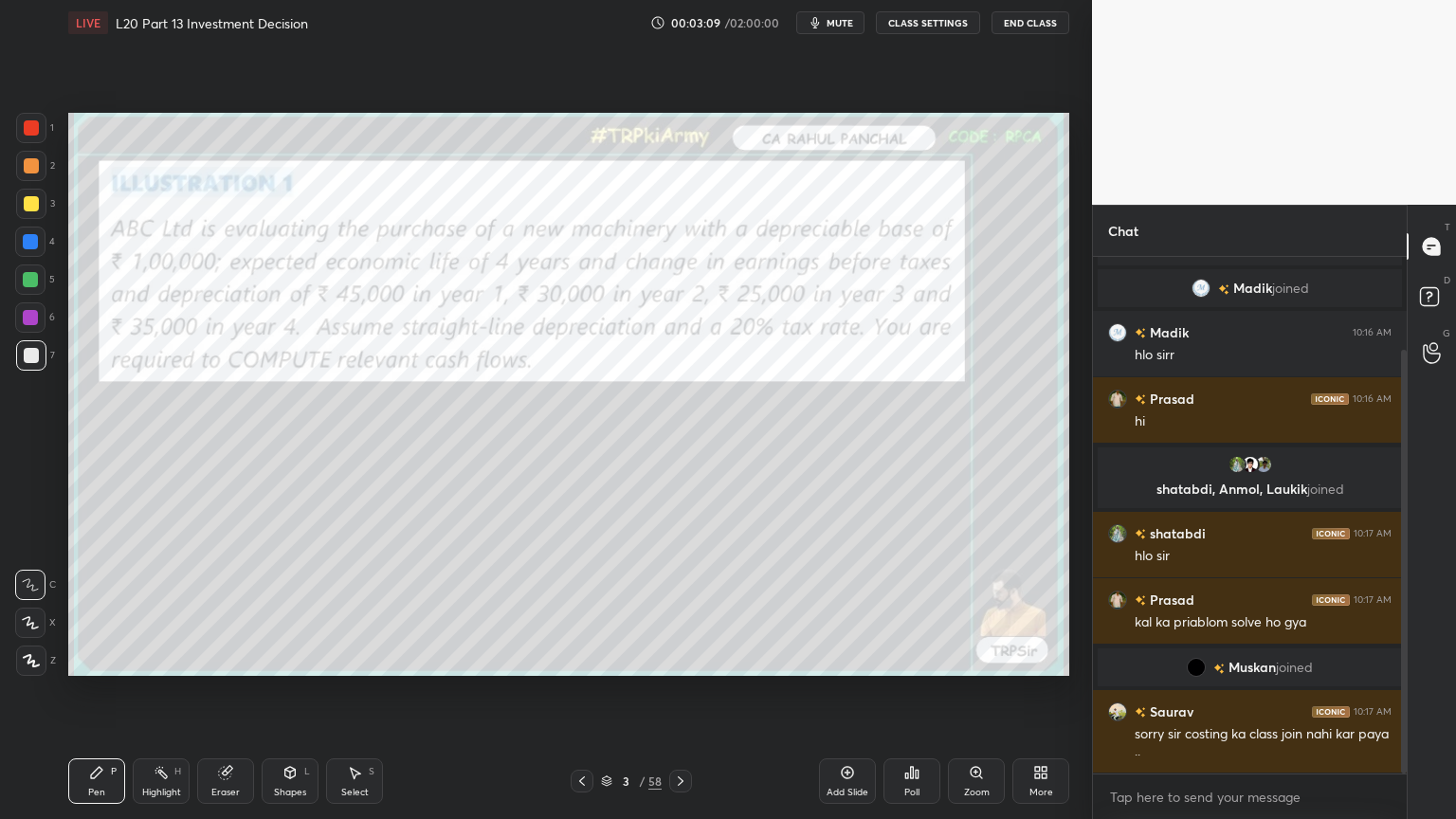 click on "Pen P Highlight H Eraser Shapes L Select S 3 / 58 Add Slide Poll Zoom More" at bounding box center (569, 781) 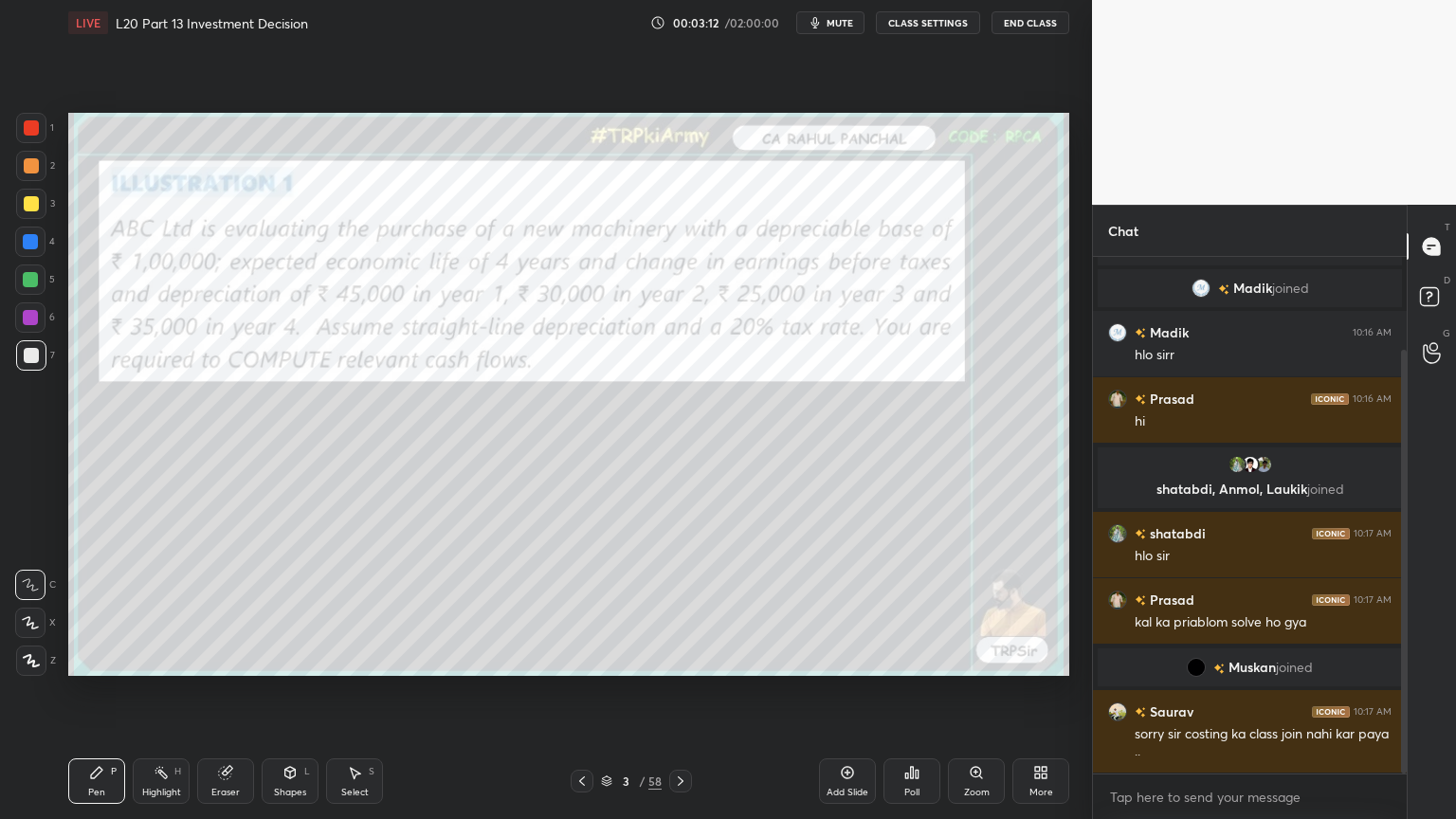 click on "More" at bounding box center (1041, 781) 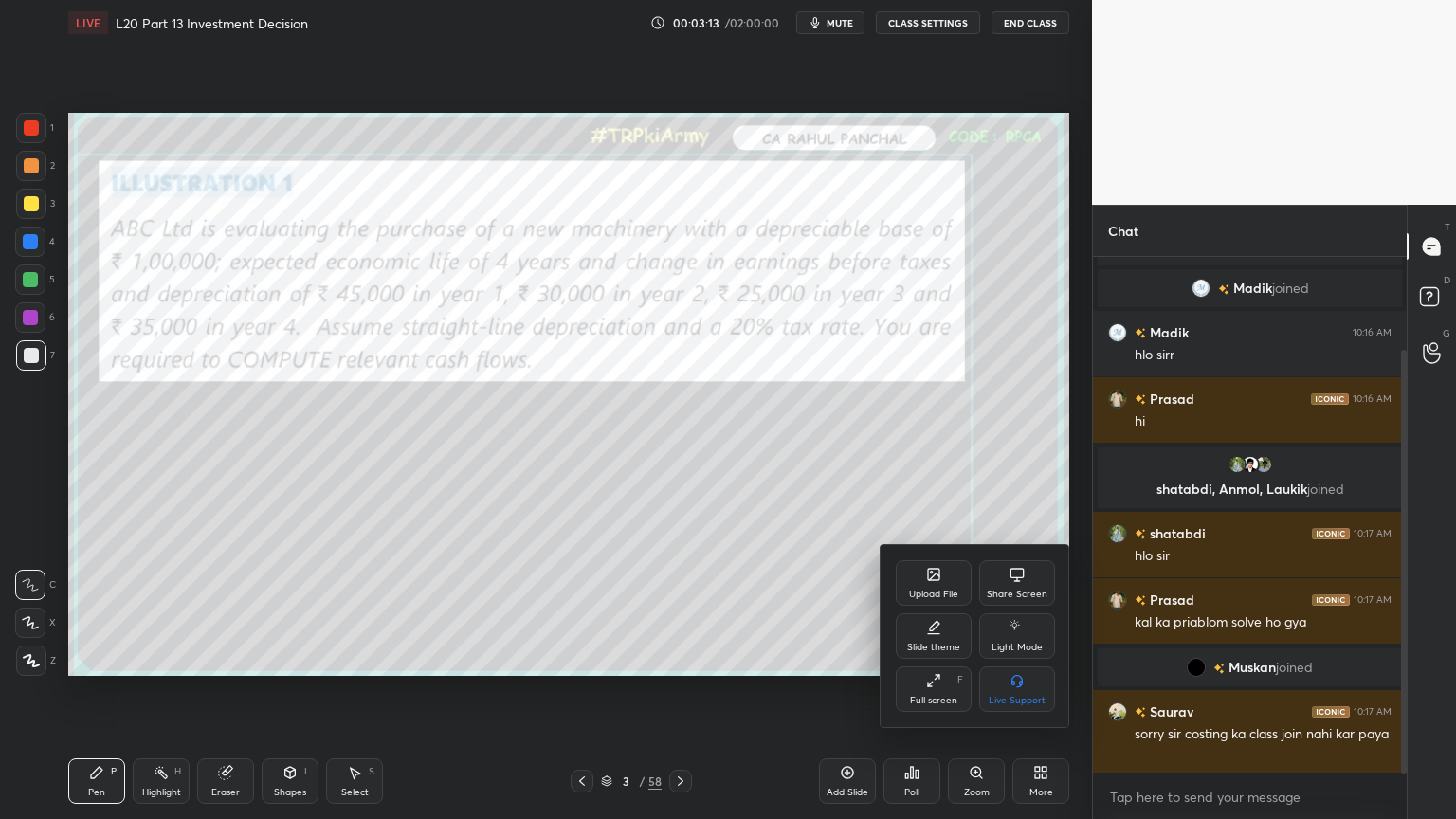 click at bounding box center (728, 410) 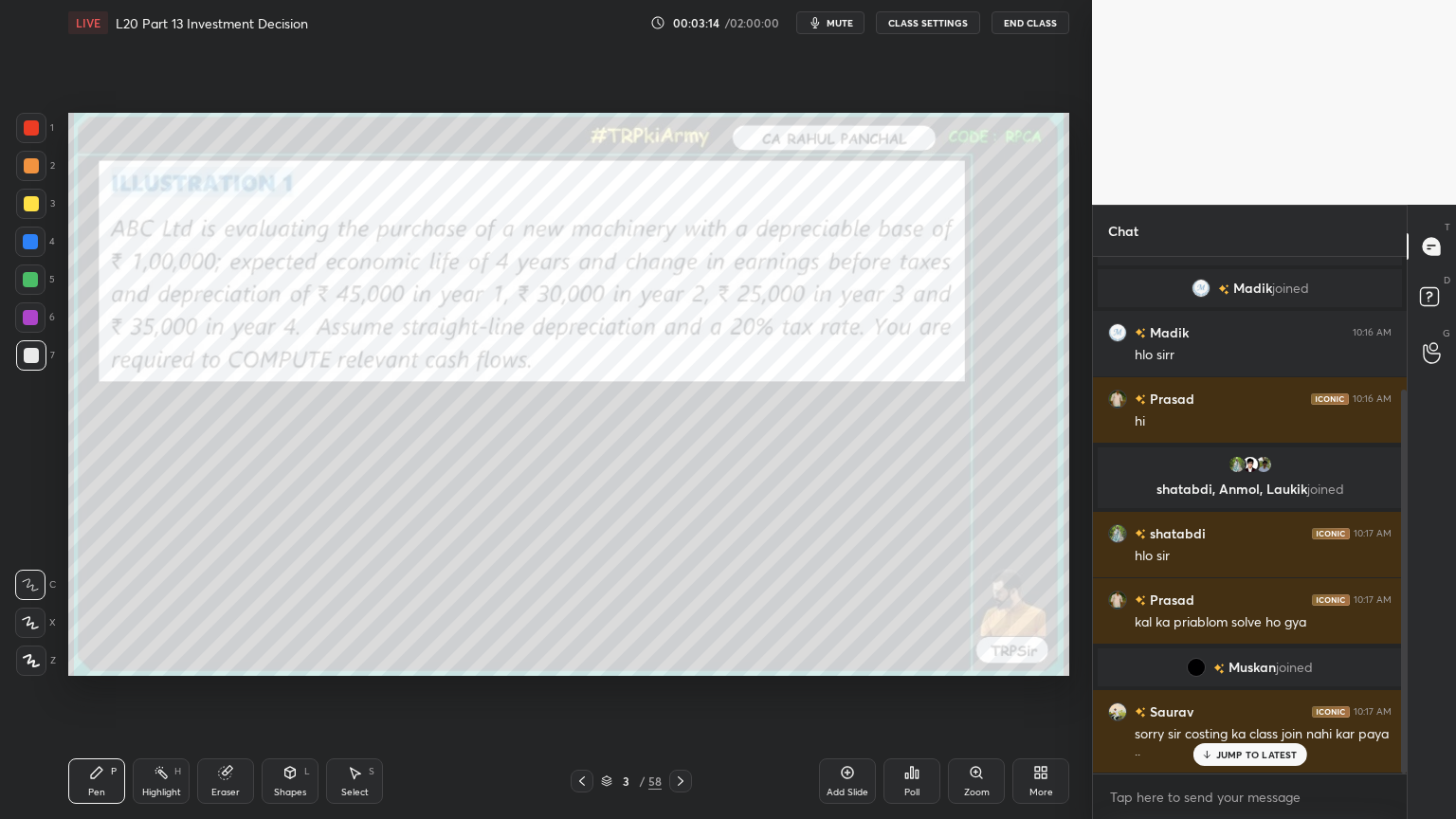 scroll, scrollTop: 178, scrollLeft: 0, axis: vertical 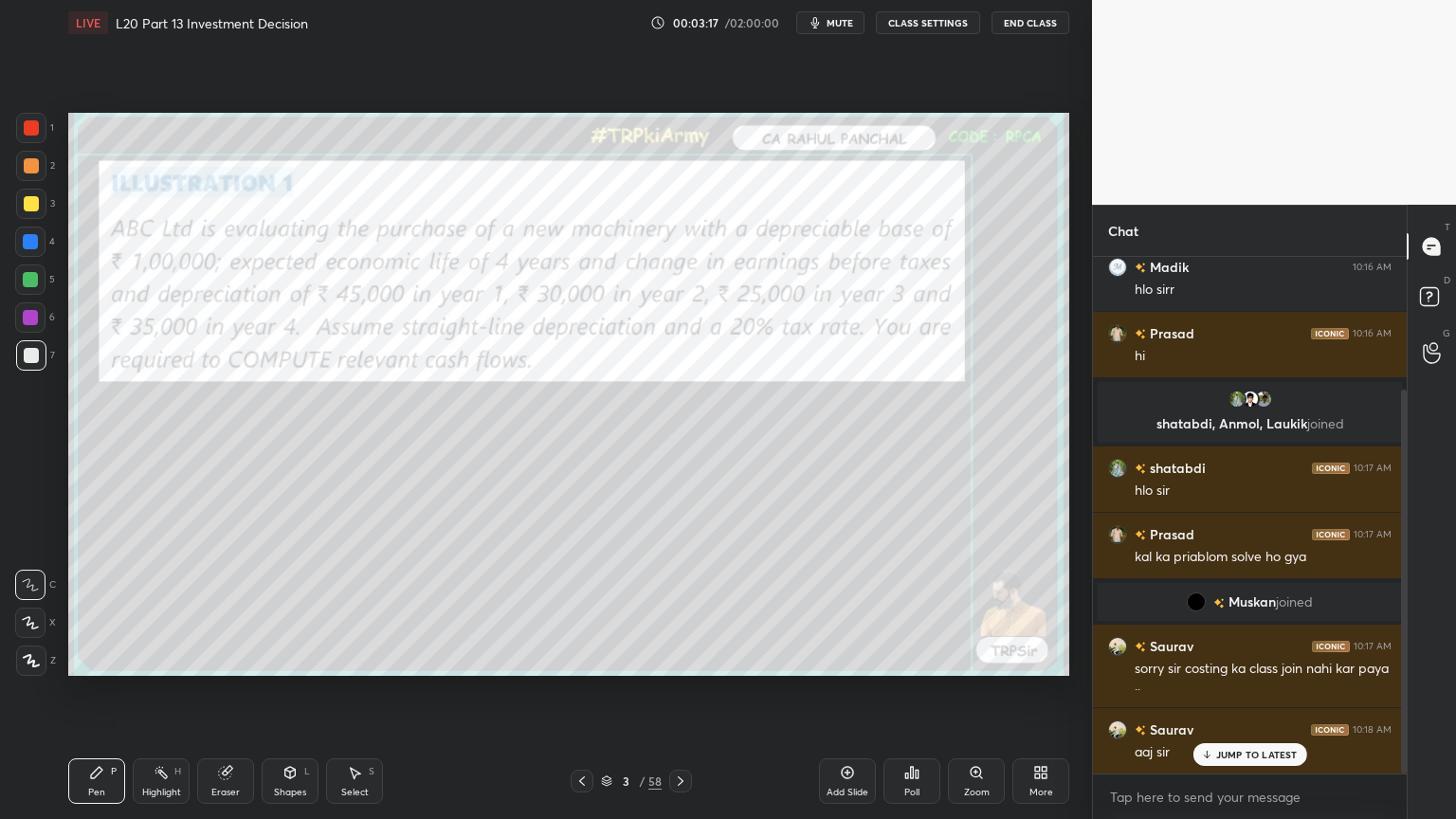 click 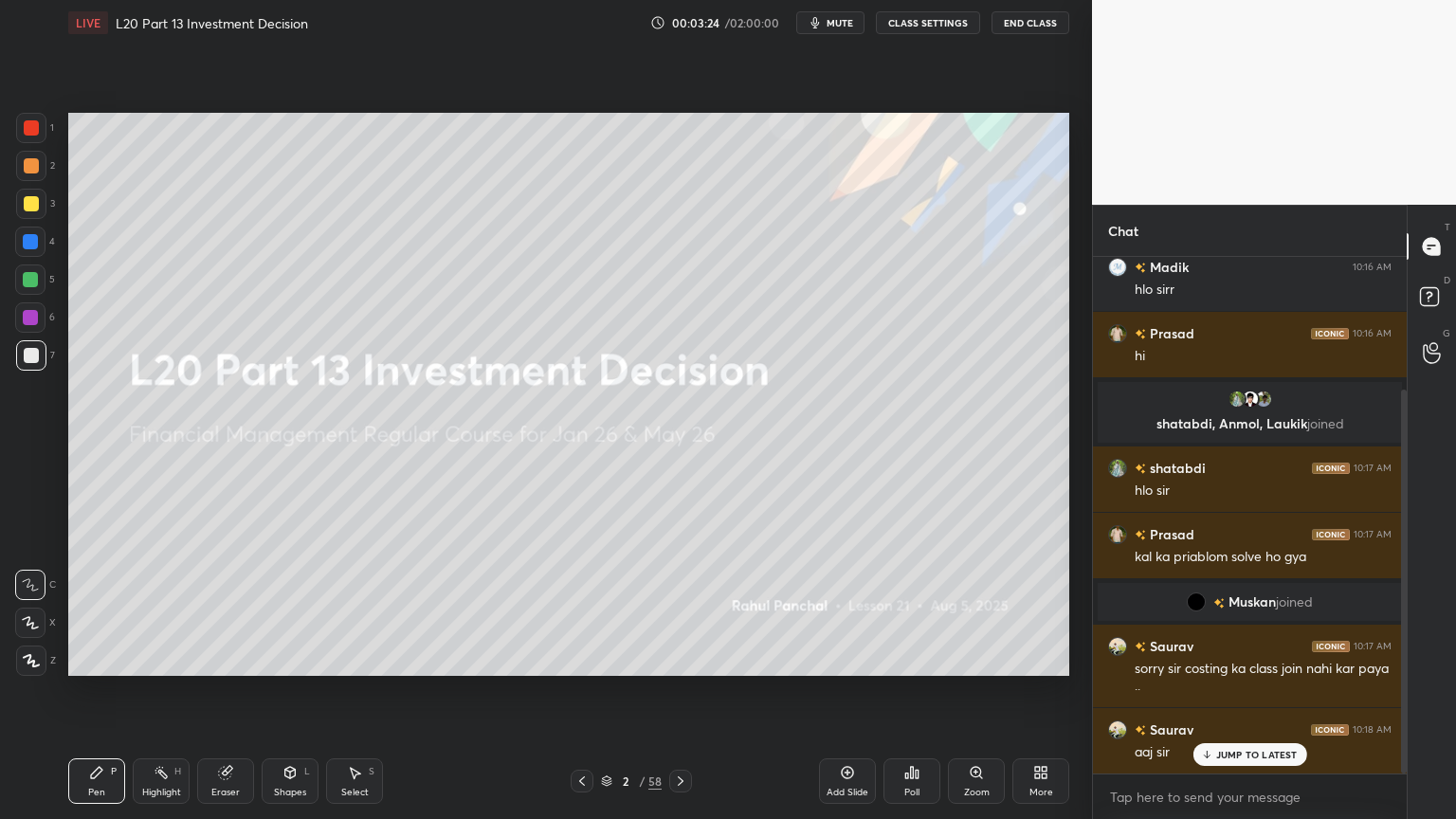 click on "Add Slide" at bounding box center [847, 781] 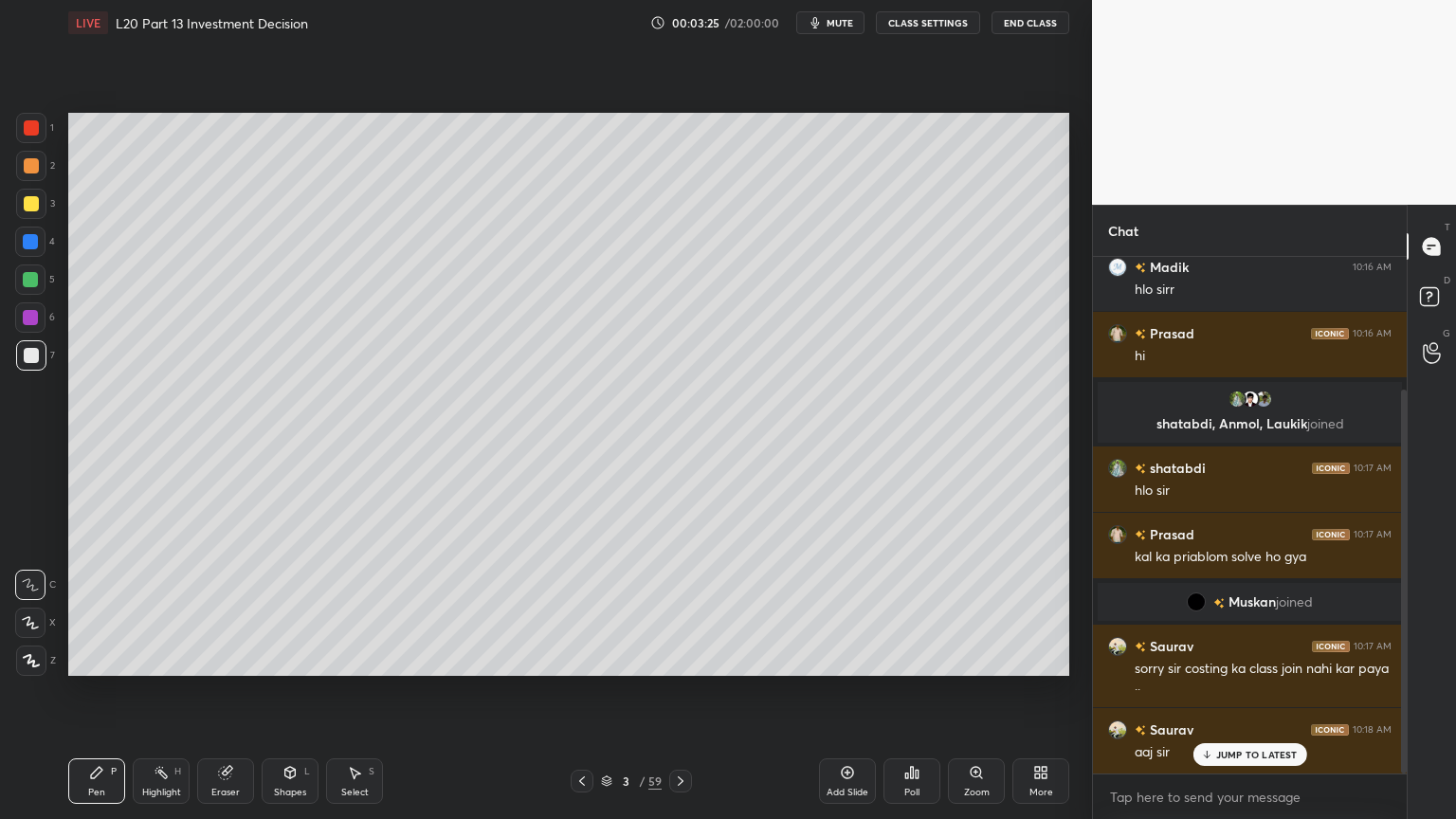 click 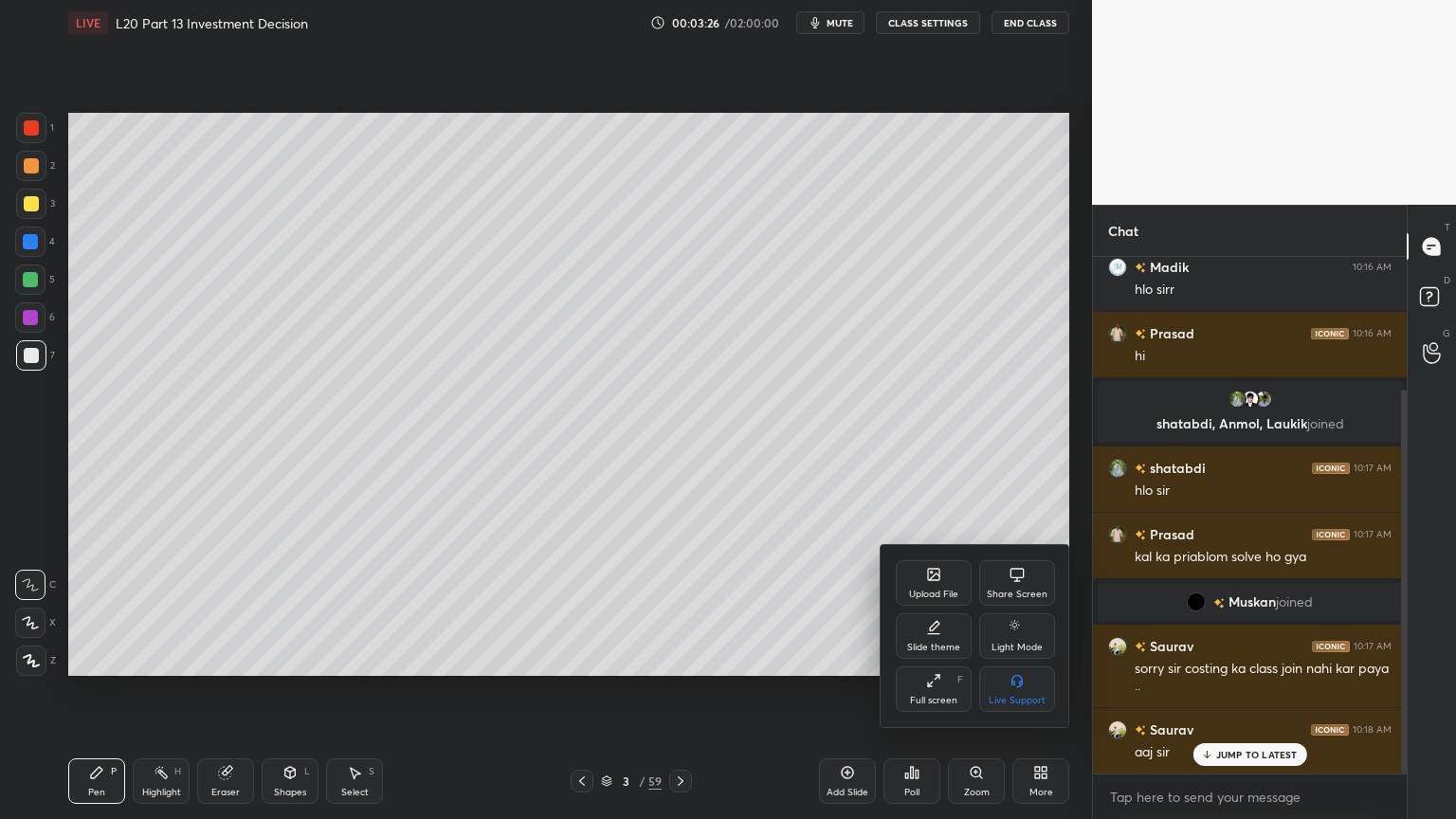 click on "Slide theme" at bounding box center [934, 636] 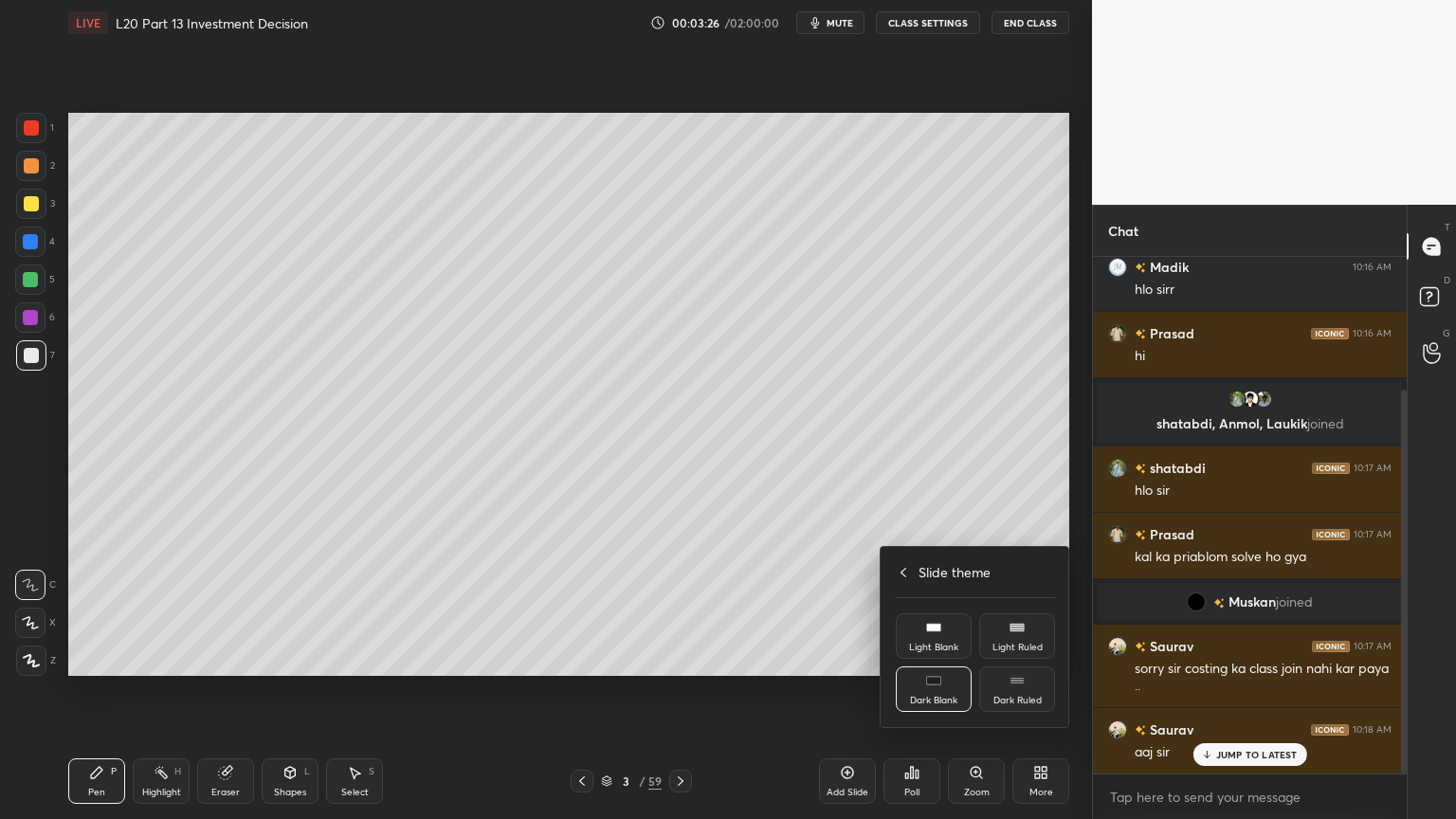 click 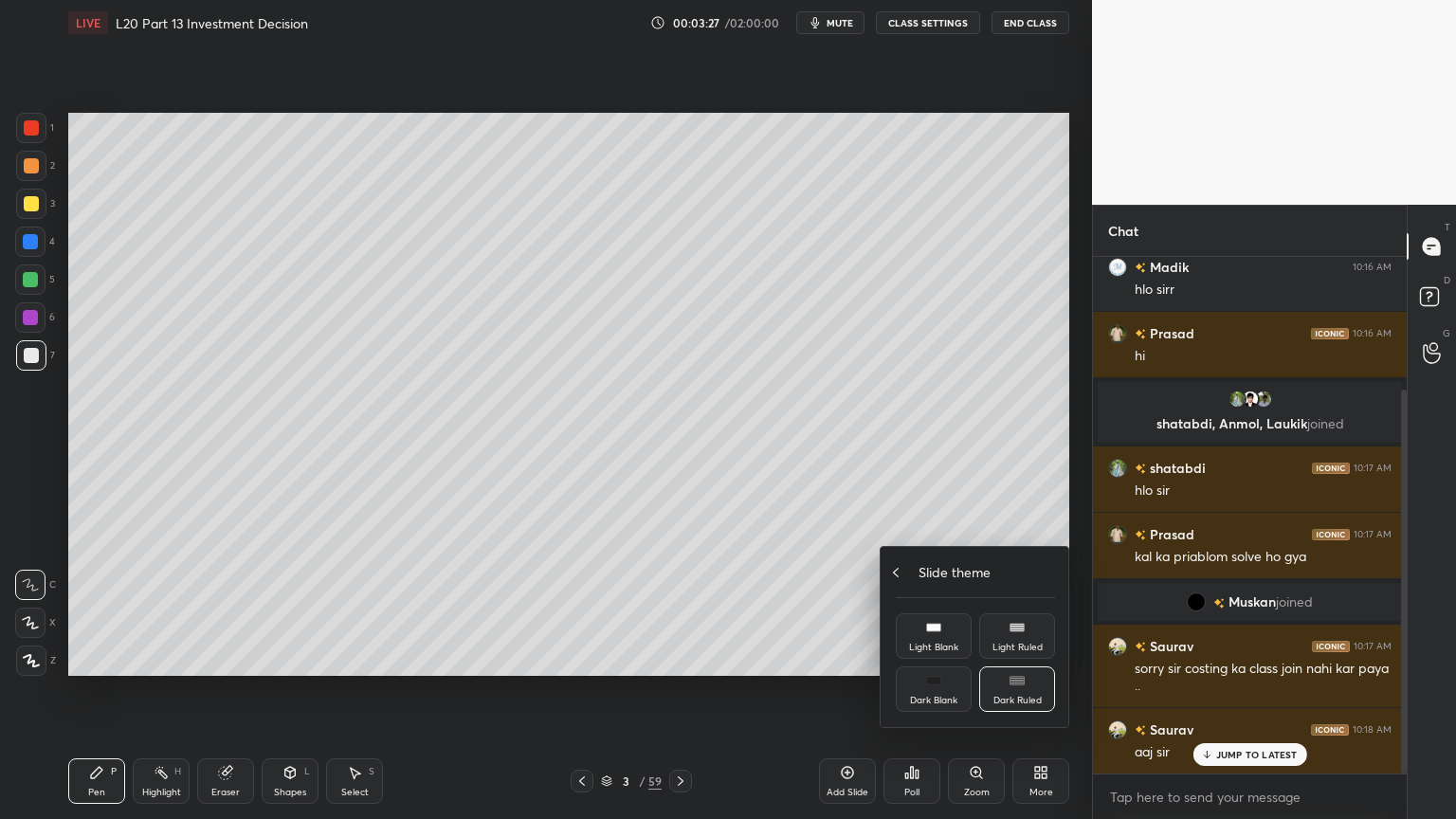 click on "Slide theme" at bounding box center [975, 572] 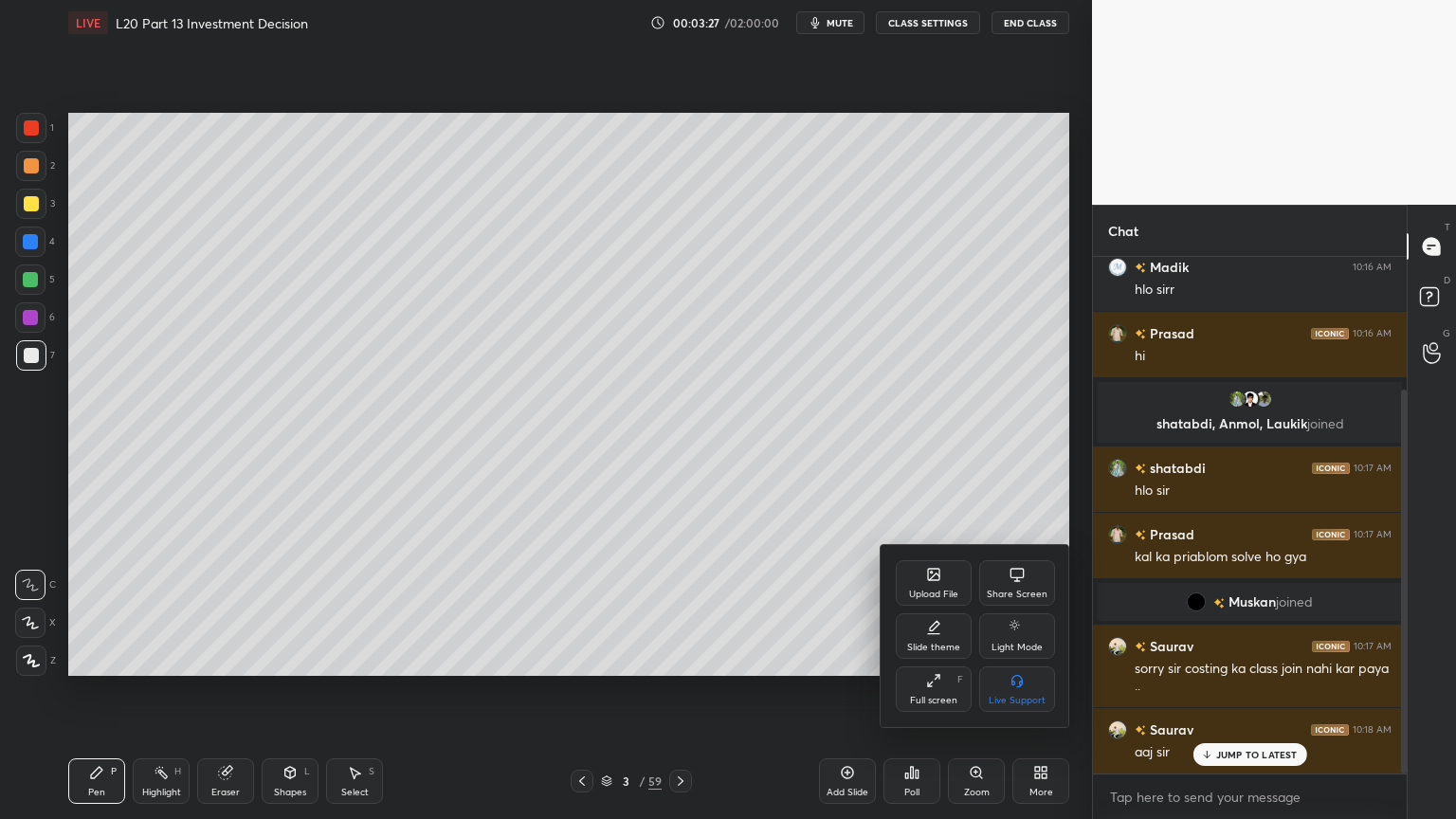 click at bounding box center [728, 410] 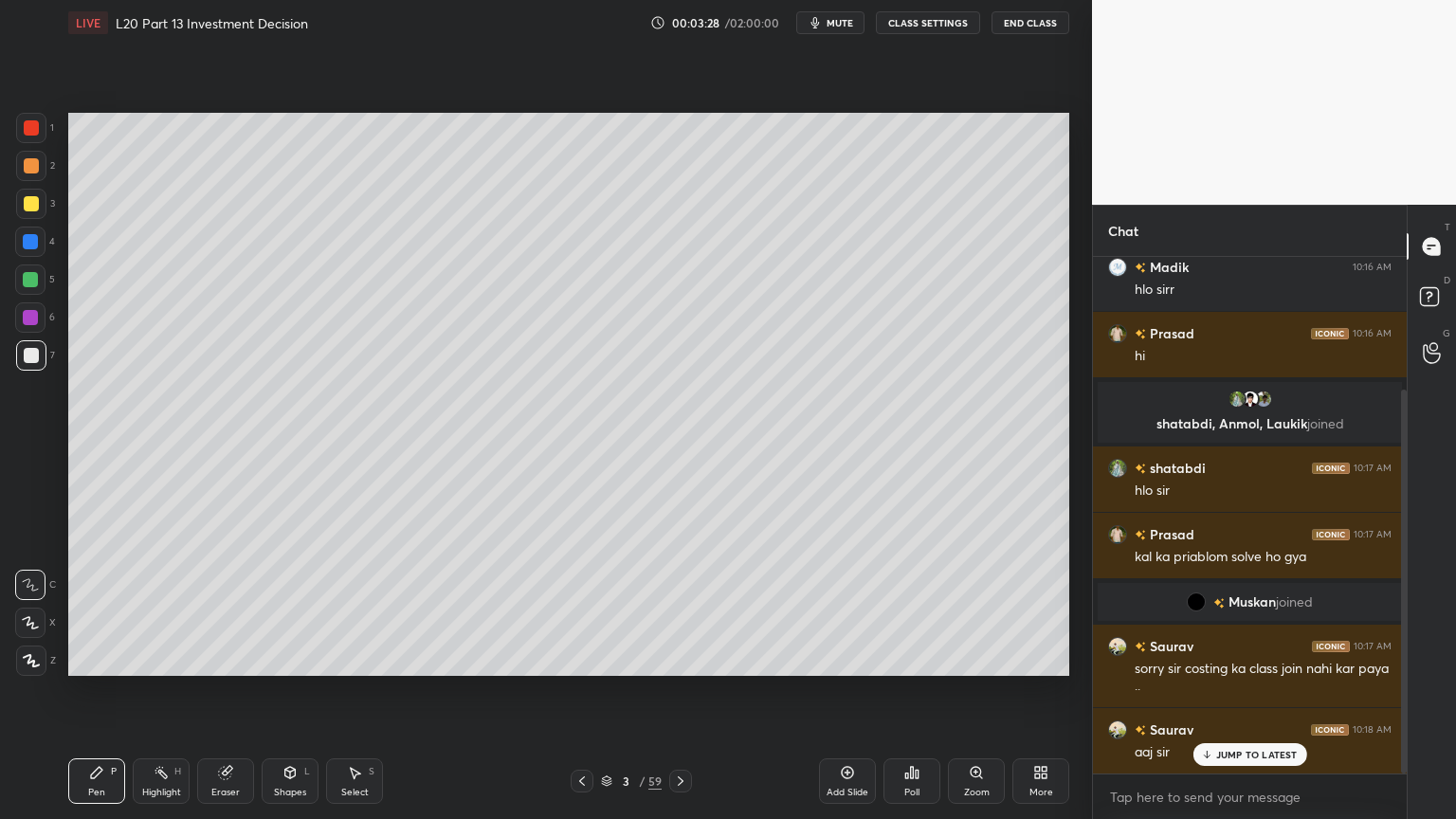 click on "Add Slide" at bounding box center [847, 781] 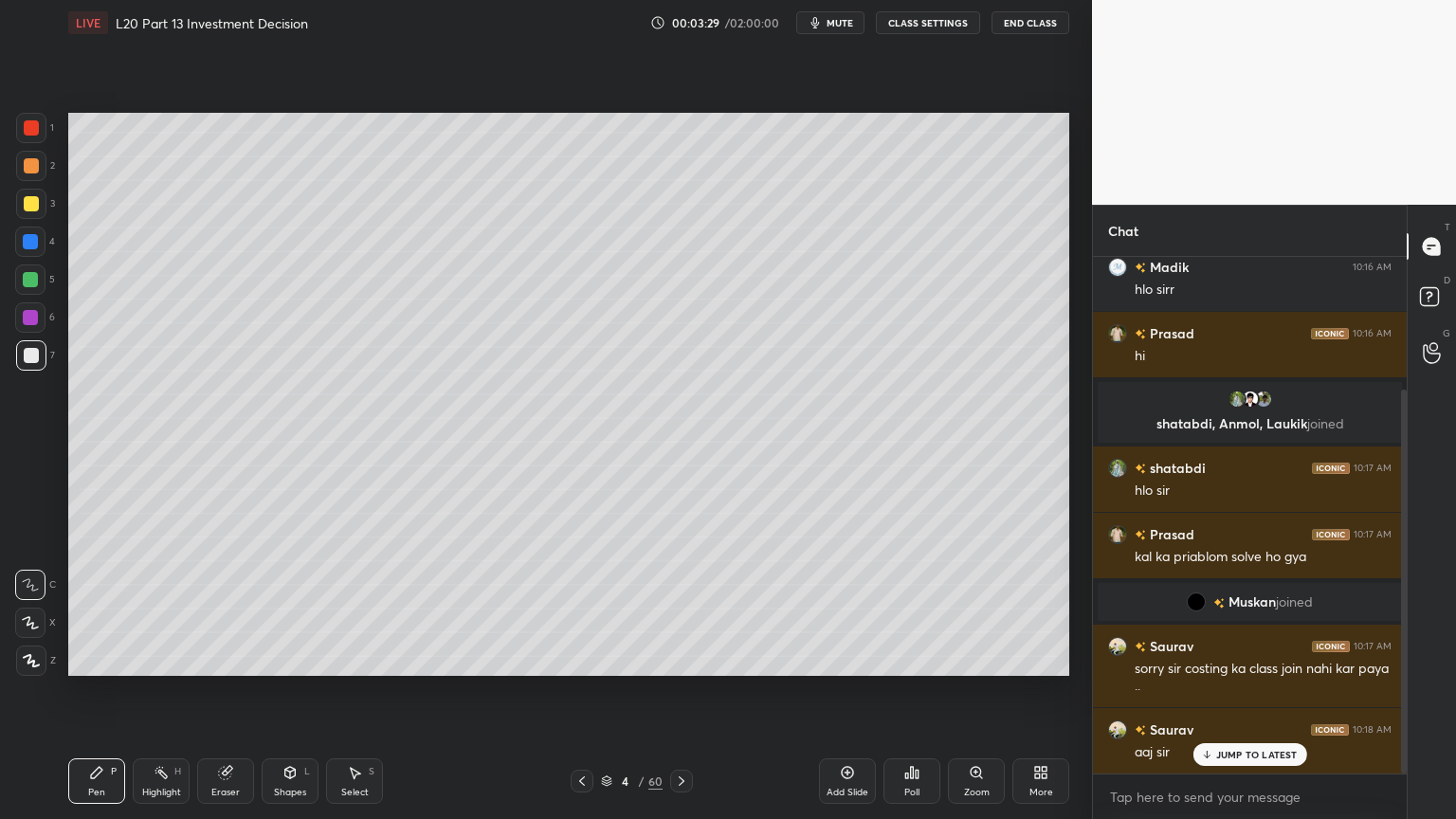 click on "4" at bounding box center [35, 246] 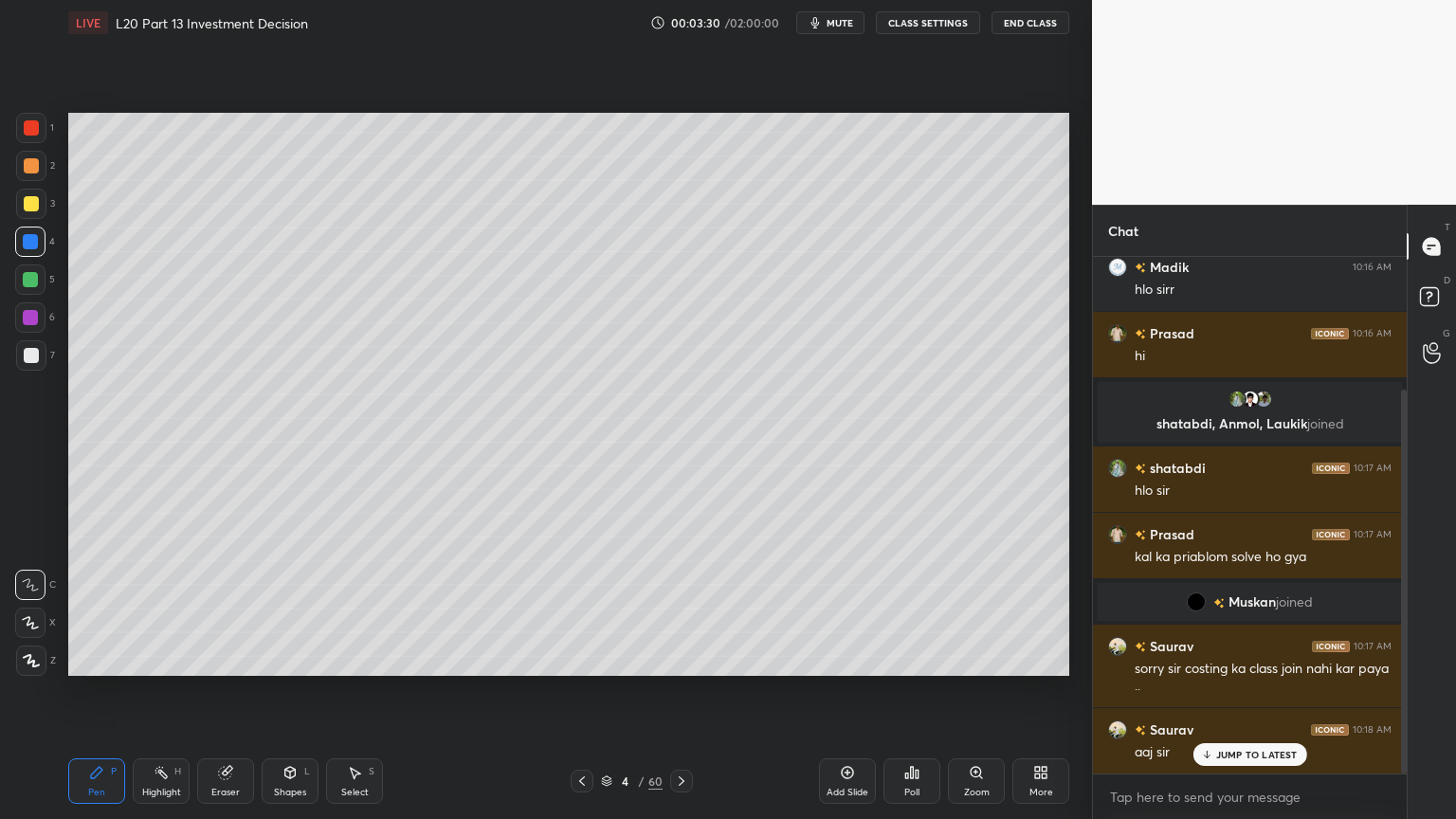 click on "Shapes L" at bounding box center [290, 781] 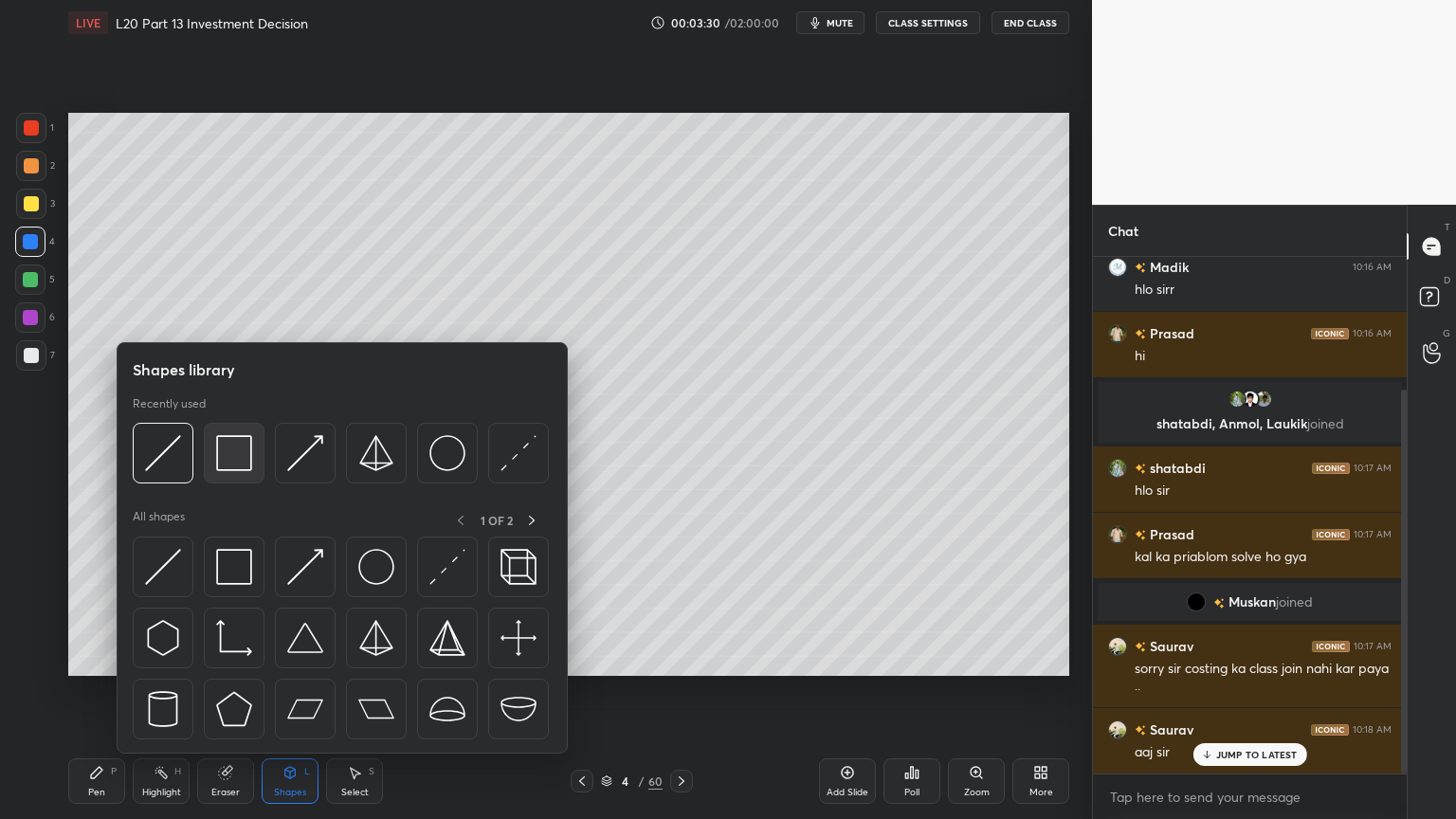 click at bounding box center [234, 453] 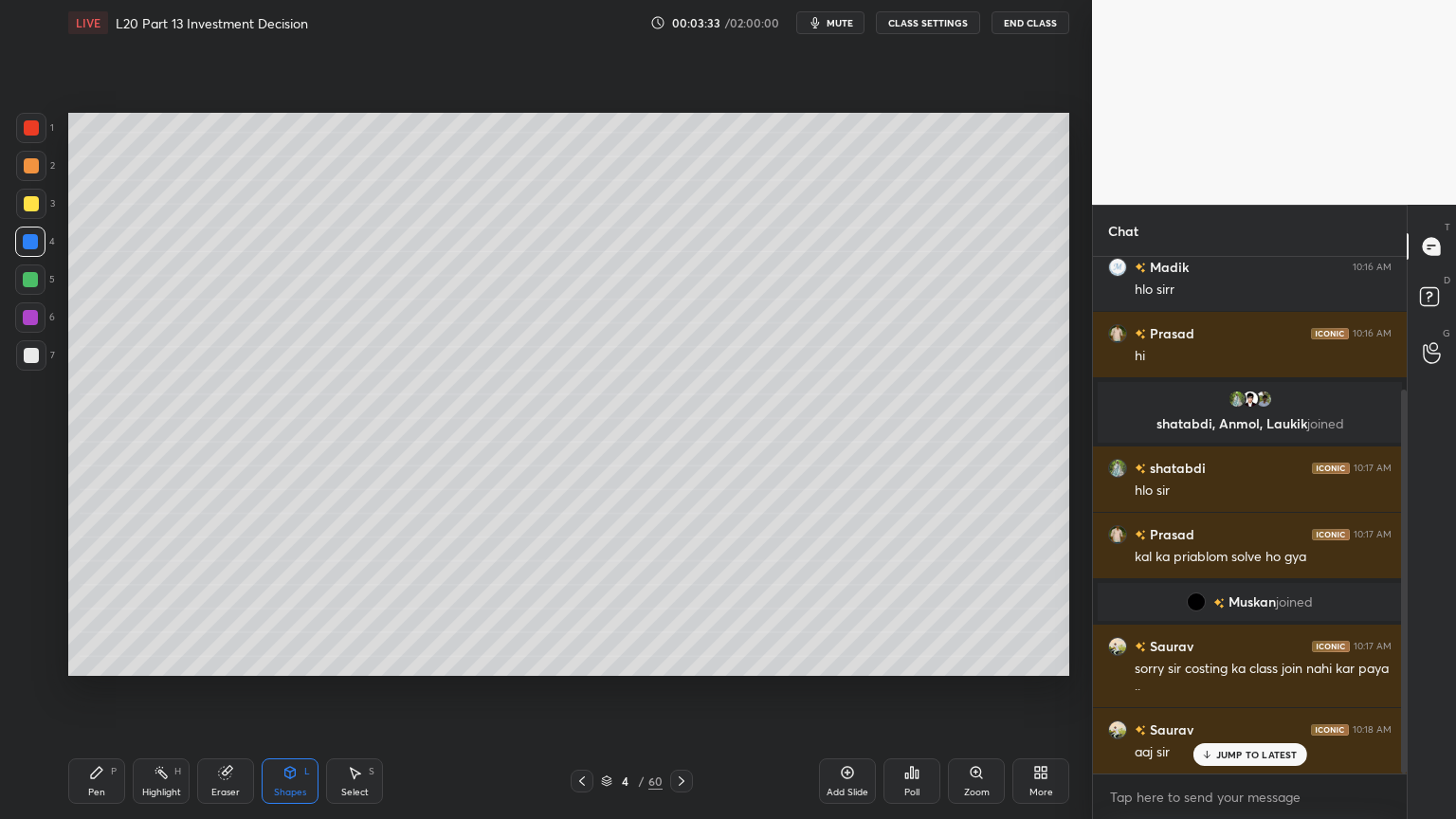 click 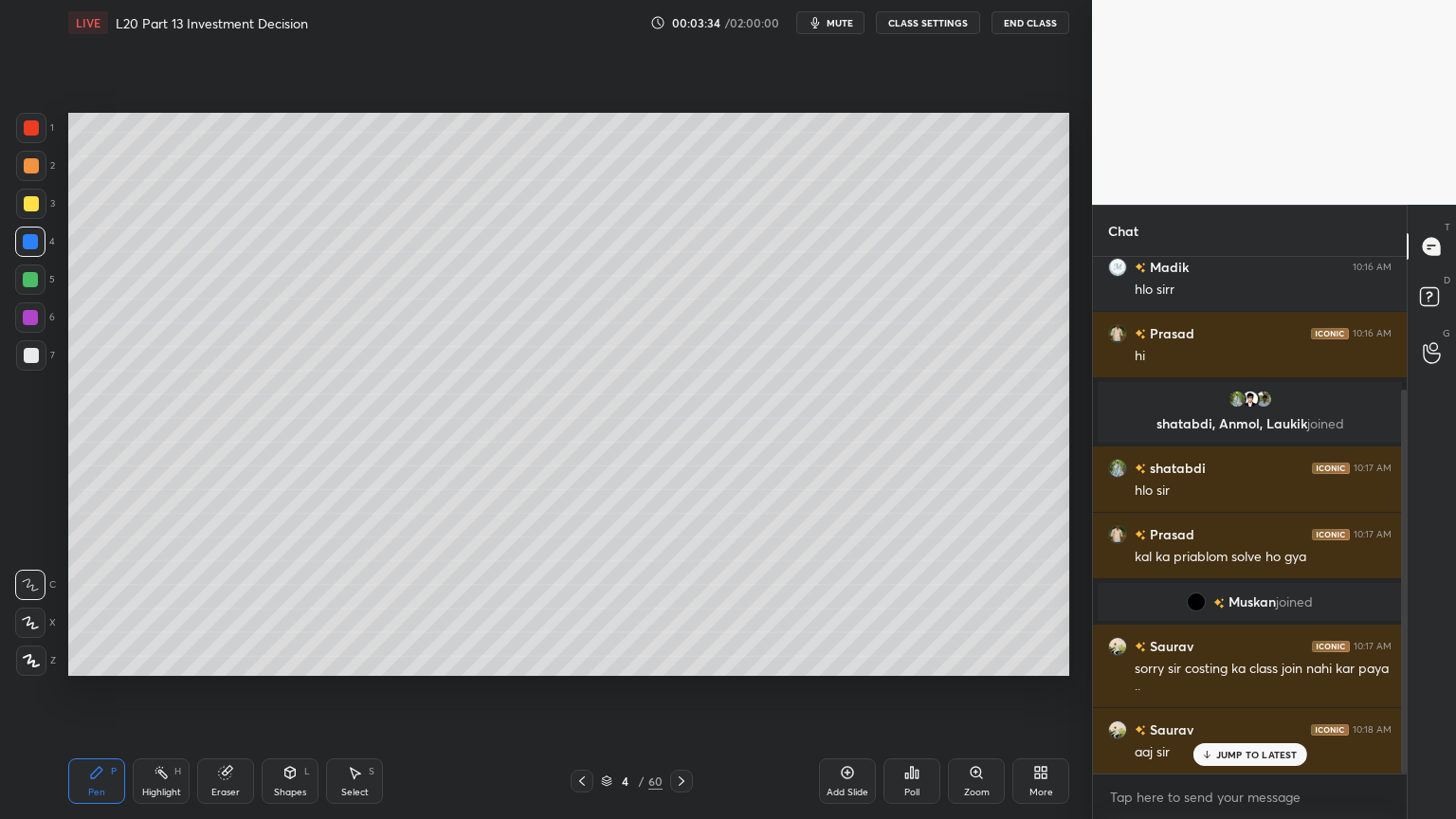 click at bounding box center (31, 204) 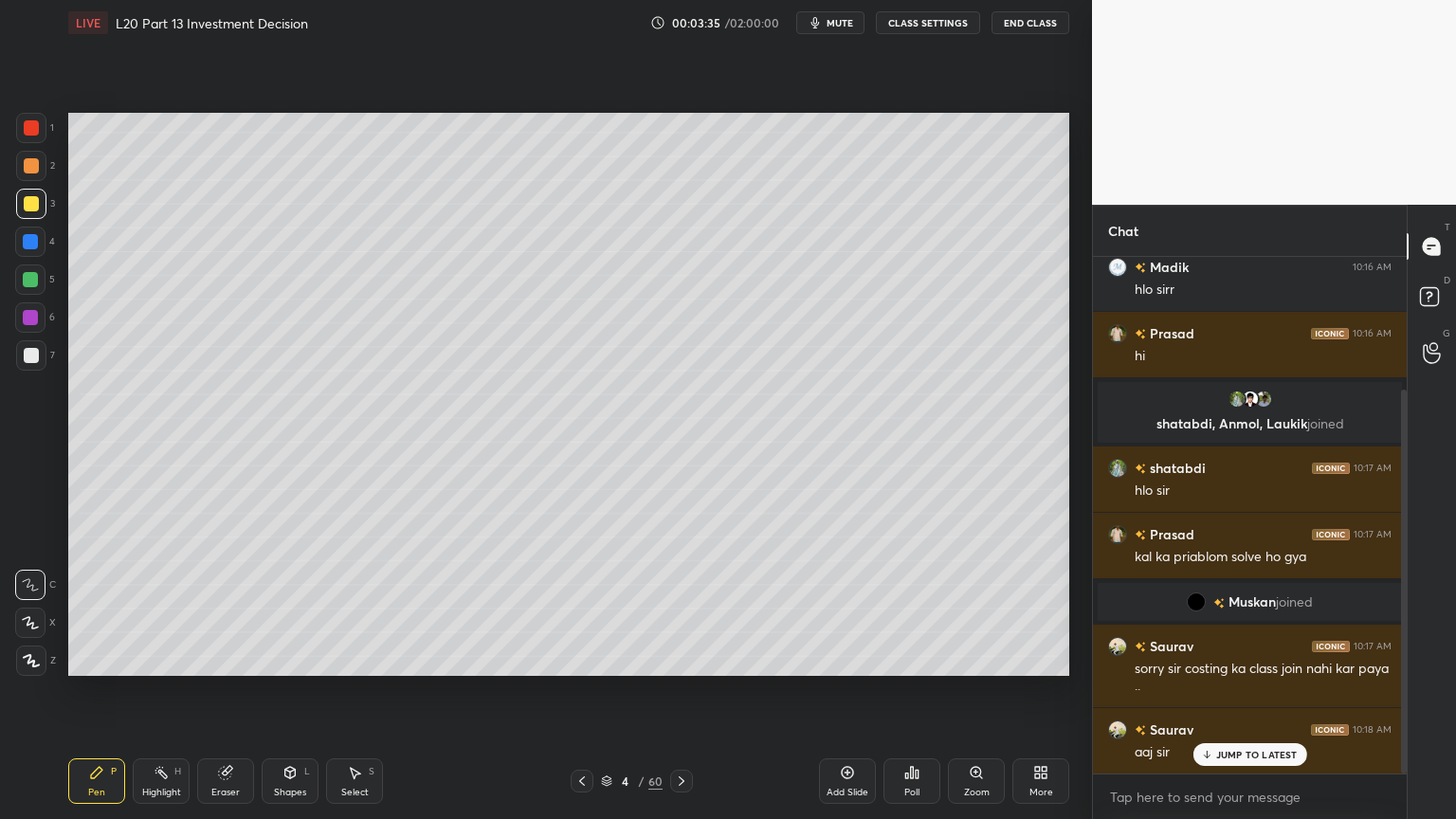 click 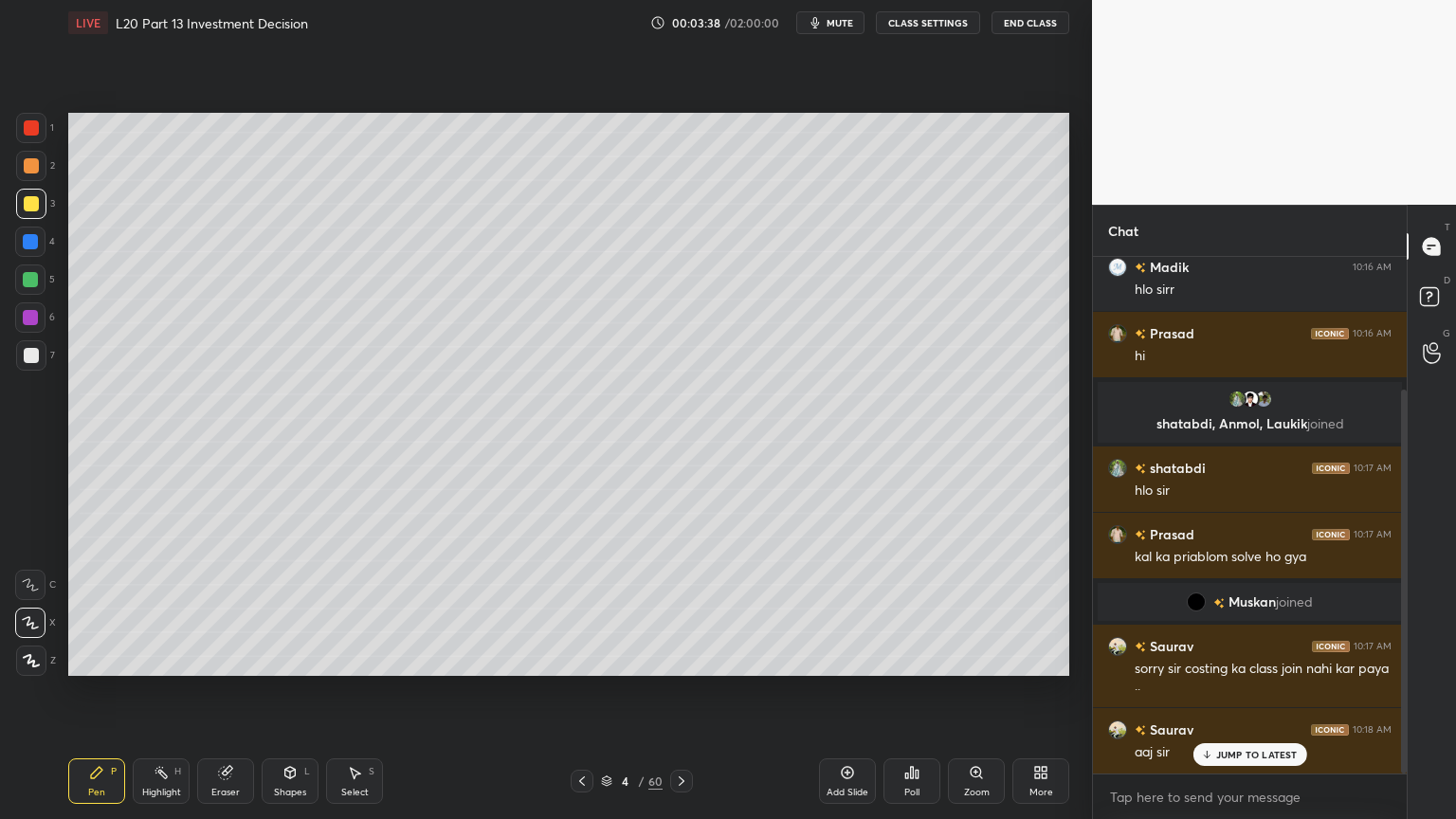 click at bounding box center (30, 242) 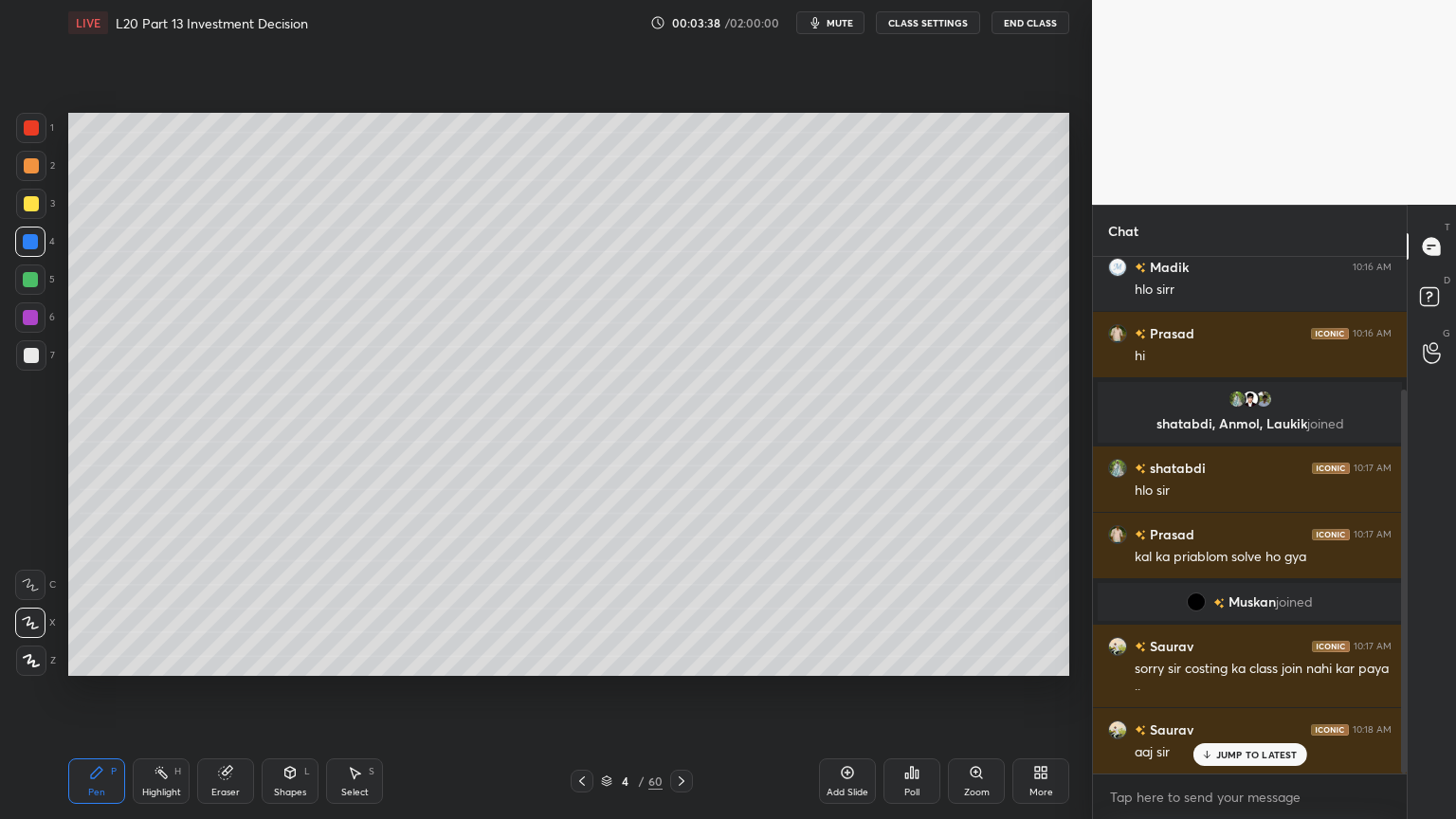 click 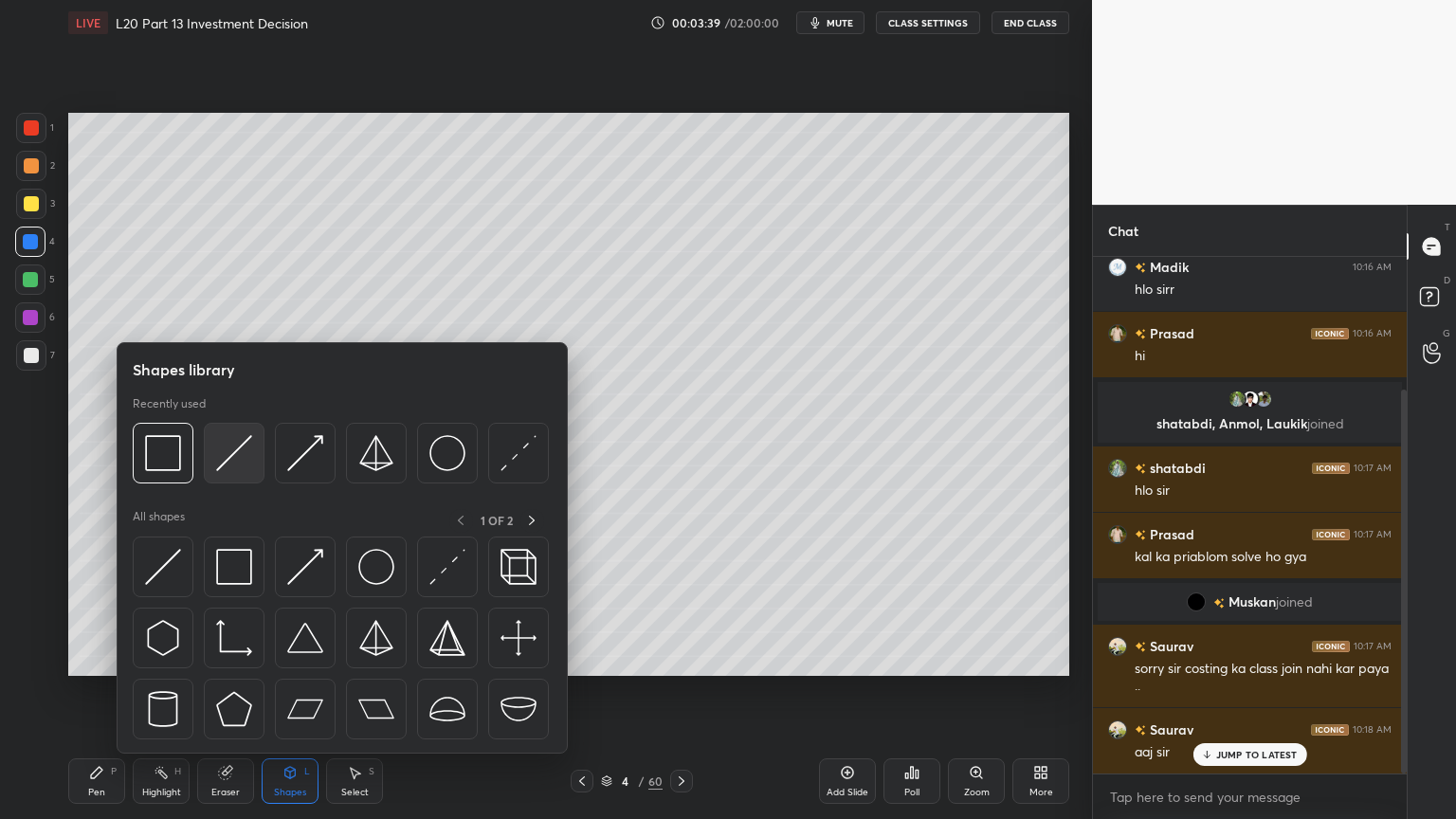 click at bounding box center [234, 453] 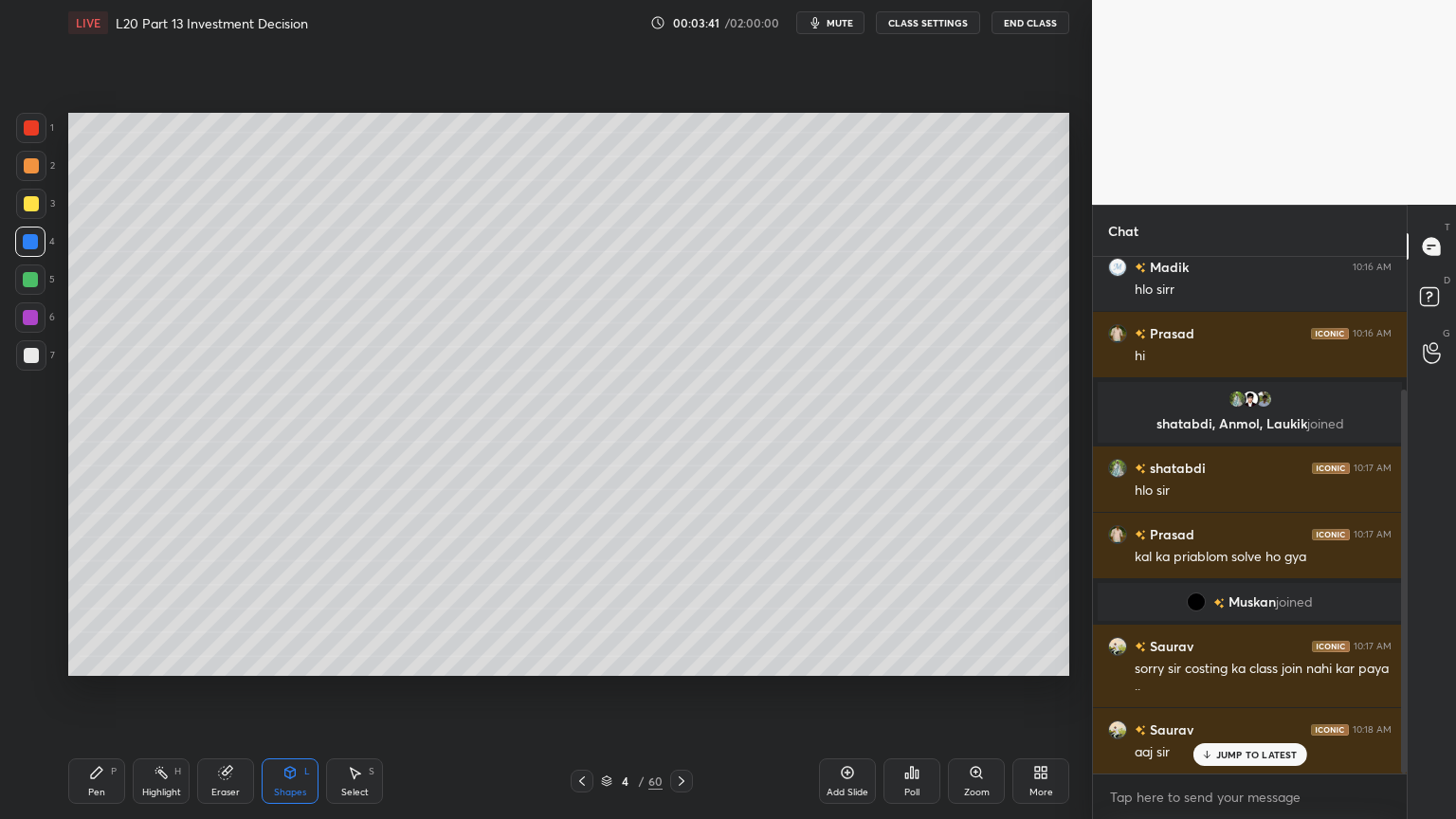 click on "Pen" at bounding box center (97, 792) 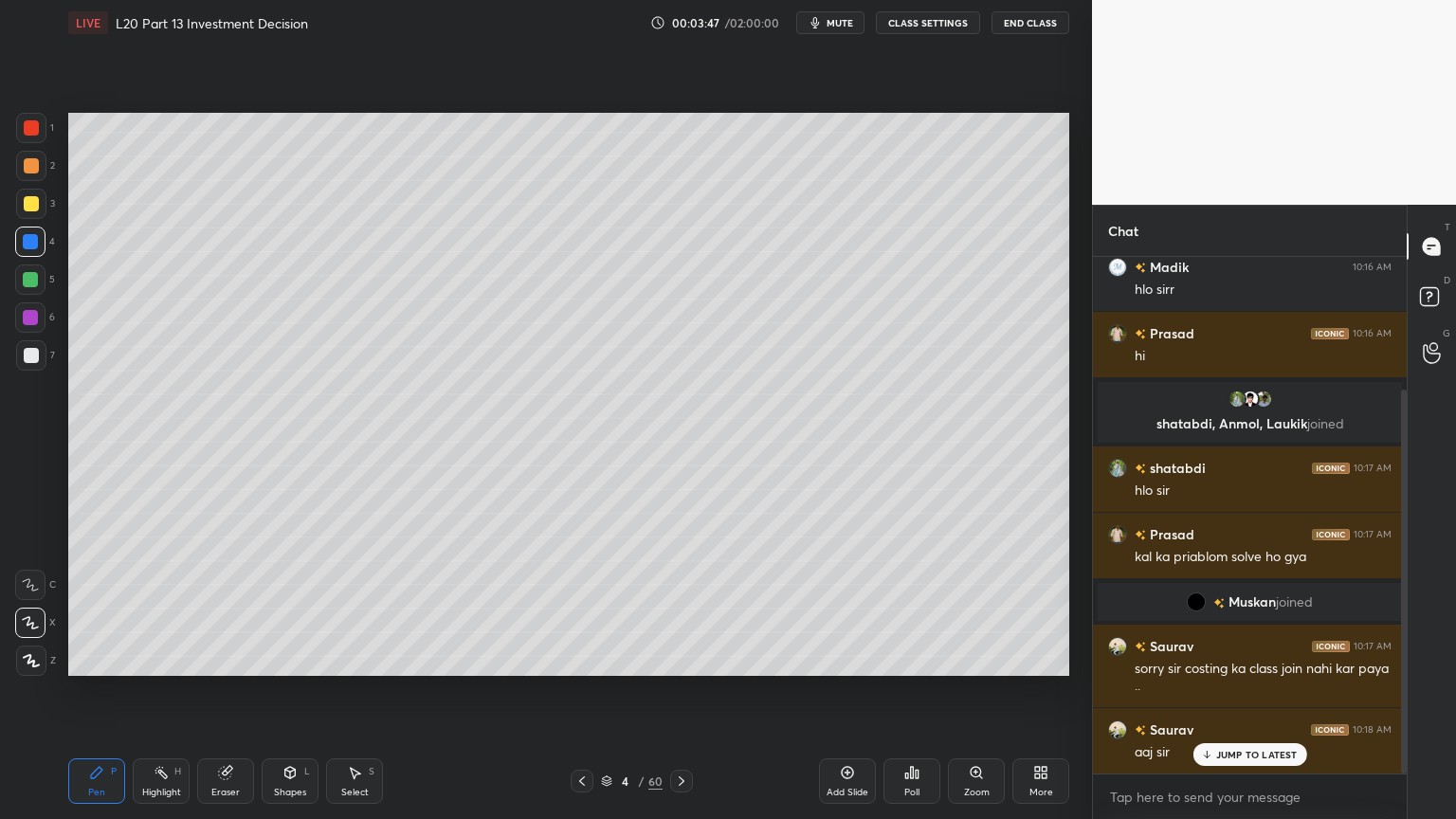 click at bounding box center [31, 204] 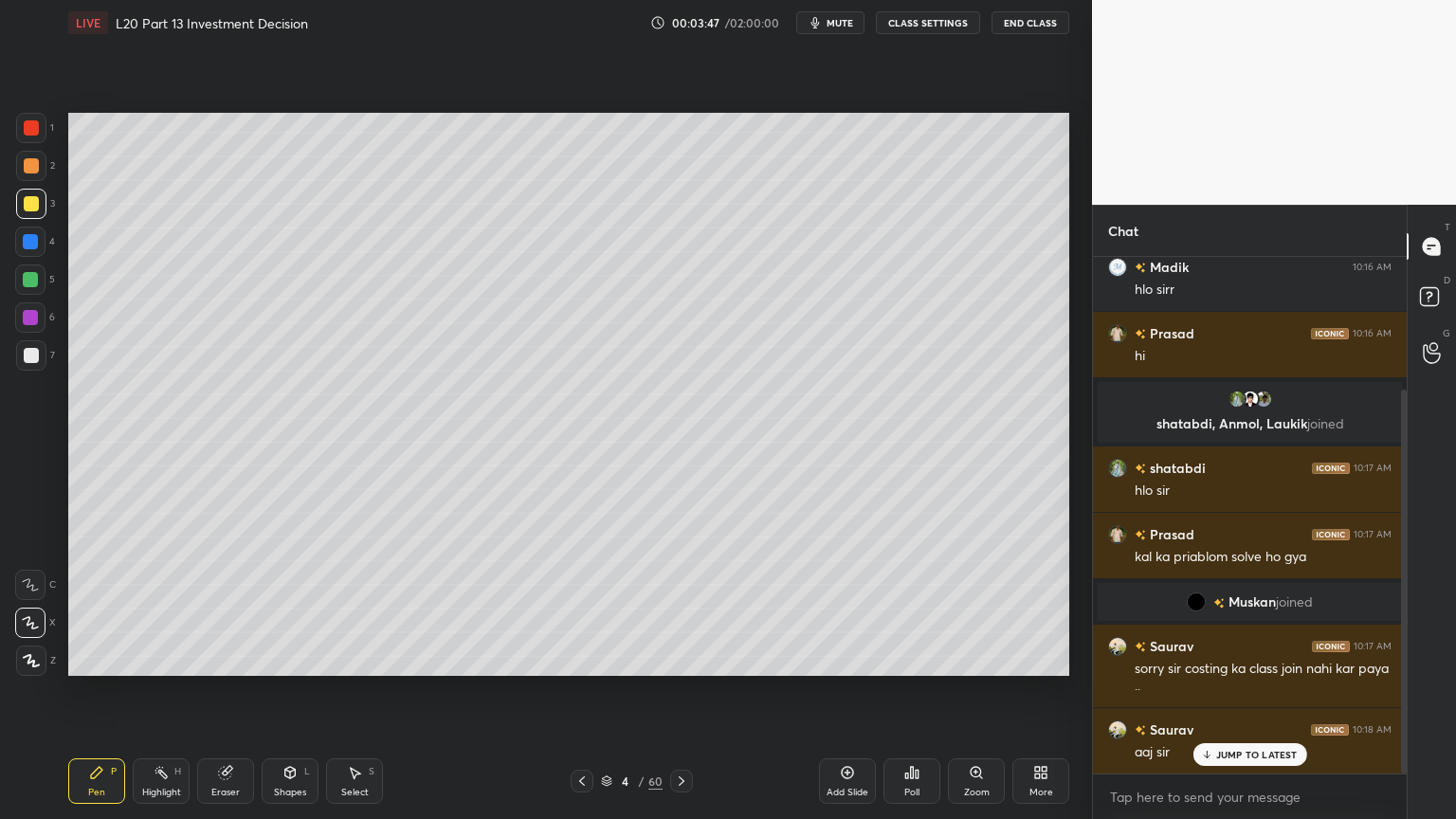 click on "Pen P" at bounding box center [97, 781] 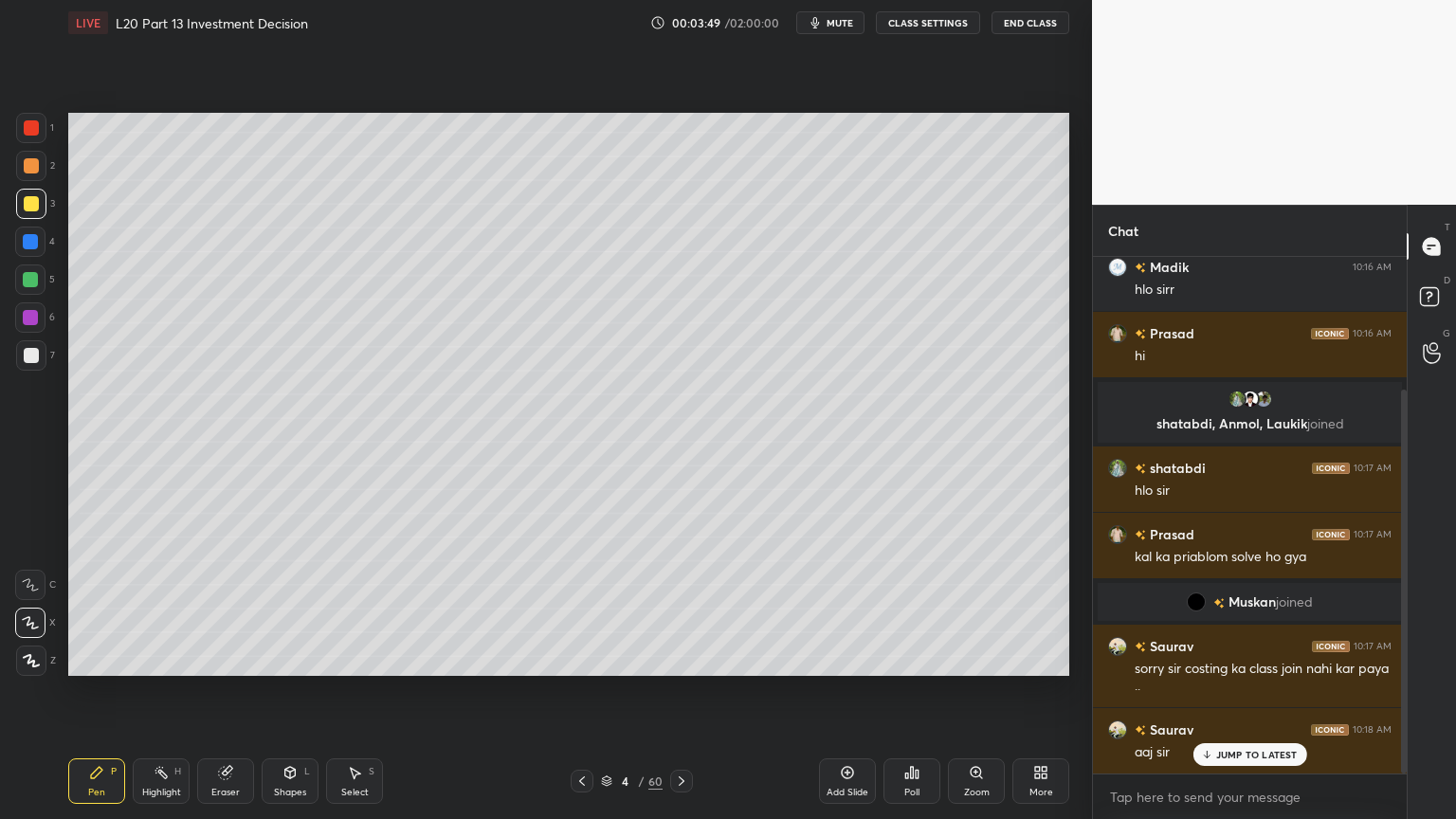 click on "1 2 3 4 5 6 7 C X Z C X Z E E Erase all   H H" at bounding box center [30, 394] 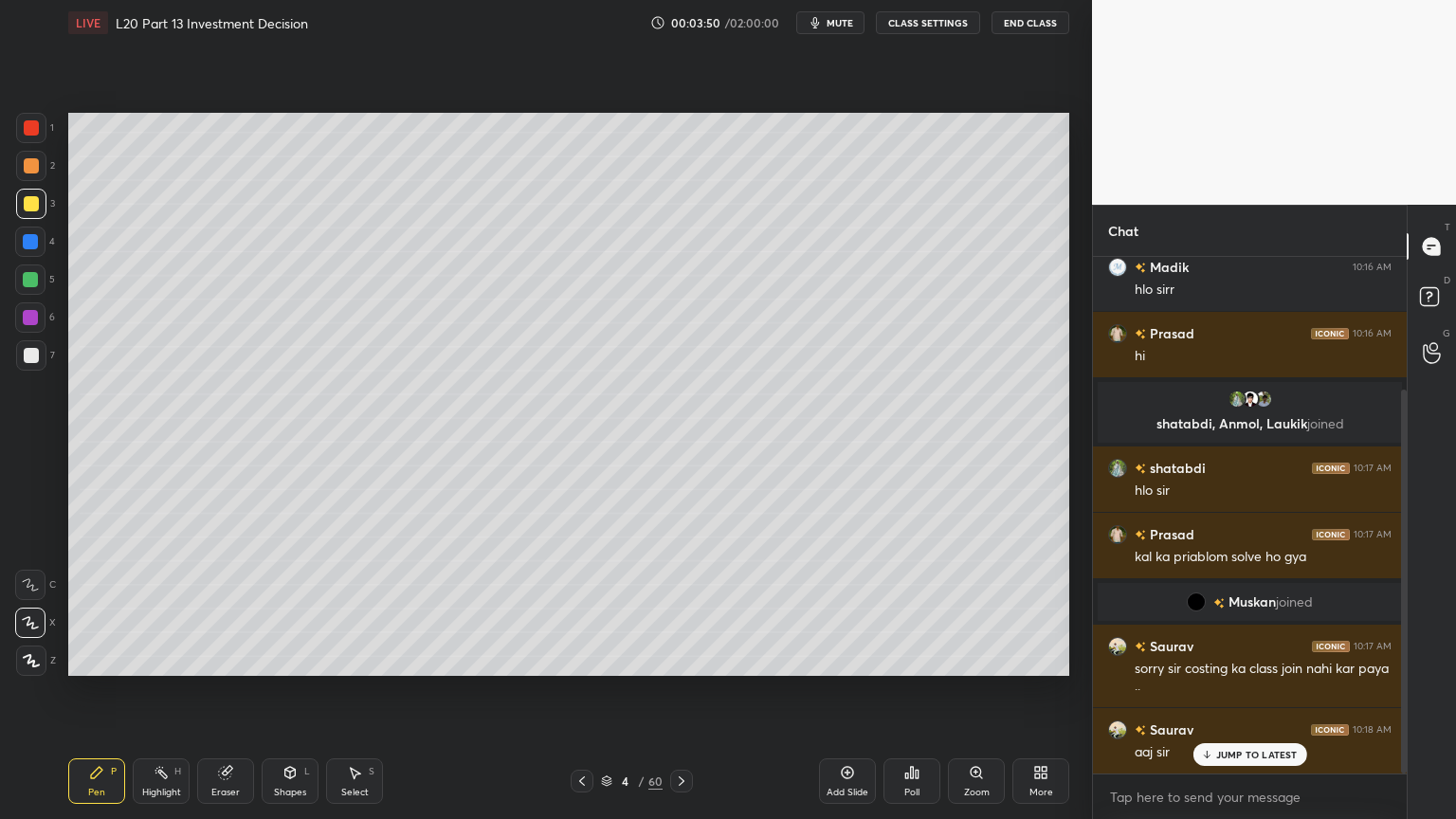 click at bounding box center (31, 166) 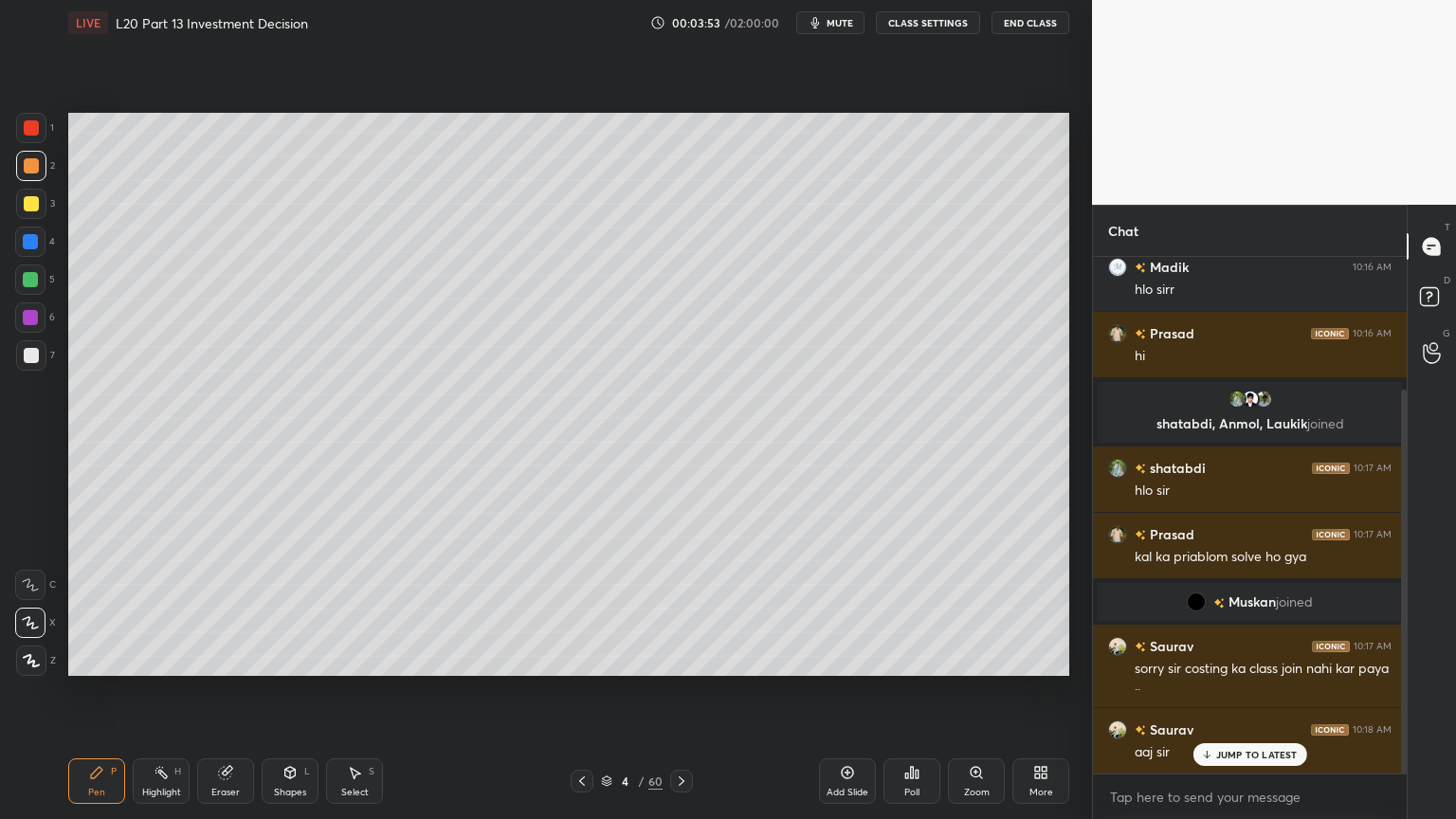click at bounding box center [30, 242] 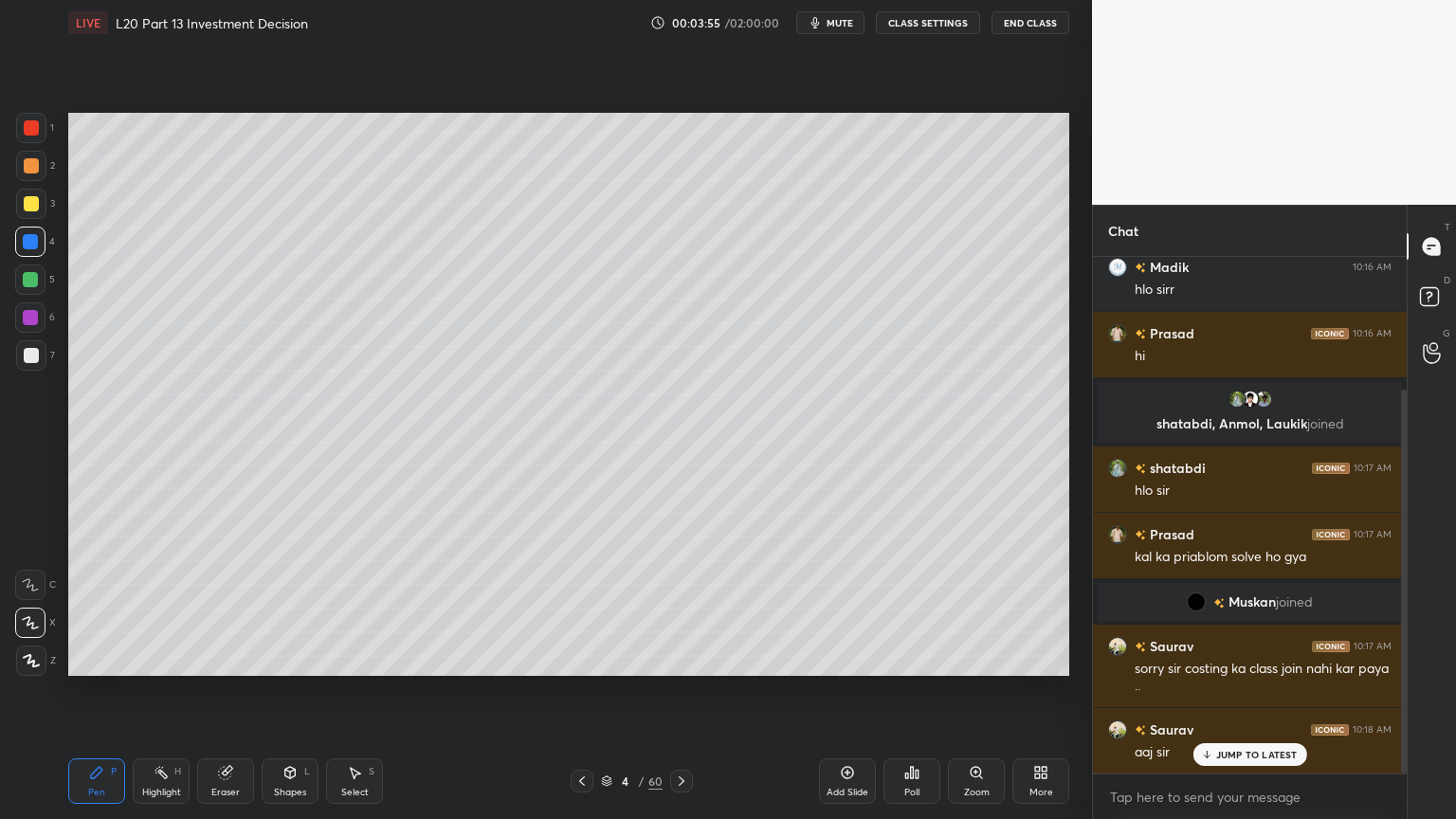 click at bounding box center [31, 166] 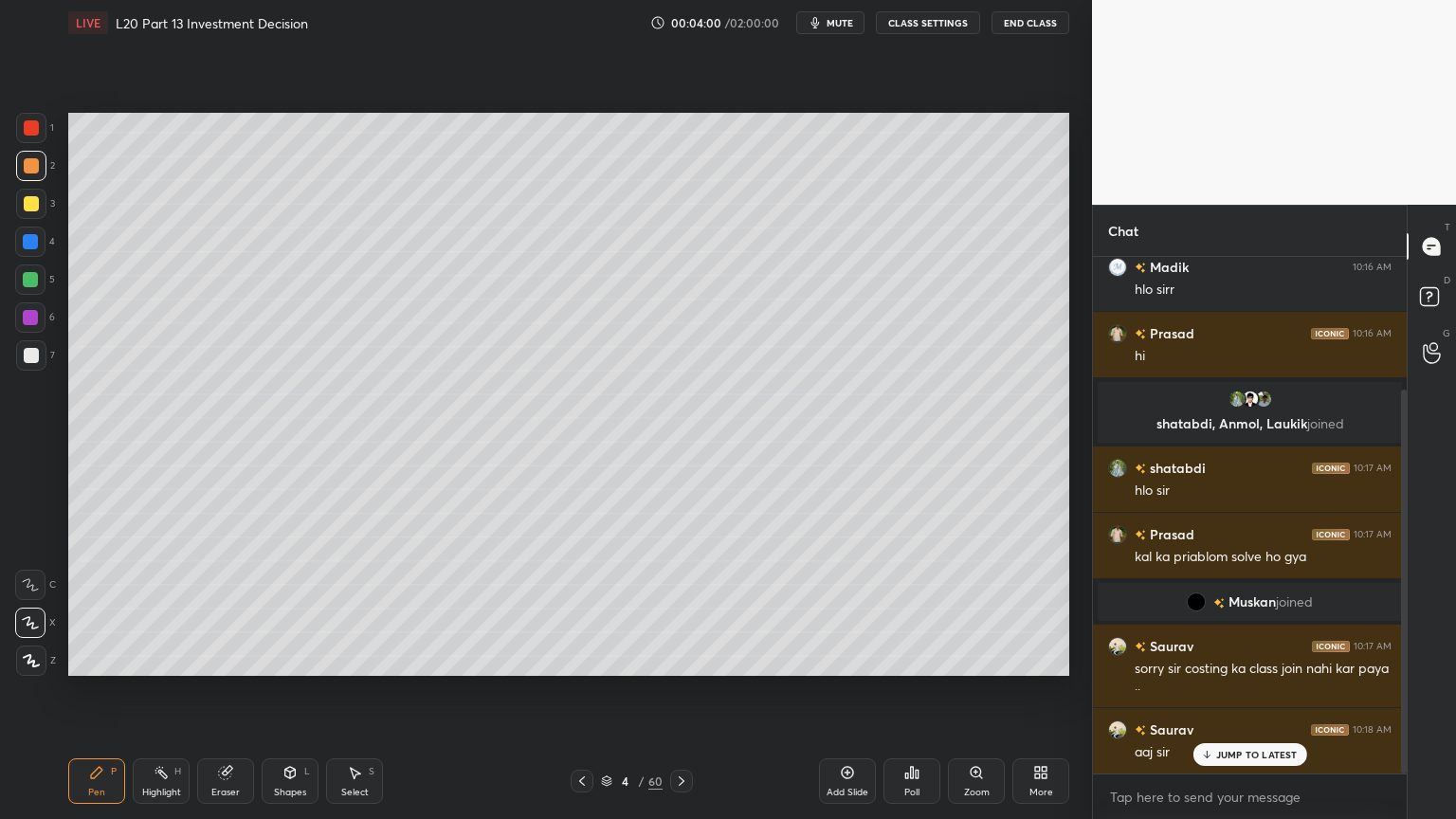 click at bounding box center [31, 355] 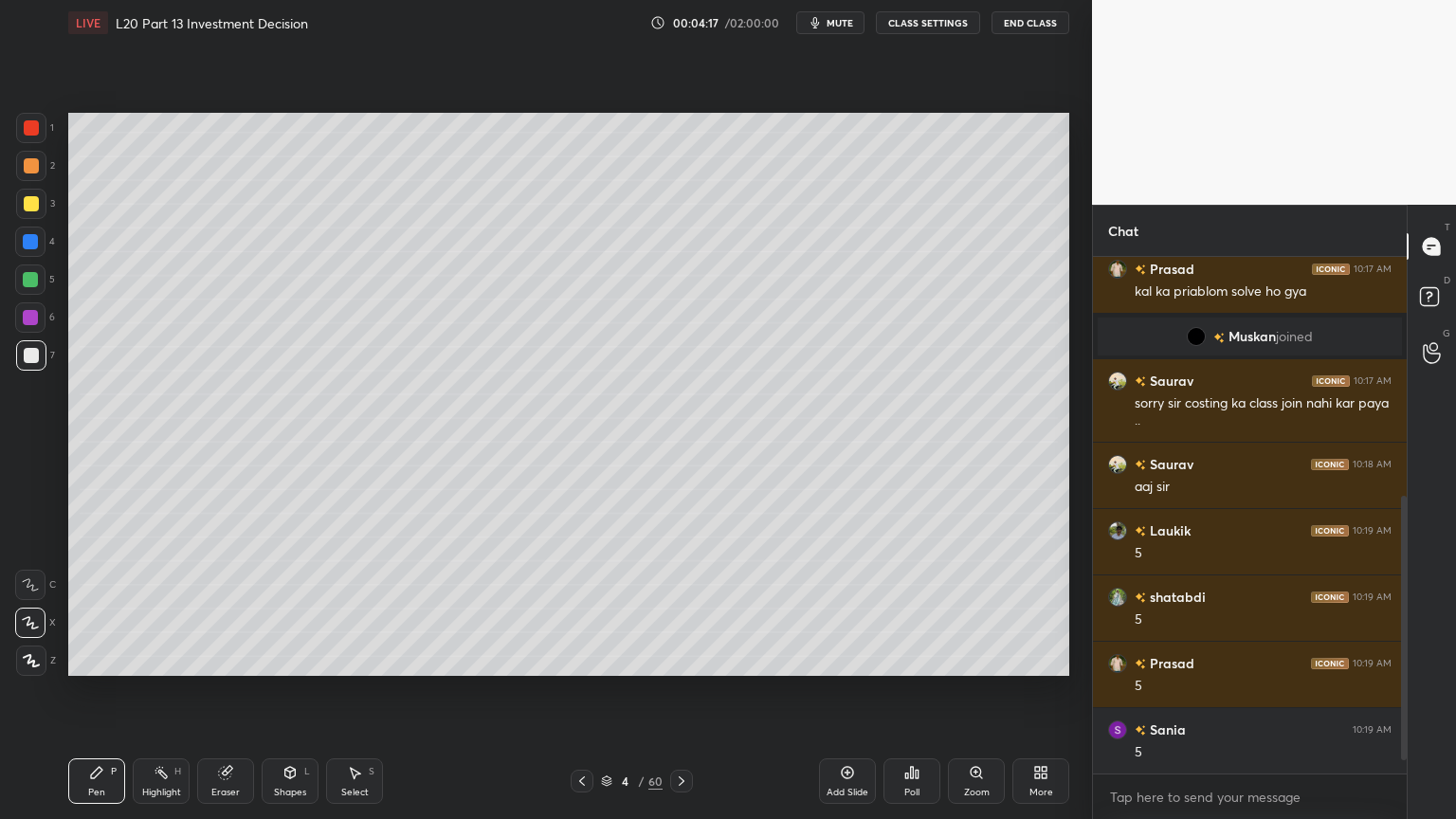 scroll, scrollTop: 511, scrollLeft: 0, axis: vertical 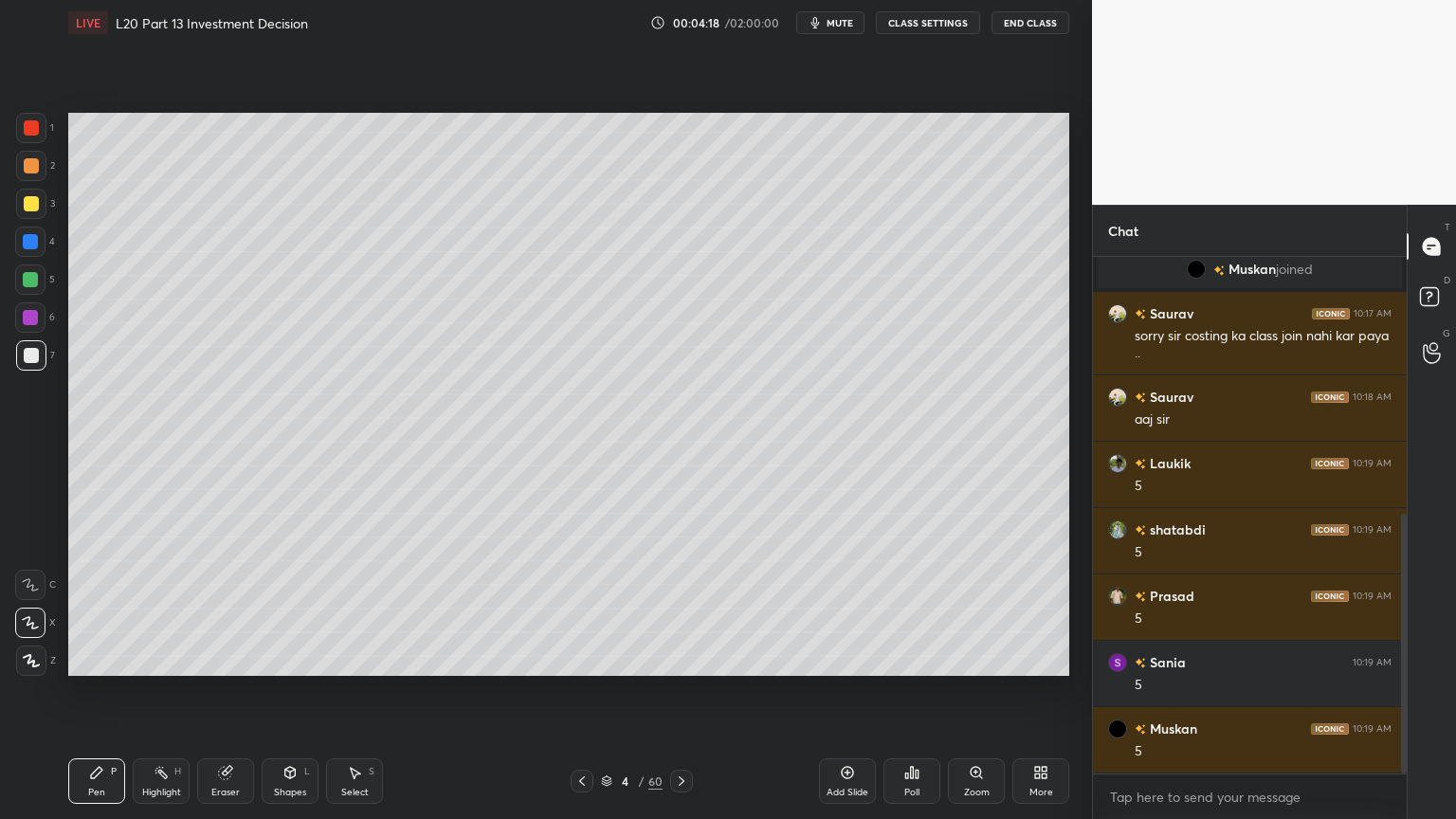 click at bounding box center [30, 242] 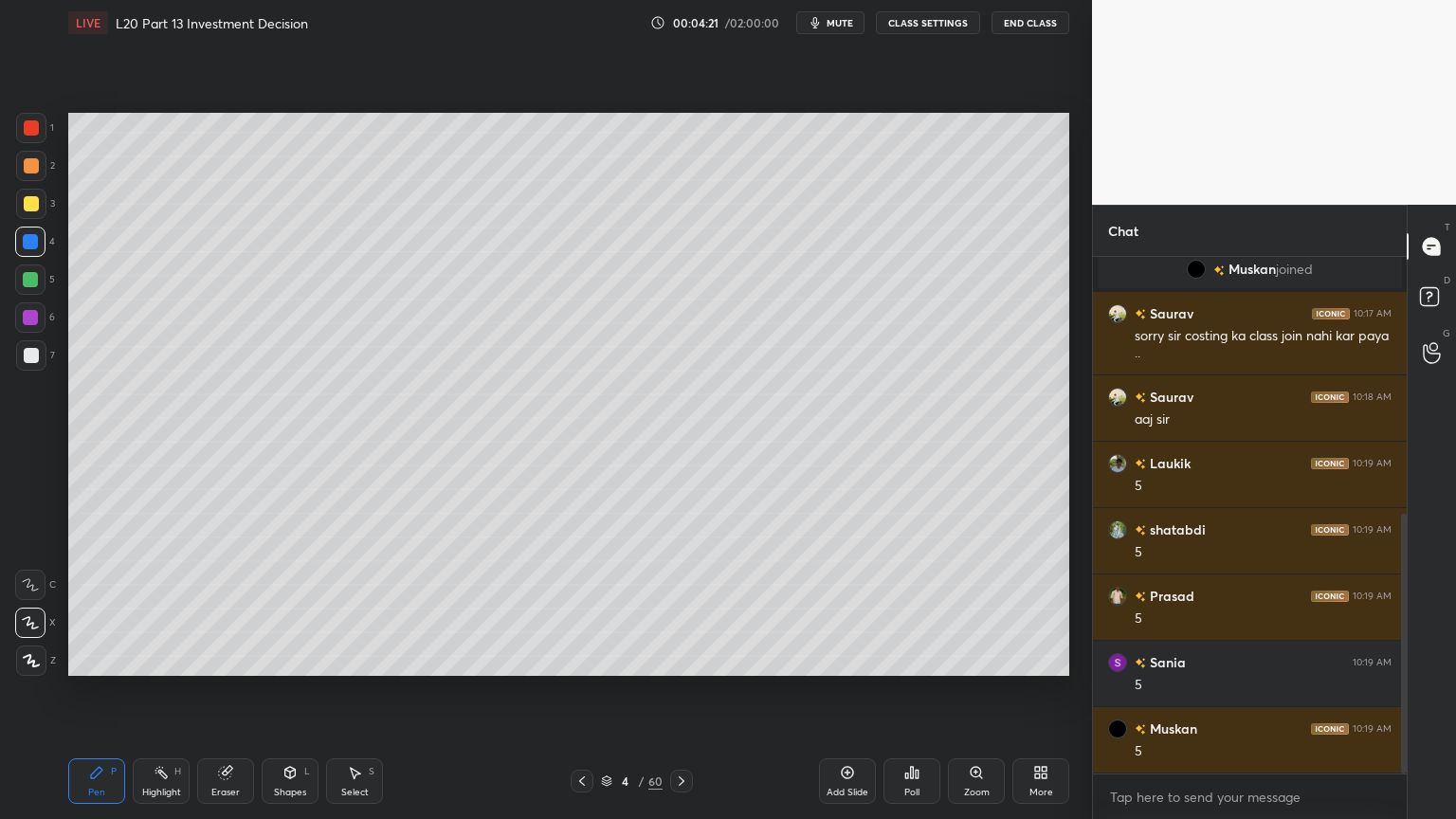 click at bounding box center (31, 355) 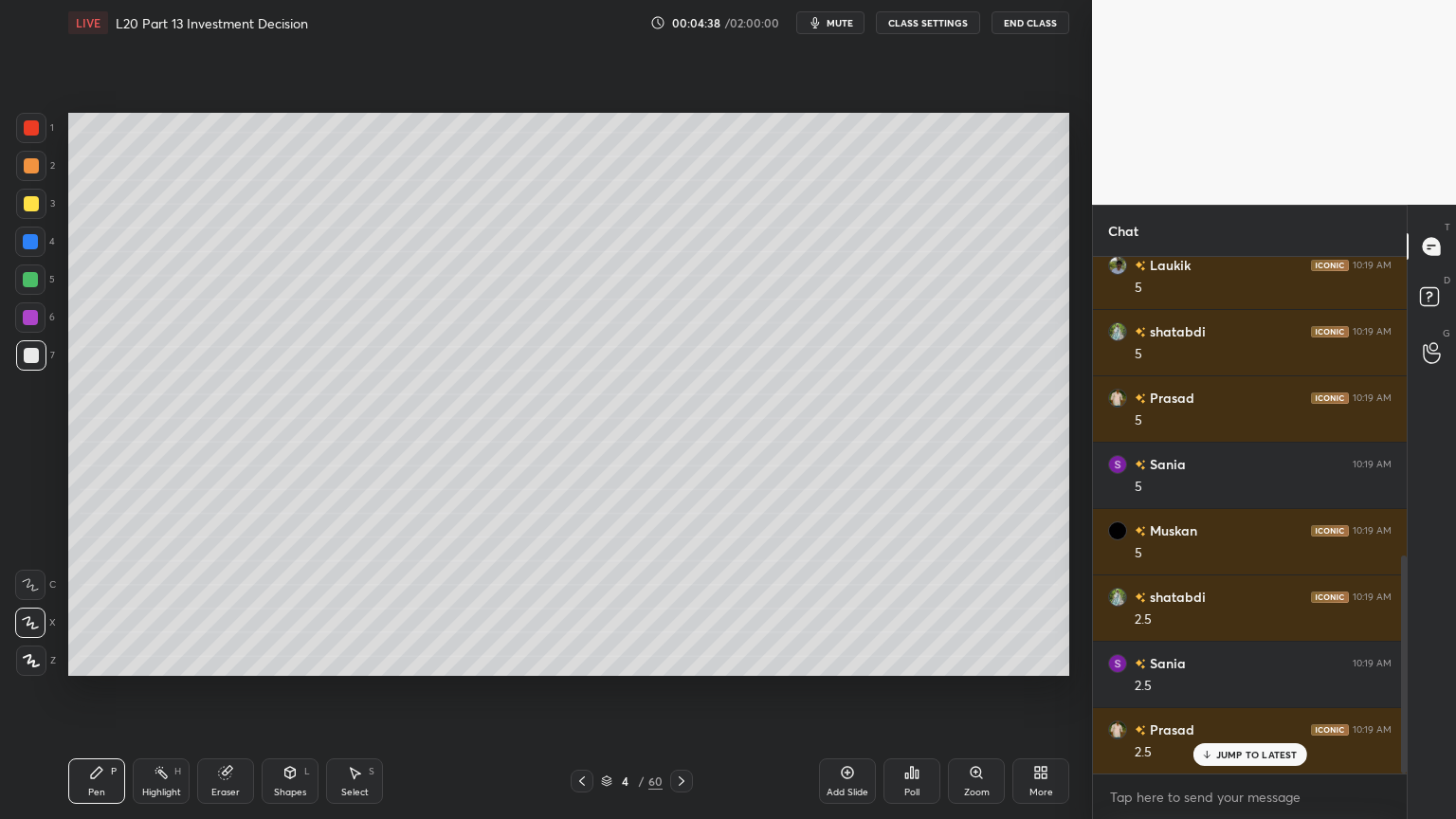 scroll, scrollTop: 776, scrollLeft: 0, axis: vertical 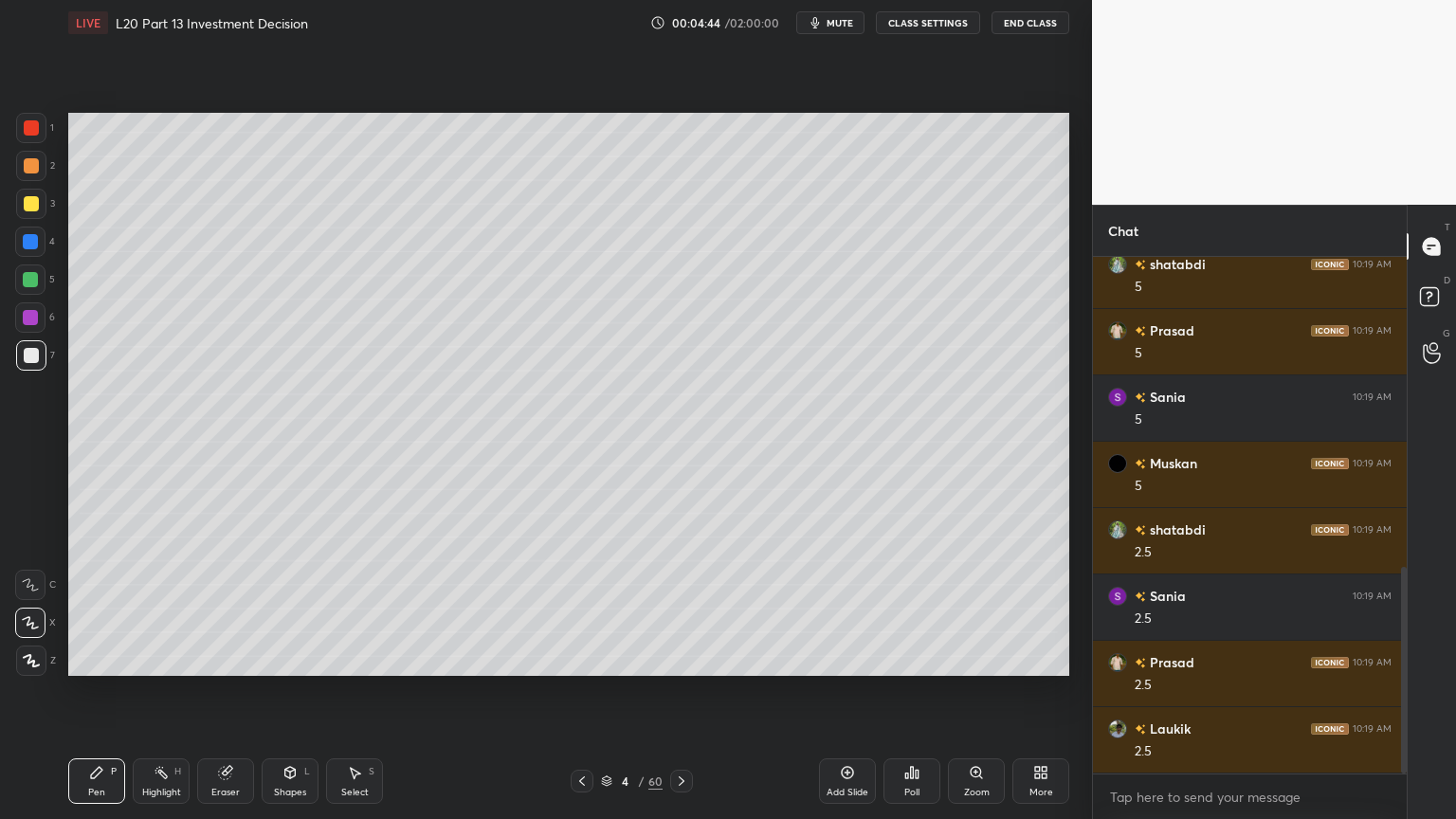 click at bounding box center [30, 280] 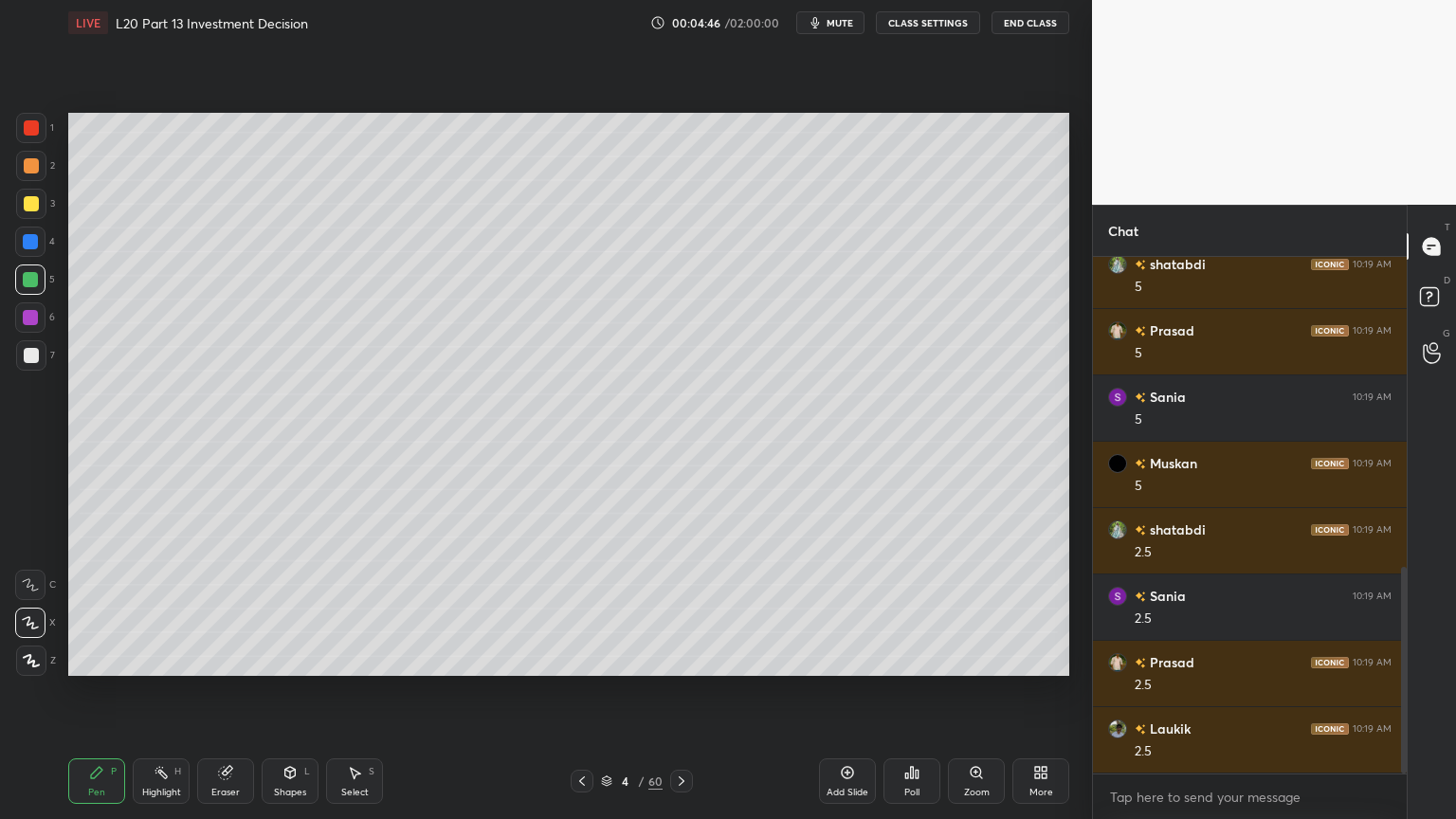 scroll, scrollTop: 822, scrollLeft: 0, axis: vertical 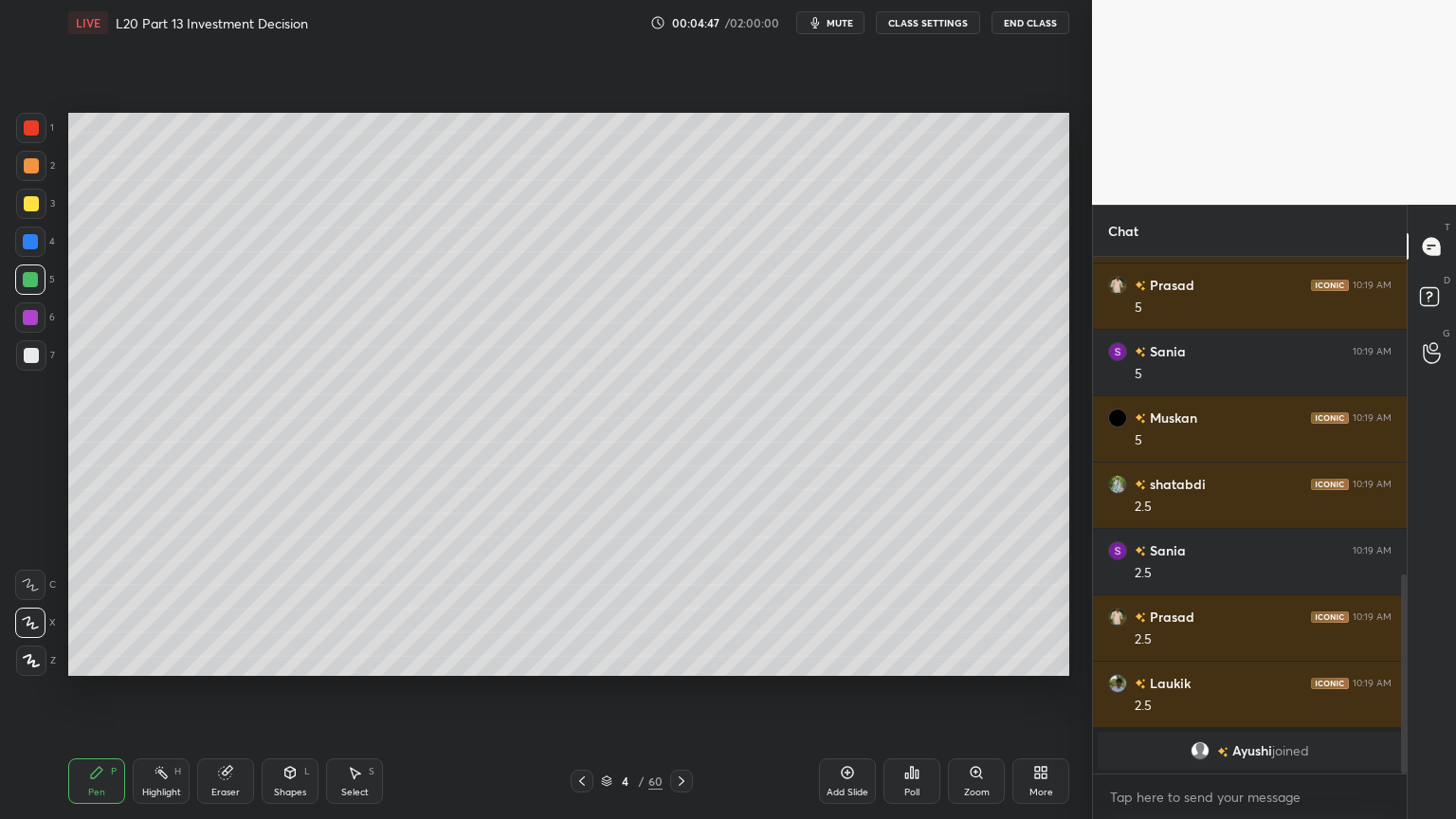 click at bounding box center (31, 355) 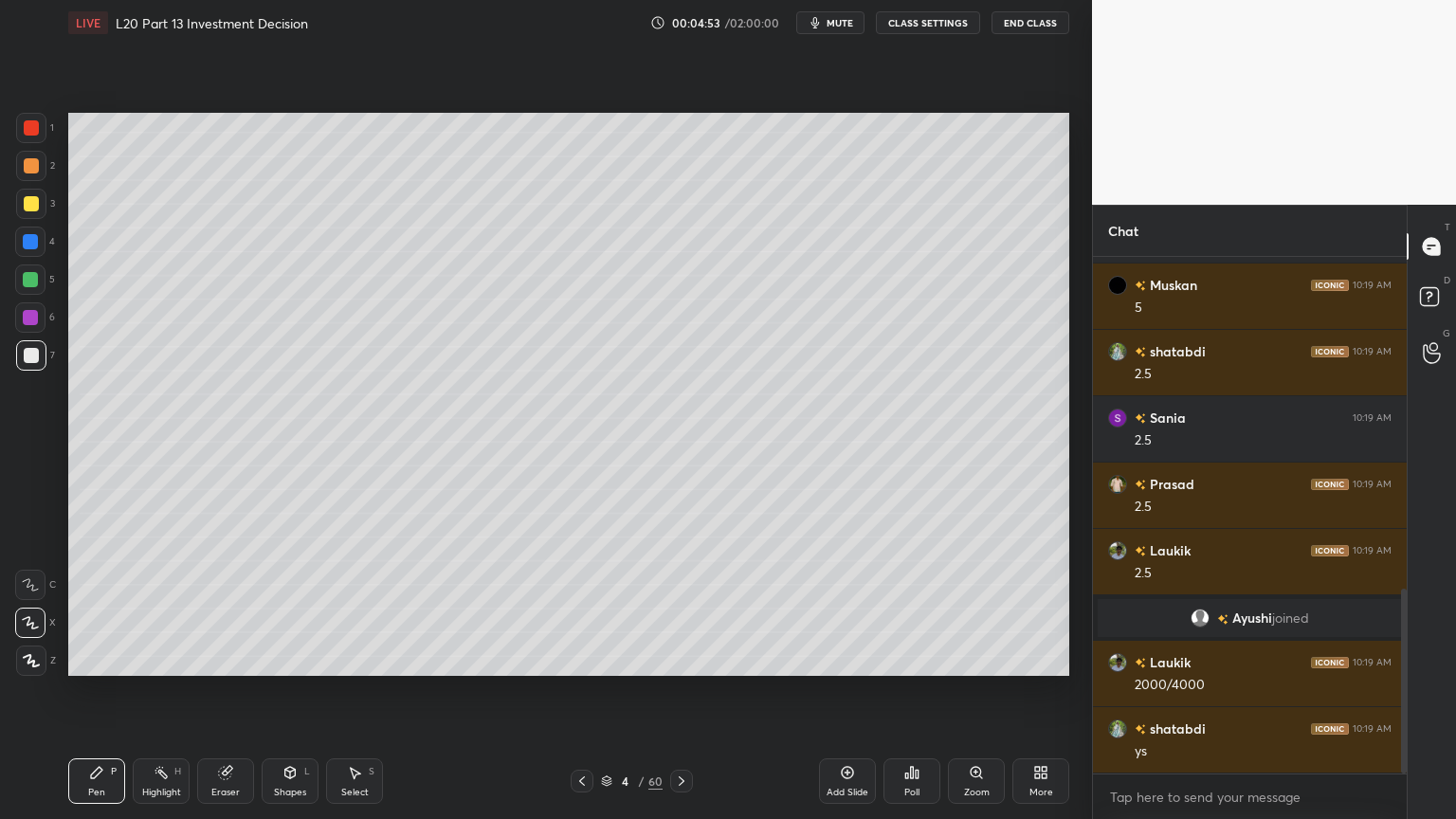 scroll, scrollTop: 1057, scrollLeft: 0, axis: vertical 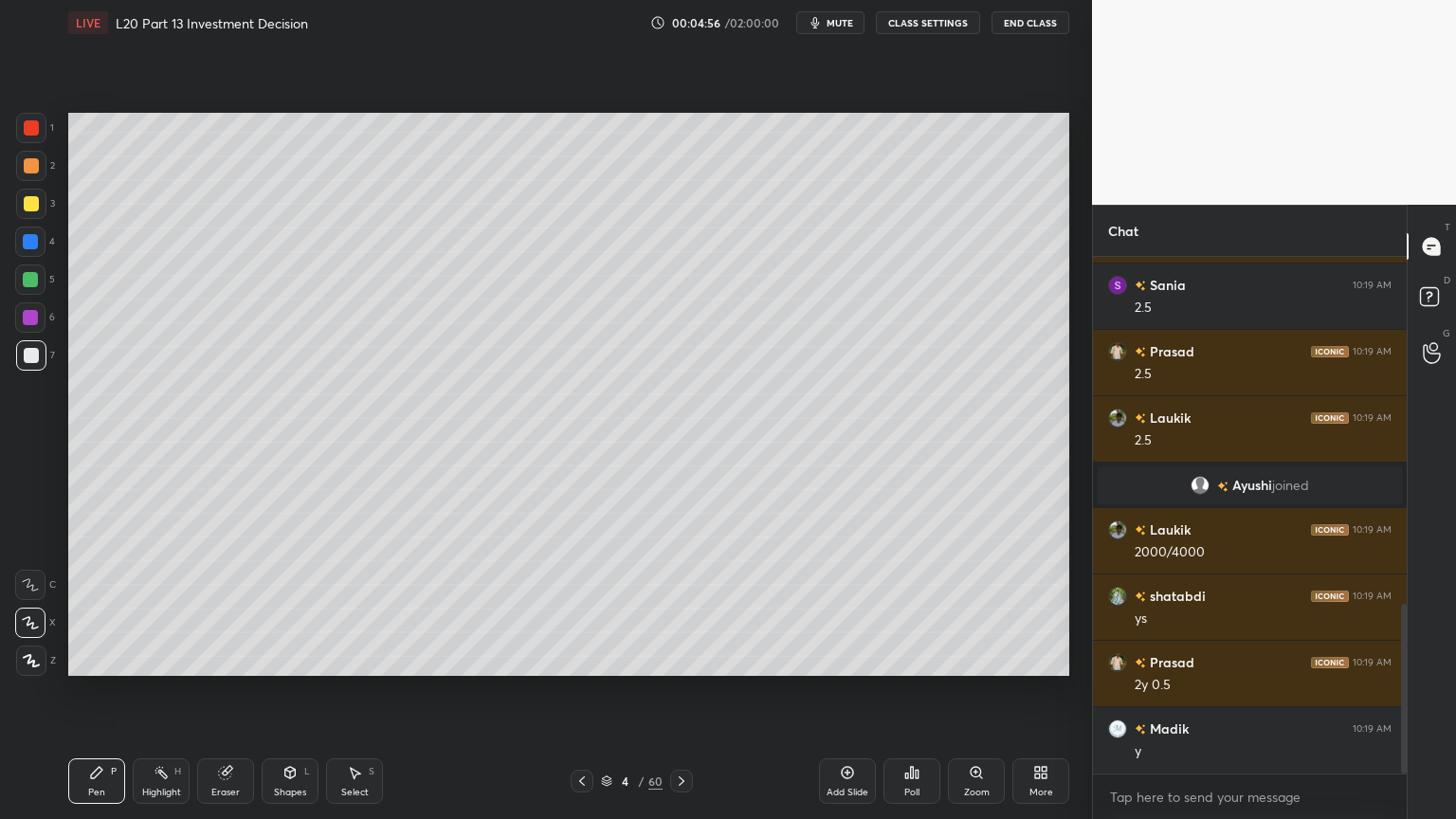 click at bounding box center [31, 166] 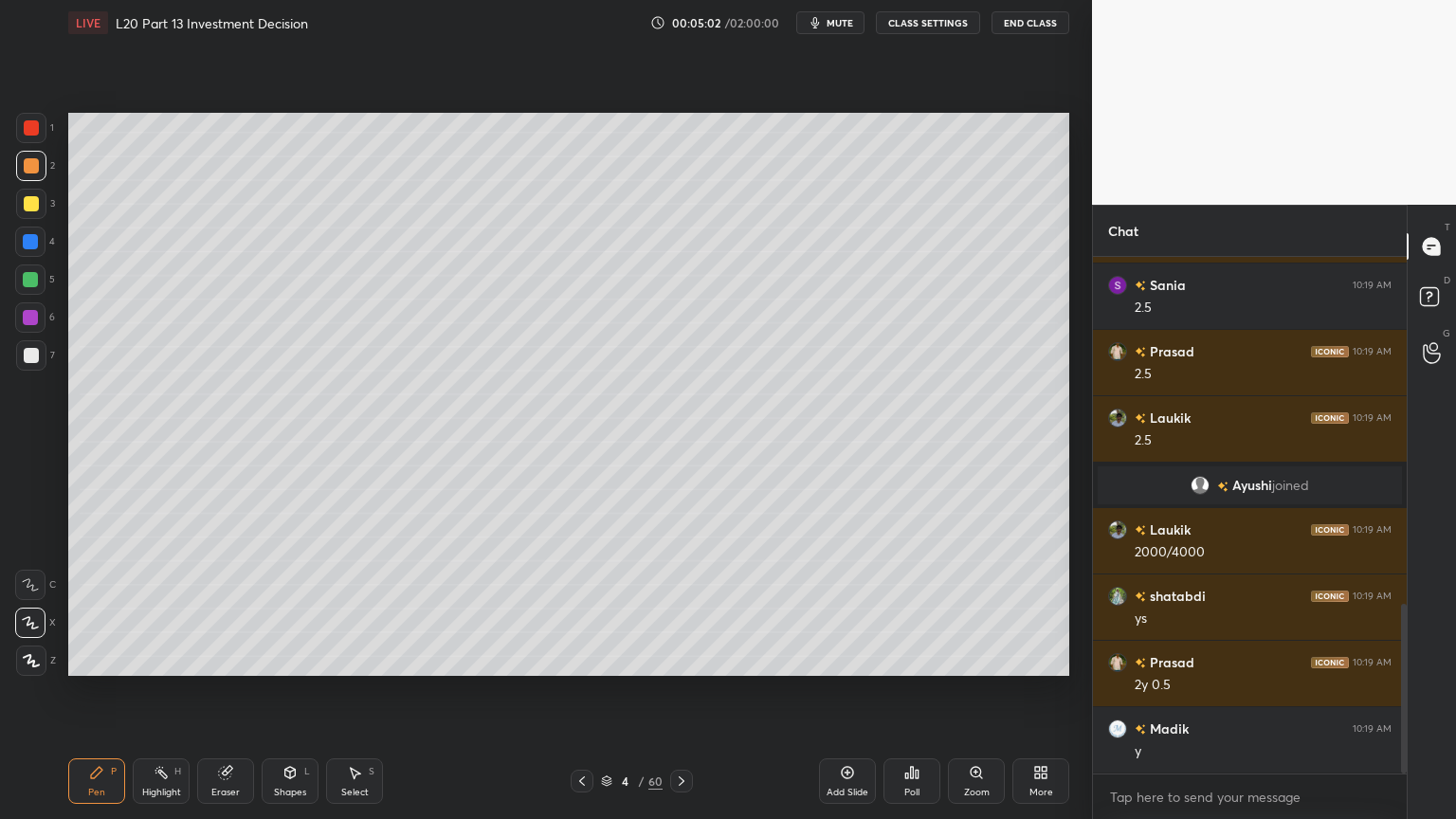 click at bounding box center (31, 355) 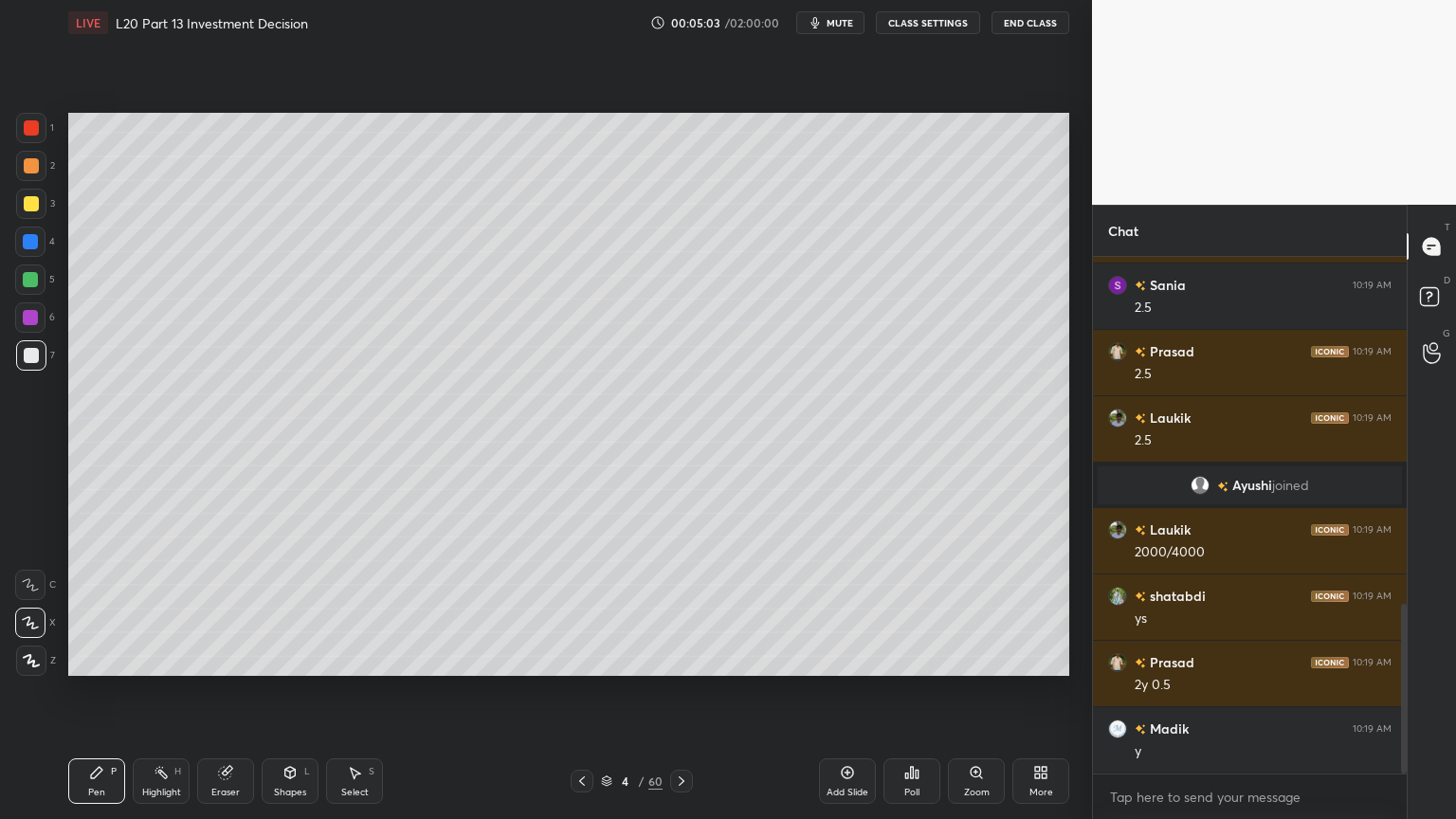 click on "4" at bounding box center [35, 246] 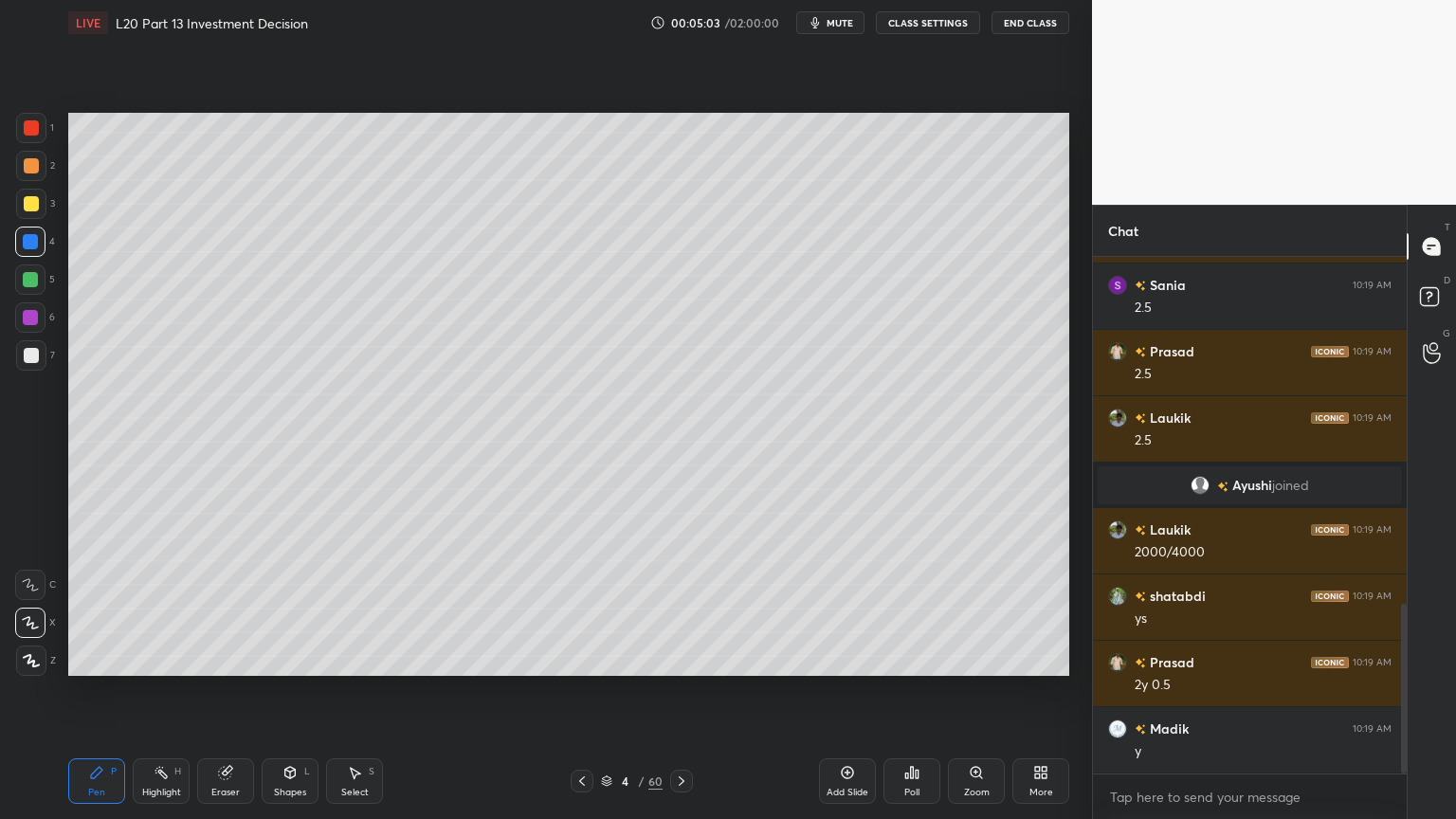 click at bounding box center (30, 280) 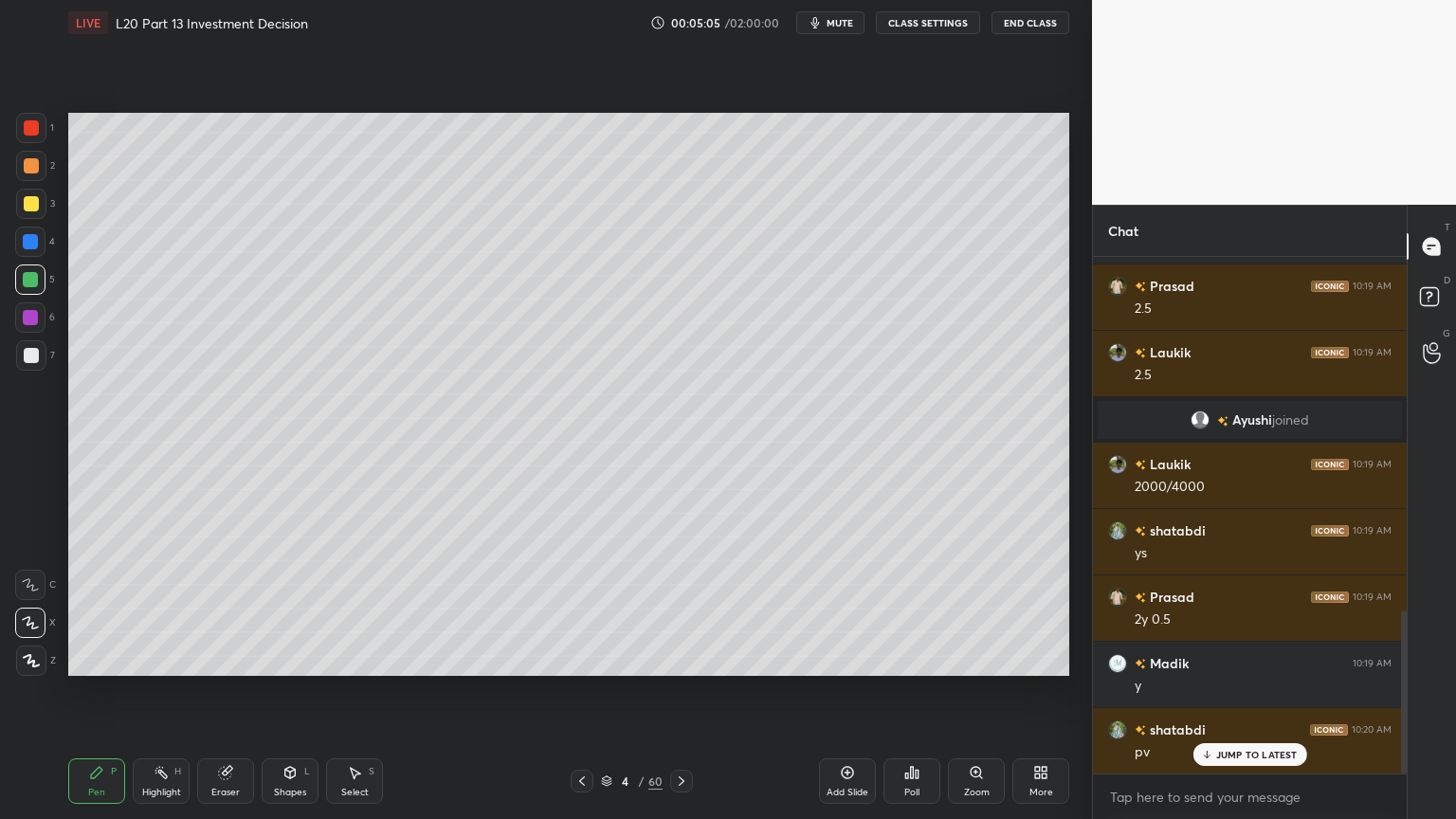 scroll, scrollTop: 1190, scrollLeft: 0, axis: vertical 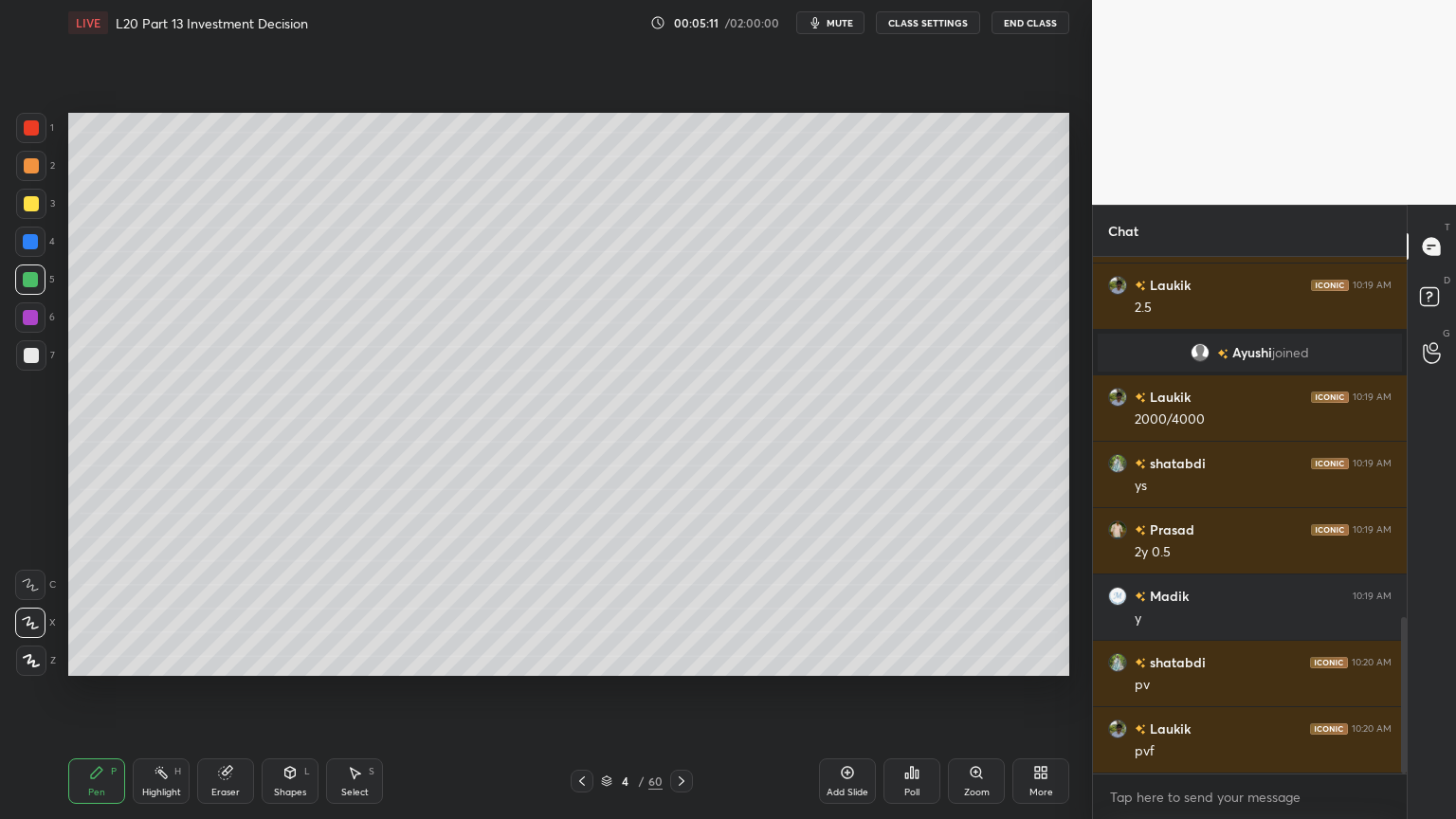 click at bounding box center (31, 355) 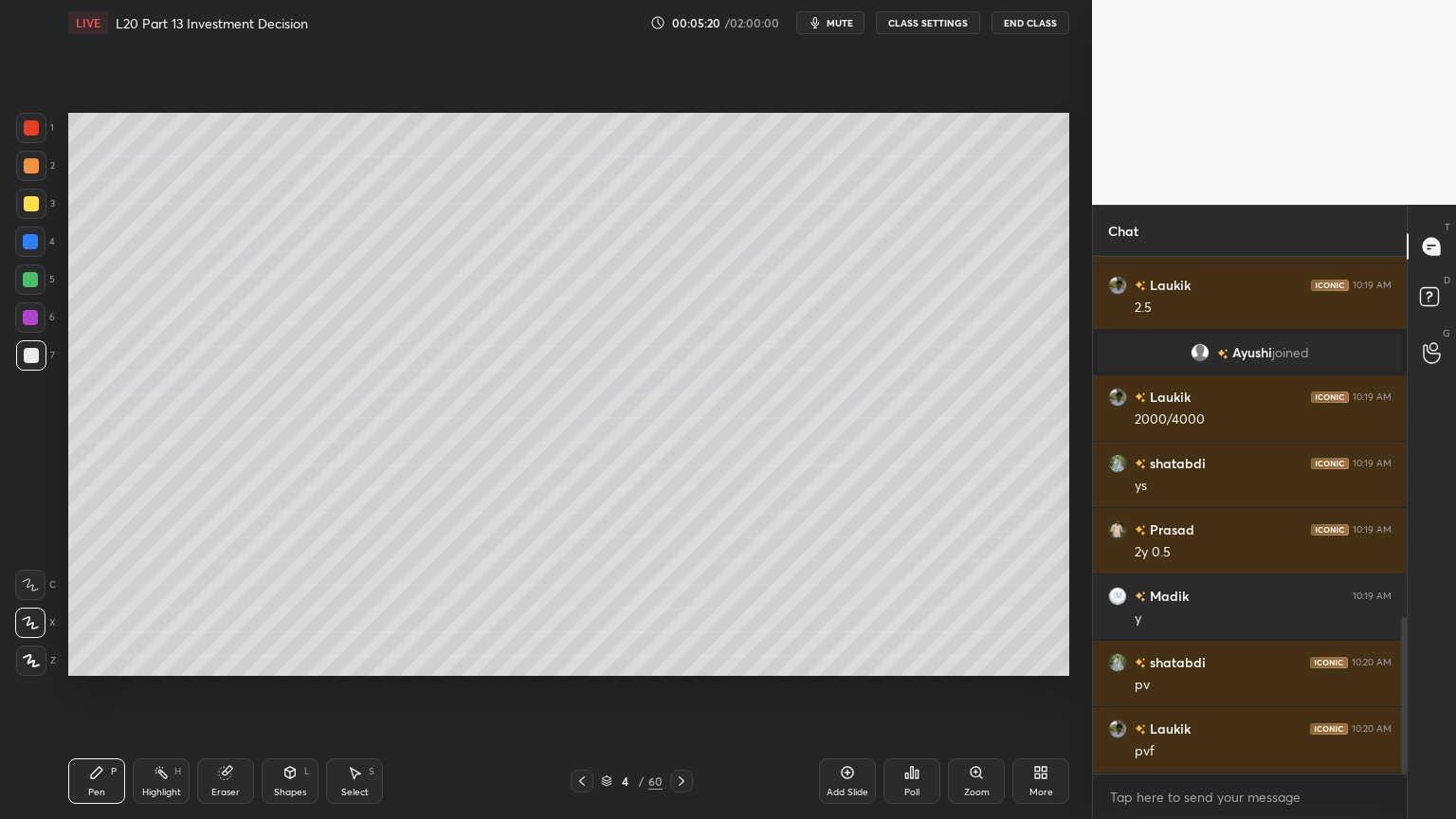 scroll, scrollTop: 1235, scrollLeft: 0, axis: vertical 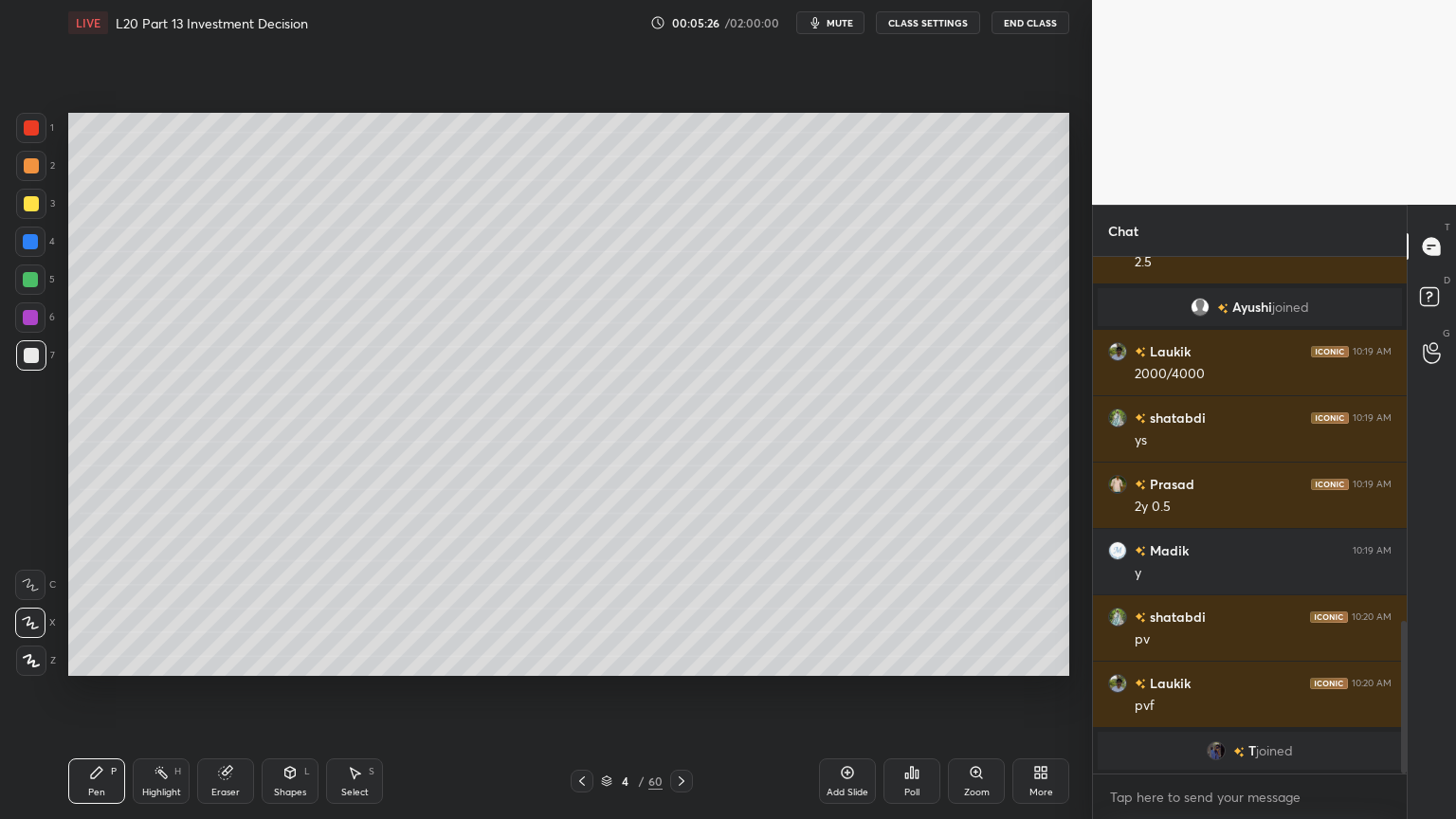 click on "2" at bounding box center [35, 170] 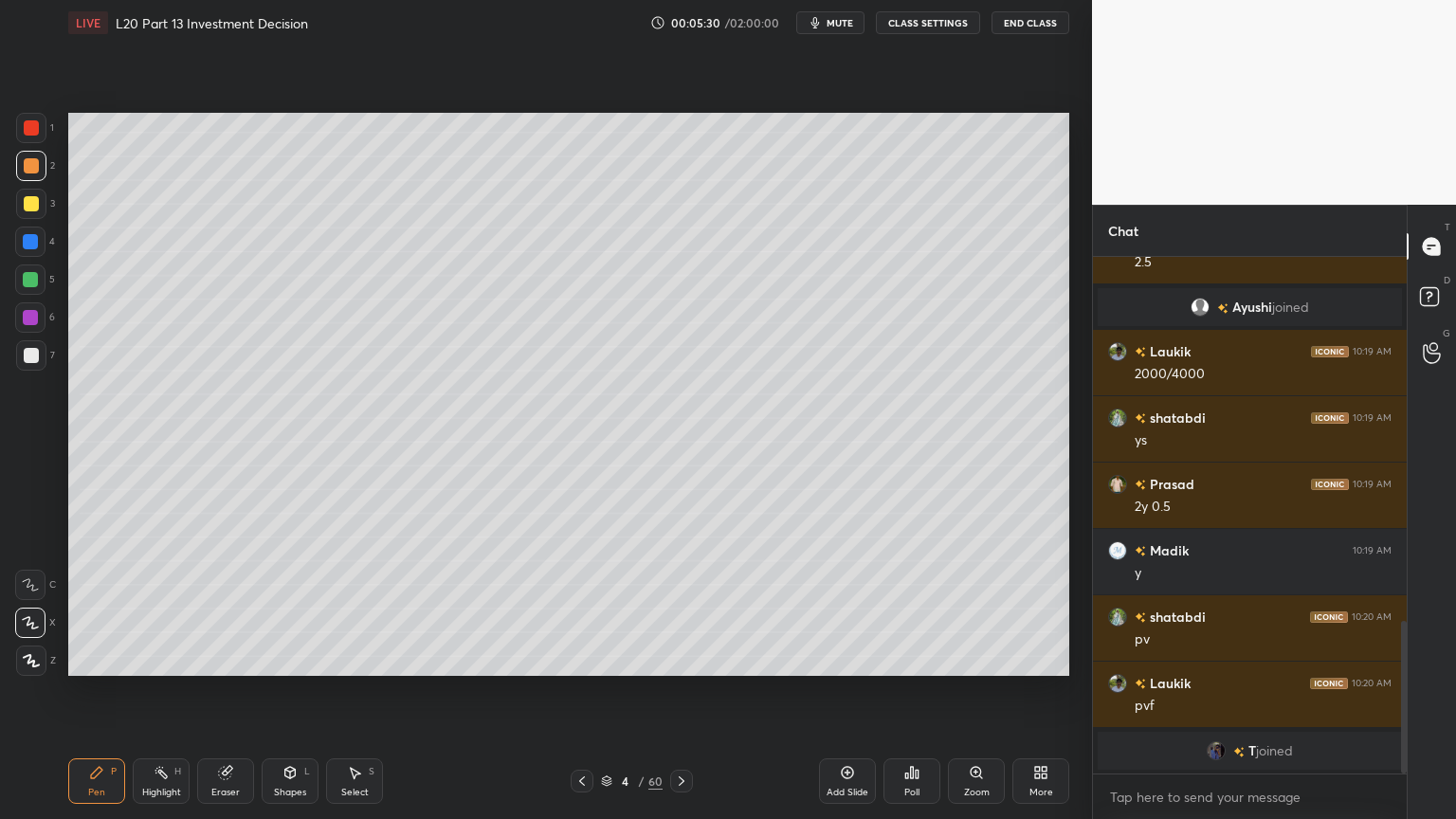 click at bounding box center [31, 355] 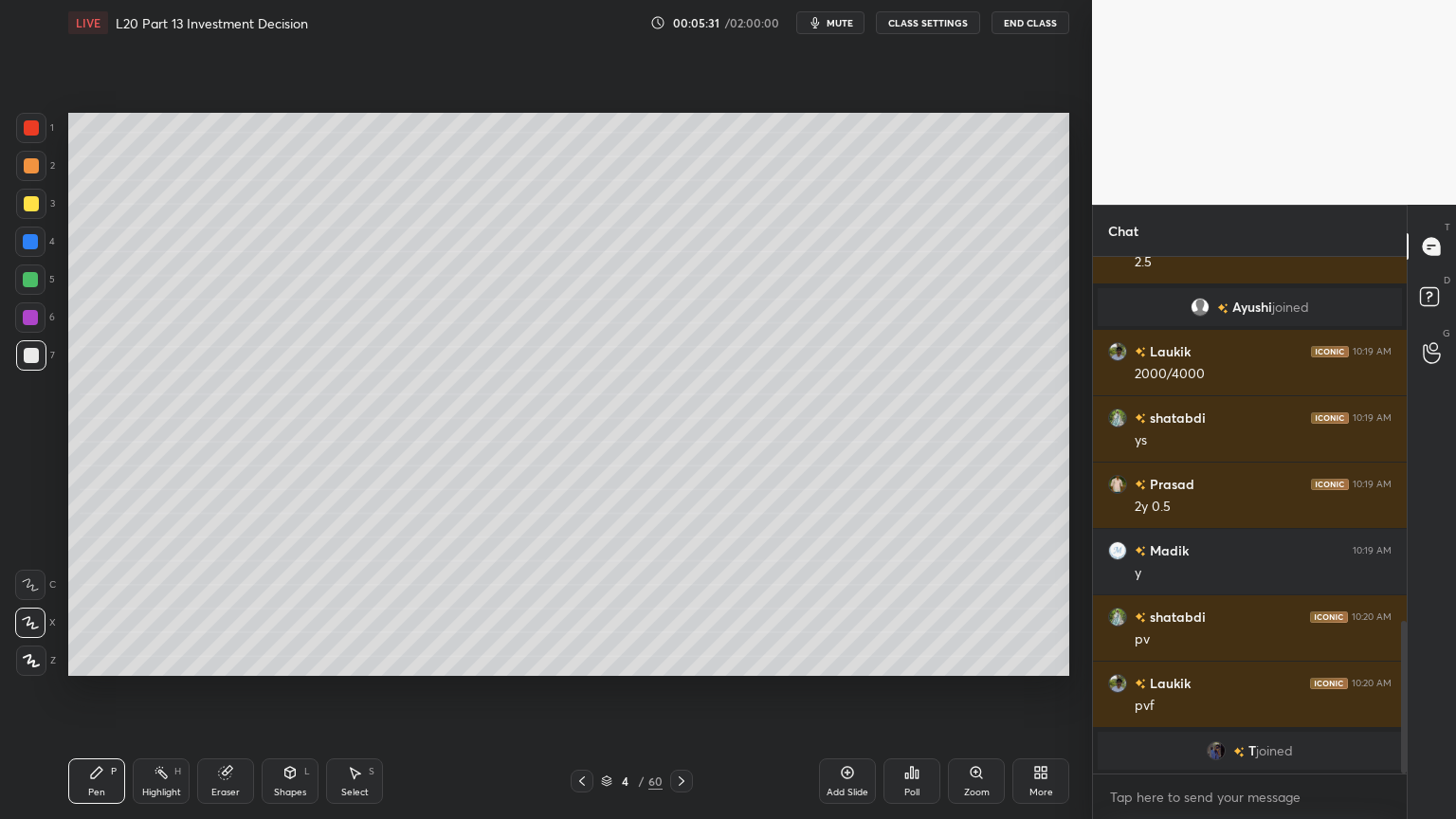 click at bounding box center (31, 204) 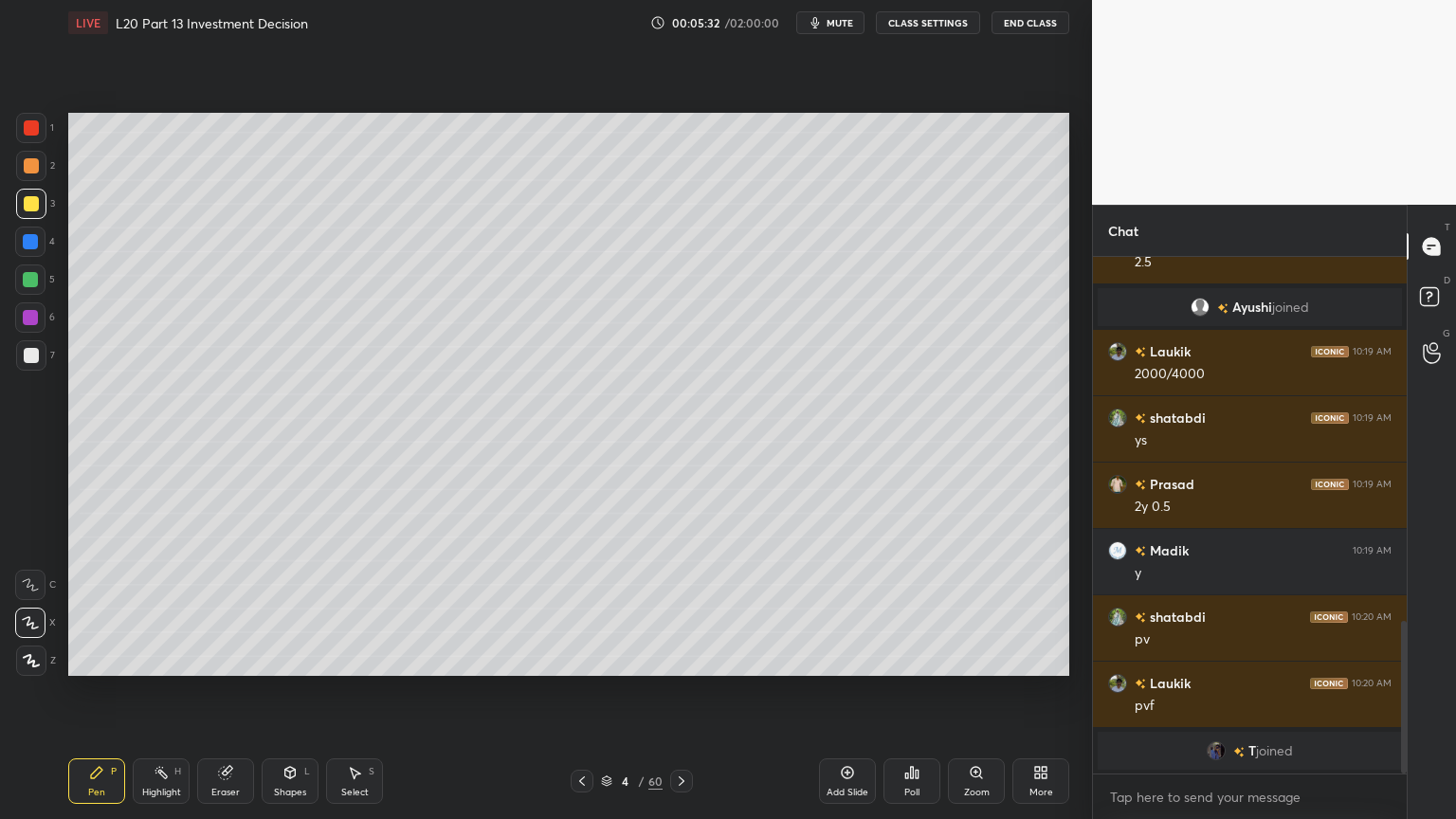click at bounding box center (30, 280) 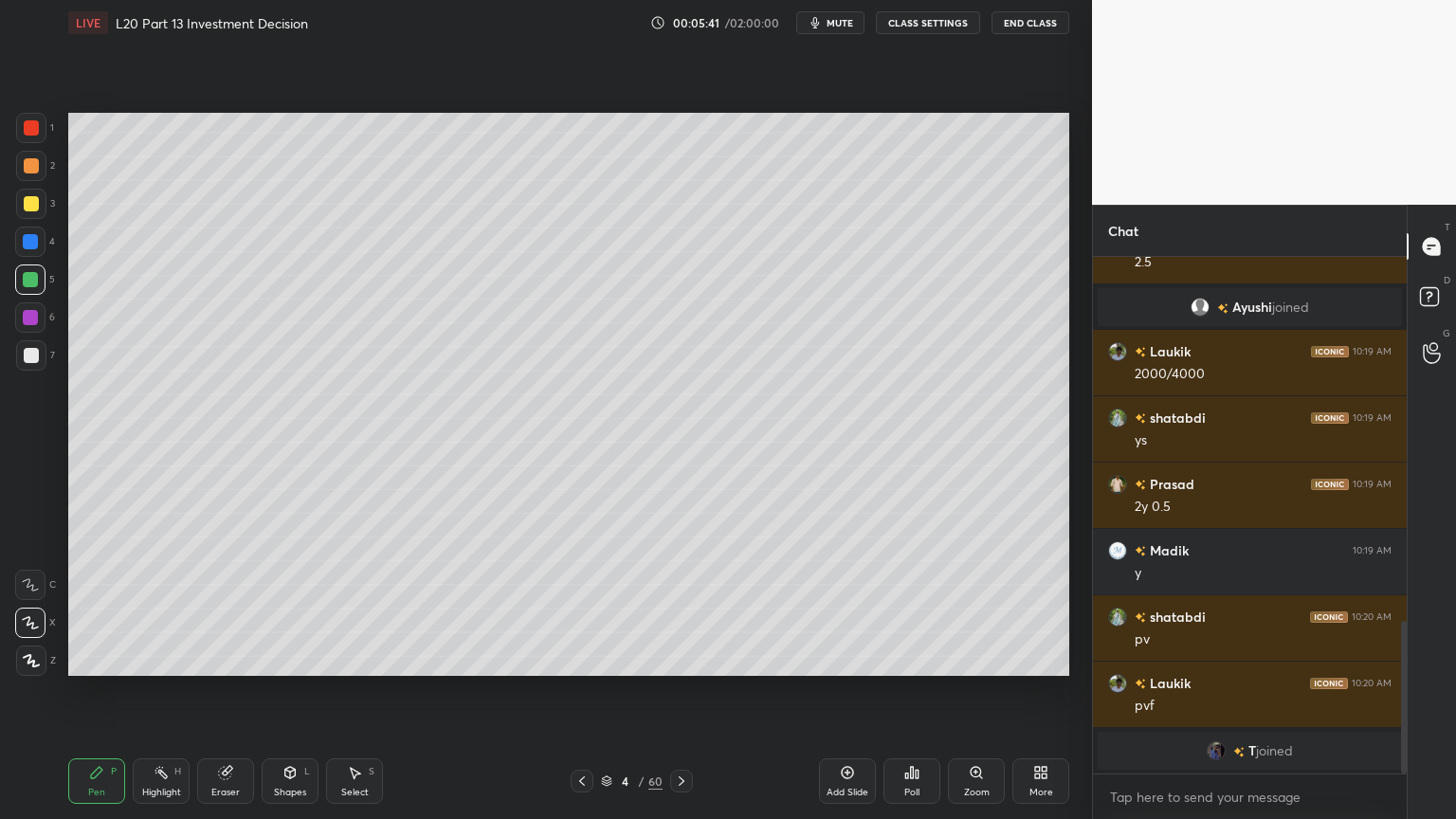 click on "Shapes L" at bounding box center [290, 781] 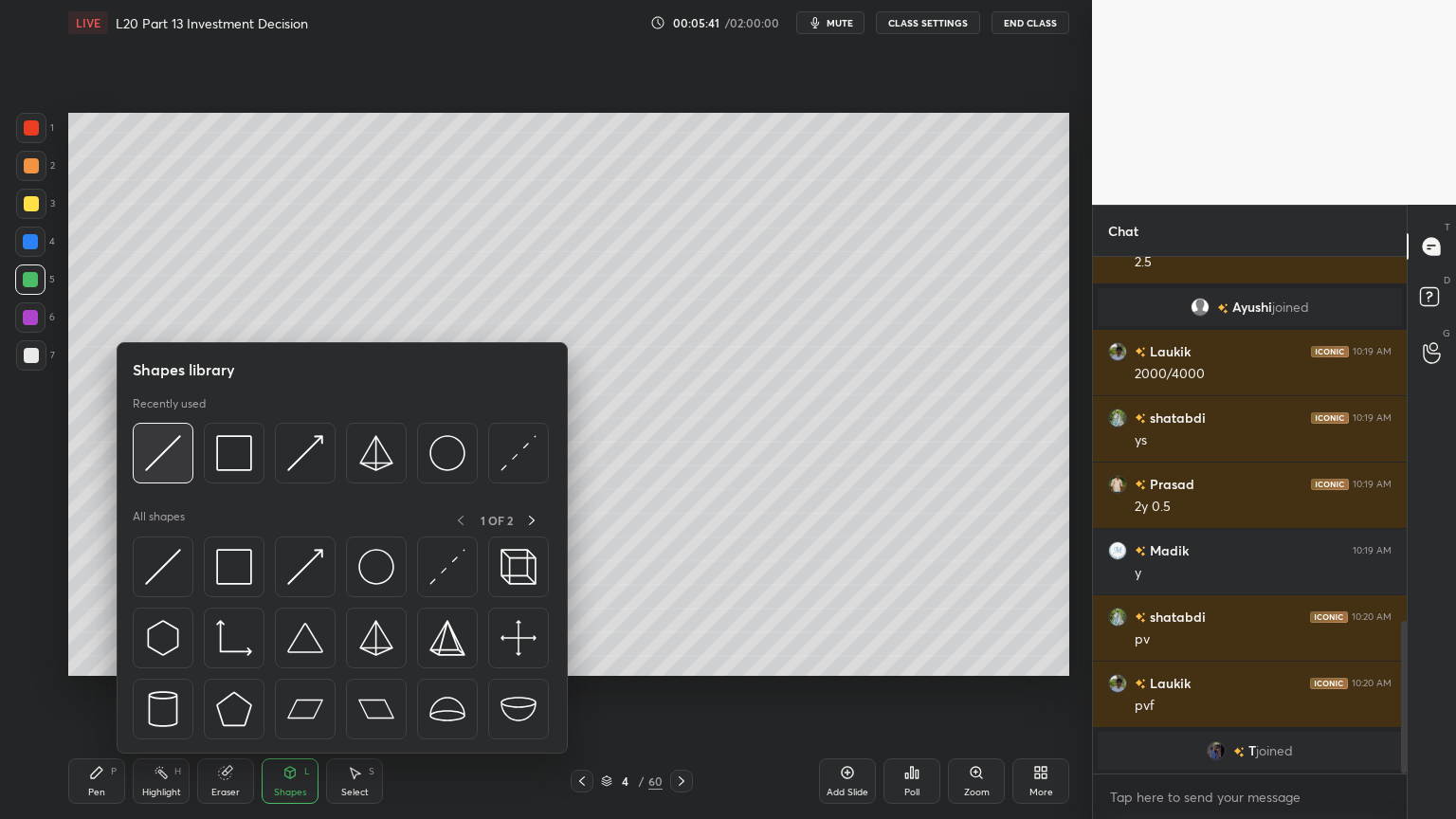 click at bounding box center (163, 453) 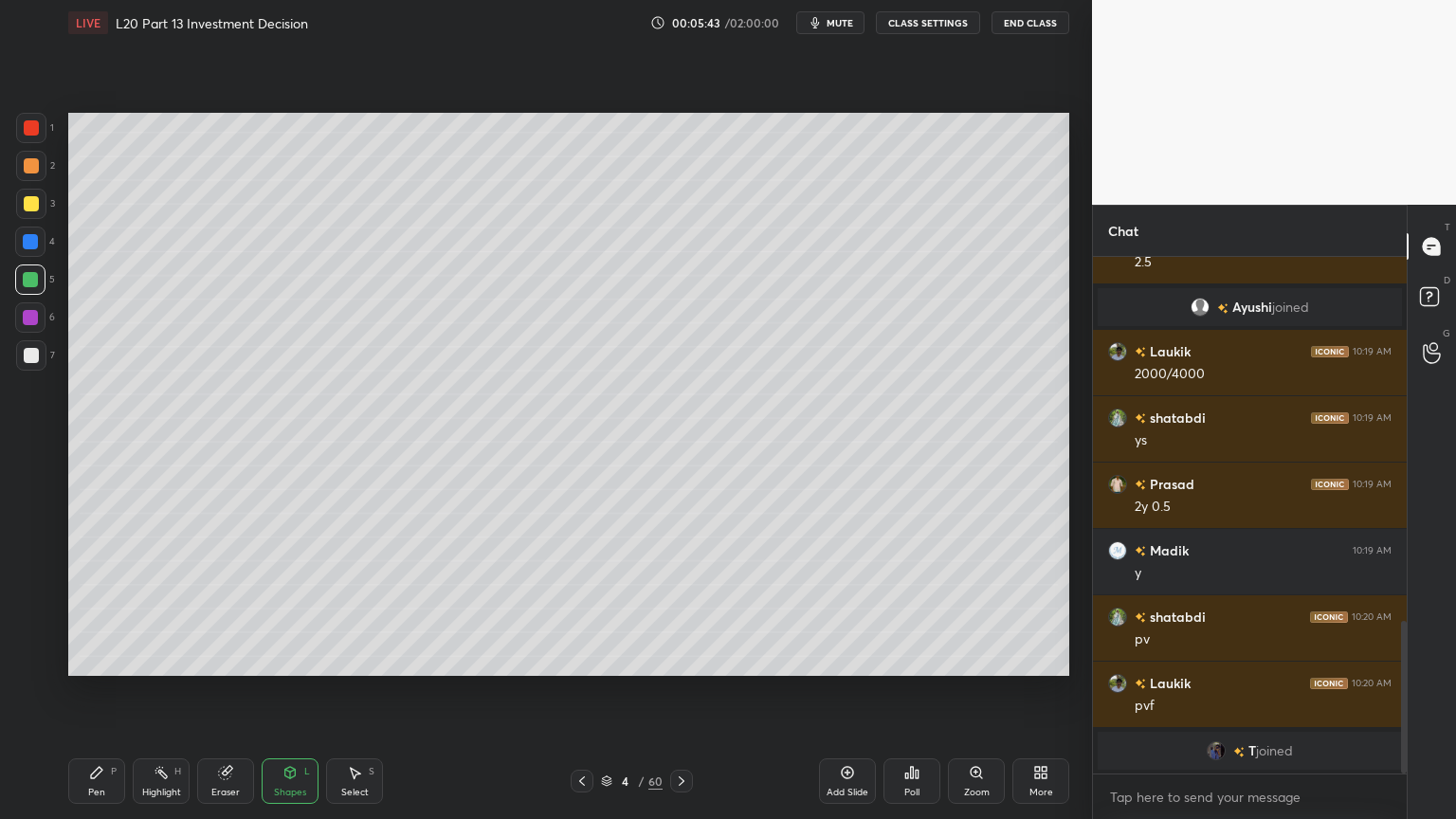 click at bounding box center [31, 355] 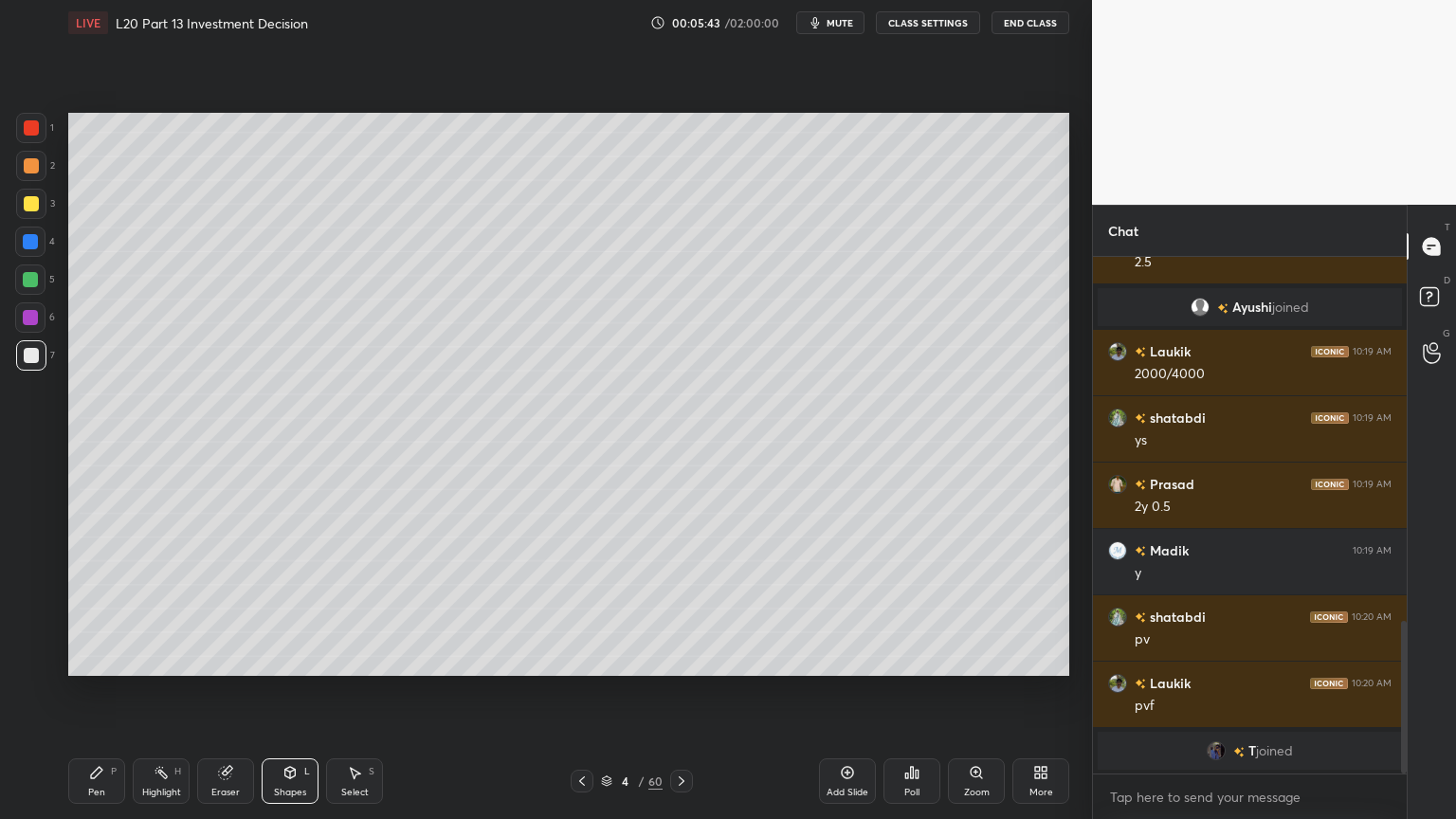 click on "Pen P" at bounding box center (97, 781) 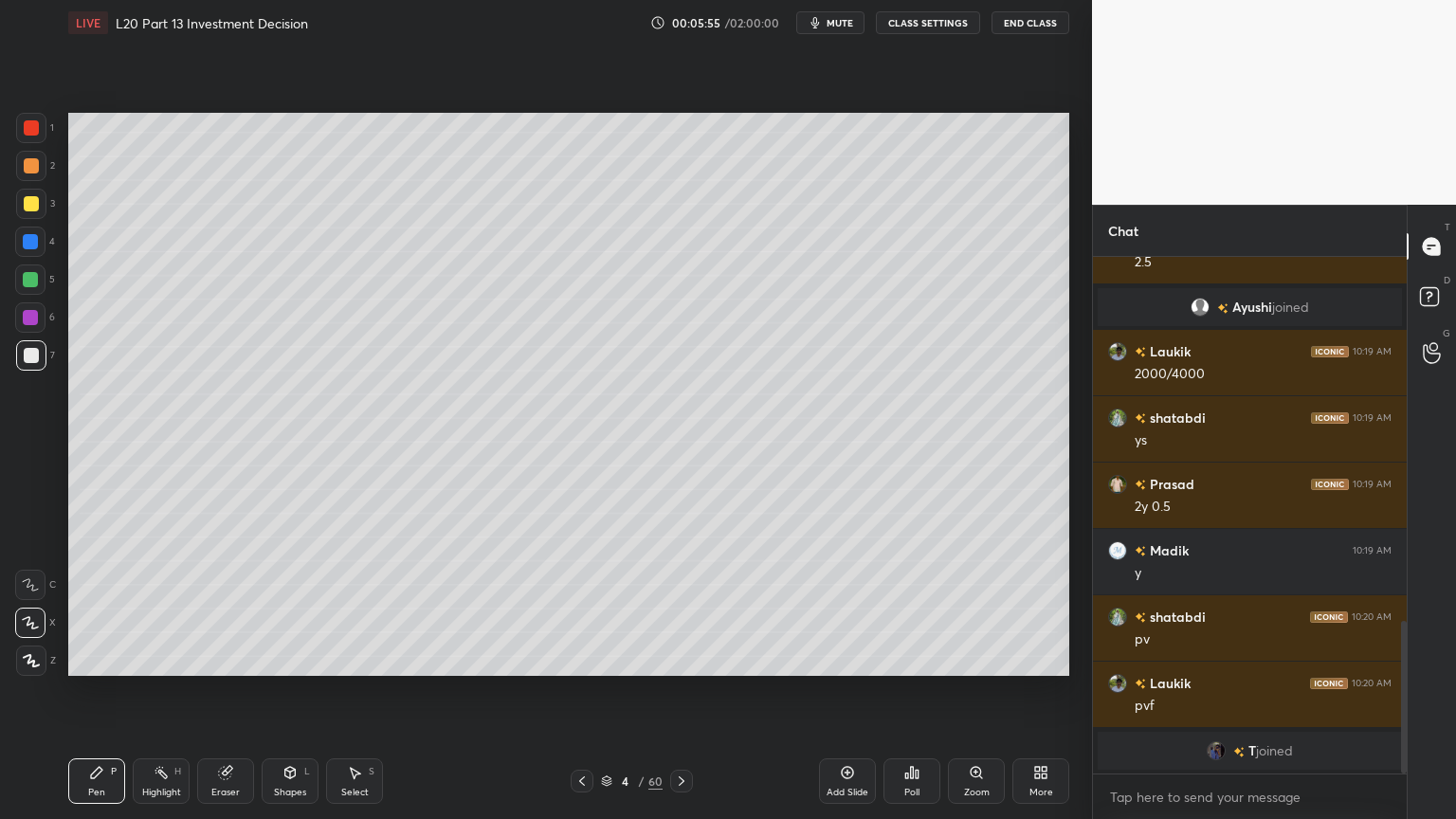 click 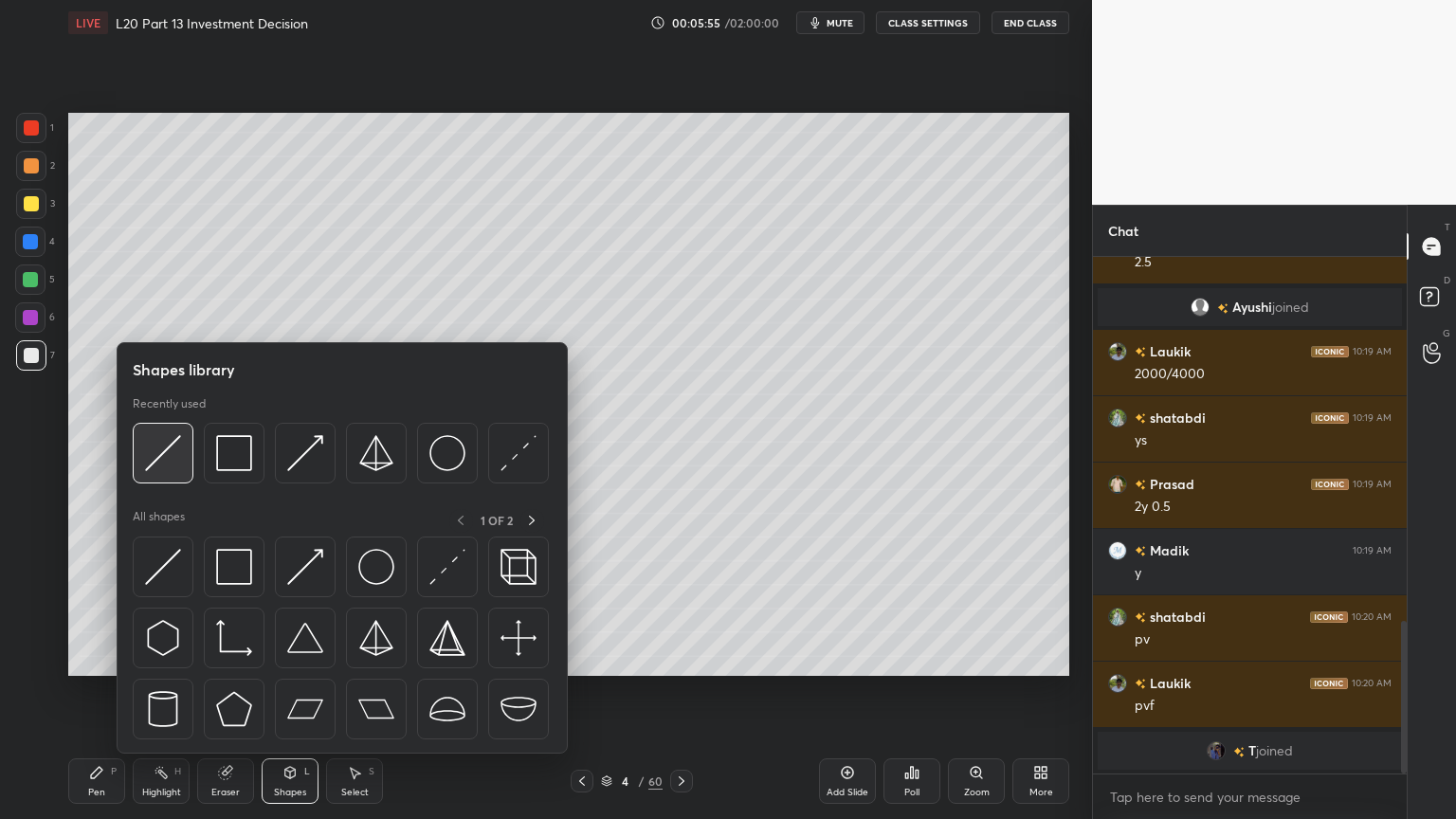 click at bounding box center [163, 453] 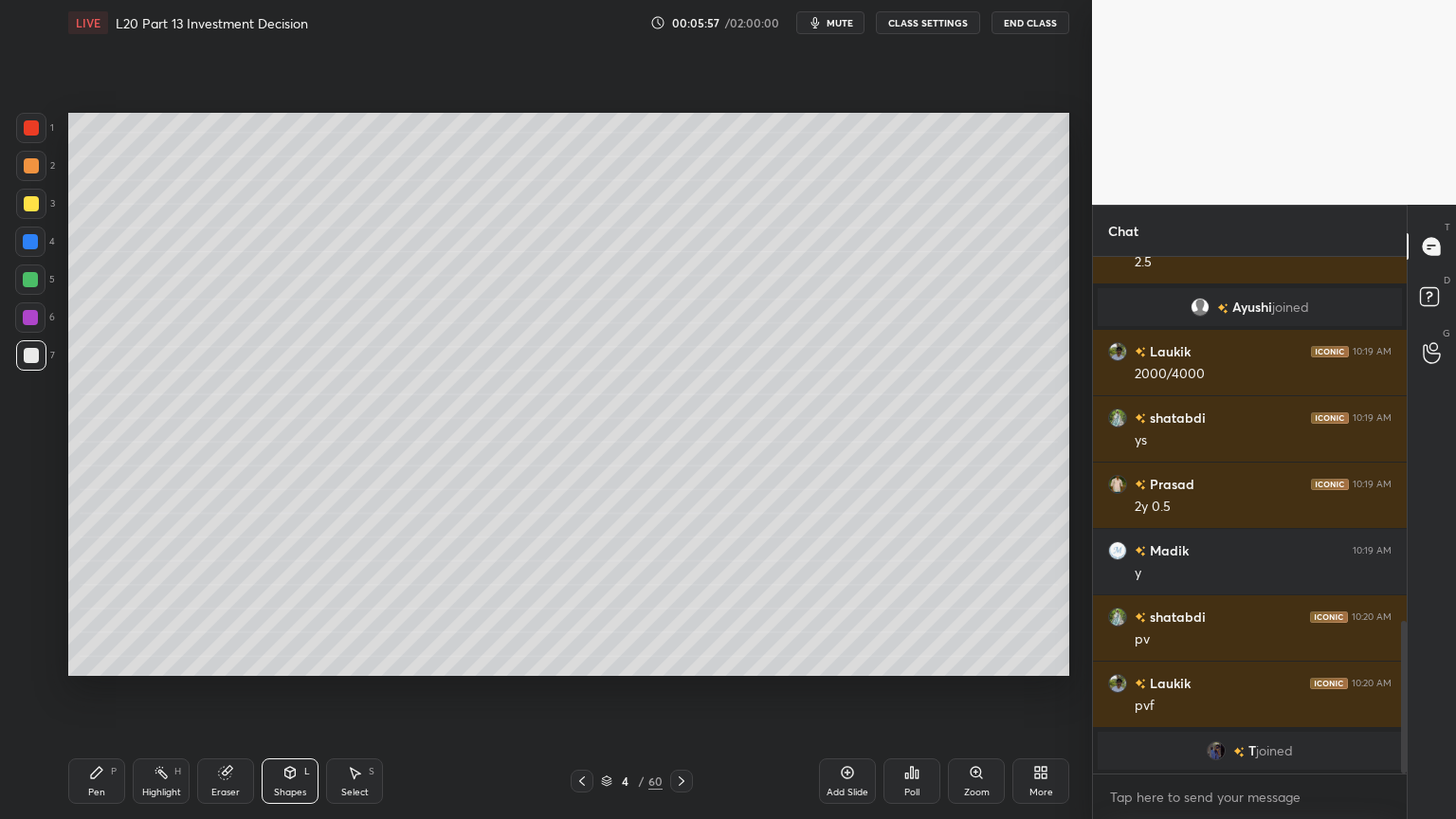 click on "Pen P" at bounding box center [97, 781] 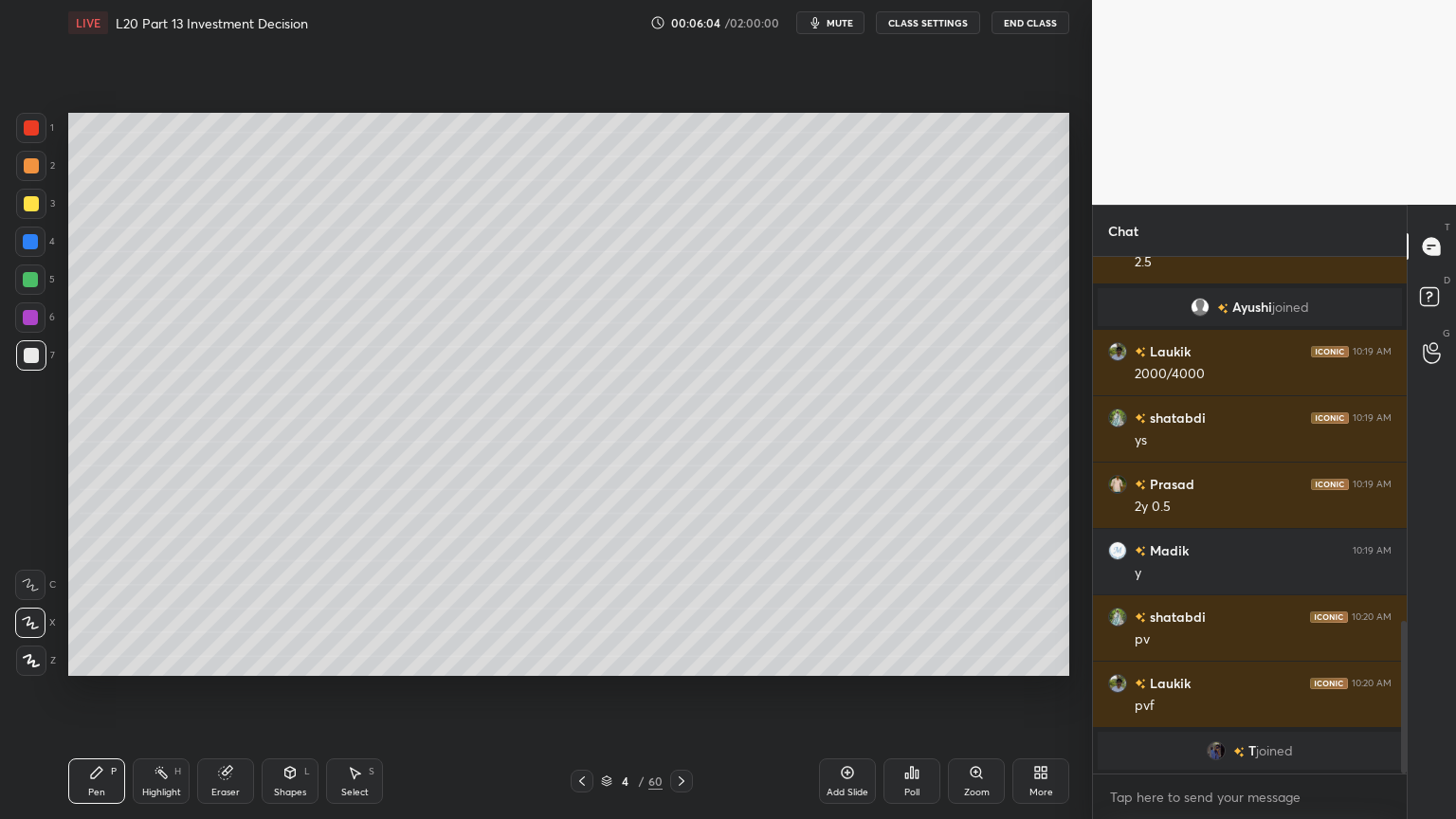 click at bounding box center [30, 318] 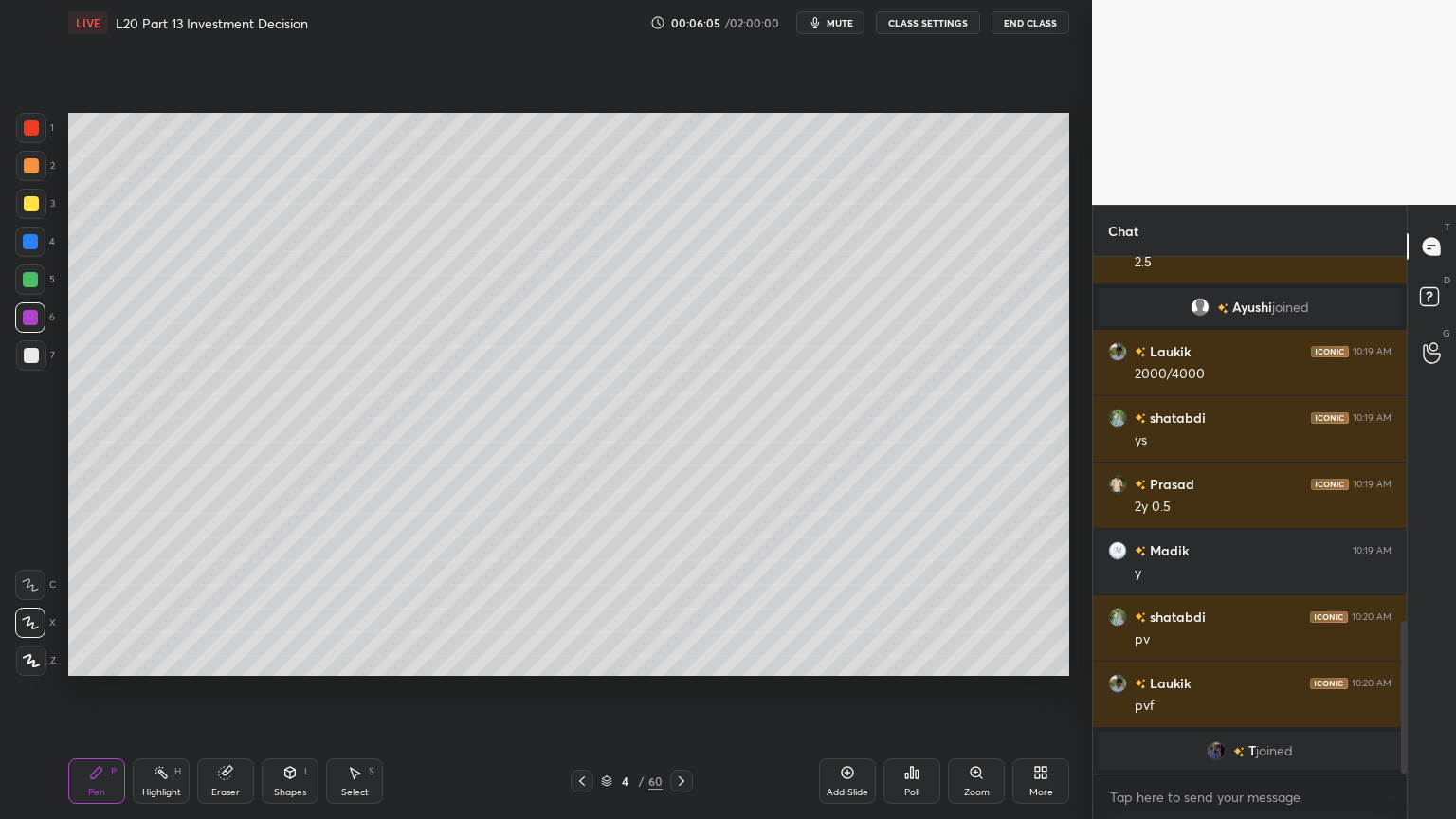 scroll, scrollTop: 1210, scrollLeft: 0, axis: vertical 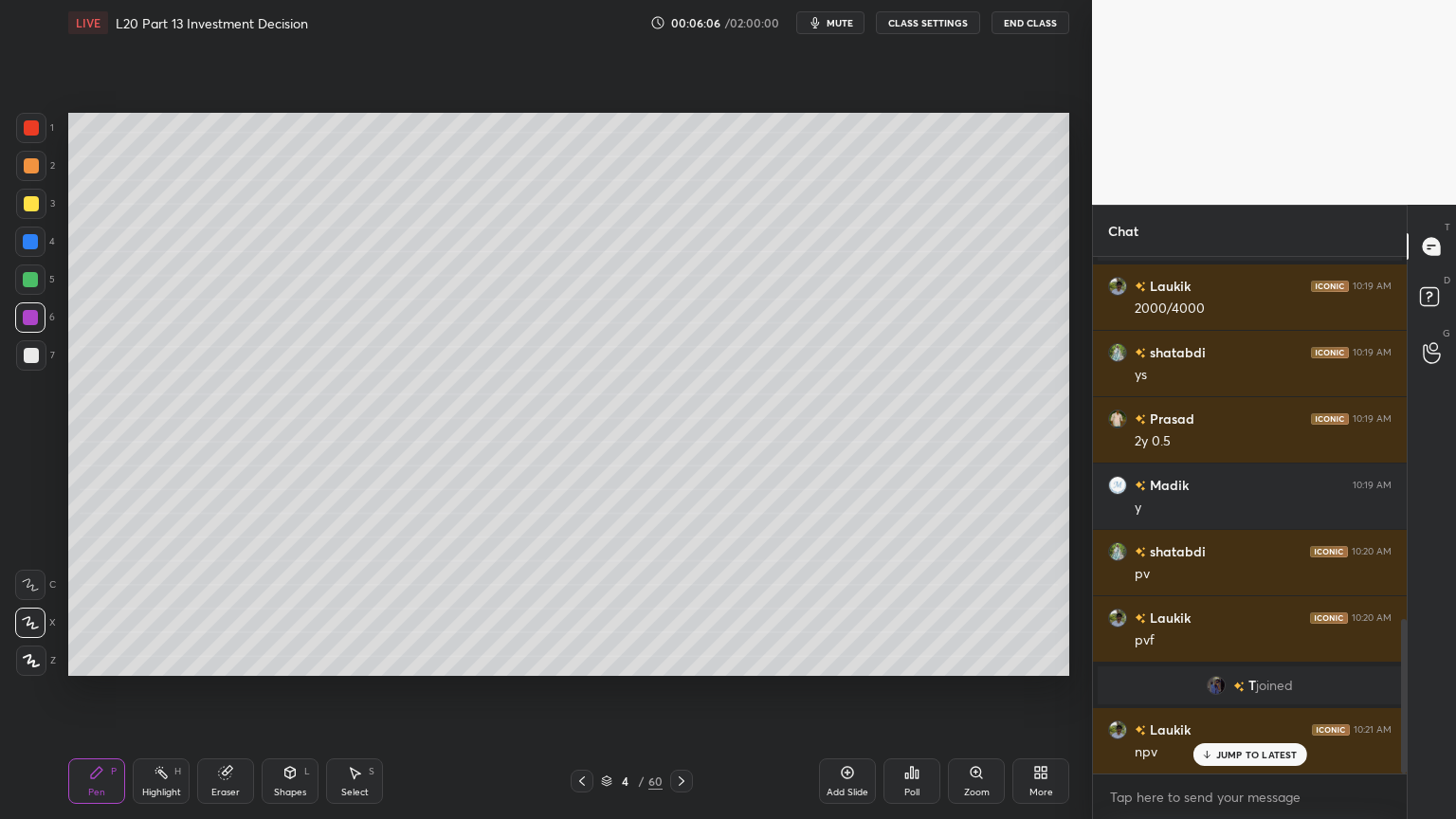 click at bounding box center [31, 355] 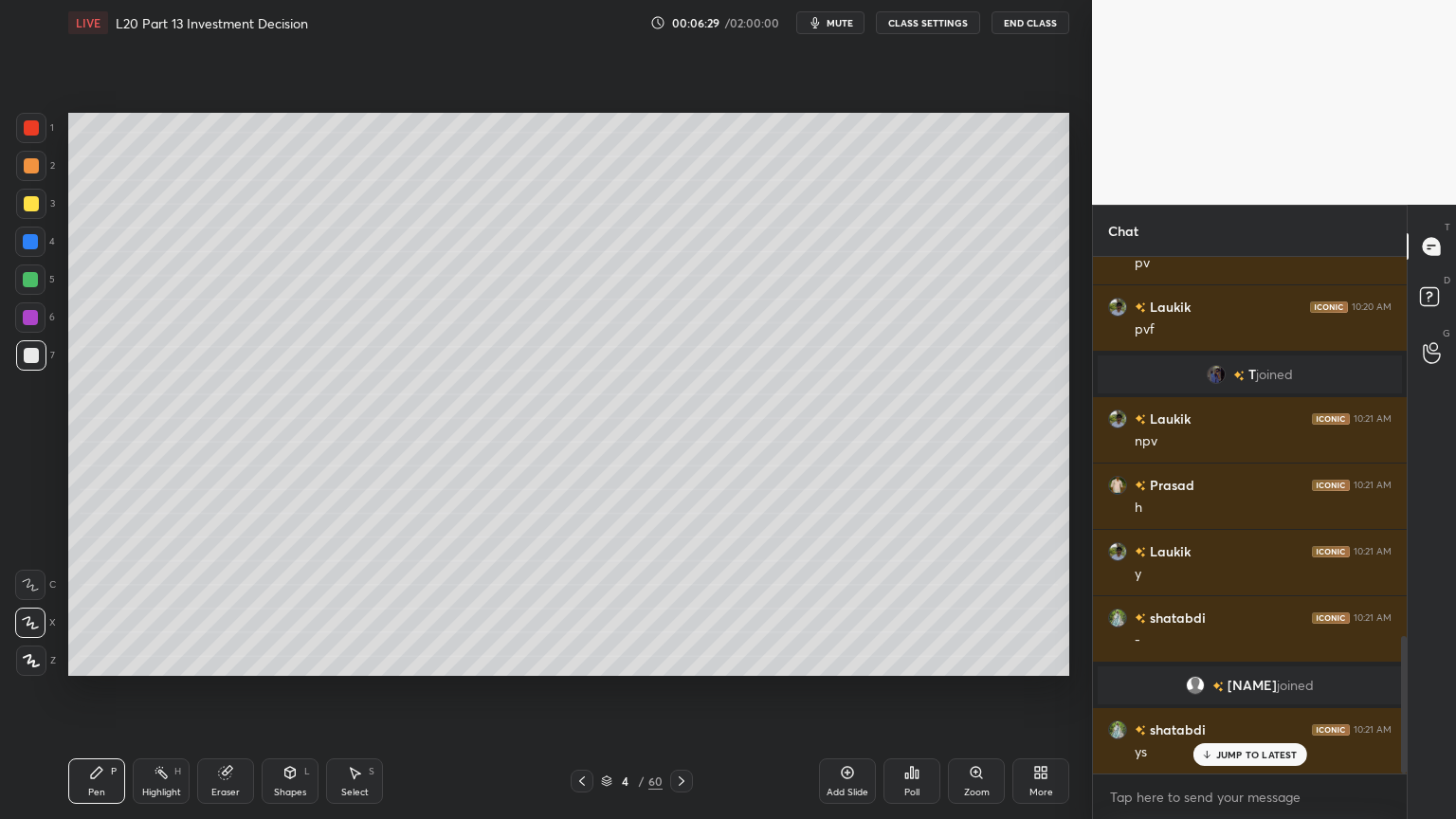 scroll, scrollTop: 1497, scrollLeft: 0, axis: vertical 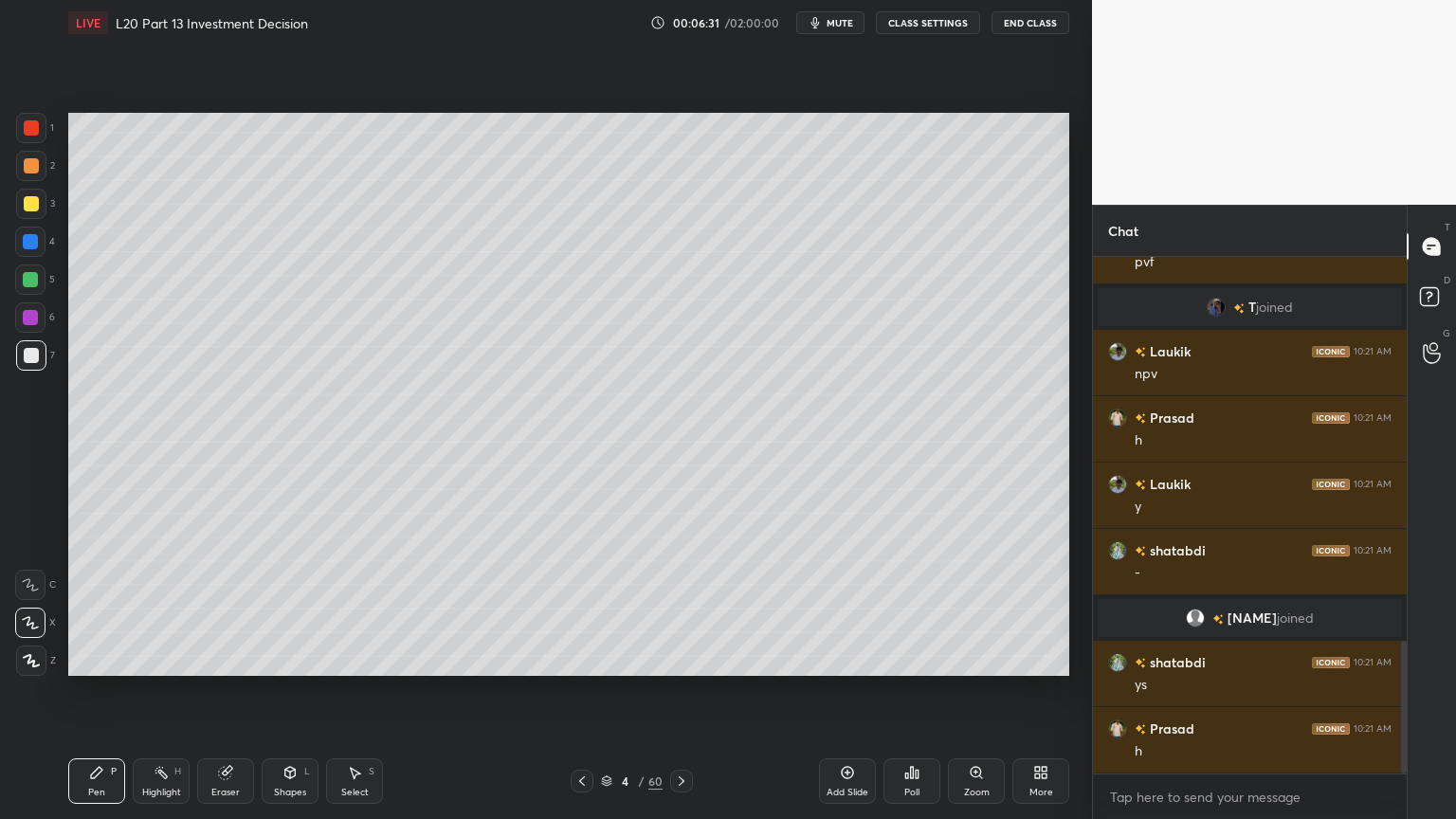 click 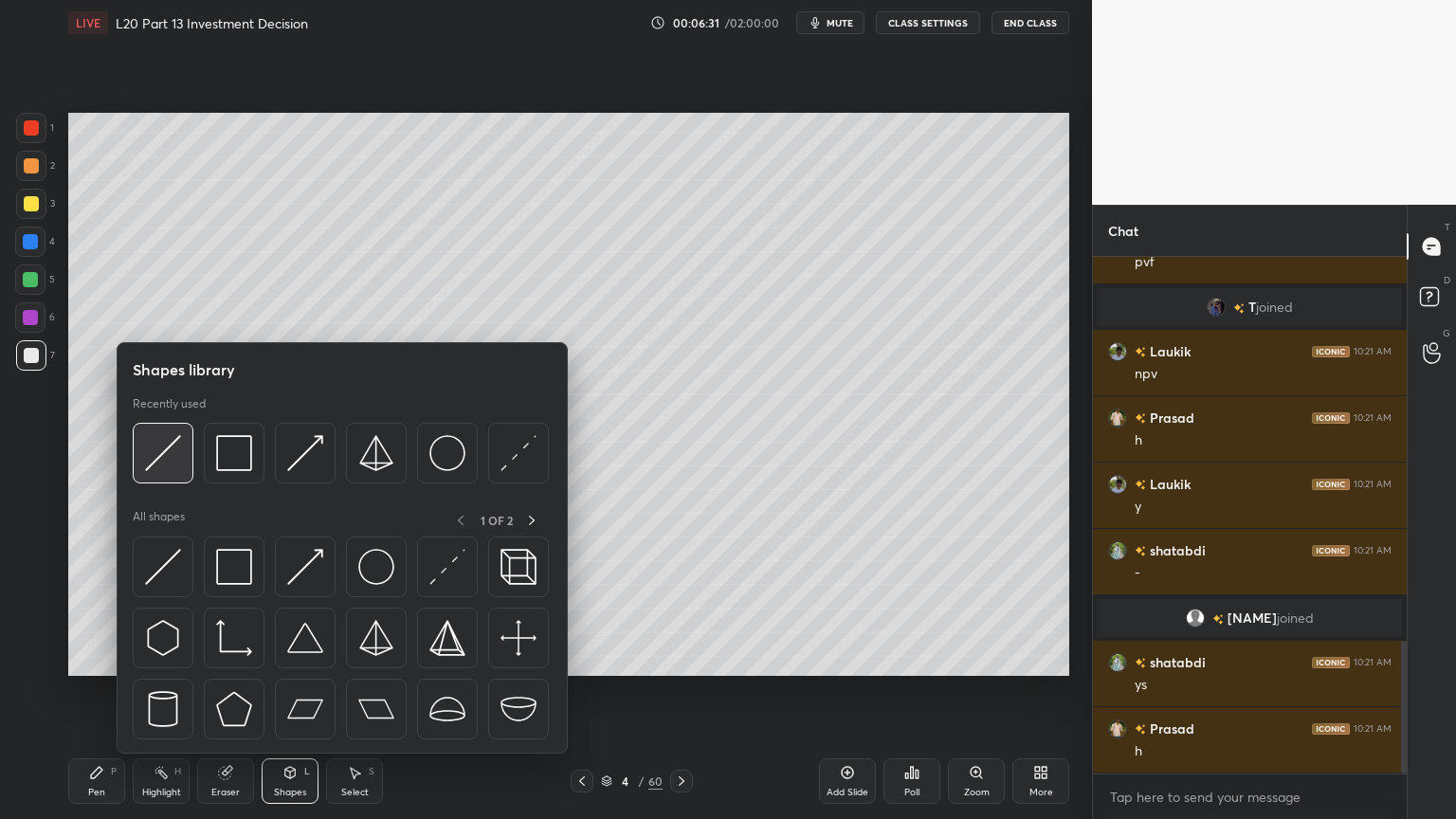 click at bounding box center [163, 453] 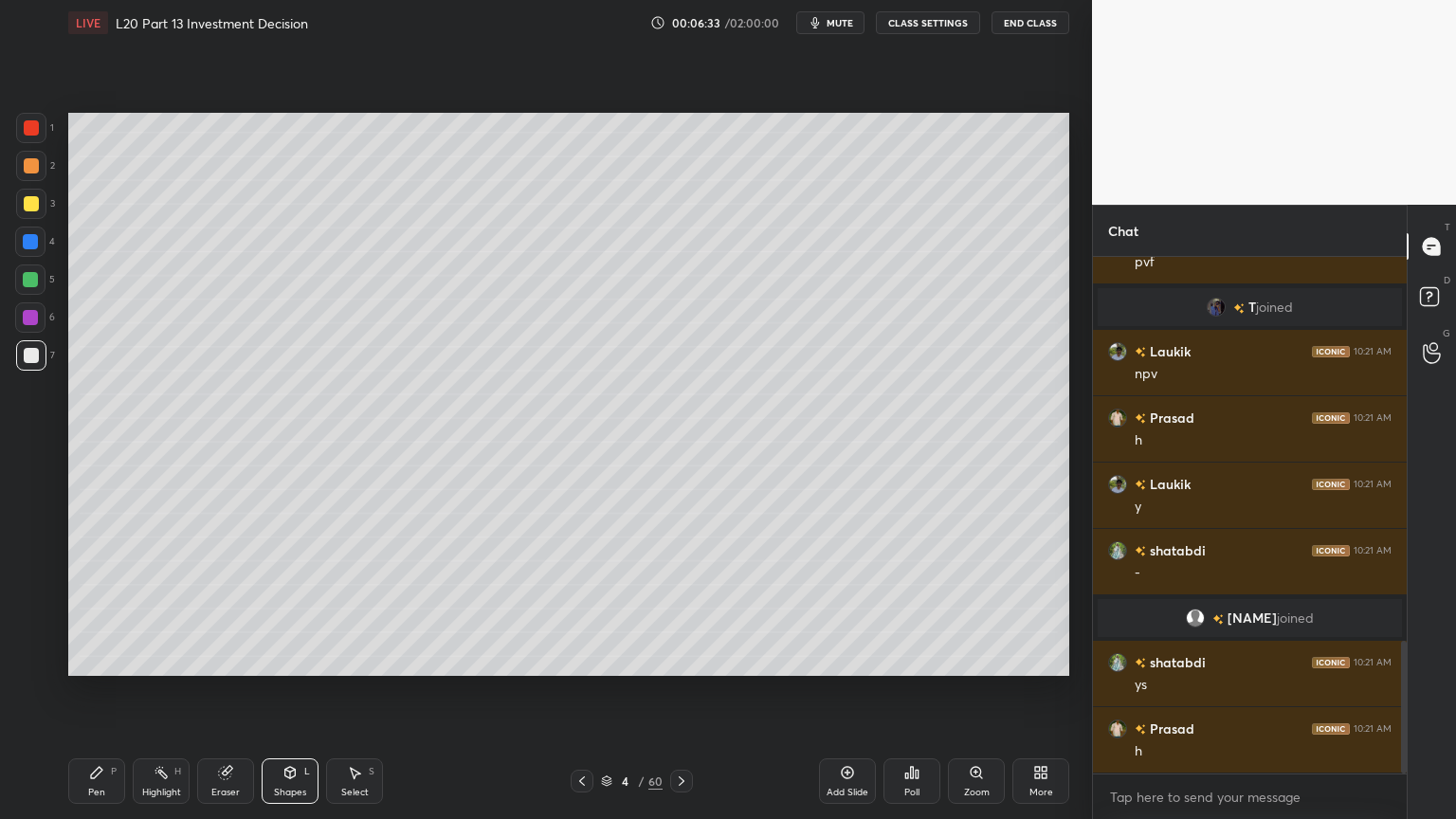 click on "Pen" at bounding box center (97, 792) 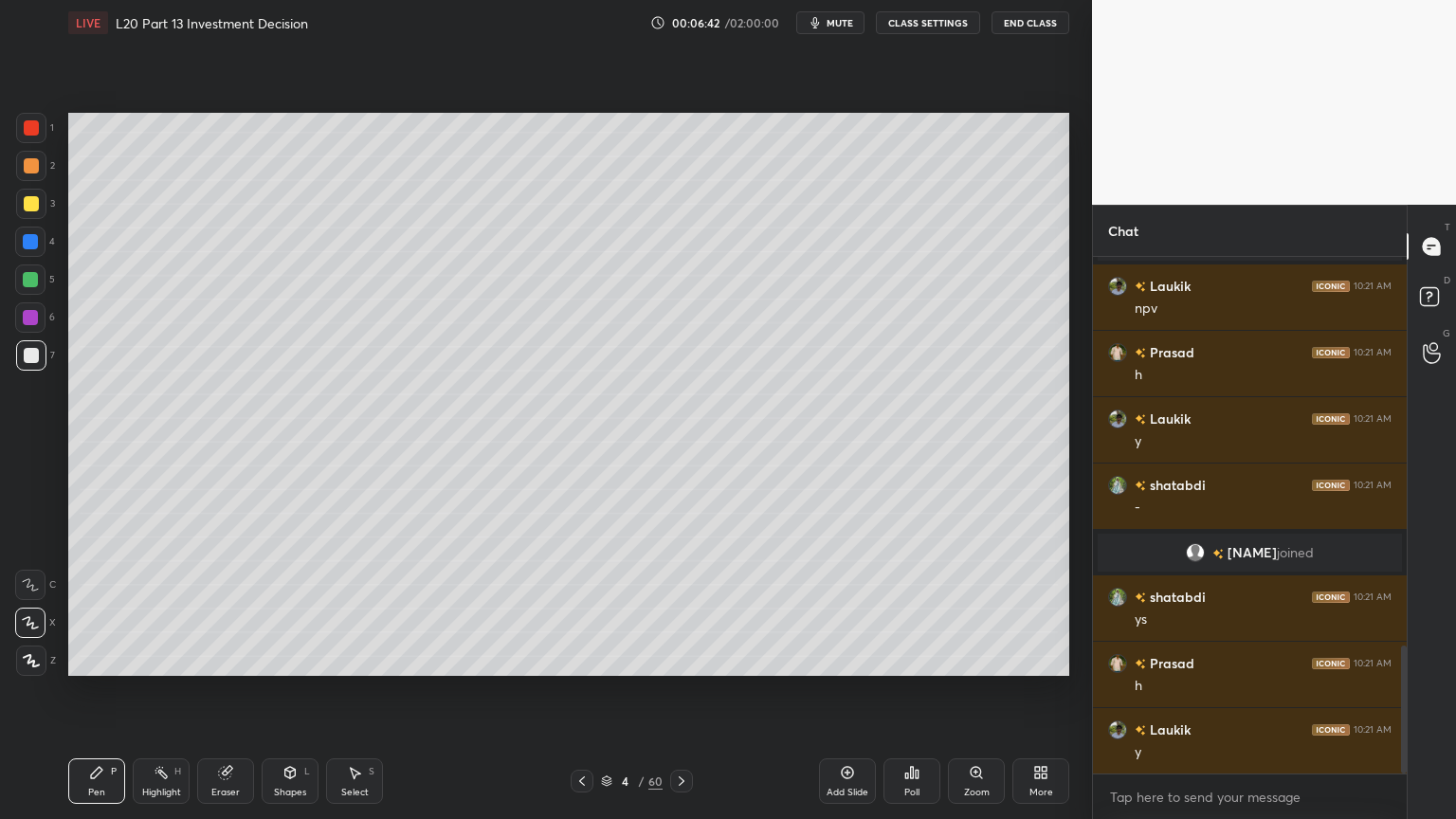 scroll, scrollTop: 1629, scrollLeft: 0, axis: vertical 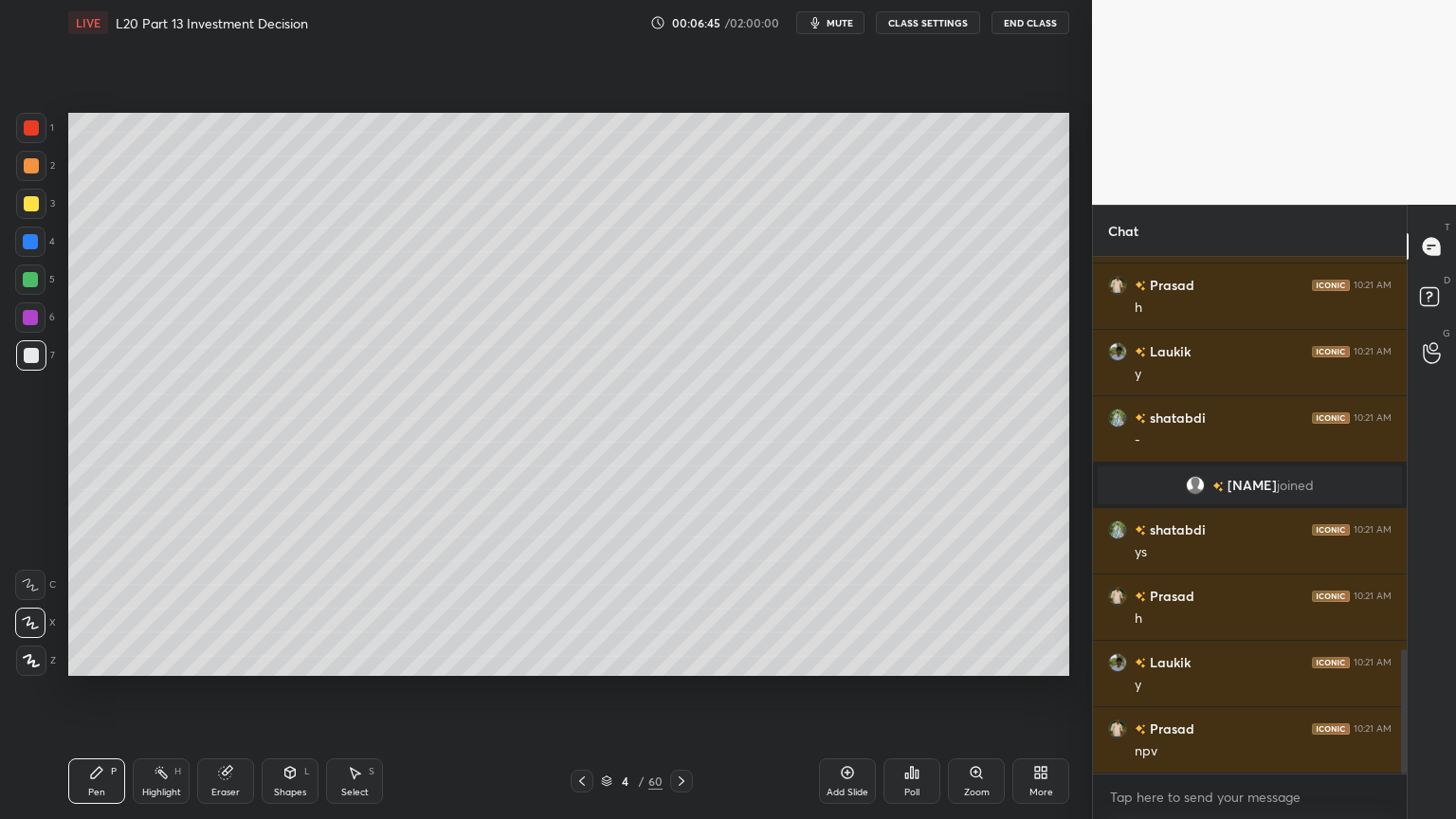 click at bounding box center (31, 128) 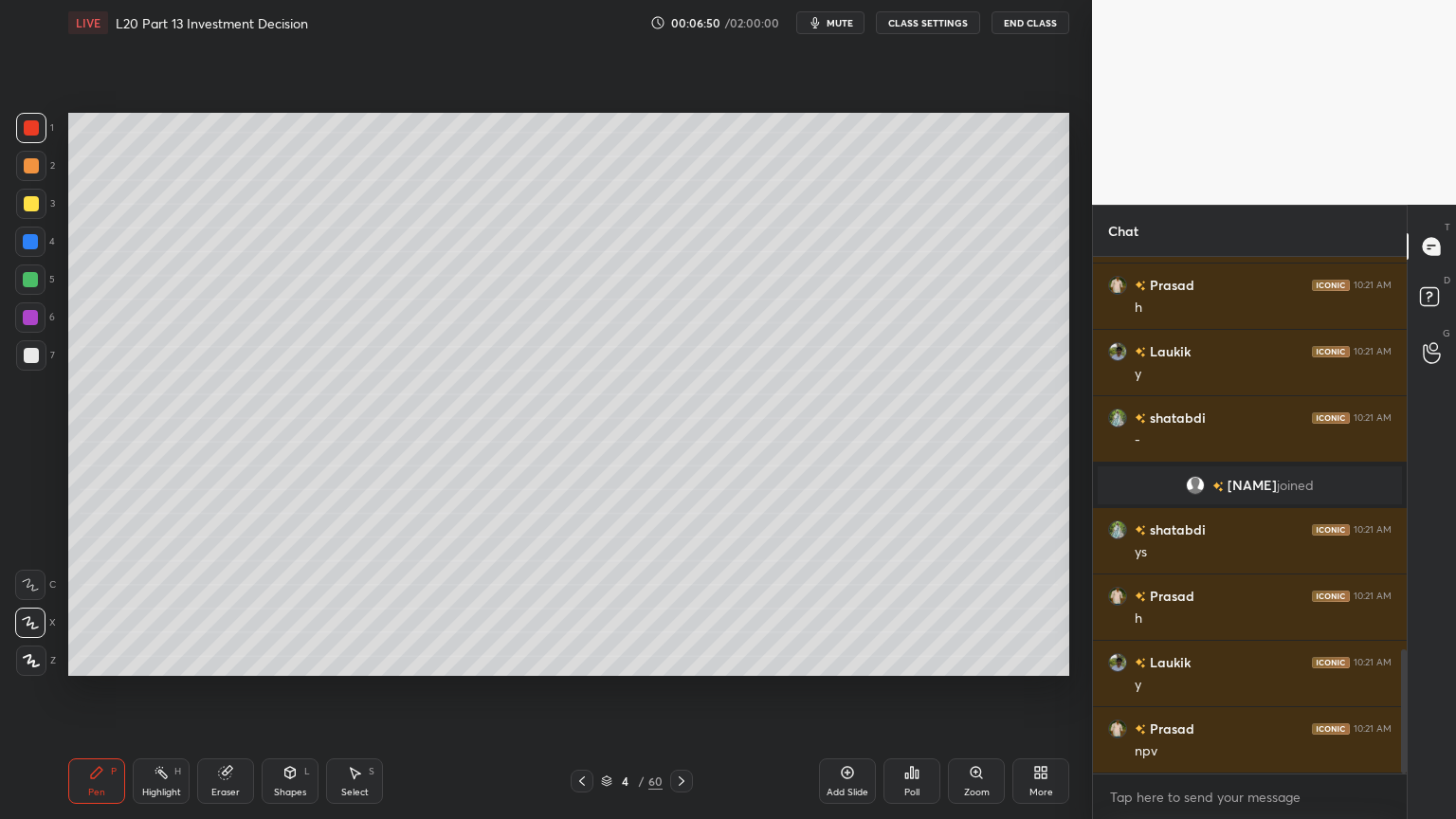 click on "7" at bounding box center [35, 355] 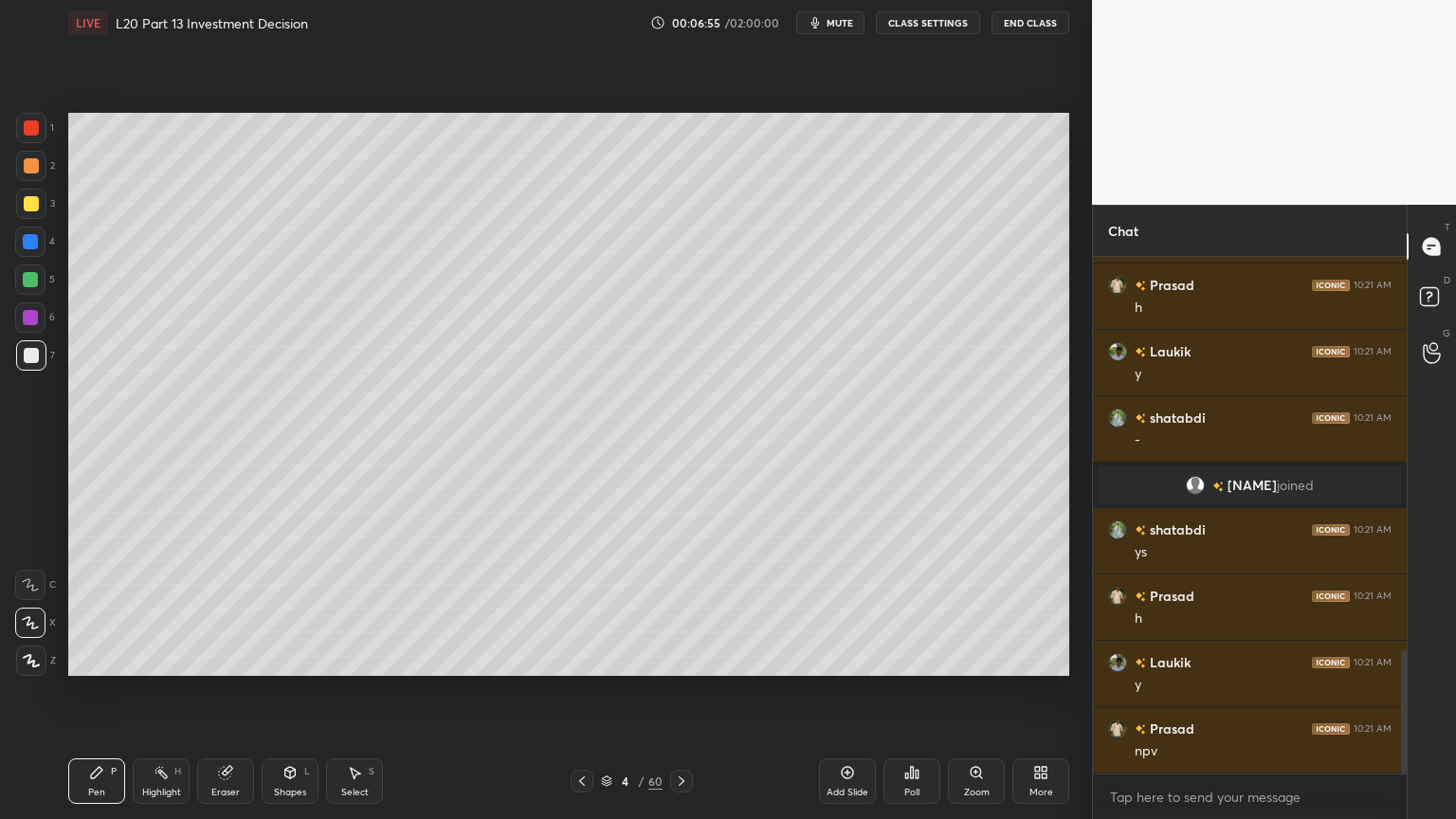 click at bounding box center [31, 166] 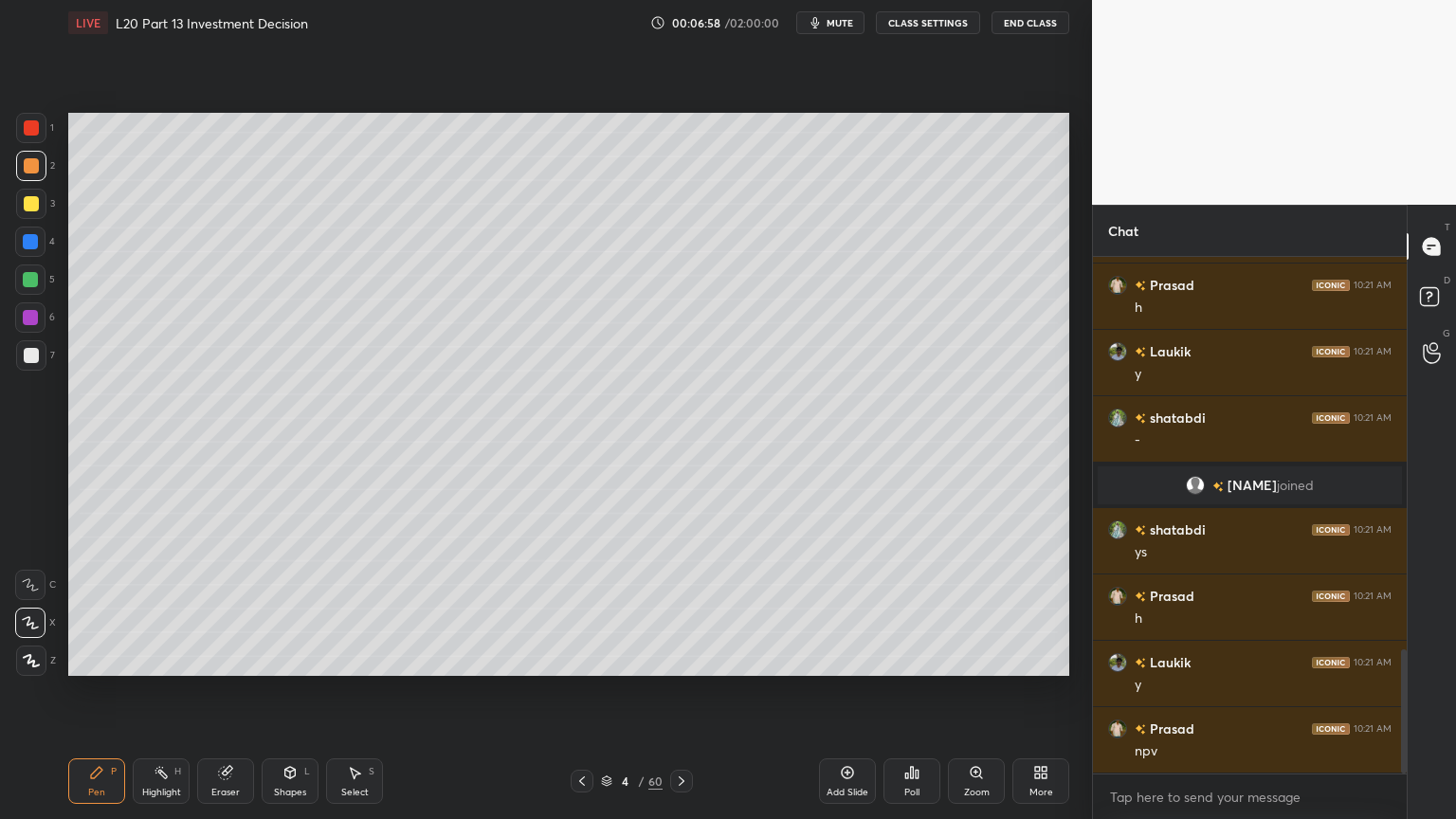 scroll, scrollTop: 1695, scrollLeft: 0, axis: vertical 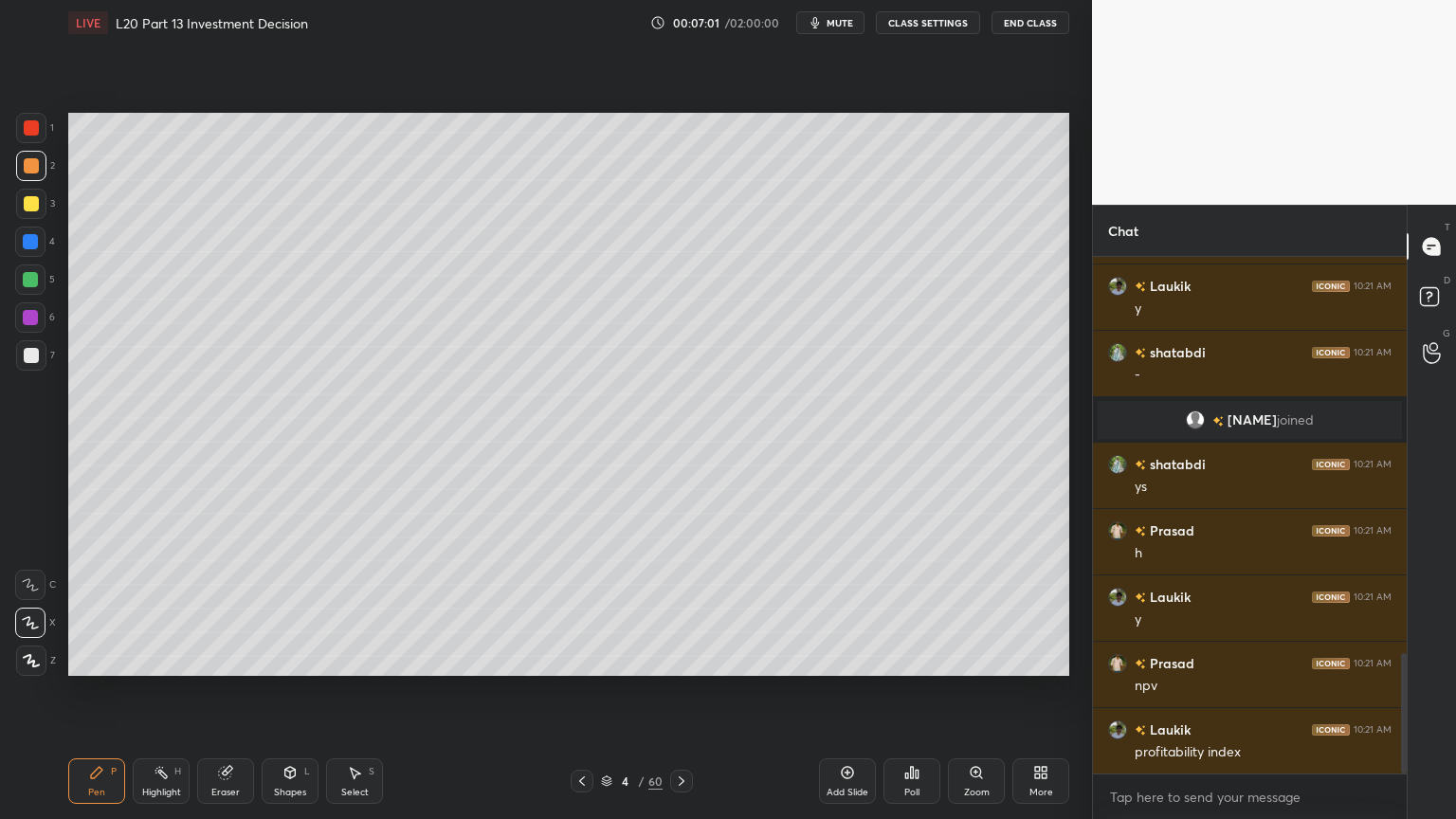 click at bounding box center (31, 355) 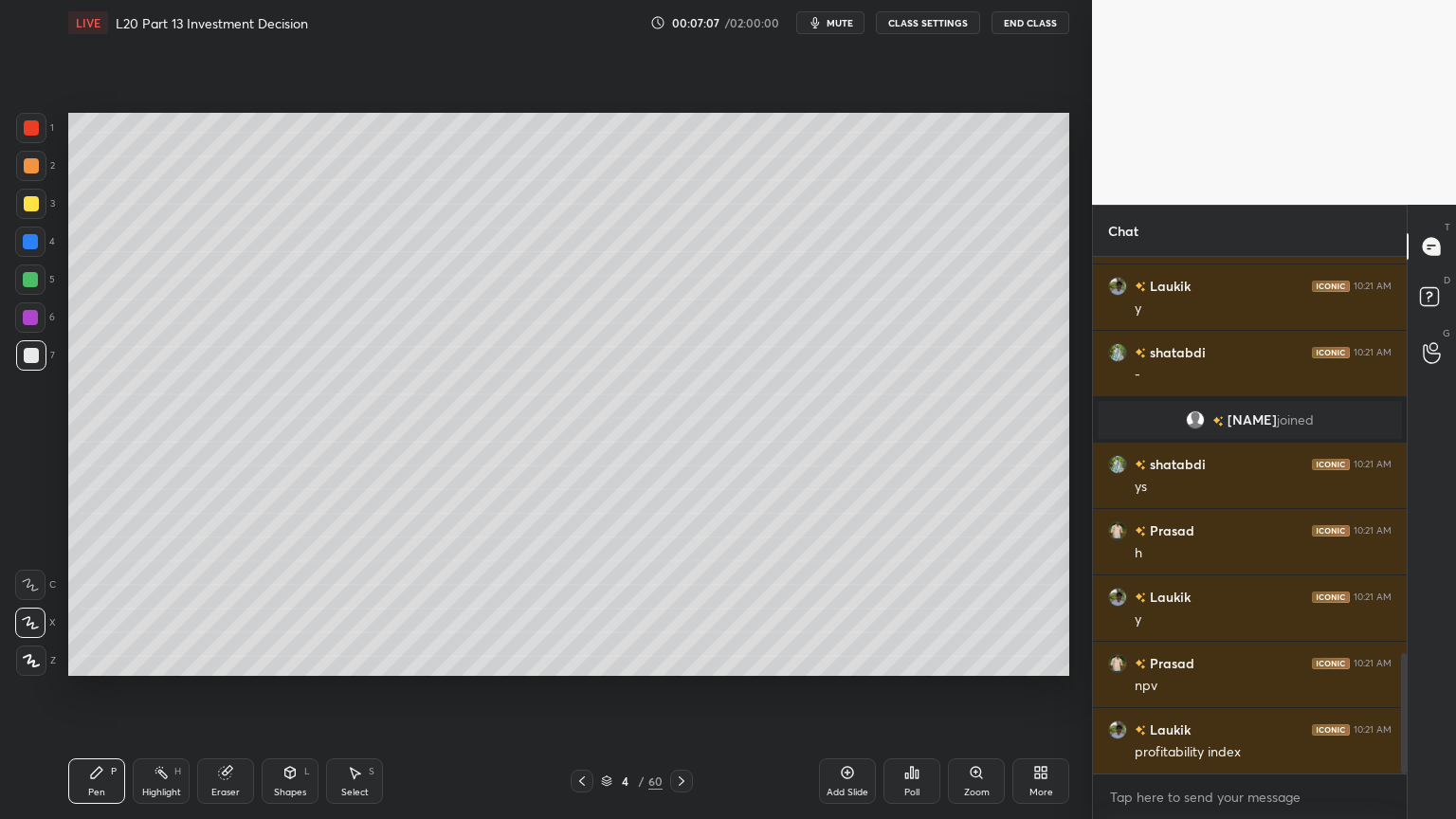 scroll, scrollTop: 1762, scrollLeft: 0, axis: vertical 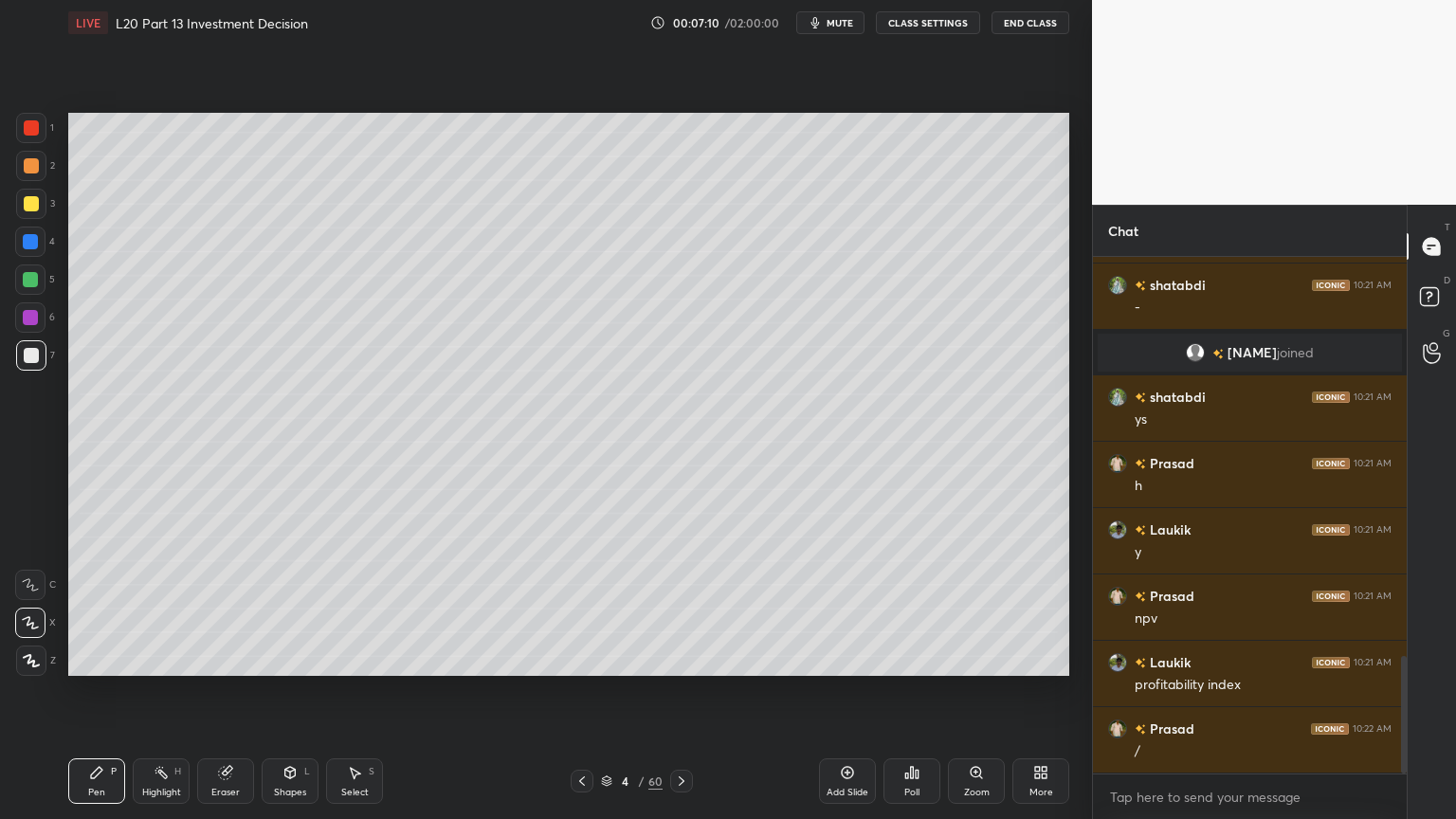 click at bounding box center (30, 280) 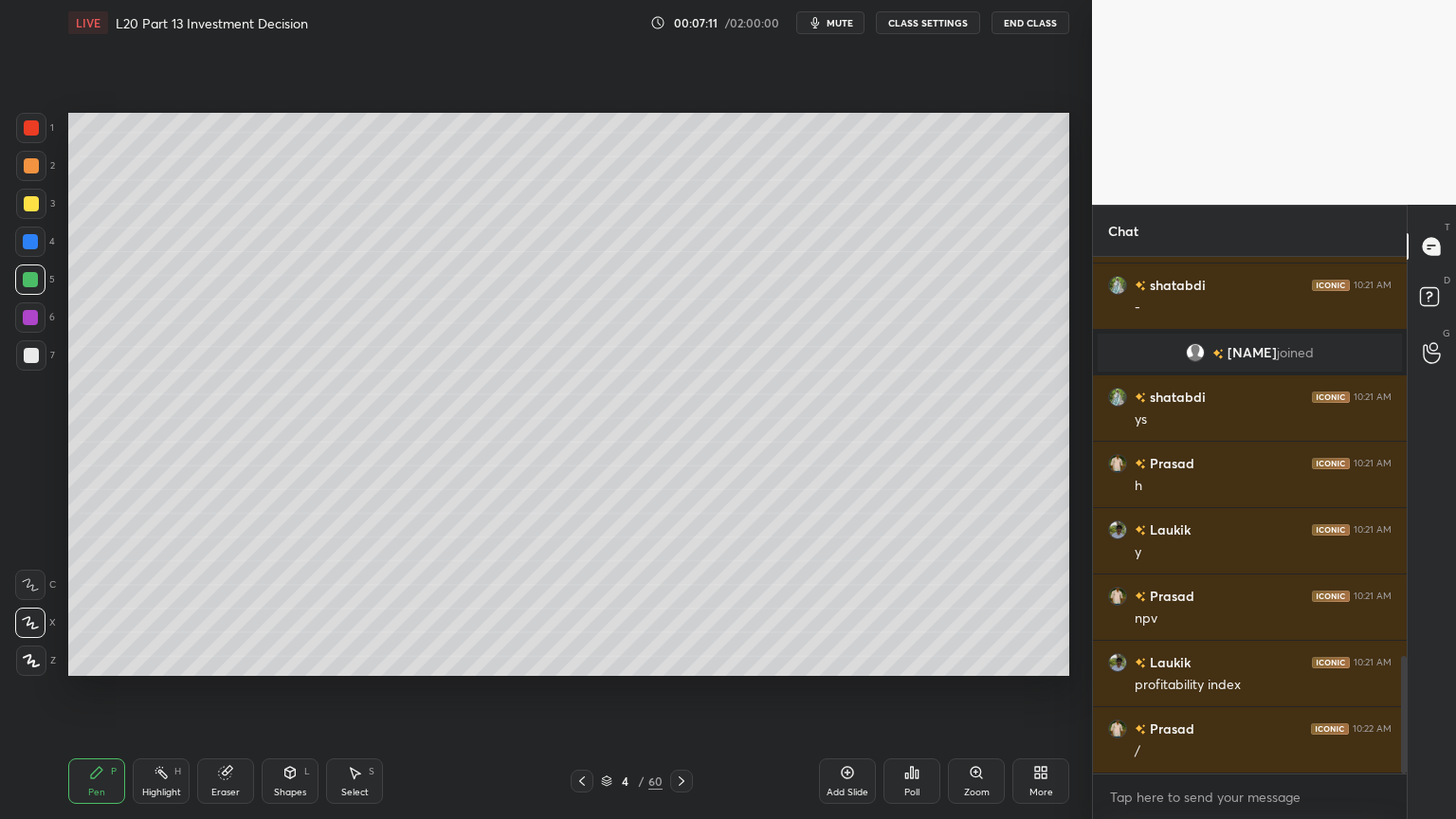 click at bounding box center (31, 355) 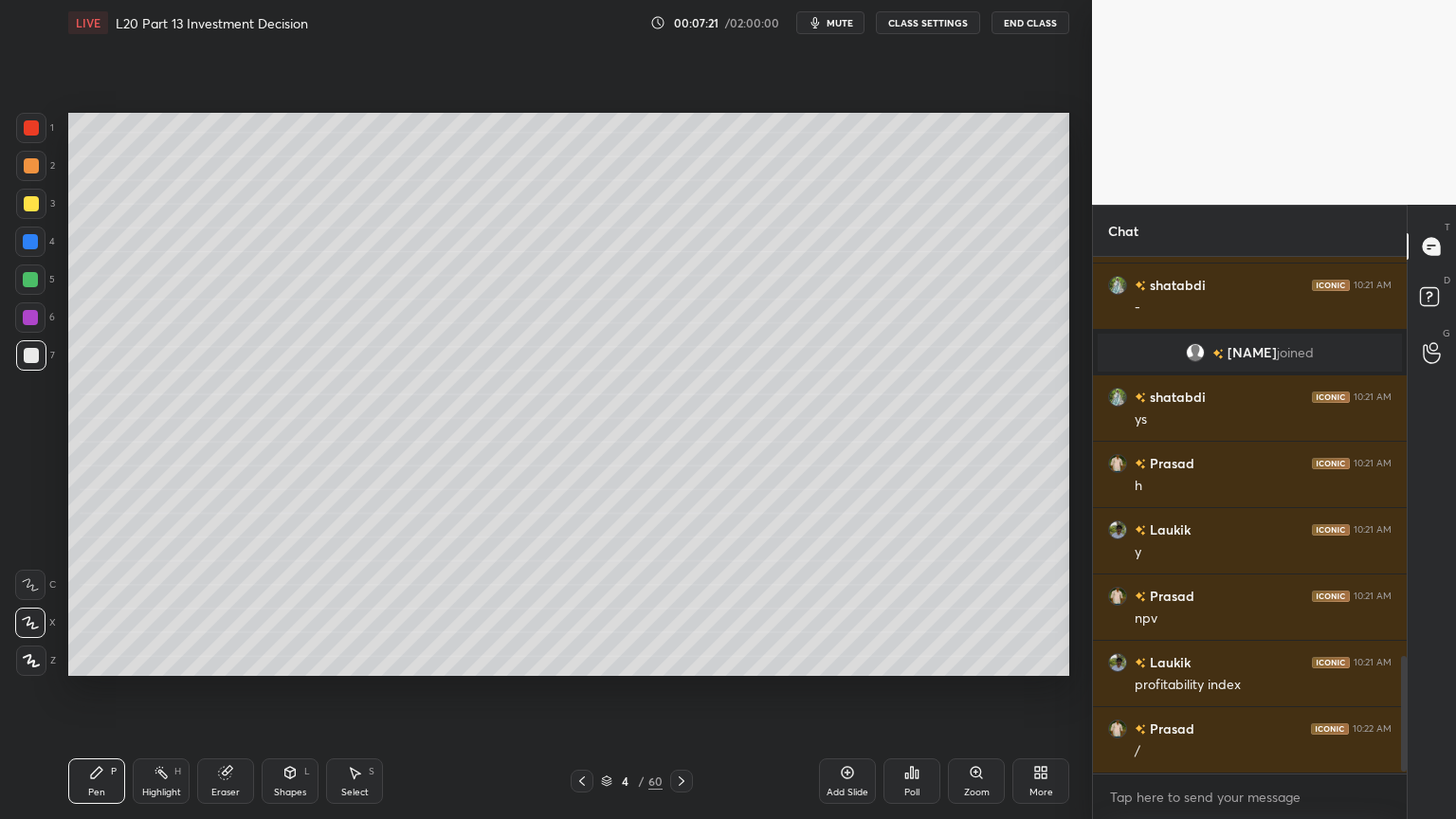 scroll, scrollTop: 1828, scrollLeft: 0, axis: vertical 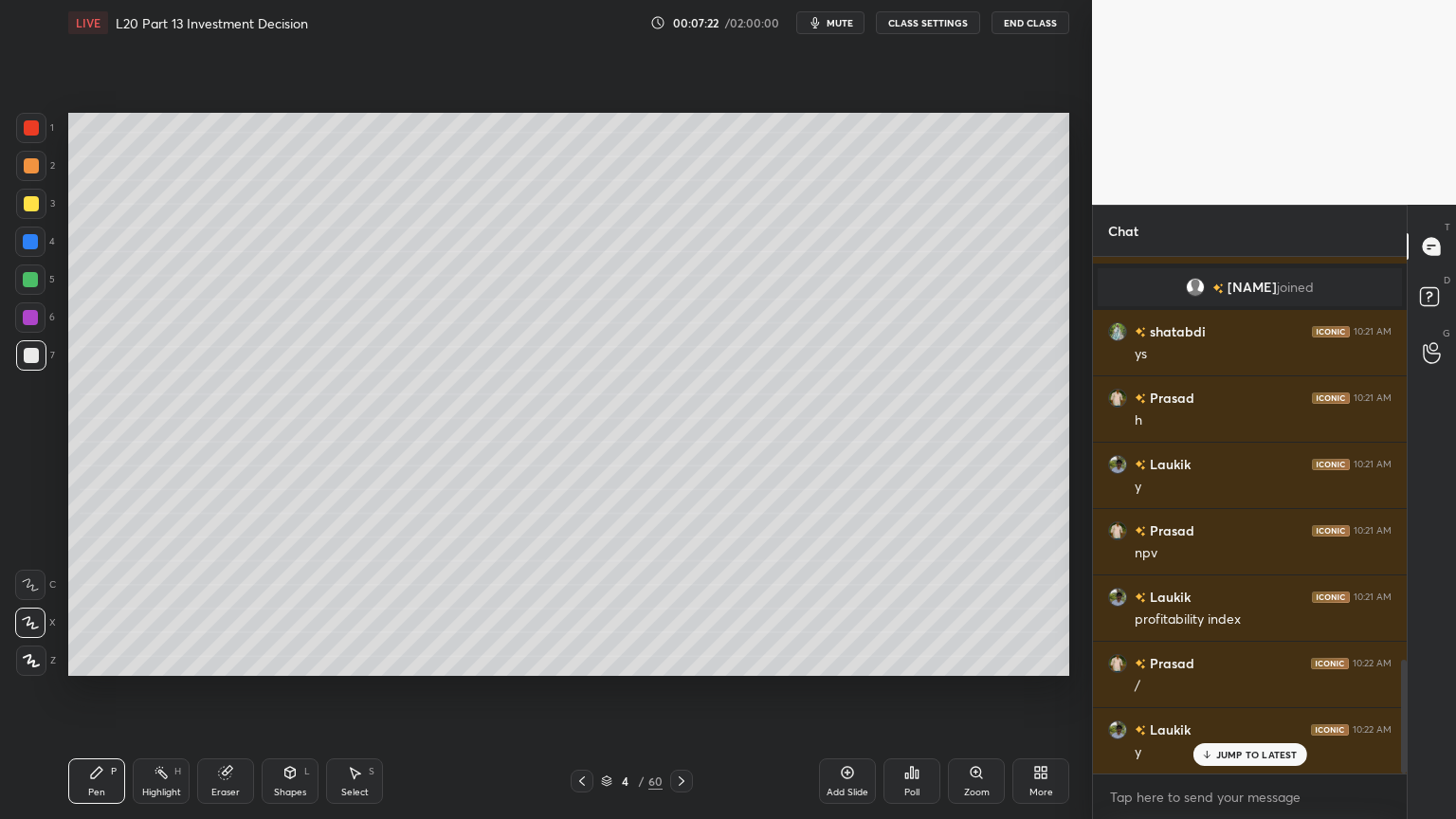 click at bounding box center (31, 128) 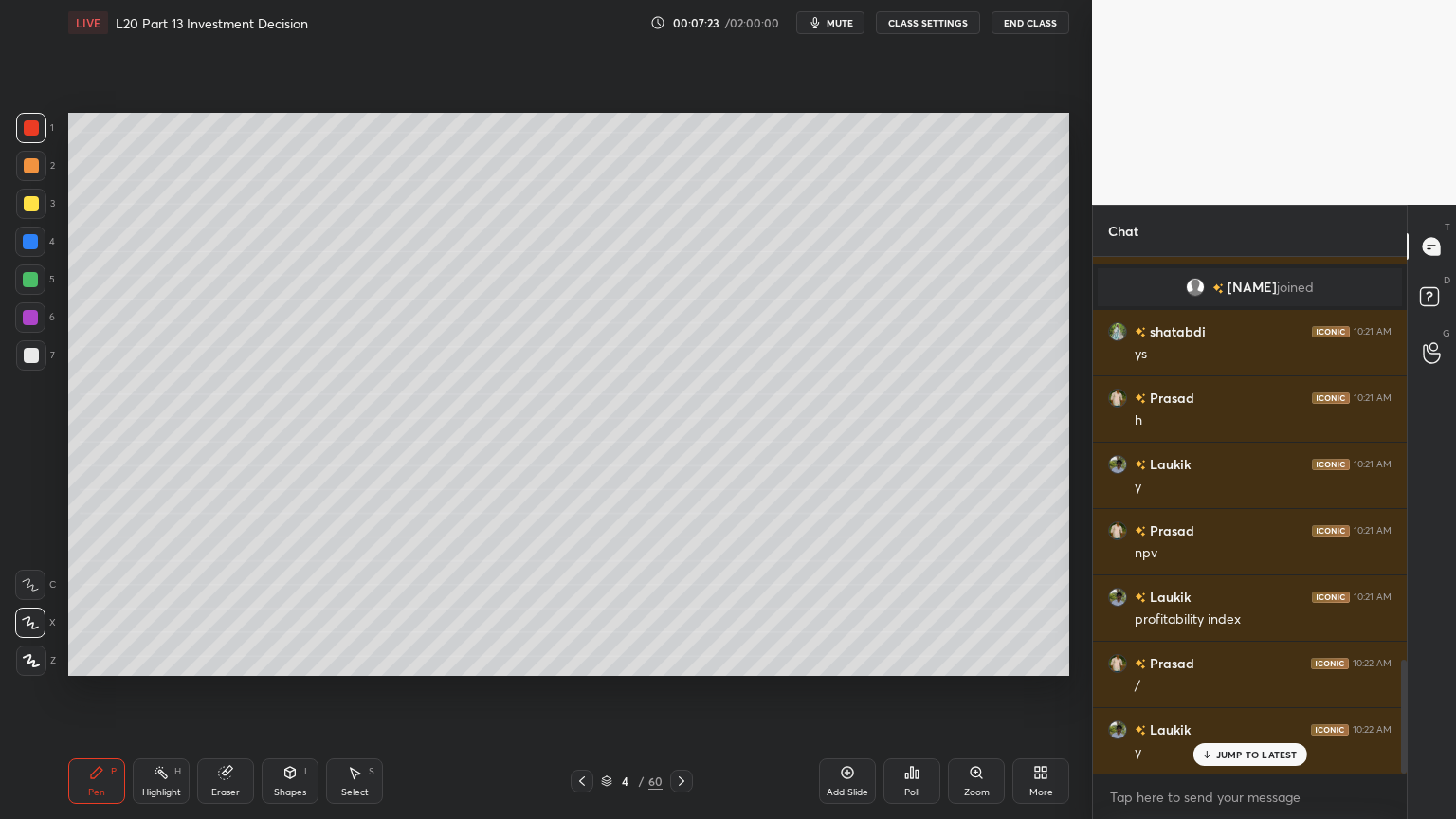 click at bounding box center (31, 355) 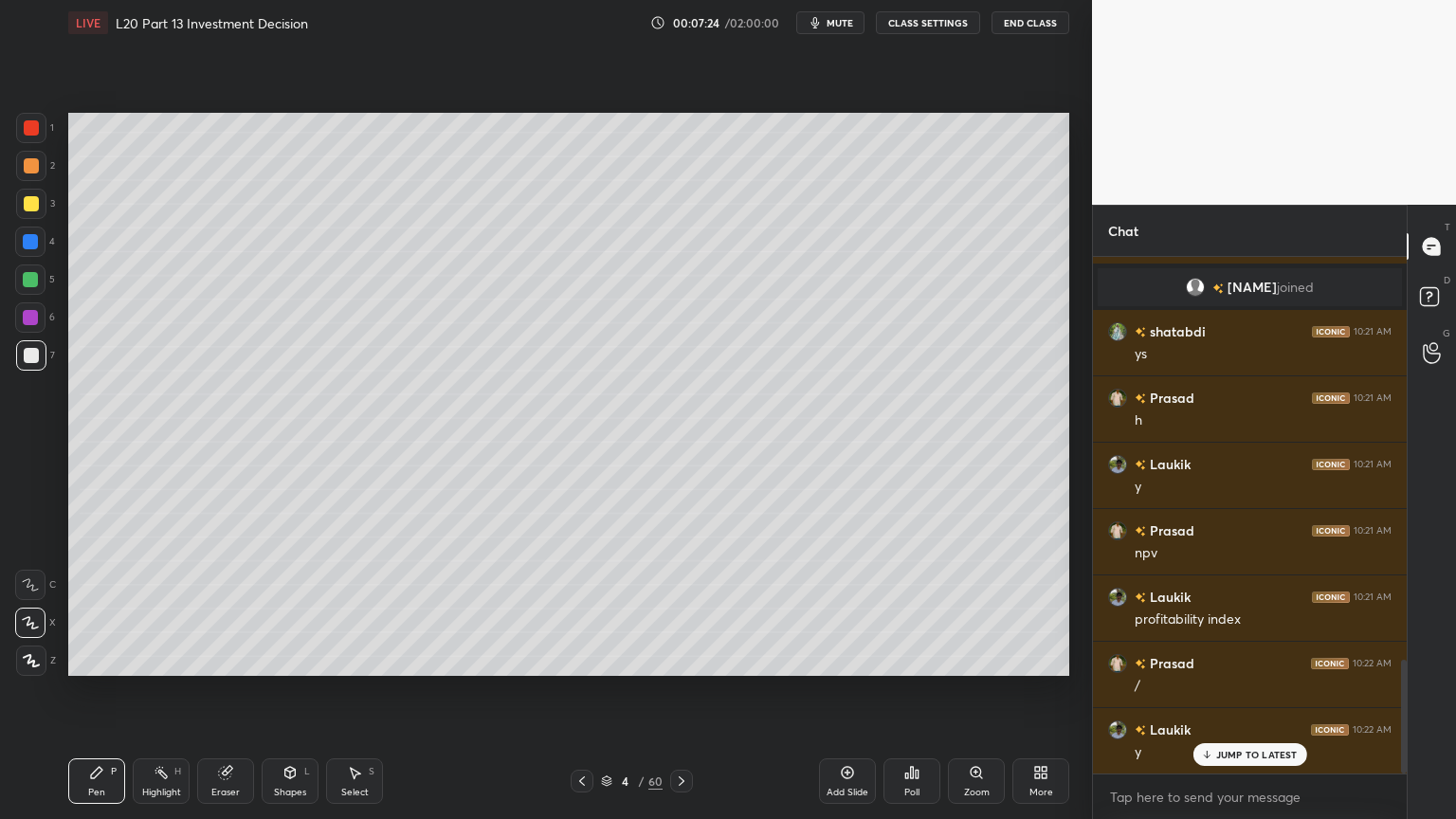 click at bounding box center [30, 318] 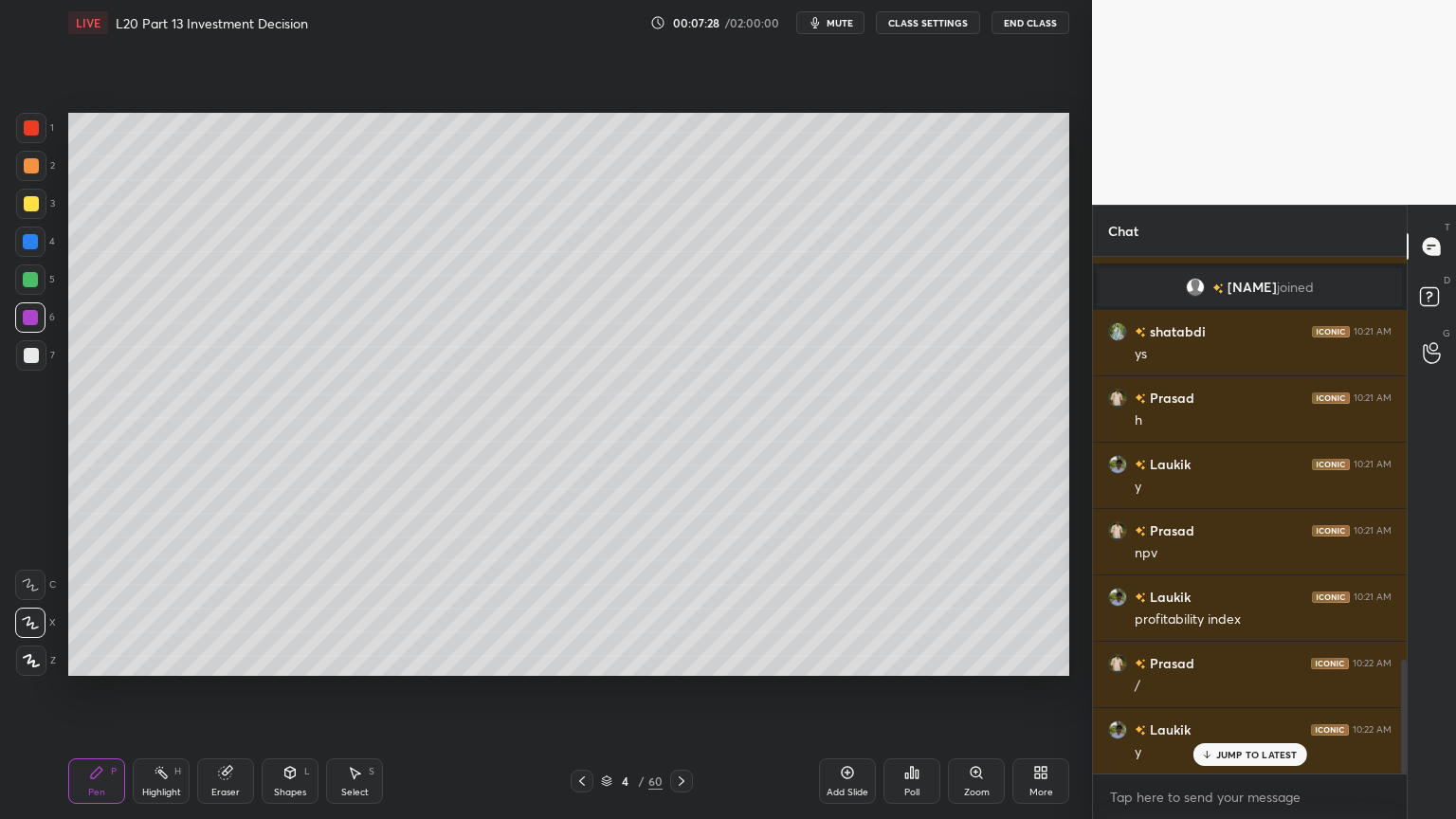 click at bounding box center [31, 355] 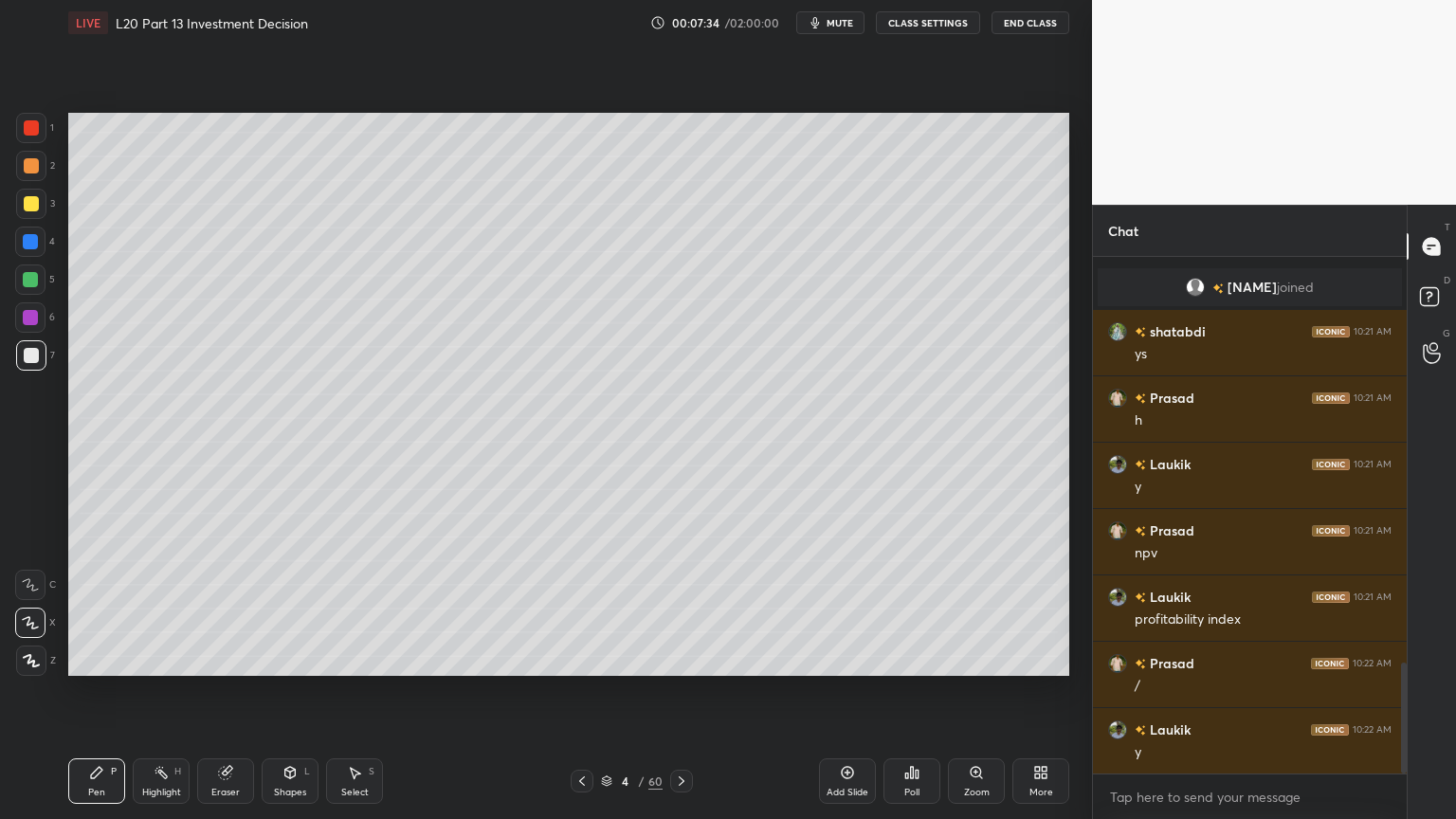 scroll, scrollTop: 1895, scrollLeft: 0, axis: vertical 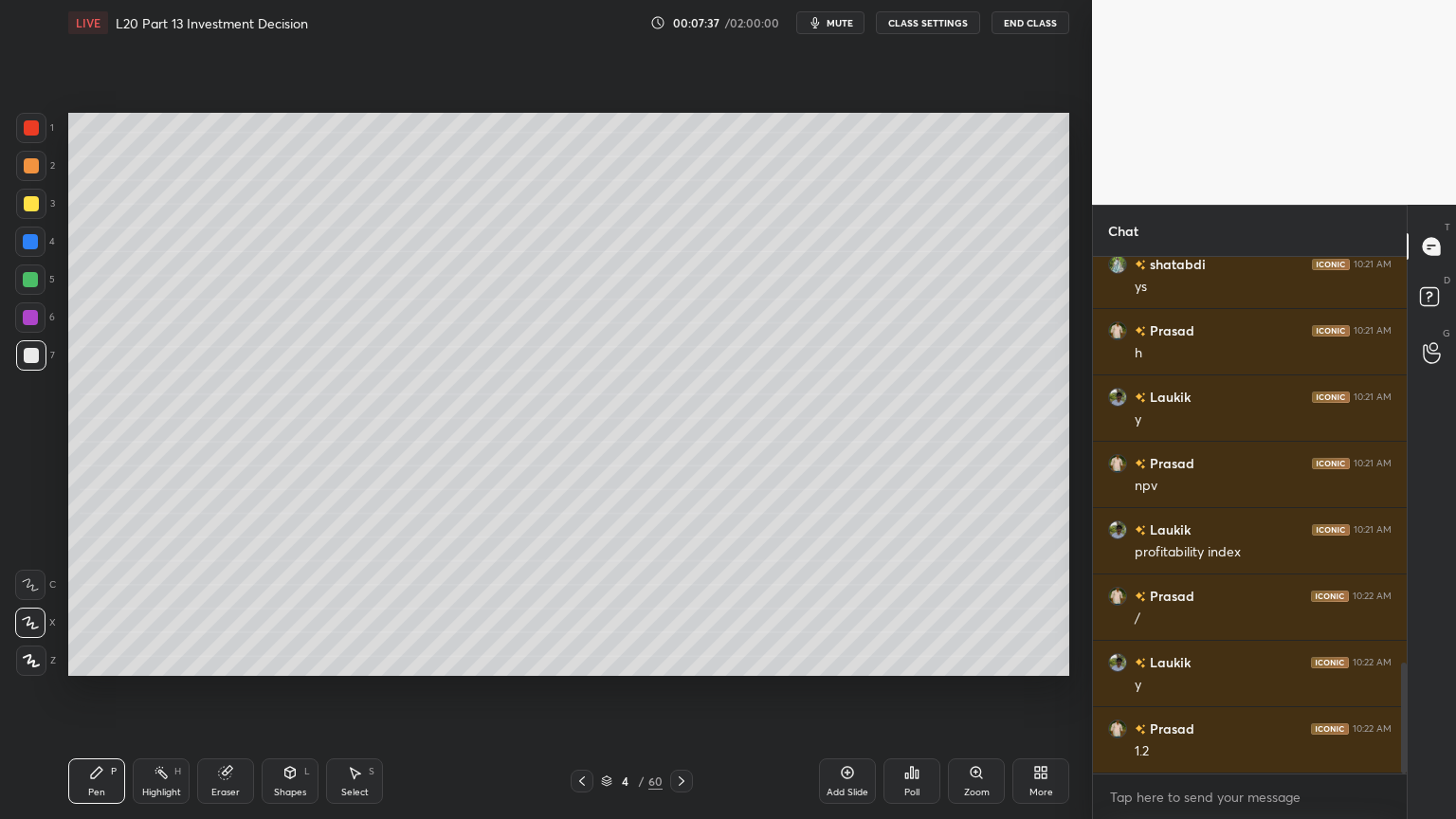 click at bounding box center [31, 166] 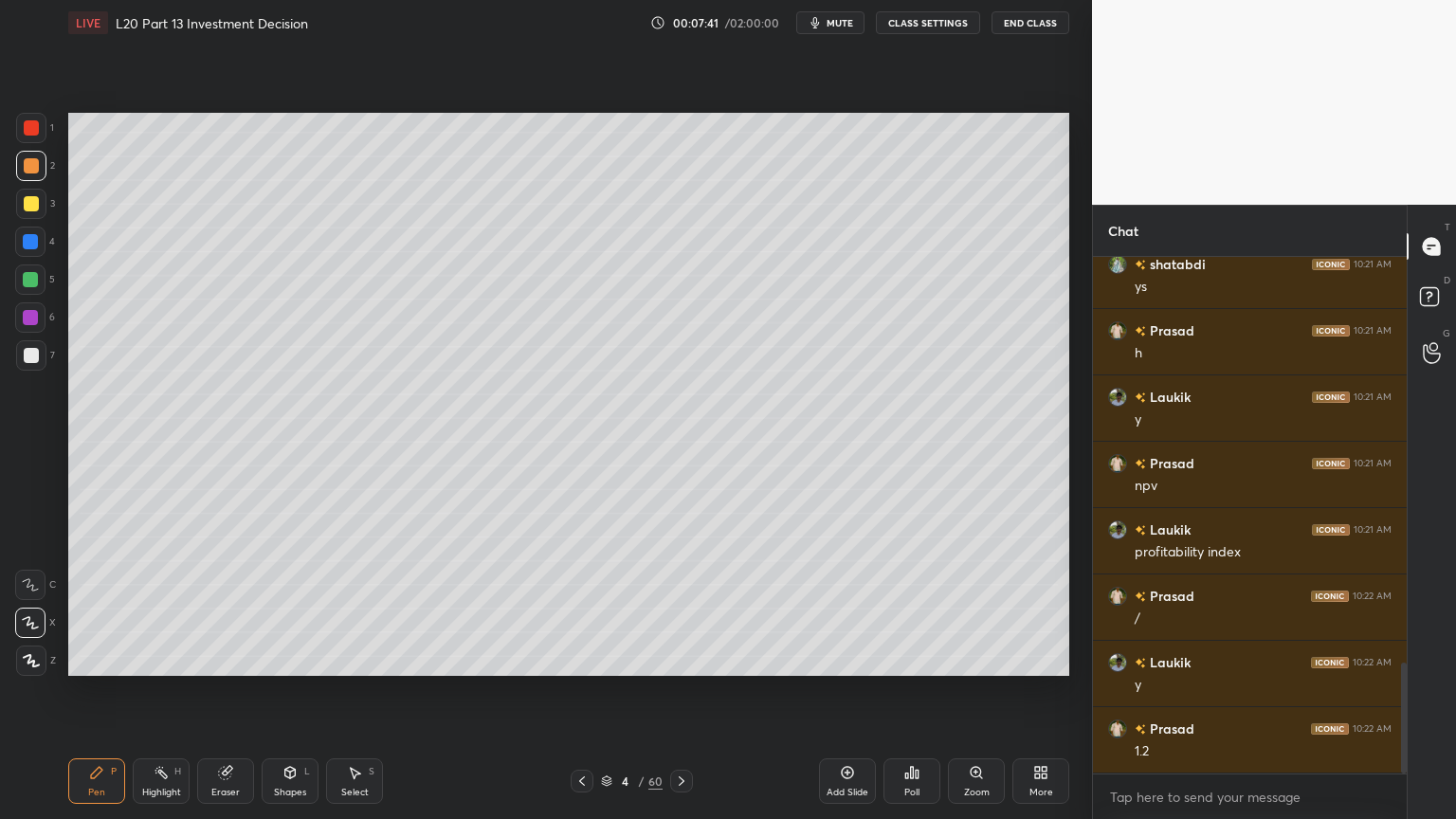 click at bounding box center [31, 355] 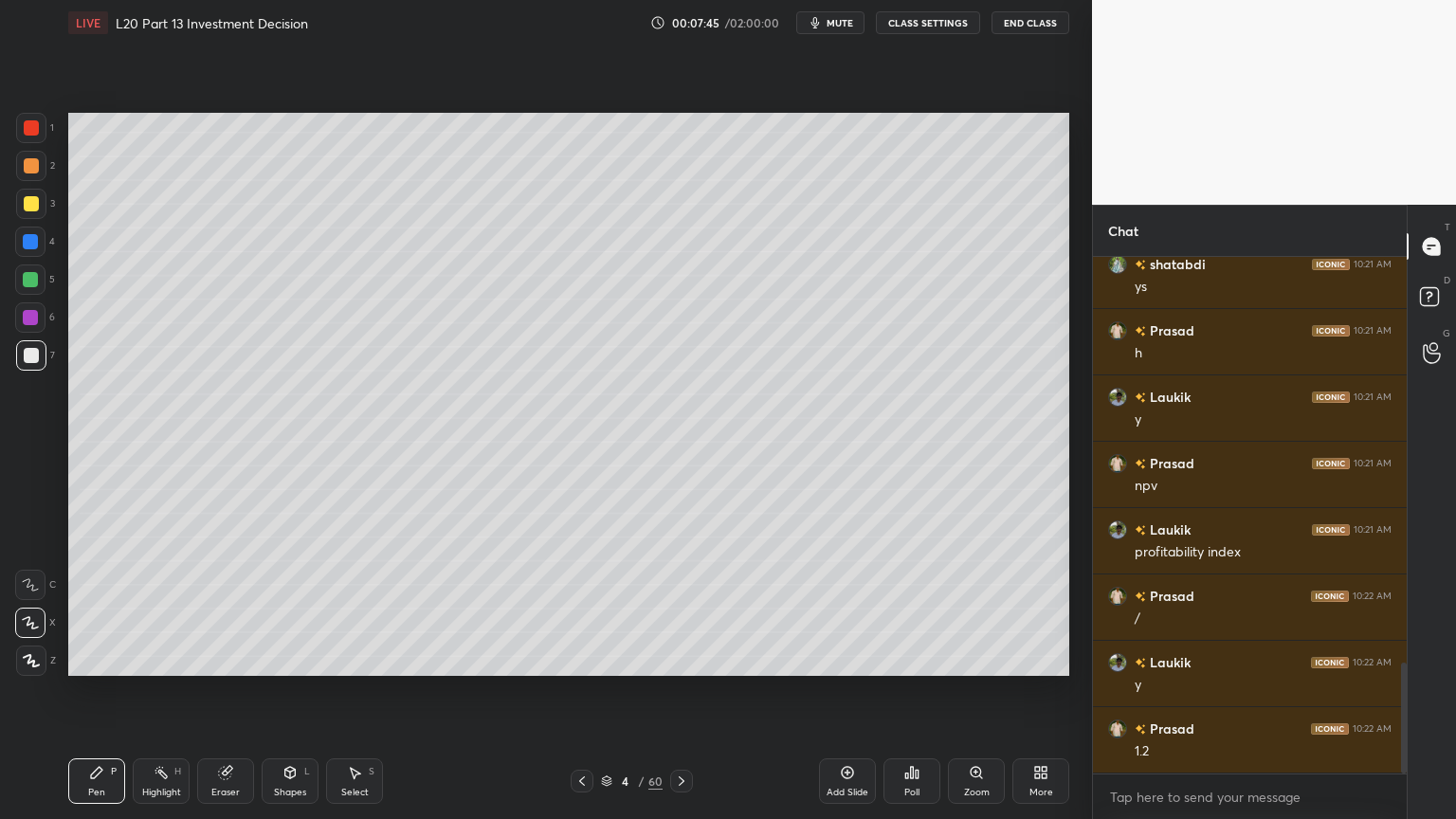 click at bounding box center (30, 318) 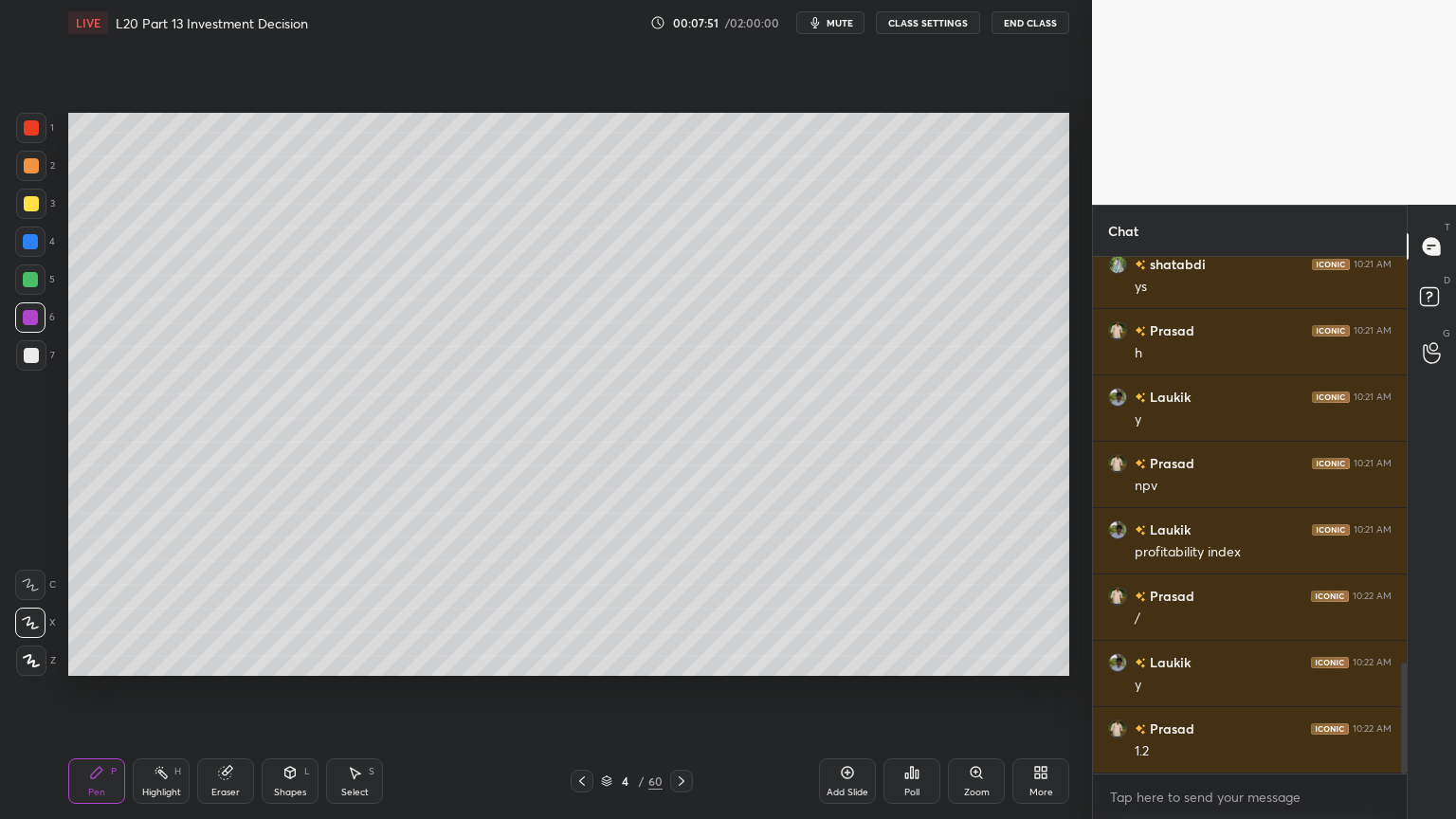 click at bounding box center [31, 355] 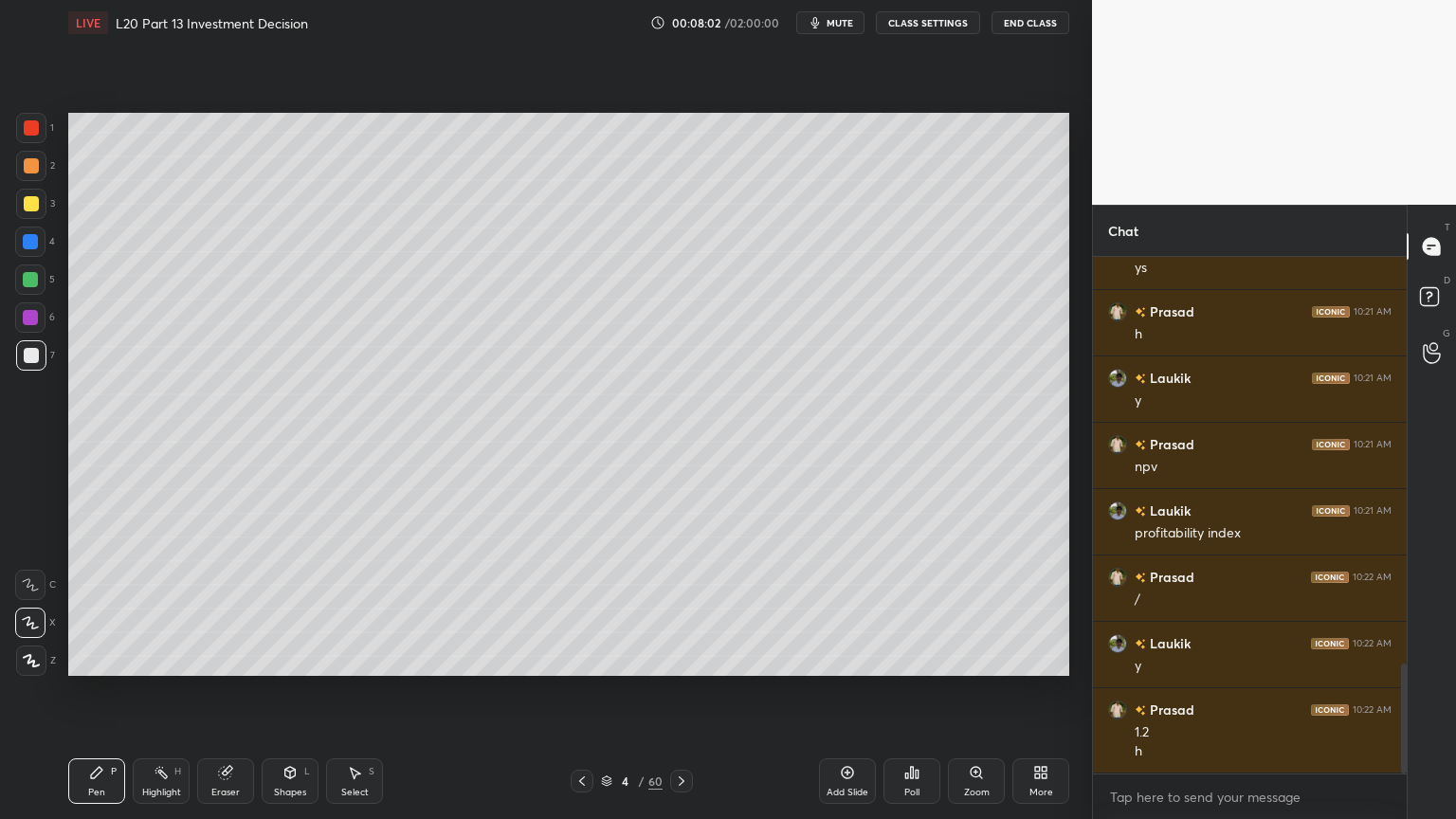 scroll, scrollTop: 1979, scrollLeft: 0, axis: vertical 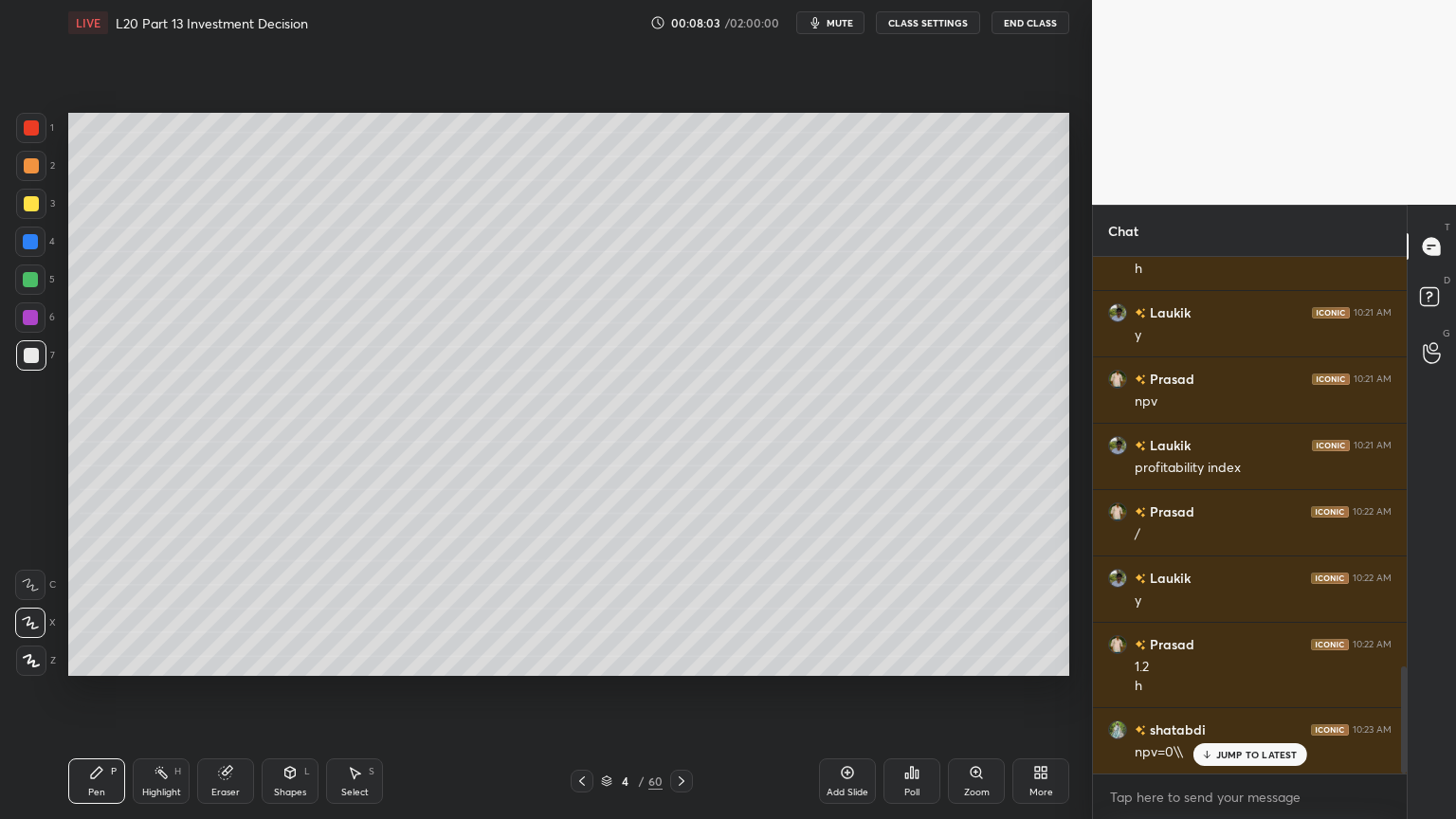 click at bounding box center (30, 280) 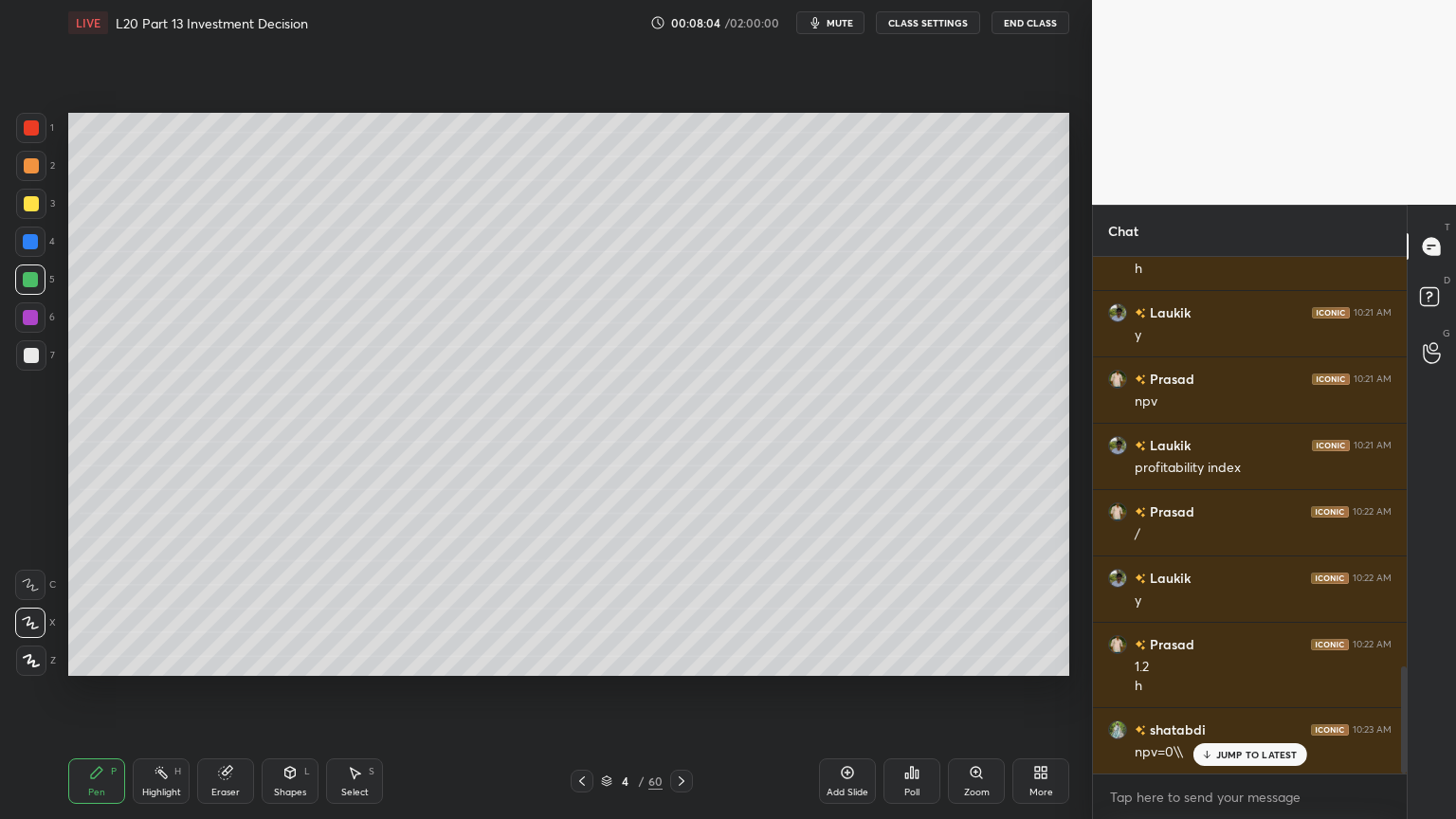 click at bounding box center (30, 242) 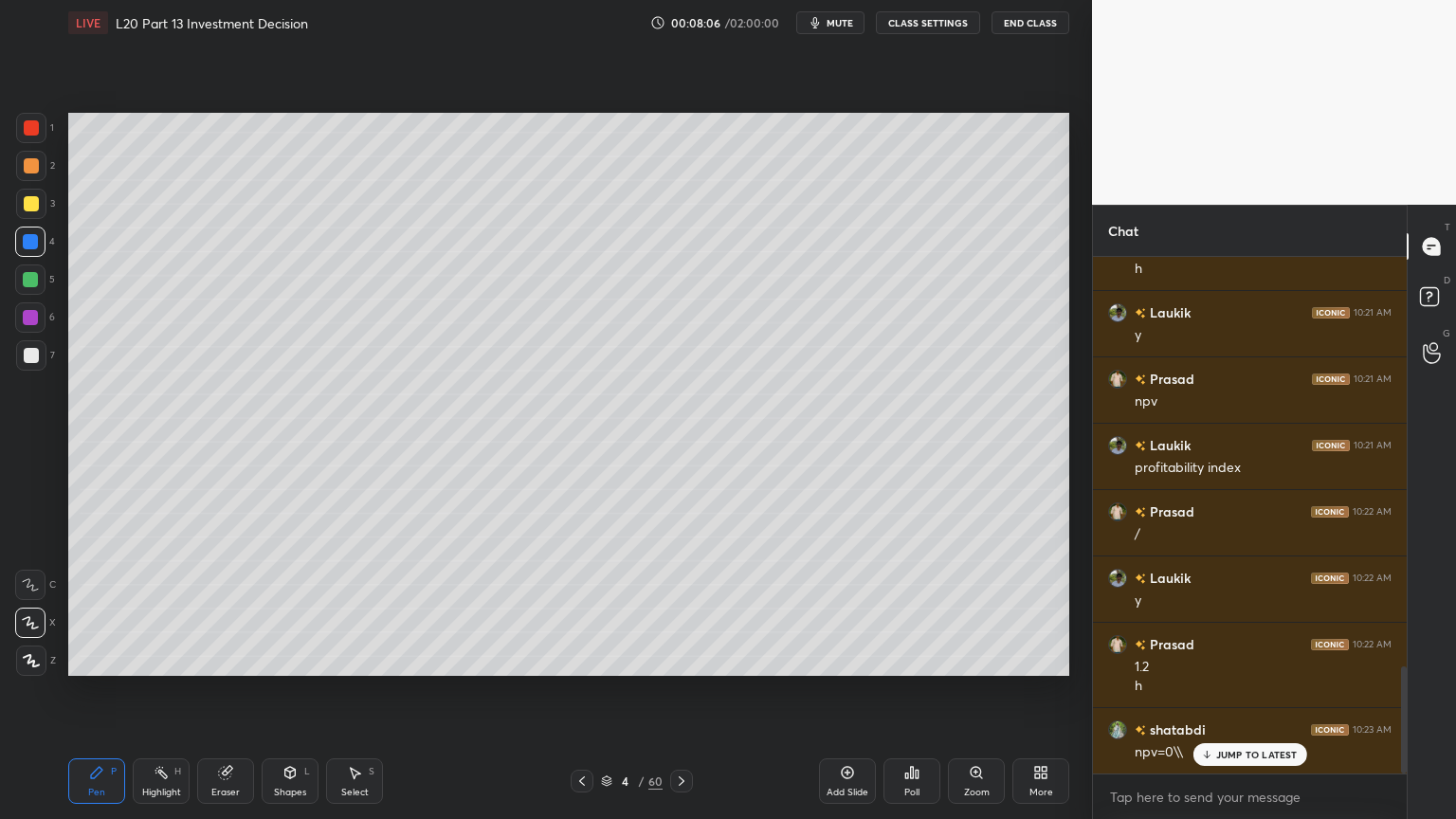 click at bounding box center (31, 355) 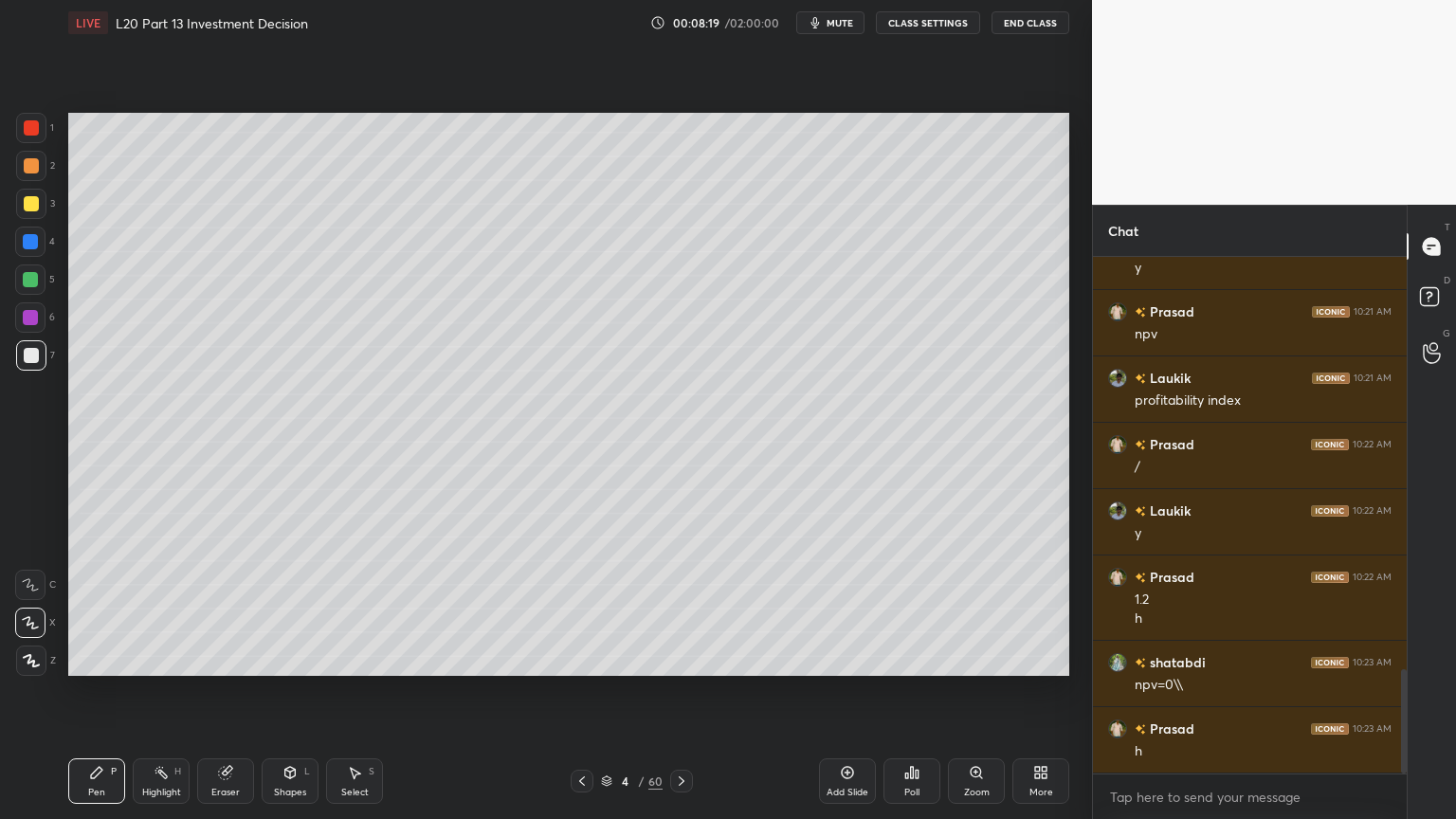 scroll, scrollTop: 2112, scrollLeft: 0, axis: vertical 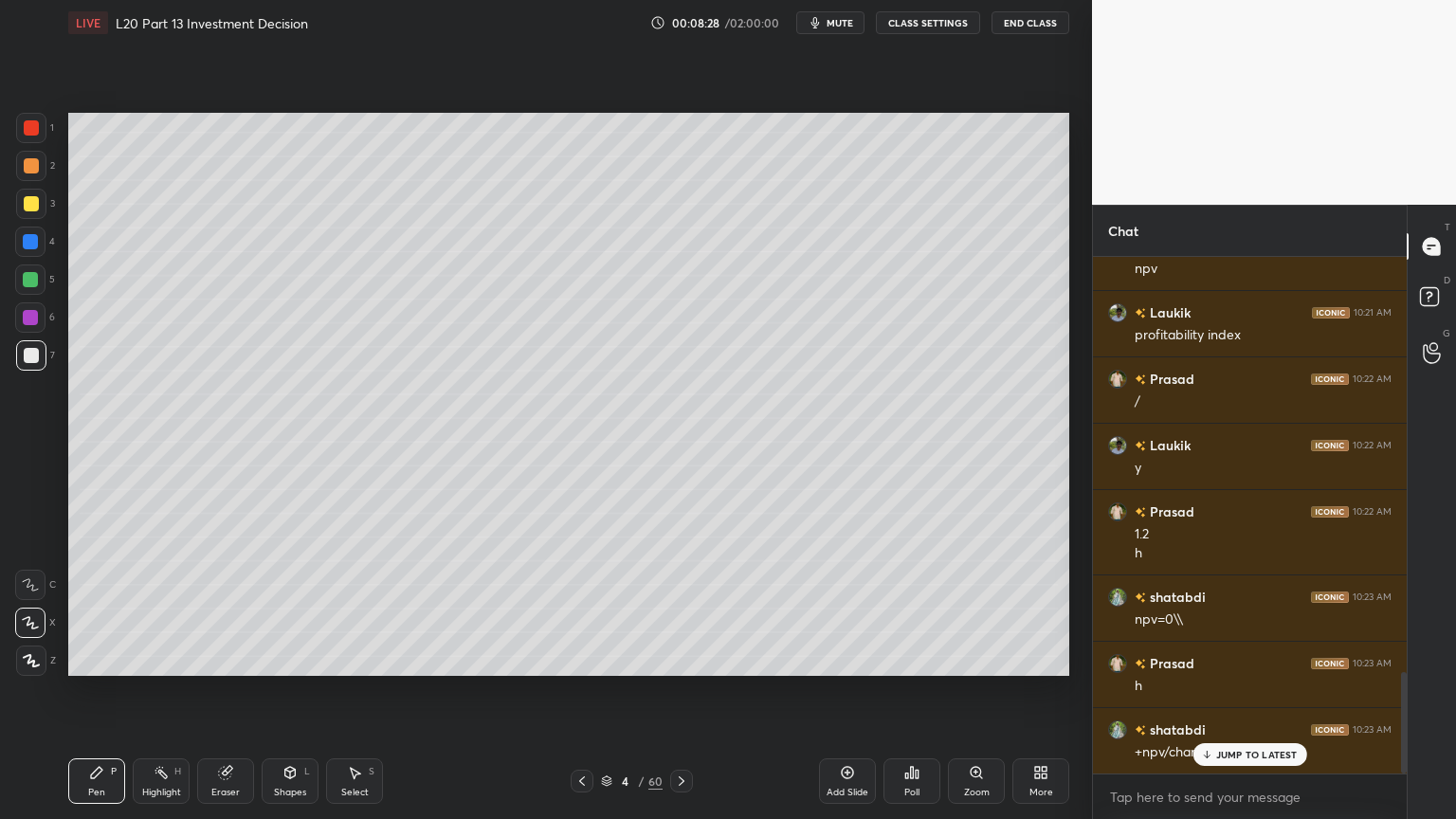 click at bounding box center (31, 166) 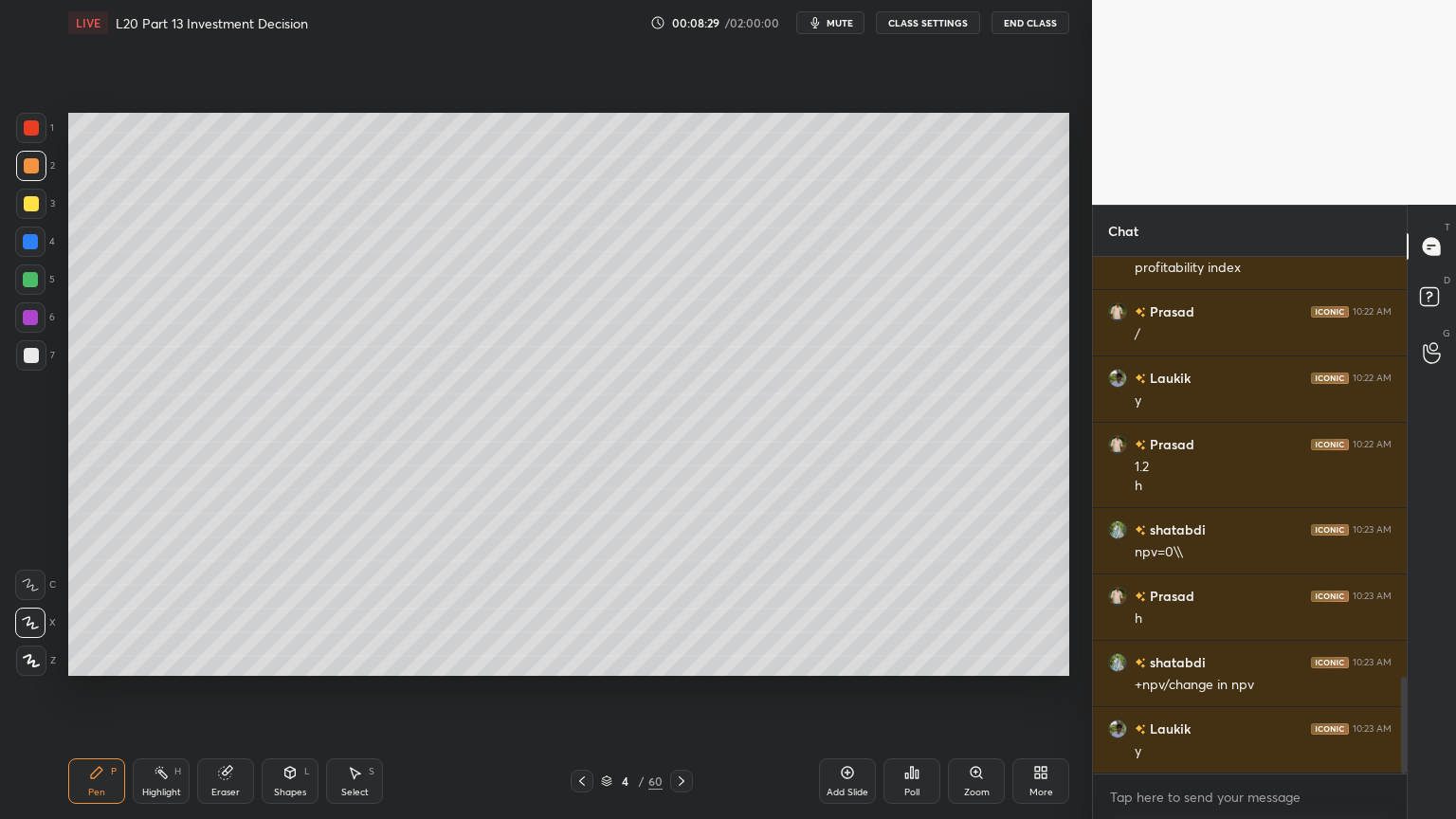 scroll, scrollTop: 2245, scrollLeft: 0, axis: vertical 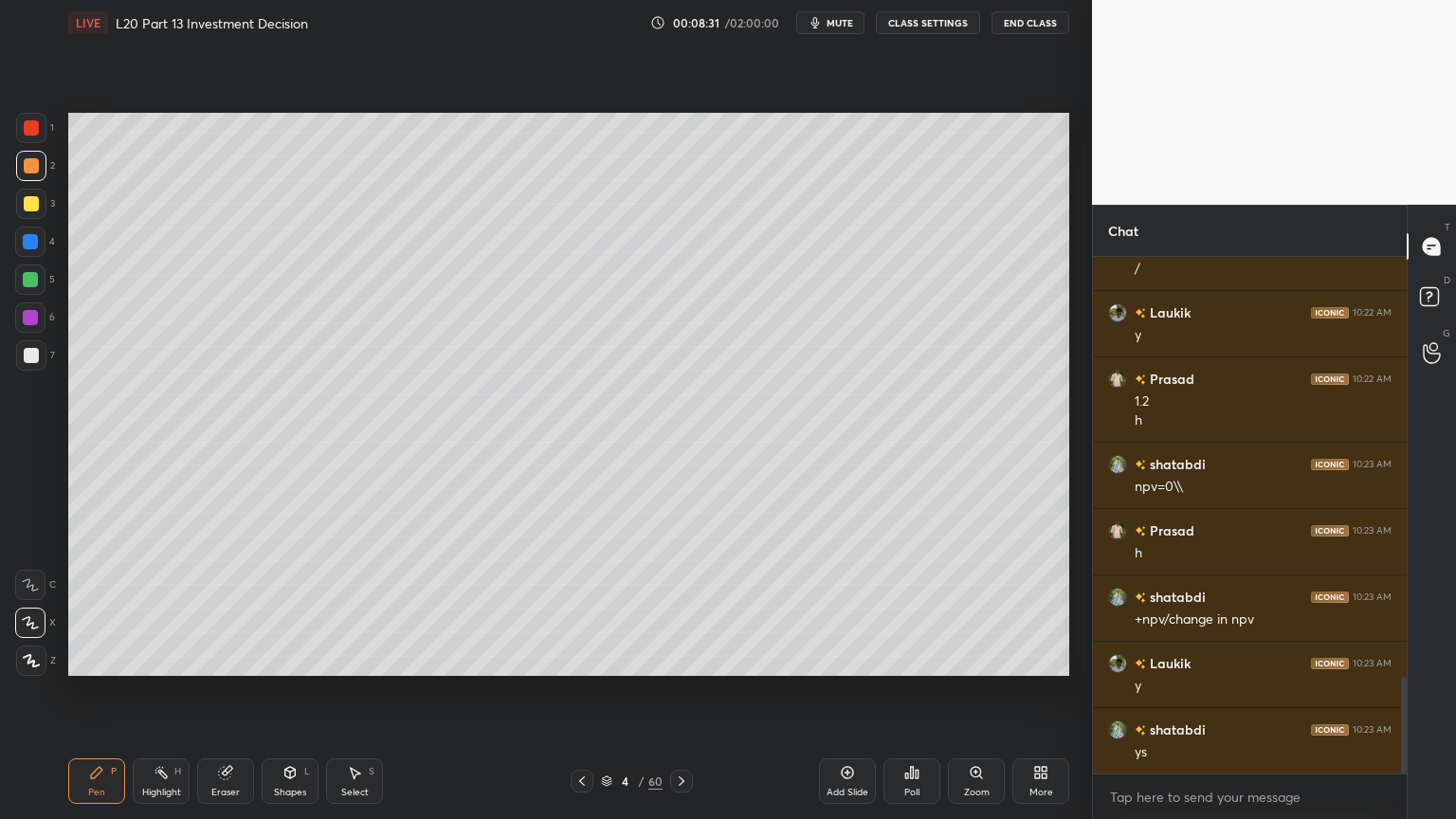 click at bounding box center [31, 355] 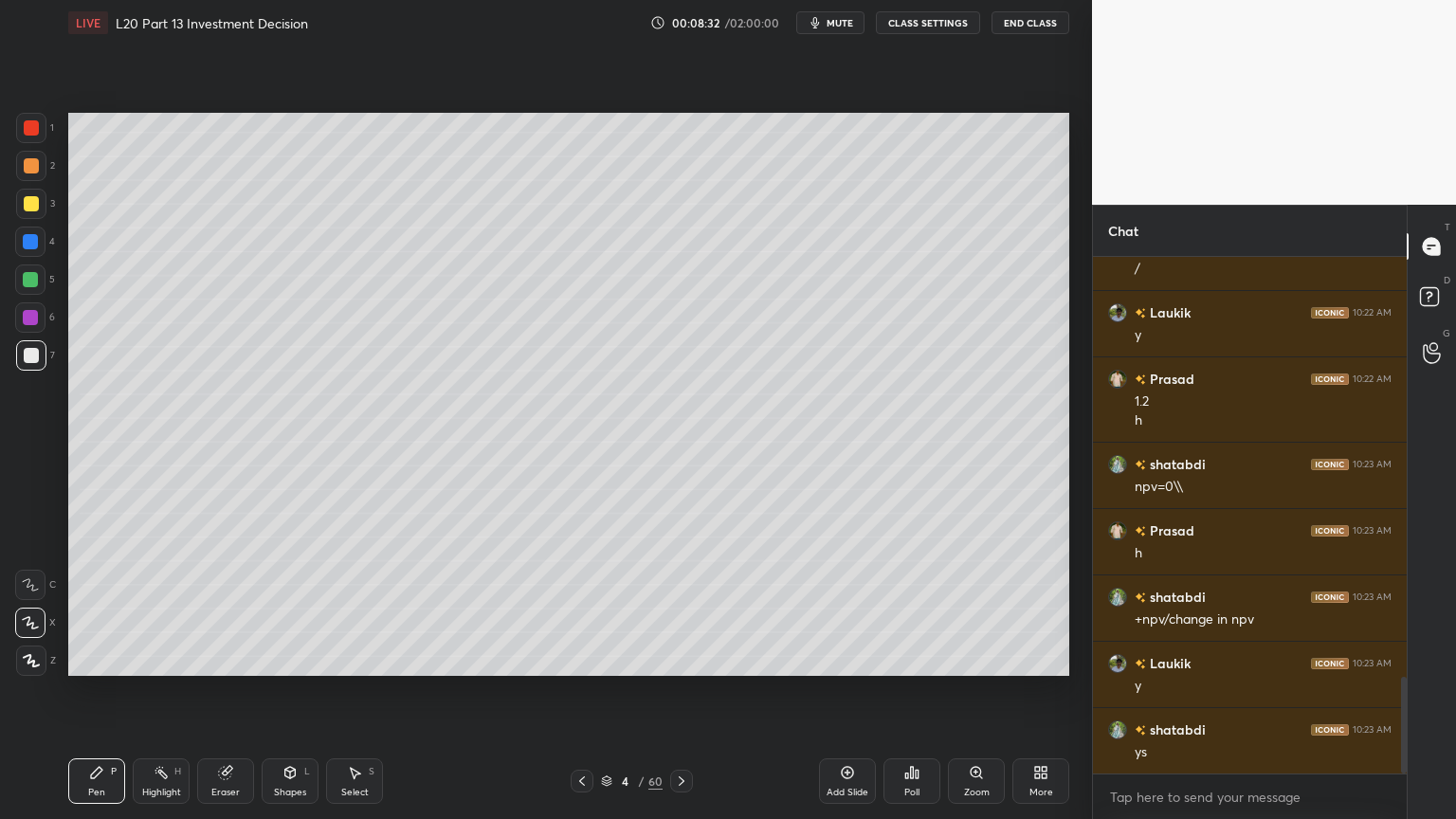 click at bounding box center (30, 242) 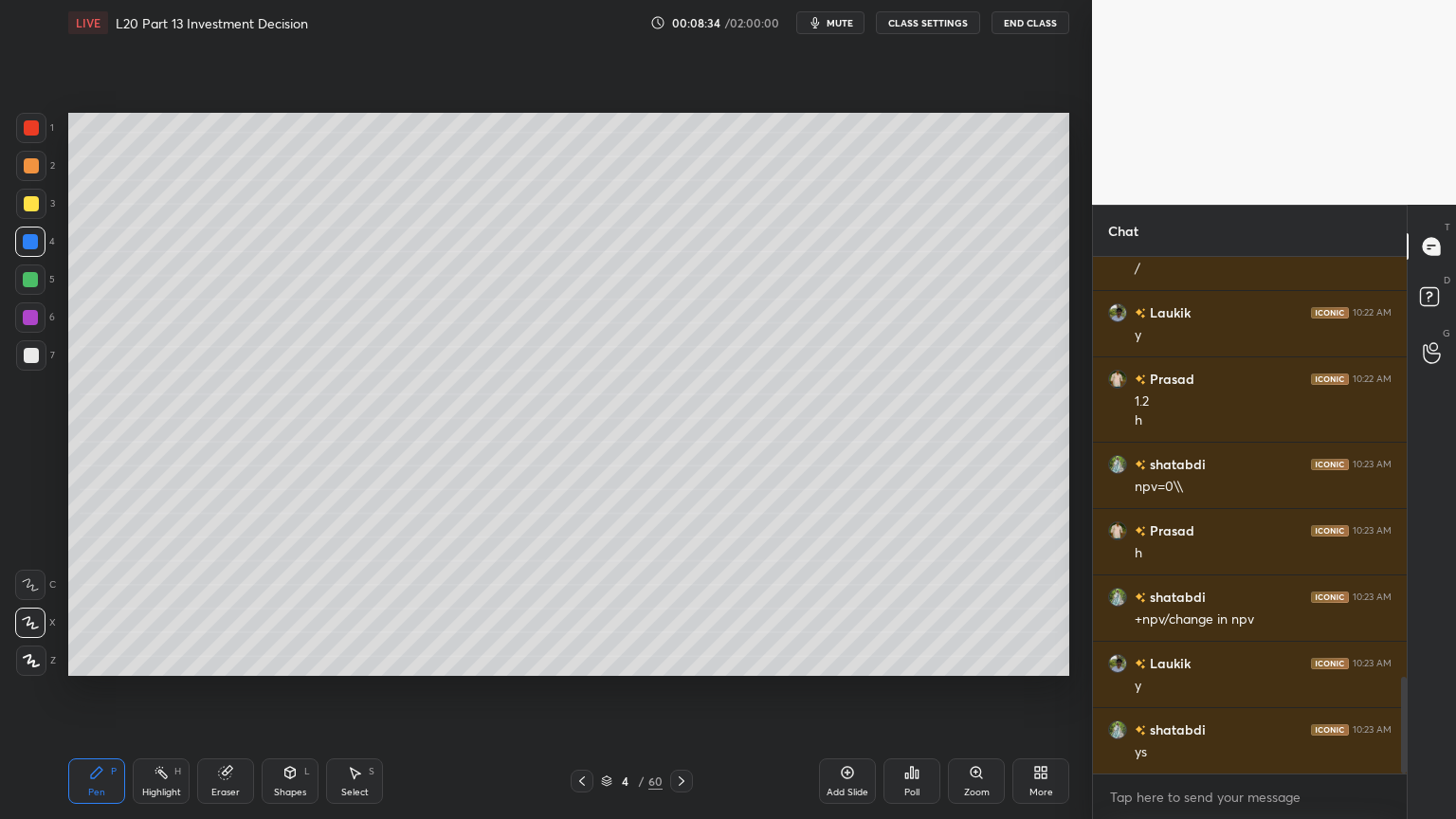 click at bounding box center [31, 355] 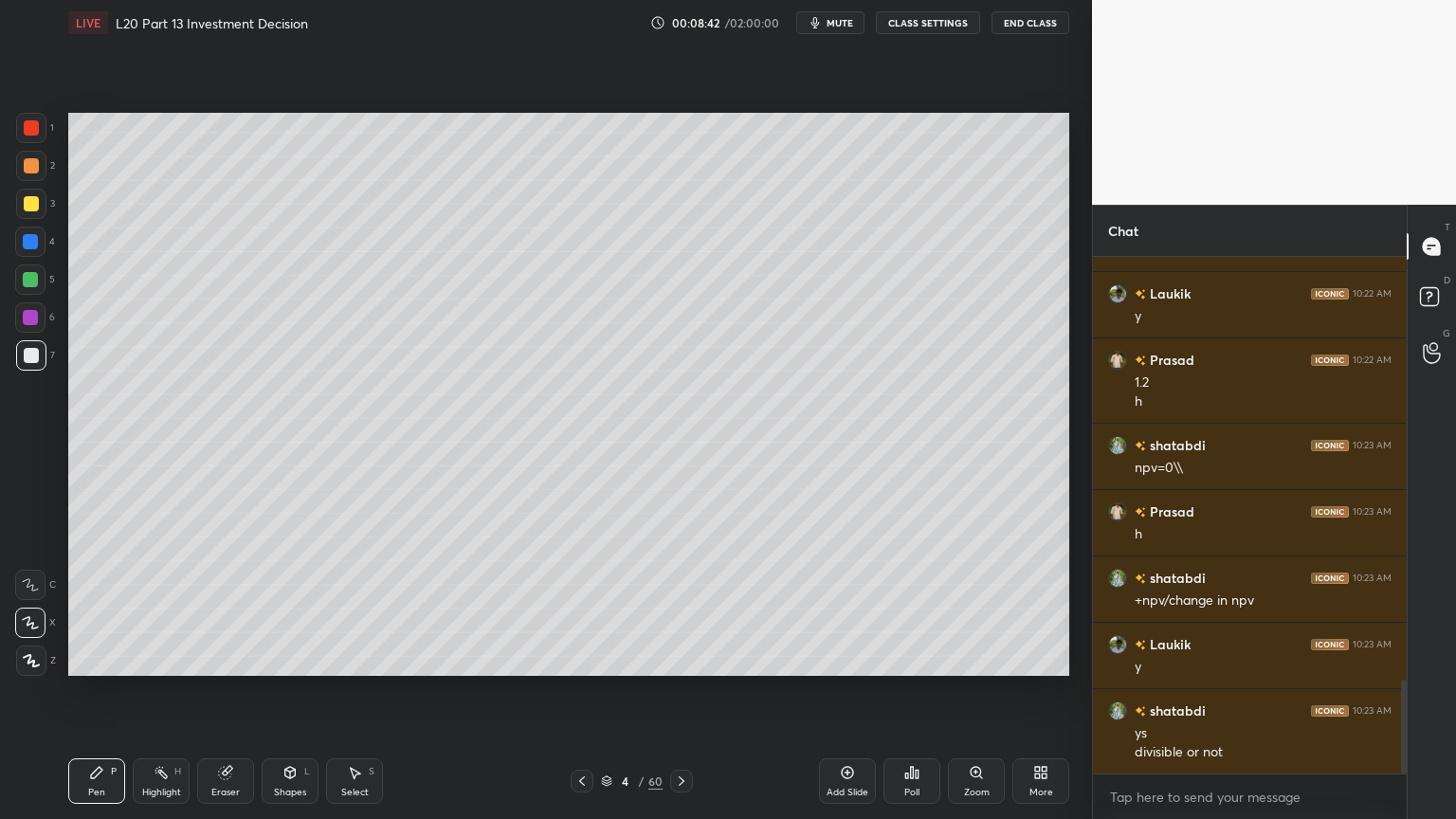 scroll, scrollTop: 2331, scrollLeft: 0, axis: vertical 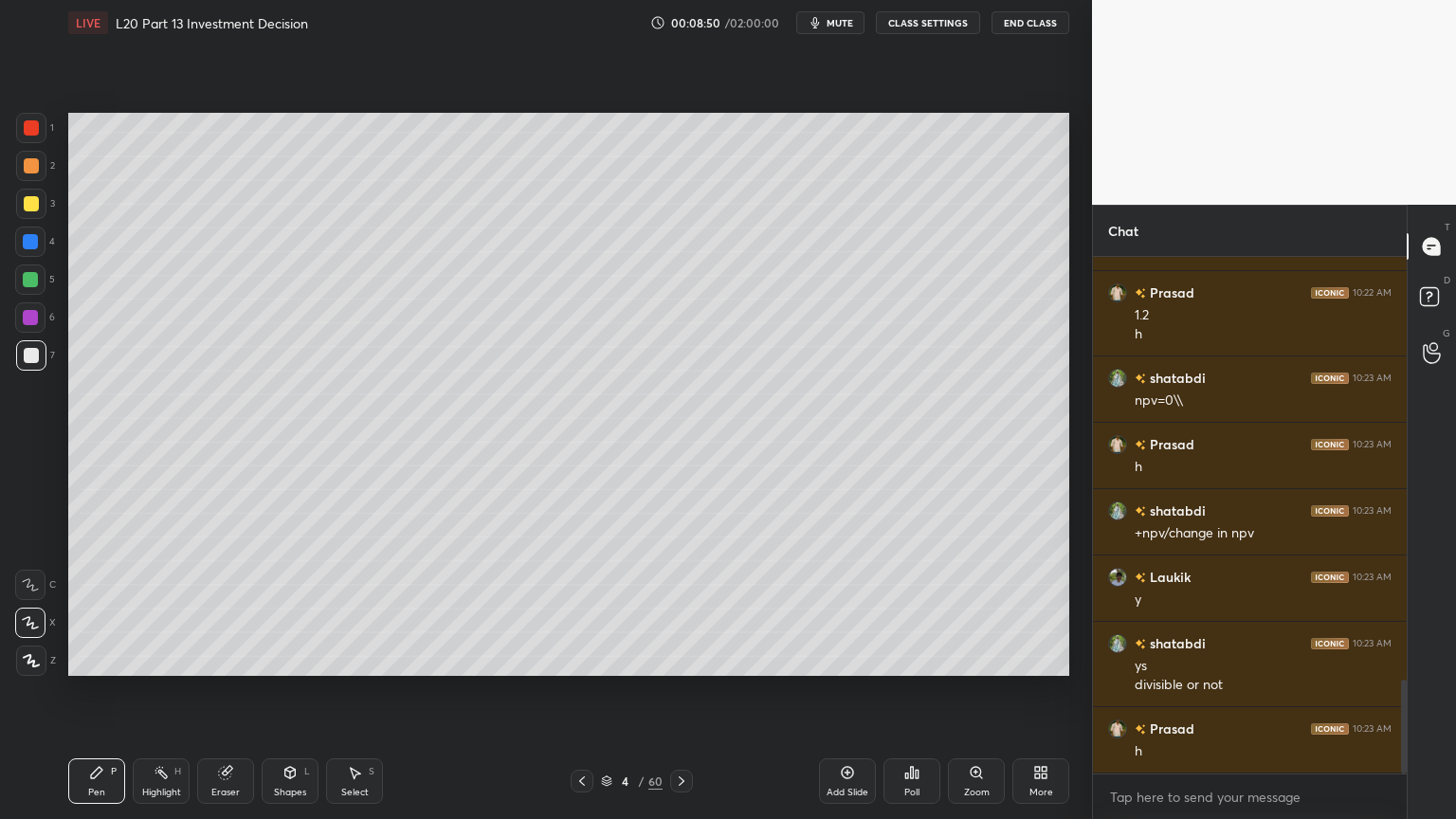 click at bounding box center [31, 166] 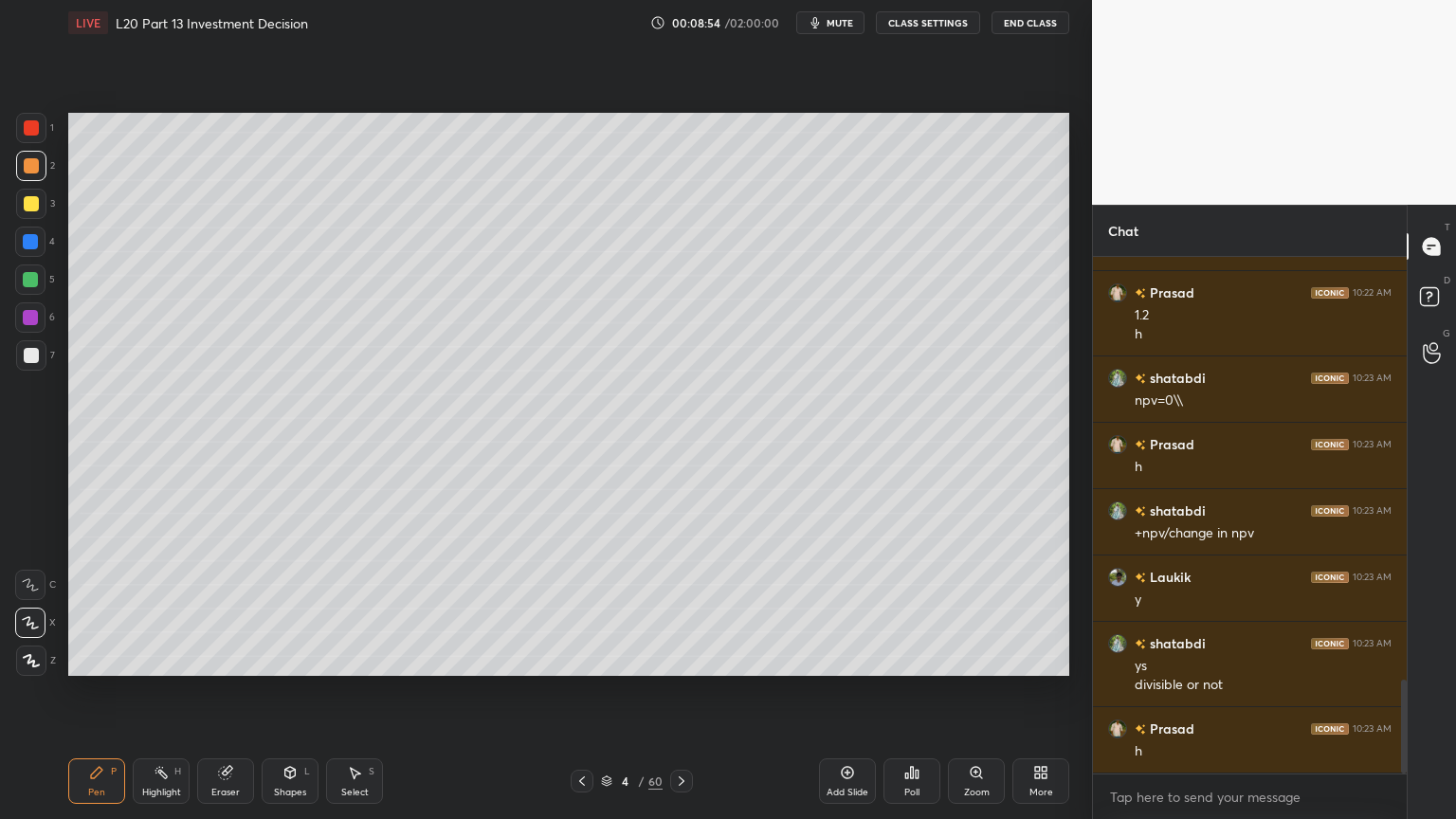 click on "1 2 3 4 5 6 7 C X Z C X Z E E Erase all   H H" at bounding box center [30, 394] 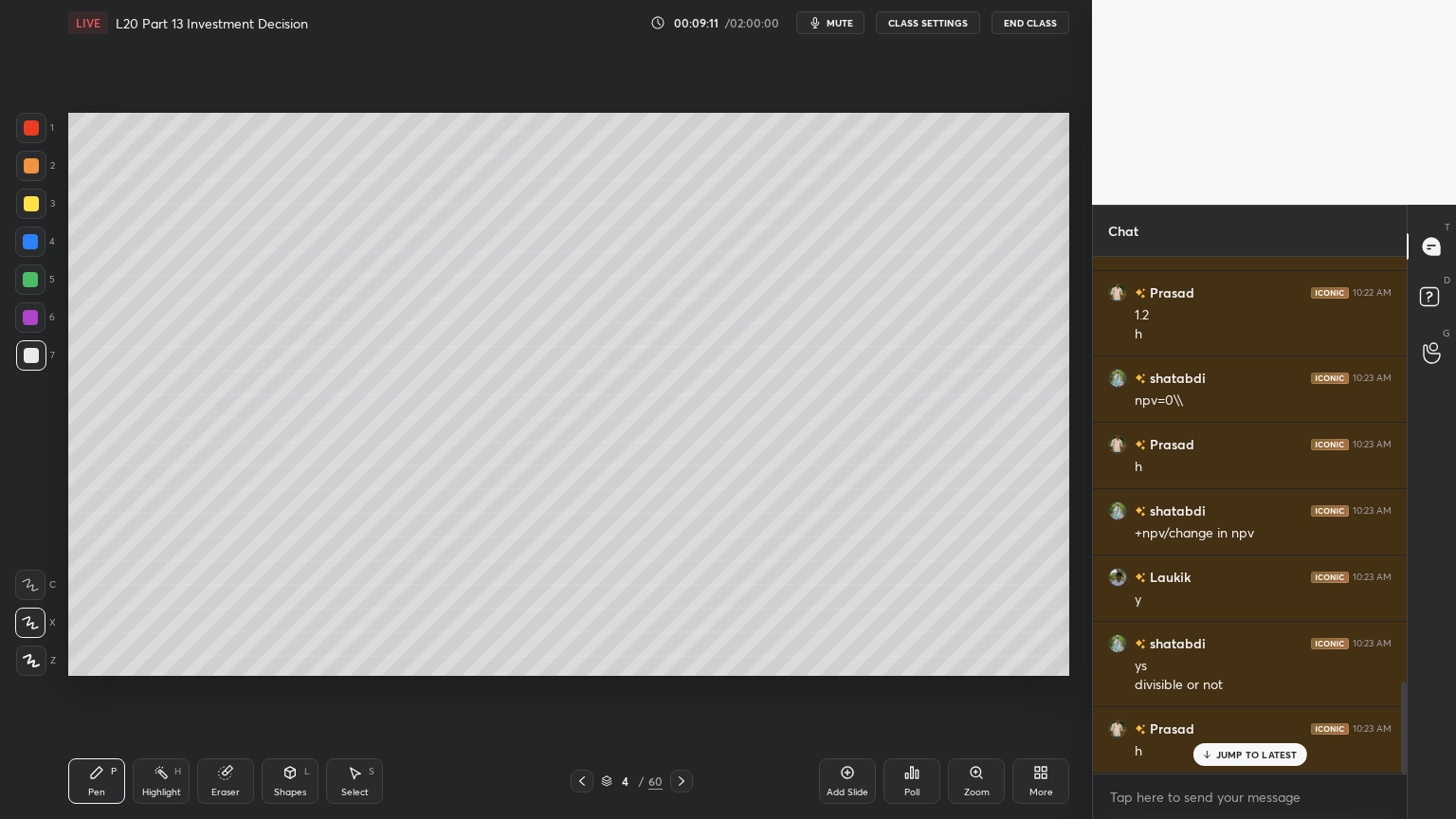scroll, scrollTop: 2396, scrollLeft: 0, axis: vertical 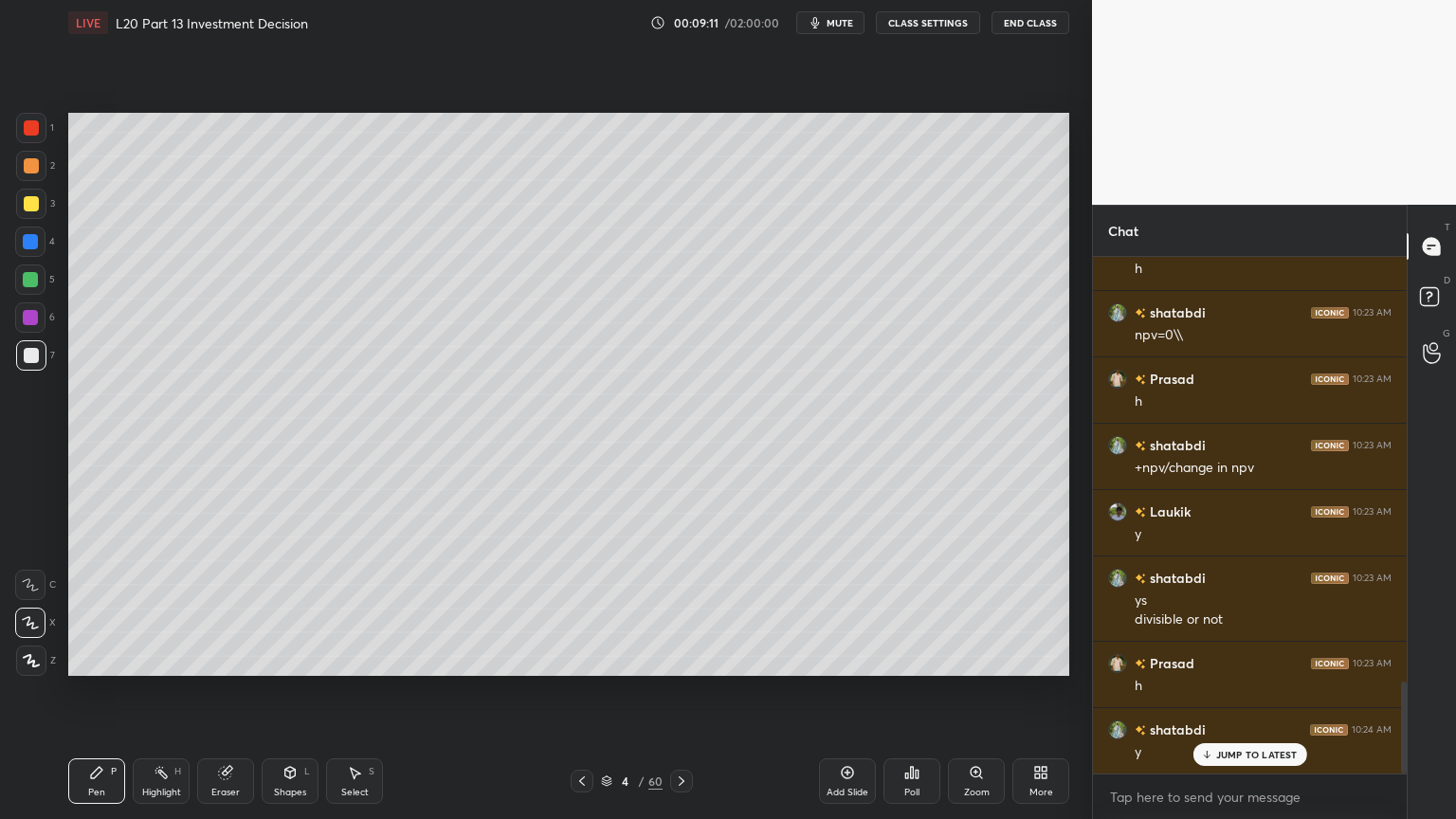click at bounding box center (31, 128) 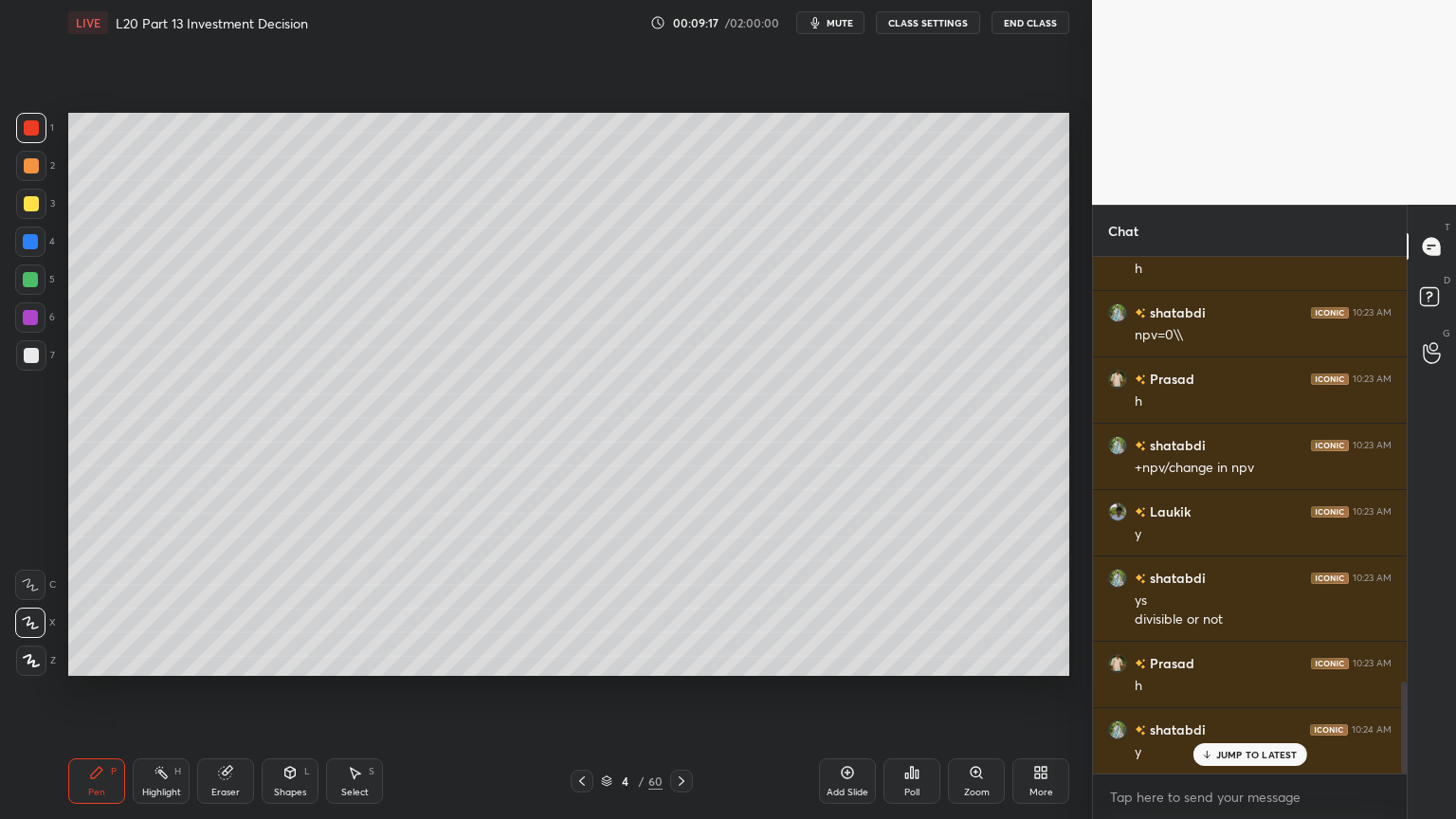 scroll, scrollTop: 2464, scrollLeft: 0, axis: vertical 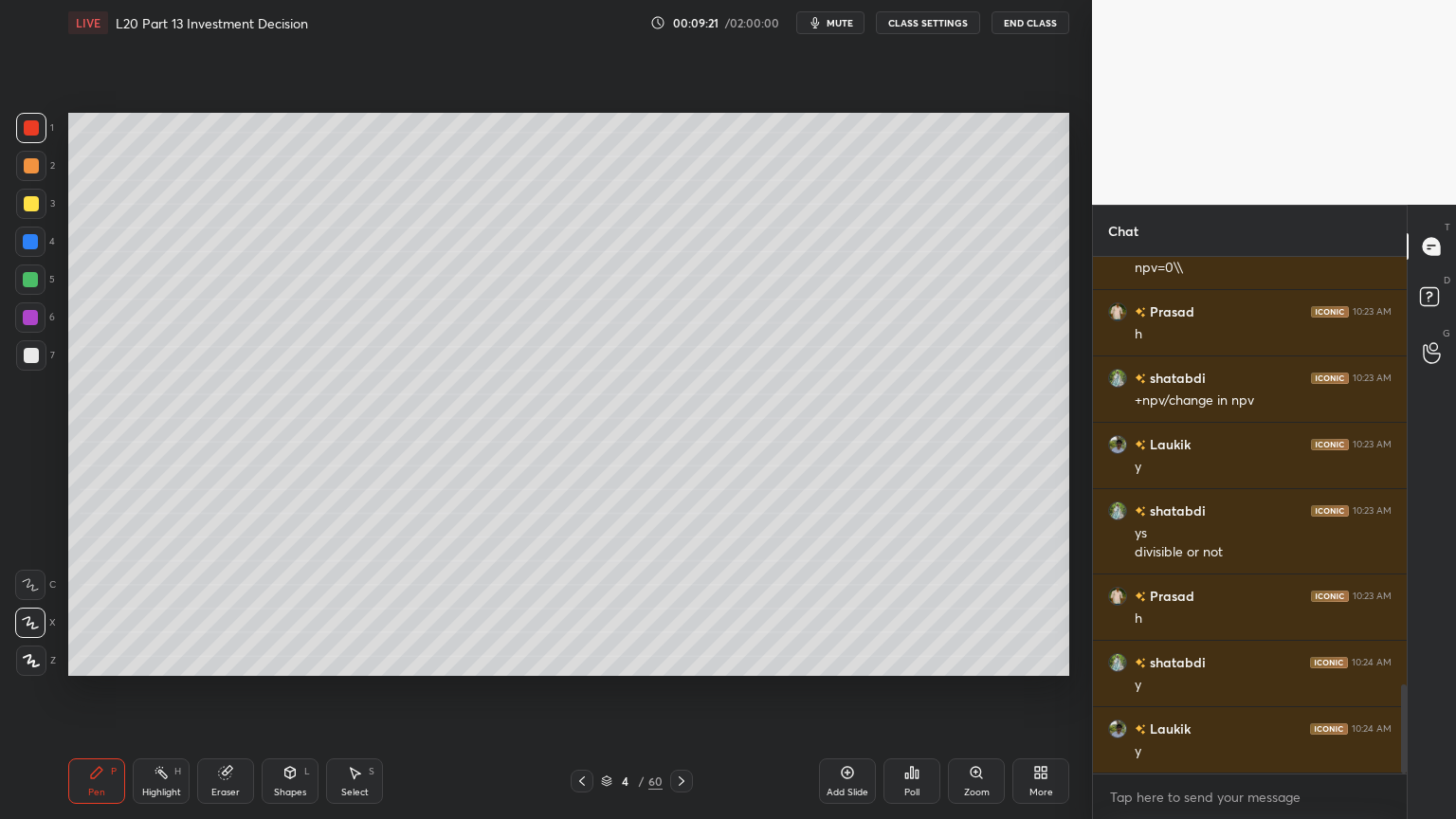 click at bounding box center (31, 355) 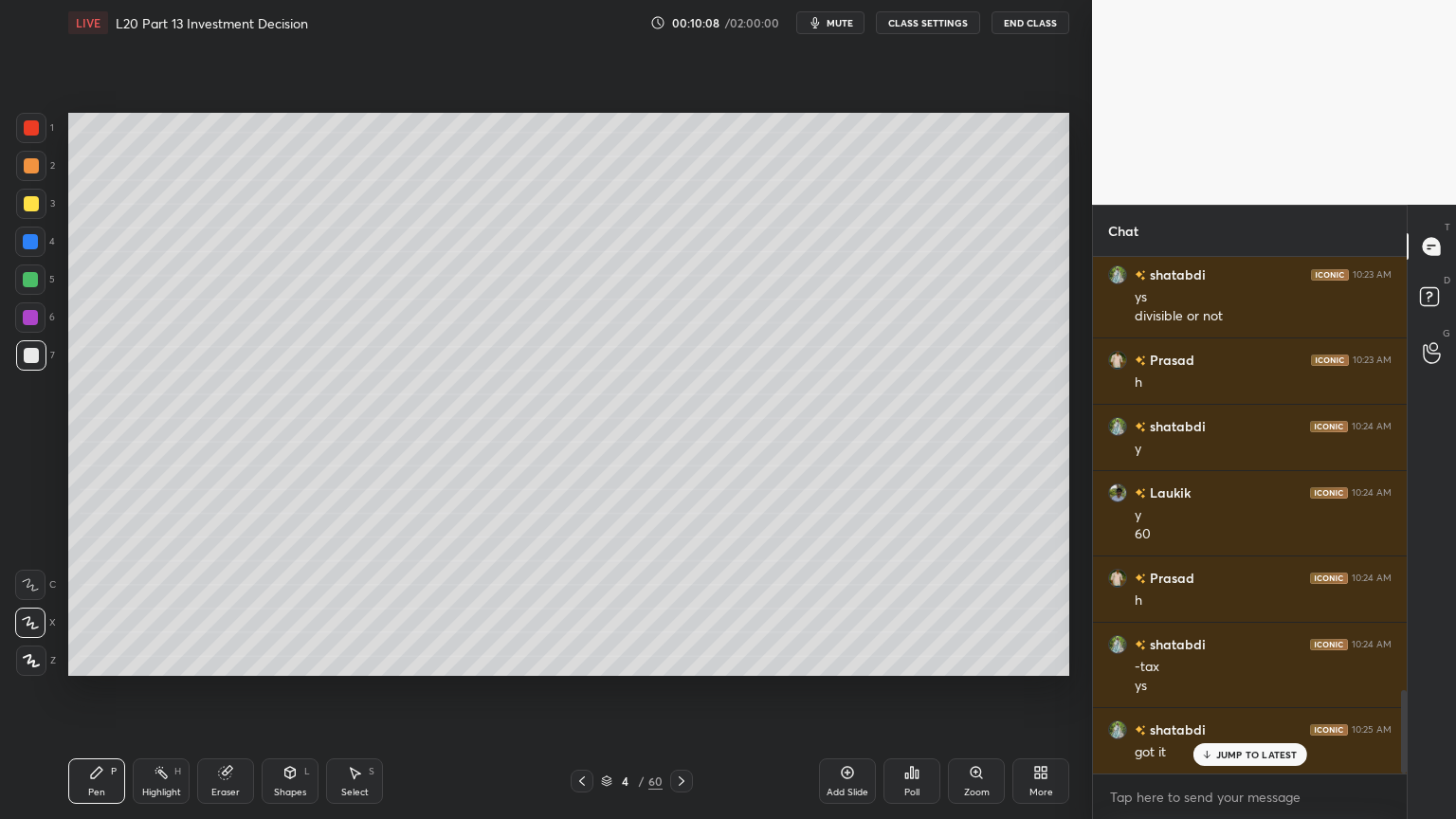scroll, scrollTop: 2767, scrollLeft: 0, axis: vertical 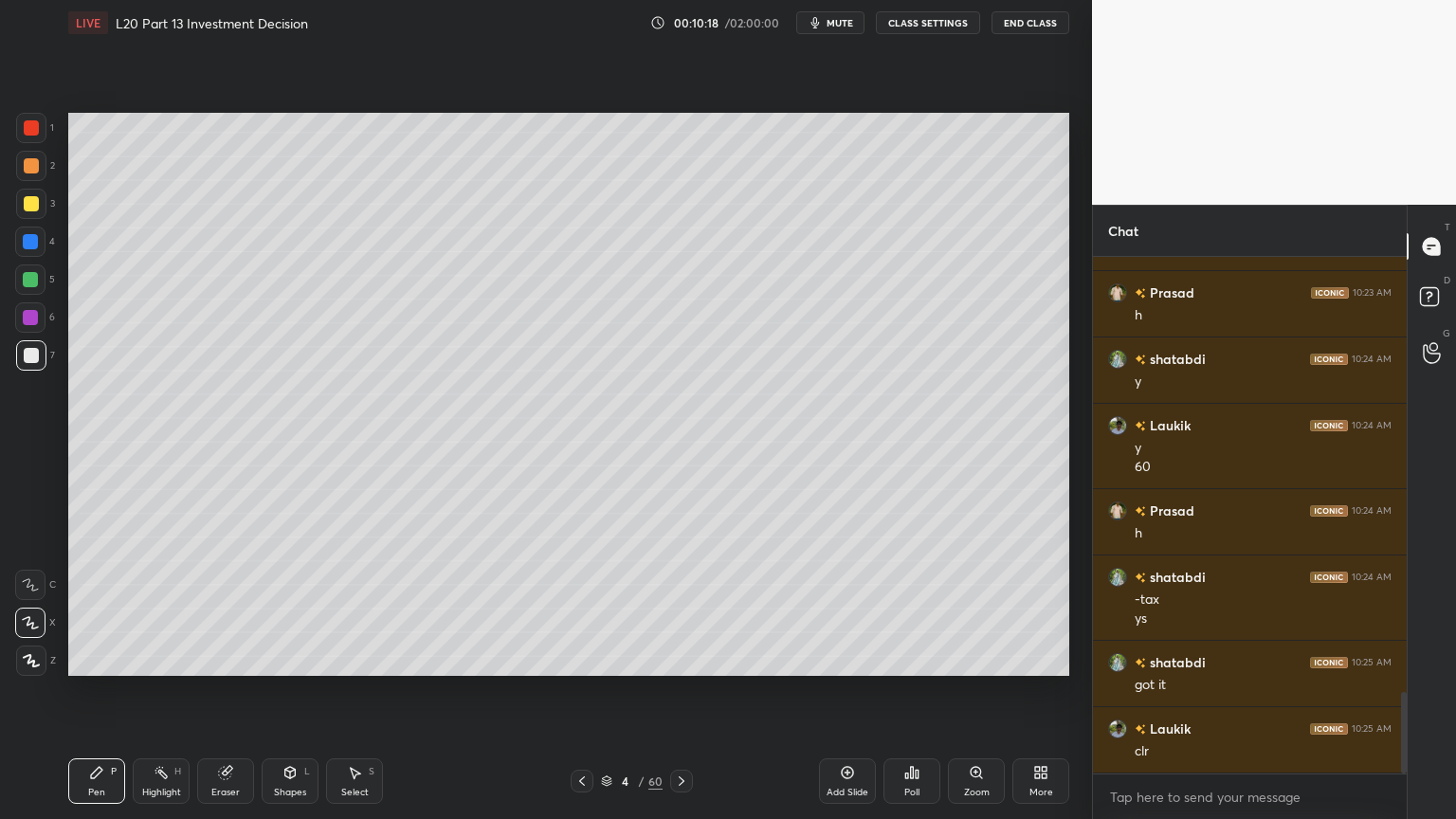 click at bounding box center (30, 280) 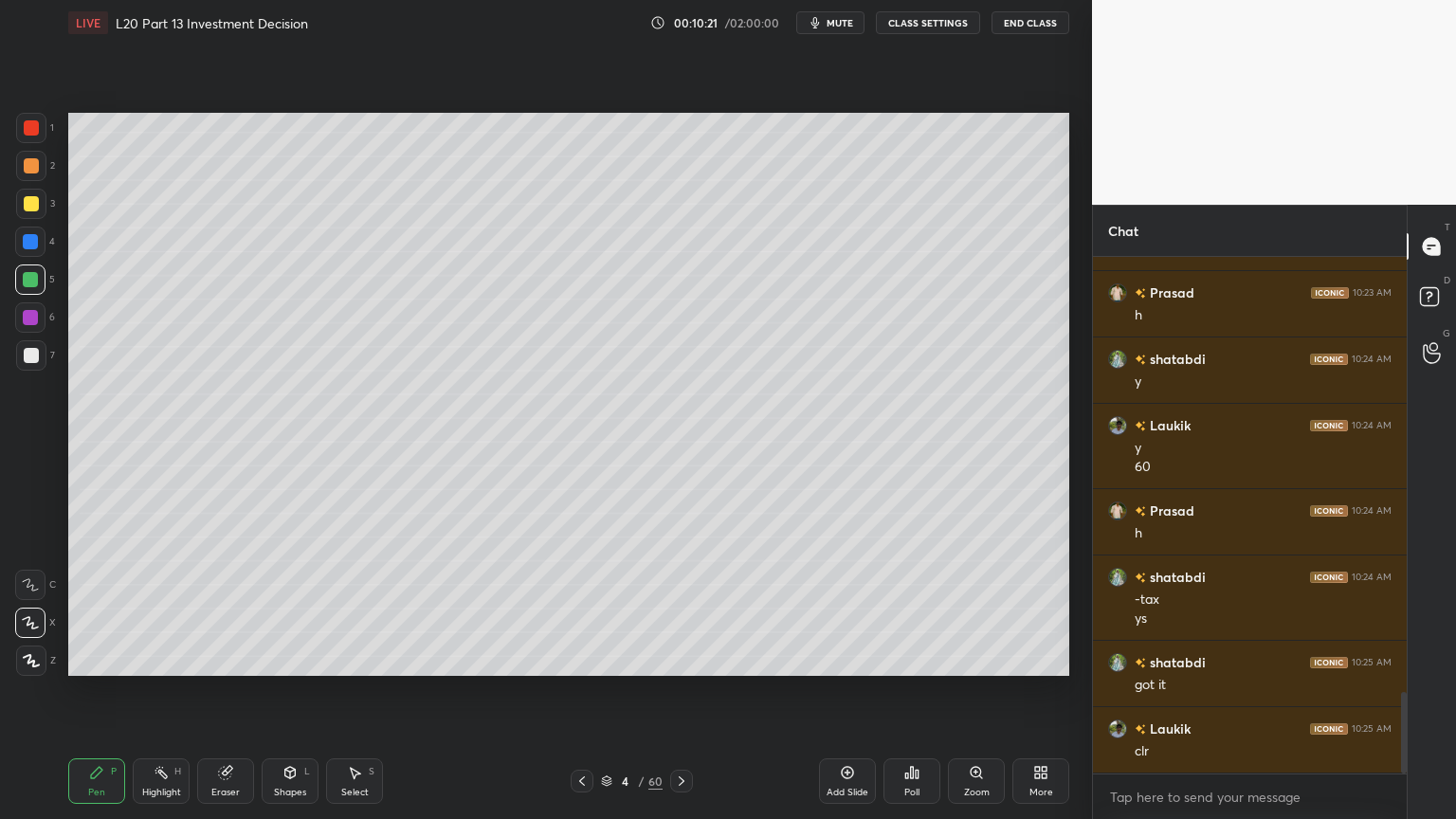 scroll, scrollTop: 2832, scrollLeft: 0, axis: vertical 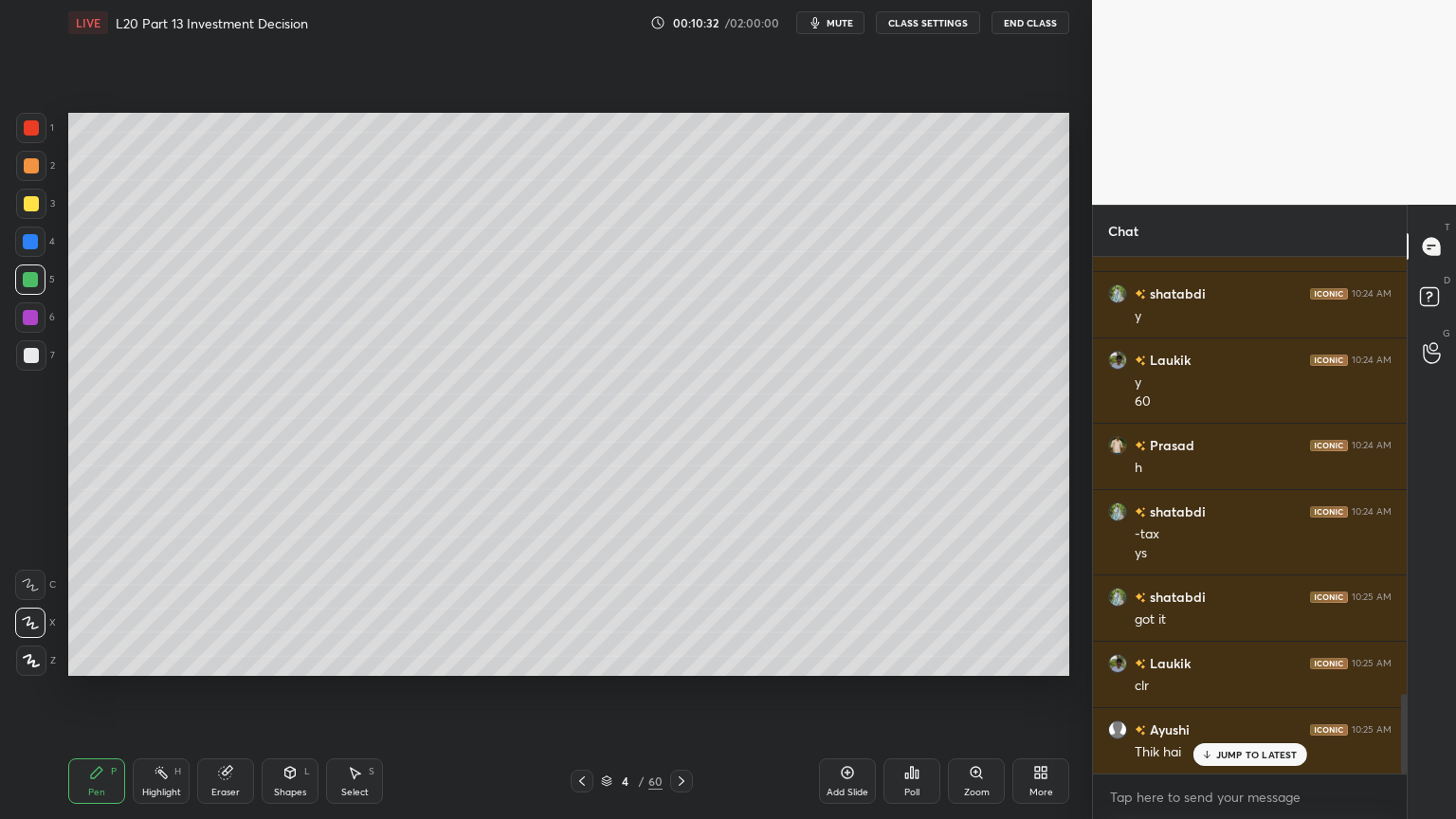 click at bounding box center [31, 355] 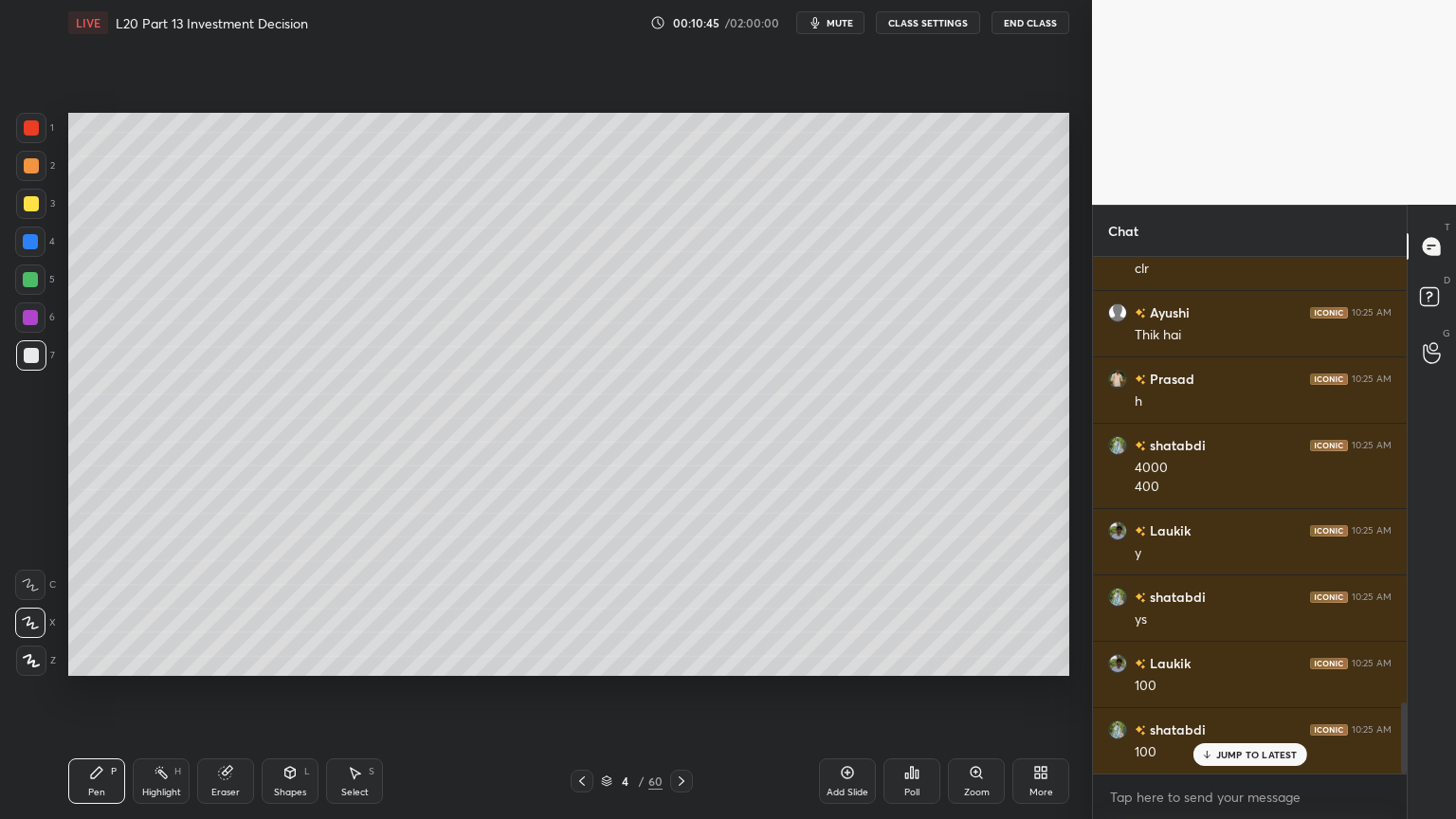 scroll, scrollTop: 3317, scrollLeft: 0, axis: vertical 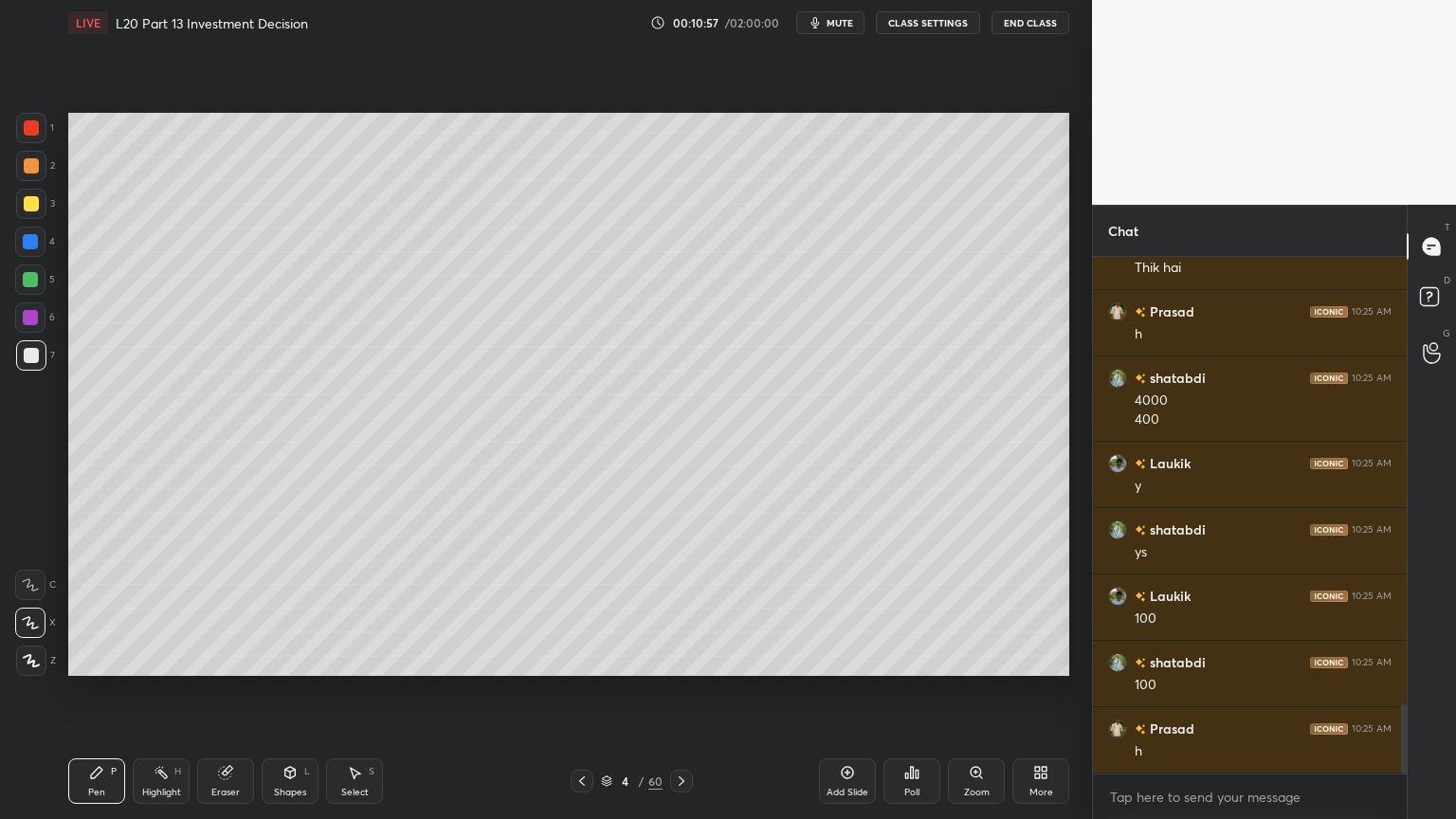 click 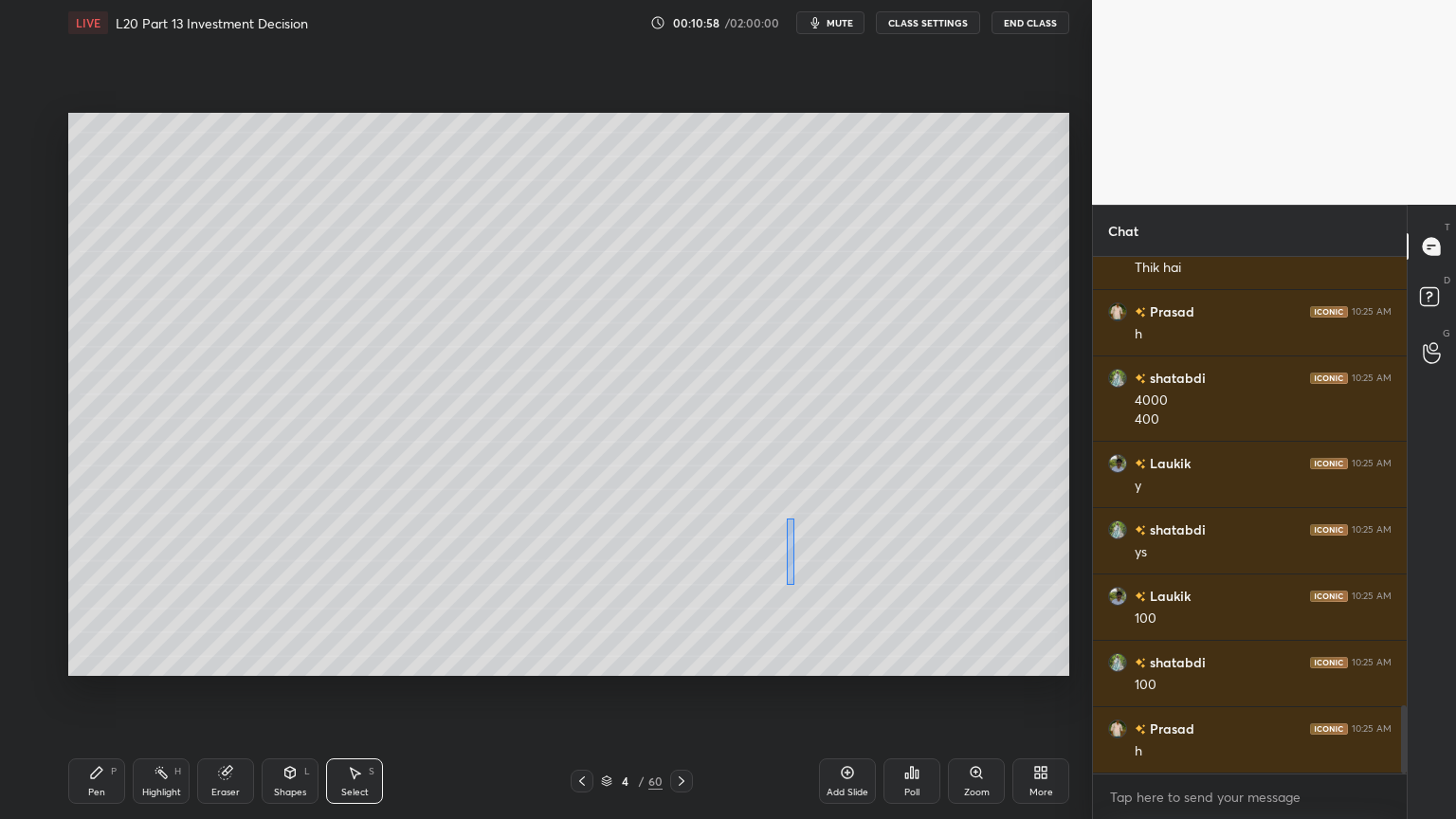 scroll, scrollTop: 3382, scrollLeft: 0, axis: vertical 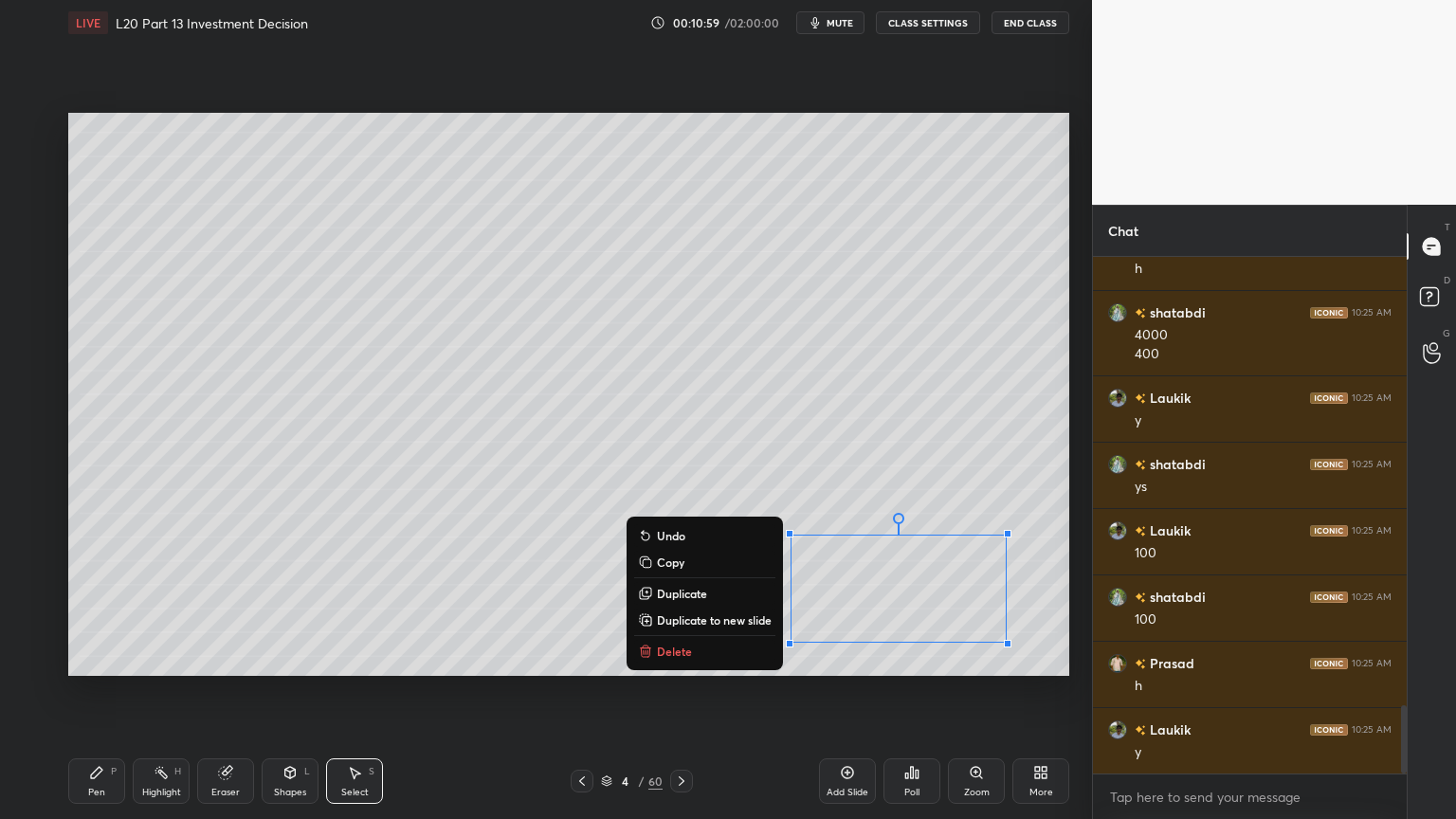 click on "Delete" at bounding box center [674, 651] 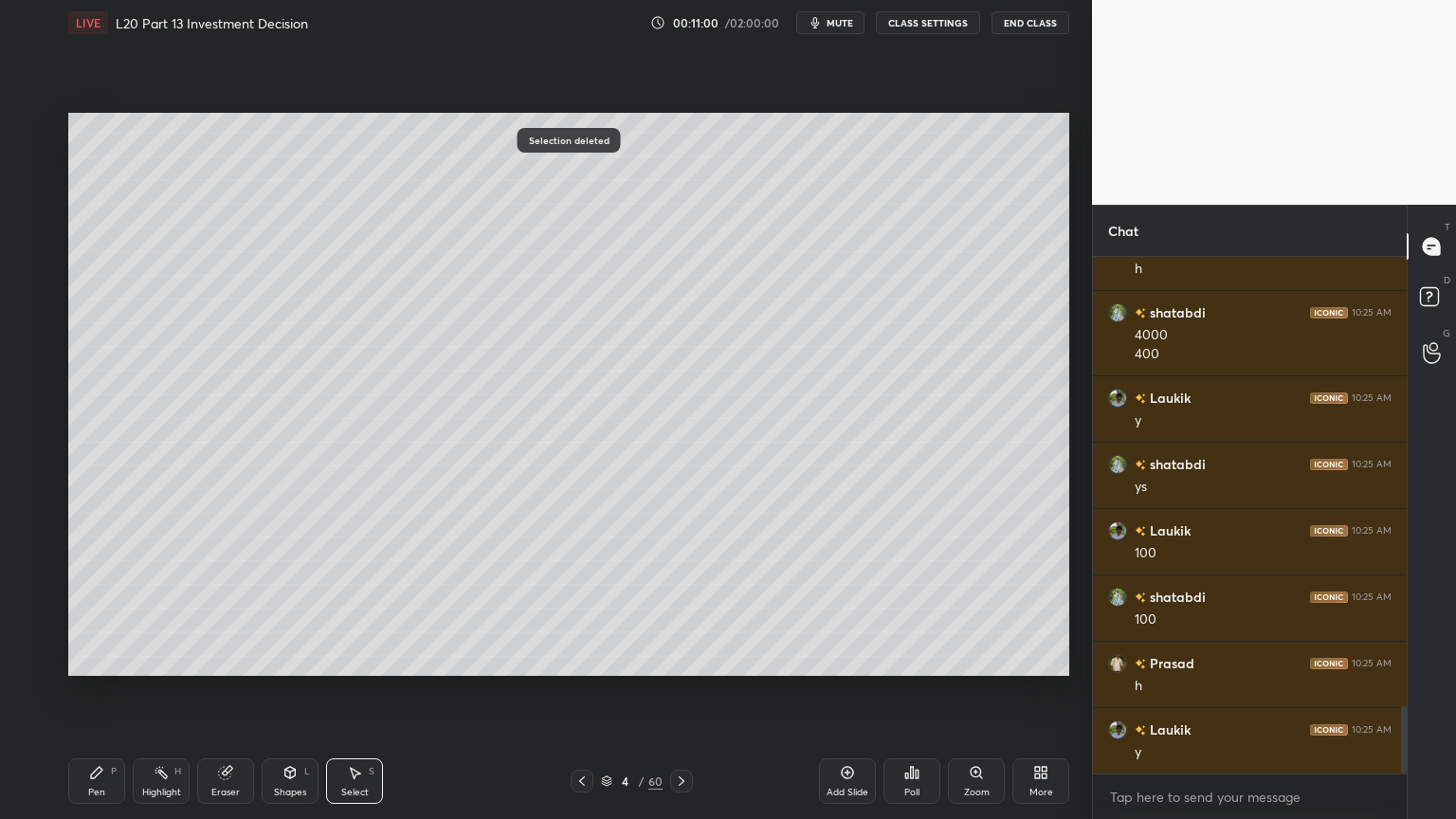 scroll, scrollTop: 3449, scrollLeft: 0, axis: vertical 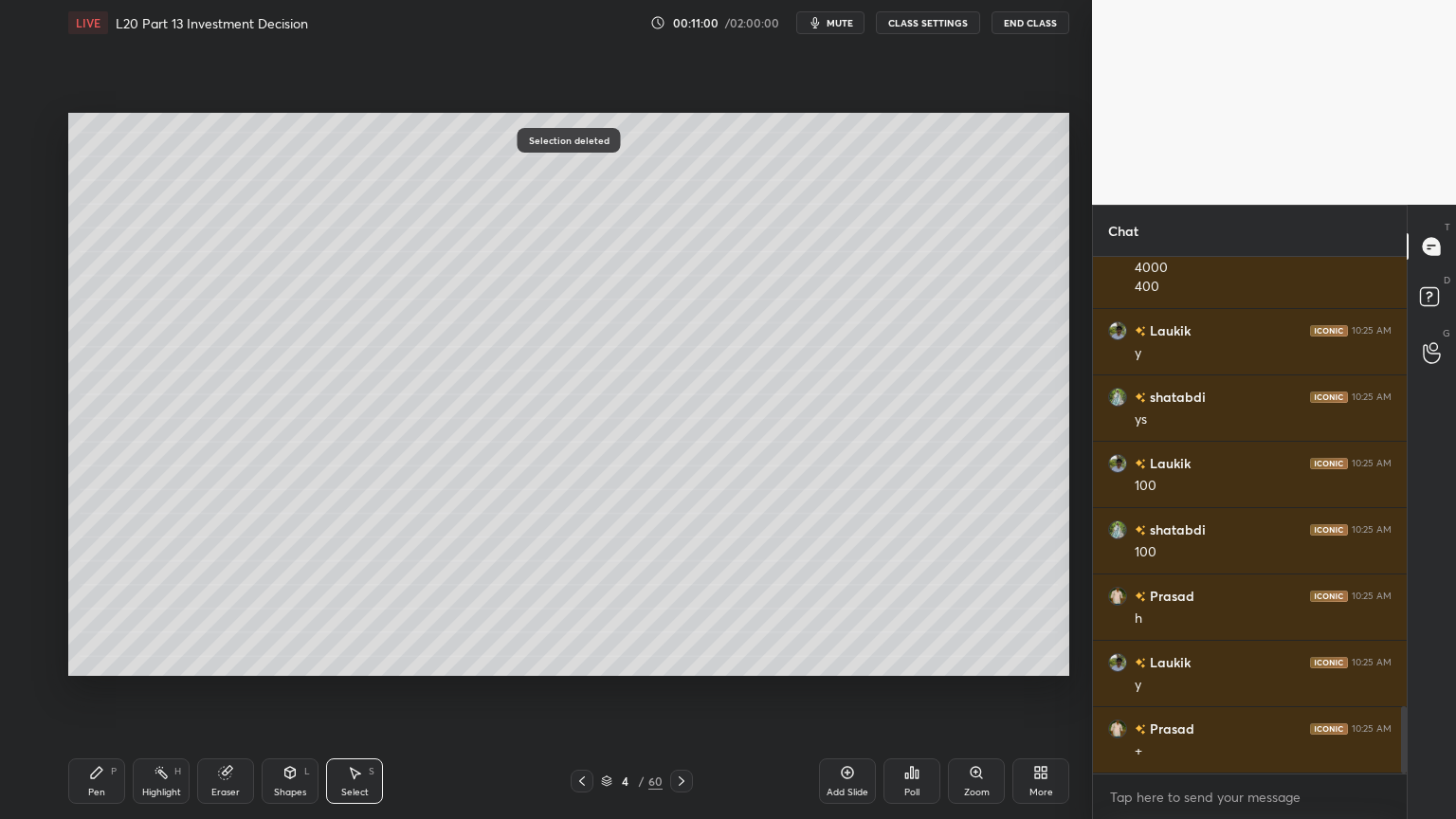 click on "Pen P" at bounding box center [97, 781] 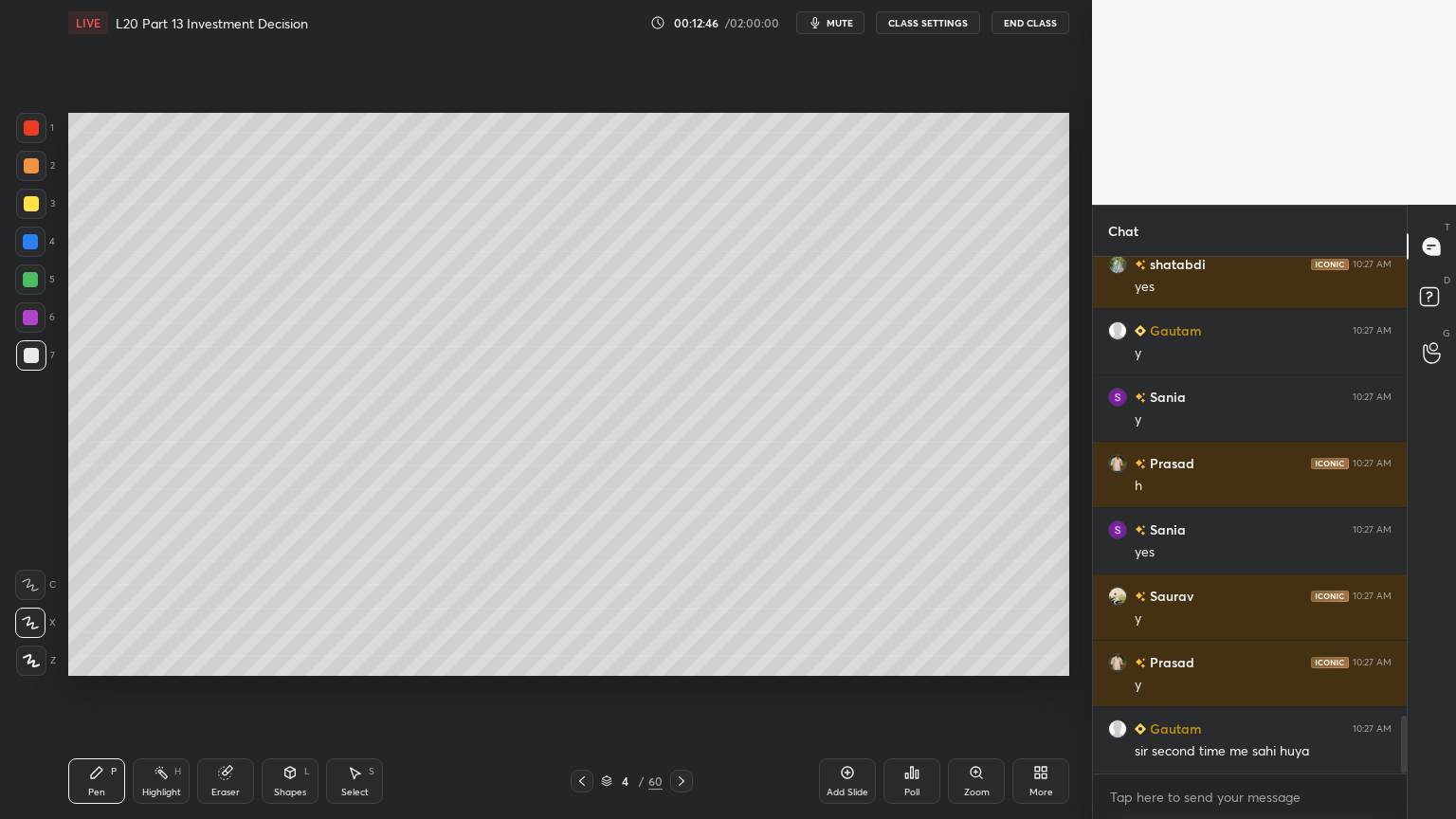 scroll, scrollTop: 4133, scrollLeft: 0, axis: vertical 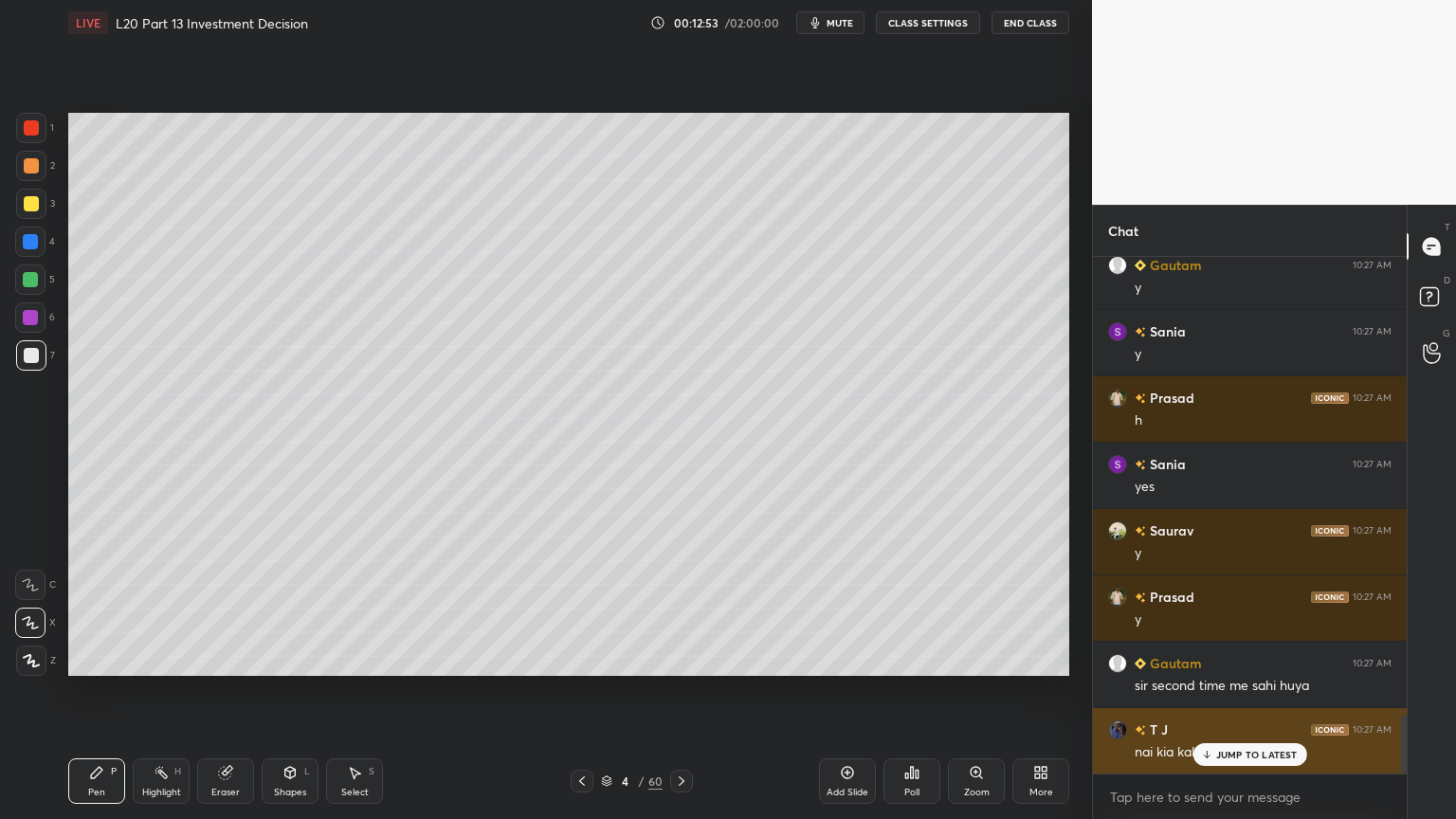 click on "JUMP TO LATEST" at bounding box center (1249, 755) 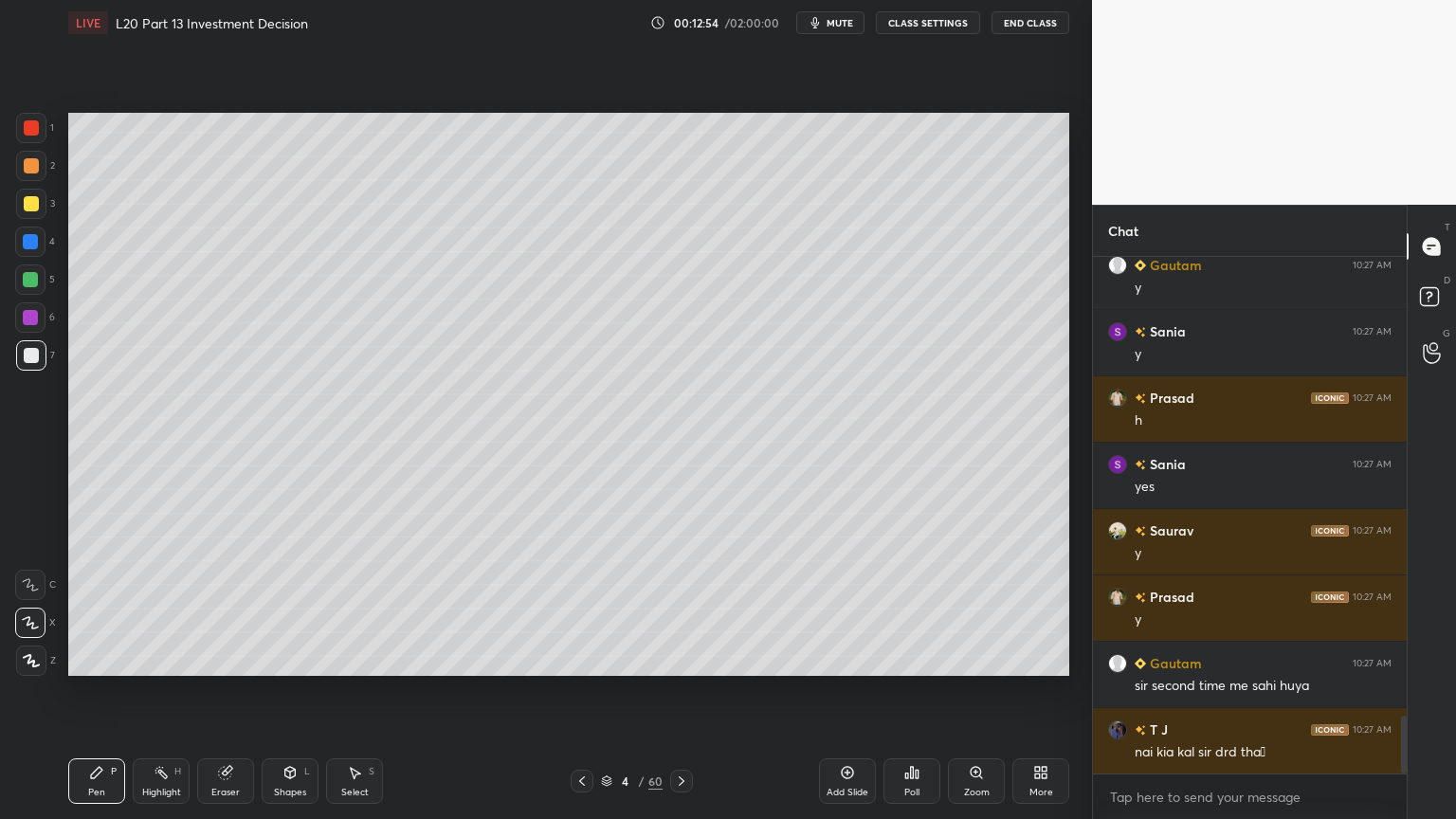 scroll, scrollTop: 4200, scrollLeft: 0, axis: vertical 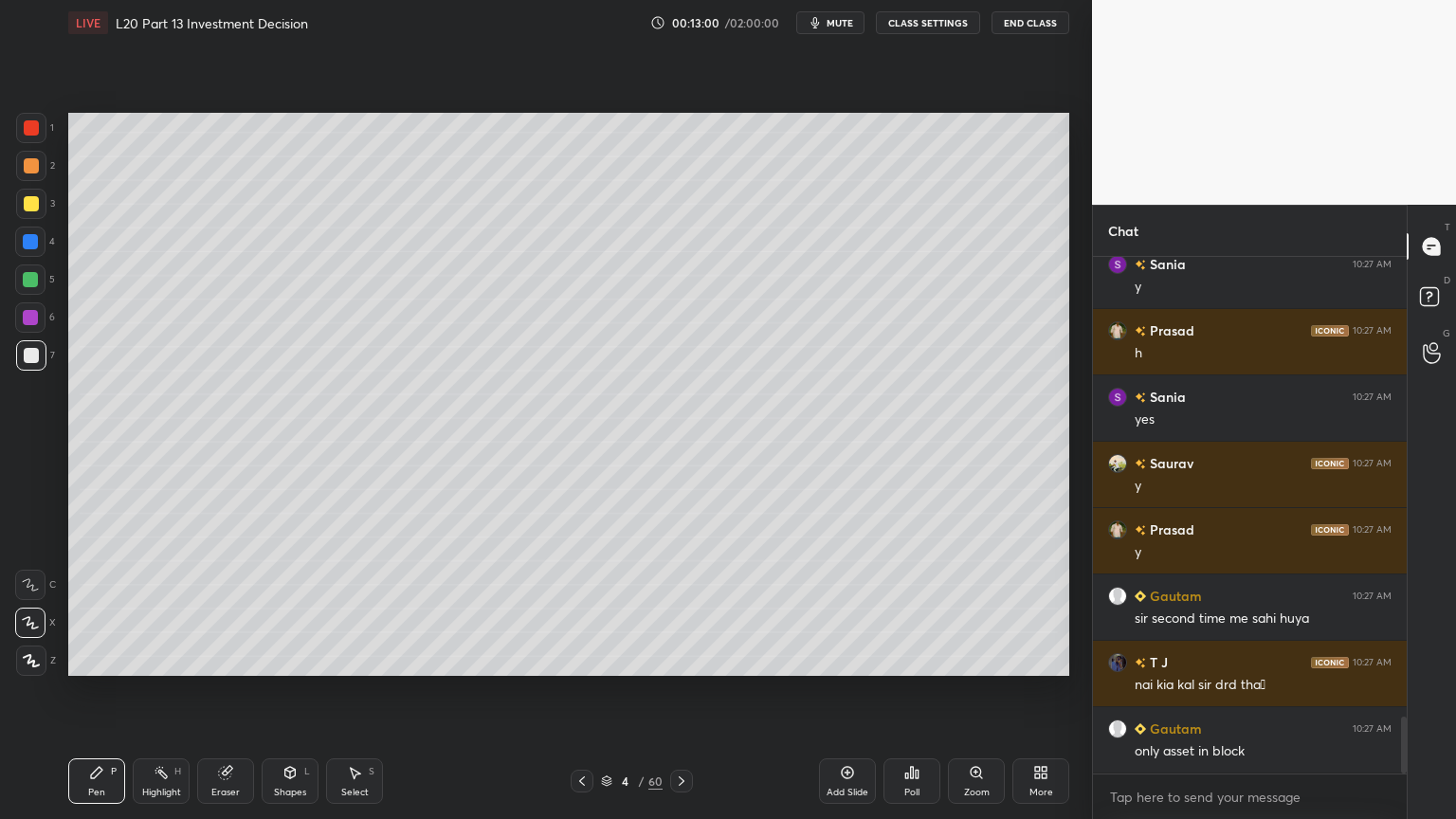click 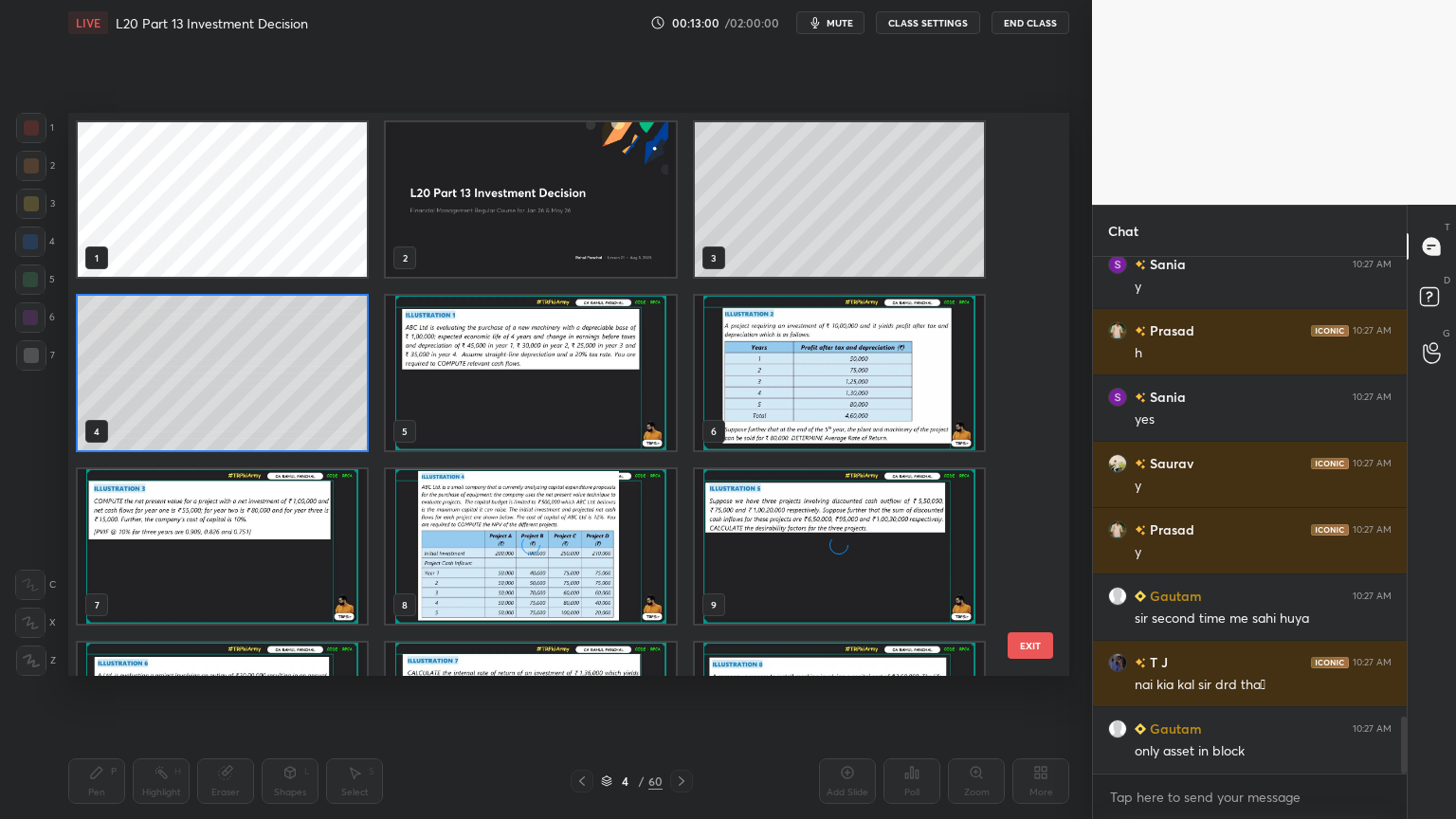 scroll, scrollTop: 6, scrollLeft: 9, axis: both 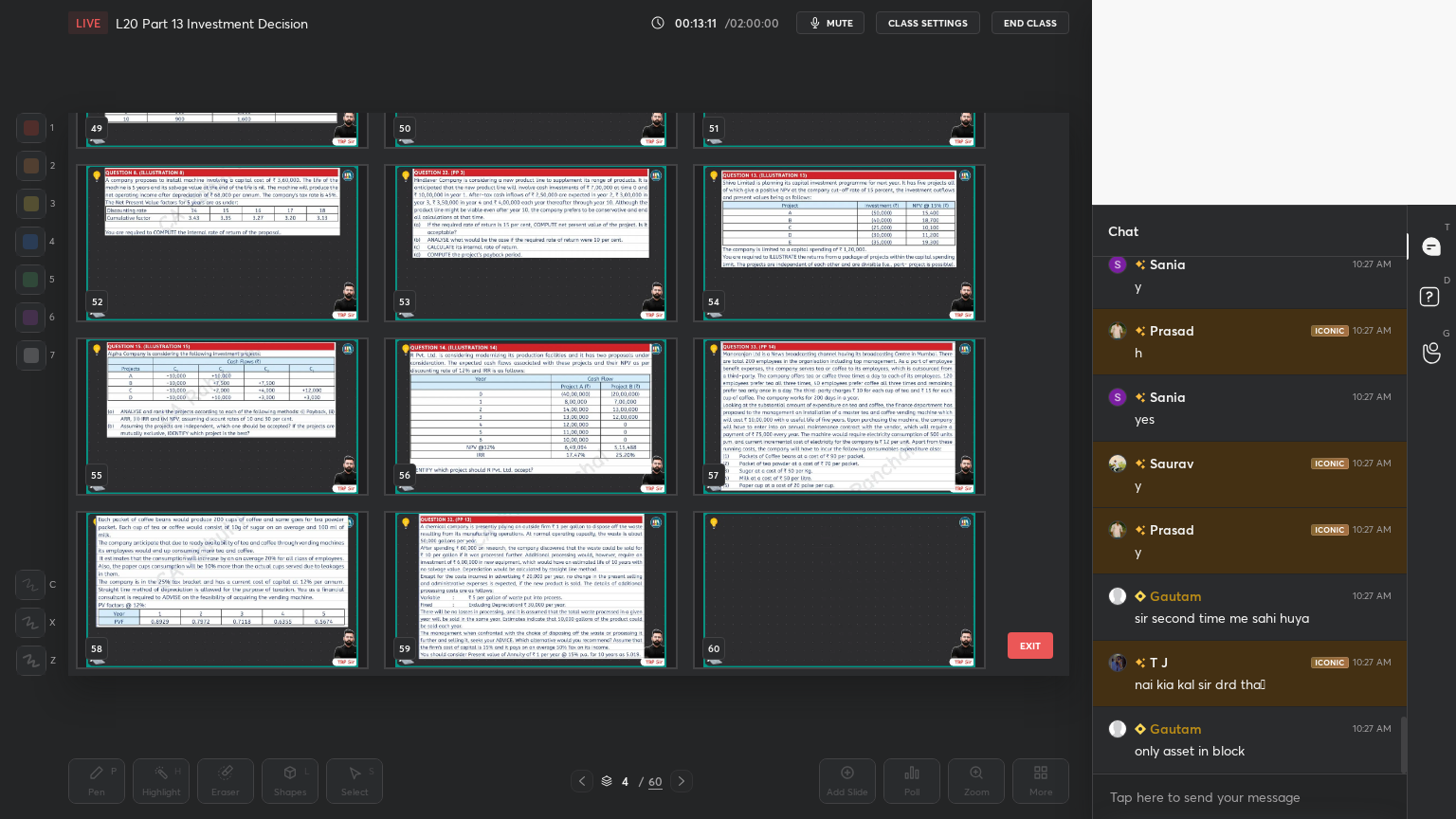 click at bounding box center (530, 590) 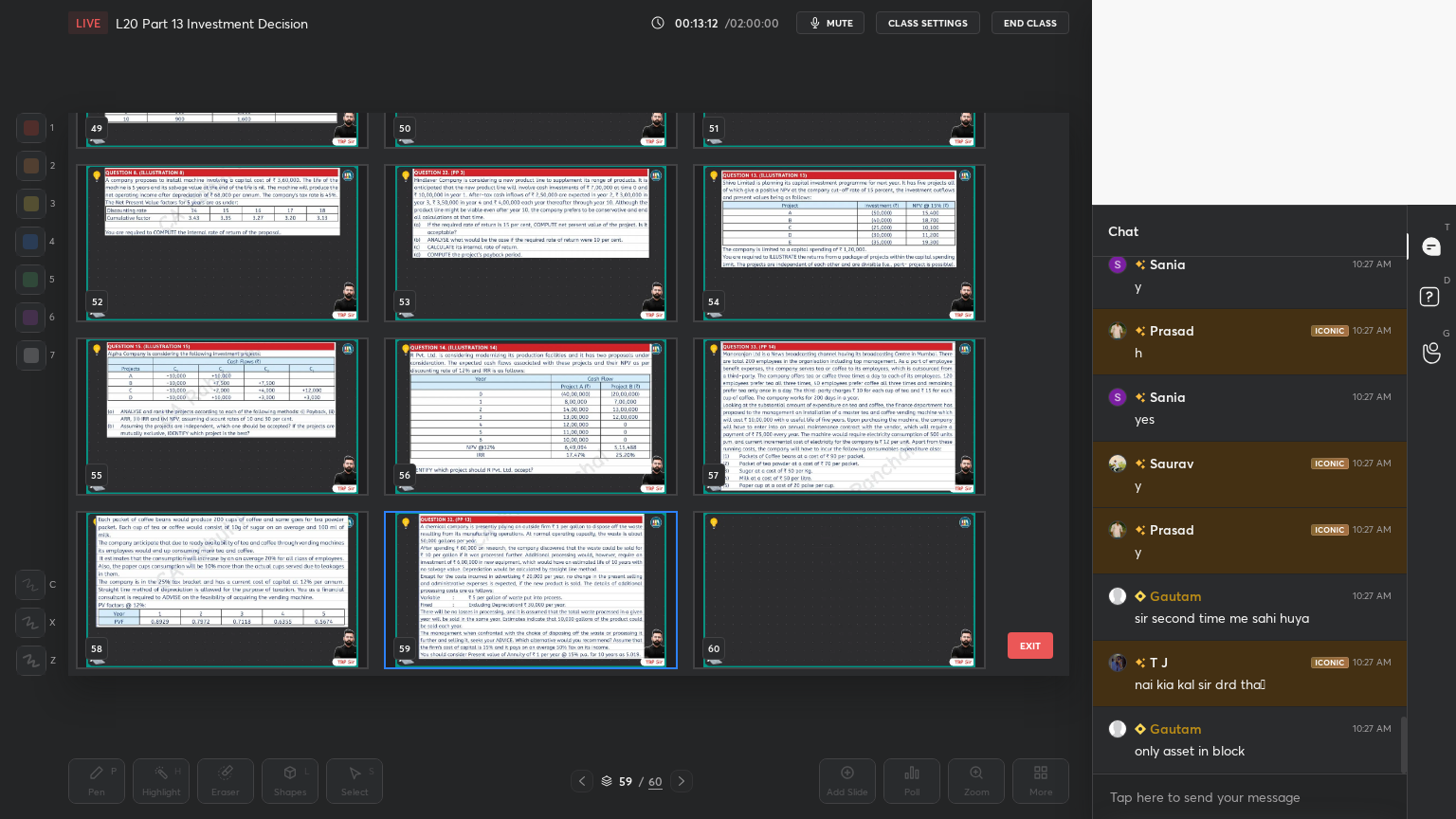 click at bounding box center (530, 590) 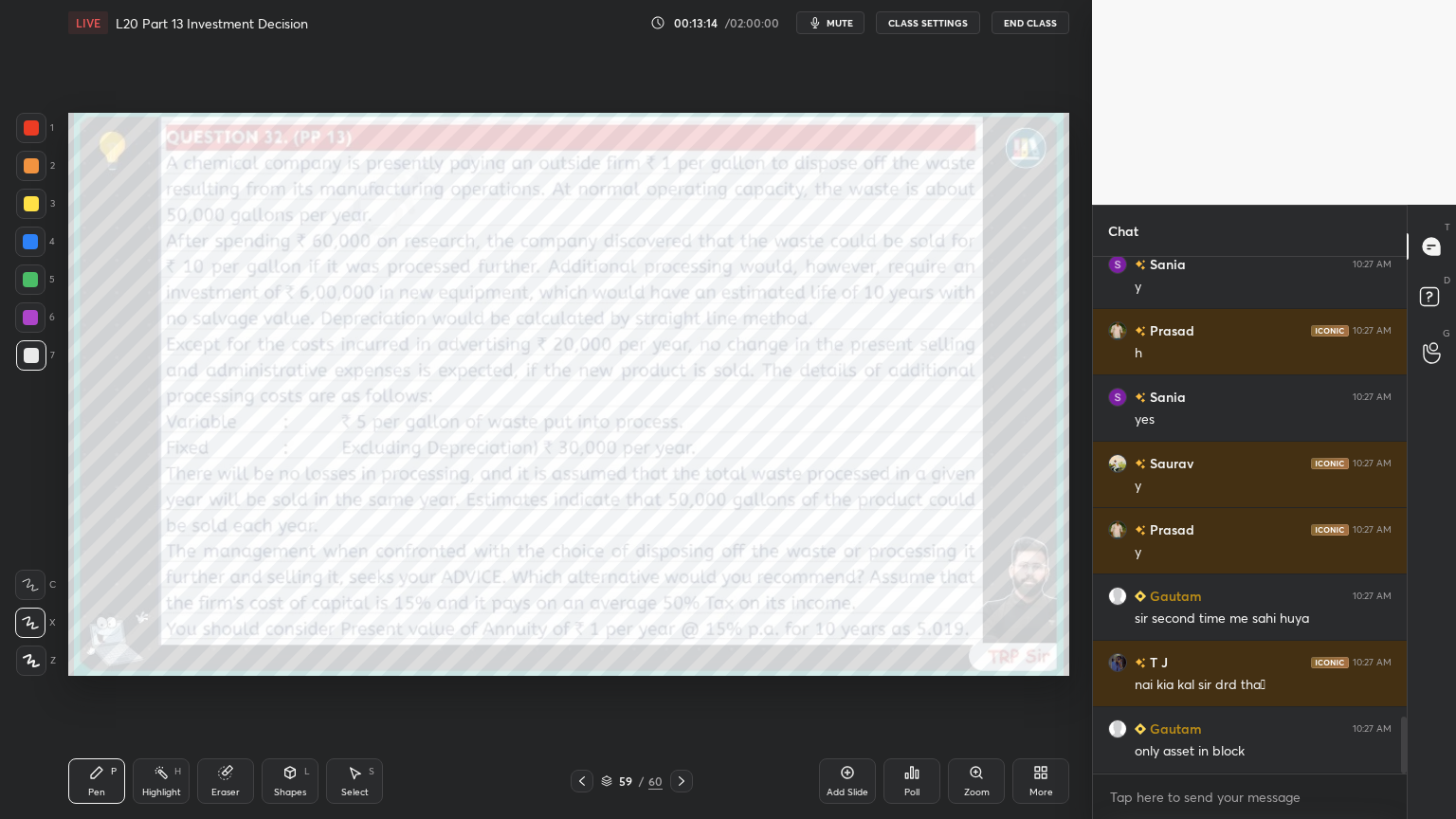 click at bounding box center [582, 781] 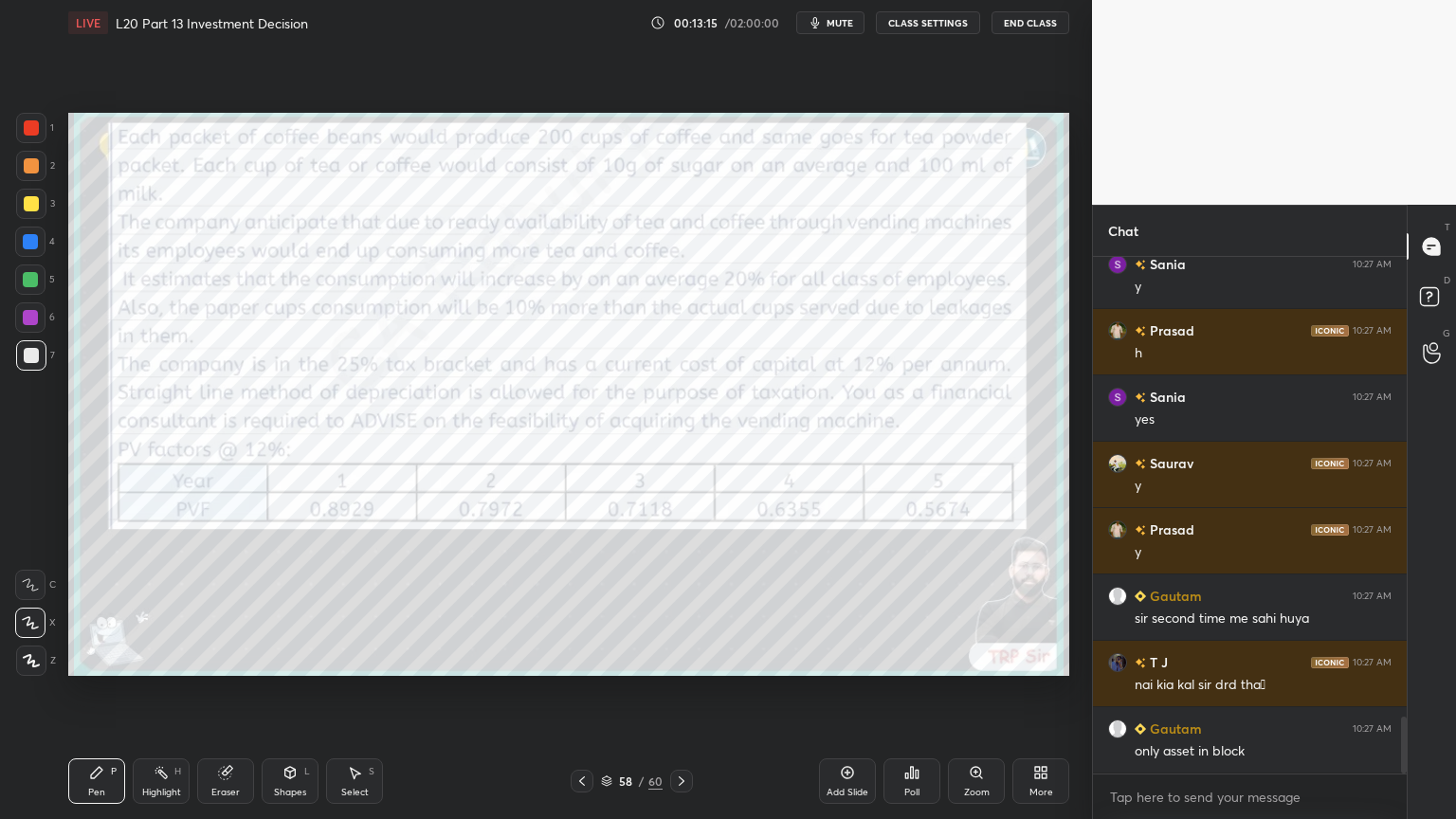 click 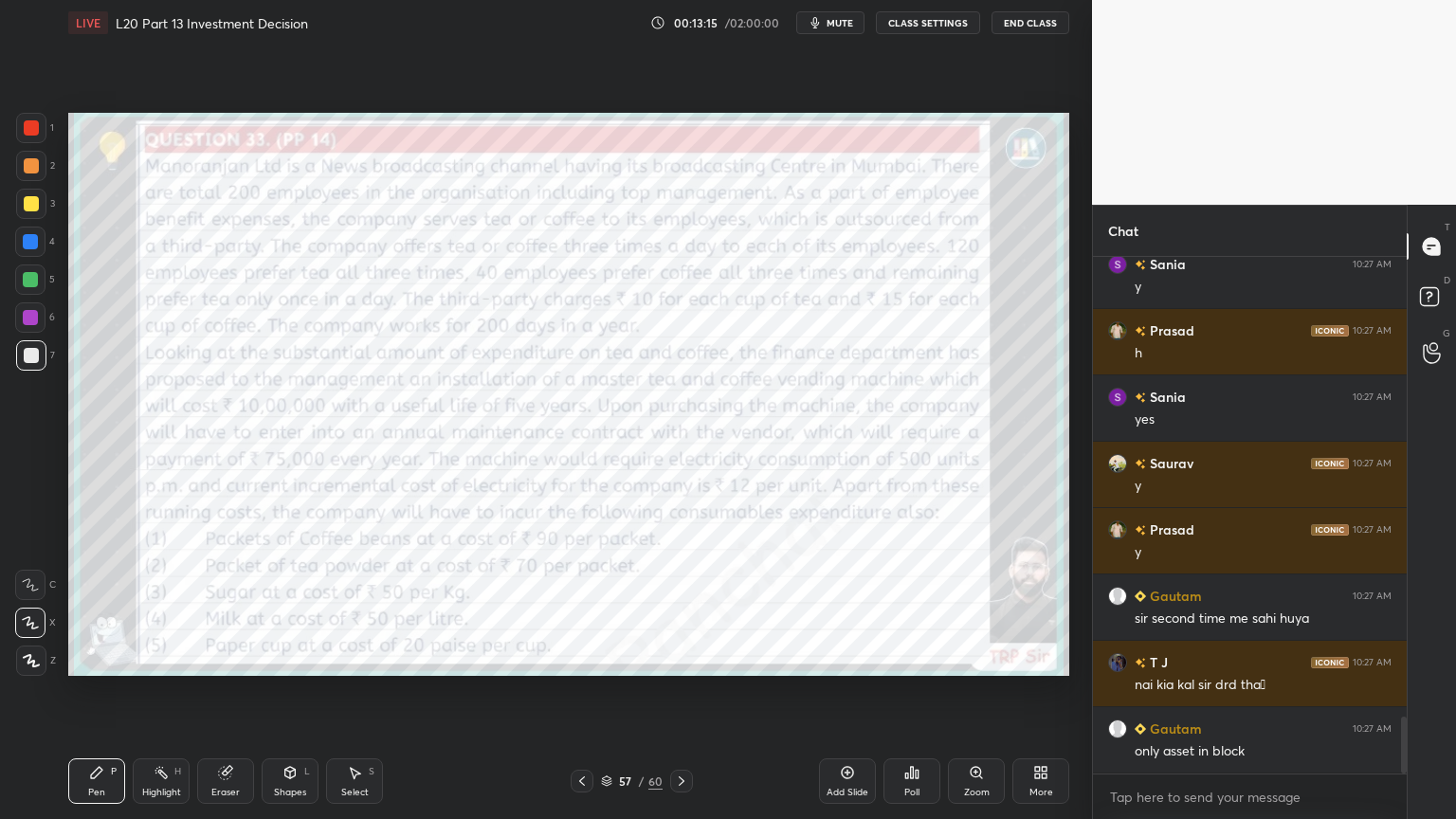 click 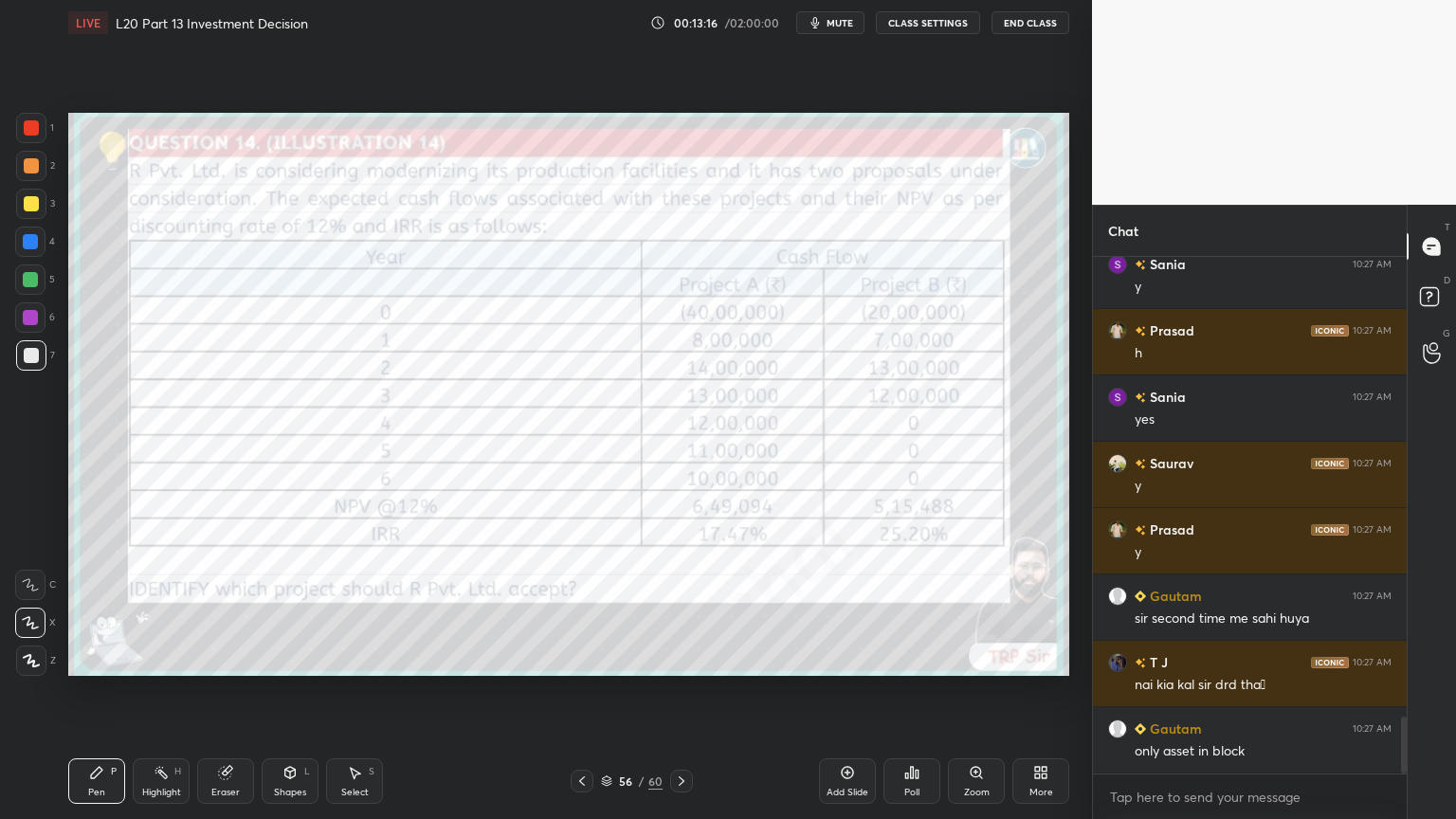 click 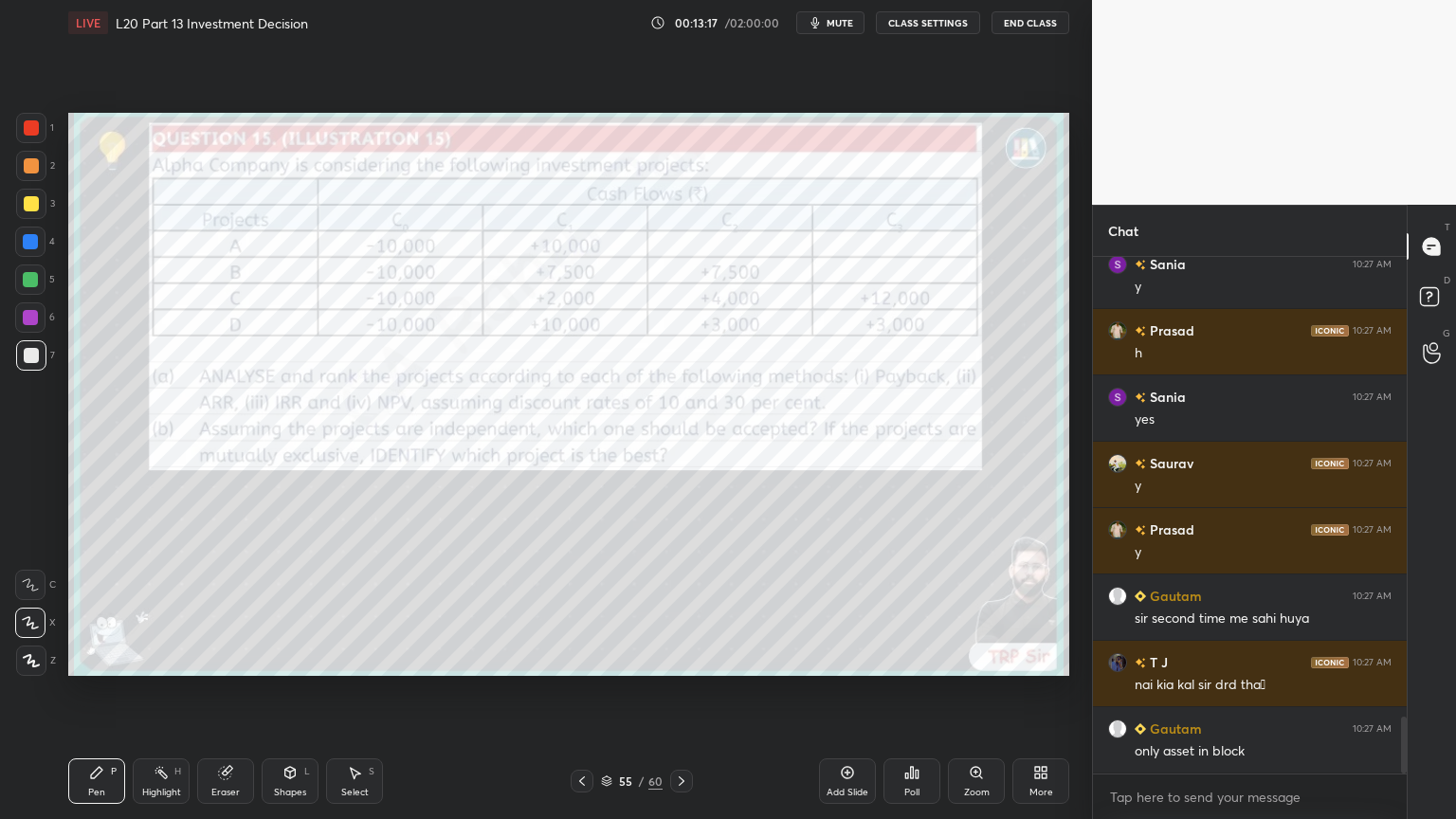 click 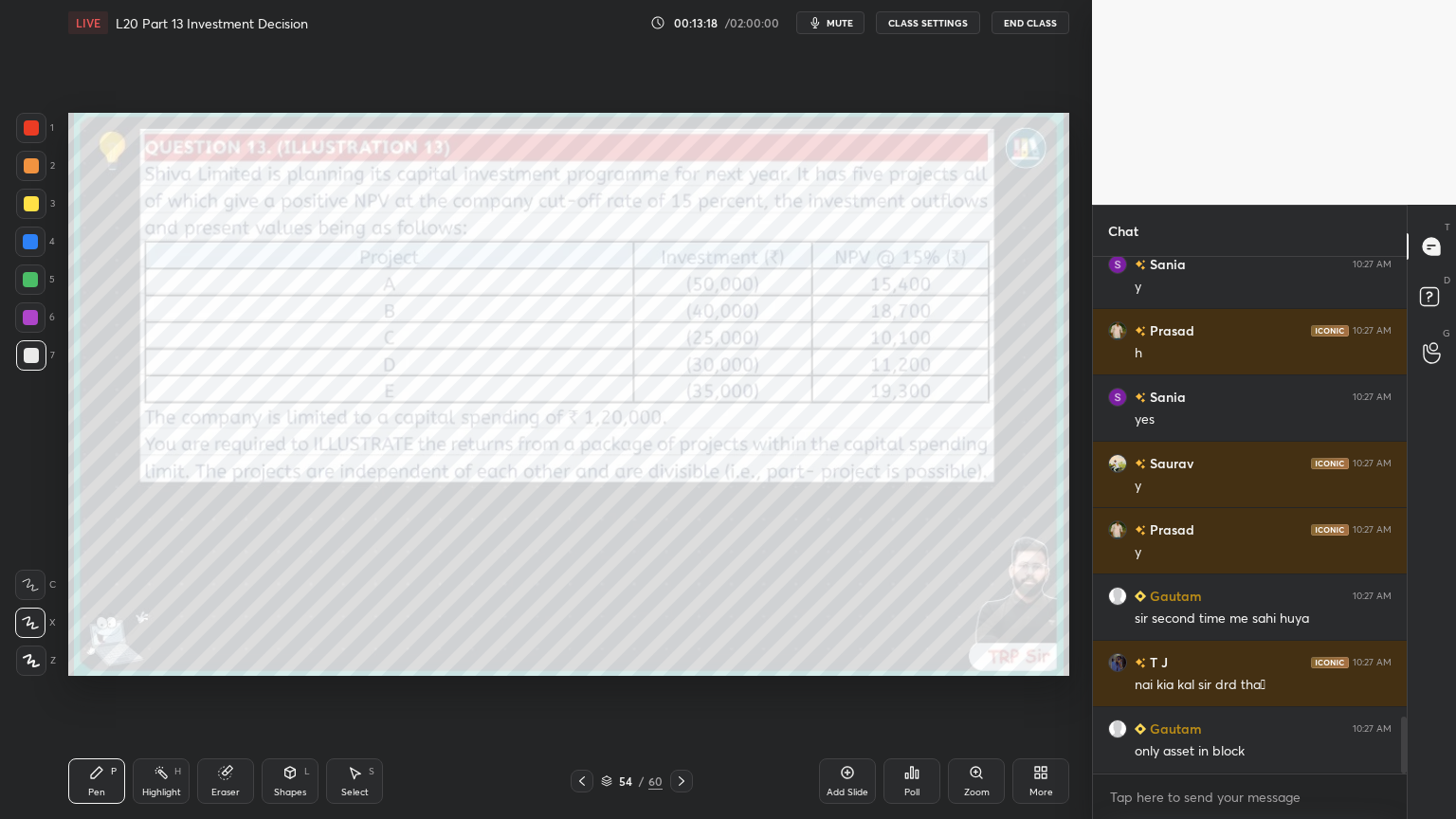click 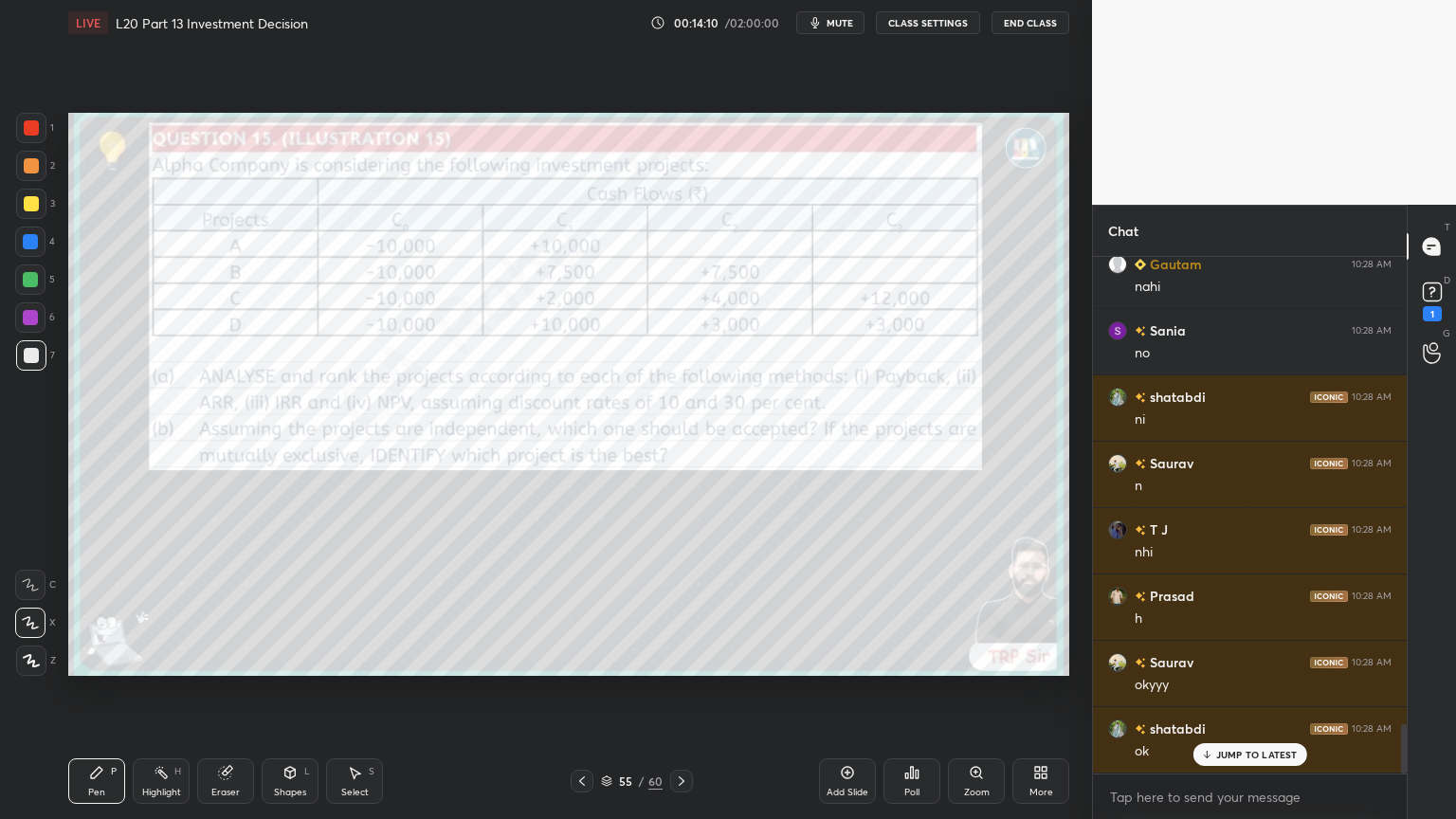 scroll, scrollTop: 4948, scrollLeft: 0, axis: vertical 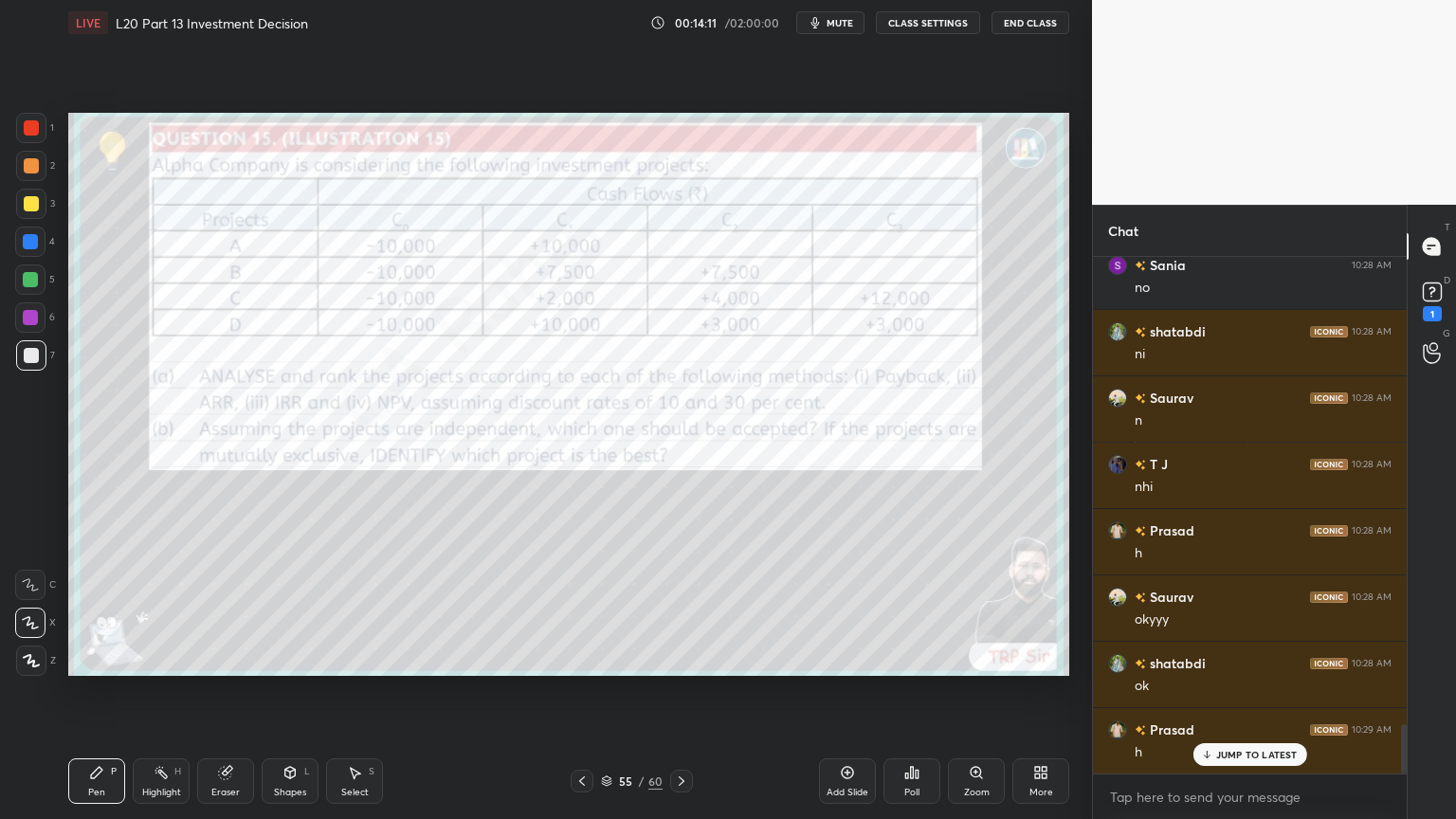 click on "Add Slide" at bounding box center (847, 781) 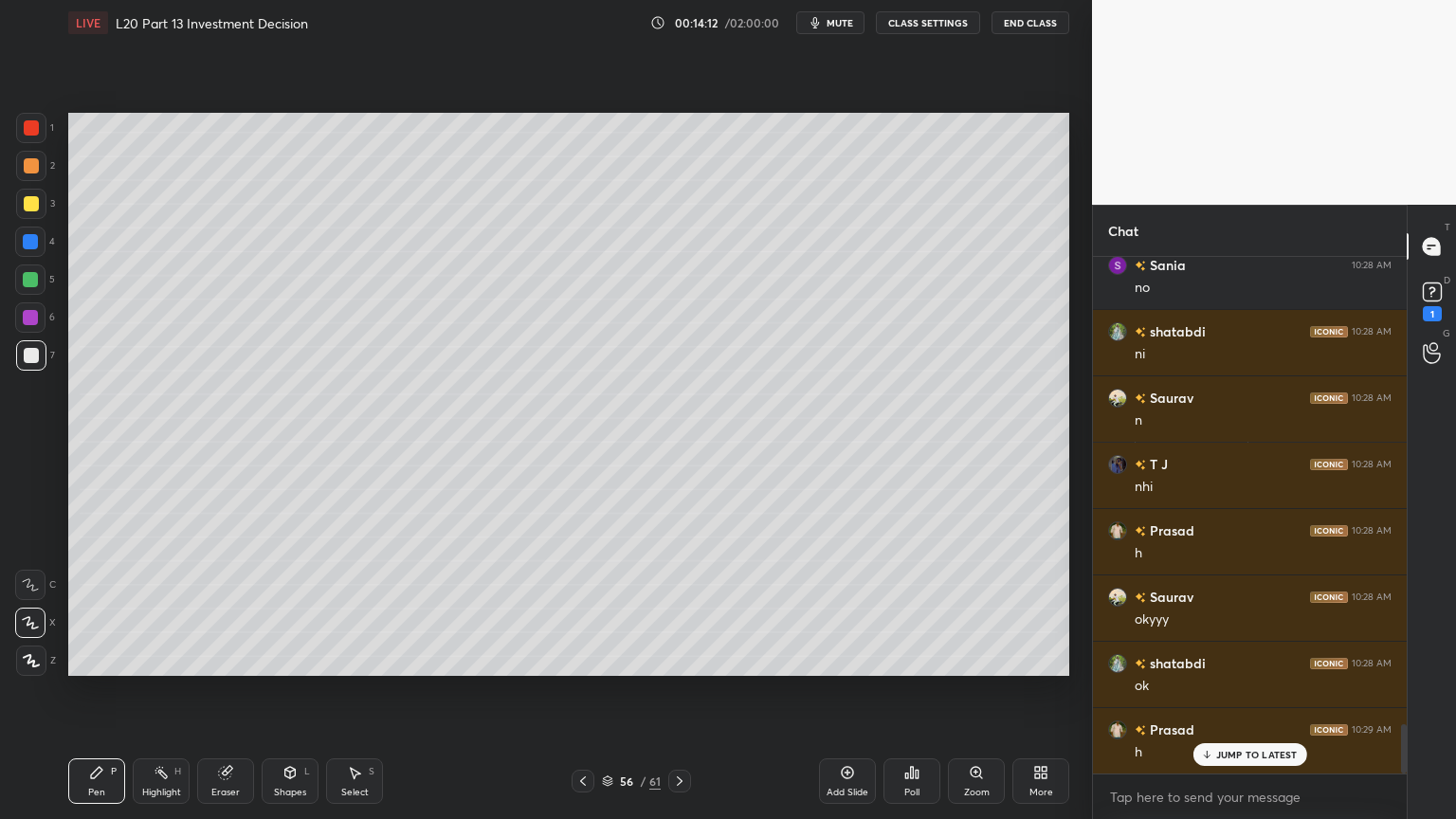 click at bounding box center [30, 242] 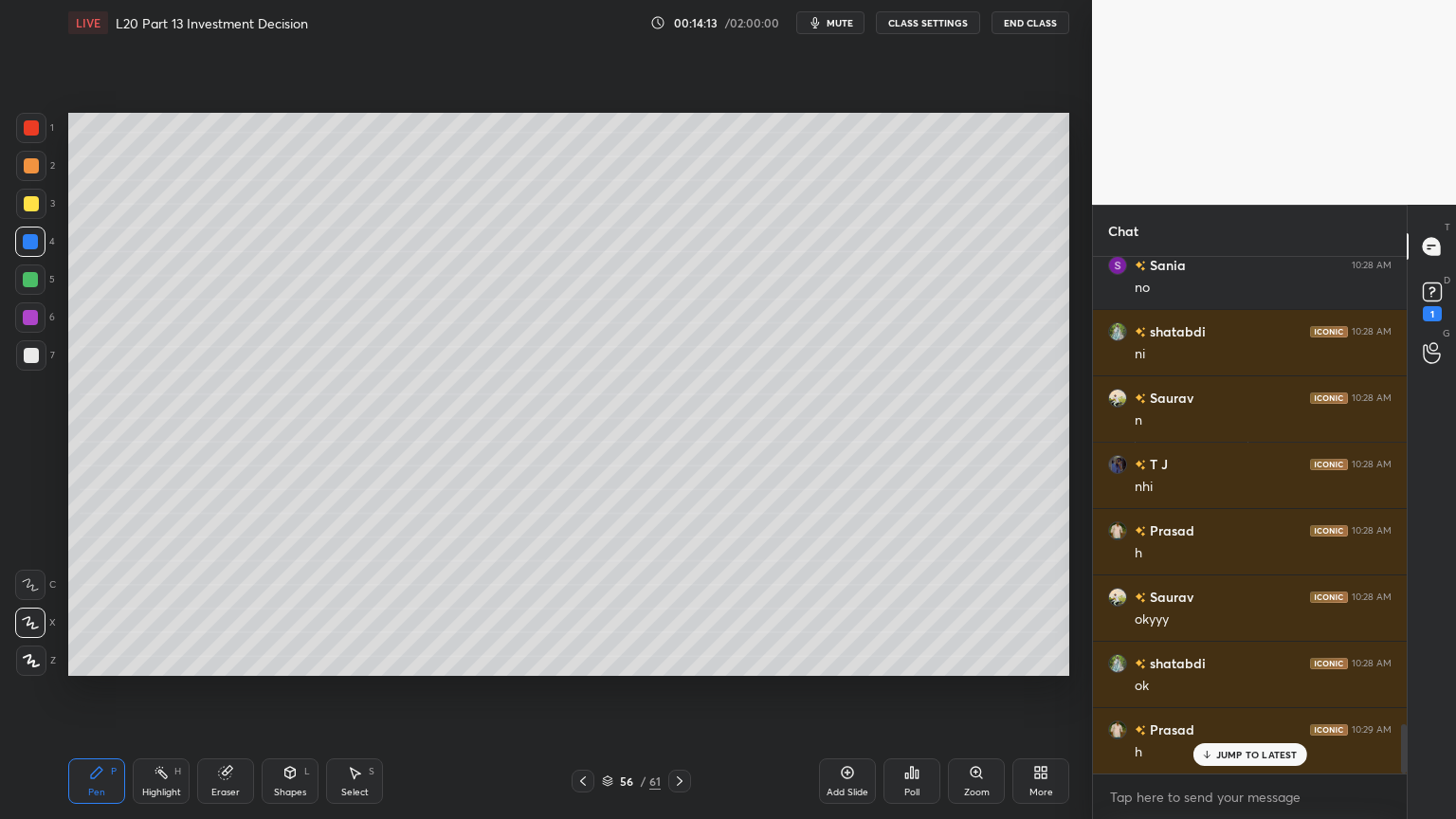 click 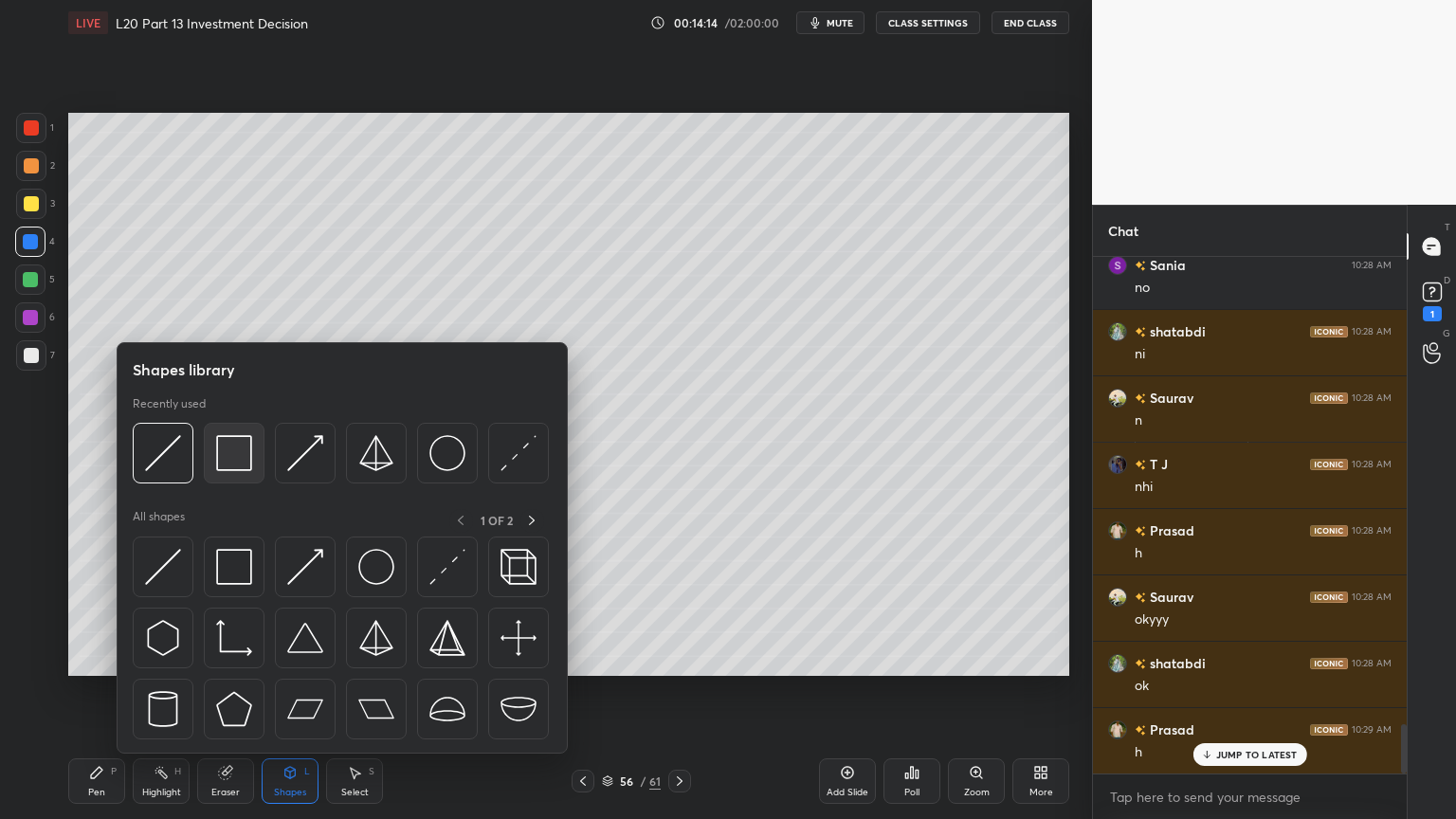 click at bounding box center [234, 453] 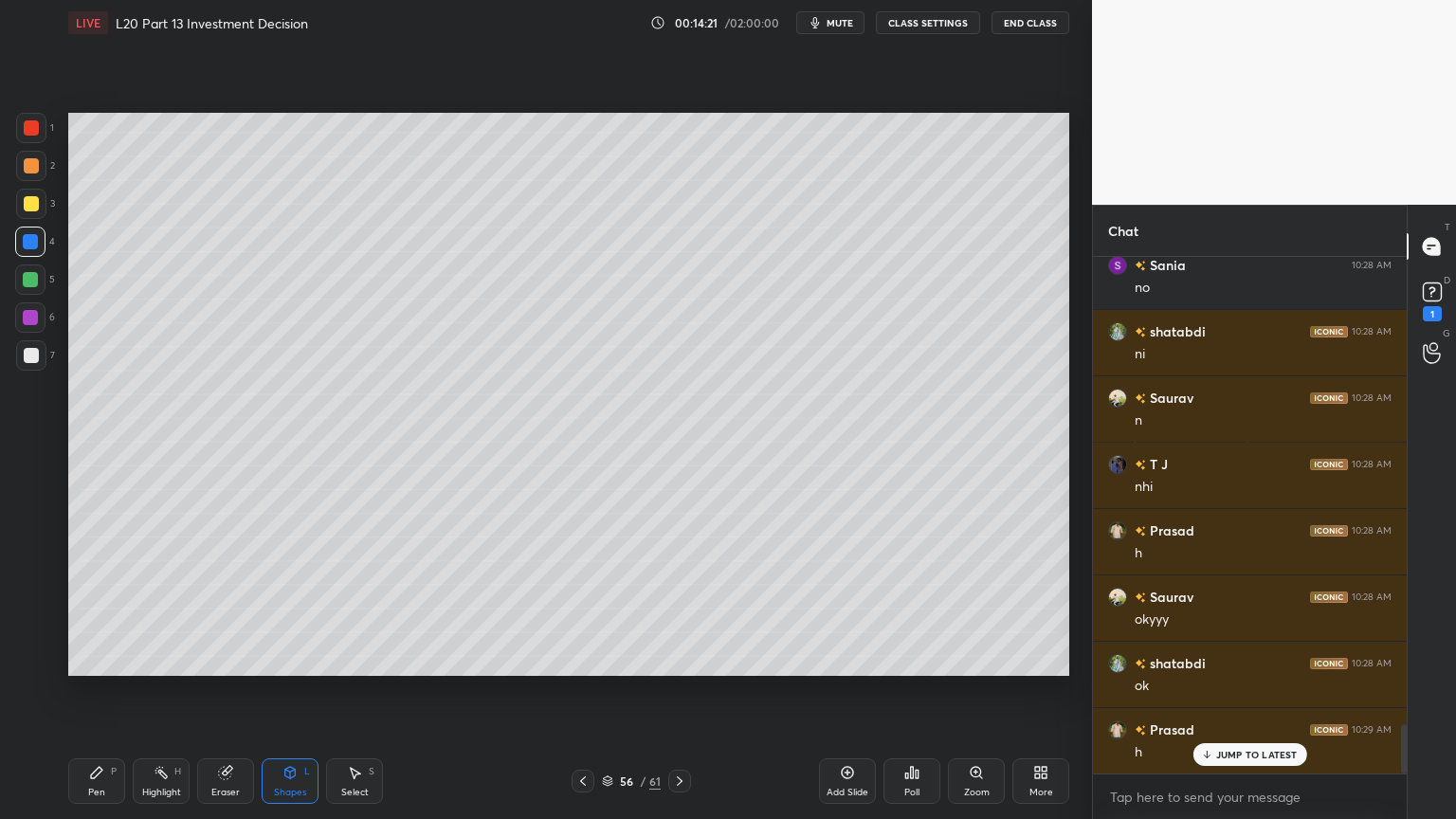 click 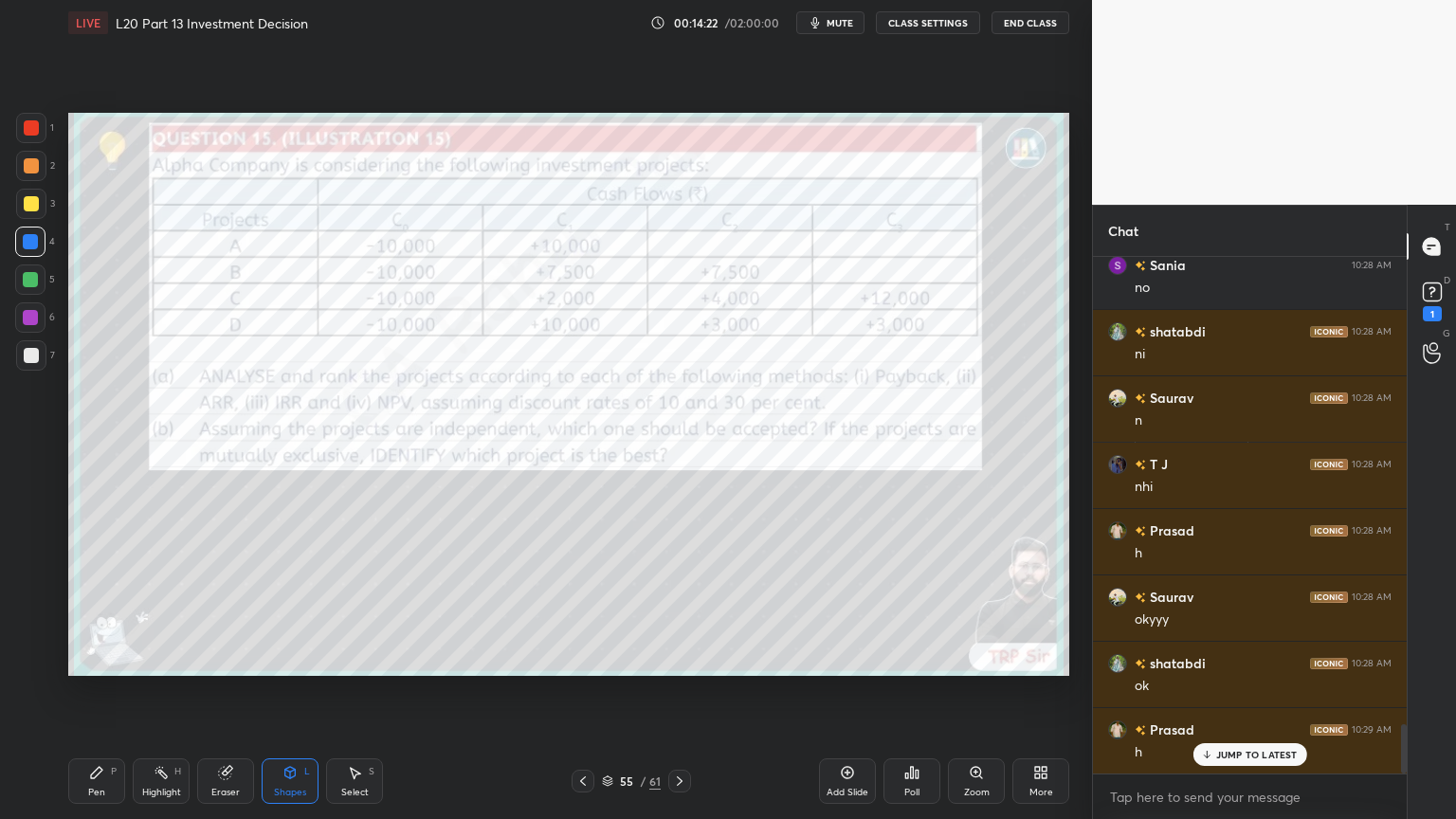 click on "1 2 3 4 5 6 7 C X Z C X Z E E Erase all   H H" at bounding box center [30, 394] 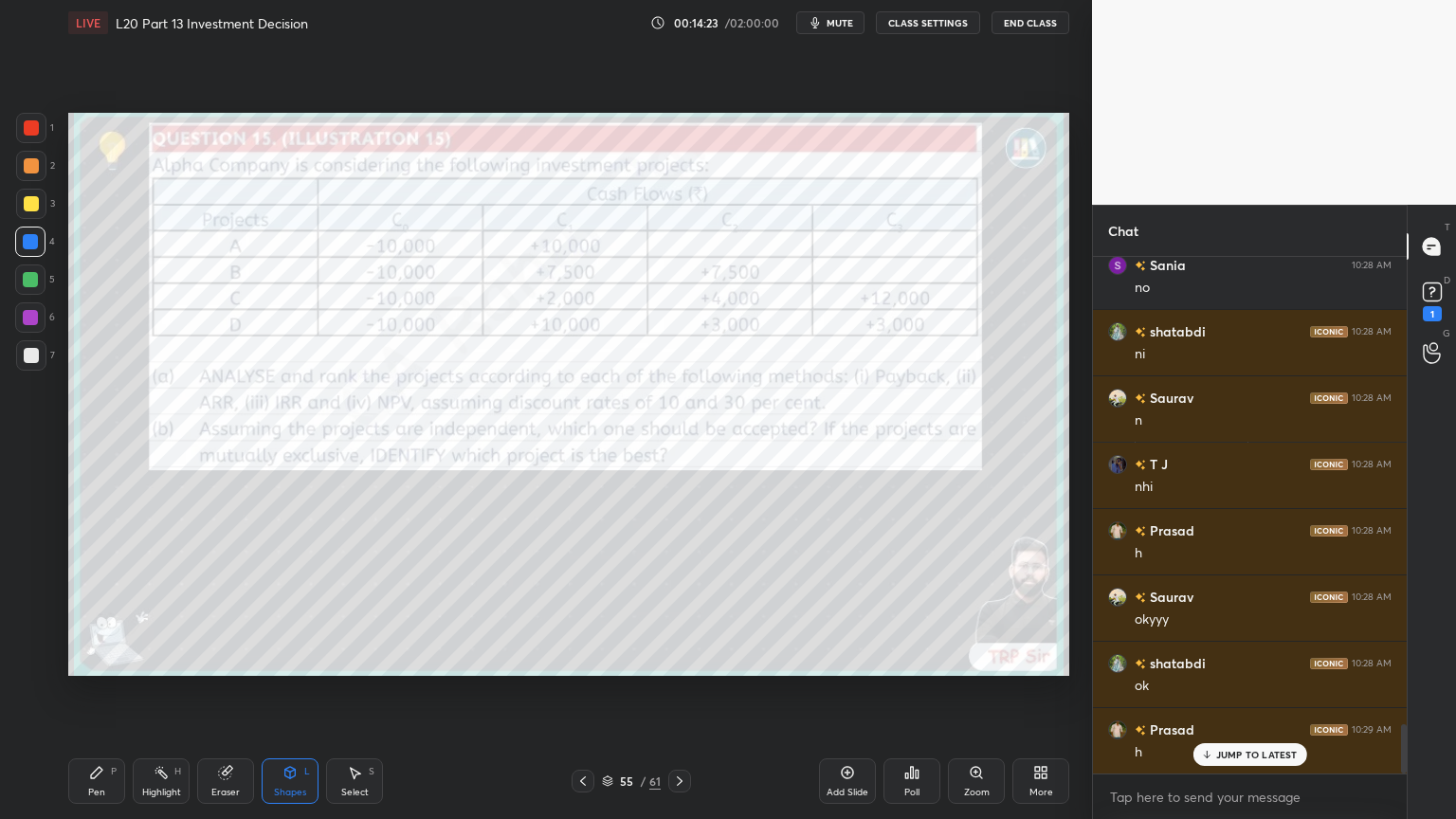 click 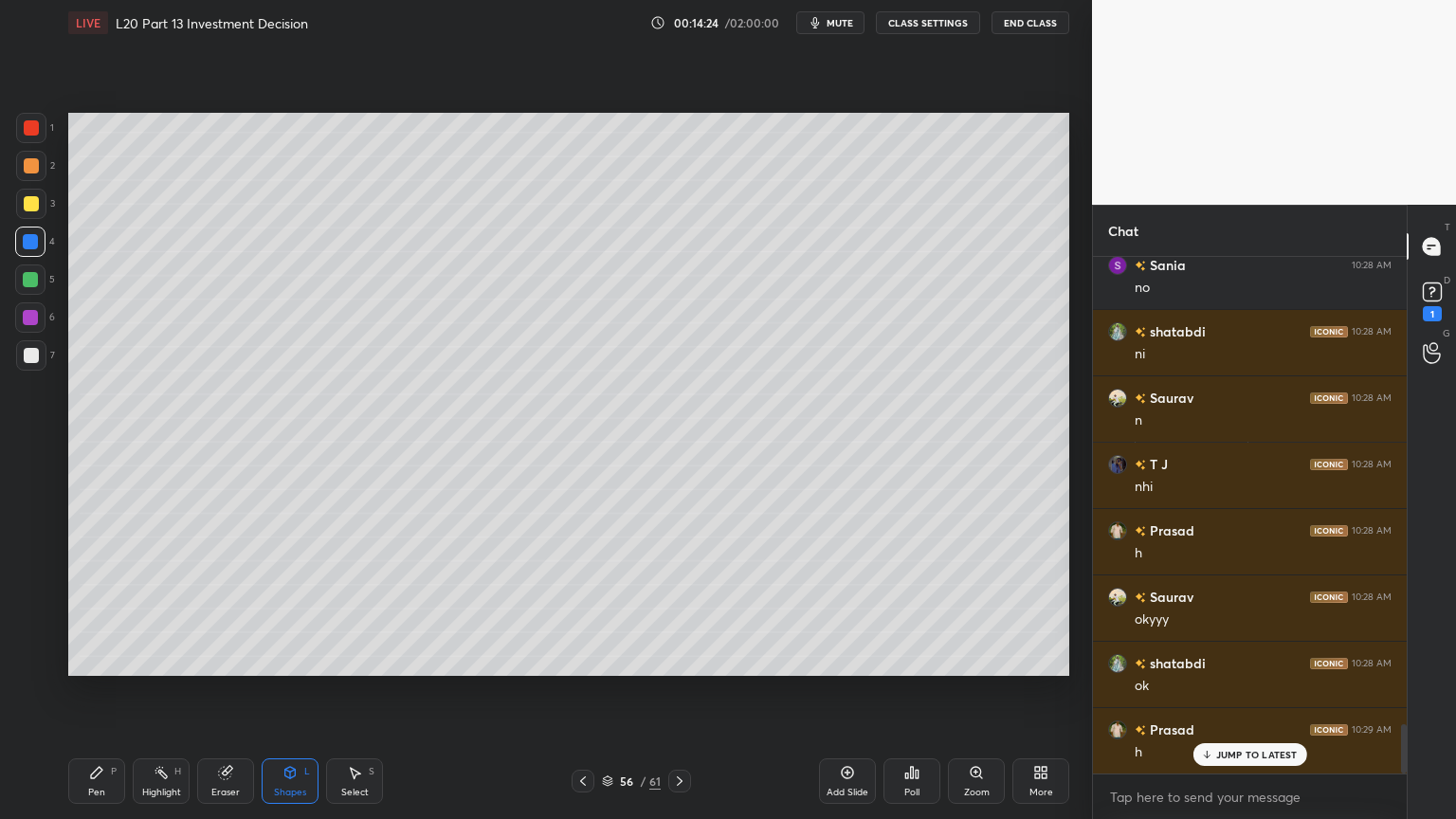 click at bounding box center (31, 204) 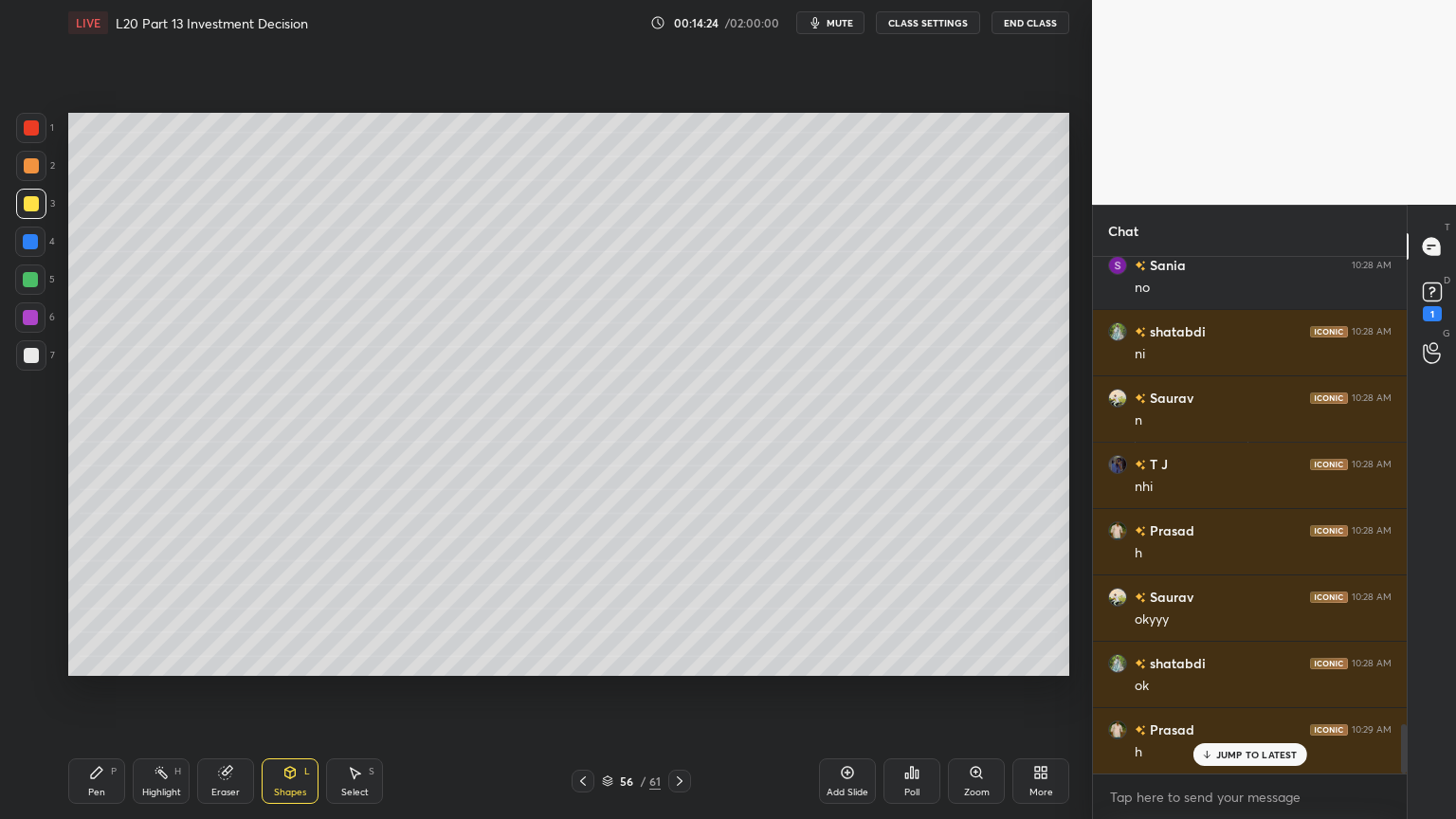 click at bounding box center (31, 166) 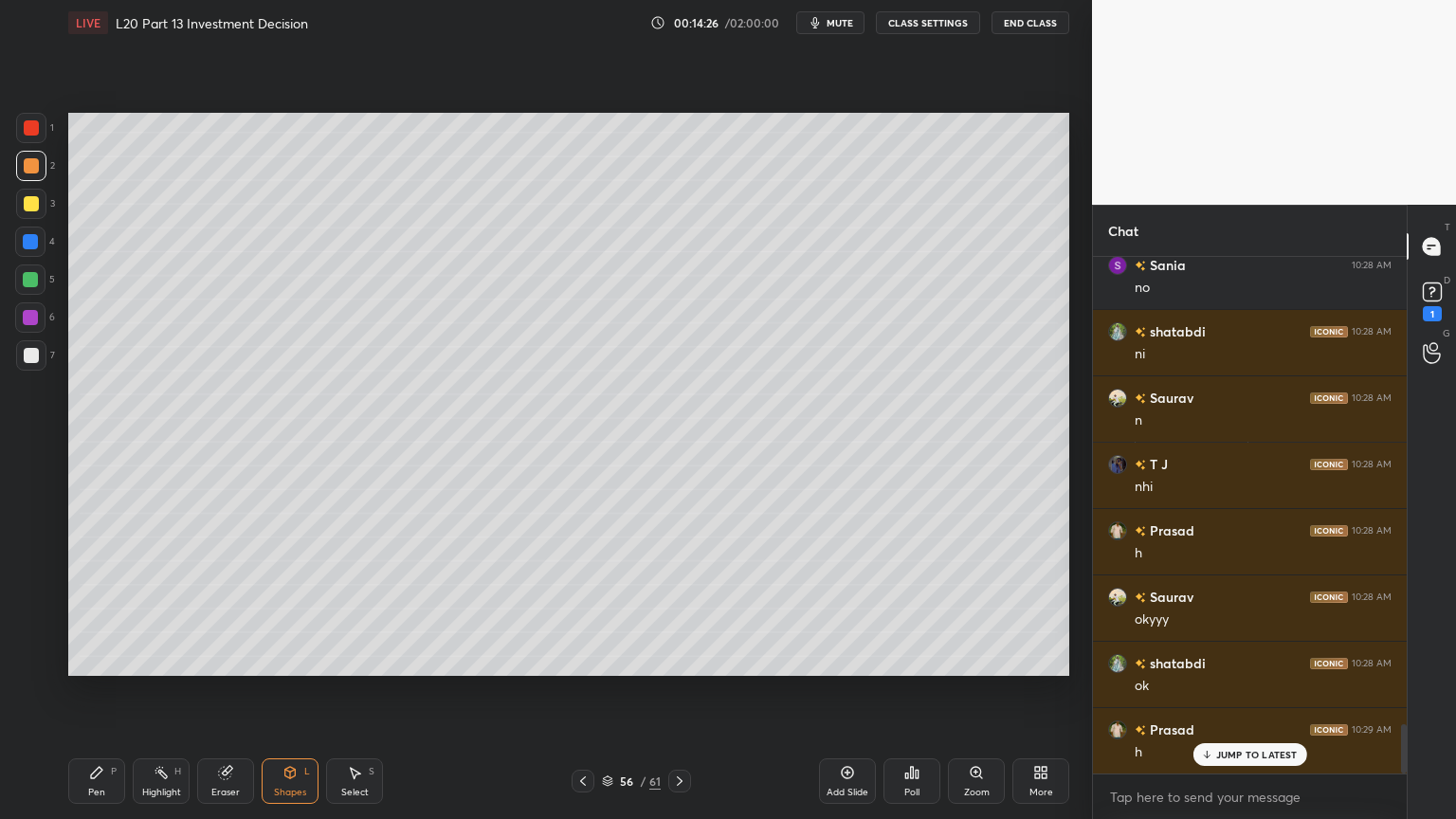 click on "Pen" at bounding box center [97, 792] 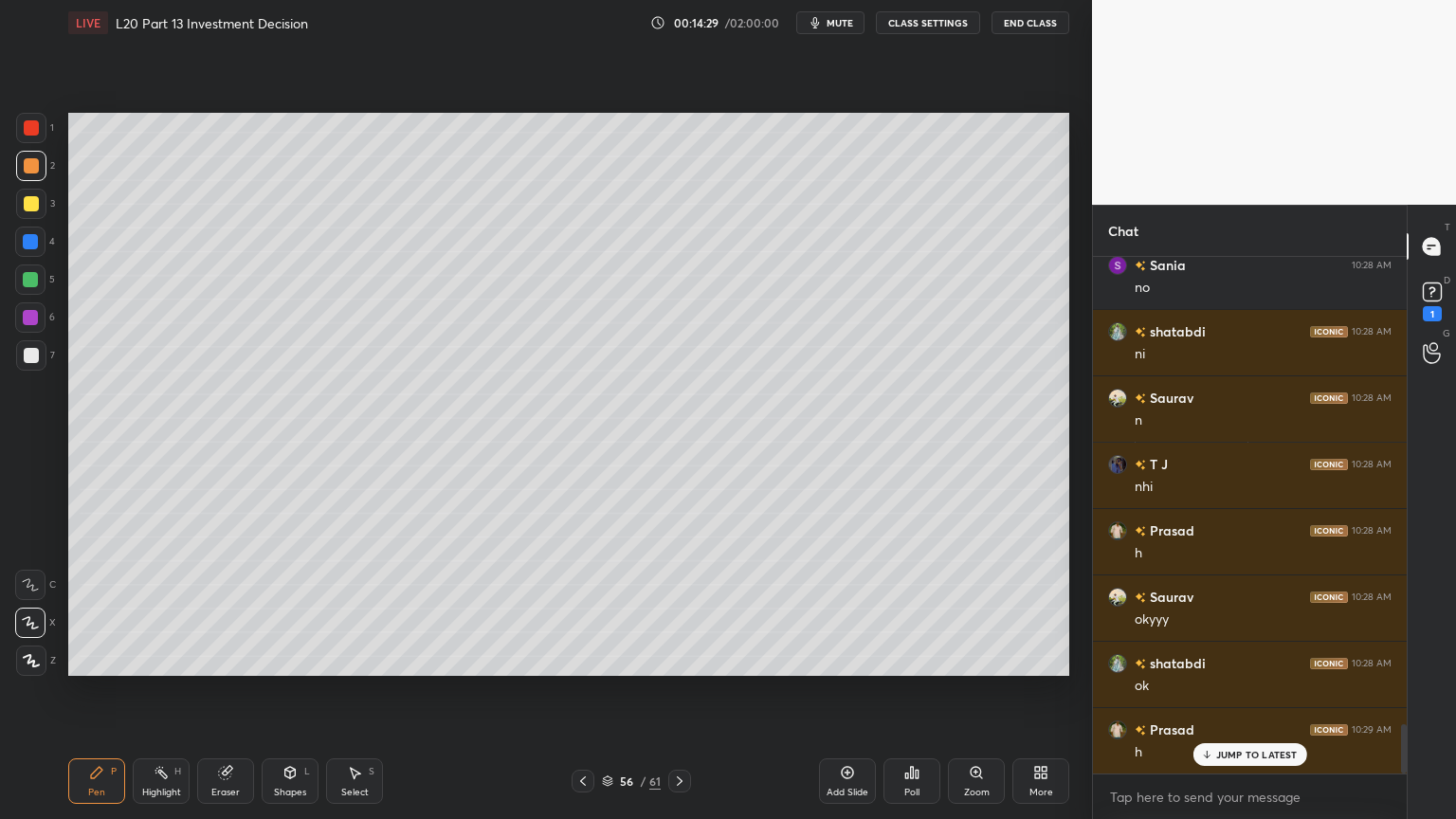 click on "Shapes L" at bounding box center (290, 781) 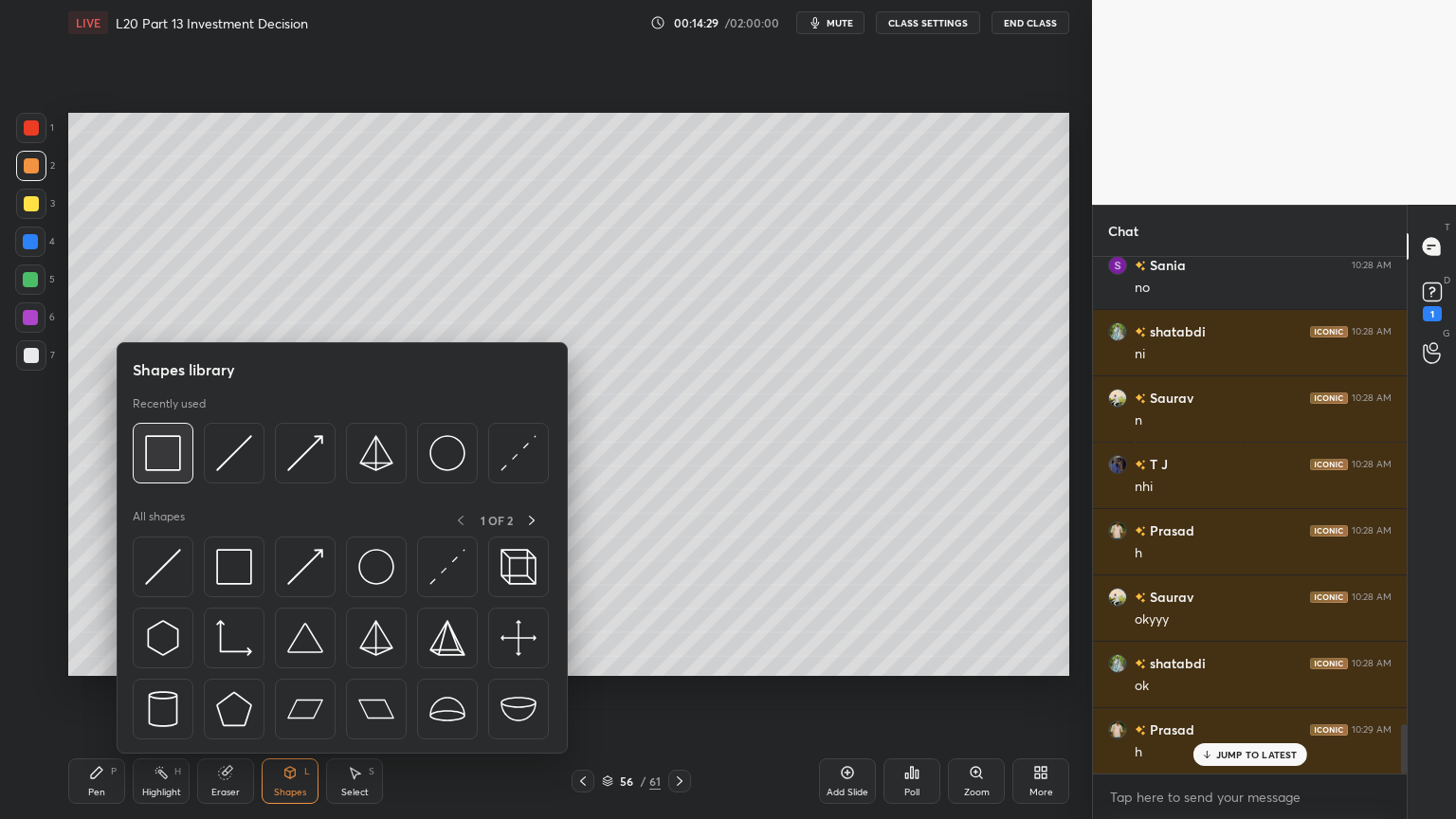 click at bounding box center [163, 453] 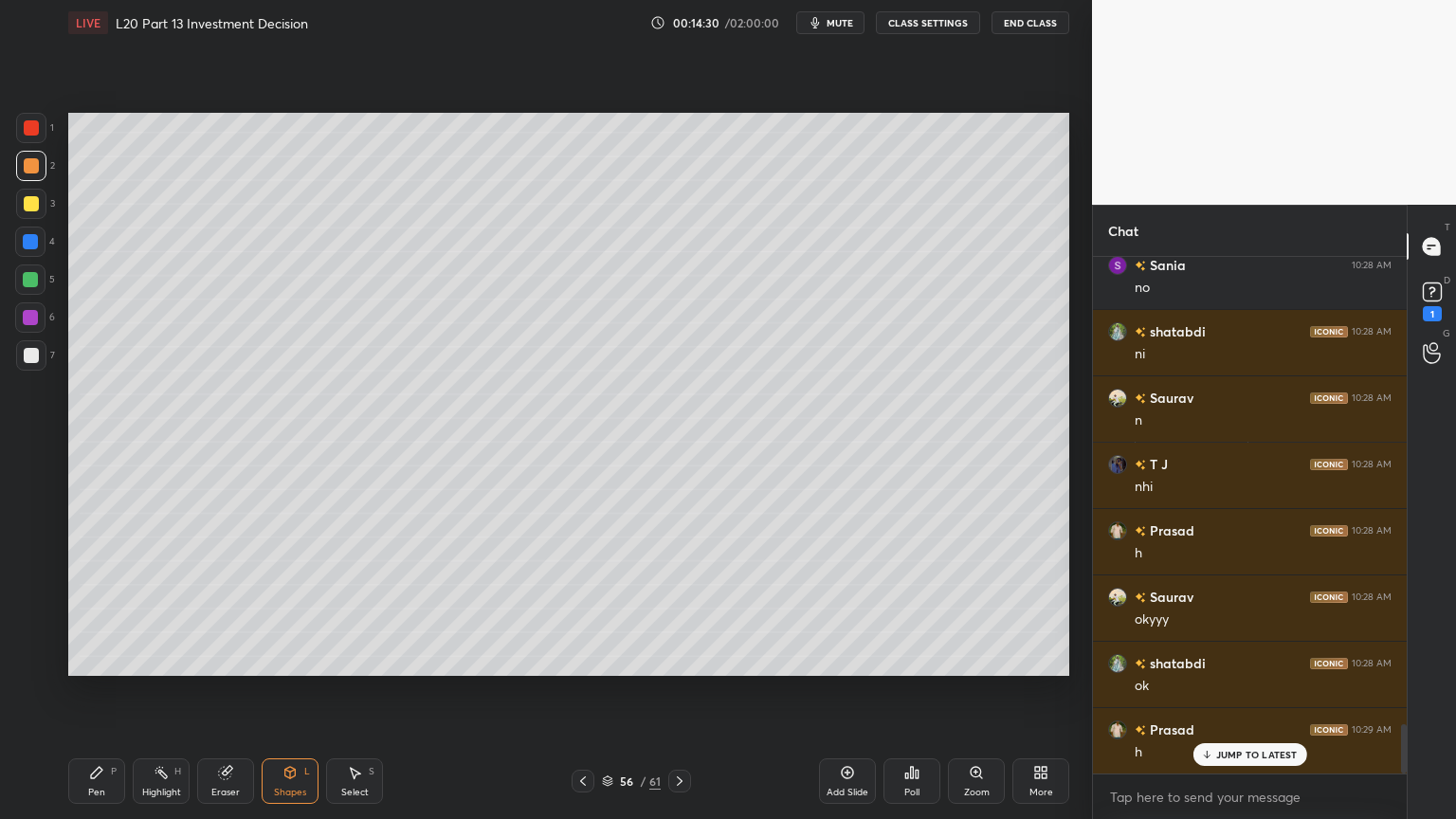 click at bounding box center (31, 128) 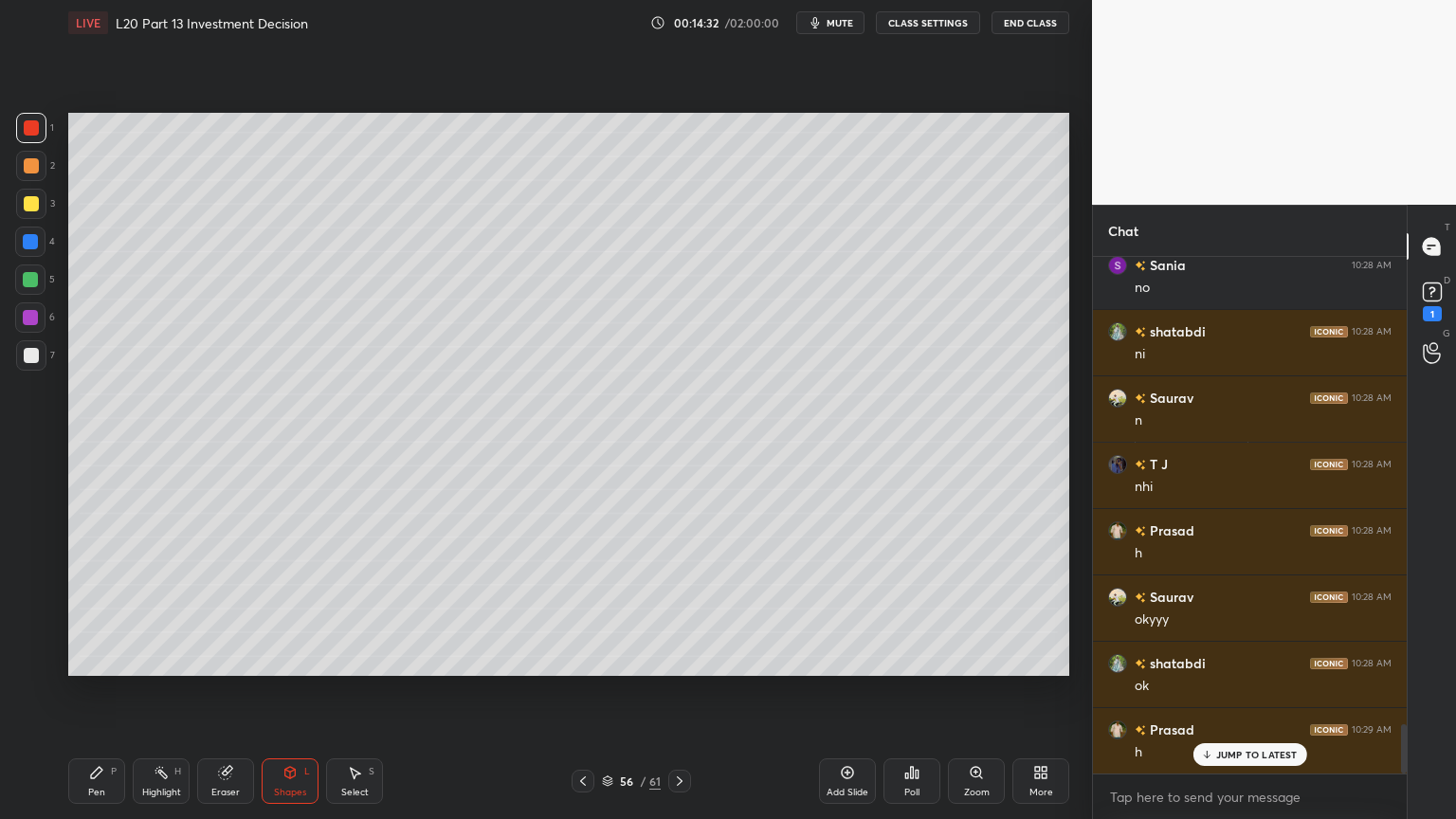 click on "Pen P" at bounding box center [97, 781] 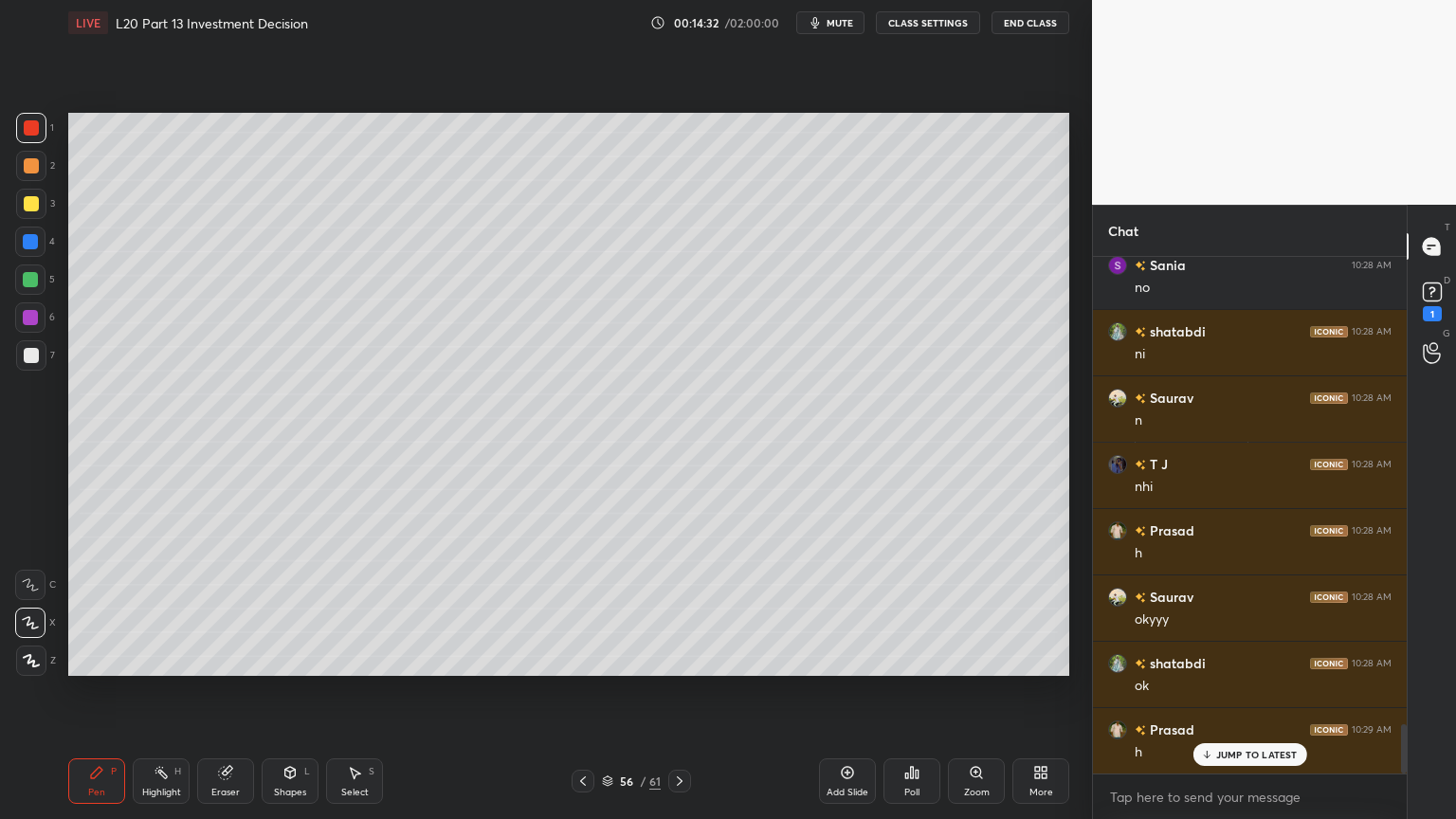 click at bounding box center [30, 585] 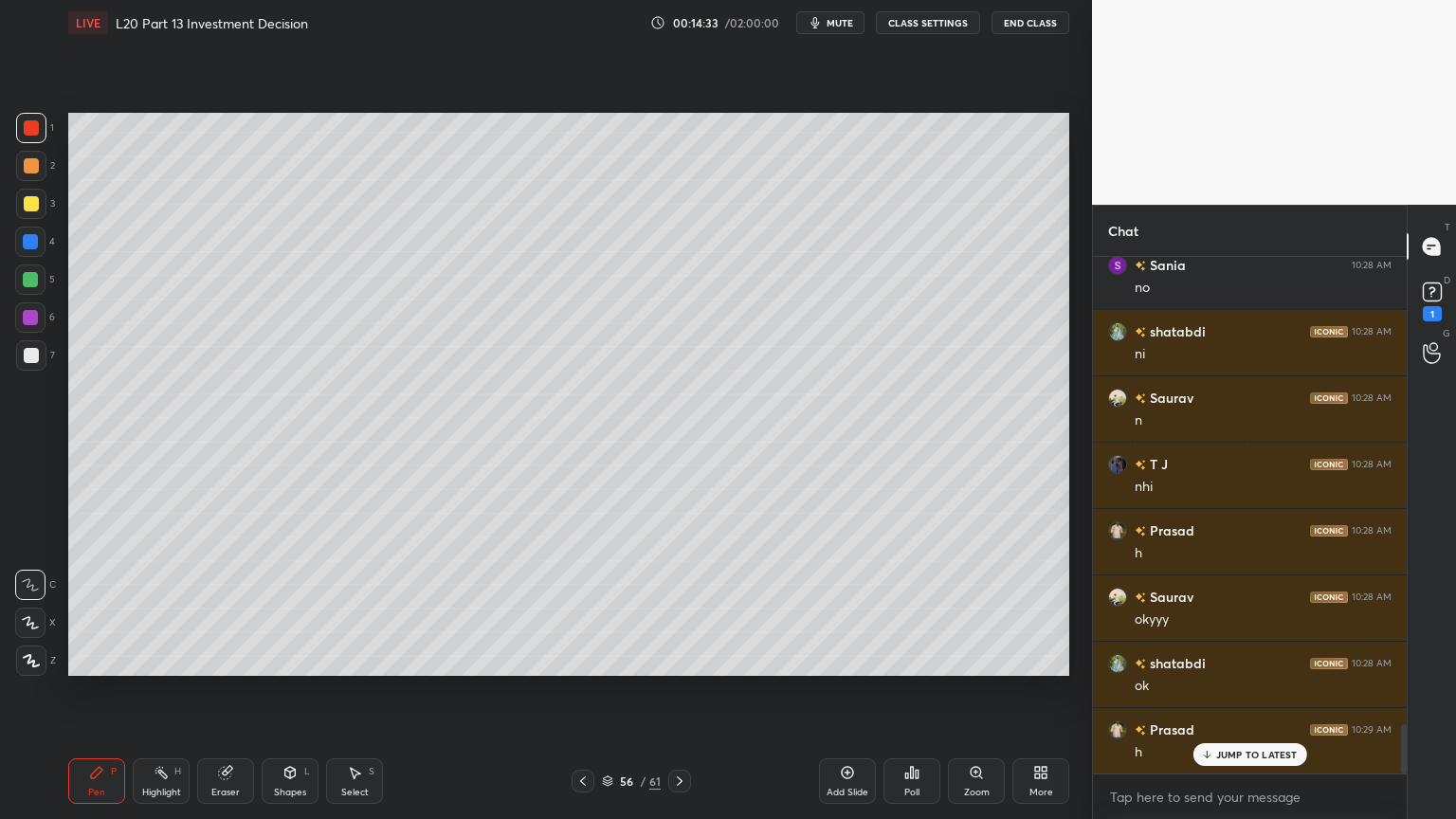 click 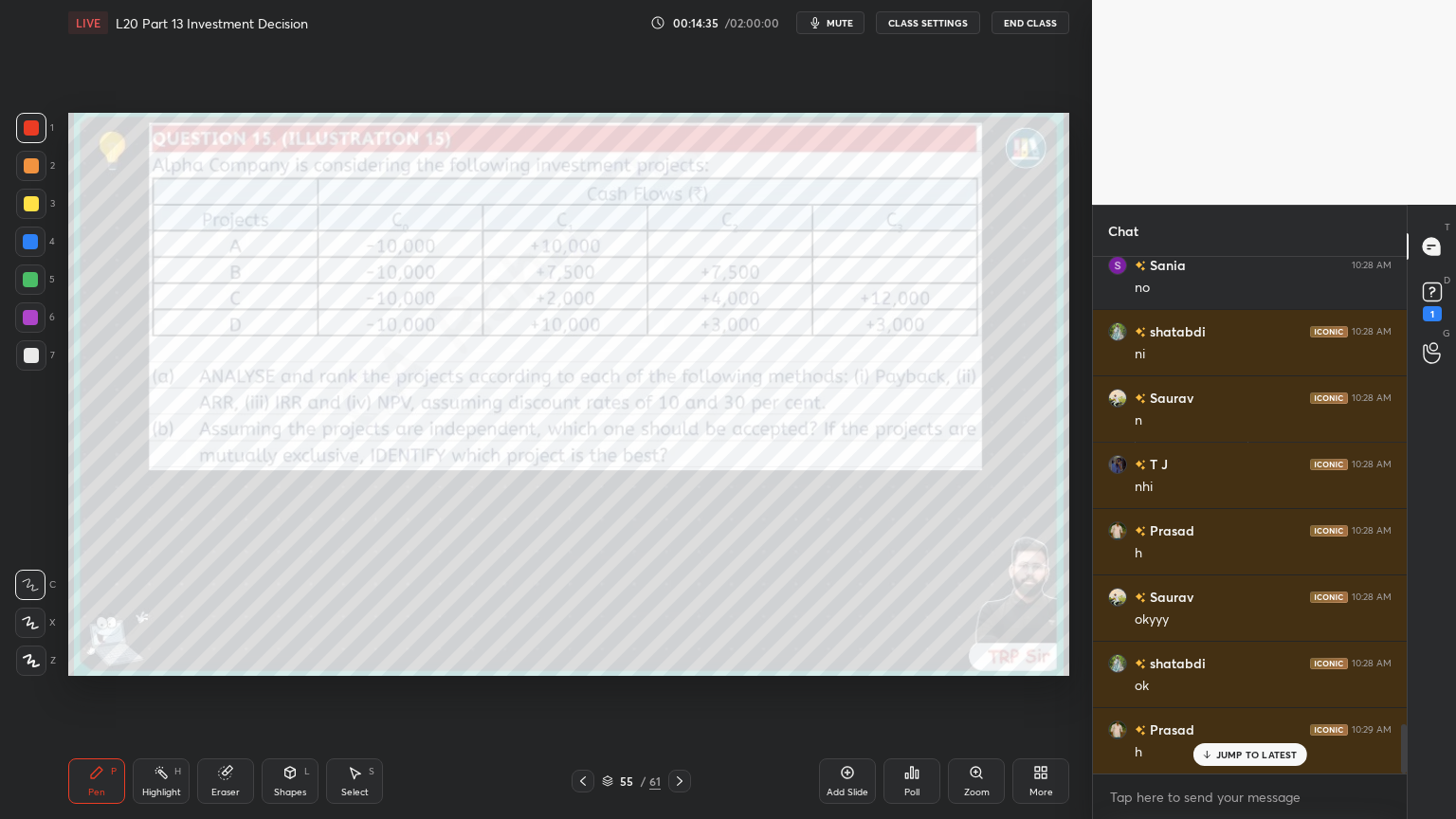 click at bounding box center (31, 128) 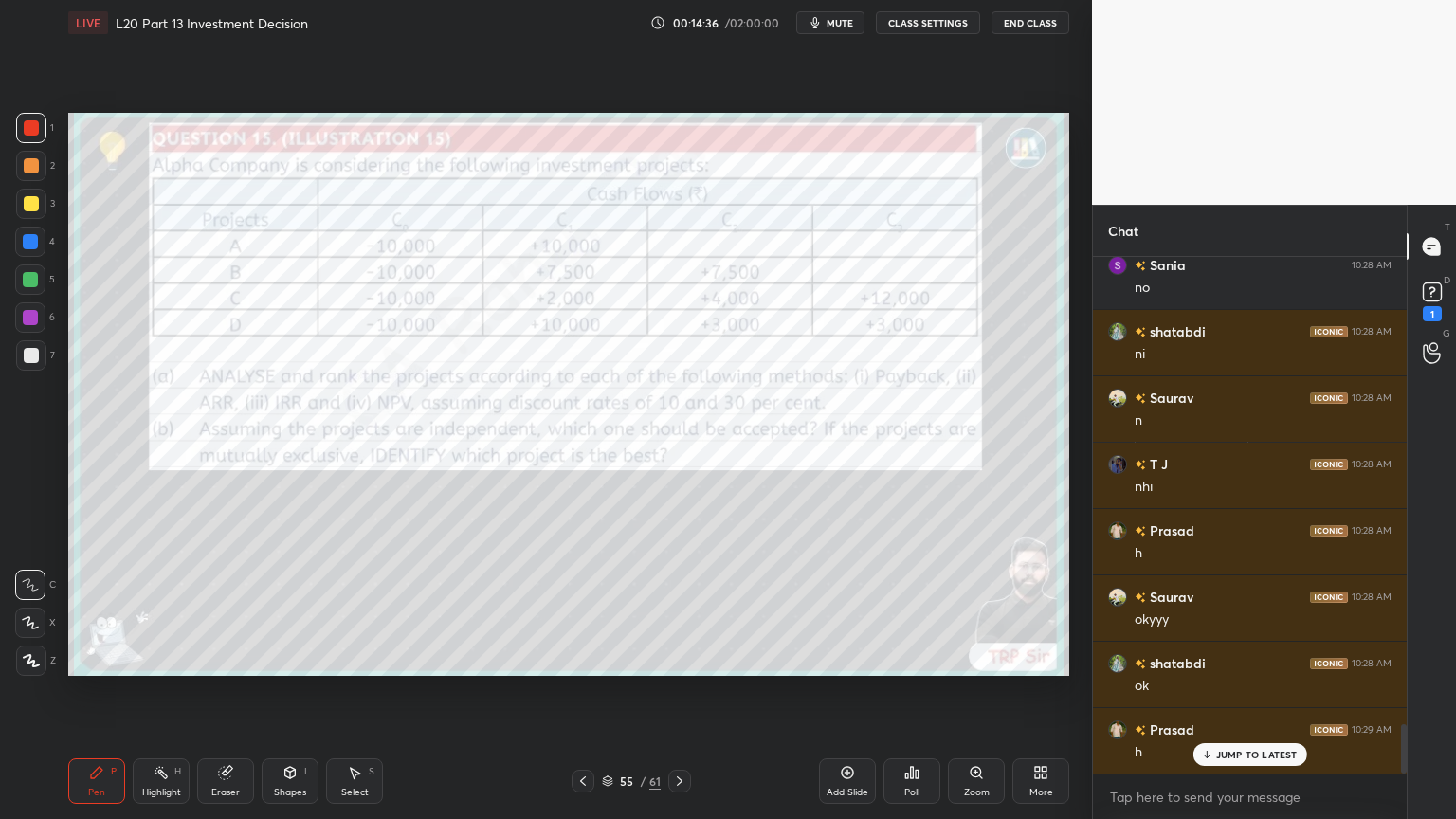 click 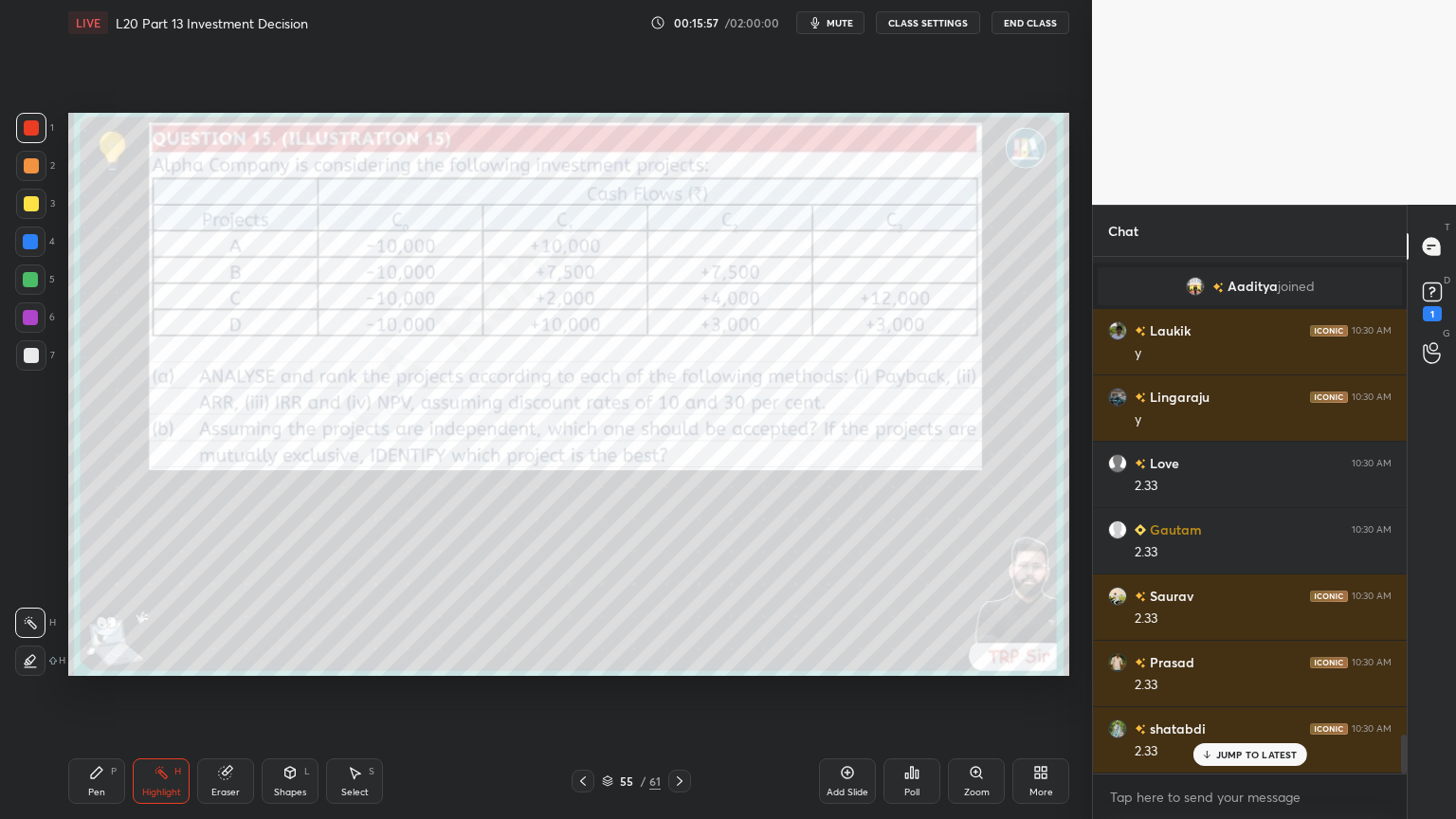 scroll, scrollTop: 6423, scrollLeft: 0, axis: vertical 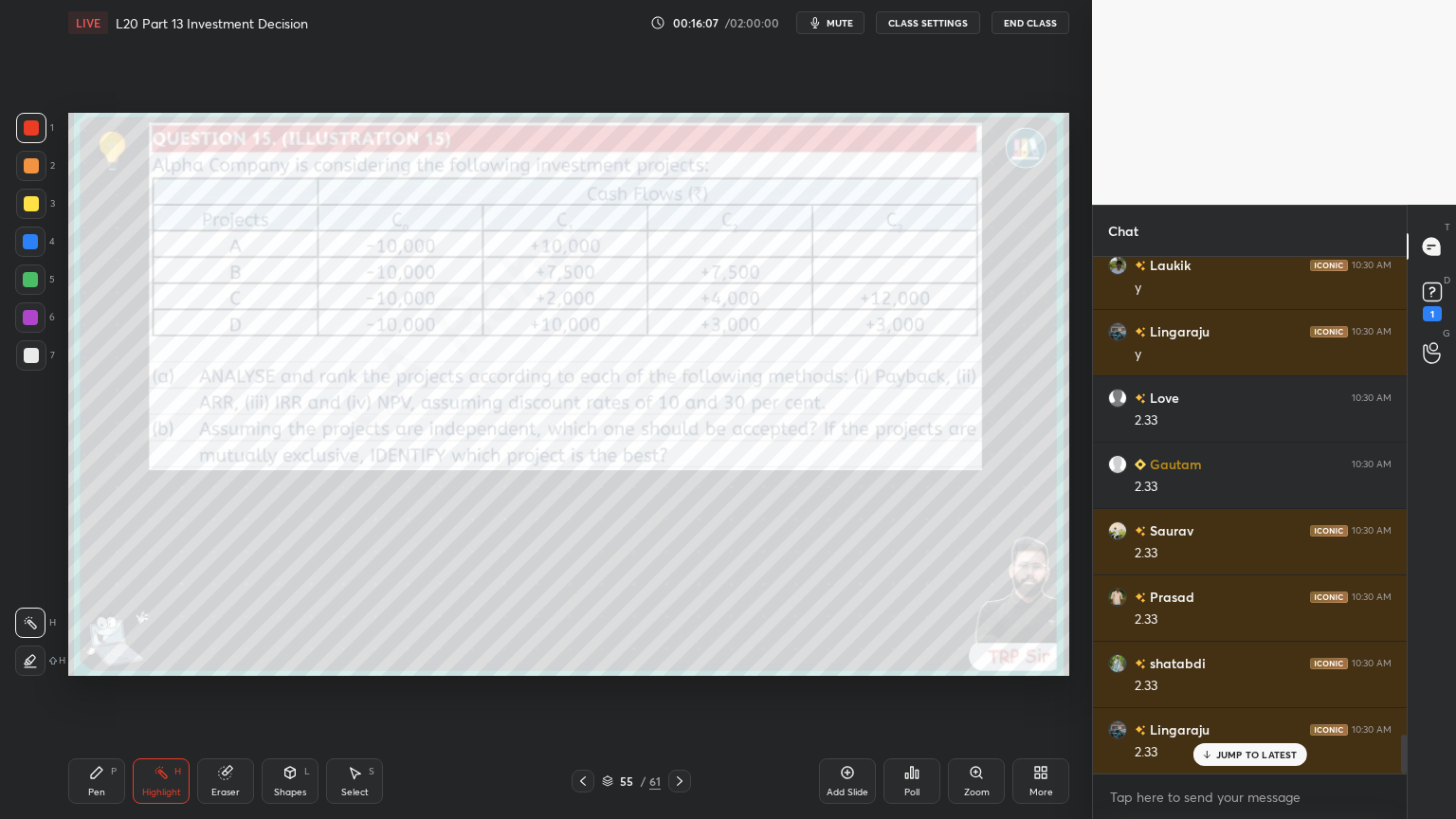 click at bounding box center (31, 355) 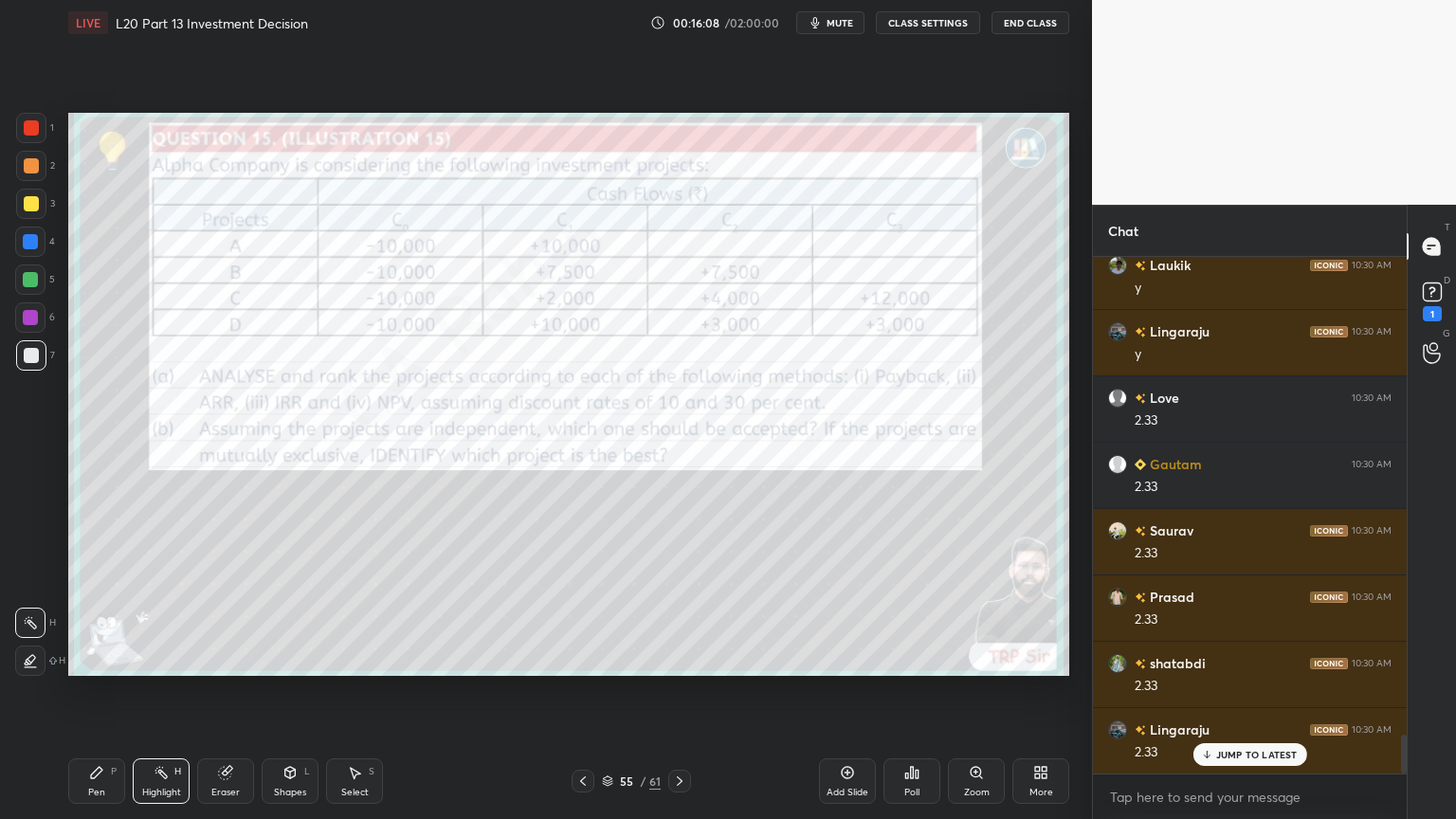 click at bounding box center [31, 128] 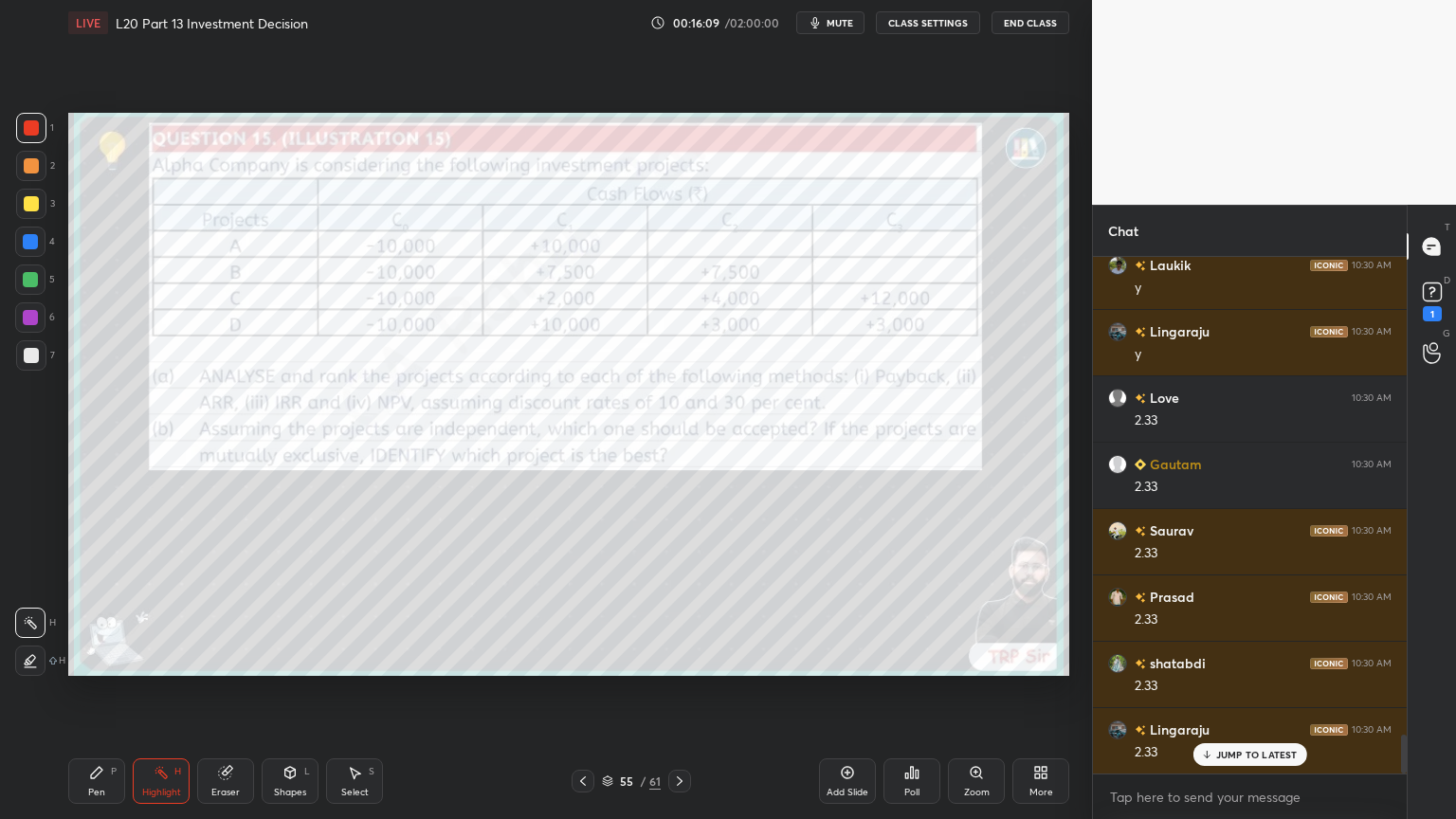 click on "Pen P" at bounding box center [97, 781] 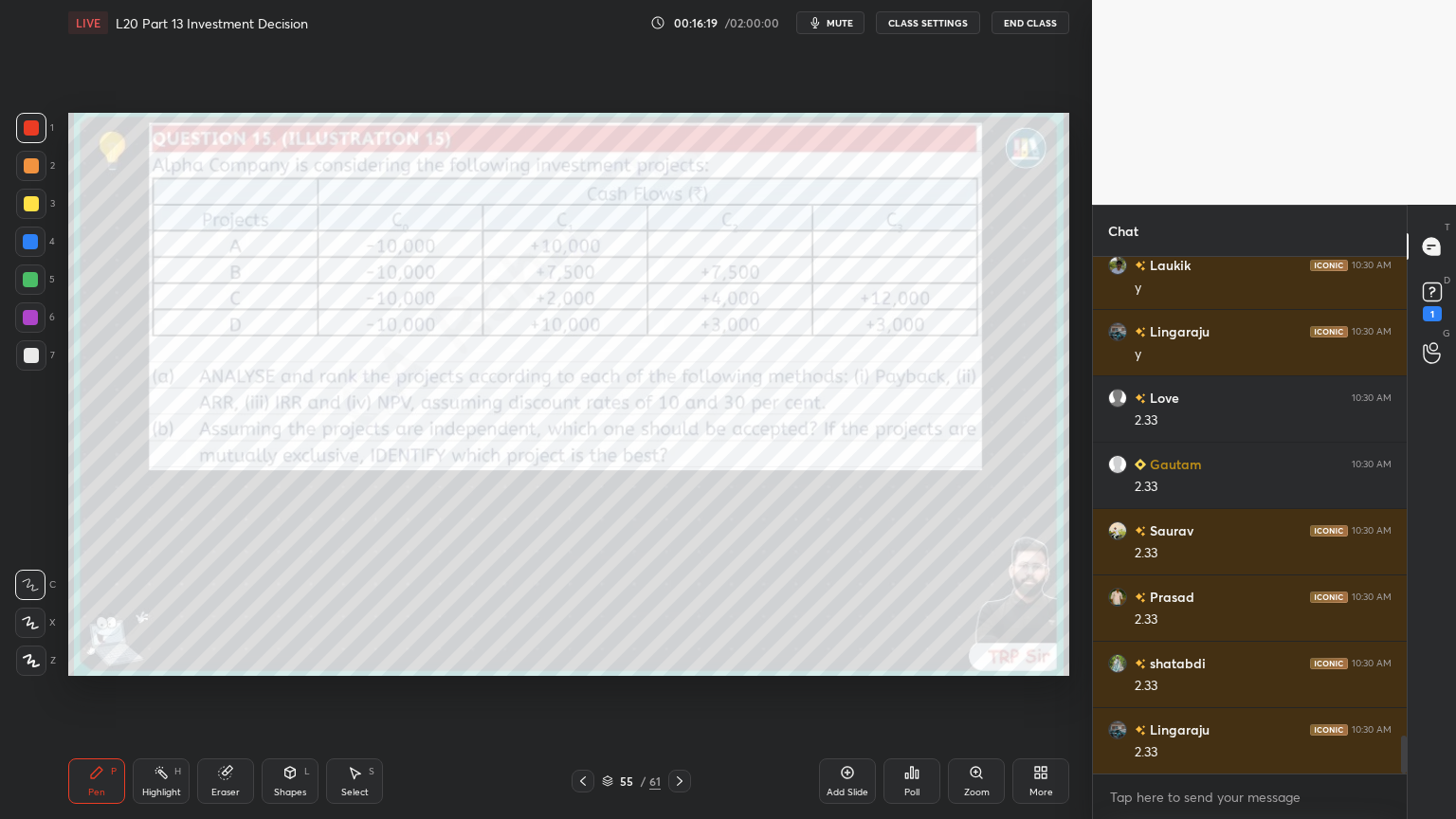 scroll, scrollTop: 6490, scrollLeft: 0, axis: vertical 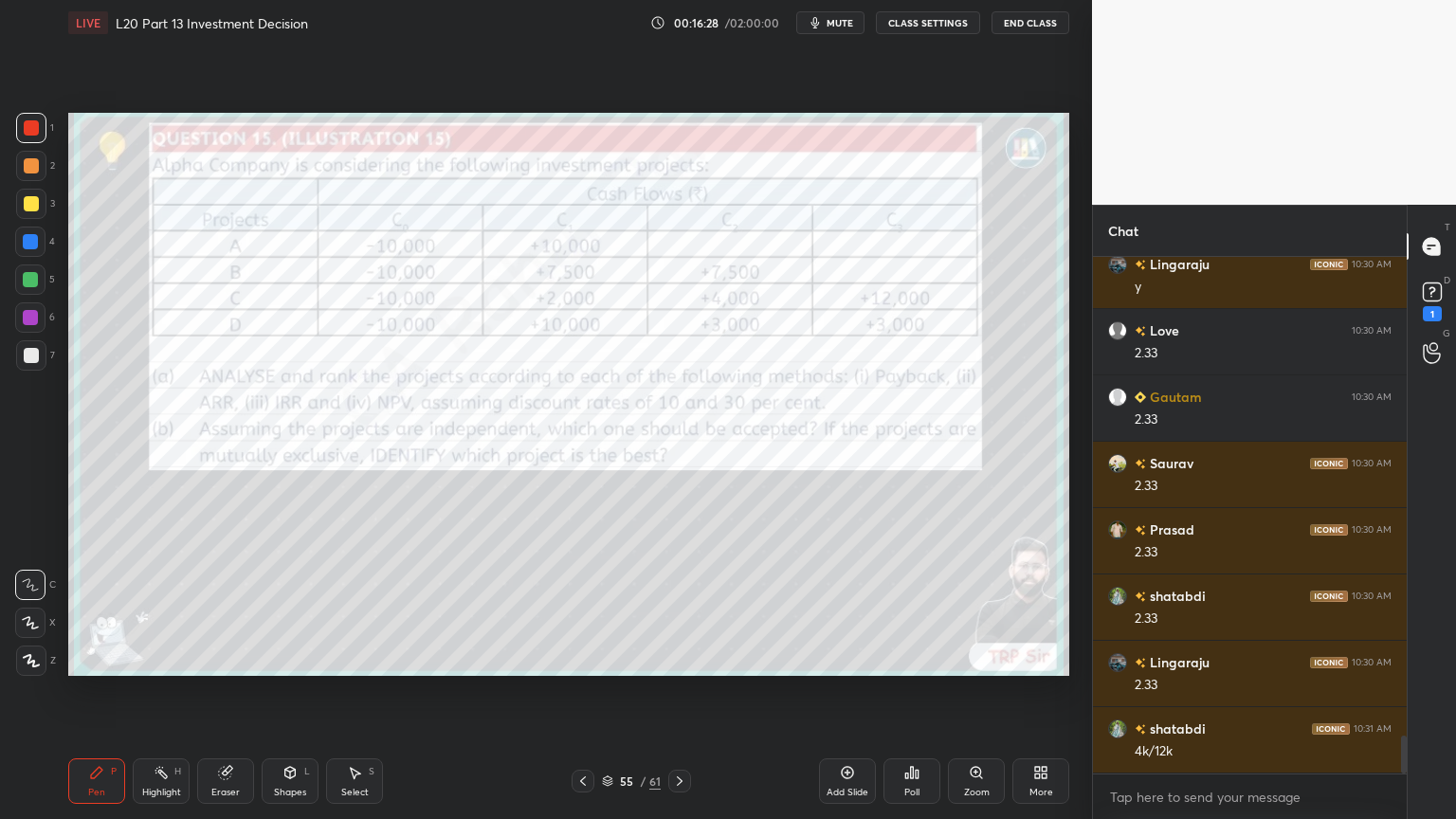 click on "Eraser" at bounding box center [226, 792] 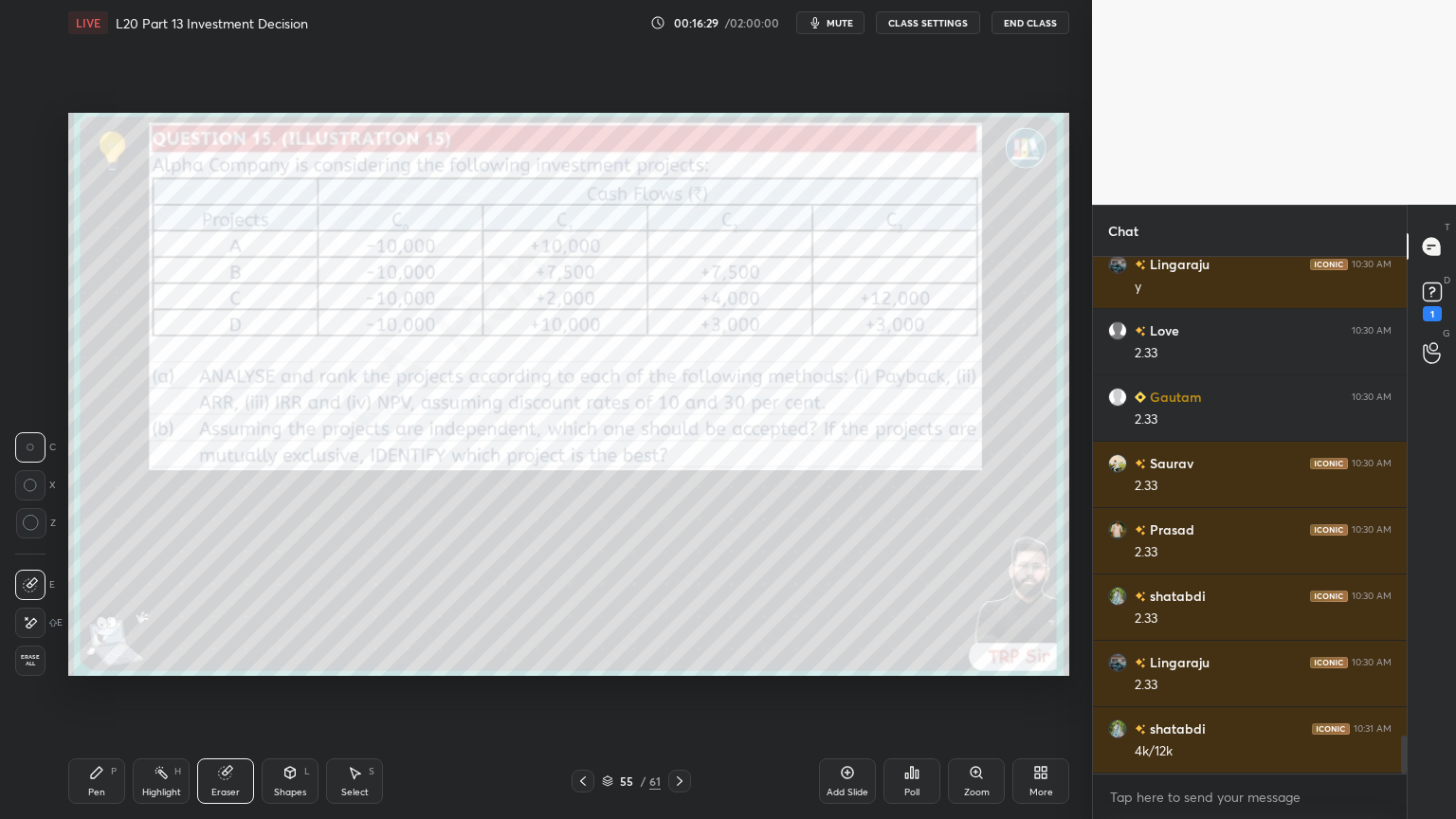 click on "Erase all" at bounding box center (30, 661) 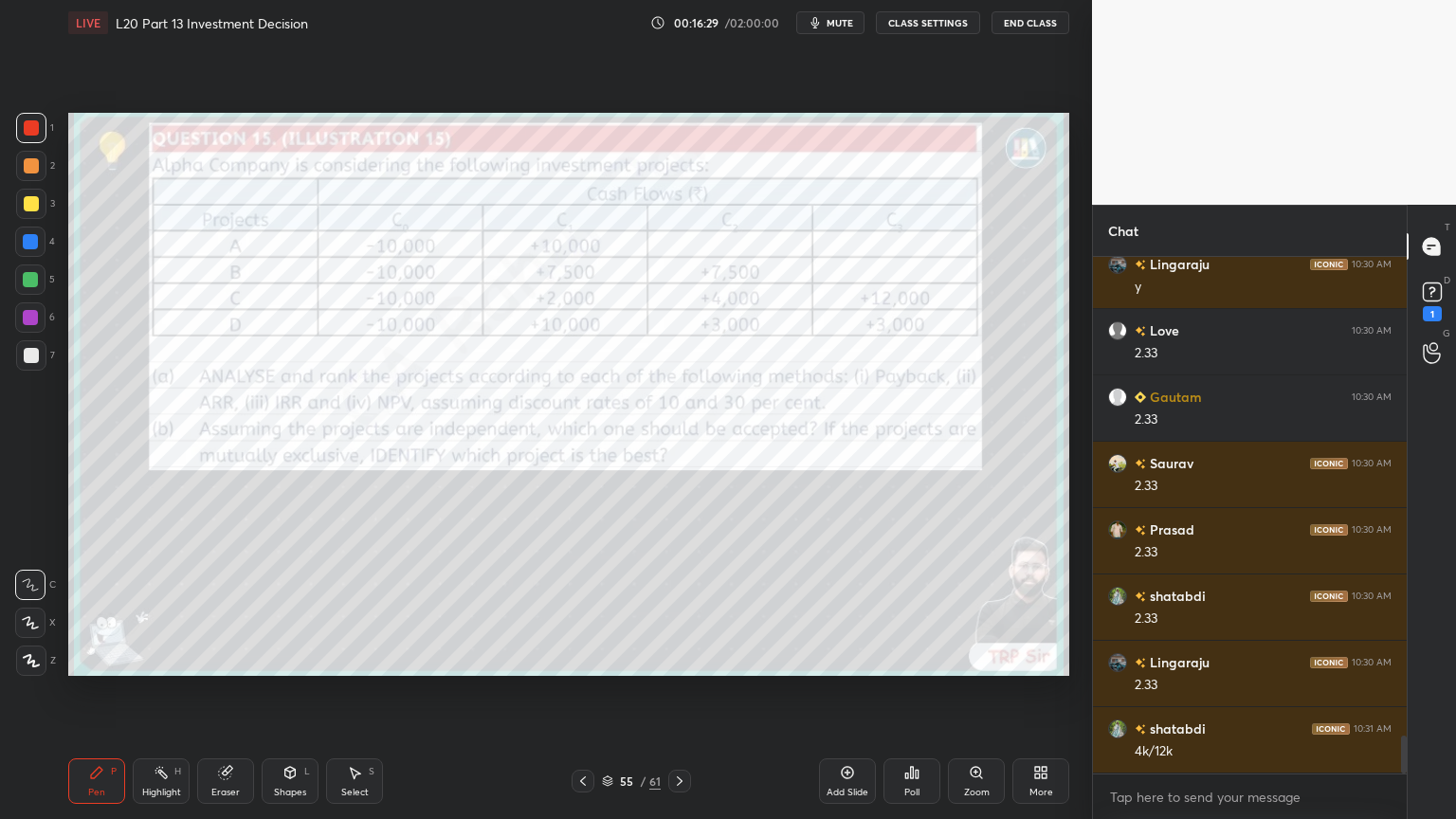click on "Setting up your live class Poll for   secs No correct answer Start poll" at bounding box center (569, 394) 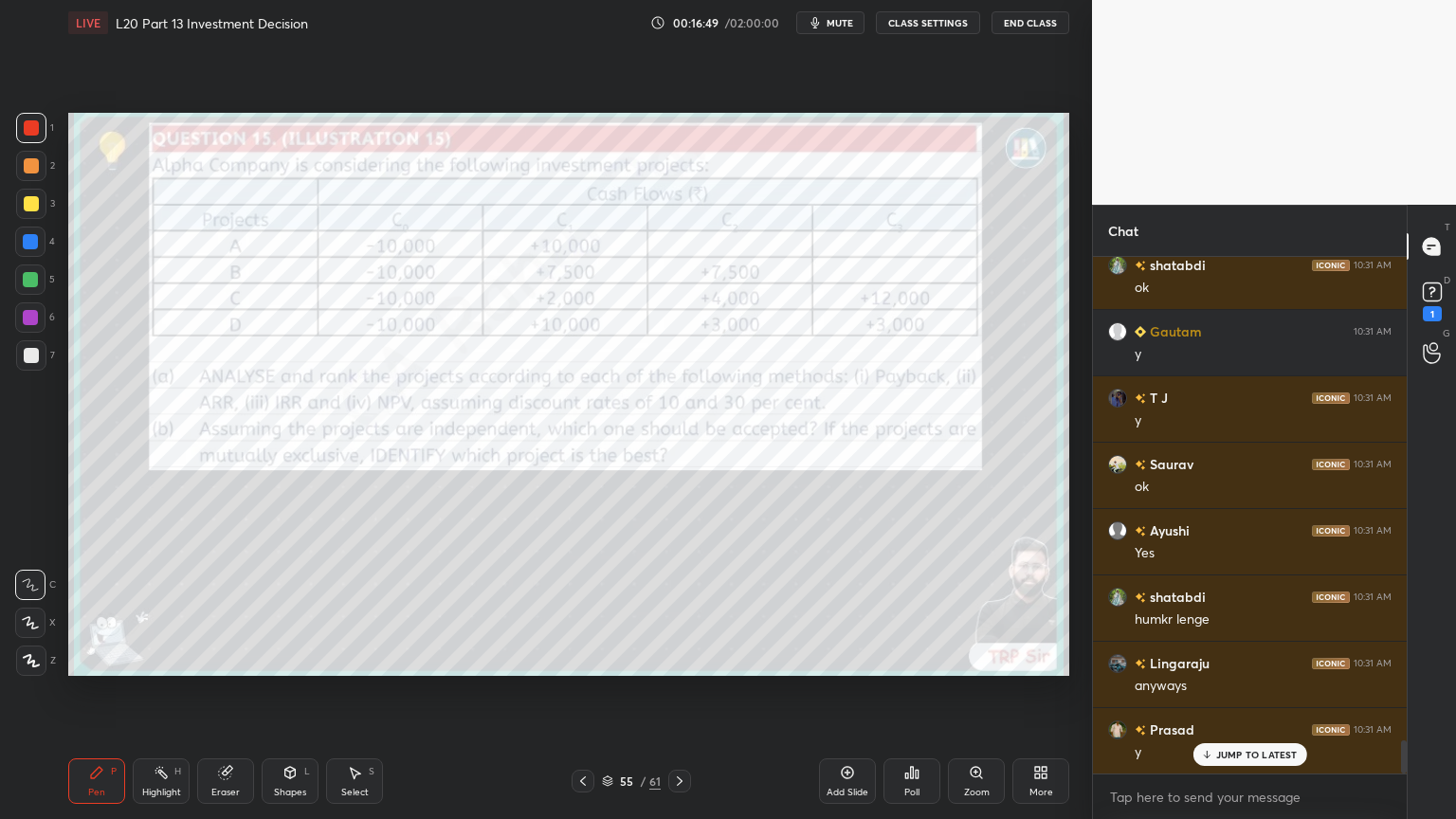 scroll, scrollTop: 7552, scrollLeft: 0, axis: vertical 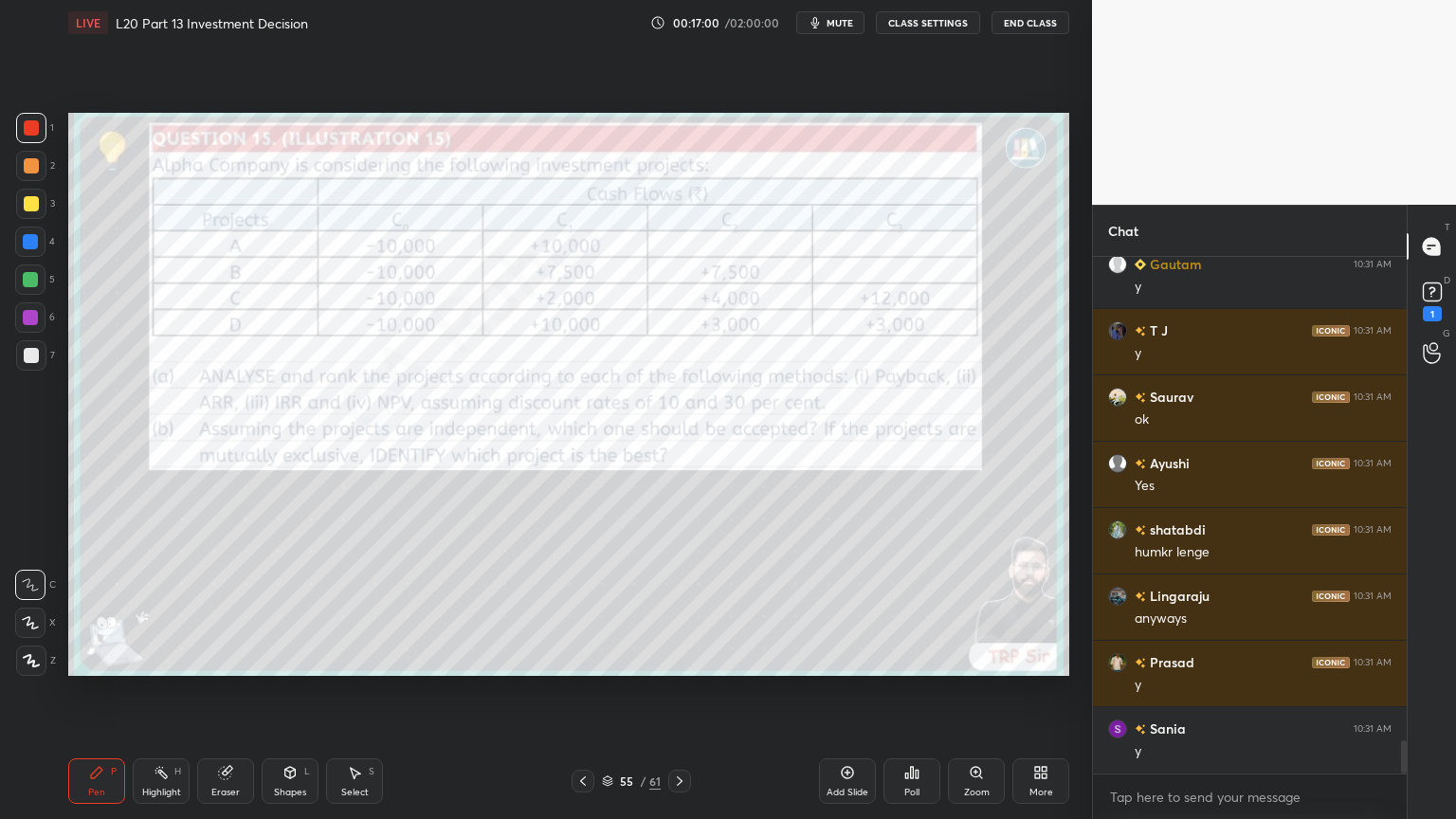click on "Eraser" at bounding box center (226, 781) 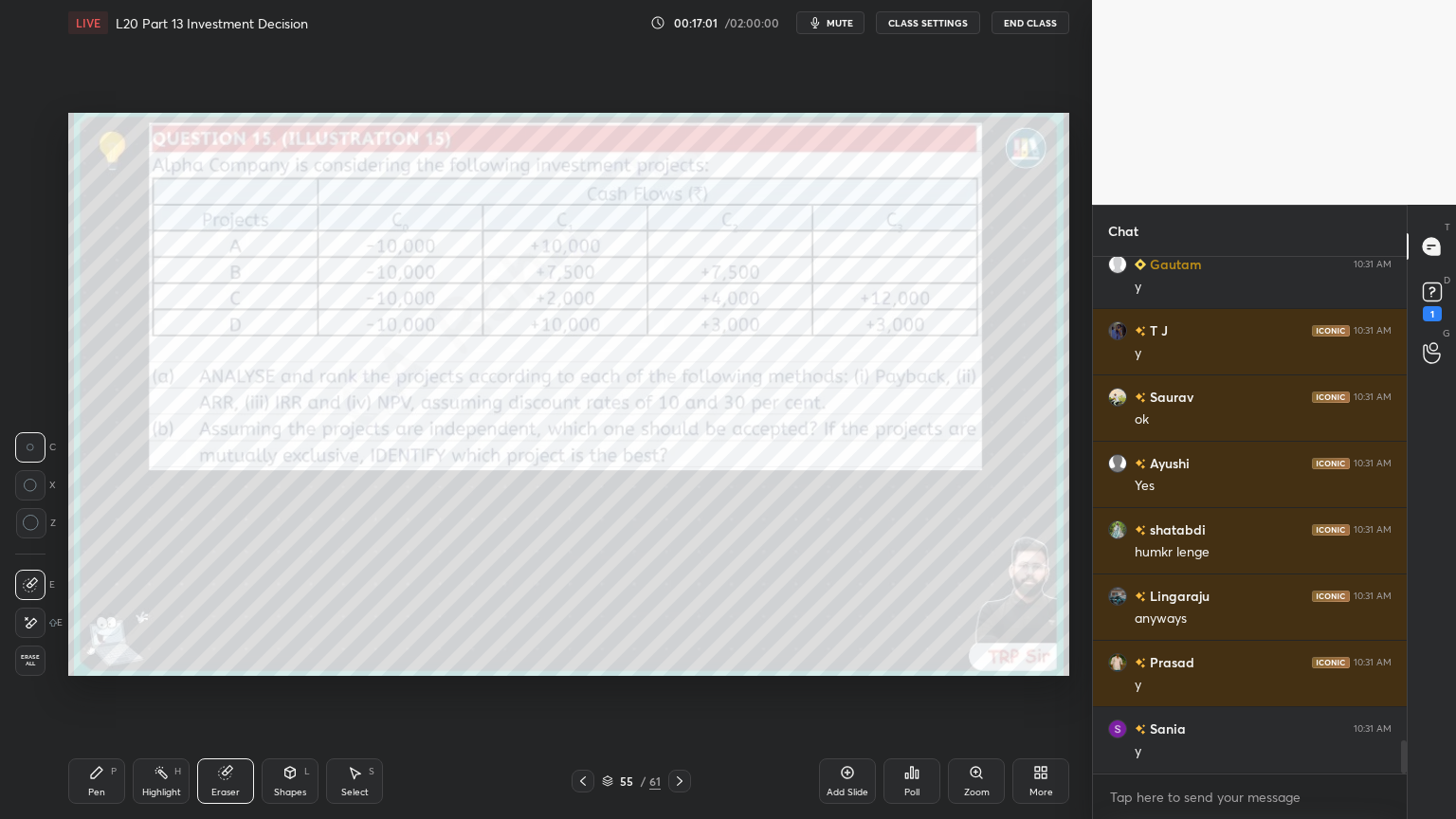 click 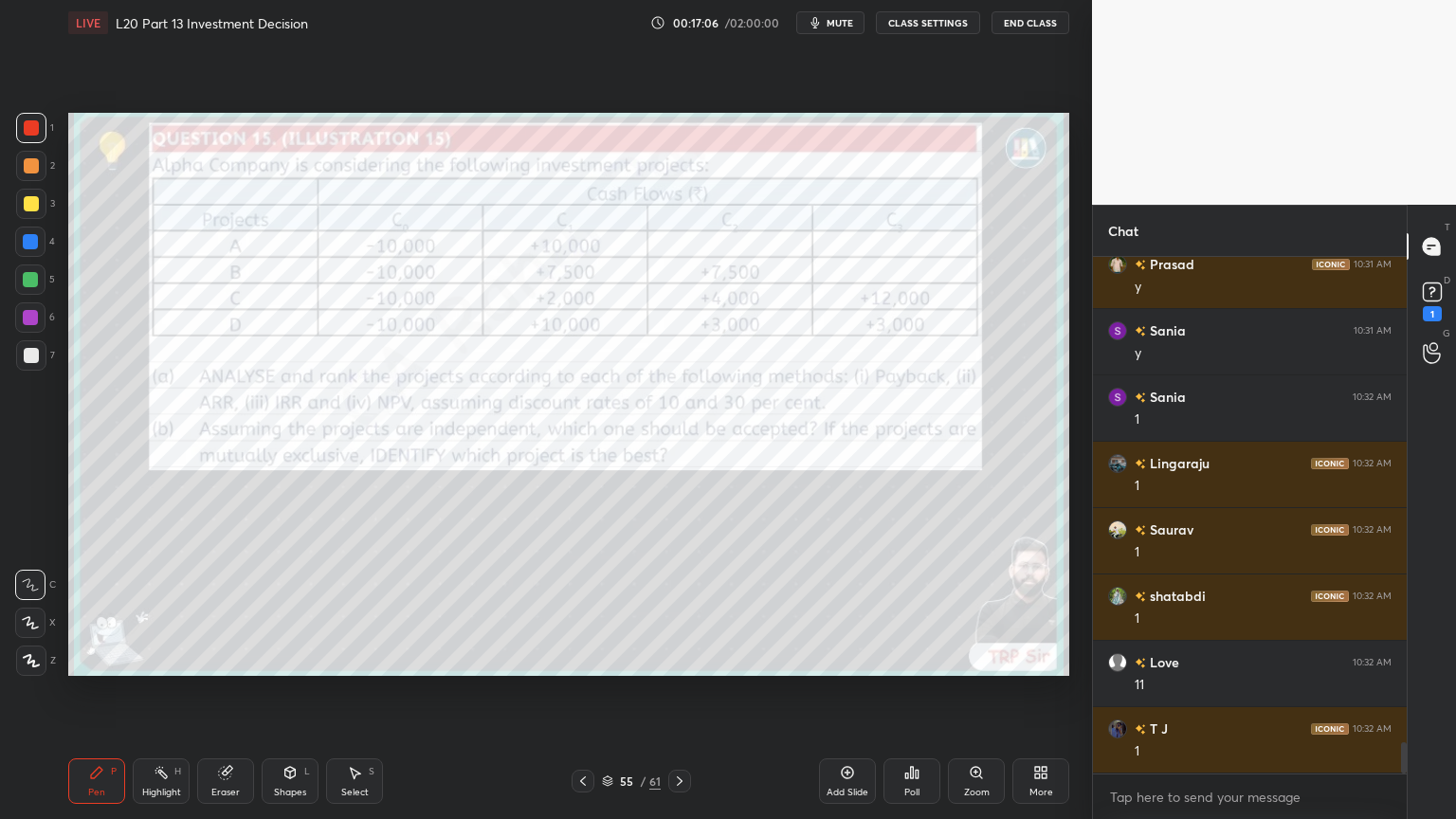 scroll, scrollTop: 8016, scrollLeft: 0, axis: vertical 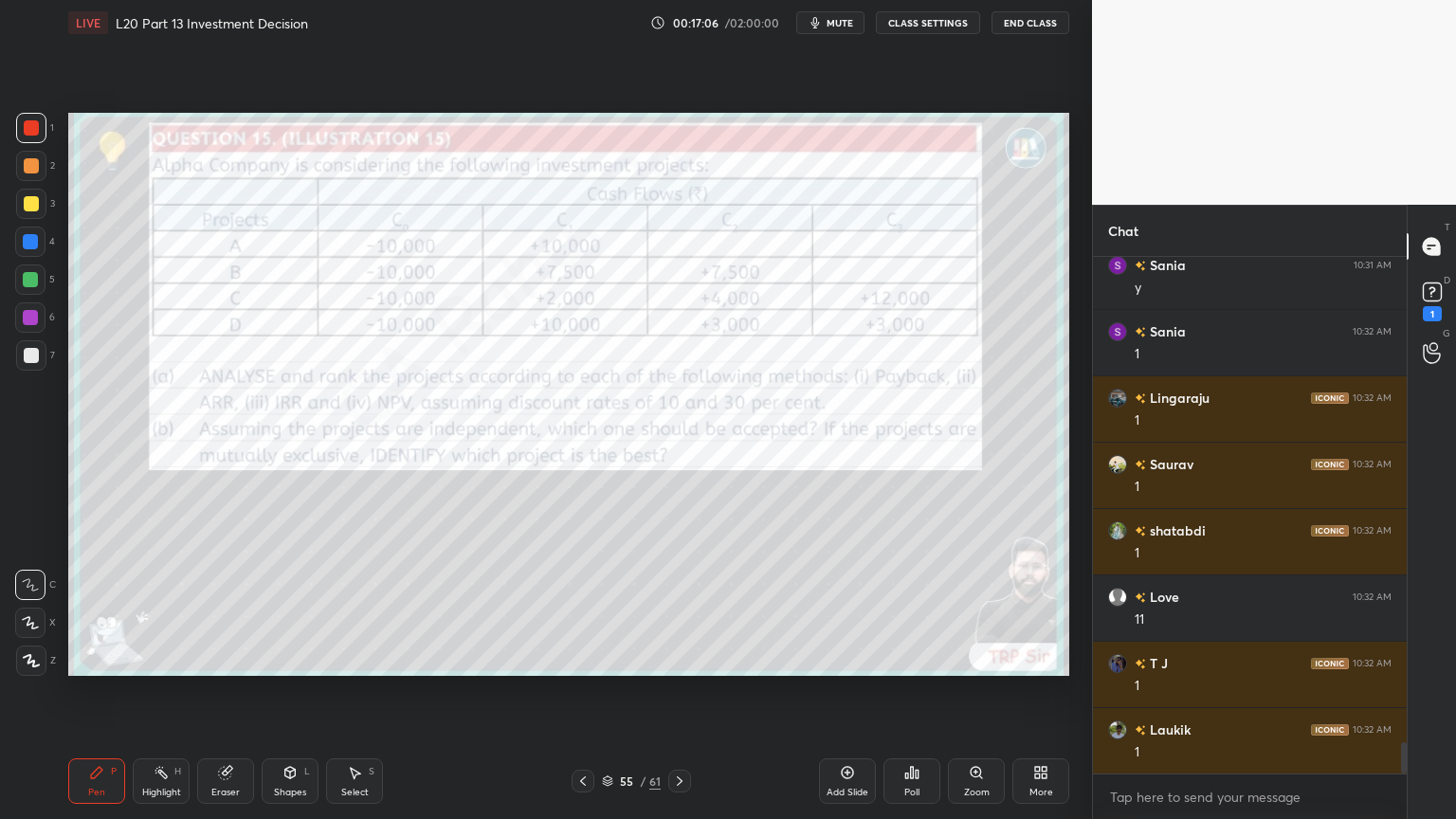 click 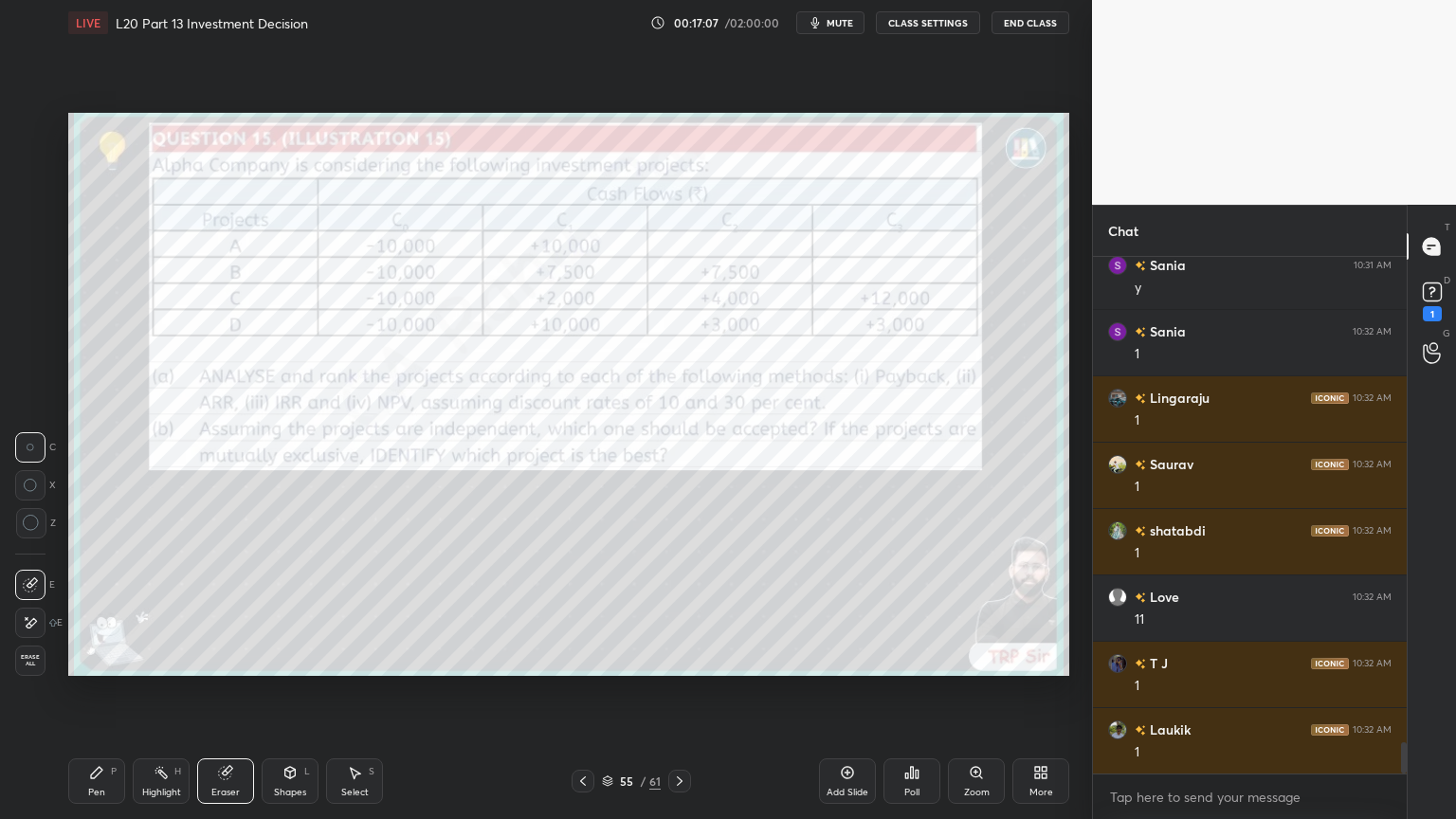 scroll, scrollTop: 8083, scrollLeft: 0, axis: vertical 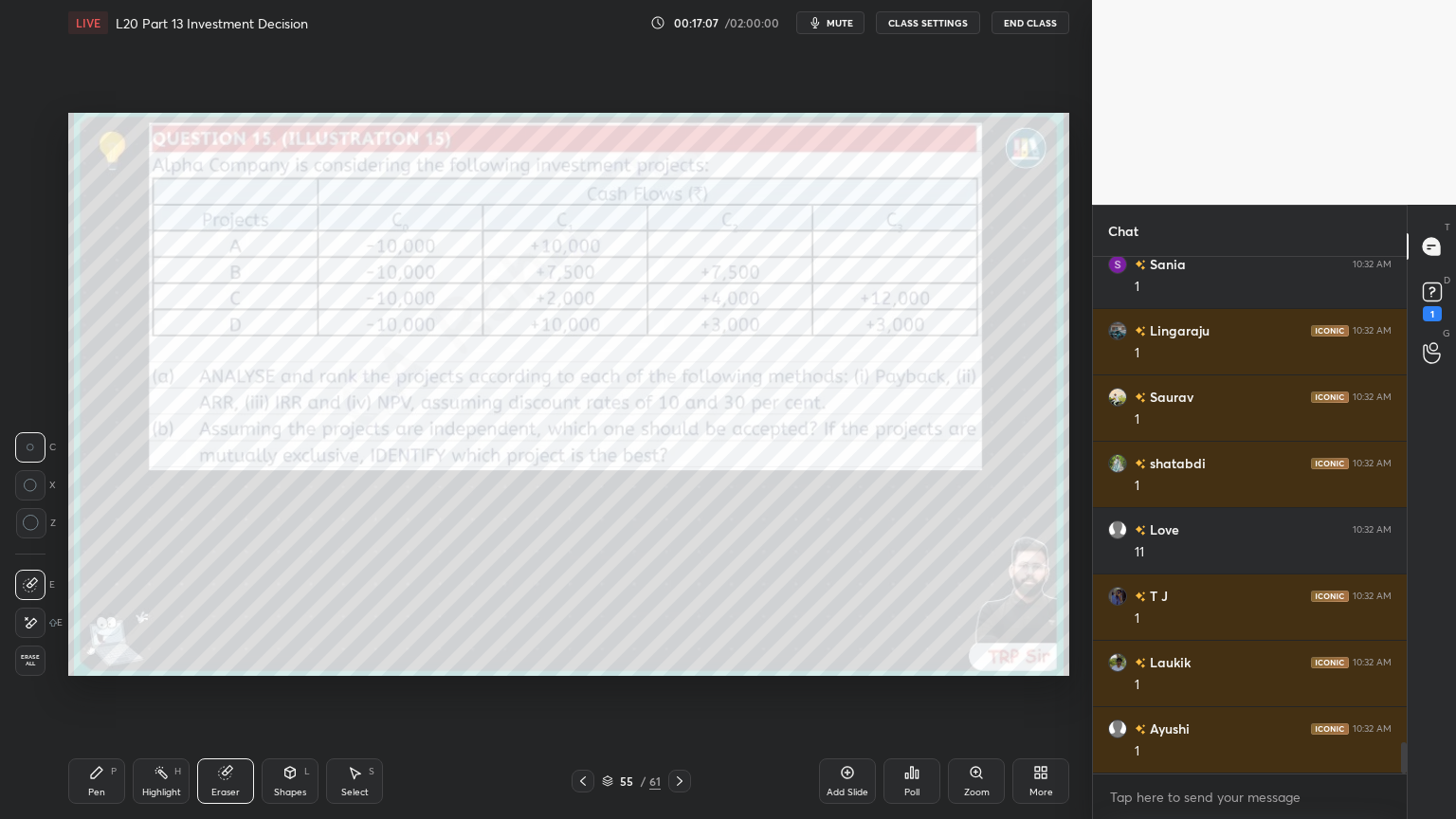 click on "Erase all" at bounding box center (30, 661) 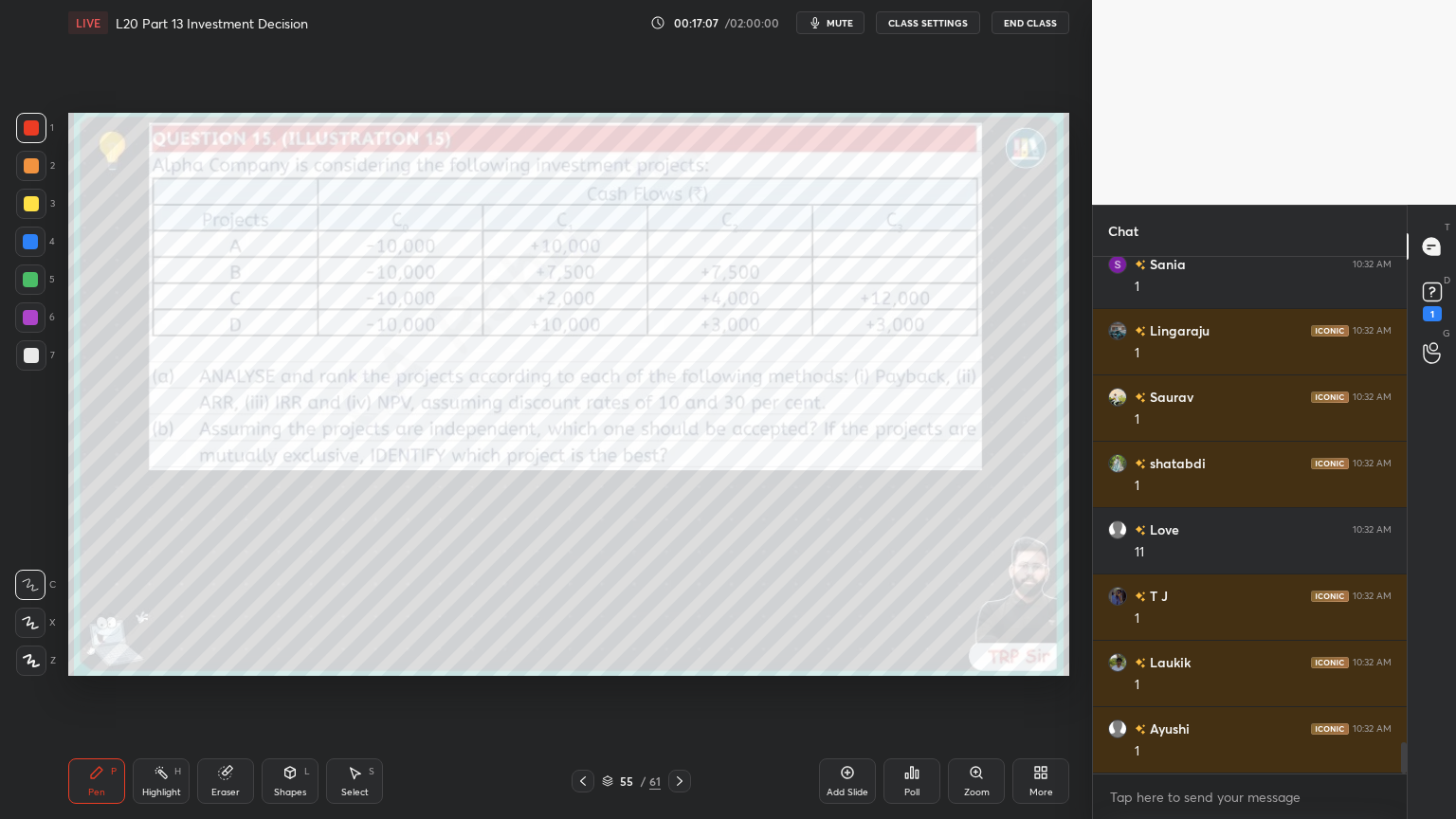 click on "Pen P" at bounding box center (97, 781) 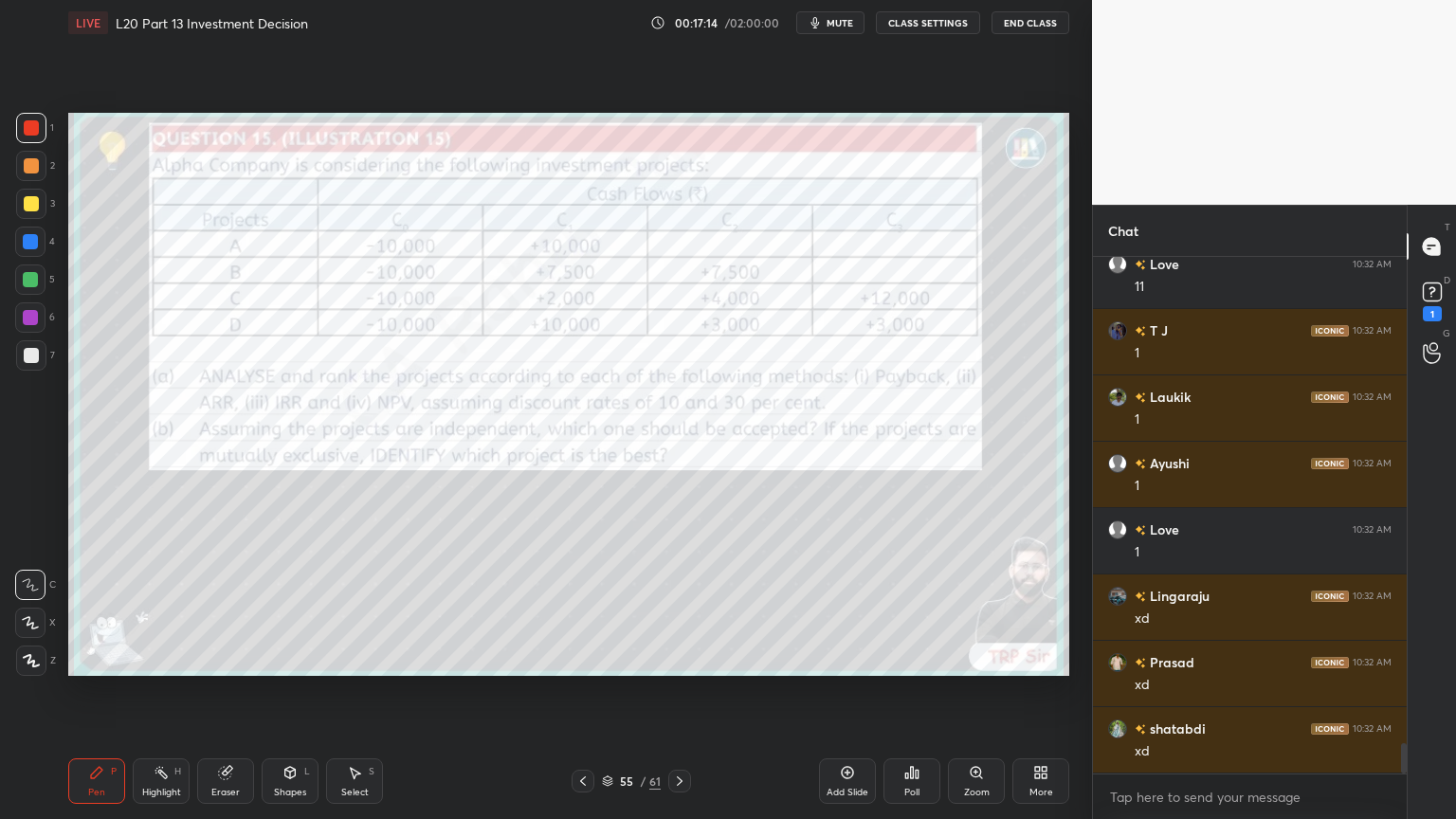 scroll, scrollTop: 8414, scrollLeft: 0, axis: vertical 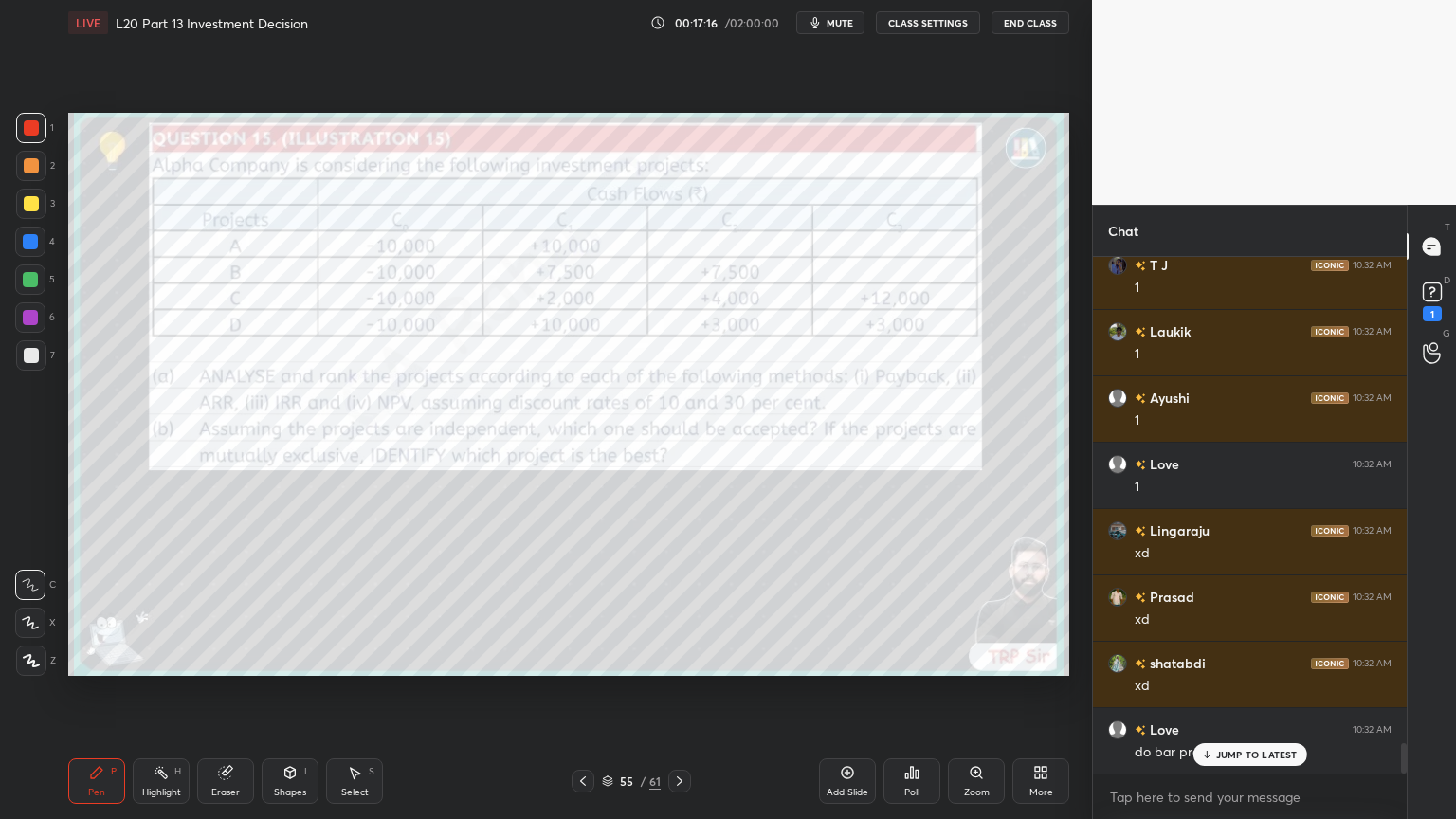 click on "Pen P Highlight H Eraser Shapes L Select S" at bounding box center (256, 781) 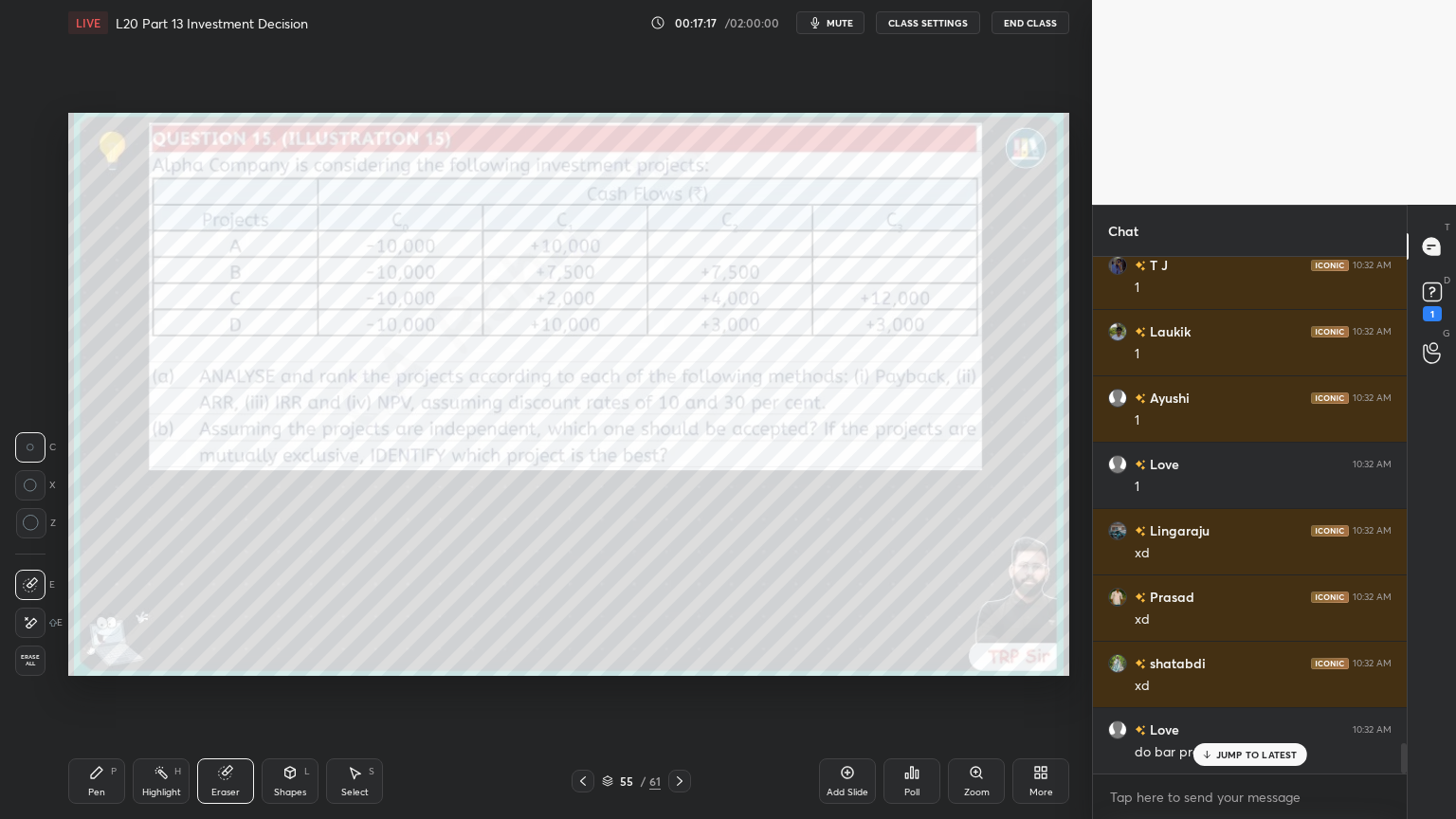 click on "Erase all" at bounding box center [30, 661] 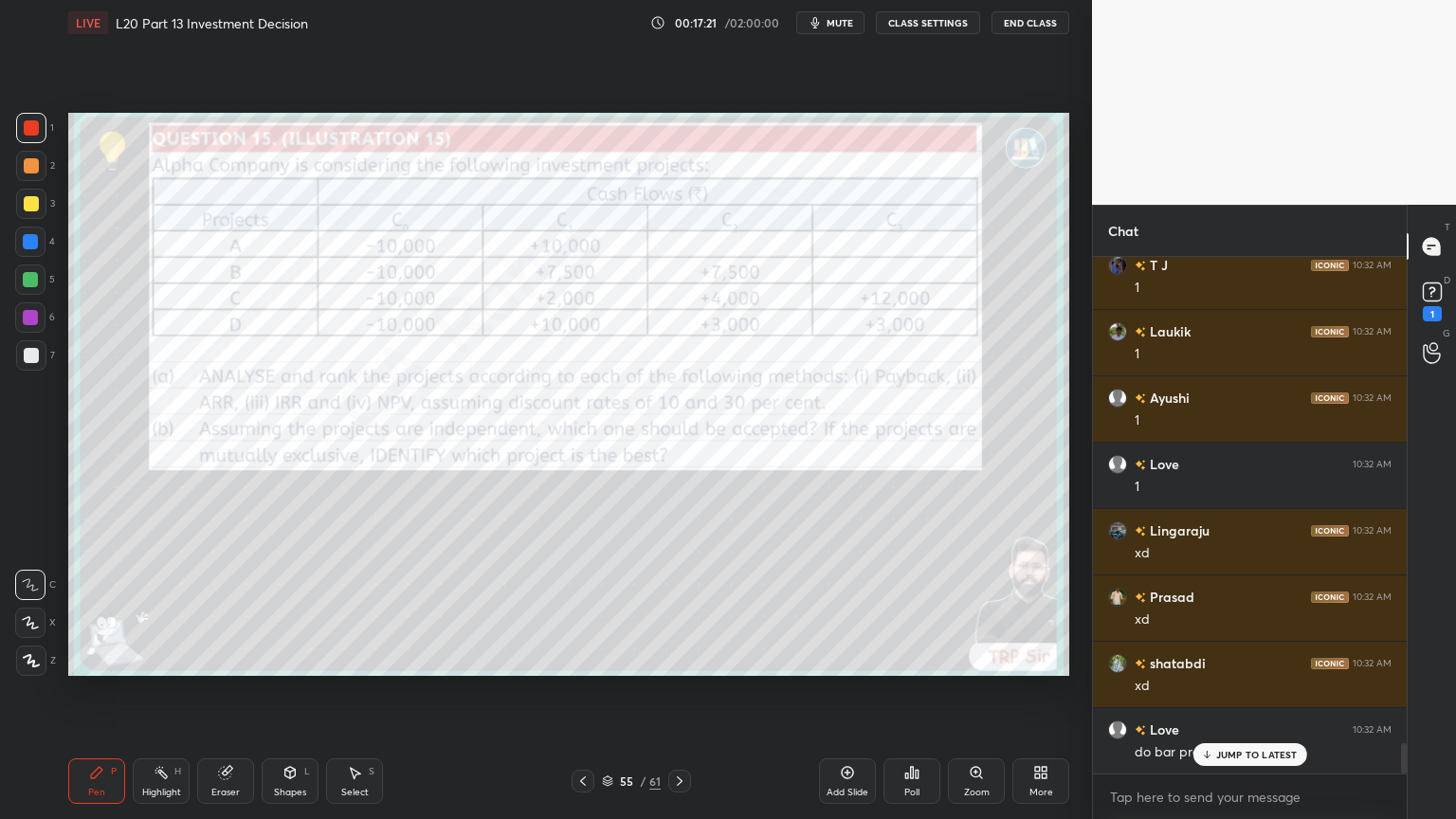 click 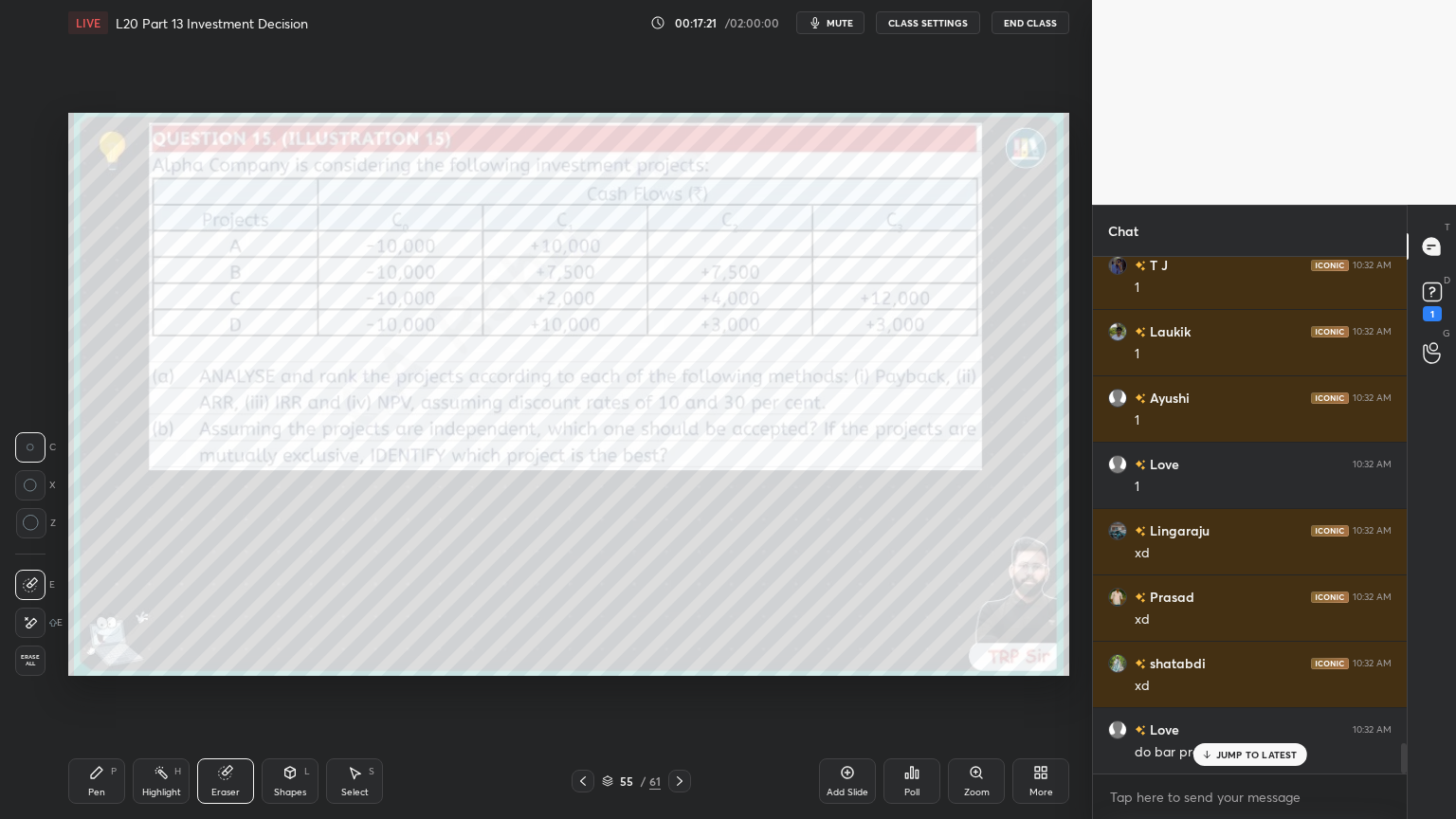 click on "Erase all" at bounding box center (30, 661) 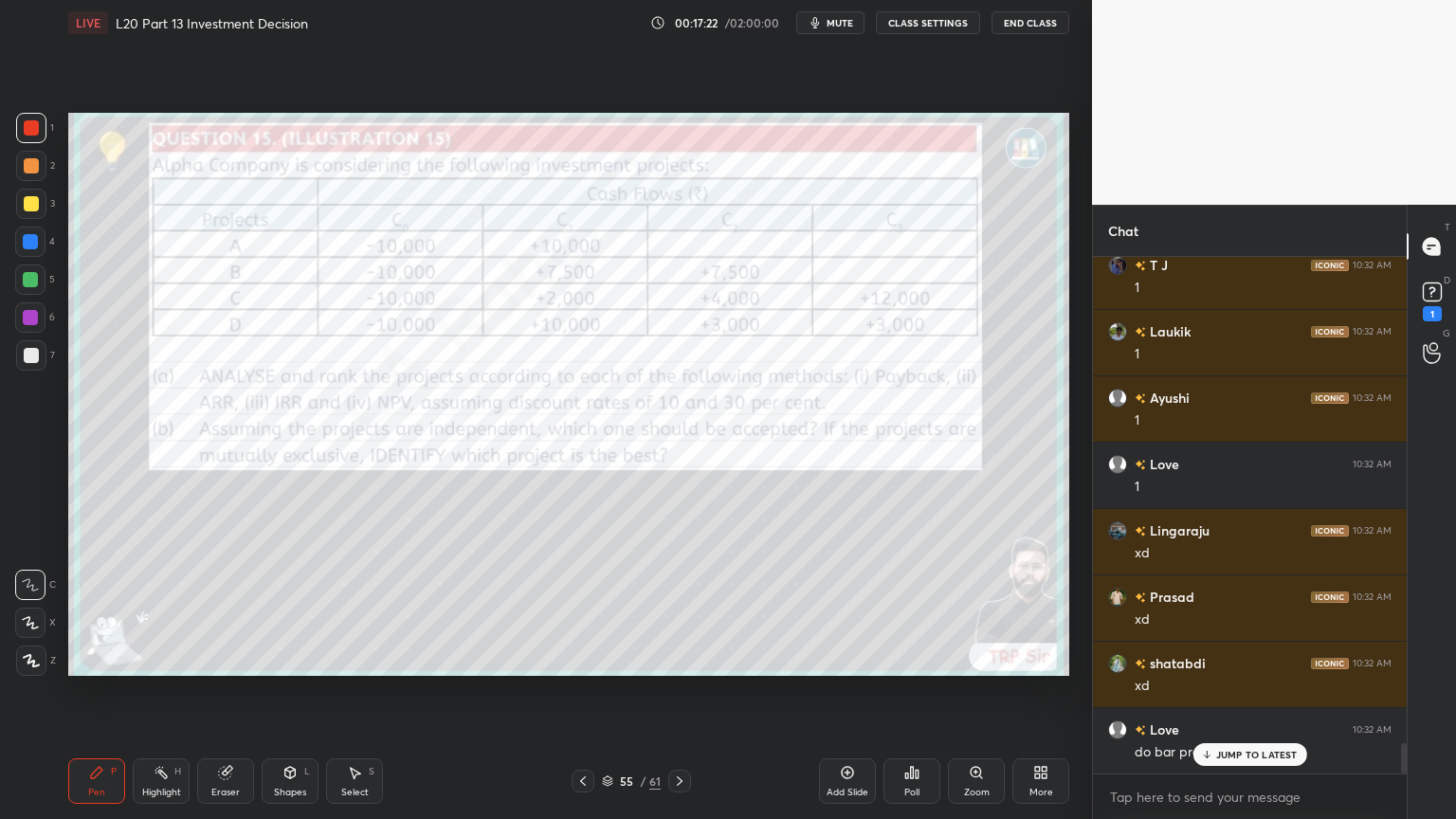 click on "Pen P Highlight H Eraser Shapes L Select S 55 / 61 Add Slide Poll Zoom More" at bounding box center [569, 781] 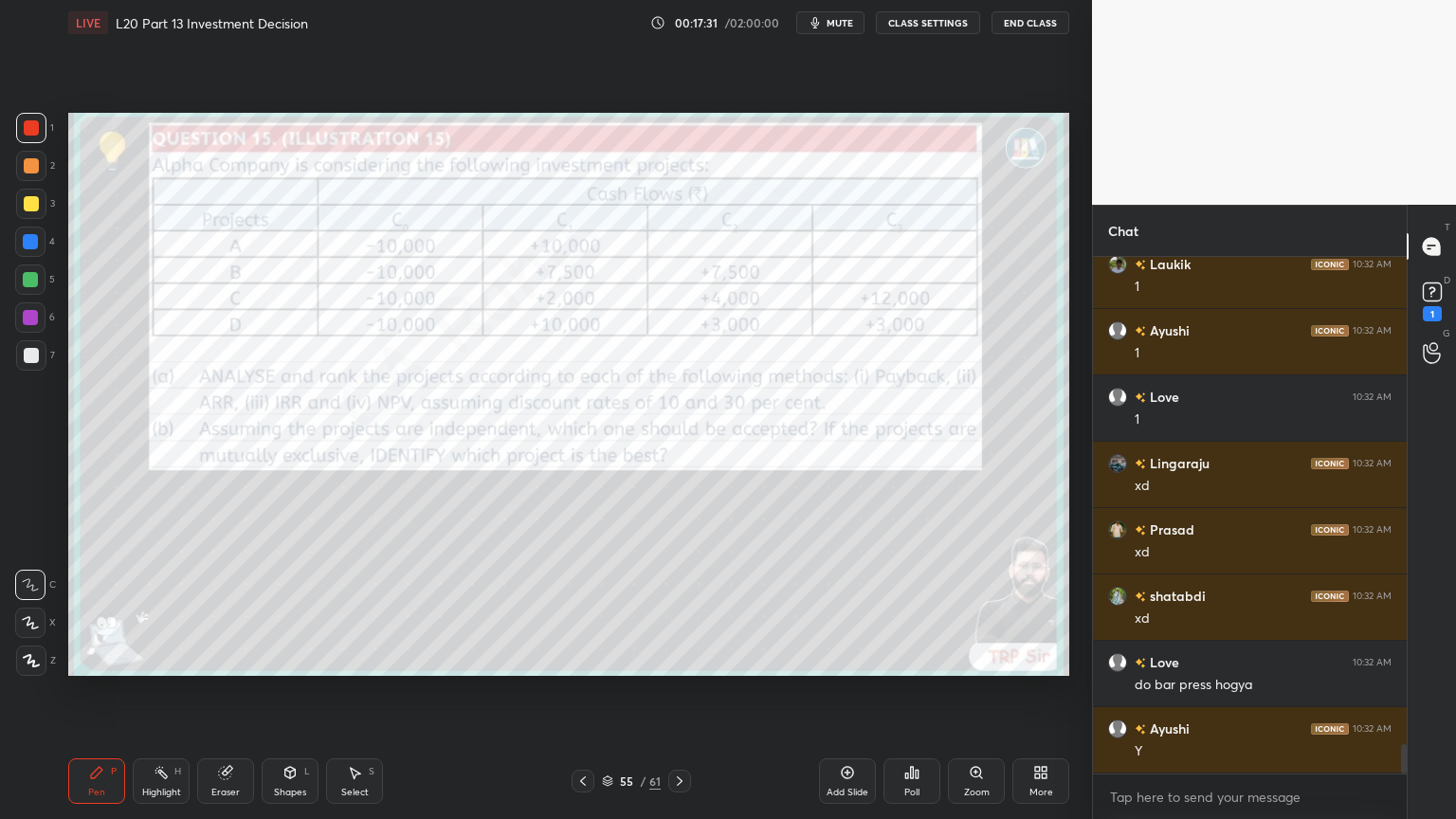 scroll, scrollTop: 8546, scrollLeft: 0, axis: vertical 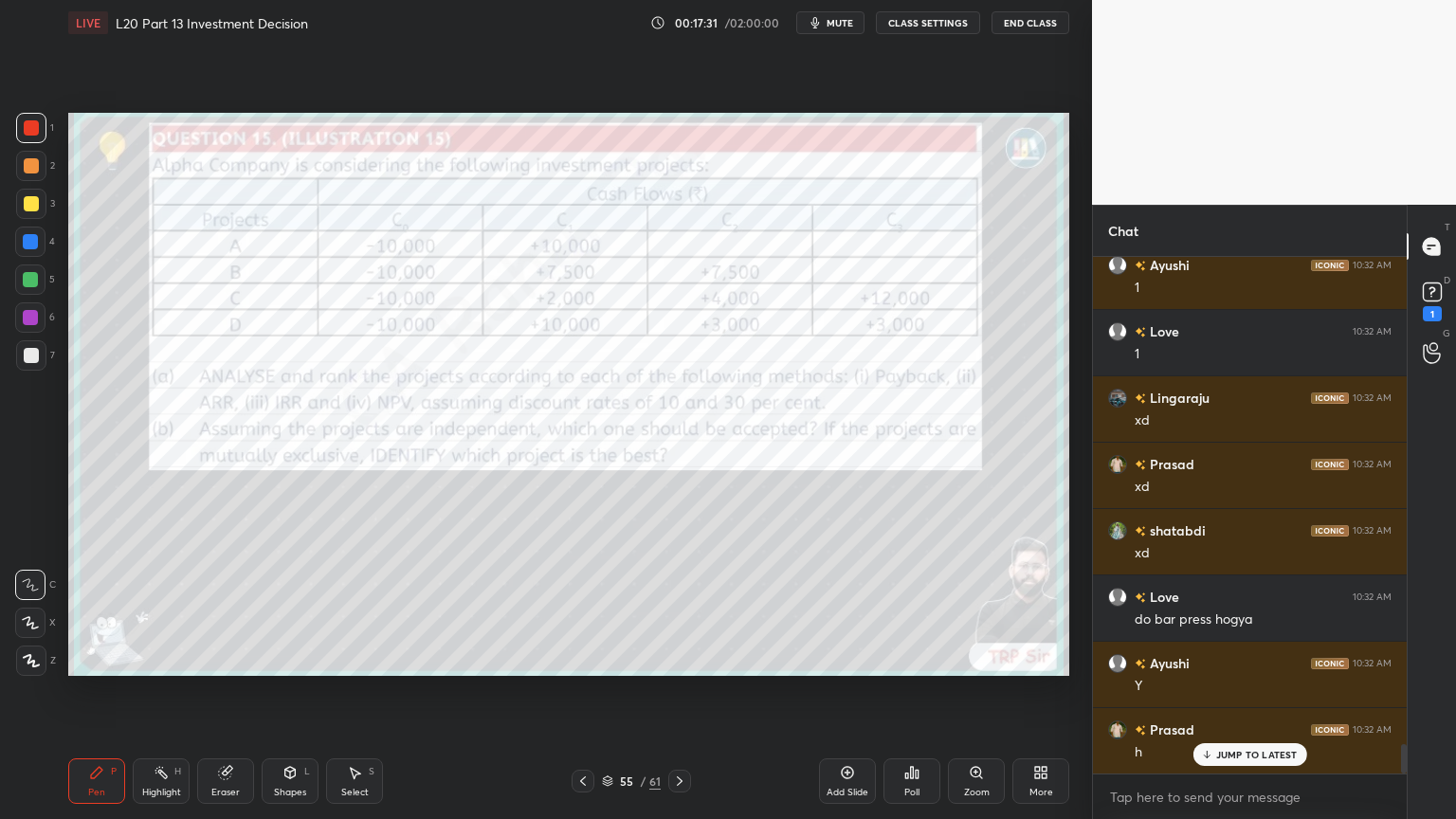 click on "Eraser" at bounding box center [226, 781] 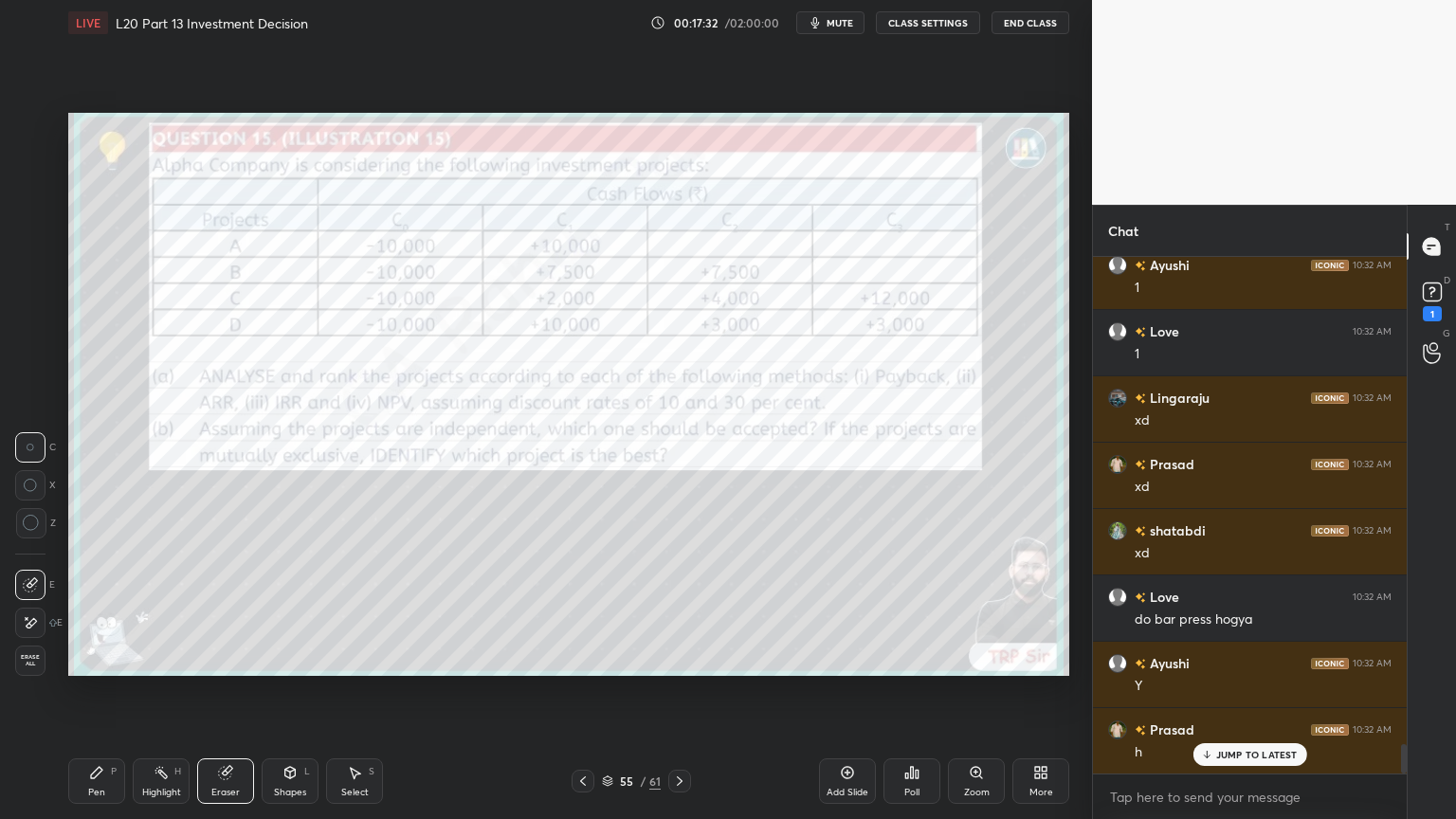click on "Erase all" at bounding box center (30, 661) 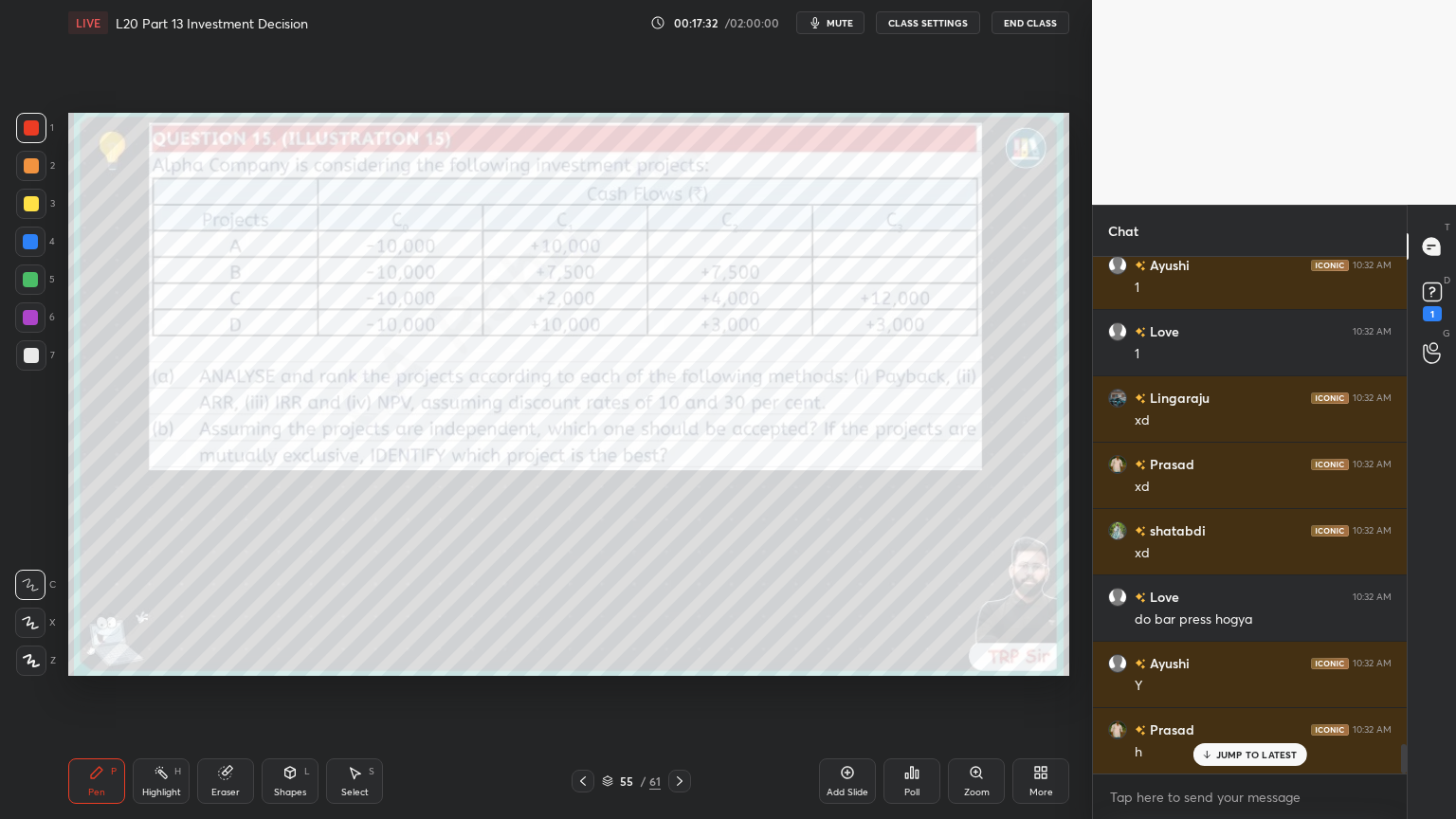 click on "Setting up your live class Poll for   secs No correct answer Start poll" at bounding box center [569, 394] 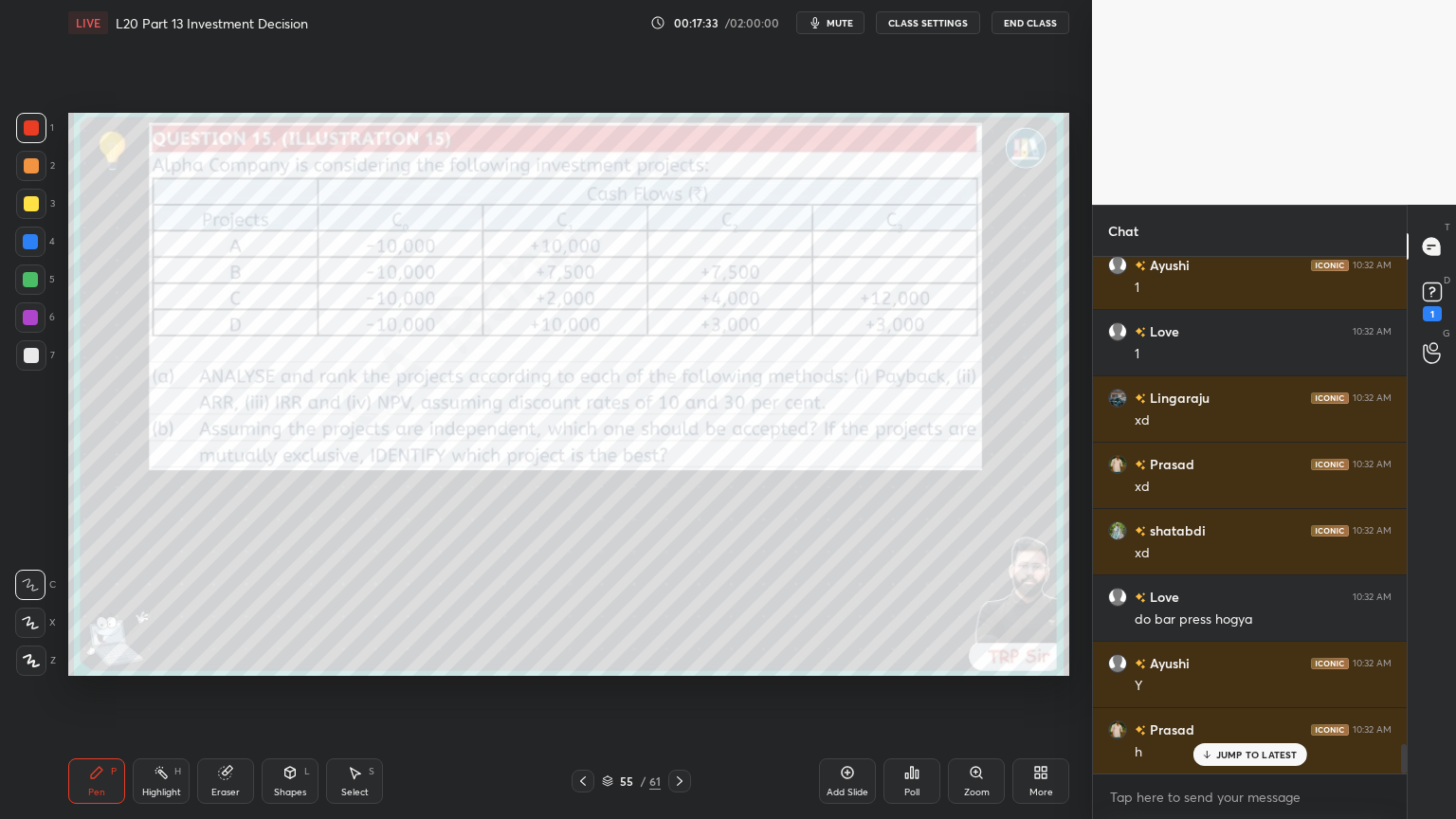 scroll, scrollTop: 8614, scrollLeft: 0, axis: vertical 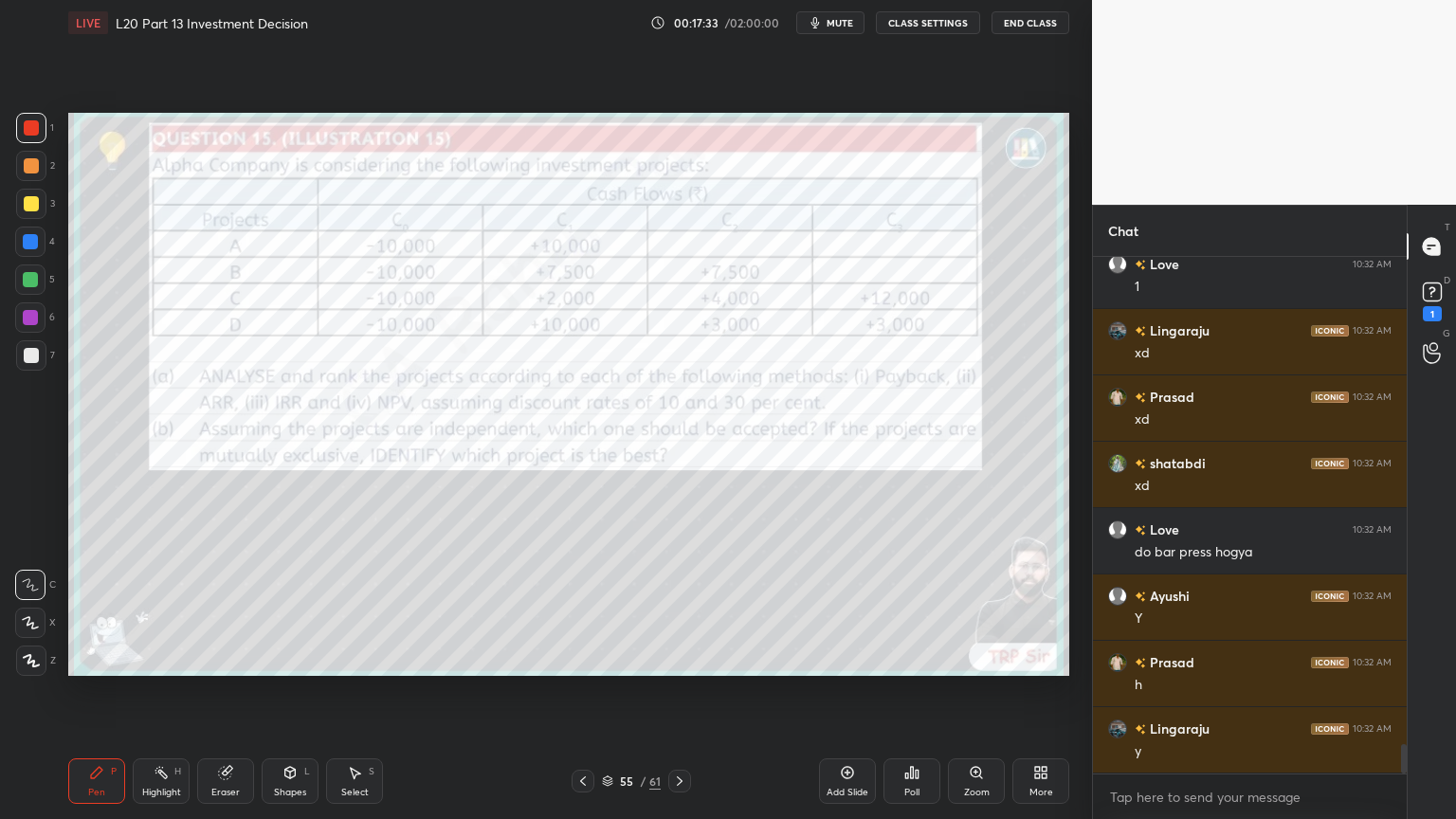 click at bounding box center (31, 128) 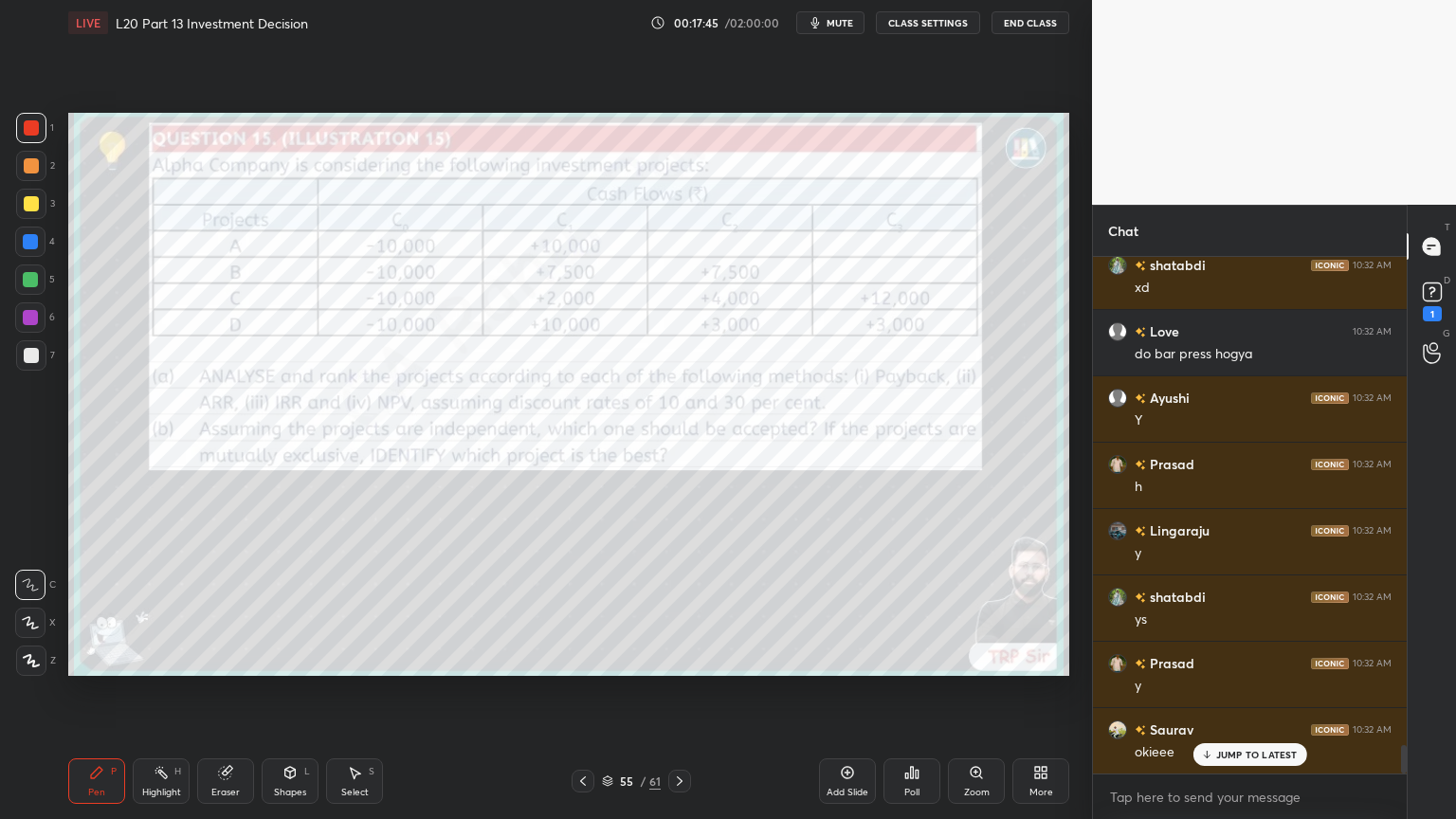 scroll, scrollTop: 8879, scrollLeft: 0, axis: vertical 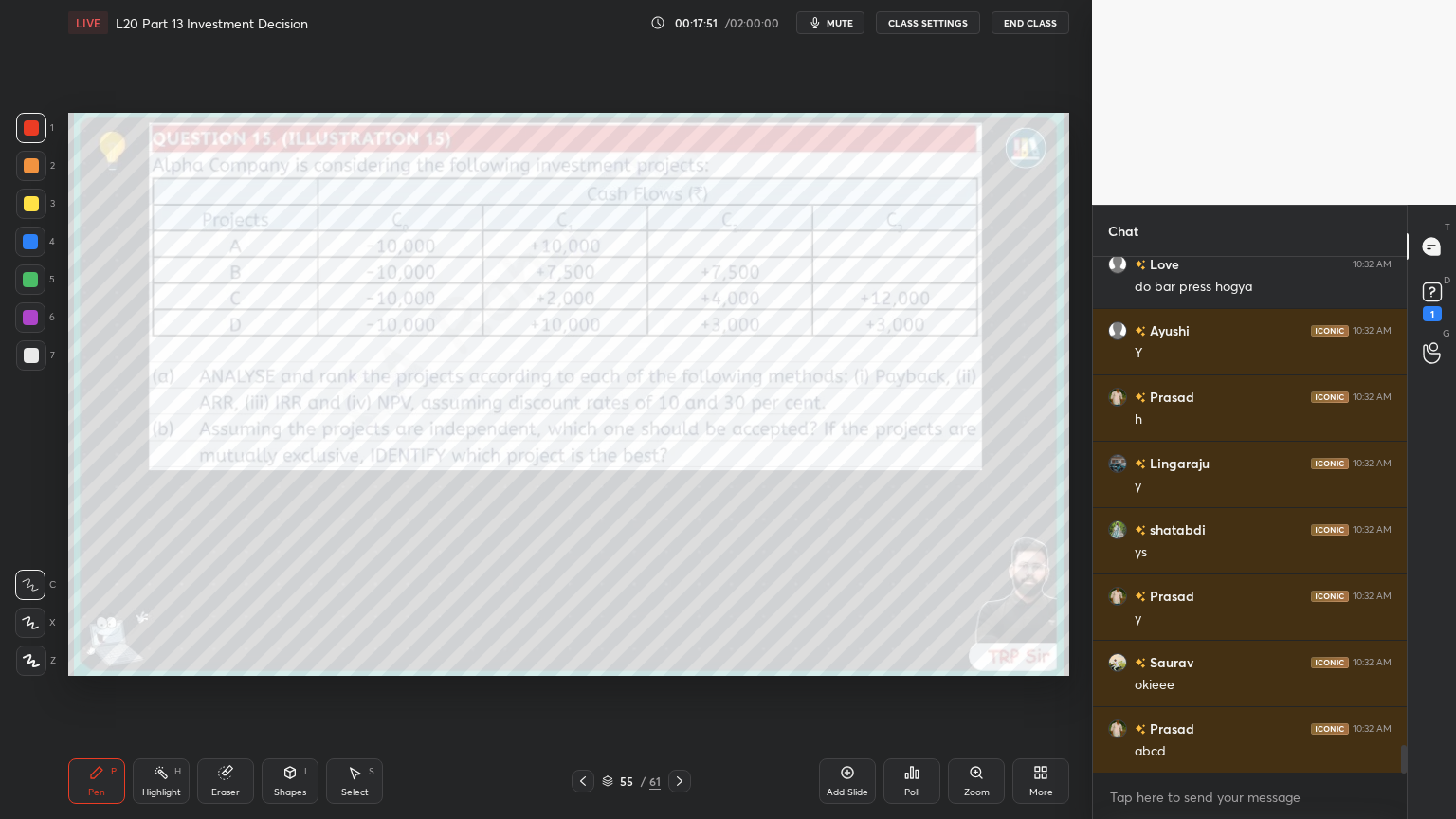 click on "Highlight" at bounding box center [161, 792] 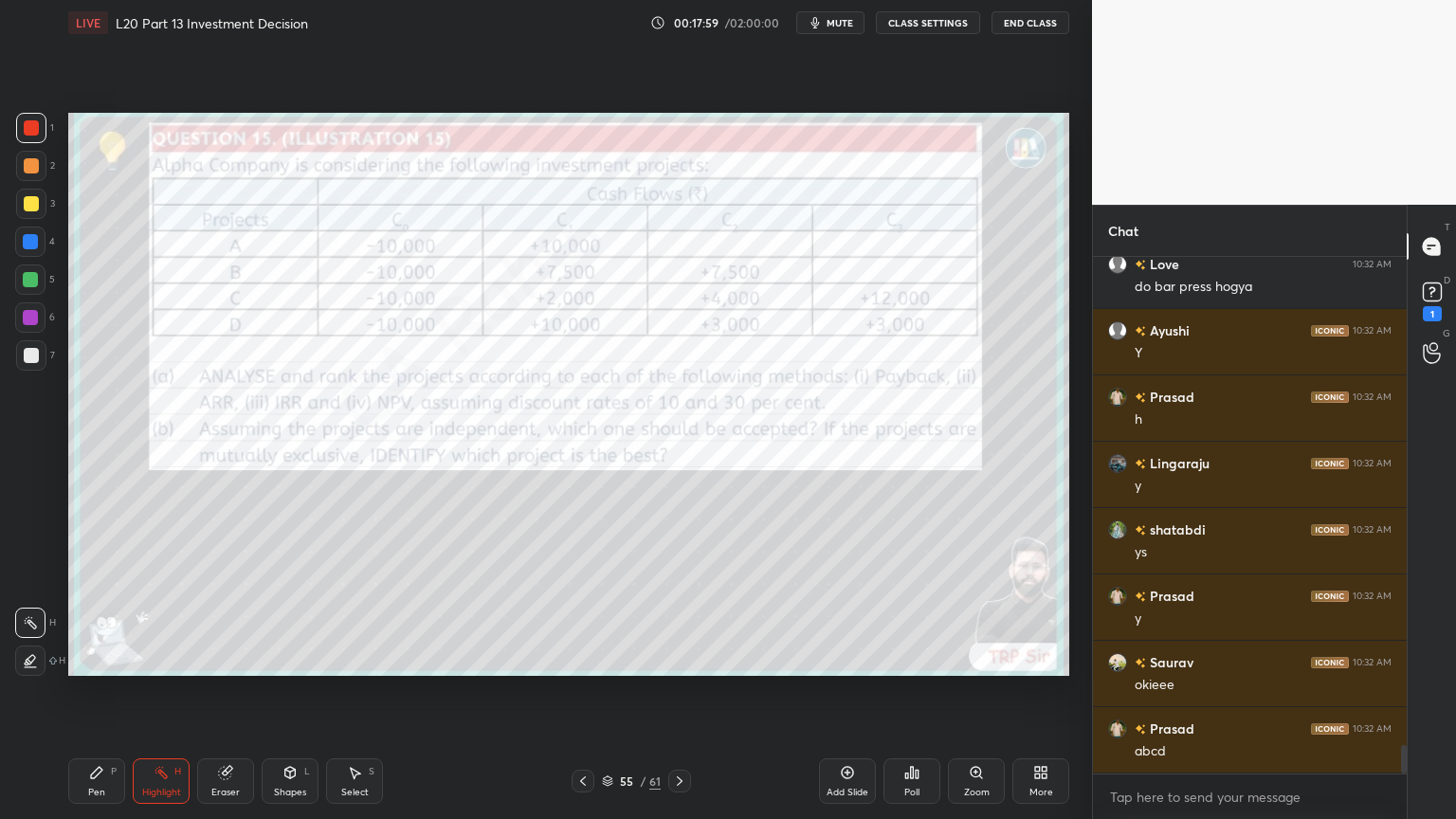 click on "Pen P" at bounding box center (97, 781) 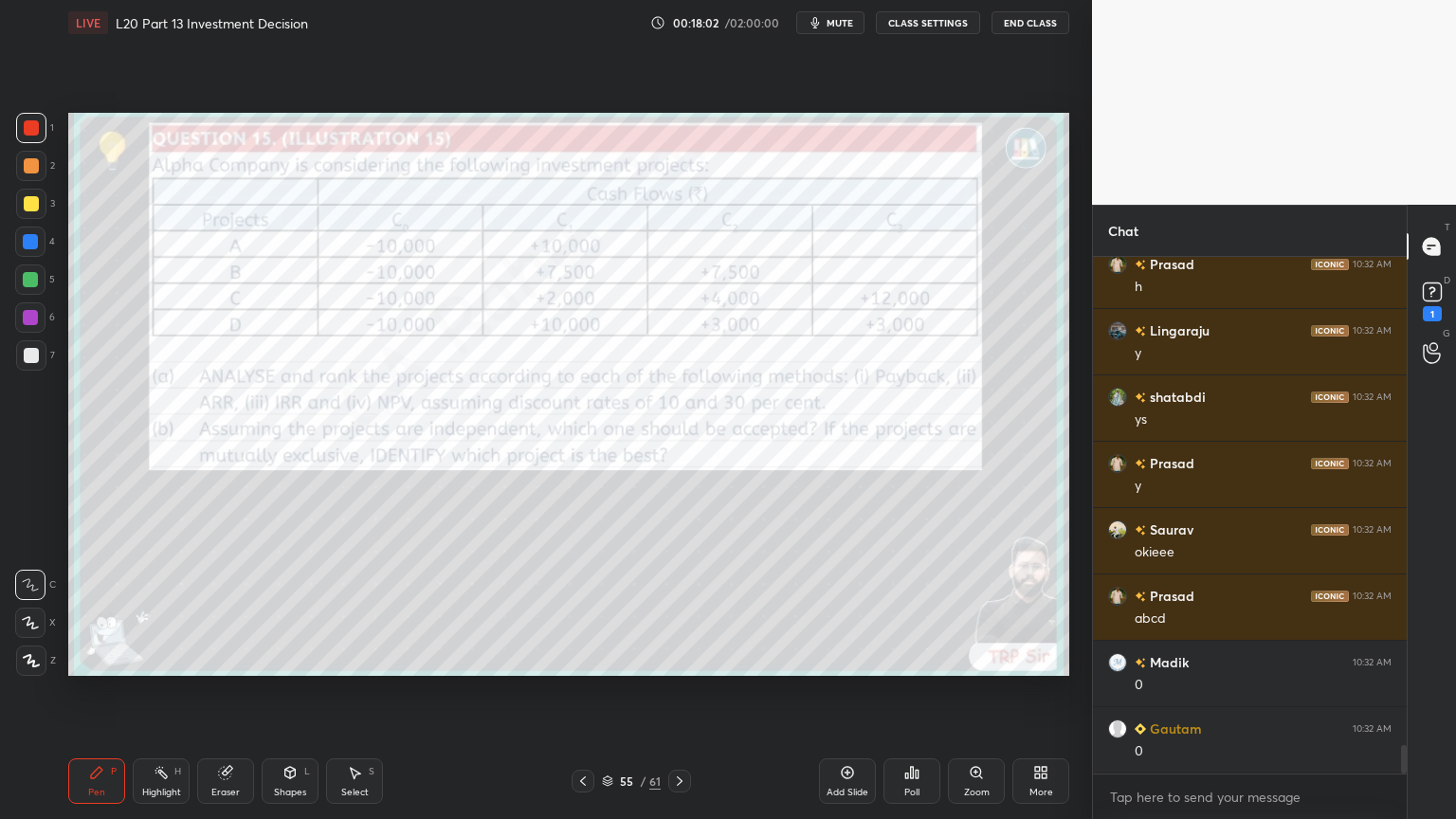scroll, scrollTop: 9145, scrollLeft: 0, axis: vertical 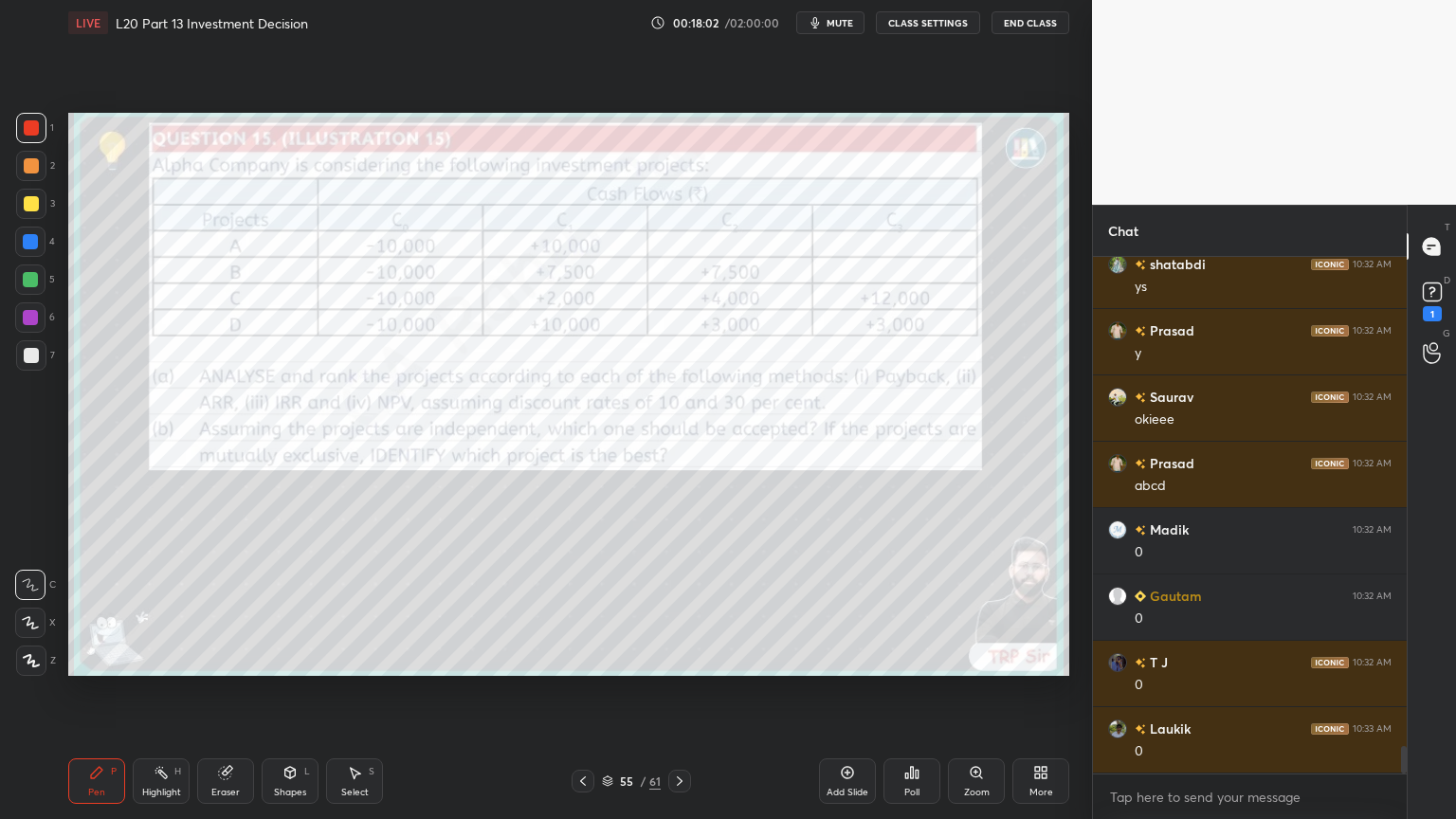 click 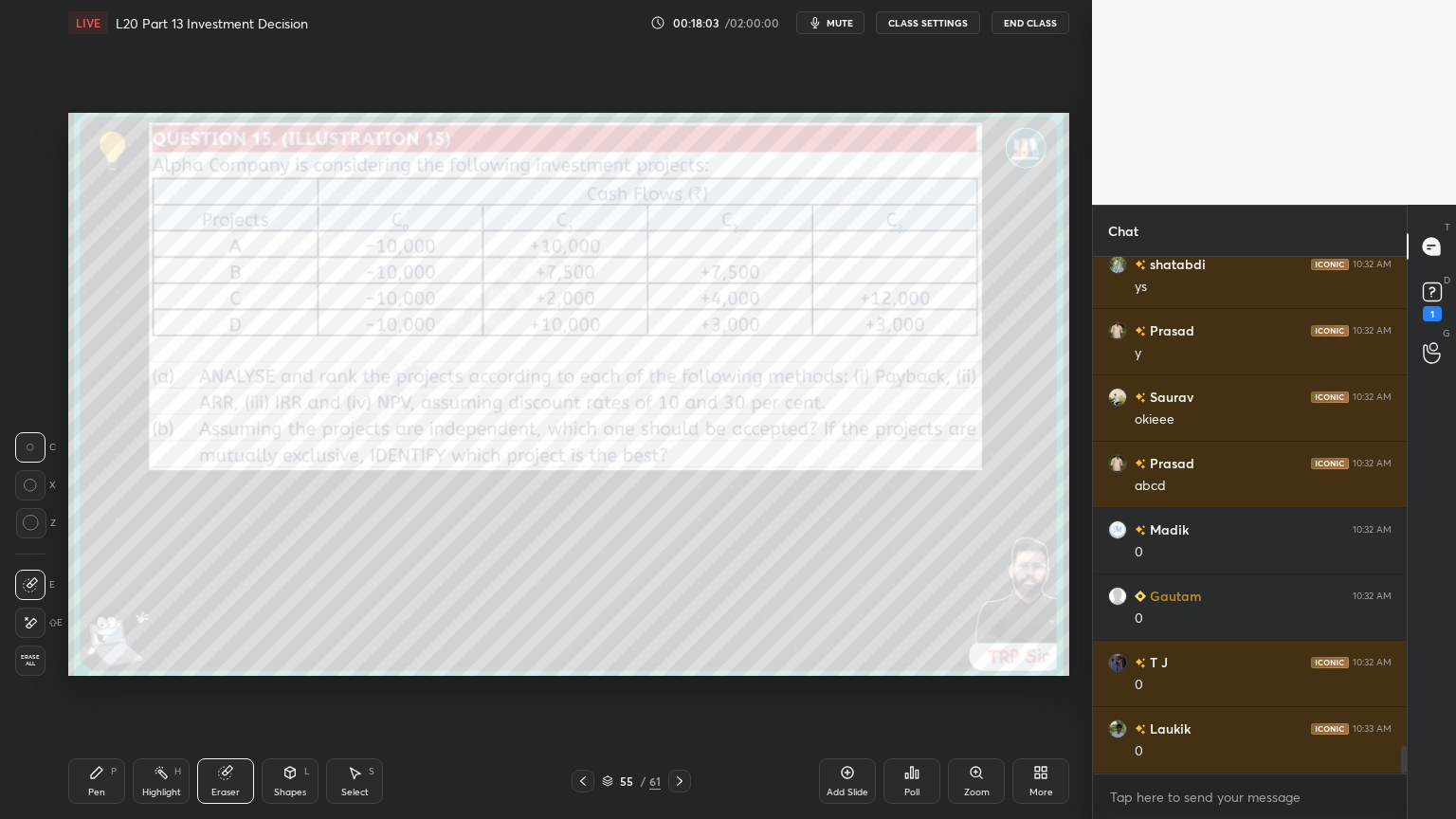 scroll, scrollTop: 9277, scrollLeft: 0, axis: vertical 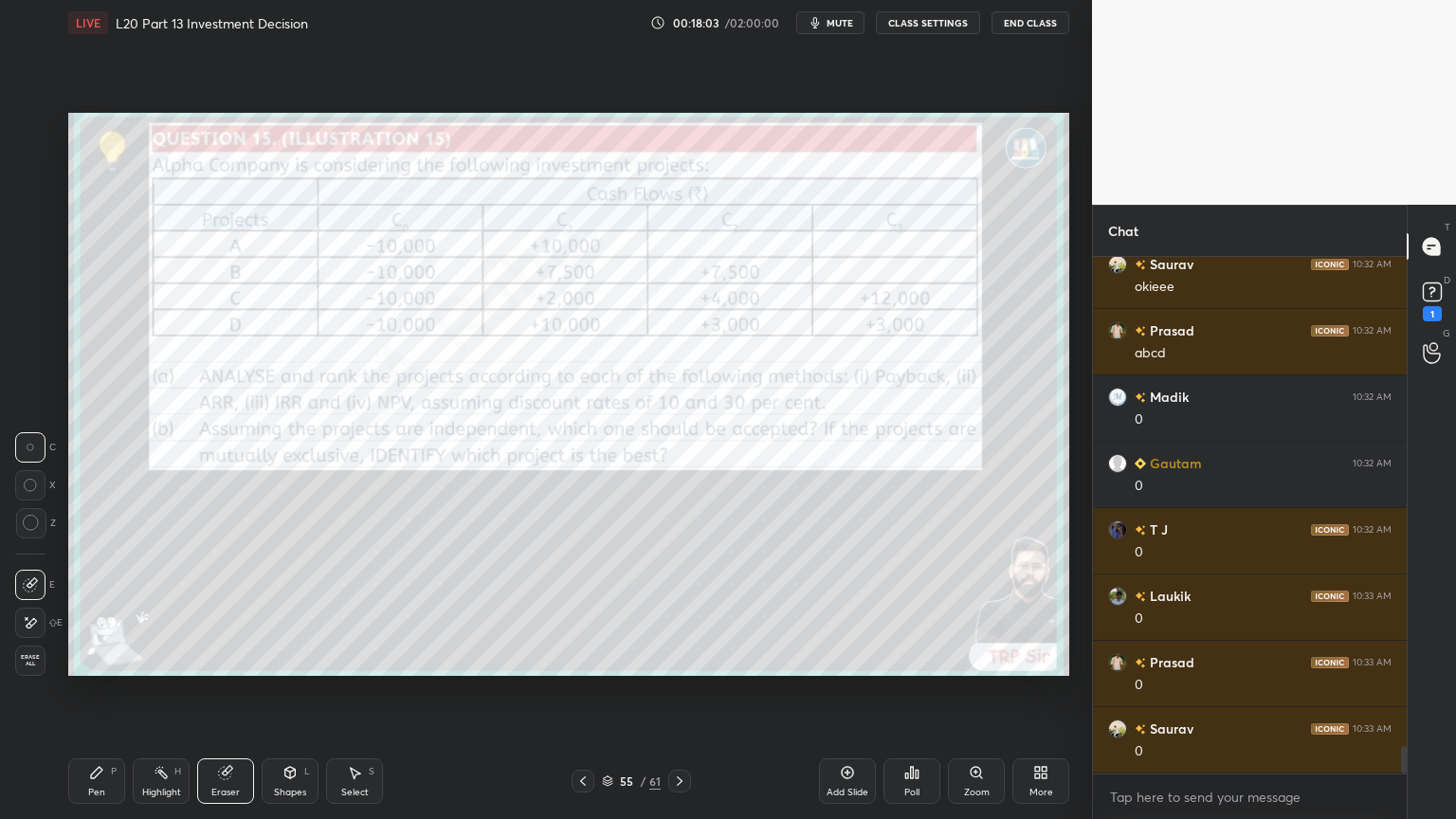 click on "Erase all" at bounding box center (30, 661) 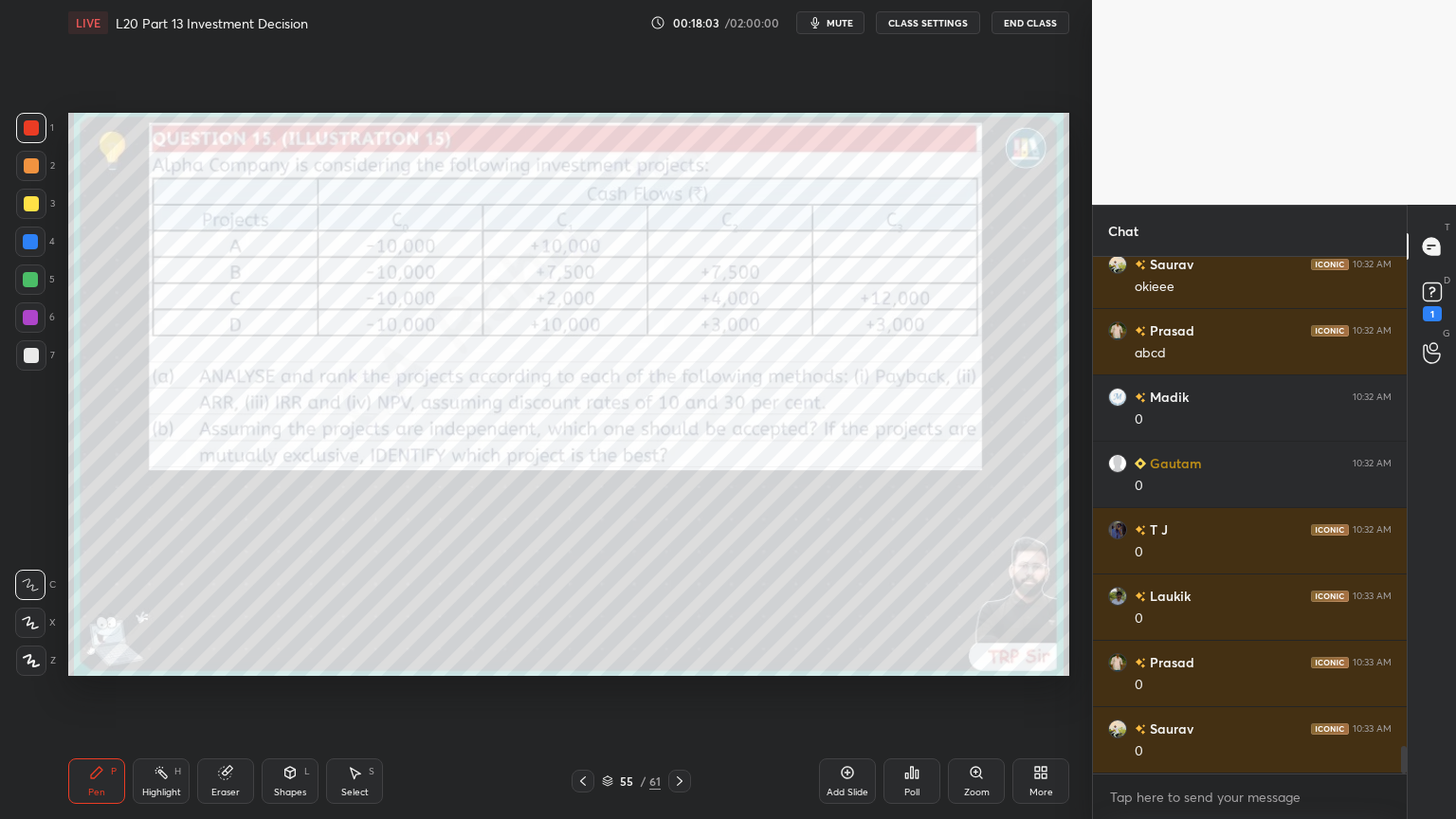 click on "Pen P" at bounding box center [97, 781] 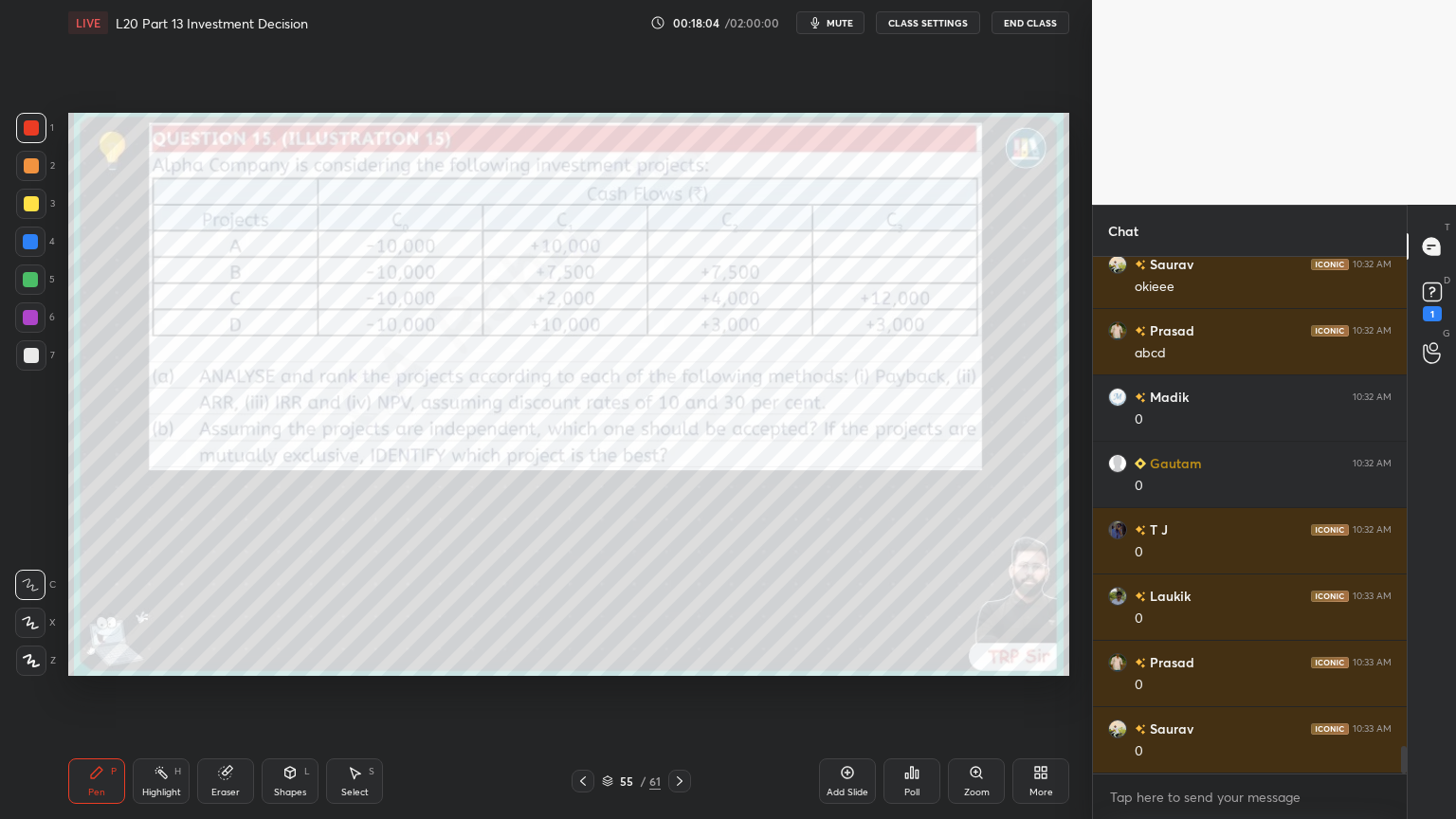 click at bounding box center [30, 623] 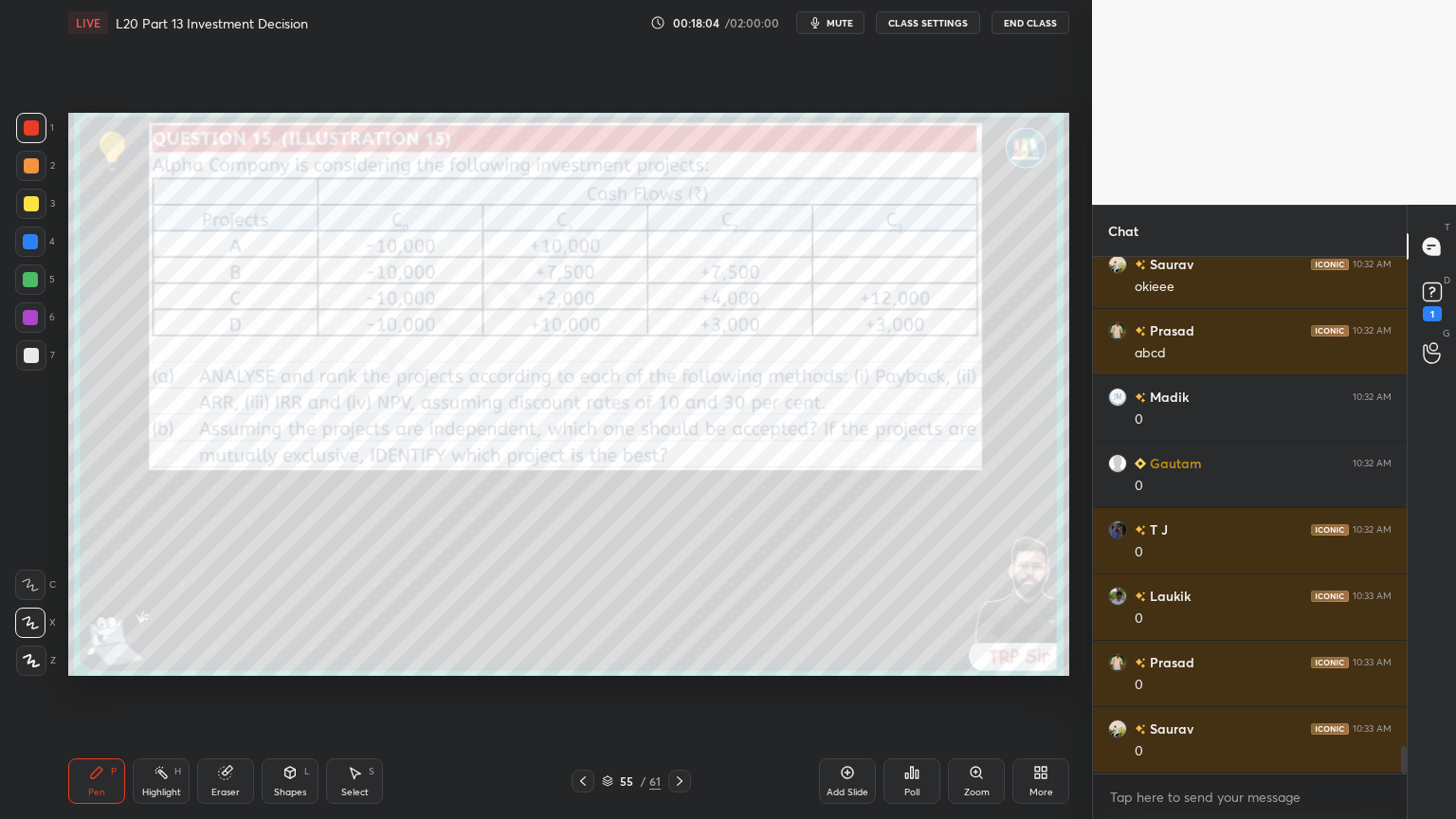 scroll, scrollTop: 9343, scrollLeft: 0, axis: vertical 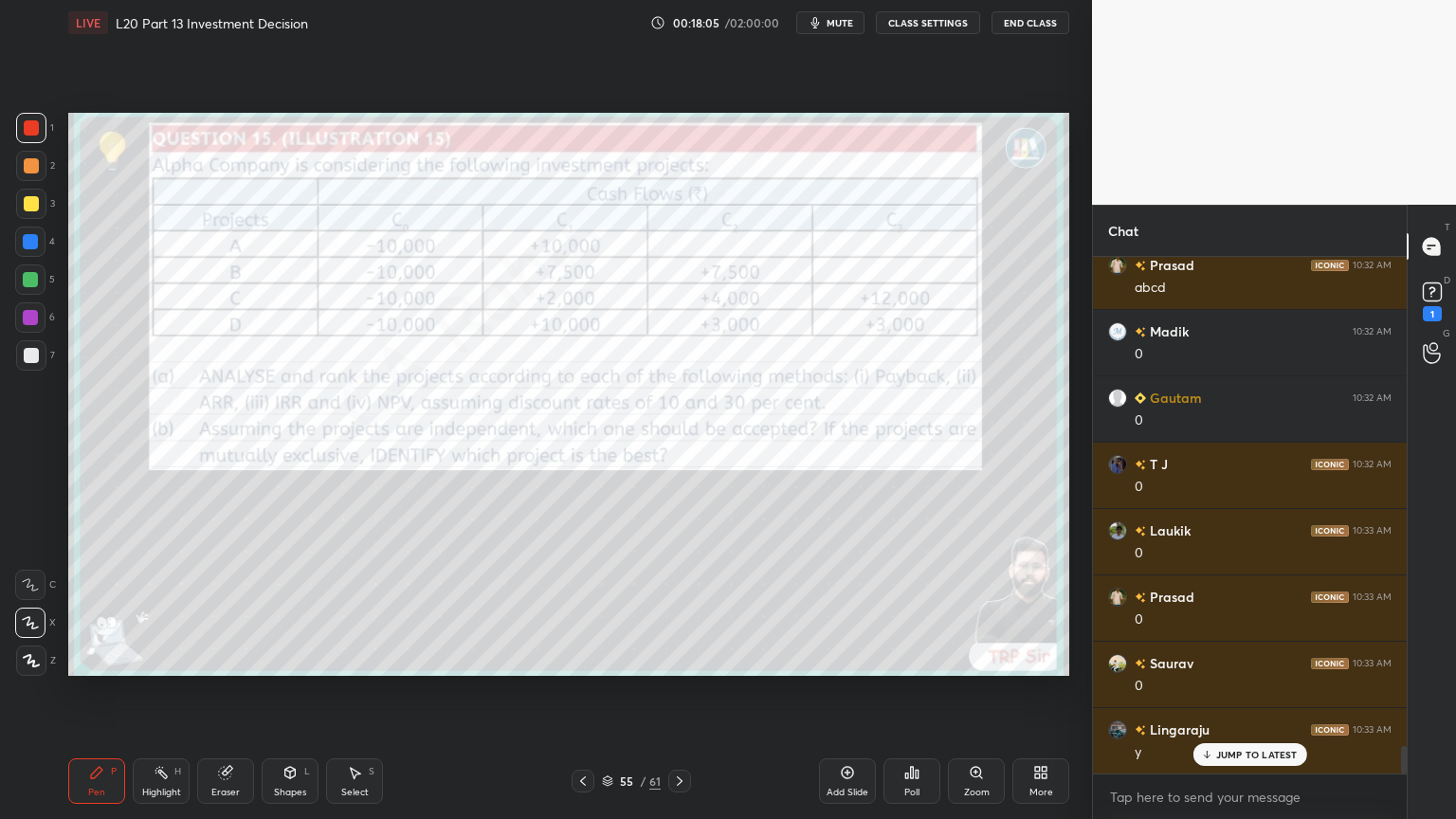 click at bounding box center [31, 166] 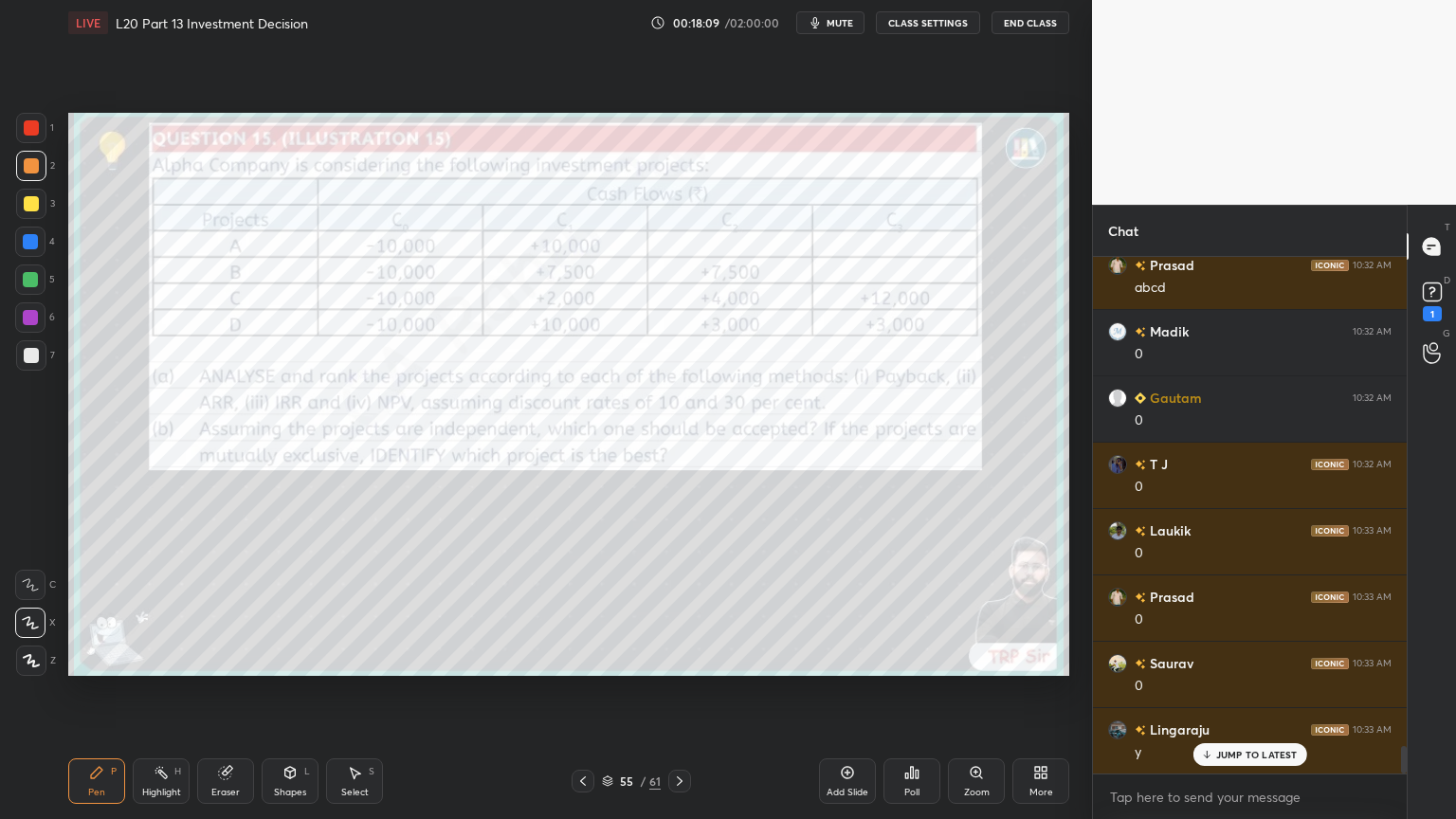 click on "Shapes L" at bounding box center (290, 781) 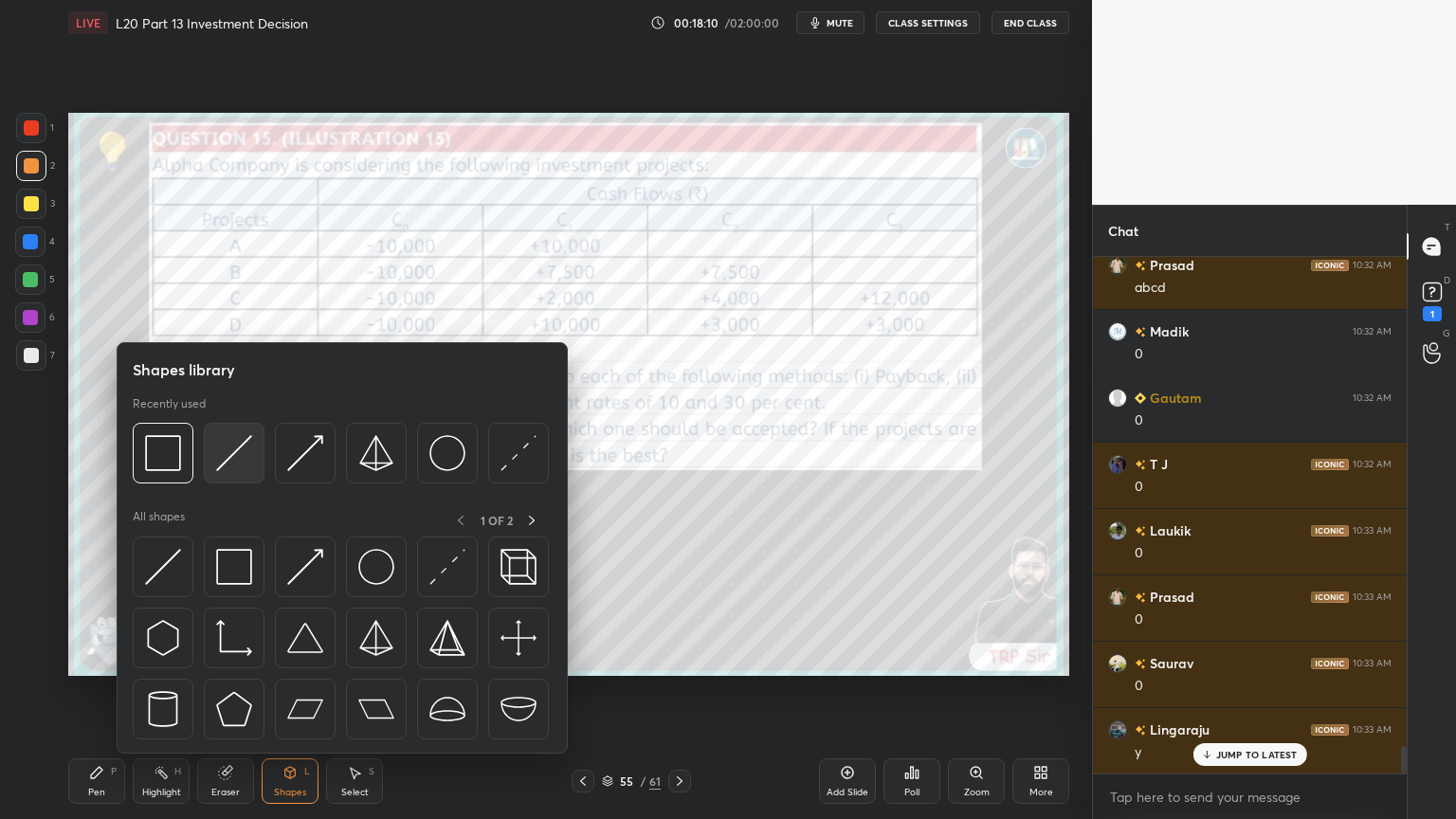 click at bounding box center (234, 453) 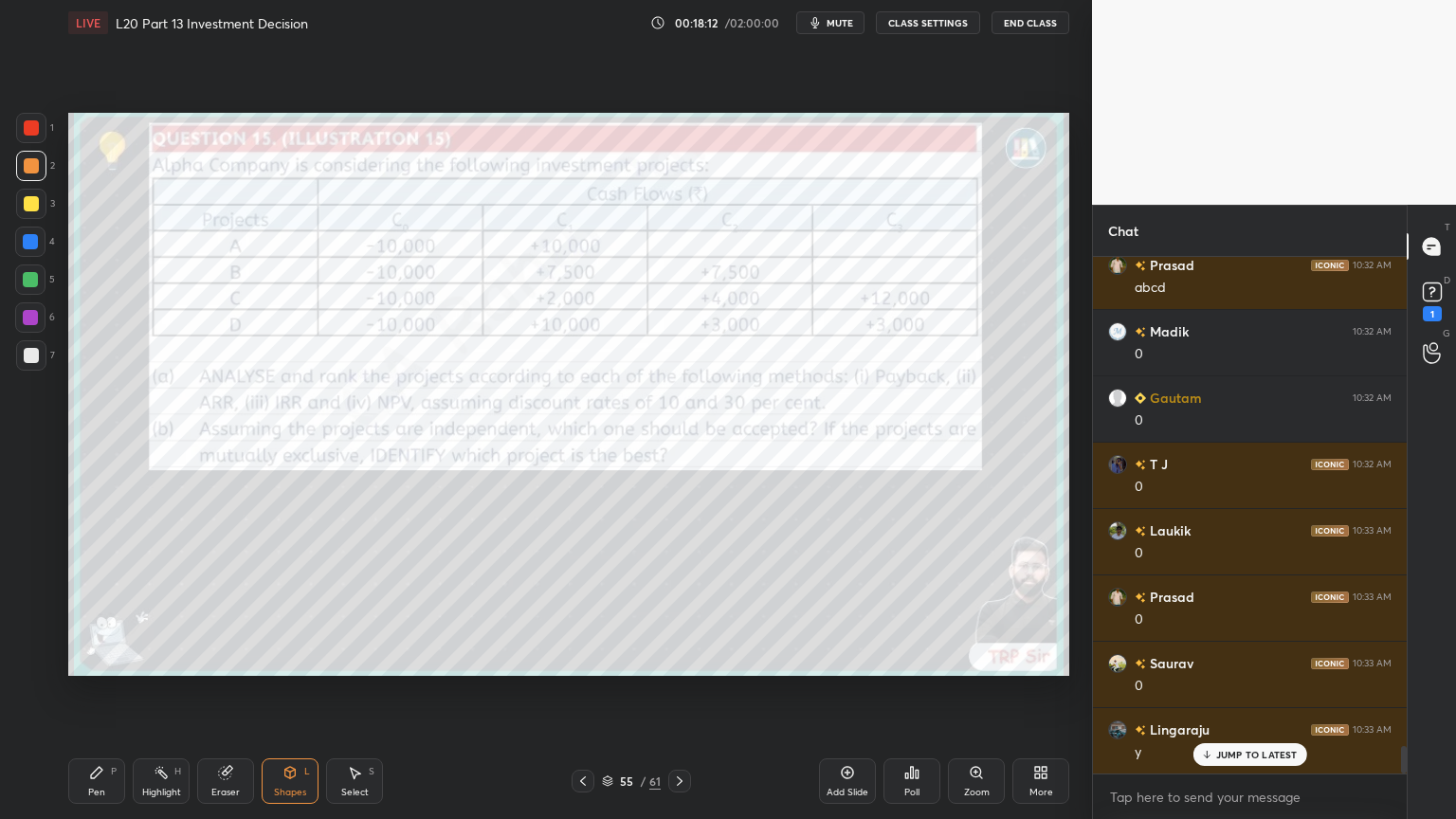 click on "Pen P" at bounding box center [97, 781] 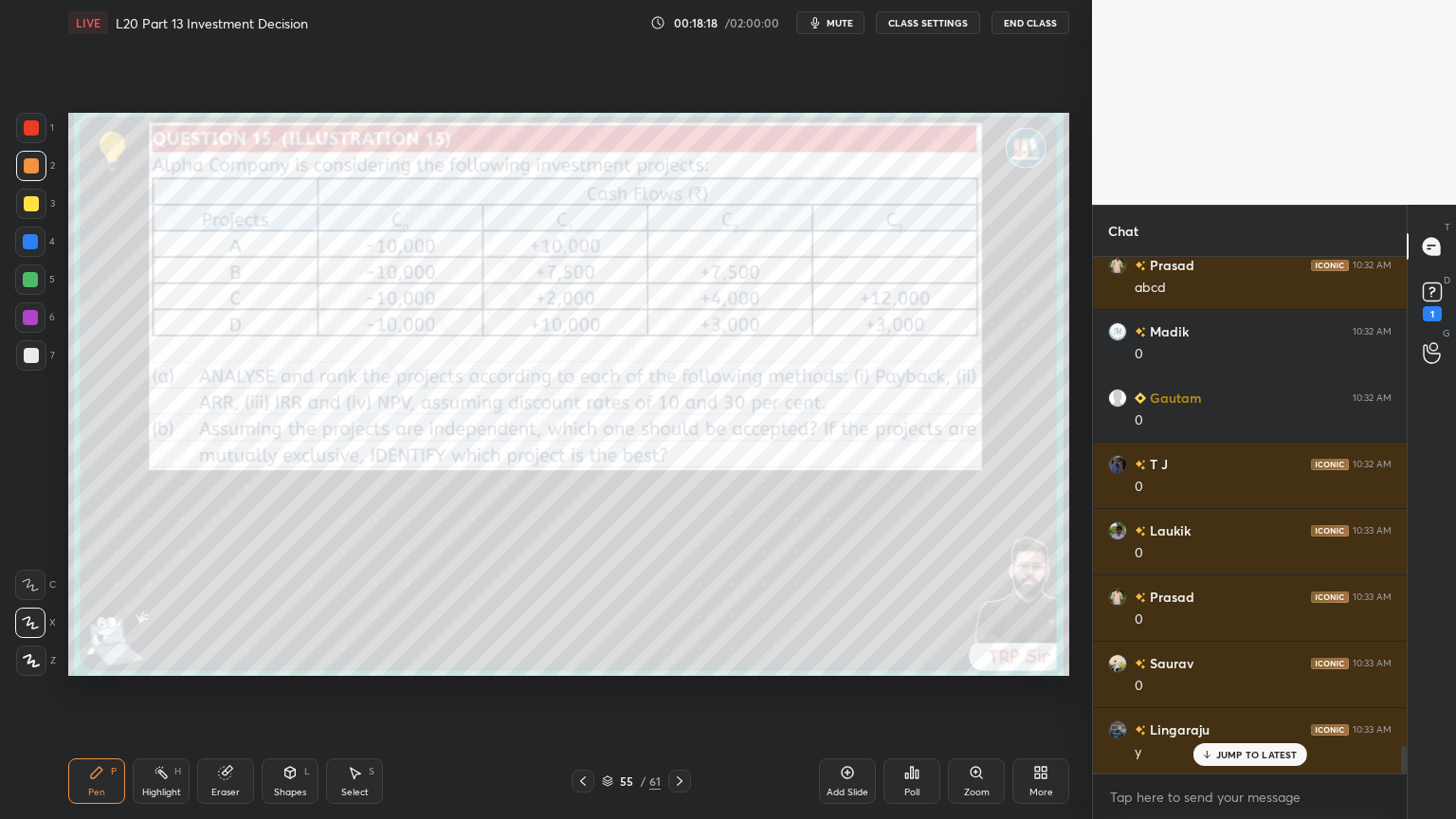 click at bounding box center [30, 280] 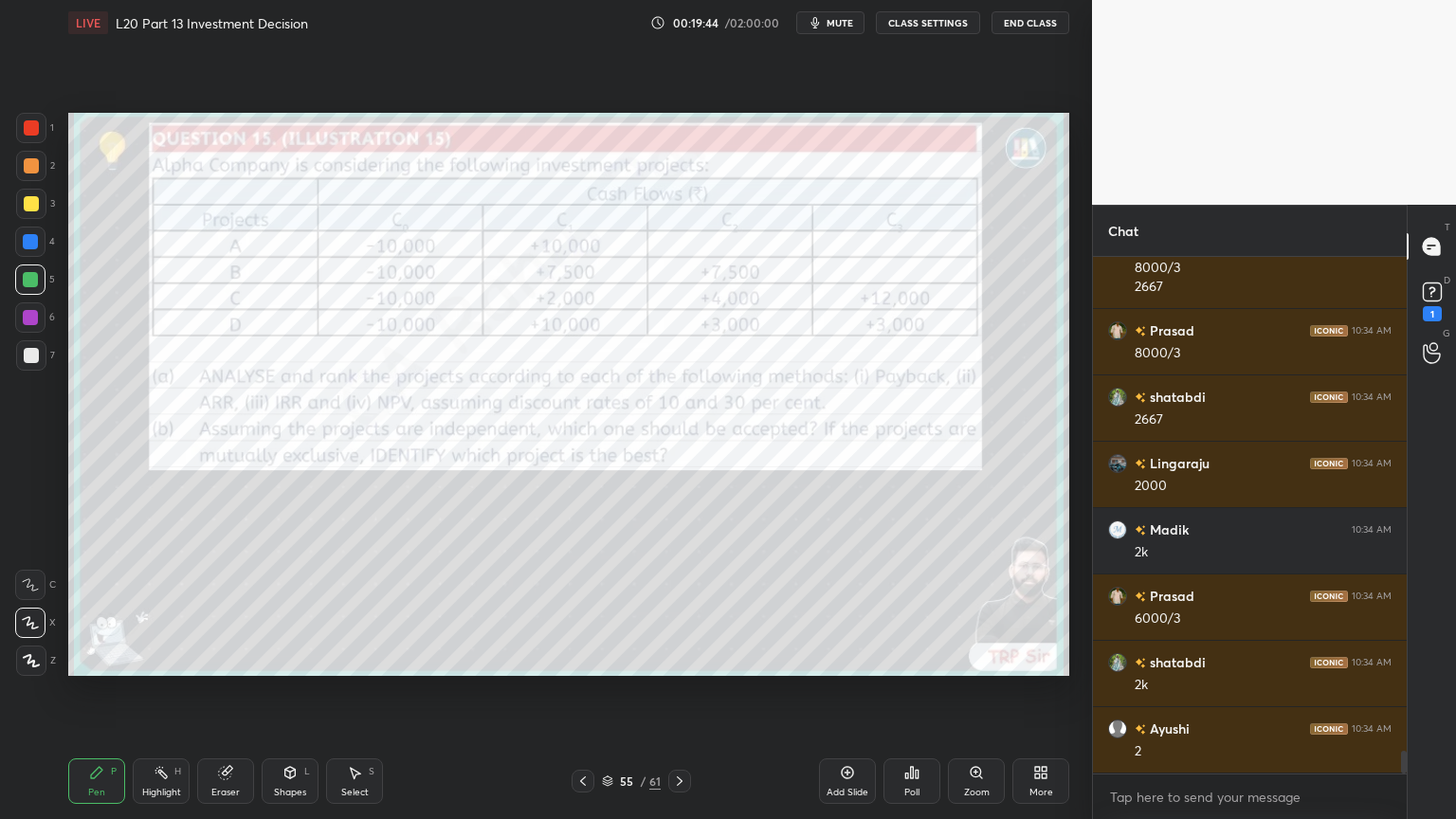 scroll, scrollTop: 11257, scrollLeft: 0, axis: vertical 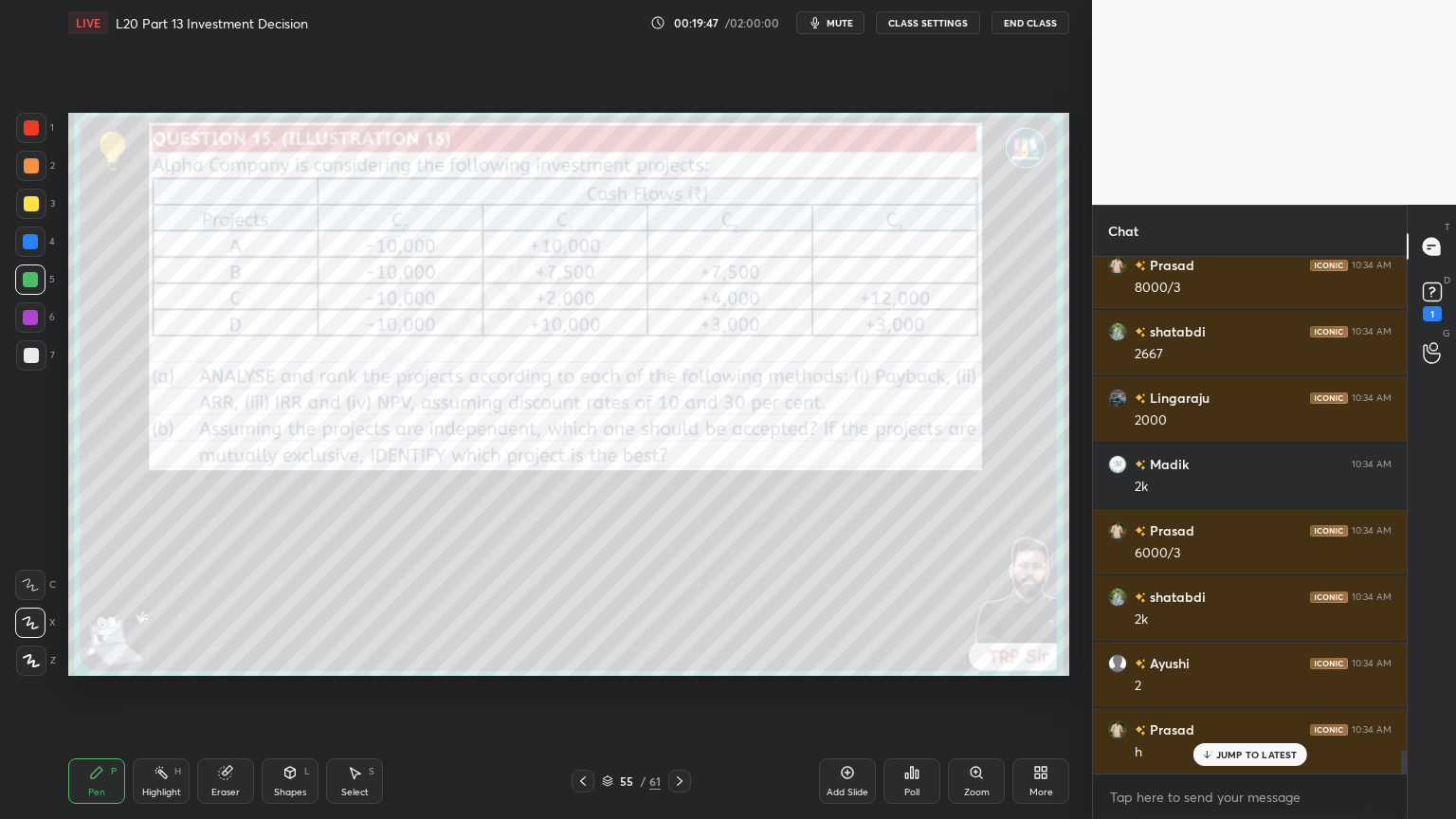click at bounding box center [31, 166] 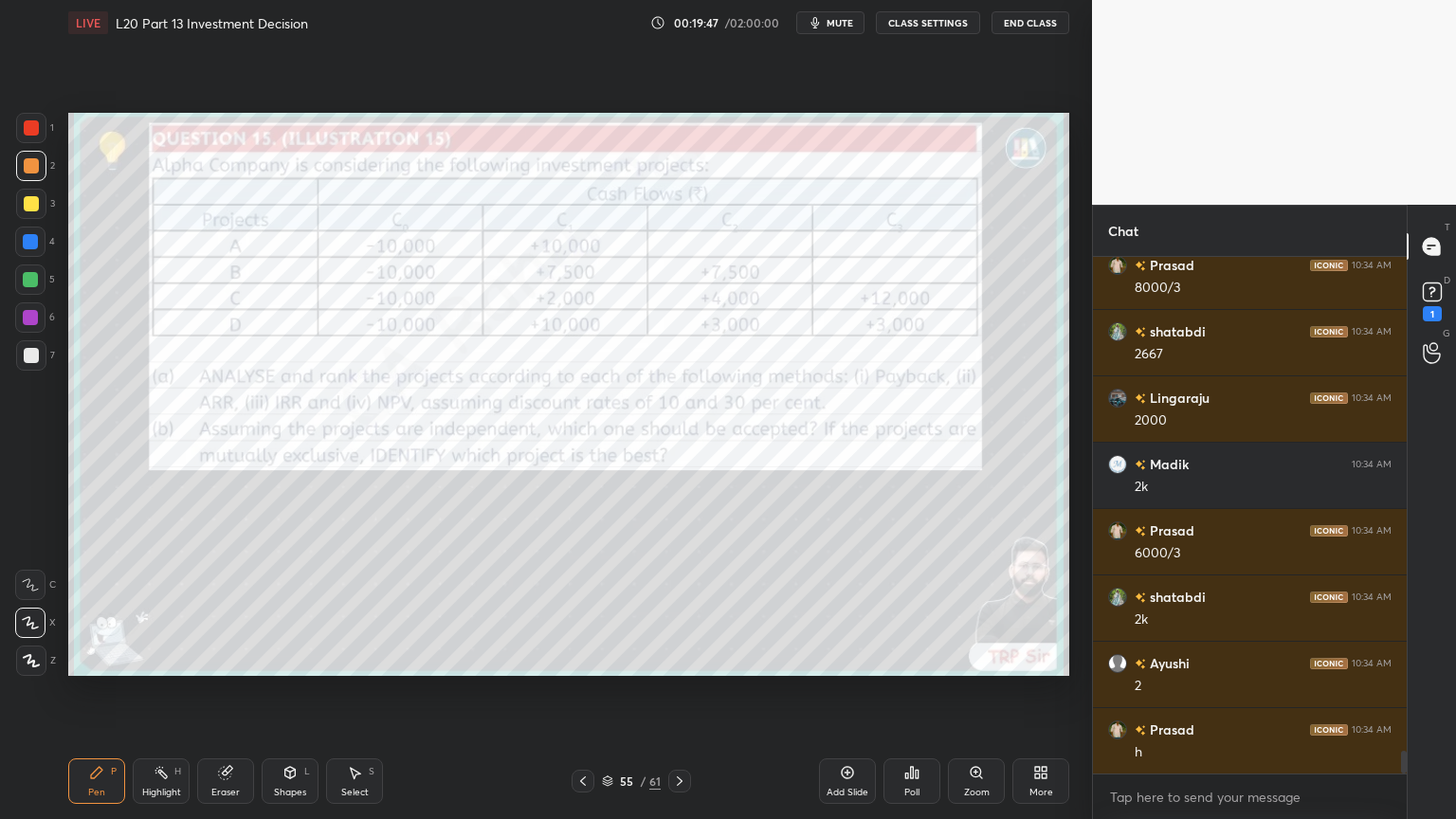 scroll, scrollTop: 11325, scrollLeft: 0, axis: vertical 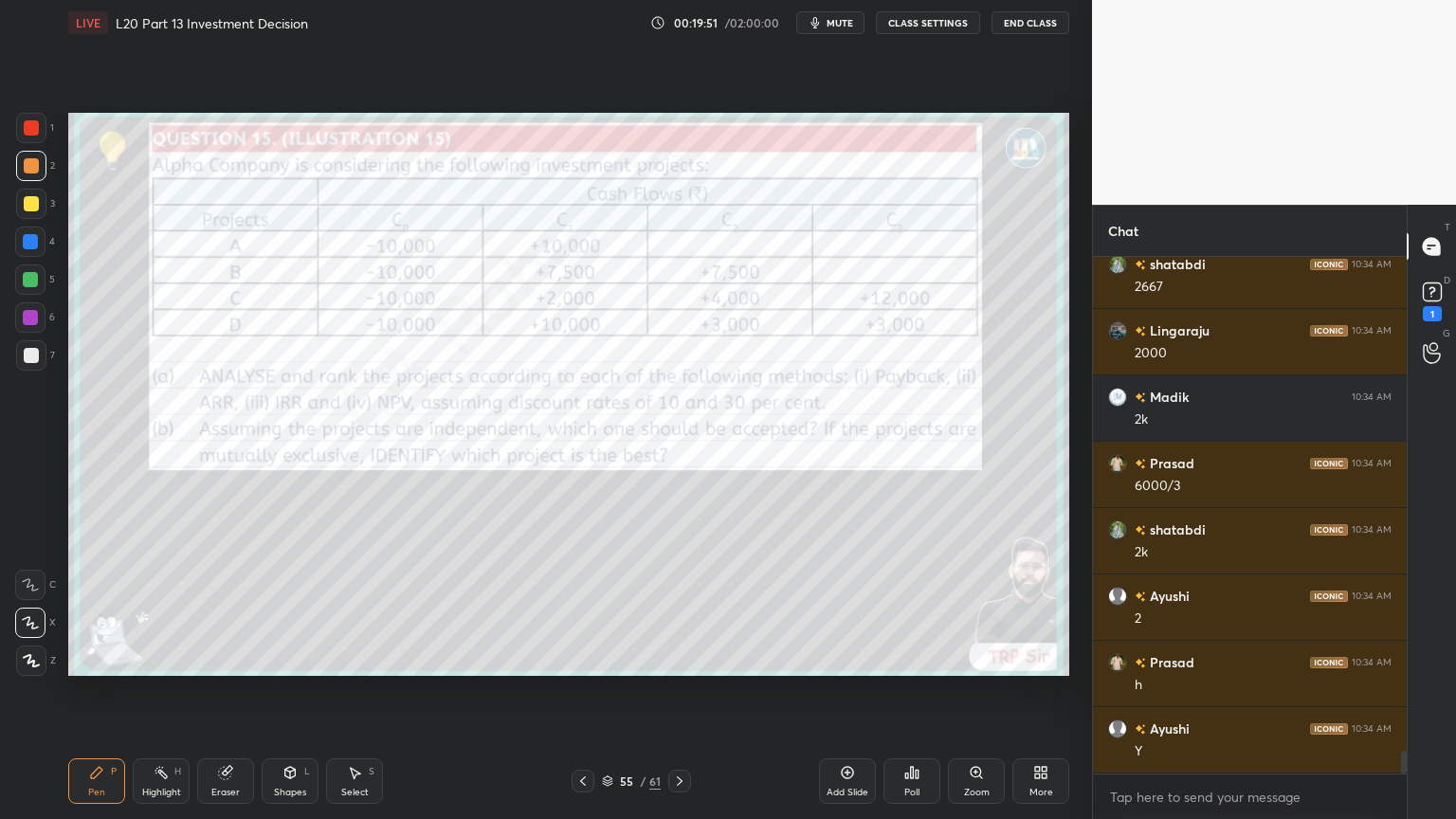 click at bounding box center (31, 355) 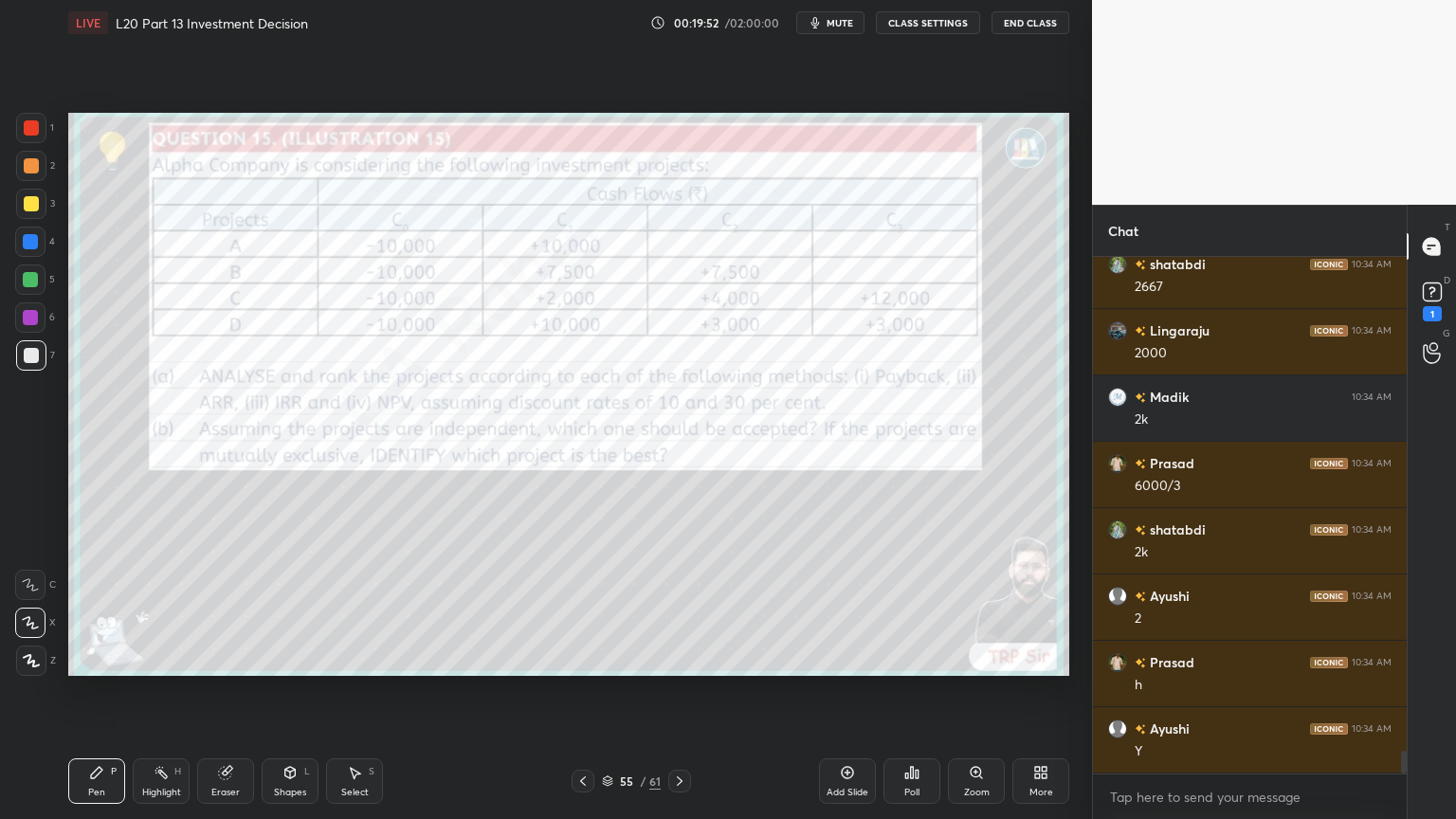 click on "Pen P" at bounding box center (97, 781) 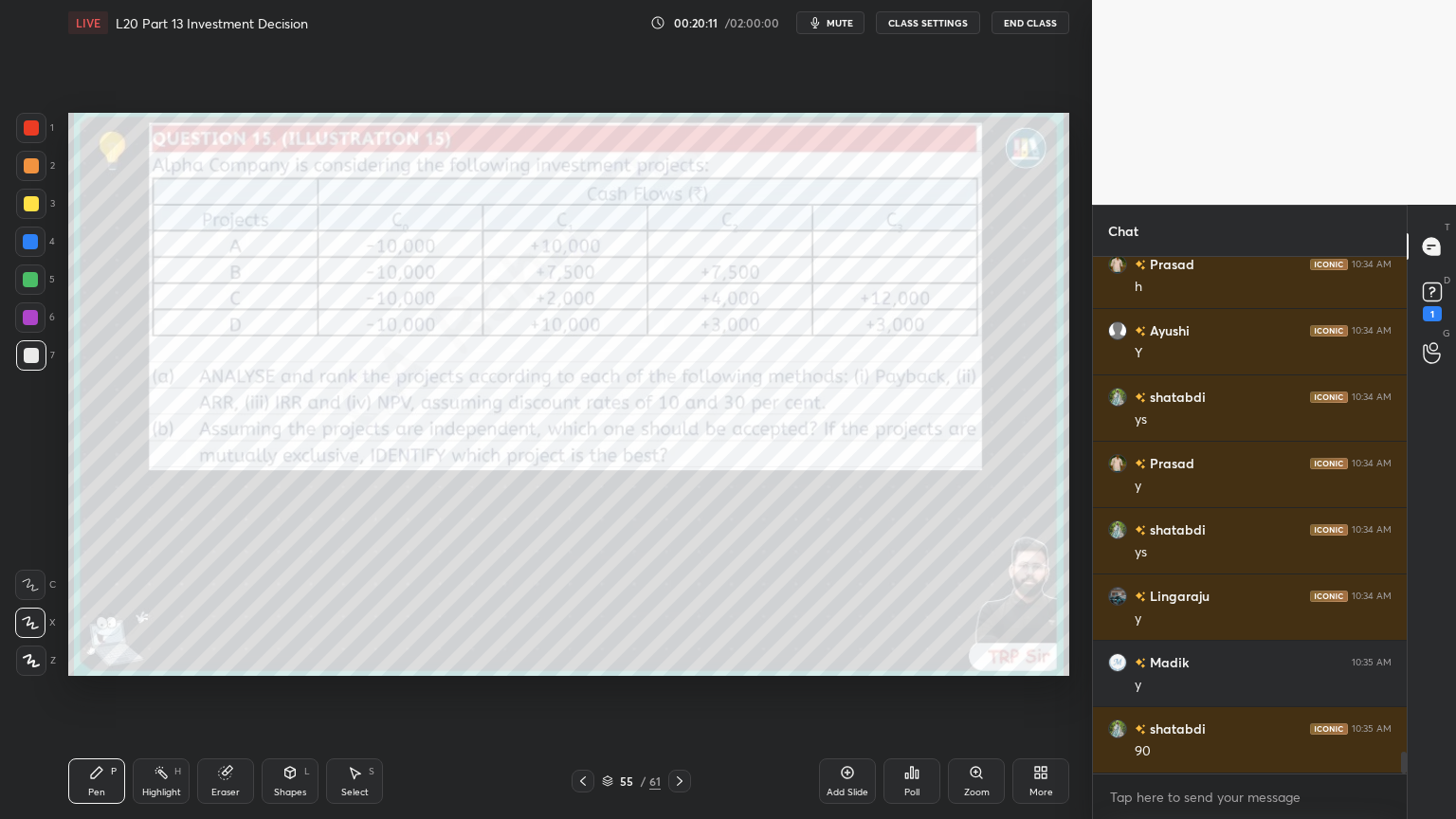 scroll, scrollTop: 11788, scrollLeft: 0, axis: vertical 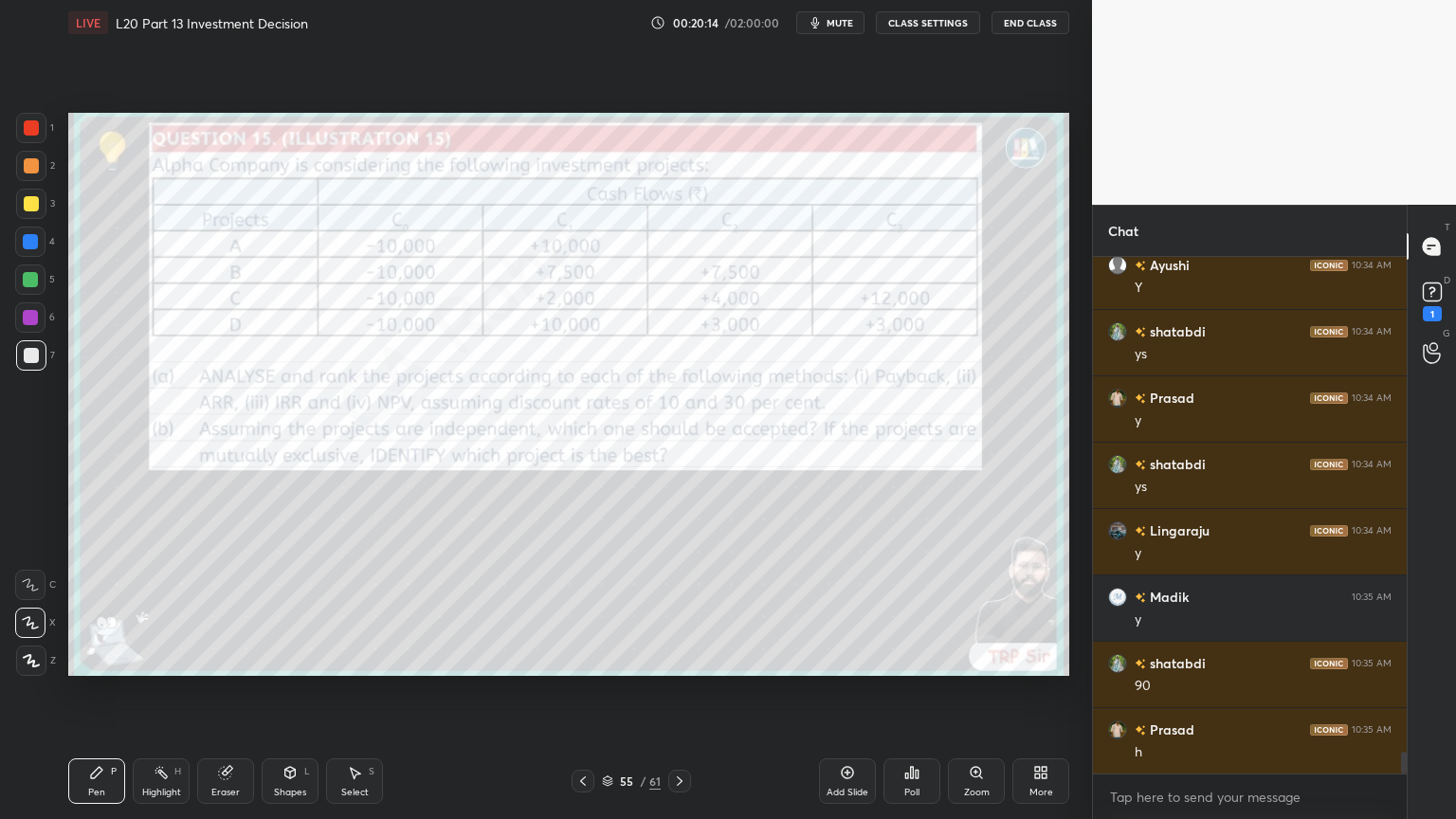click on "Select S" at bounding box center [355, 781] 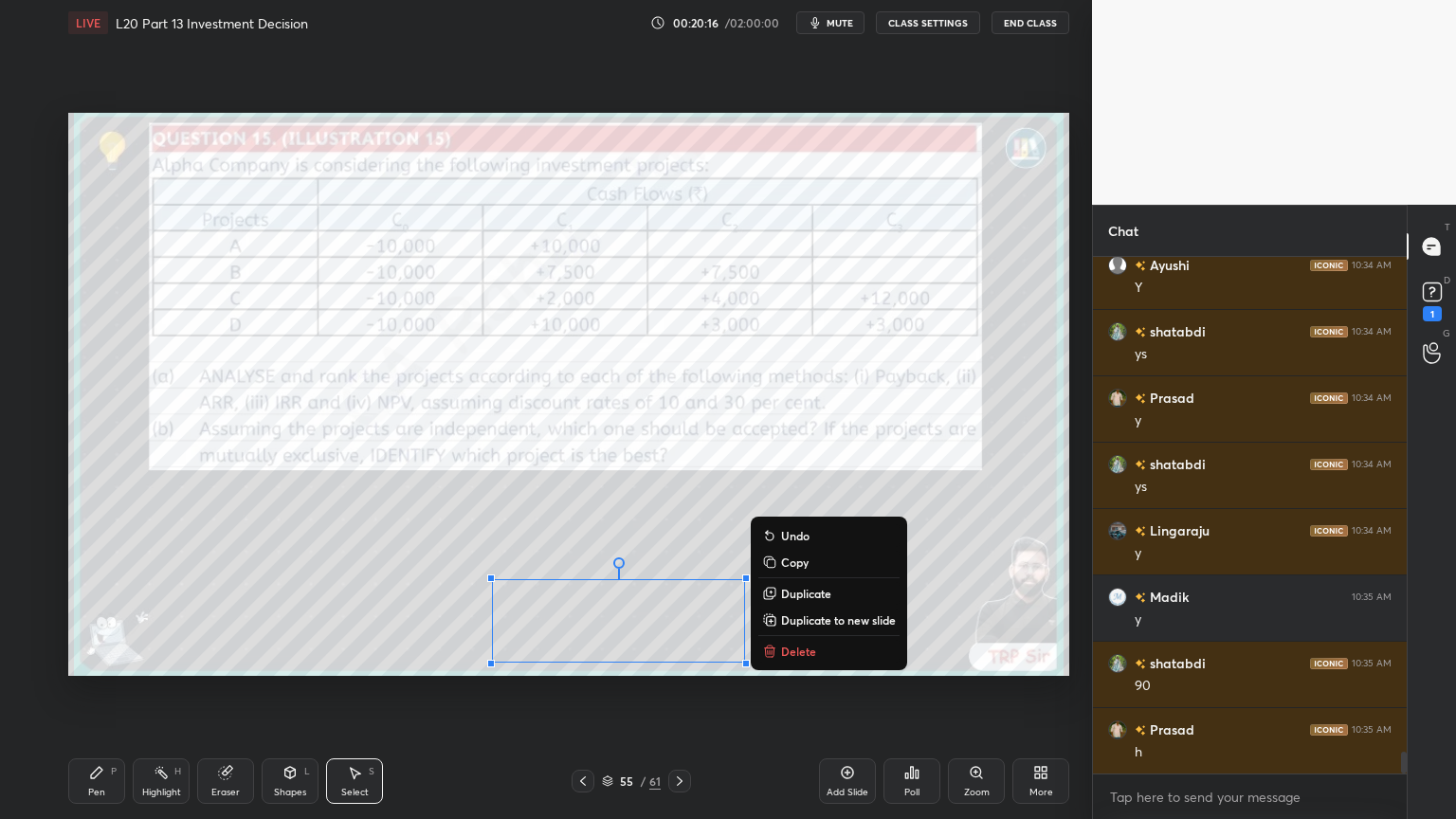 click on "Delete" at bounding box center [828, 651] 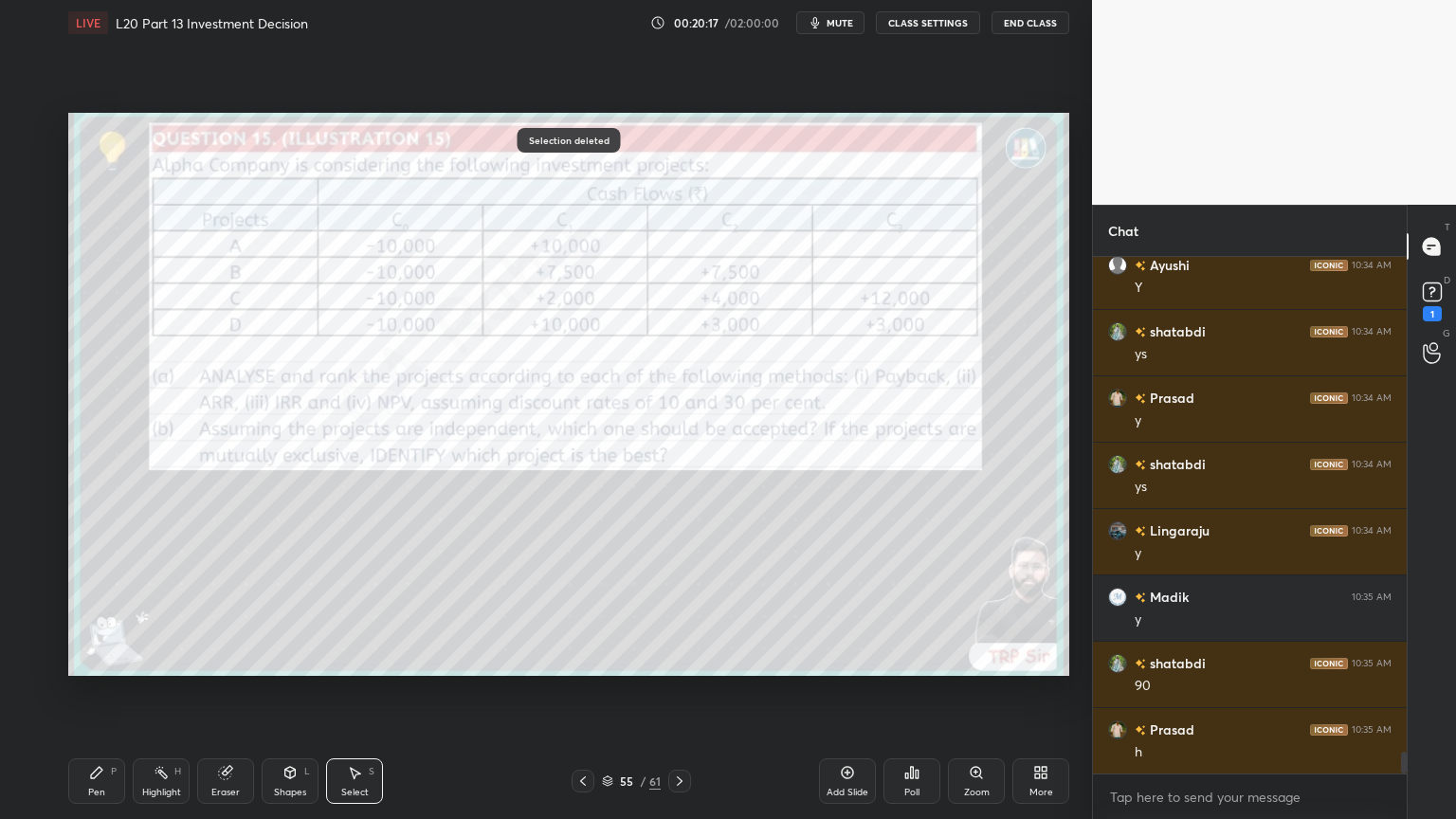 click on "Pen P Highlight H Eraser Shapes L Select S 55 / 61 Add Slide Poll Zoom More" at bounding box center [569, 781] 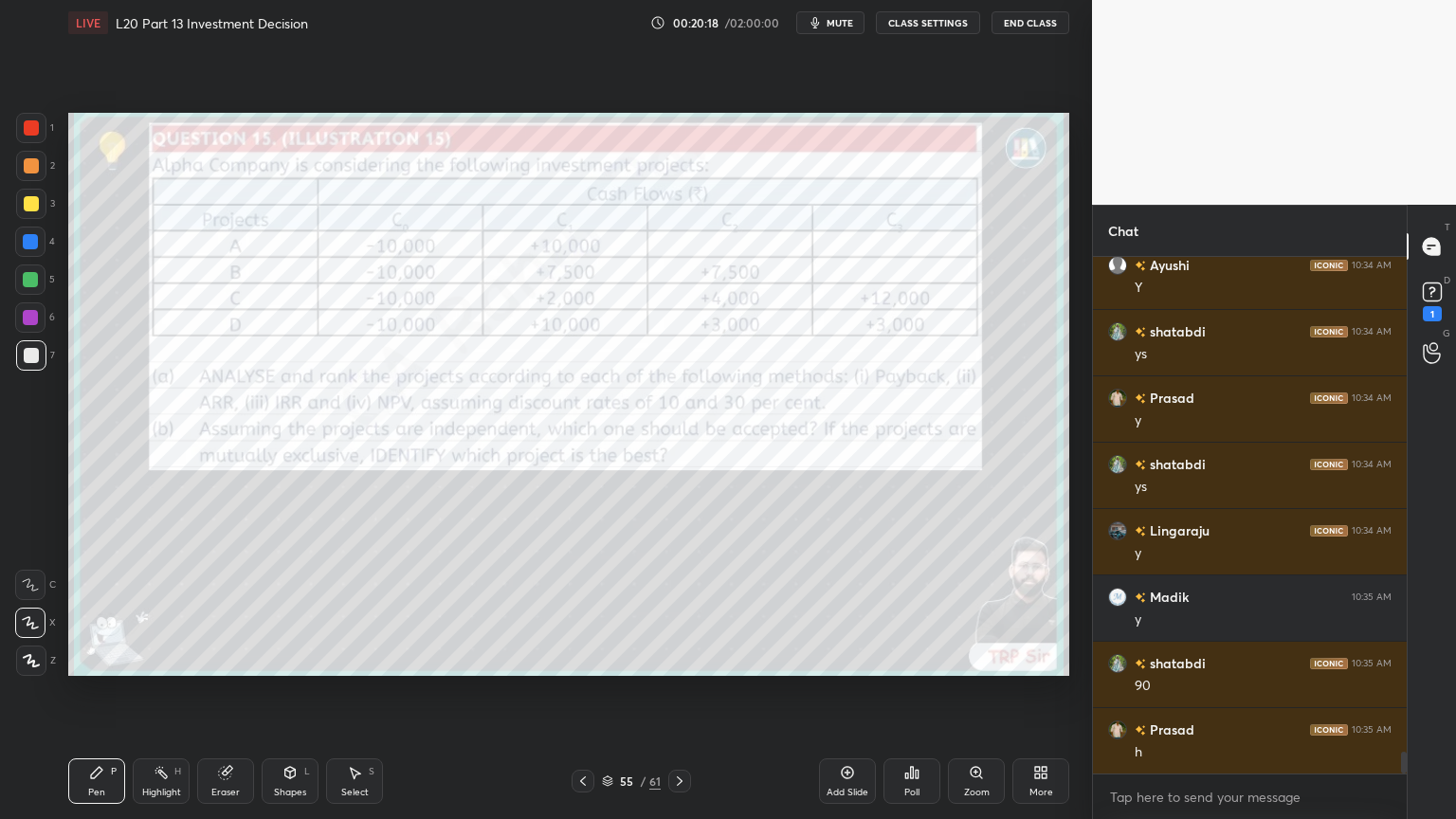 scroll, scrollTop: 11856, scrollLeft: 0, axis: vertical 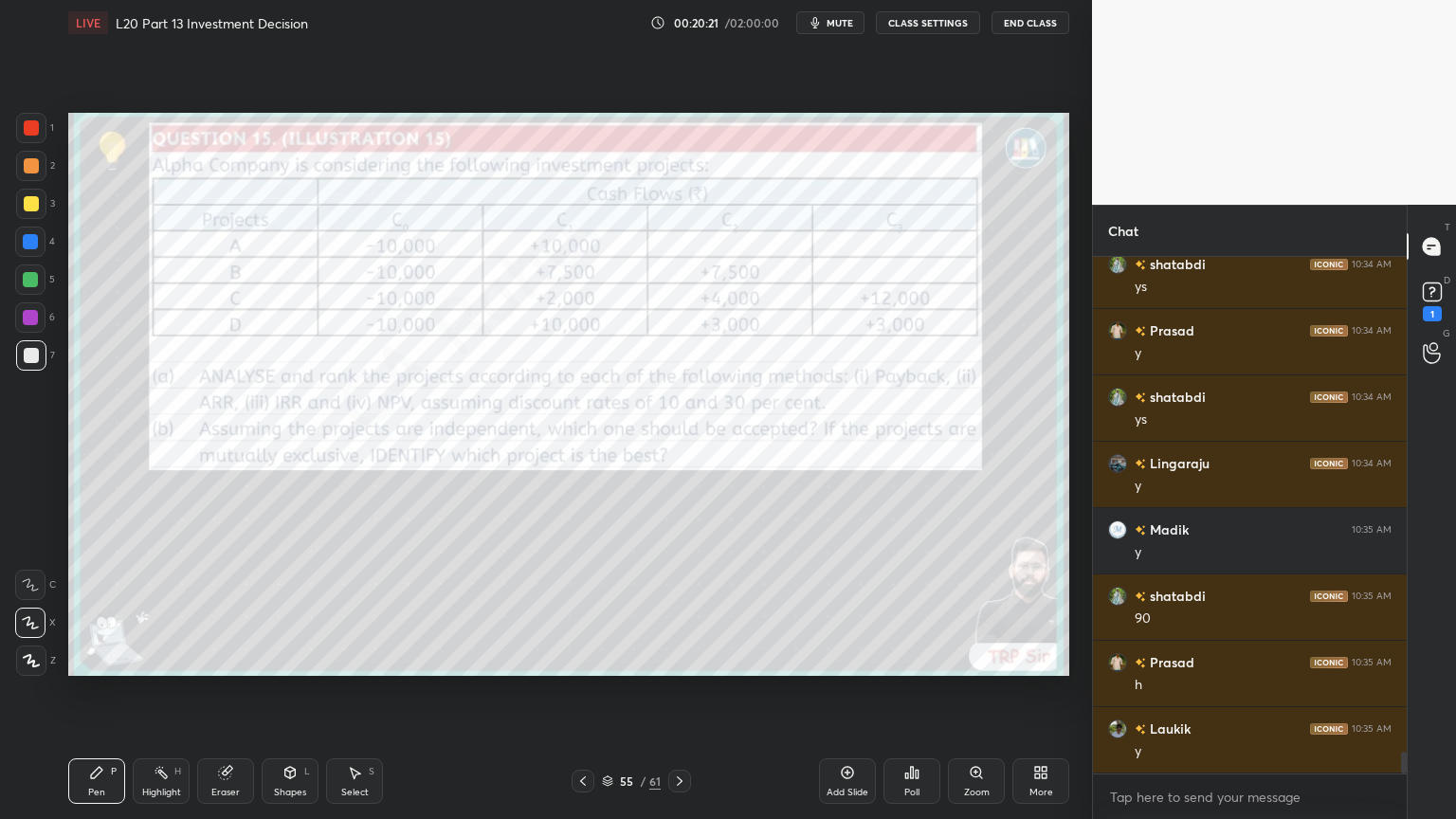 click at bounding box center (30, 280) 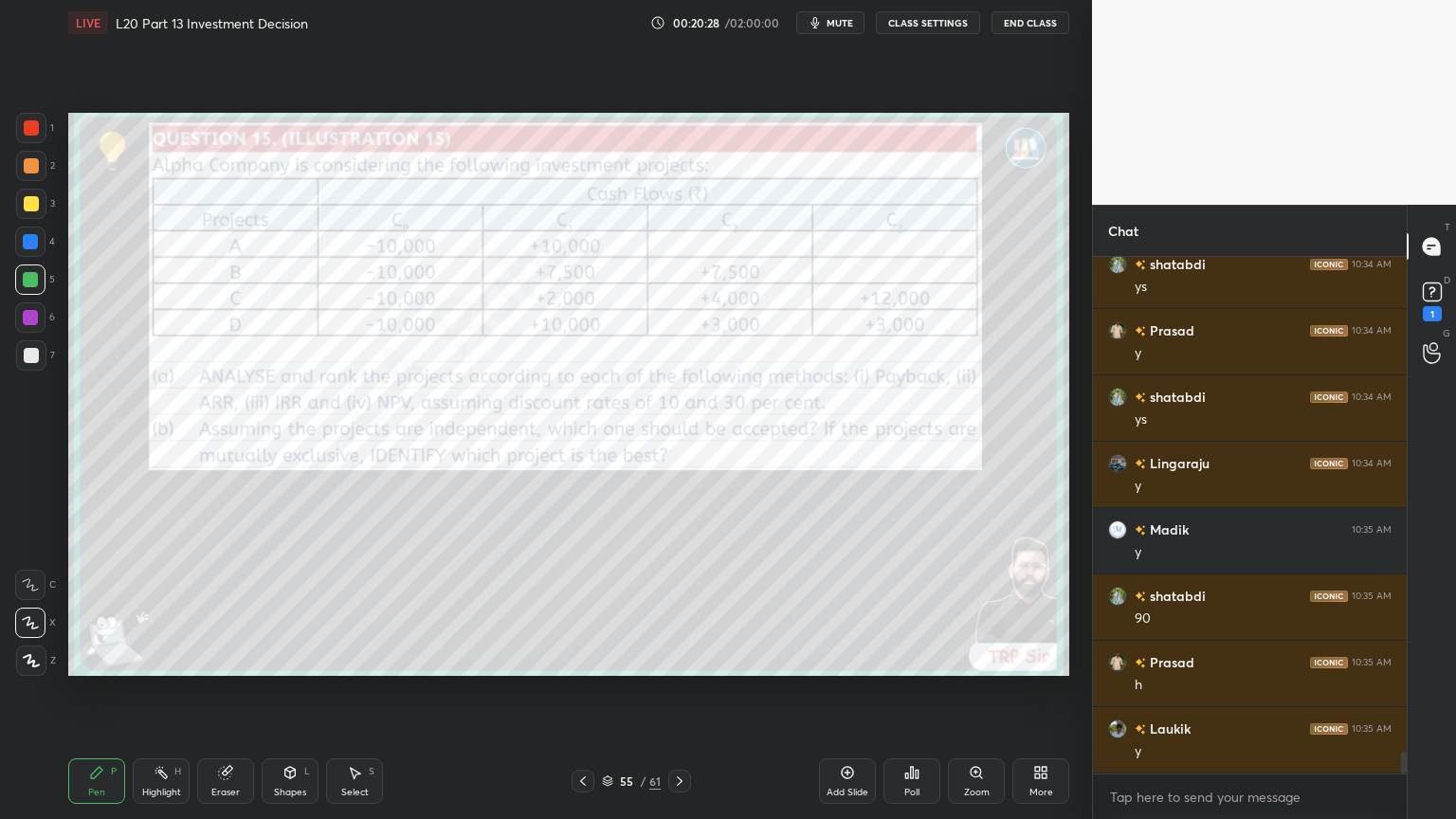 click 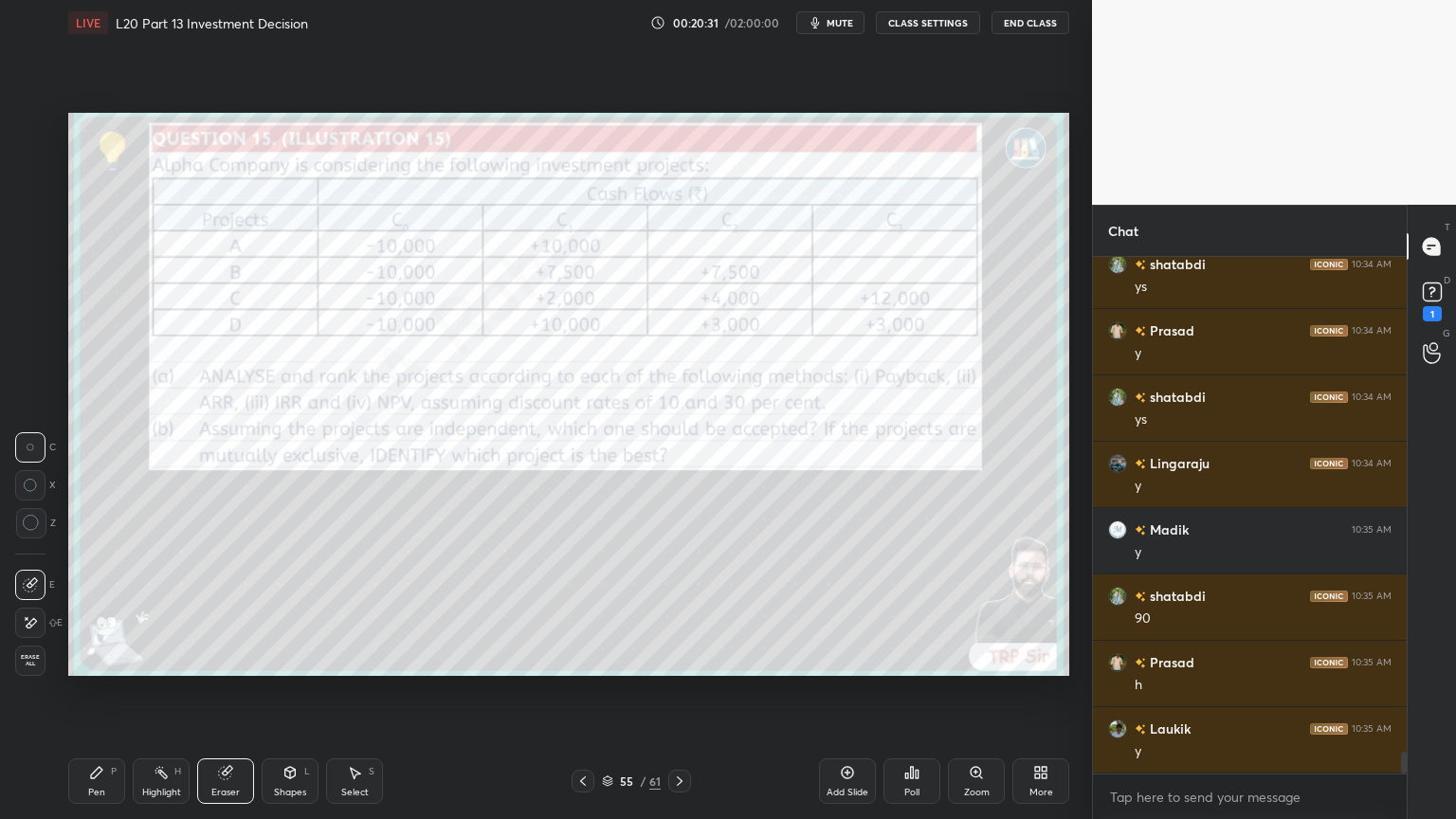click on "Pen P" at bounding box center [97, 781] 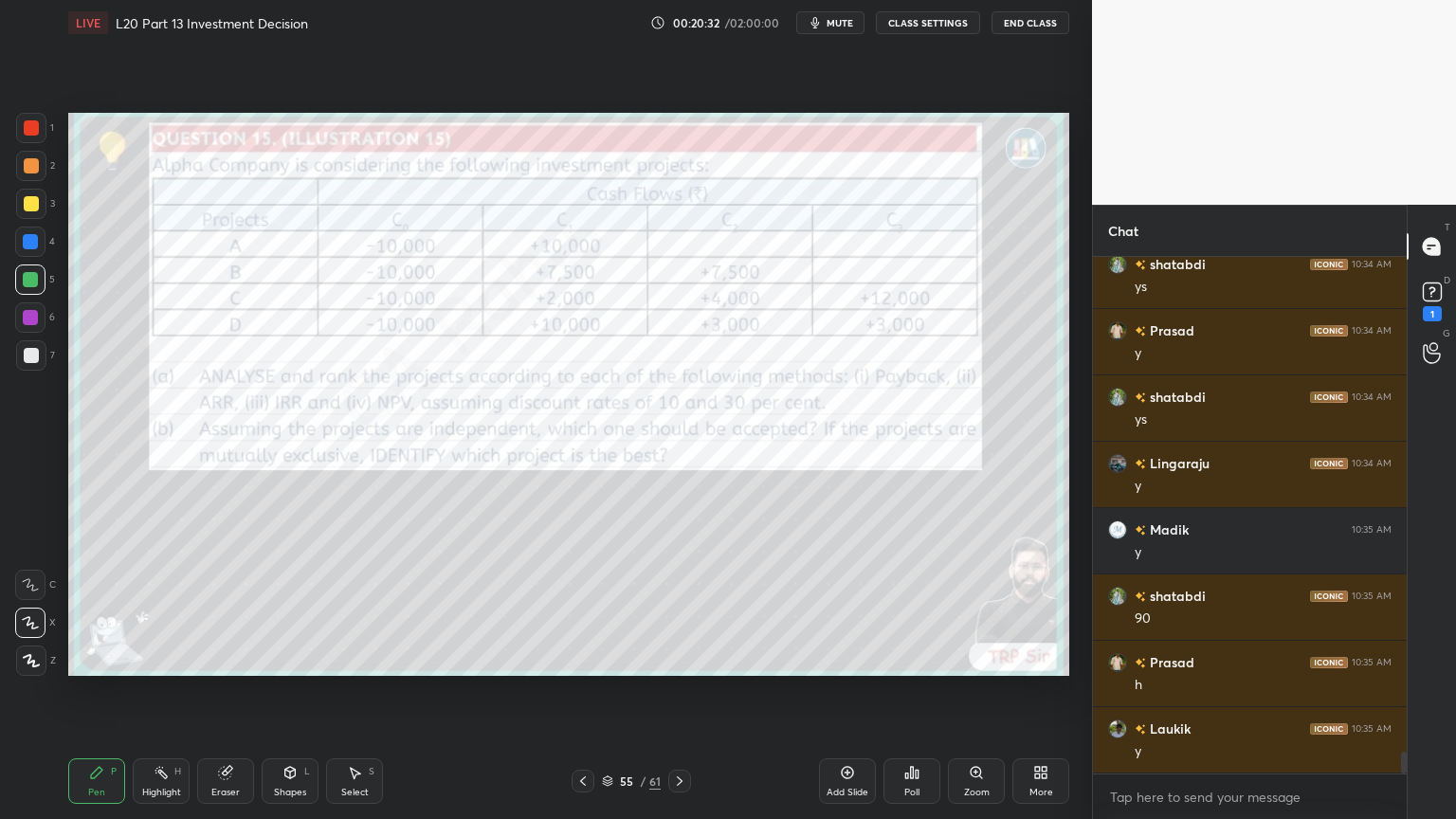 click at bounding box center [31, 128] 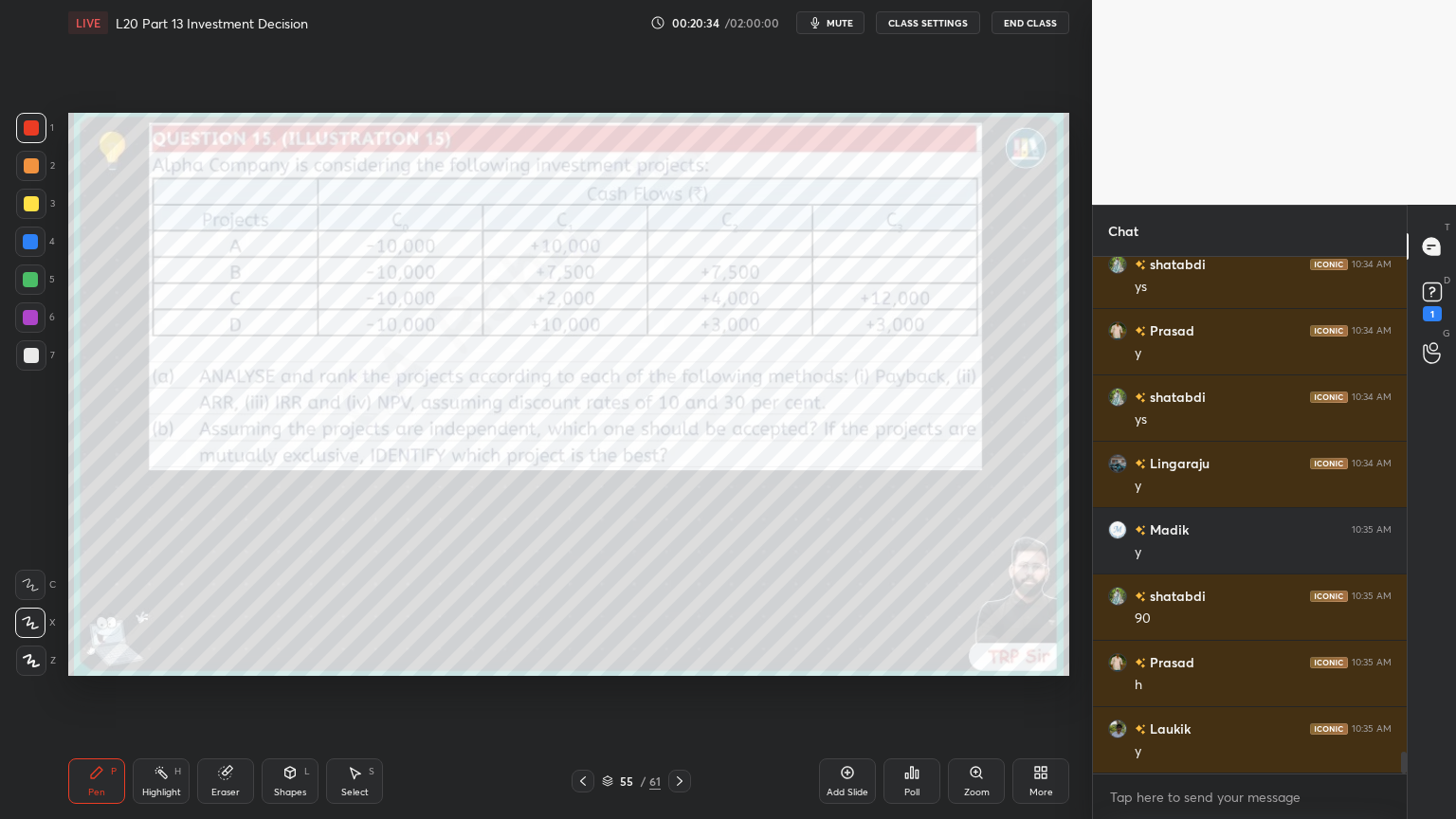 scroll, scrollTop: 11921, scrollLeft: 0, axis: vertical 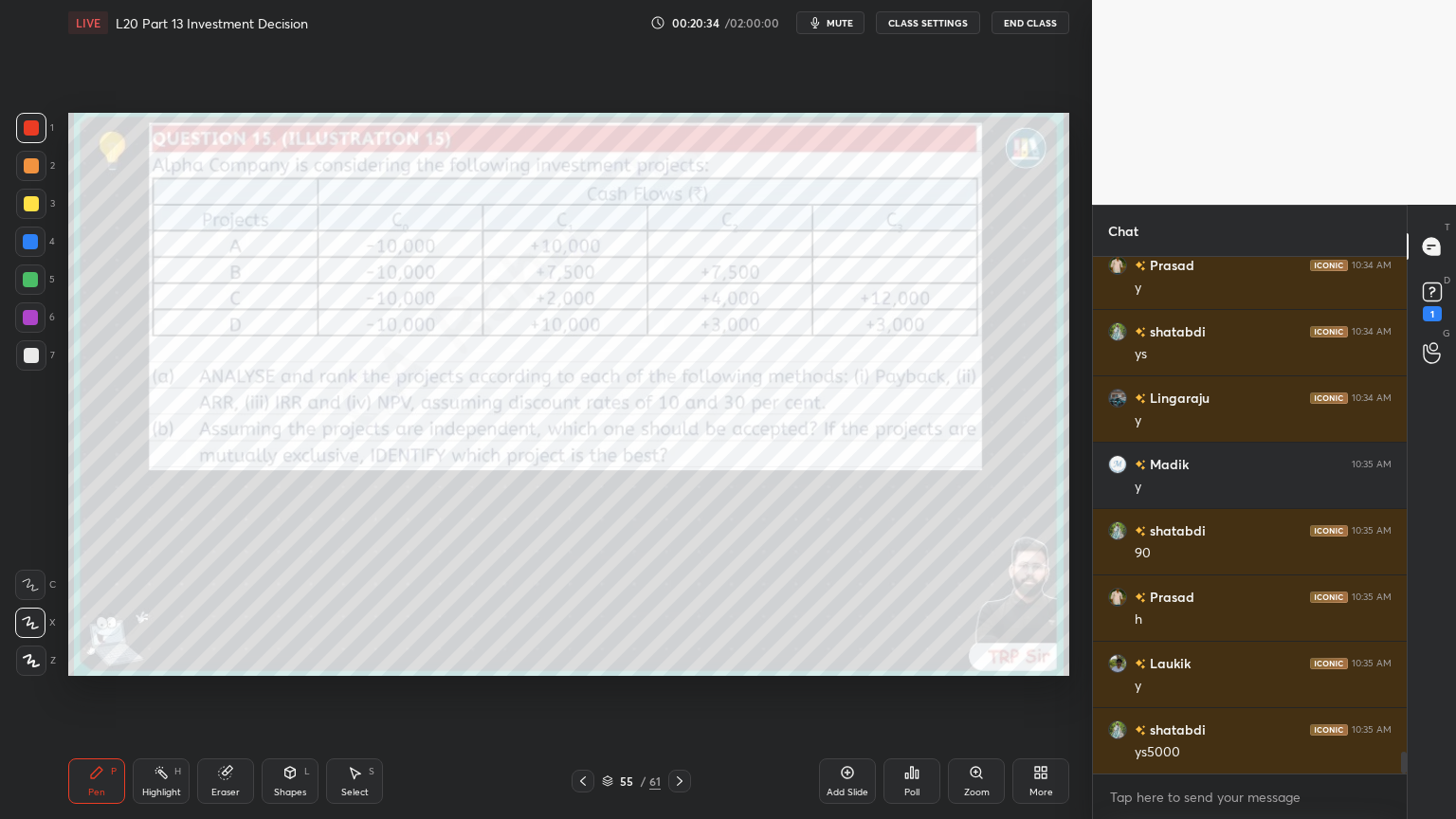 click at bounding box center [31, 355] 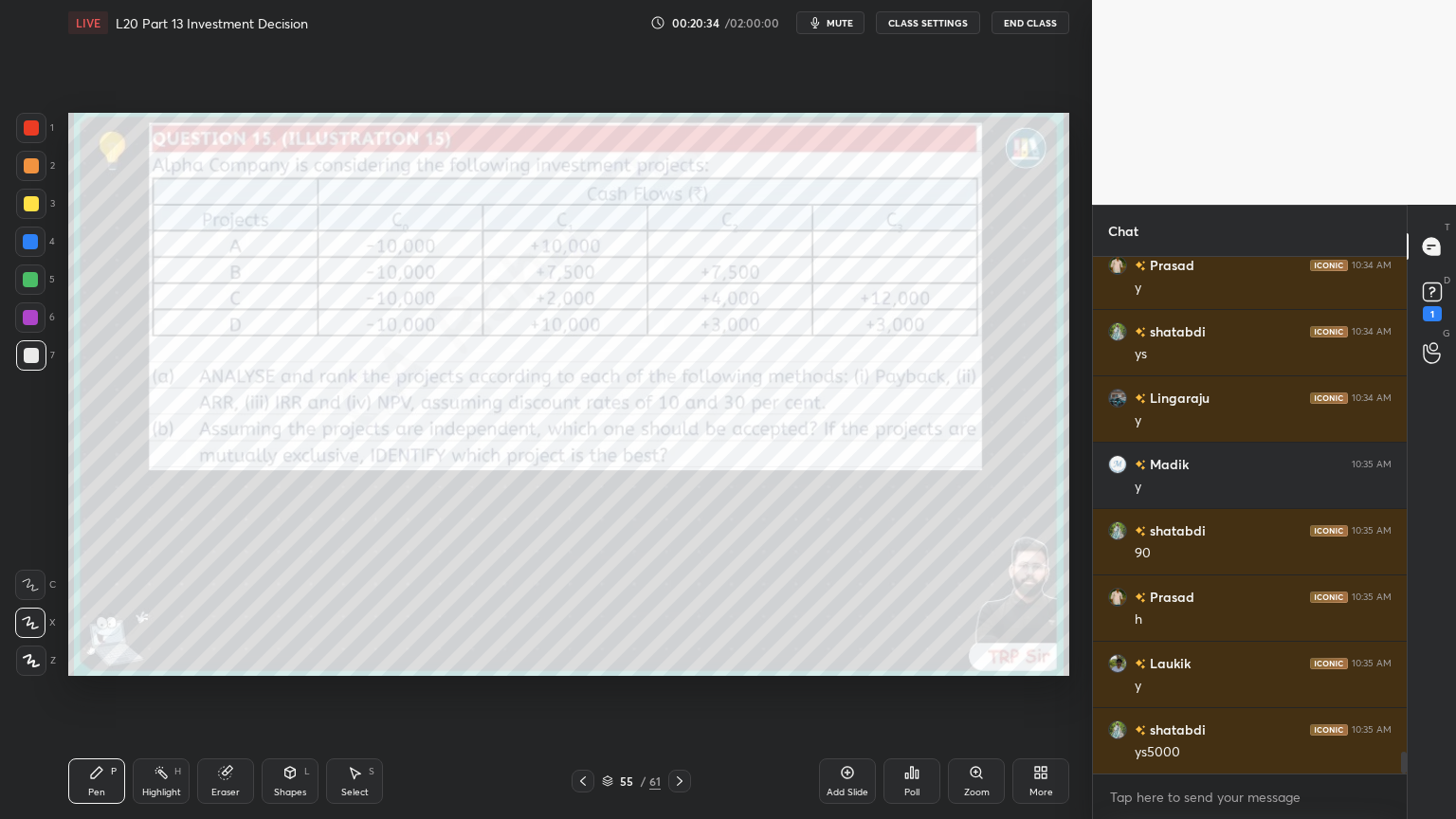 click on "Pen P" at bounding box center (97, 781) 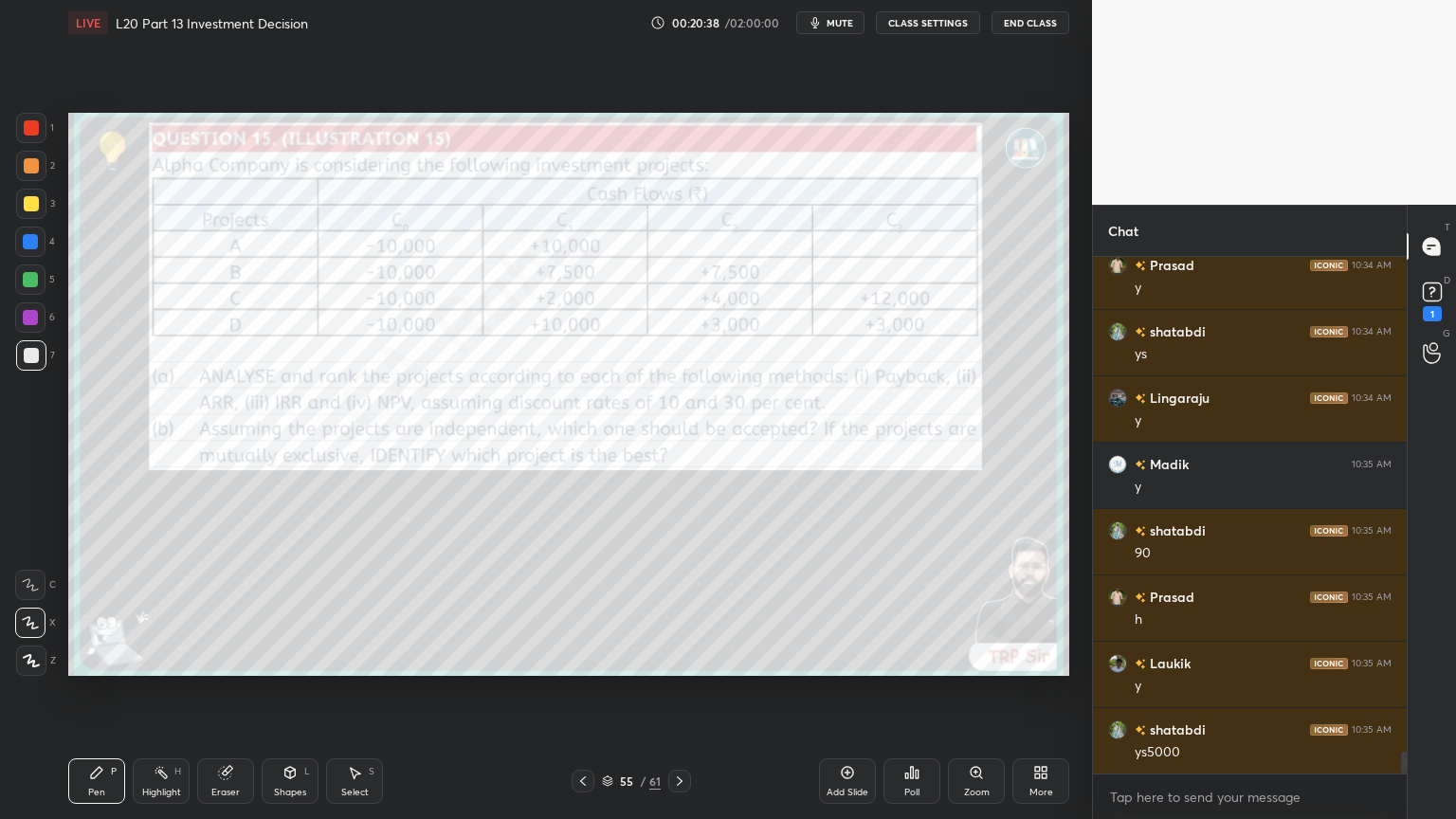 scroll, scrollTop: 11988, scrollLeft: 0, axis: vertical 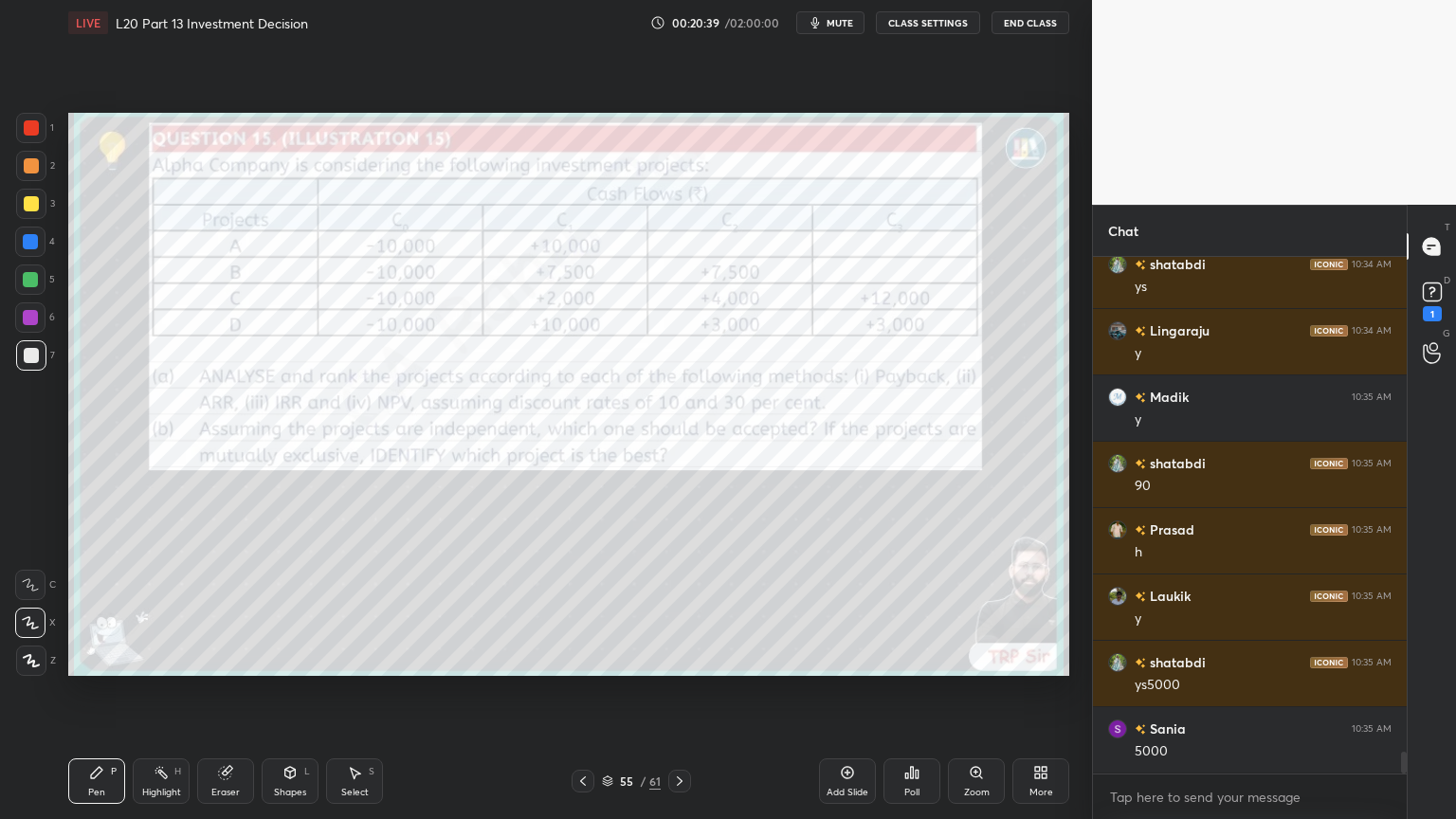 click at bounding box center [30, 280] 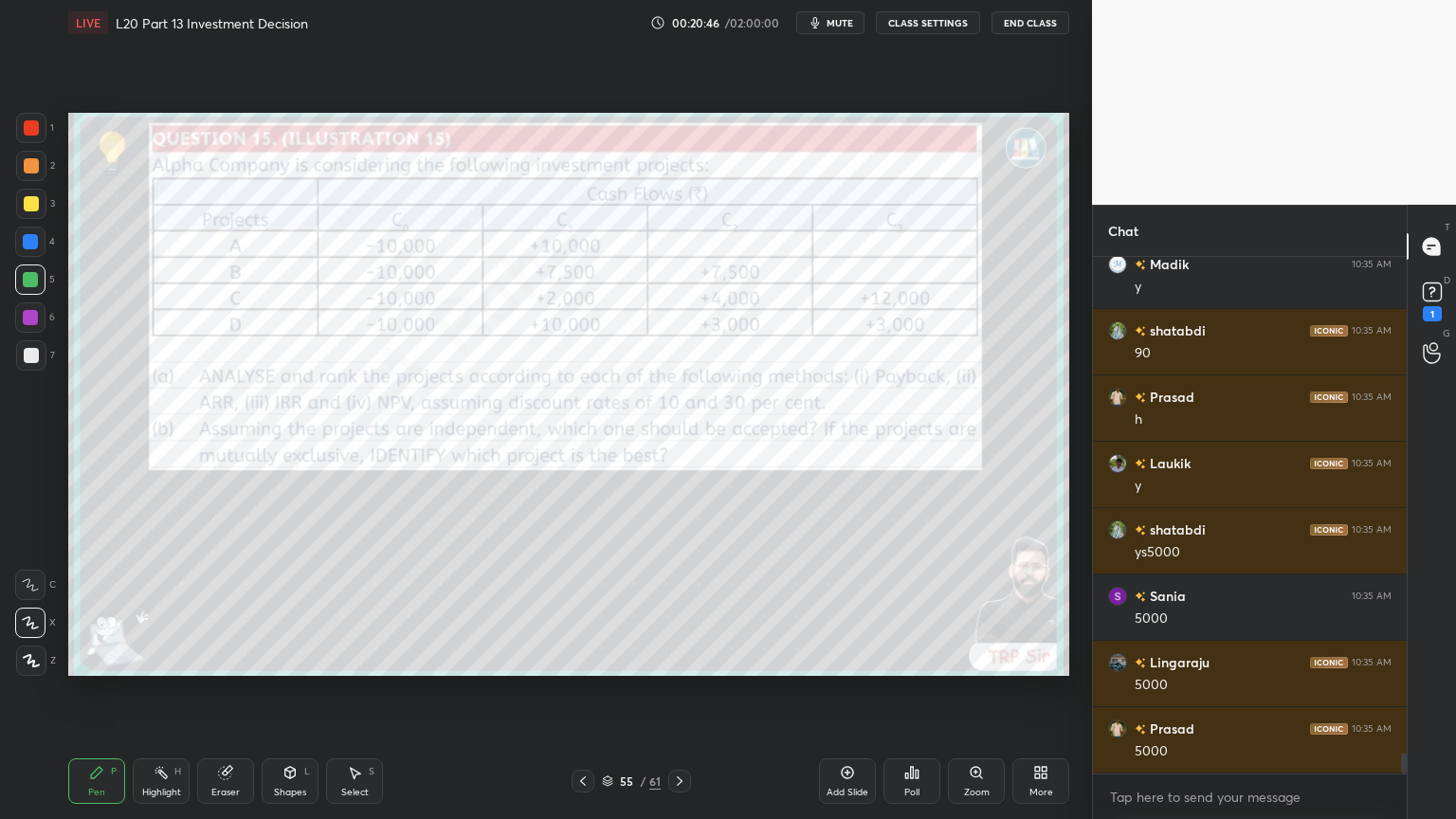 scroll, scrollTop: 12186, scrollLeft: 0, axis: vertical 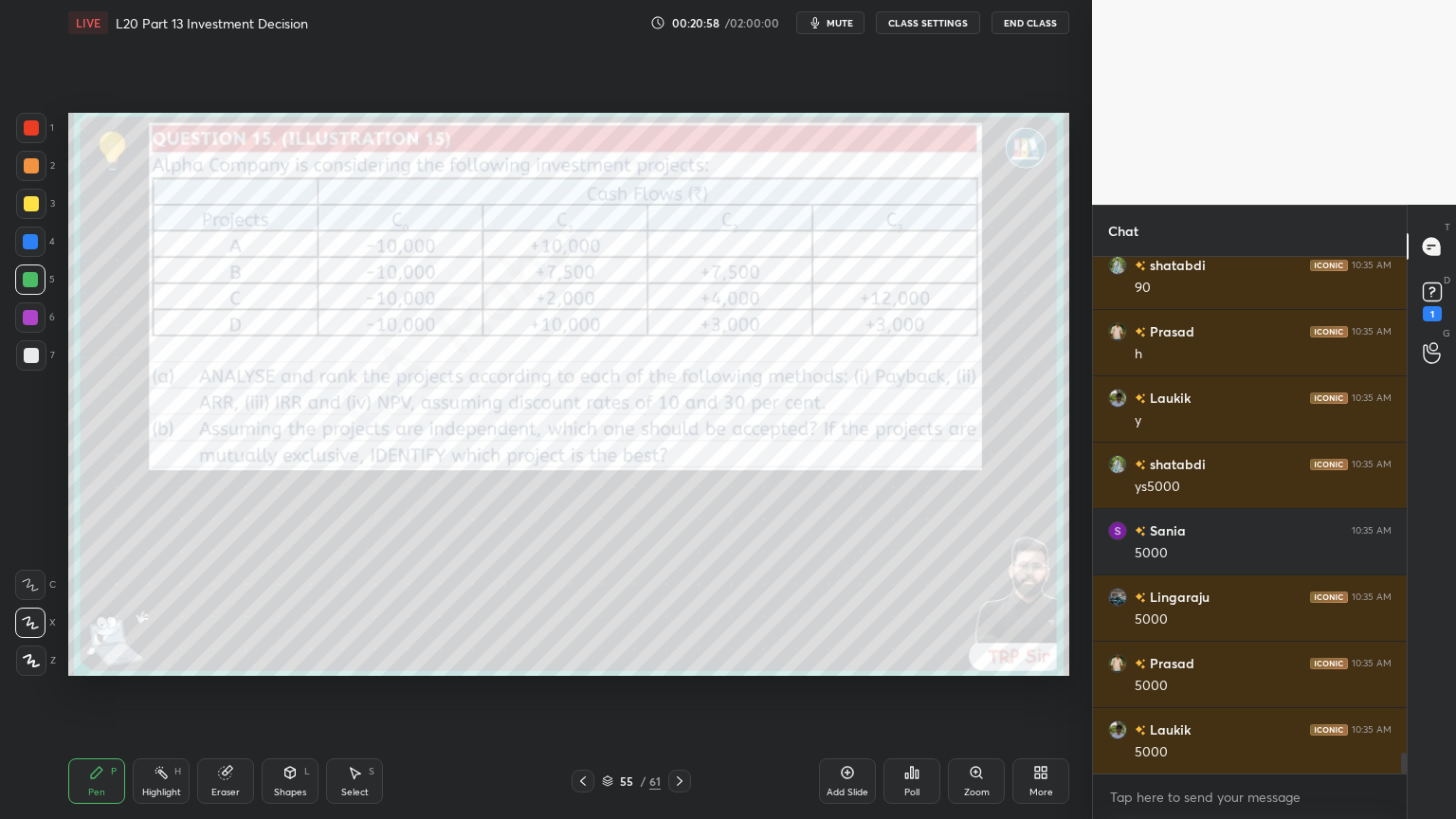 click on "Eraser" at bounding box center [226, 781] 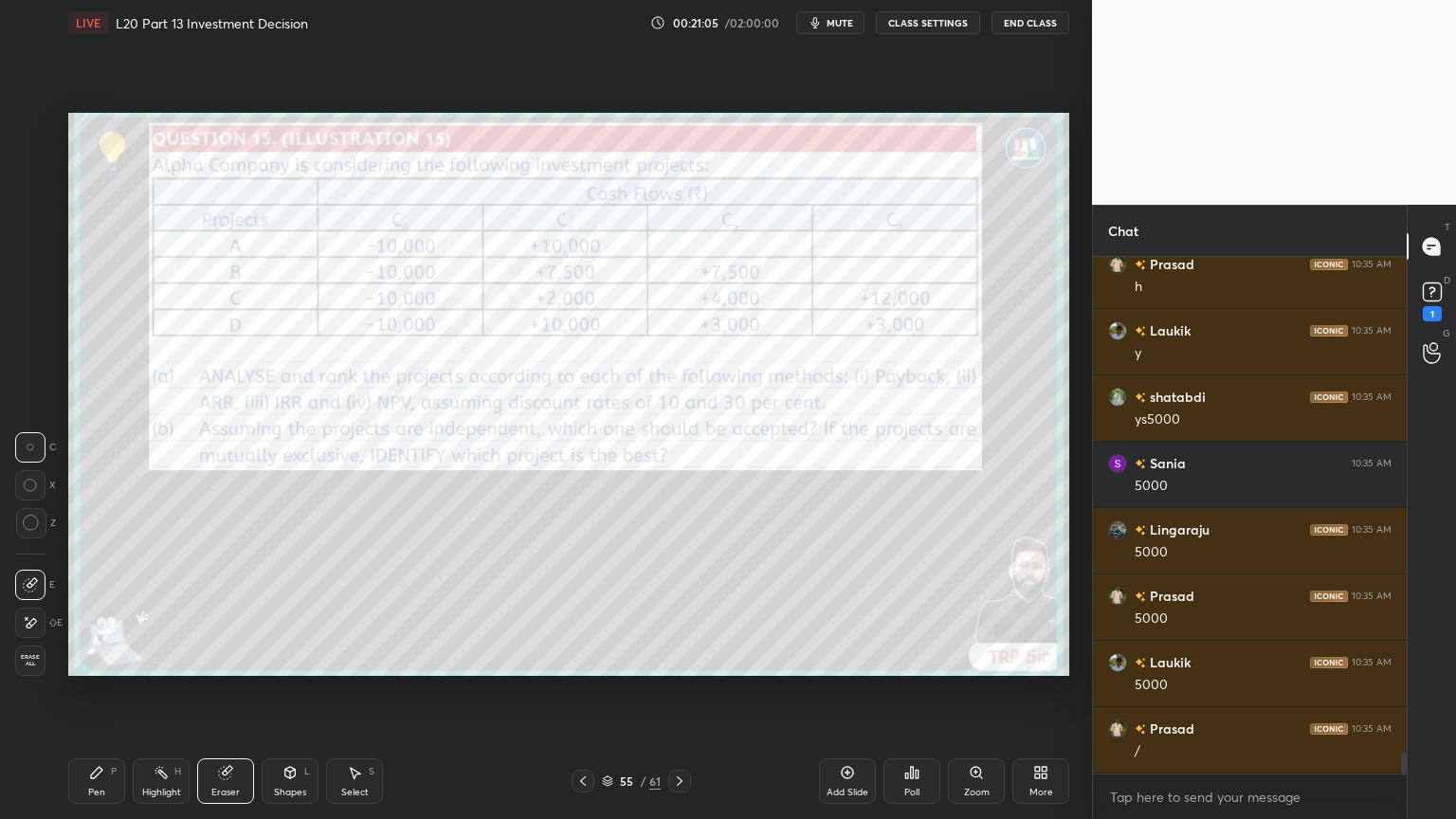 scroll, scrollTop: 12319, scrollLeft: 0, axis: vertical 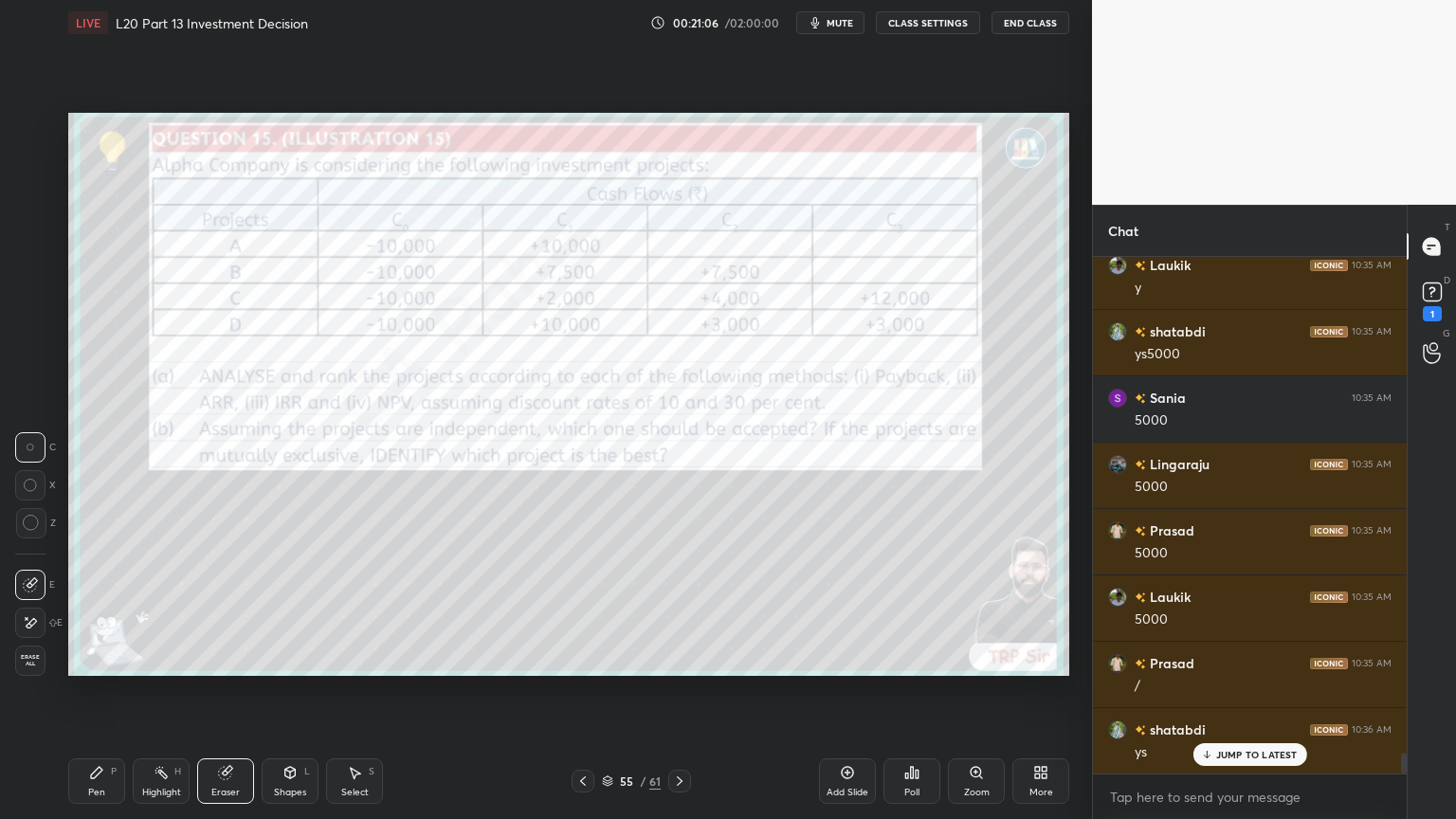 click on "Pen P" at bounding box center [97, 781] 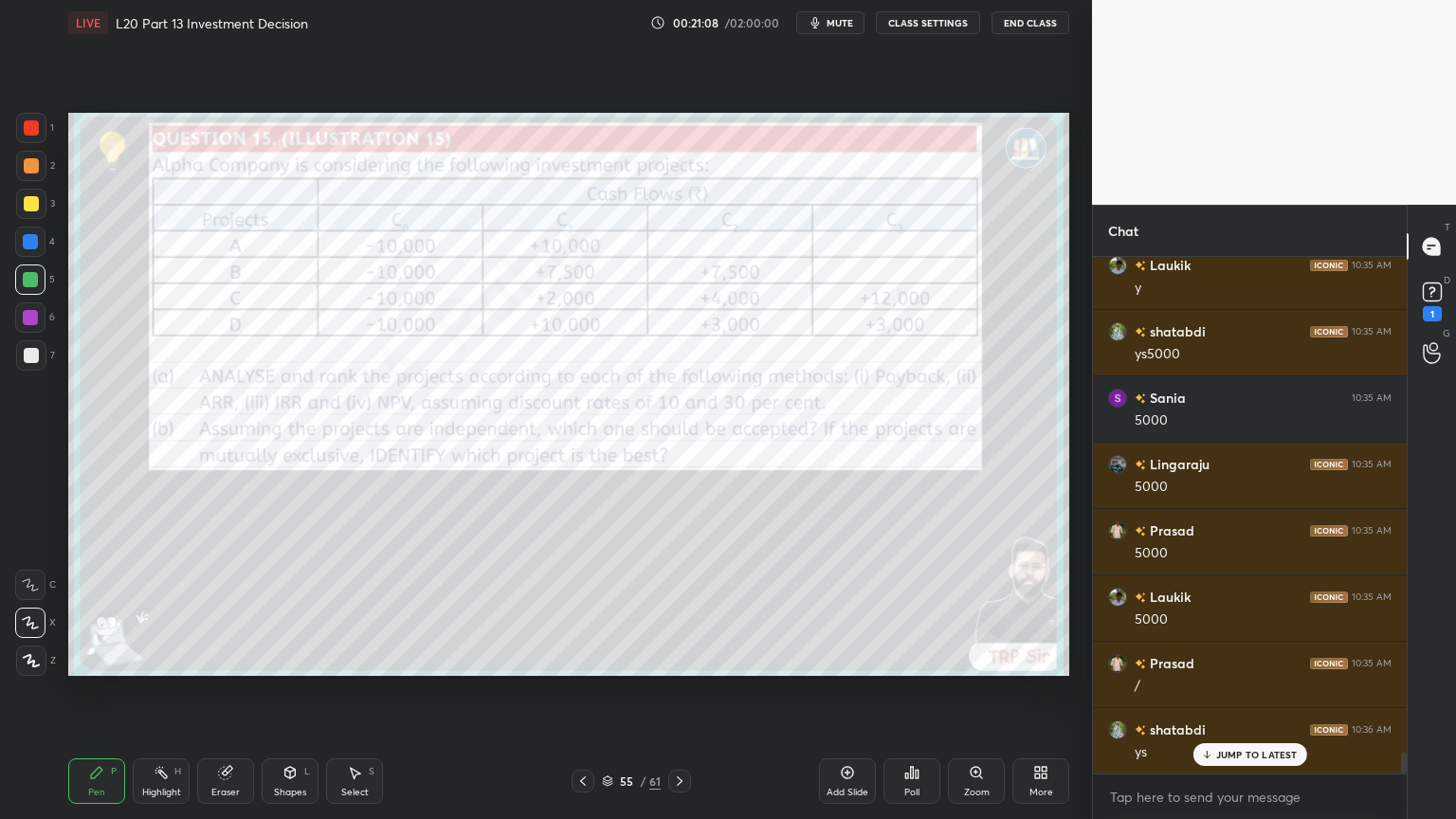 click at bounding box center (31, 166) 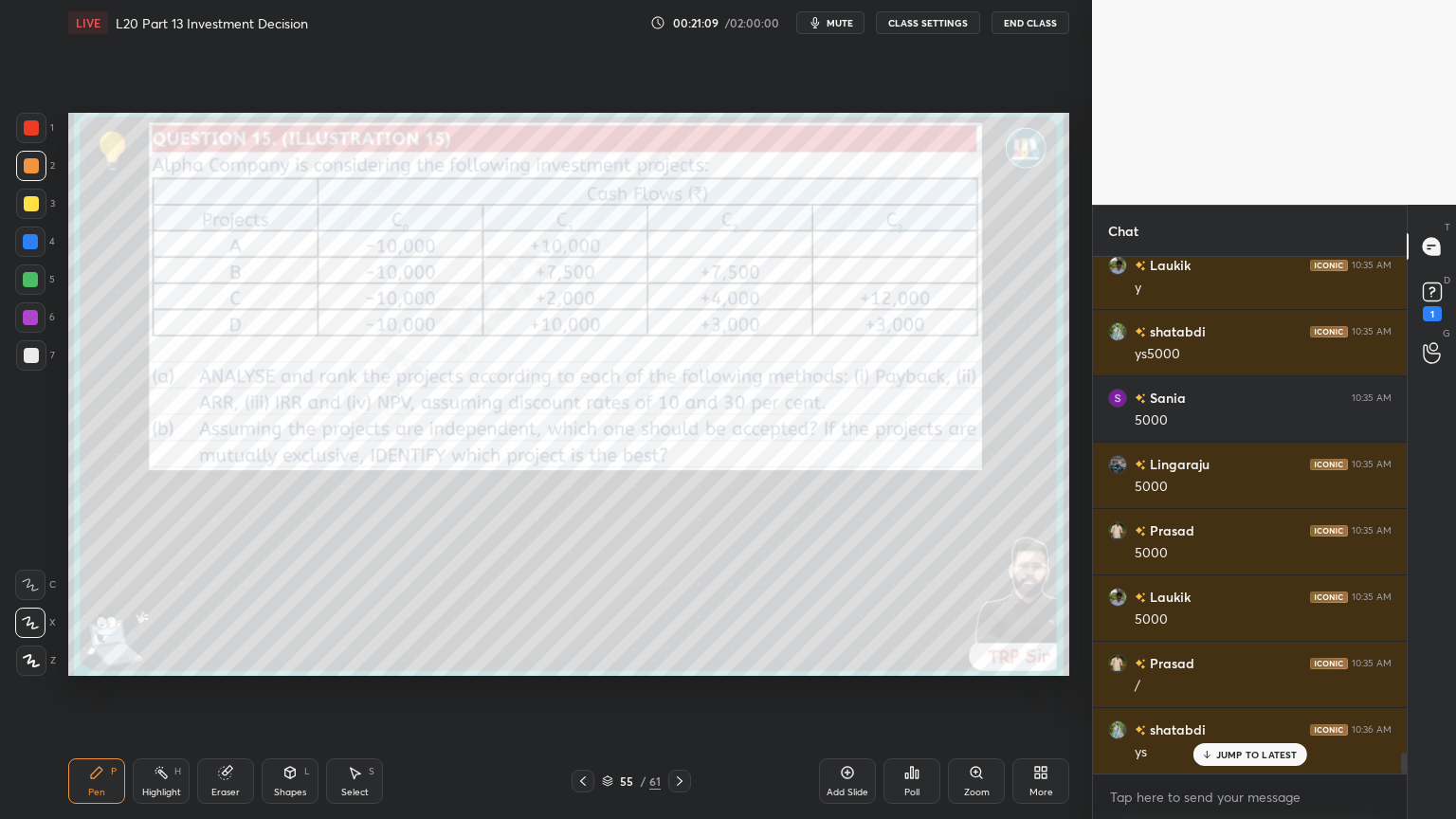 scroll, scrollTop: 12386, scrollLeft: 0, axis: vertical 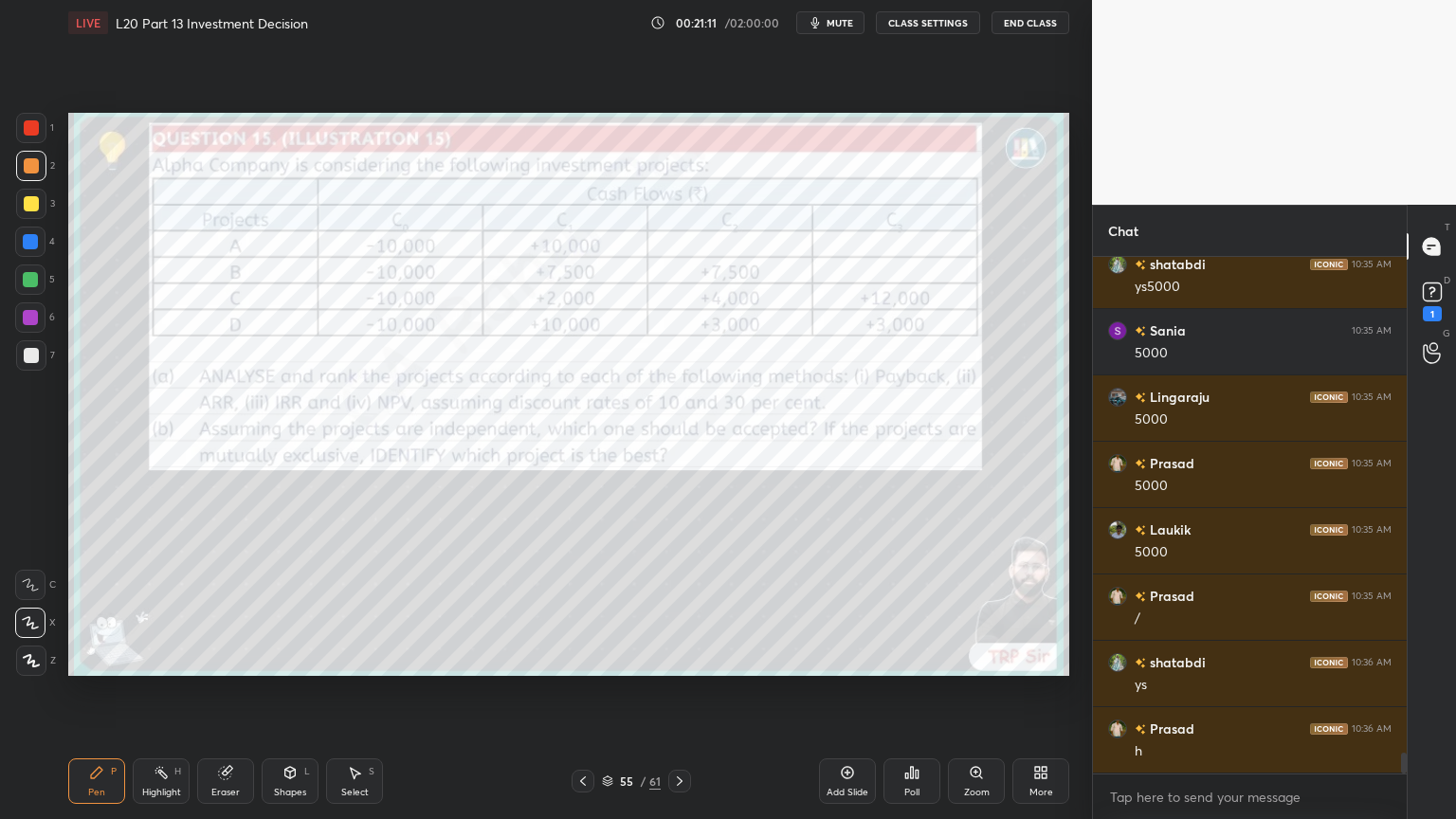 click on "7" at bounding box center [35, 355] 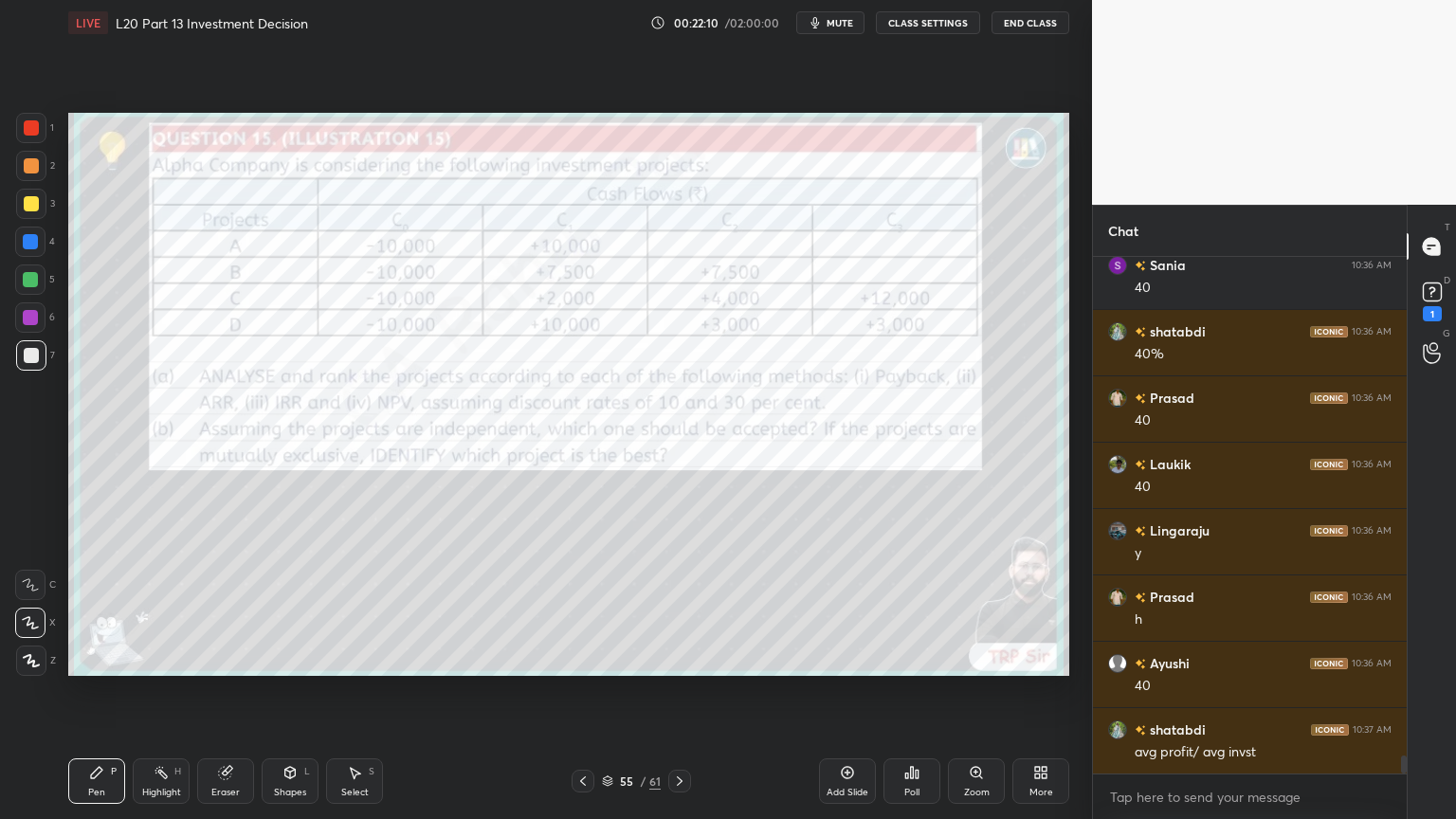 scroll, scrollTop: 14096, scrollLeft: 0, axis: vertical 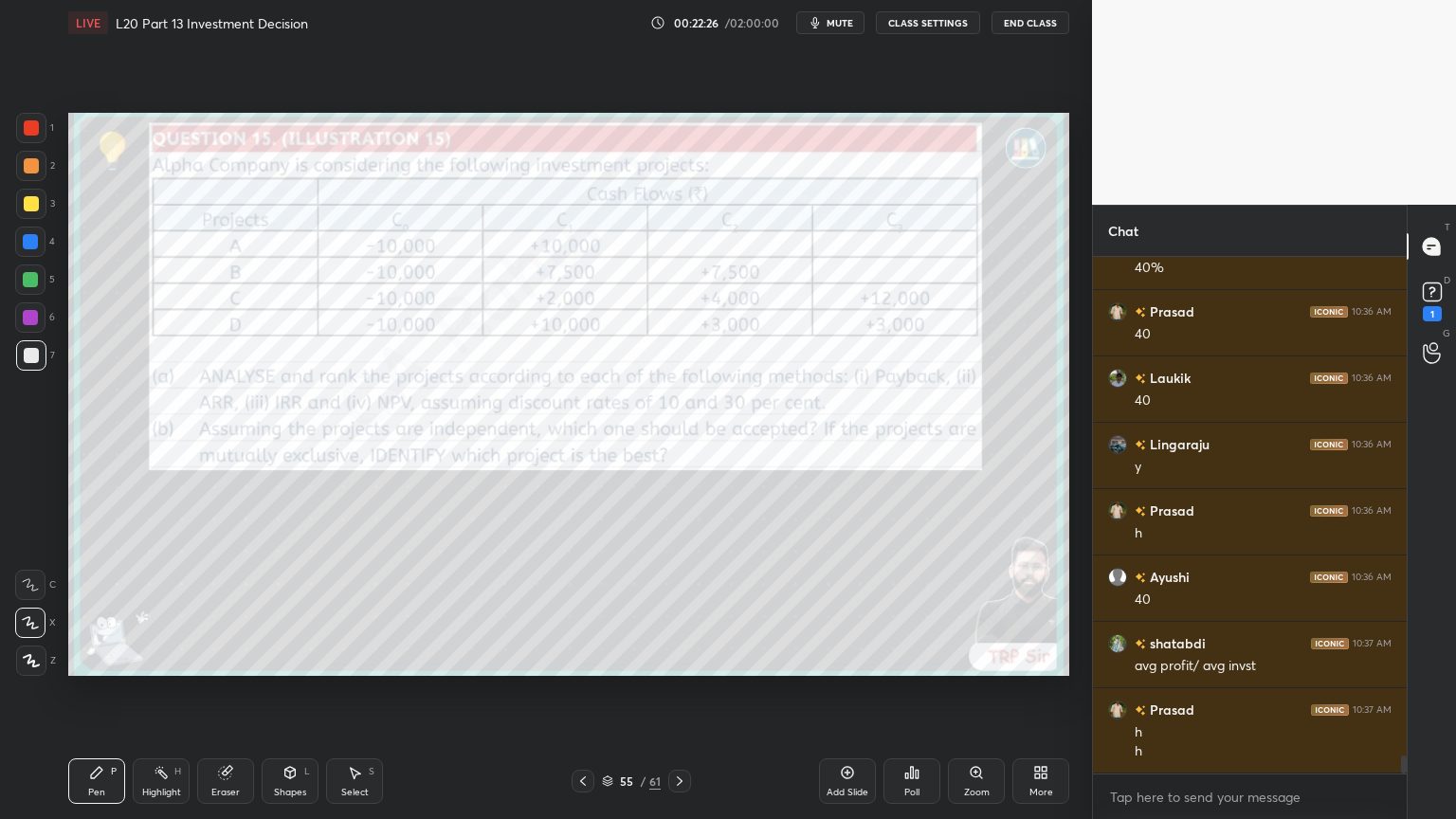 click on "Eraser" at bounding box center (226, 781) 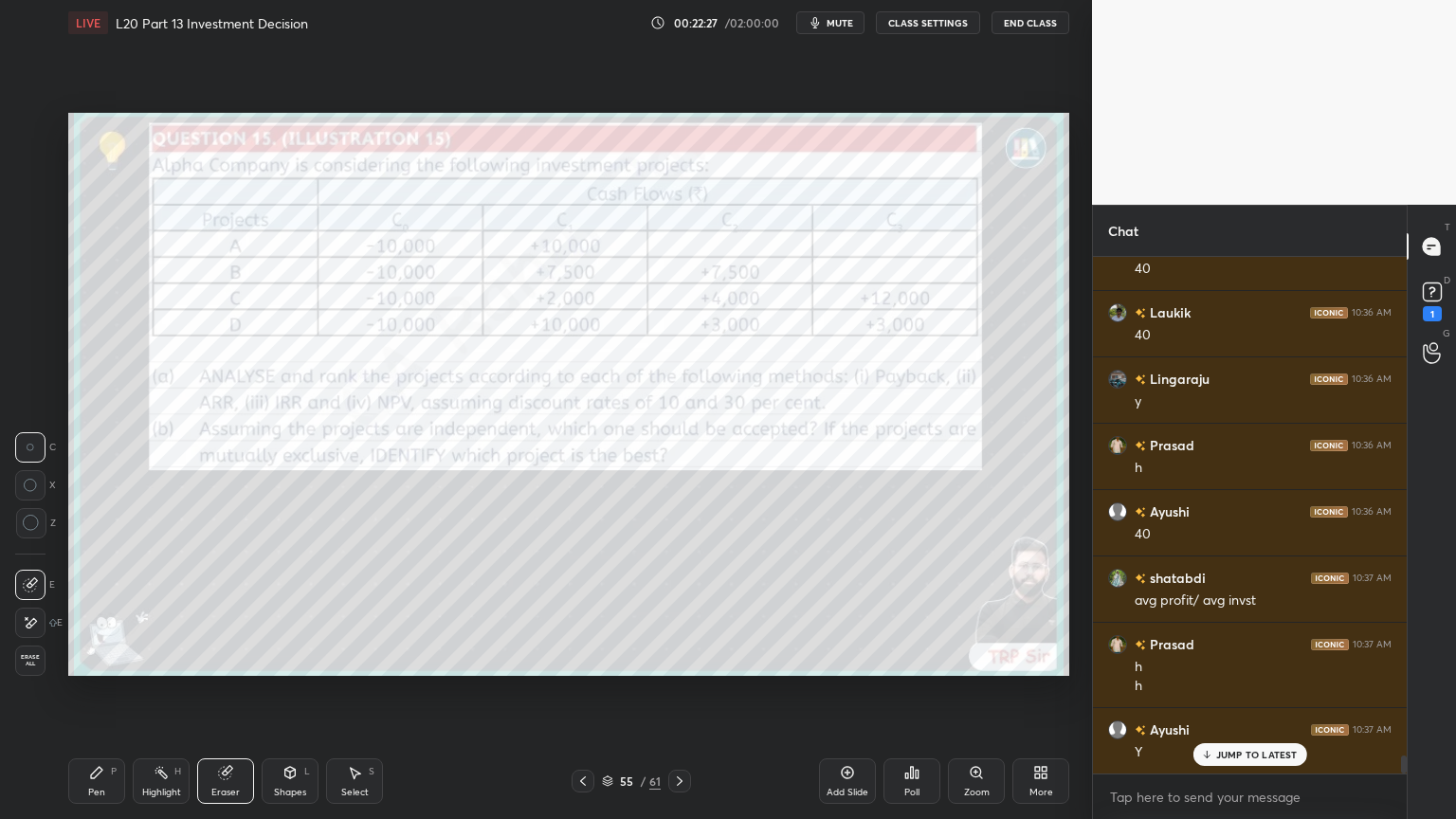click on "Erase all" at bounding box center [30, 661] 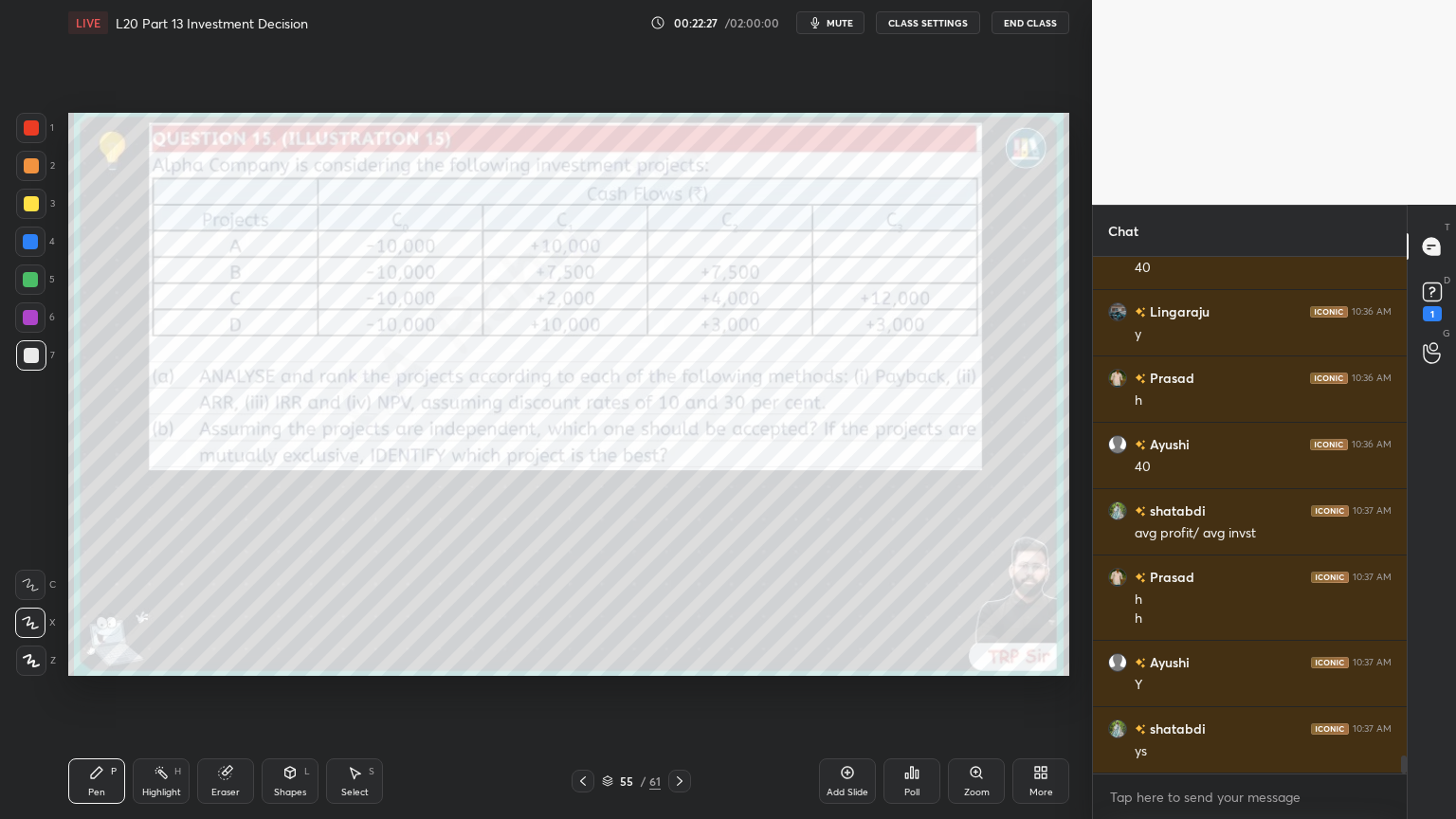 click on "Pen P" at bounding box center (97, 781) 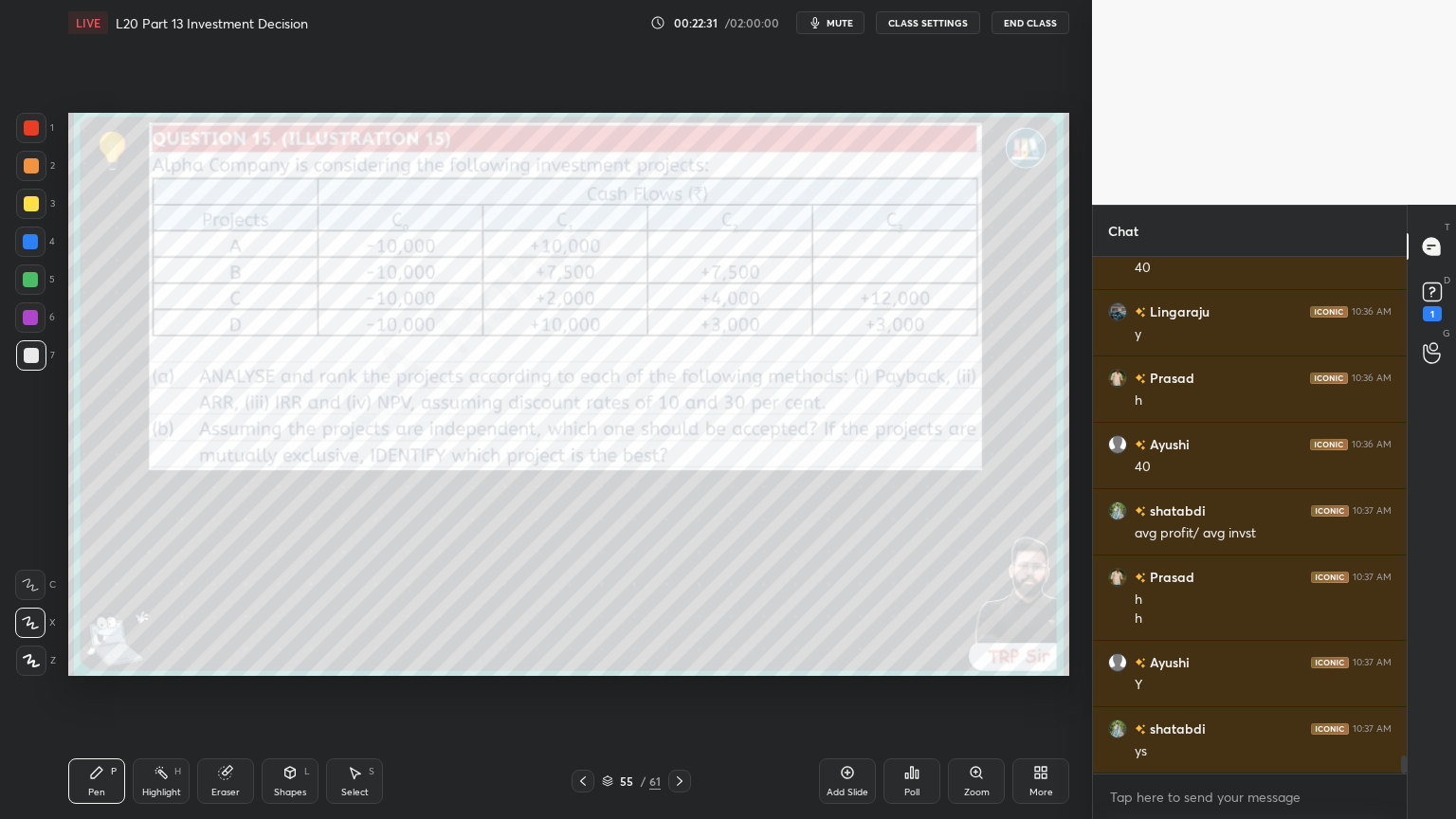 click at bounding box center [31, 128] 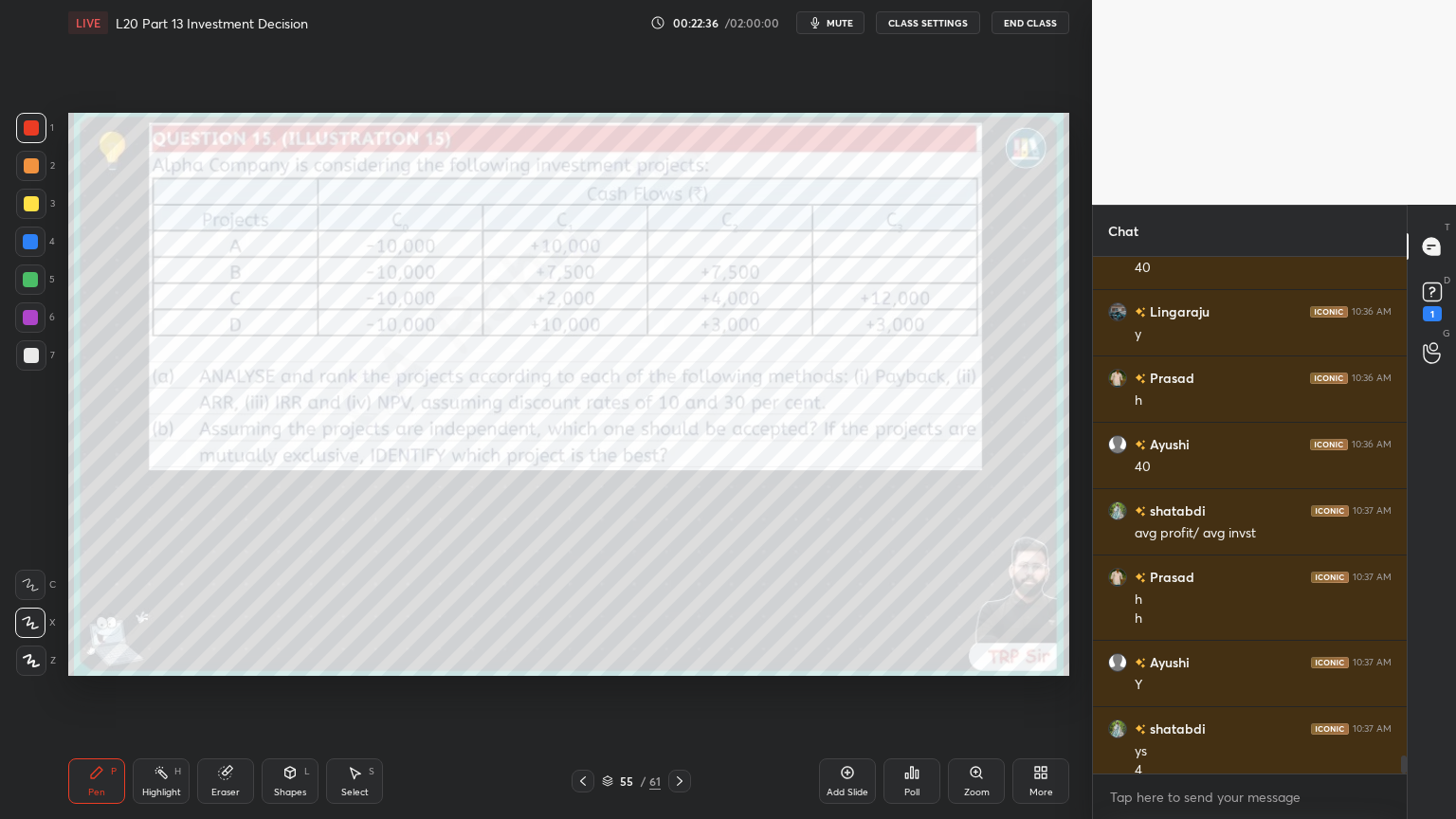 scroll, scrollTop: 14267, scrollLeft: 0, axis: vertical 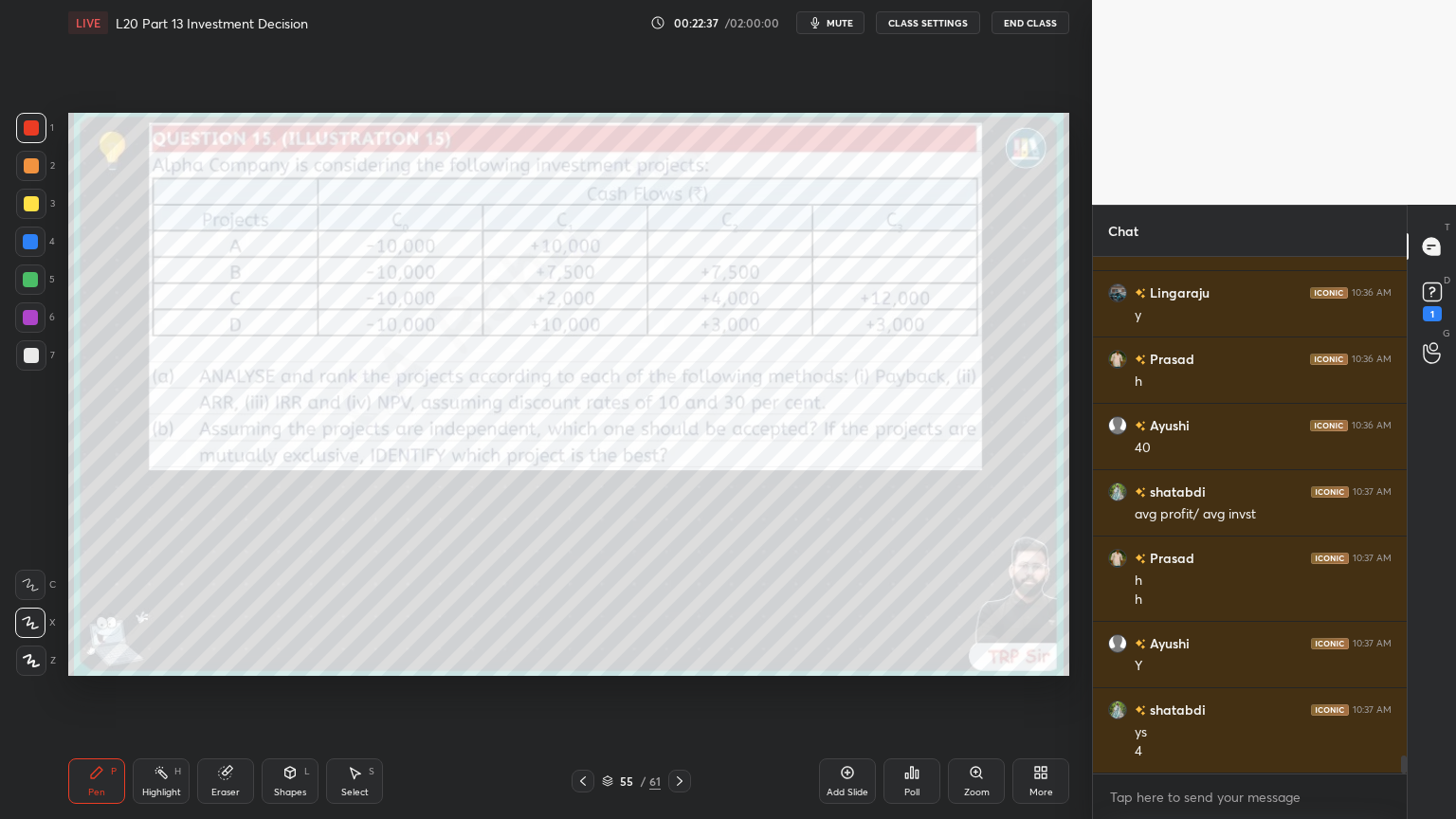 click 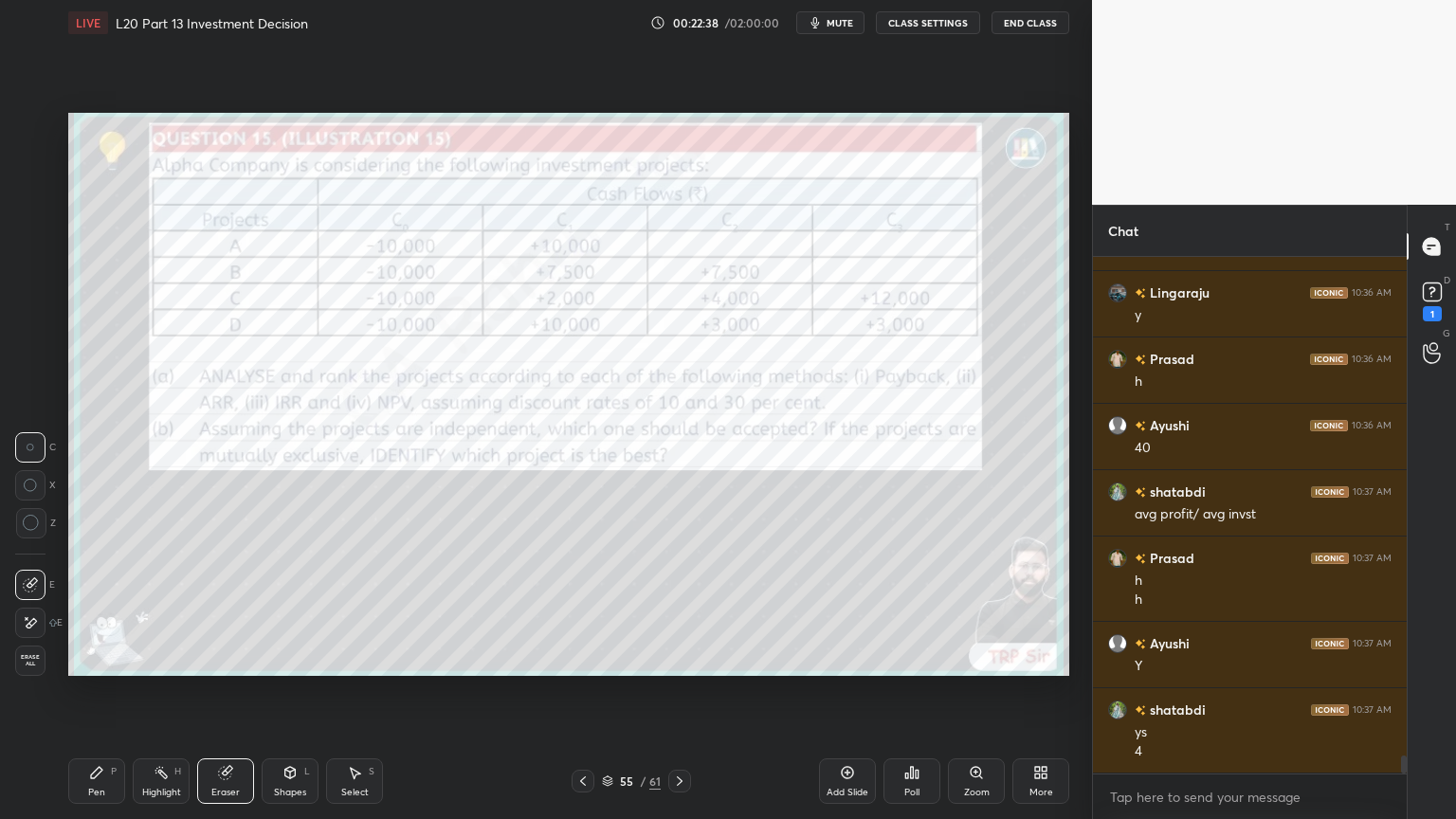 click on "1 2 3 4 5 6 7 C X Z C X Z E E Erase all   H H" at bounding box center (30, 394) 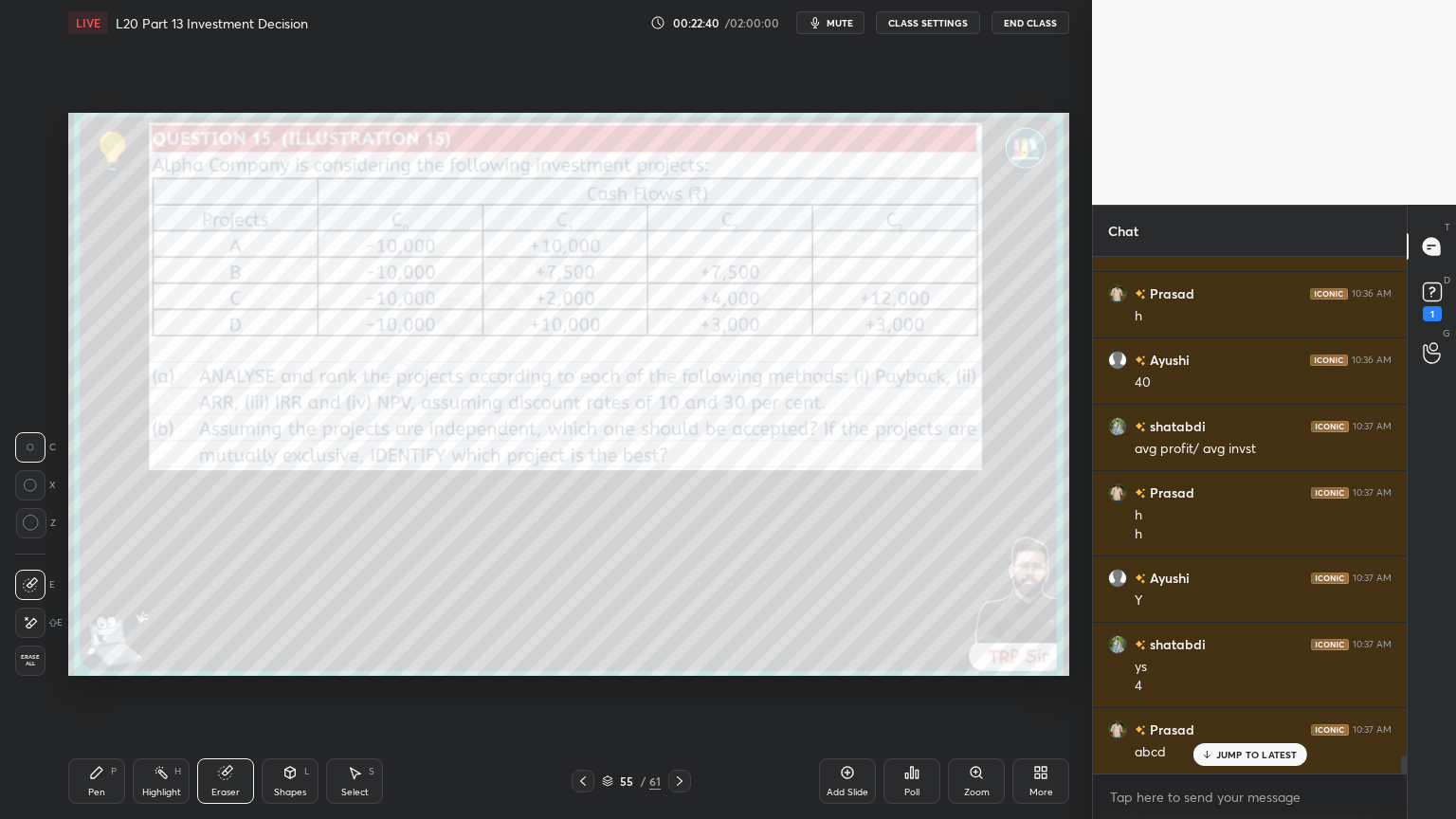 click on "Erase all" at bounding box center [30, 661] 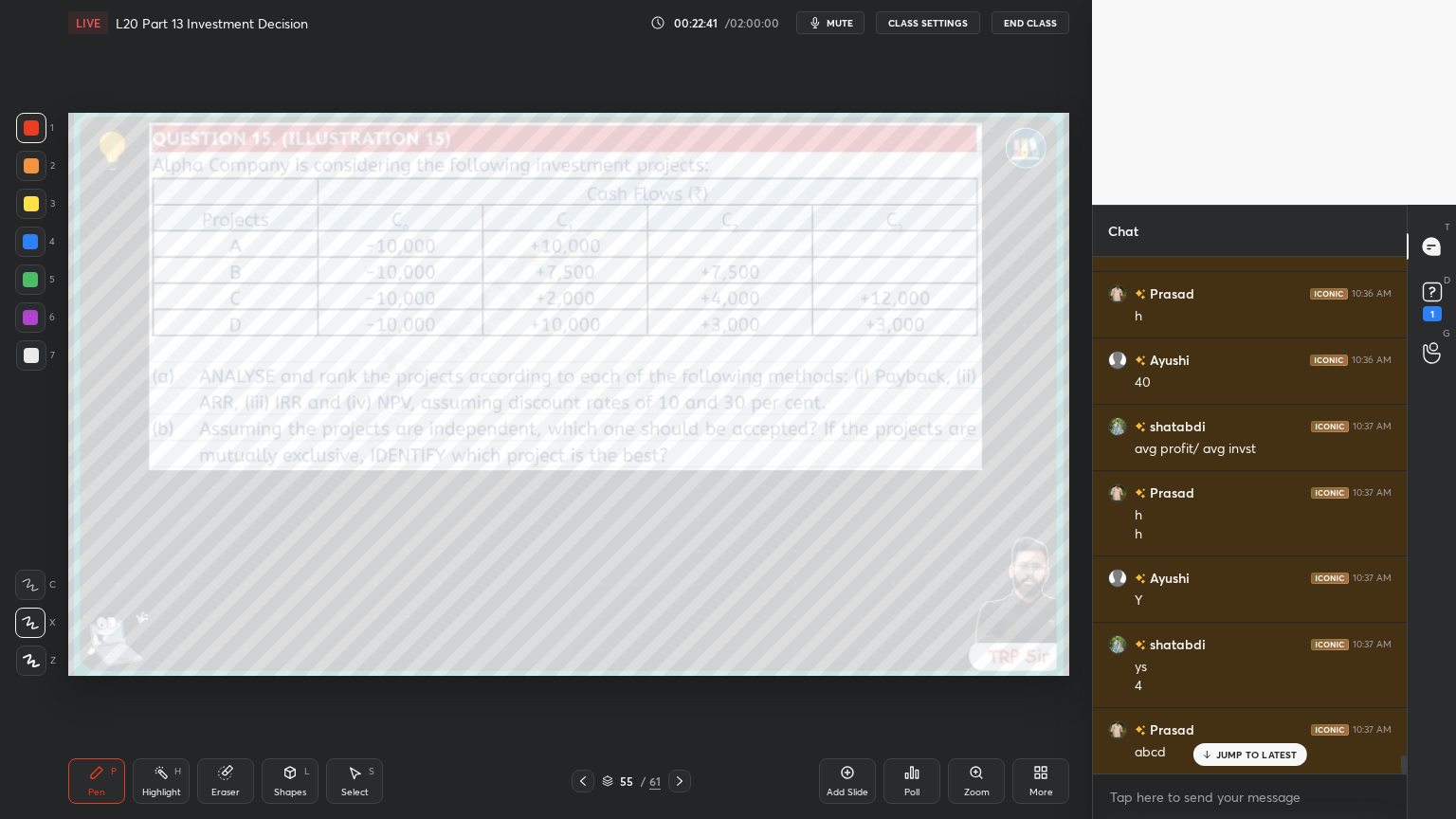 click on "Pen P Highlight H Eraser Shapes L Select S 55 / 61 Add Slide Poll Zoom More" at bounding box center [569, 781] 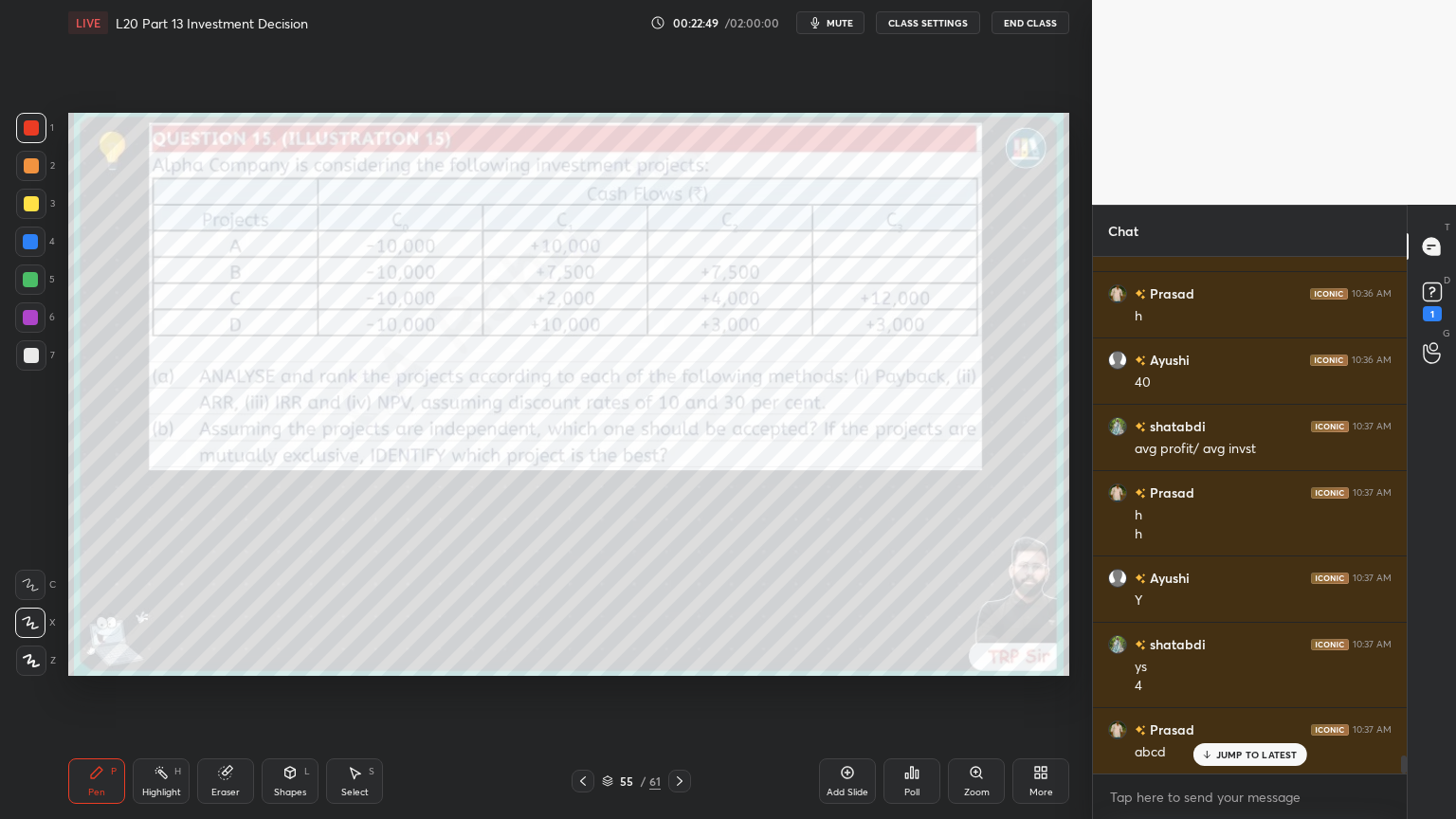 scroll, scrollTop: 14400, scrollLeft: 0, axis: vertical 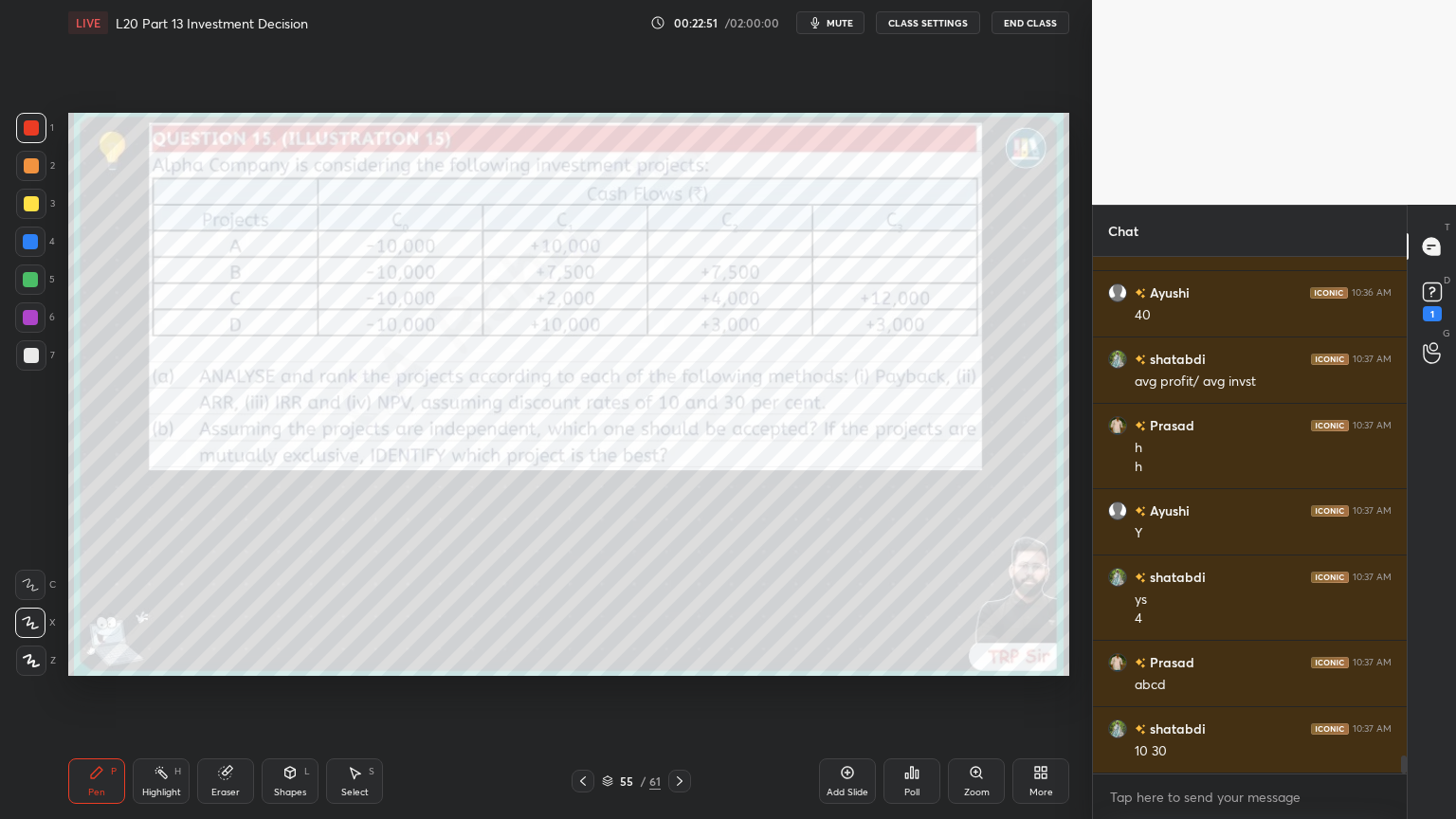 click on "Eraser" at bounding box center [226, 781] 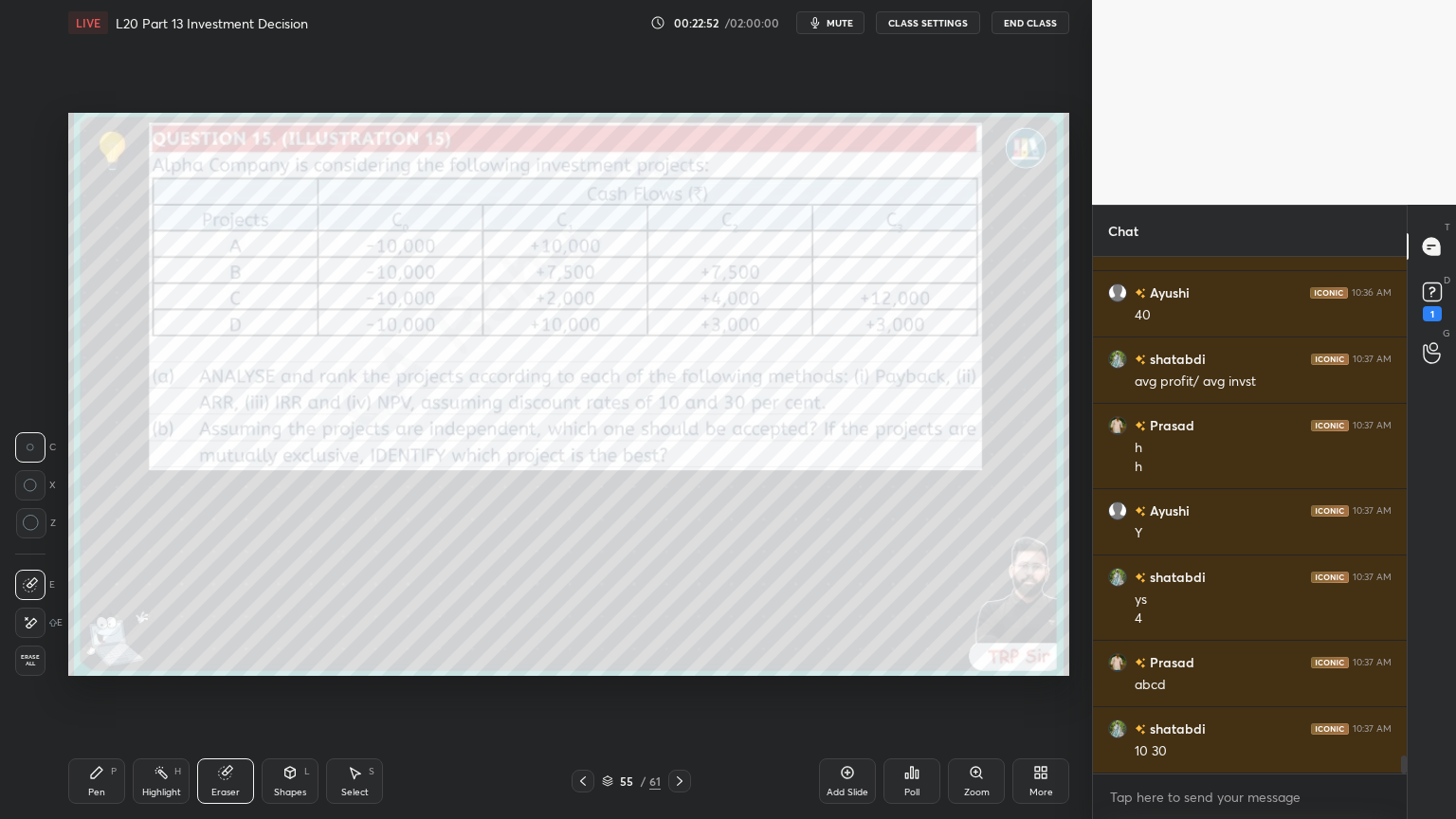 click on "Erase all" at bounding box center (30, 661) 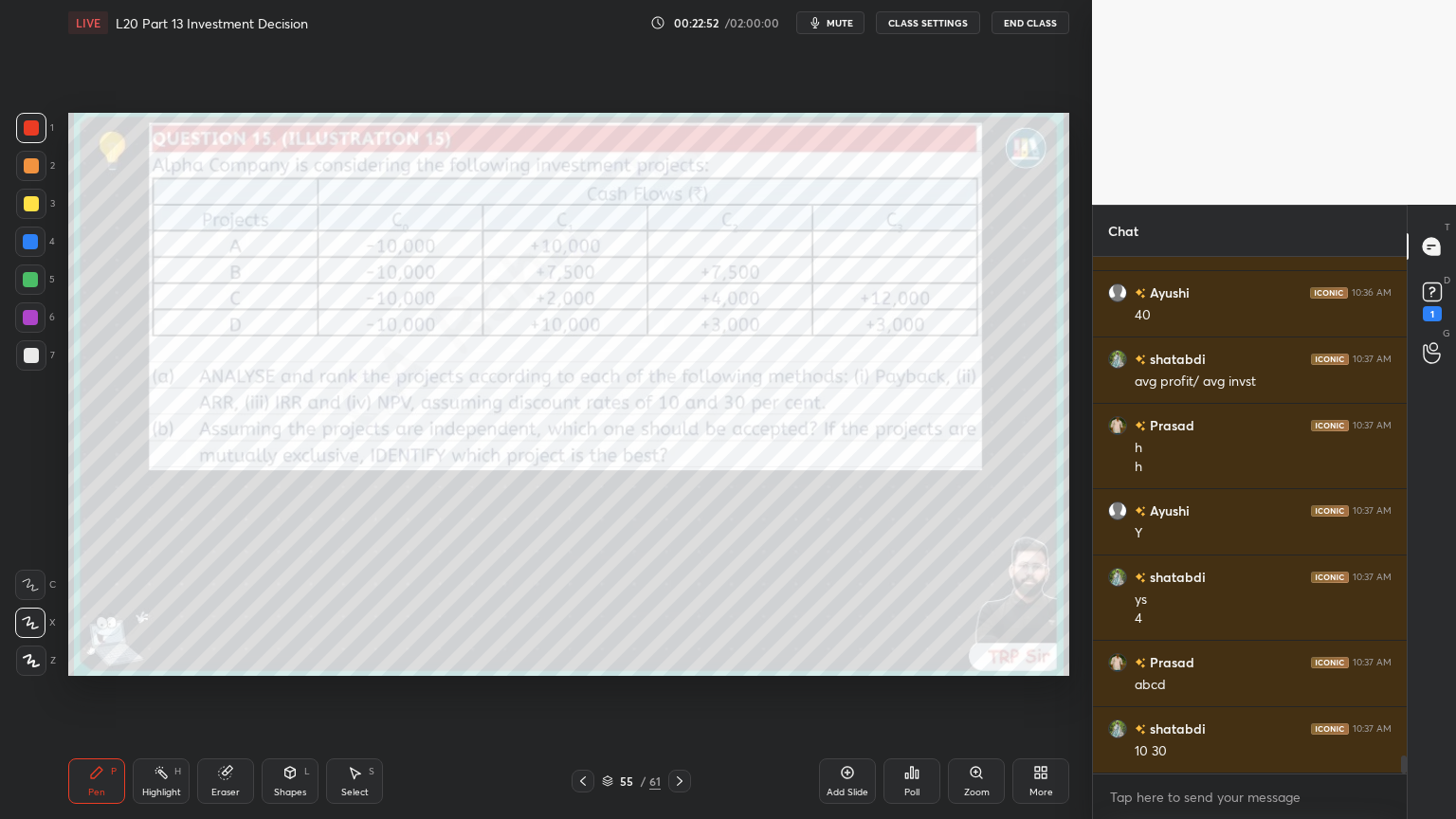 click on "LIVE L20 Part 13 Investment Decision 00:22:52 /  02:00:00 mute CLASS SETTINGS End Class Setting up your live class Poll for   secs No correct answer Start poll Back L20 Part 13 Investment Decision • L21 of Financial Management Regular Course for Jan 26 & May 26 [FIRST] [LAST] Pen P Highlight H Eraser Shapes L Select S 55 / 61 Add Slide Poll Zoom More" at bounding box center (569, 410) 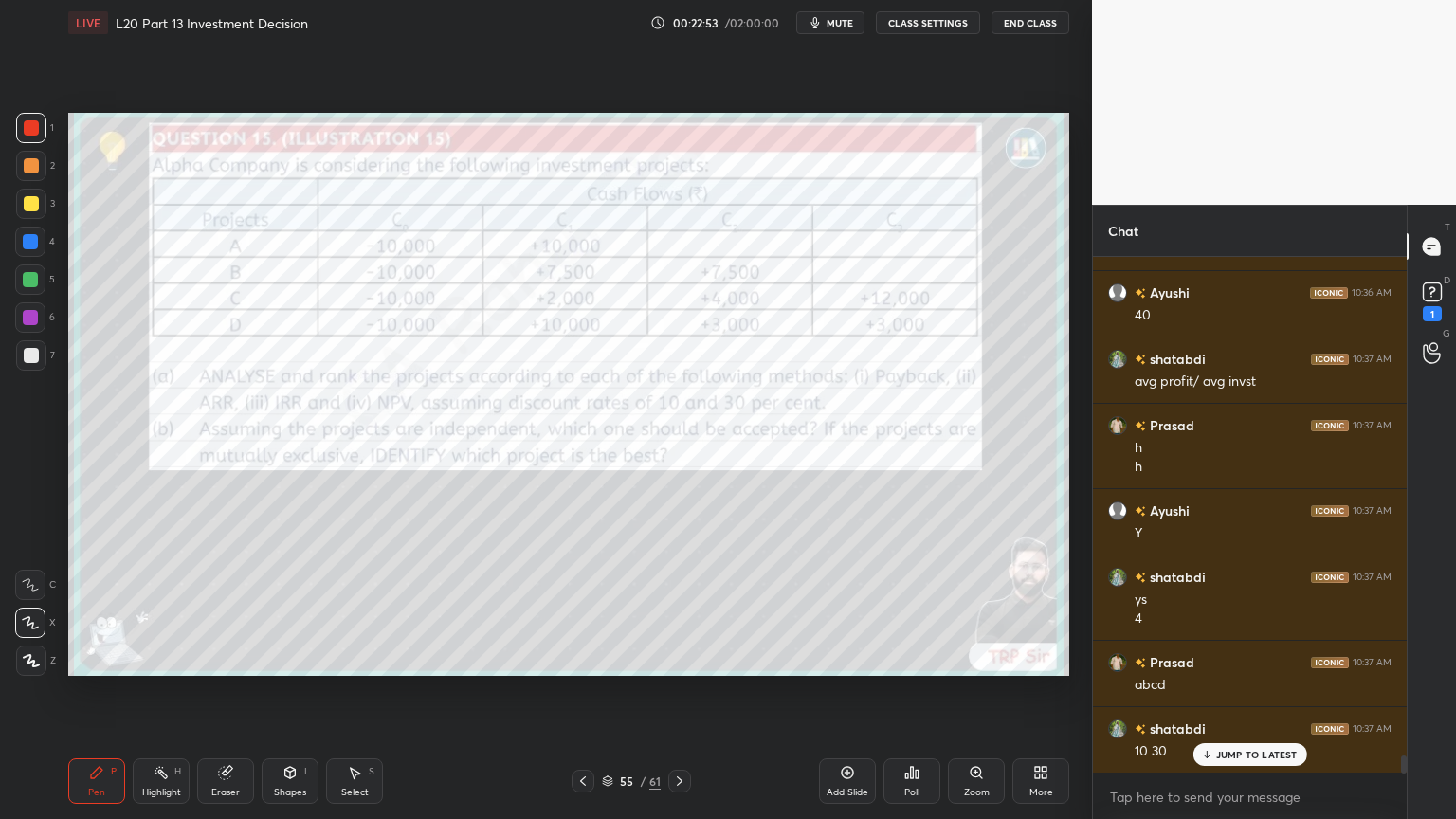 scroll, scrollTop: 14465, scrollLeft: 0, axis: vertical 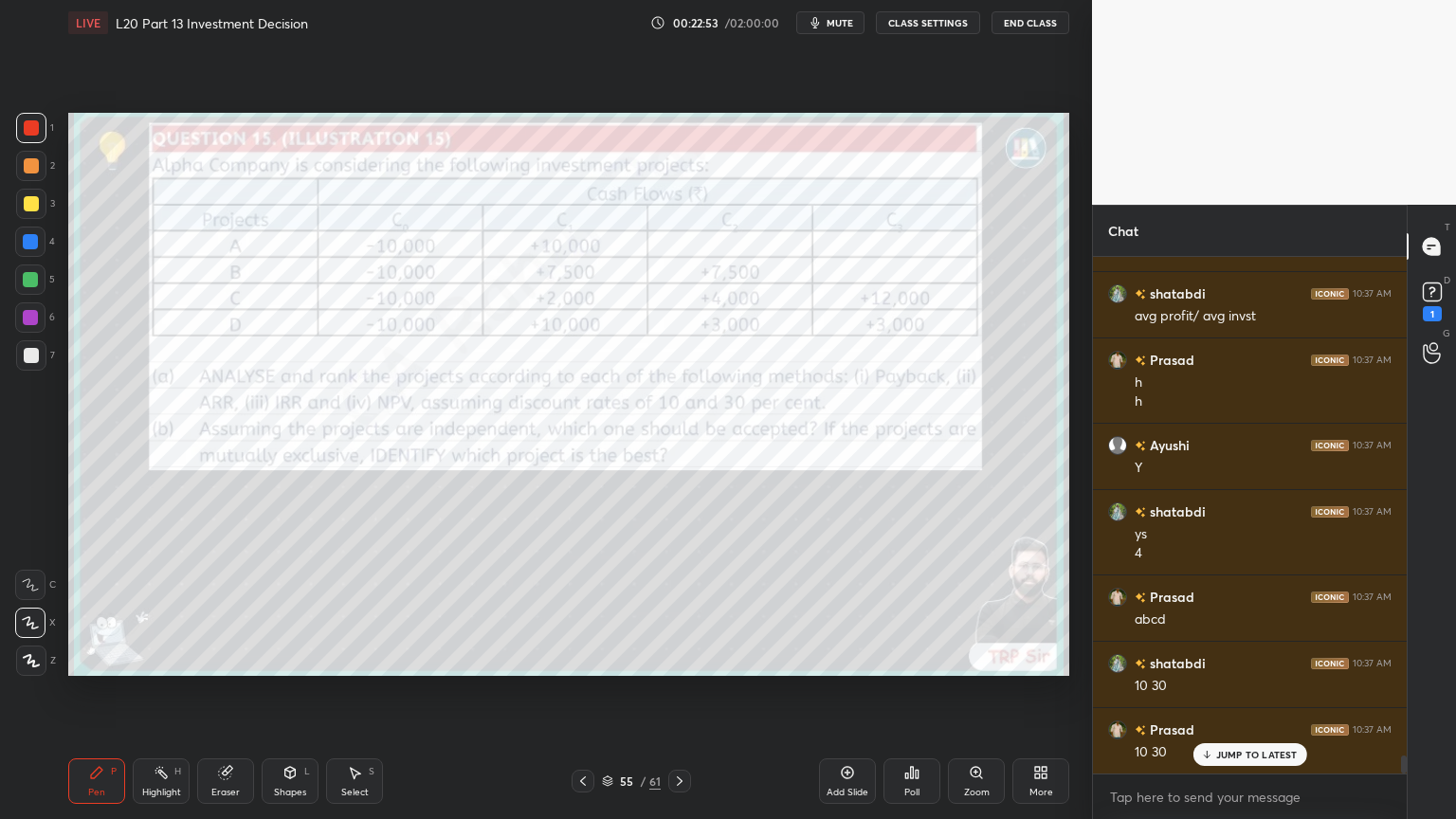 click at bounding box center [31, 128] 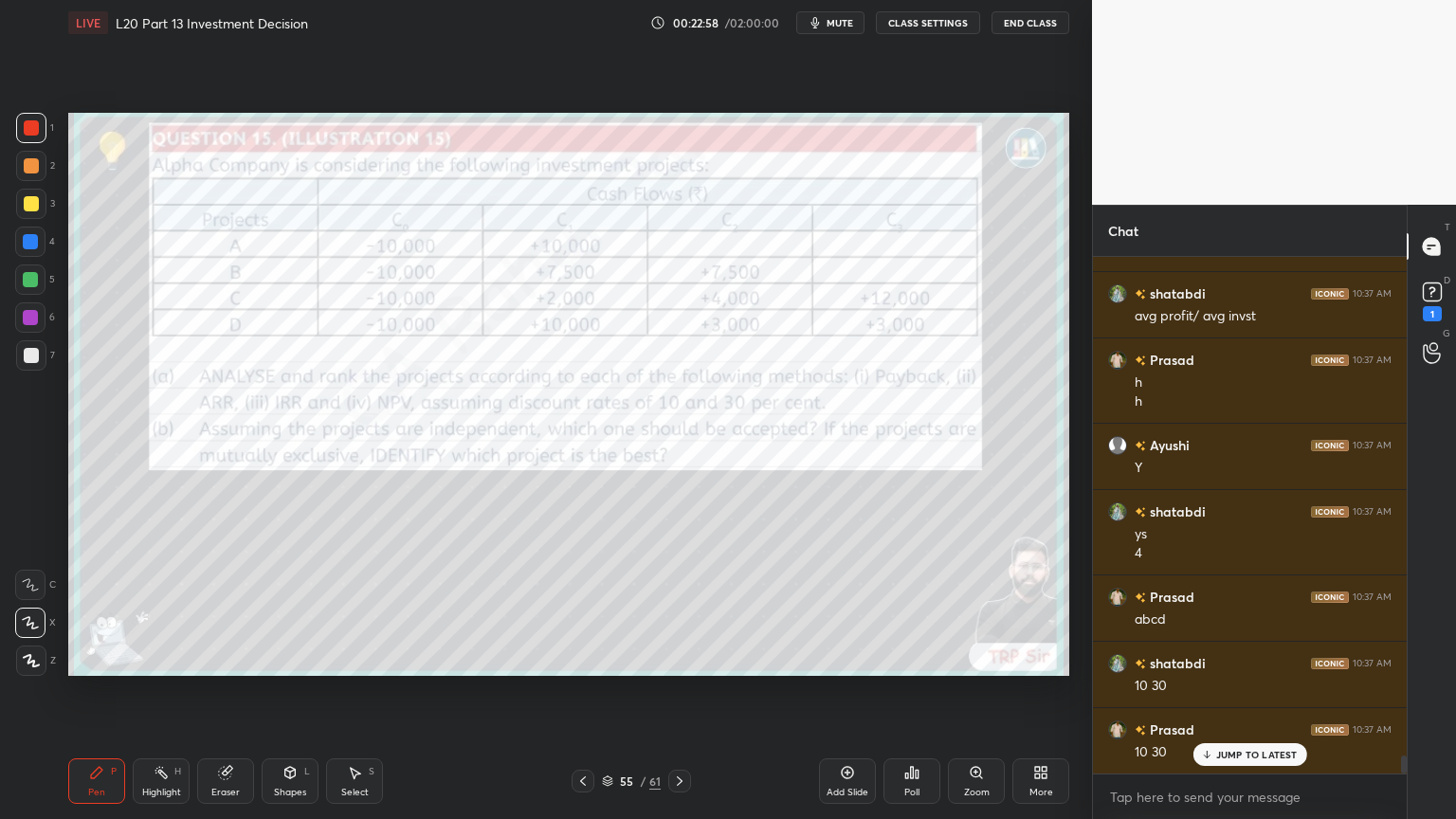 click on "Shapes L" at bounding box center [290, 781] 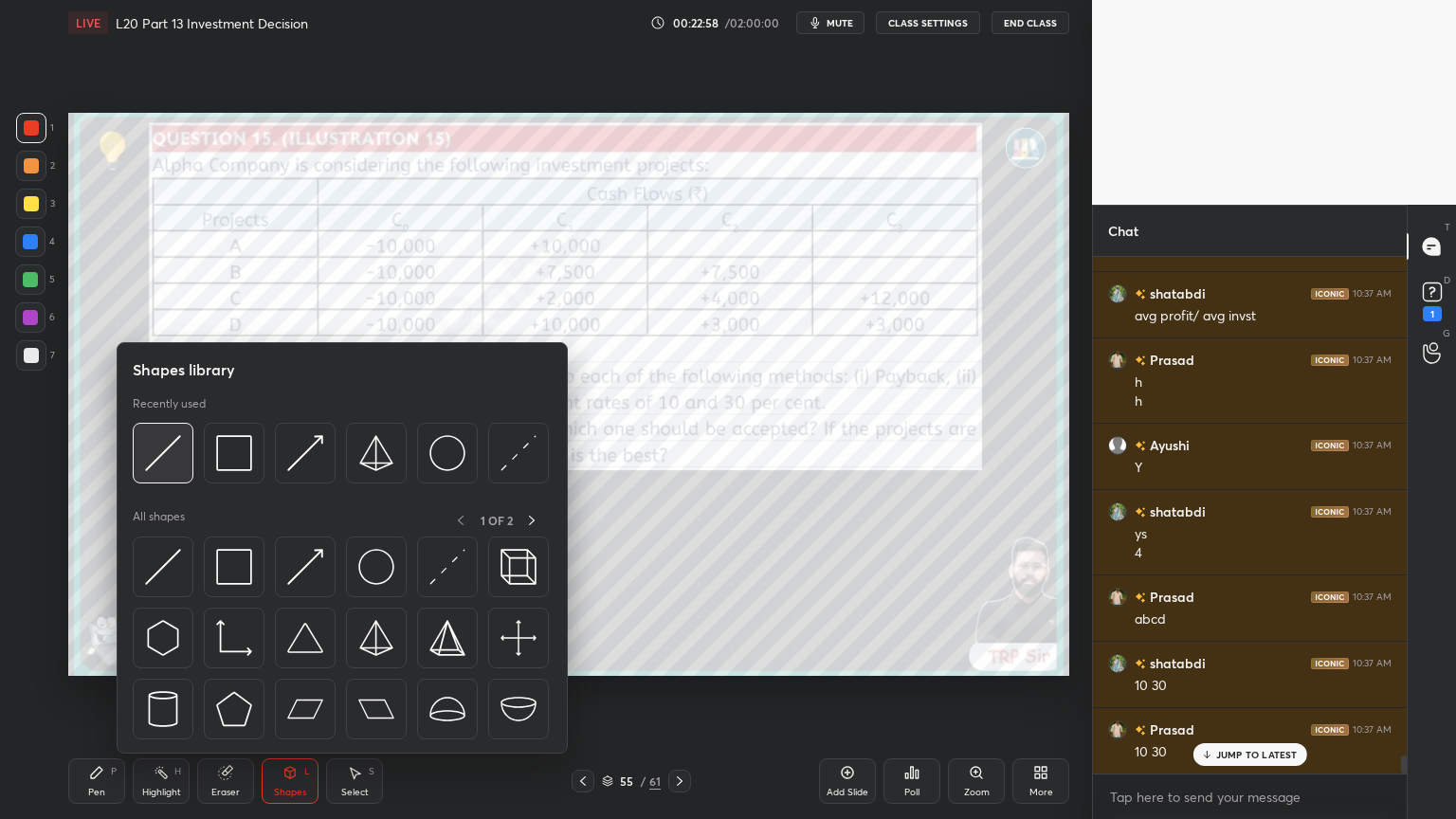 click at bounding box center (163, 453) 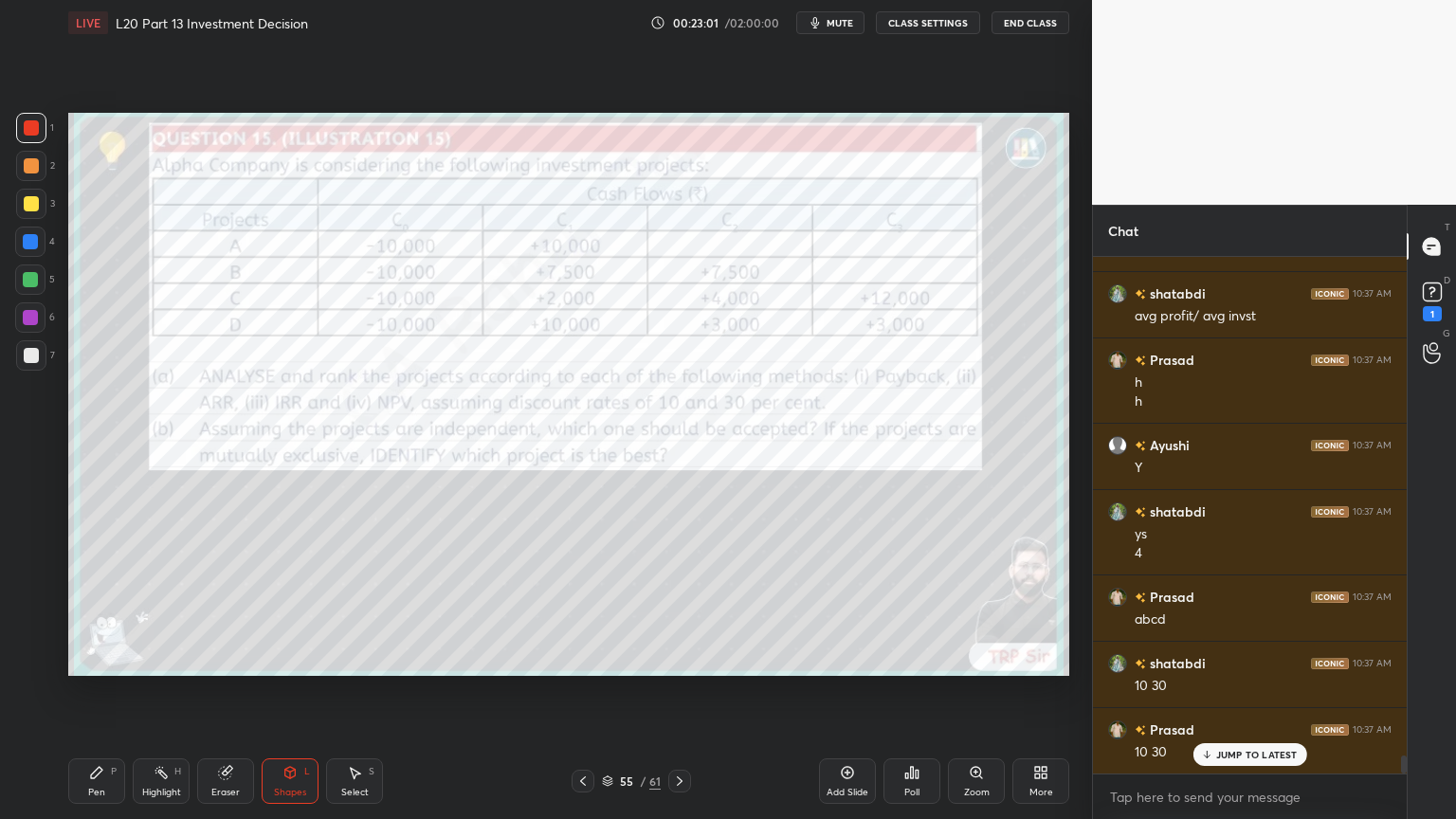 click on "Pen P" at bounding box center [97, 781] 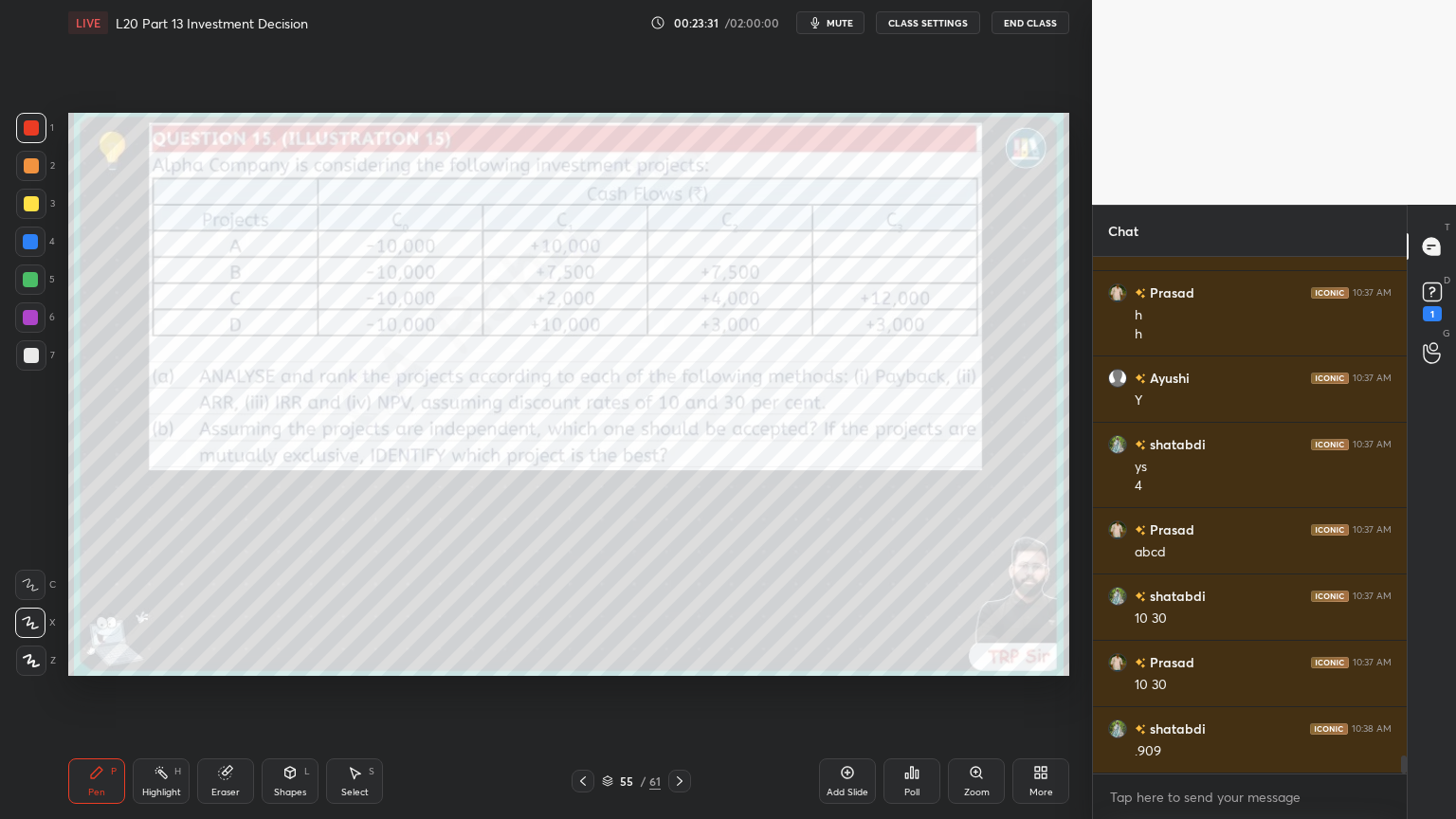 scroll, scrollTop: 14551, scrollLeft: 0, axis: vertical 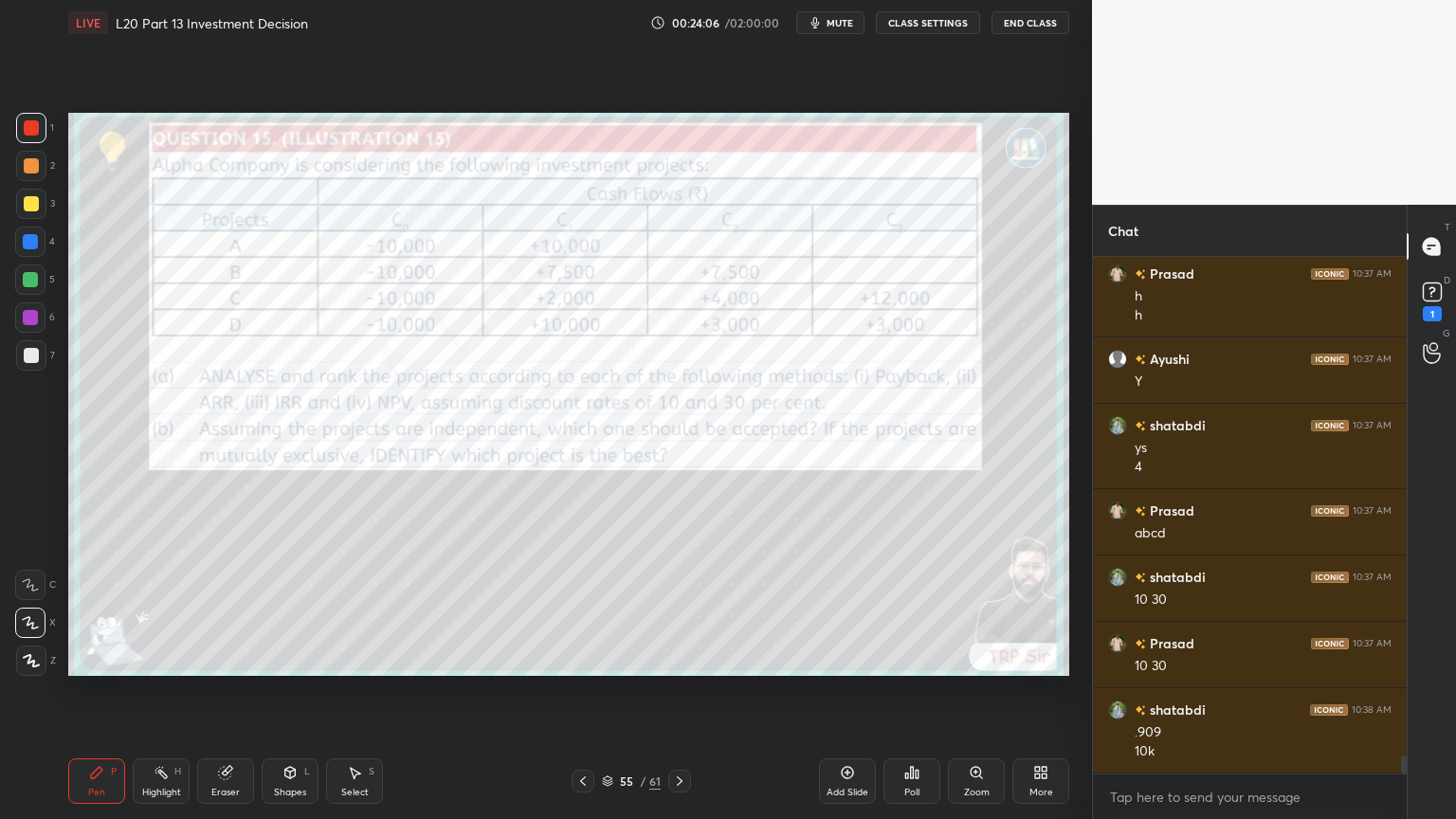 click on "Select S" at bounding box center [355, 781] 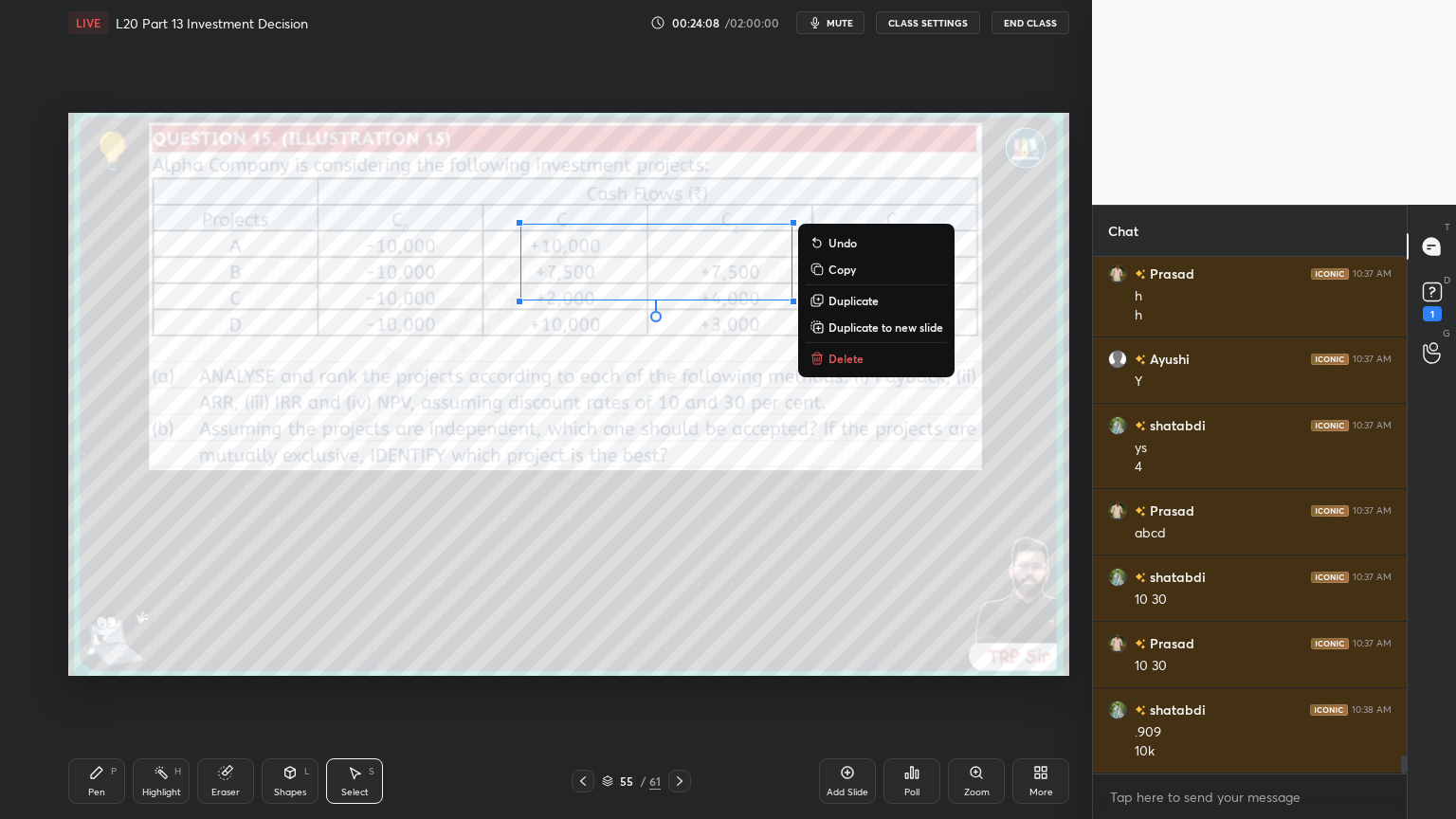 click on "Delete" at bounding box center [846, 358] 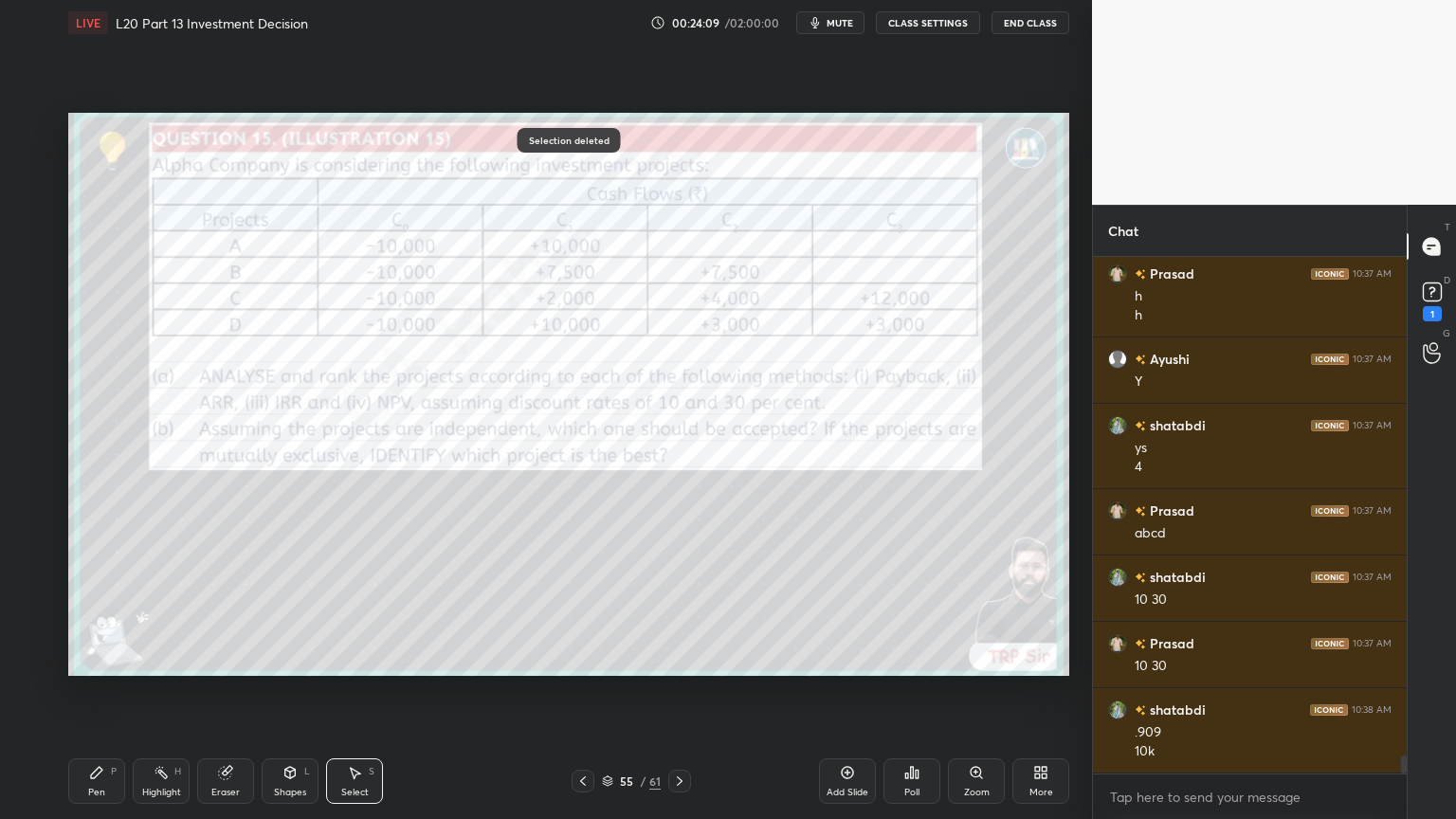 click on "Pen P" at bounding box center [97, 781] 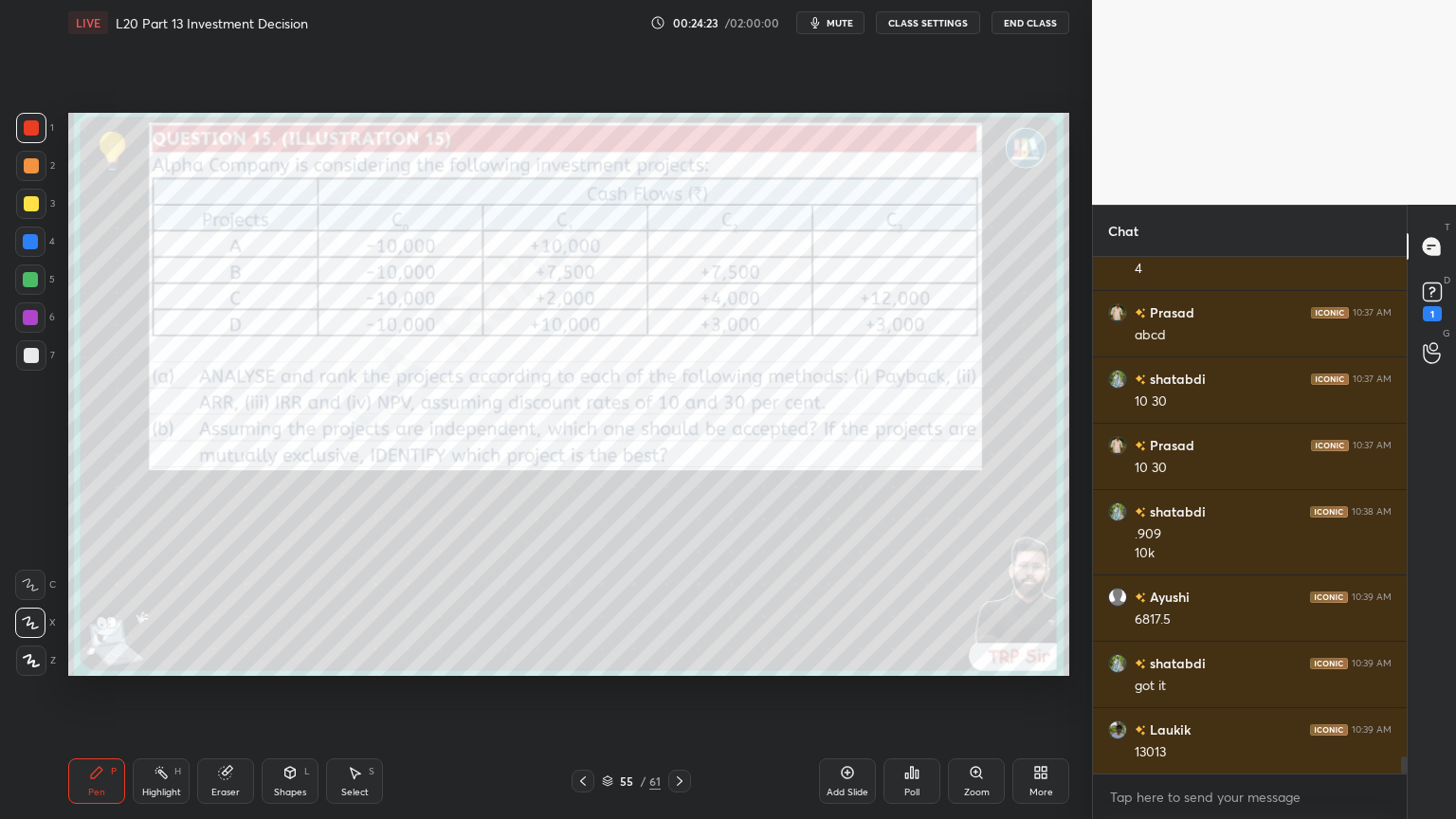 scroll, scrollTop: 14817, scrollLeft: 0, axis: vertical 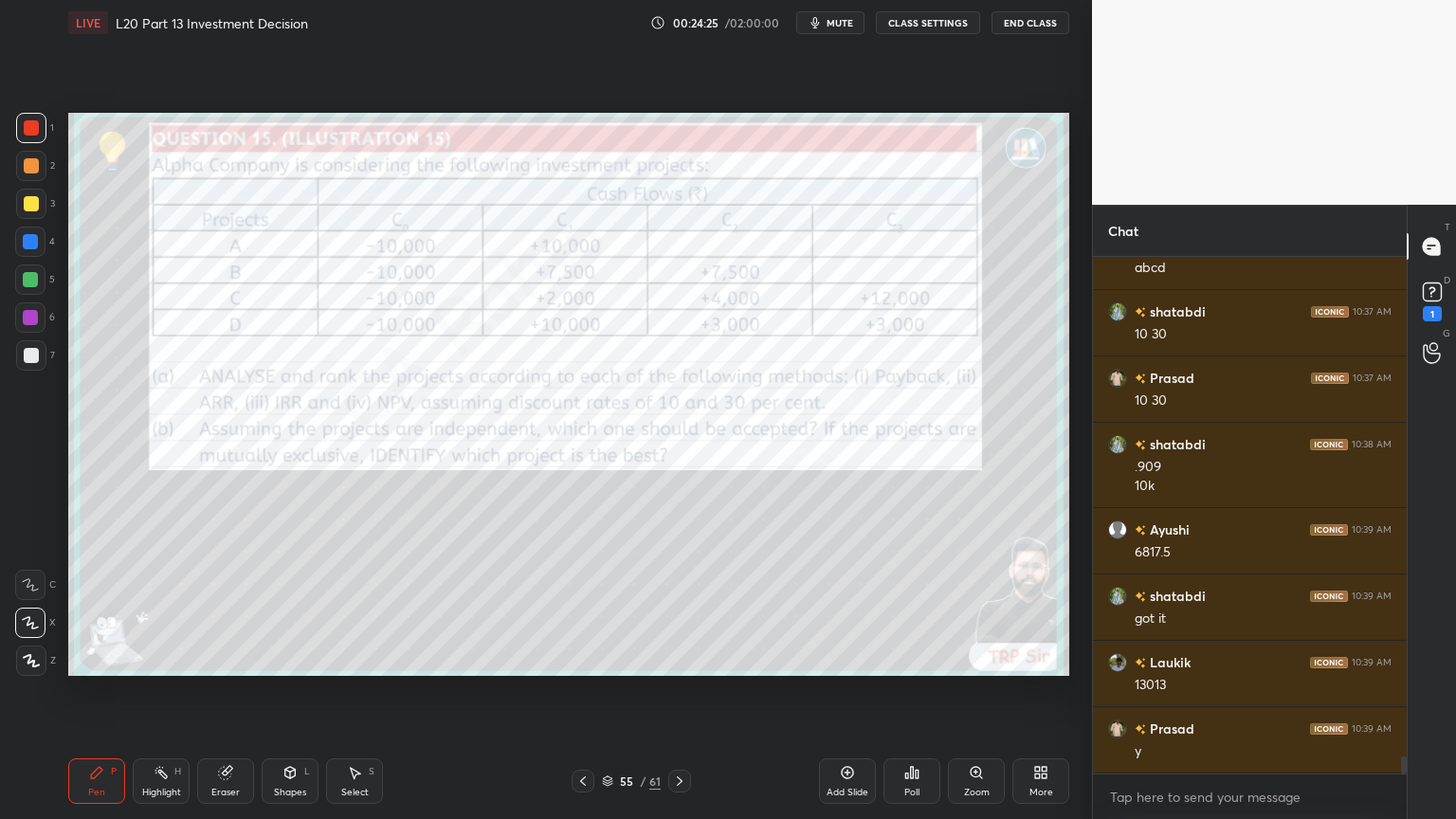 click on "Setting up your live class Poll for   secs No correct answer Start poll" at bounding box center (569, 394) 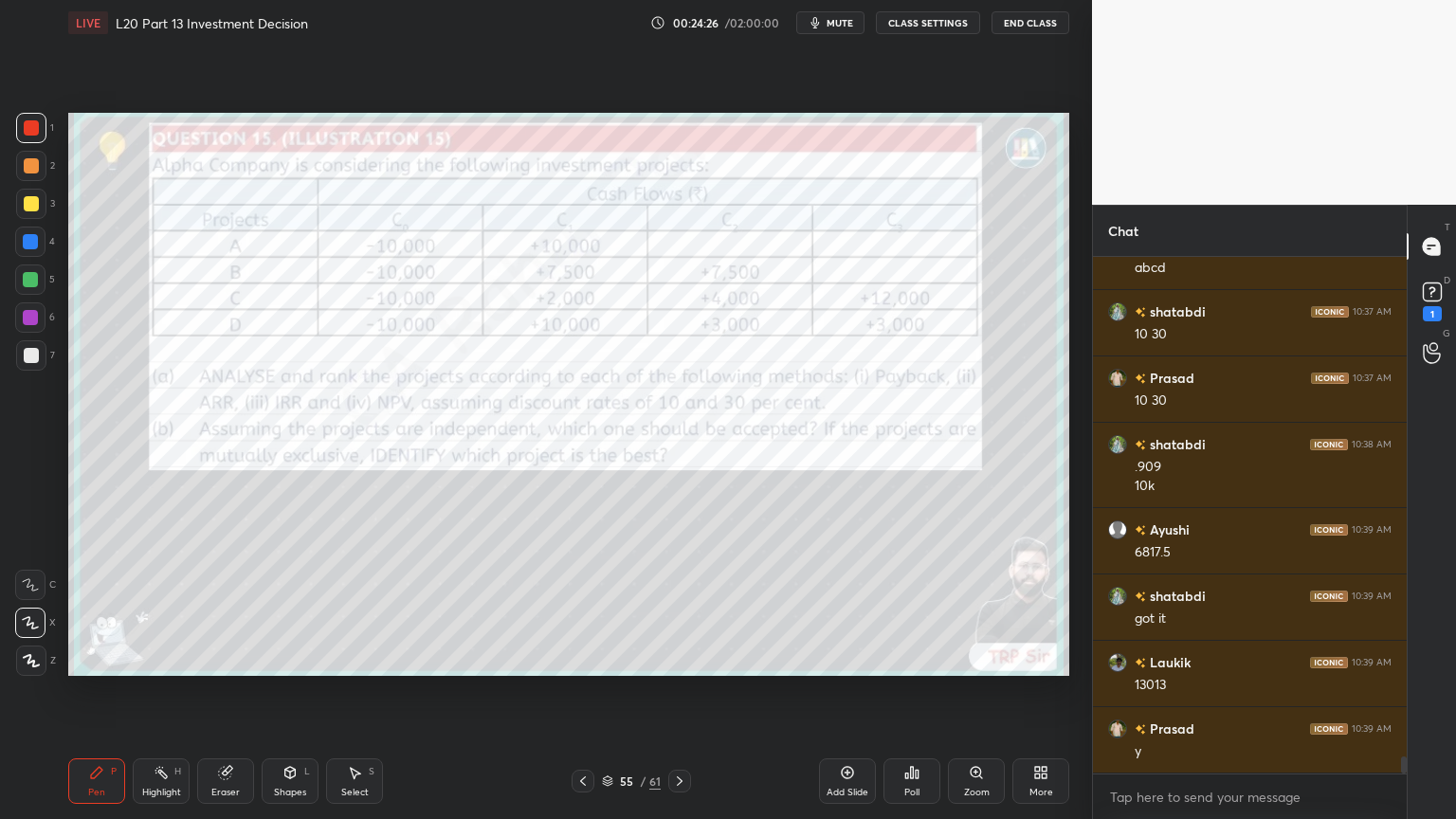 click on "Setting up your live class Poll for   secs No correct answer Start poll" at bounding box center (569, 394) 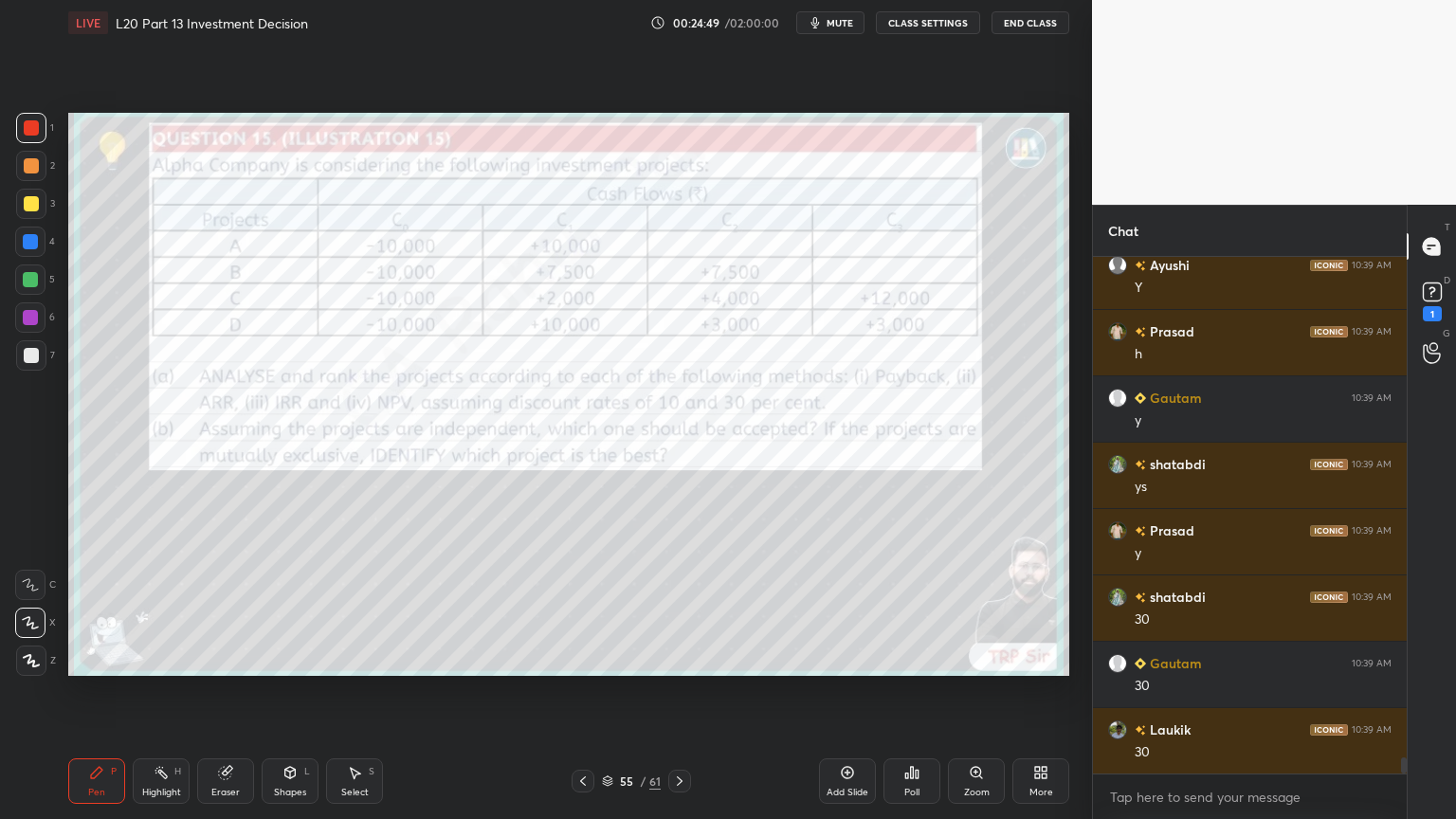 scroll, scrollTop: 15613, scrollLeft: 0, axis: vertical 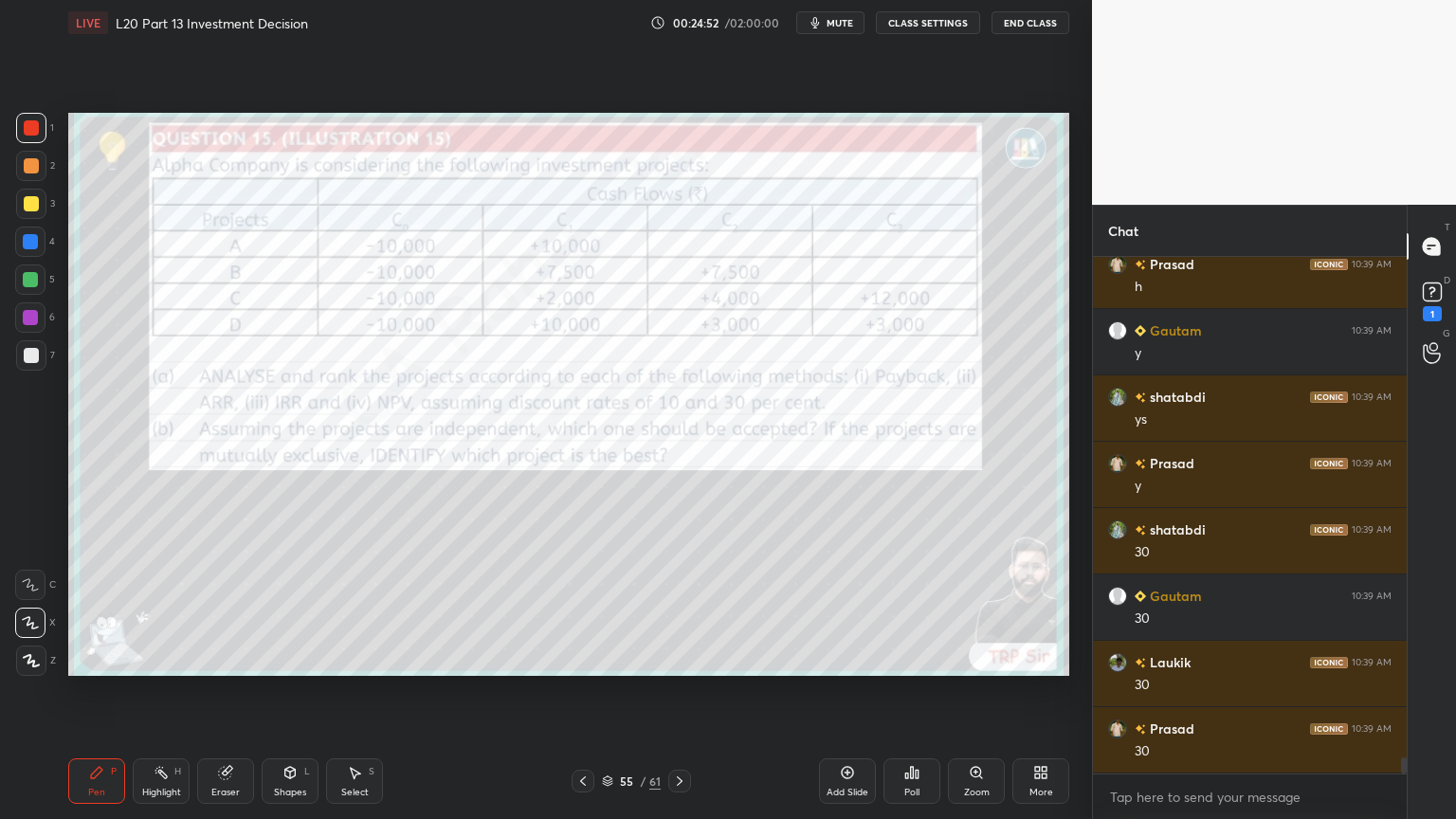 click on "Eraser" at bounding box center [226, 781] 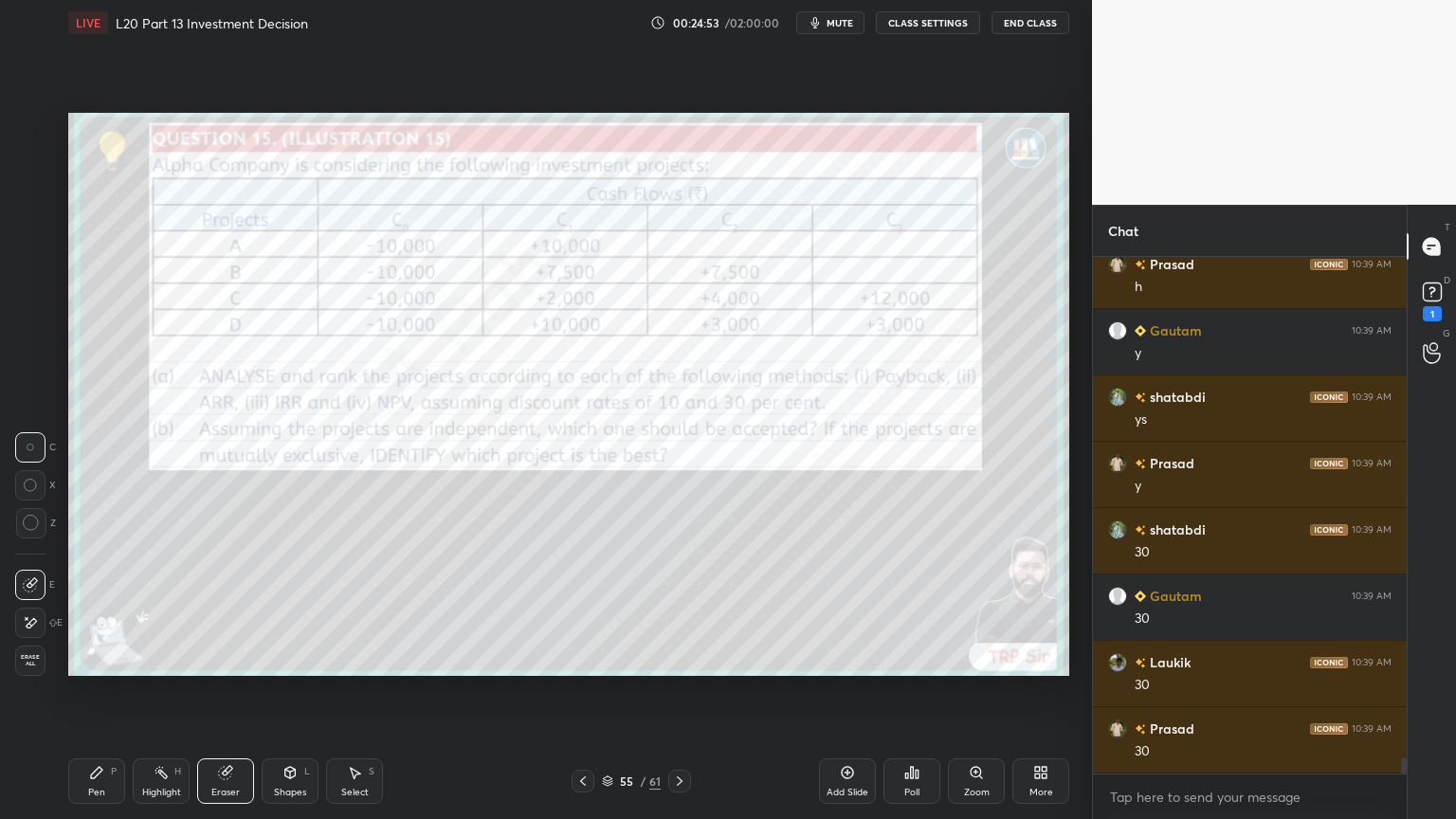 click on "Erase all" at bounding box center [30, 661] 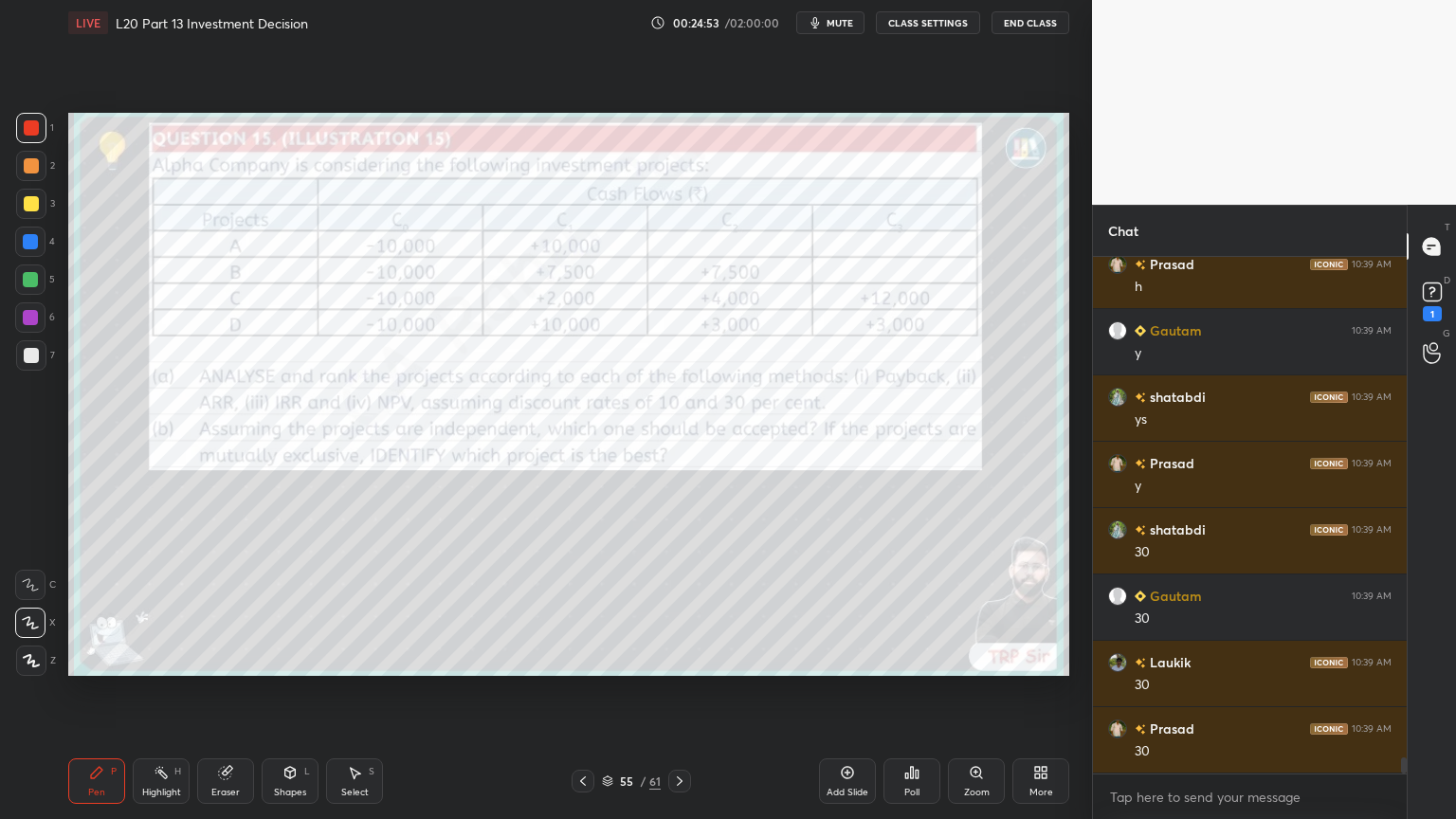 click on "Setting up your live class Poll for   secs No correct answer Start poll" at bounding box center (569, 394) 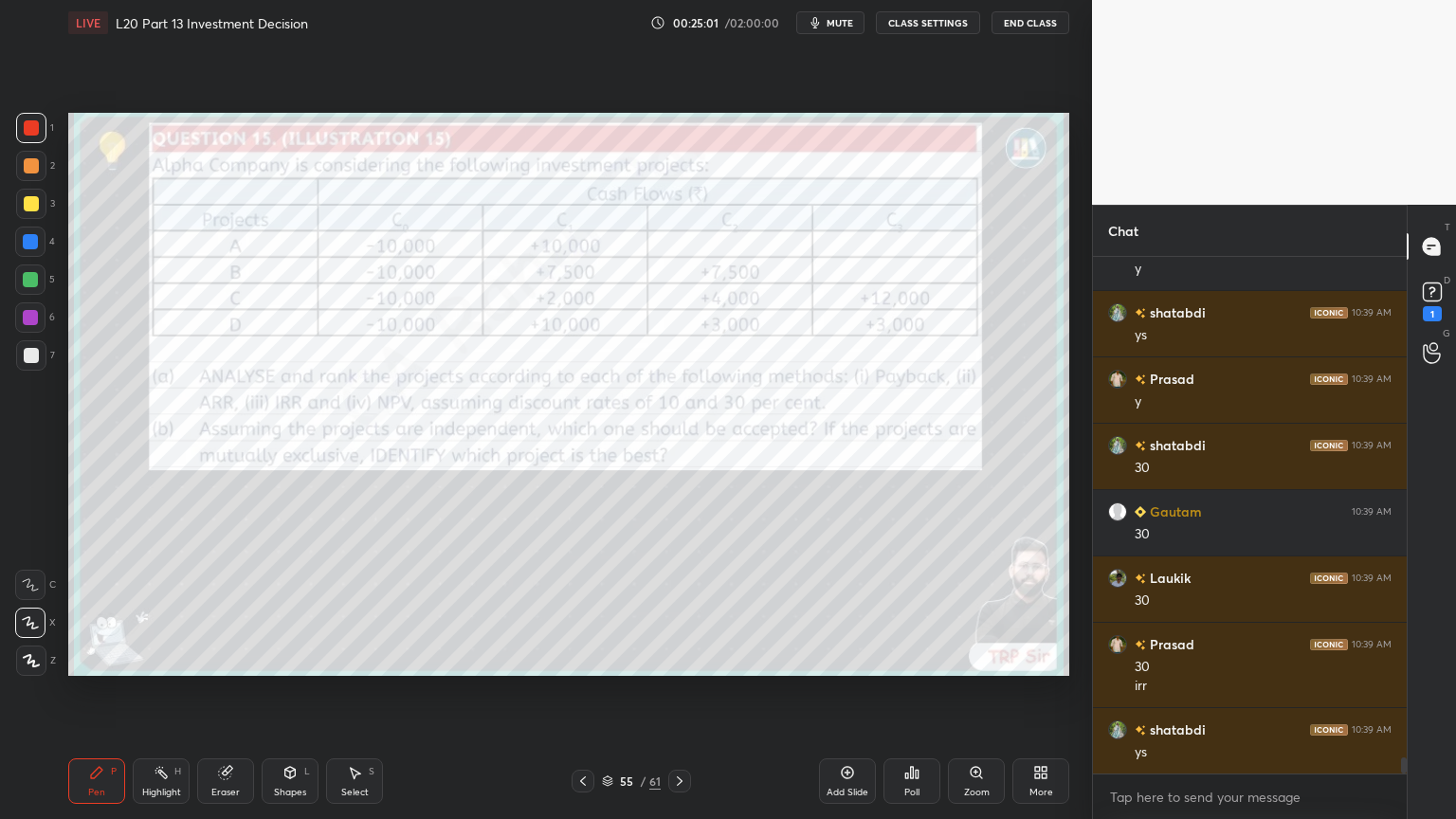 scroll, scrollTop: 15765, scrollLeft: 0, axis: vertical 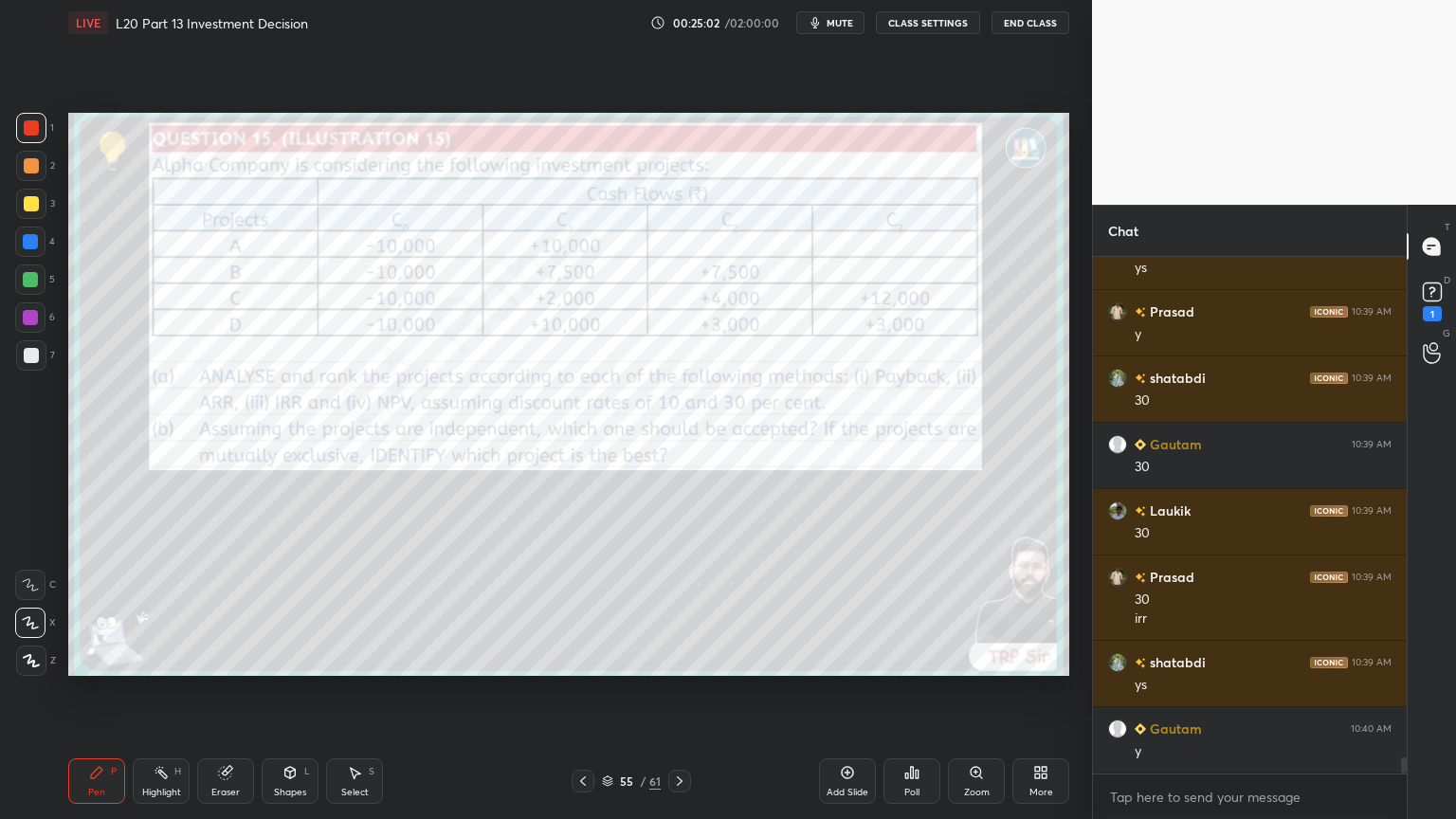 click on "Eraser" at bounding box center (226, 781) 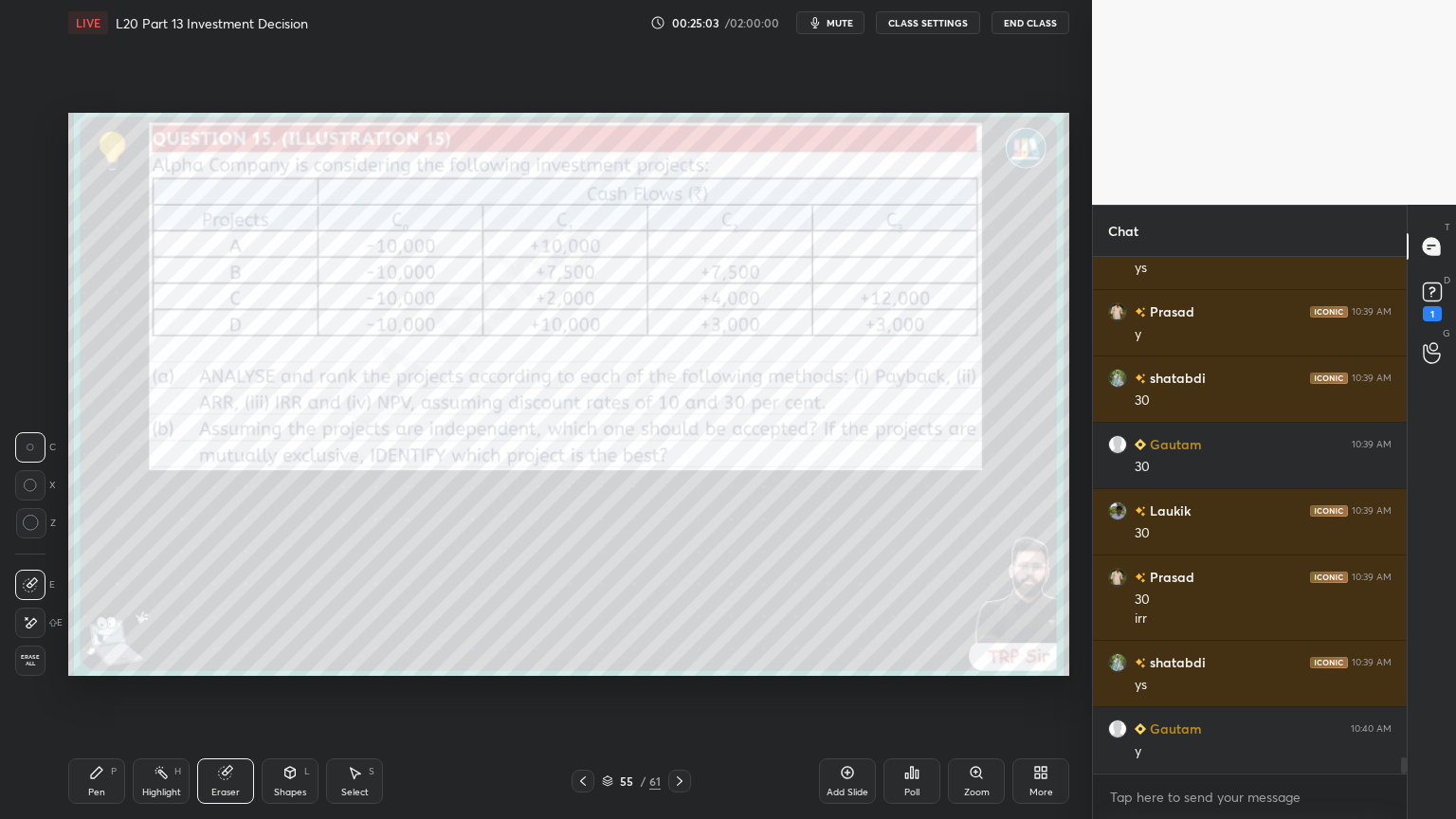 click on "1 2 3 4 5 6 7 C X Z C X Z E E Erase all   H H" at bounding box center [30, 394] 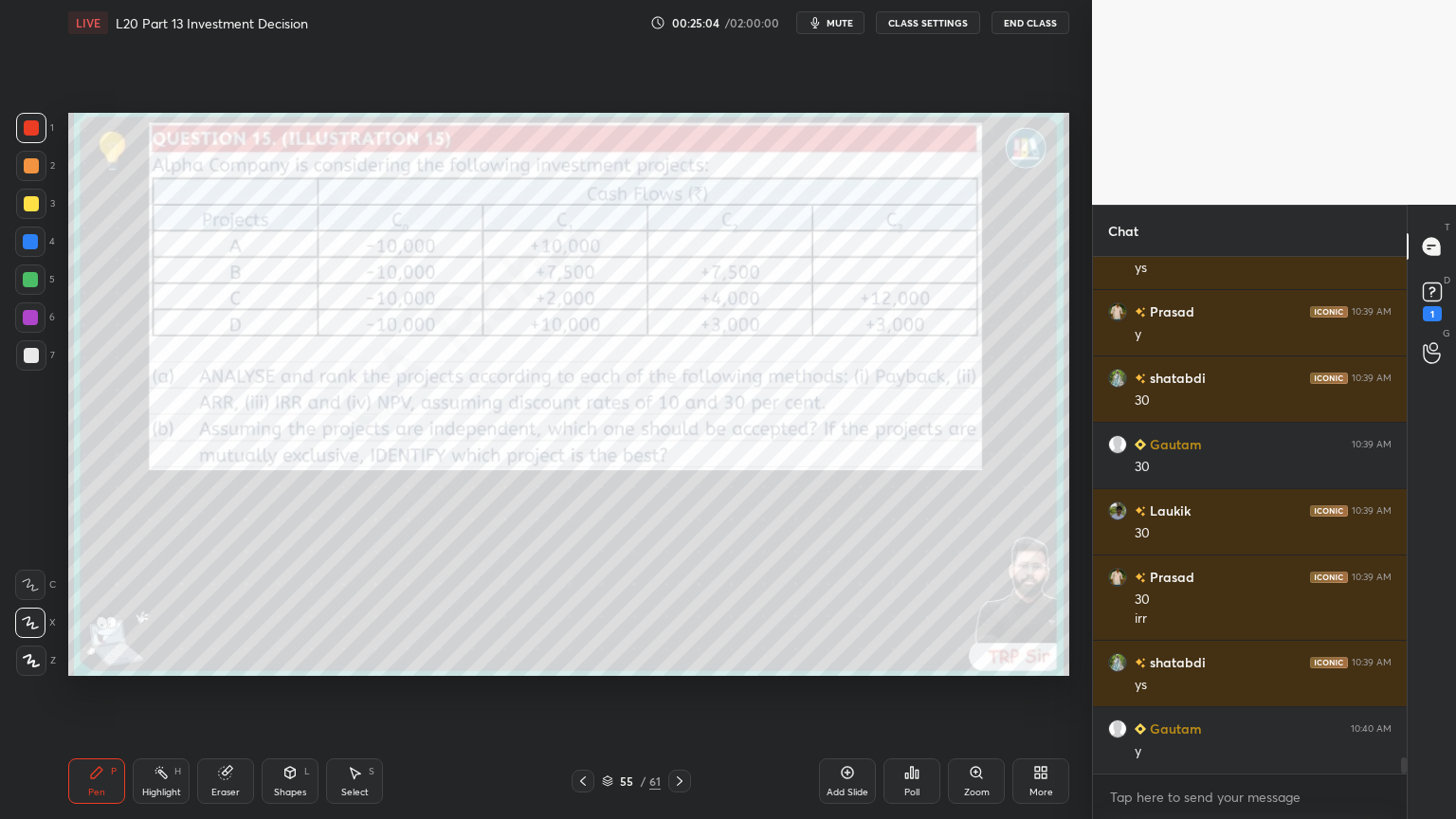 click on "P" at bounding box center [114, 772] 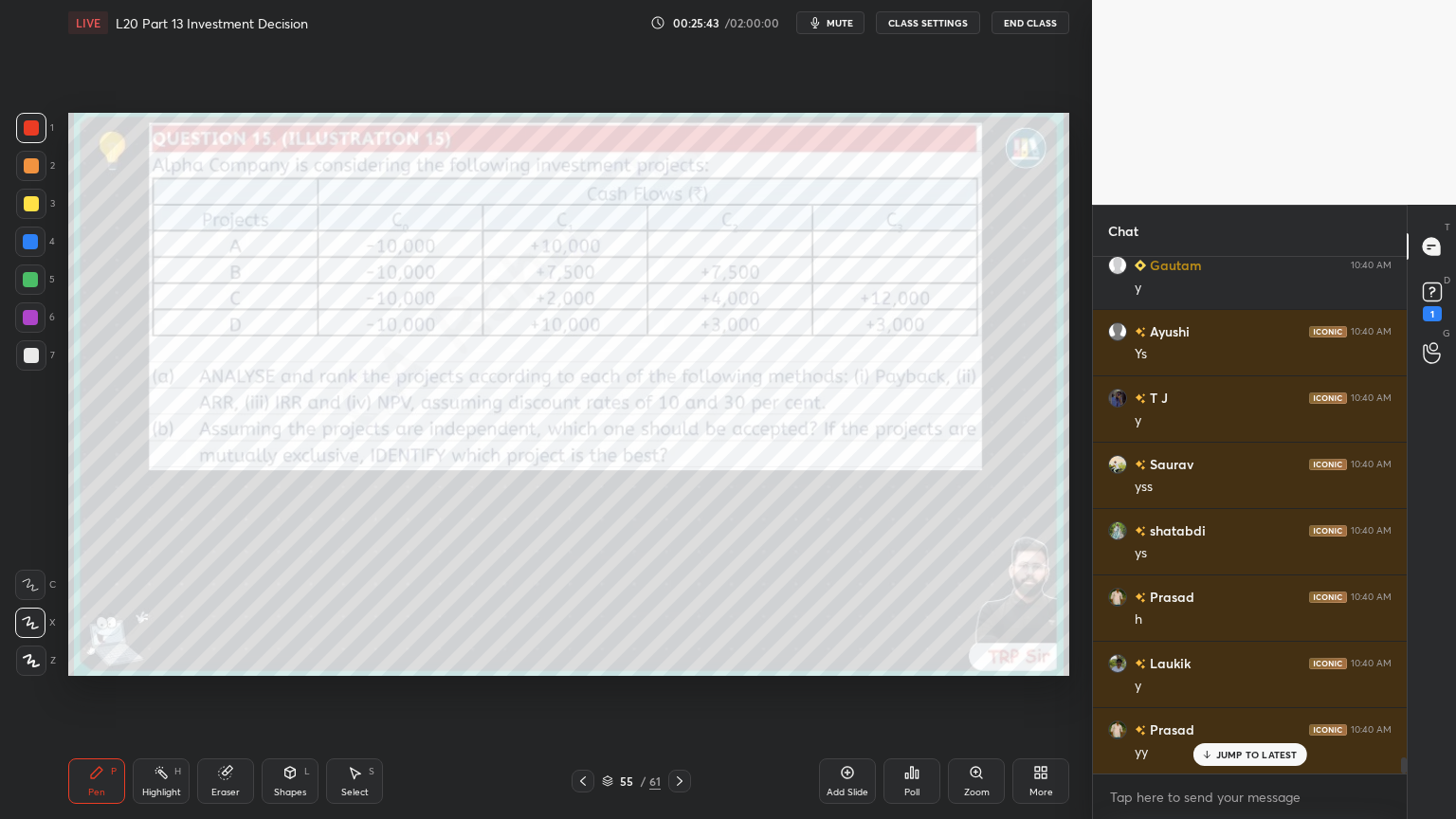 scroll, scrollTop: 16296, scrollLeft: 0, axis: vertical 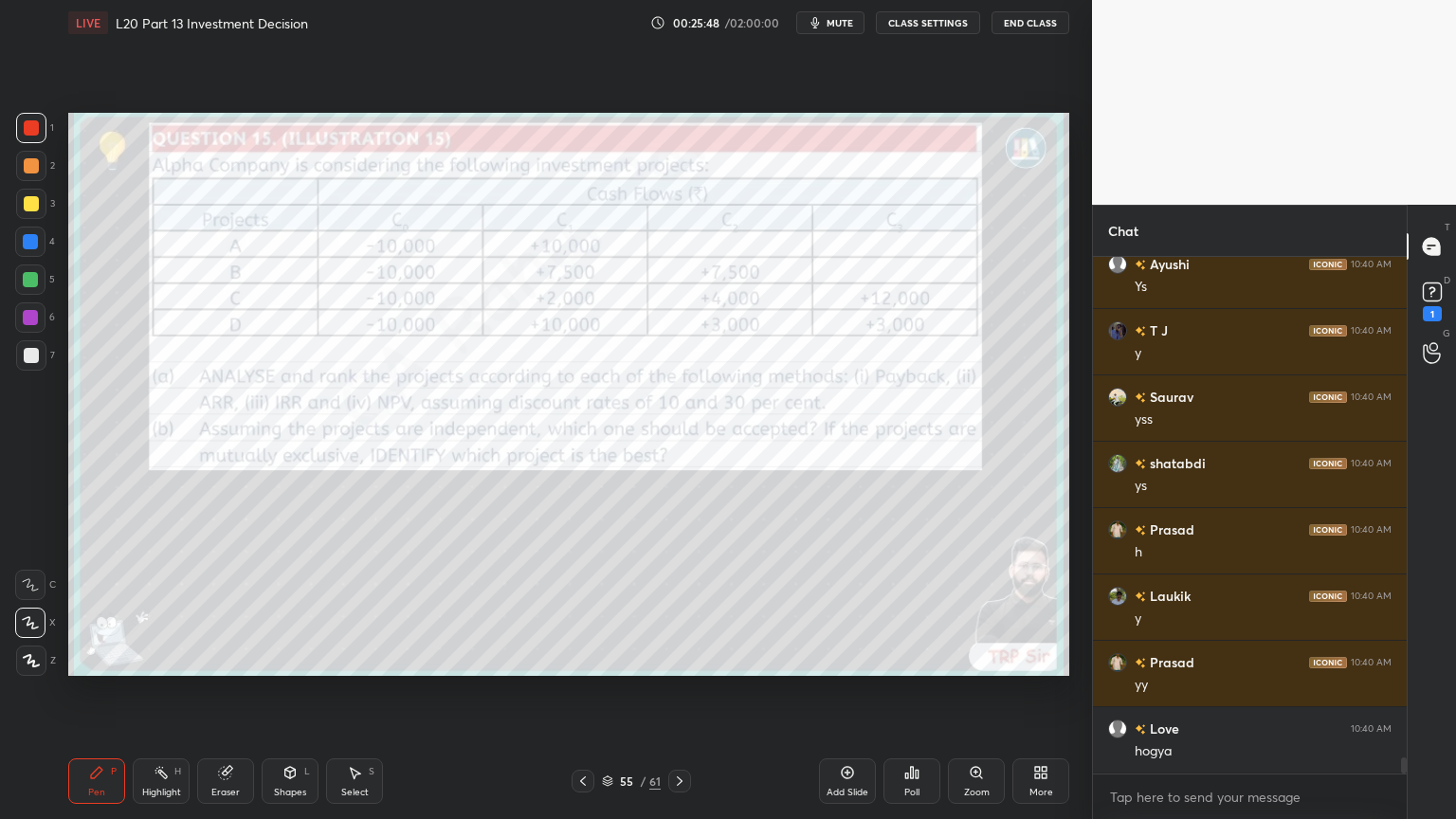 click on "Eraser" at bounding box center (226, 792) 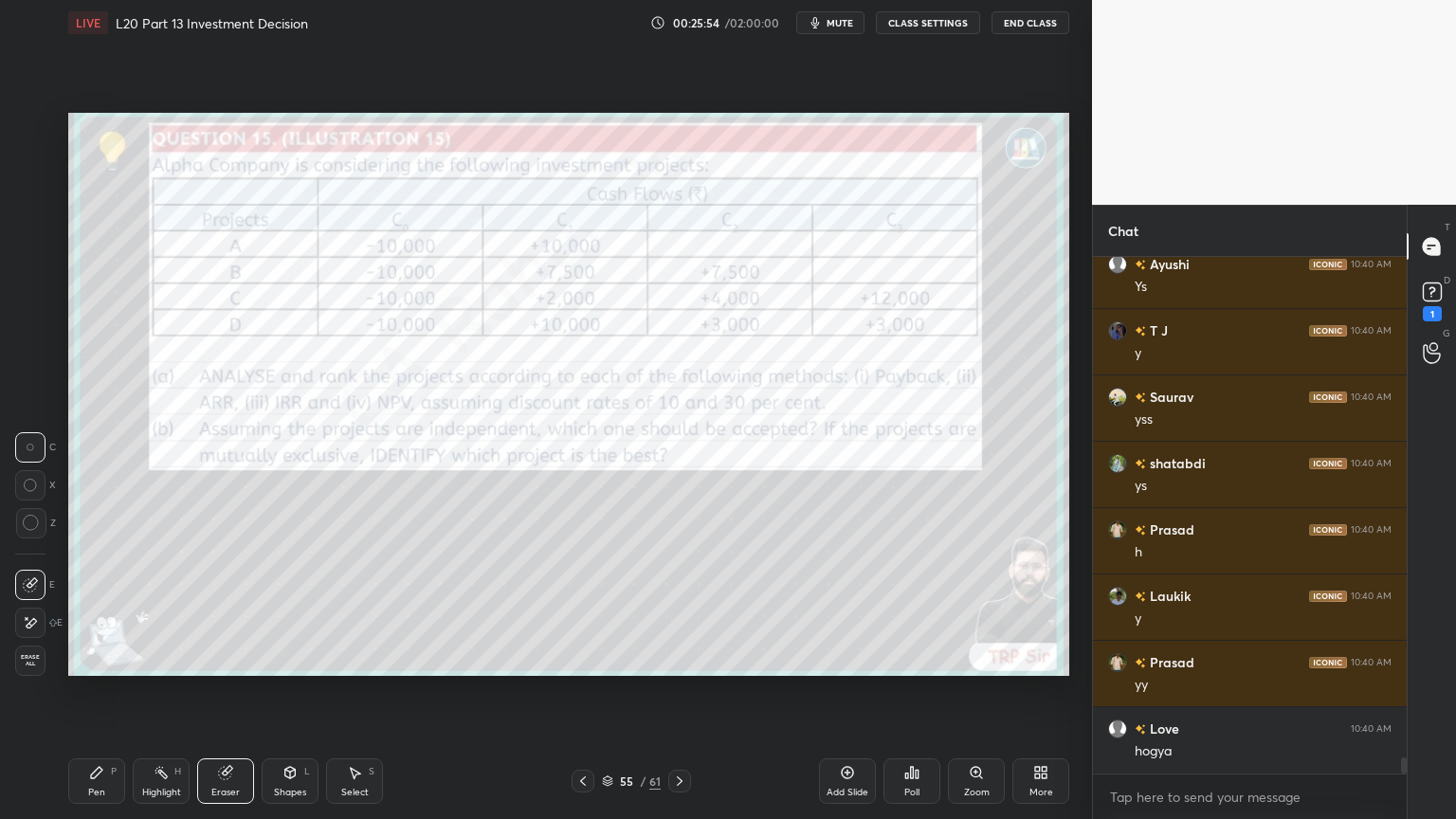 click on "Pen P" at bounding box center [97, 781] 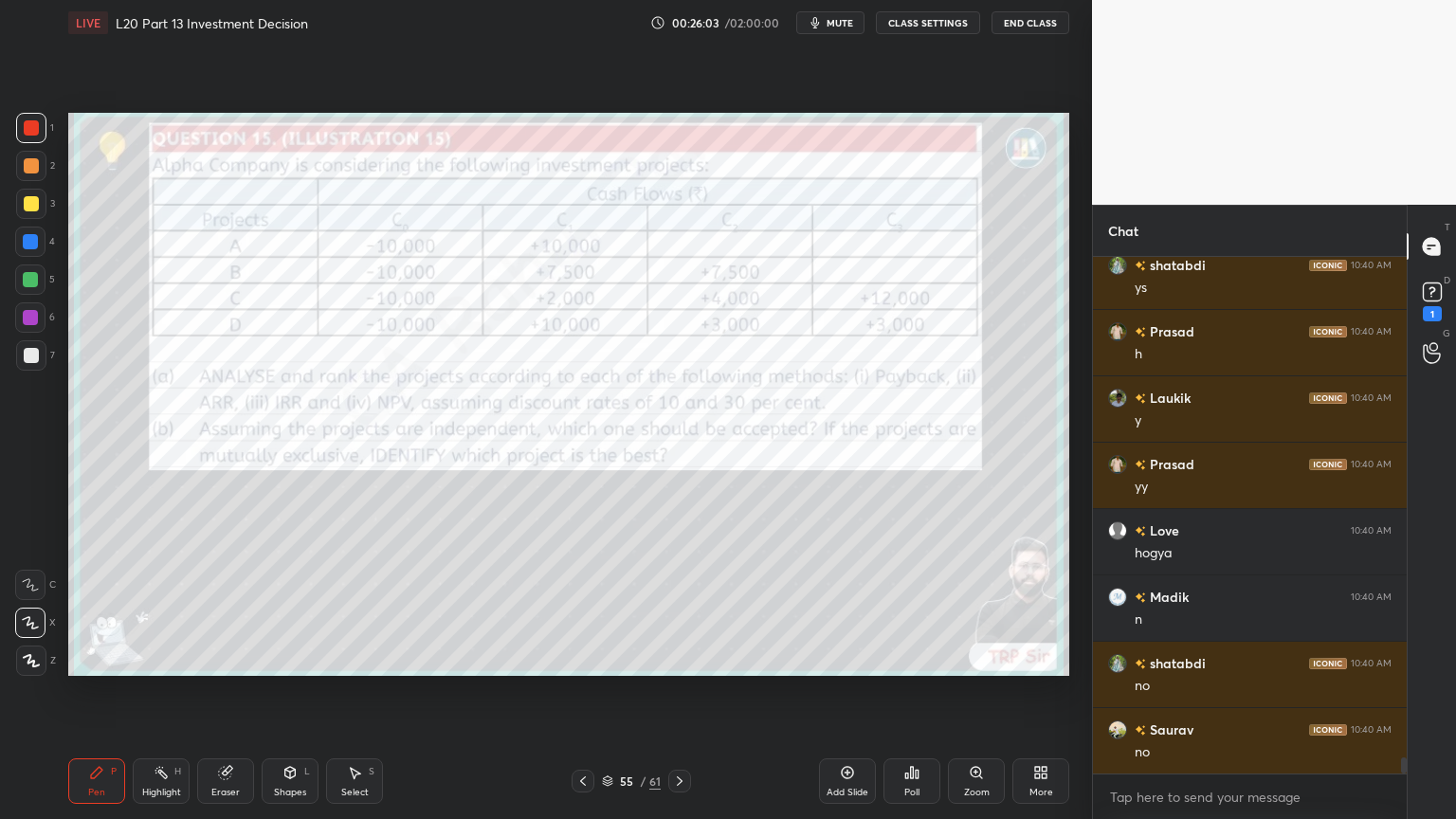 scroll, scrollTop: 16561, scrollLeft: 0, axis: vertical 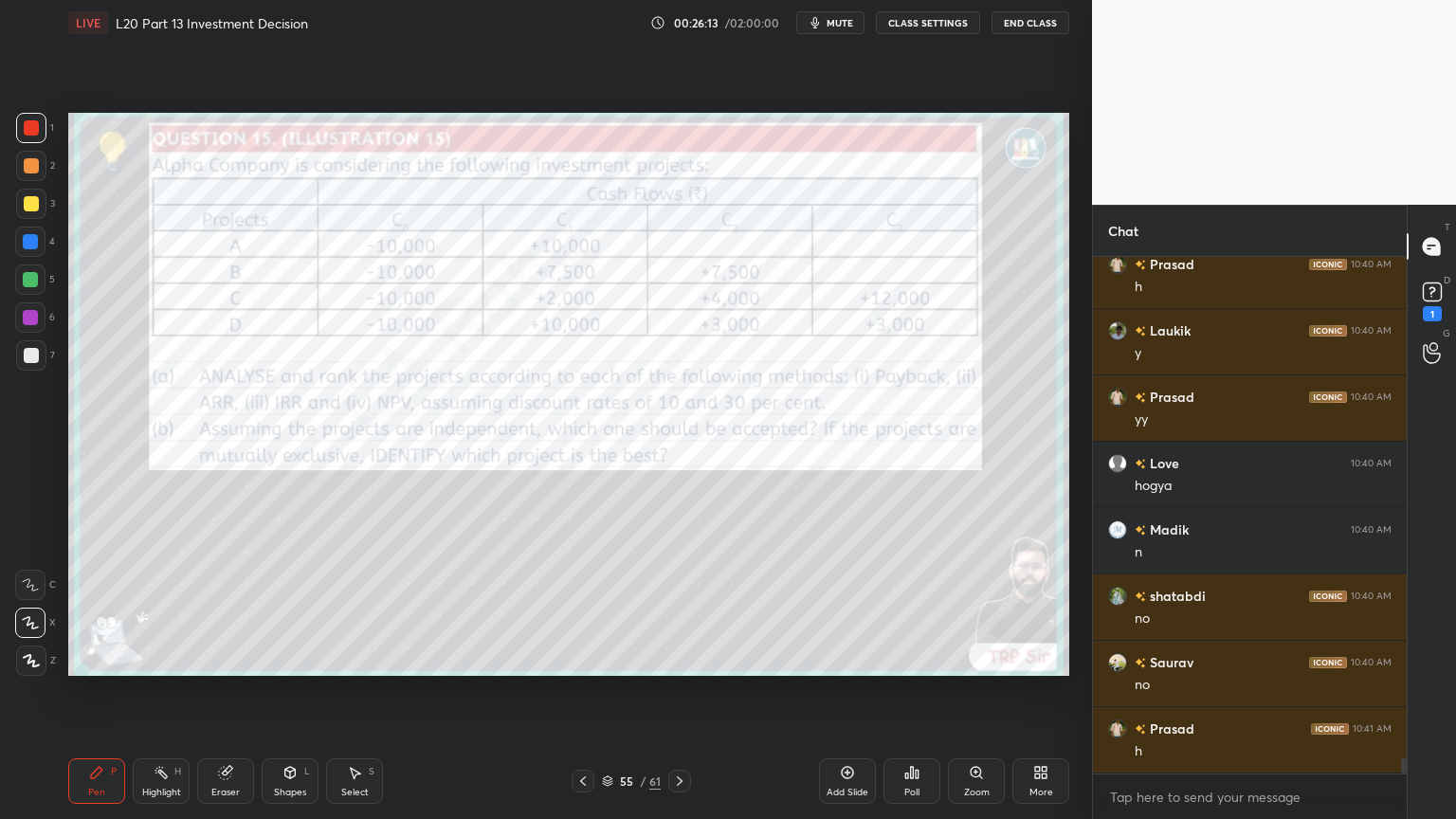 click on "1 2 3 4 5 6 7 C X Z C X Z E E Erase all   H H" at bounding box center (30, 394) 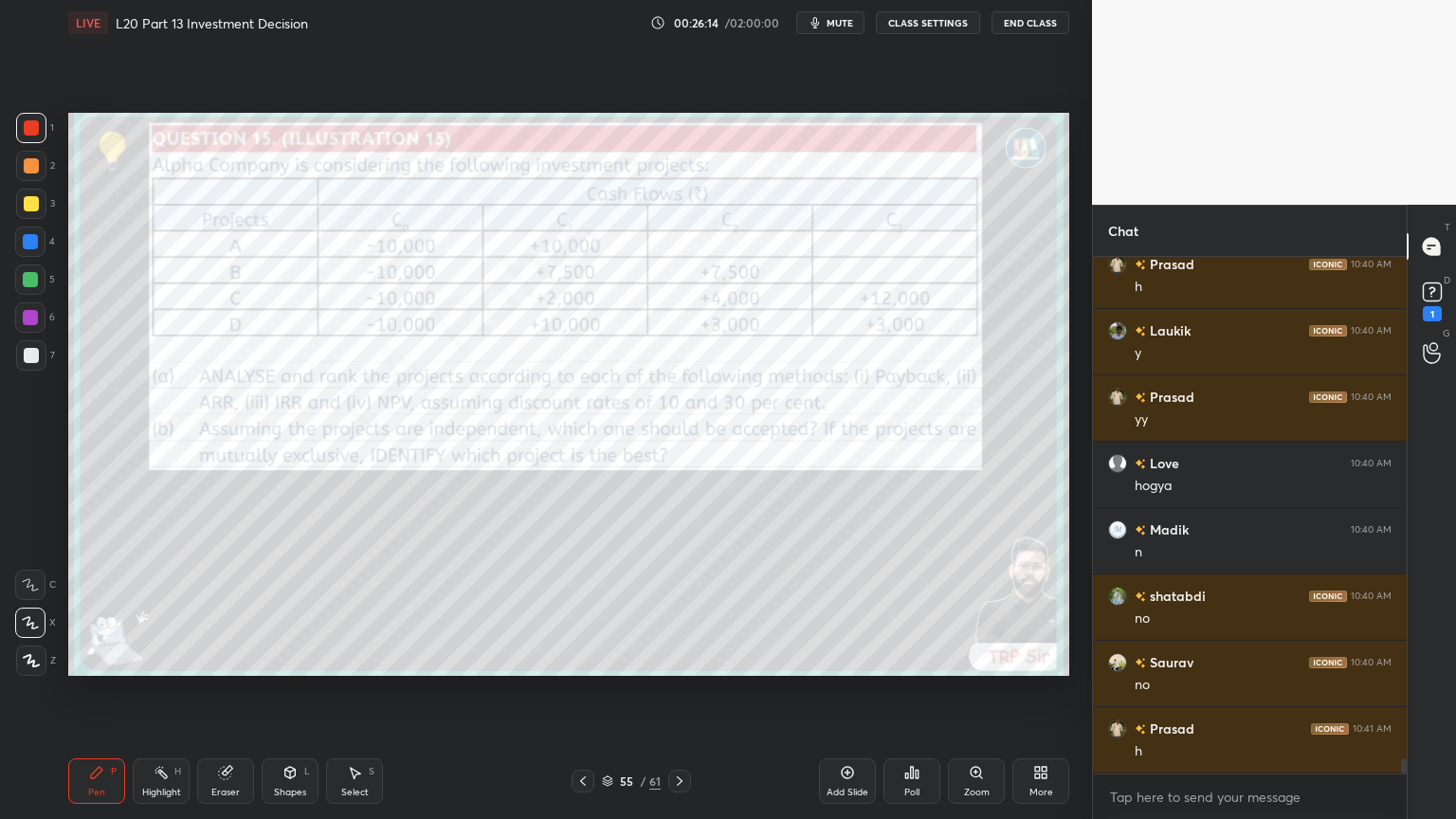 click on "Setting up your live class Poll for   secs No correct answer Start poll" at bounding box center (569, 394) 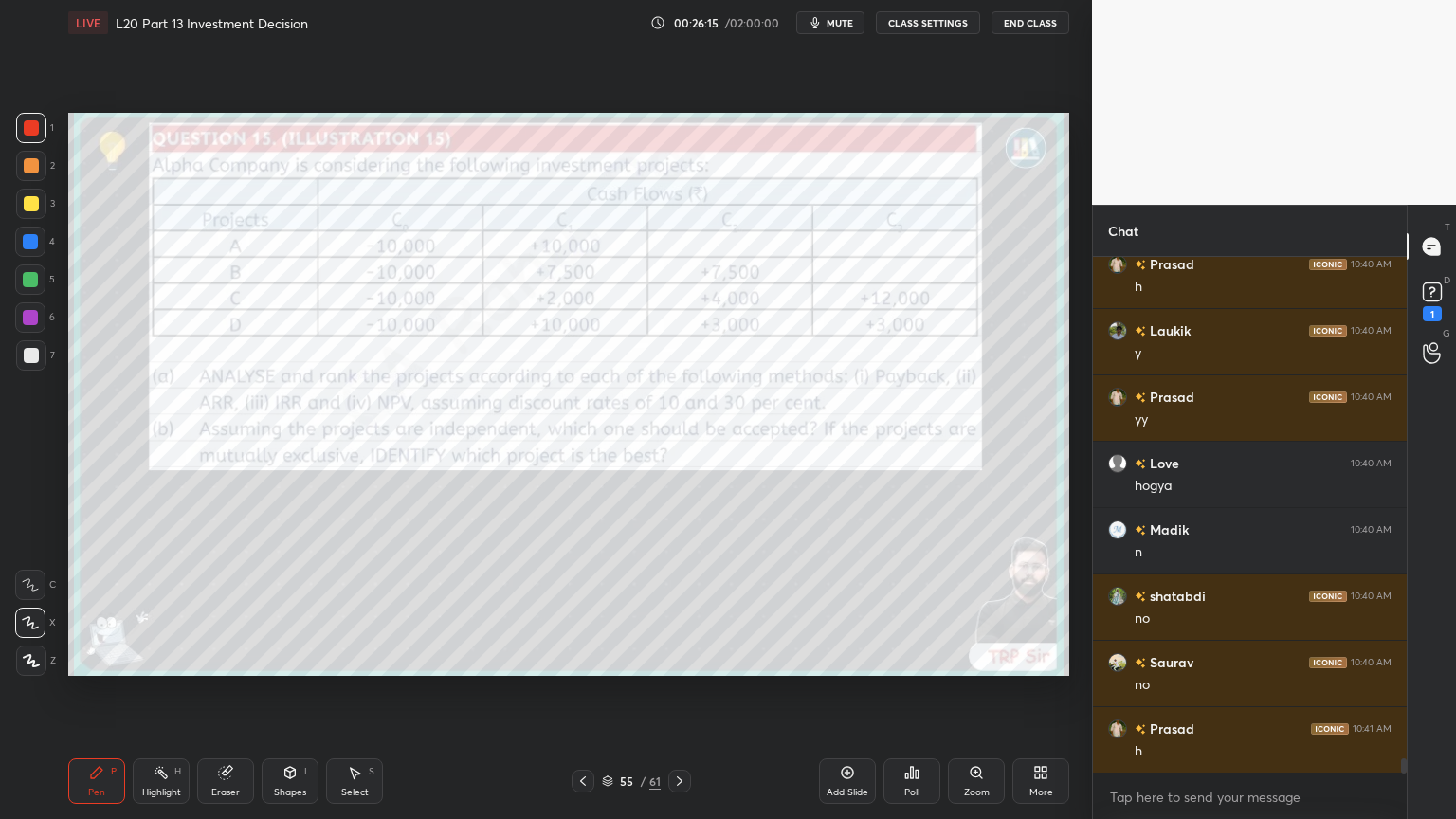 click at bounding box center (31, 355) 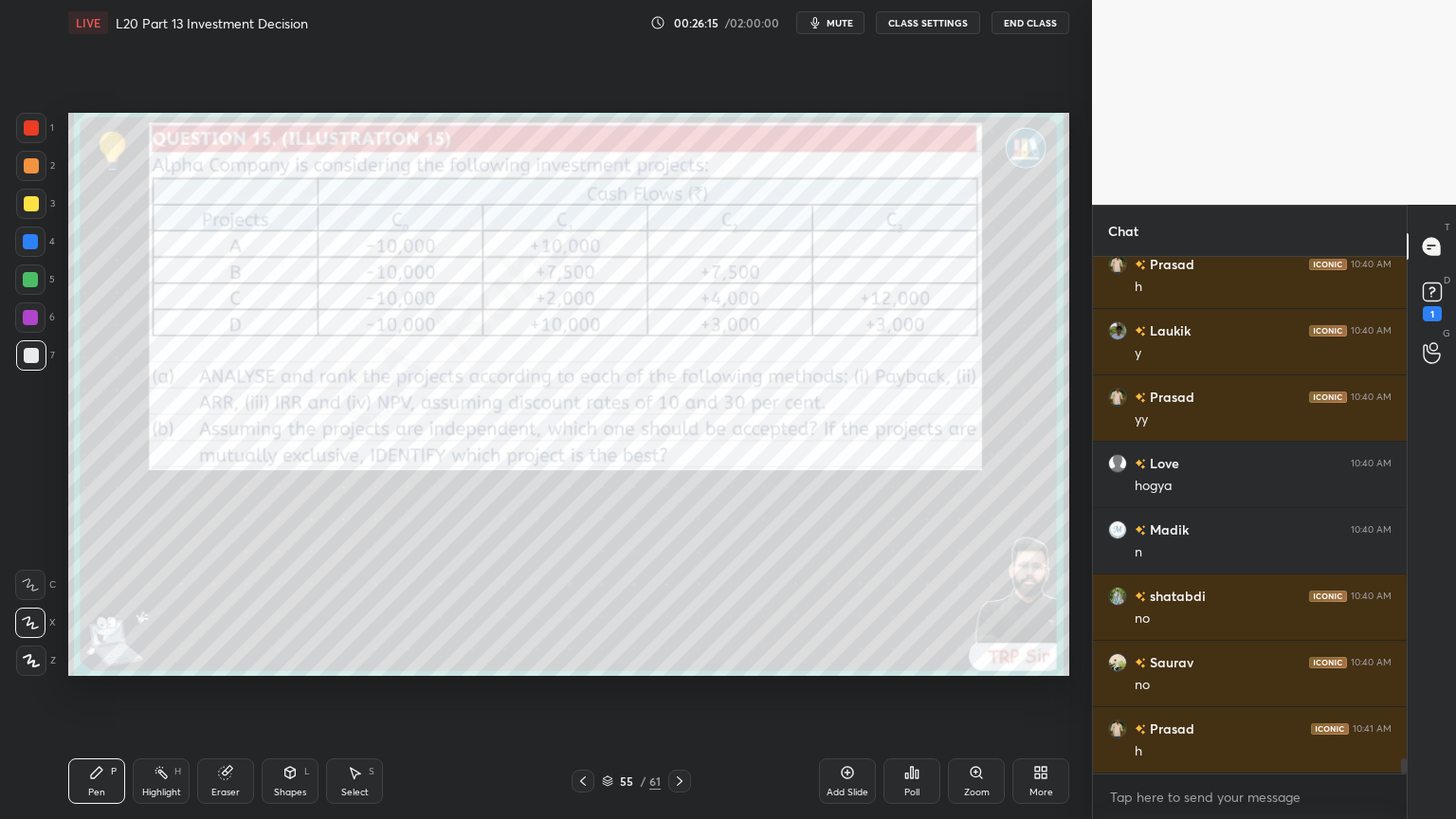 click at bounding box center [30, 280] 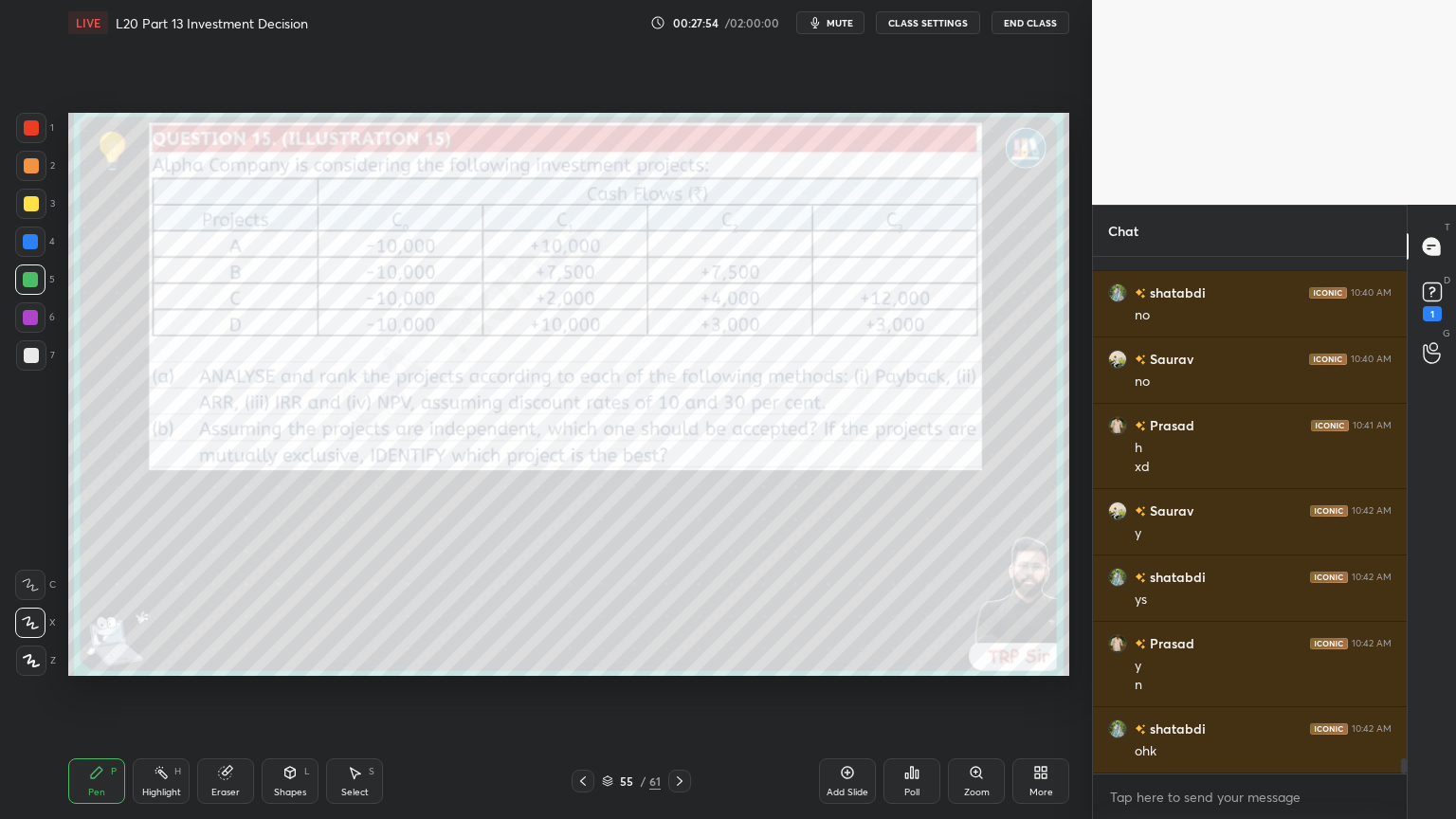 scroll, scrollTop: 16883, scrollLeft: 0, axis: vertical 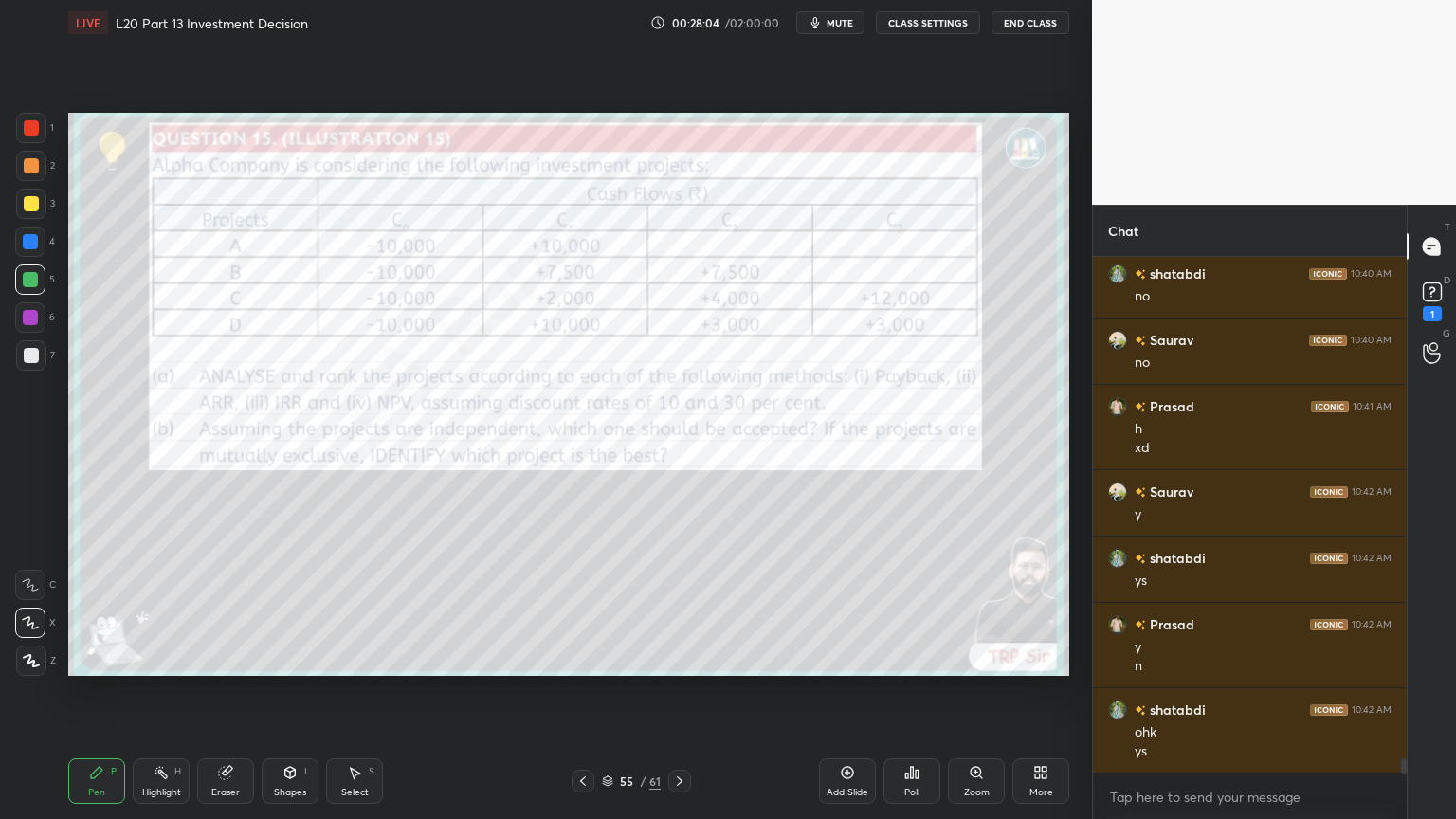 click 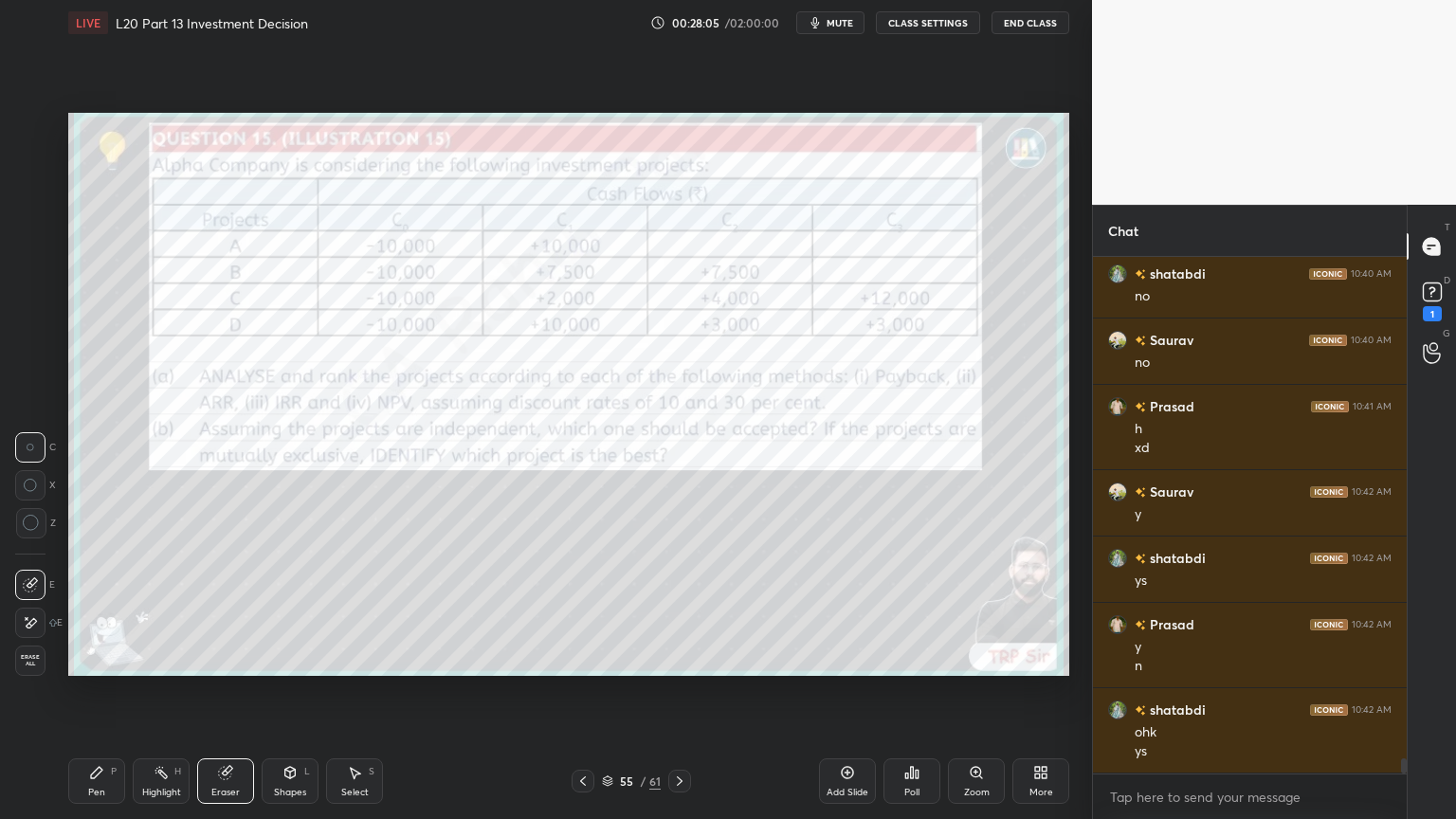 click on "Erase all" at bounding box center (30, 661) 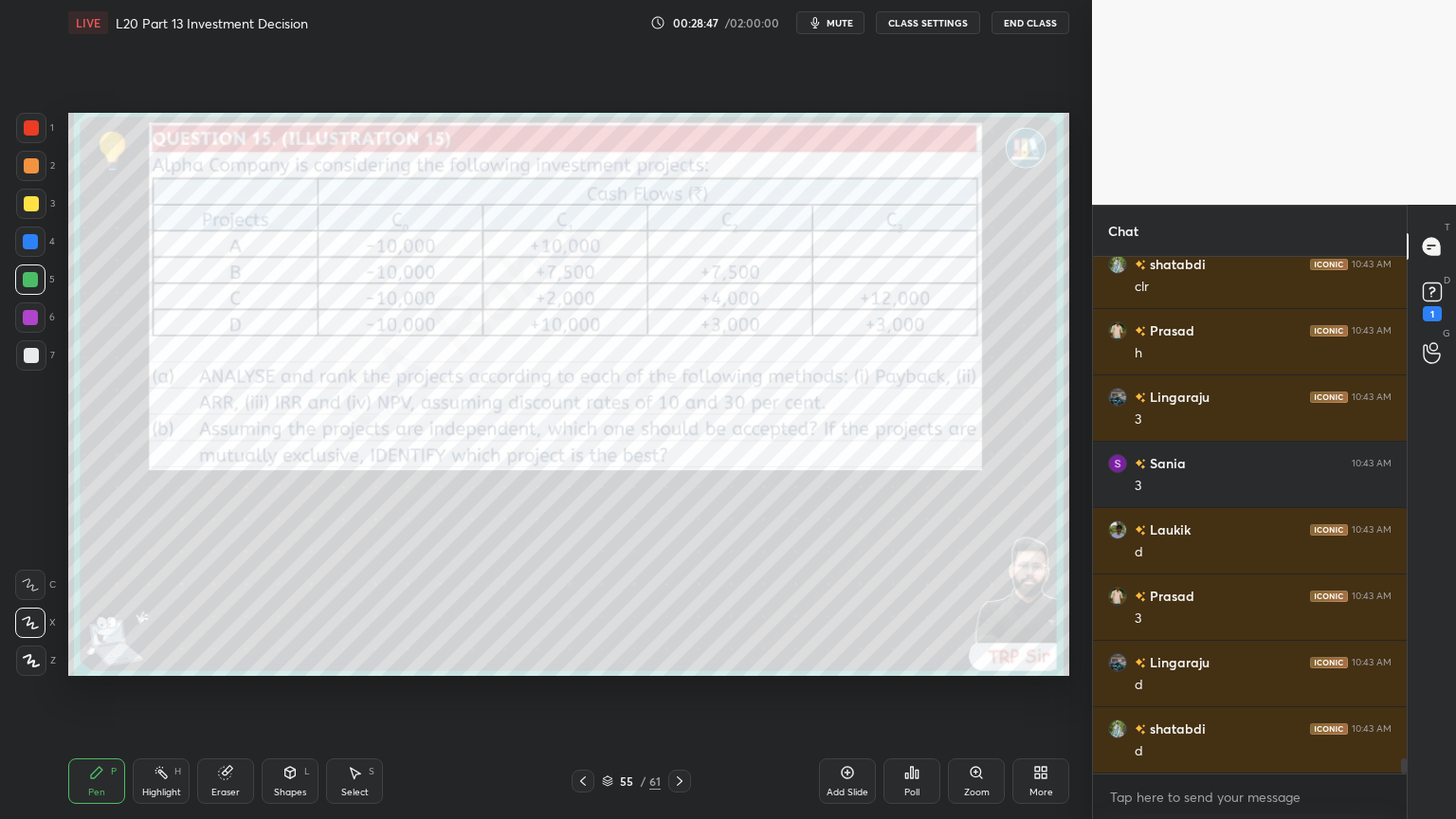 scroll, scrollTop: 17480, scrollLeft: 0, axis: vertical 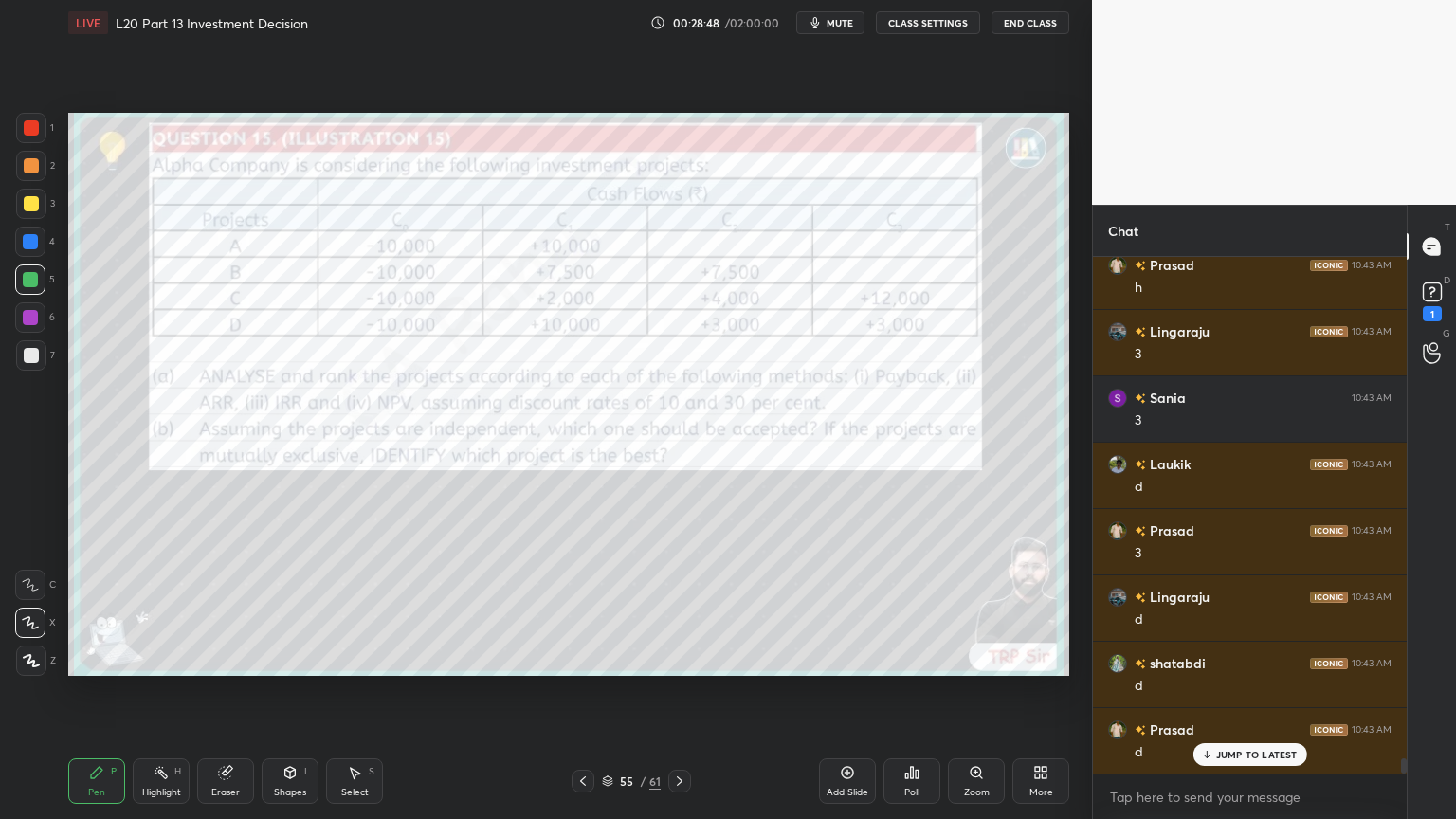click on "Eraser" at bounding box center [226, 781] 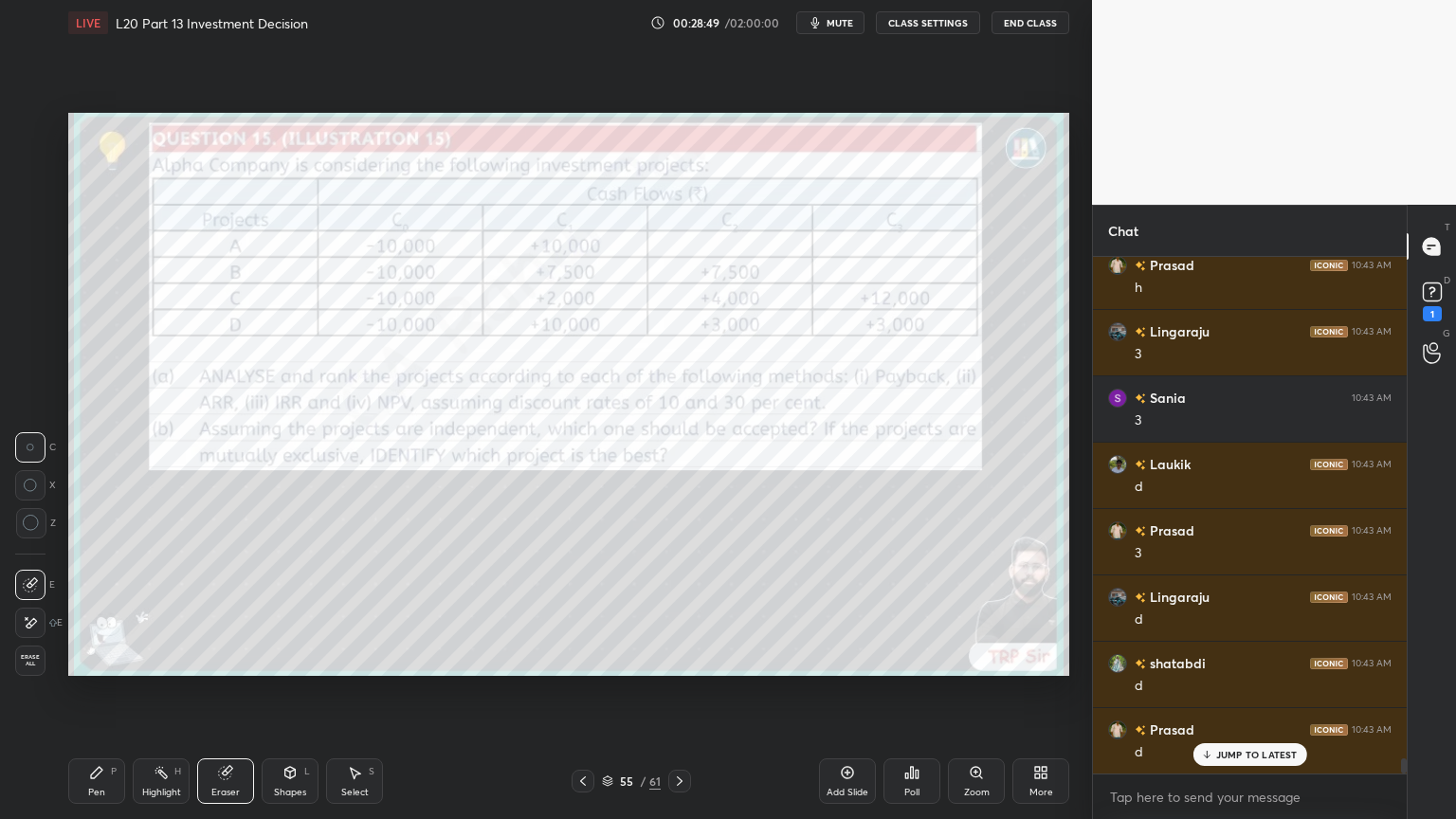 click on "Erase all" at bounding box center (30, 661) 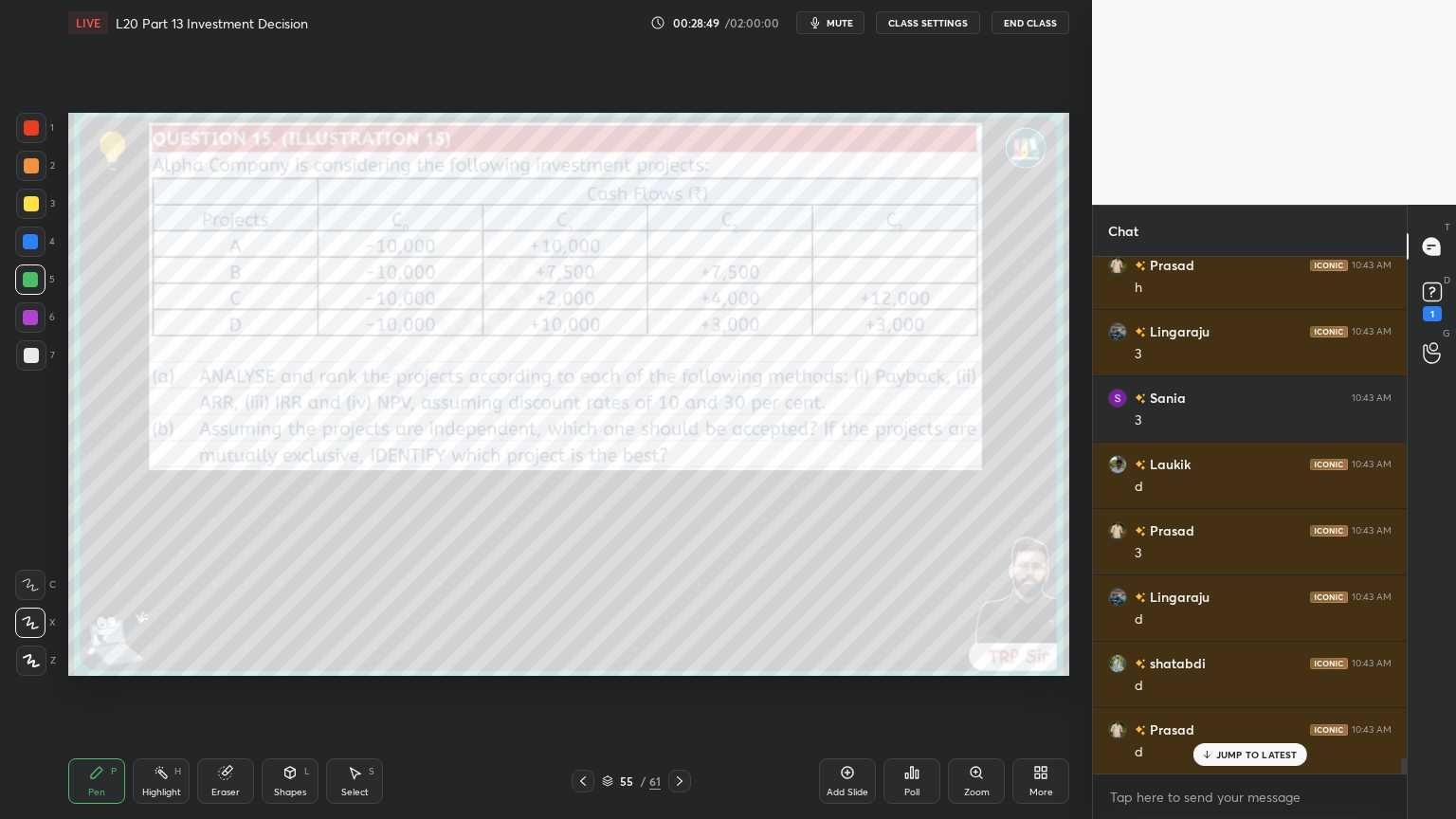 click on "Setting up your live class Poll for   secs No correct answer Start poll" at bounding box center (569, 394) 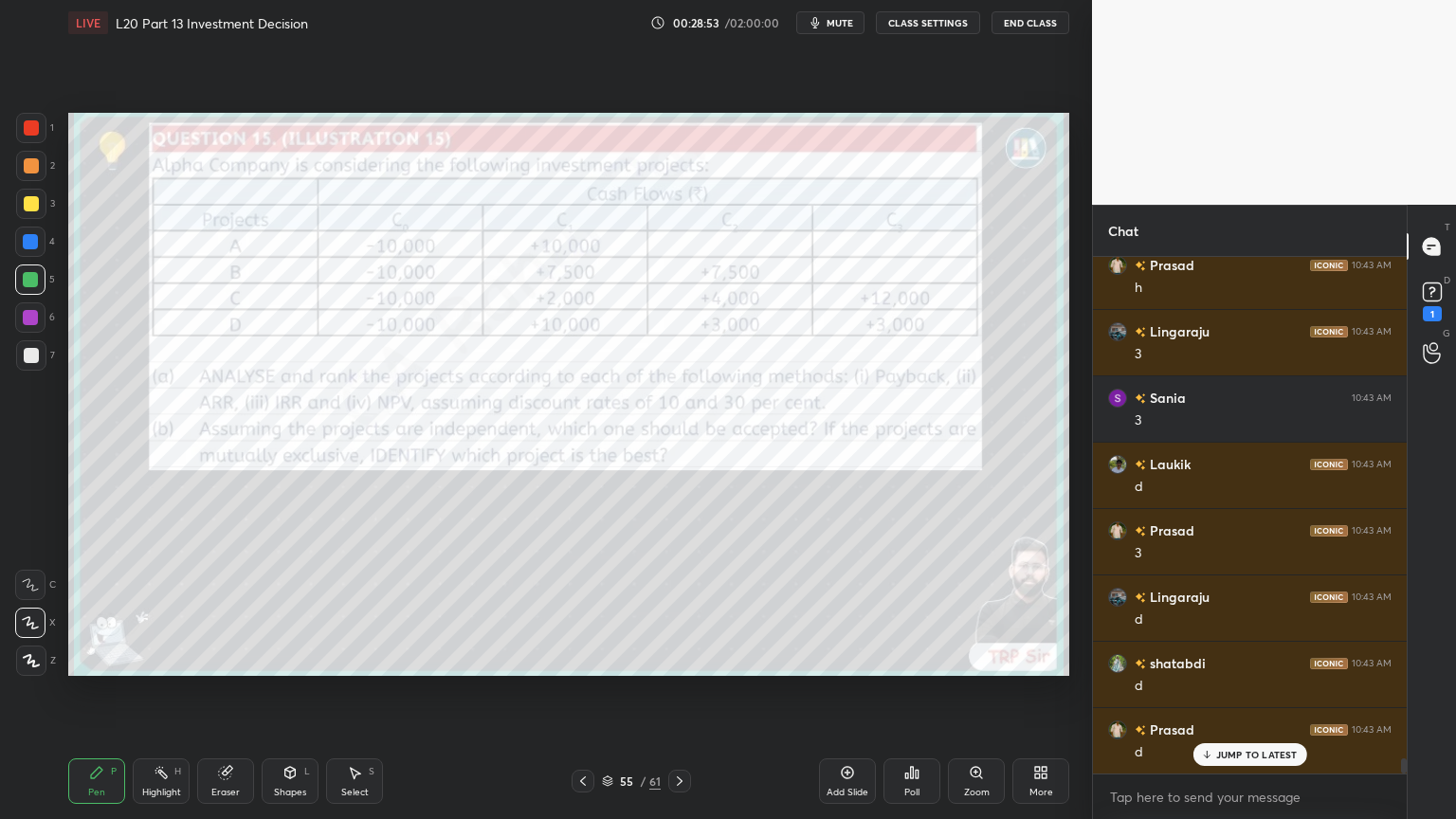 click on "Shapes L" at bounding box center (290, 781) 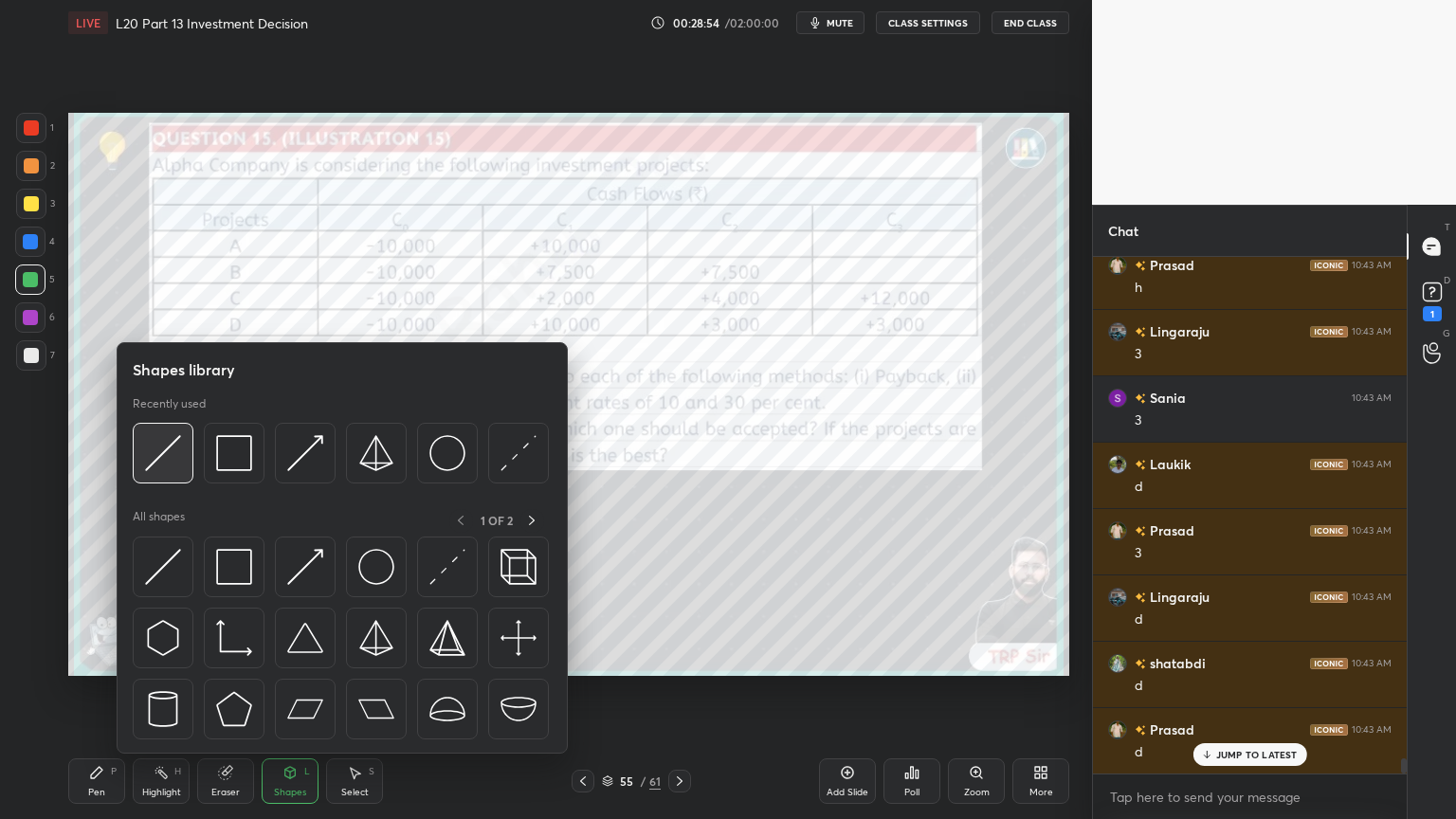 click at bounding box center [163, 453] 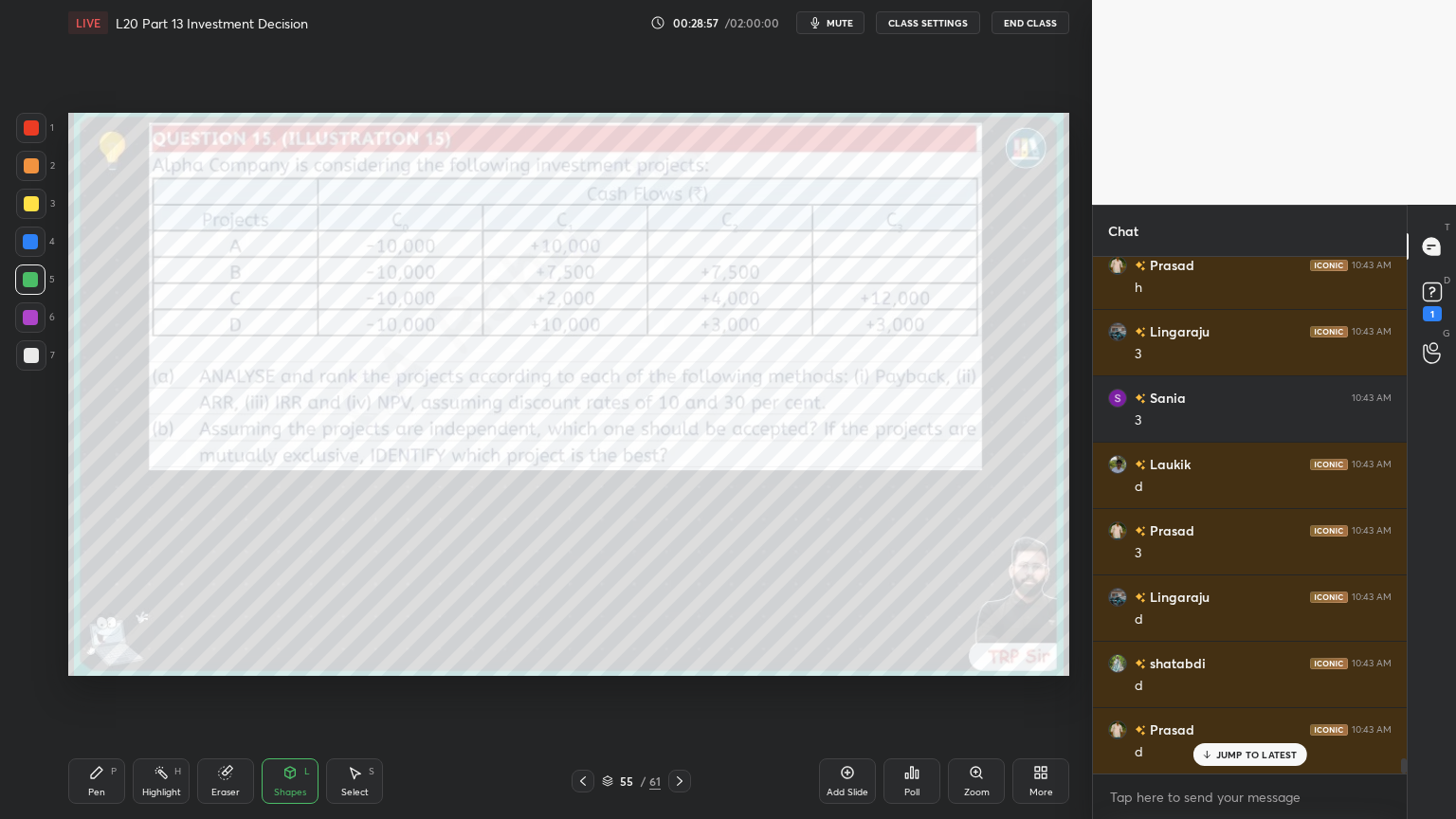 click 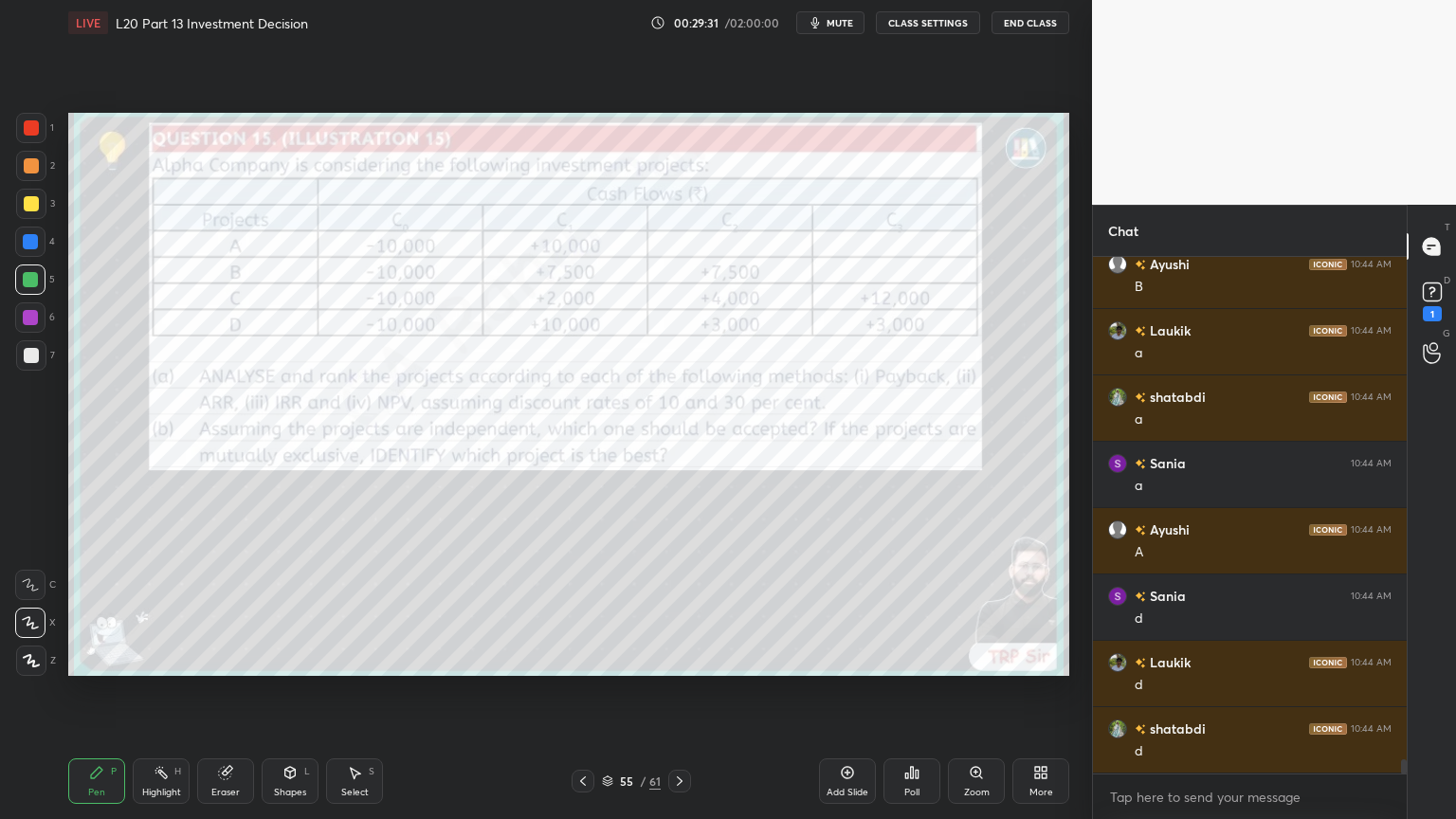 scroll, scrollTop: 18807, scrollLeft: 0, axis: vertical 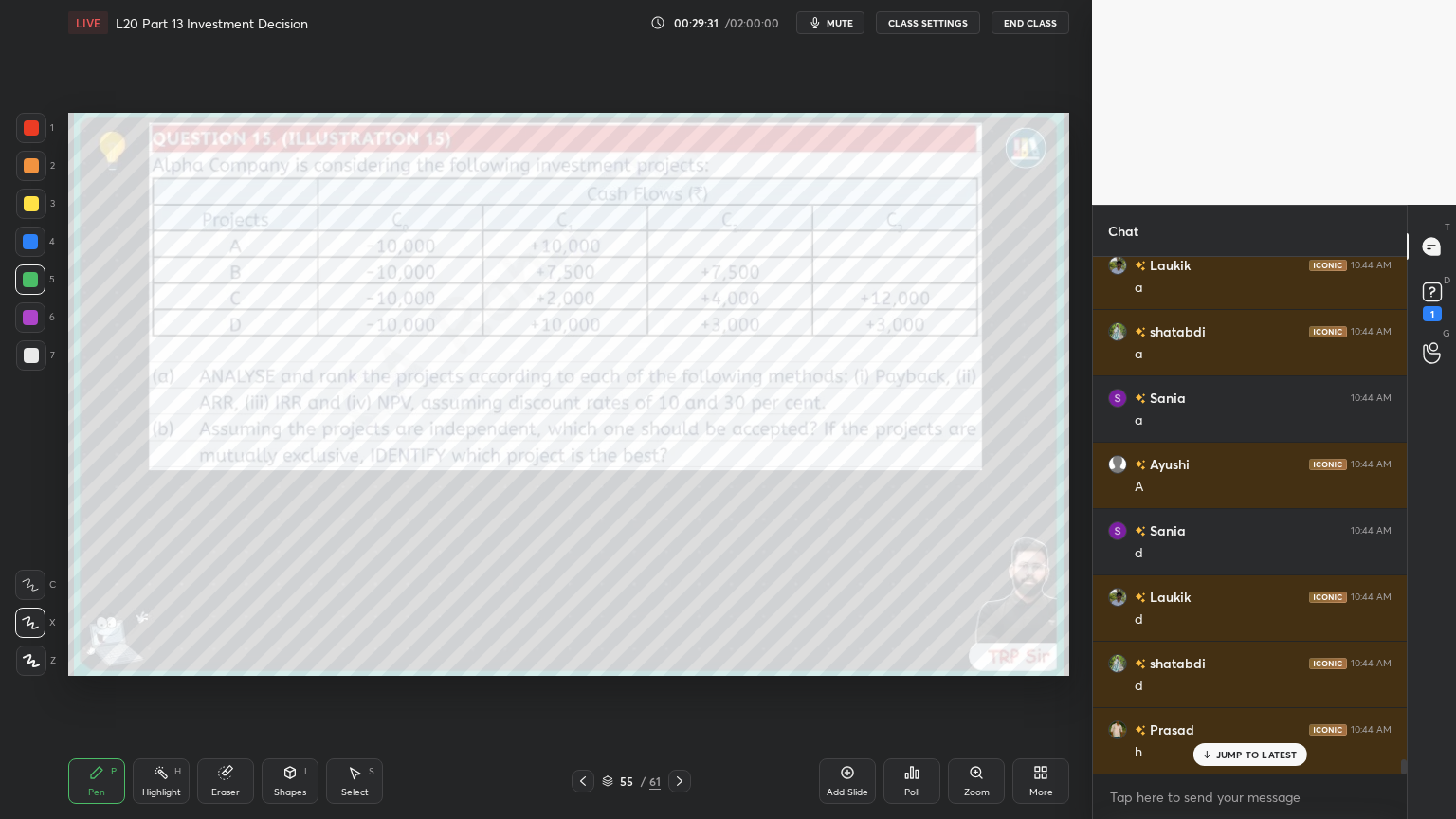 click on "Eraser" at bounding box center [226, 781] 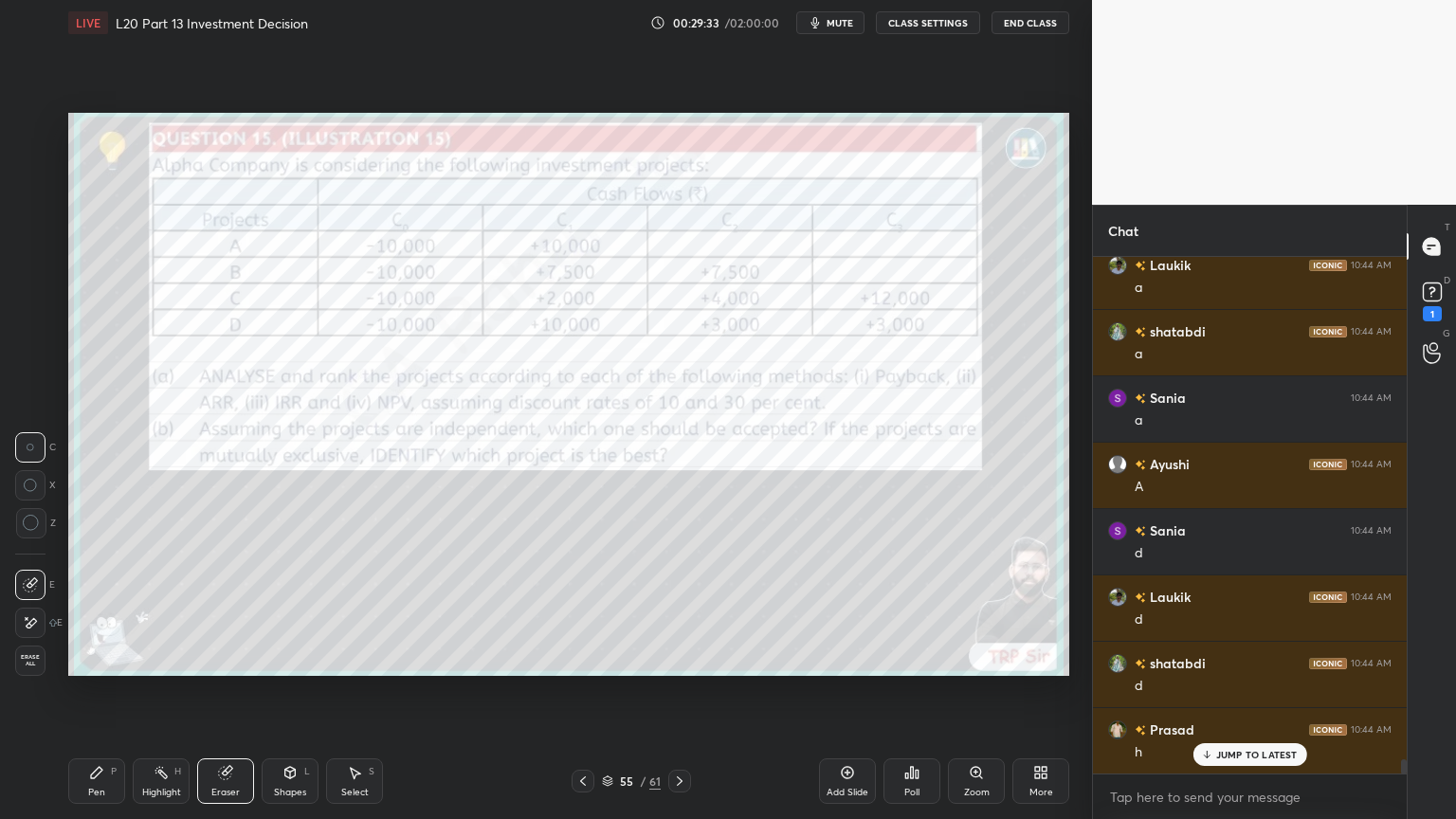 click on "Erase all" at bounding box center [30, 661] 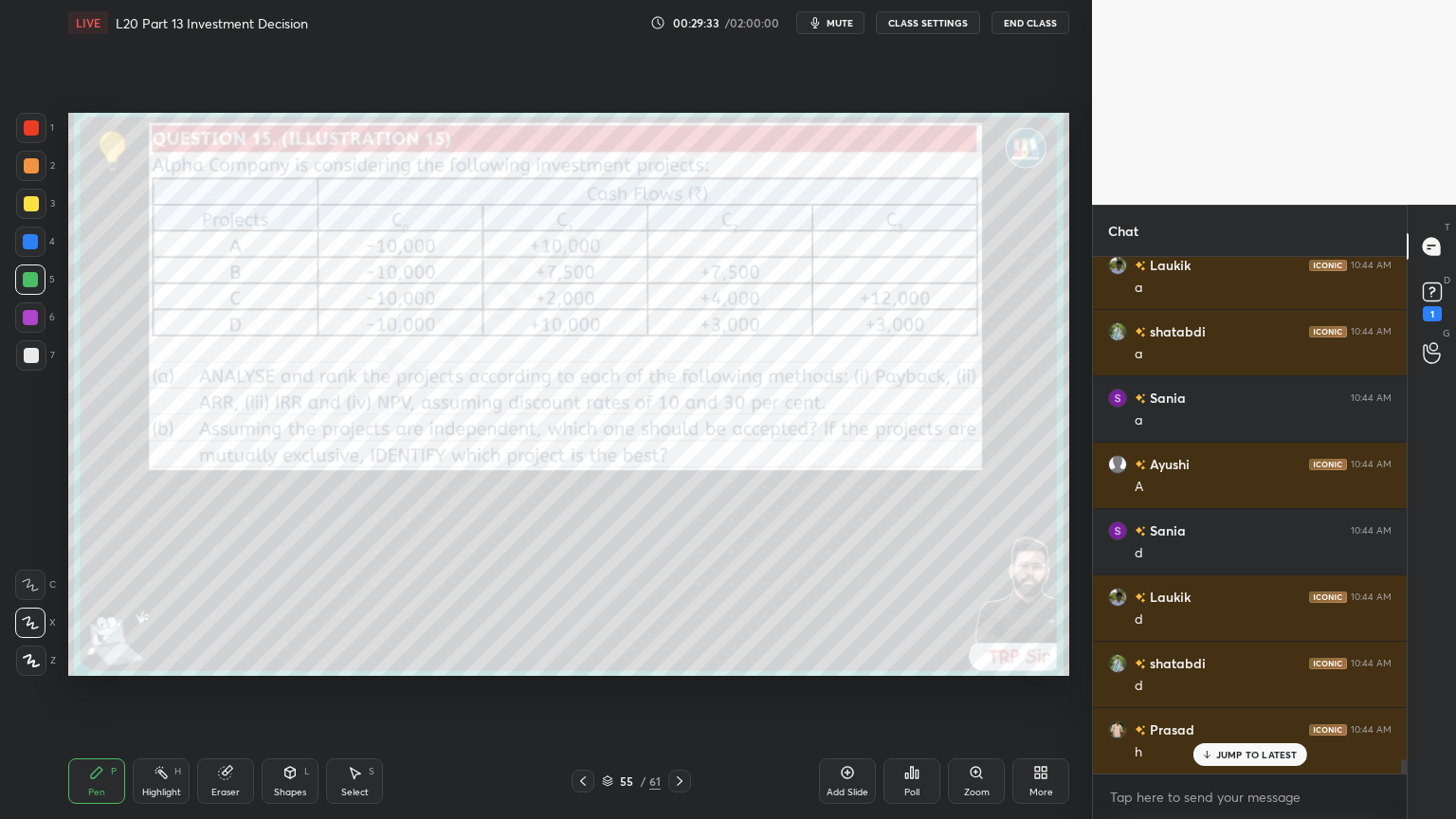 click on "Setting up your live class Poll for   secs No correct answer Start poll" at bounding box center (569, 394) 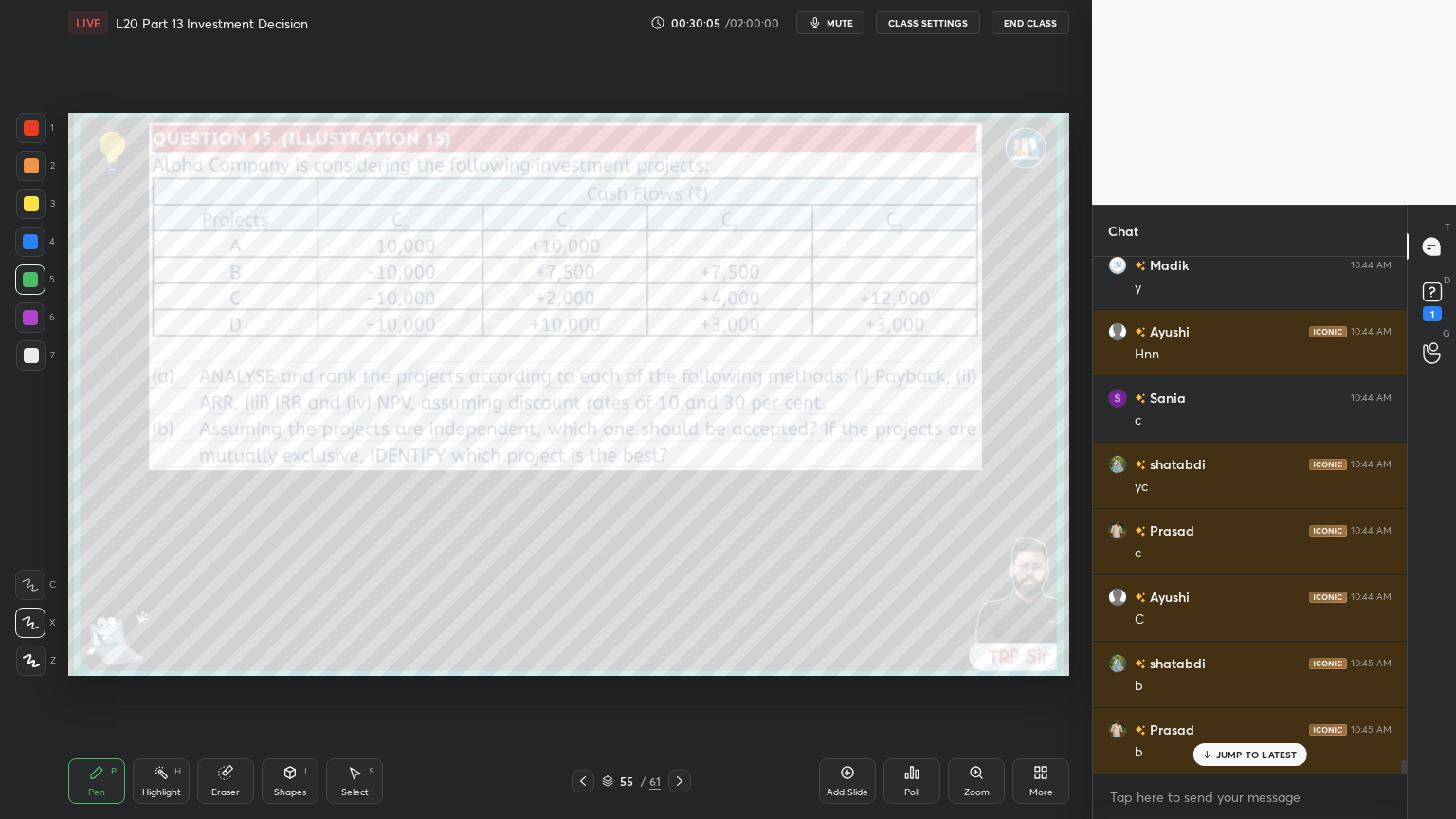 scroll, scrollTop: 19603, scrollLeft: 0, axis: vertical 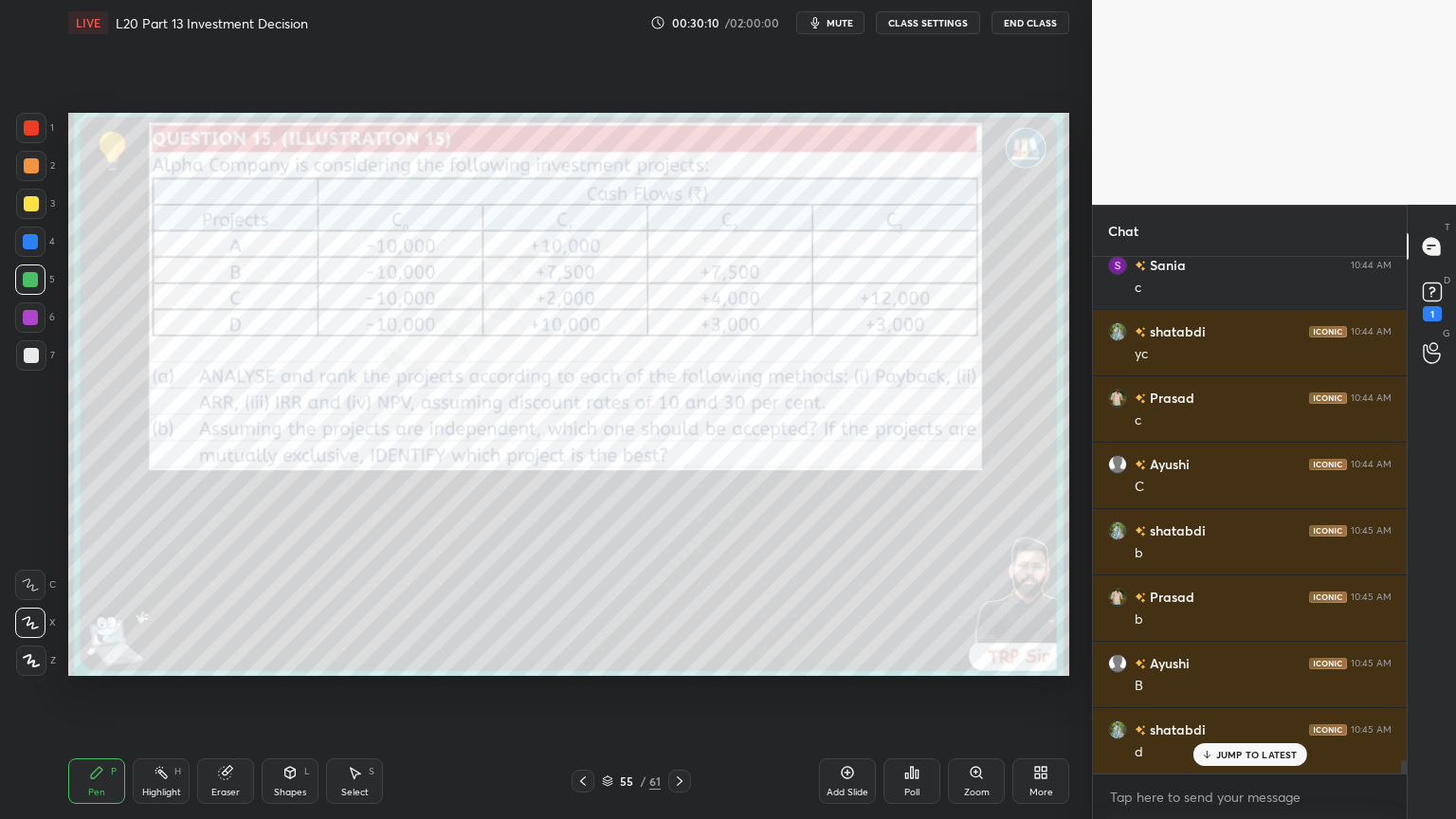 click 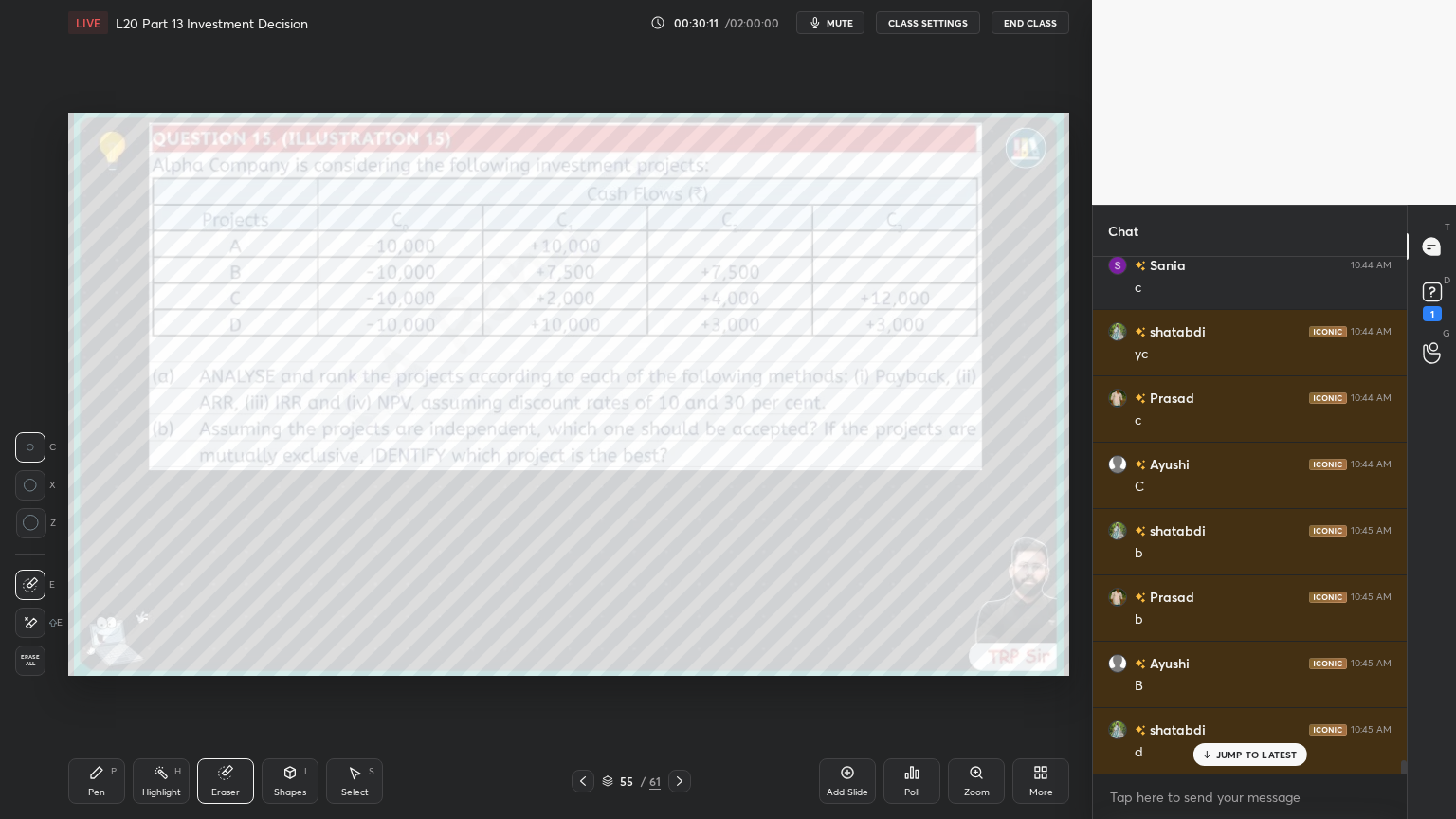 click on "Erase all" at bounding box center [30, 661] 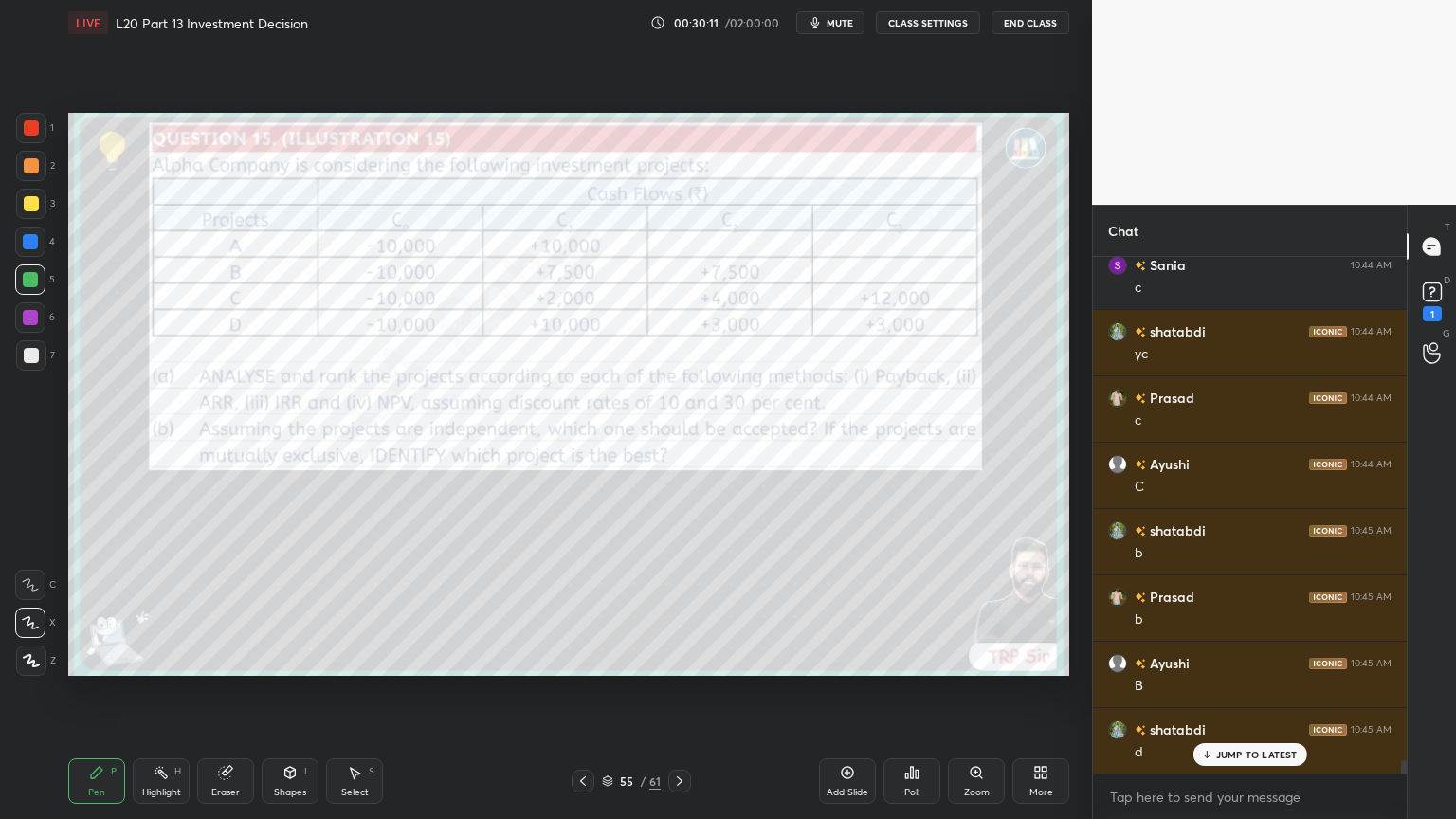 click on "Setting up your live class Poll for   secs No correct answer Start poll" at bounding box center (569, 394) 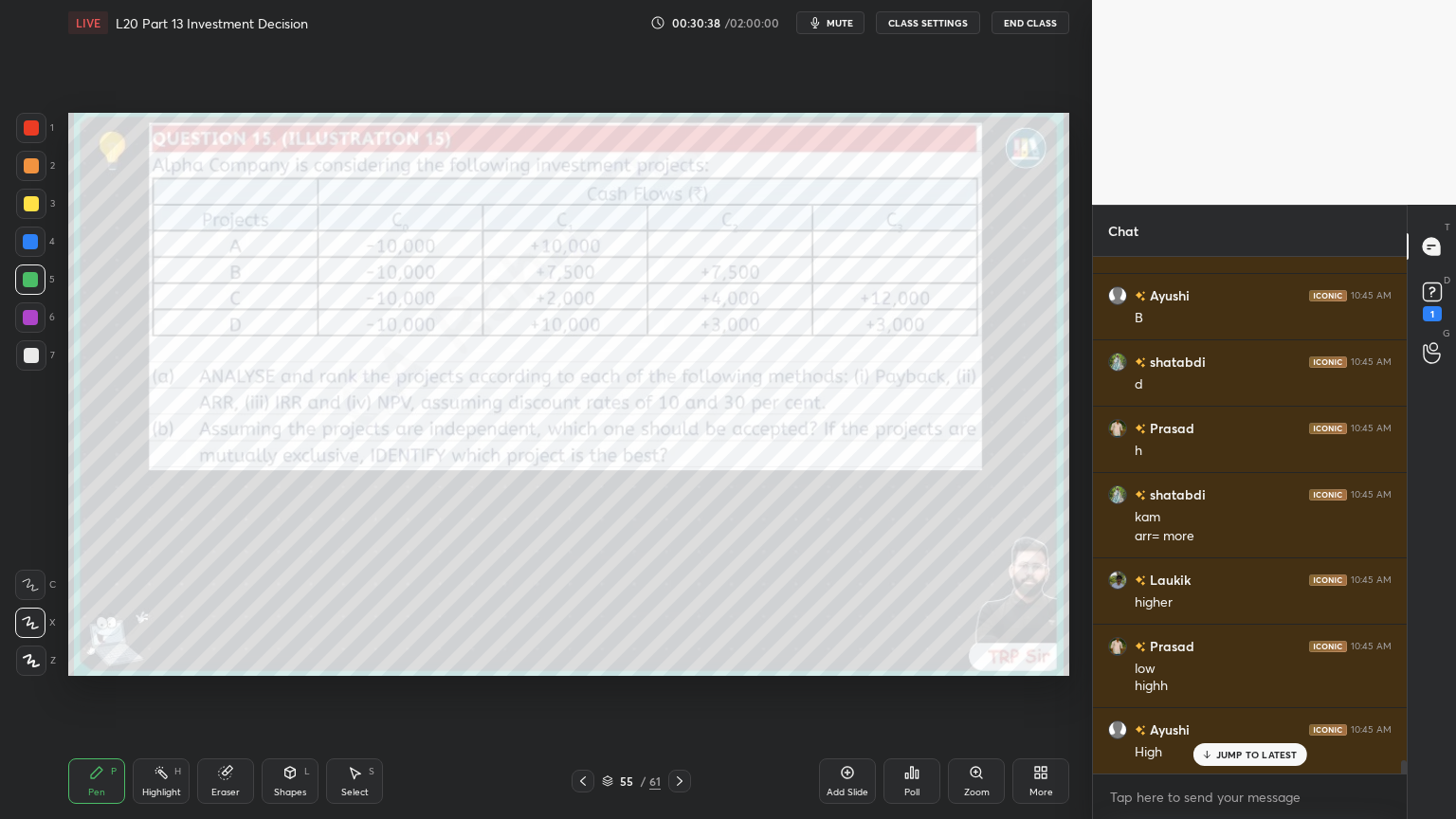 scroll, scrollTop: 20038, scrollLeft: 0, axis: vertical 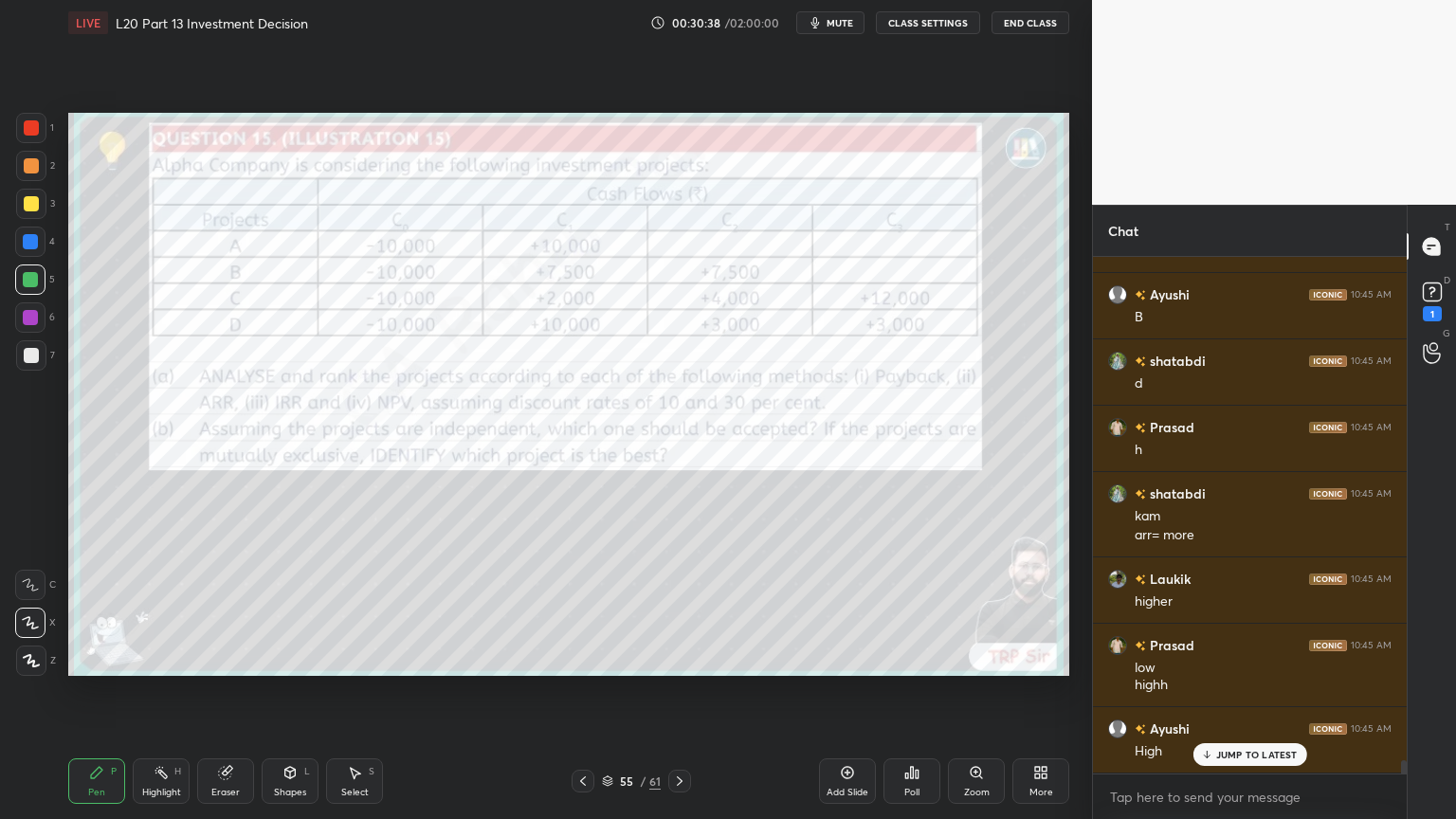 click on "Eraser" at bounding box center [226, 792] 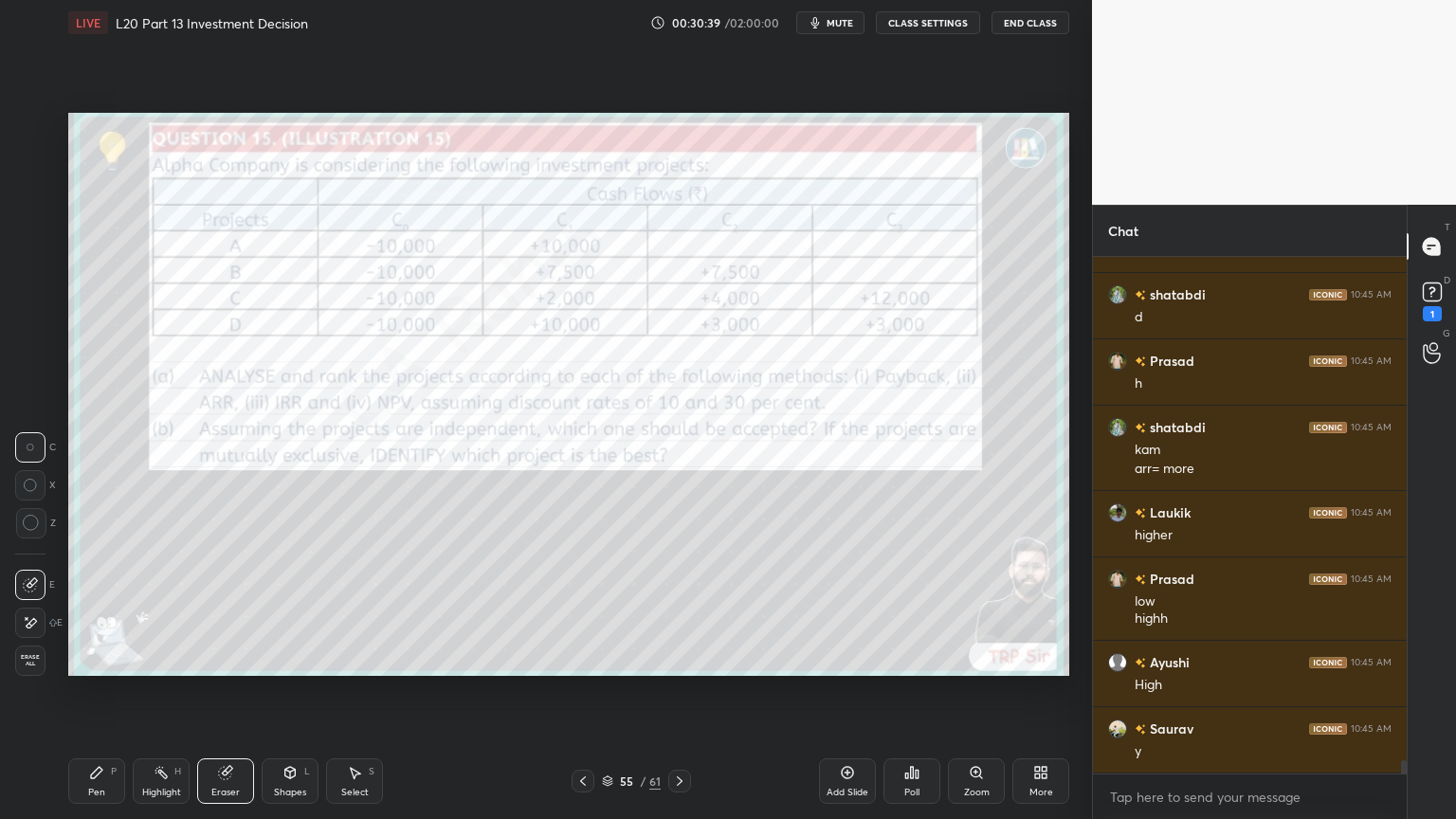 click on "Erase all" at bounding box center (30, 661) 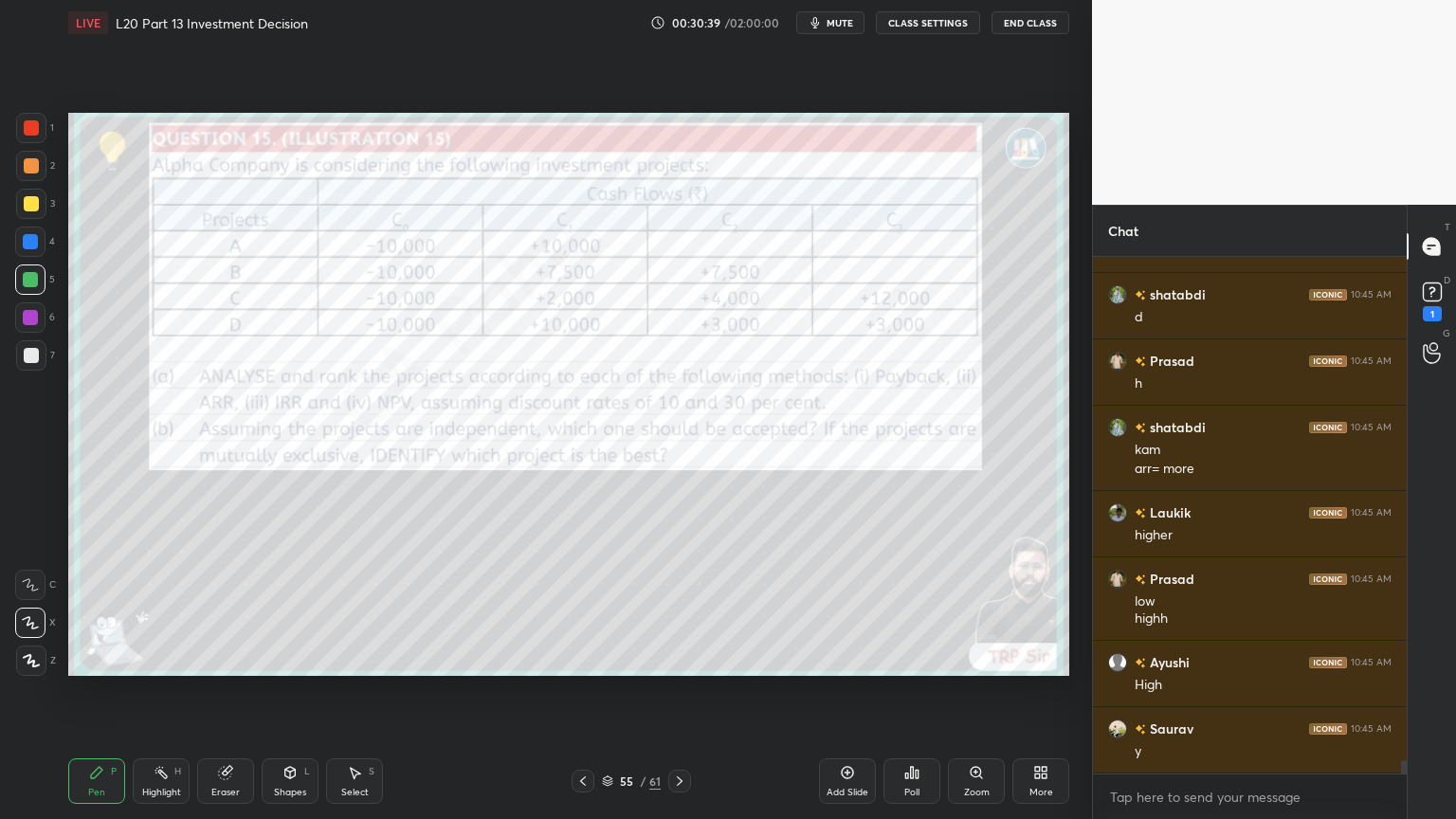 scroll, scrollTop: 20171, scrollLeft: 0, axis: vertical 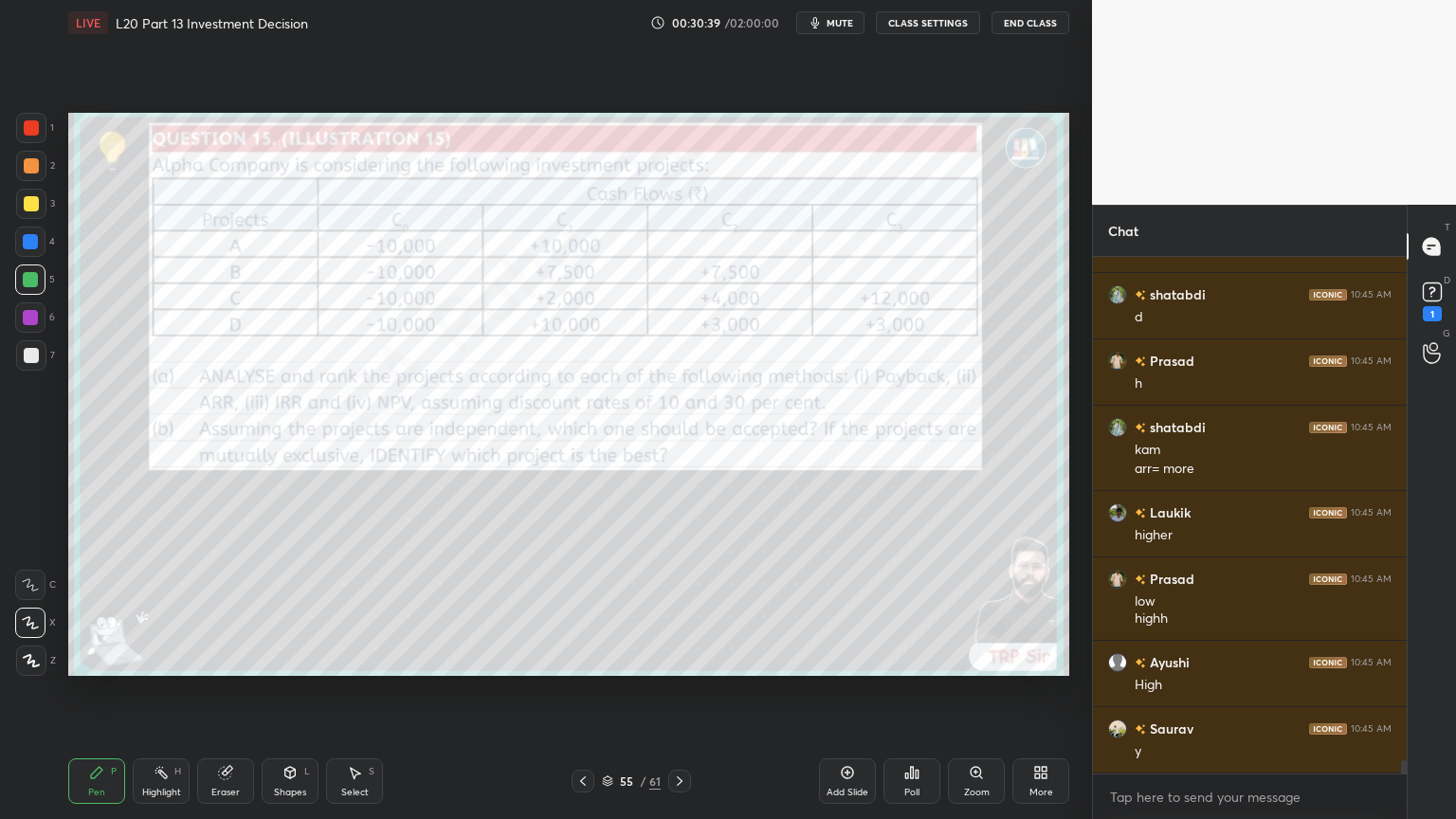 click on "Pen P" at bounding box center (97, 781) 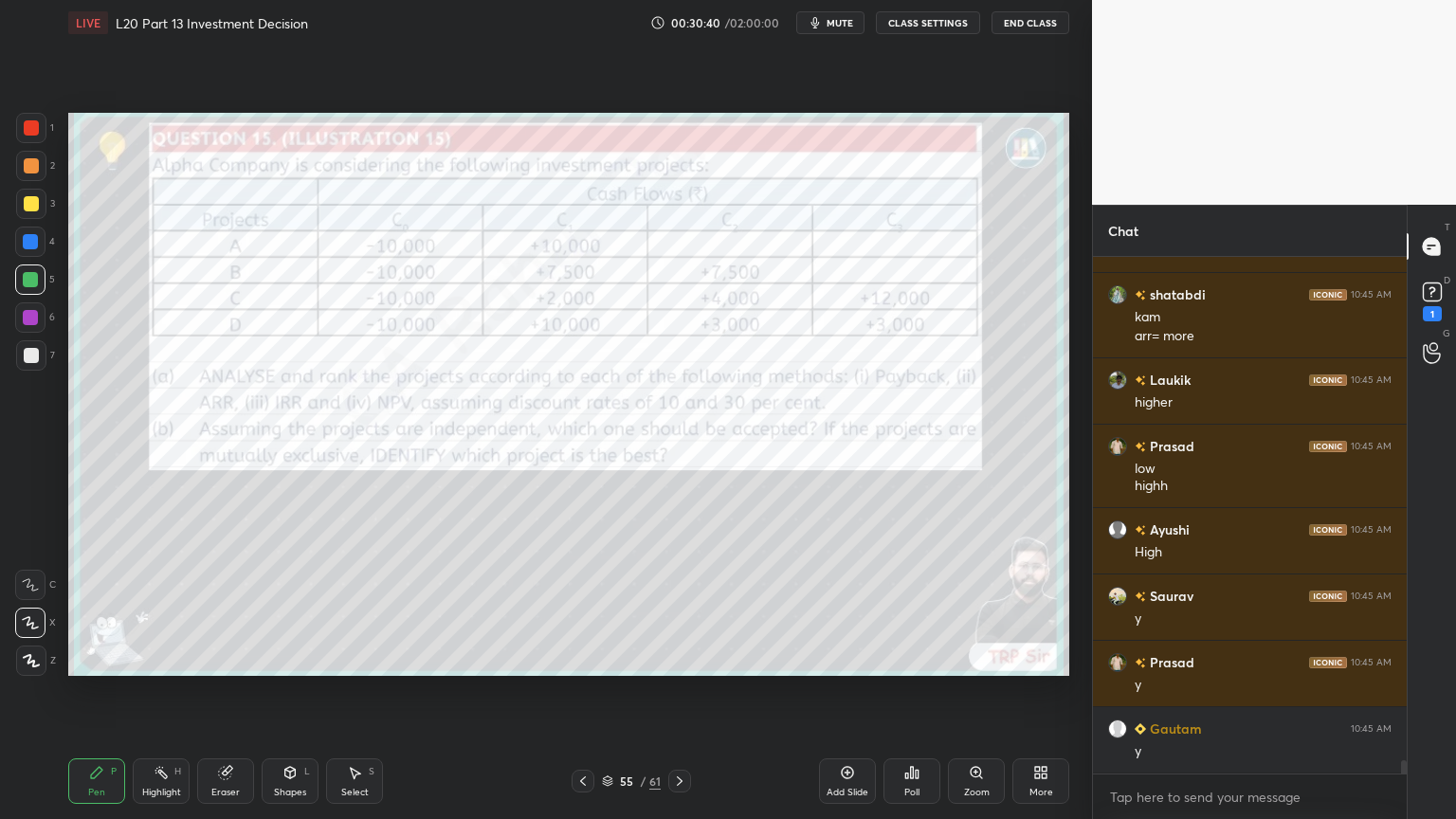 scroll, scrollTop: 20303, scrollLeft: 0, axis: vertical 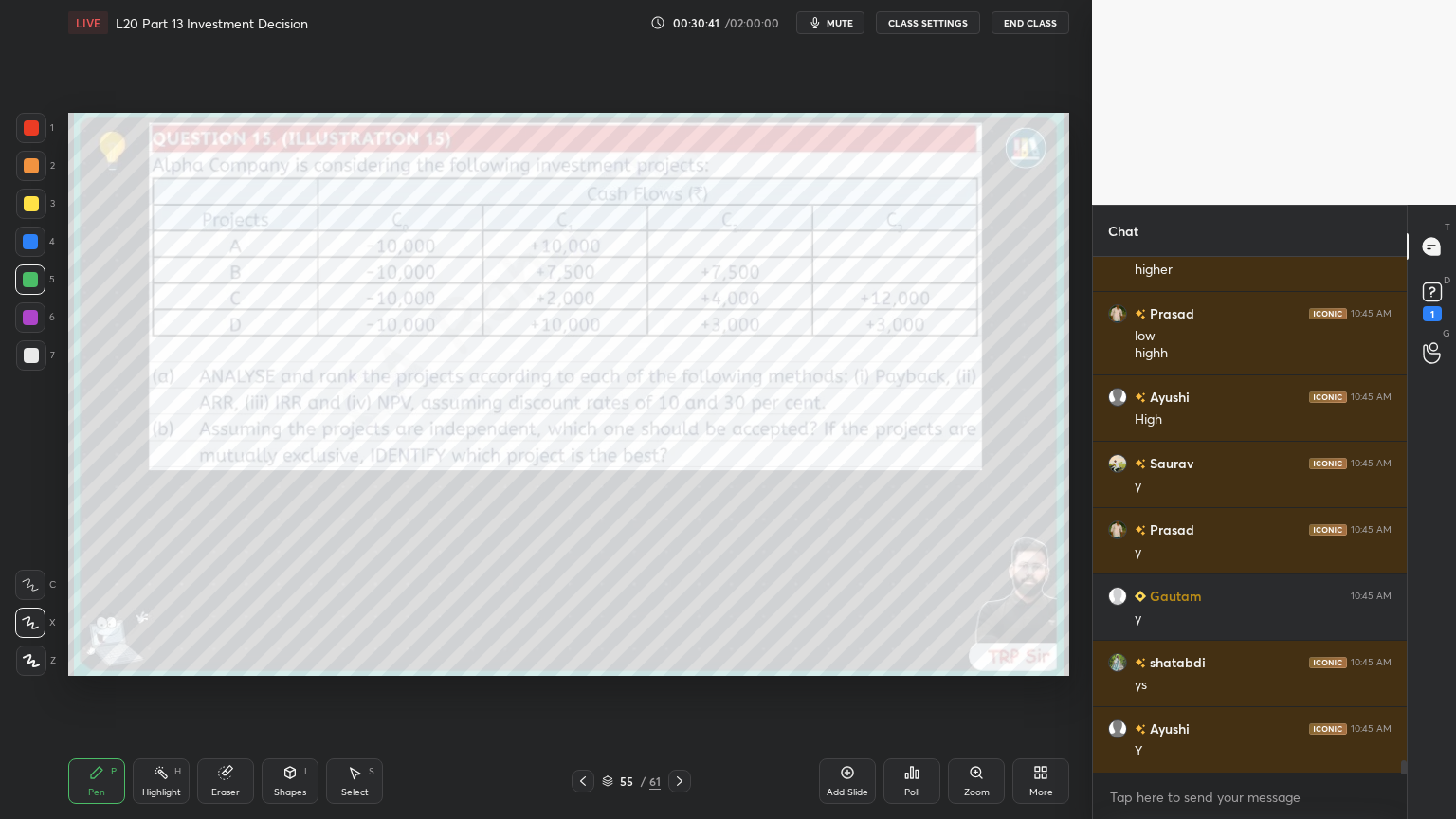 click at bounding box center [31, 661] 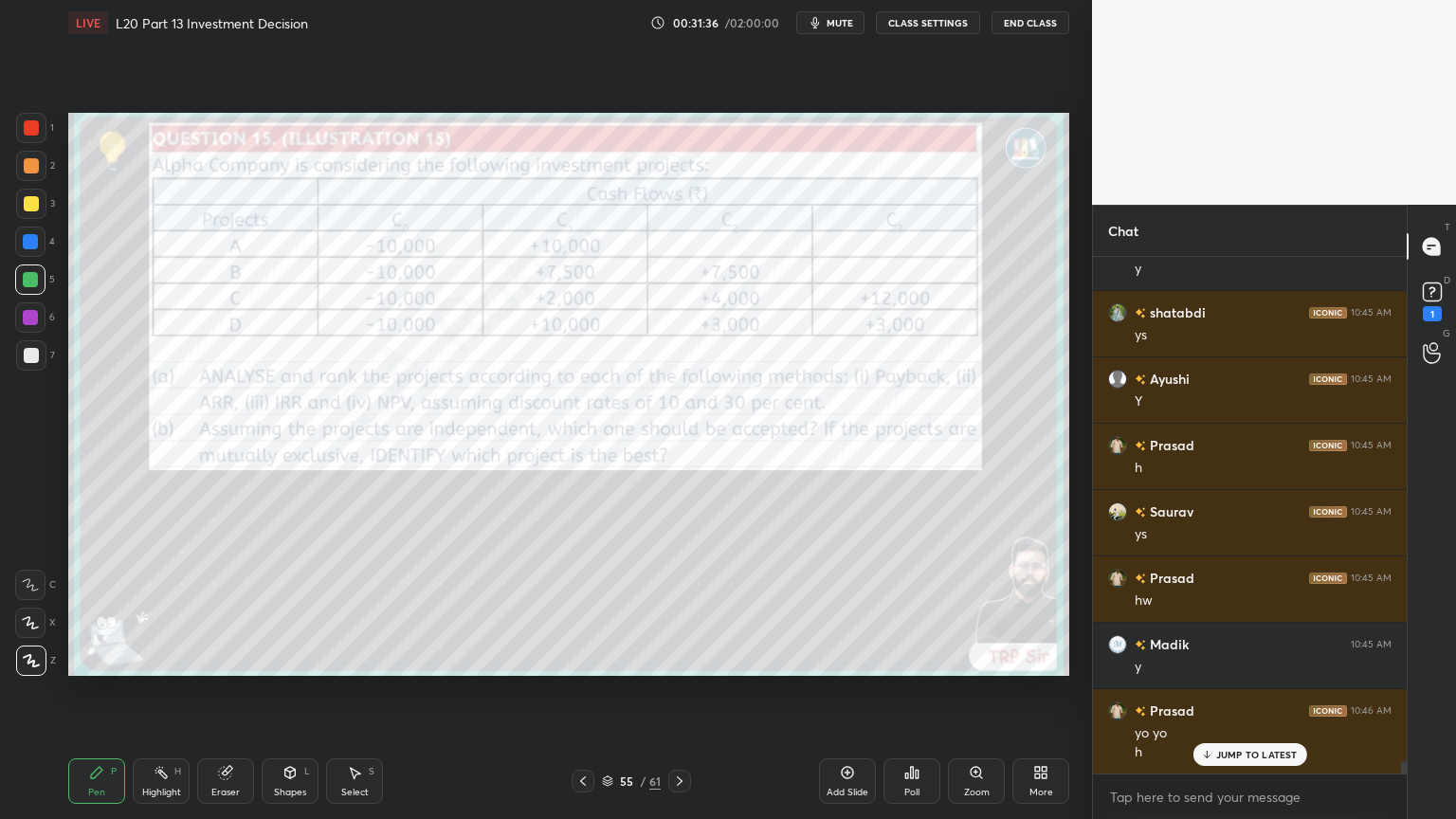 scroll, scrollTop: 20721, scrollLeft: 0, axis: vertical 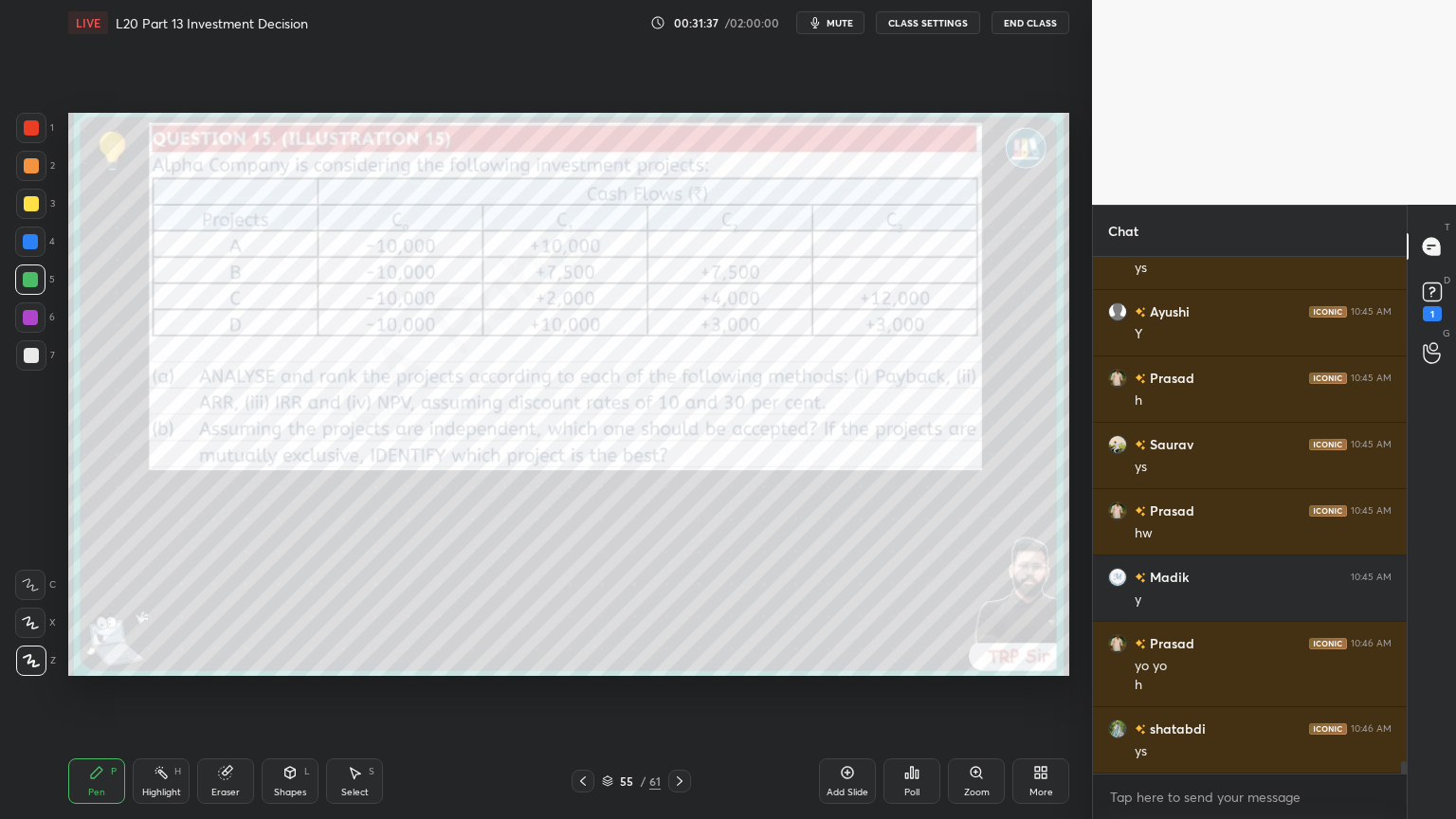 click 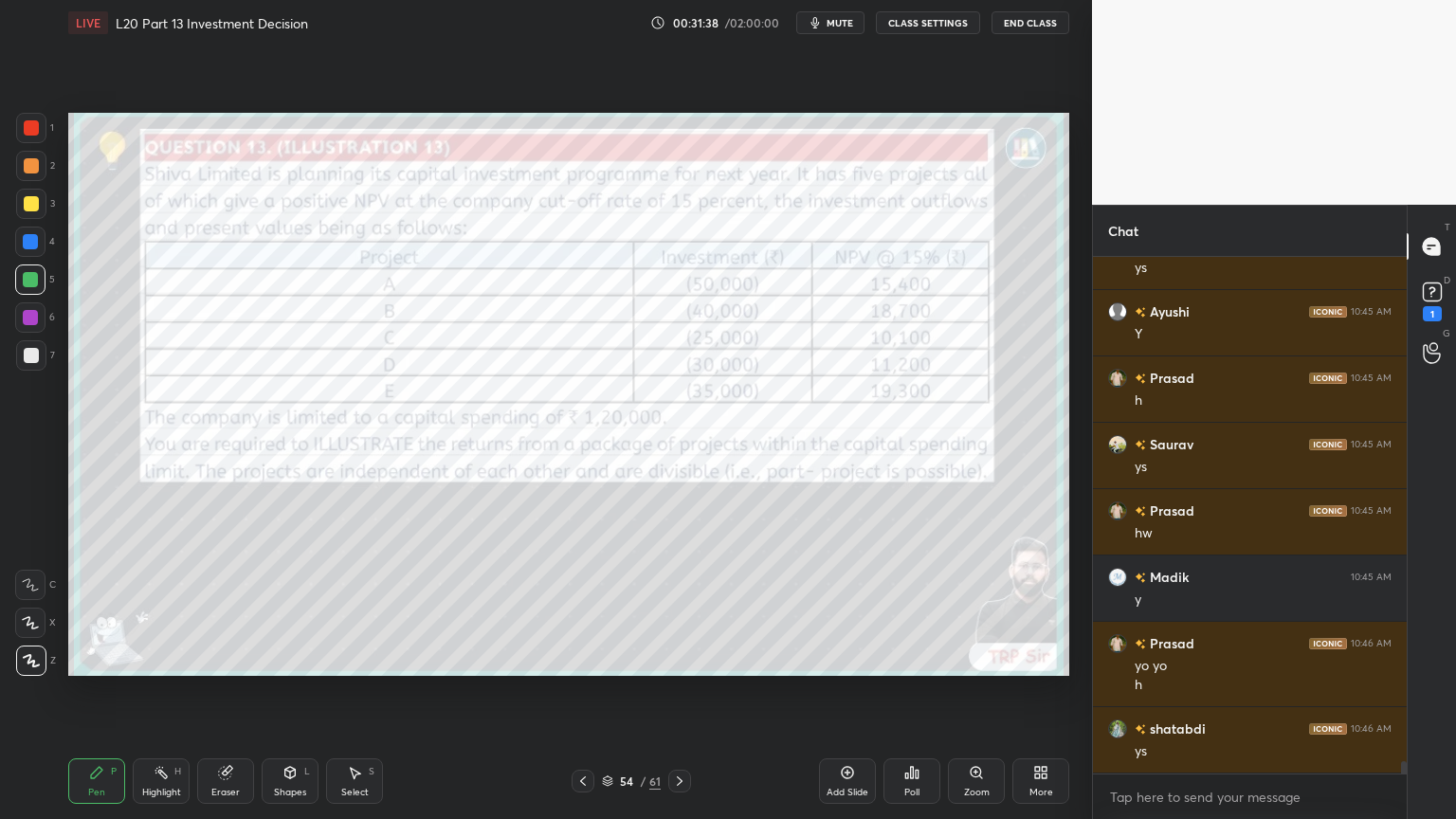 click 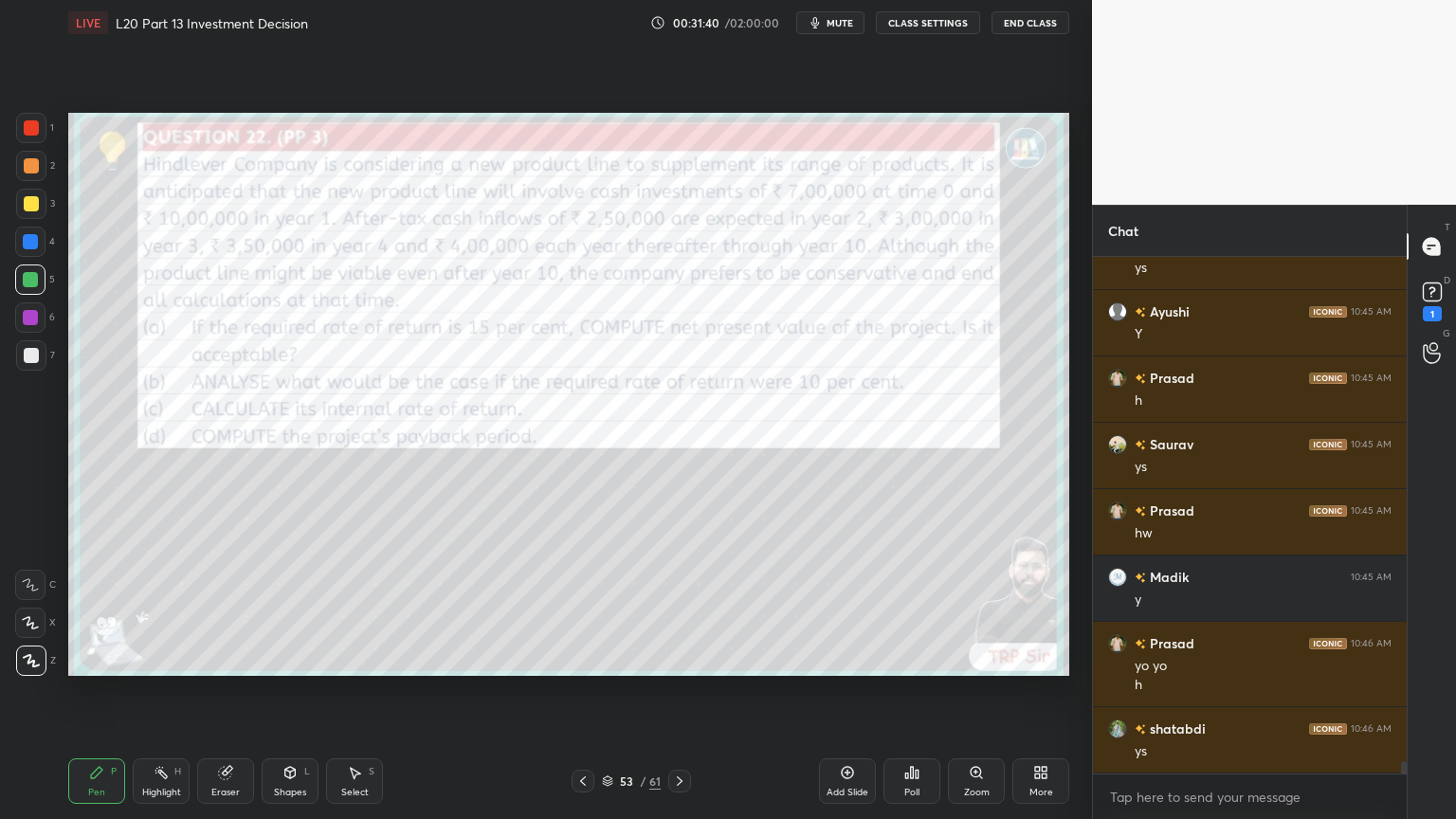 click 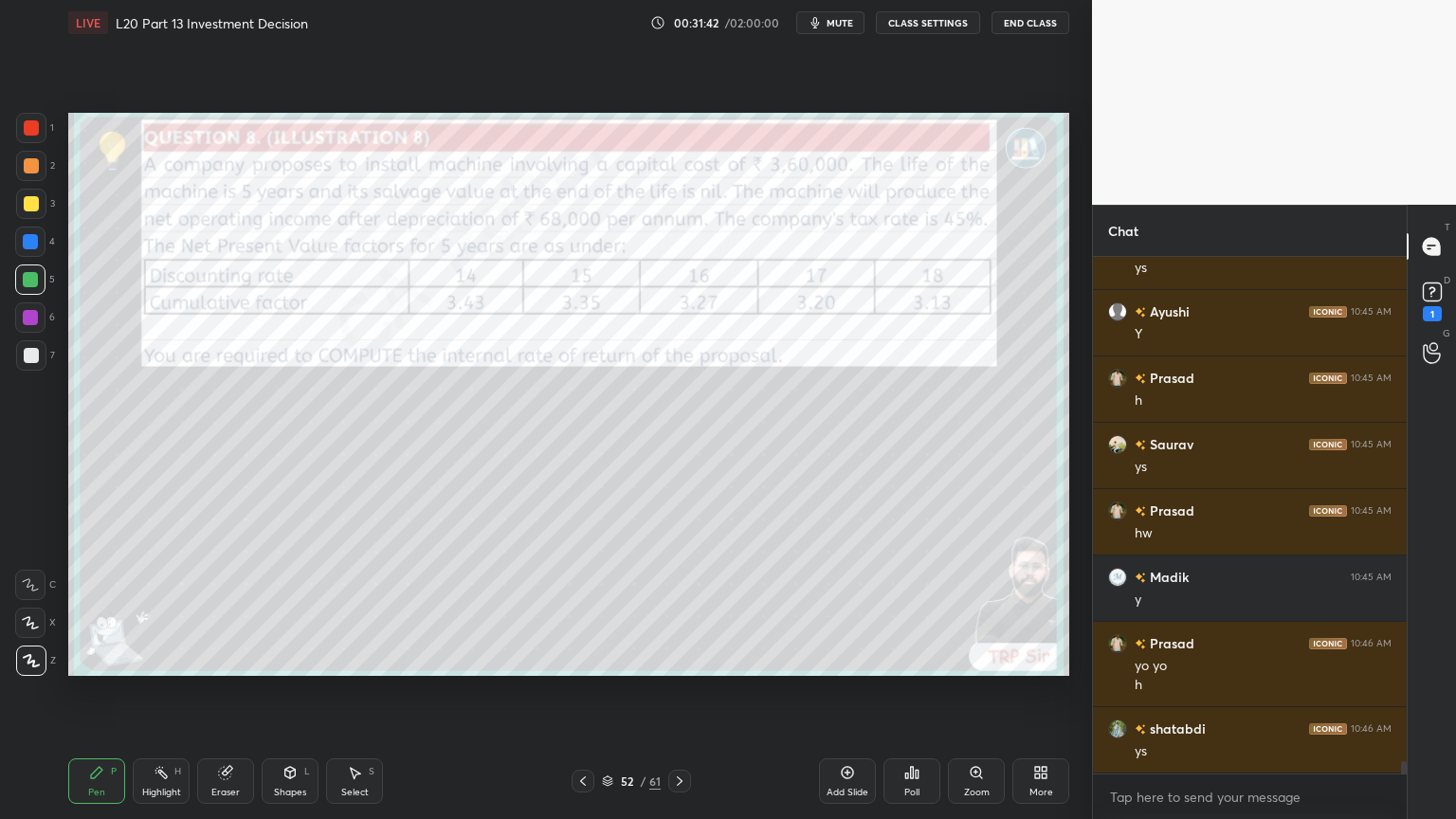 click at bounding box center (680, 781) 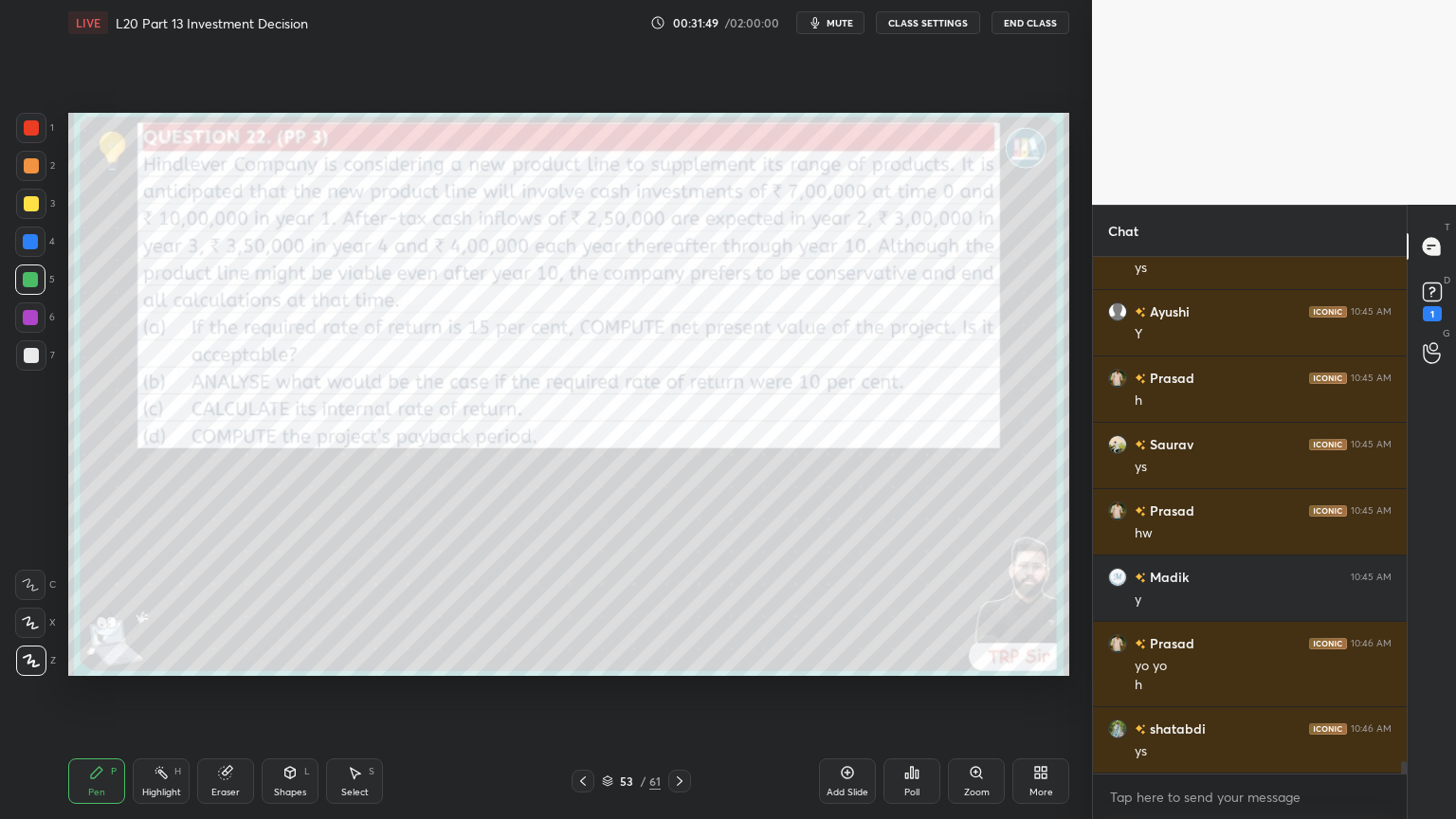 click 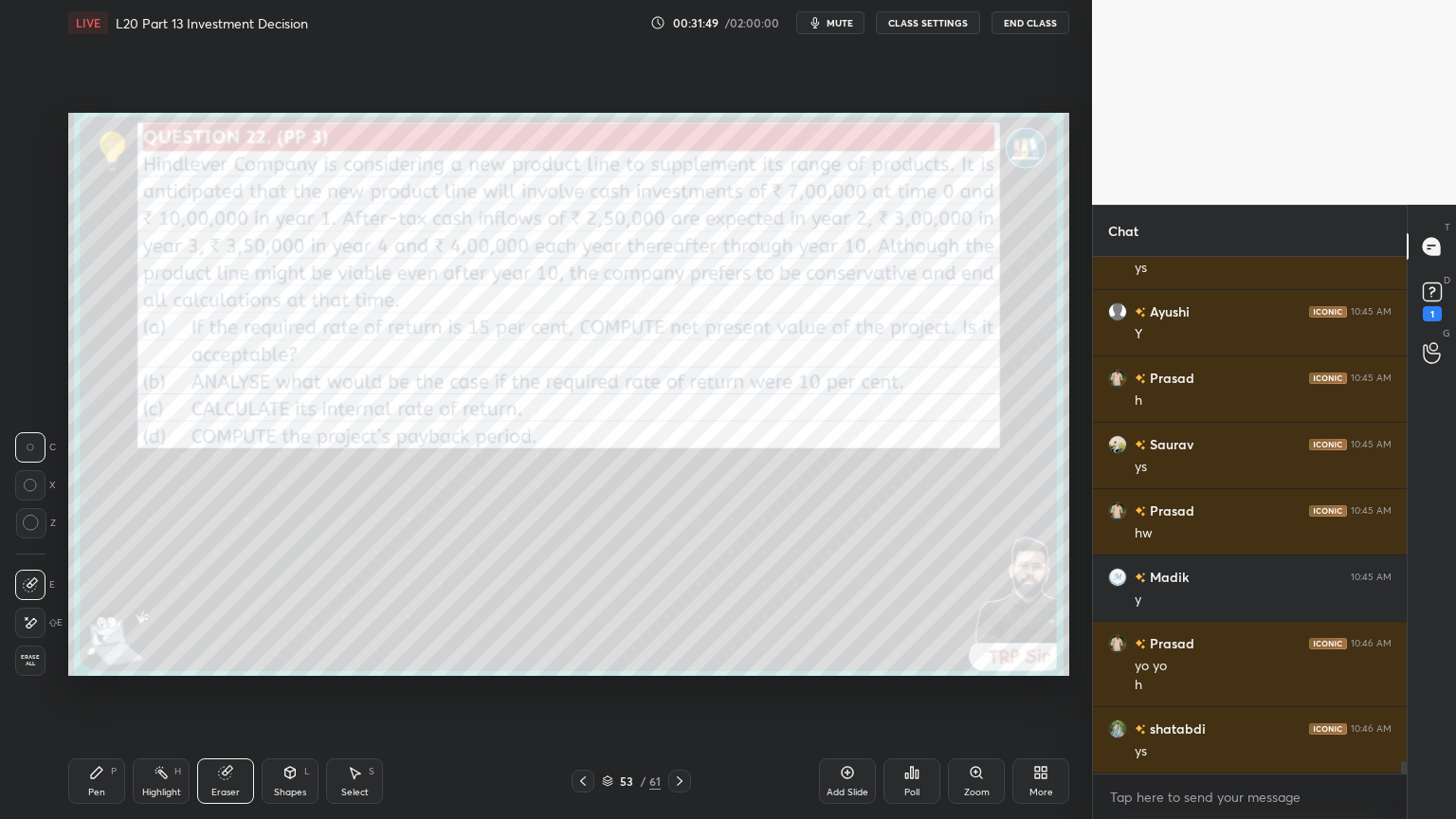 scroll, scrollTop: 20786, scrollLeft: 0, axis: vertical 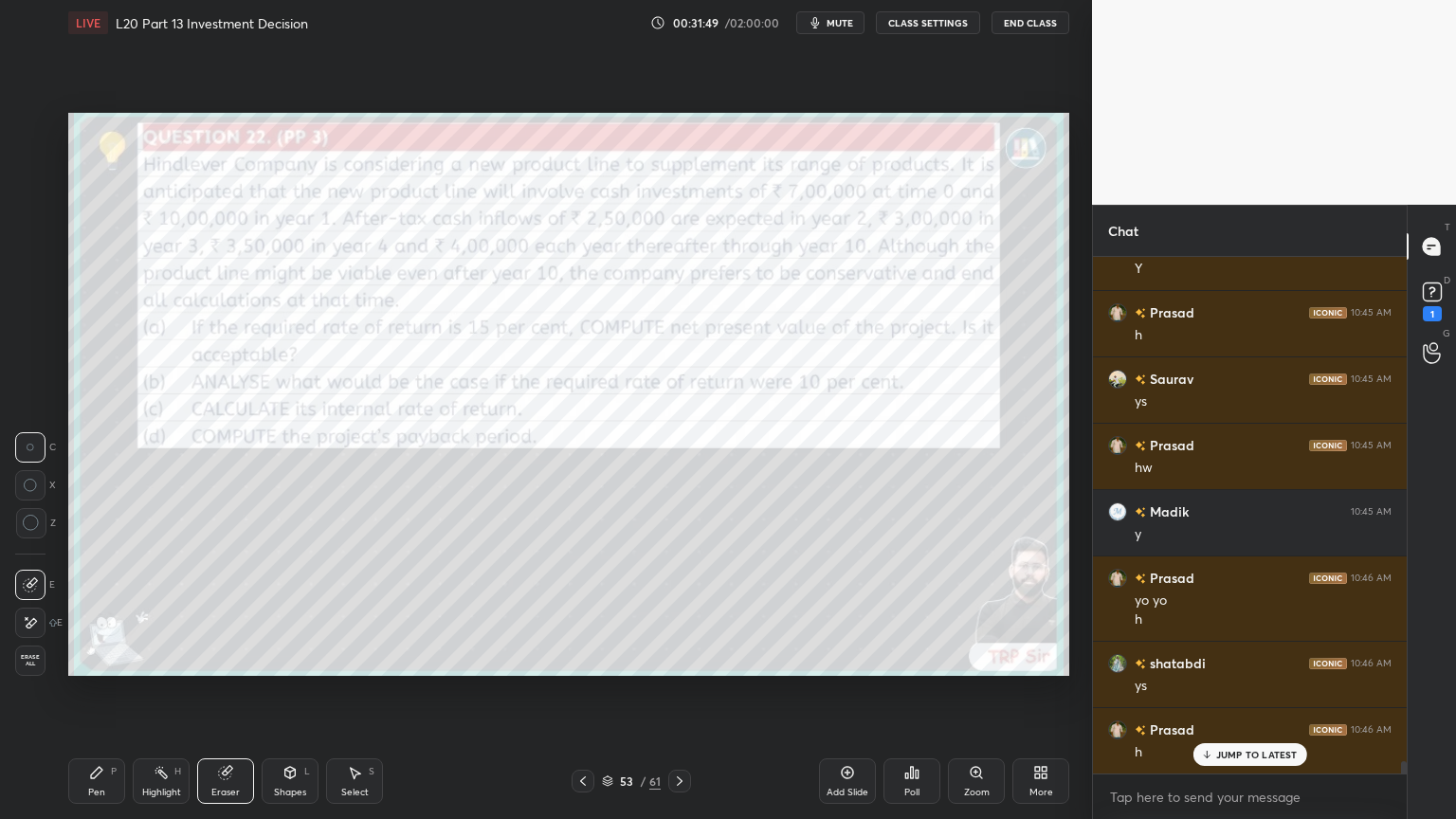 click on "Erase all" at bounding box center (30, 661) 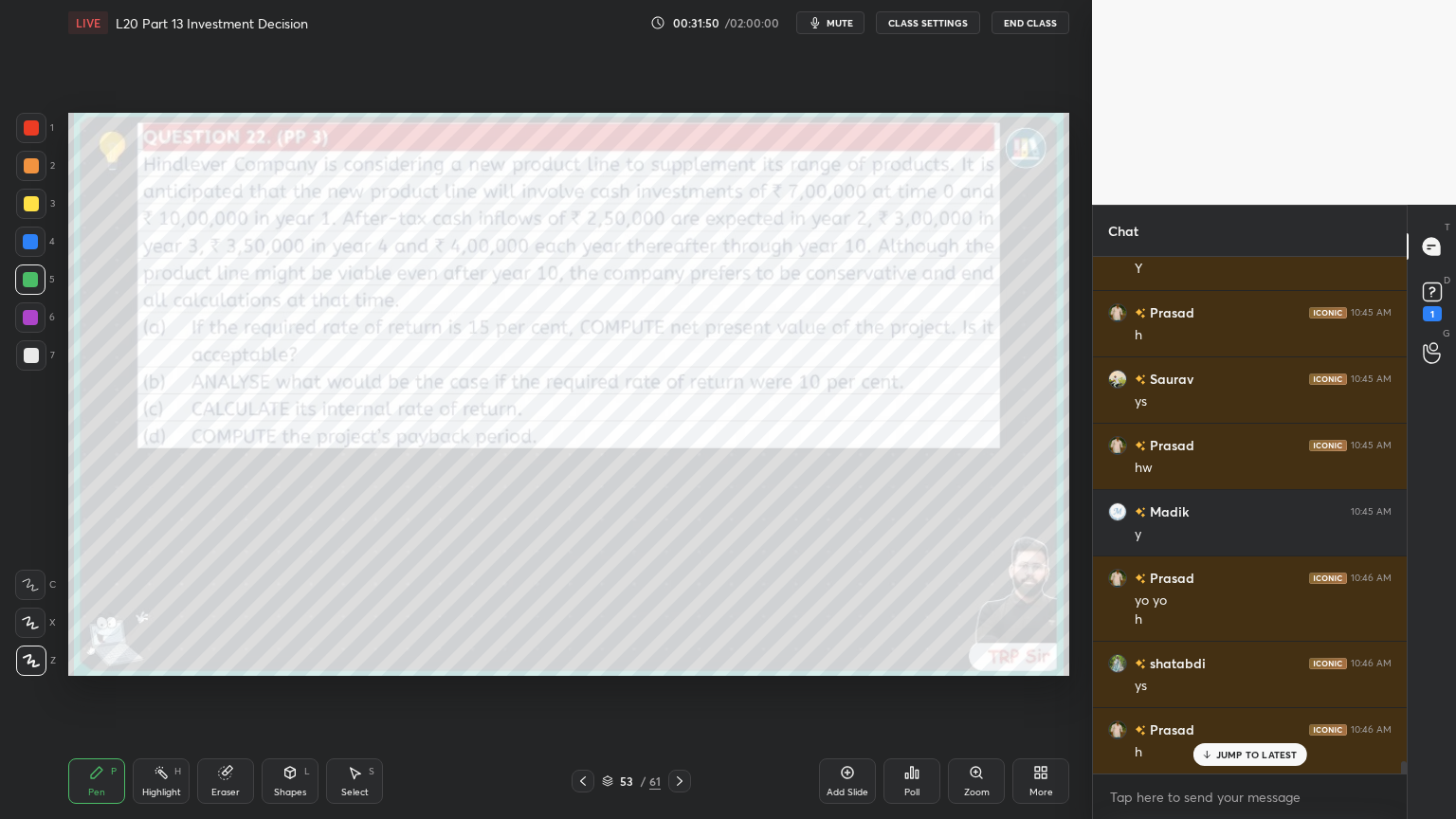 click on "Setting up your live class Poll for   secs No correct answer Start poll" at bounding box center (569, 394) 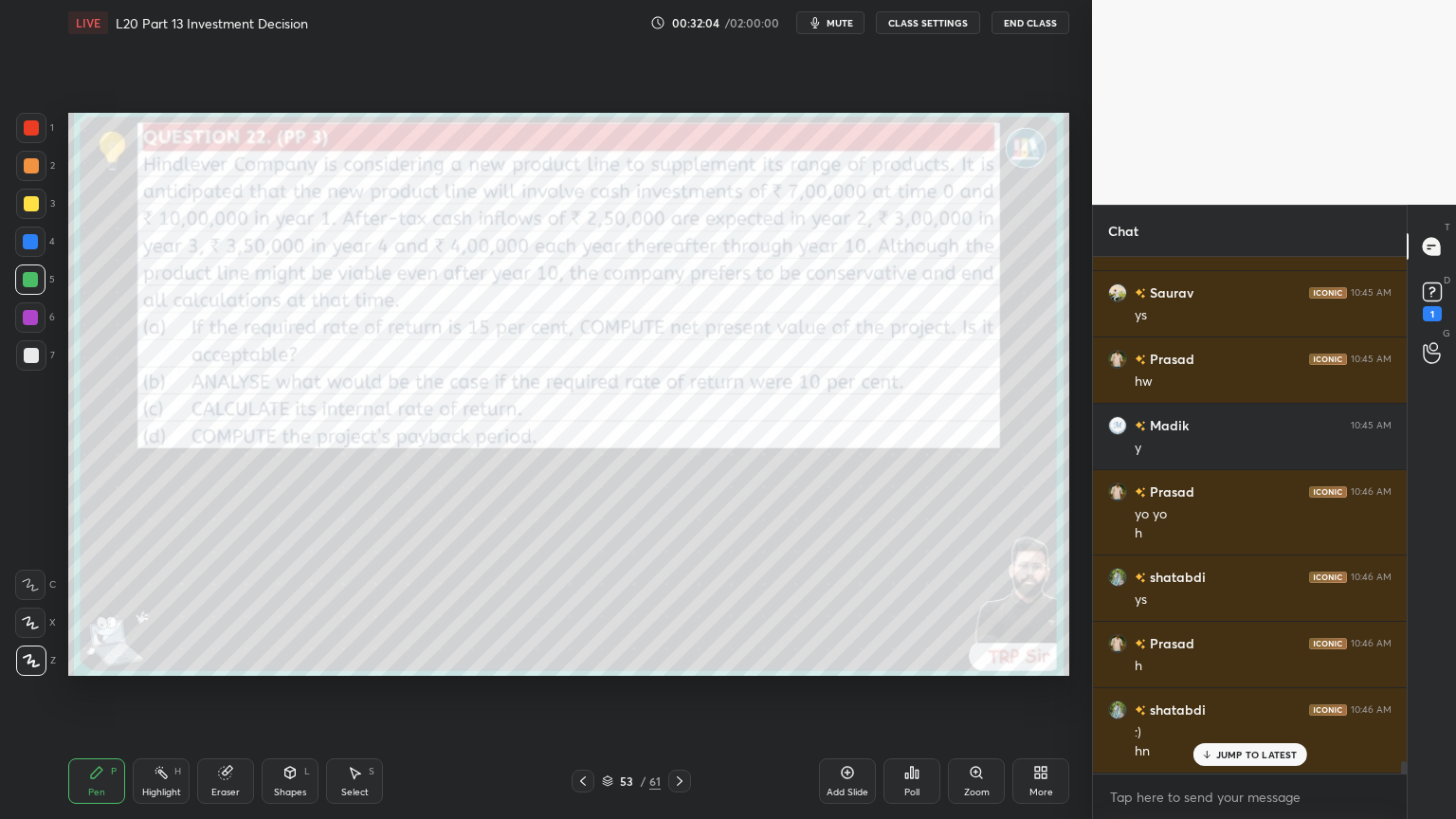 scroll, scrollTop: 20938, scrollLeft: 0, axis: vertical 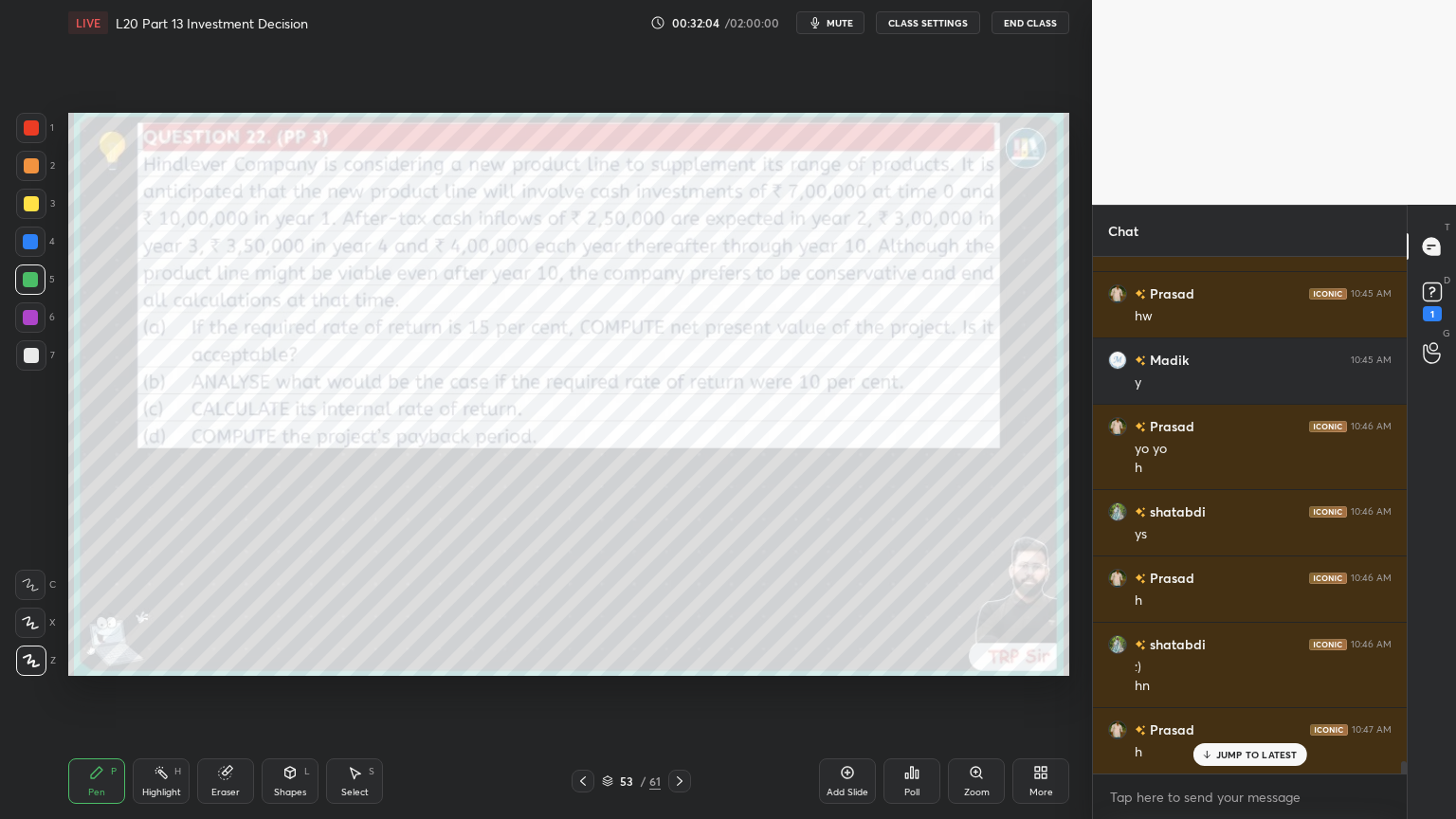 click 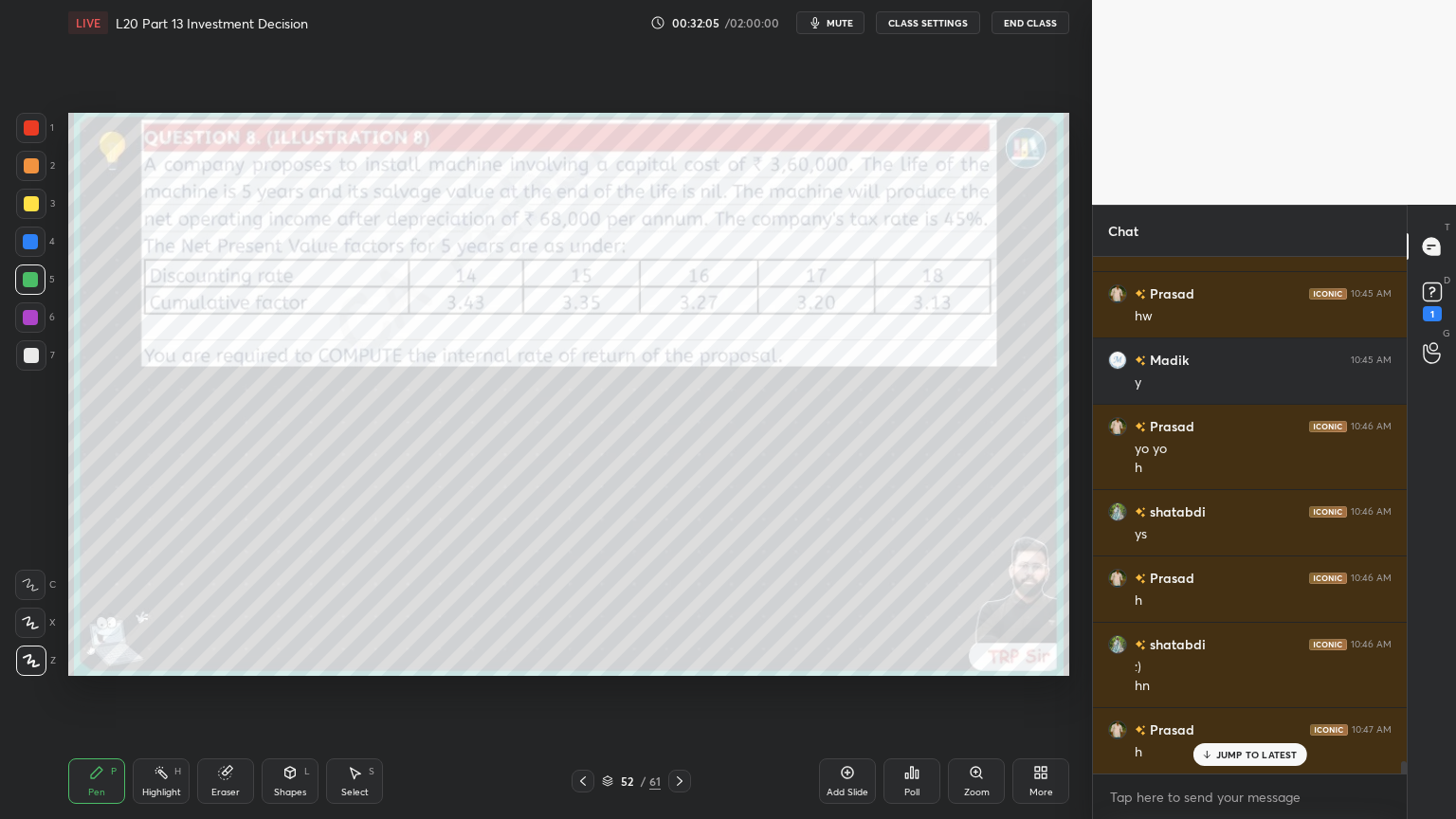 click 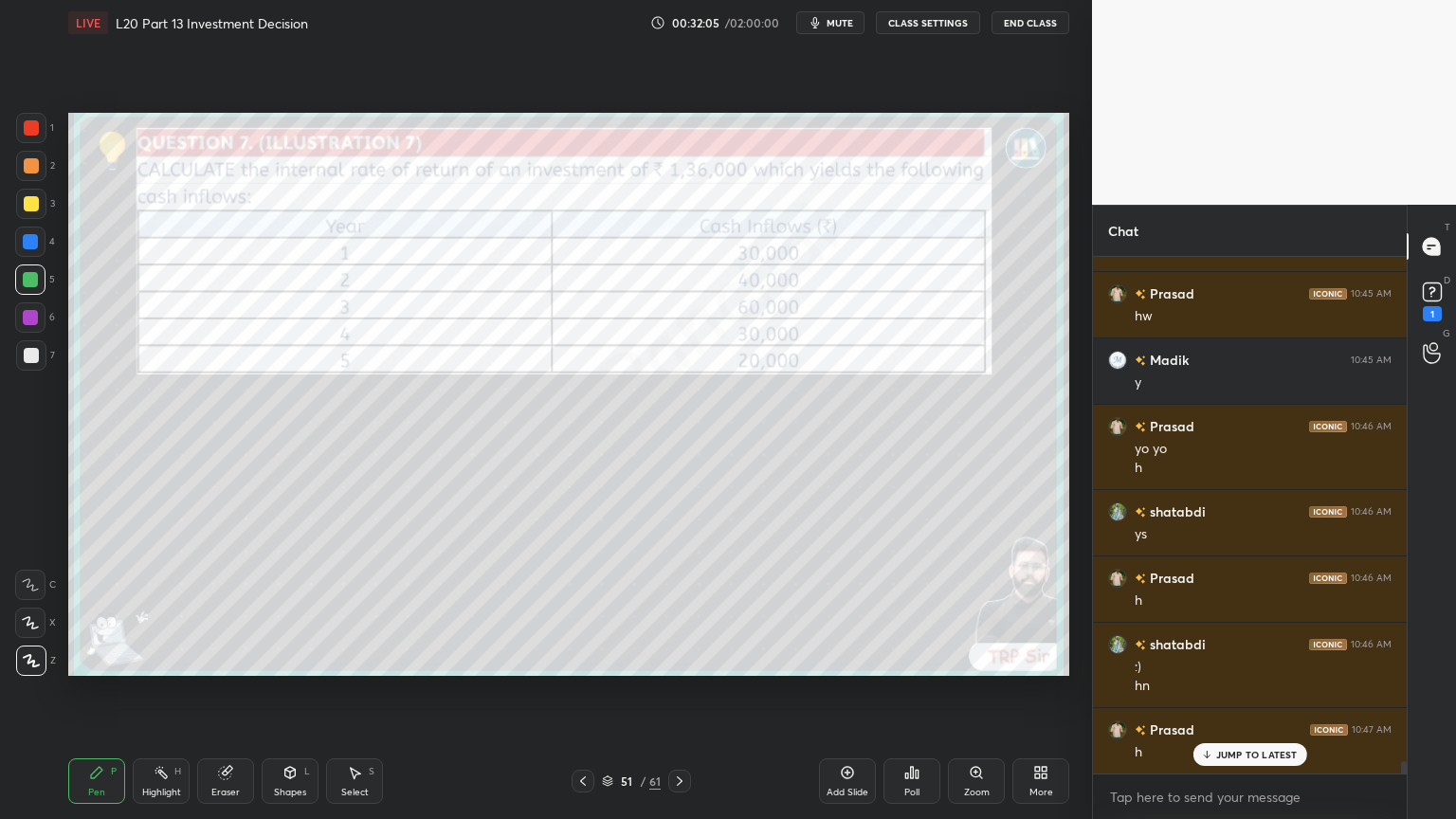 click 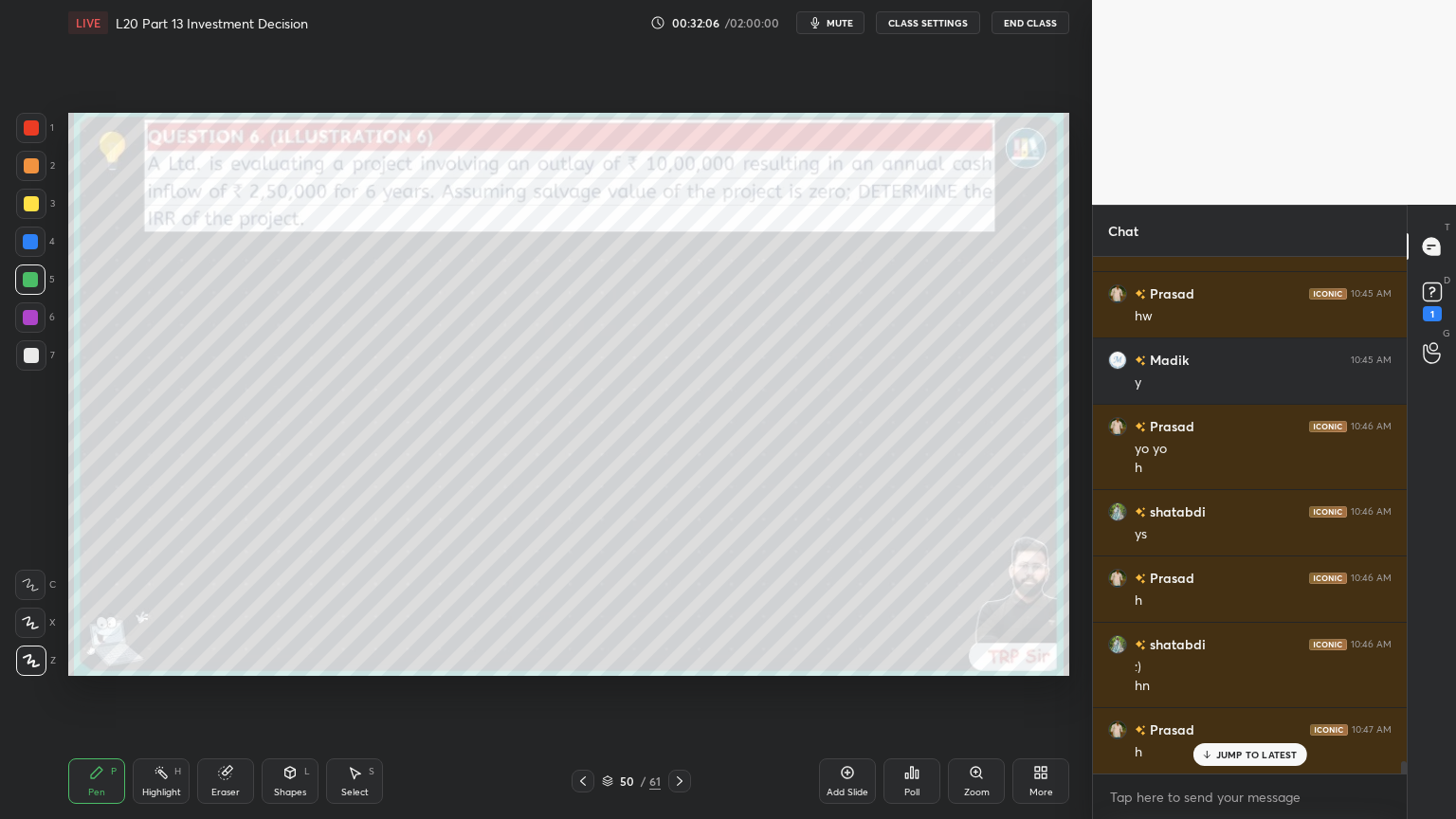 click 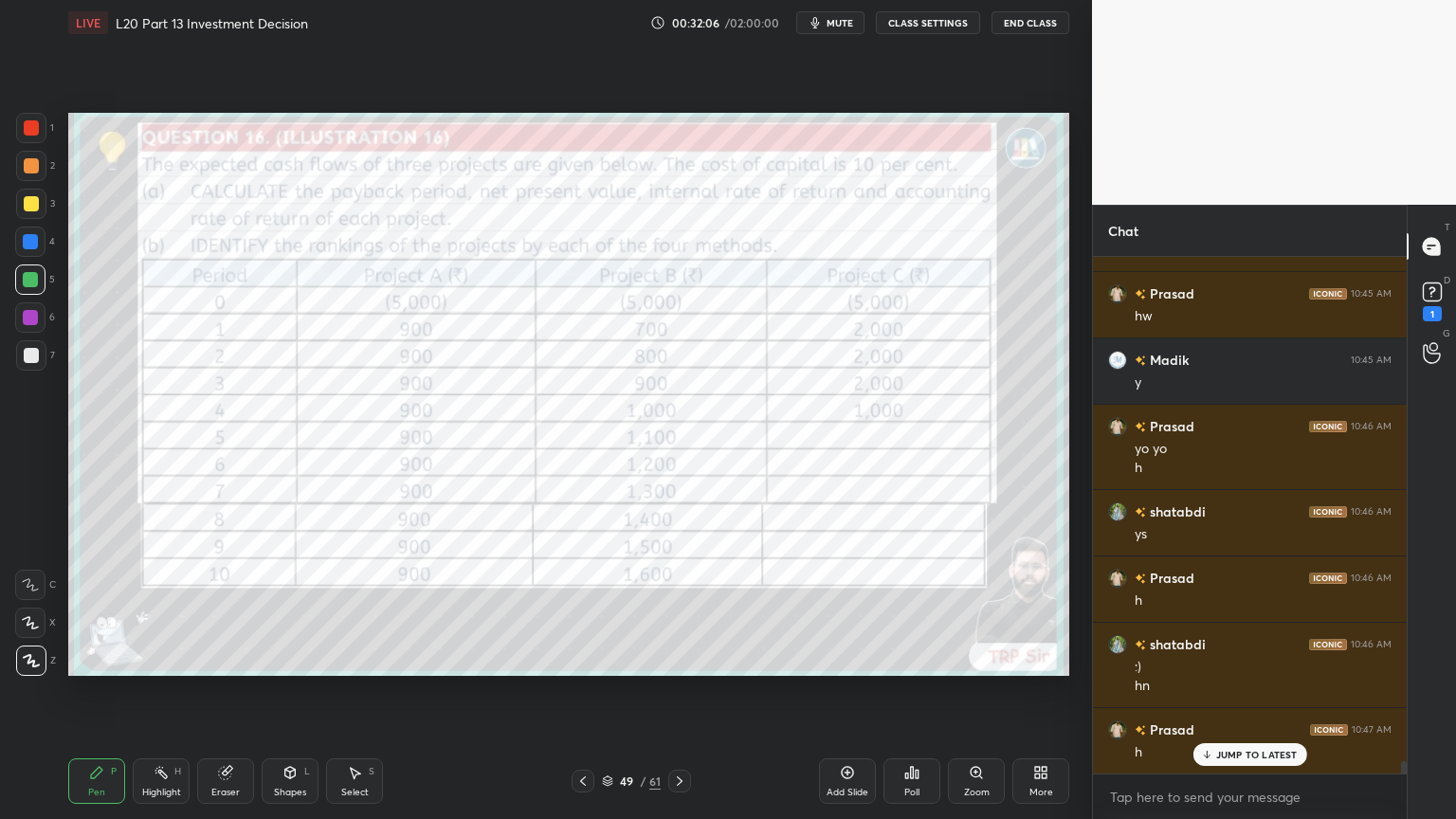 click 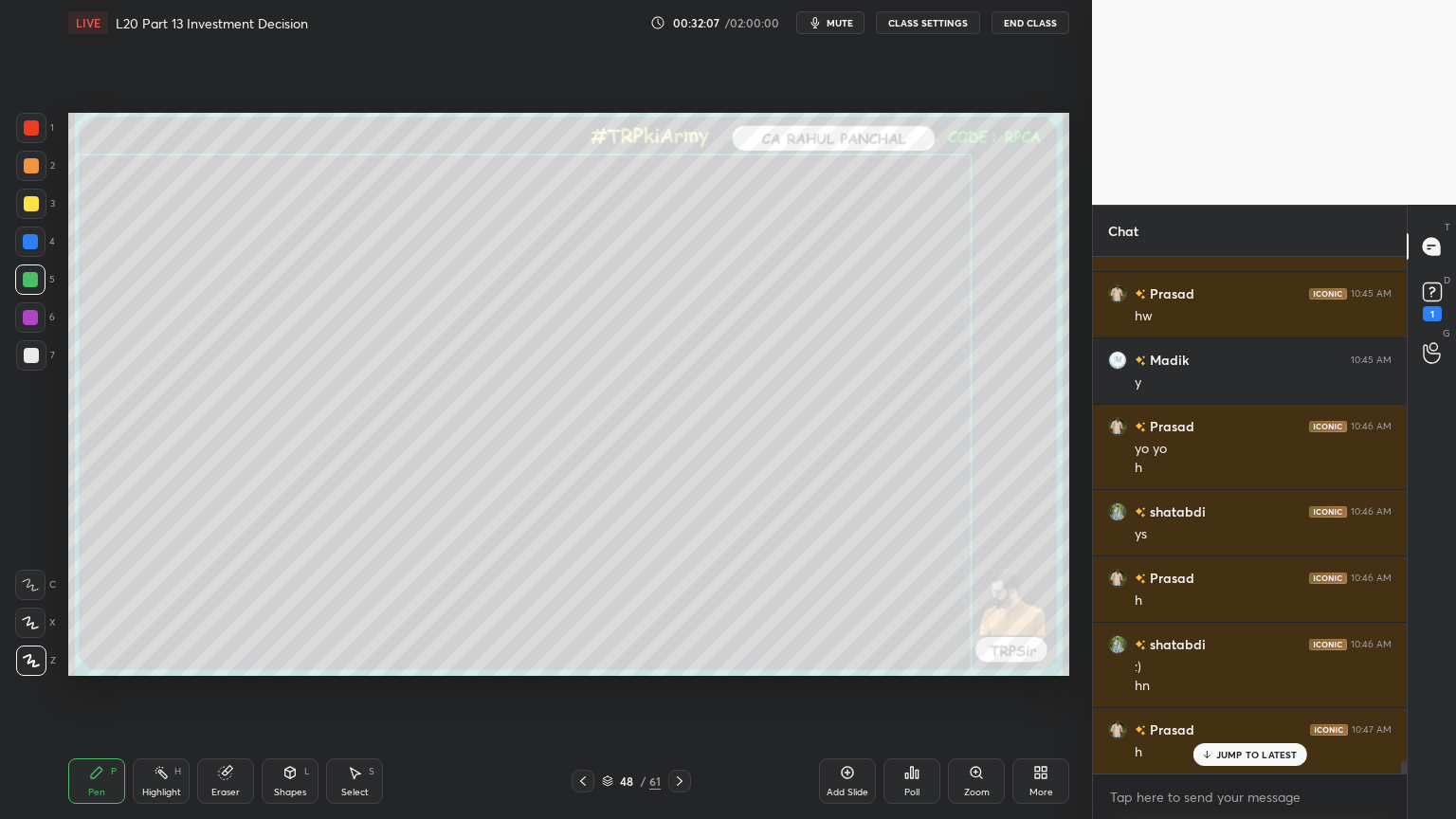 click at bounding box center [583, 781] 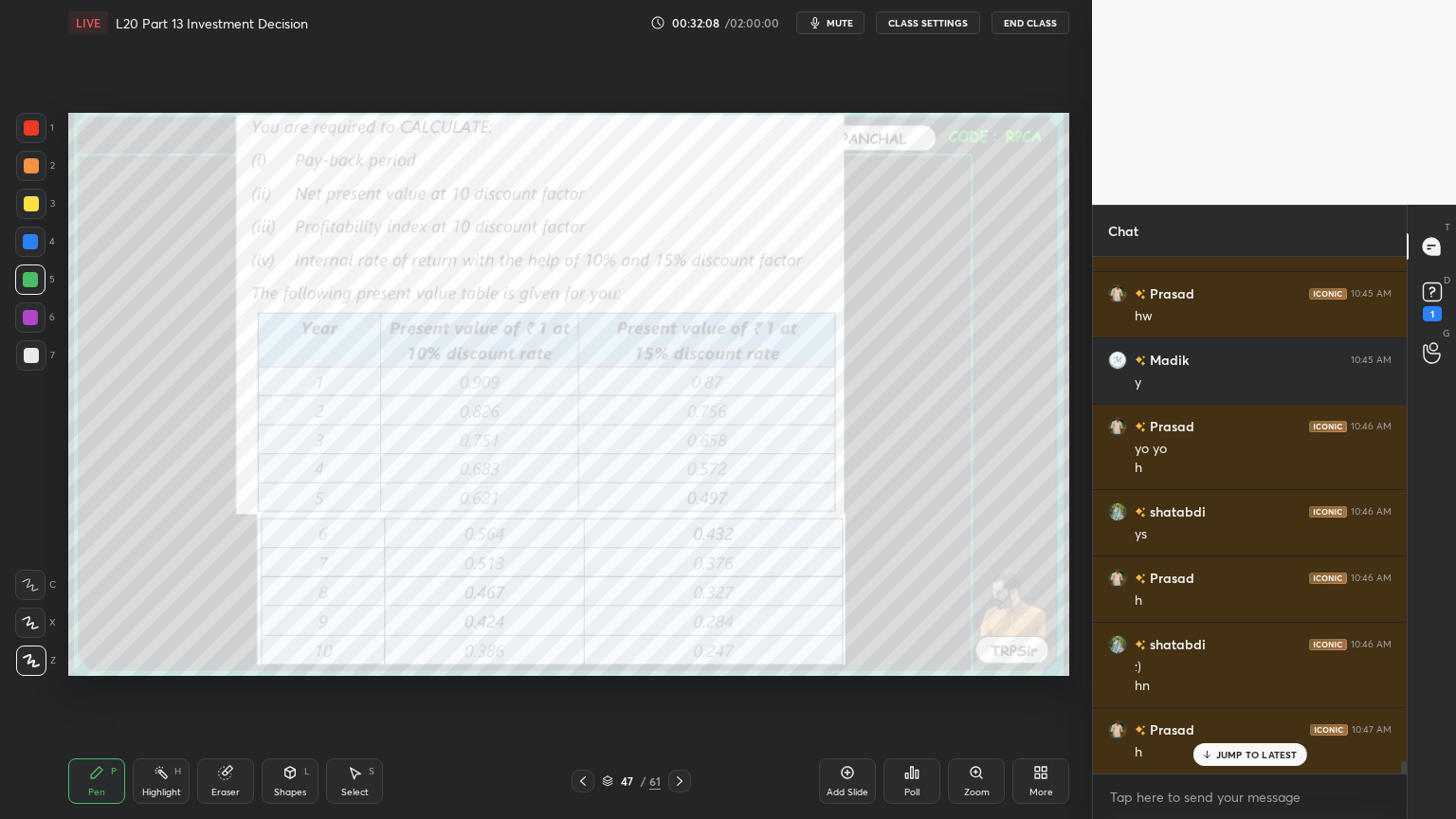 click at bounding box center [680, 781] 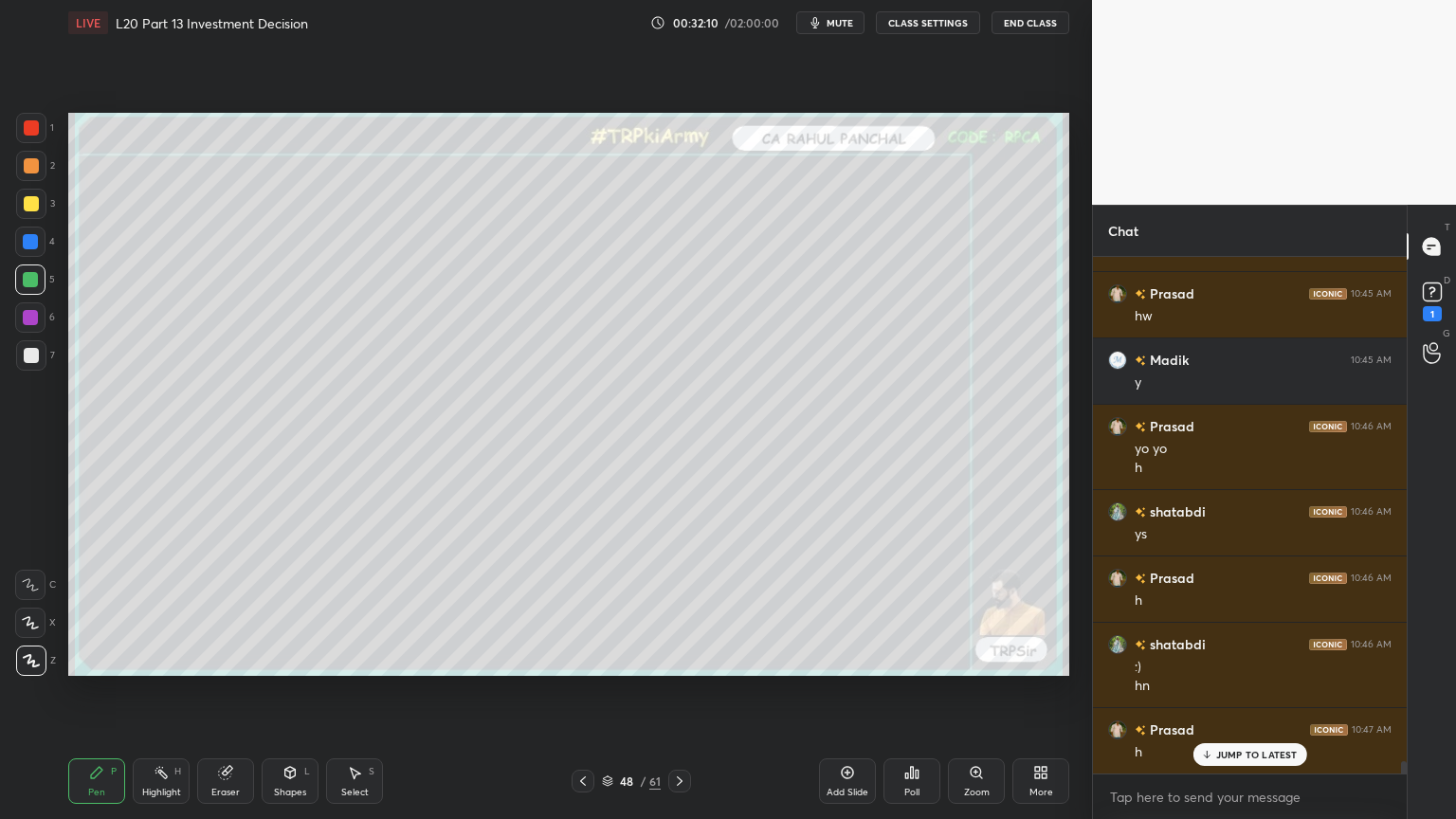 click at bounding box center [583, 781] 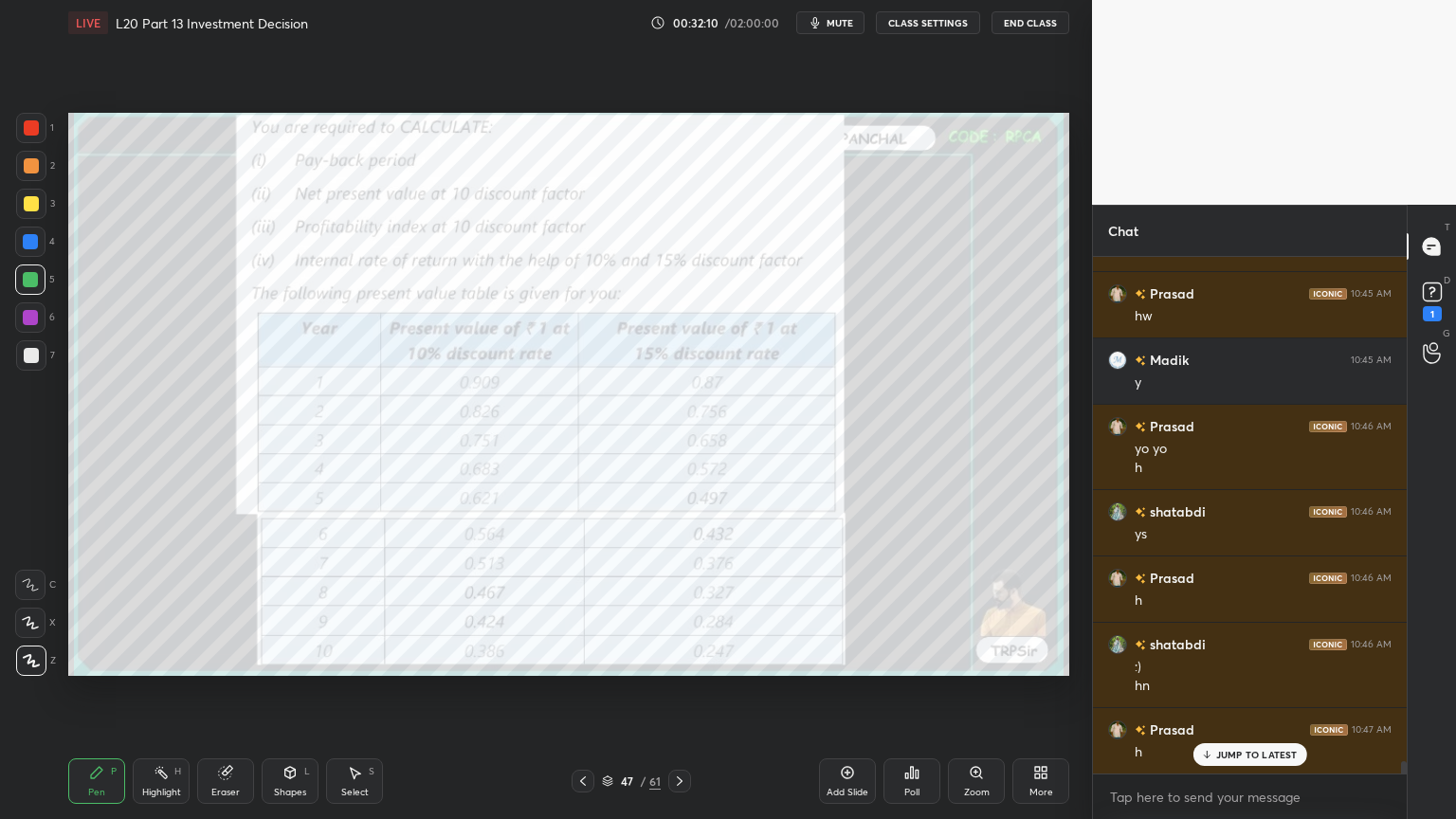 click 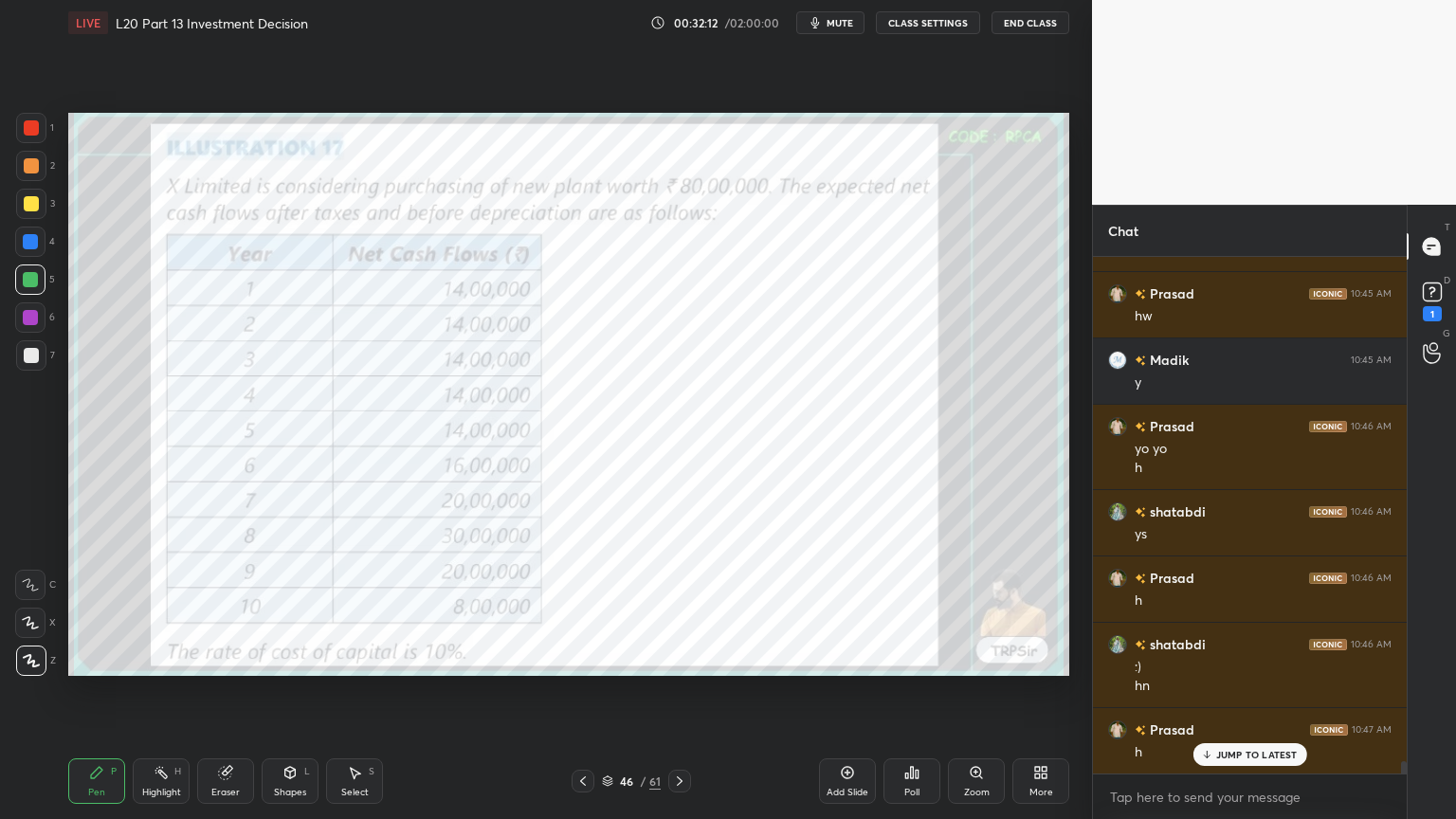 click at bounding box center (31, 128) 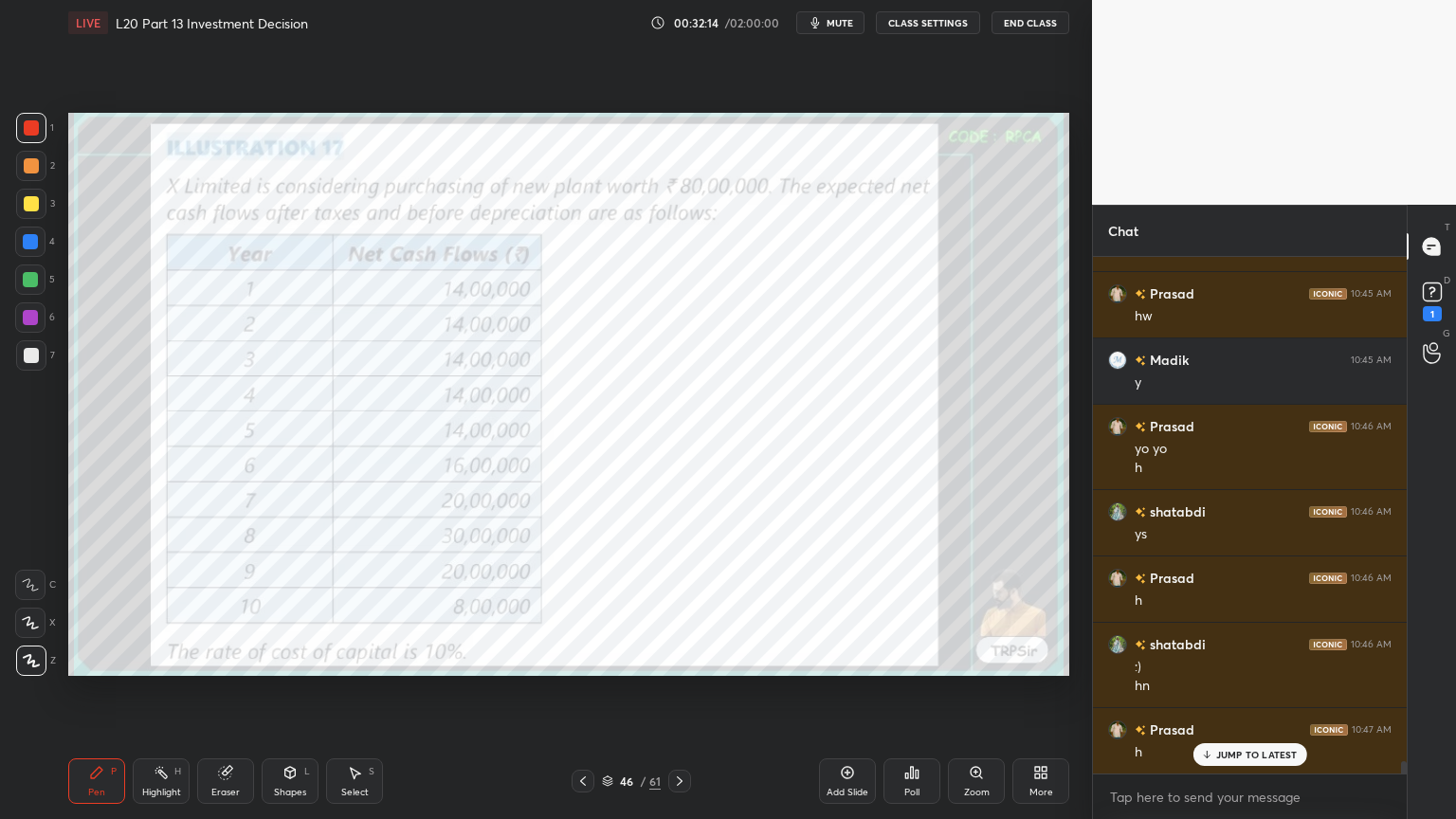 click on "Pen P Highlight H Eraser Shapes L Select S 46 / 61 Add Slide Poll Zoom More" at bounding box center [569, 781] 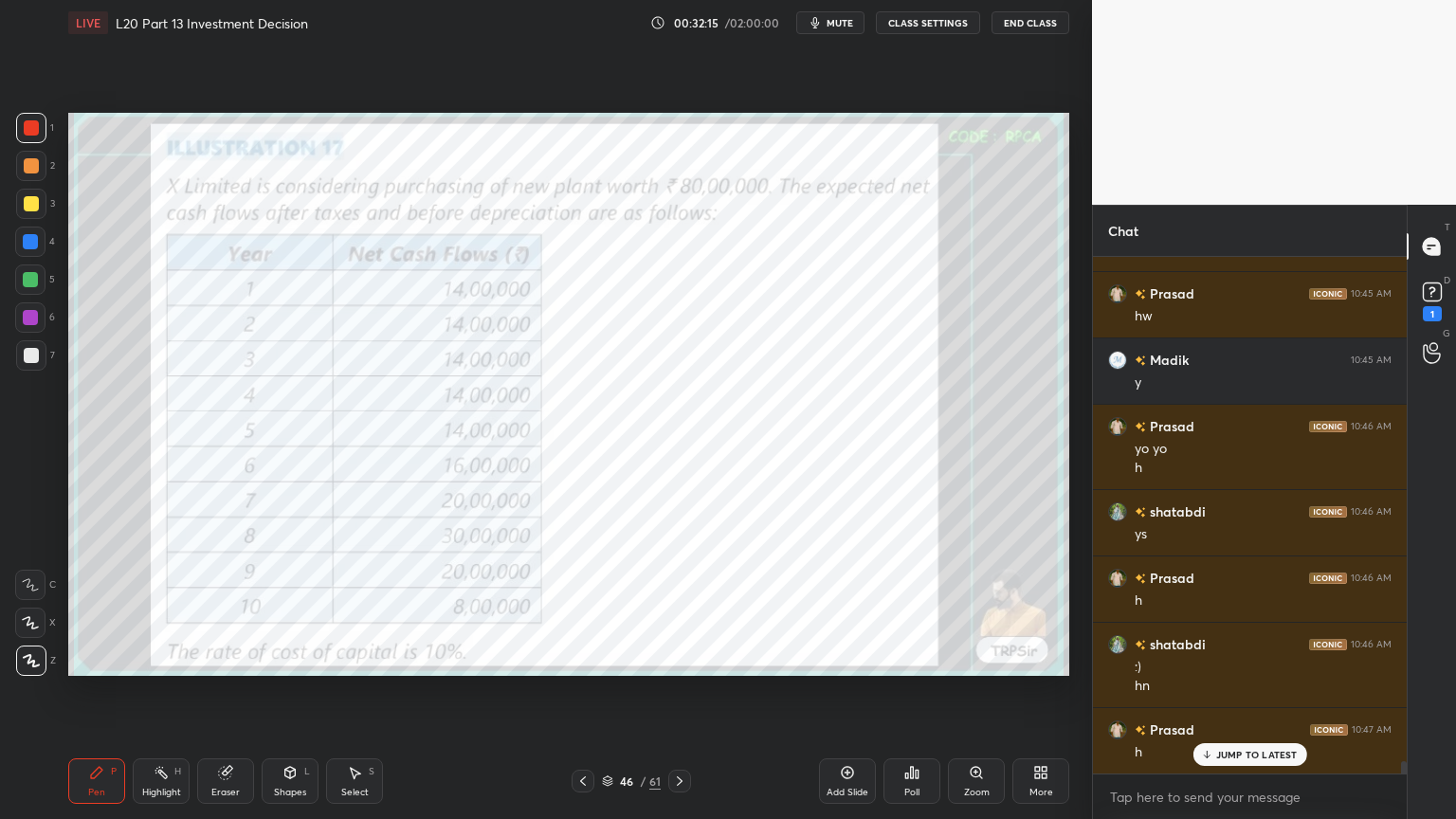 click 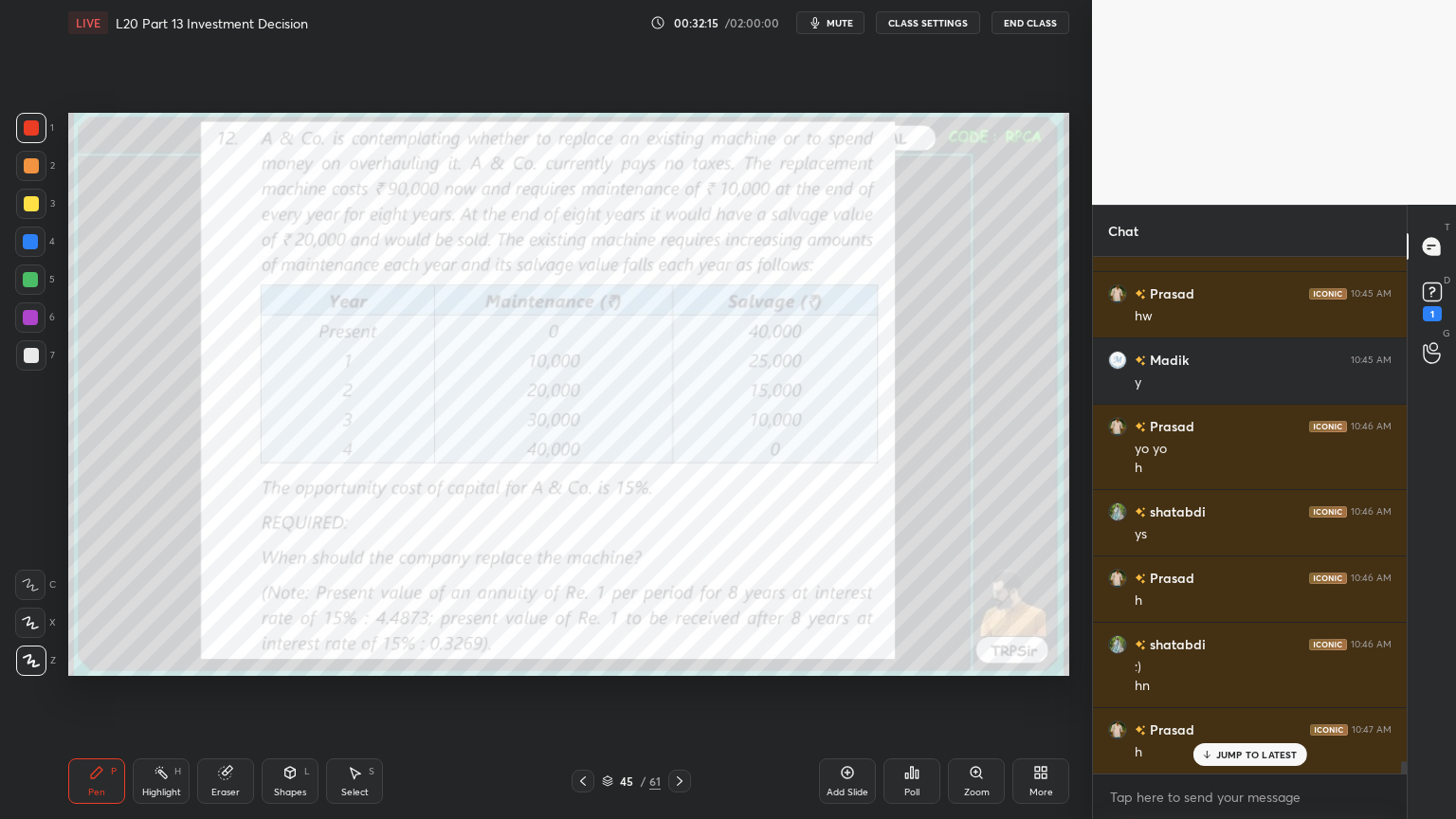 click 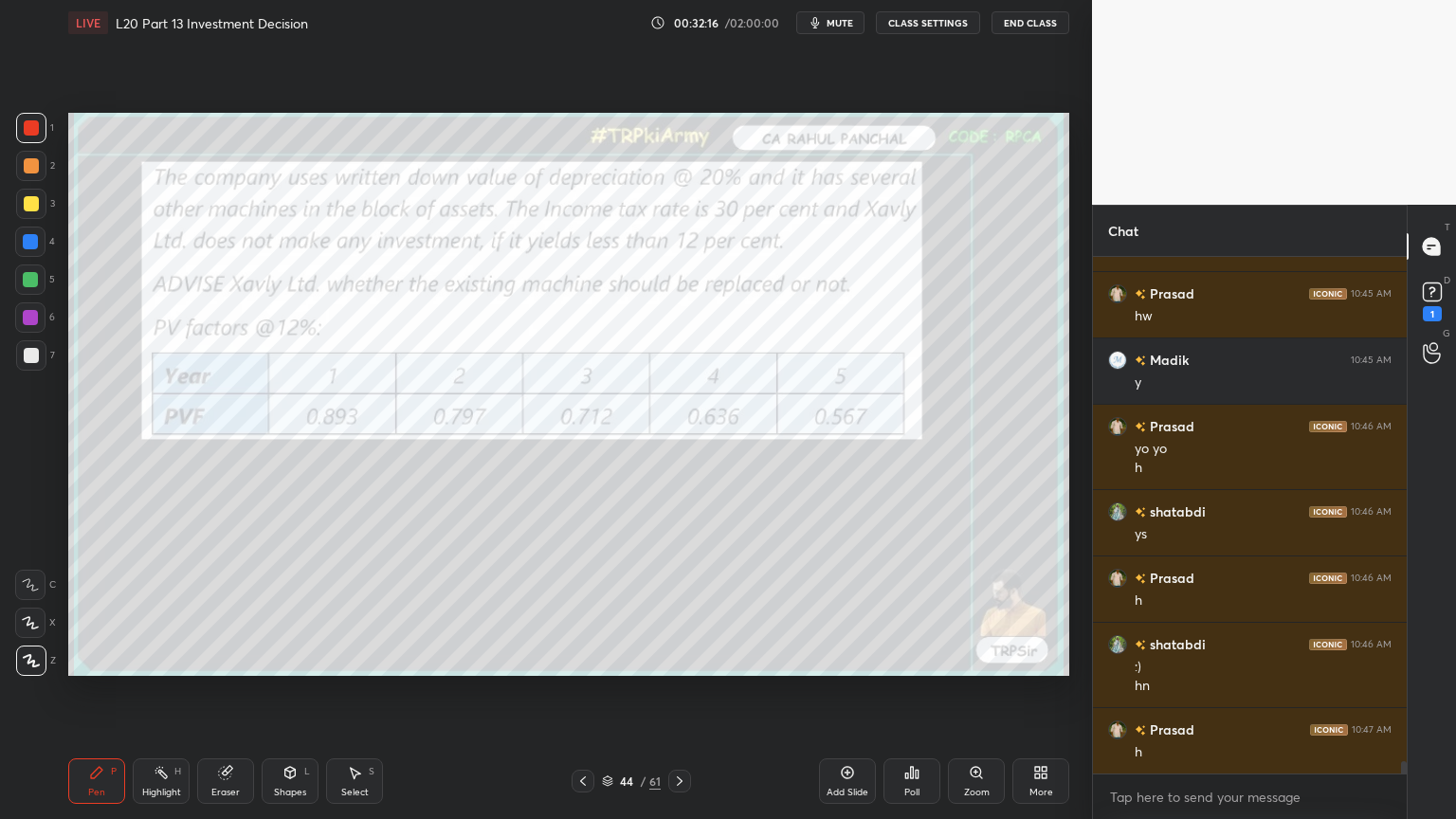 scroll, scrollTop: 21005, scrollLeft: 0, axis: vertical 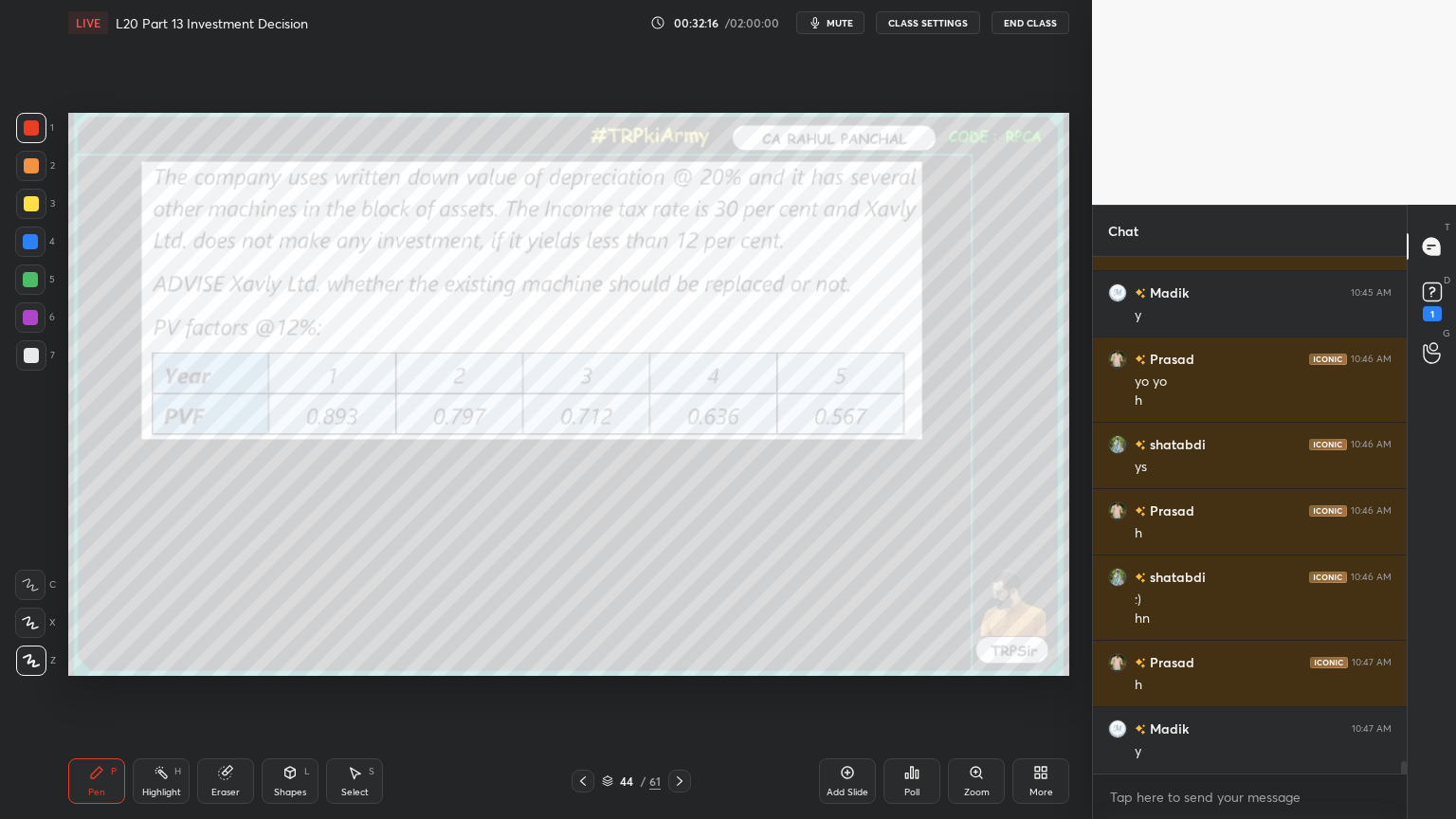click 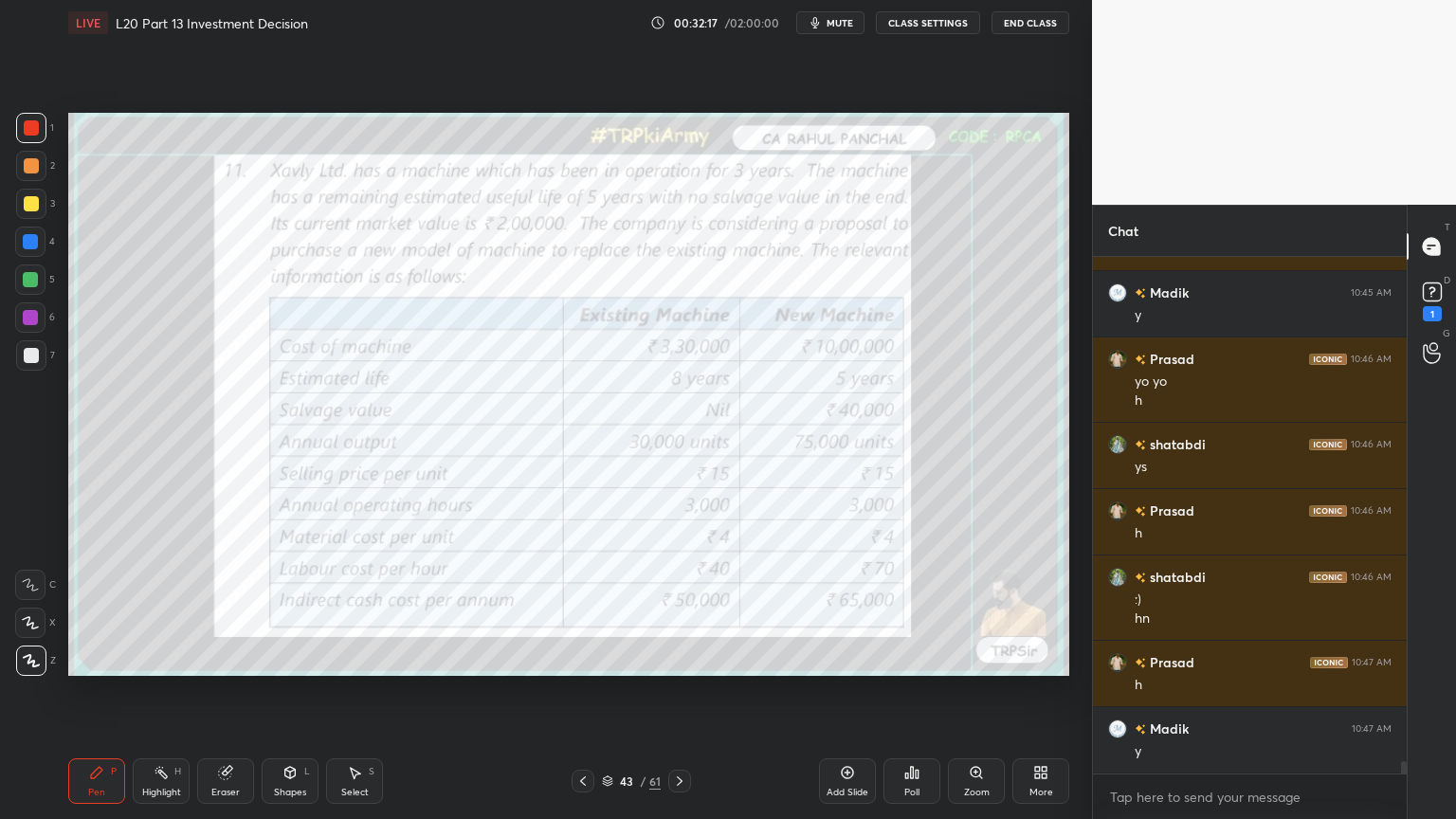 click 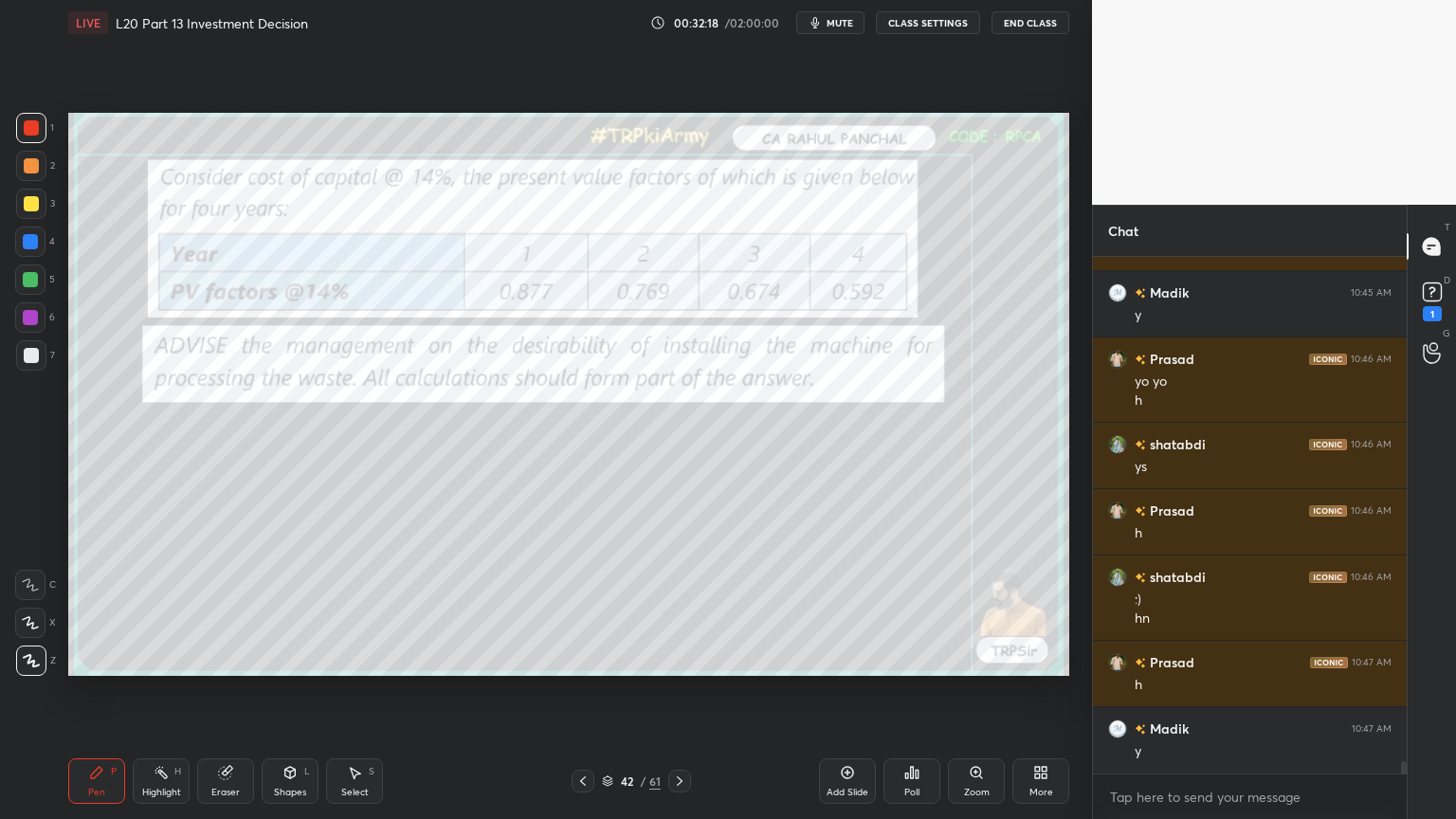 click 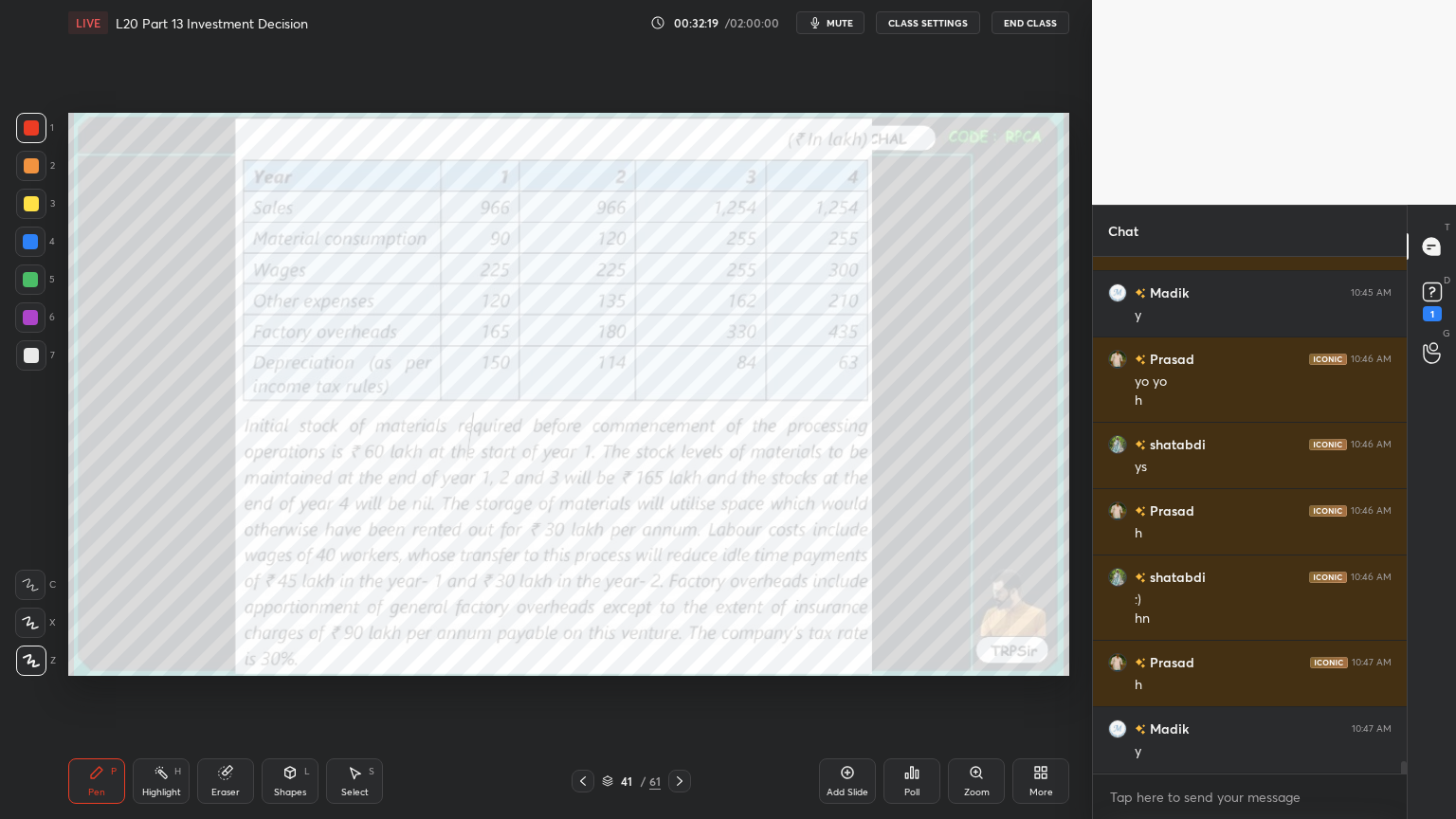 click 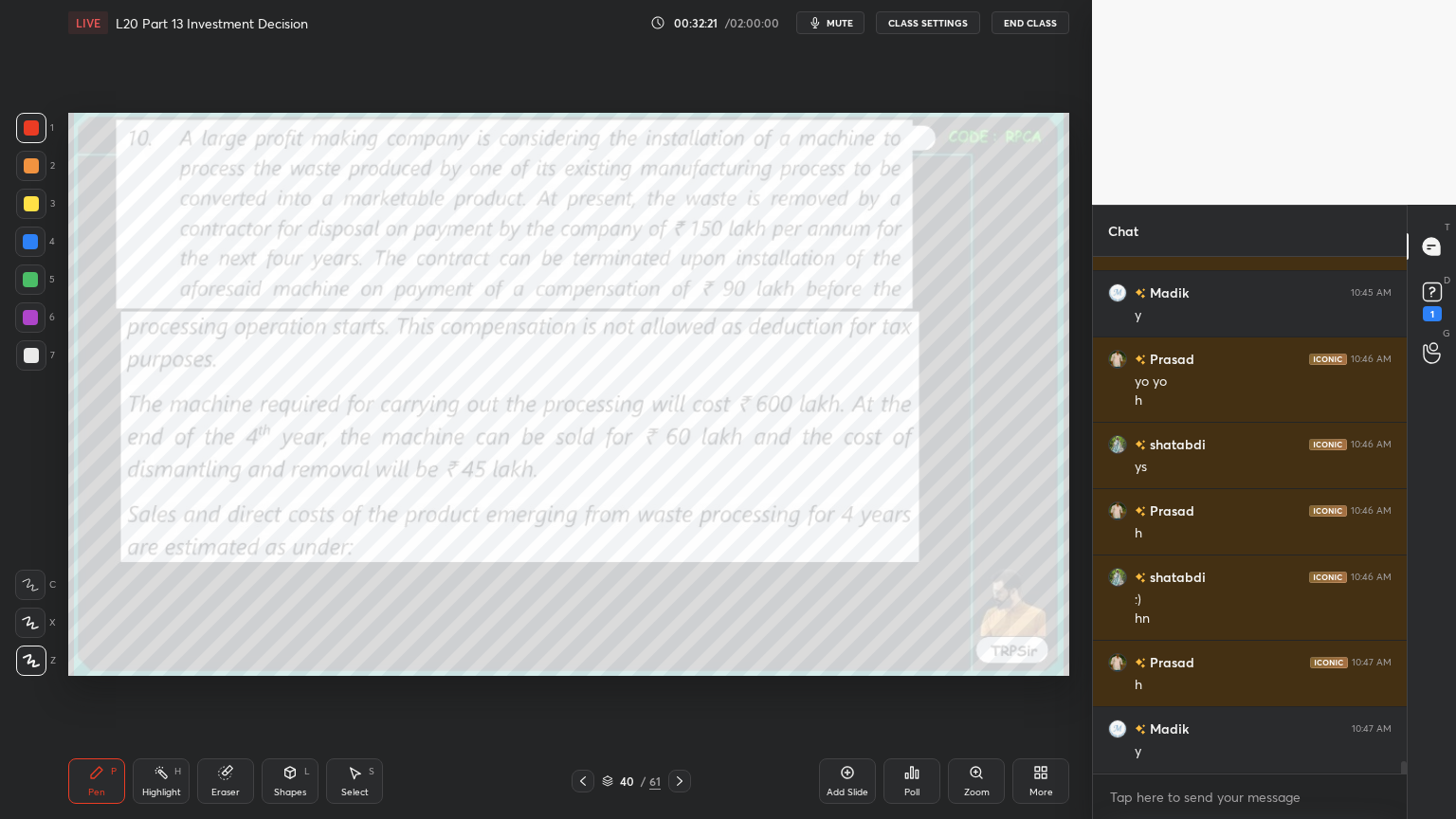 click on "Pen P Highlight H Eraser Shapes L Select S 40 / 61 Add Slide Poll Zoom More" at bounding box center [569, 781] 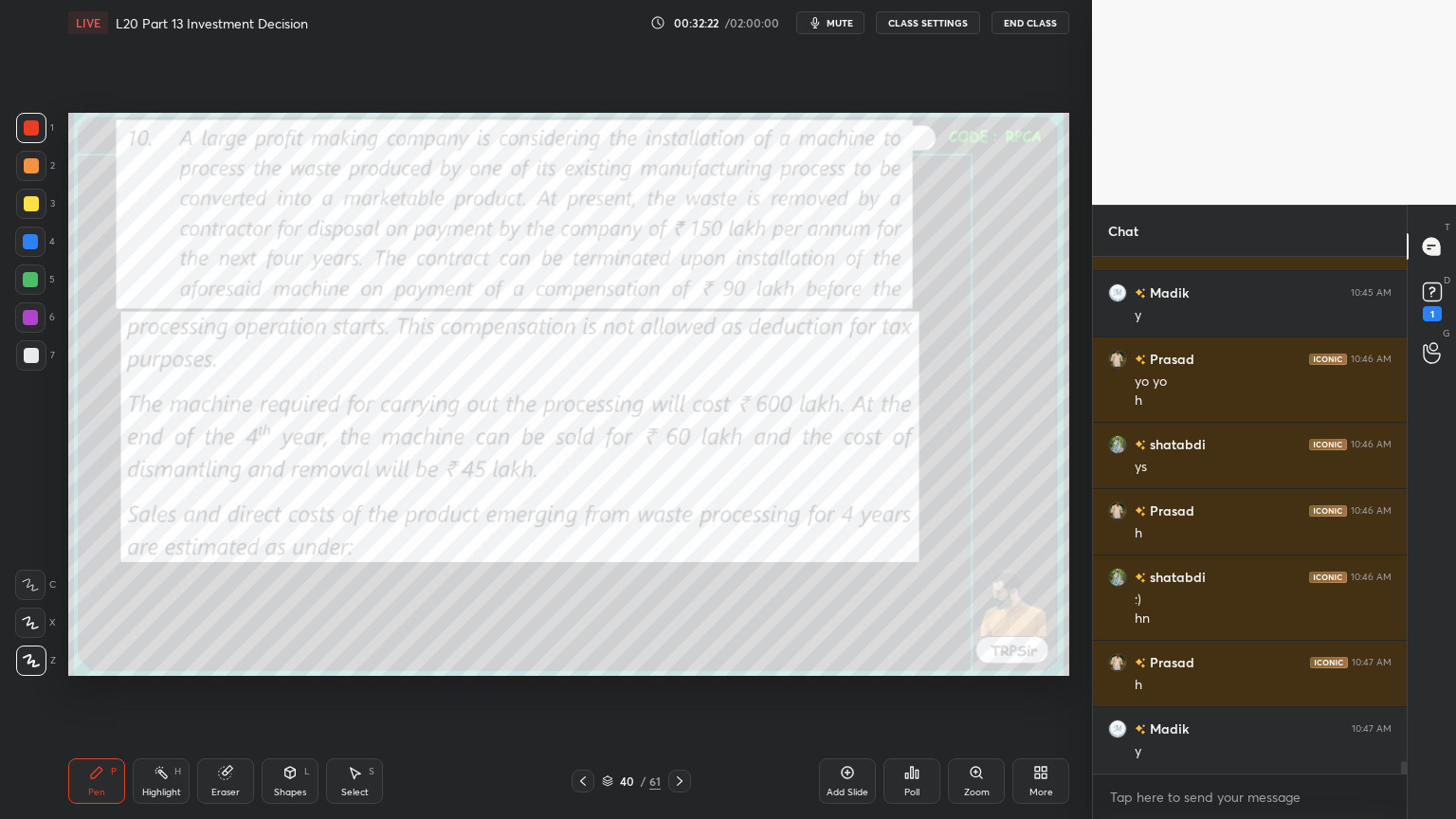 click 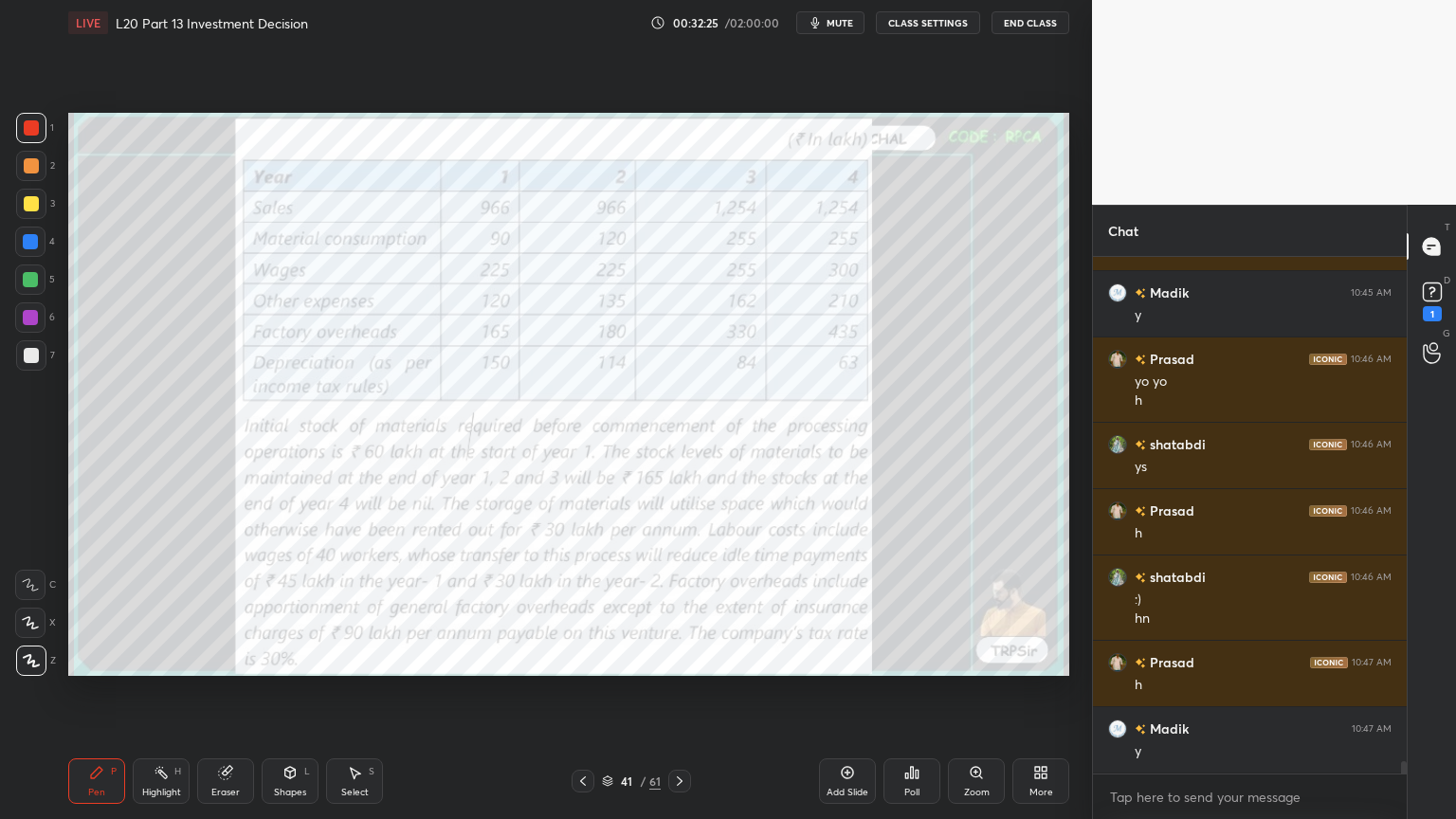 click at bounding box center (680, 781) 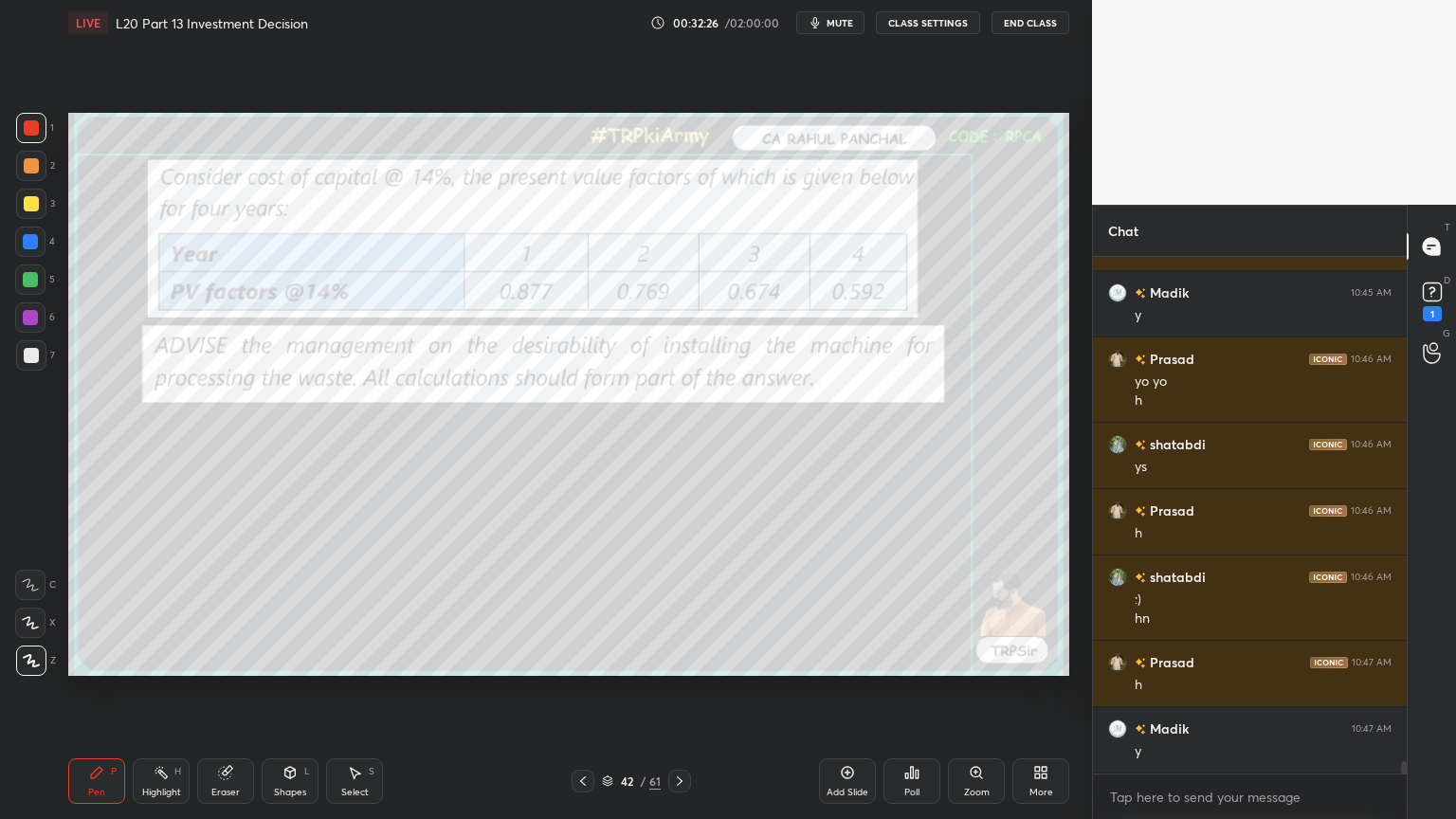 click at bounding box center [680, 781] 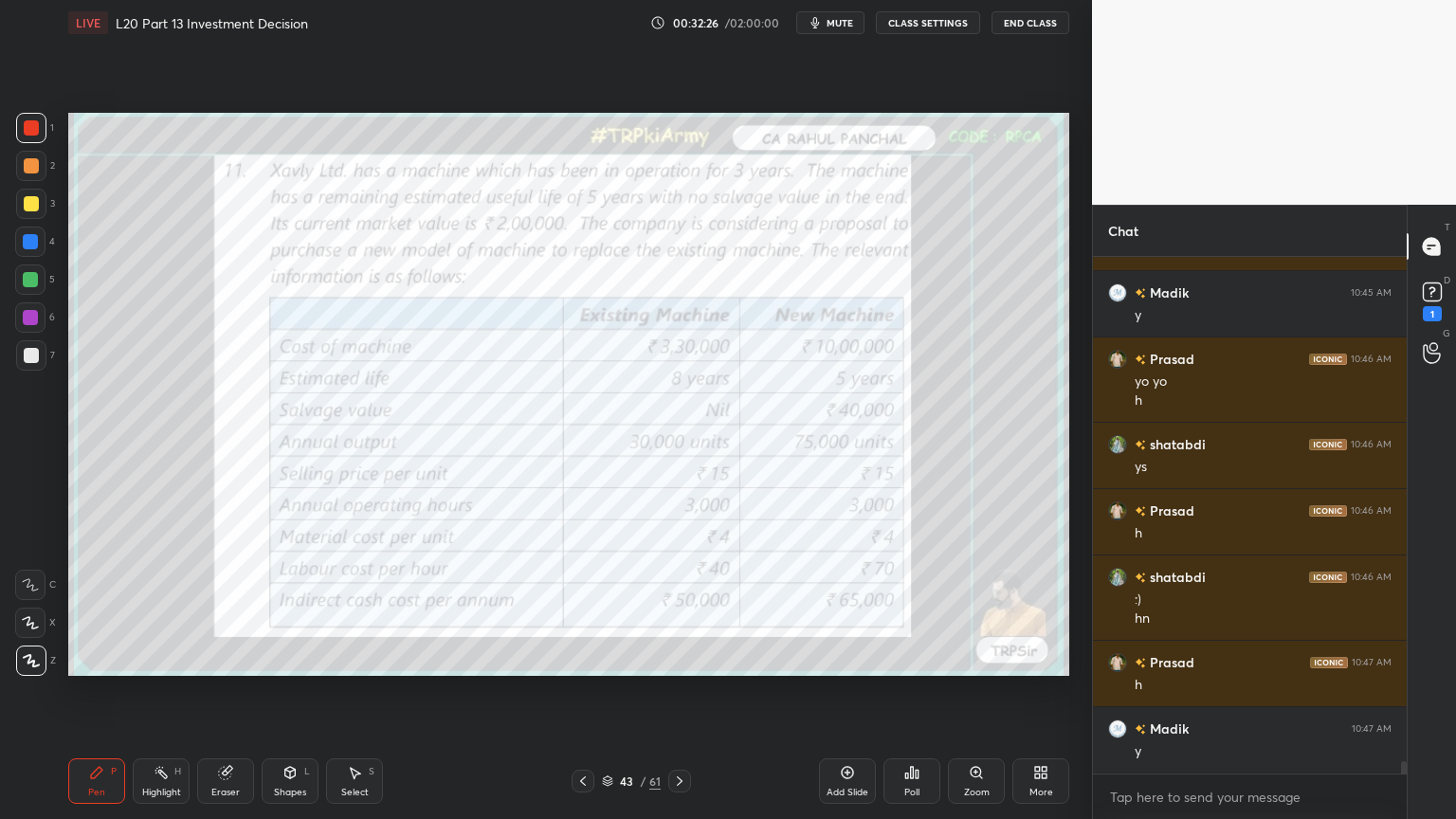 click at bounding box center (680, 781) 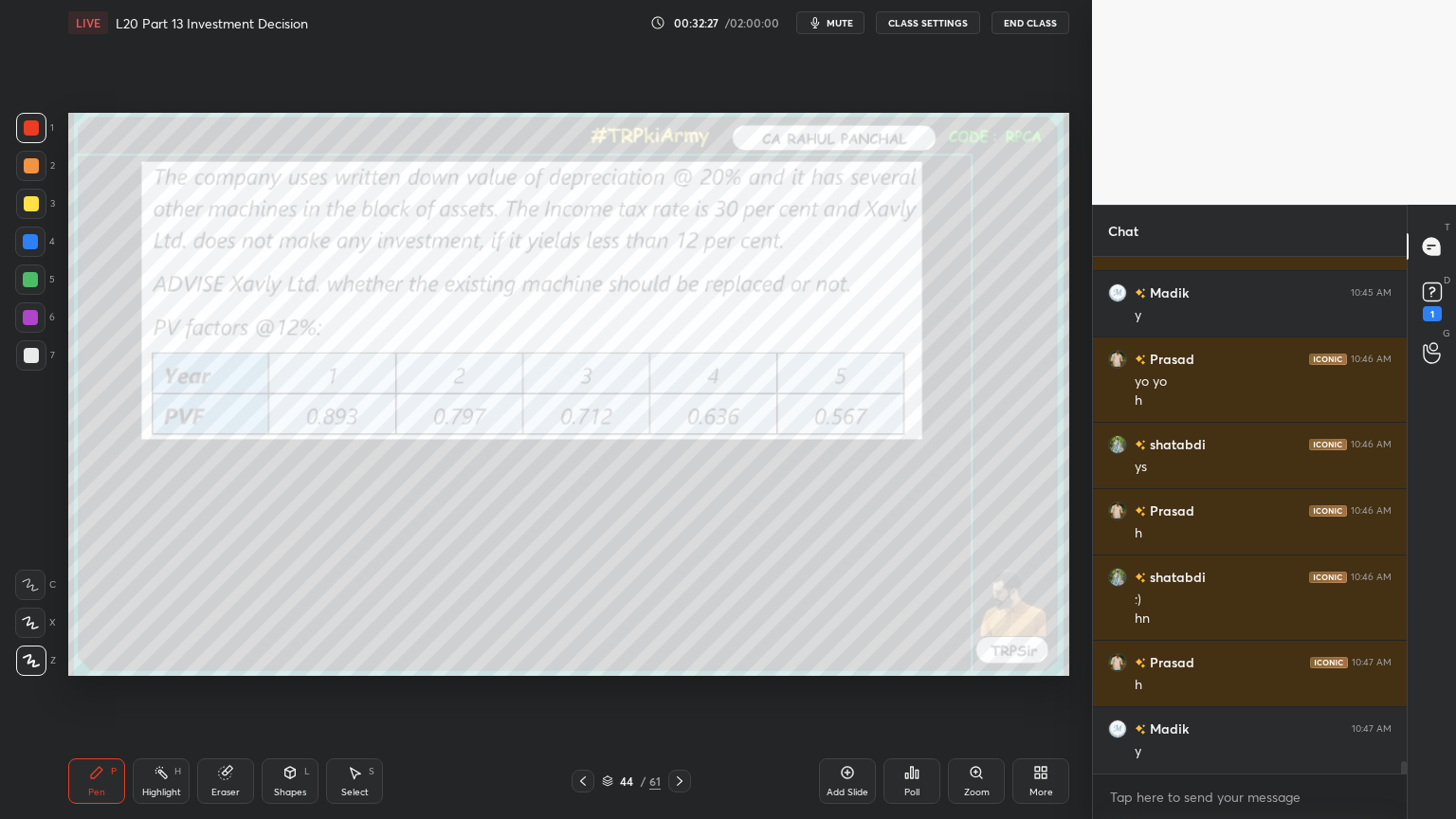 click on "44 / 61" at bounding box center (631, 781) 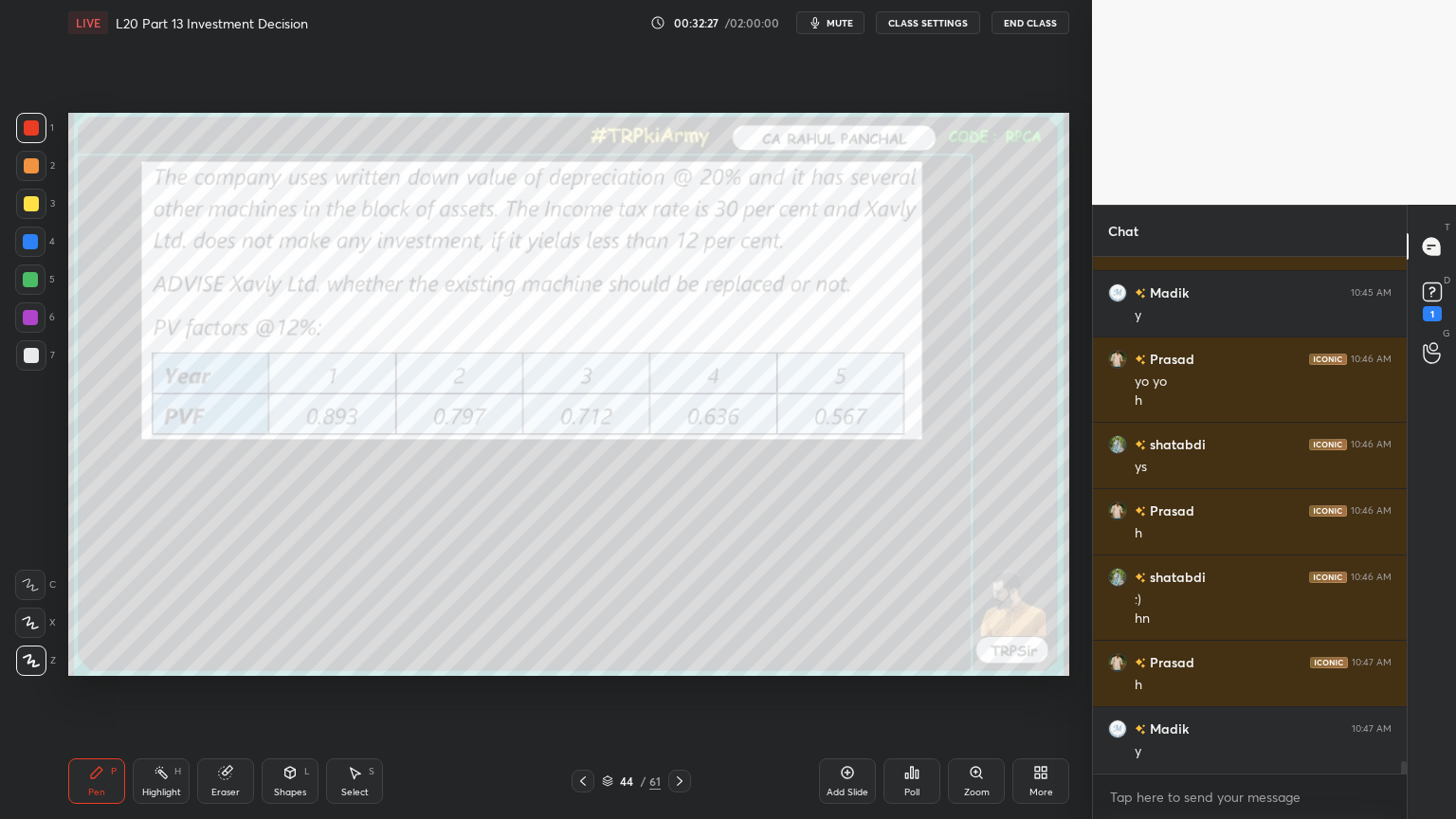 click on "44 / 61" at bounding box center [631, 781] 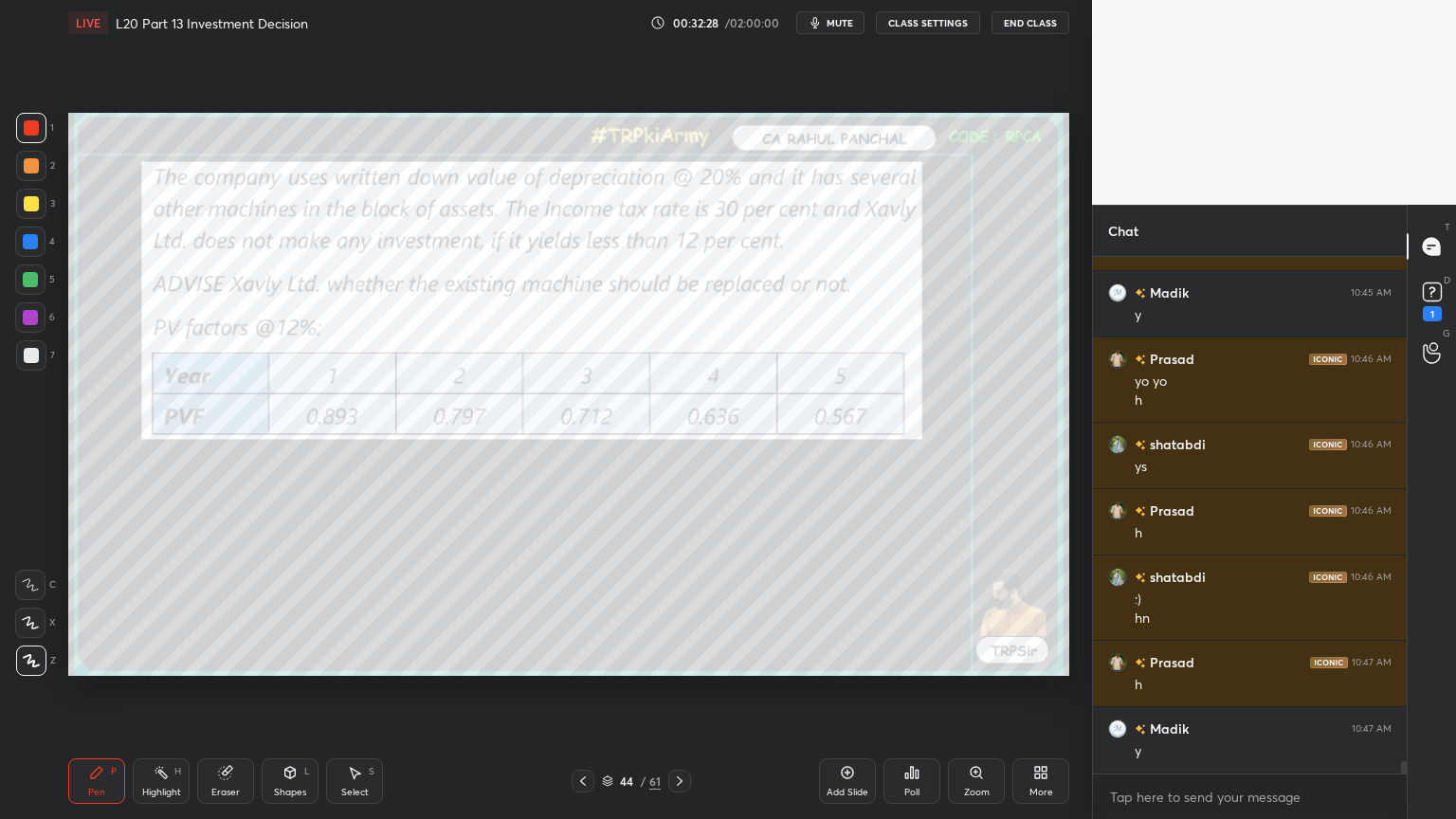 click on "44 / 61" at bounding box center [631, 781] 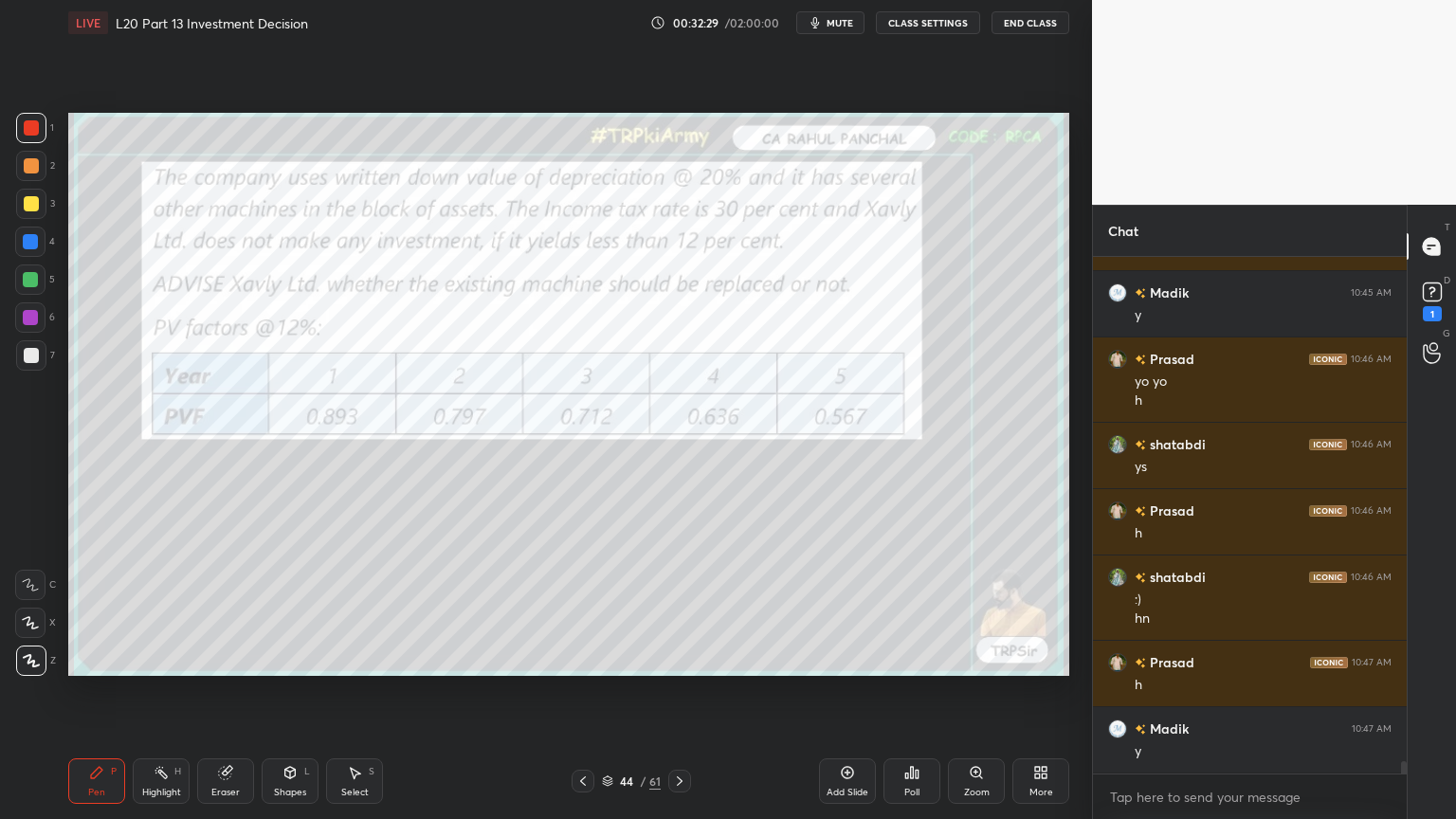 click 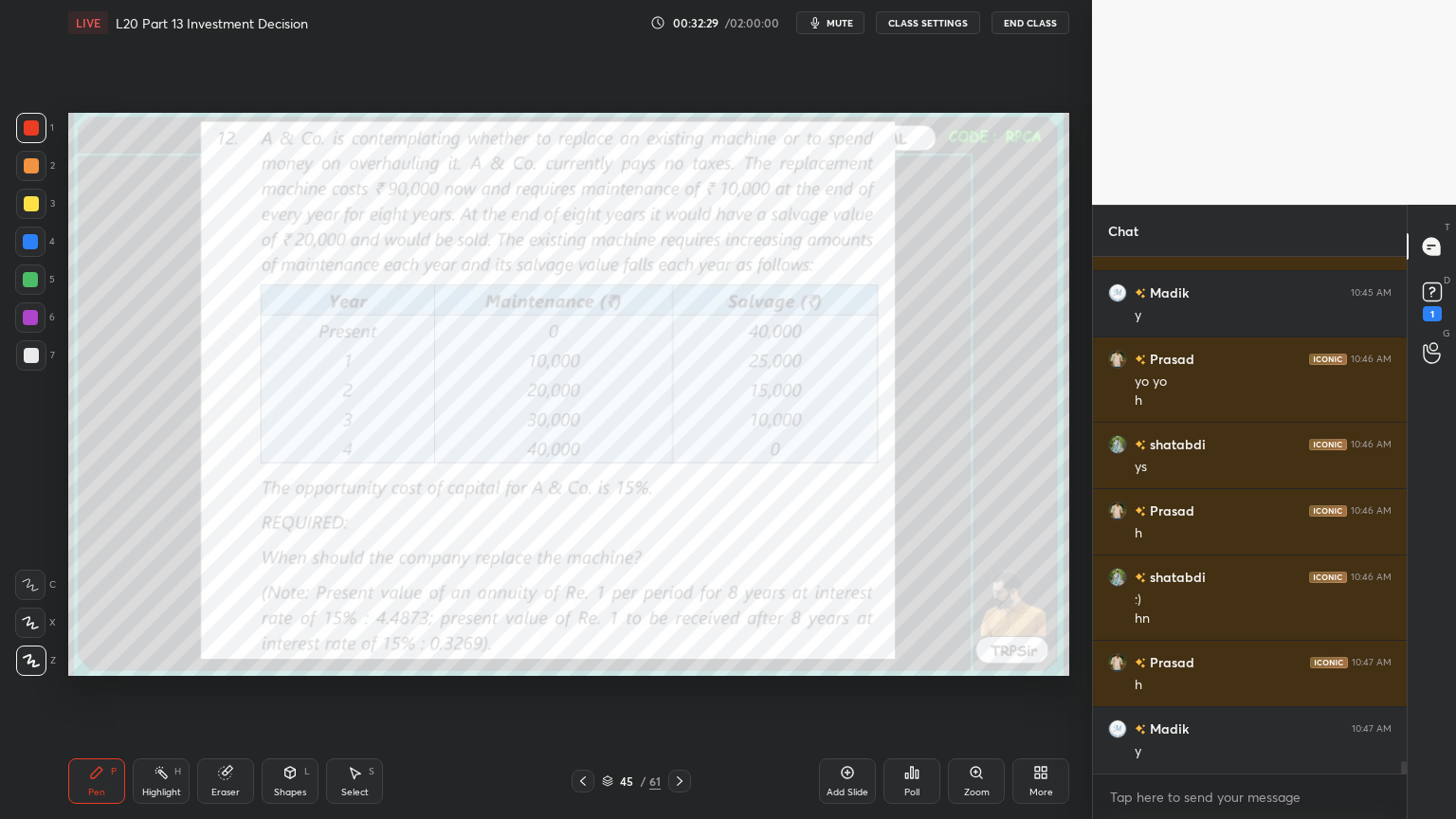 click 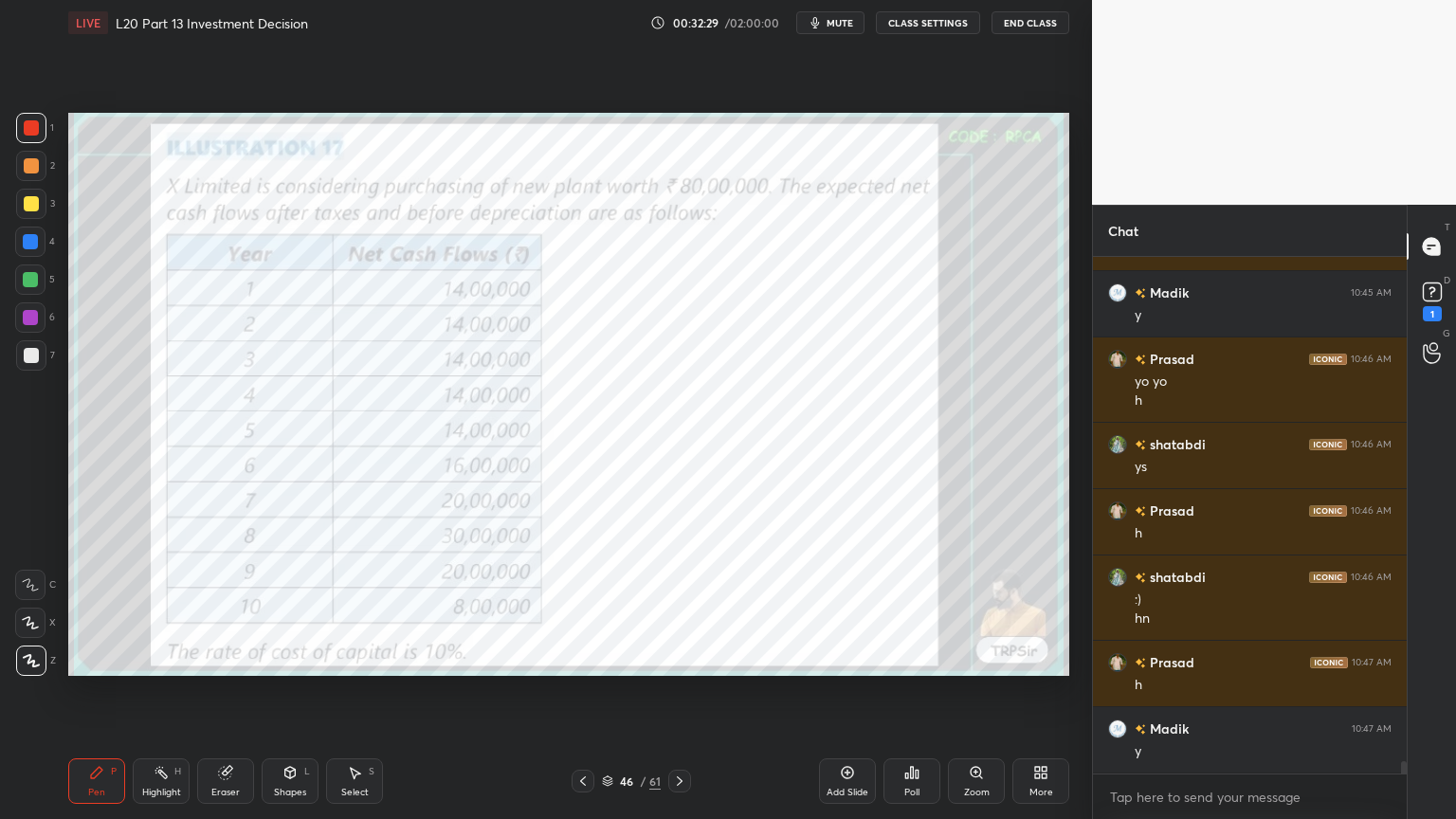 scroll, scrollTop: 21070, scrollLeft: 0, axis: vertical 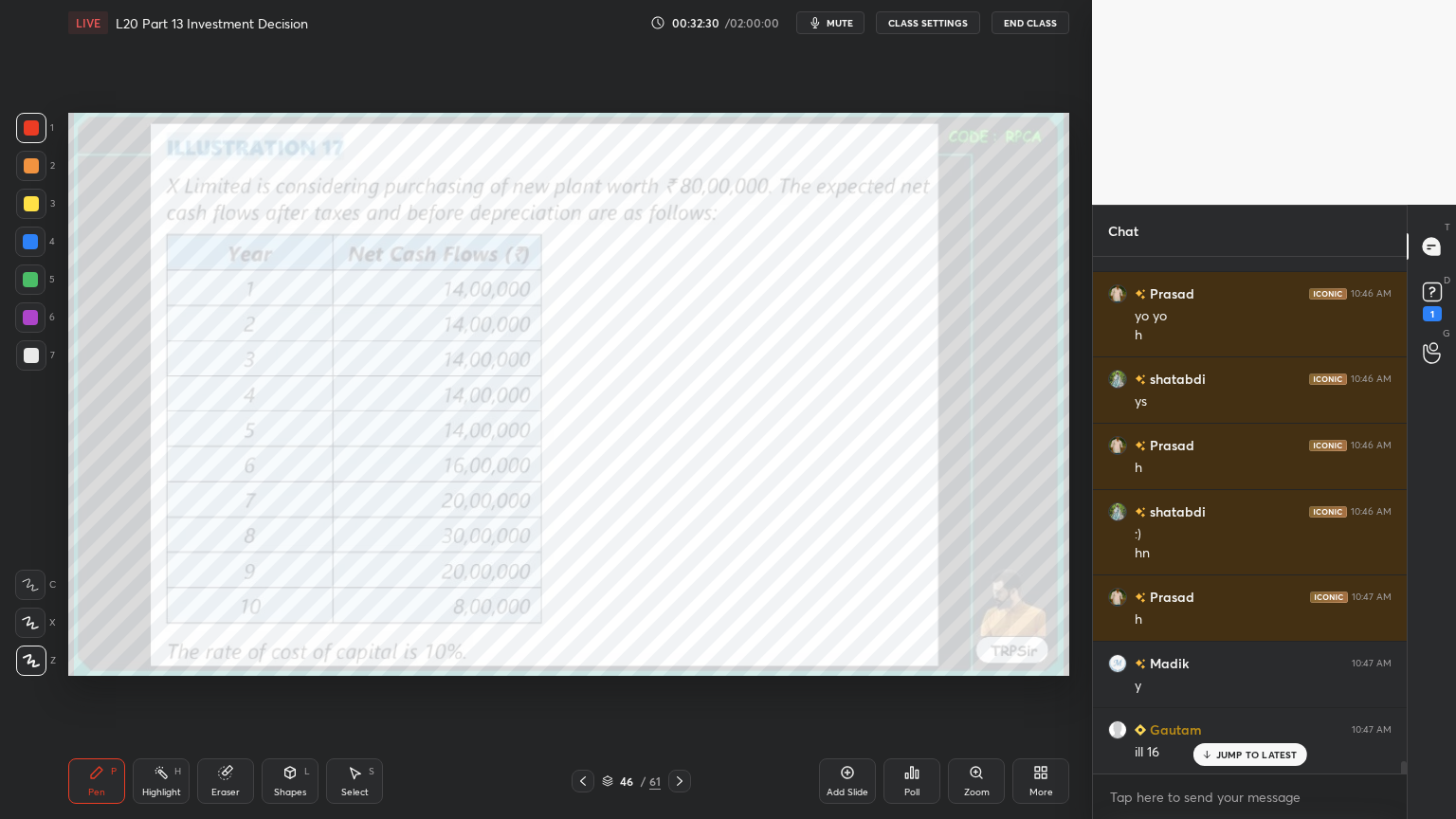 click at bounding box center [680, 781] 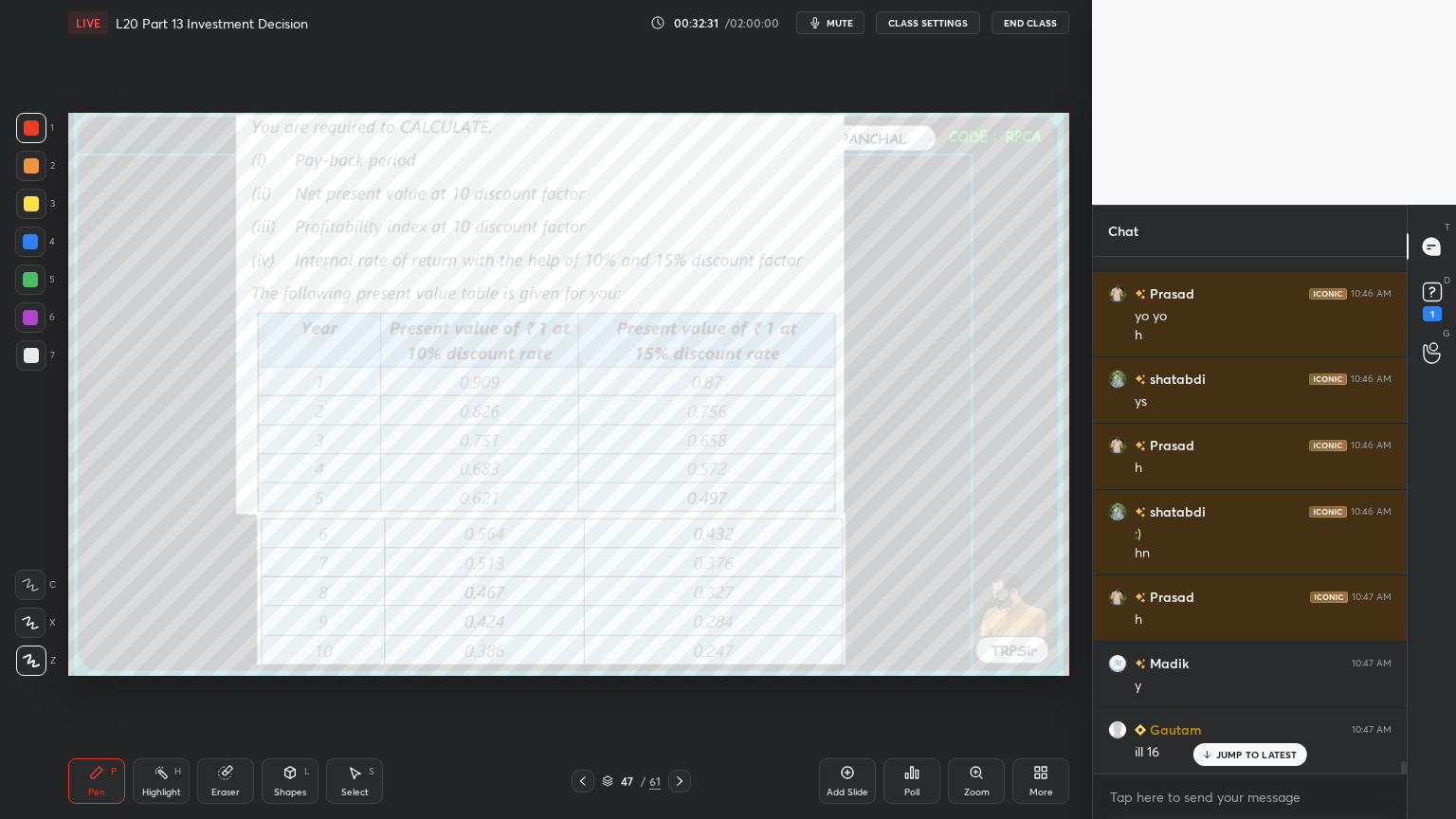click 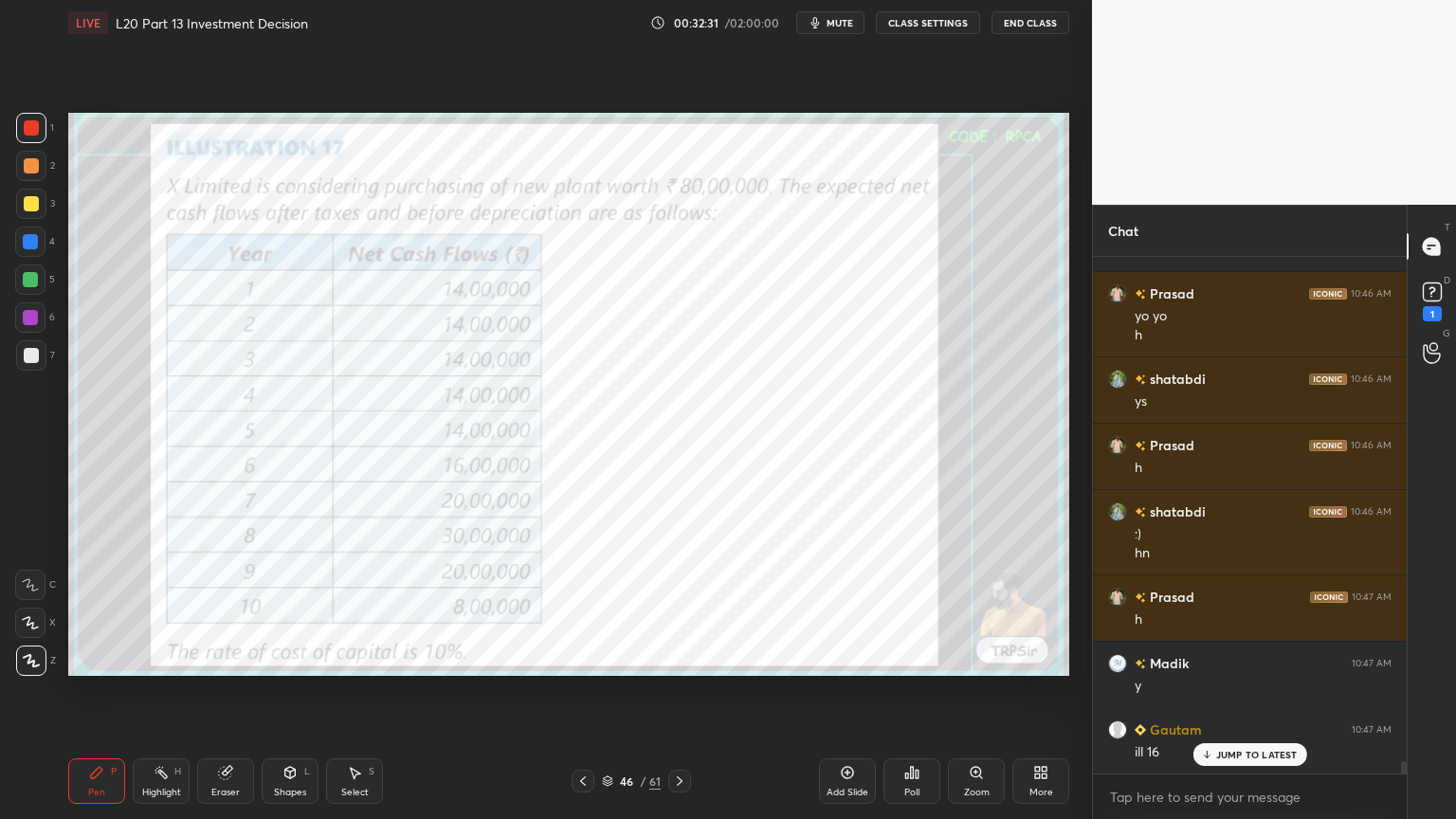 click 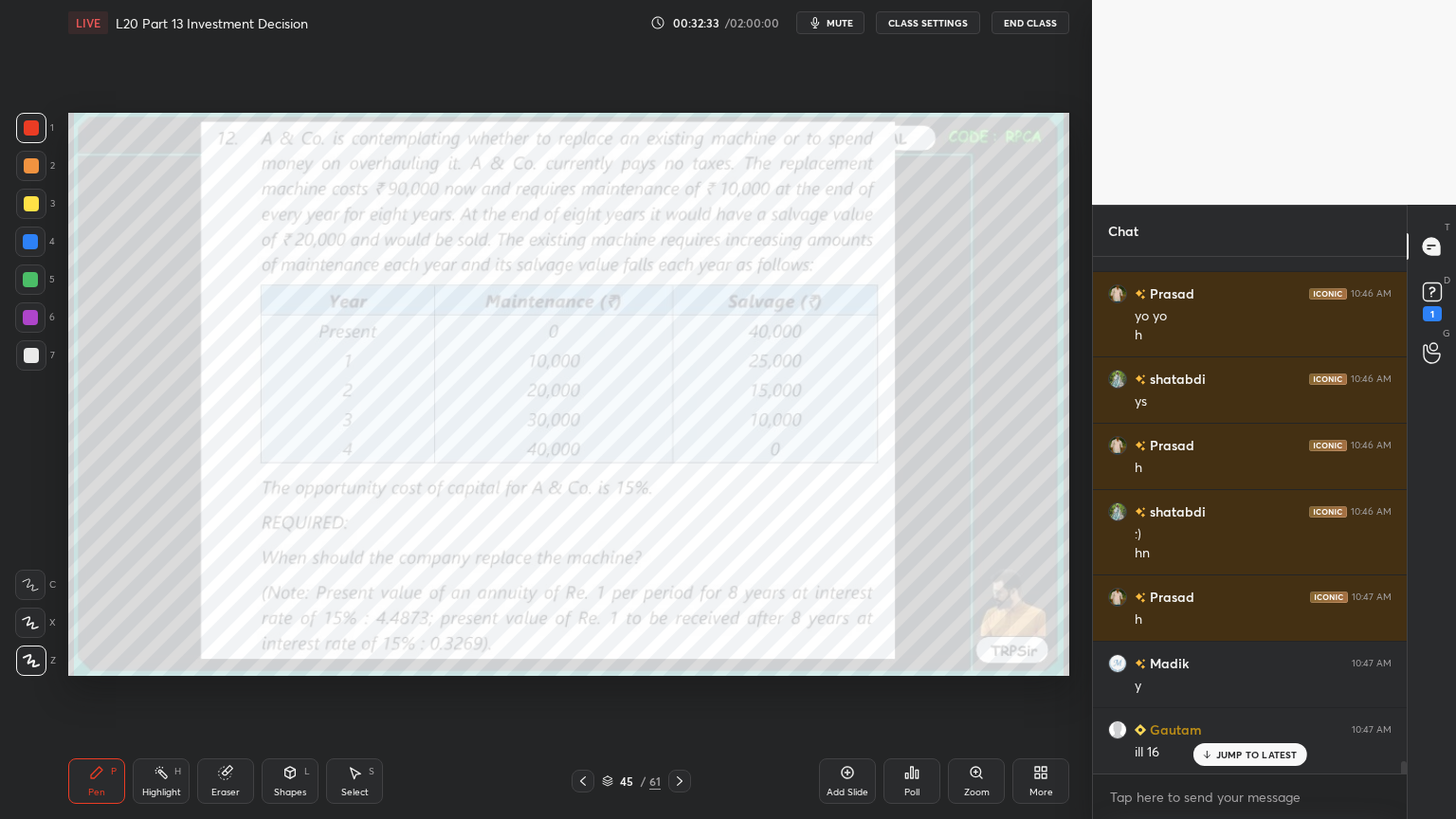 click 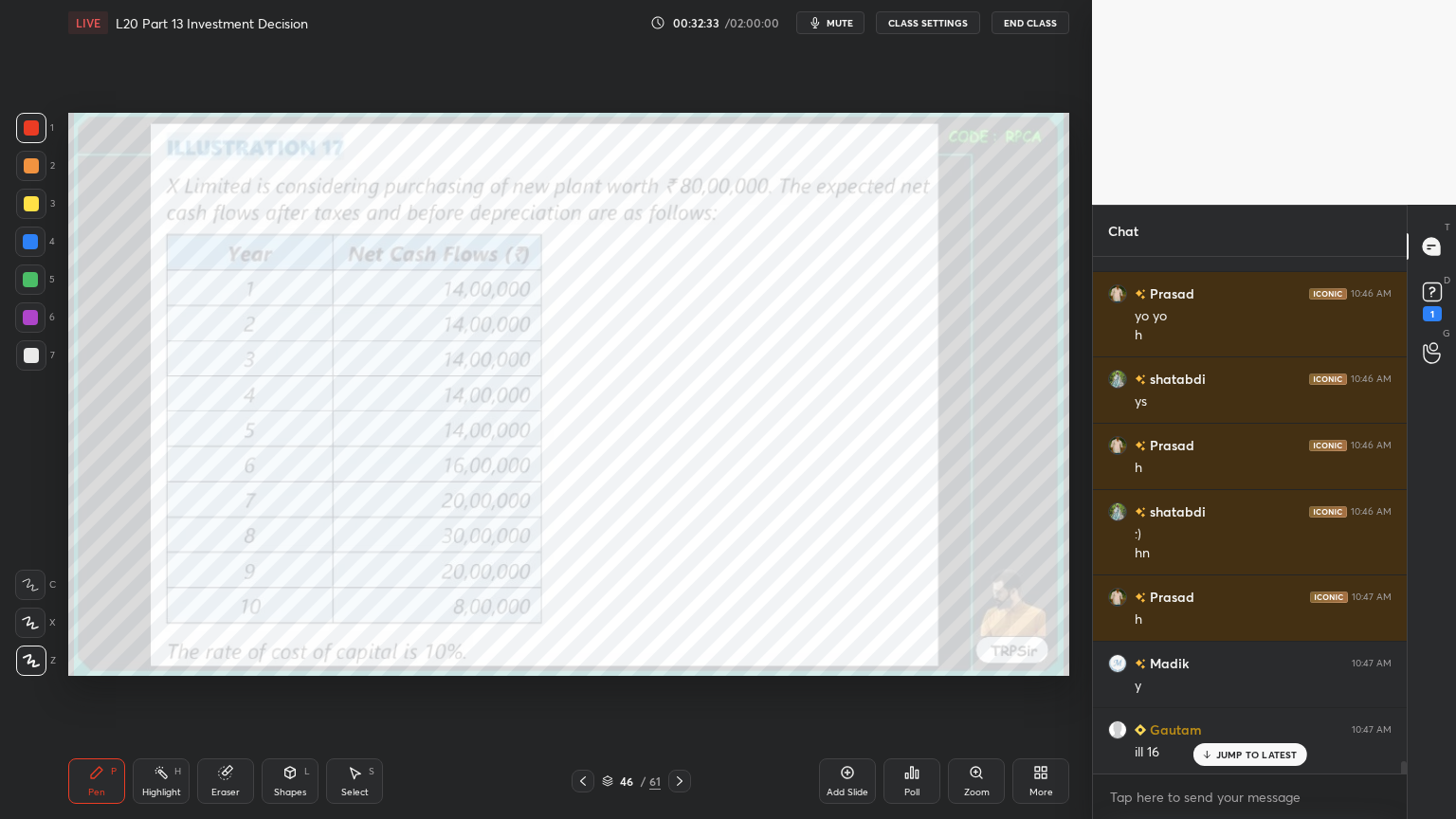 click 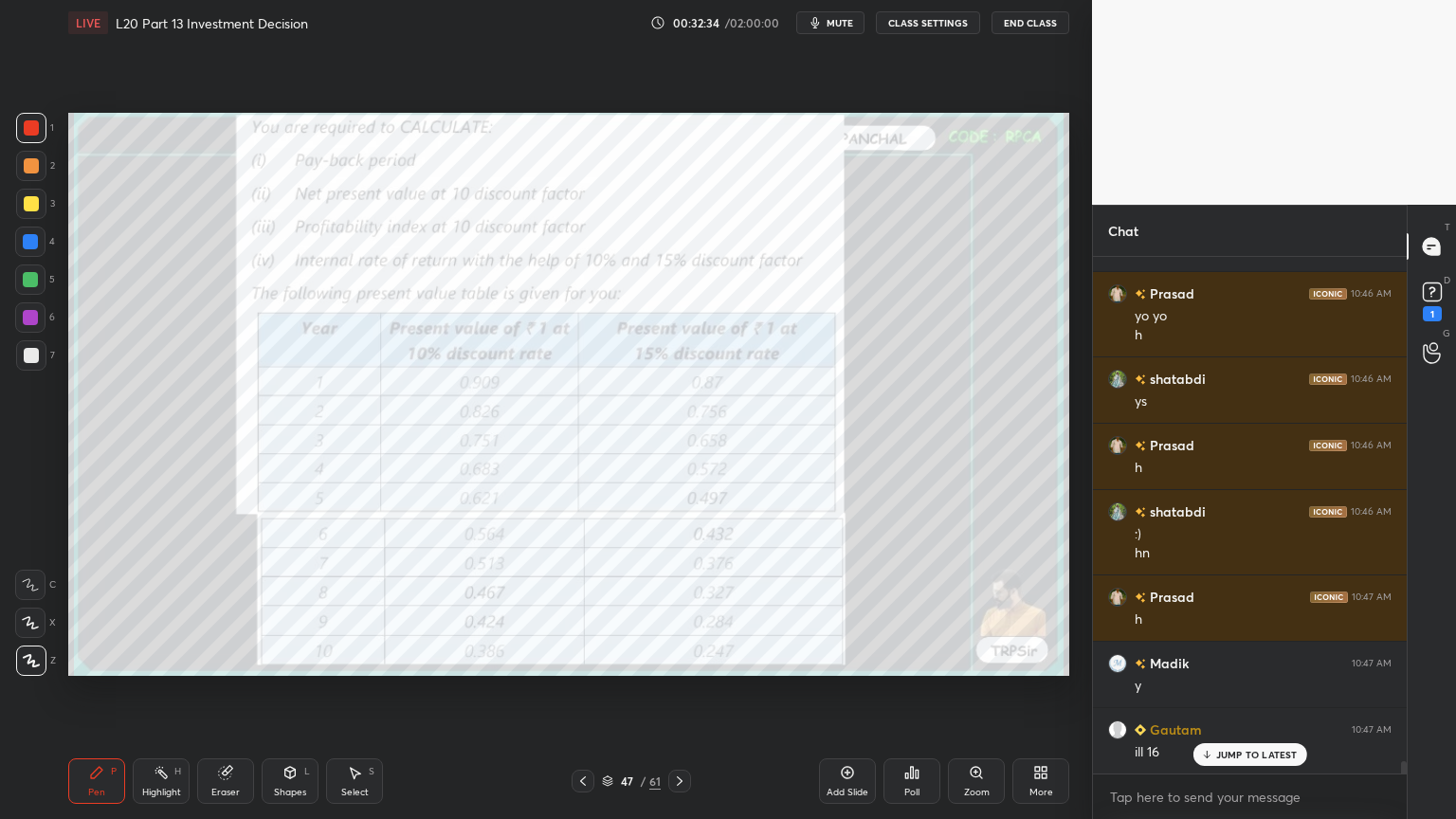 click 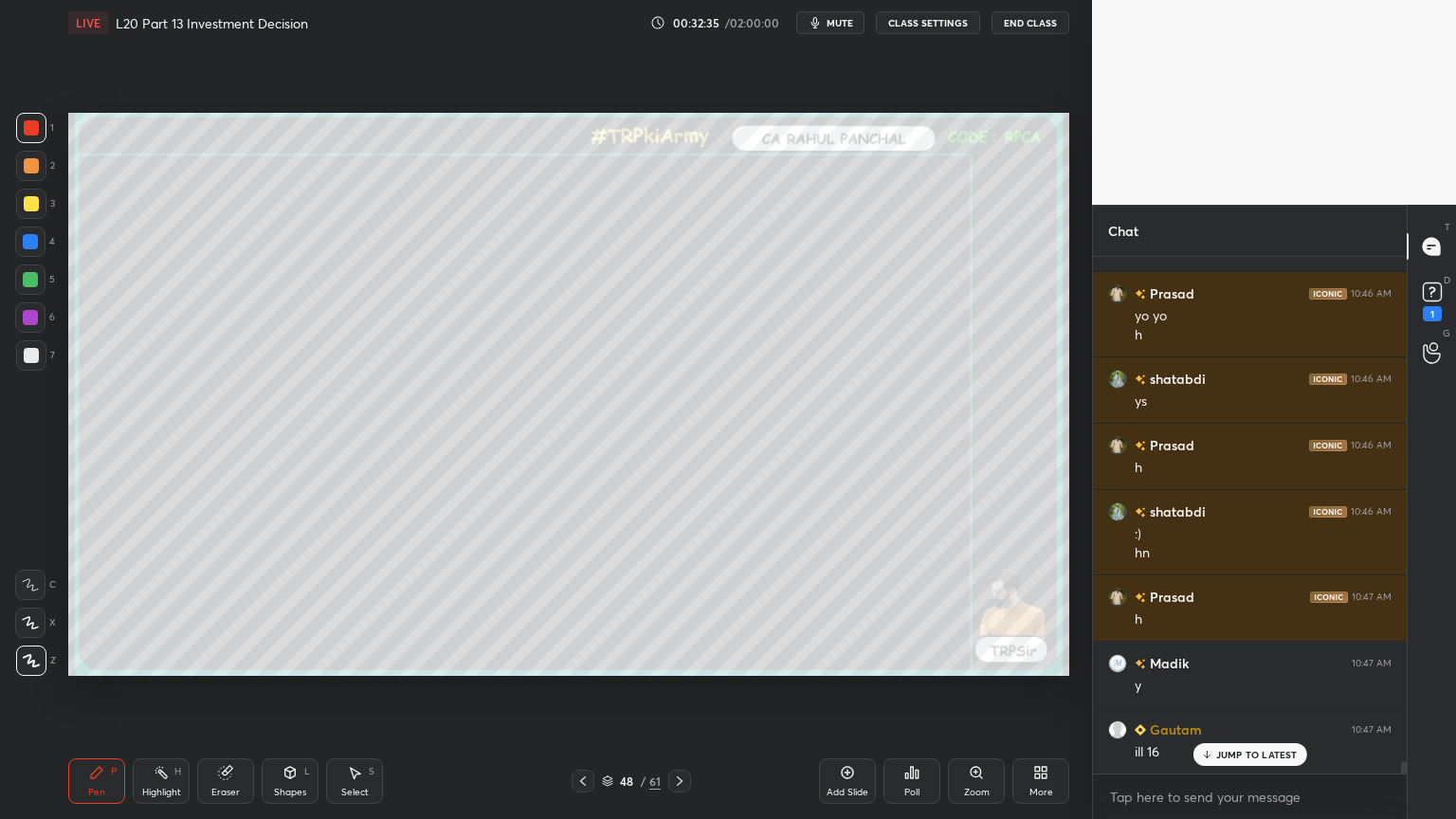 click 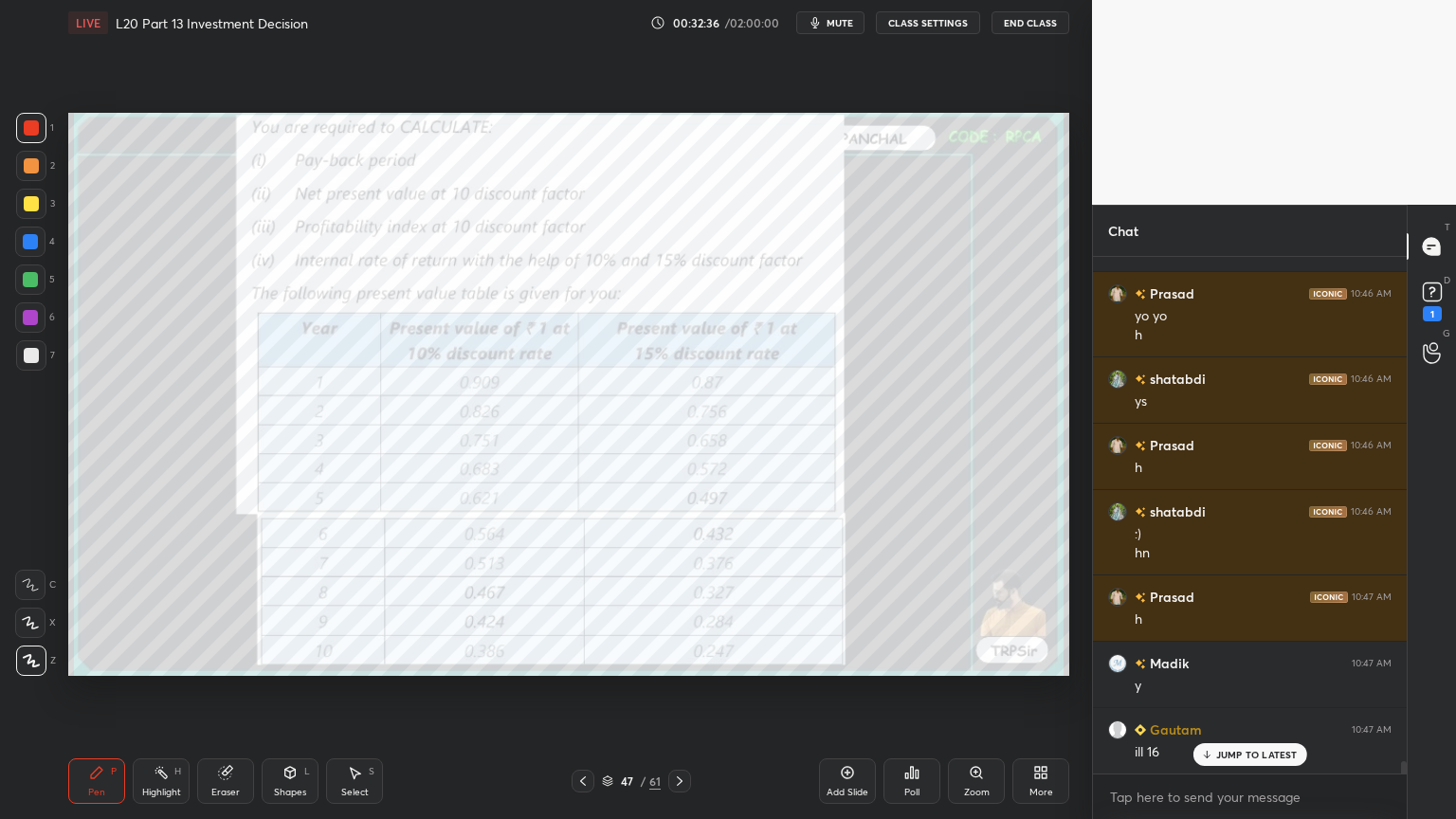 click 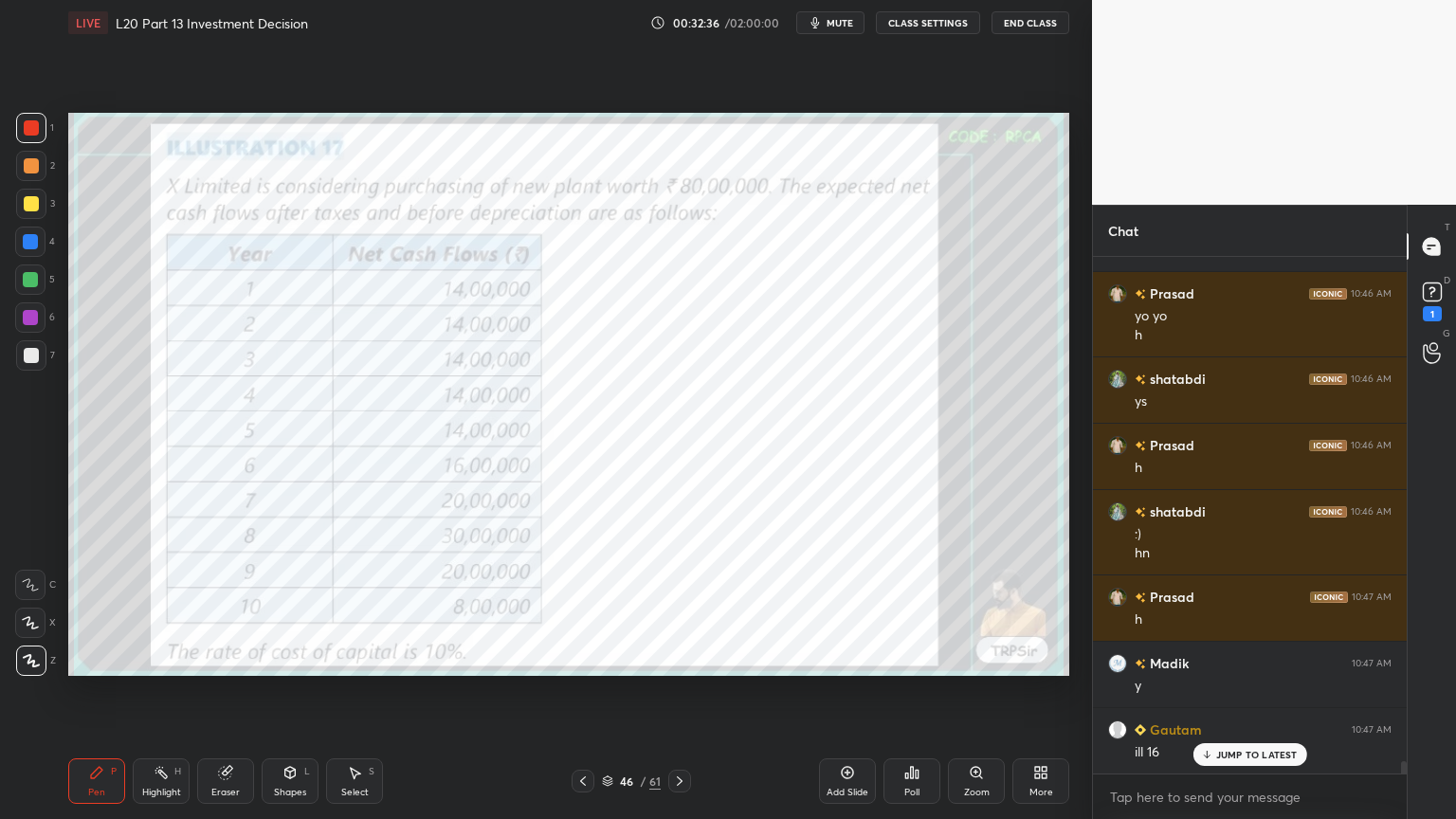 click 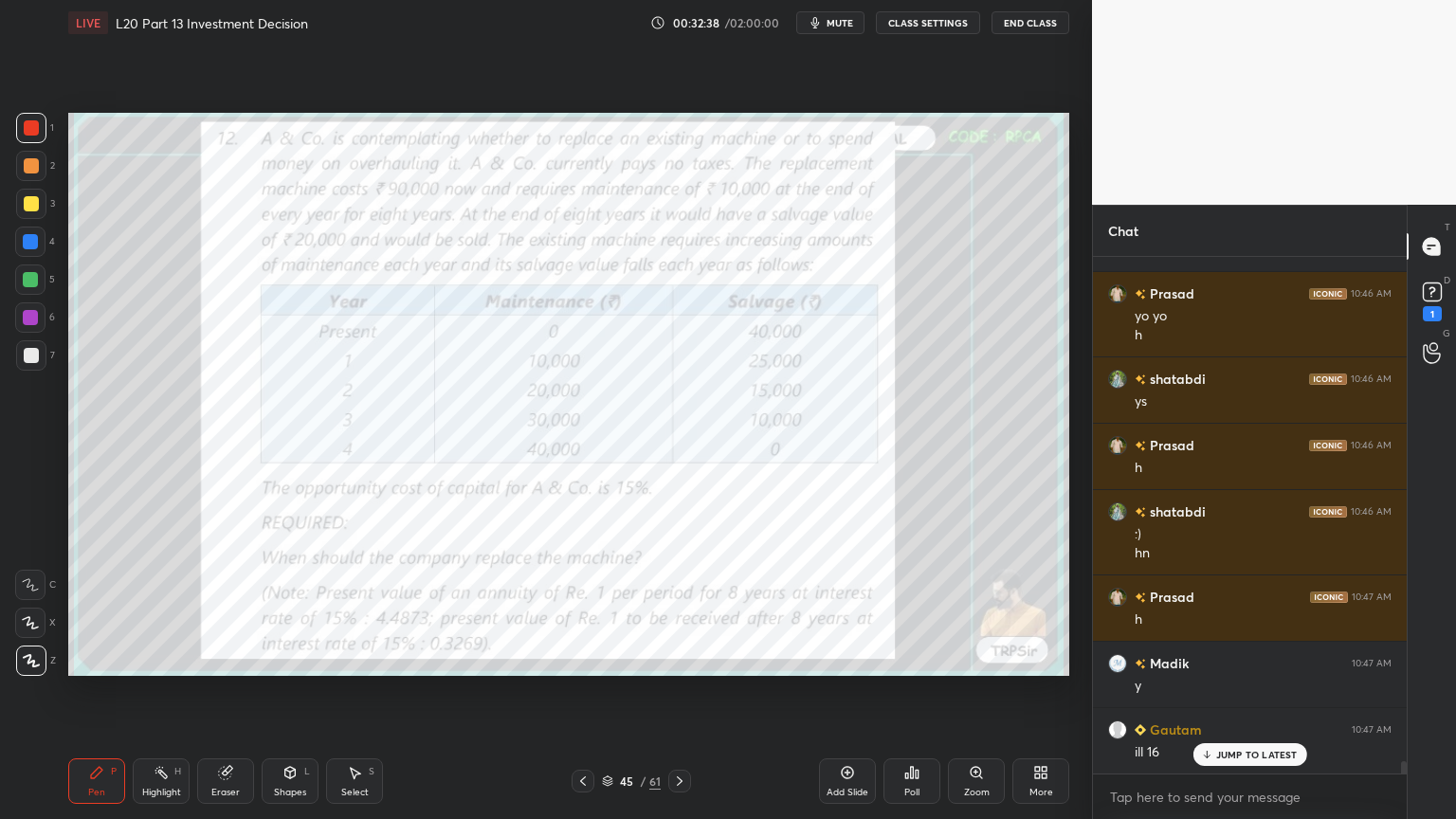 click 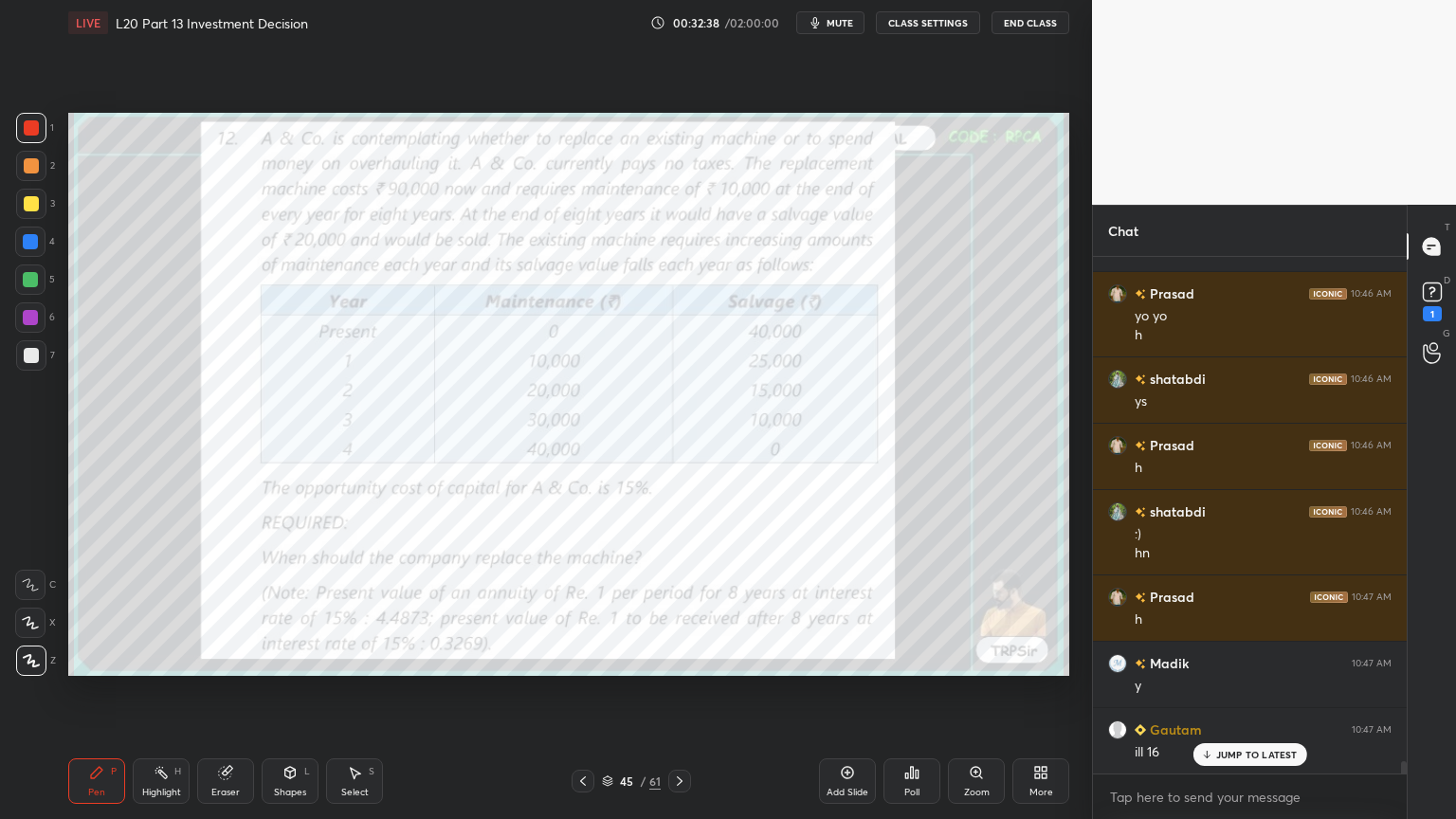 click 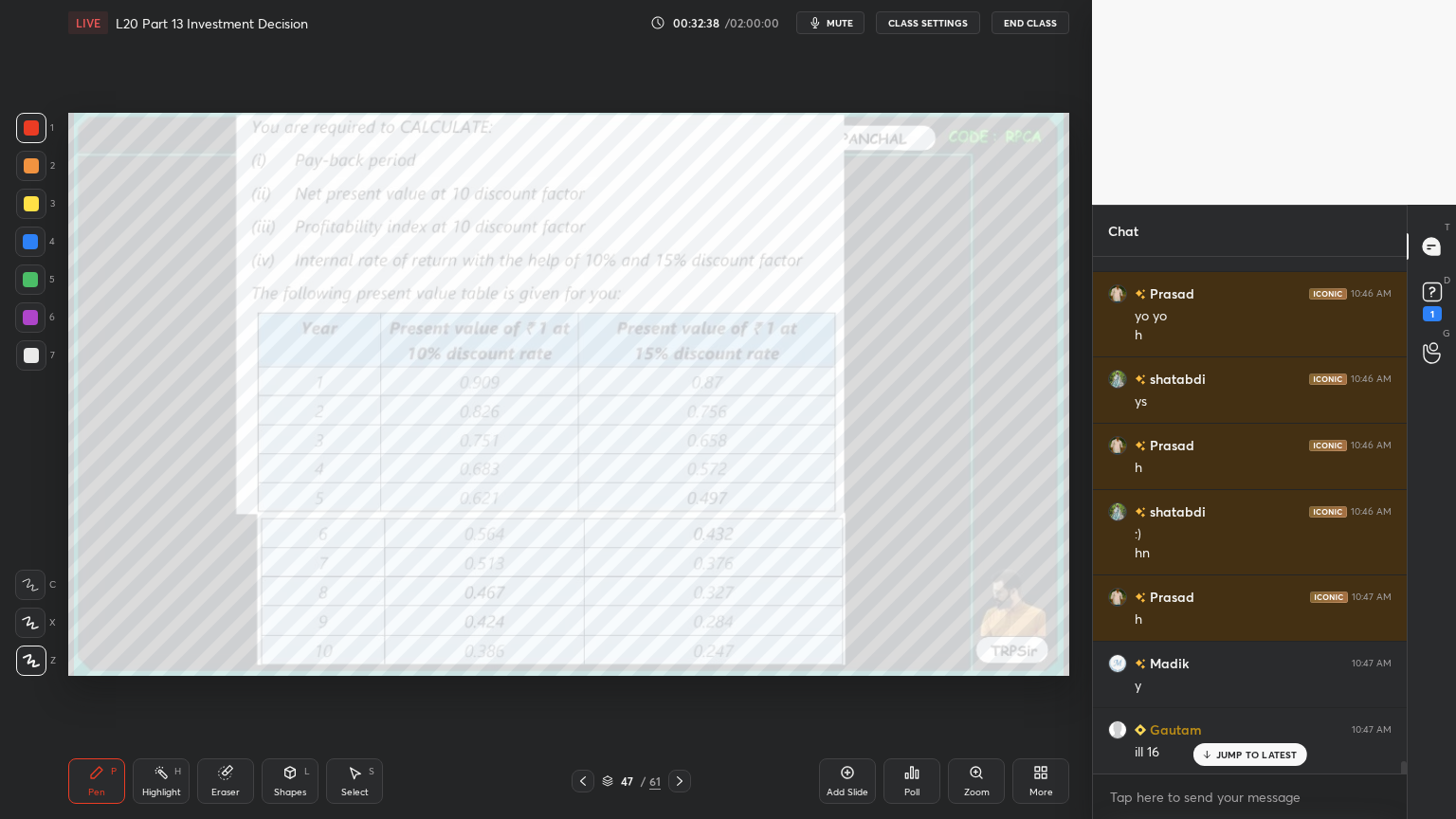 click 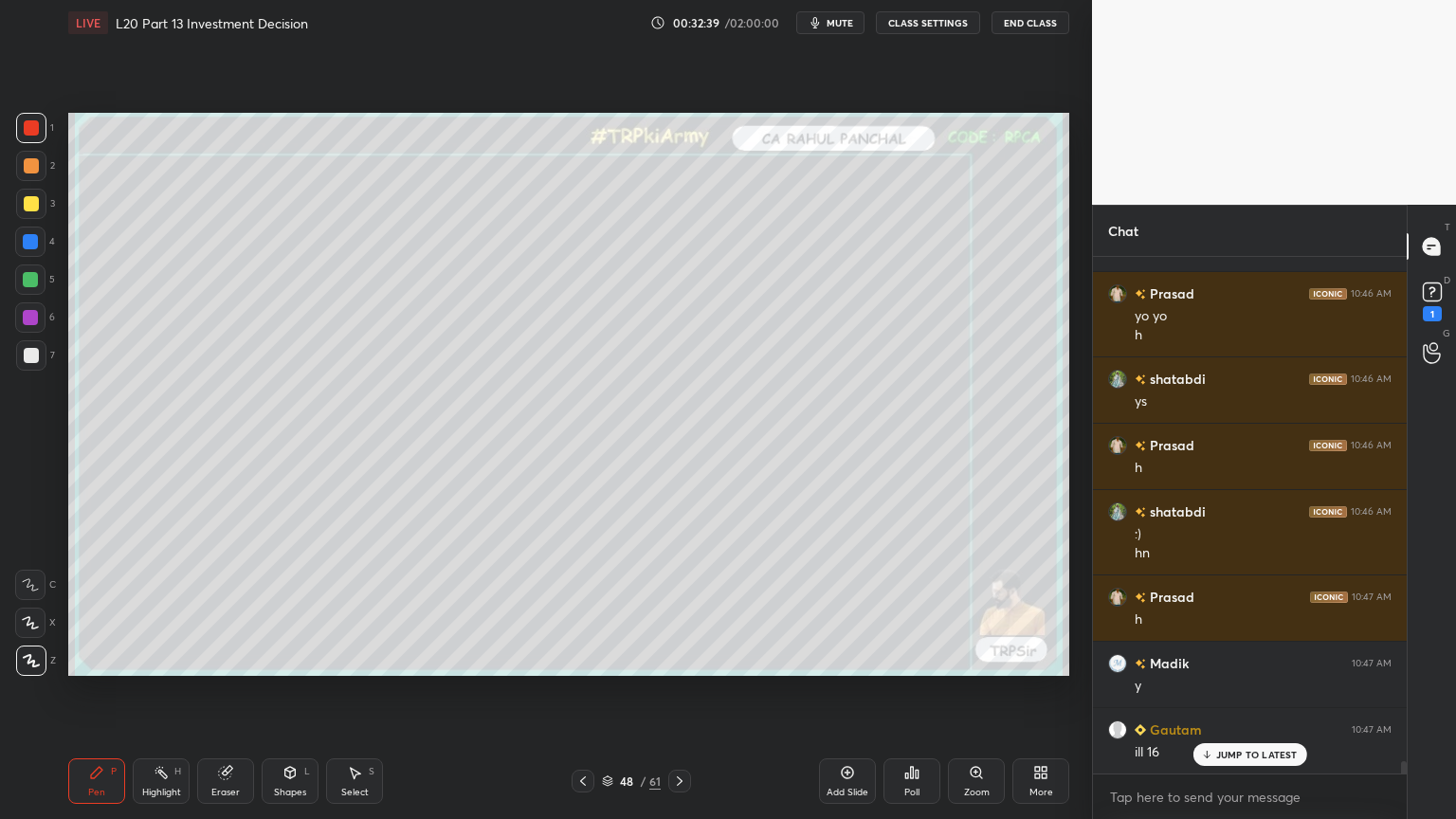 click 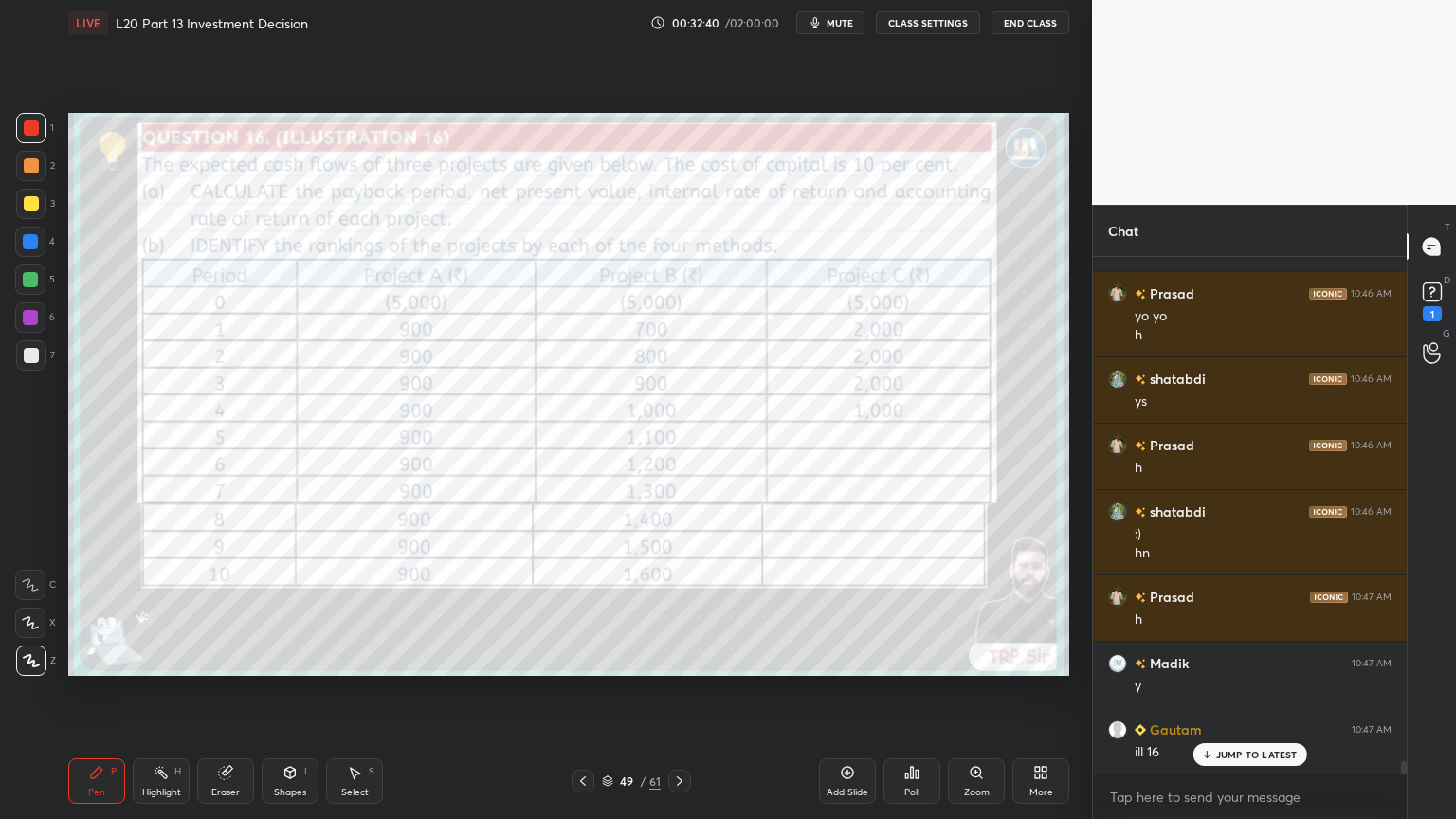 click 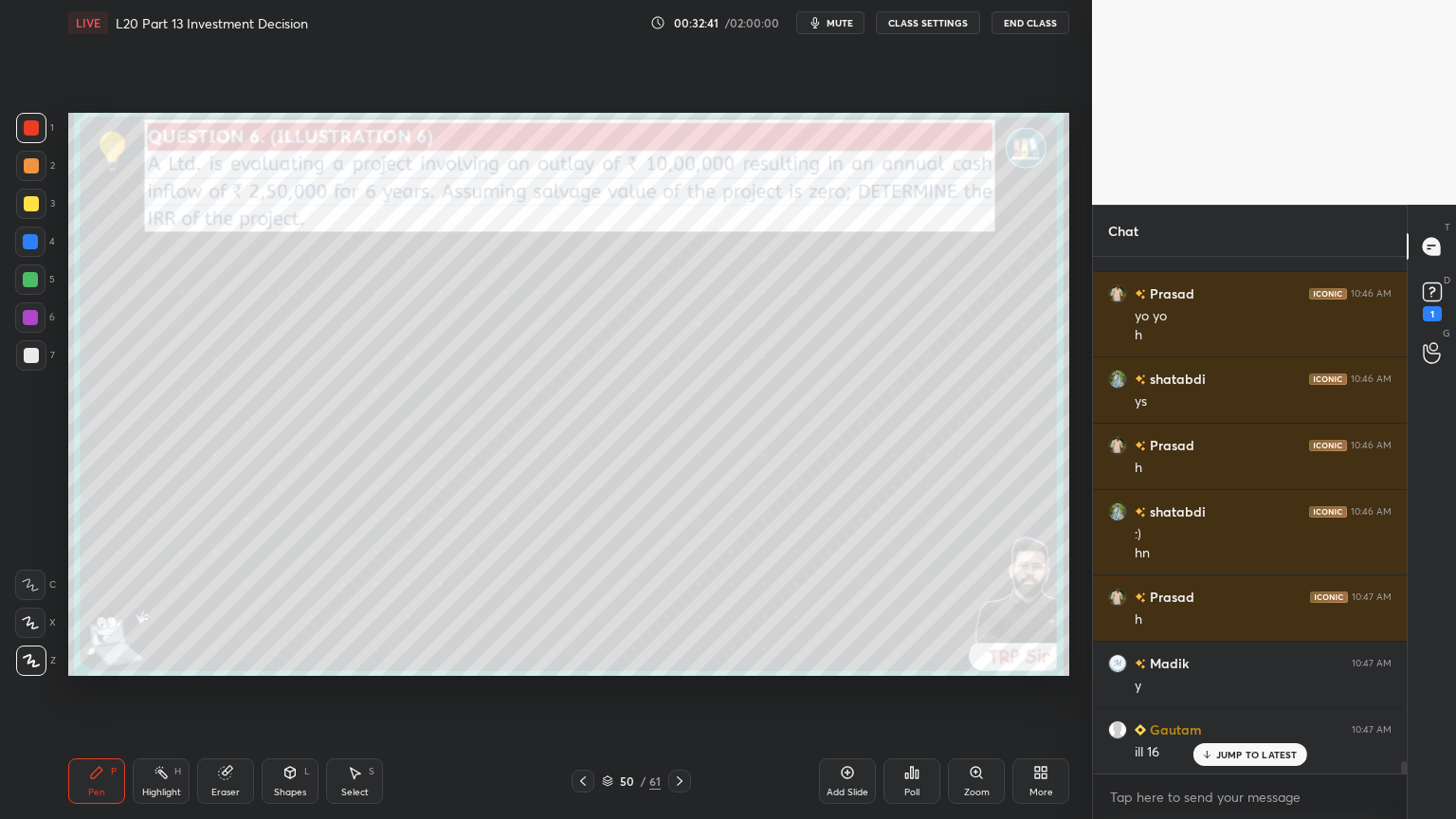 click 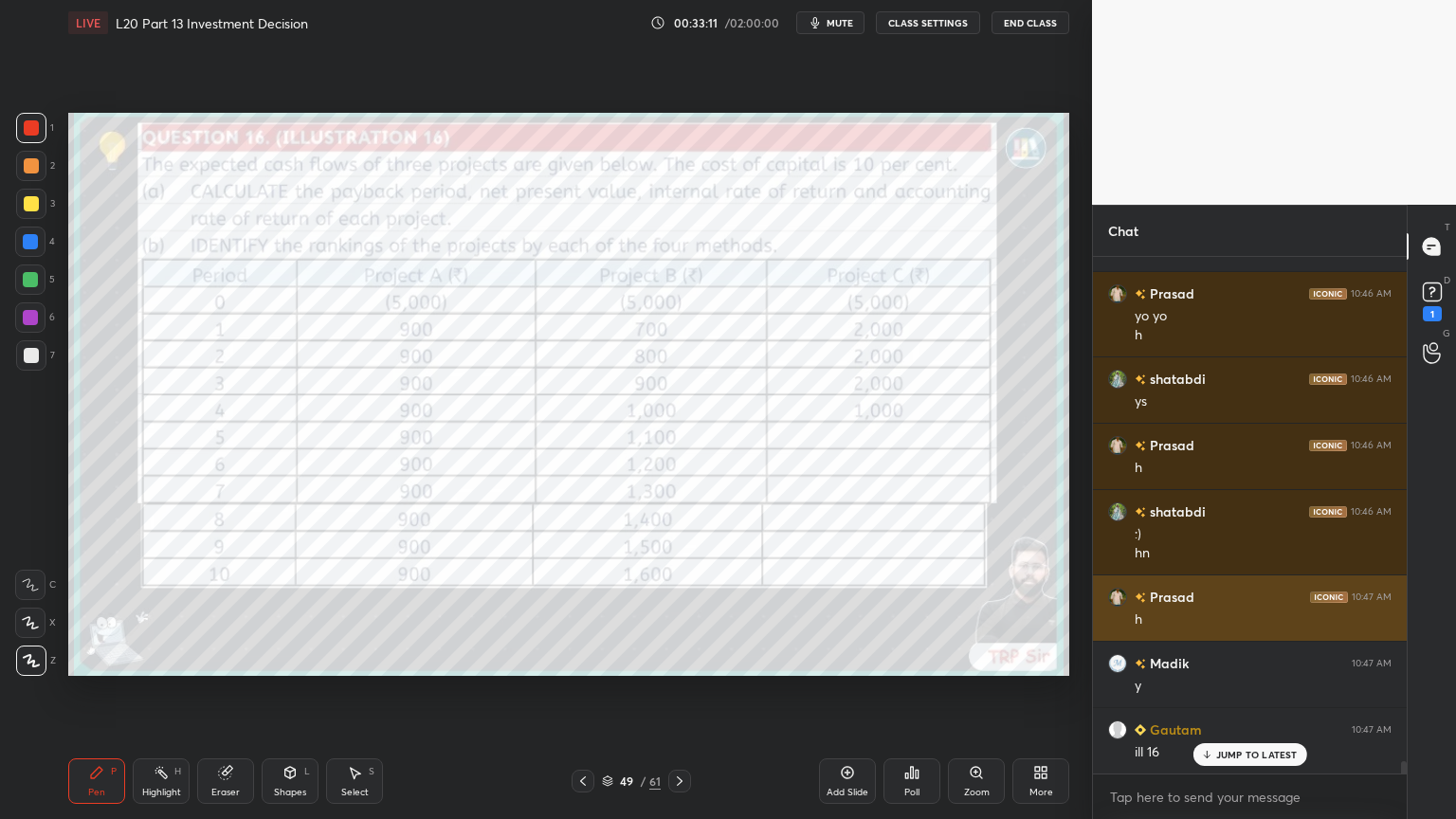 scroll, scrollTop: 21071, scrollLeft: 0, axis: vertical 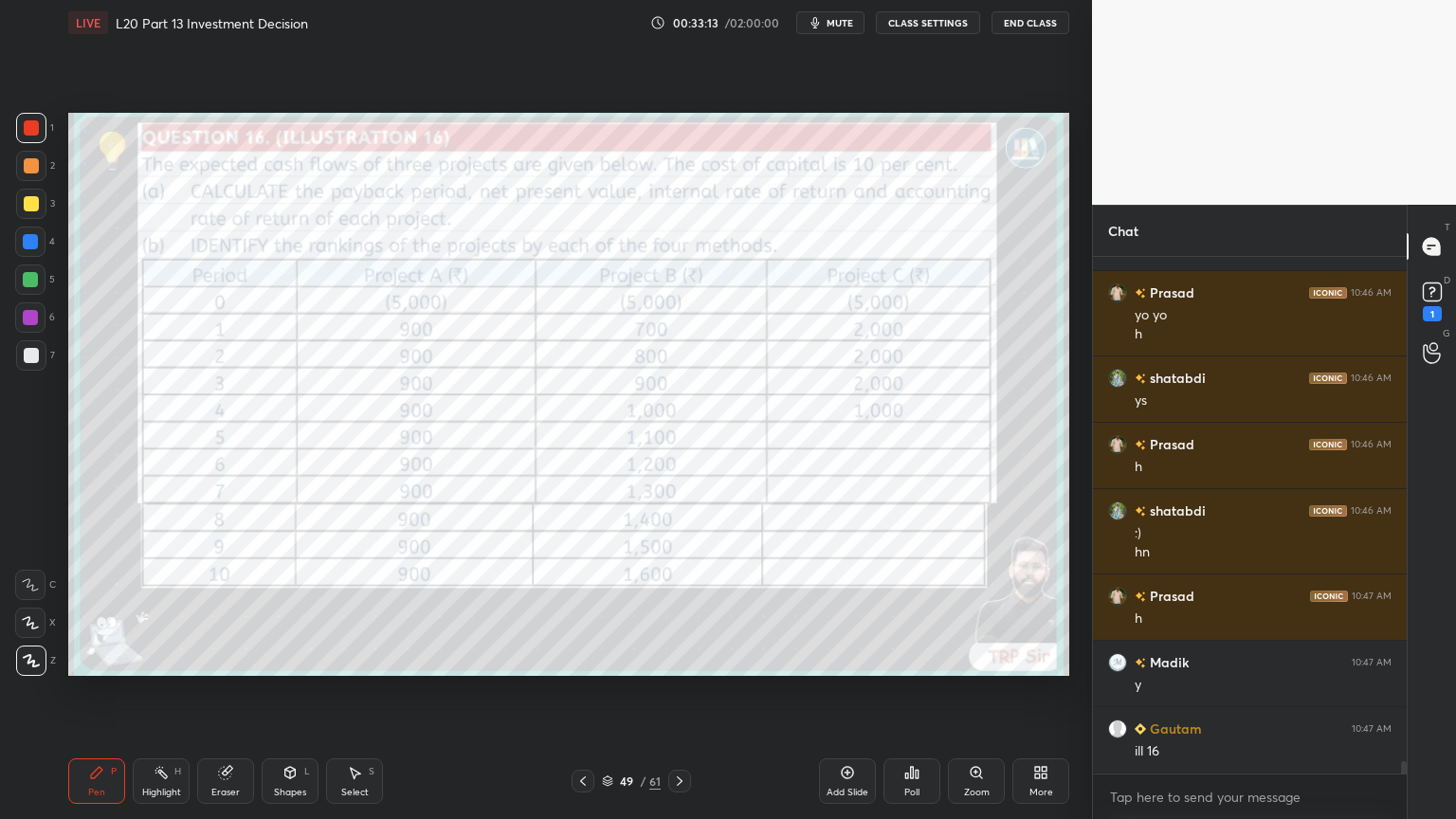 click 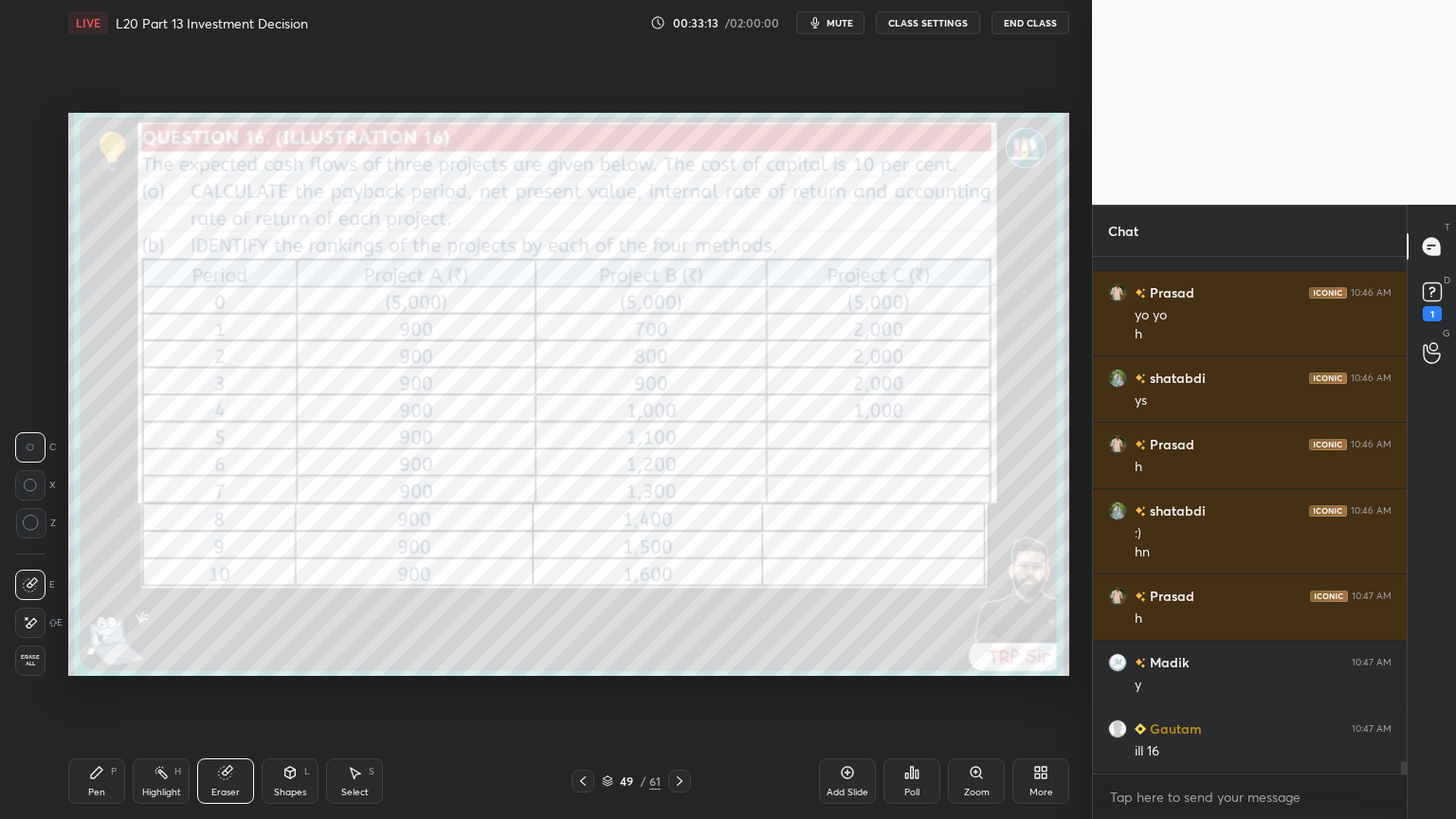 click on "Erase all" at bounding box center (30, 661) 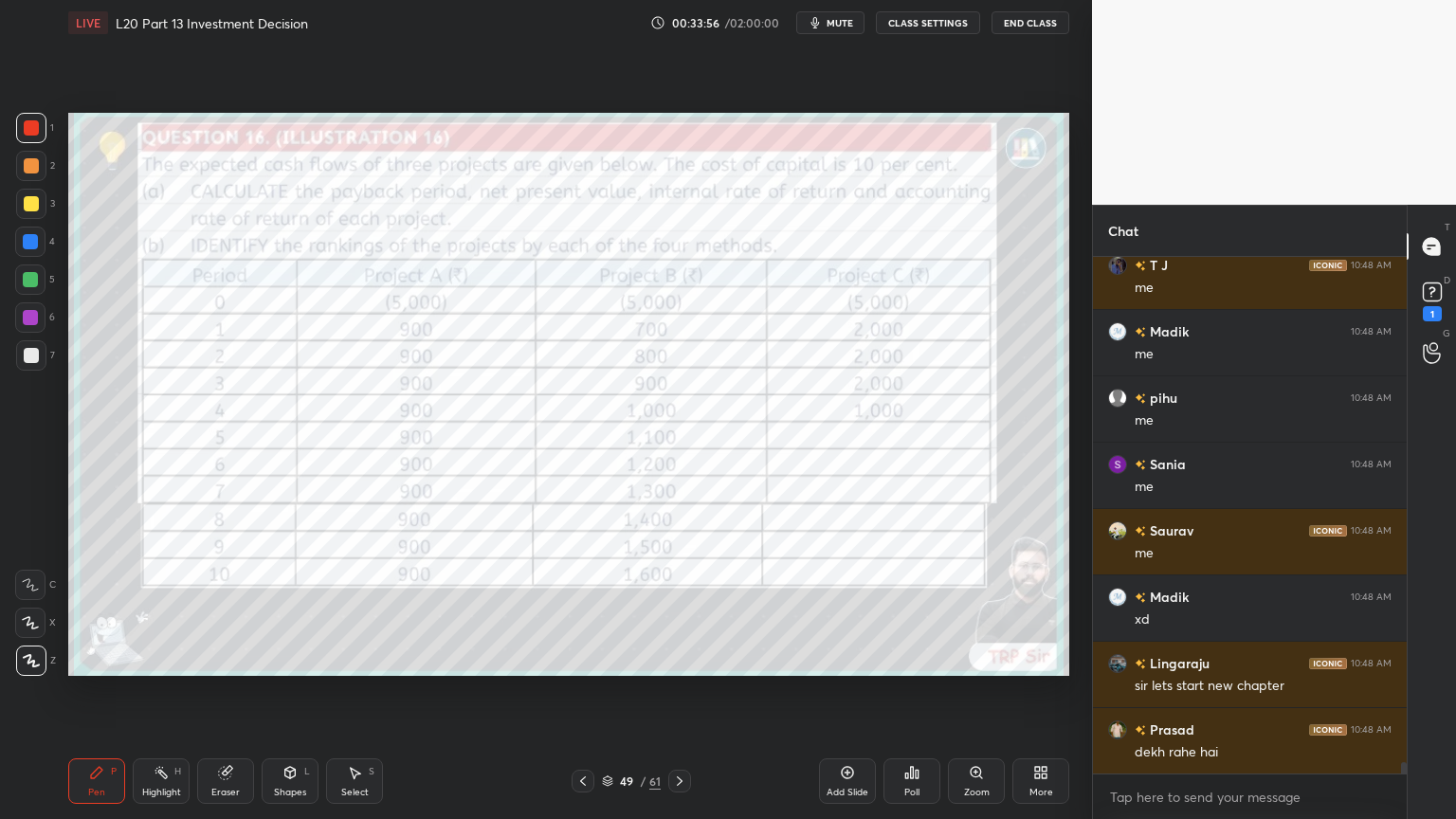 scroll, scrollTop: 22465, scrollLeft: 0, axis: vertical 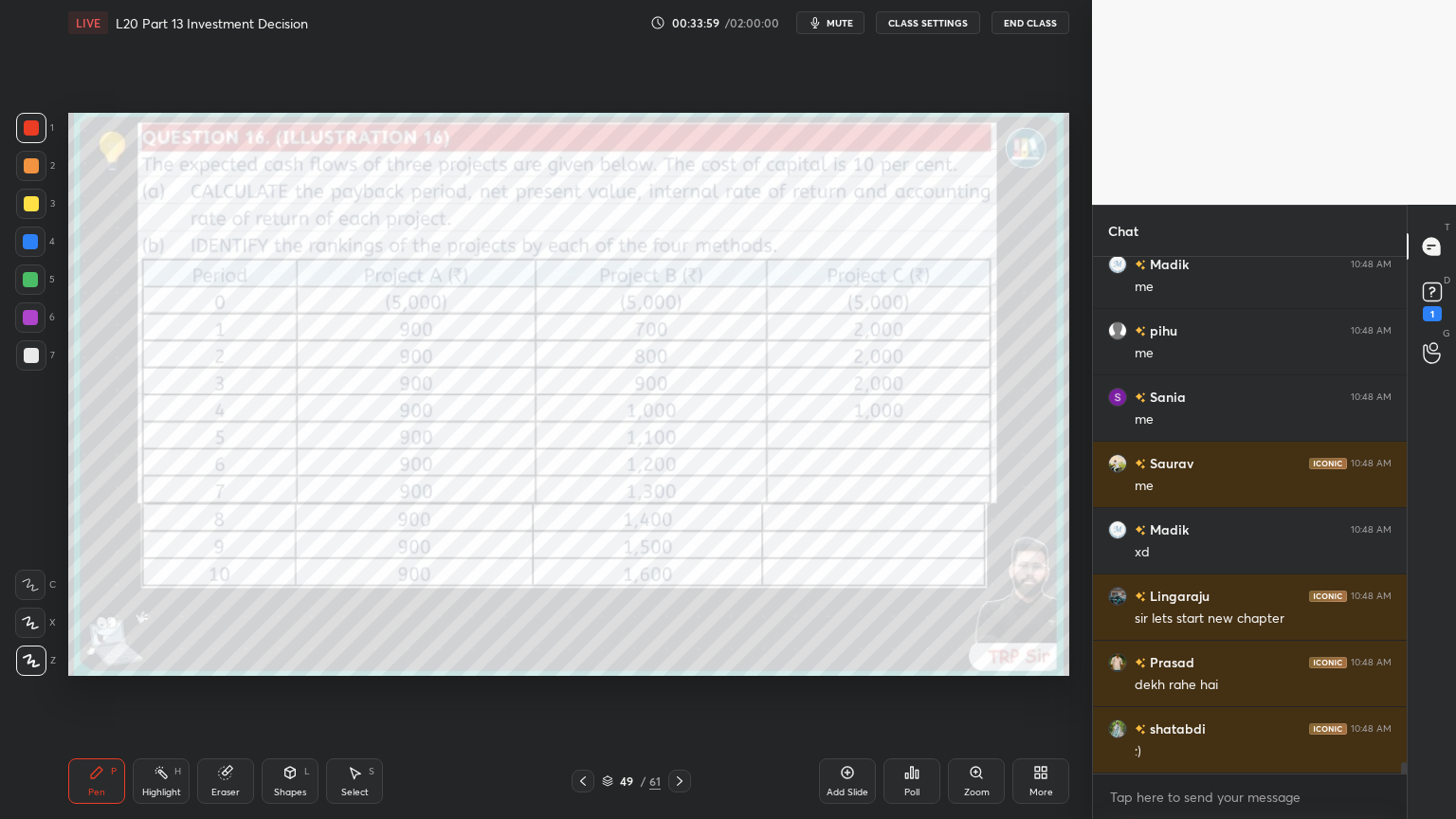 click on "Eraser" at bounding box center [226, 781] 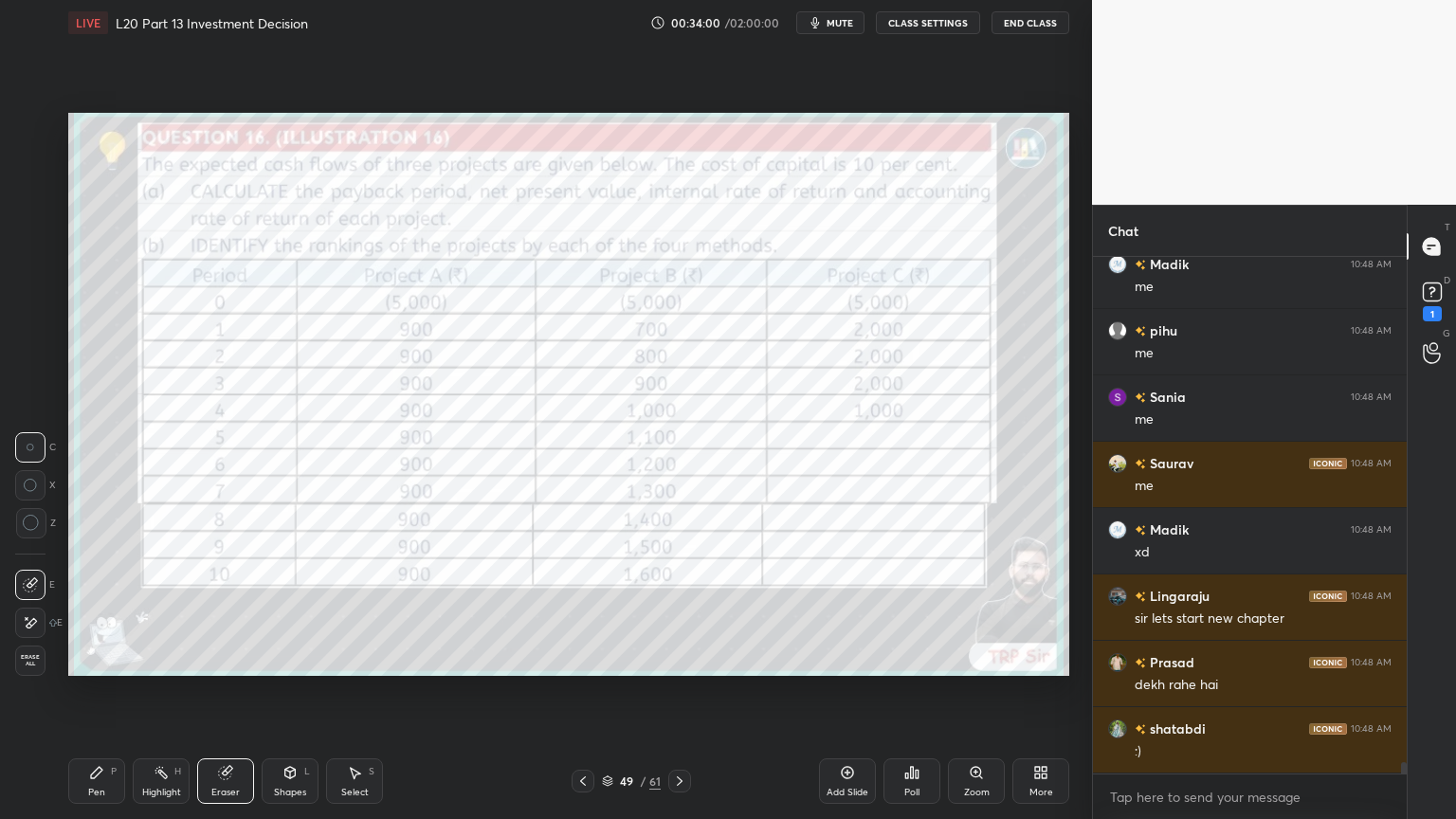 click on "Erase all" at bounding box center [30, 661] 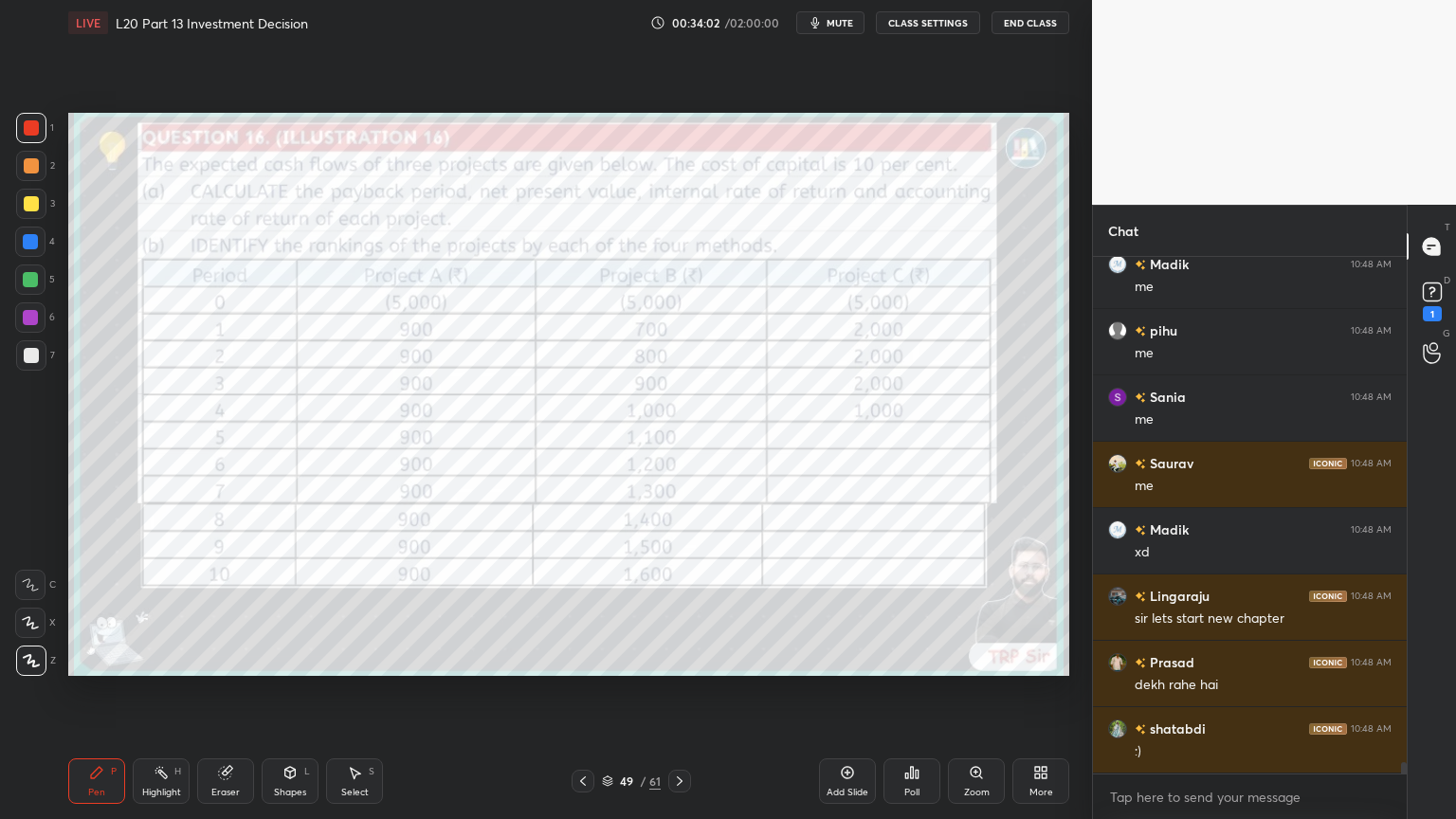 click at bounding box center (680, 781) 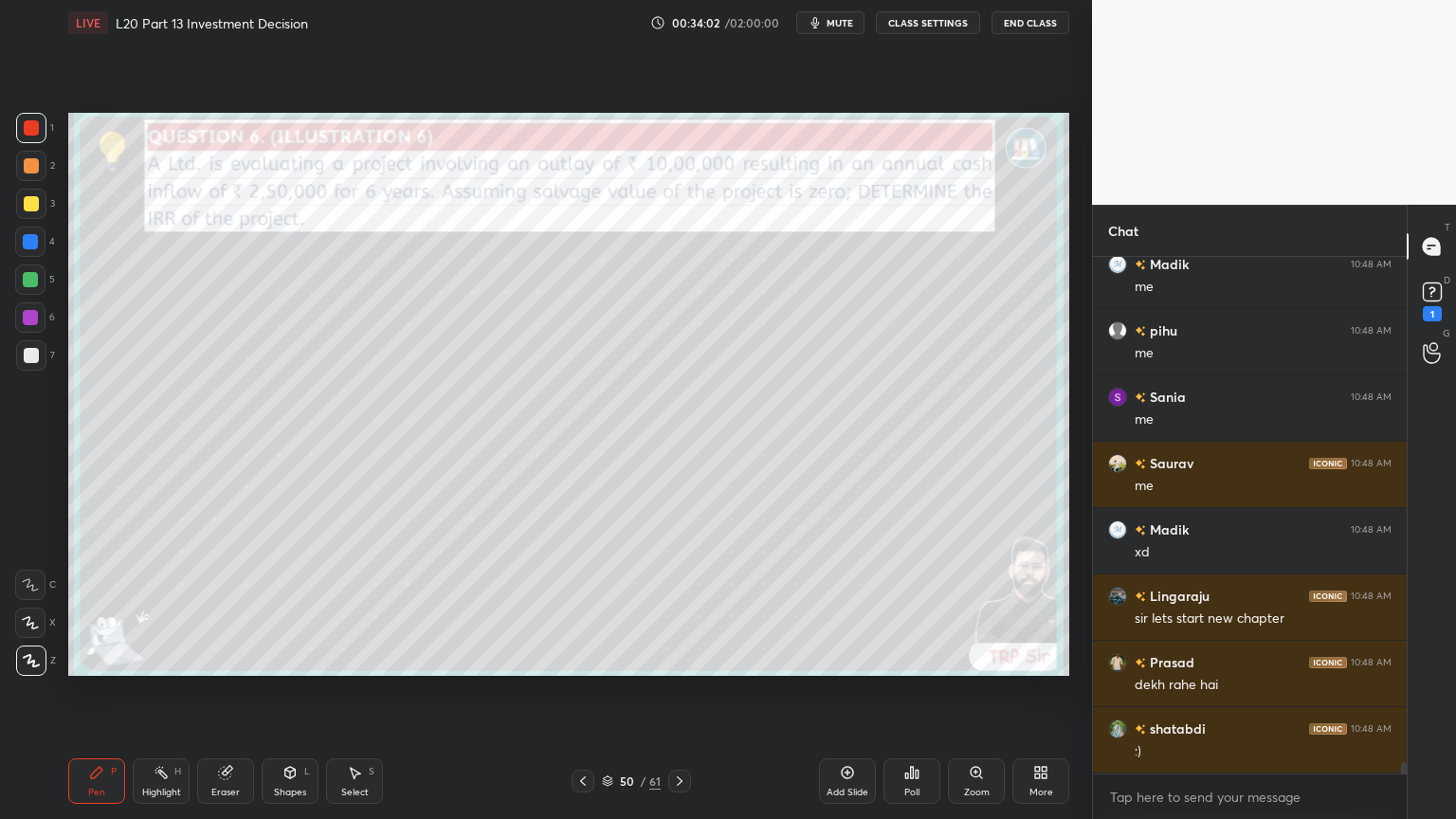 click at bounding box center (680, 781) 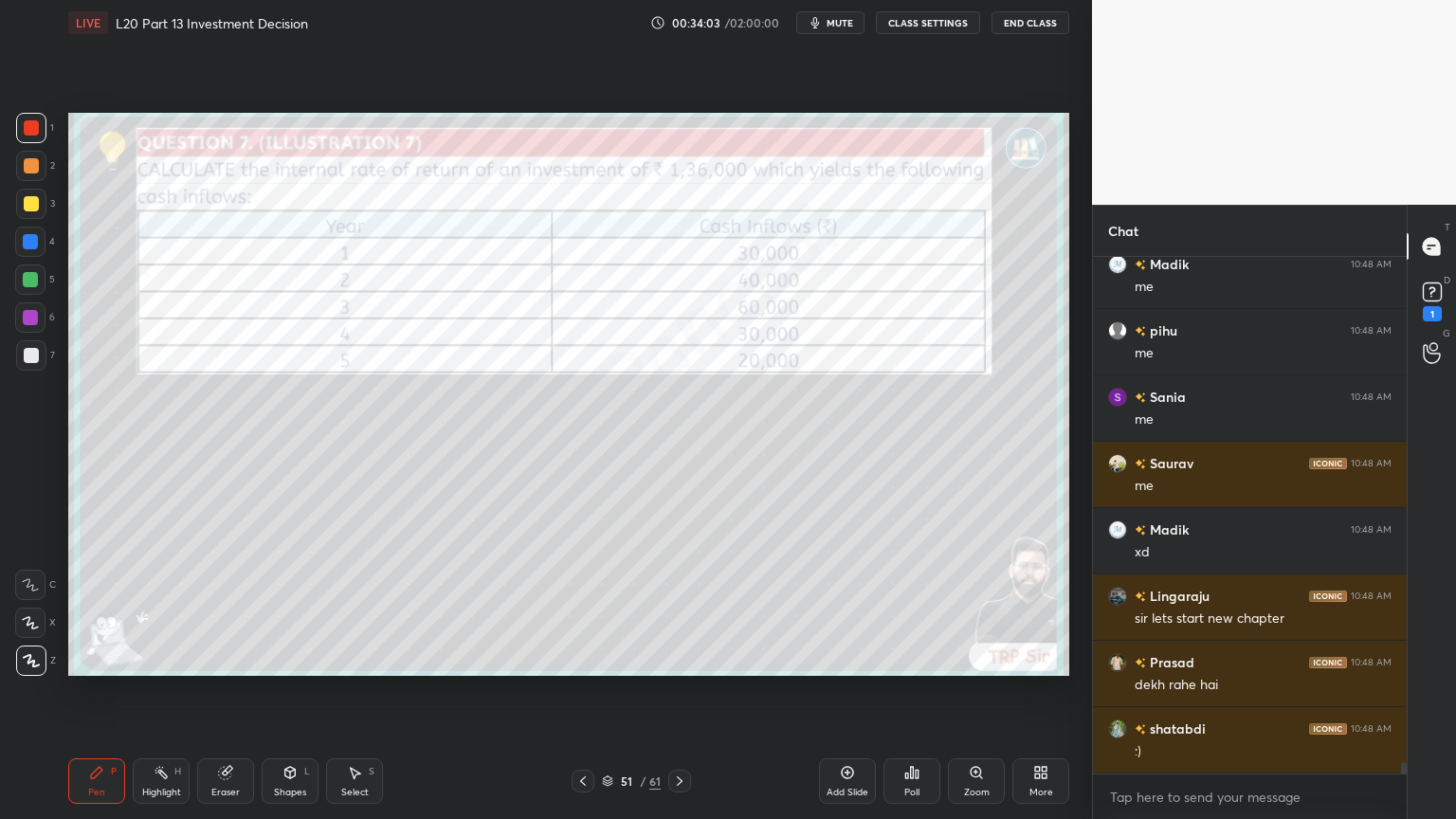 click 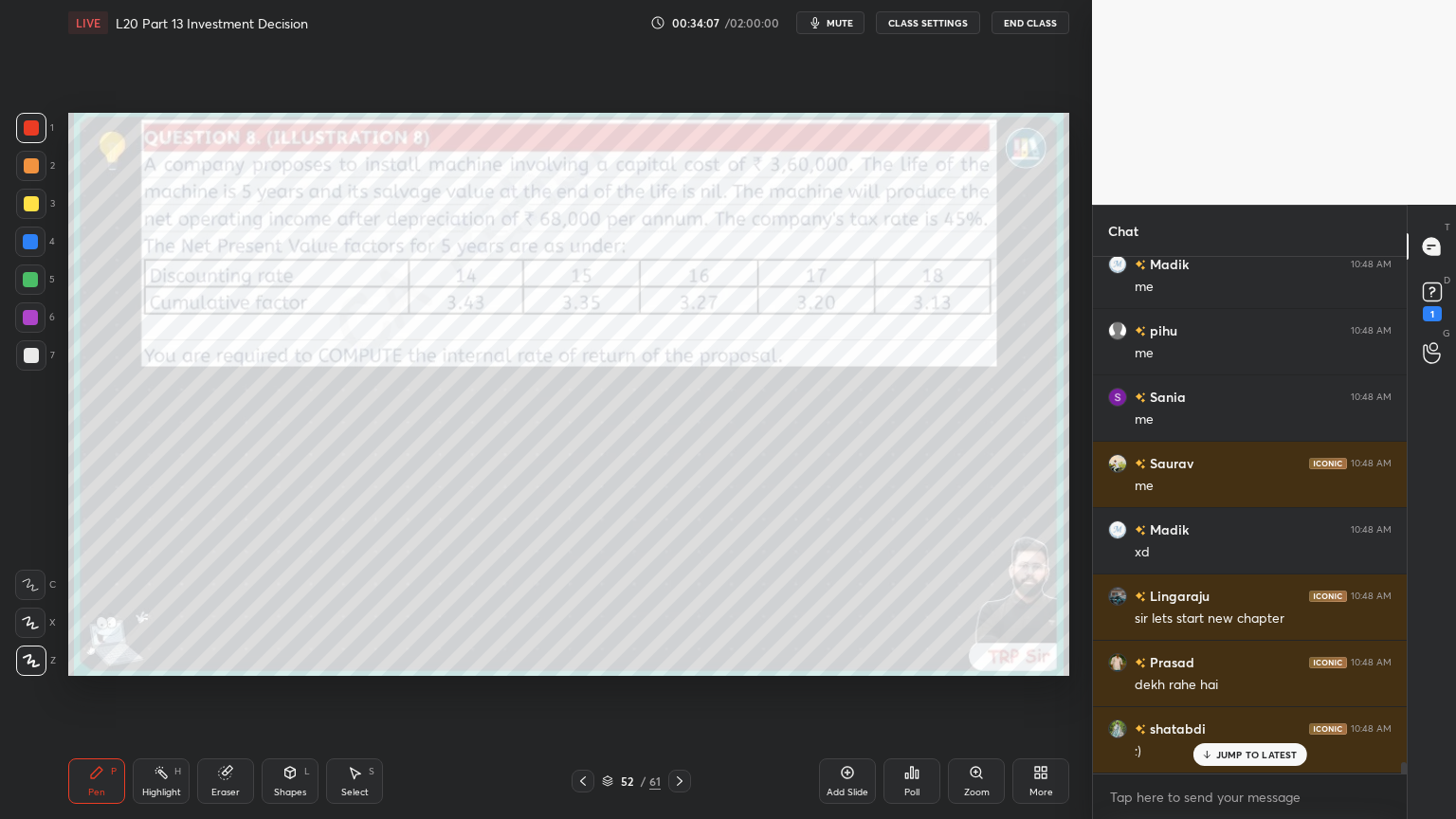 scroll, scrollTop: 22530, scrollLeft: 0, axis: vertical 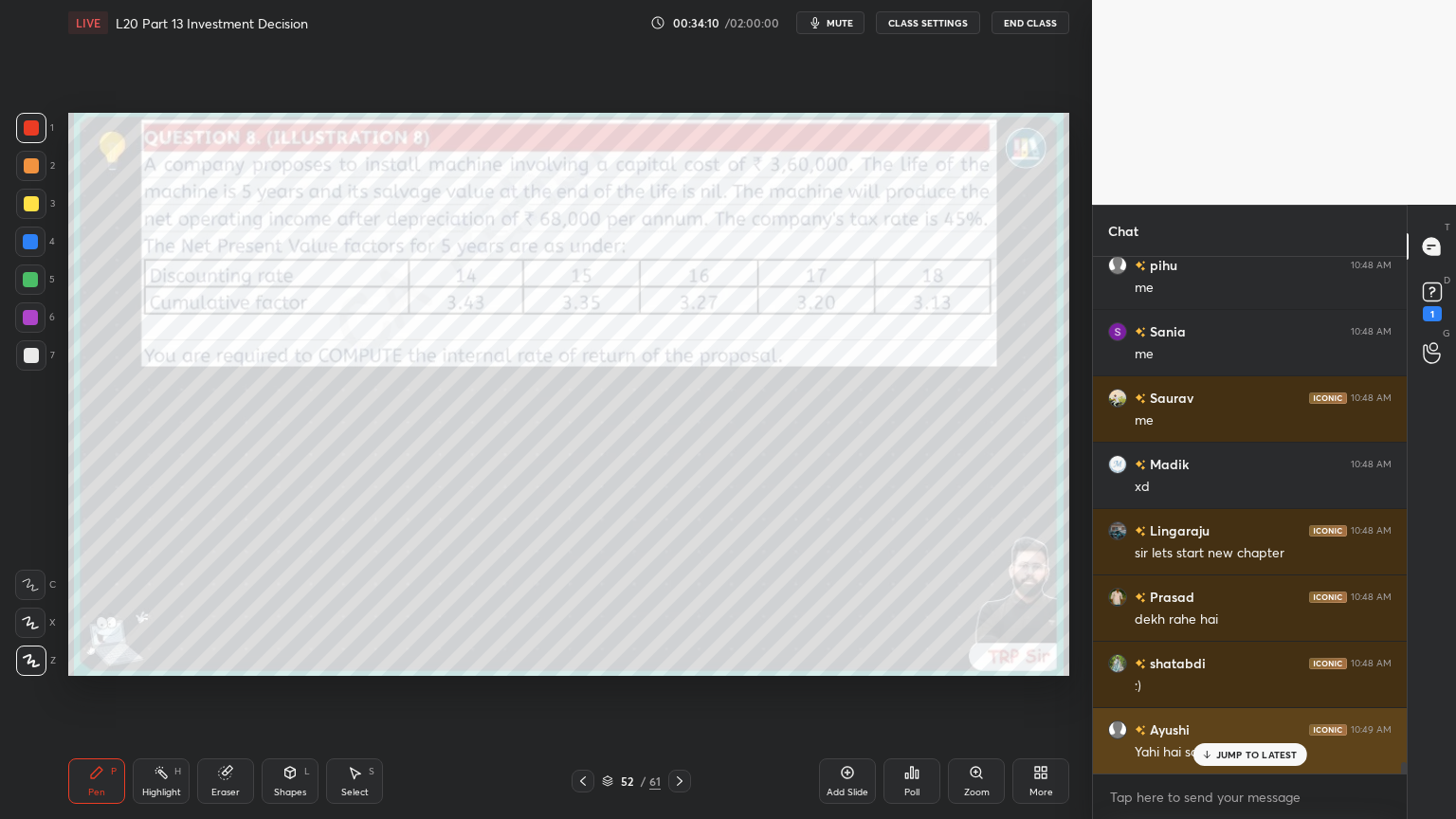 click on "Ayushi 10:49 AM Yahi hai sab sir" at bounding box center (1249, 740) 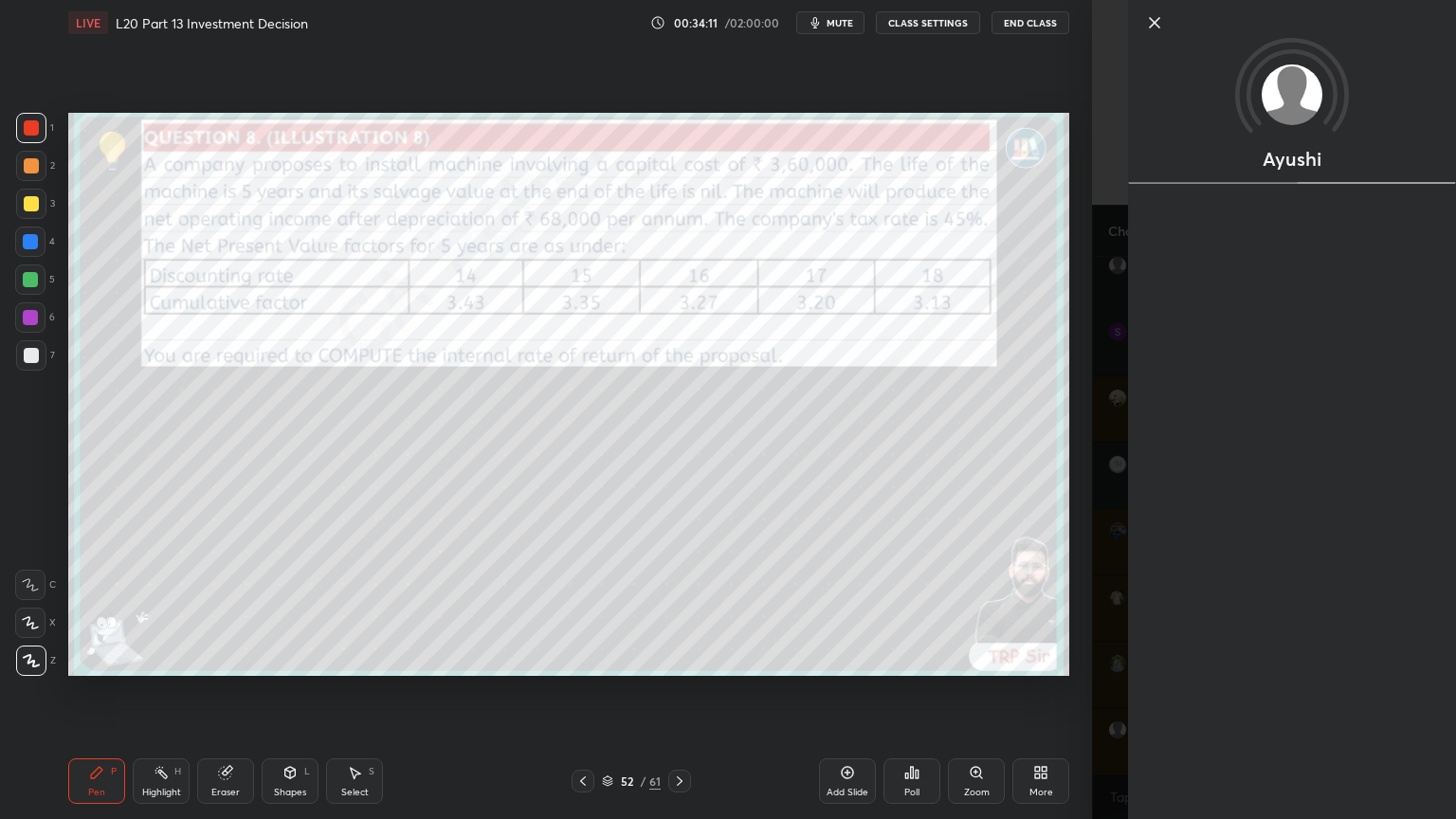click on "1 2 3 4 5 6 7 C X Z C X Z E E Erase all   H H LIVE L20 Part 13 Investment Decision 00:34:11 /  02:00:00 mute CLASS SETTINGS End Class Setting up your live class Poll for   secs No correct answer Start poll Back L20 Part 13 Investment Decision • L21 of Financial Management Regular Course for Jan 26 & May 26 Rahul Panchal Pen P Highlight H Eraser Shapes L Select S 52 / 61 Add Slide Poll Zoom More" at bounding box center [546, 410] 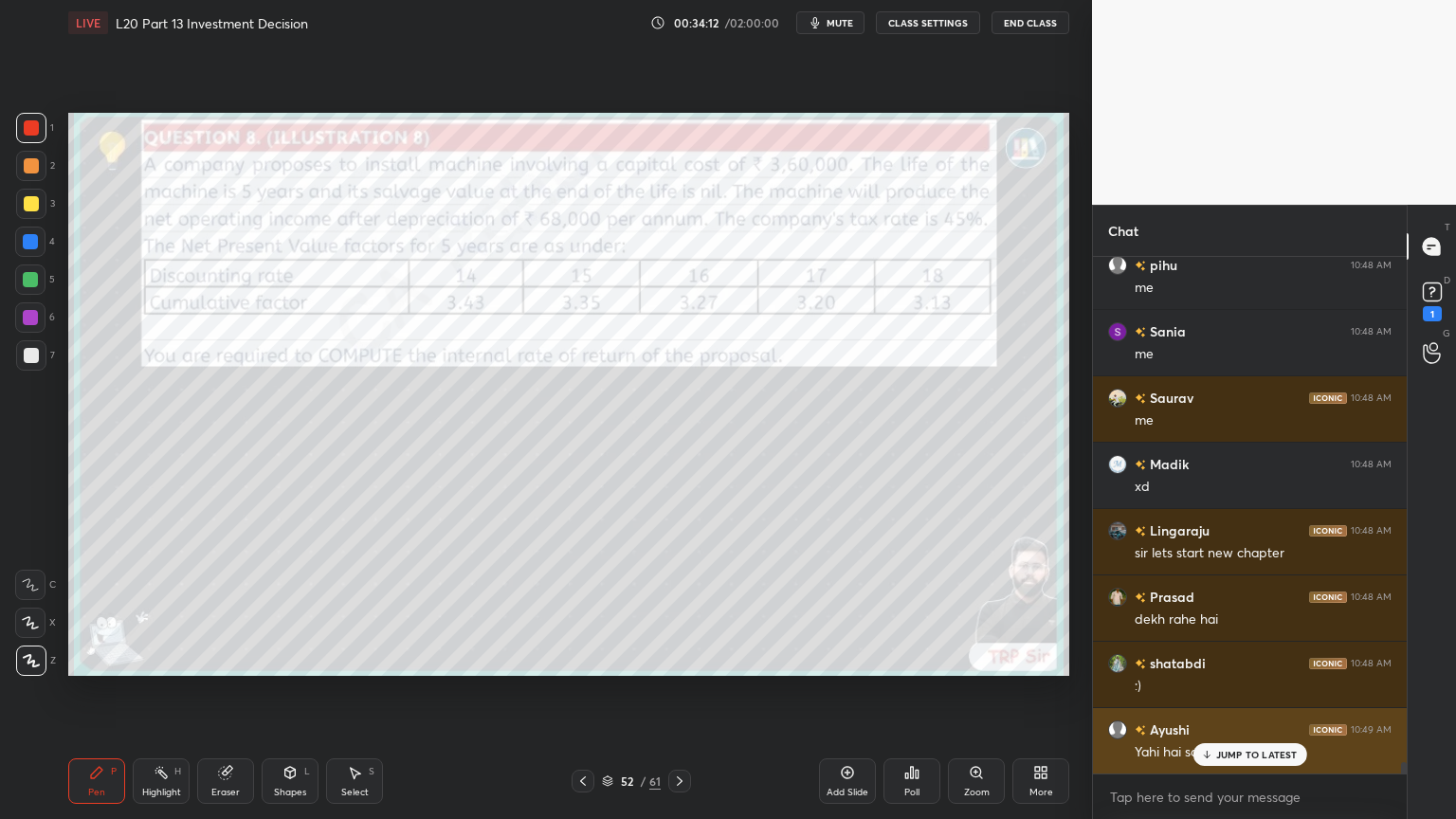click on "JUMP TO LATEST" at bounding box center (1249, 755) 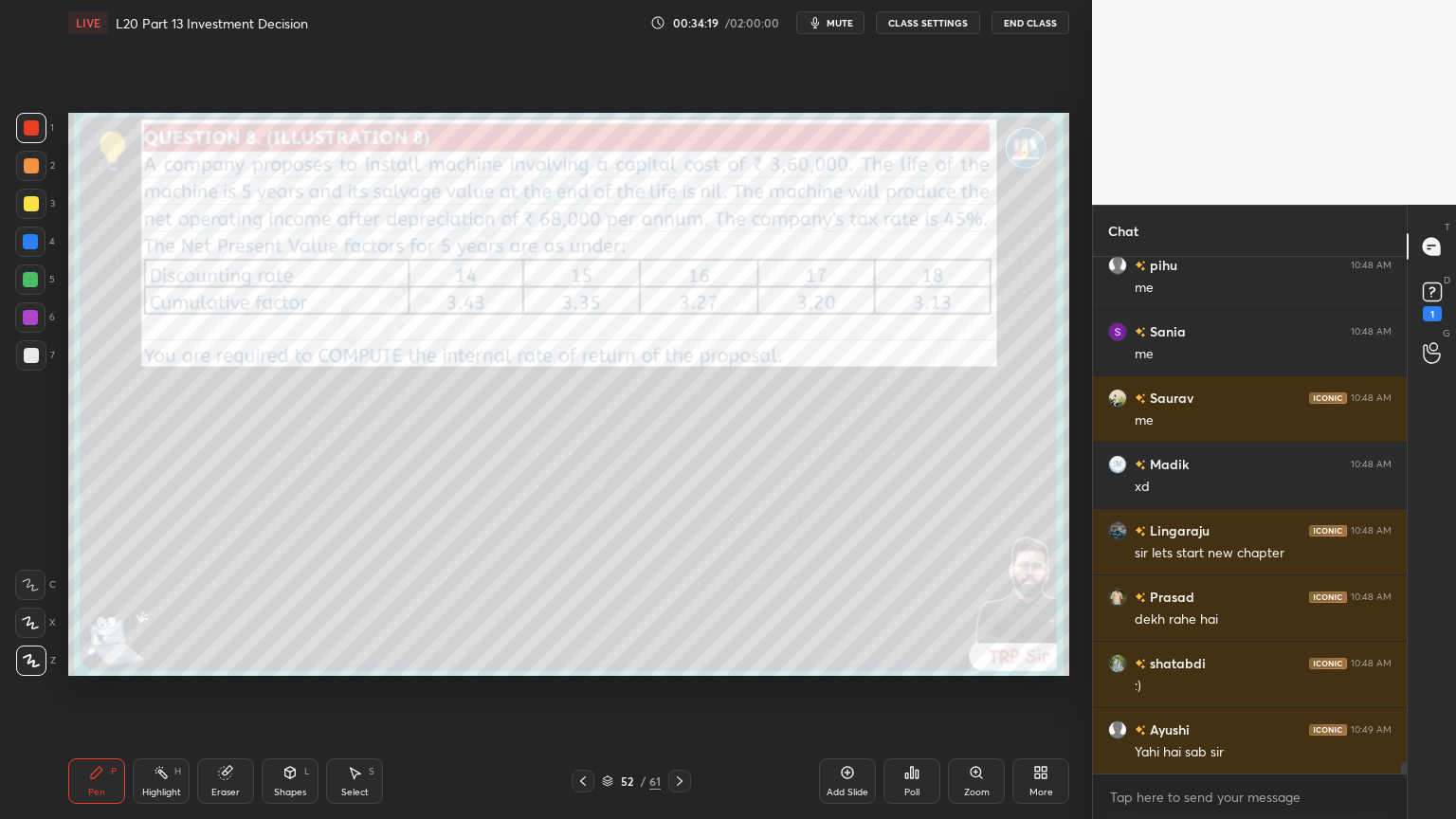 click 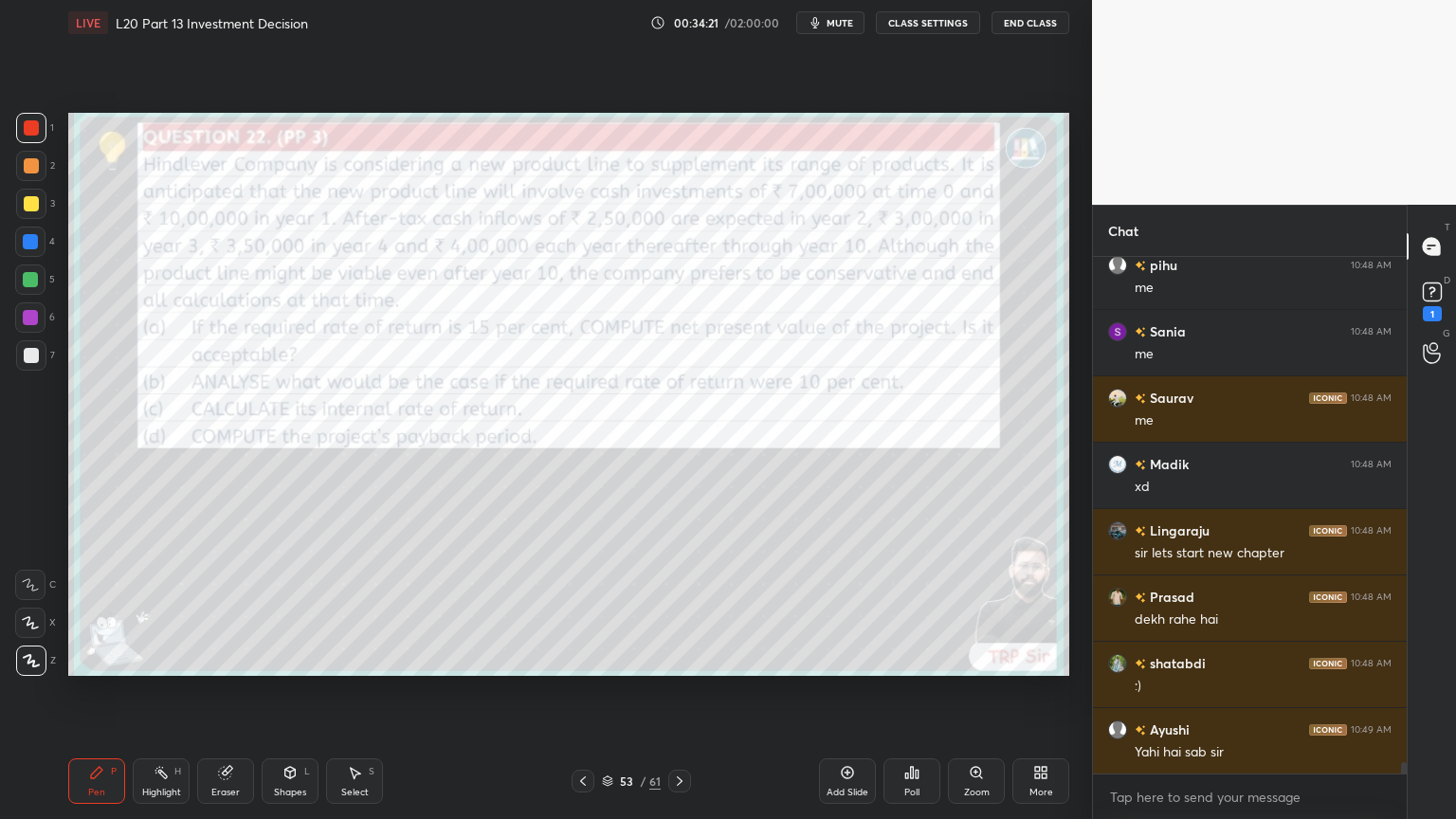 click at bounding box center [680, 781] 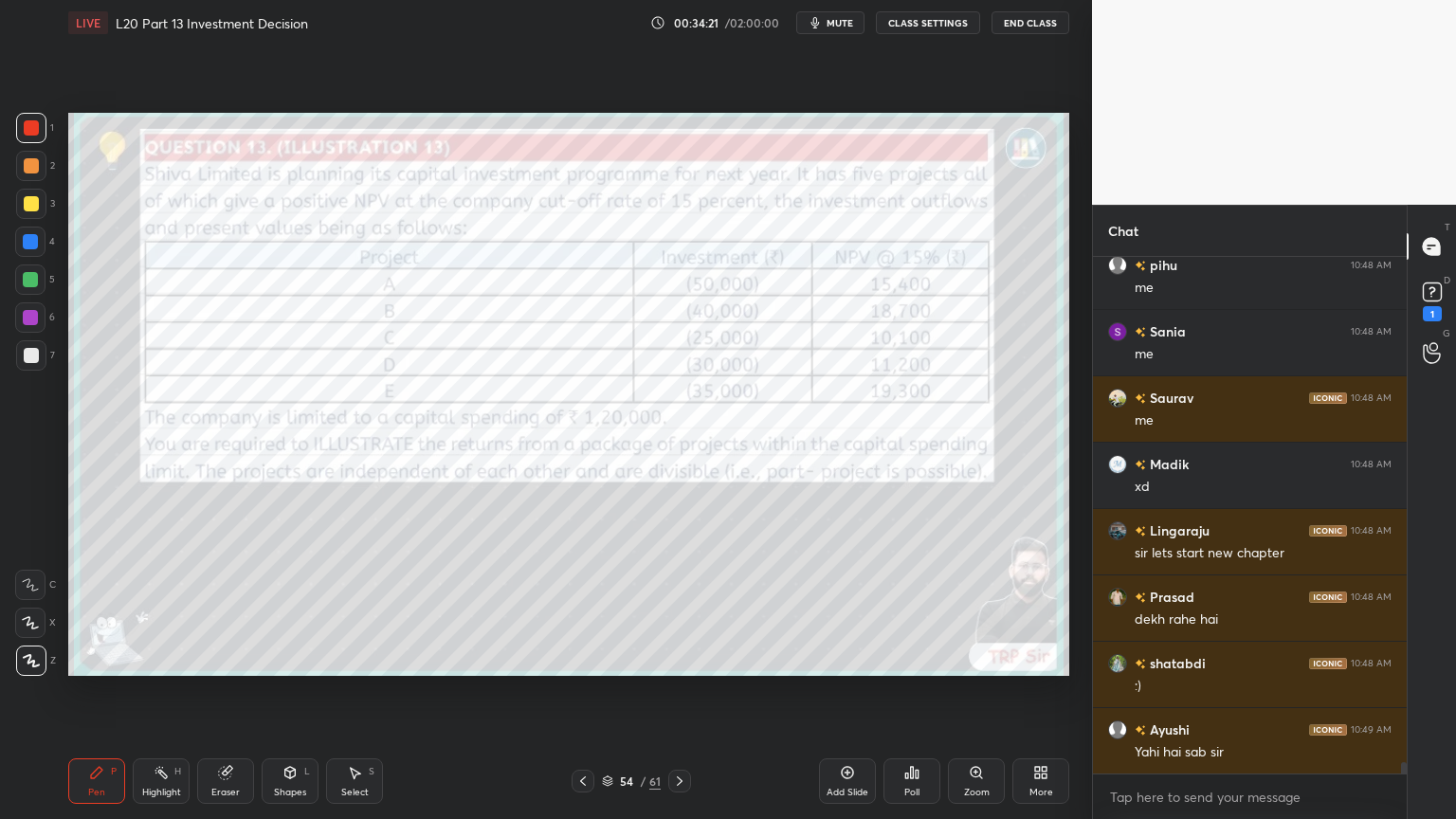 click at bounding box center [680, 781] 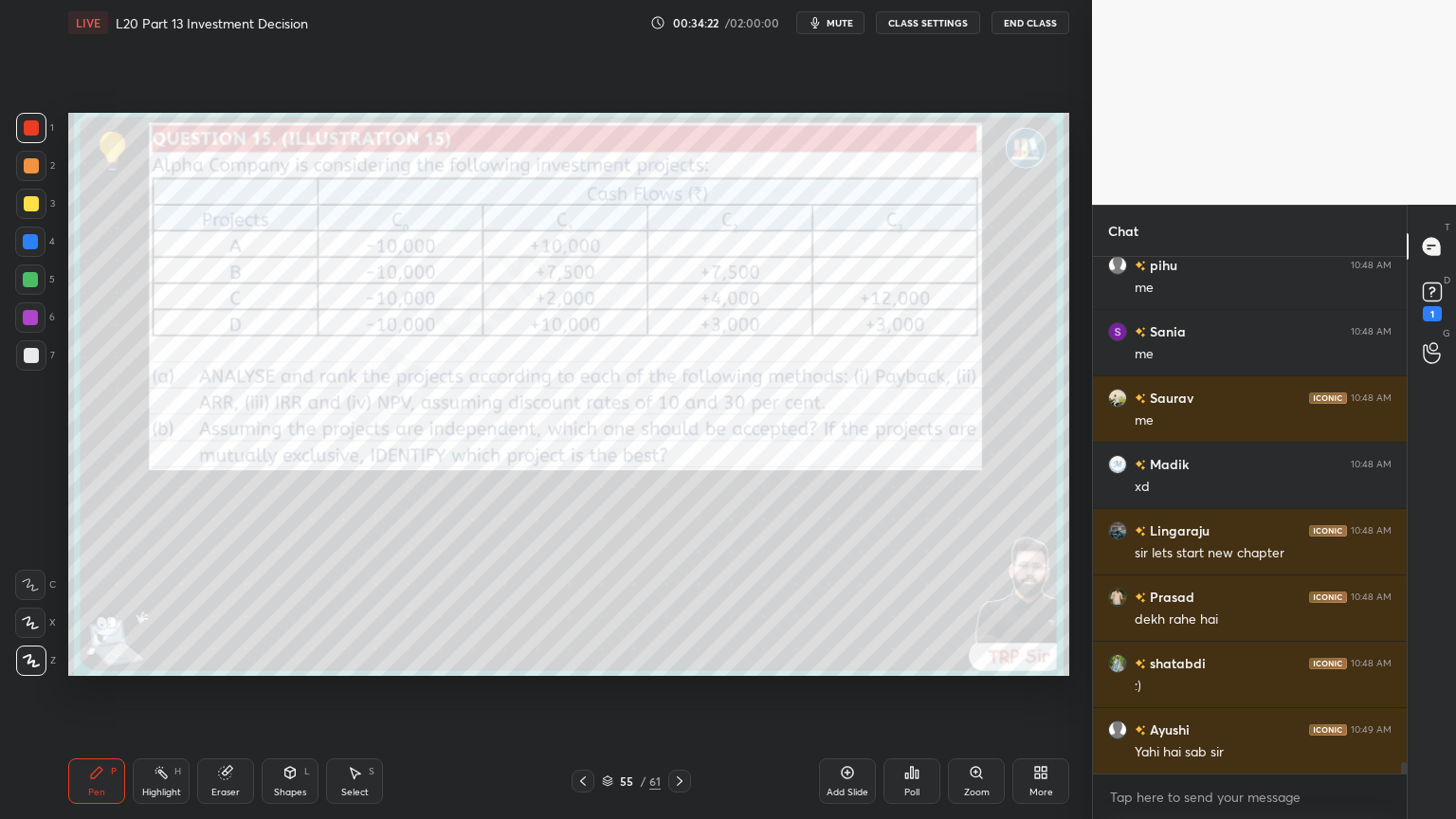 click on "55 / 61" at bounding box center [631, 781] 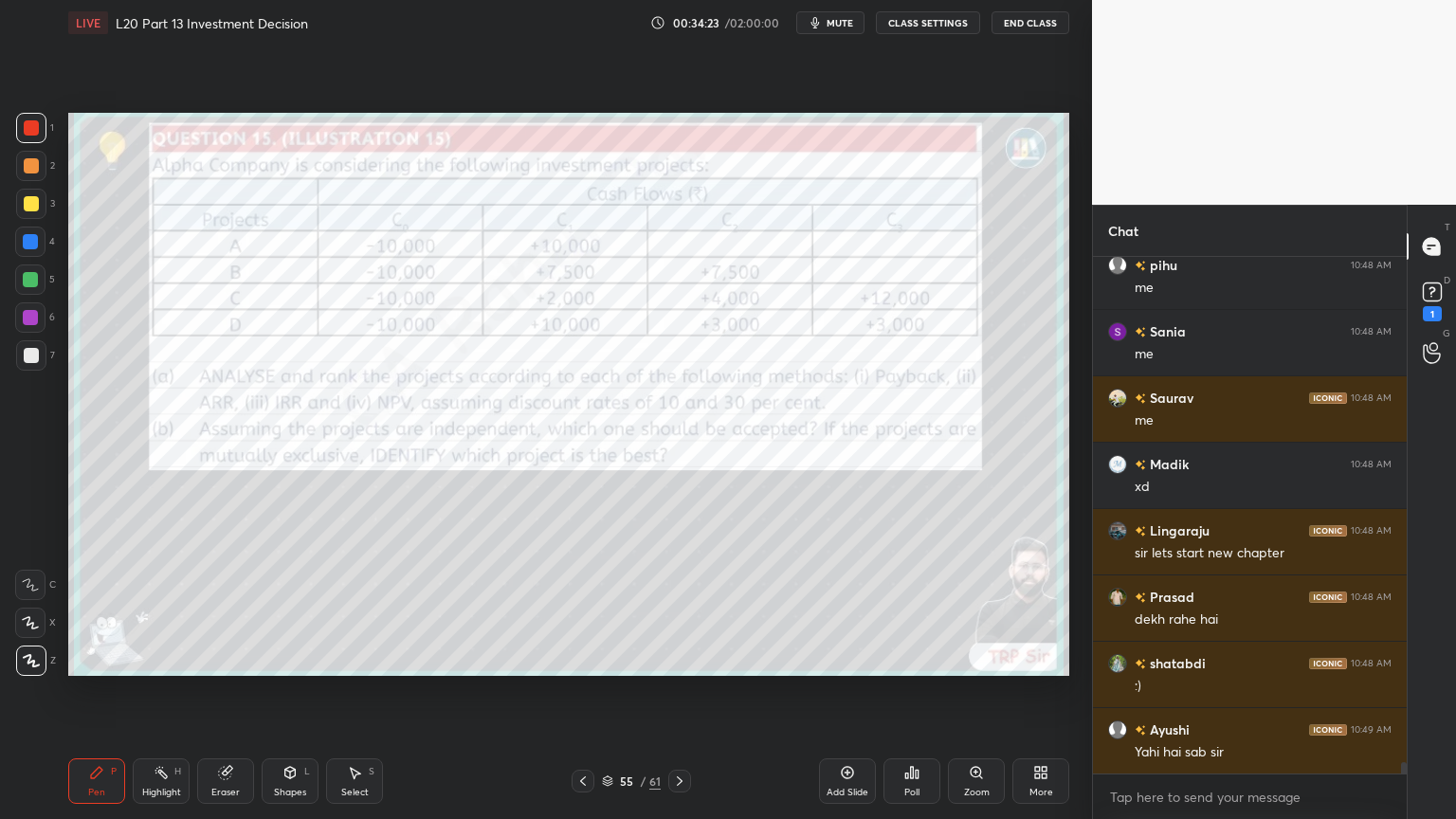 click 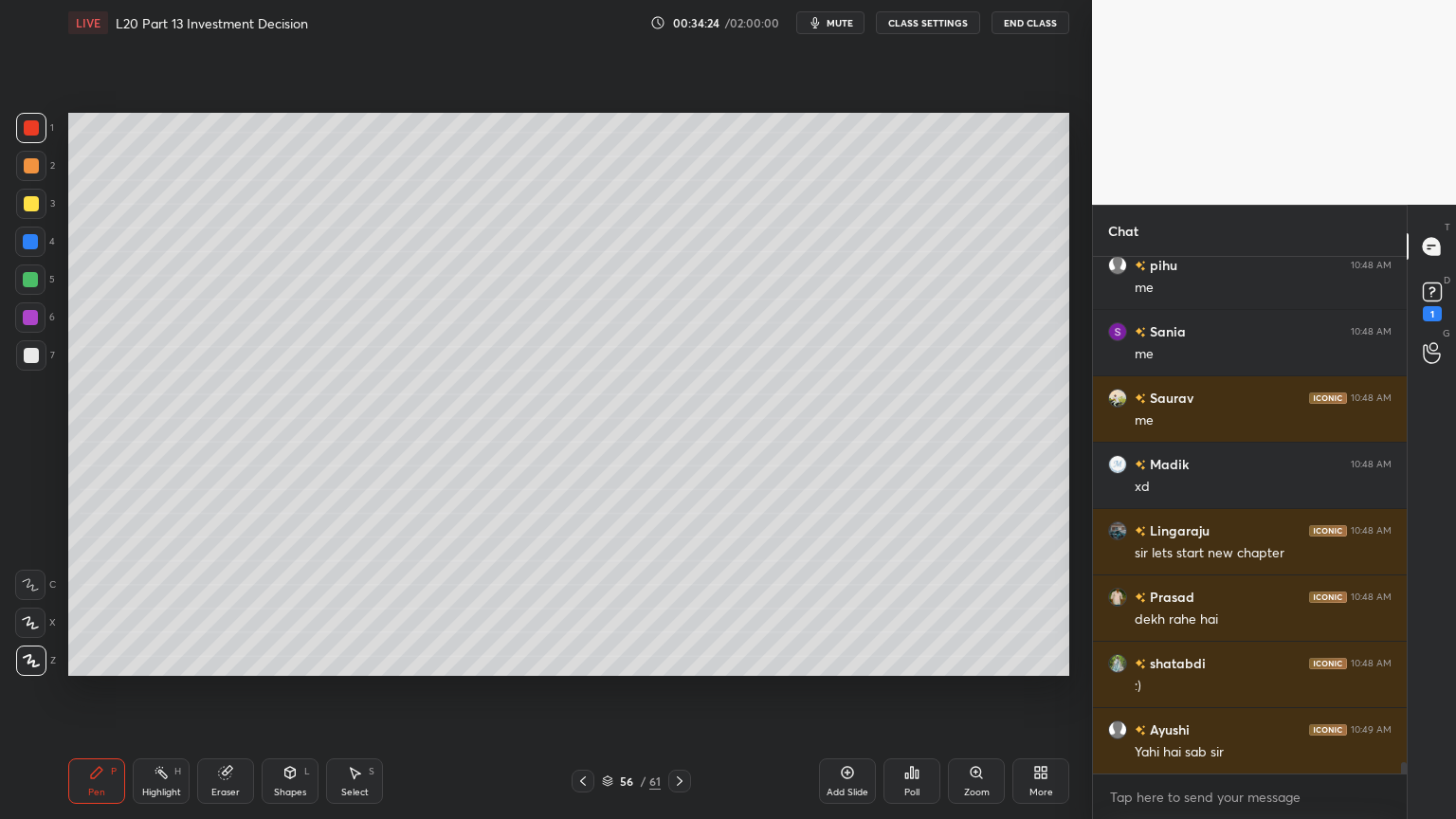 click 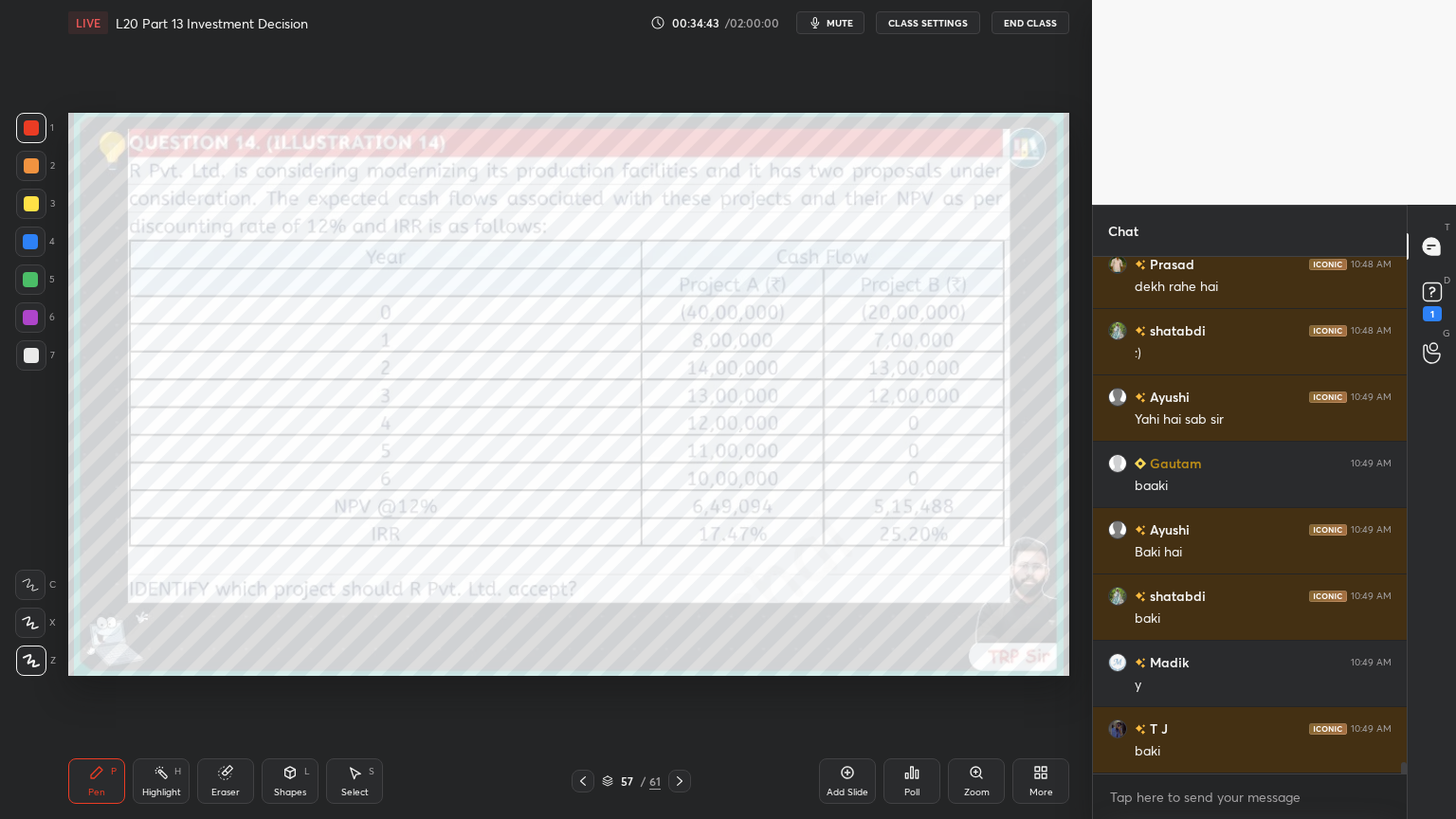 scroll, scrollTop: 22996, scrollLeft: 0, axis: vertical 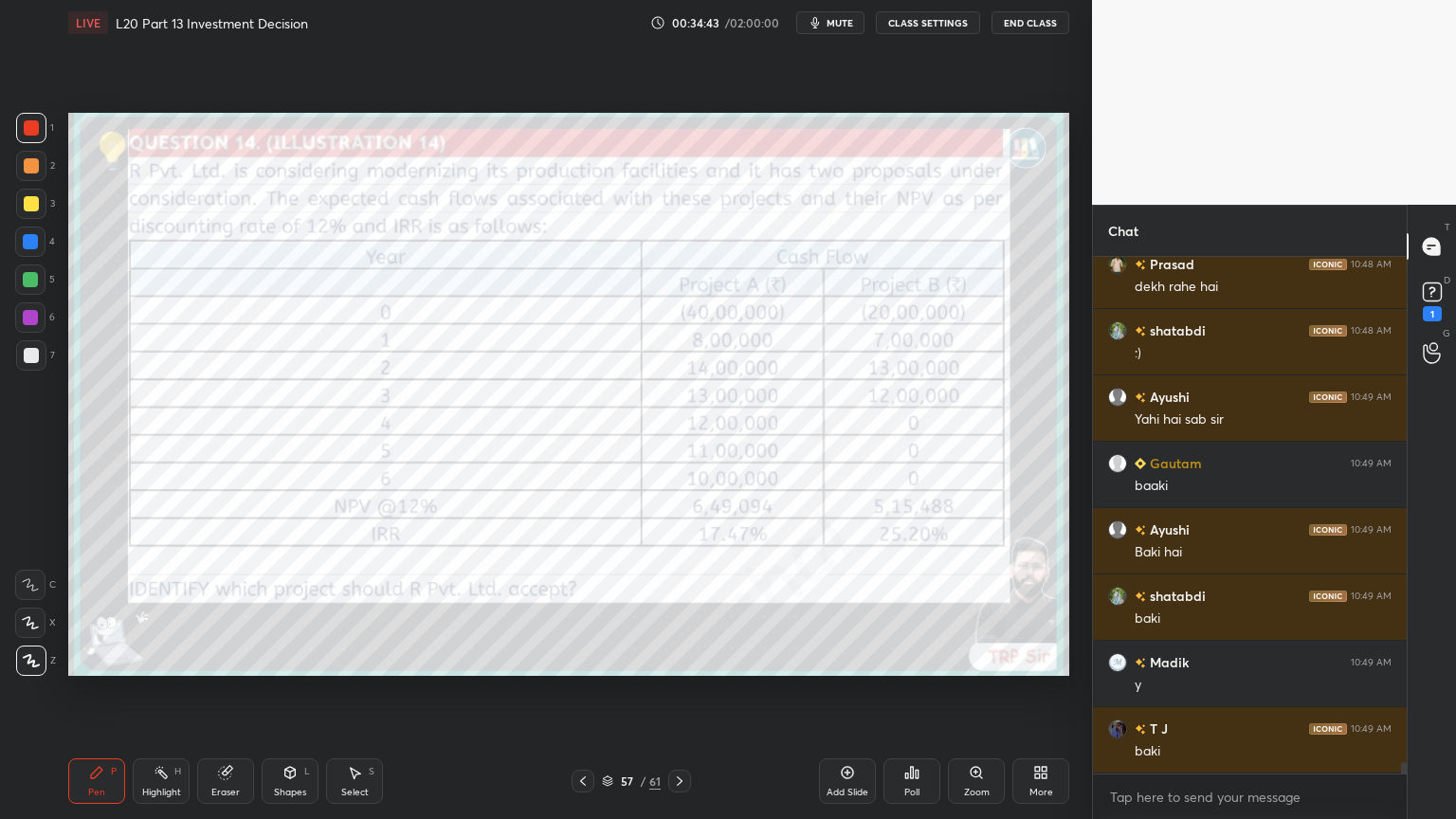 click 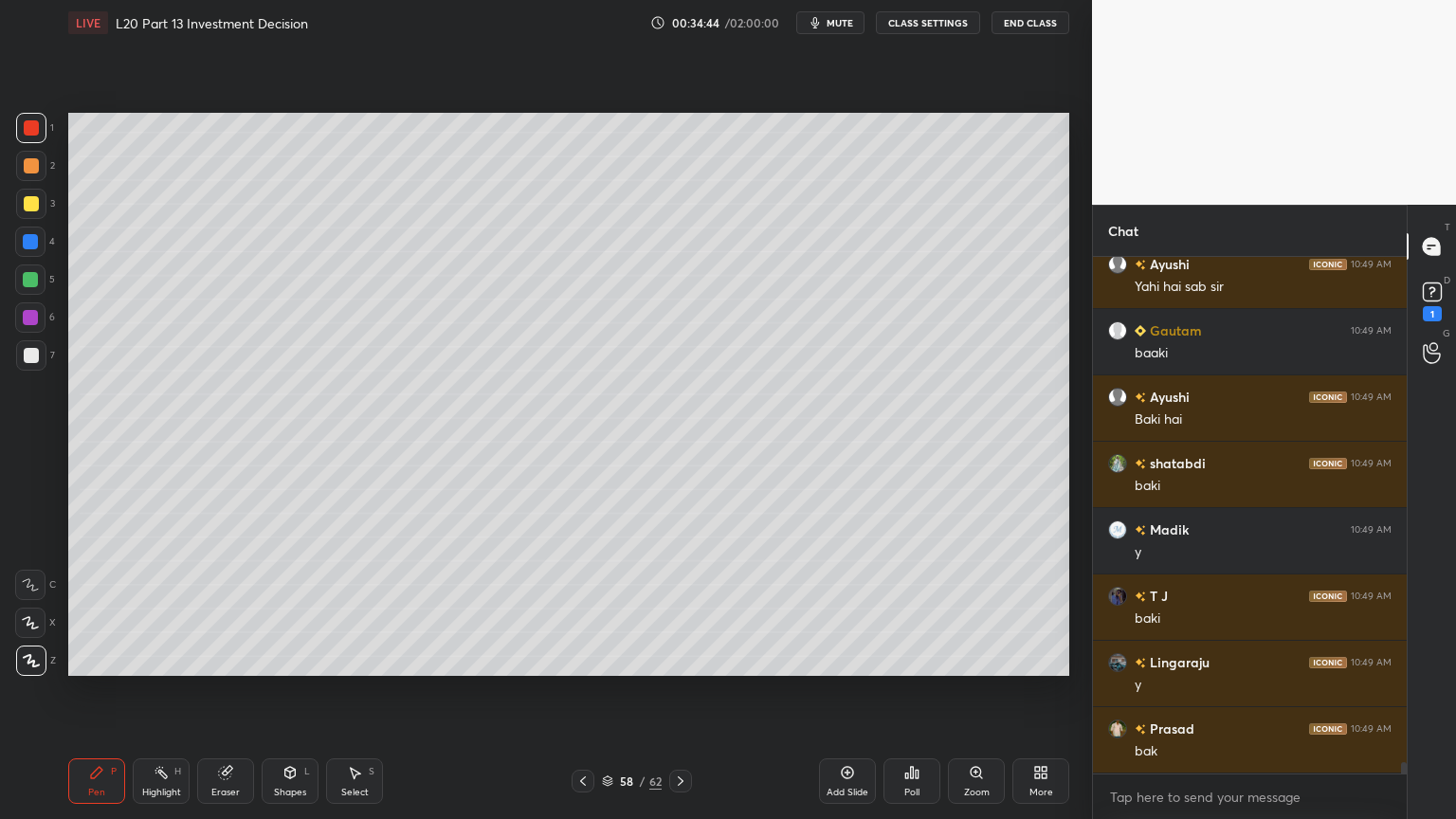 click on "4" at bounding box center (35, 246) 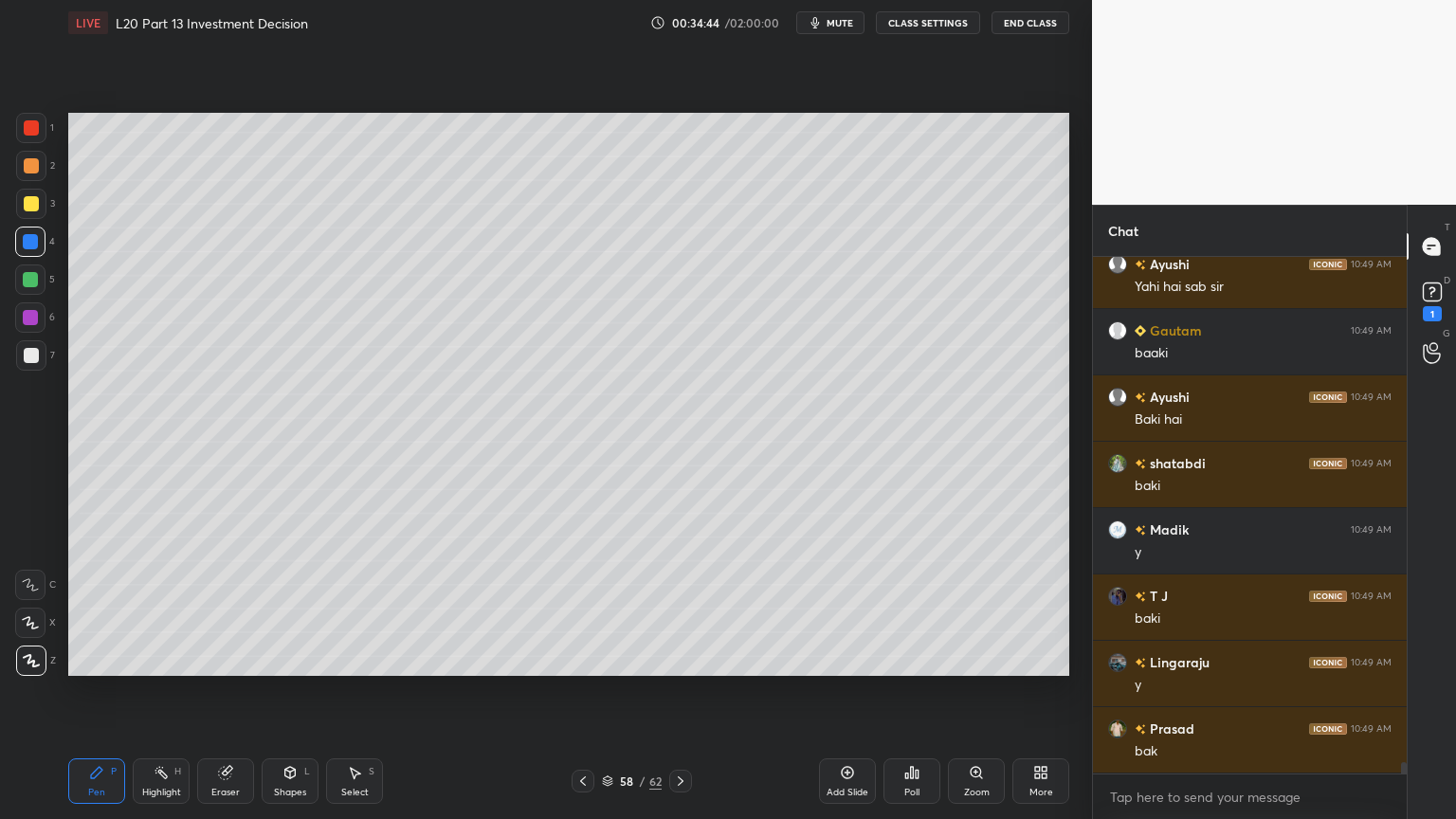 click on "Shapes L" at bounding box center (290, 781) 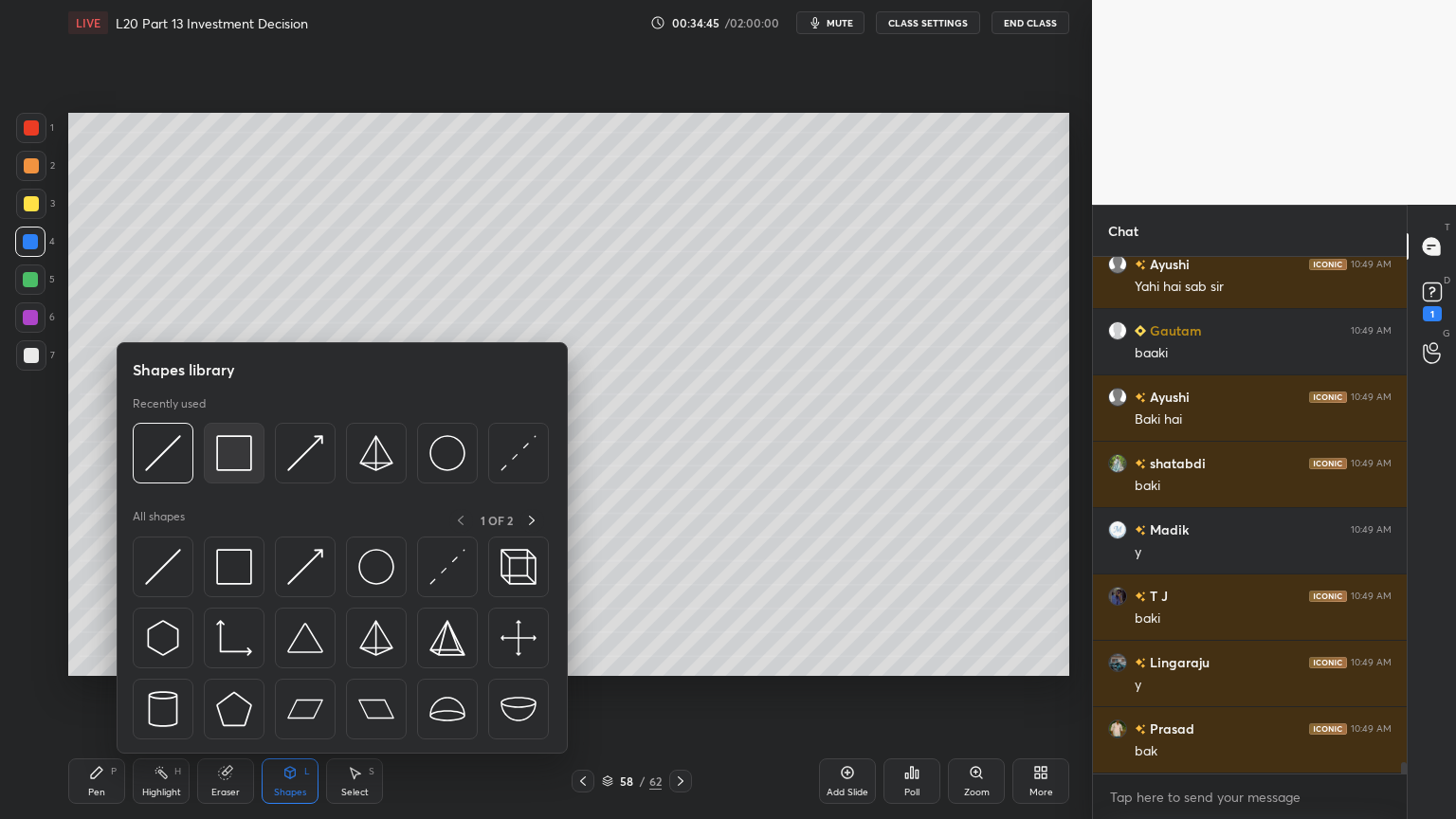 click at bounding box center (234, 453) 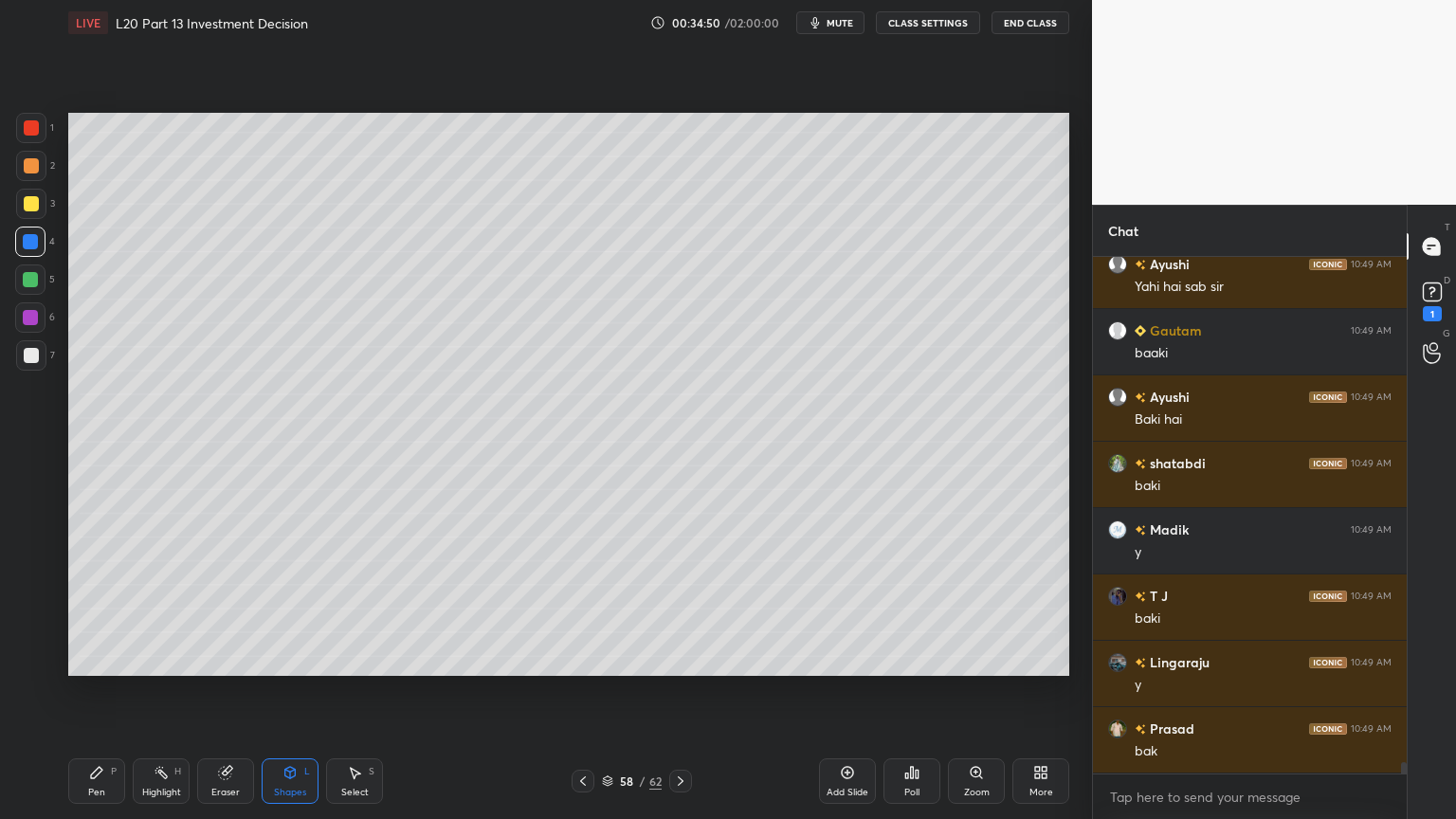 click on "Pen P" at bounding box center [97, 781] 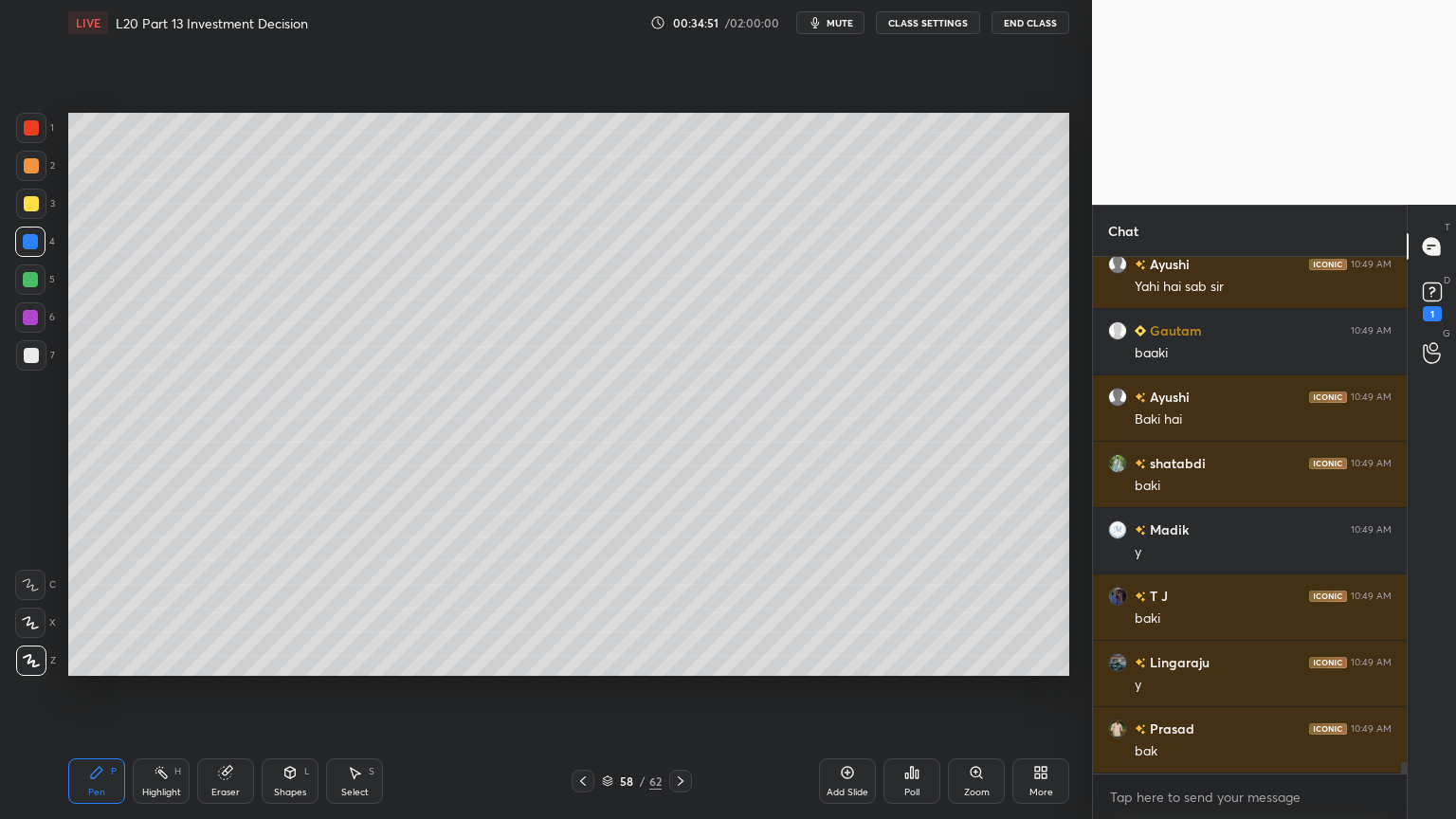 click at bounding box center [30, 585] 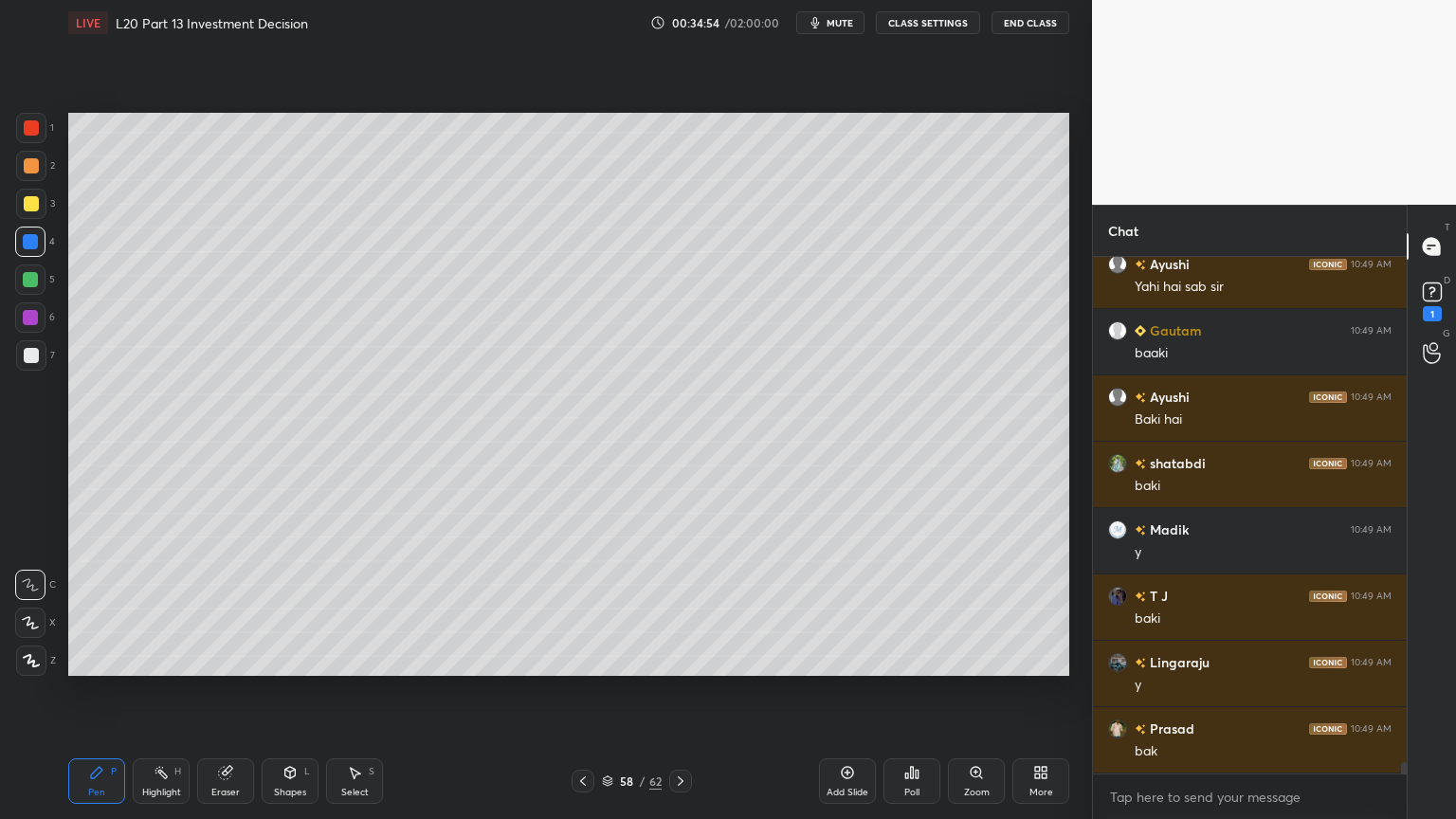 click at bounding box center [583, 781] 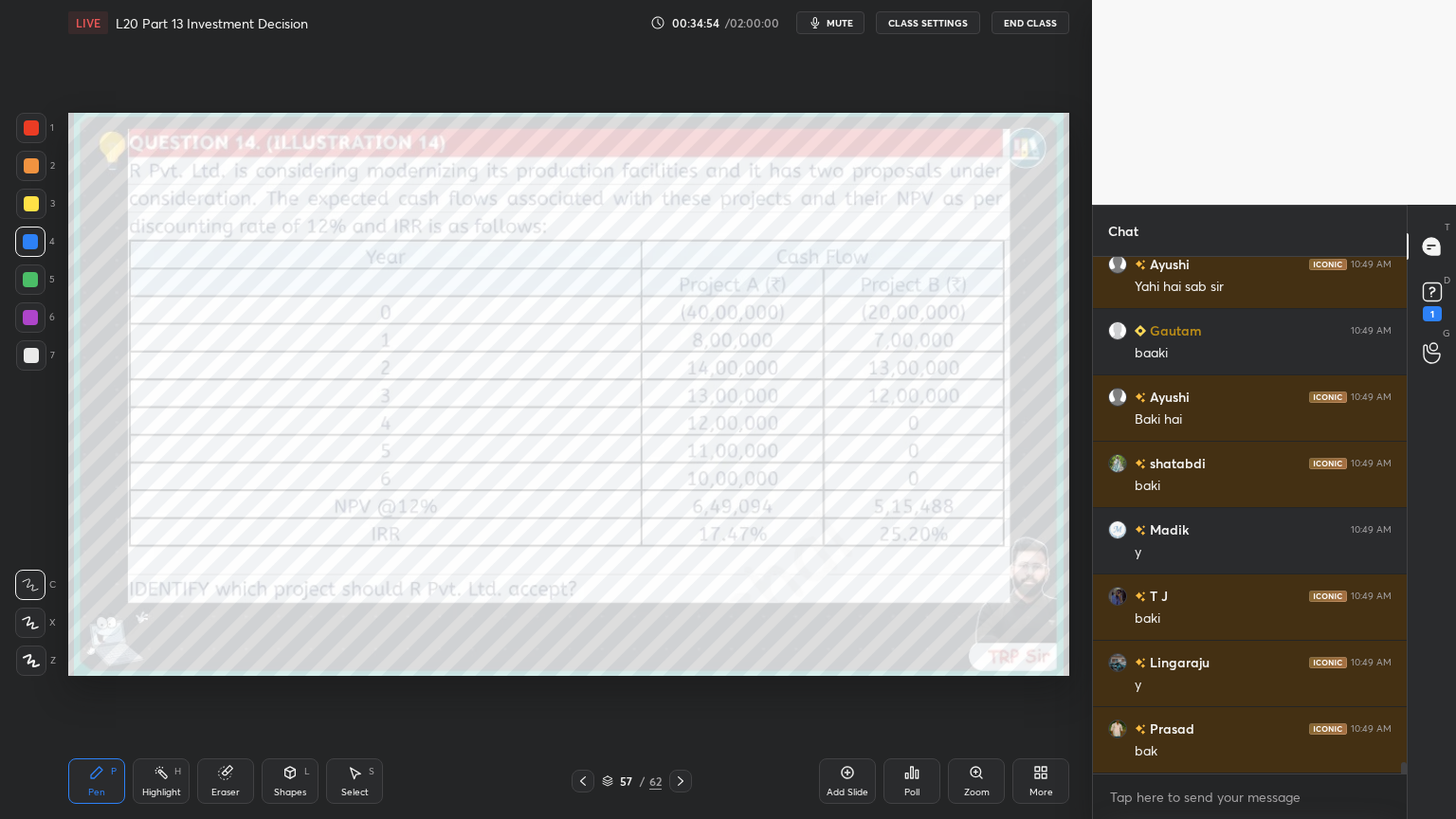 scroll, scrollTop: 482, scrollLeft: 308, axis: both 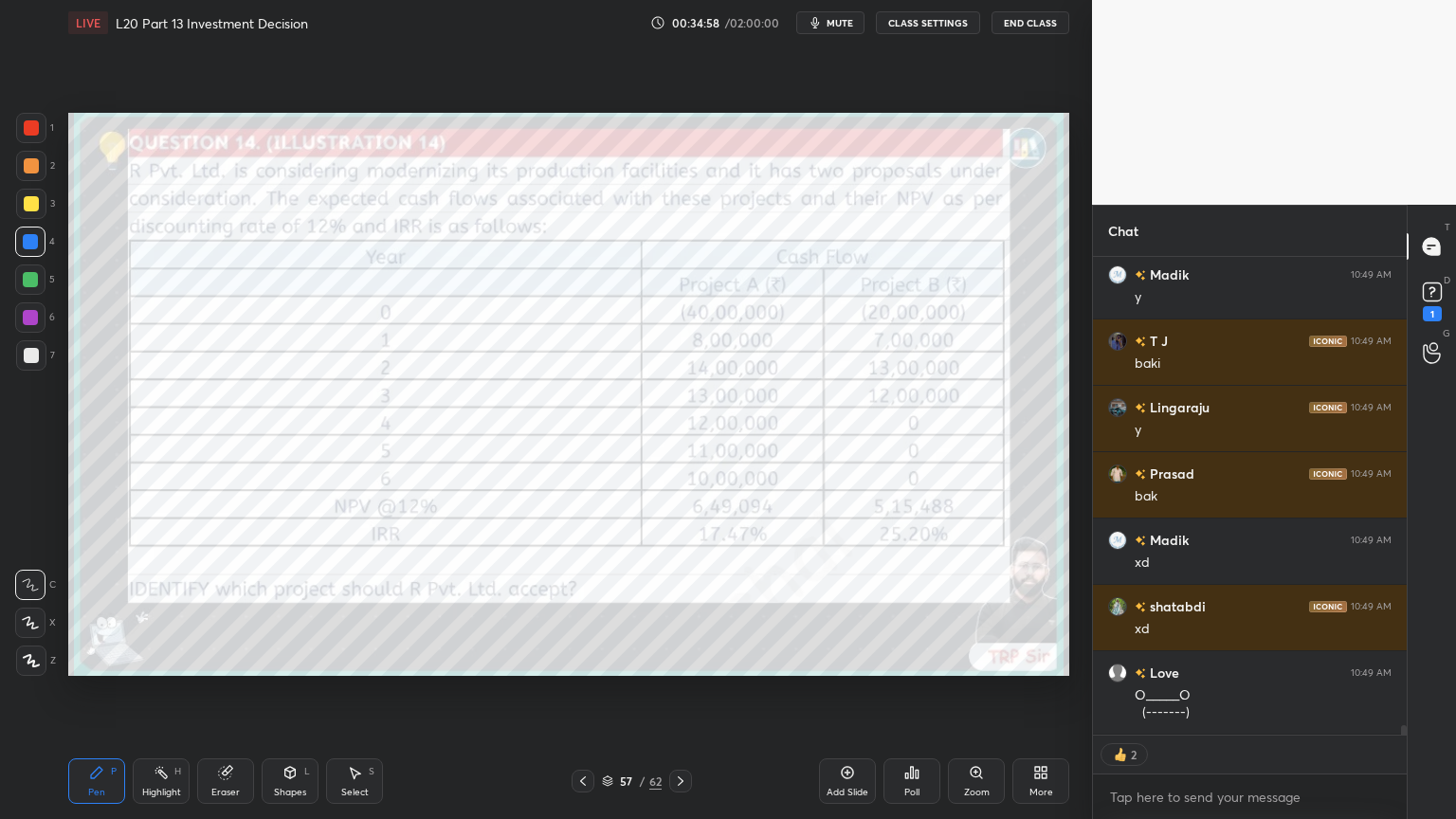 click at bounding box center (31, 128) 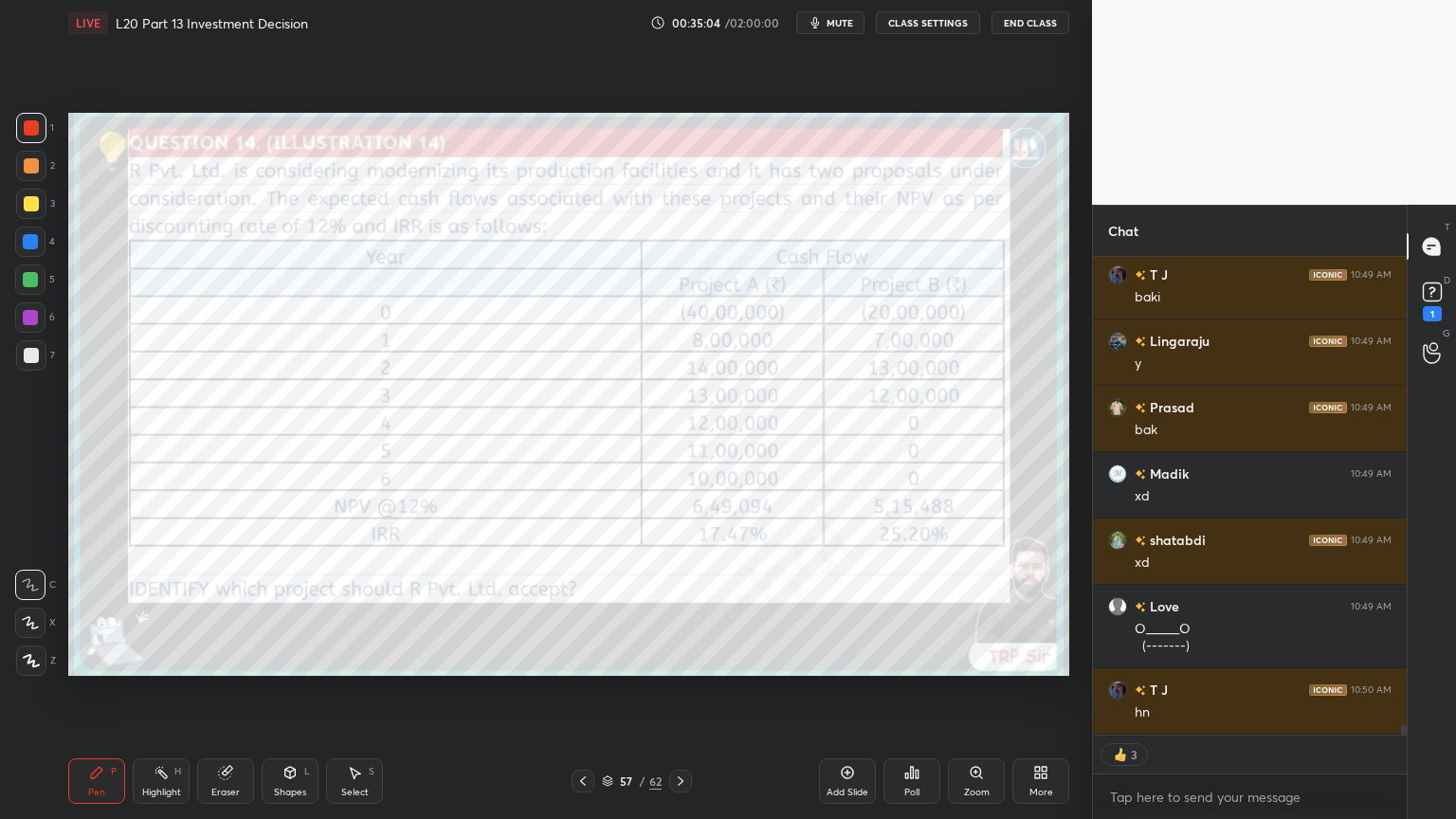 scroll, scrollTop: 23383, scrollLeft: 0, axis: vertical 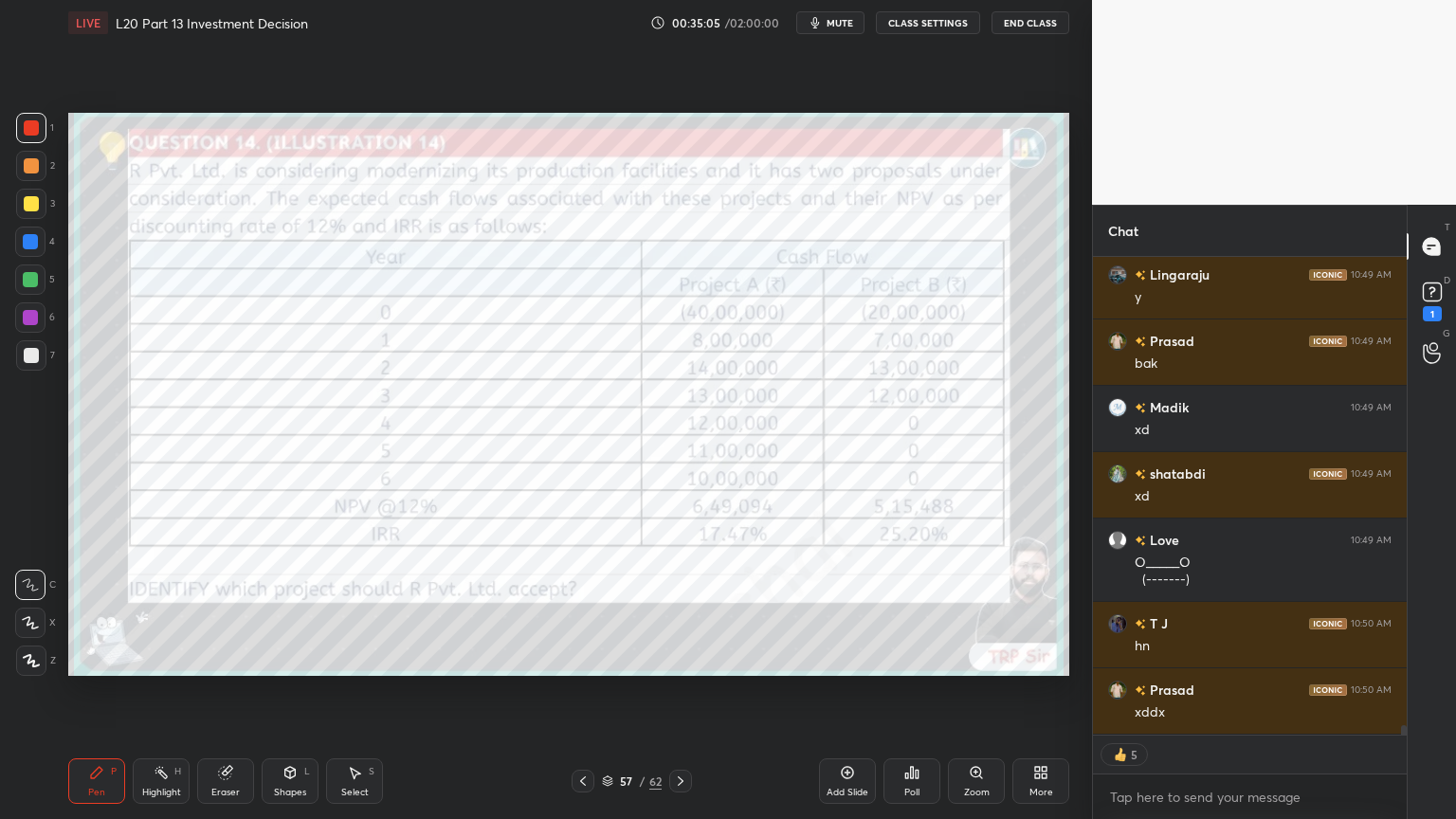 click on "3" at bounding box center [35, 204] 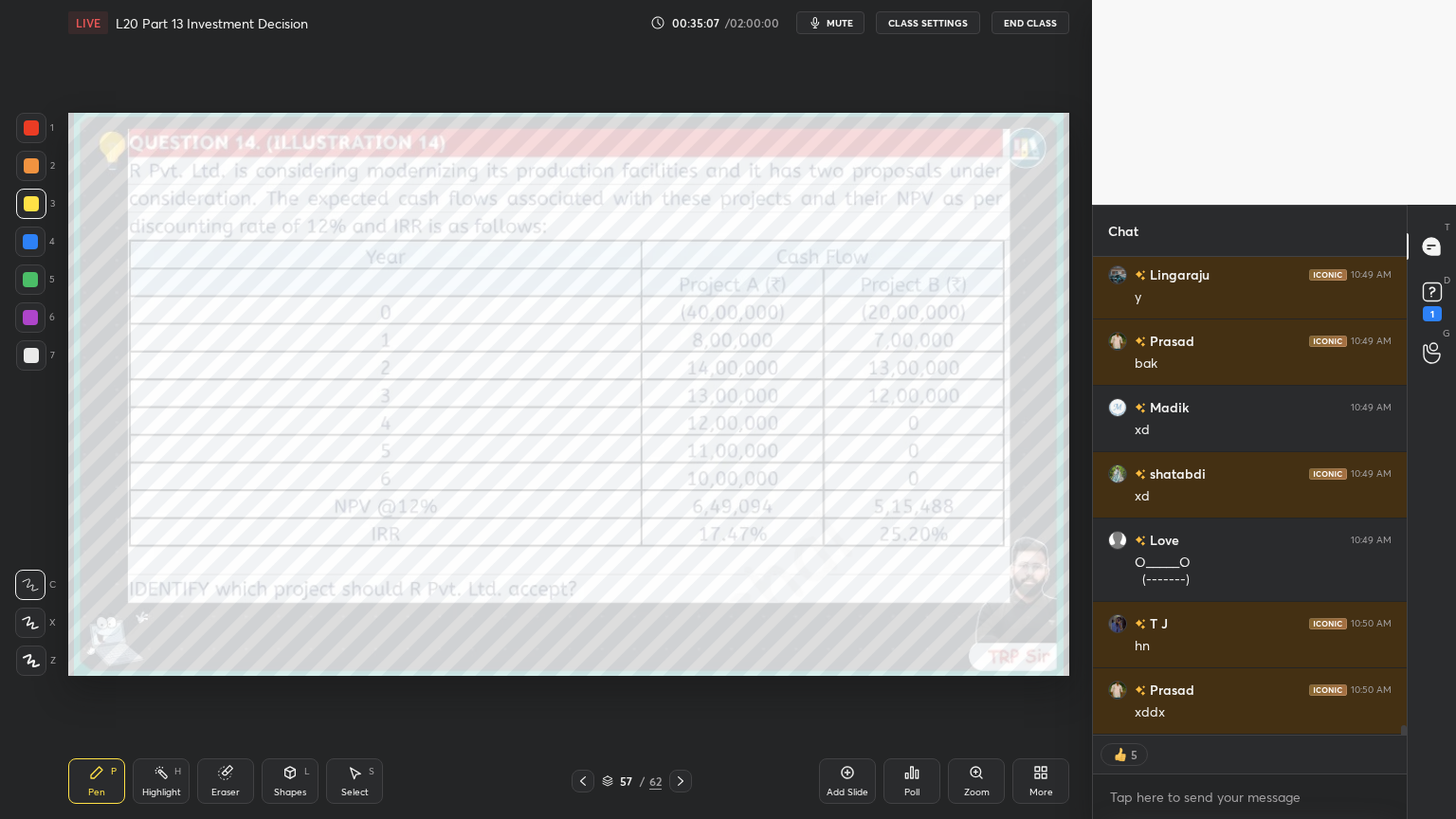 click at bounding box center [31, 128] 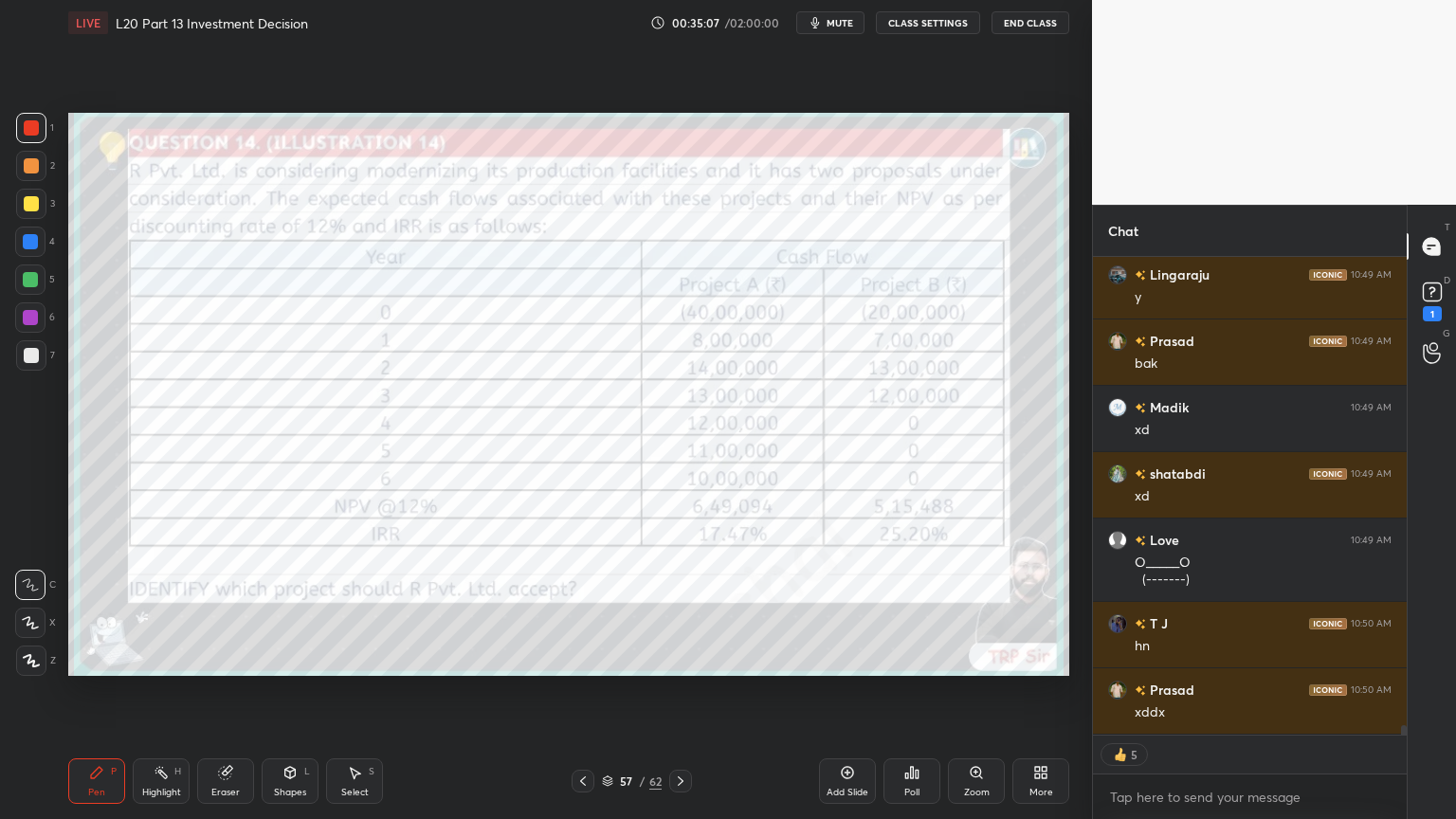 click at bounding box center (31, 166) 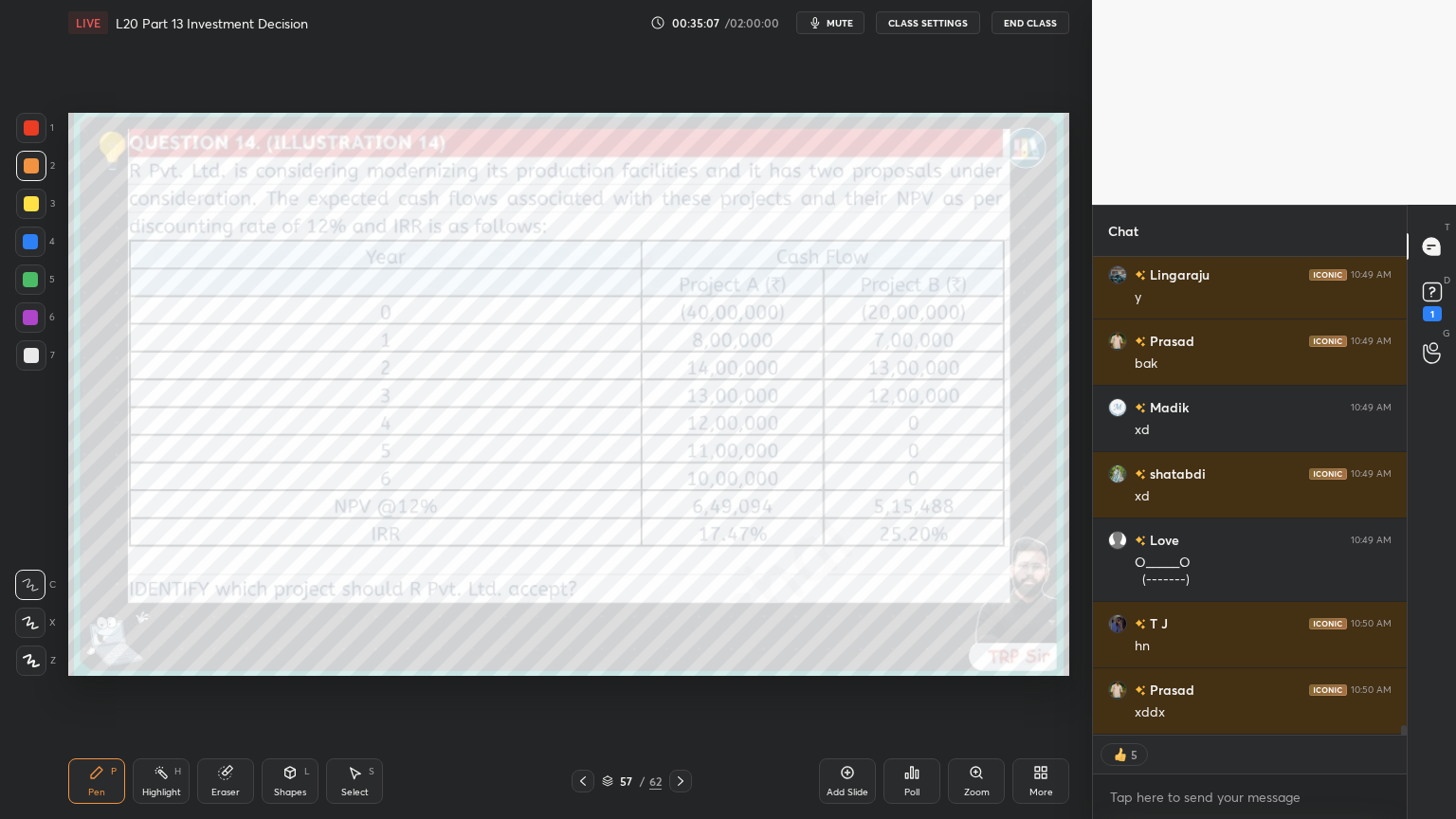 click at bounding box center (31, 204) 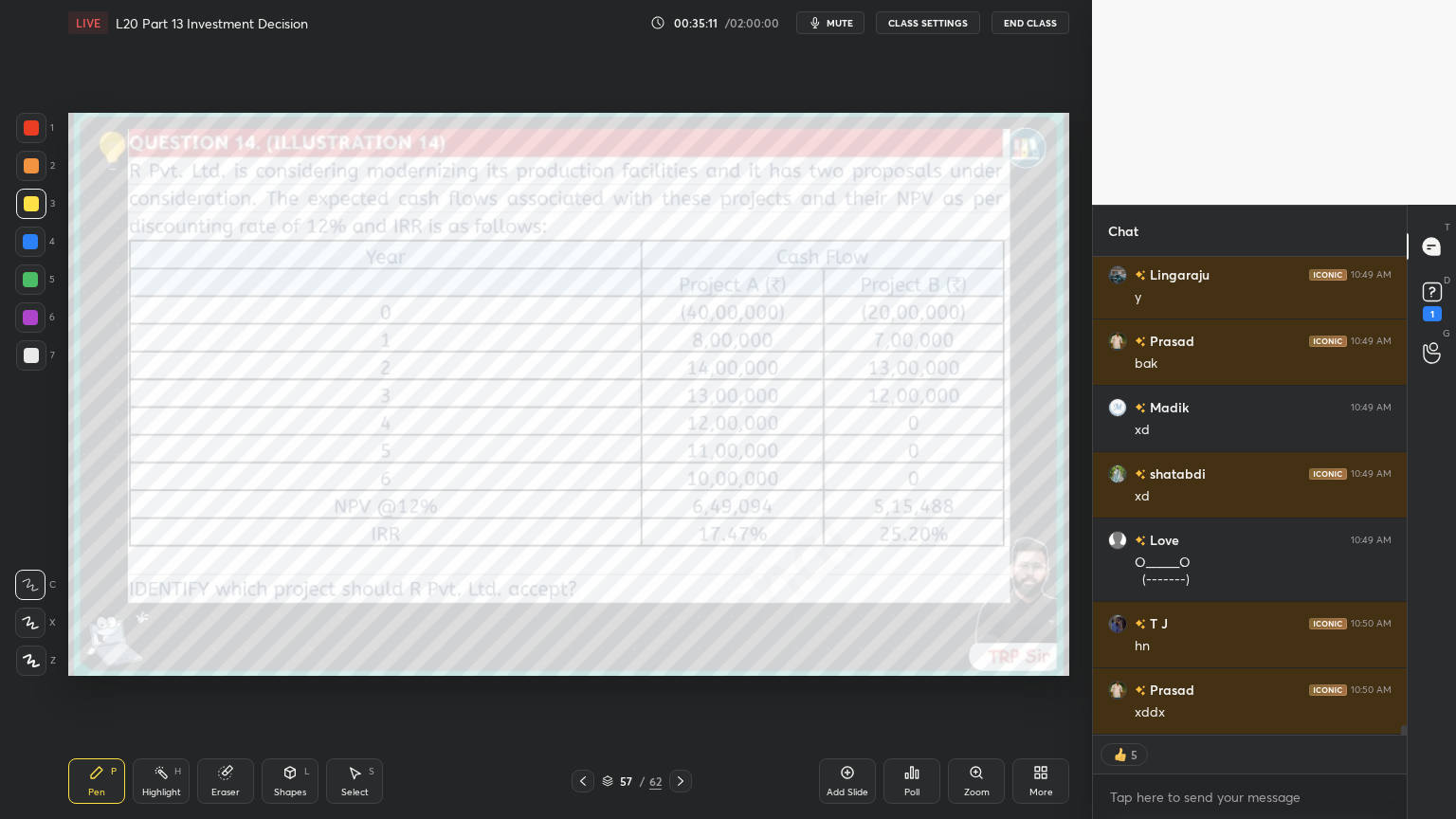 click on "Highlight H" at bounding box center (161, 781) 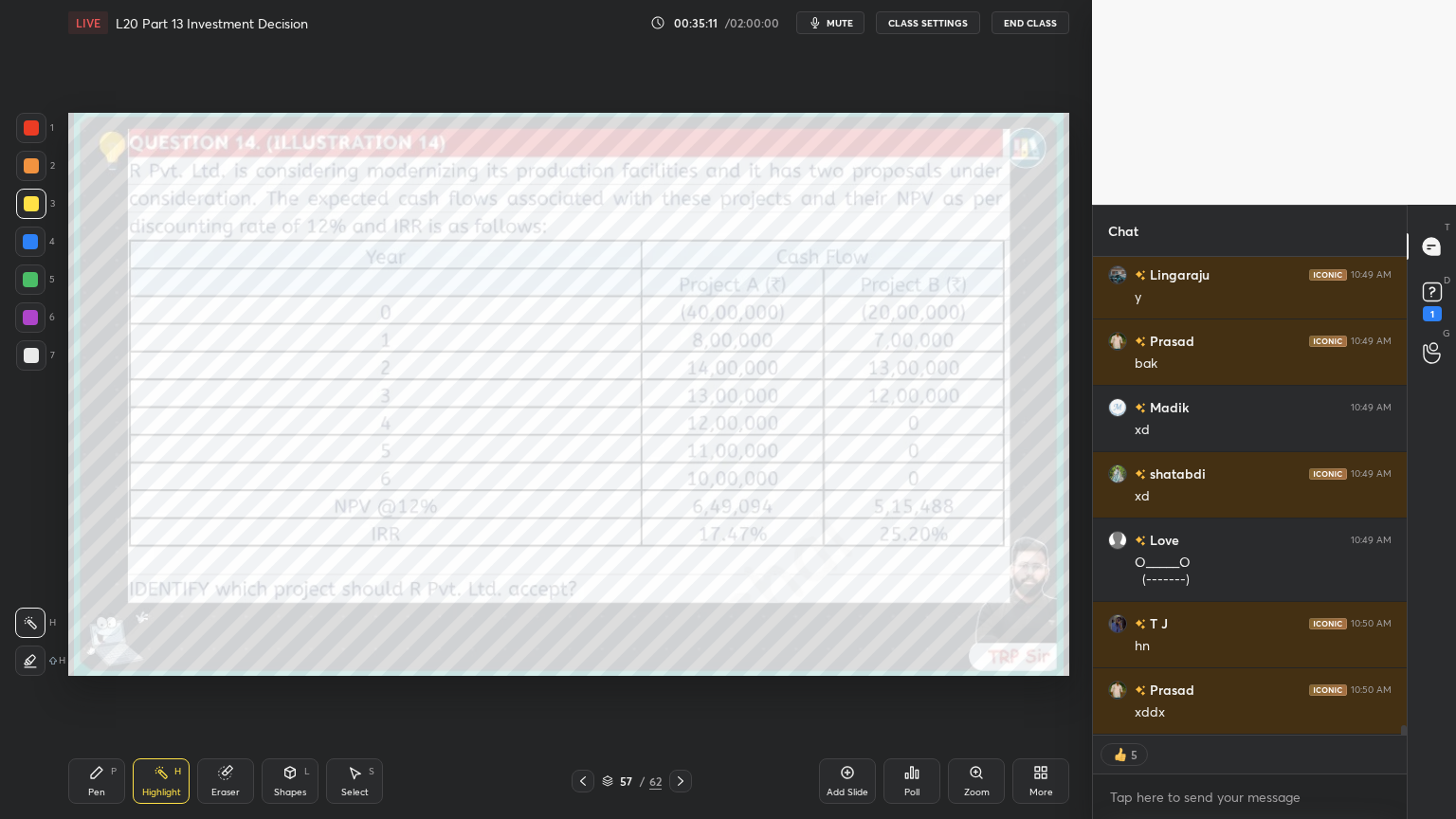 click 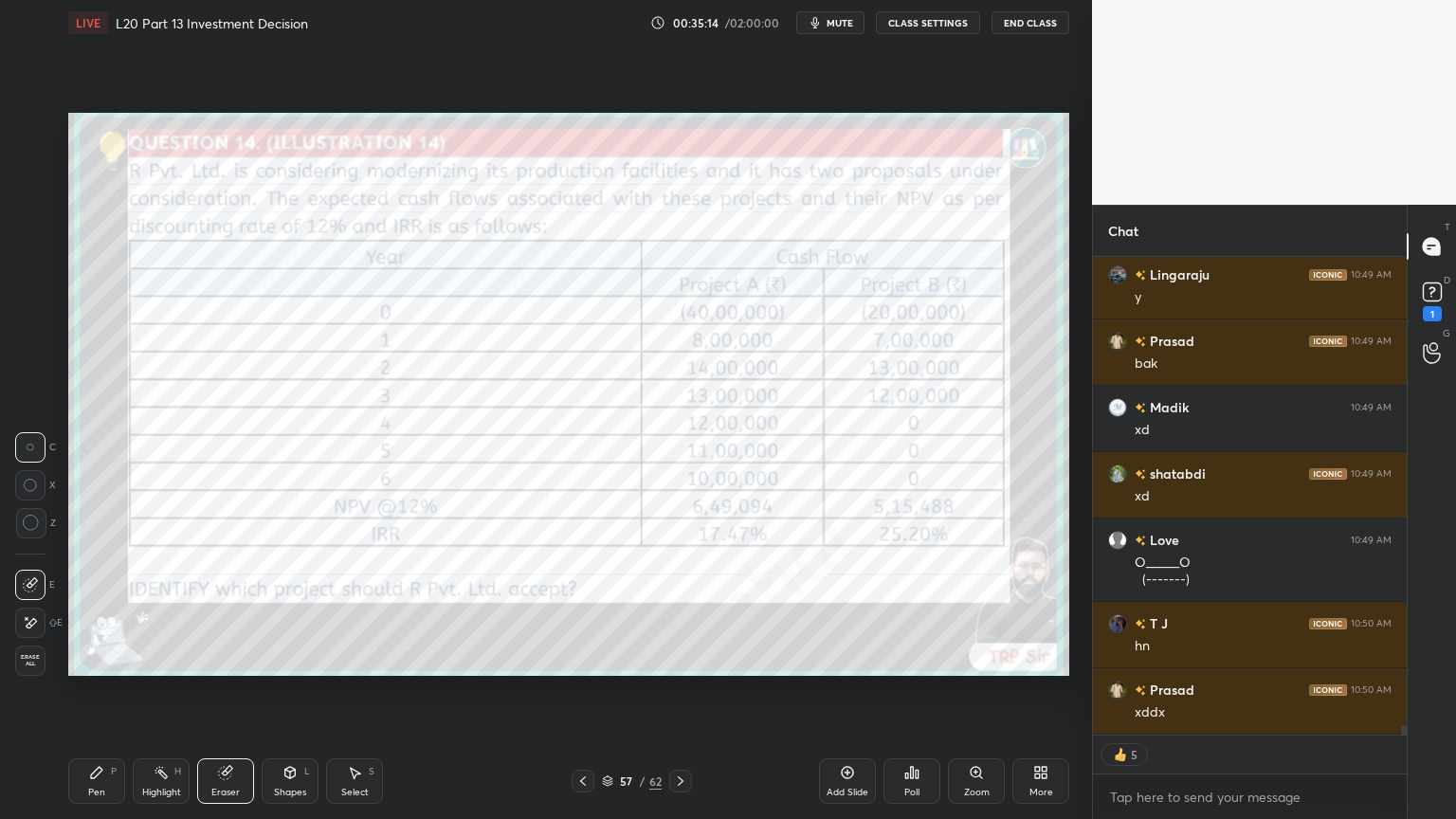 click on "Pen" at bounding box center (97, 792) 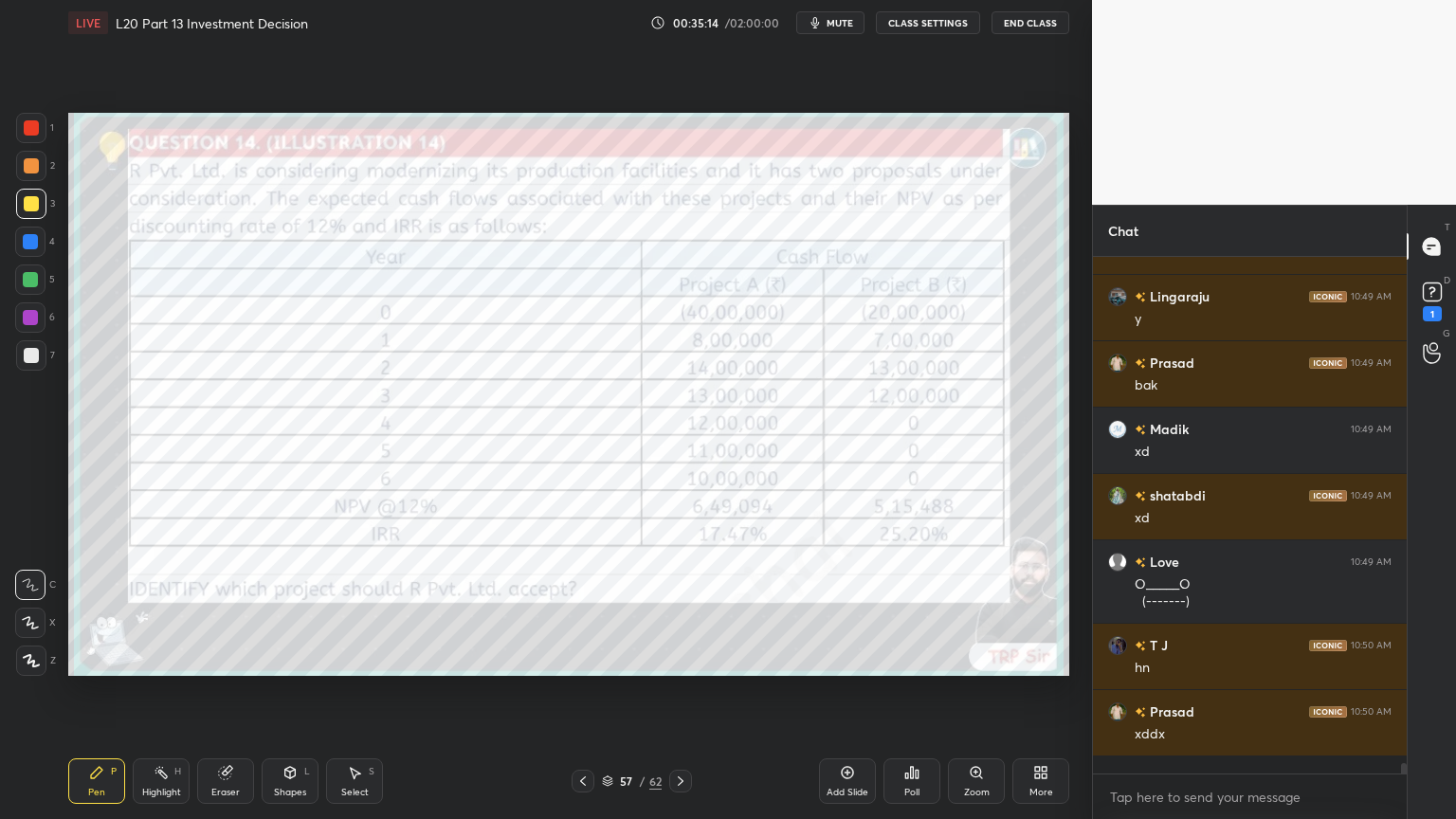 scroll, scrollTop: 6, scrollLeft: 6, axis: both 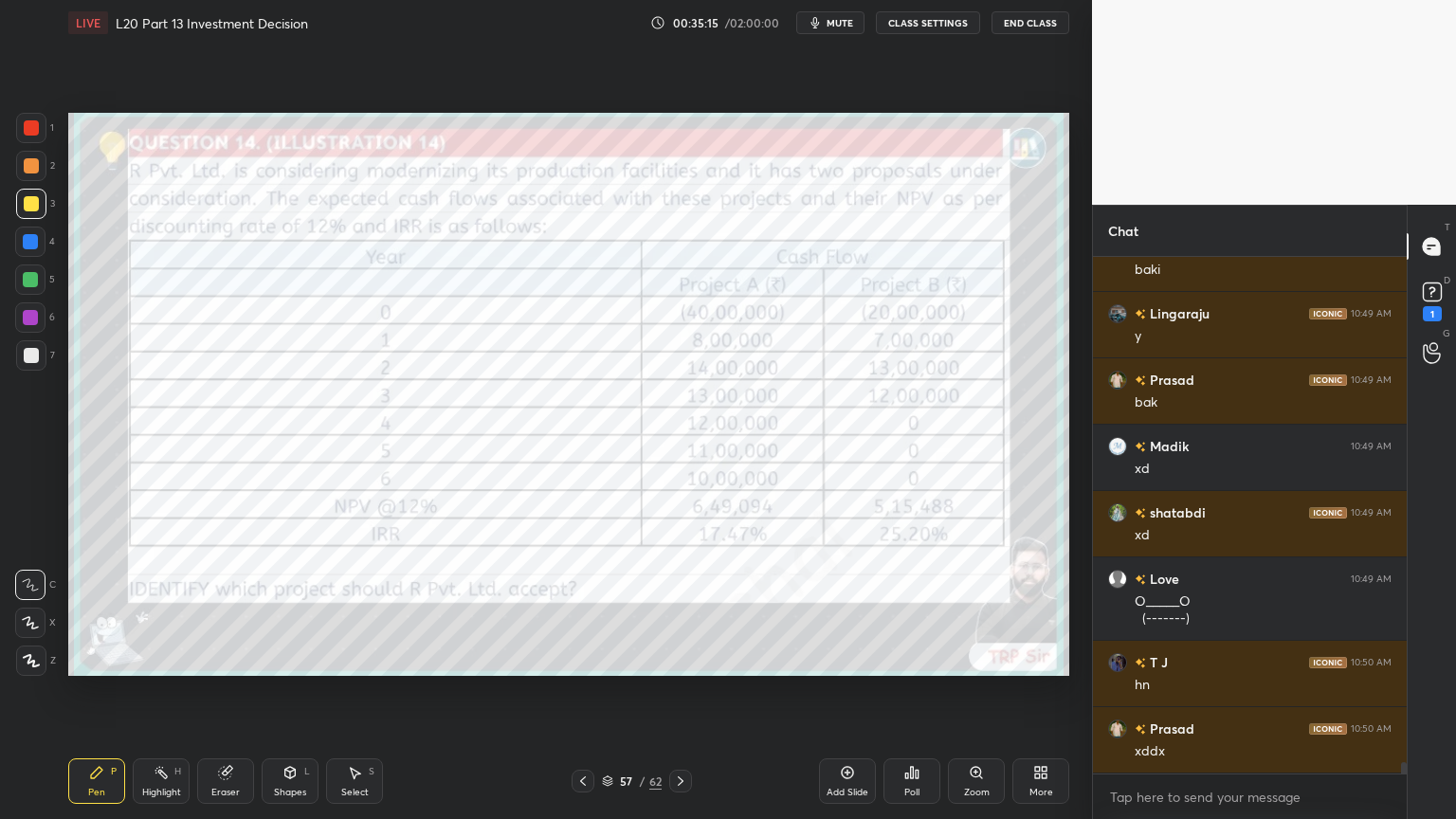 click on "7" at bounding box center [35, 359] 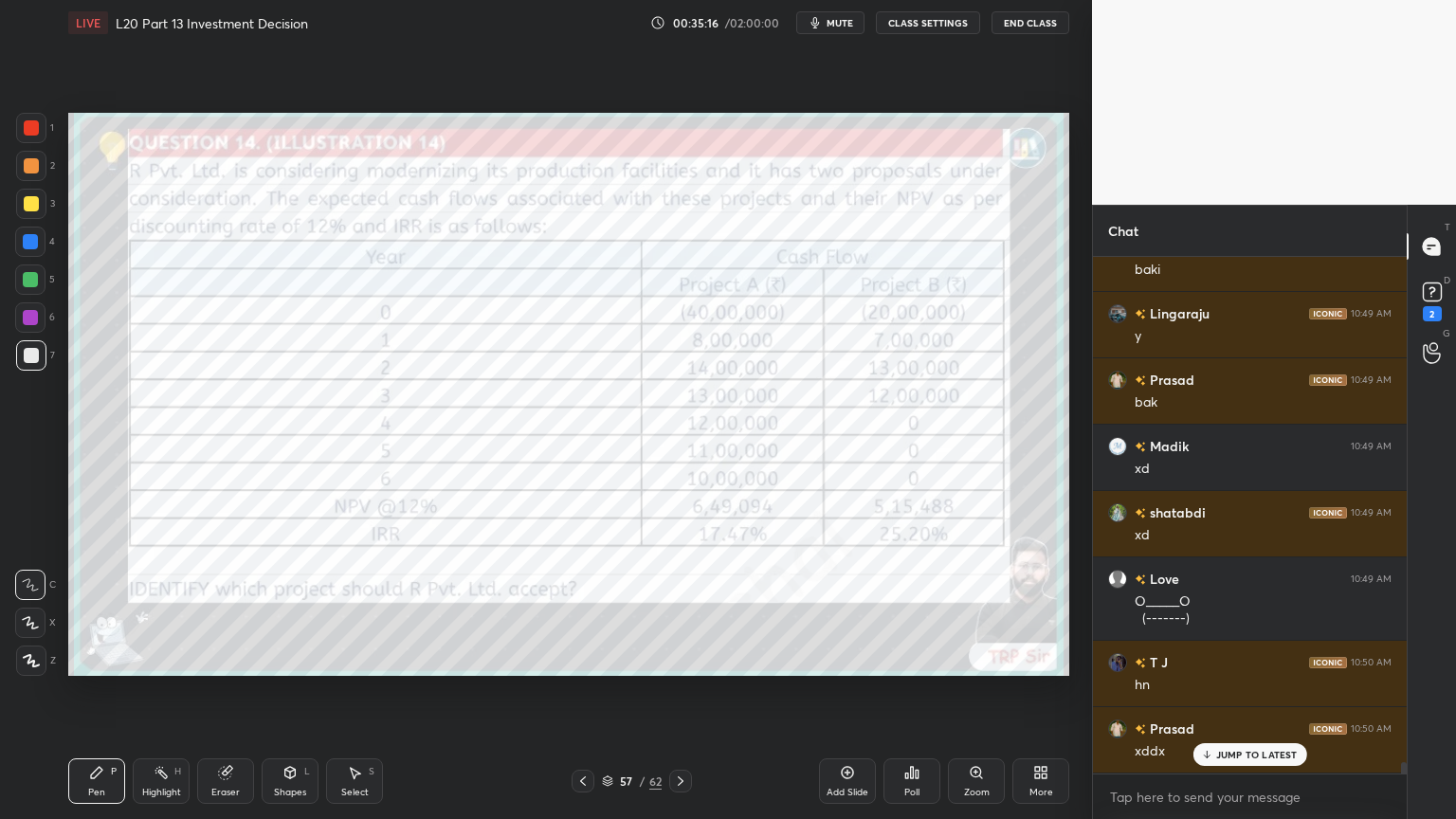 scroll, scrollTop: 23425, scrollLeft: 0, axis: vertical 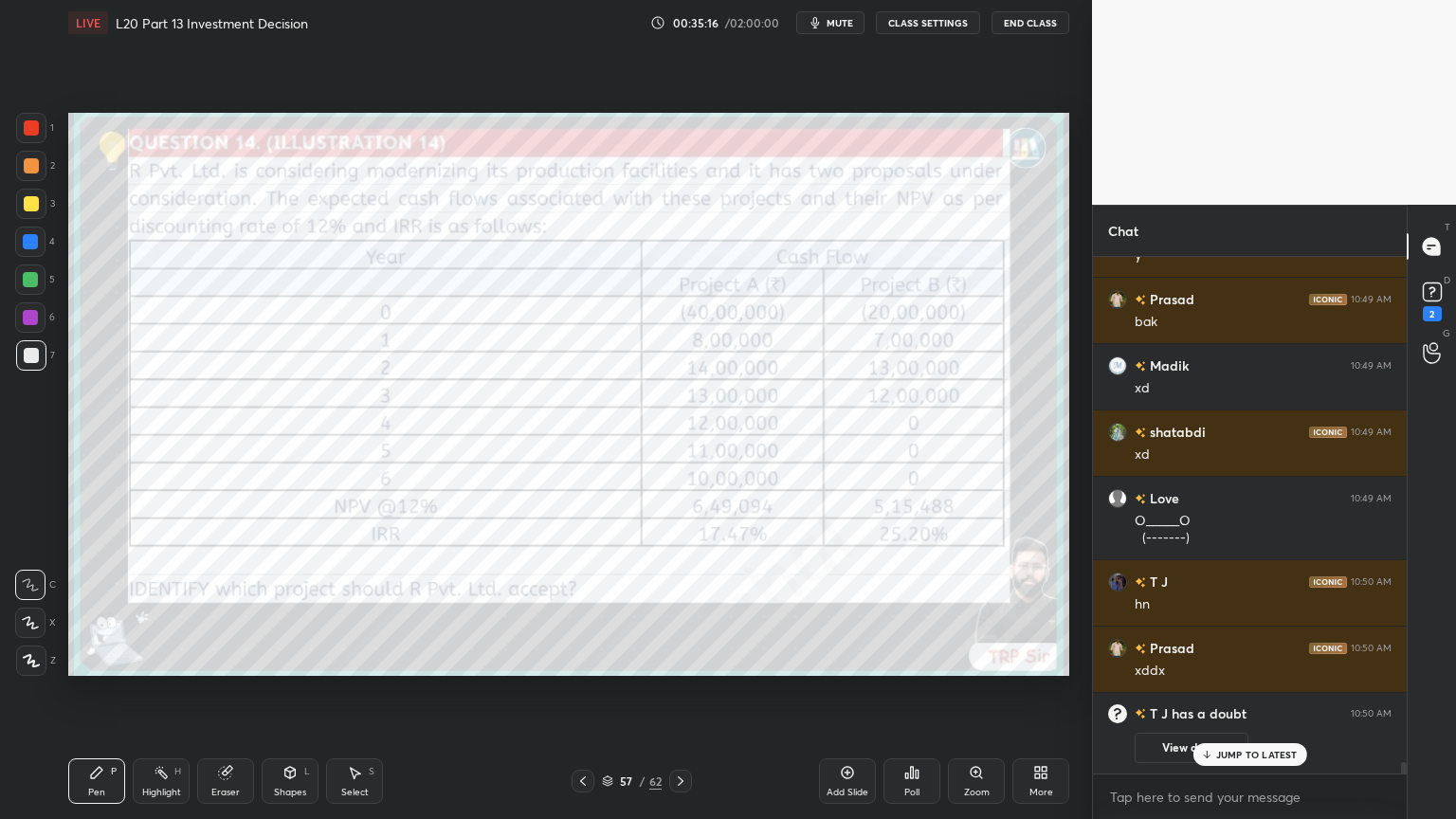 click at bounding box center (31, 128) 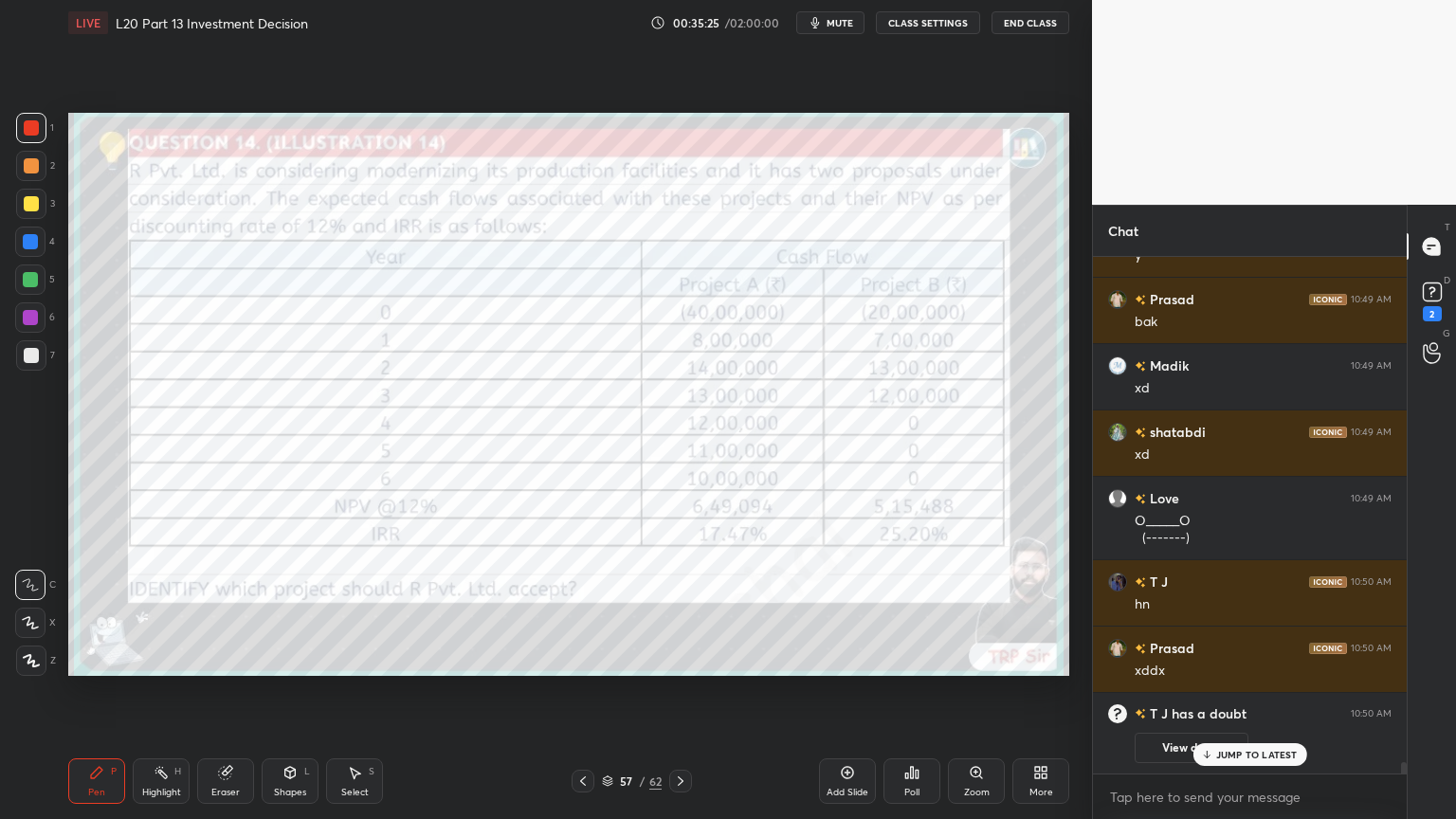 click on "Eraser" at bounding box center [226, 792] 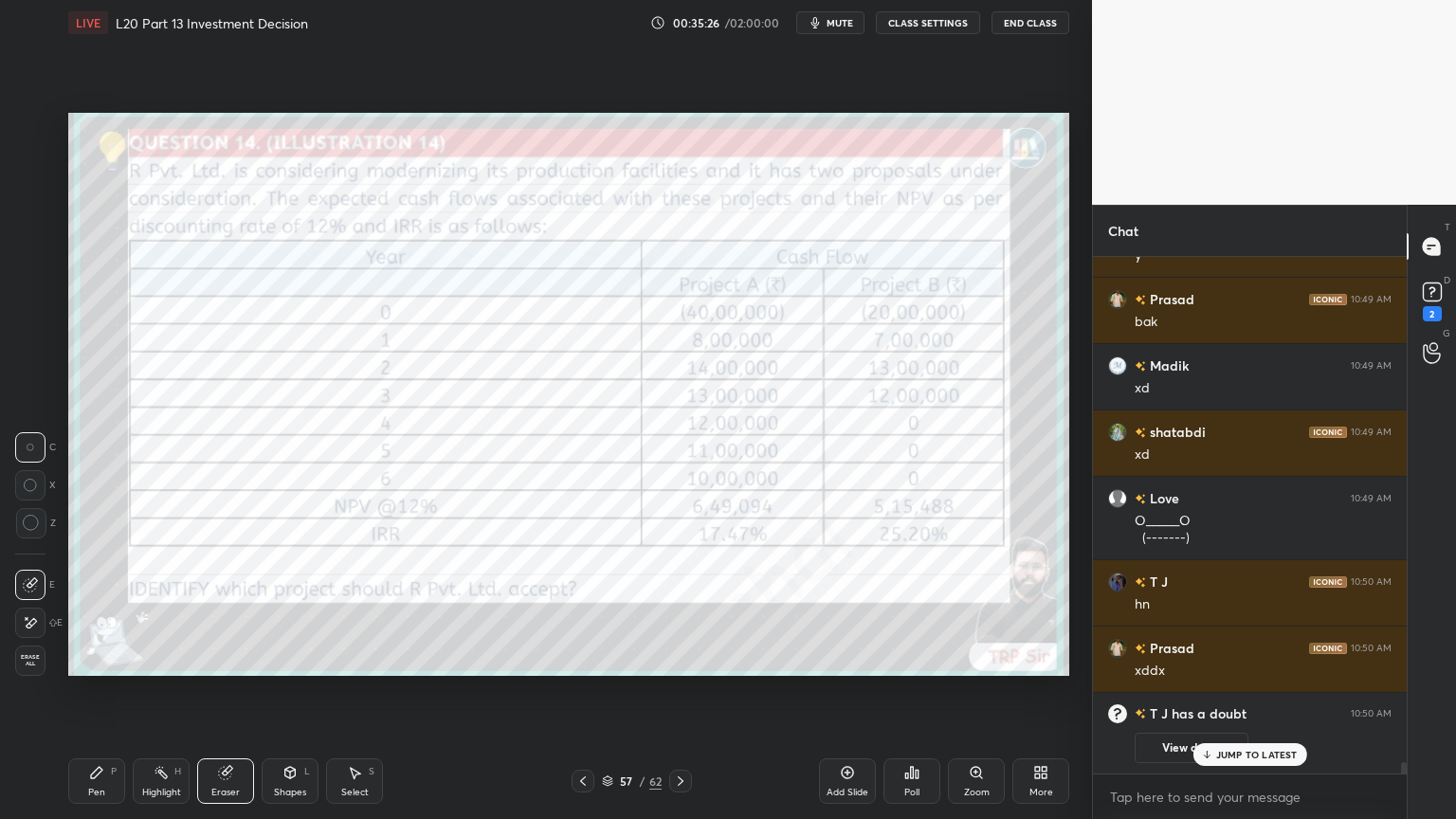 click on "Erase all" at bounding box center (30, 661) 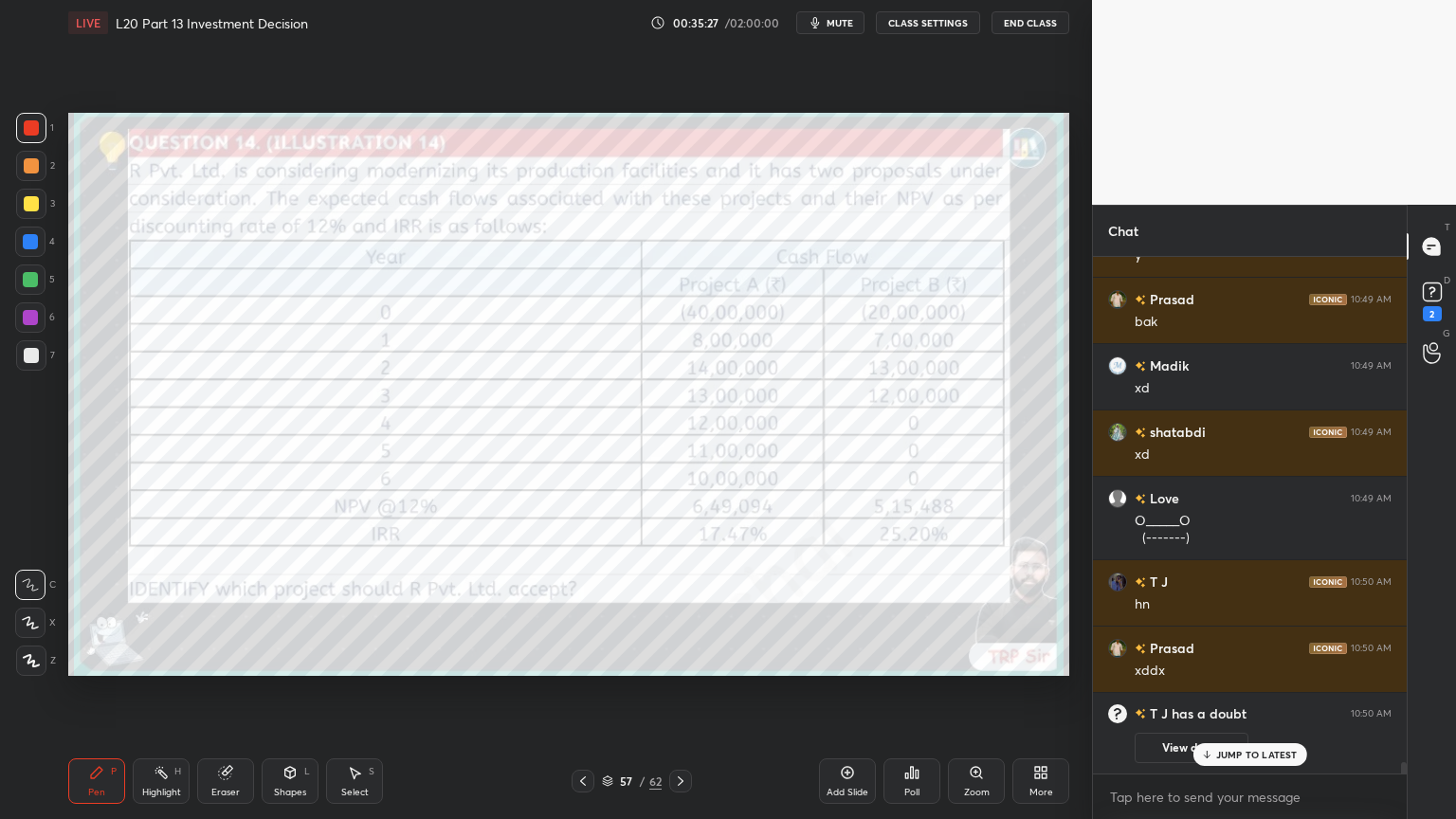 click on "Pen P" at bounding box center (97, 781) 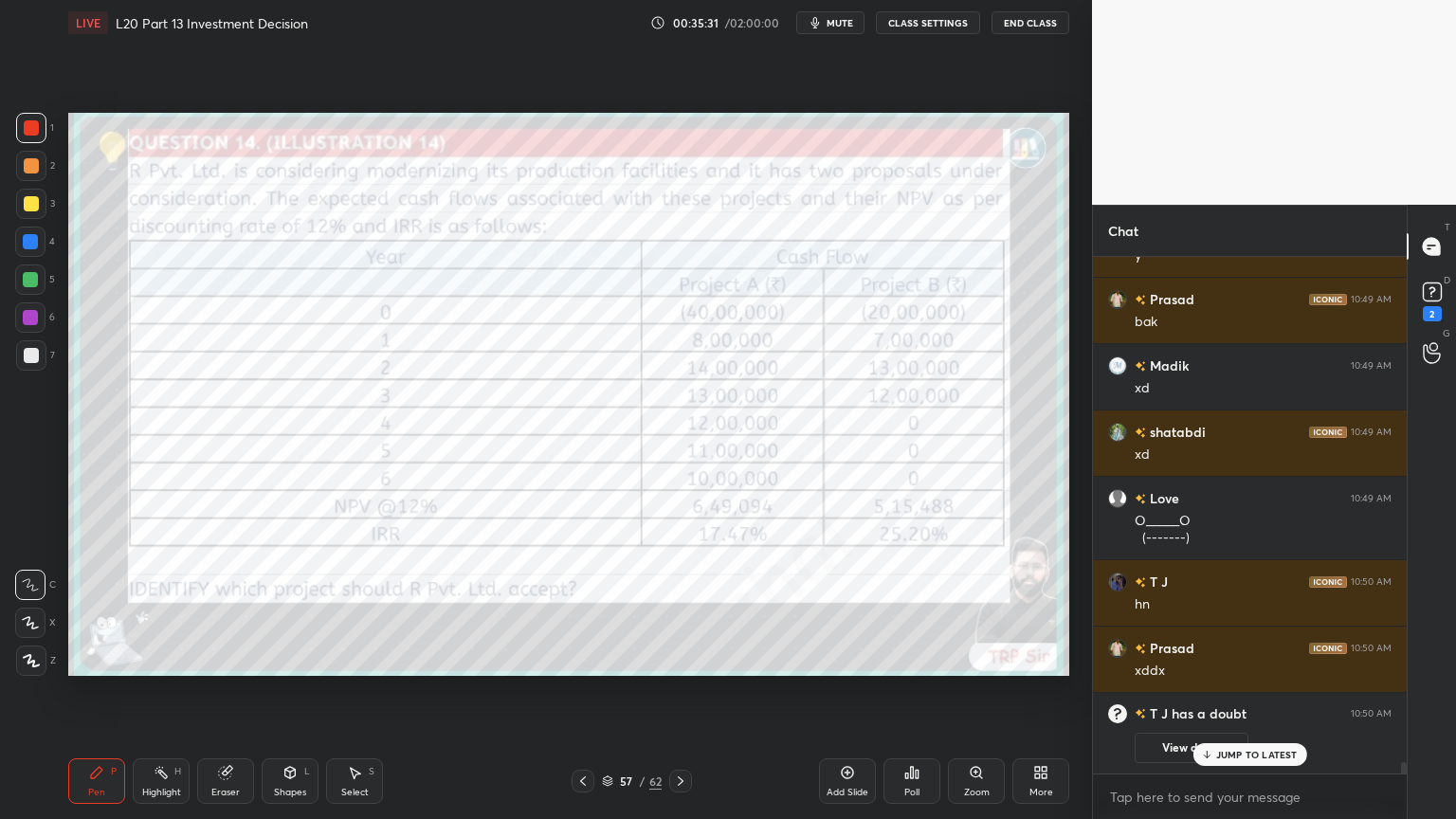 click at bounding box center [31, 355] 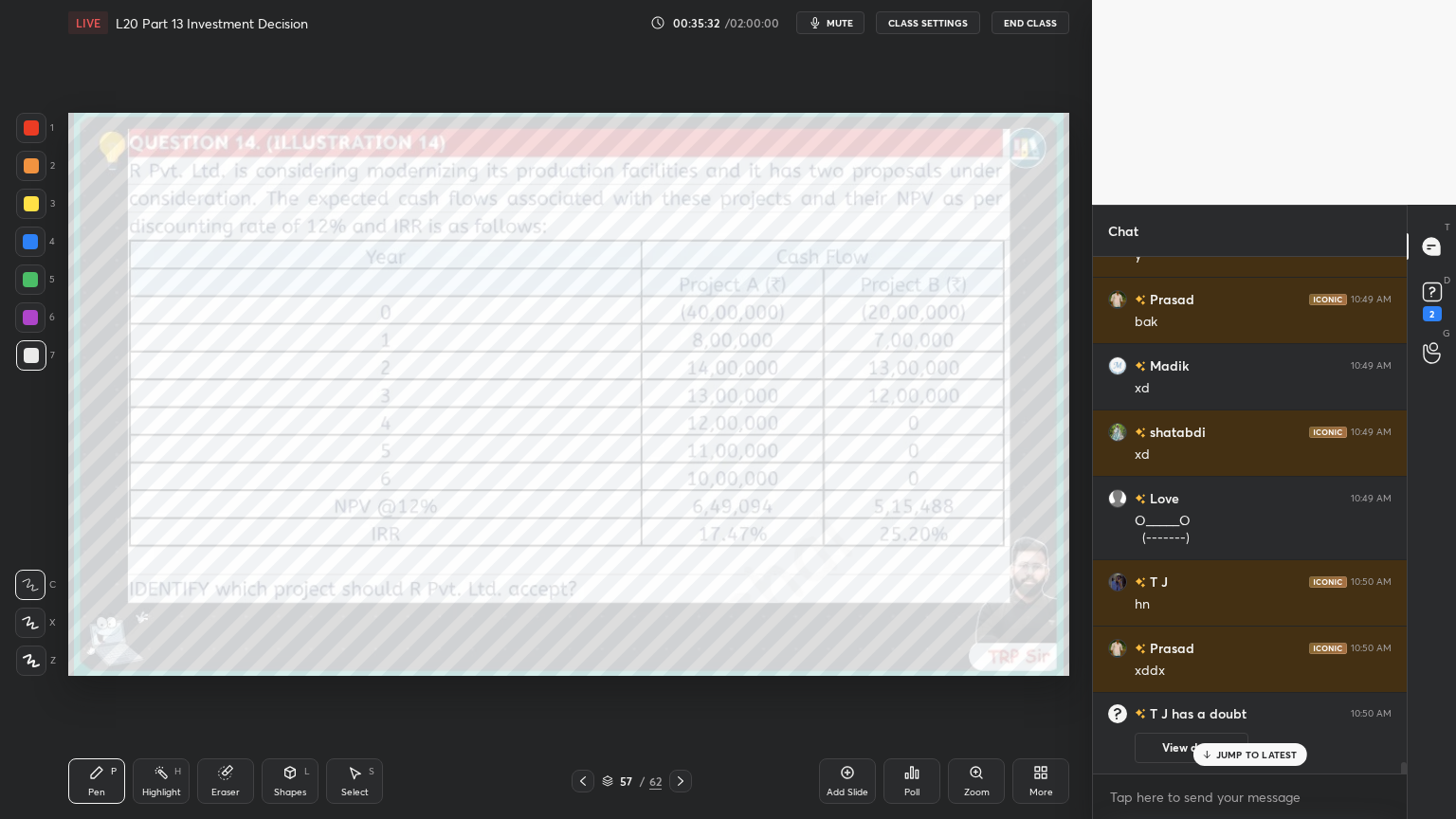 click on "1" at bounding box center (35, 132) 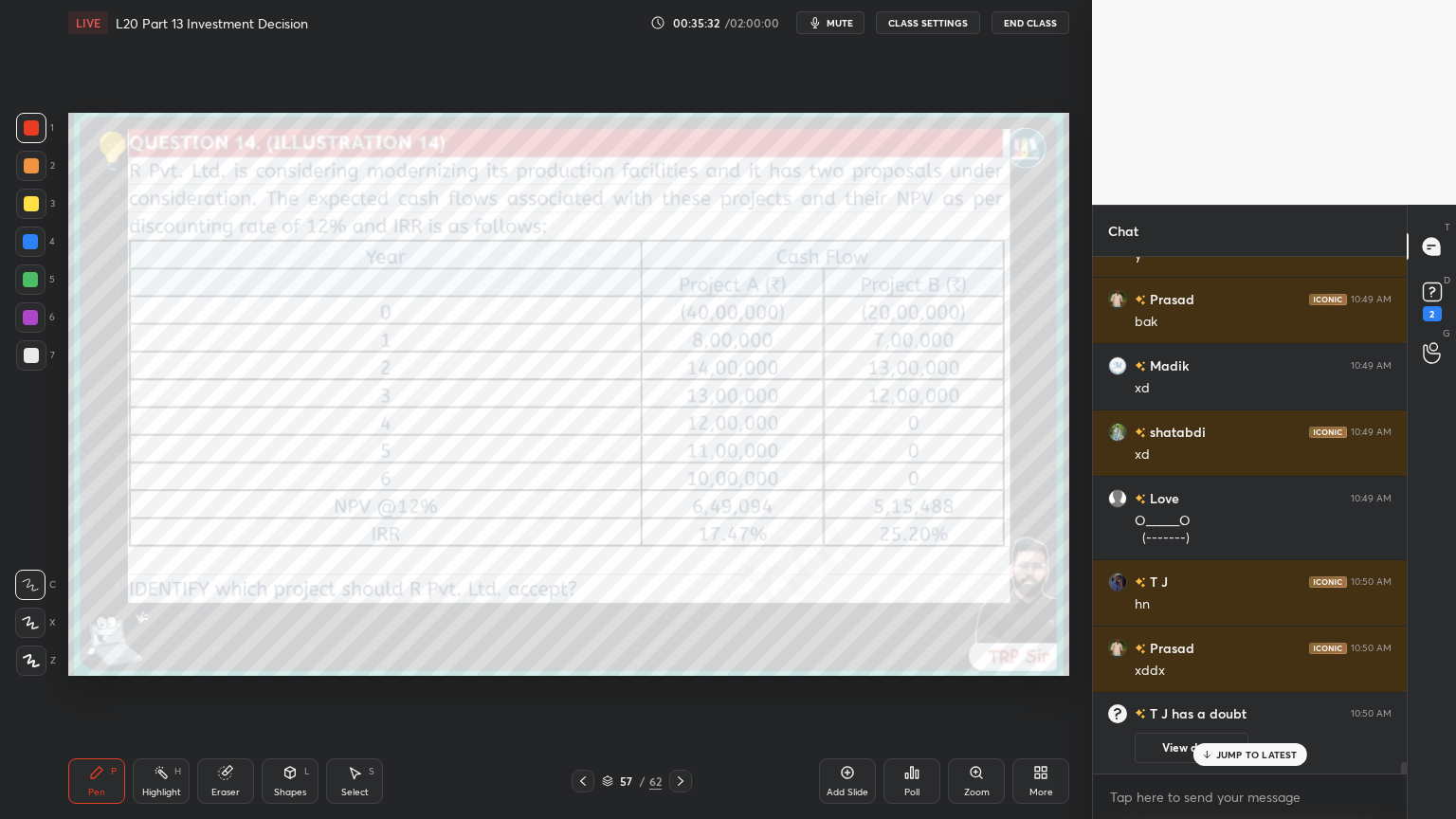 click at bounding box center (31, 204) 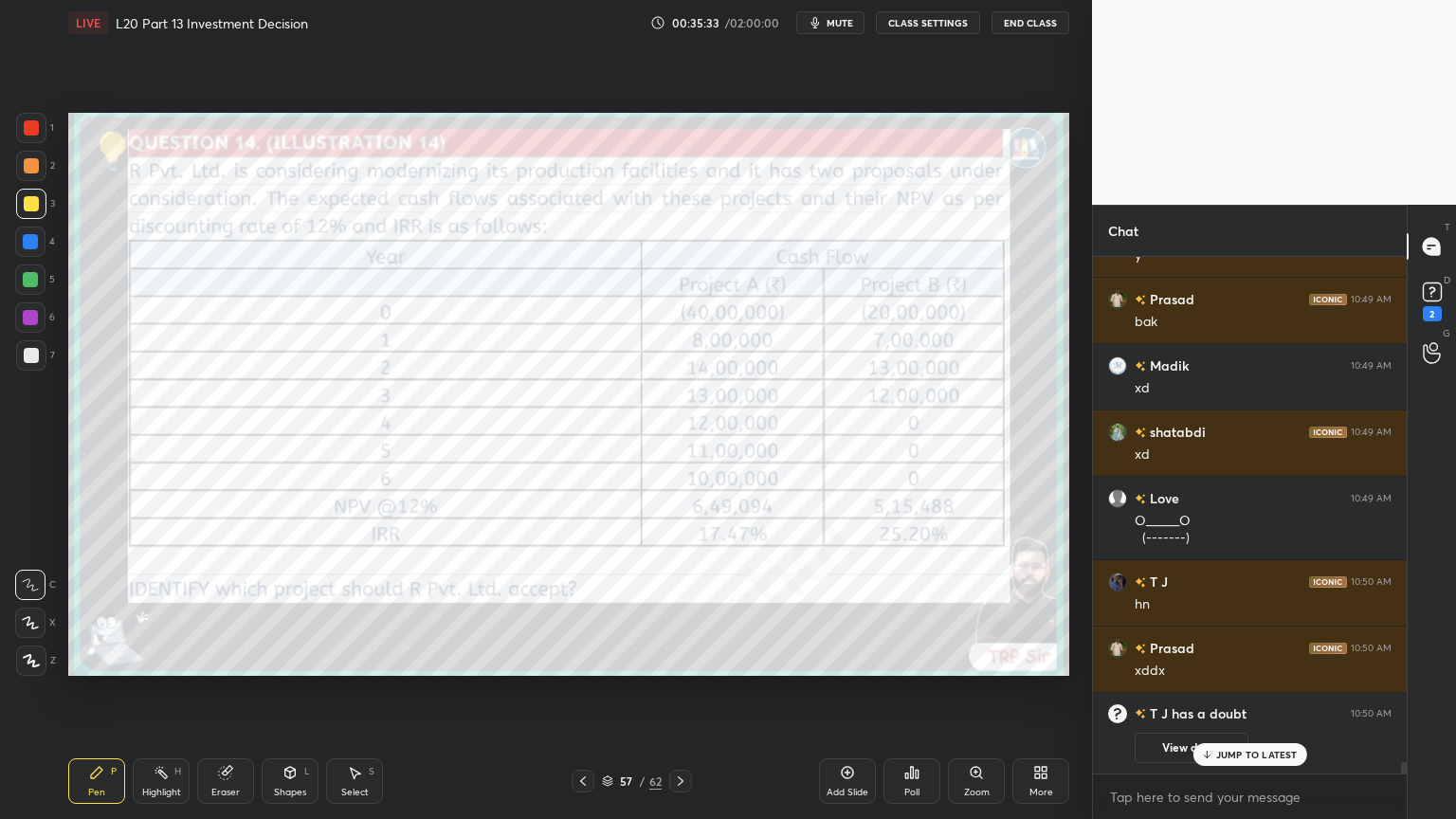 click at bounding box center (31, 128) 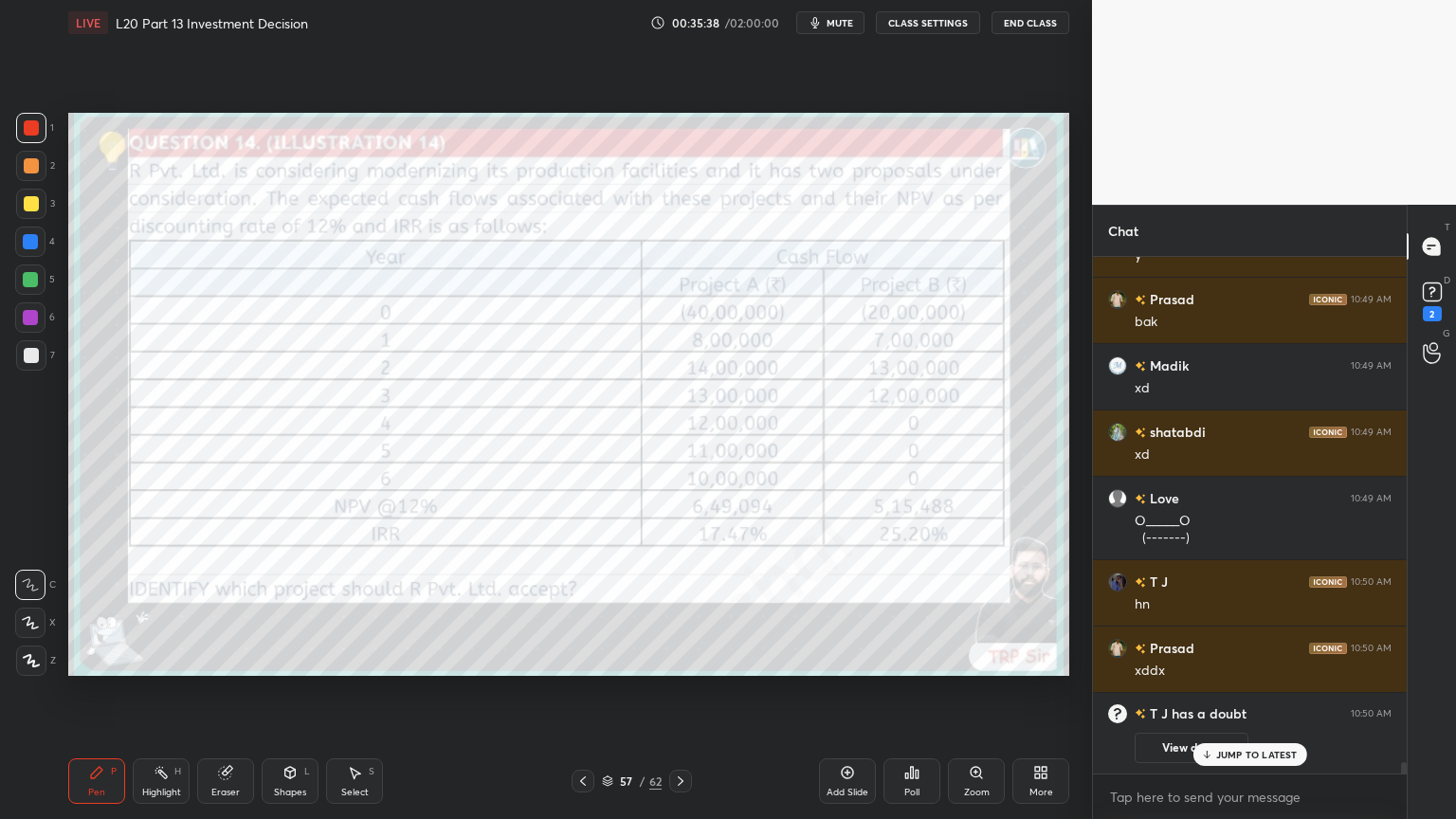 click at bounding box center [31, 204] 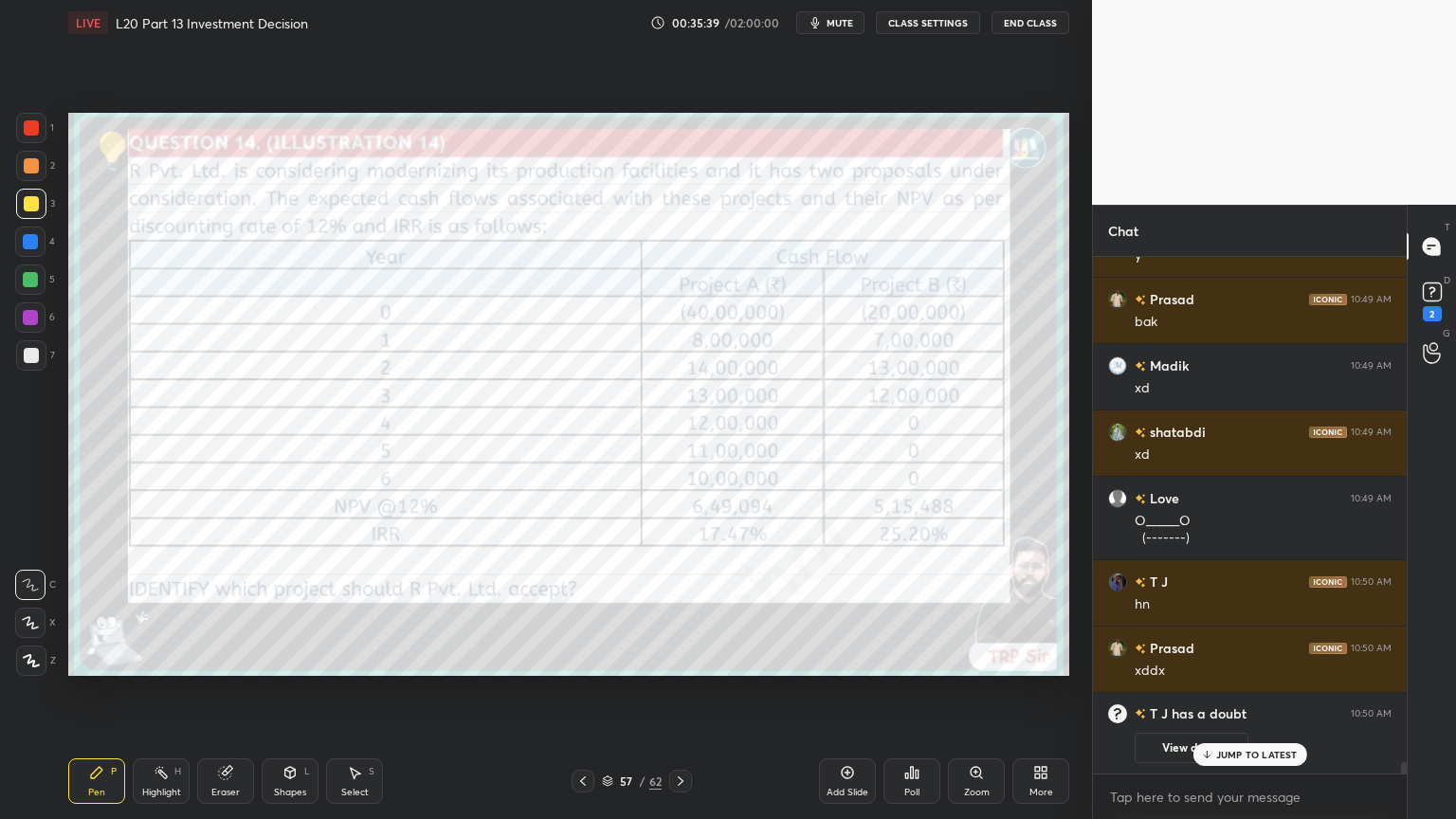 click at bounding box center (31, 166) 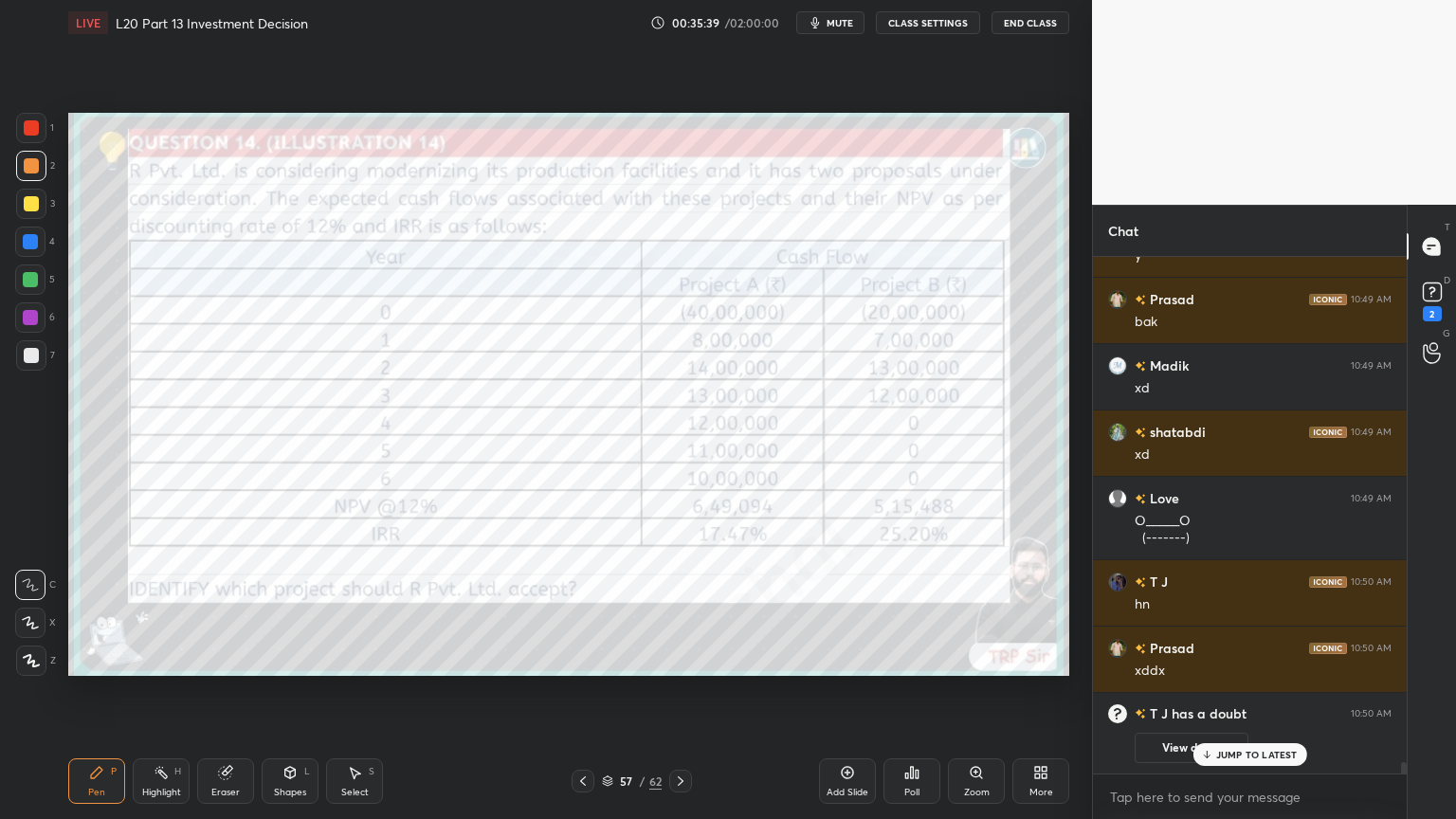 click at bounding box center (31, 128) 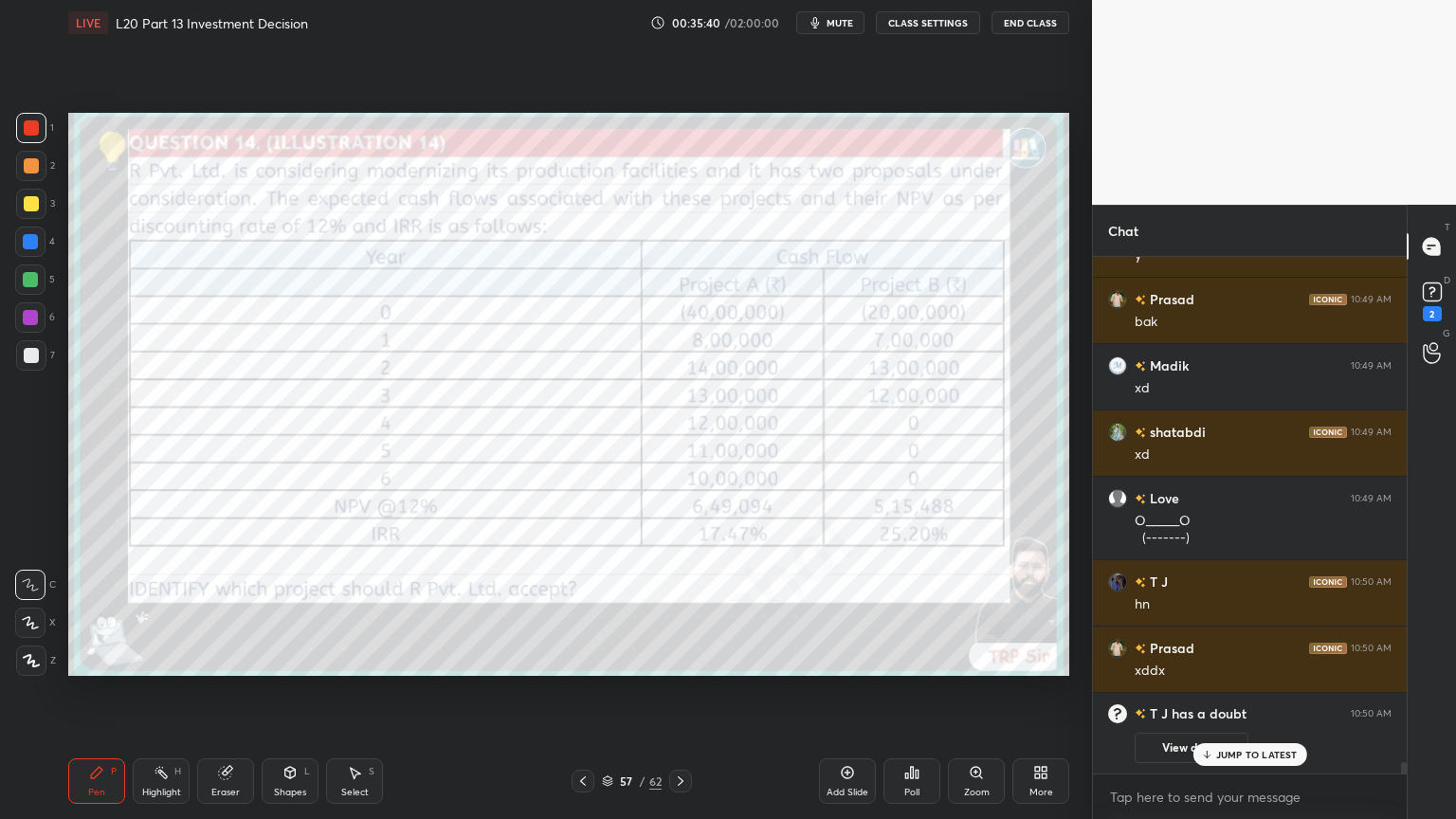 click at bounding box center (31, 204) 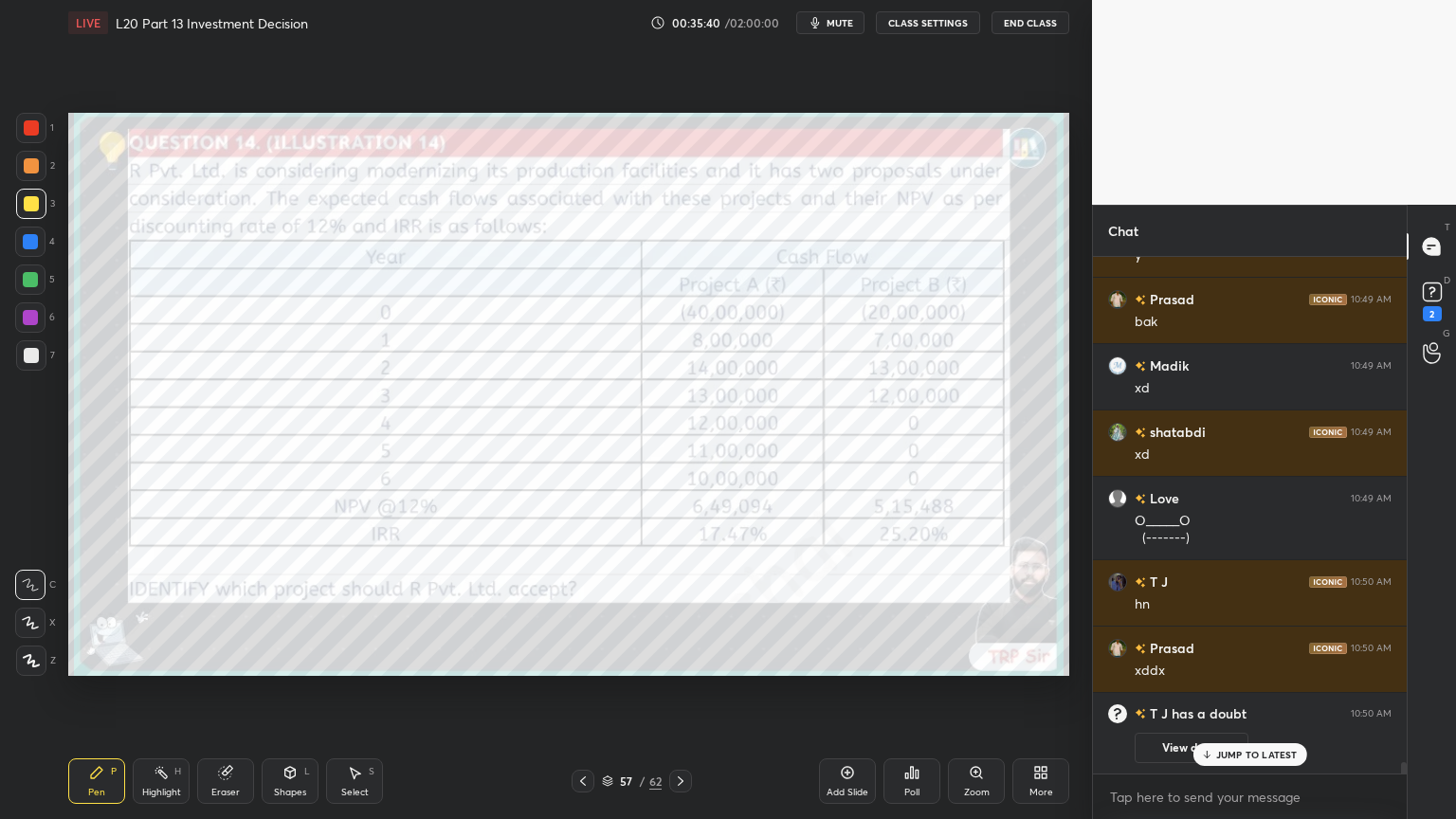click at bounding box center (31, 128) 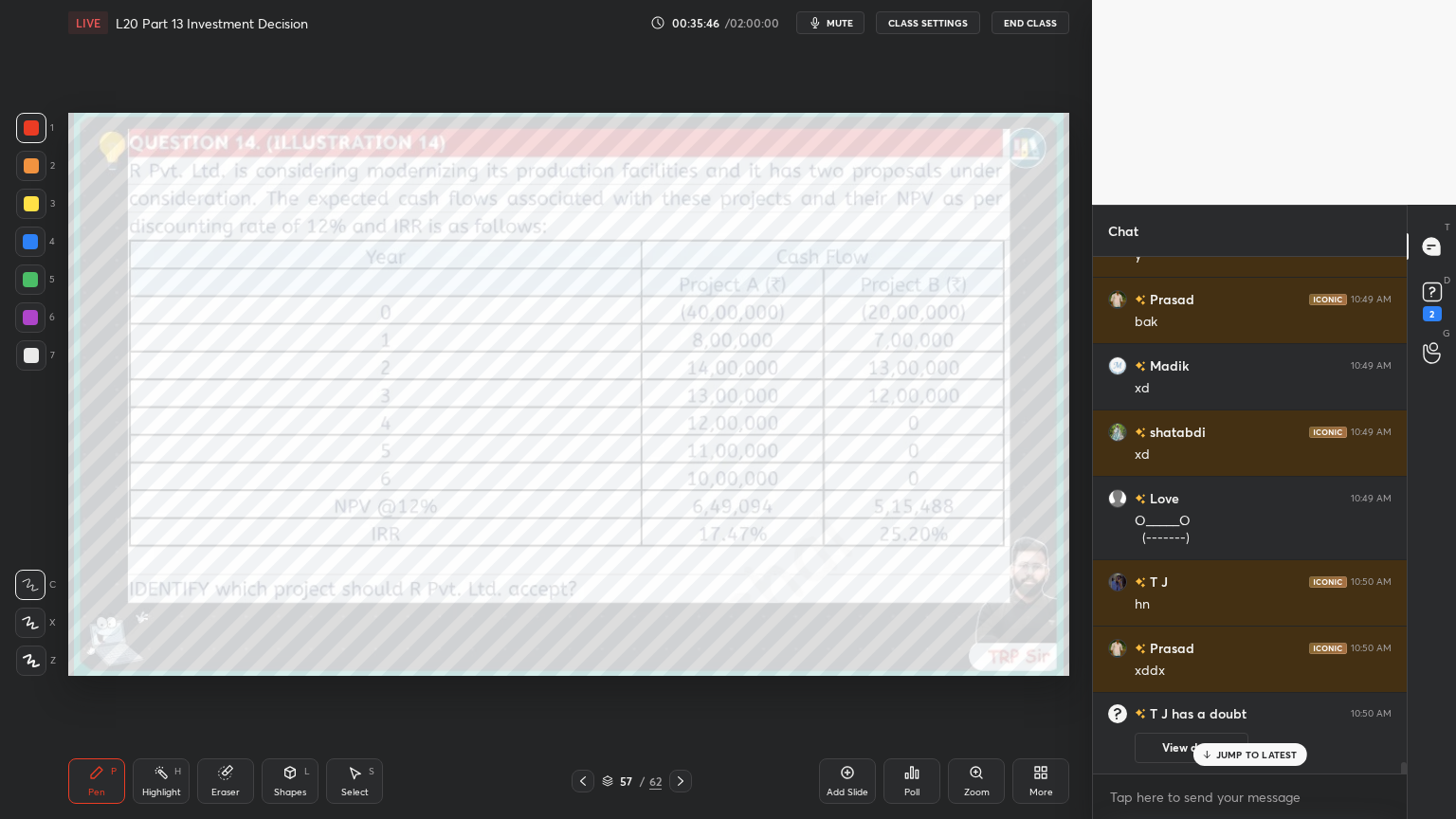 click on "5" at bounding box center (35, 280) 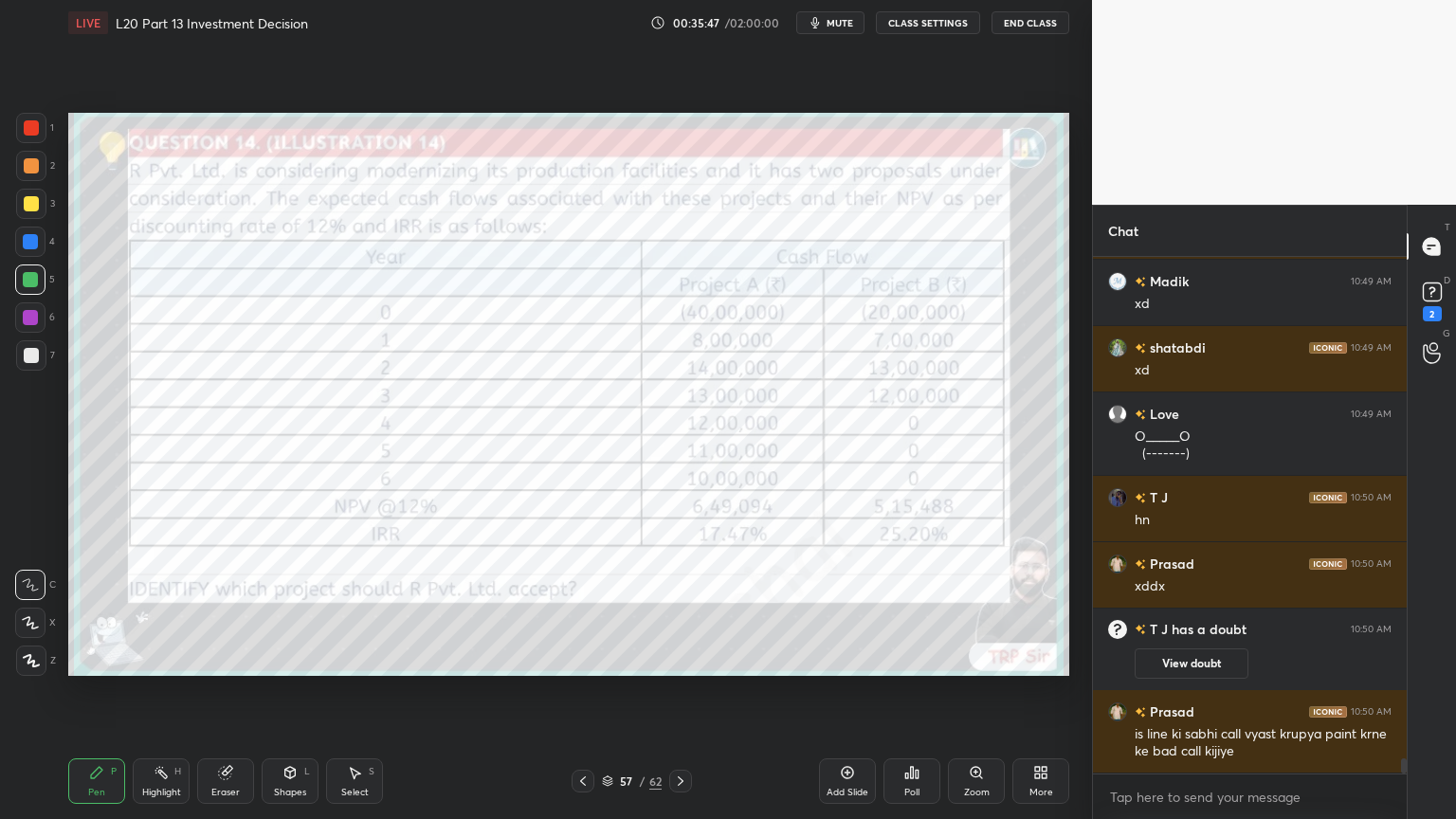 scroll, scrollTop: 17543, scrollLeft: 0, axis: vertical 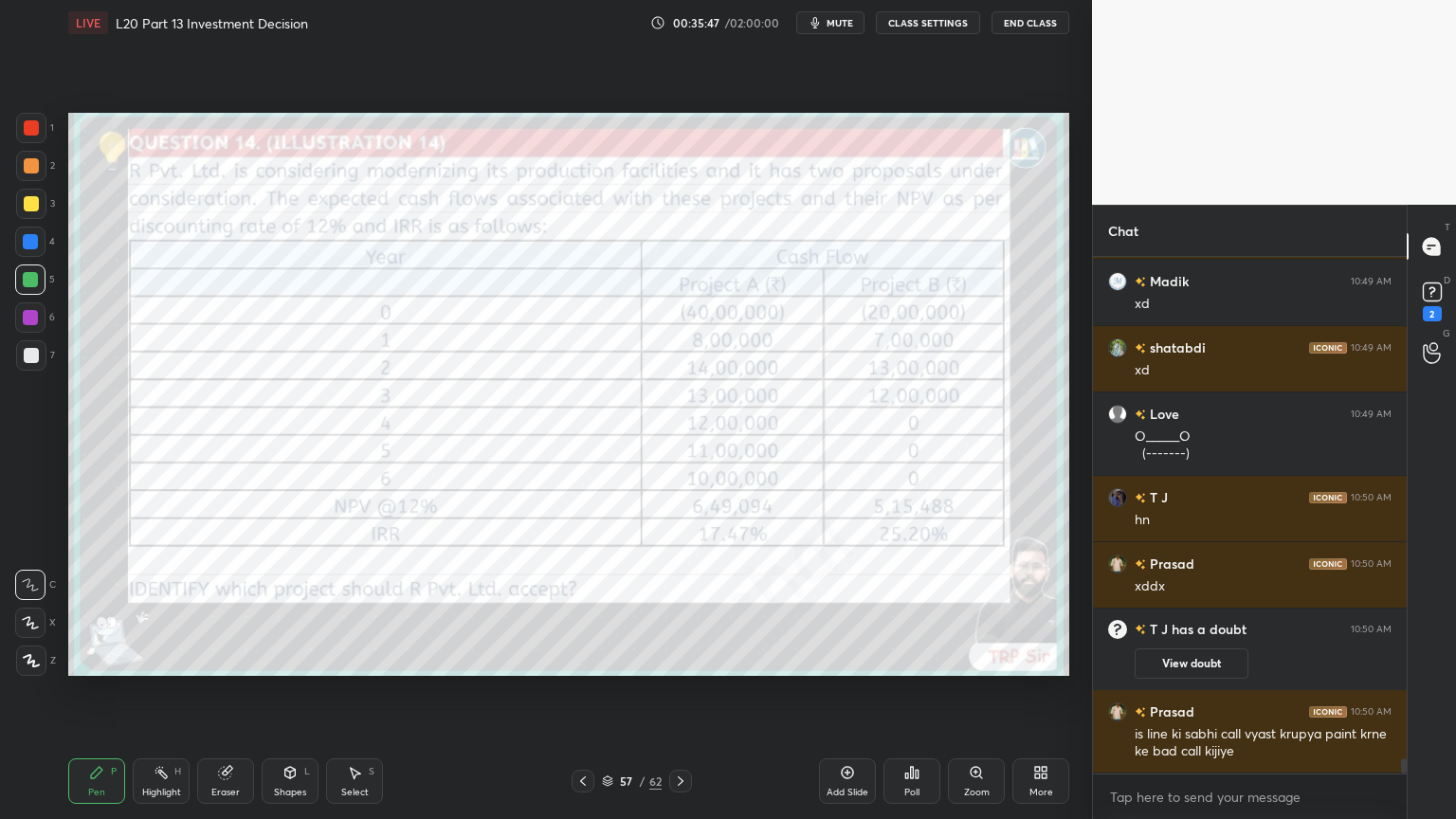click at bounding box center [31, 128] 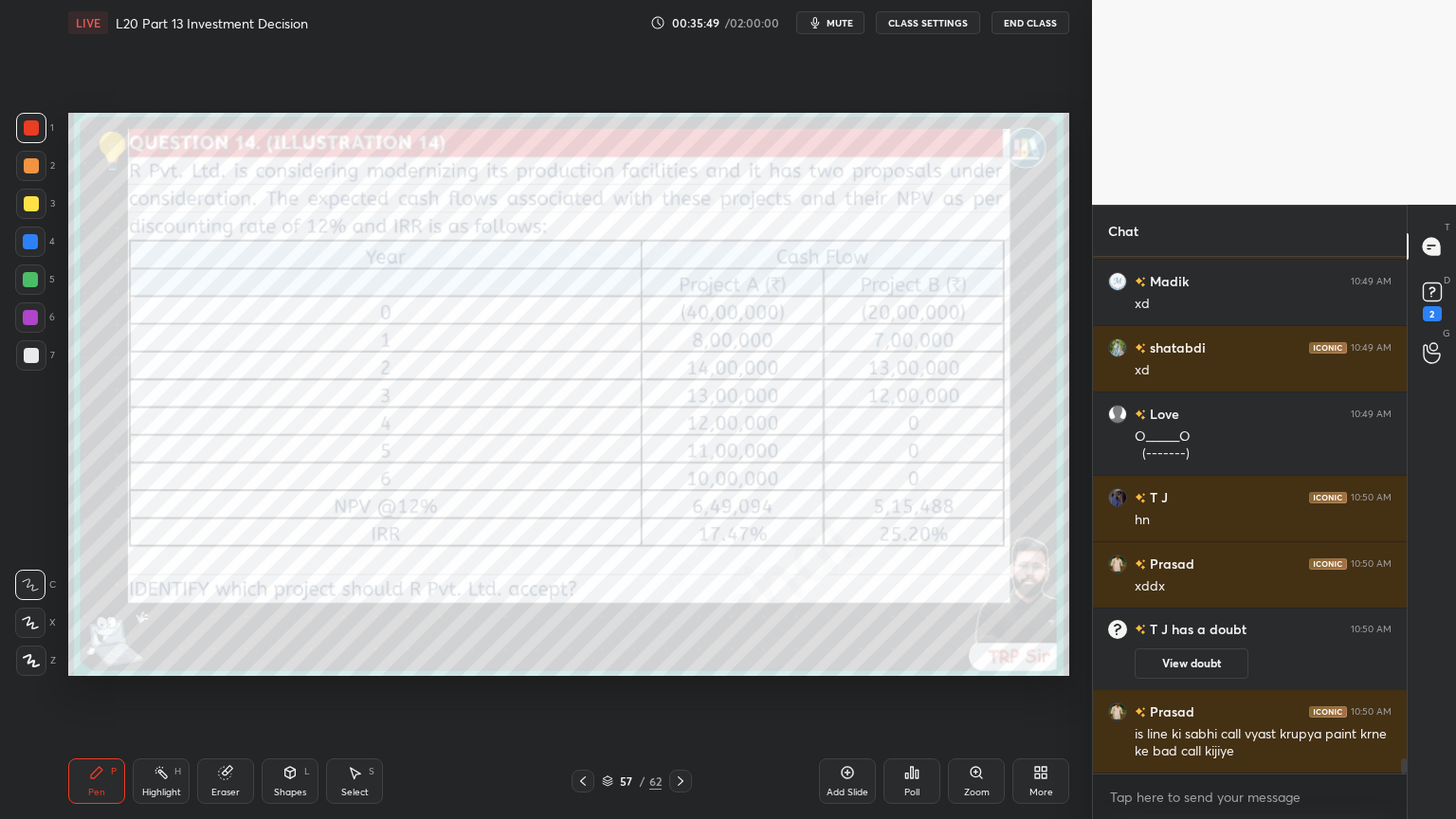 click at bounding box center [30, 623] 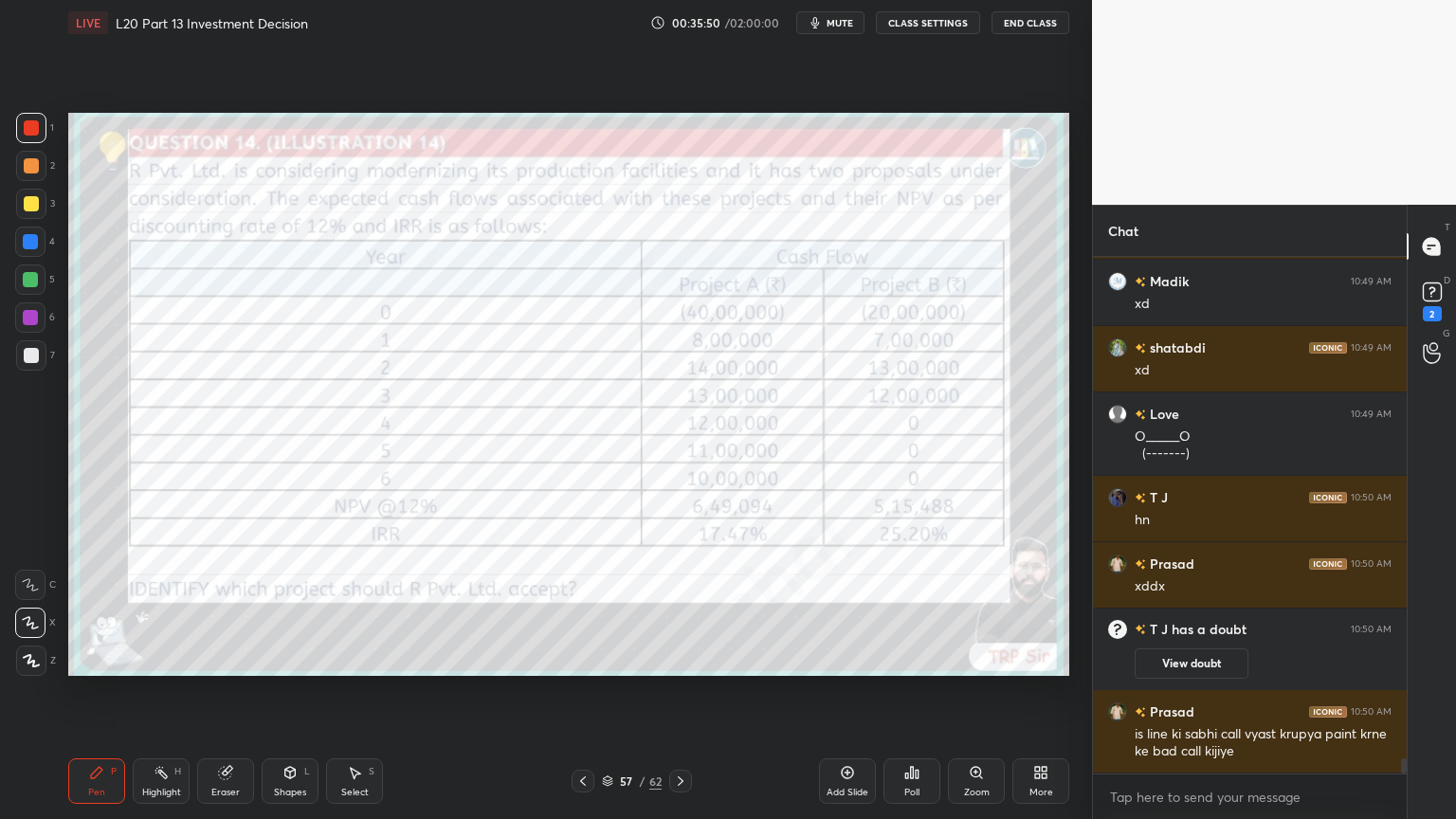 scroll, scrollTop: 17608, scrollLeft: 0, axis: vertical 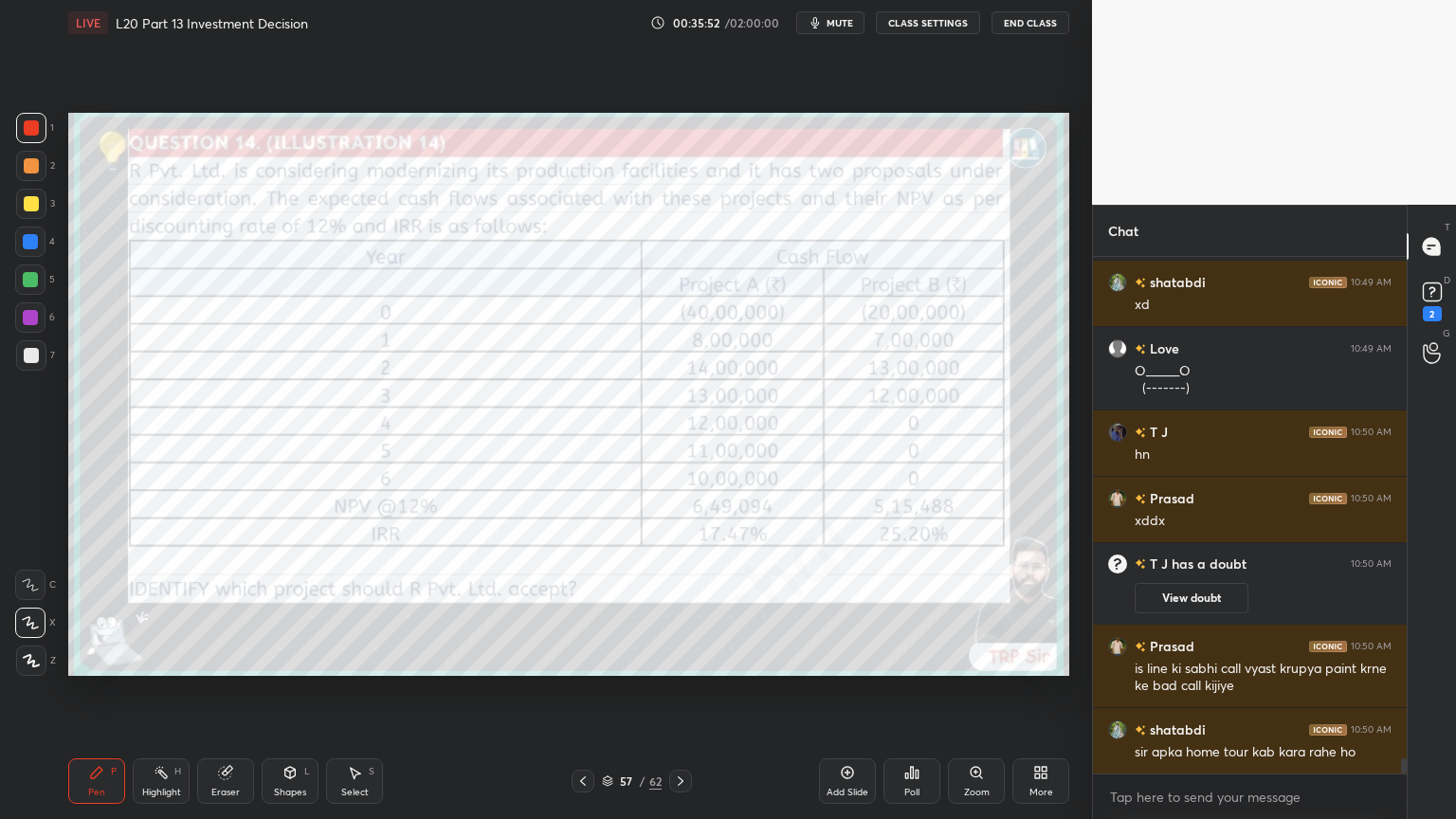 click on "Eraser" at bounding box center (226, 792) 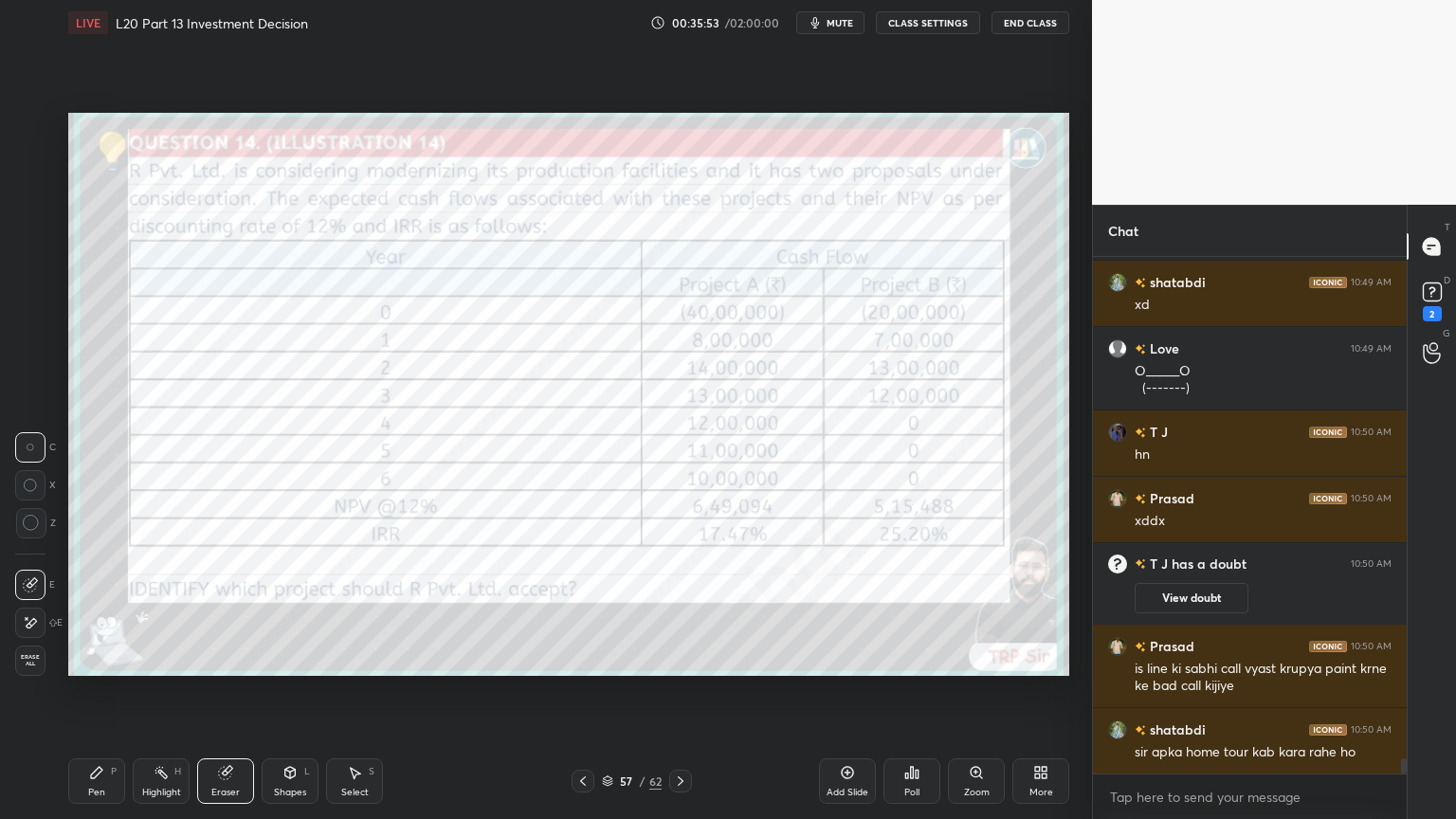click on "Erase all" at bounding box center [30, 661] 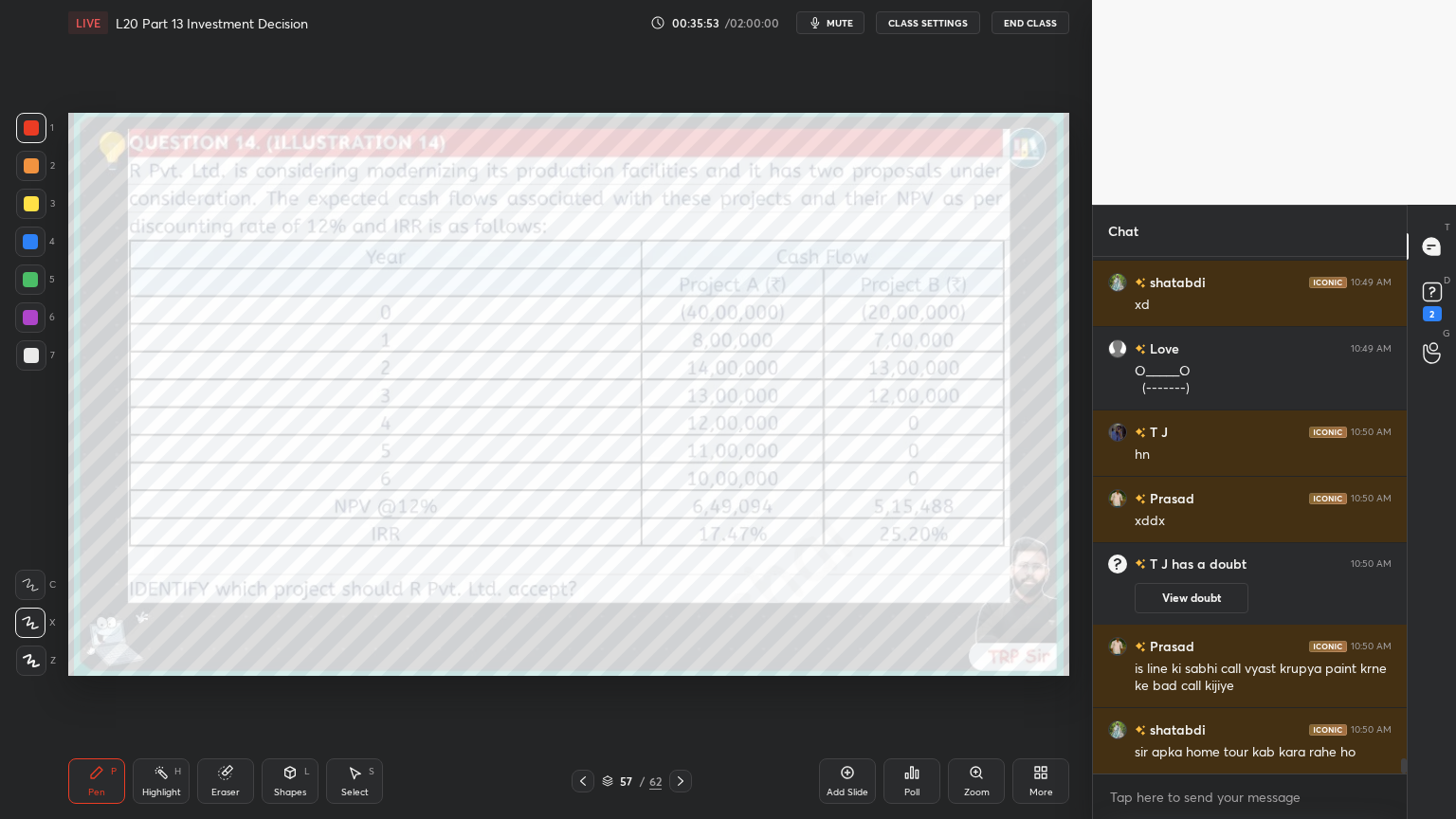 click 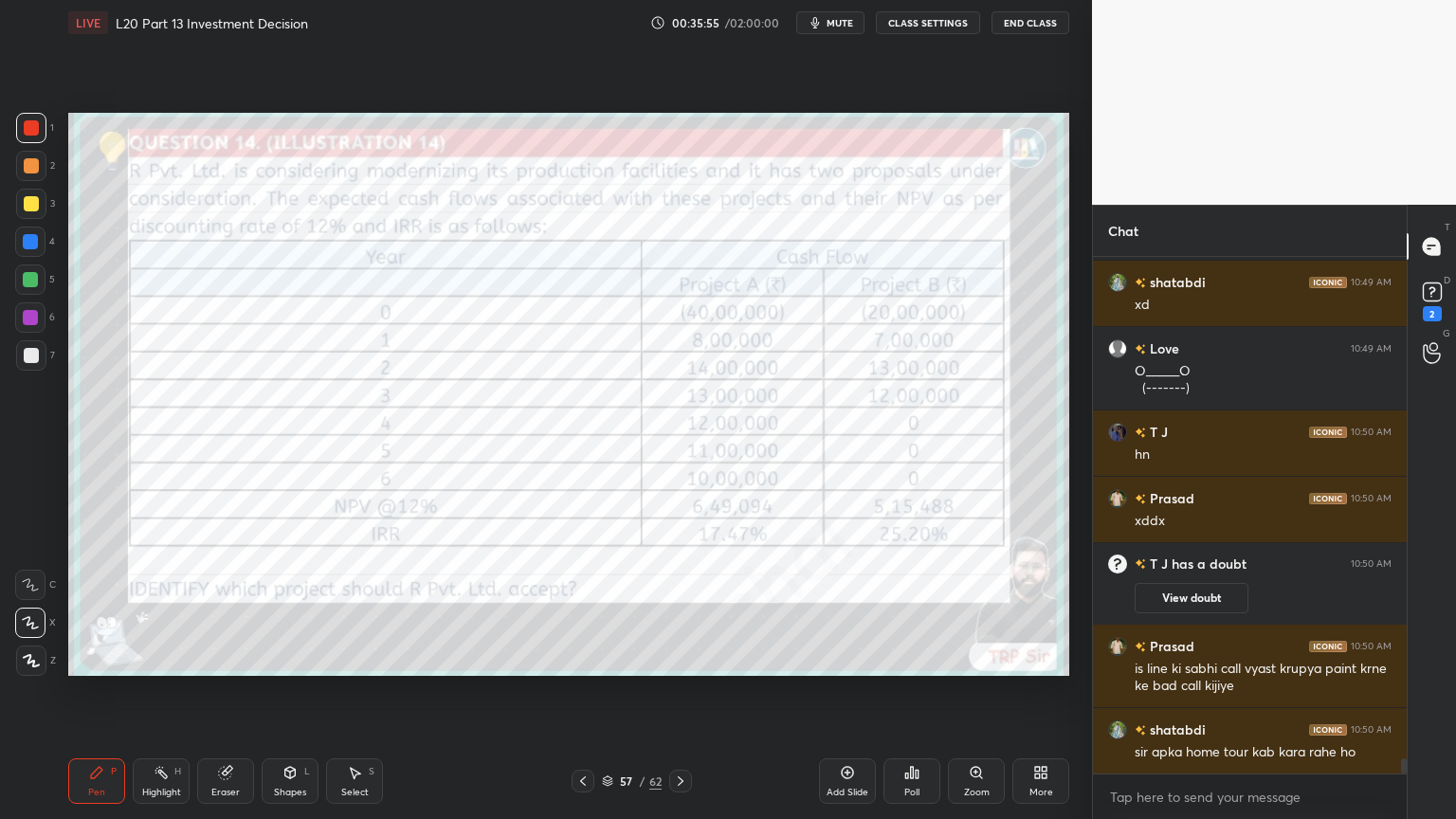 click at bounding box center (31, 204) 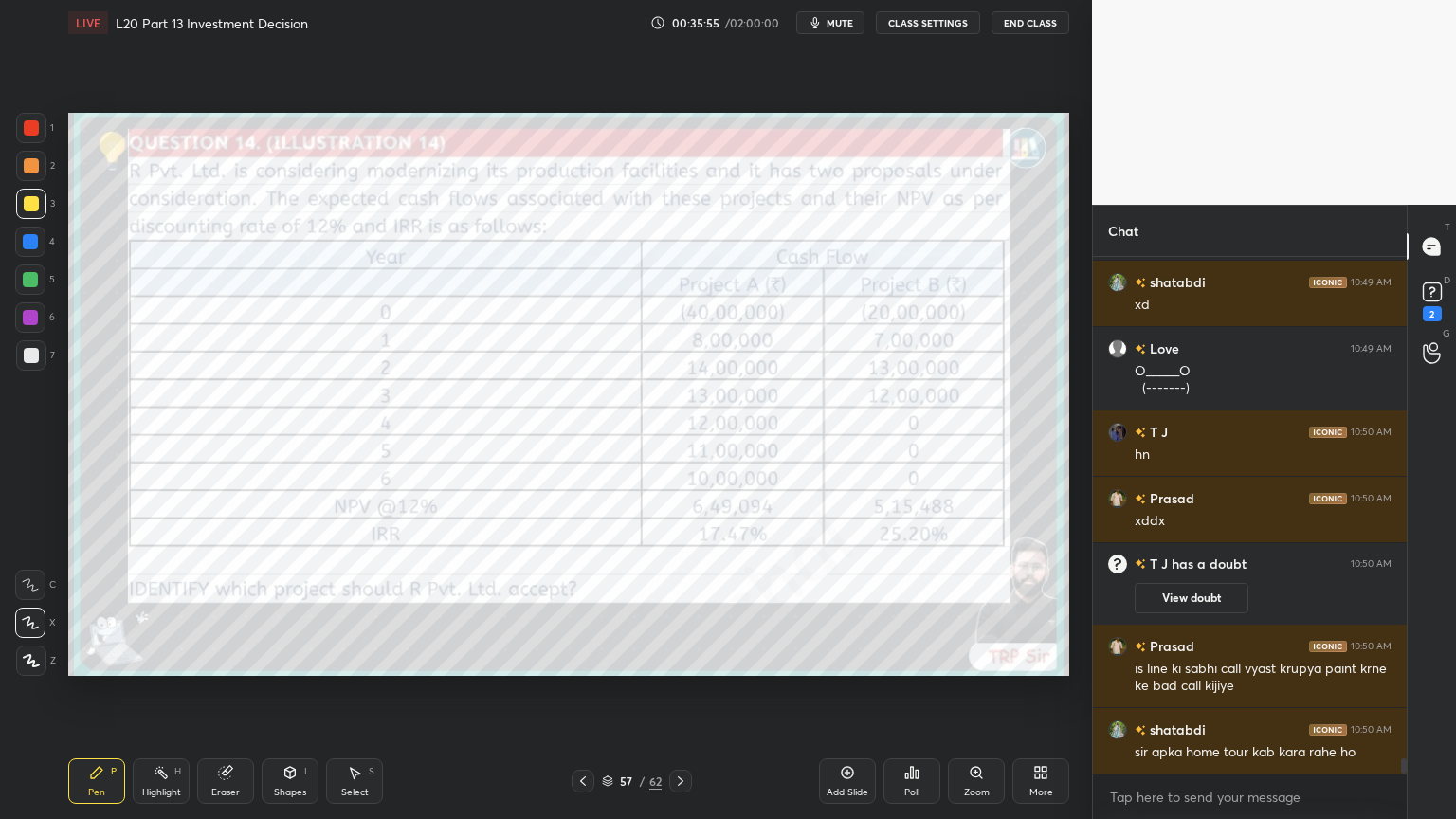 click at bounding box center (31, 128) 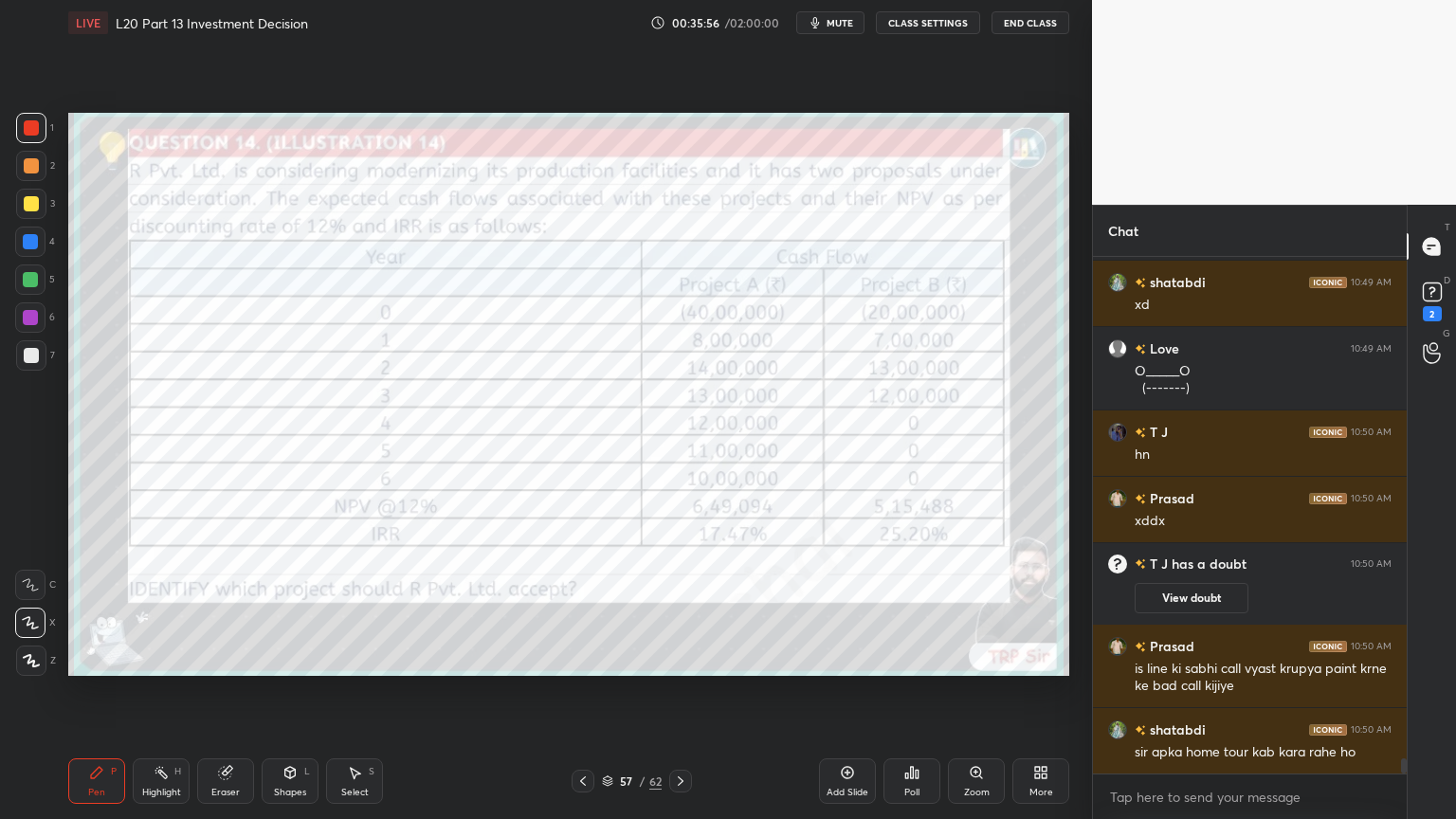 click on "1 2 3 4 5 6 7" at bounding box center (35, 246) 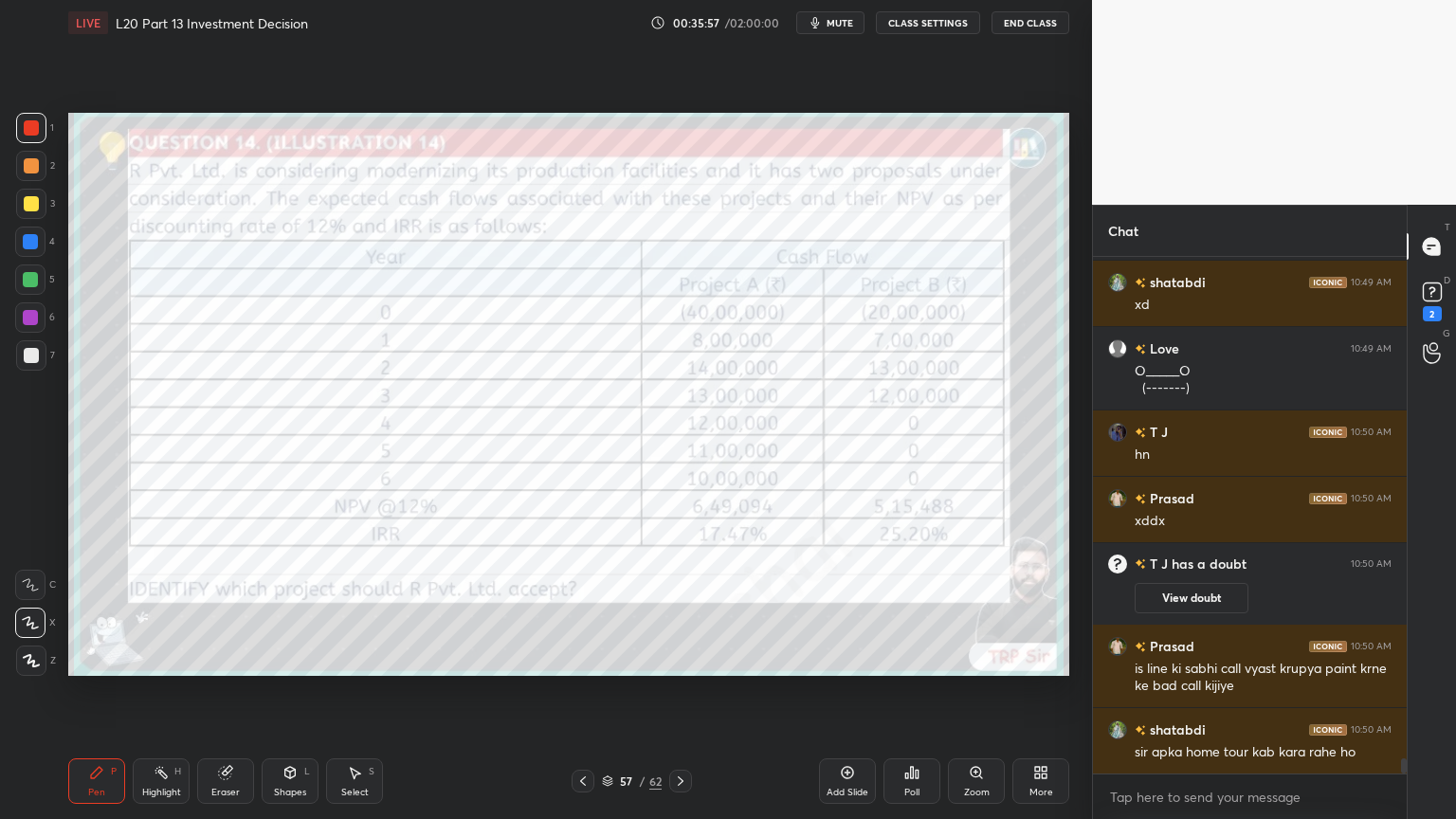 click at bounding box center [31, 355] 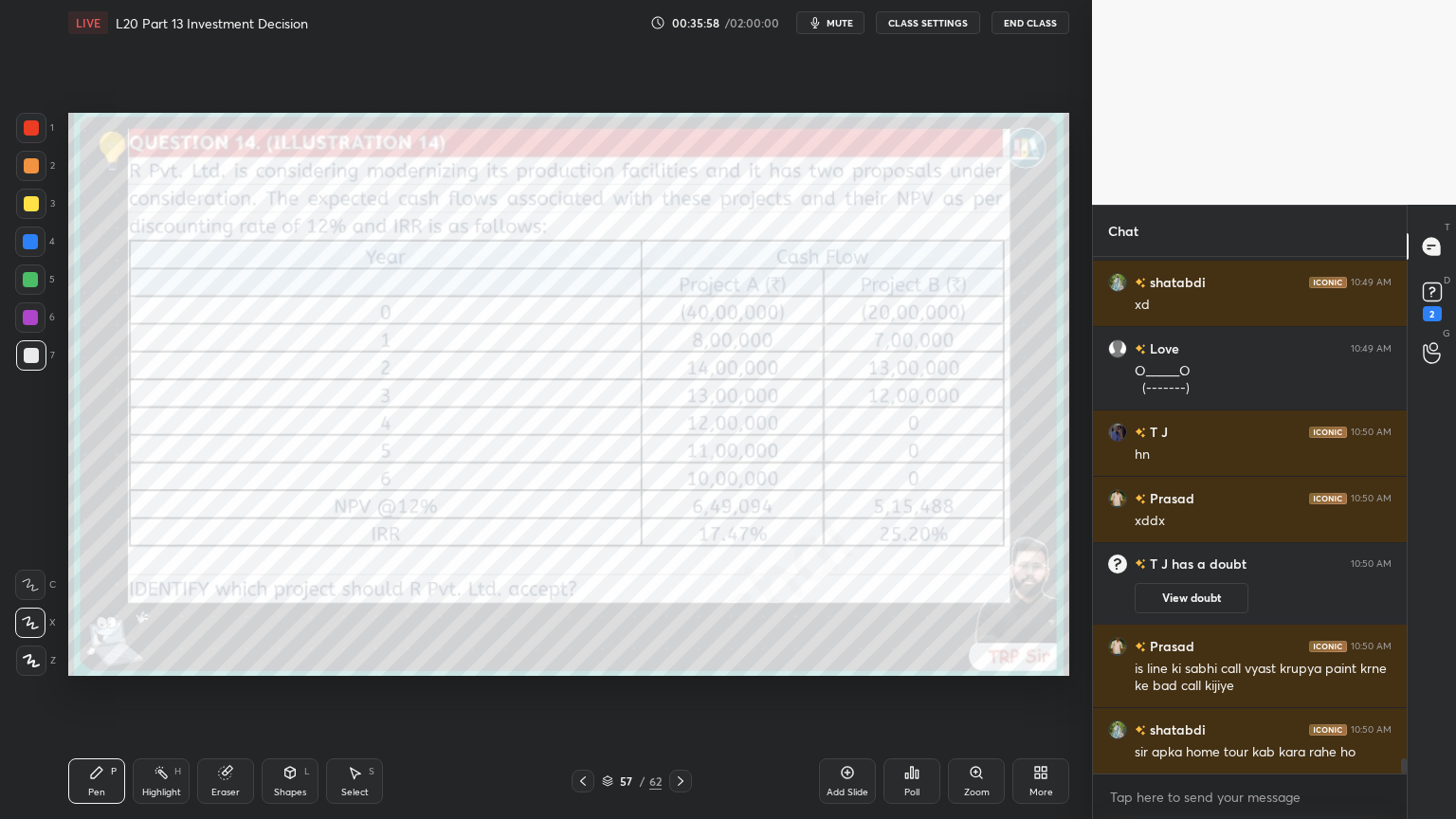 click at bounding box center (30, 280) 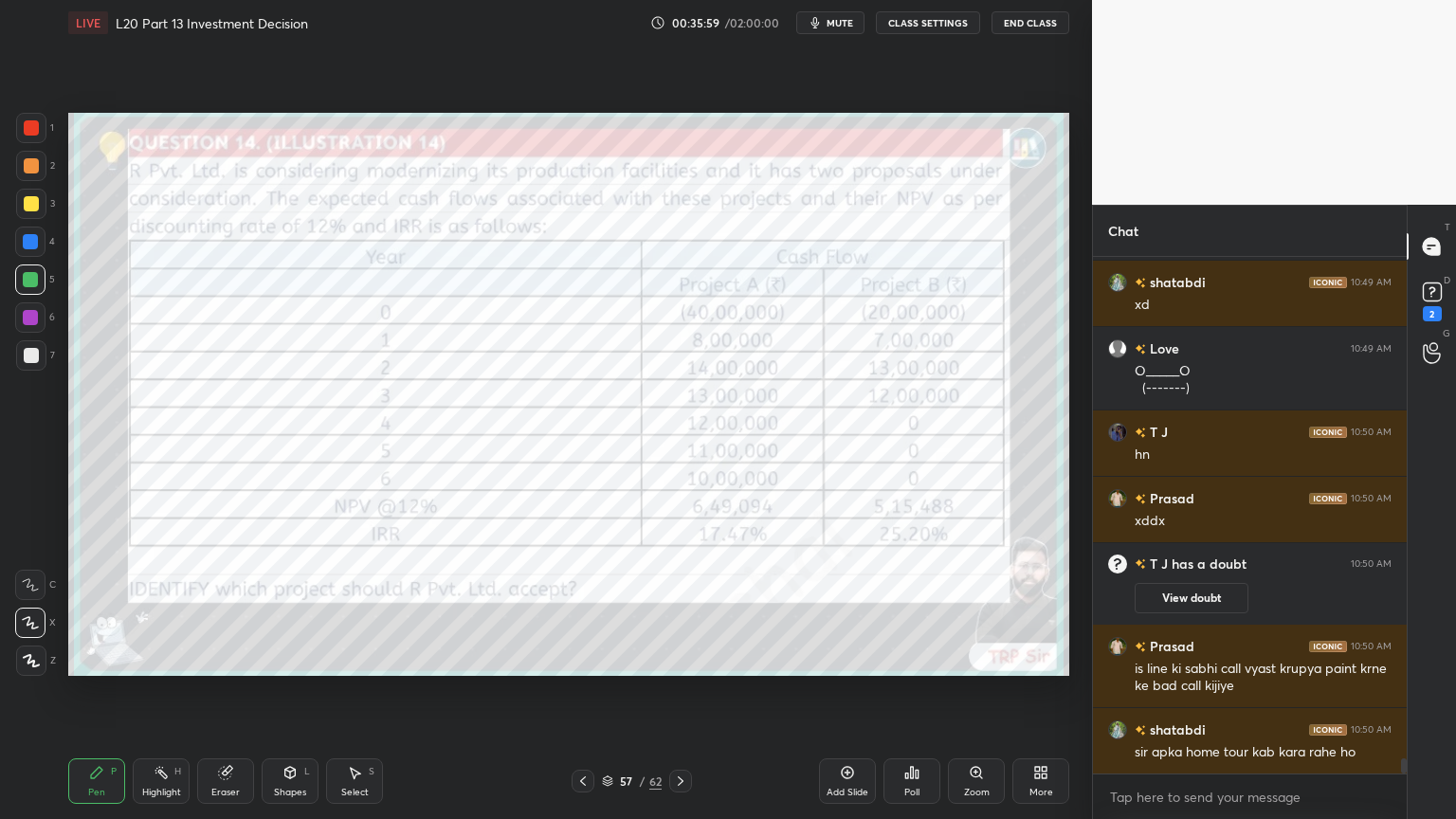 click at bounding box center [31, 128] 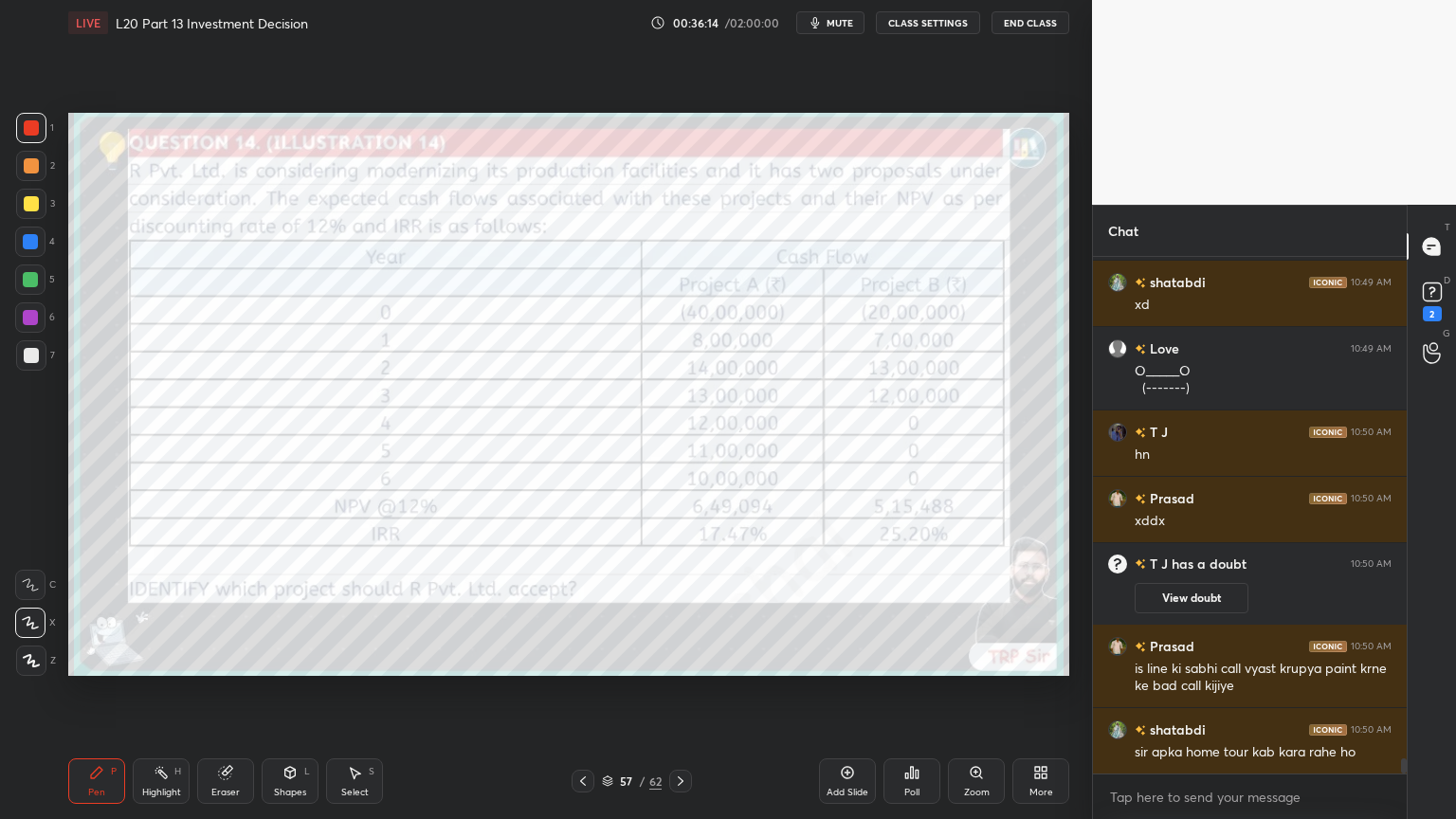 click 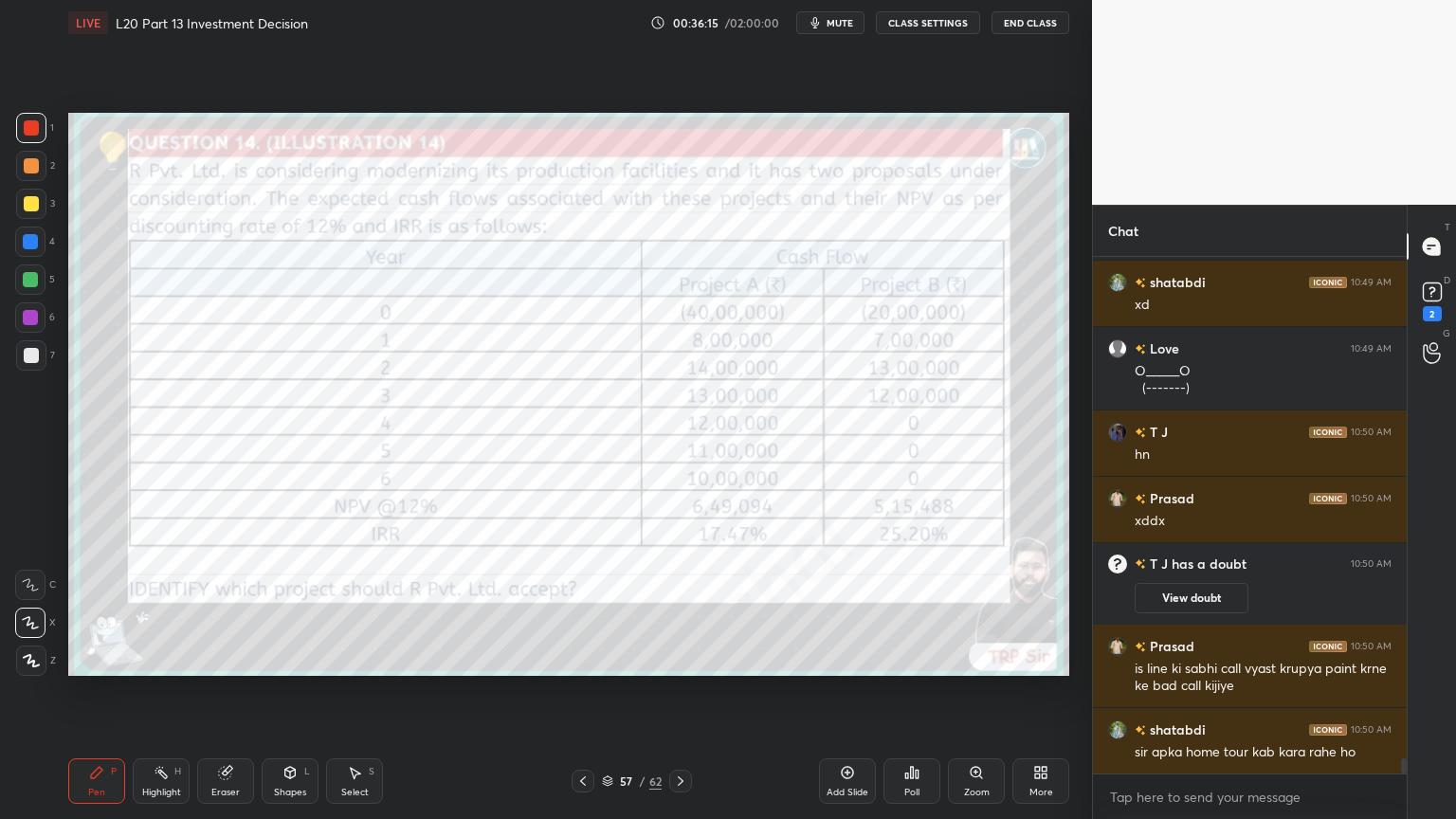 click 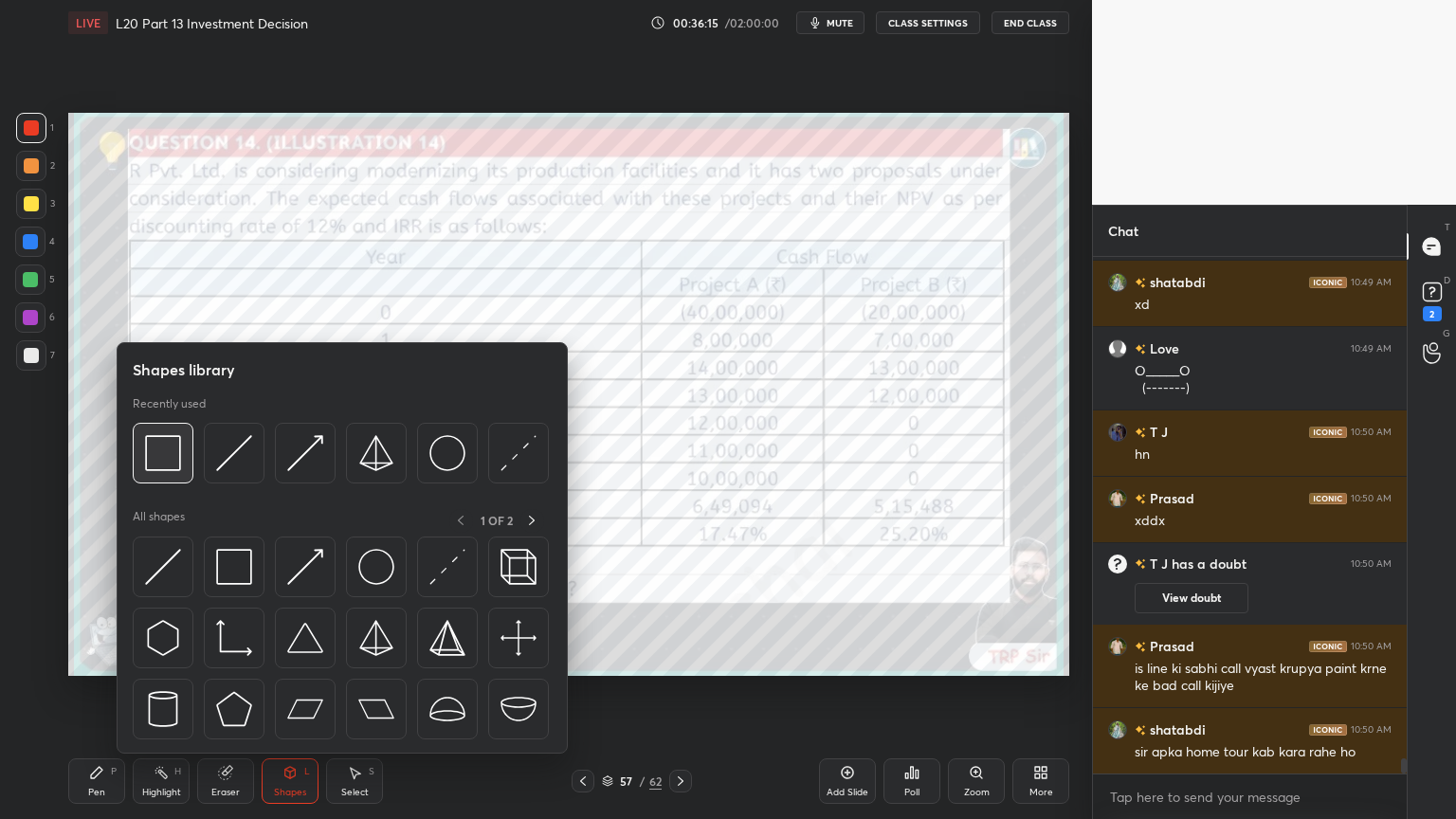 scroll, scrollTop: 17676, scrollLeft: 0, axis: vertical 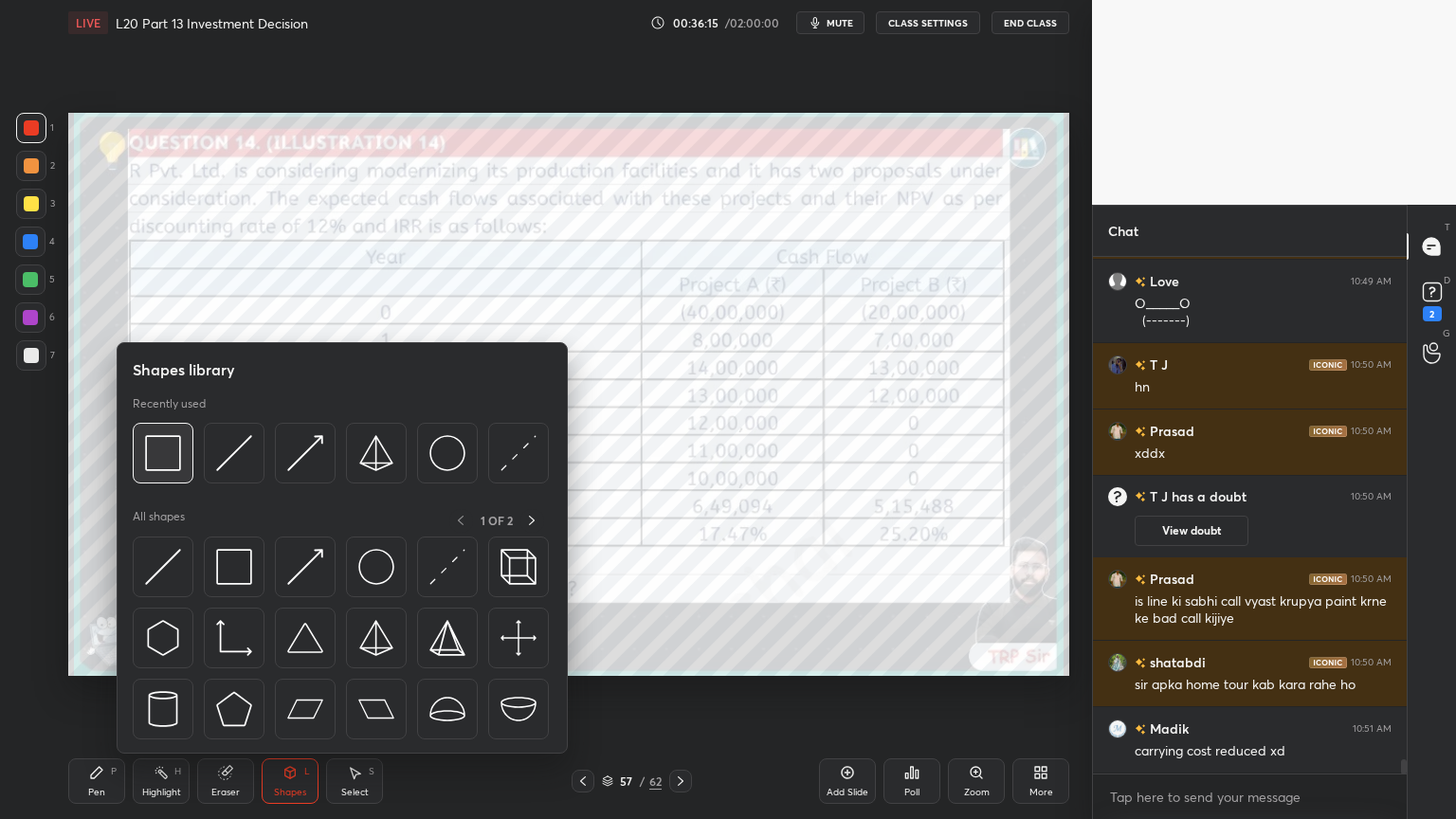 click at bounding box center (163, 453) 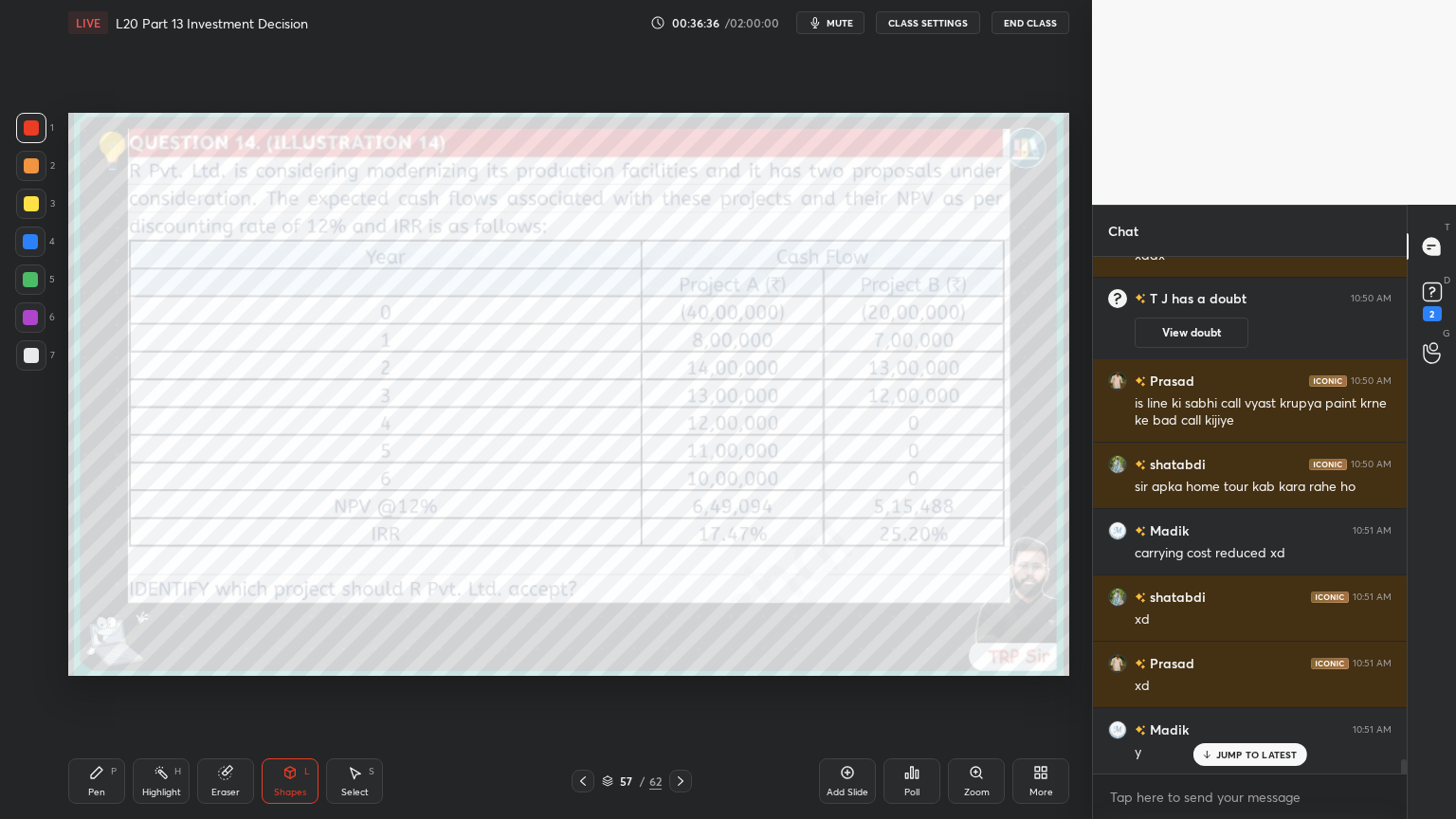 scroll, scrollTop: 17941, scrollLeft: 0, axis: vertical 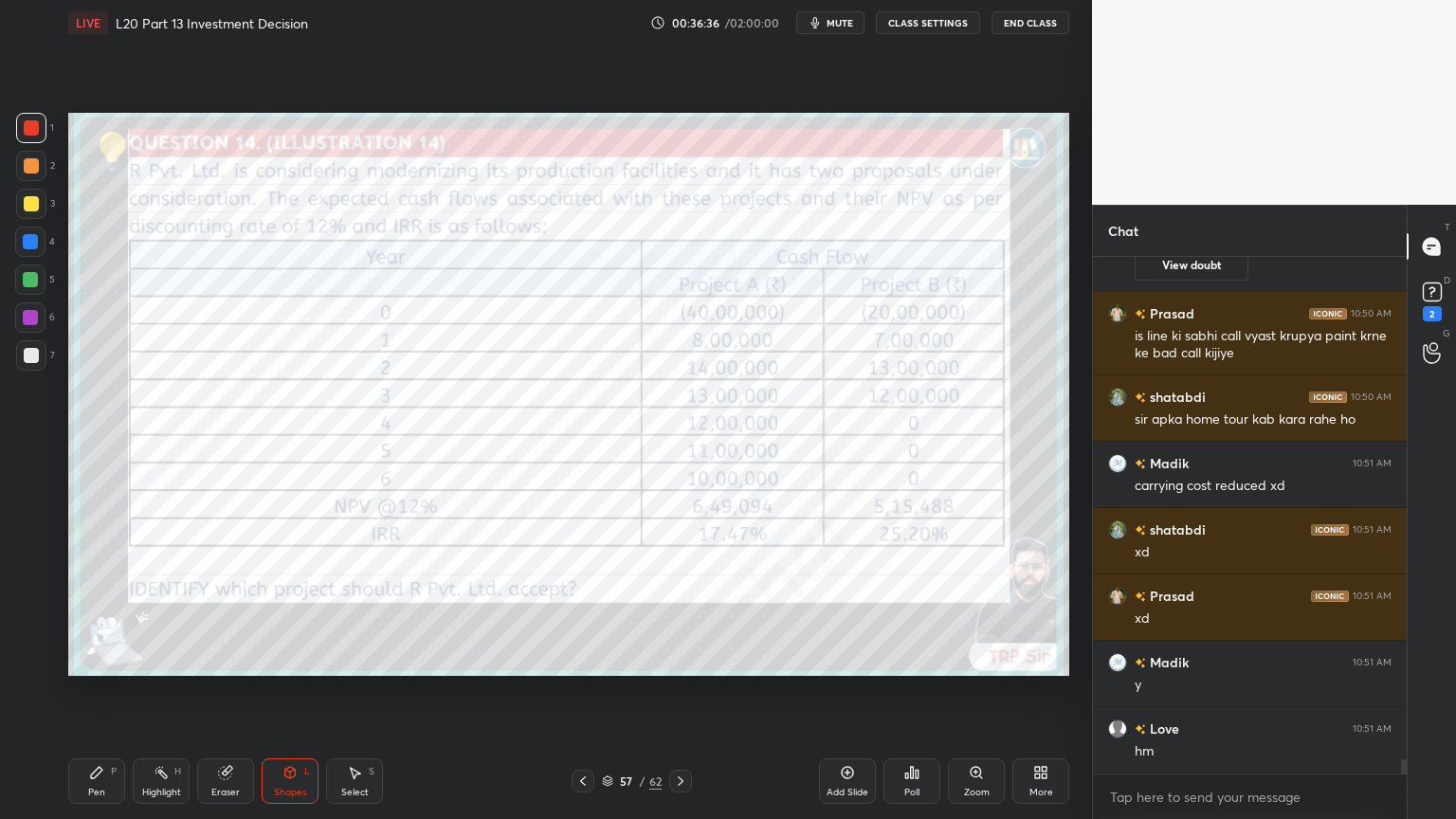 click 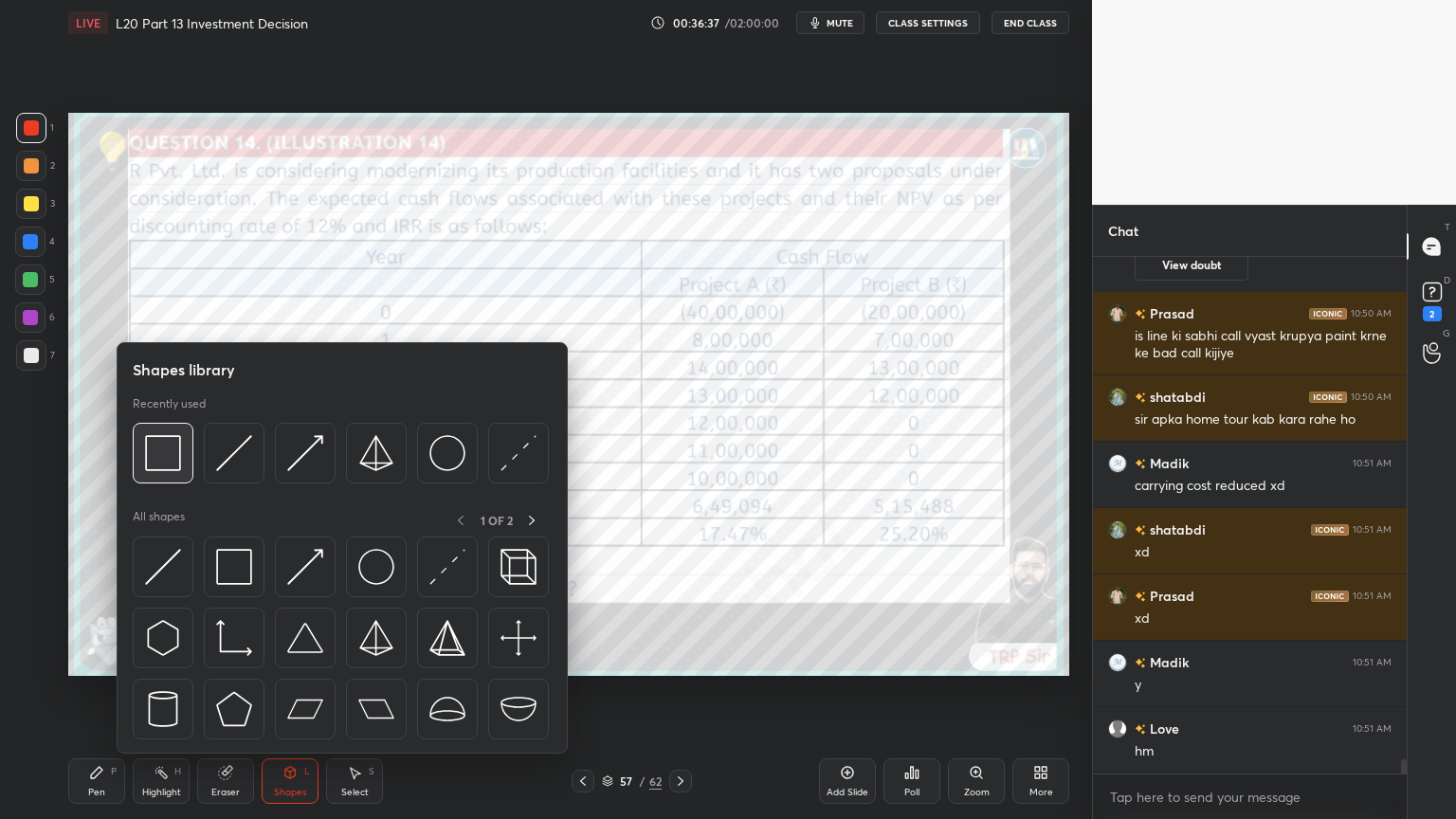 click at bounding box center (163, 453) 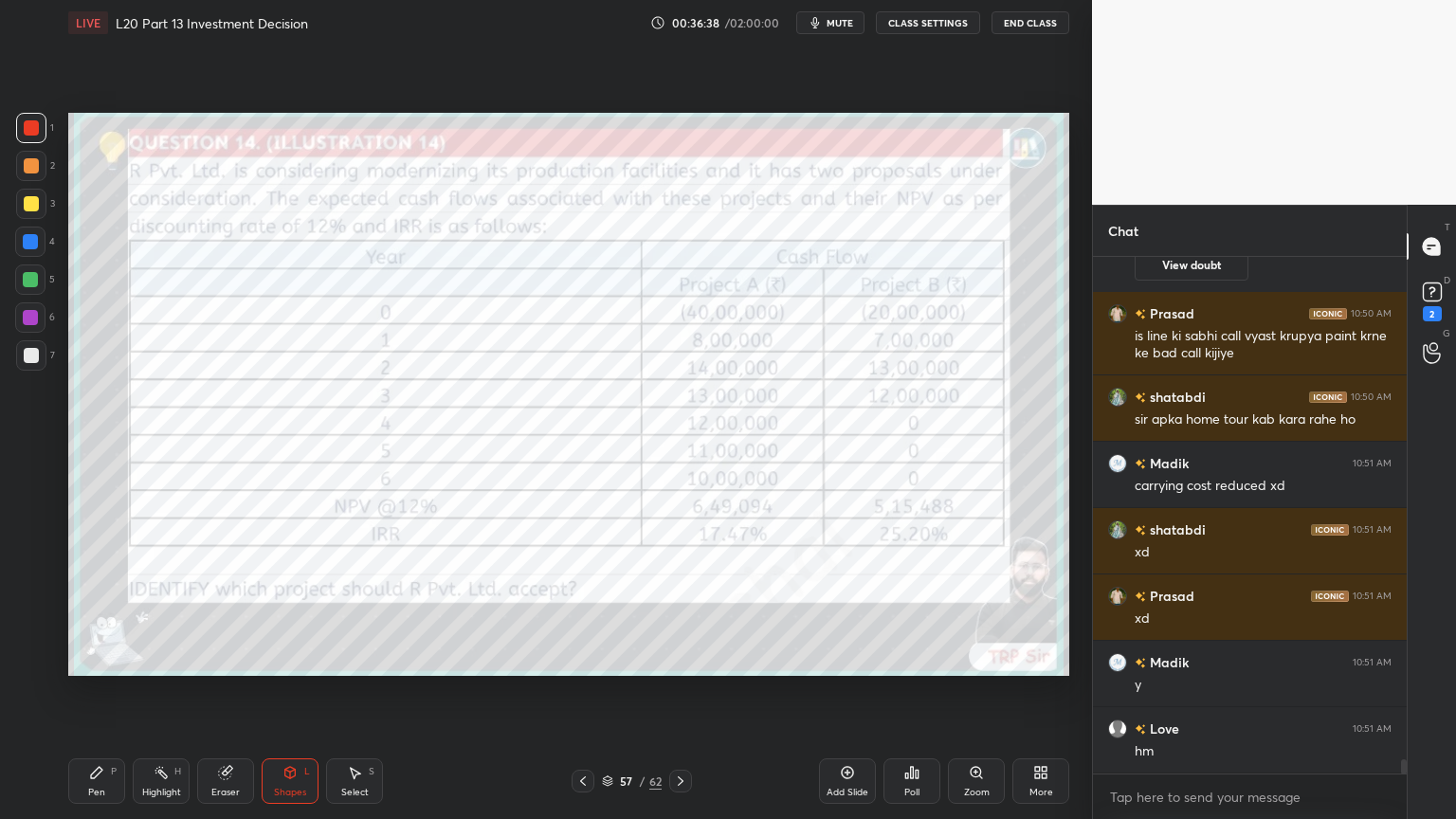 click on "Shapes L" at bounding box center [290, 781] 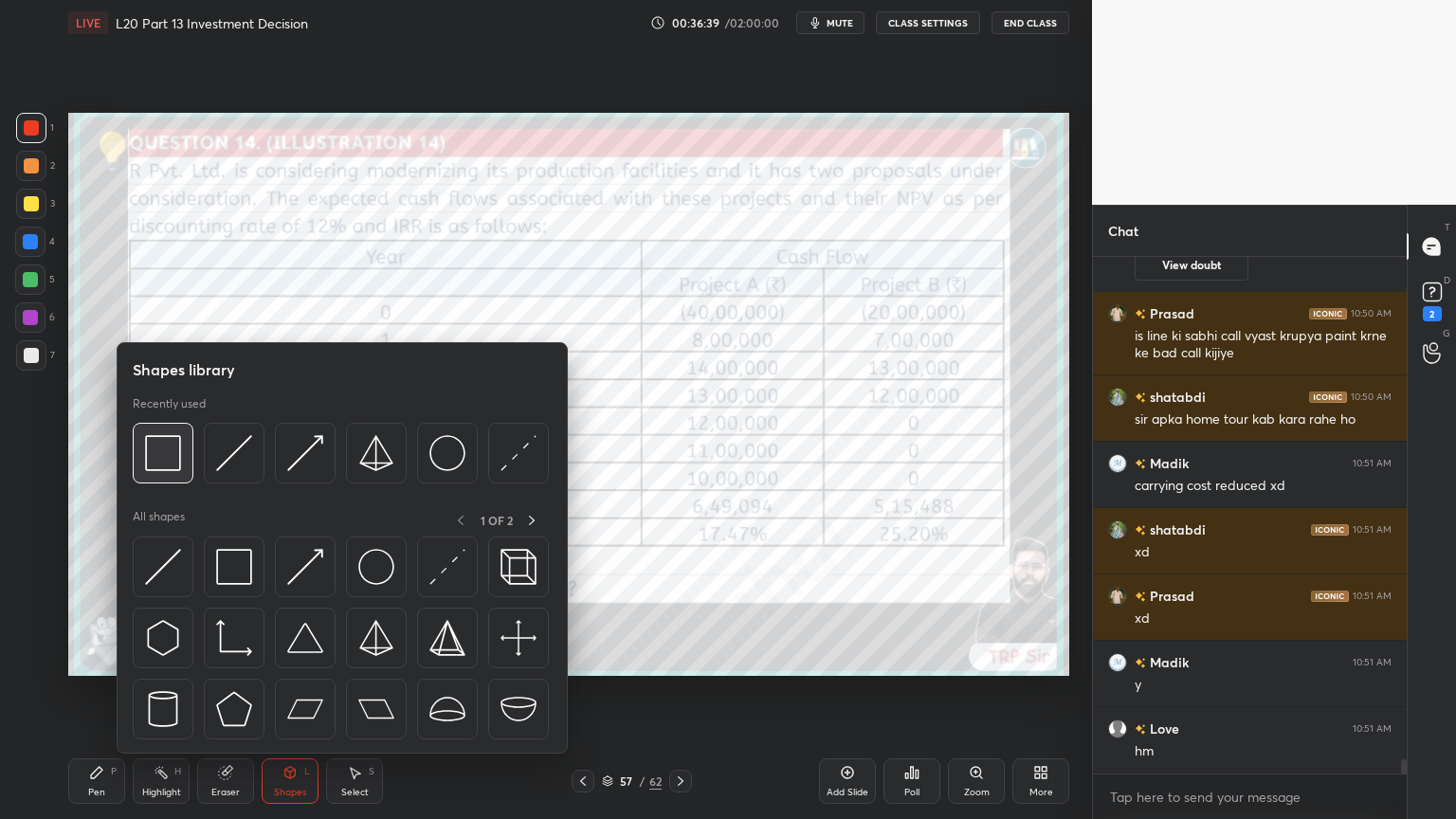 click at bounding box center (163, 453) 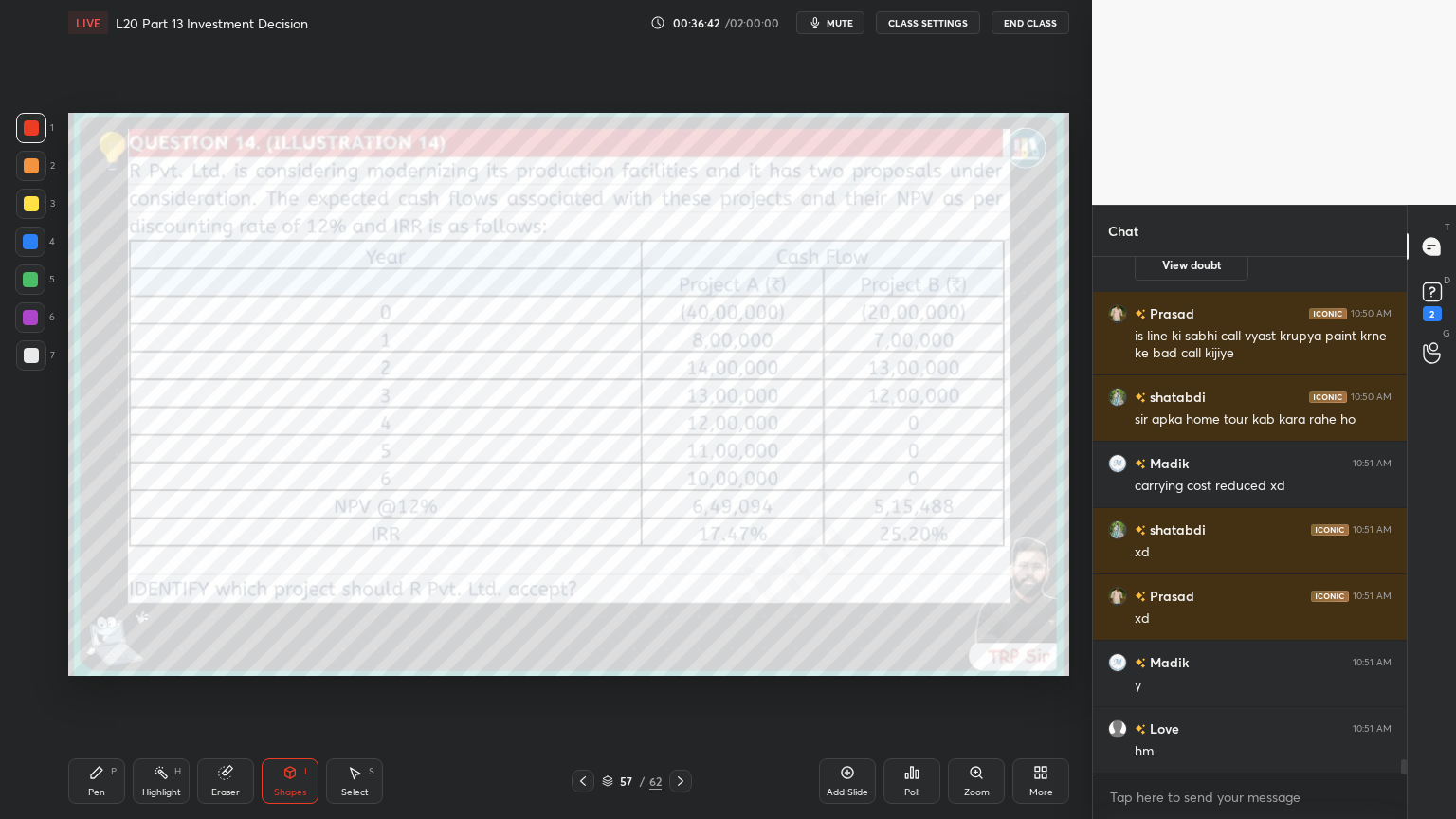 click 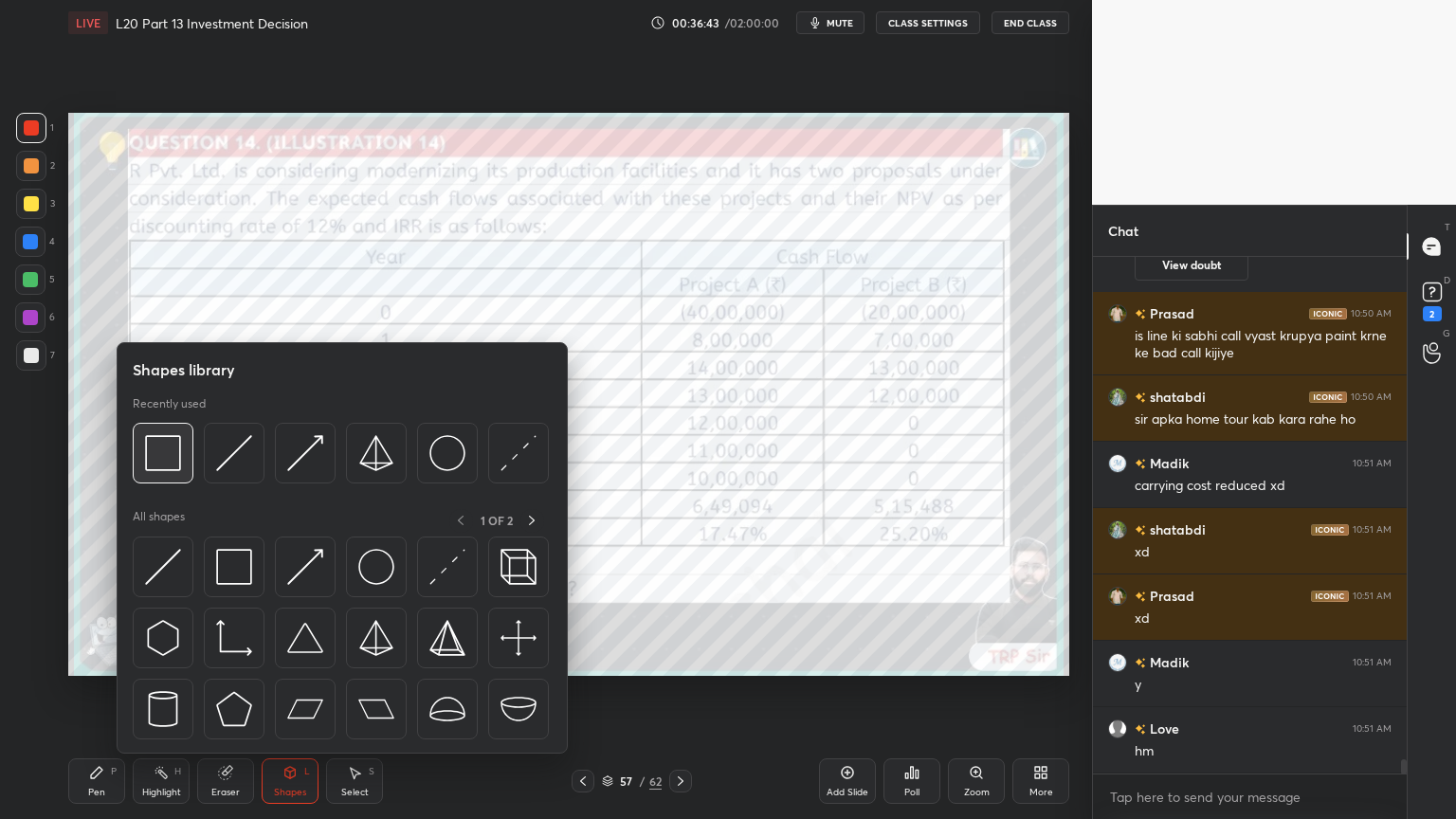 click at bounding box center (163, 453) 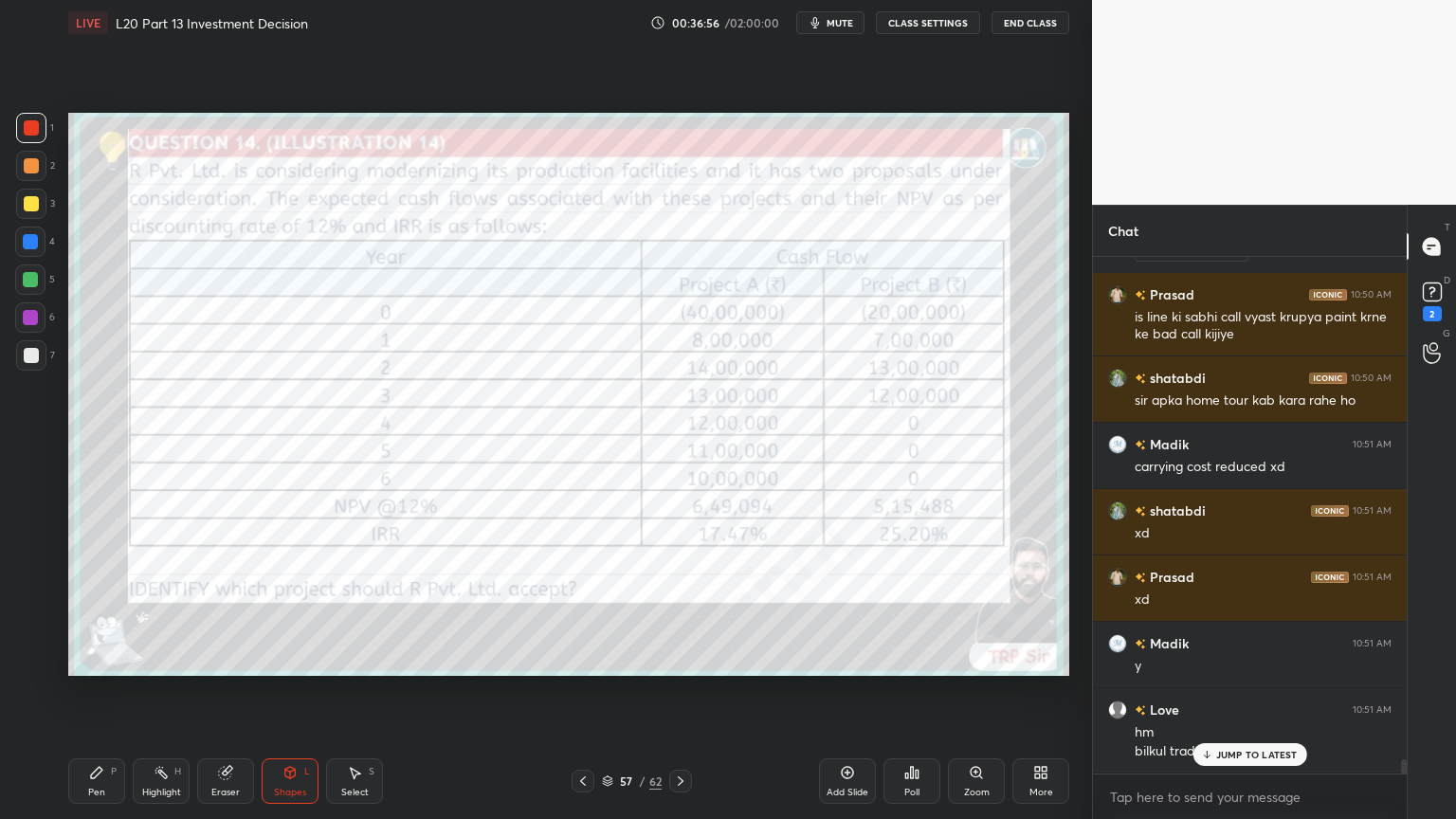 scroll, scrollTop: 18026, scrollLeft: 0, axis: vertical 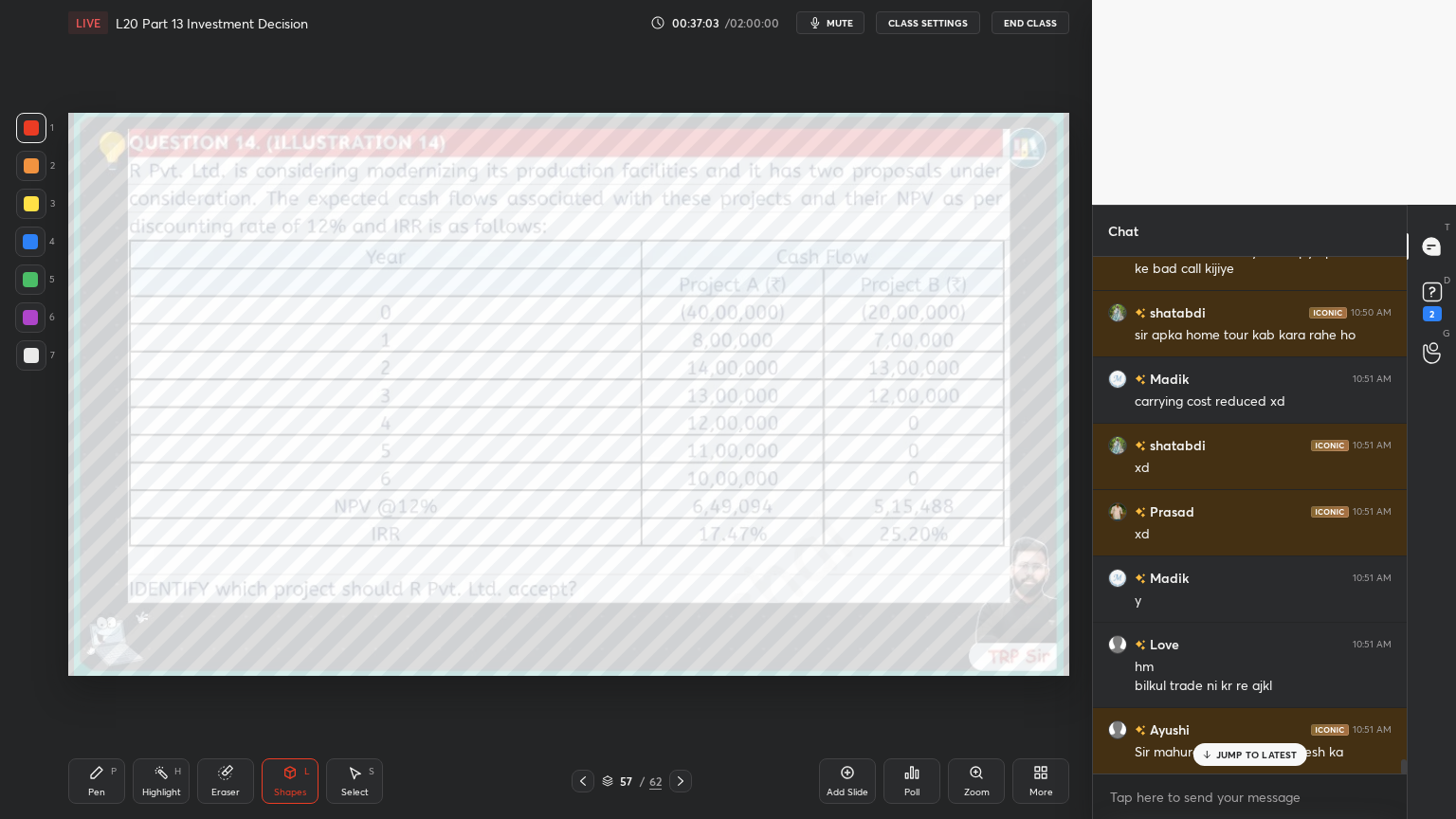 click on "Shapes L" at bounding box center [290, 781] 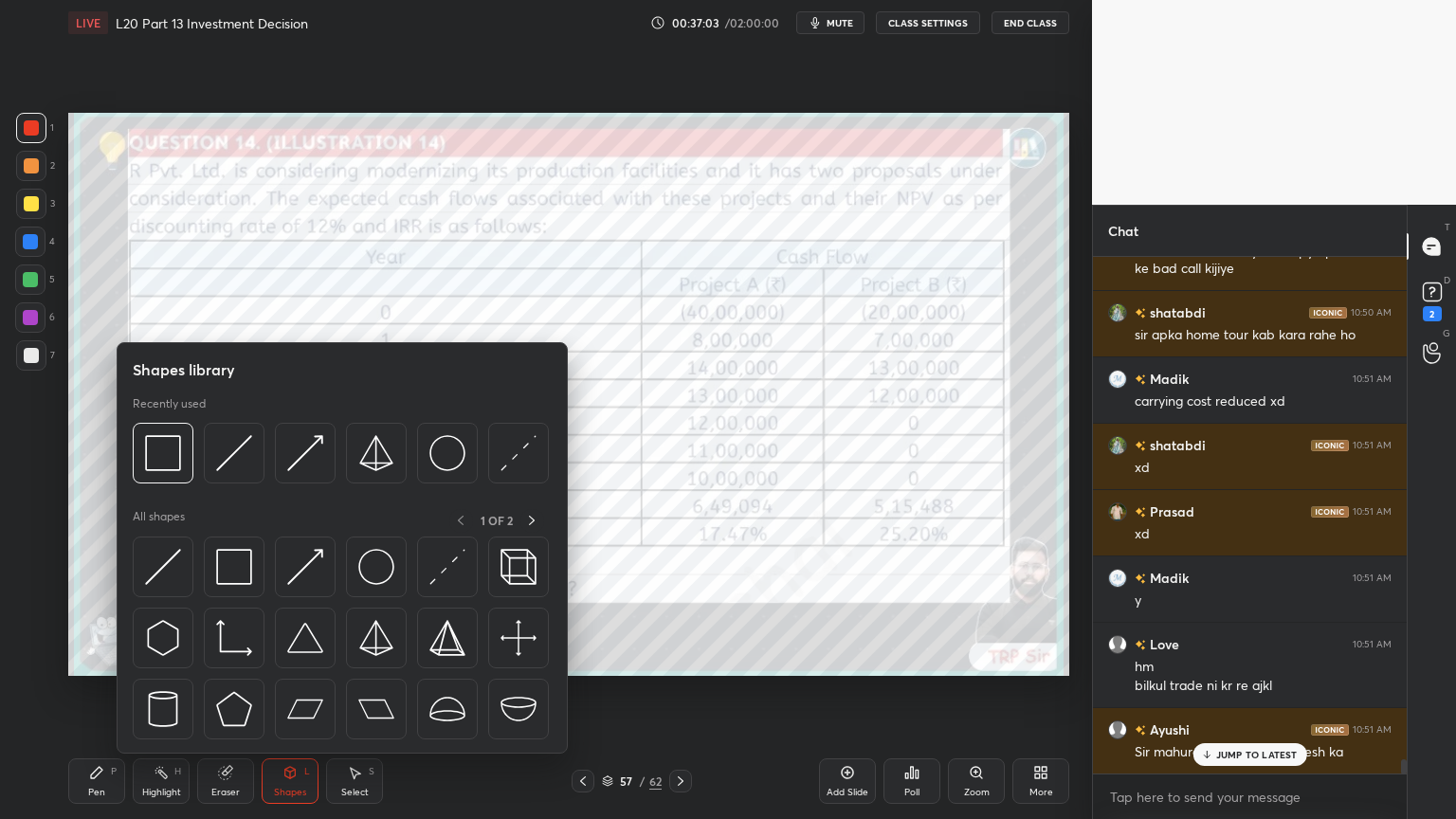 click at bounding box center (340, 458) 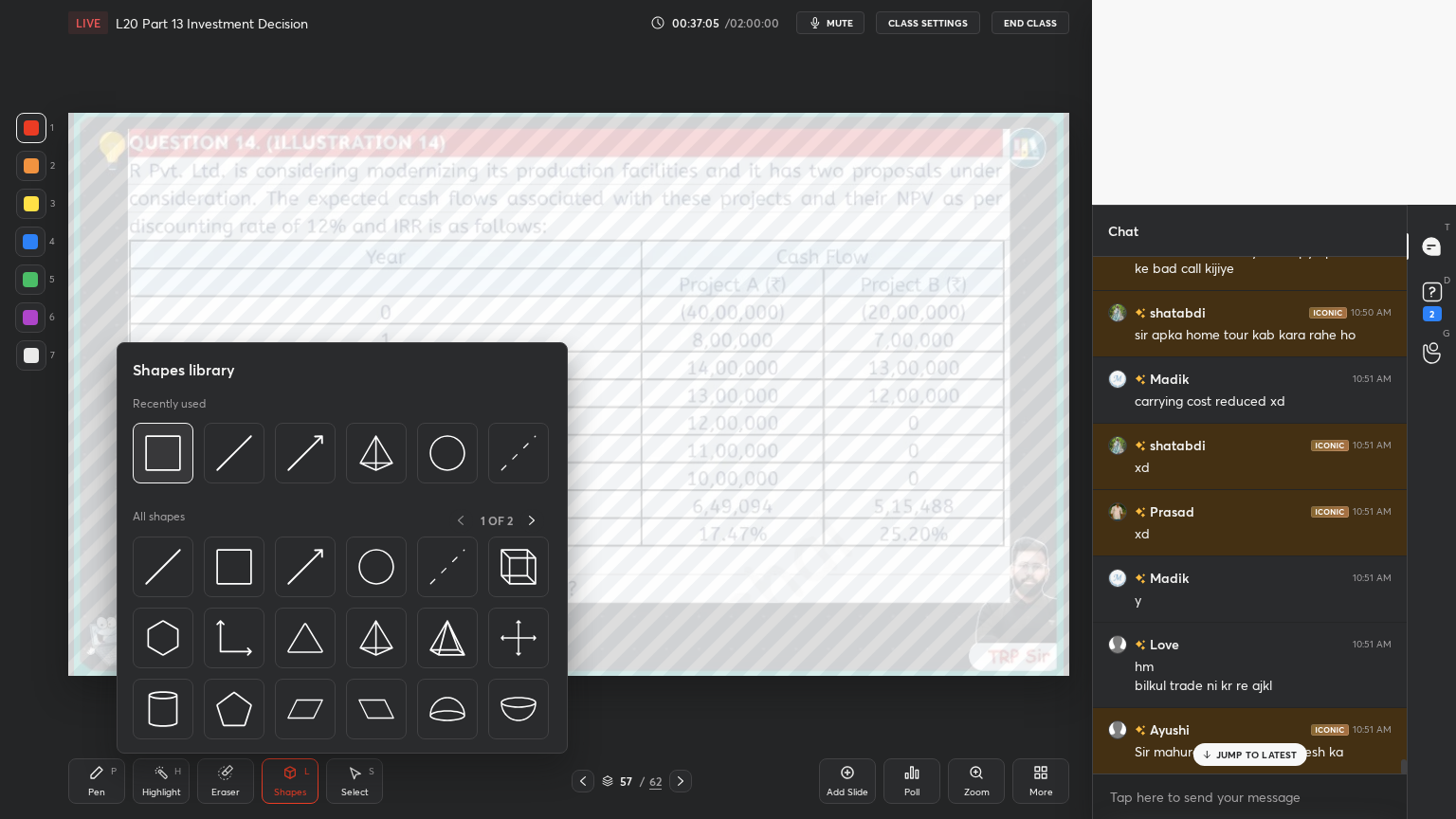 click at bounding box center [163, 453] 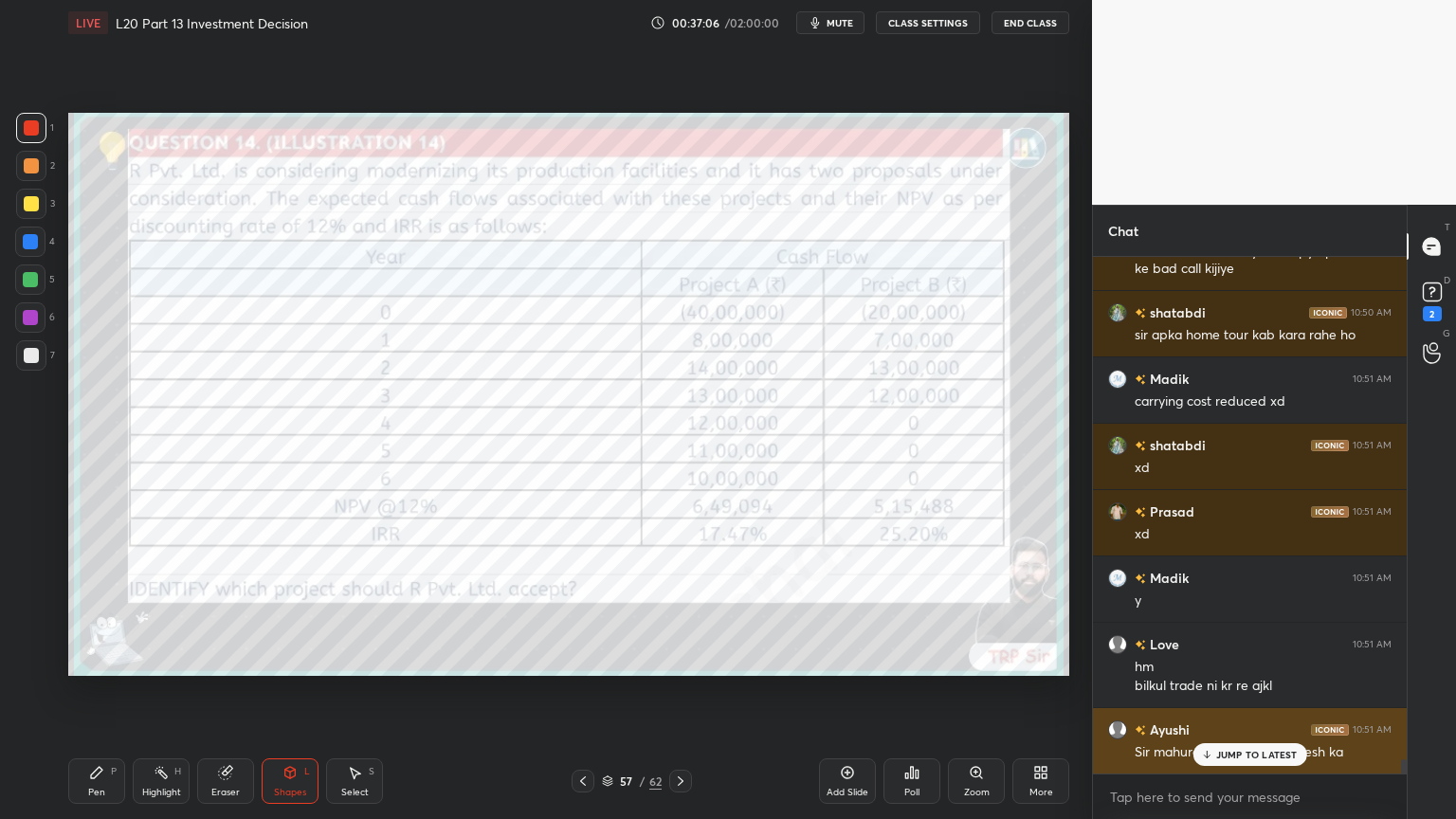 click on "JUMP TO LATEST" at bounding box center [1249, 755] 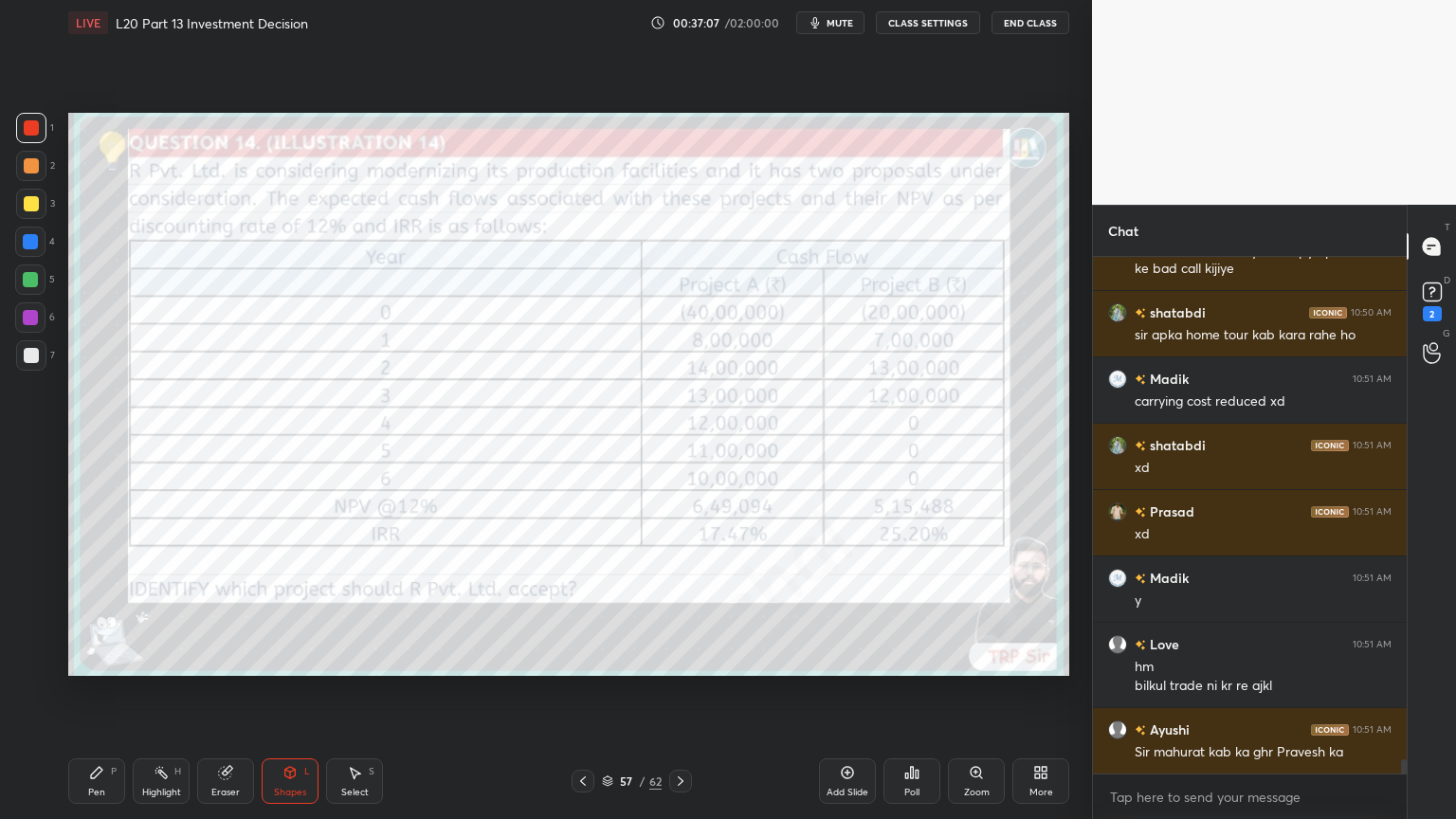 click 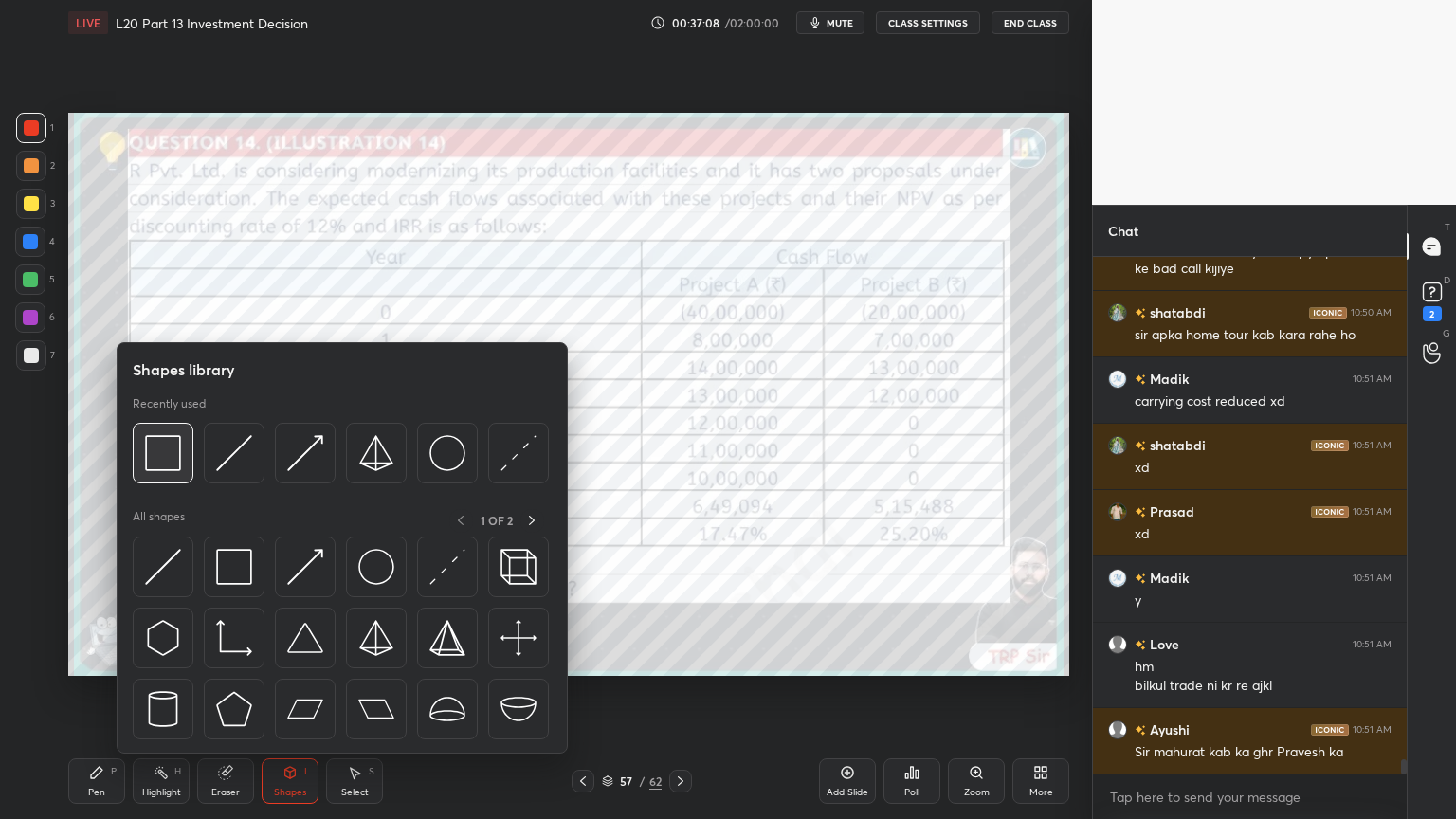click at bounding box center [163, 453] 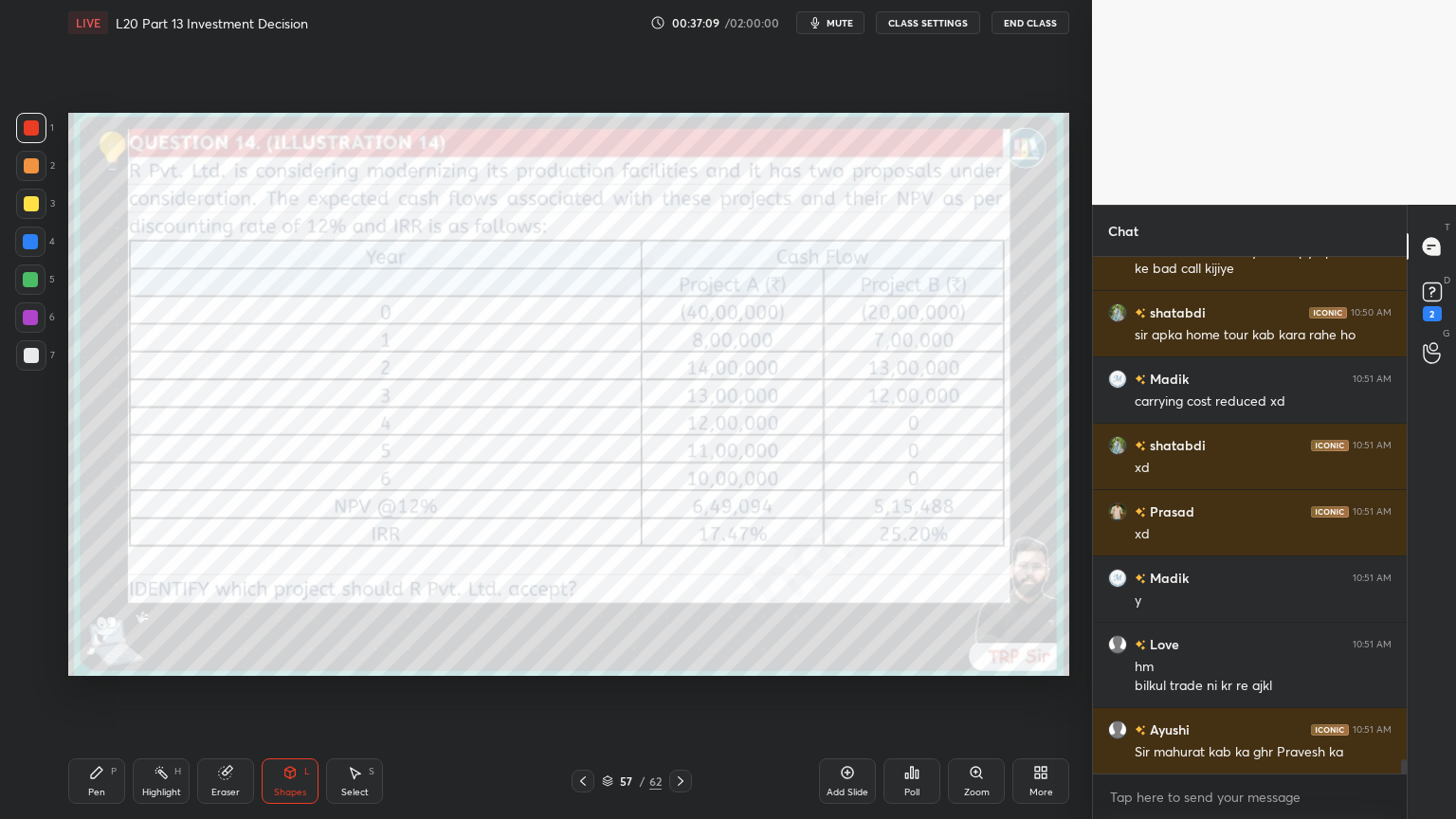 click on "Pen P Highlight H Eraser Shapes L Select S 57 / 62 Add Slide Poll Zoom More" at bounding box center [569, 781] 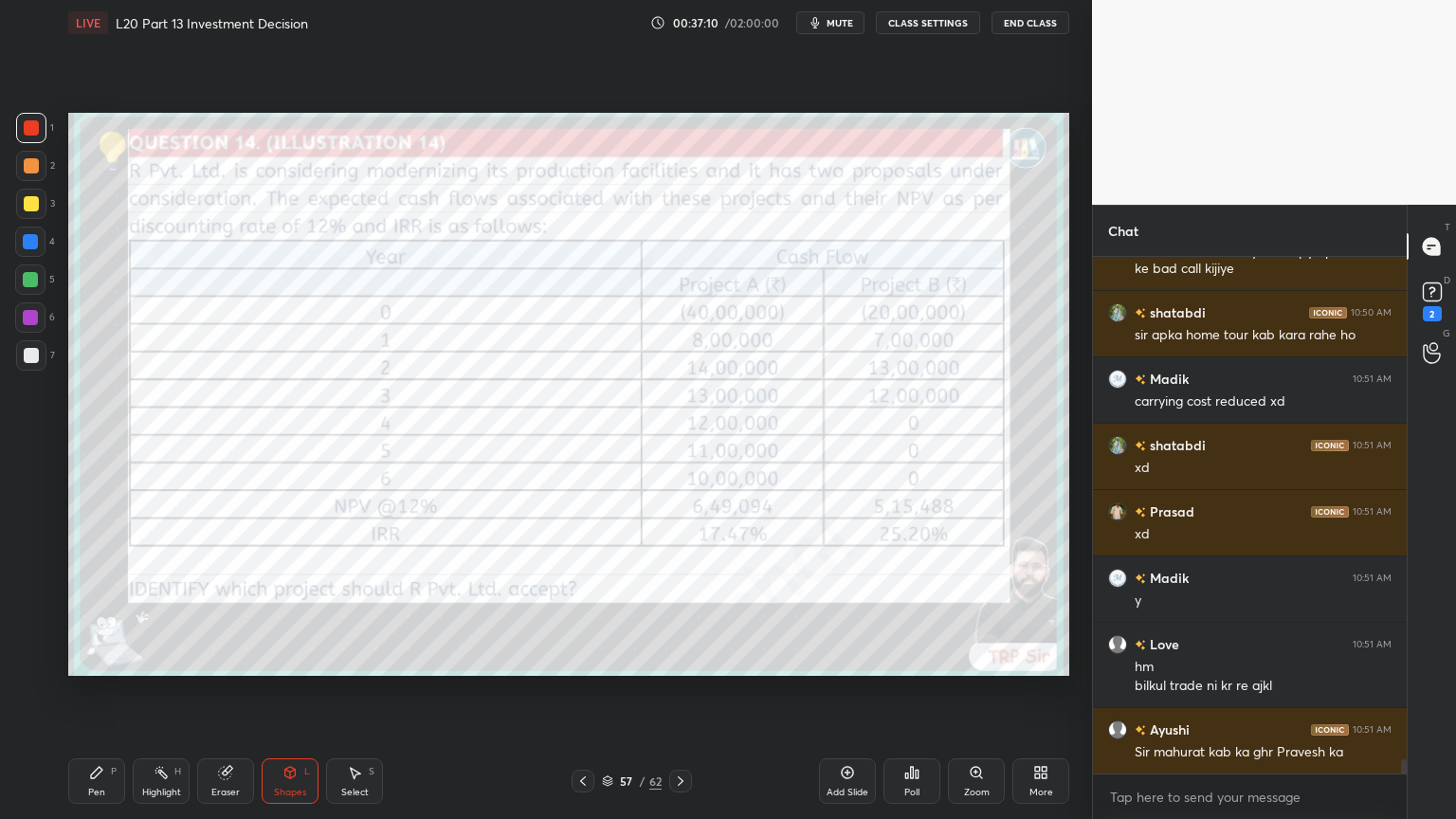 click on "Shapes L" at bounding box center [290, 781] 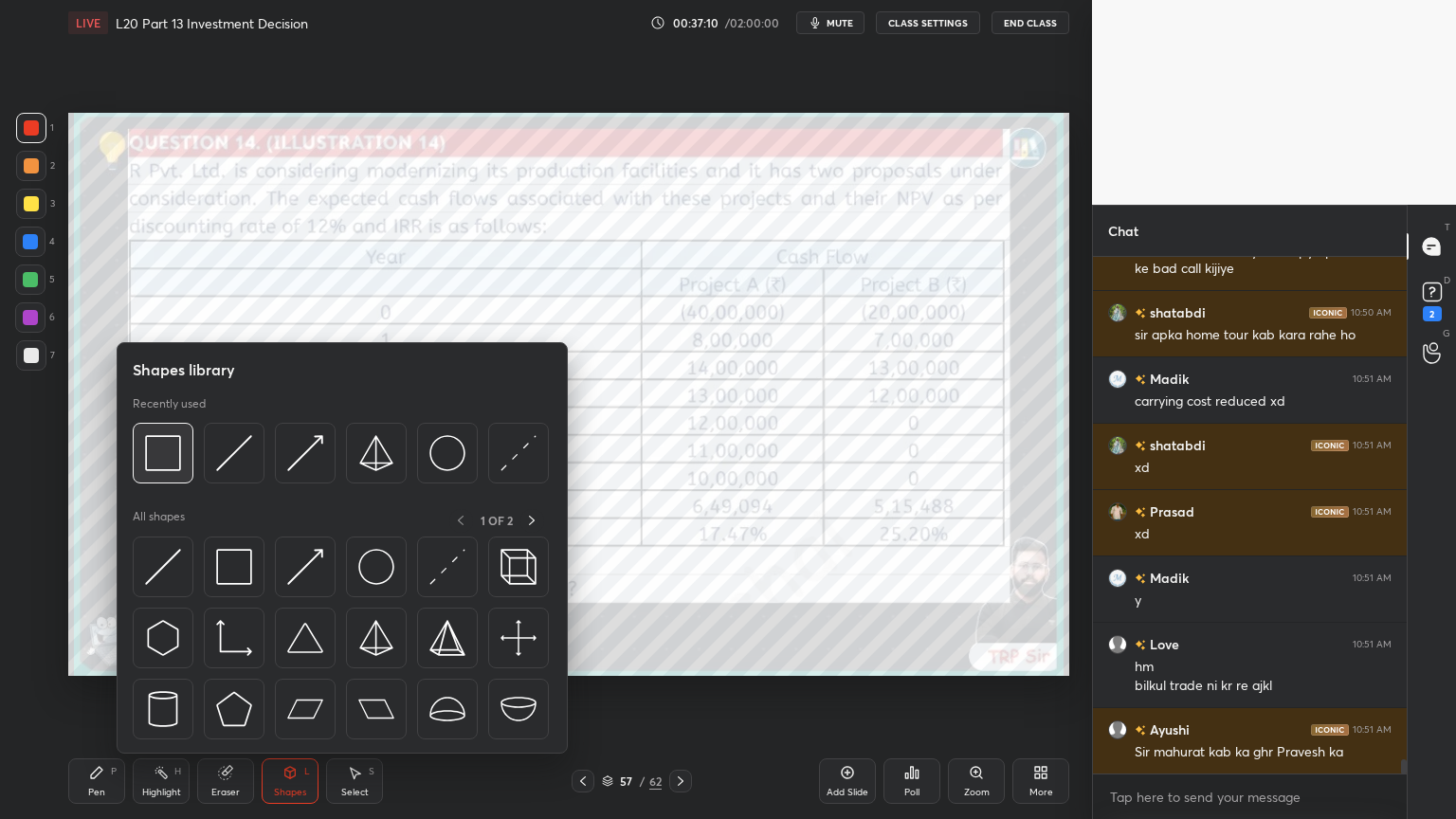 click at bounding box center [163, 453] 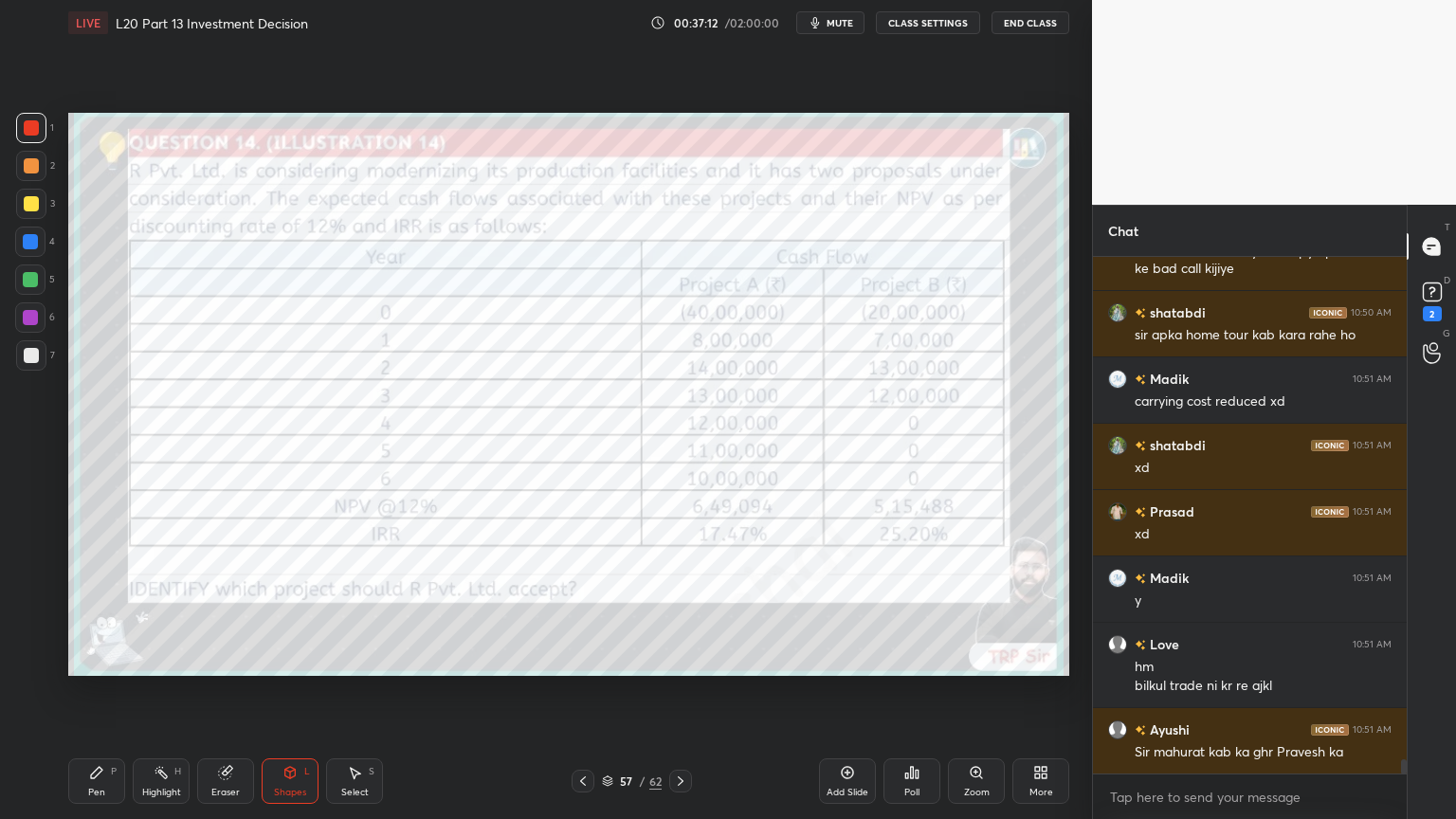 click 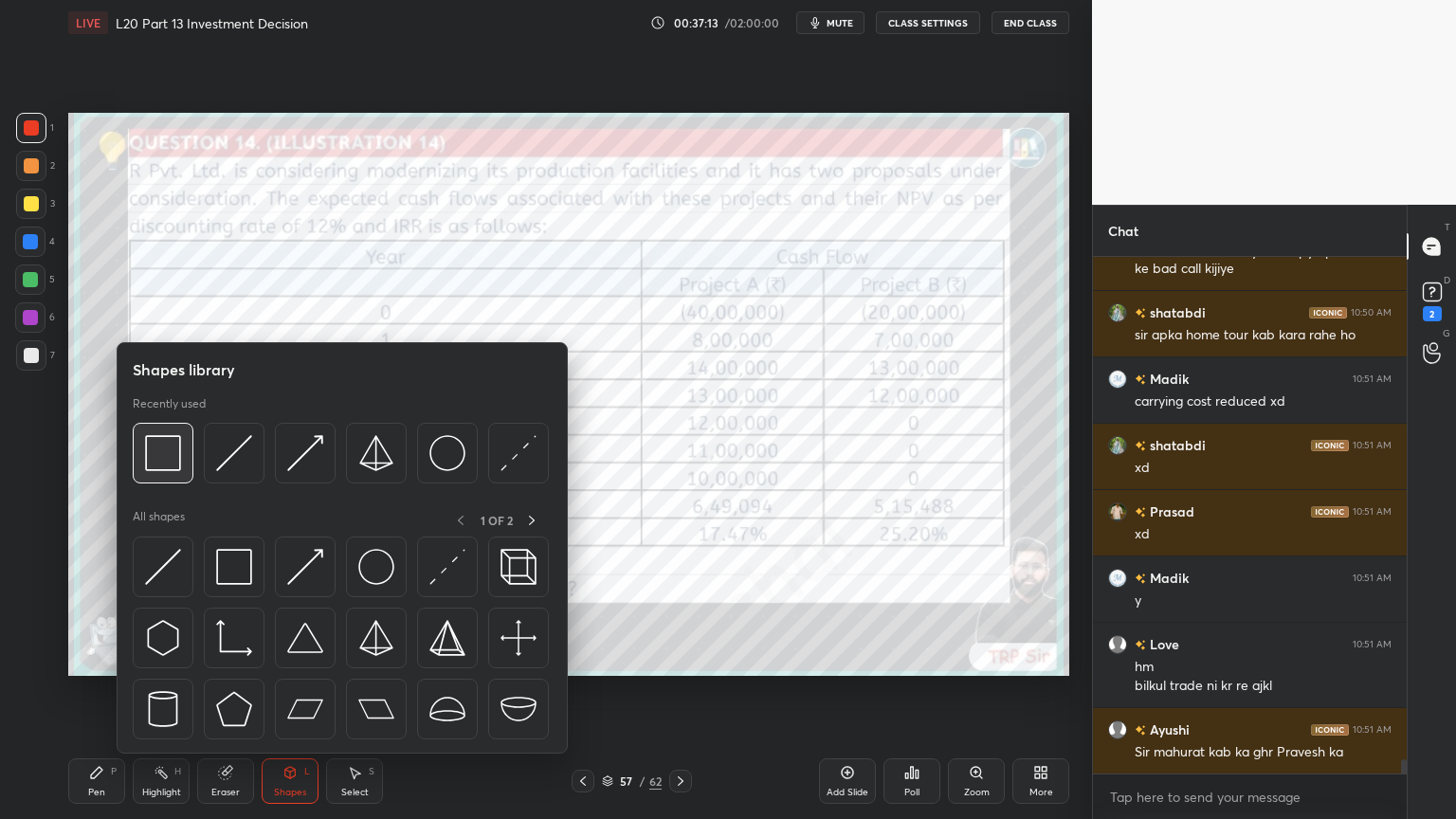 click at bounding box center (163, 453) 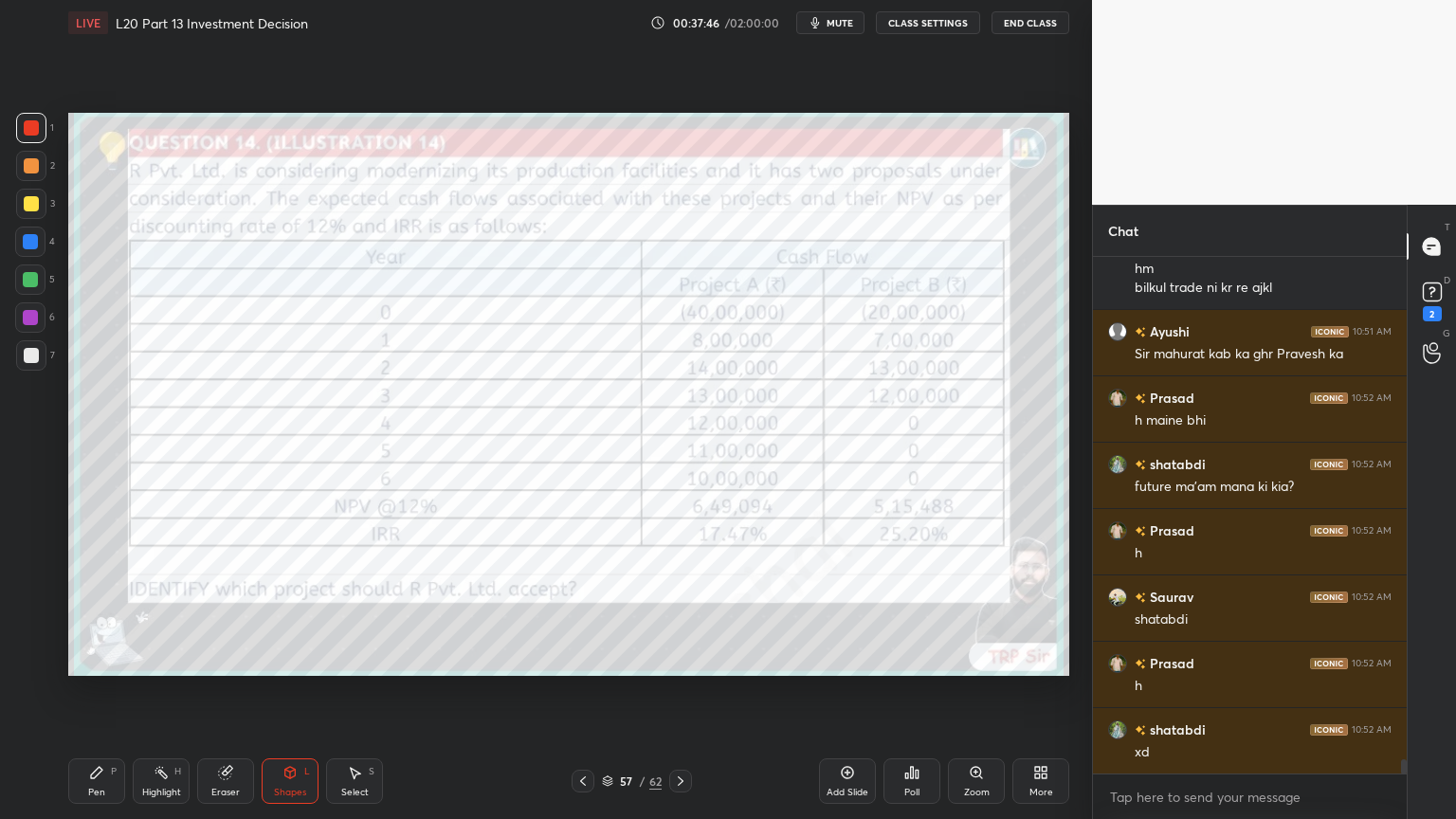 scroll, scrollTop: 18491, scrollLeft: 0, axis: vertical 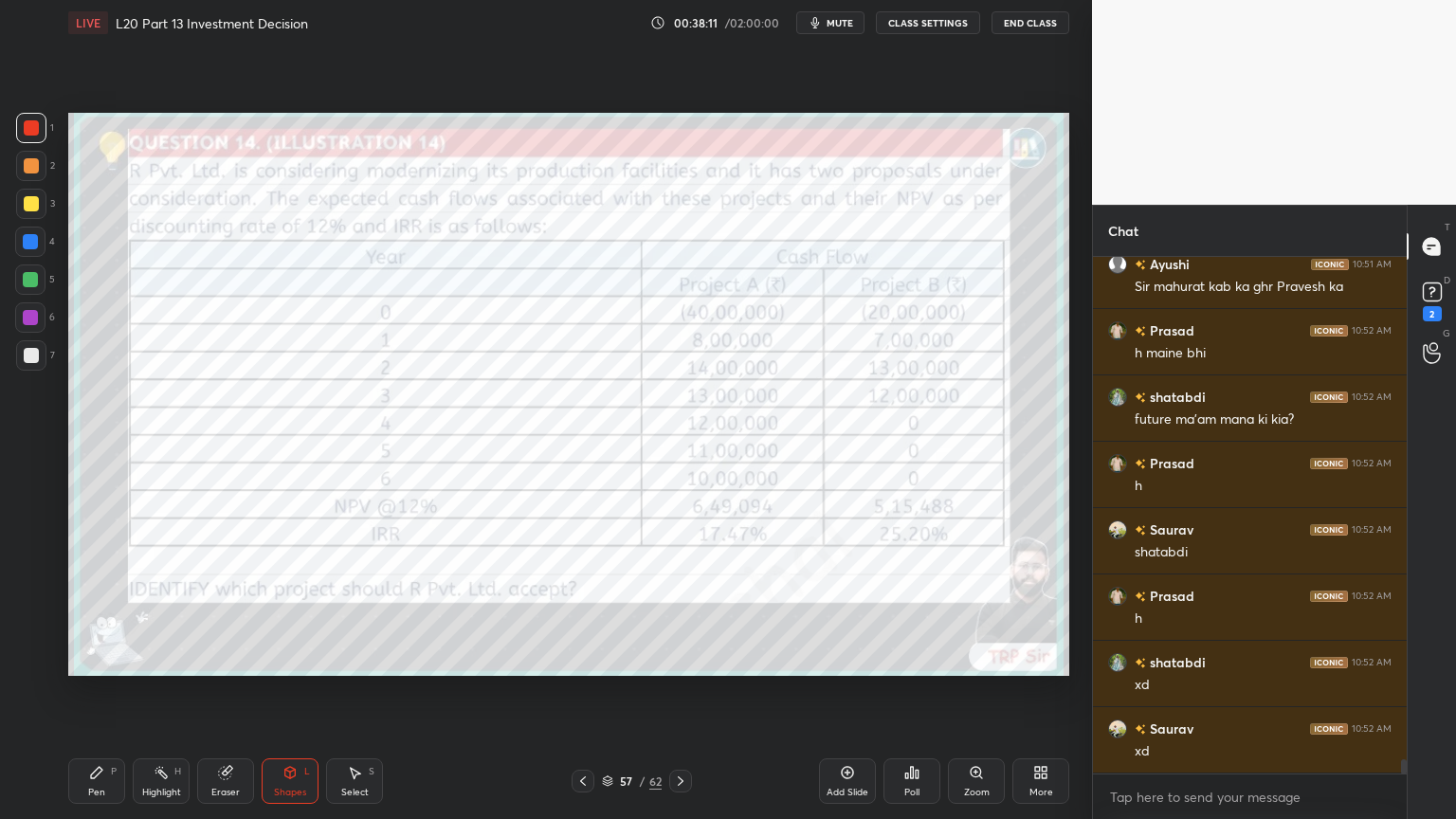 click at bounding box center [31, 128] 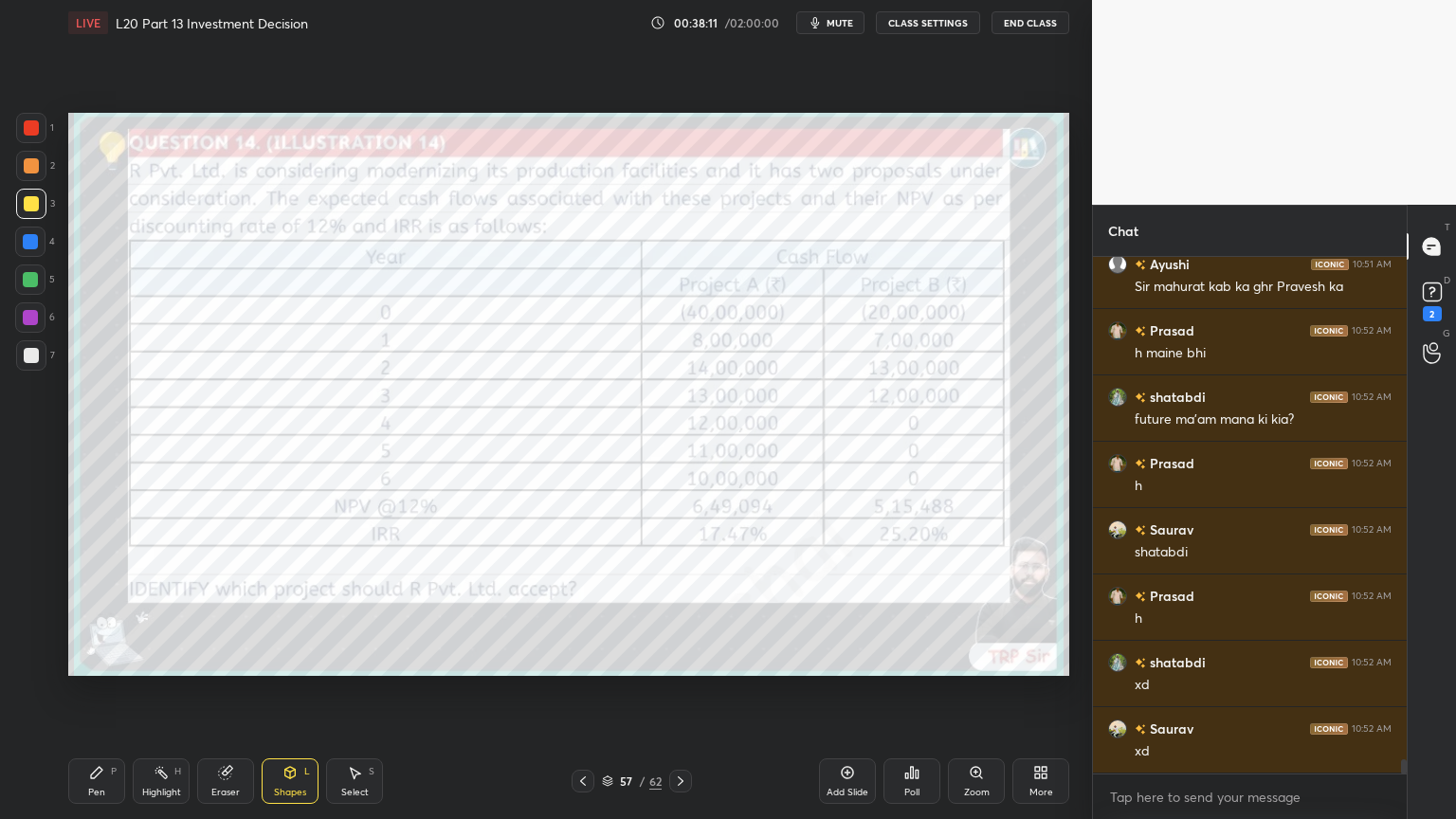 click at bounding box center [31, 128] 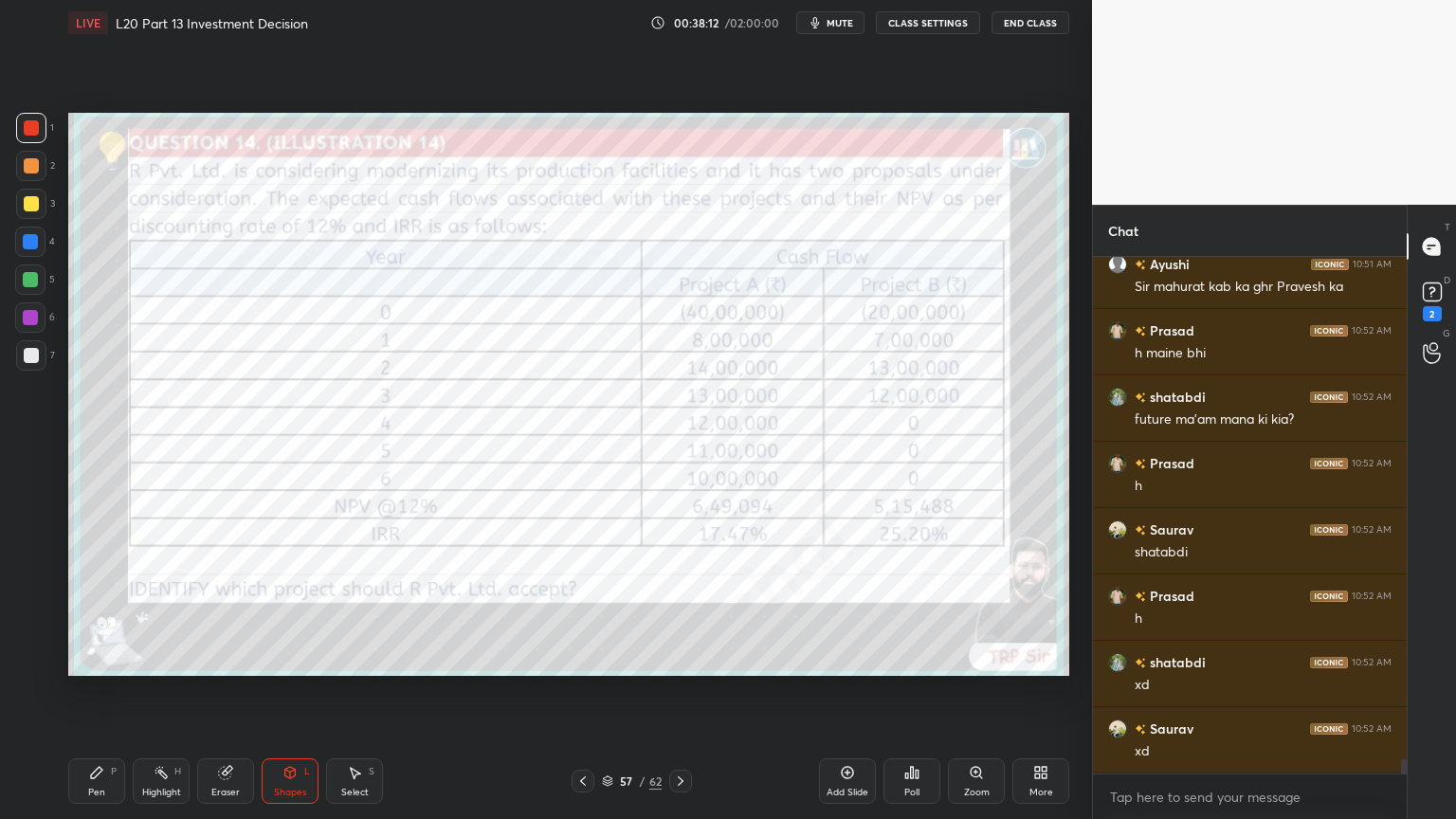 click at bounding box center [31, 204] 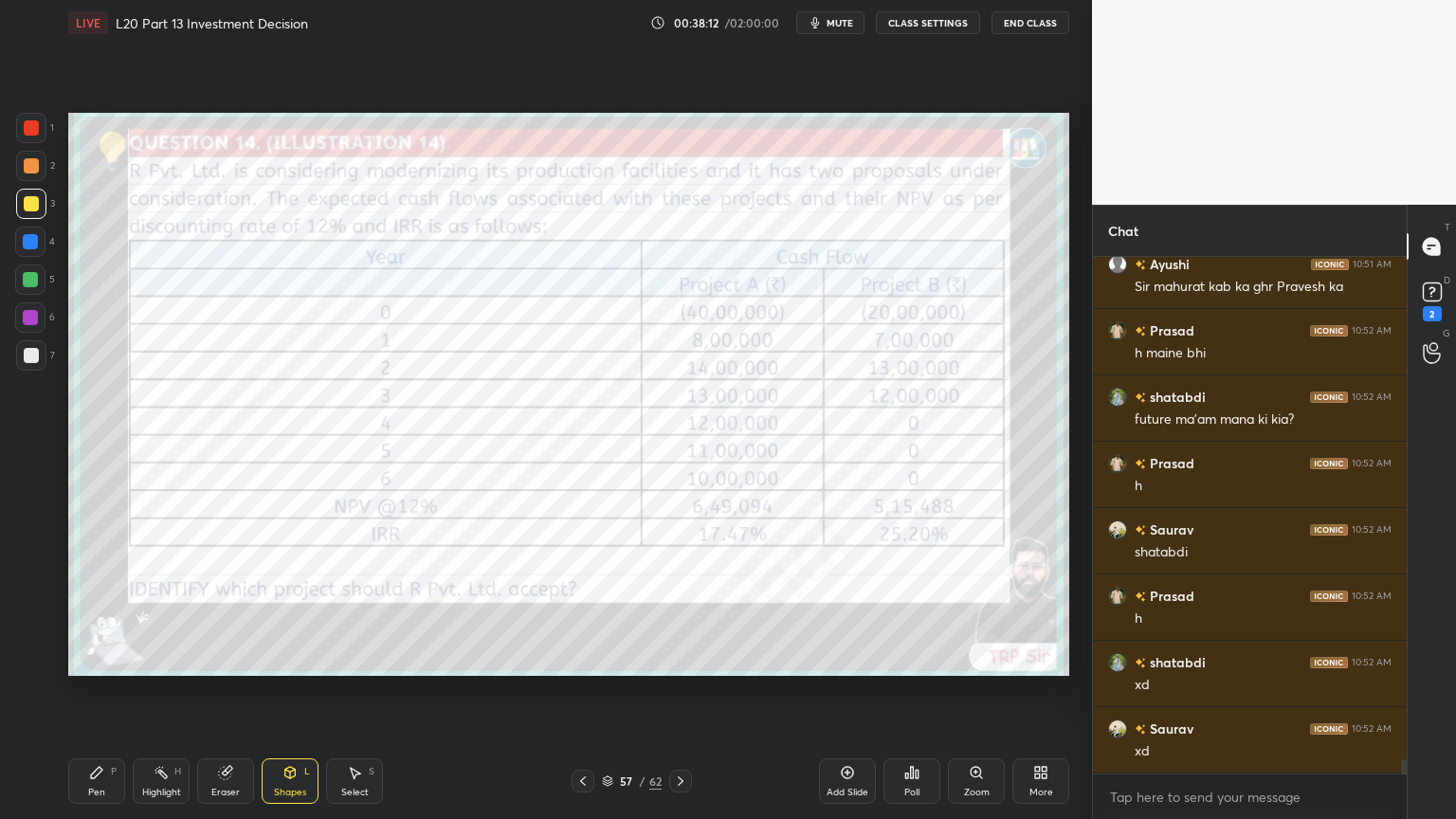 click at bounding box center (31, 128) 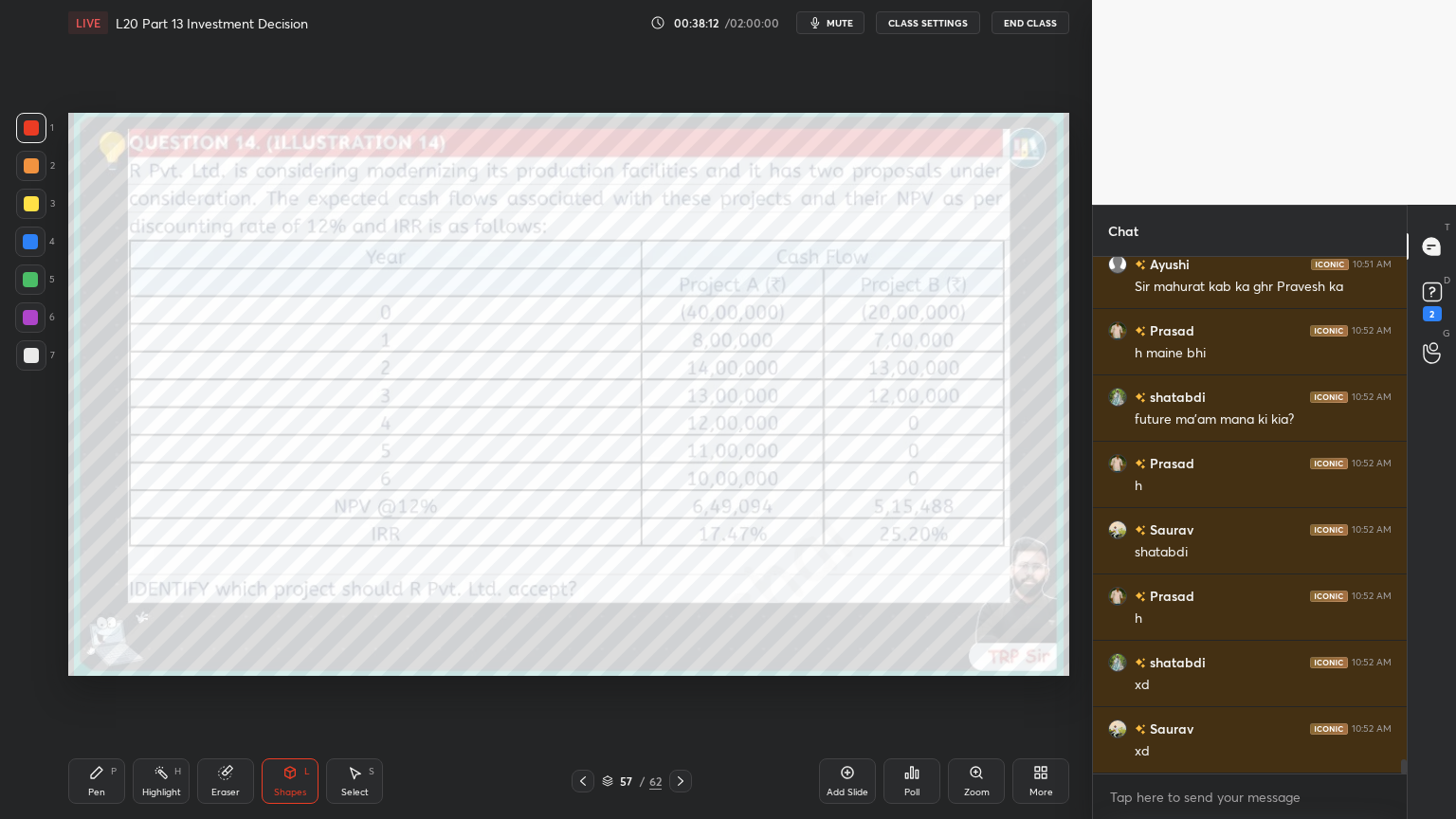 click at bounding box center [31, 204] 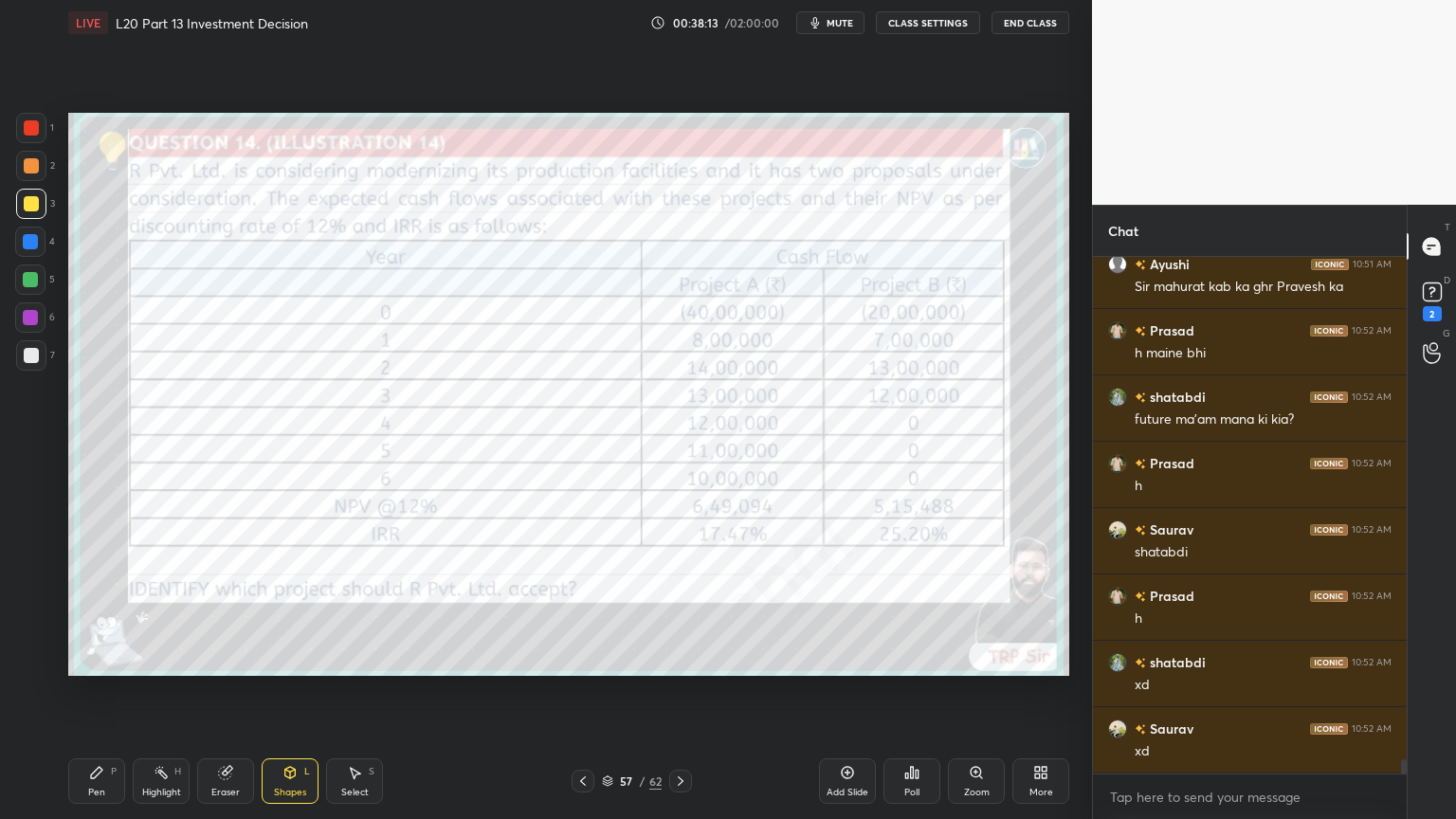 click at bounding box center (31, 128) 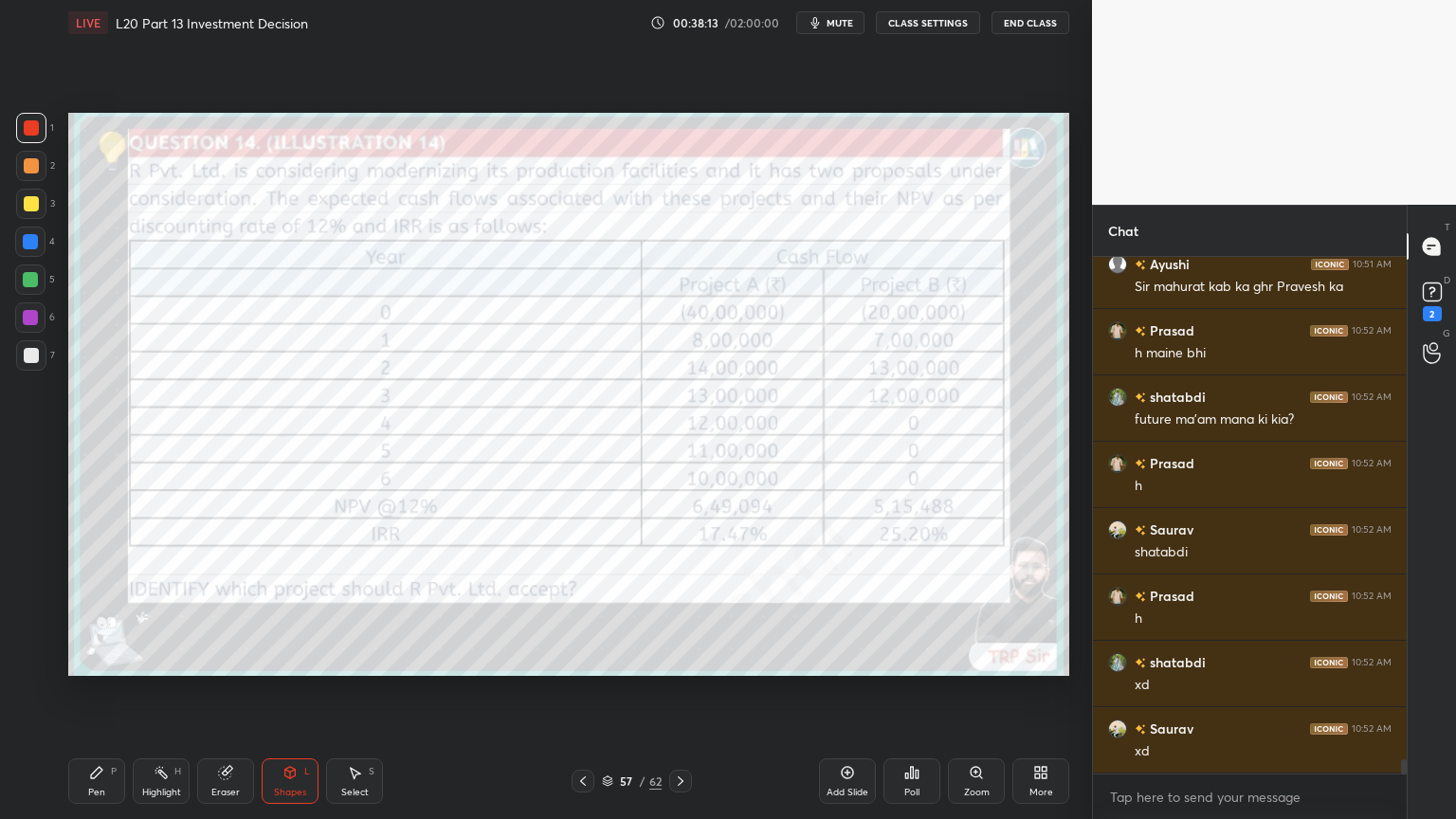 click at bounding box center [31, 204] 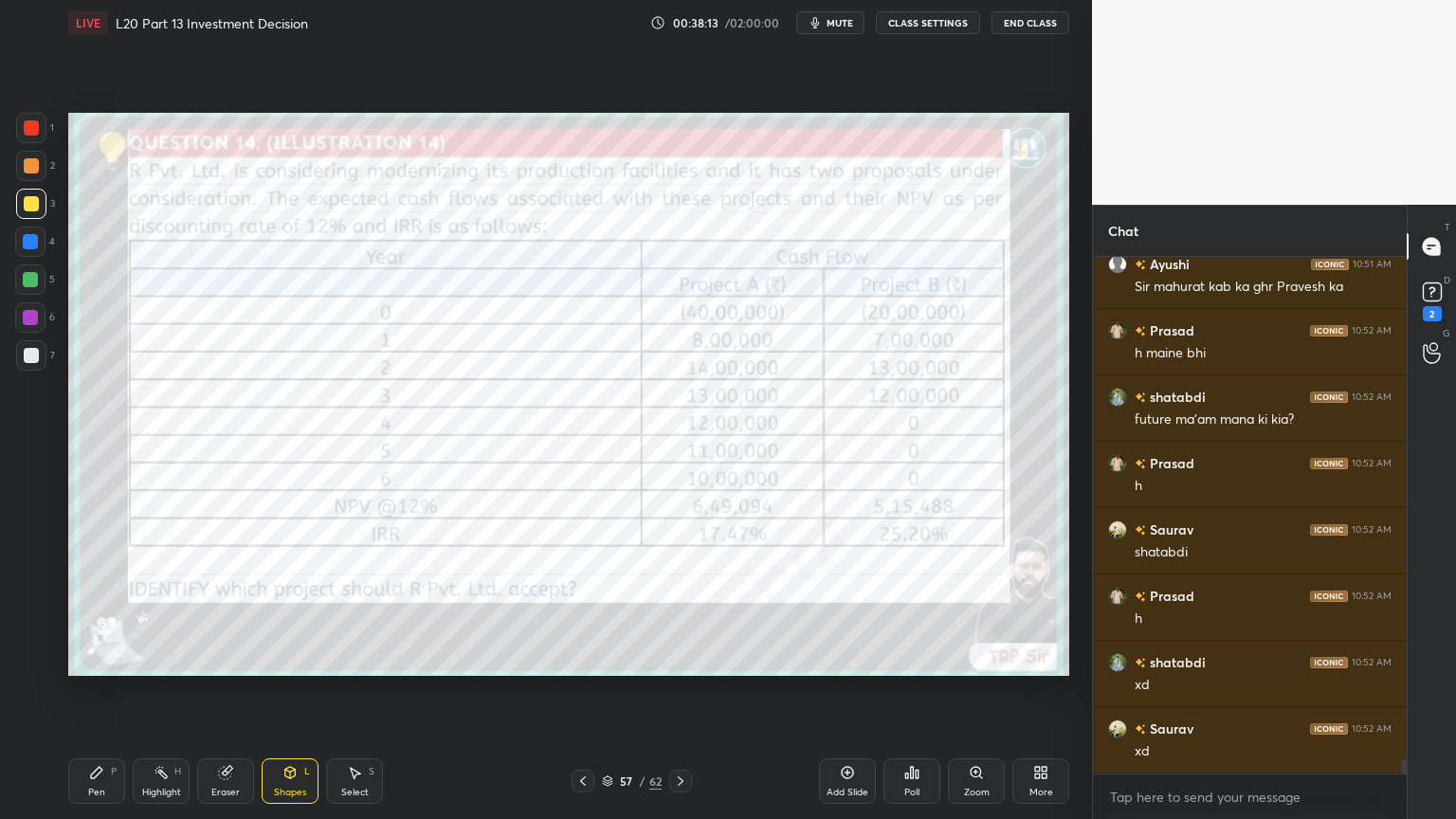 click at bounding box center (31, 128) 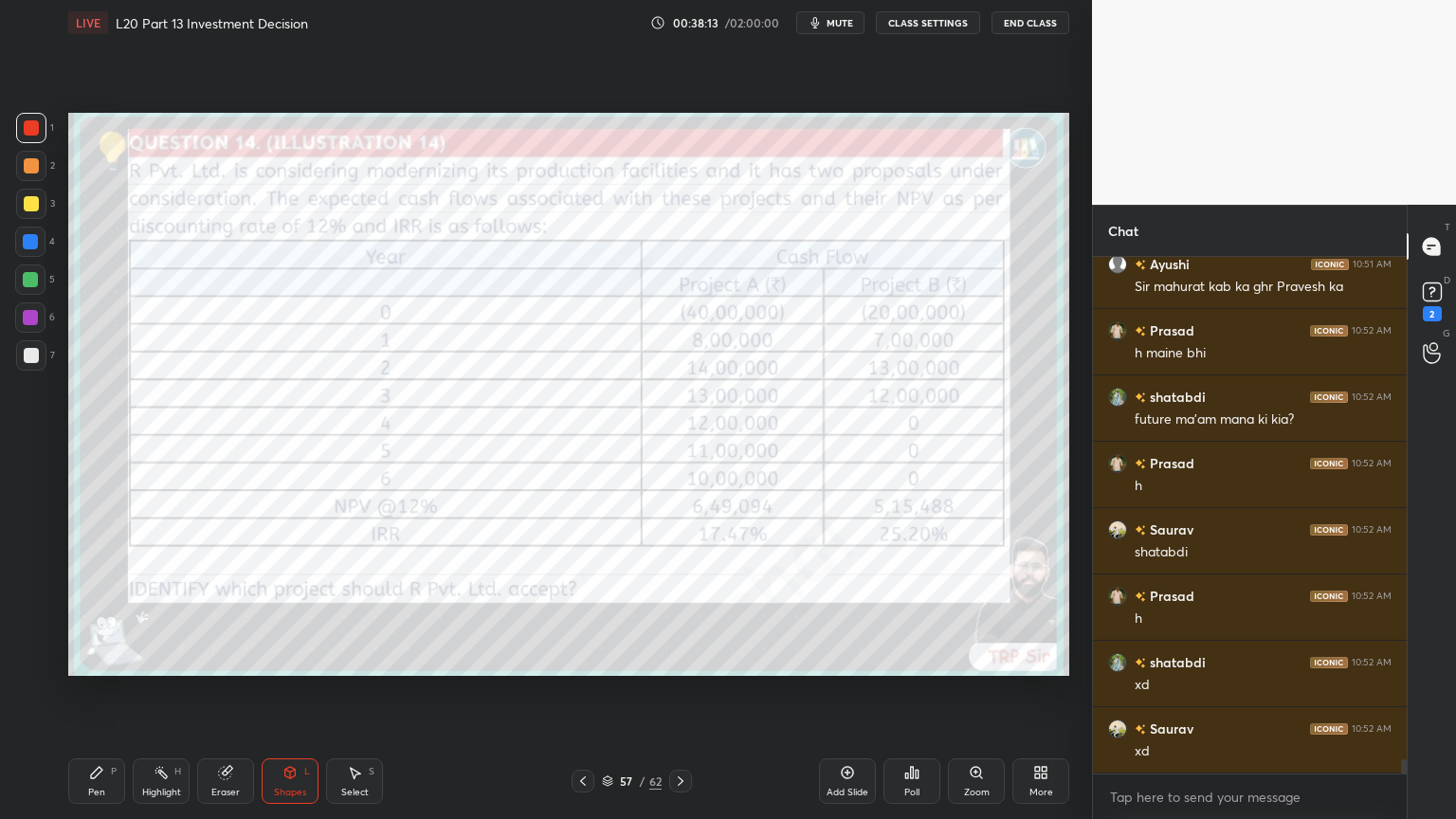 click on "2" at bounding box center [35, 170] 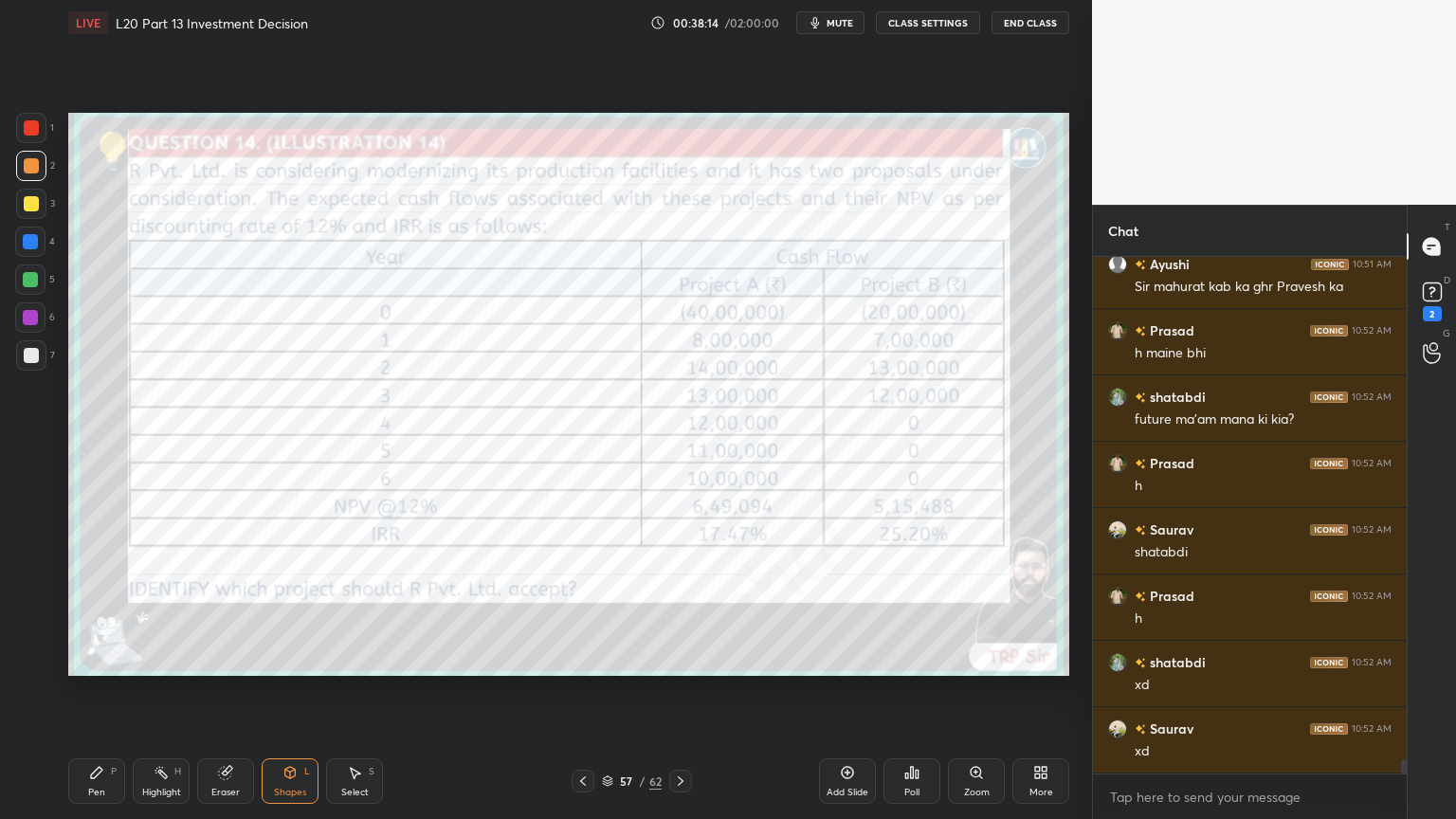 click at bounding box center (31, 128) 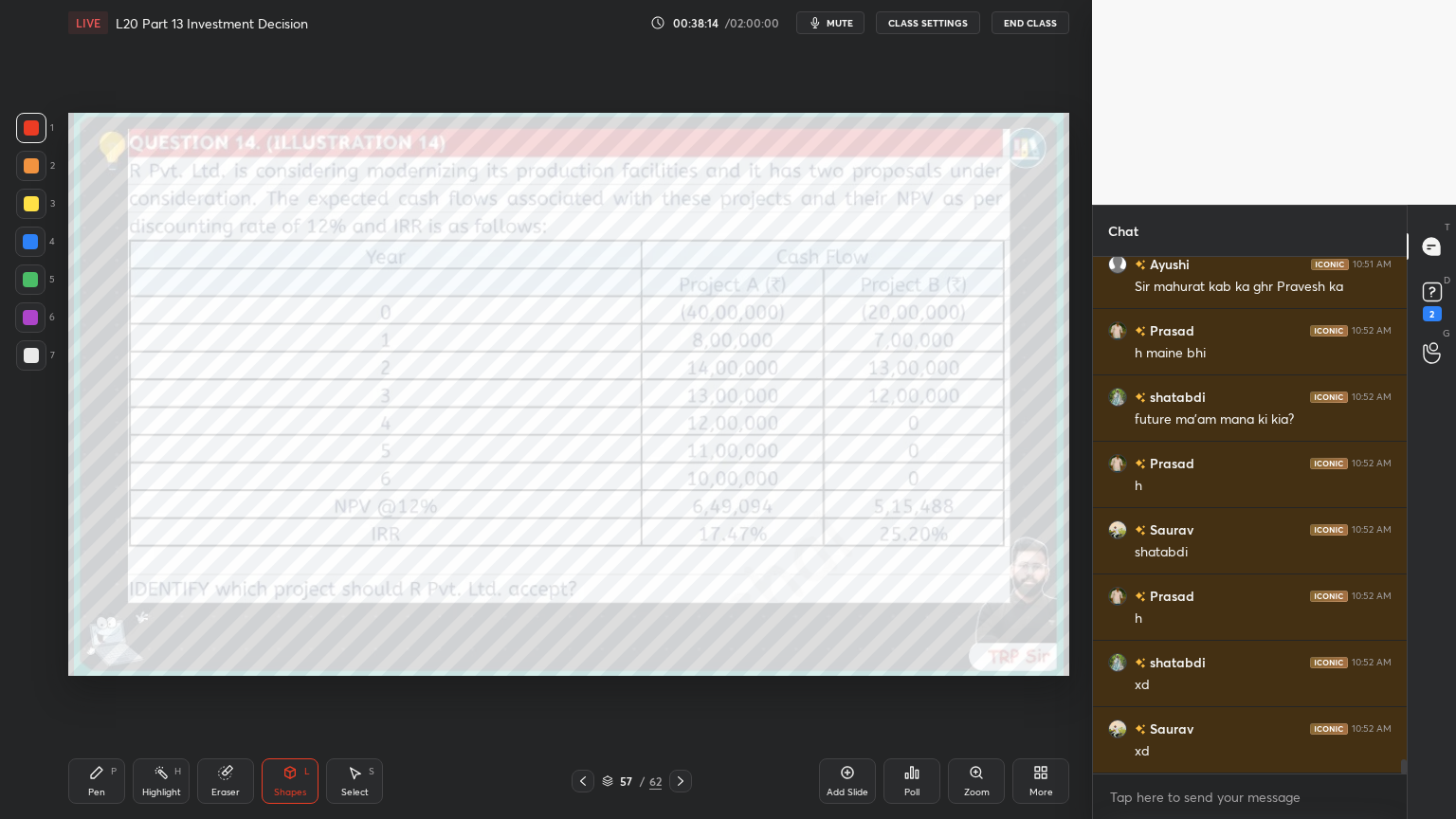 click at bounding box center [31, 204] 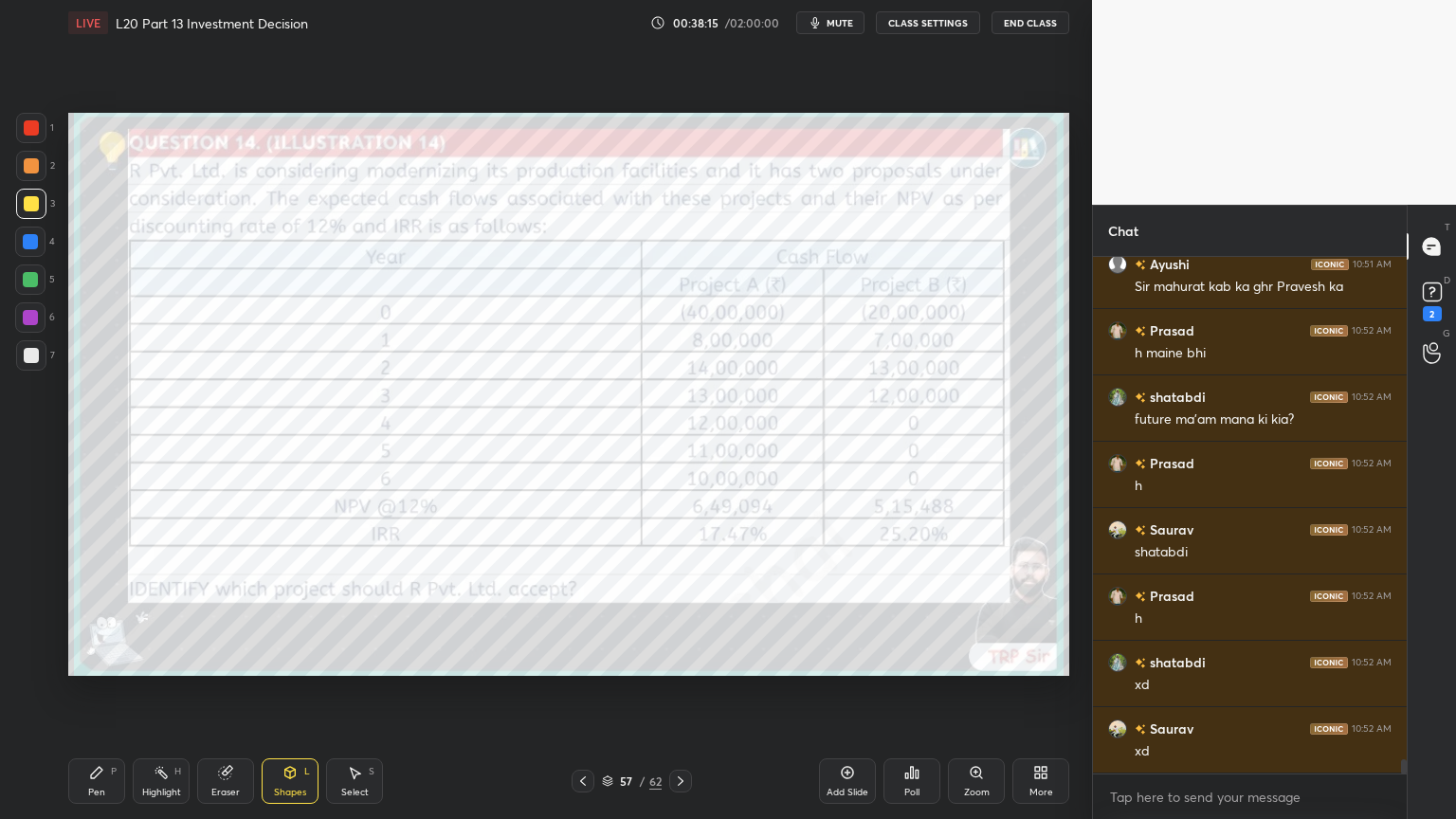 click at bounding box center (31, 204) 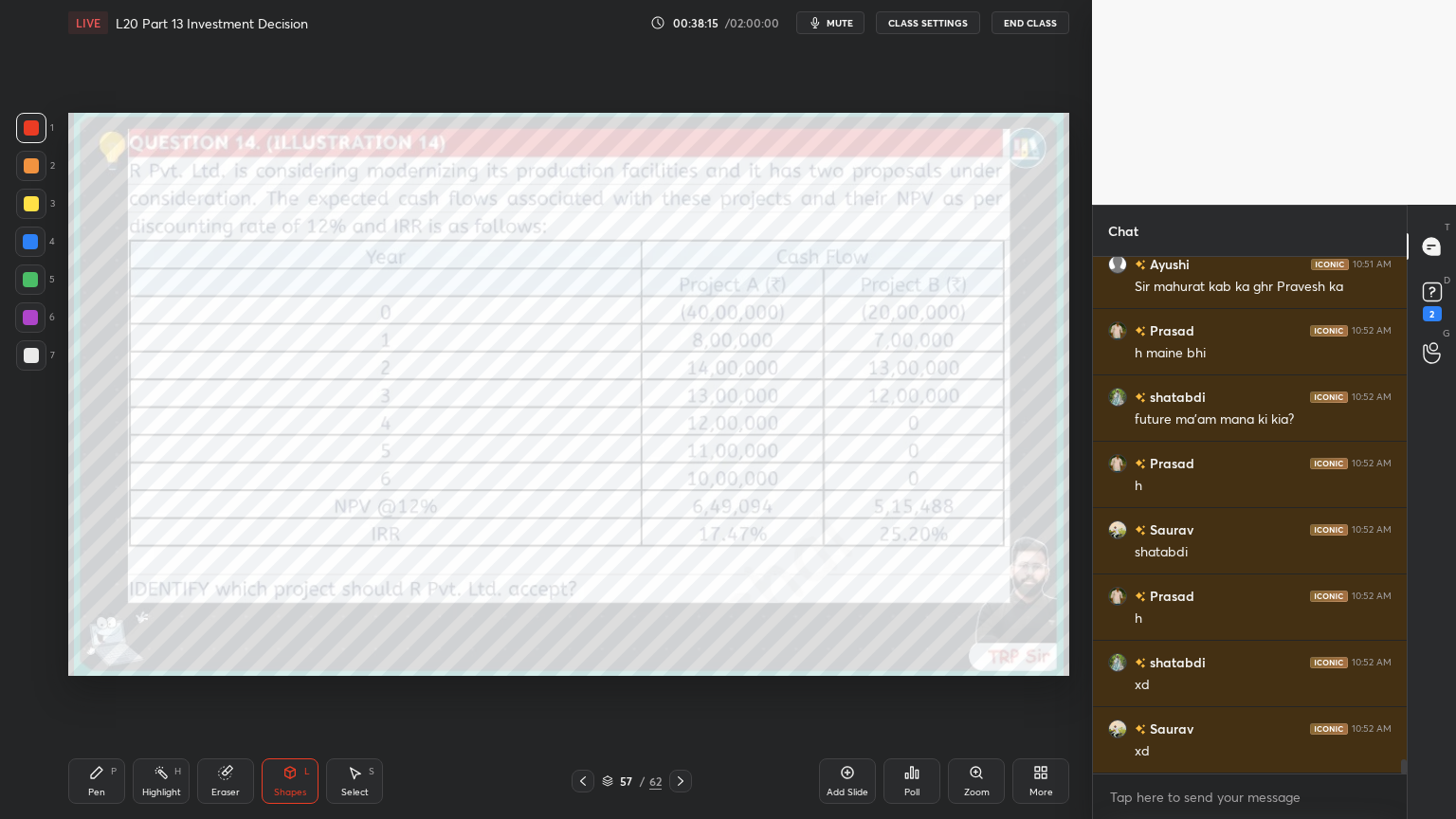 click at bounding box center [31, 204] 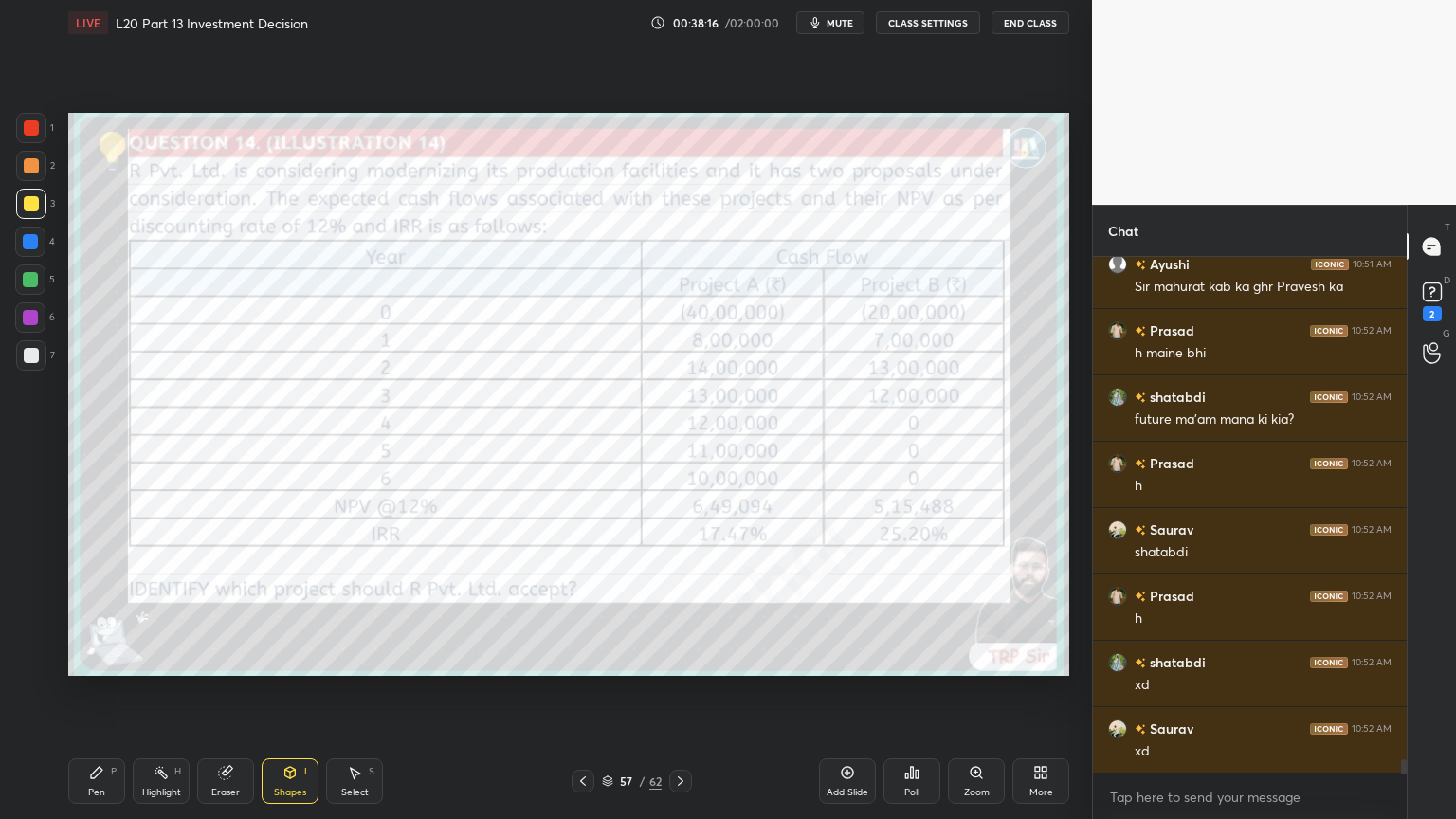 click at bounding box center [31, 166] 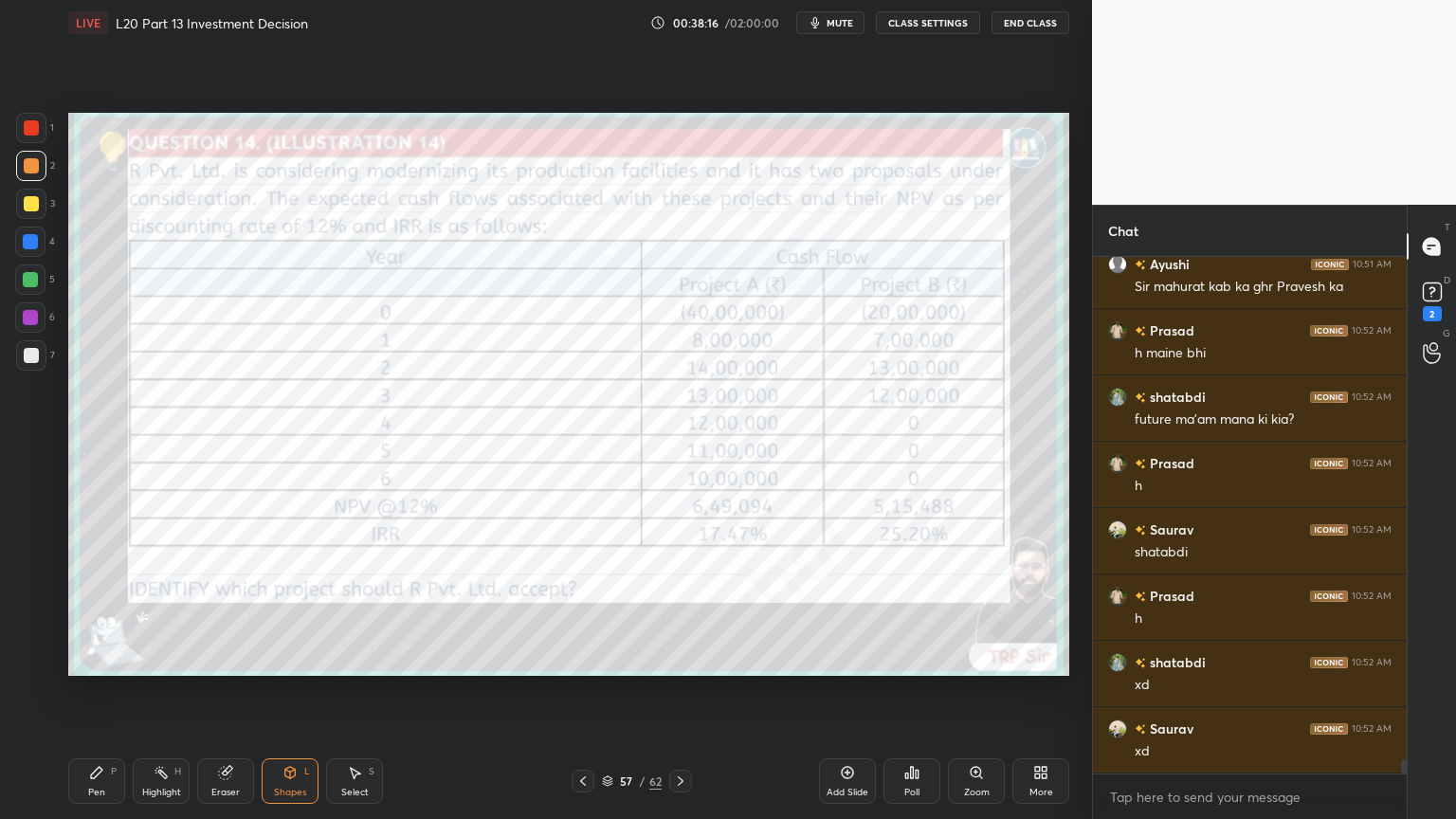 click on "1" at bounding box center [35, 128] 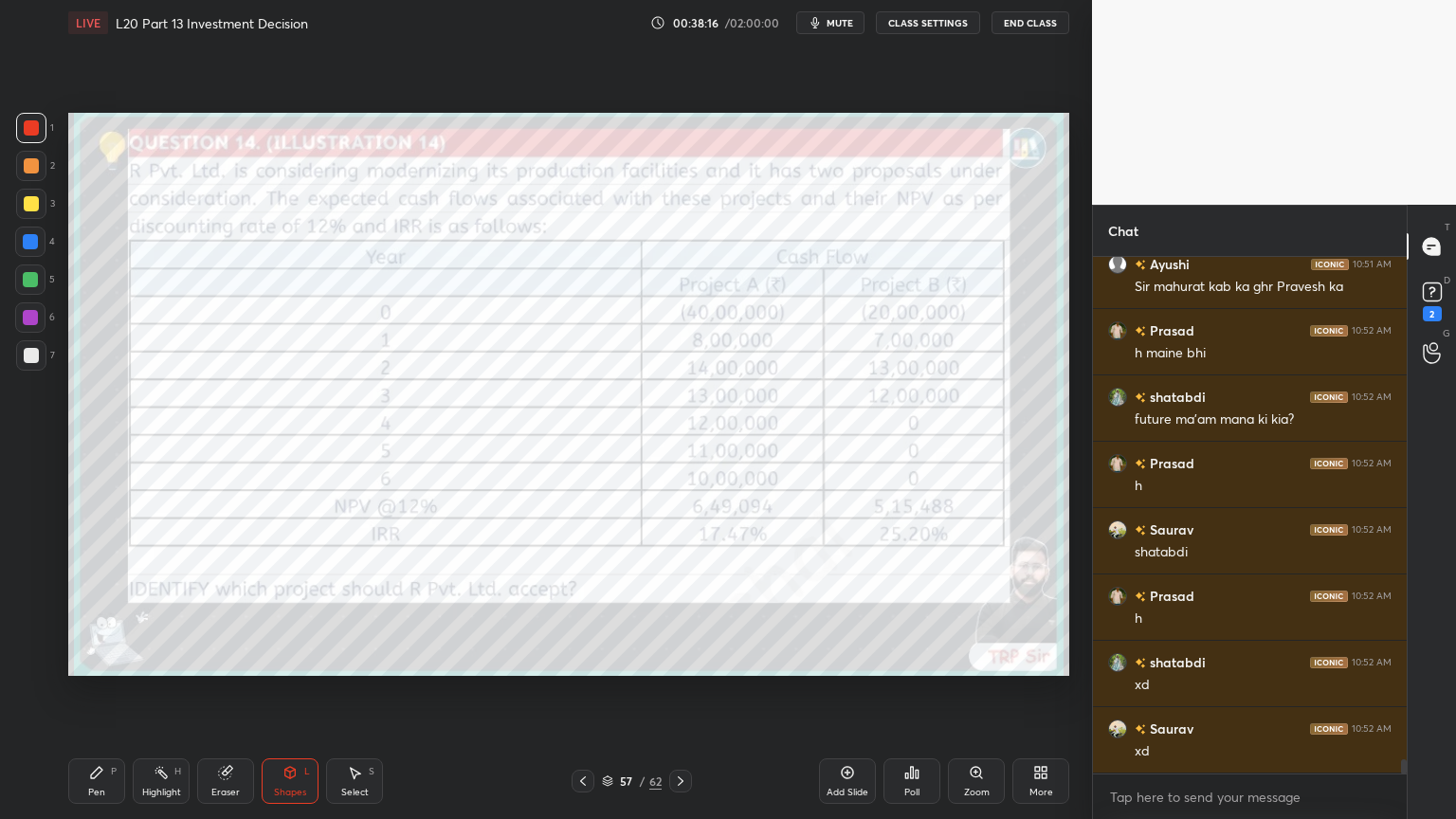 click on "3" at bounding box center (35, 208) 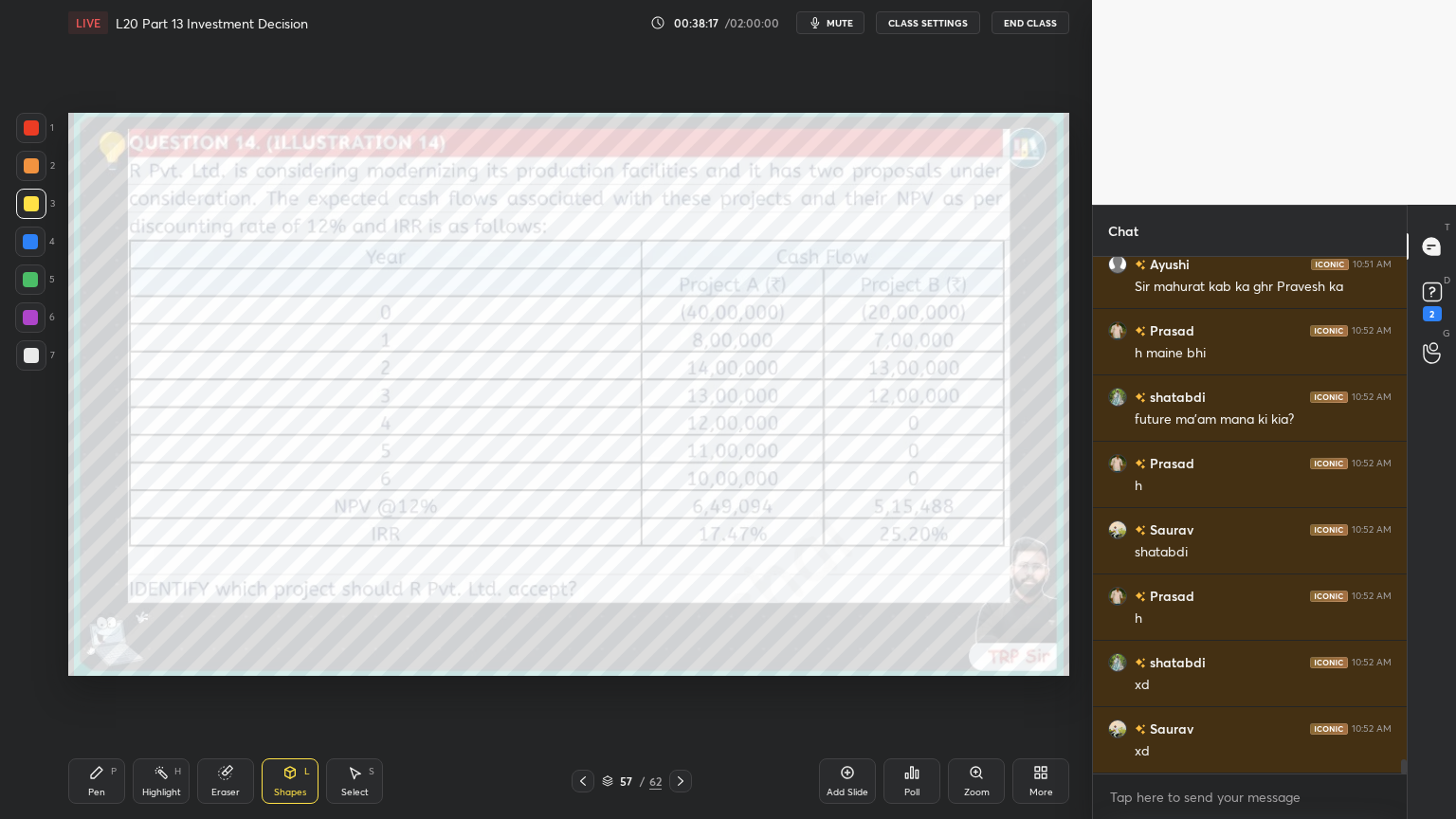 click at bounding box center [31, 128] 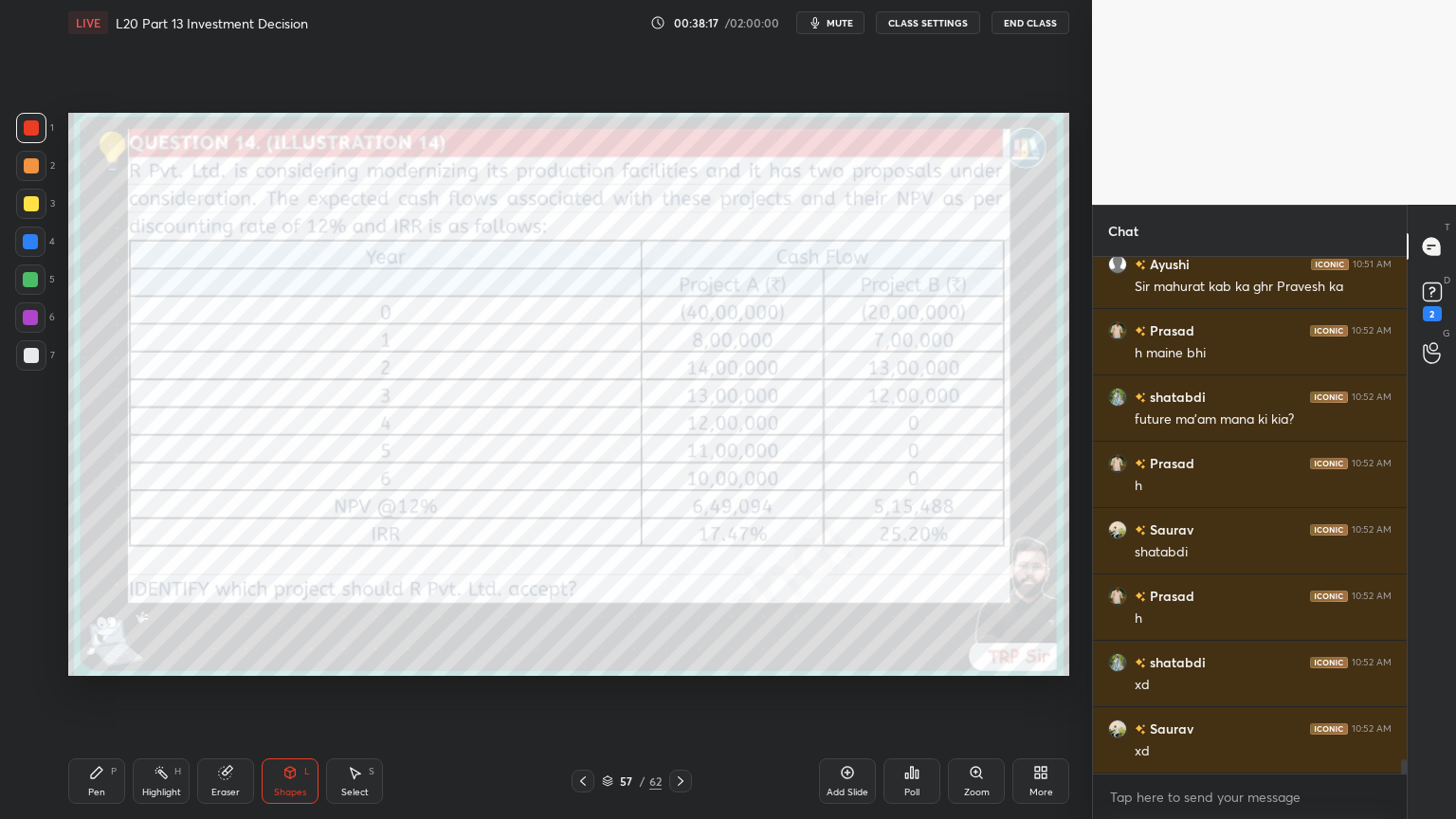 click on "3" at bounding box center [35, 204] 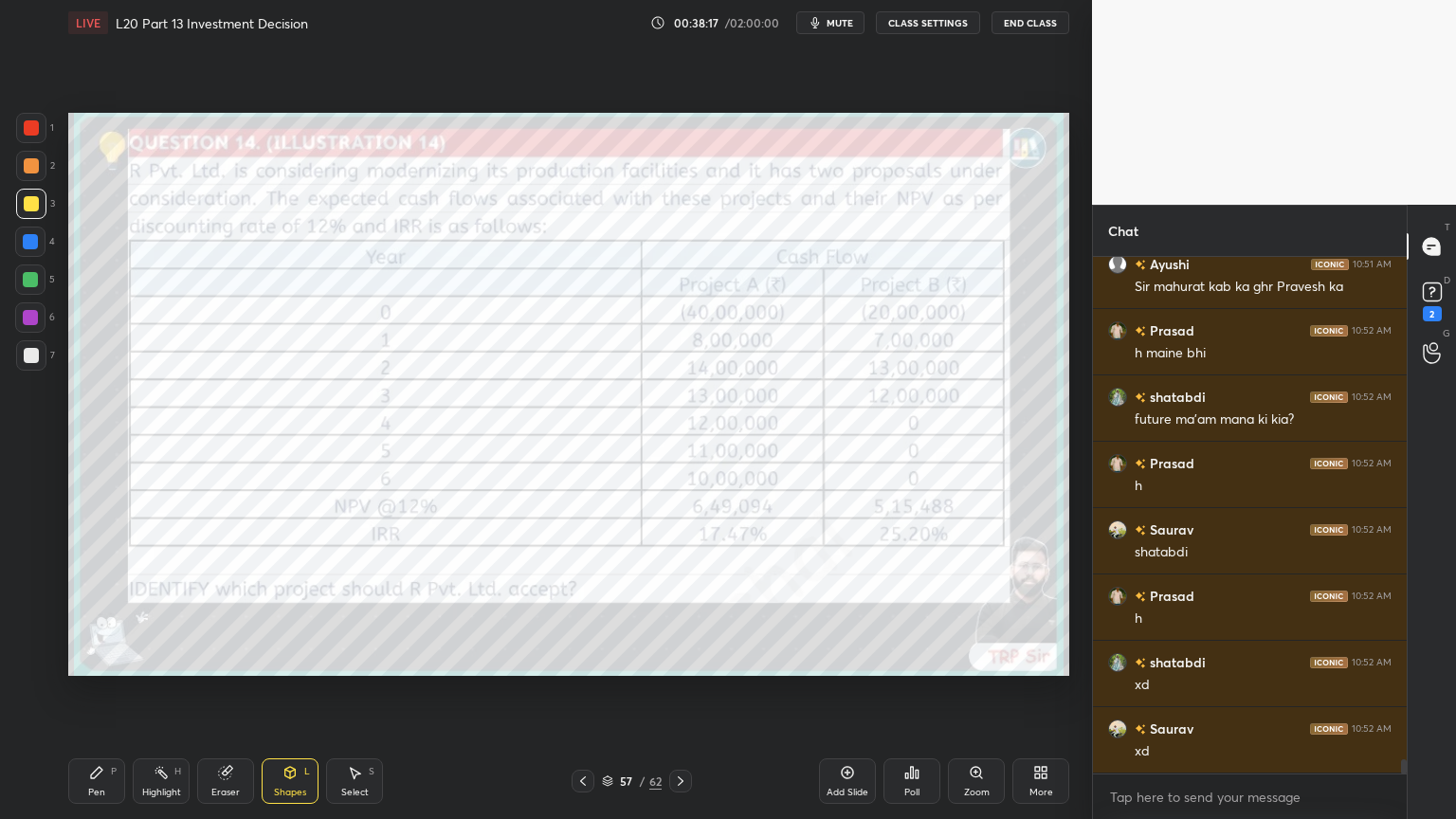 click at bounding box center (31, 166) 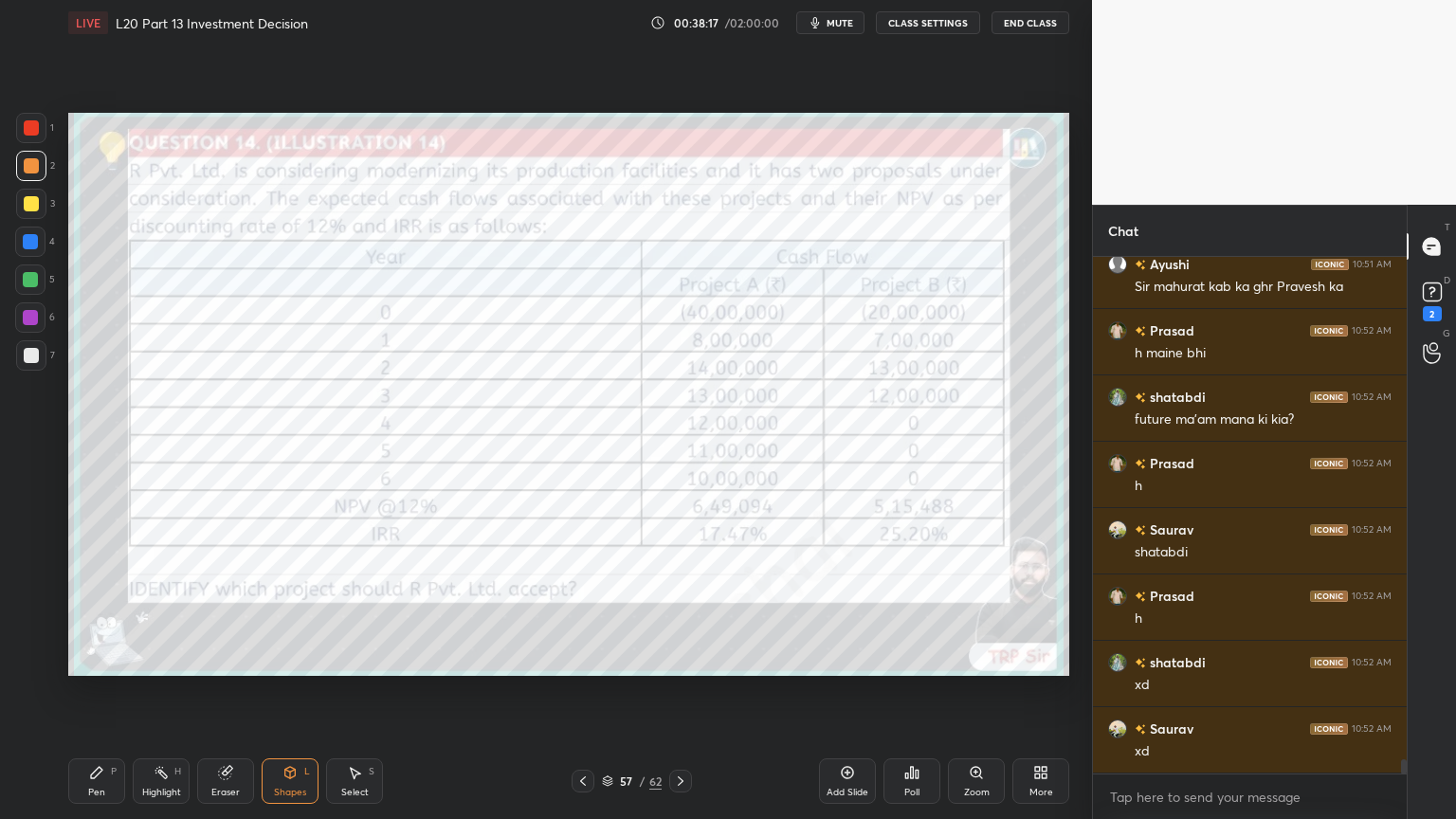 click at bounding box center [30, 242] 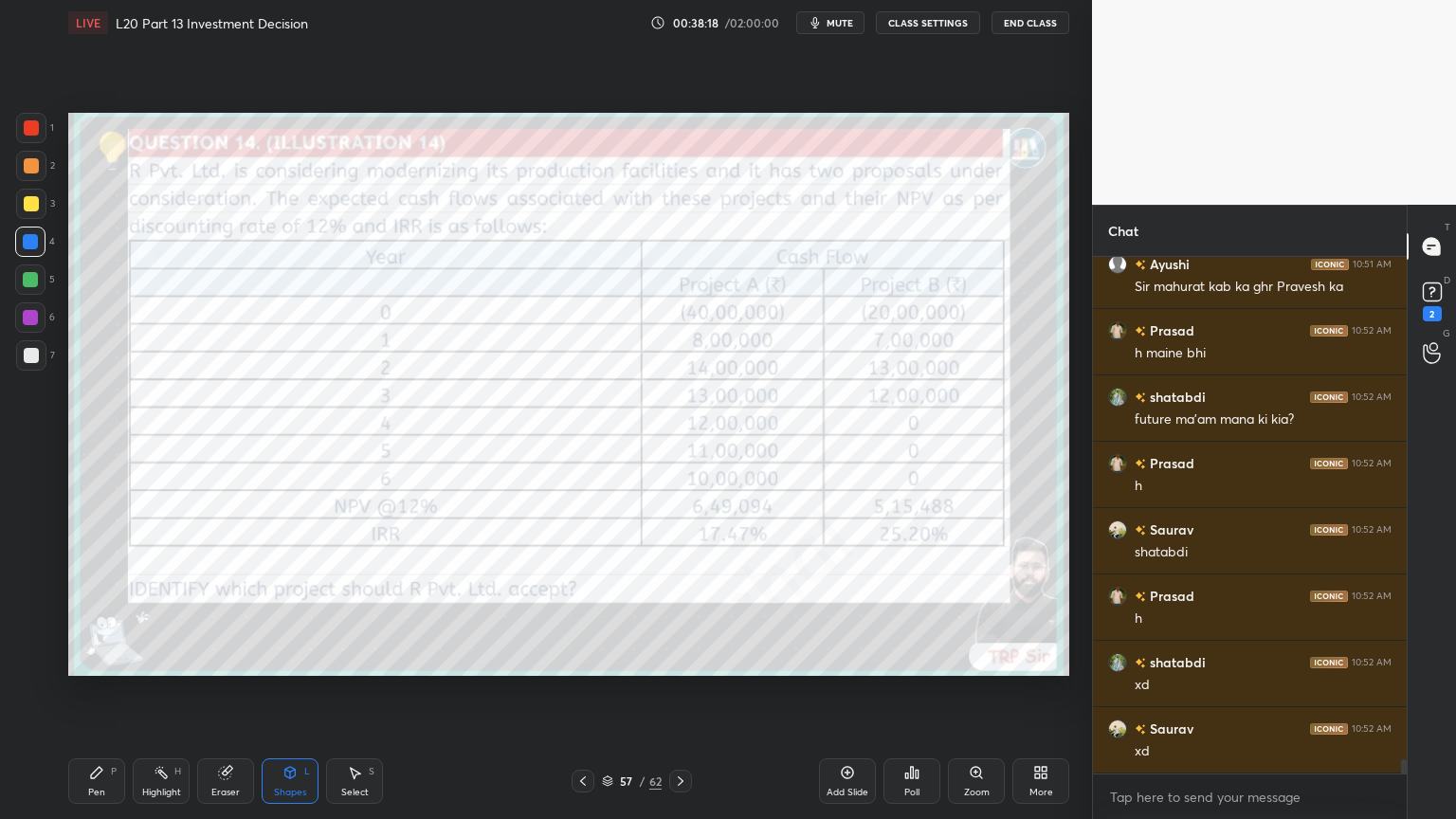 click at bounding box center [31, 128] 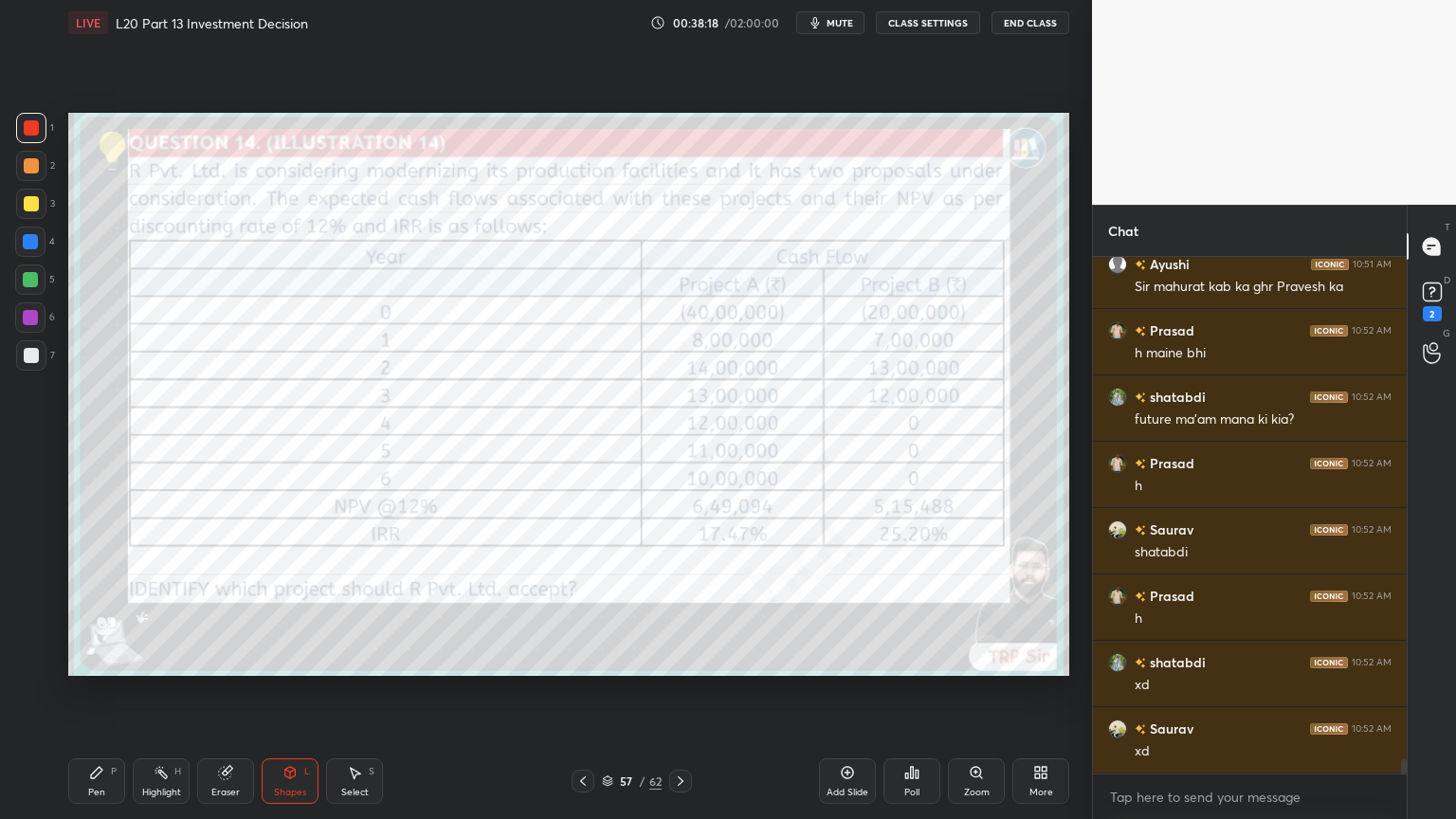 click at bounding box center (30, 242) 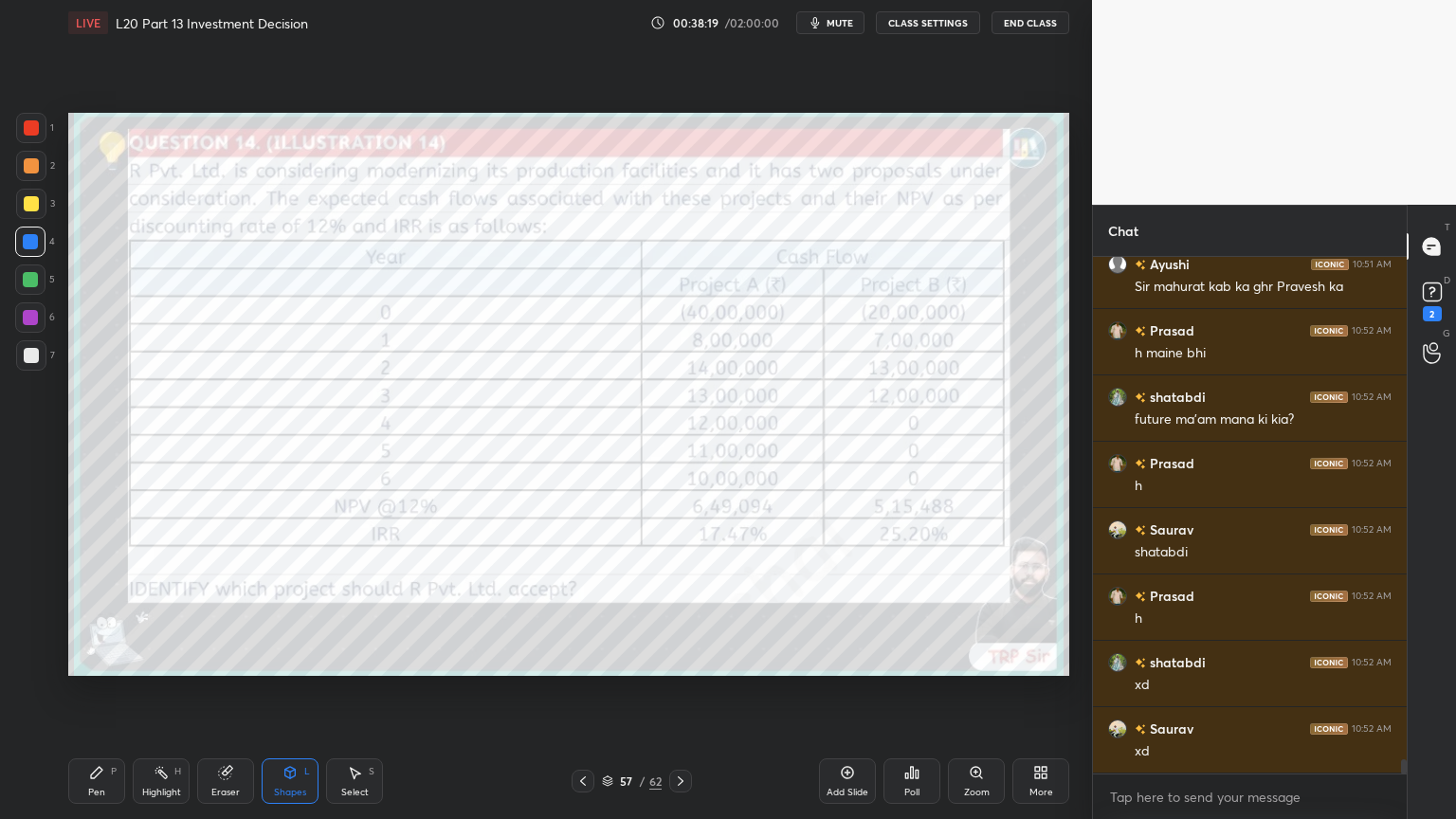 click on "2" at bounding box center [35, 170] 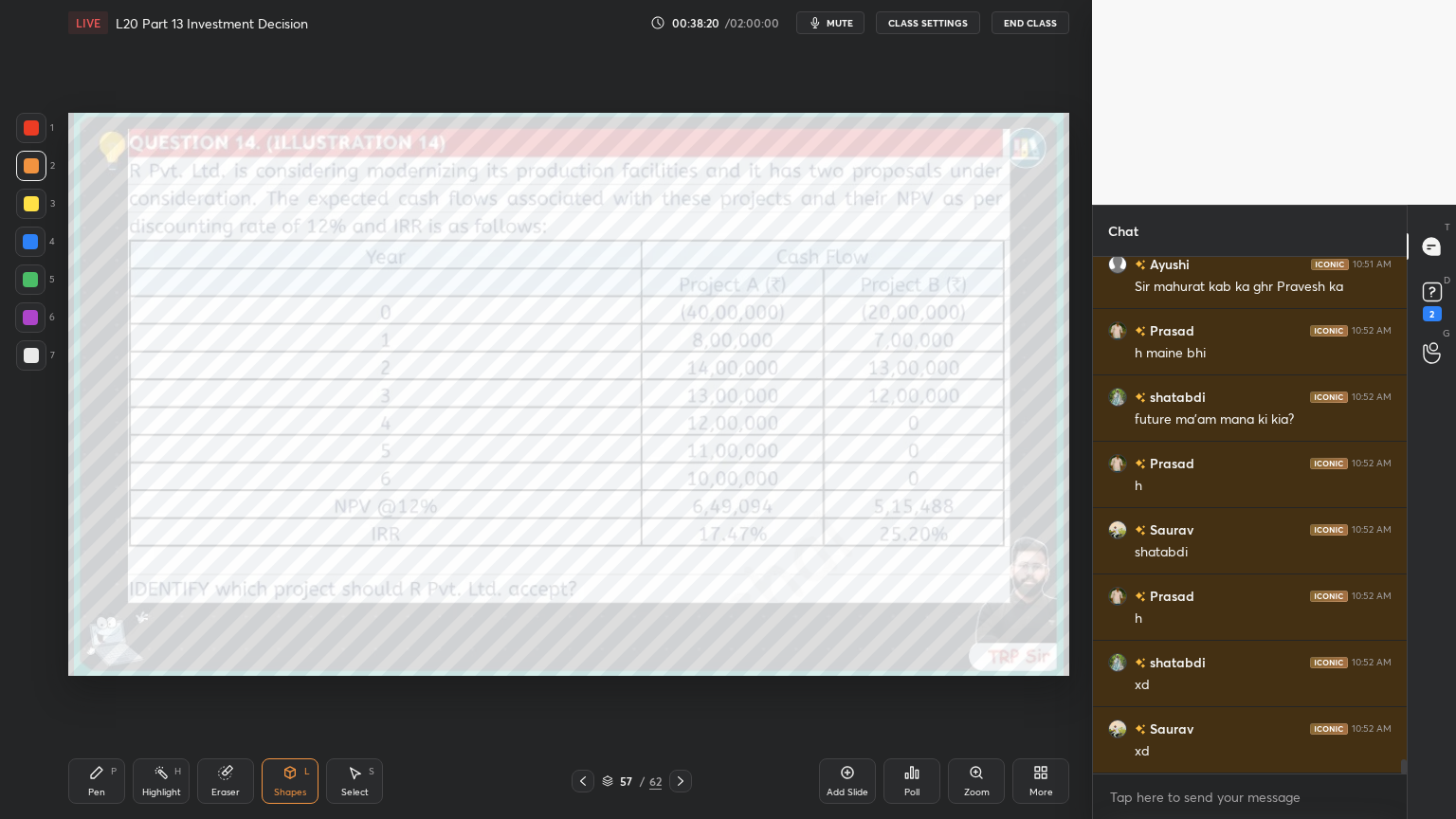 click at bounding box center (31, 204) 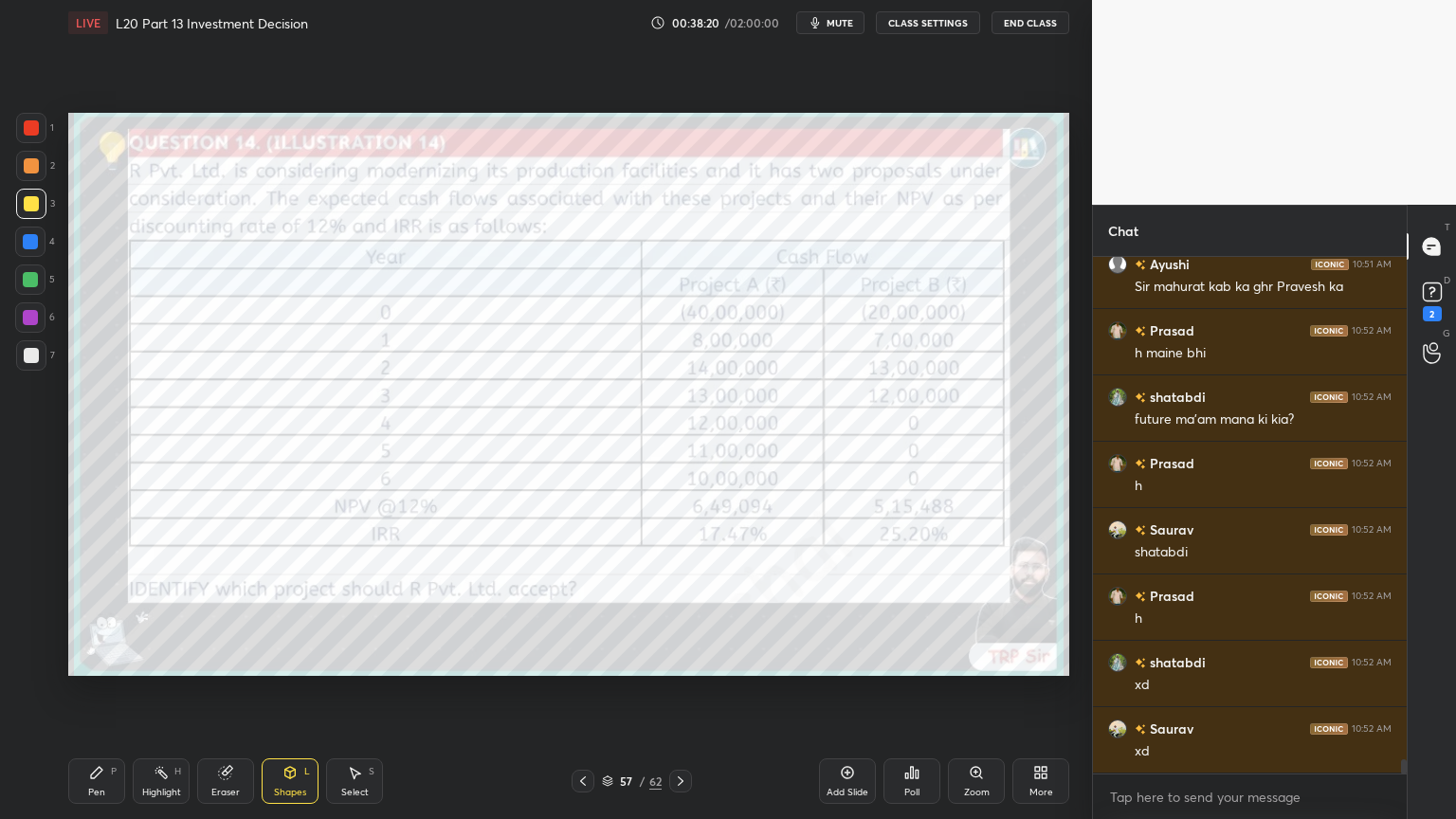 click at bounding box center (31, 128) 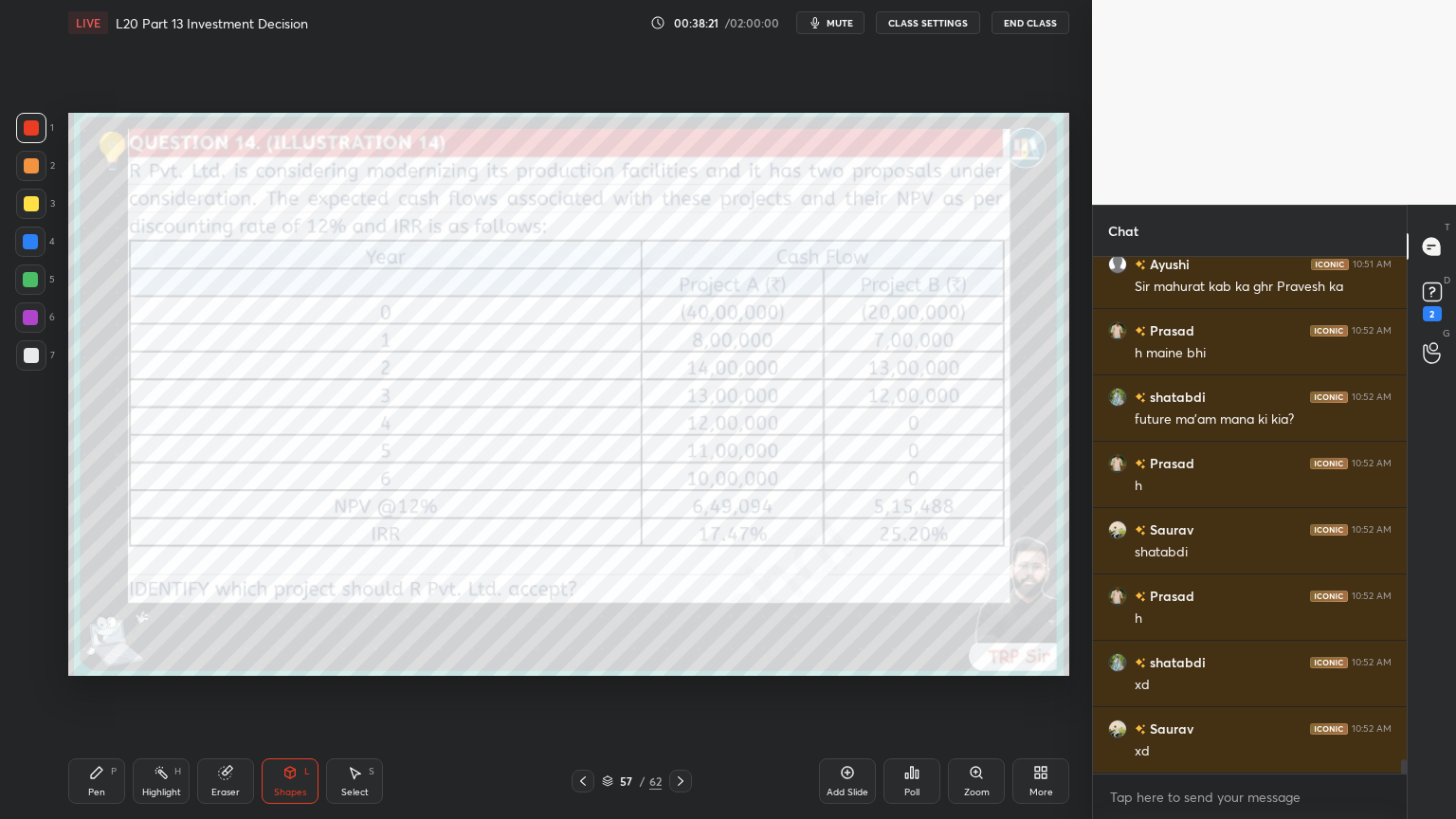 click at bounding box center [31, 166] 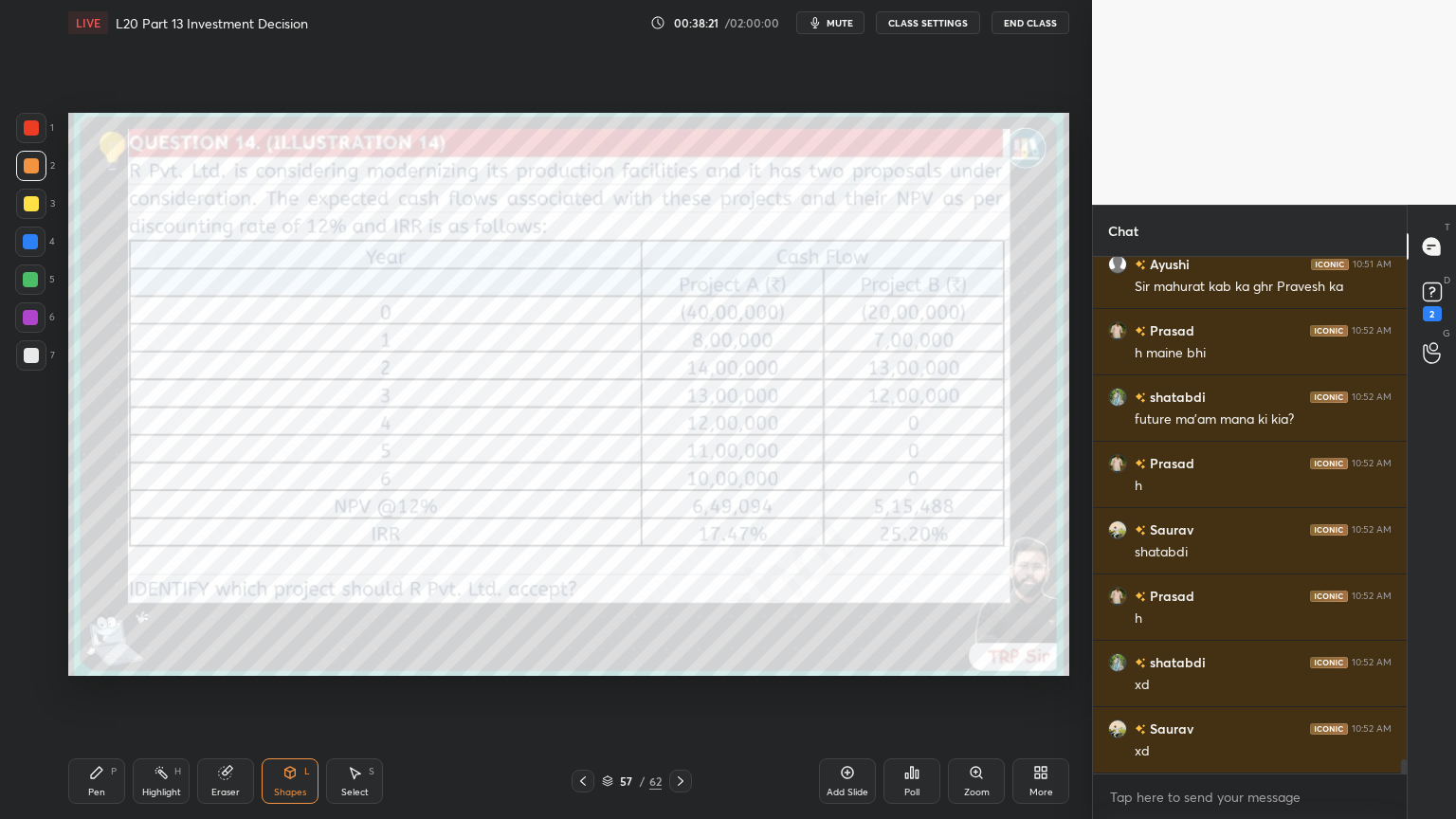 click at bounding box center (31, 204) 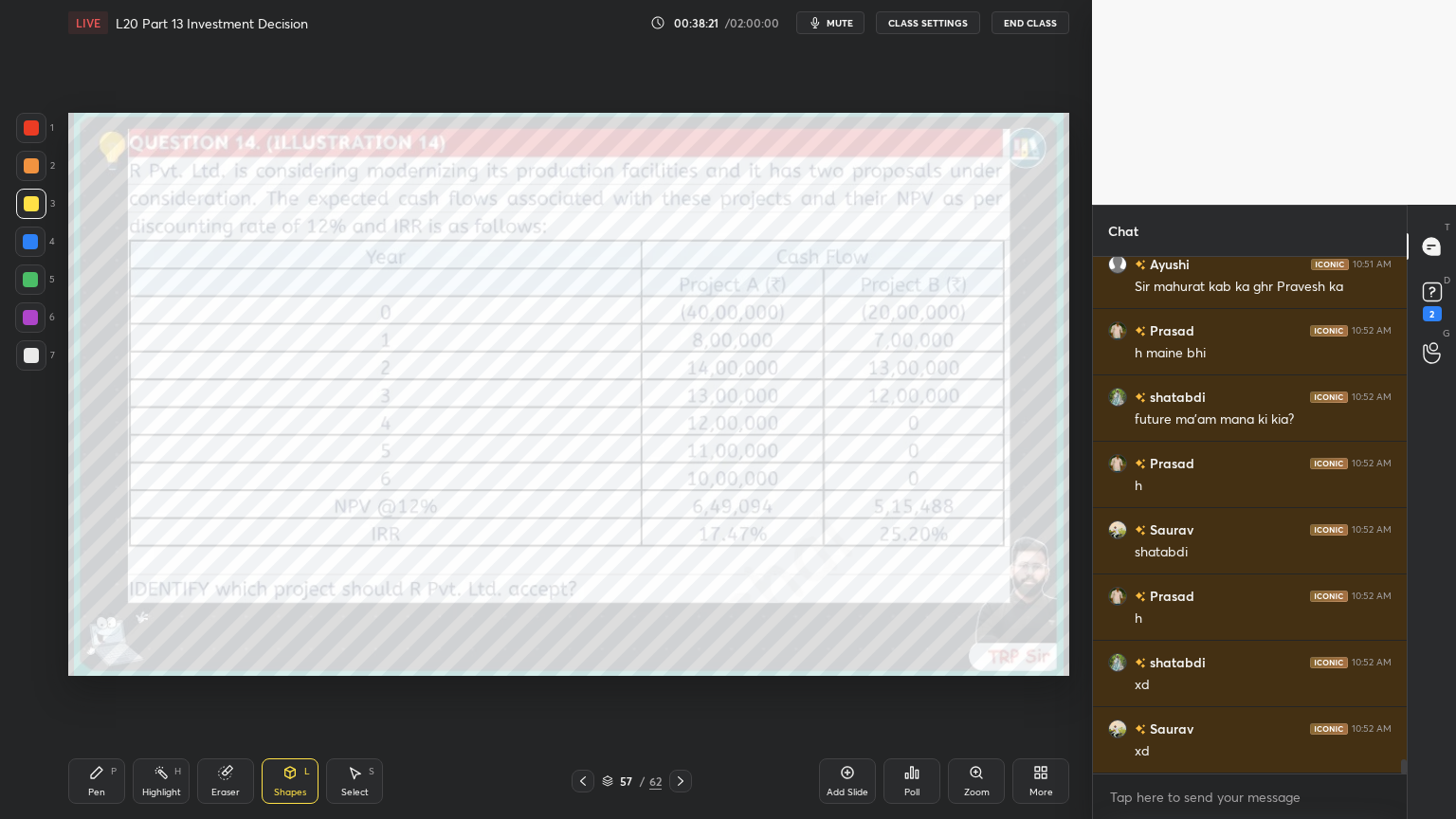 click at bounding box center [31, 128] 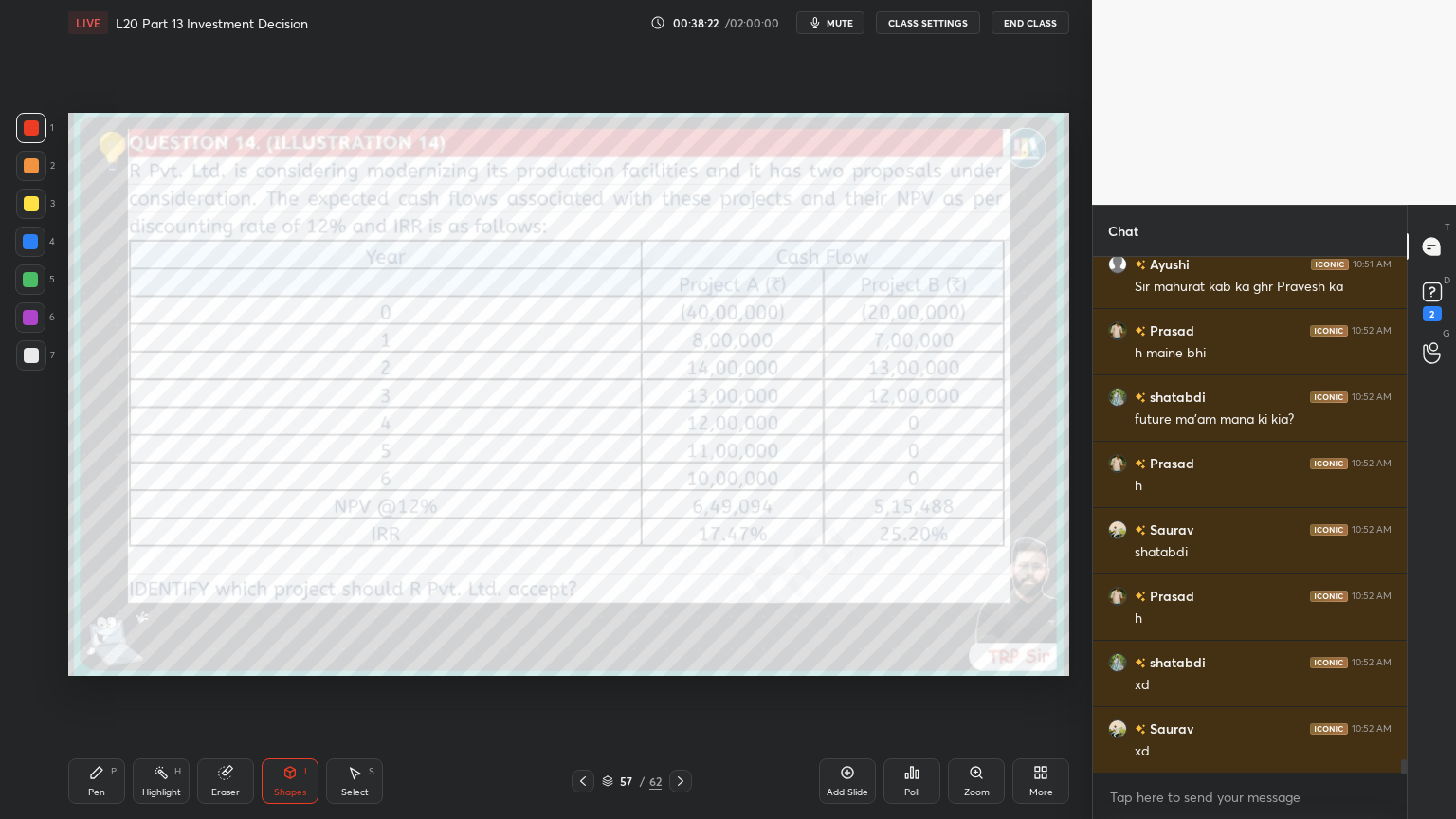 click on "3" at bounding box center (35, 208) 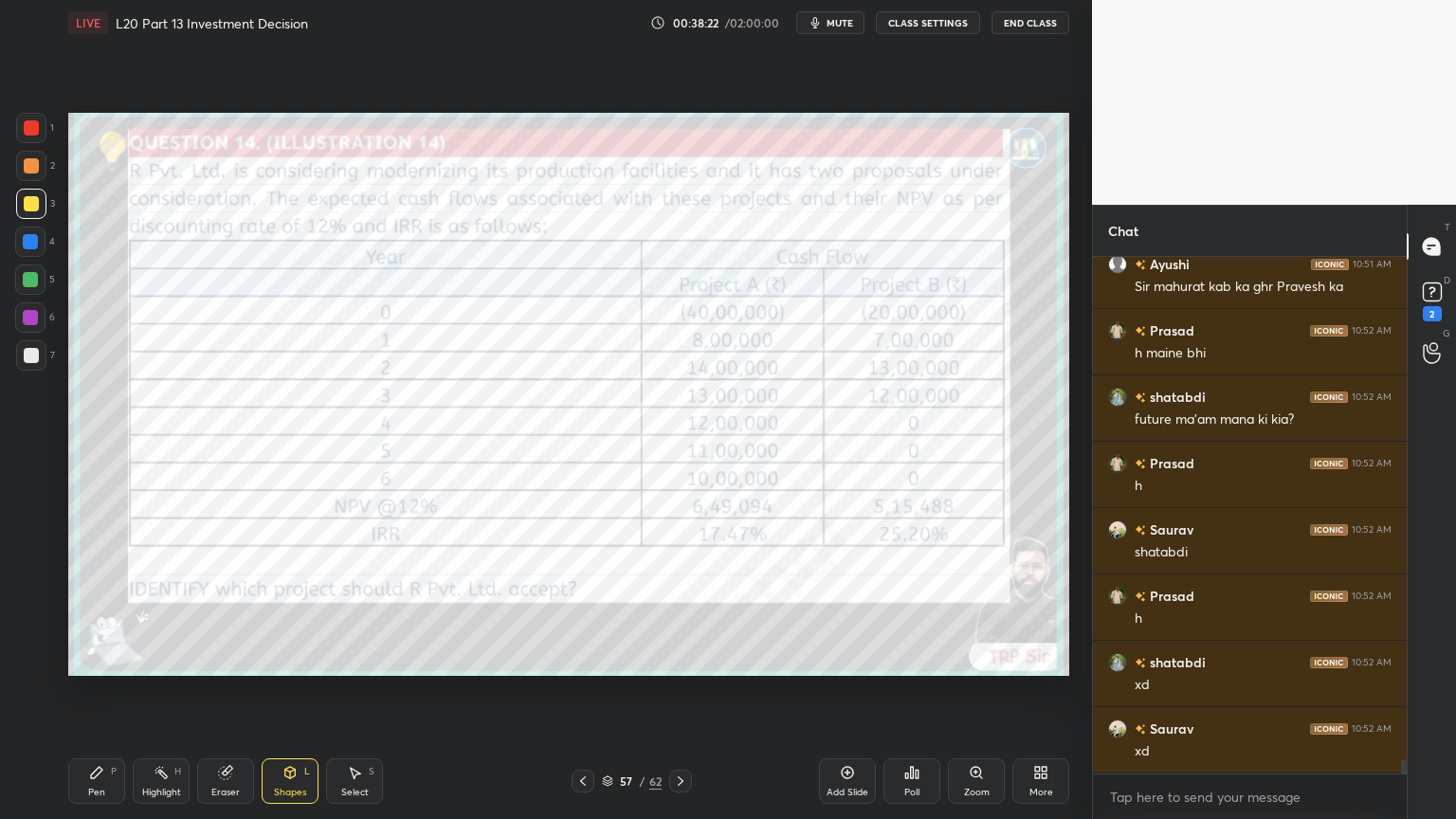 click at bounding box center [31, 166] 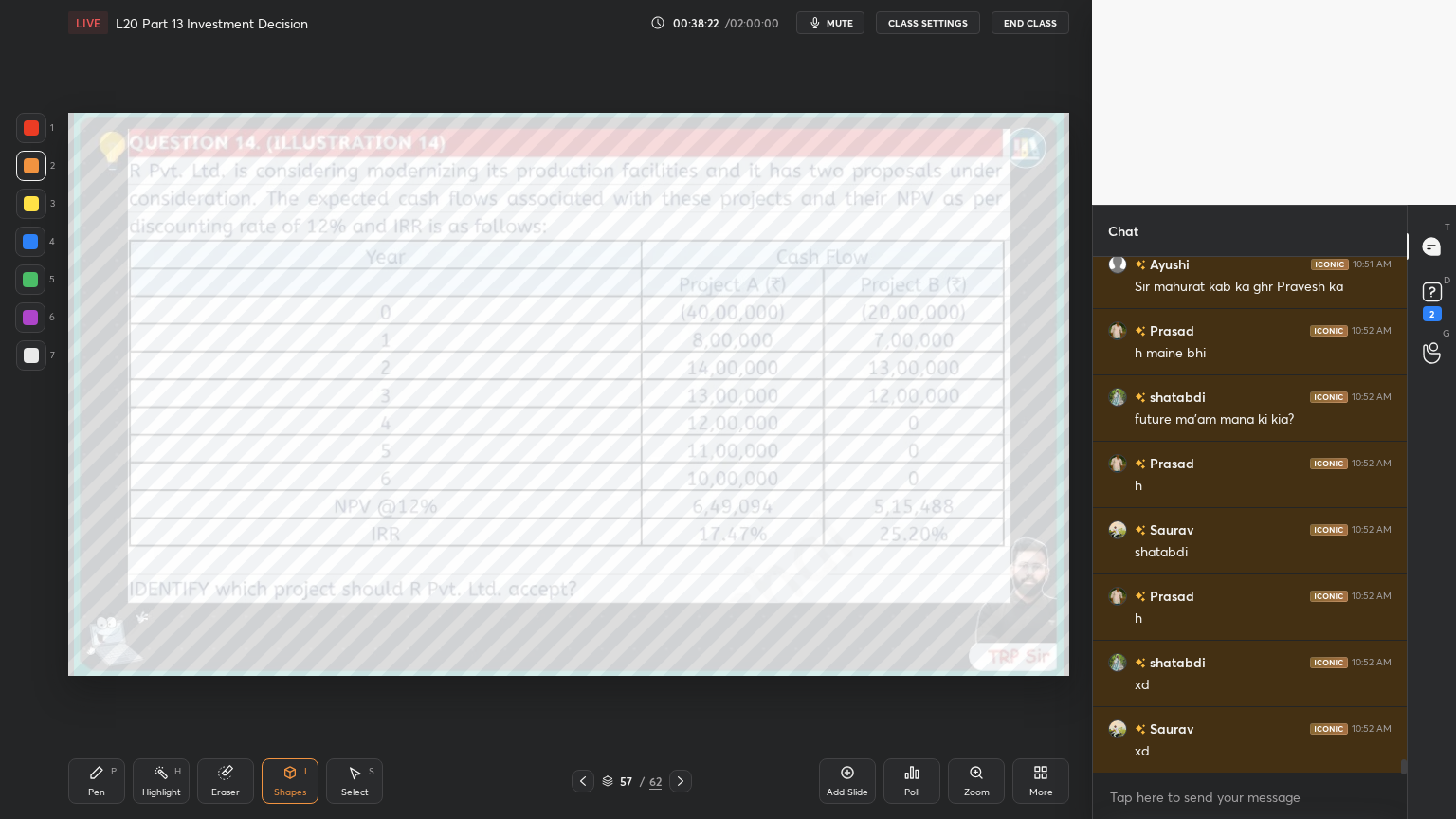 click at bounding box center (31, 128) 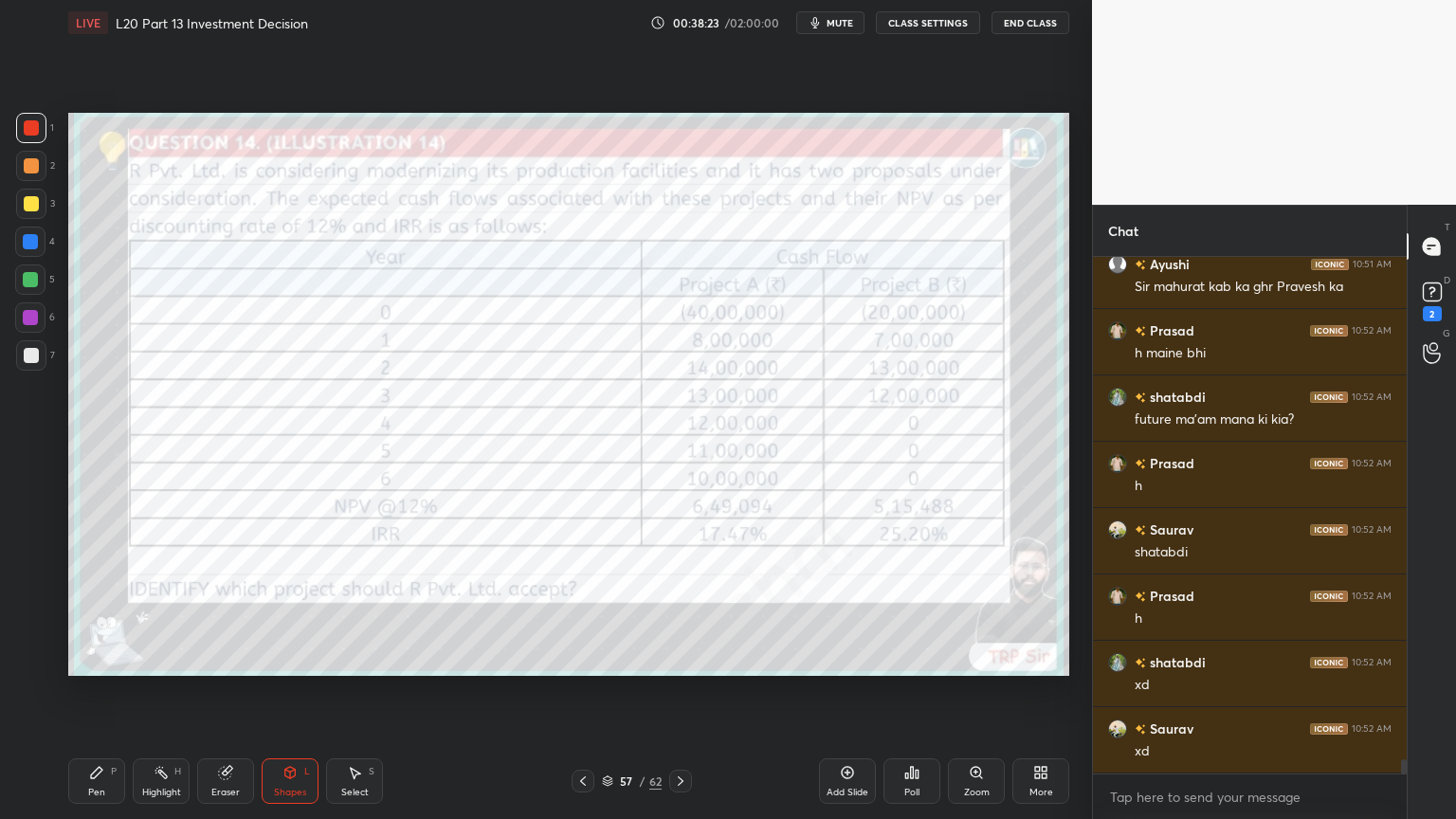 click at bounding box center (31, 204) 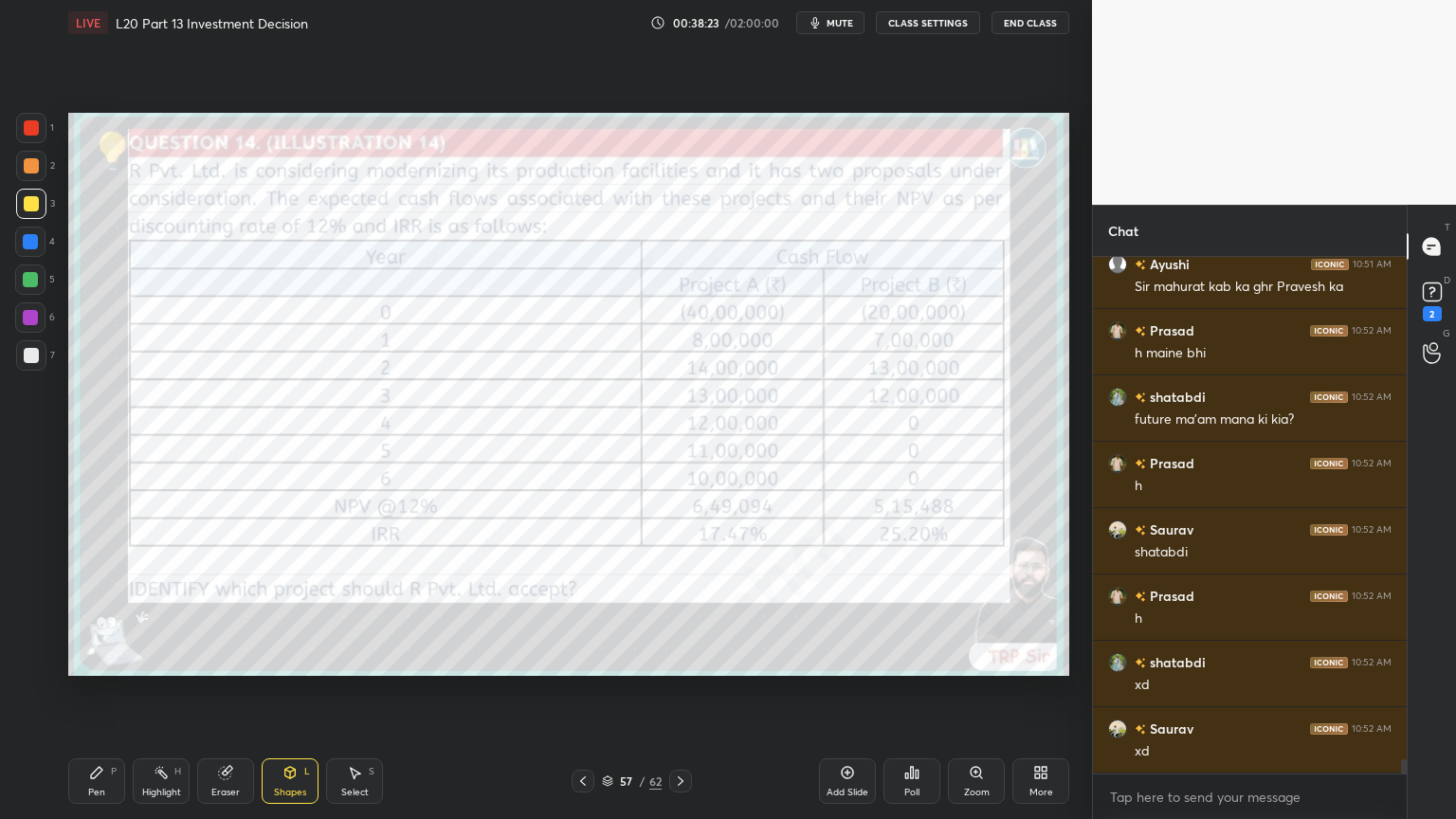 click at bounding box center (31, 166) 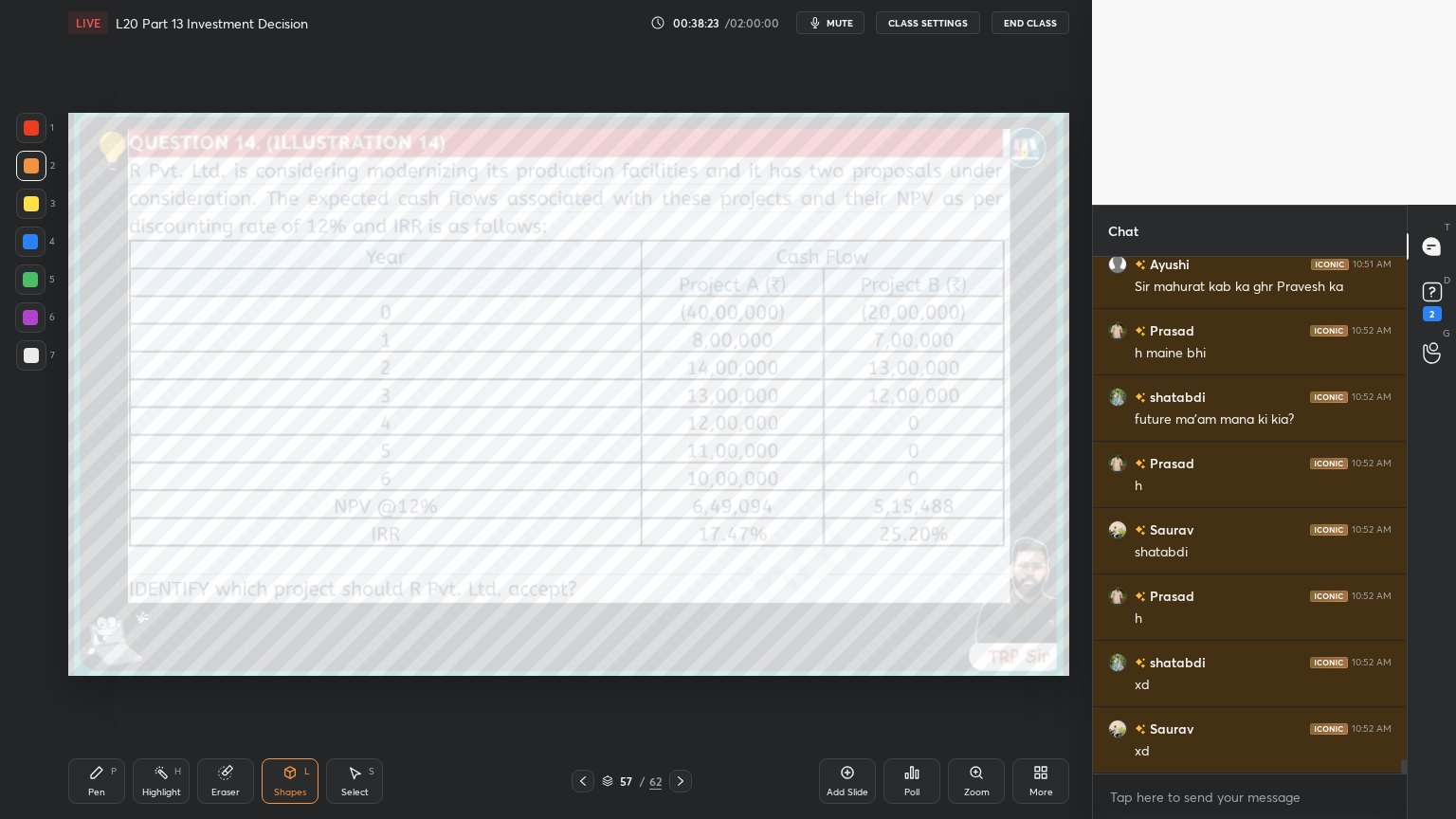 click at bounding box center (30, 242) 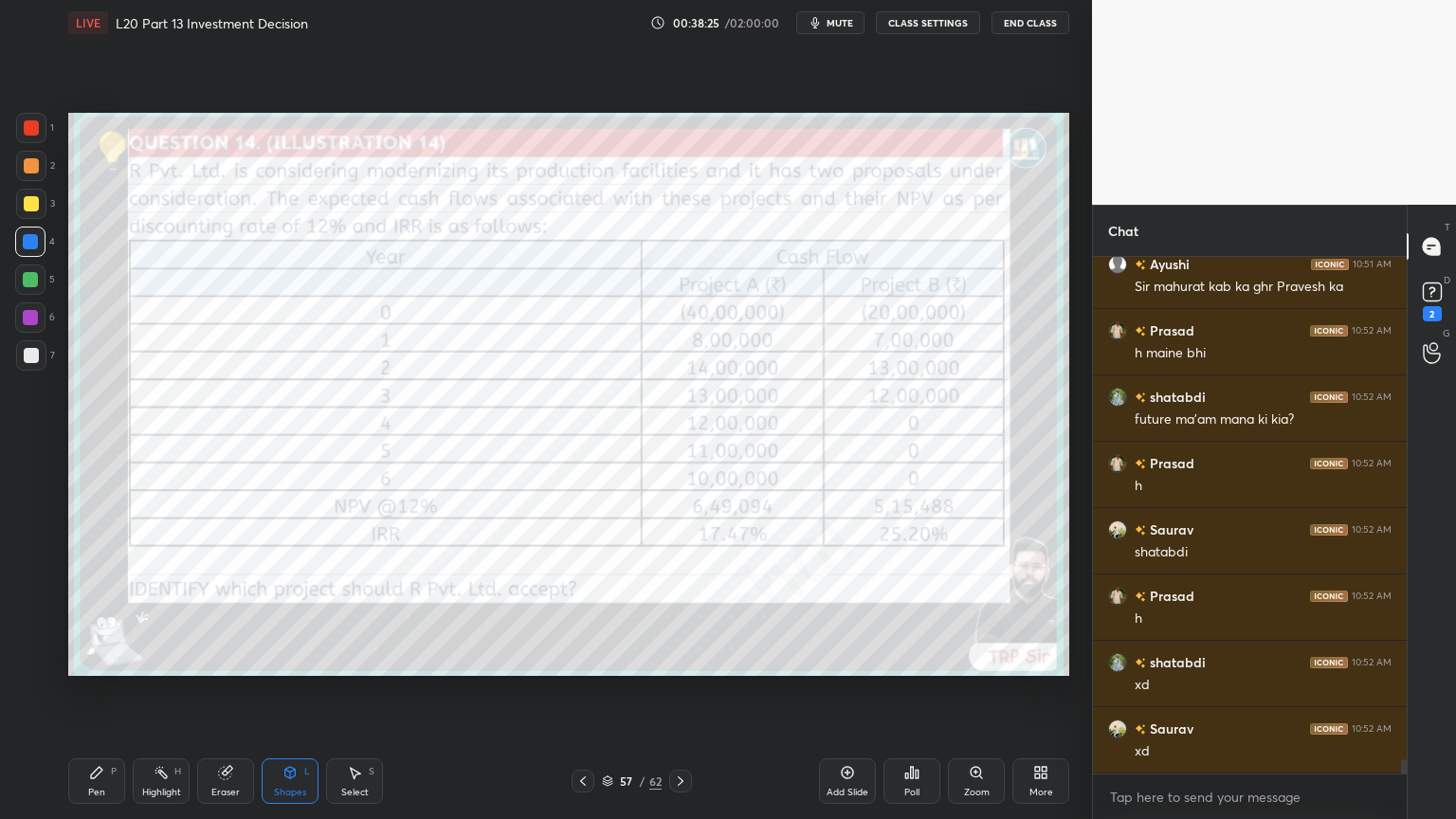 click at bounding box center [31, 128] 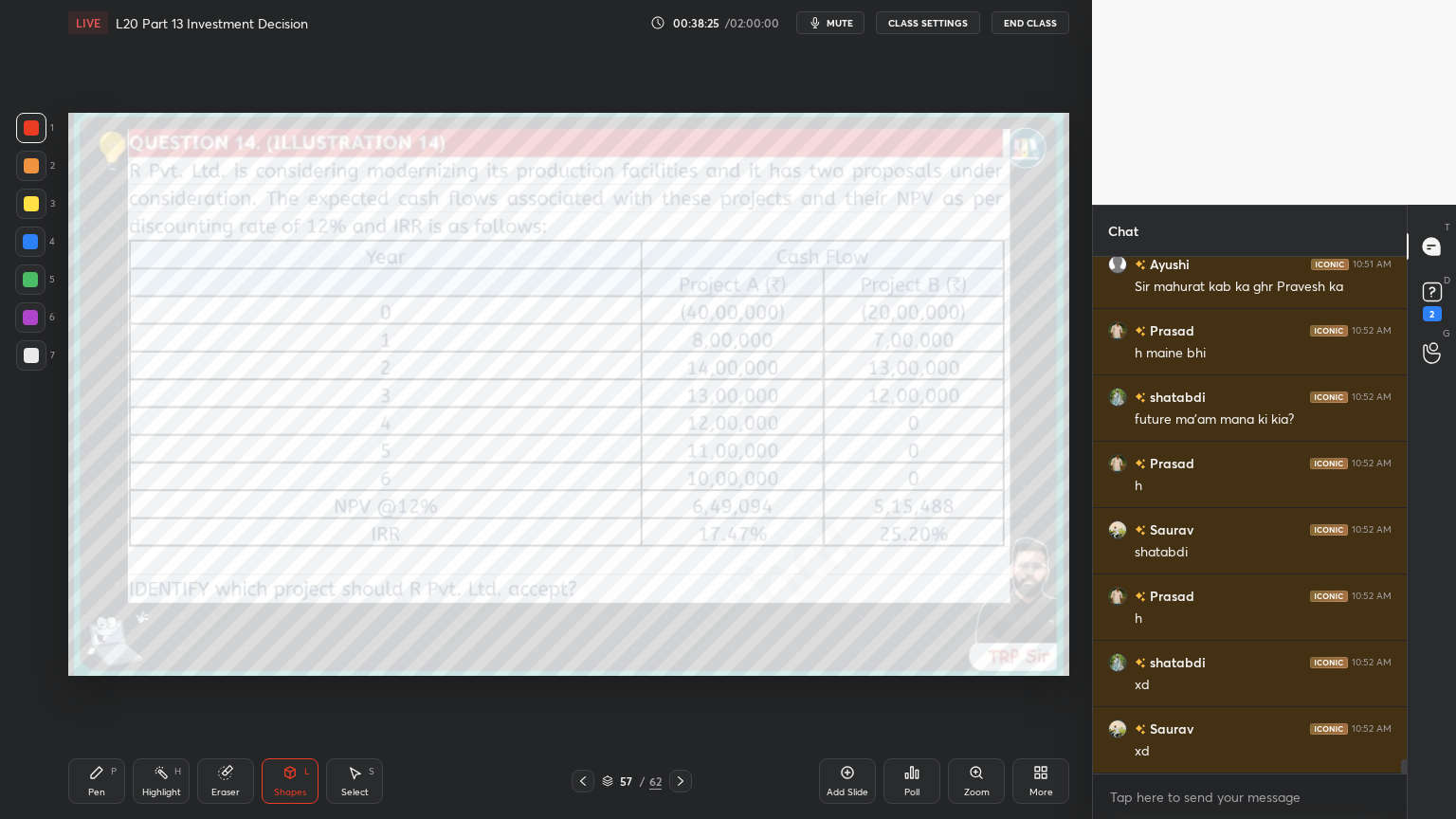 click on "2" at bounding box center (35, 170) 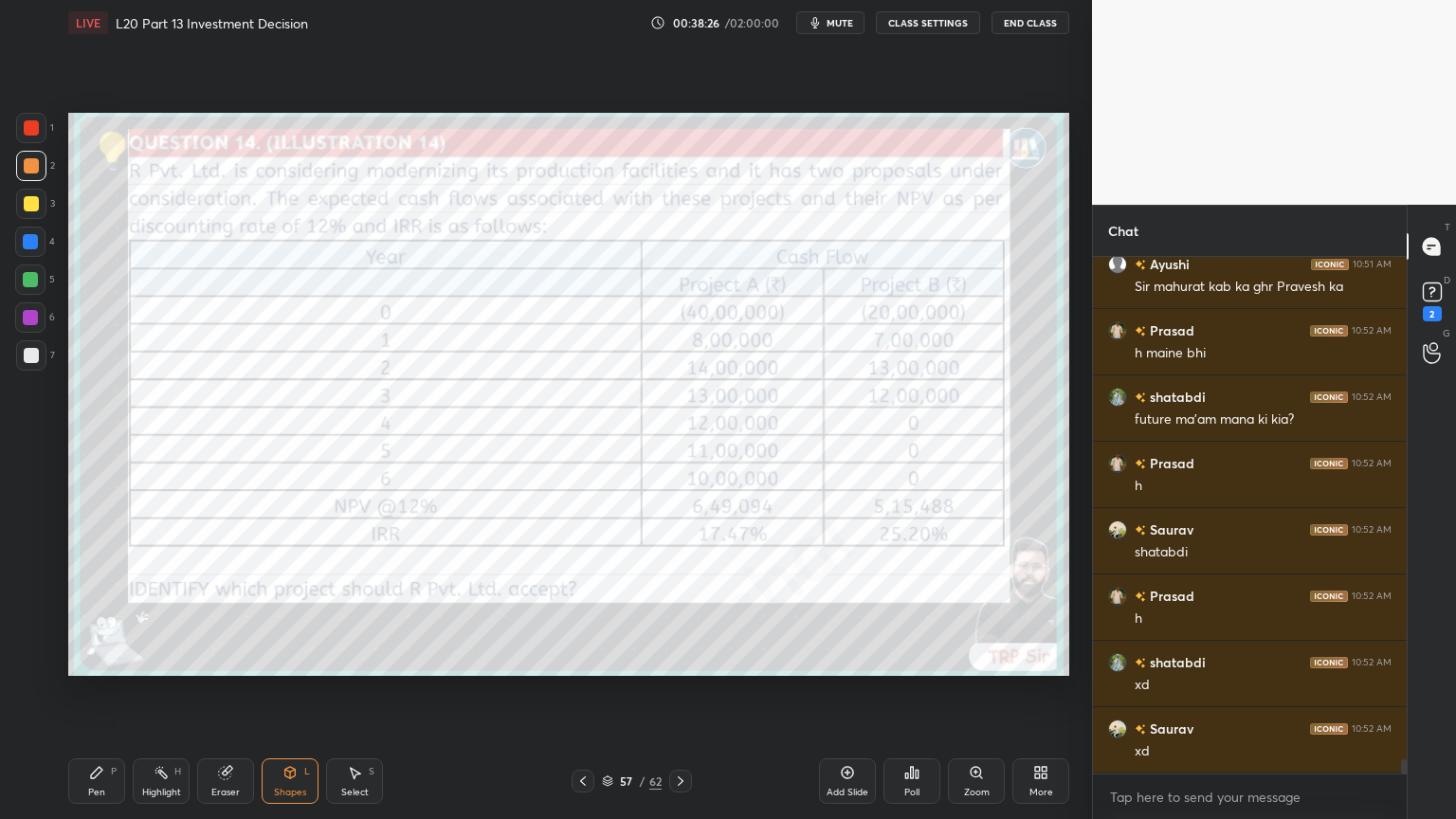 click at bounding box center (31, 128) 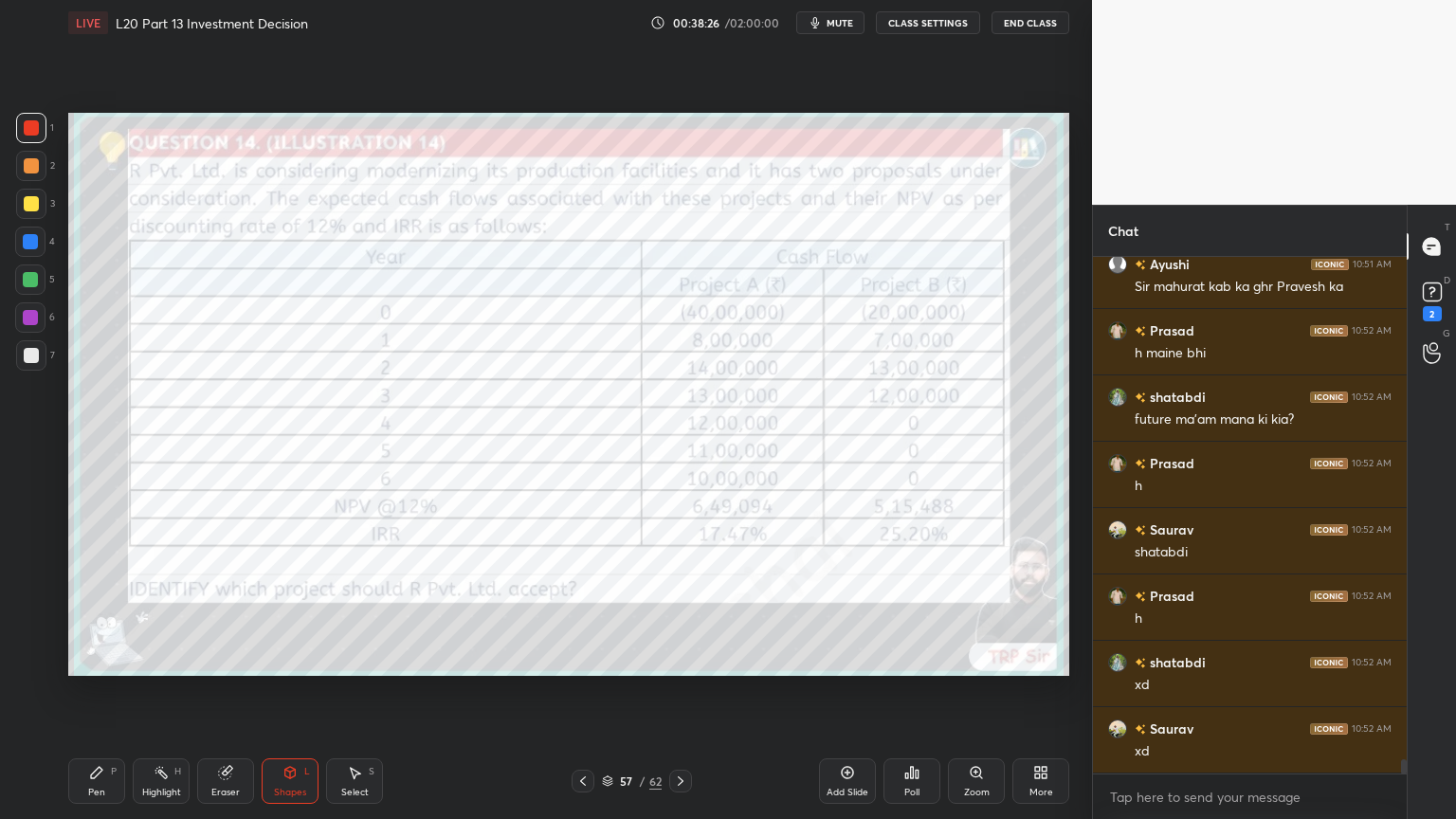 click at bounding box center [31, 204] 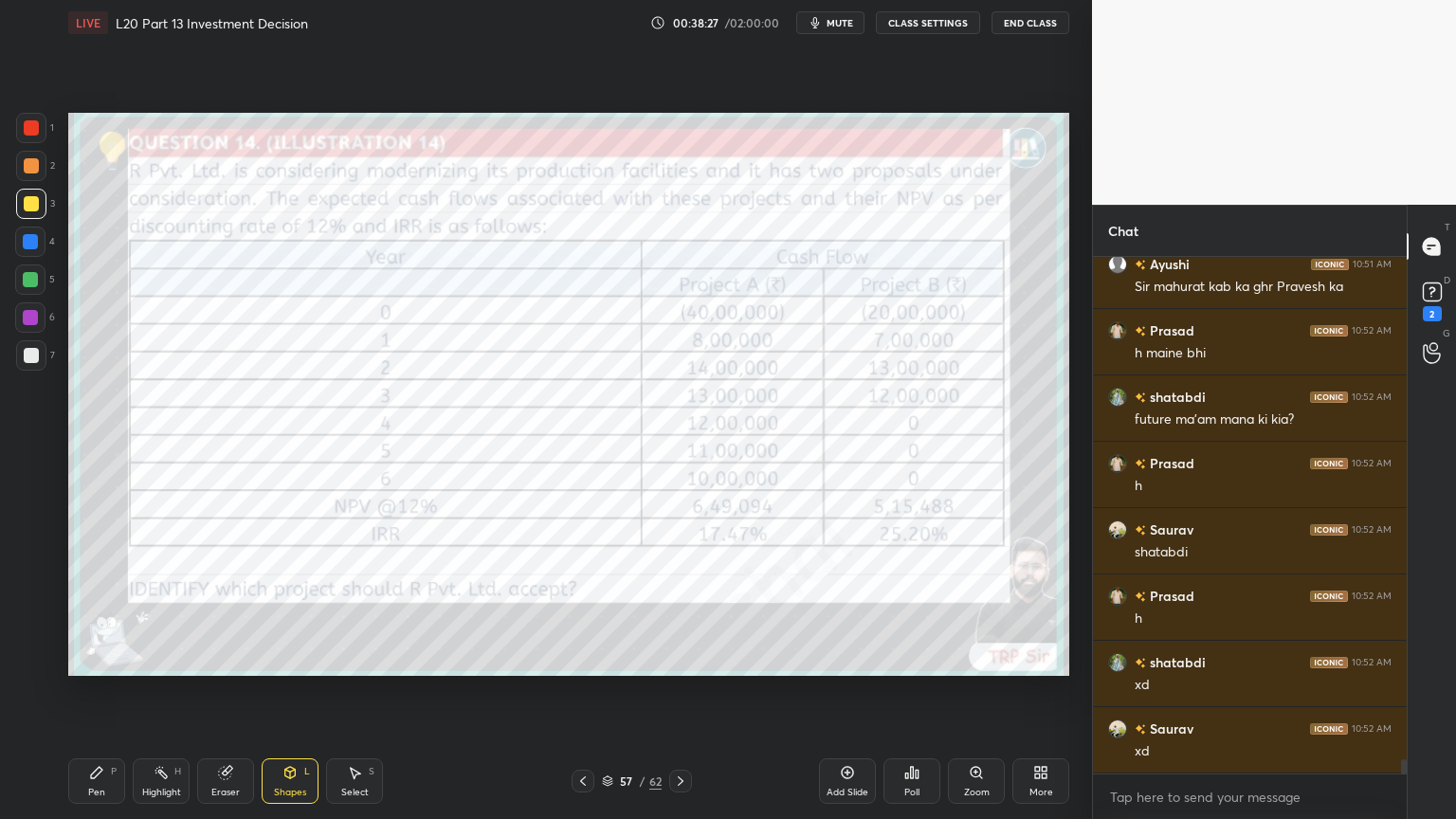 click at bounding box center (31, 166) 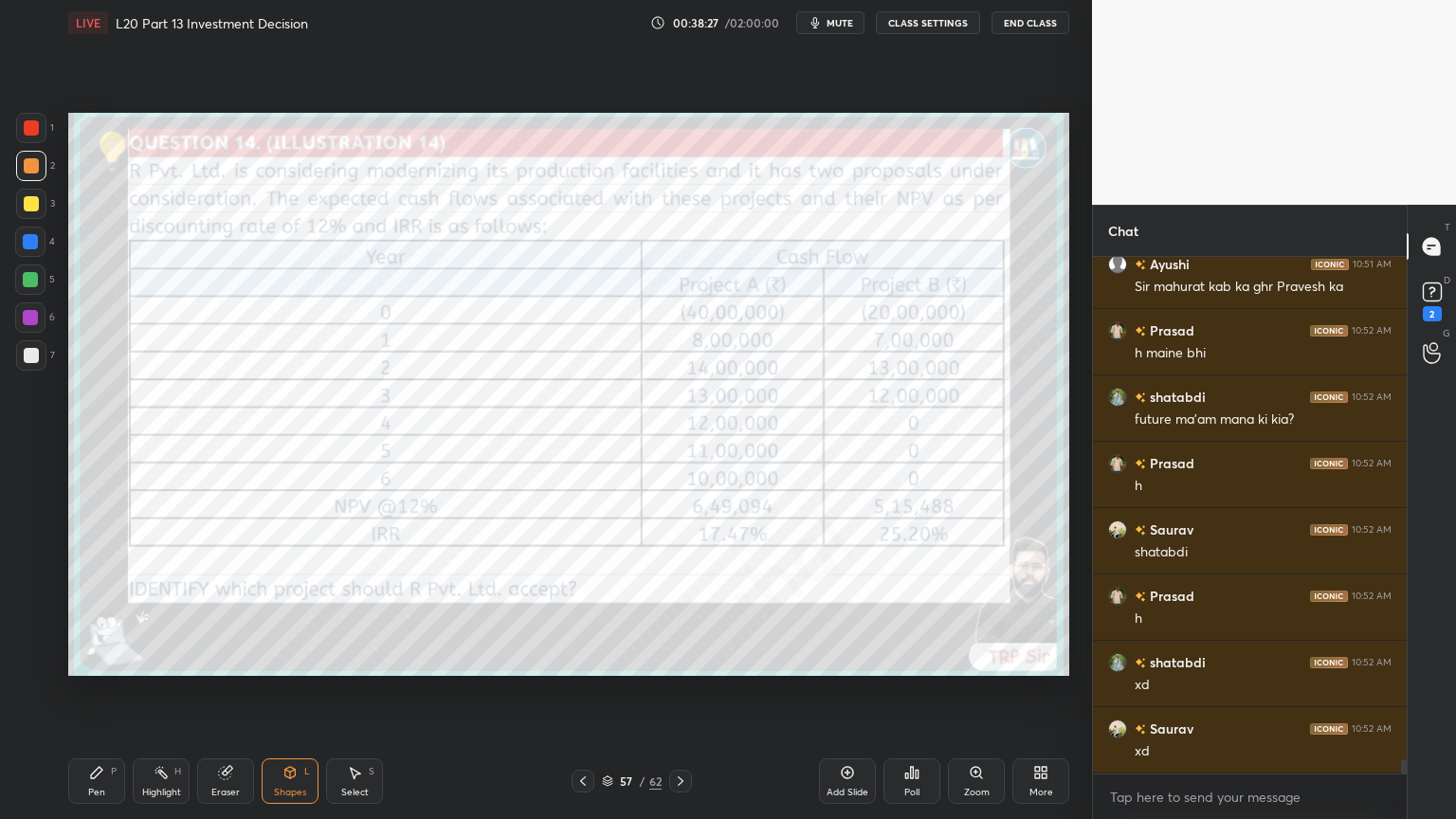 click at bounding box center [31, 128] 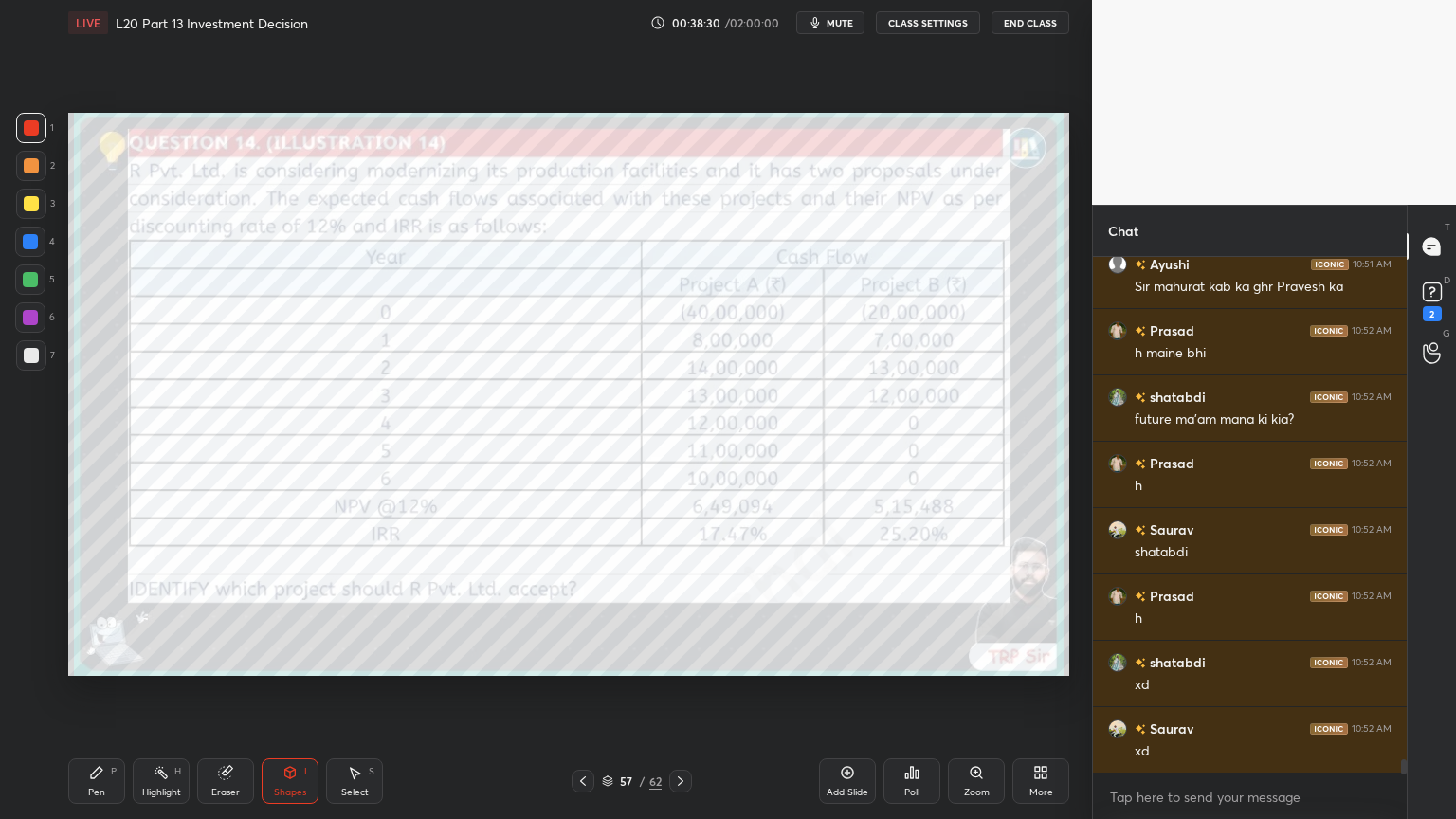 scroll, scrollTop: 18556, scrollLeft: 0, axis: vertical 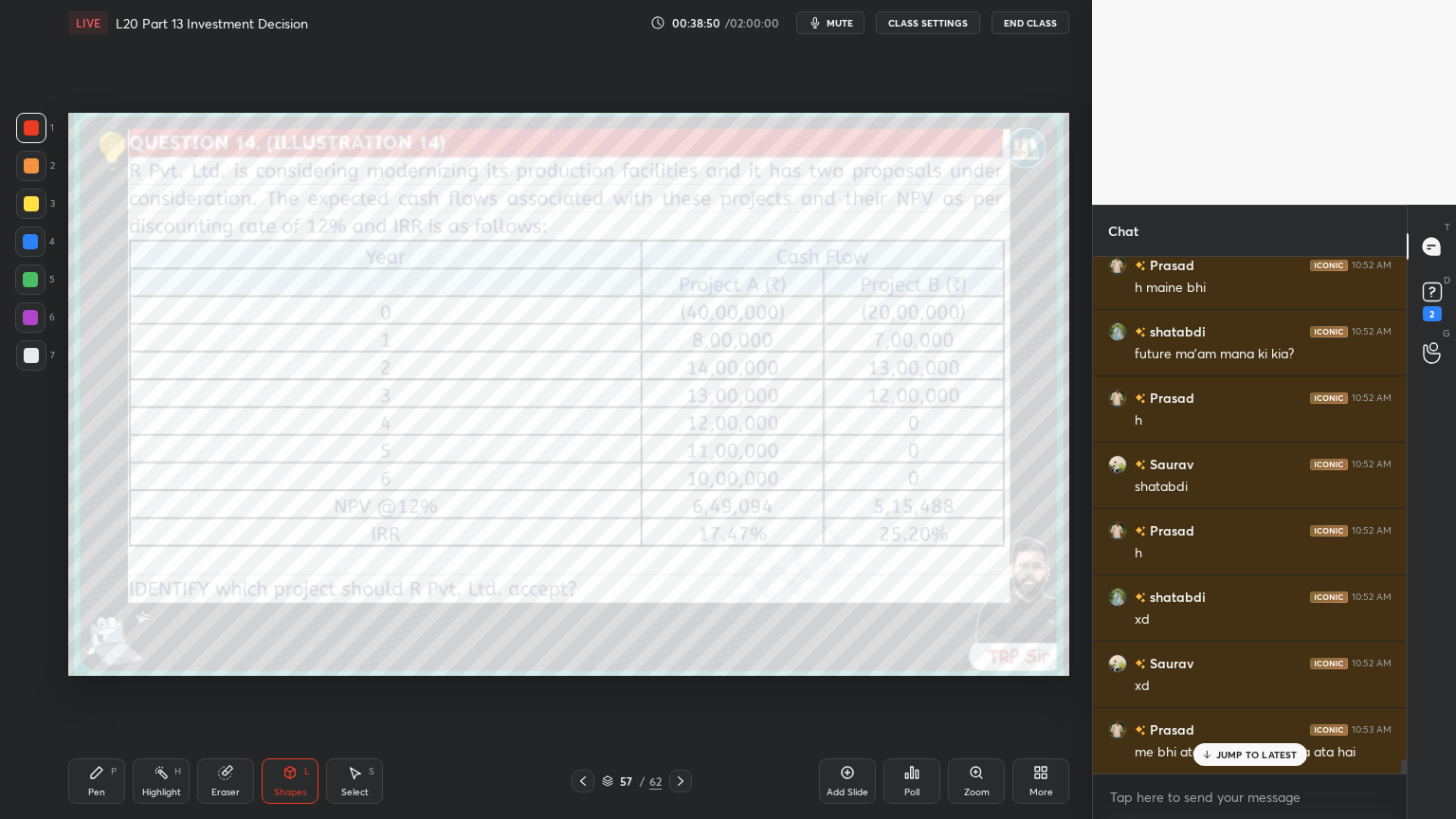 click on "3" at bounding box center [35, 204] 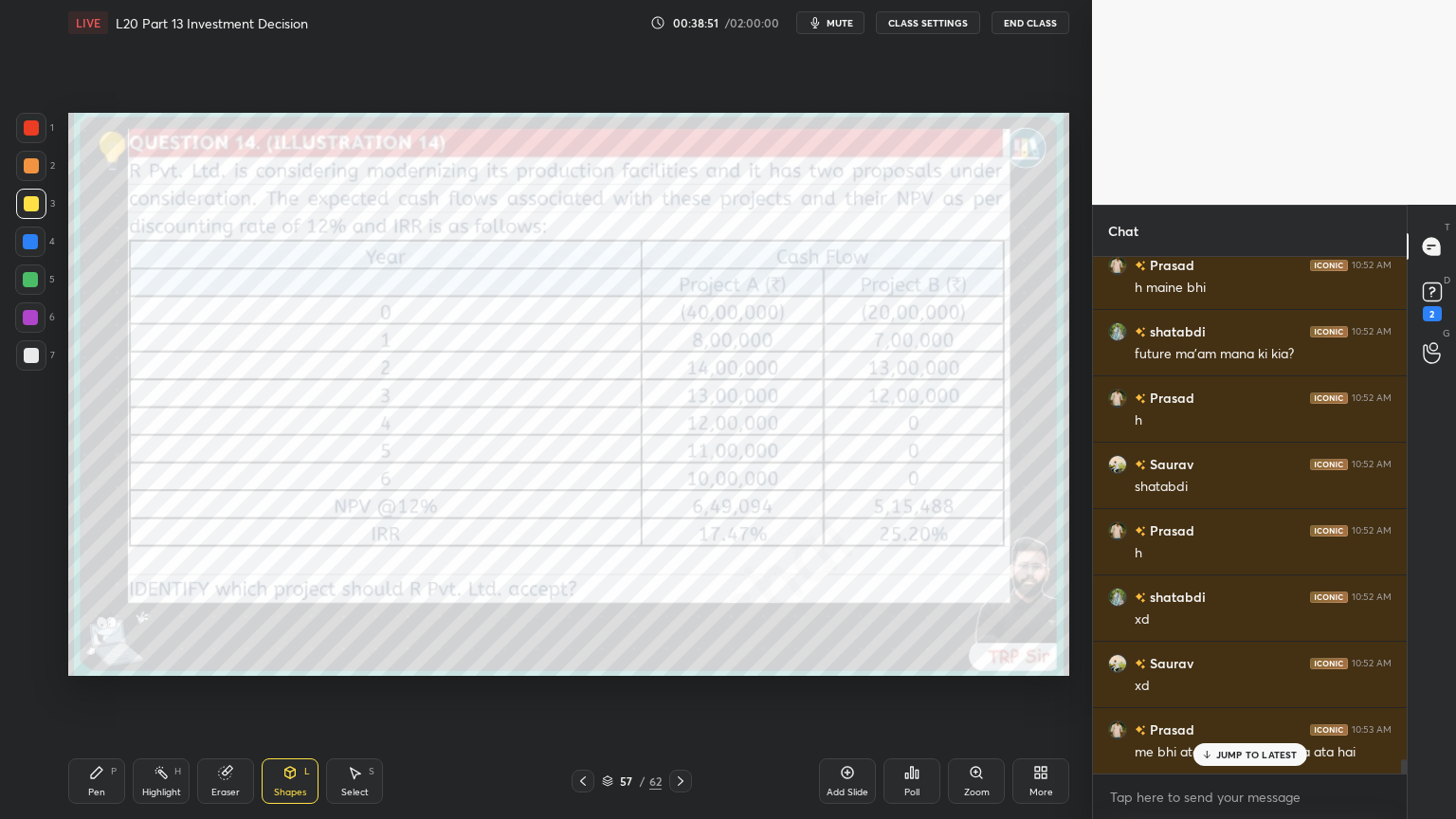 click at bounding box center (31, 166) 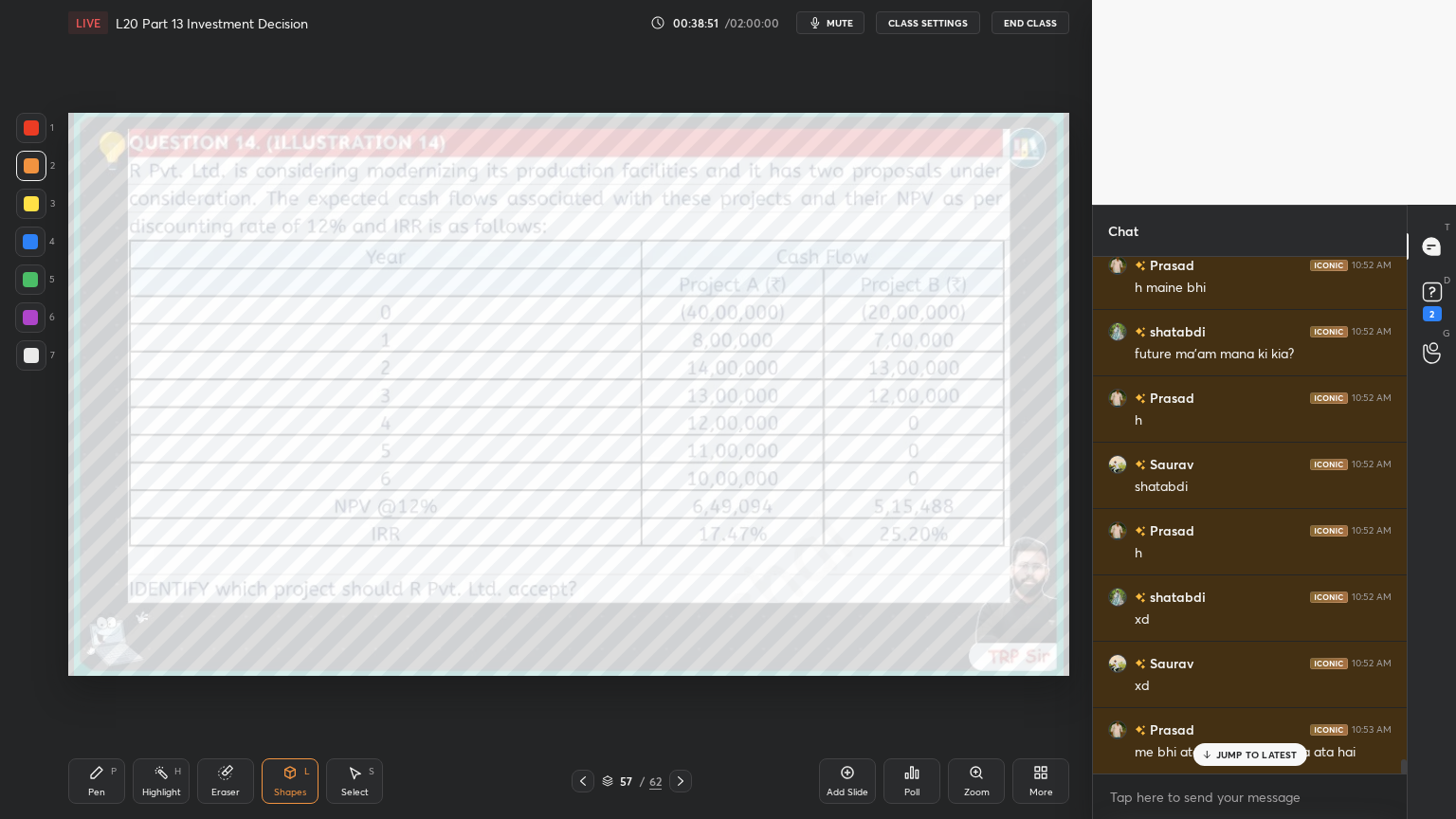 click at bounding box center [31, 128] 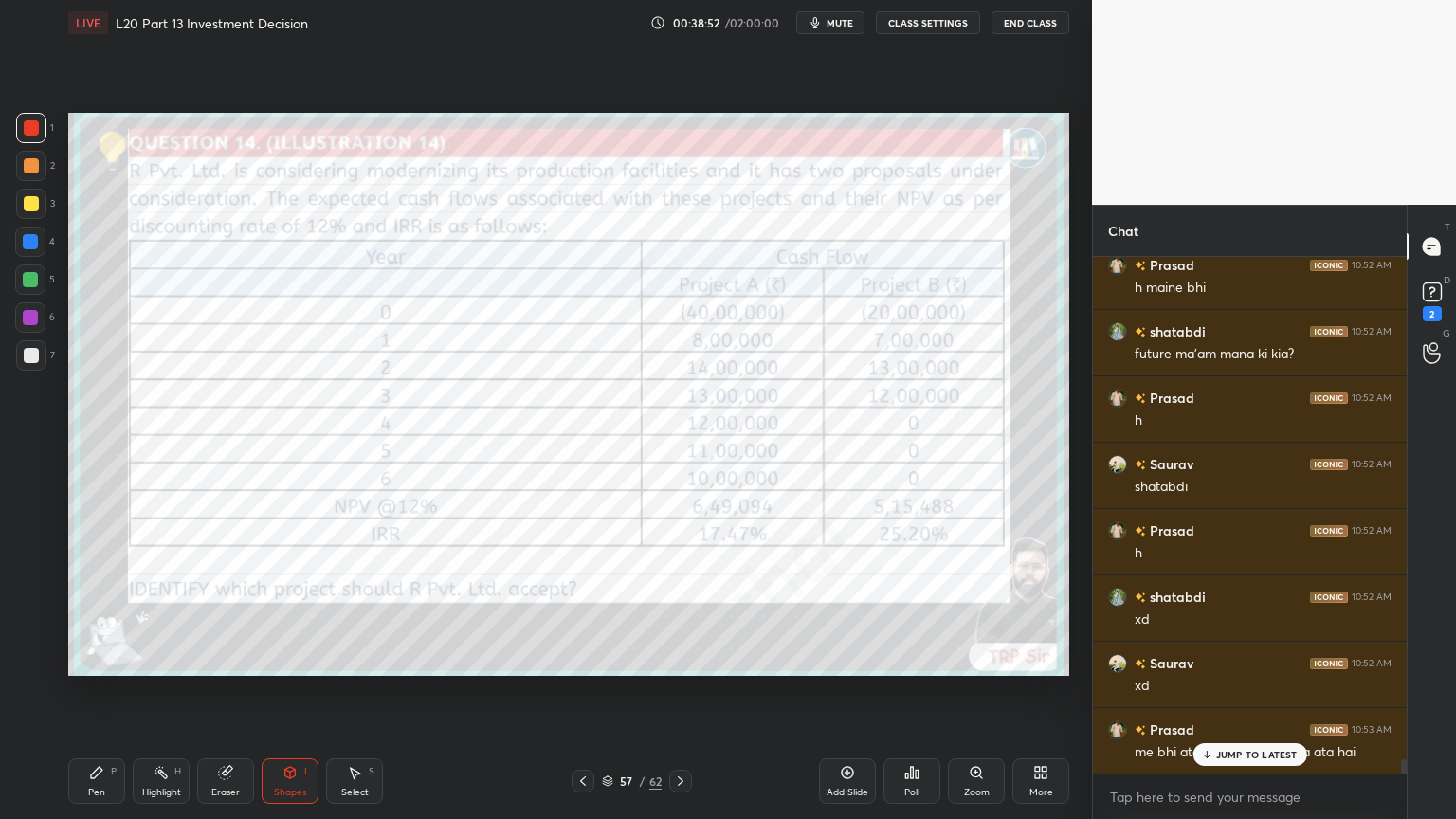 click at bounding box center [31, 166] 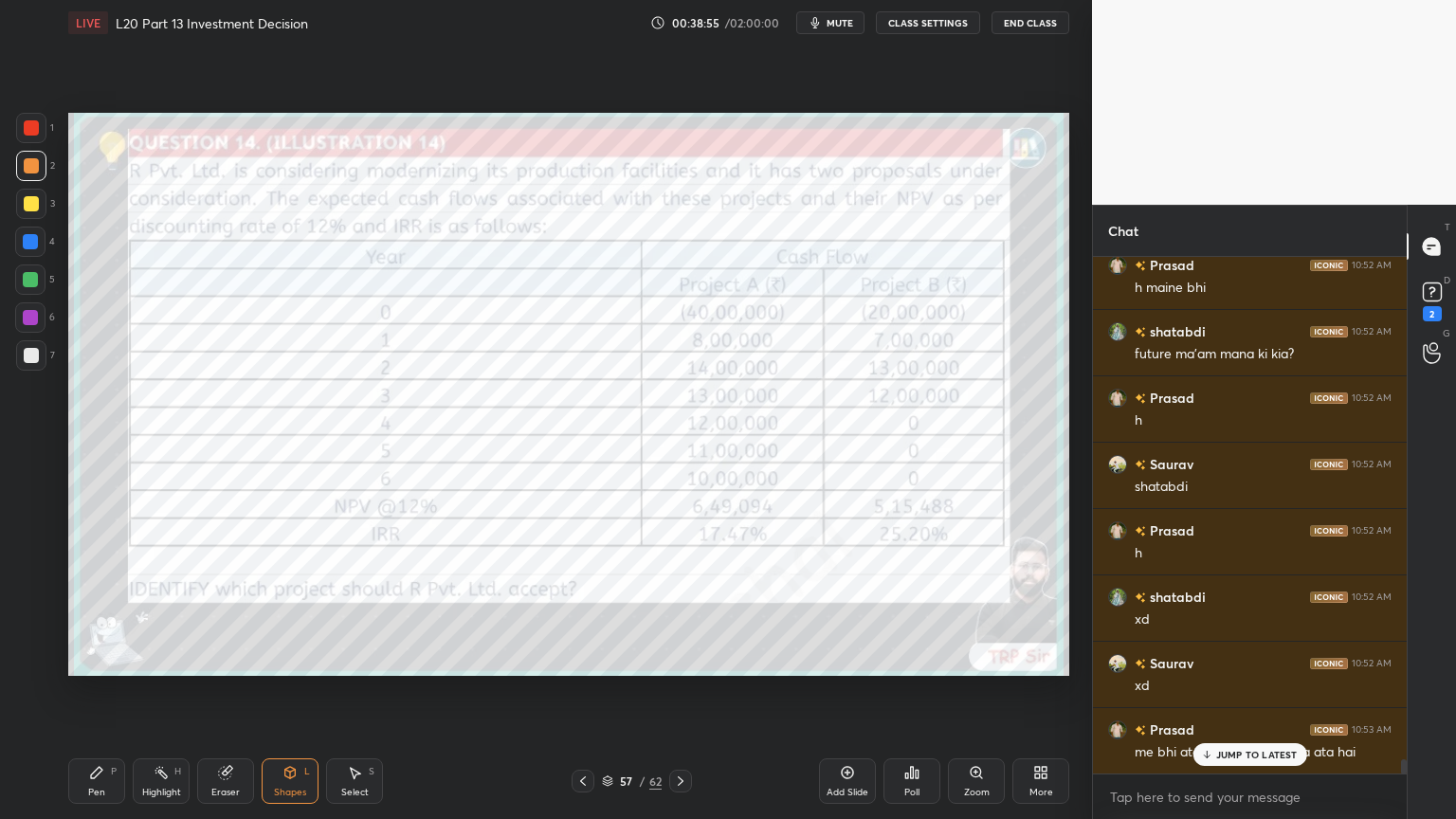 click on "Pen P" at bounding box center (97, 781) 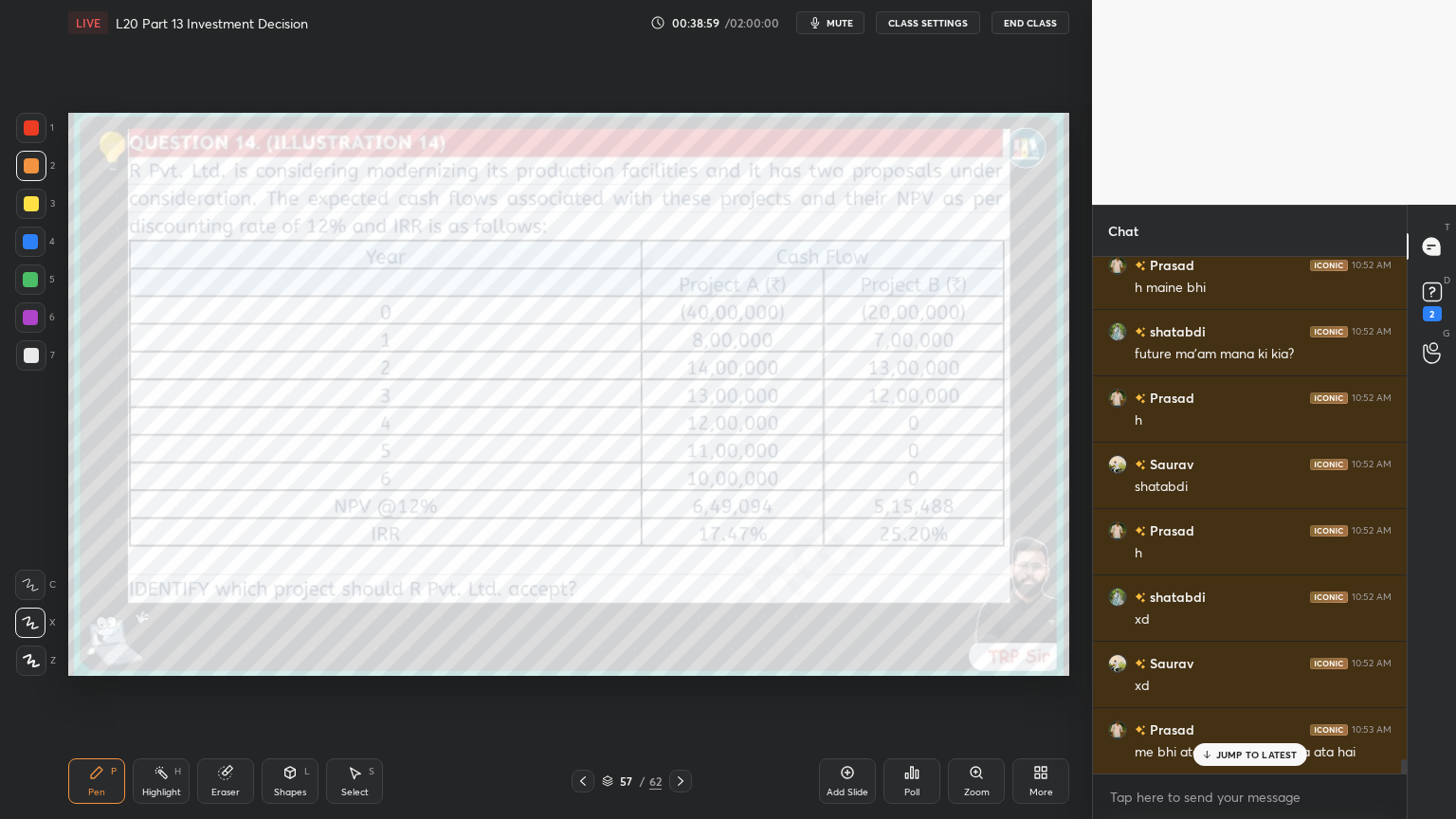 click 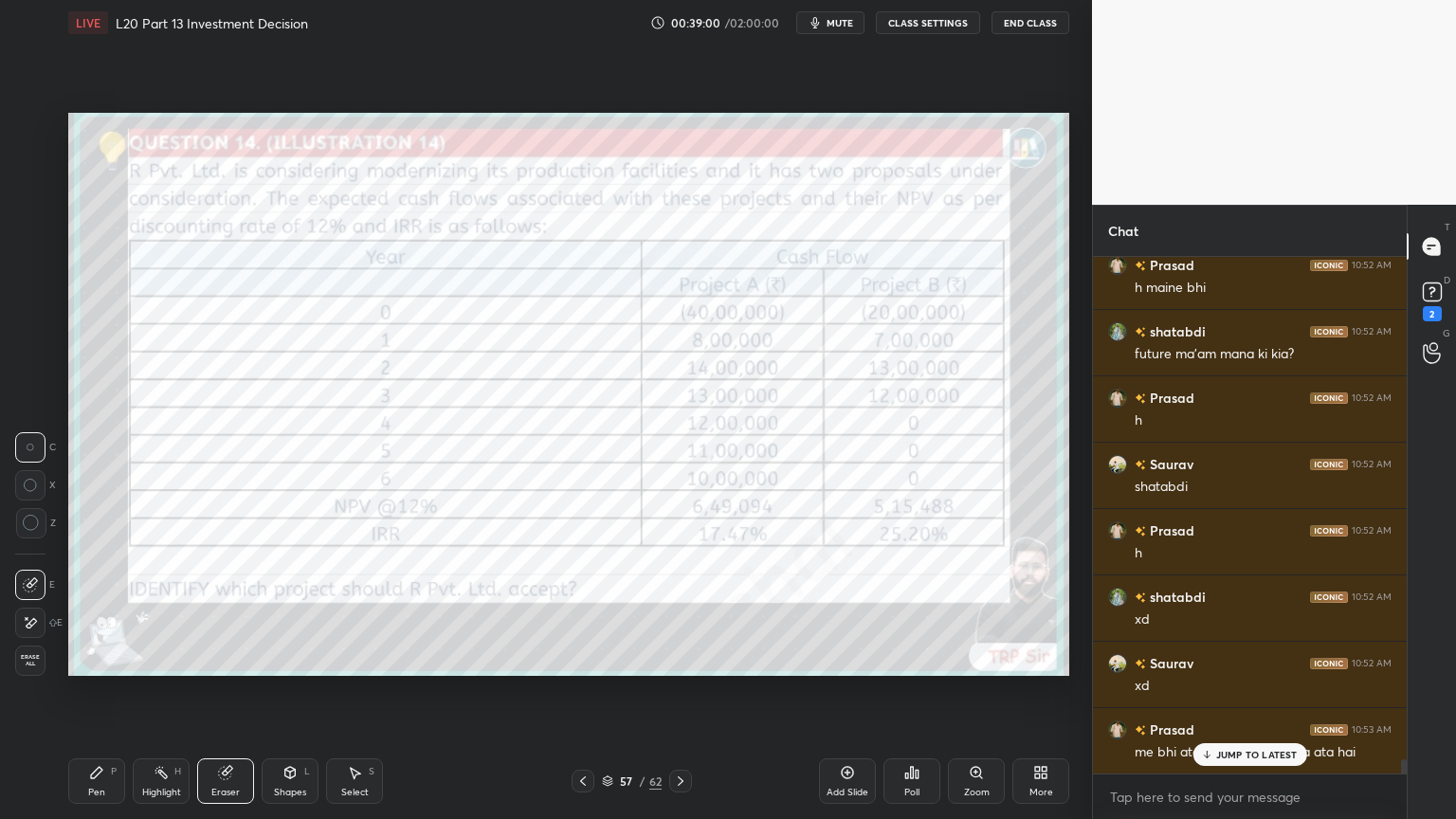 scroll, scrollTop: 18624, scrollLeft: 0, axis: vertical 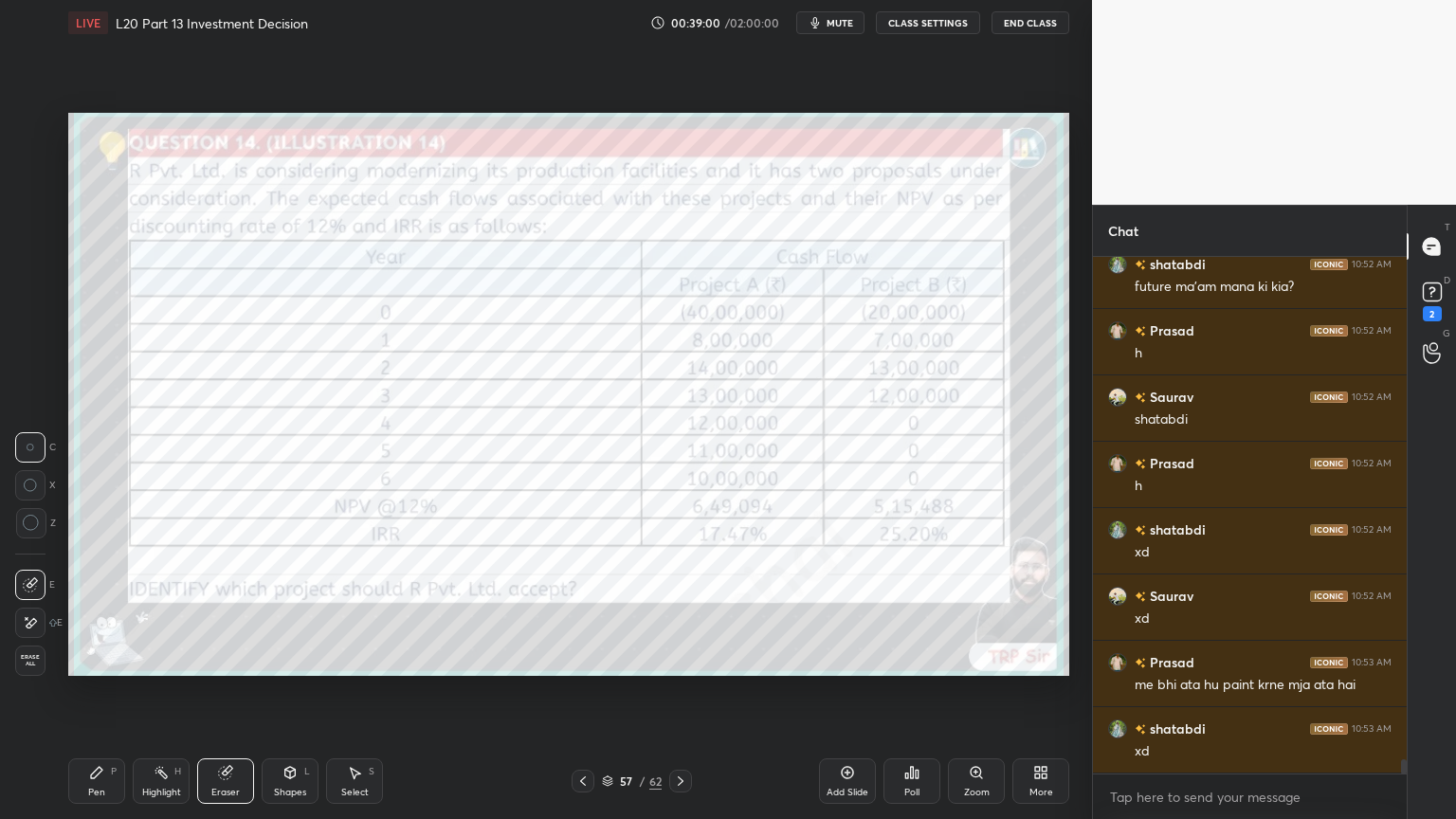 click on "1 2 3 4 5 6 7 C X Z C X Z E E Erase all   H H LIVE L20 Part 13 Investment Decision 00:39:00 /  02:00:00 mute CLASS SETTINGS End Class Setting up your live class Poll for   secs No correct answer Start poll Back L20 Part 13 Investment Decision • L21 of Financial Management Regular Course for Jan 26 & May 26 [FIRST] [LAST] Pen P Highlight H Eraser Shapes L Select S 57 / 62 Add Slide Poll Zoom More" at bounding box center (538, 410) 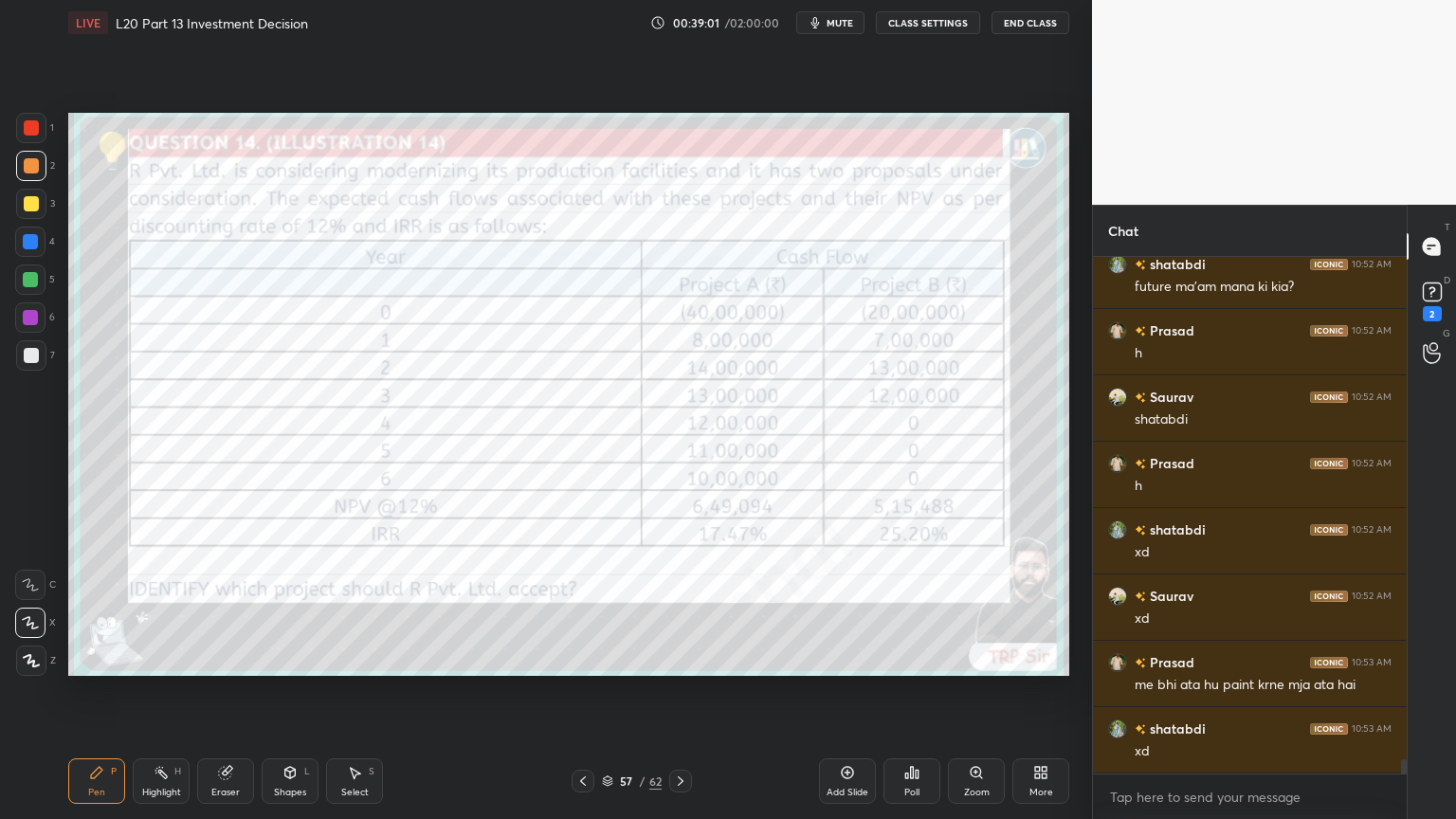click on "Pen P" at bounding box center [97, 781] 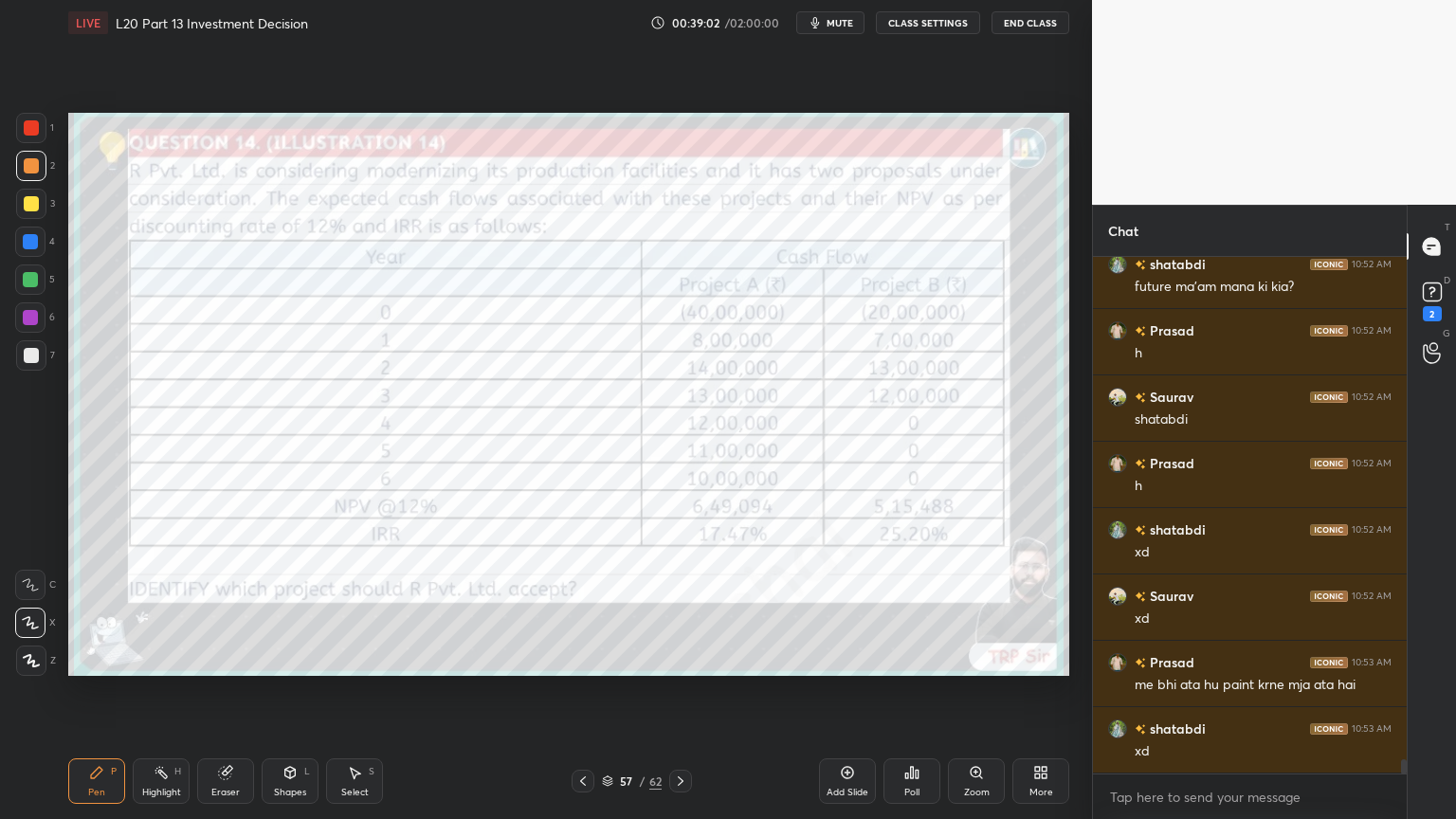 scroll, scrollTop: 18689, scrollLeft: 0, axis: vertical 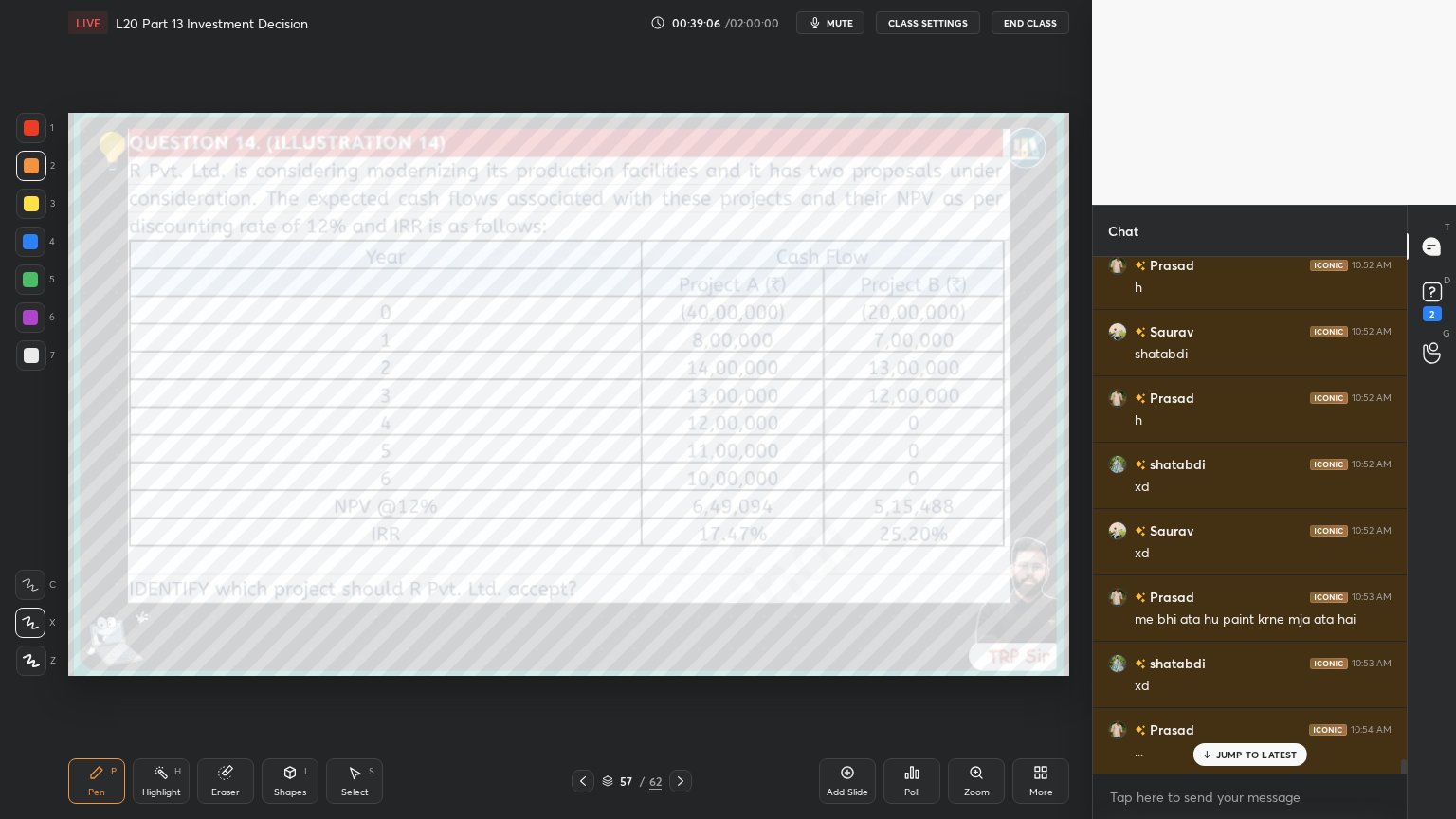 click 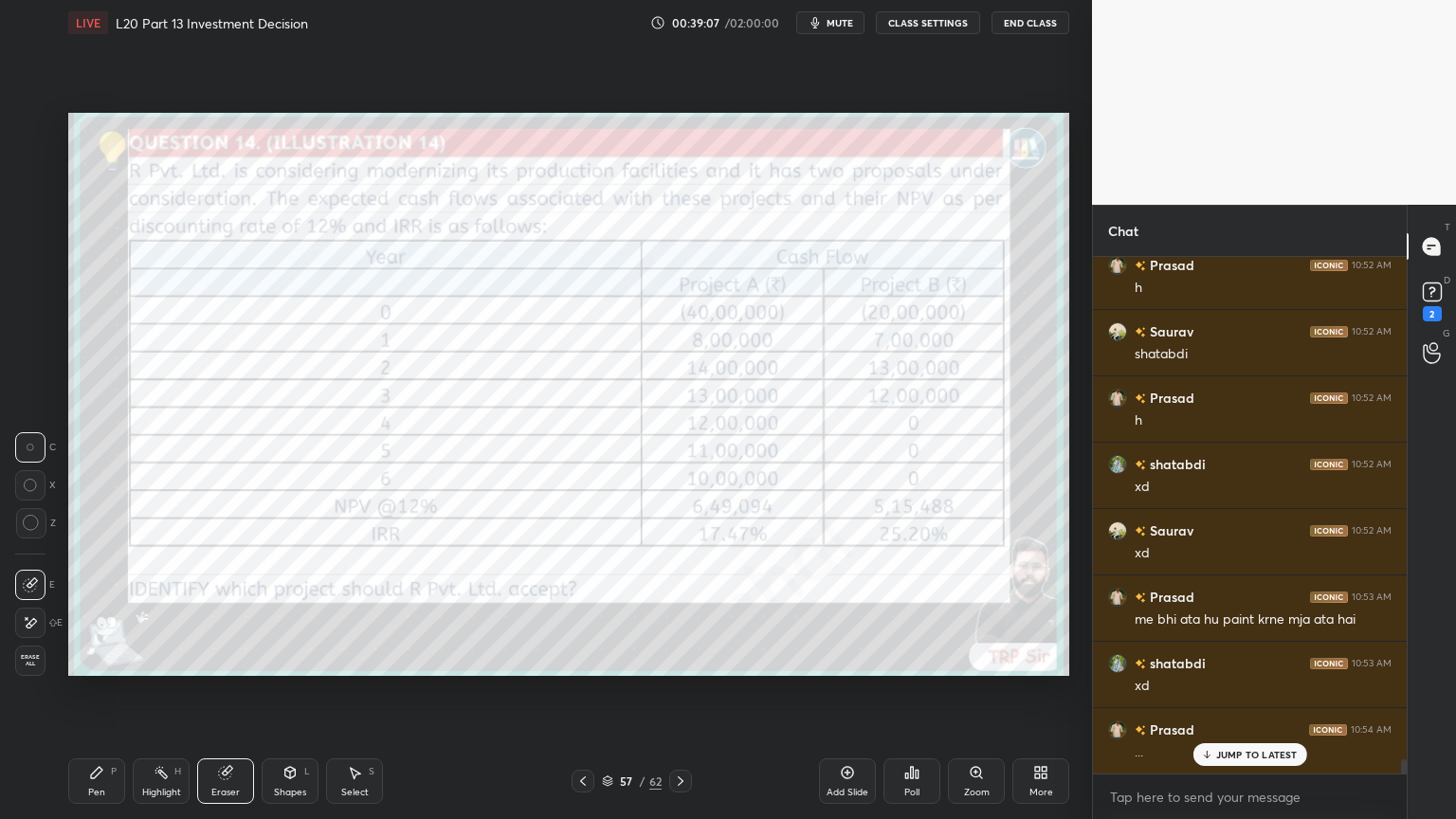 click on "Erase all" at bounding box center (30, 661) 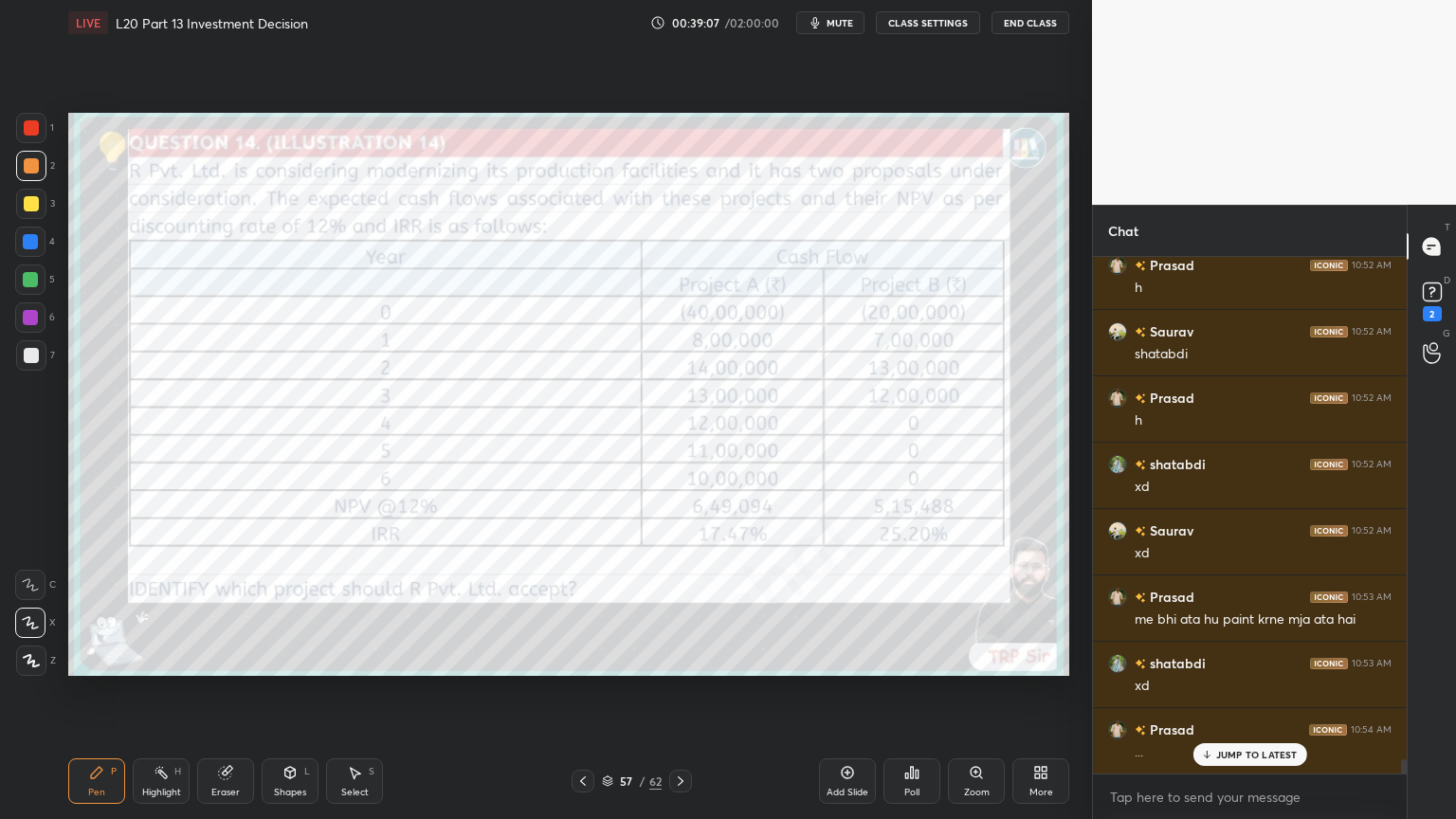 click on "Pen P Highlight H Eraser Shapes L Select S 57 / 62 Add Slide Poll Zoom More" at bounding box center [569, 781] 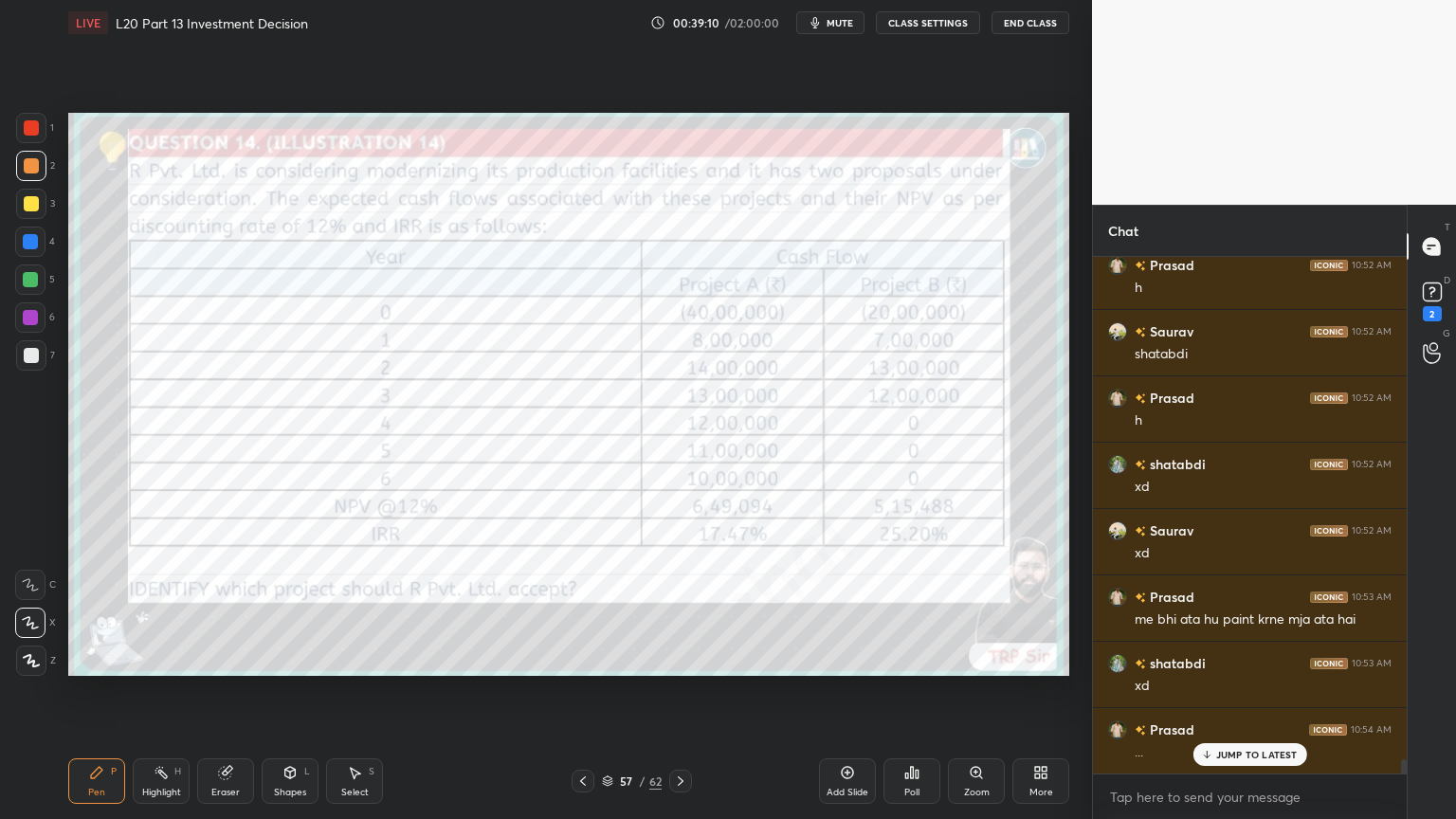 click on "Highlight H" at bounding box center [161, 781] 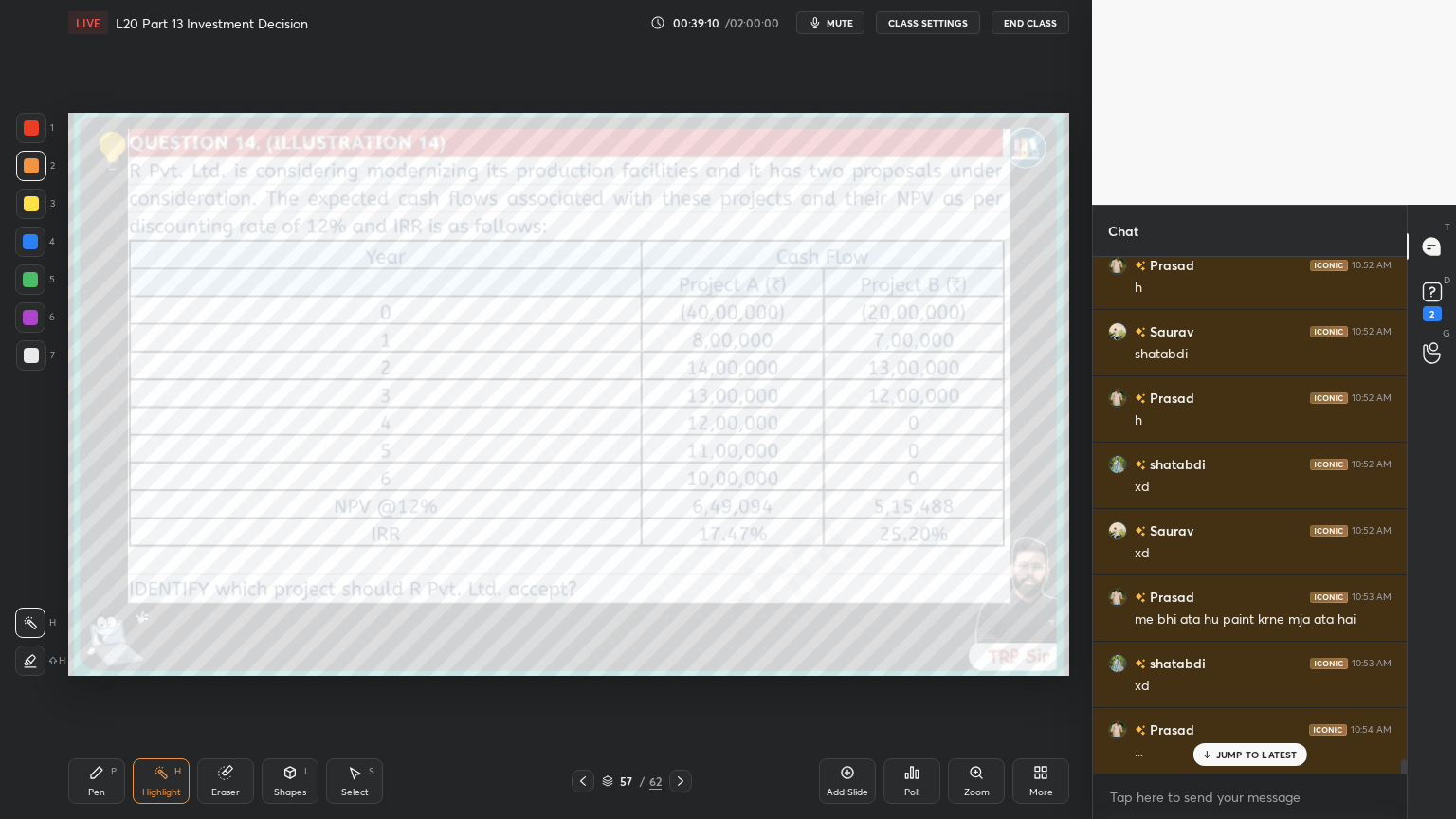 click 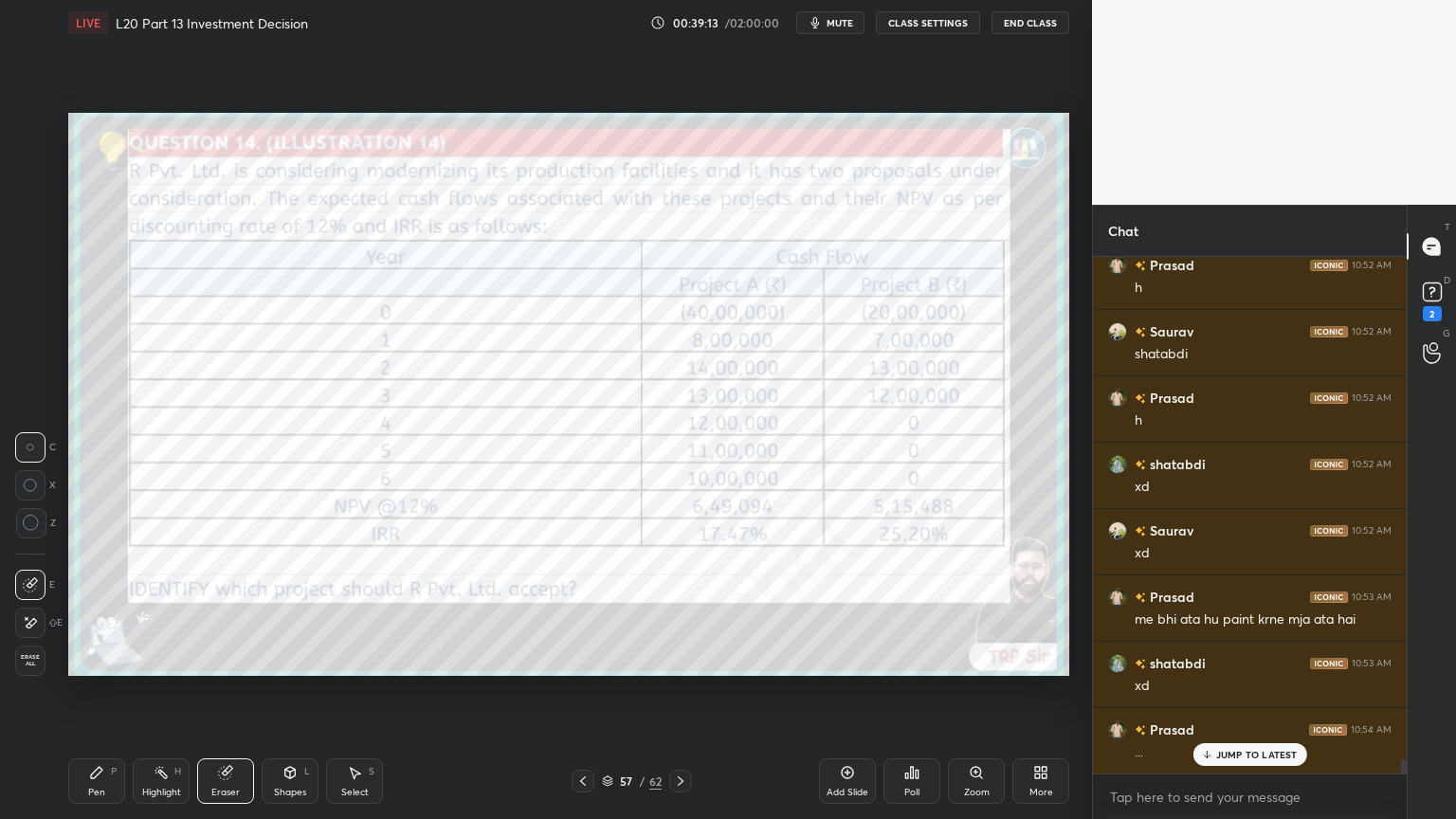 click on "Pen P" at bounding box center [97, 781] 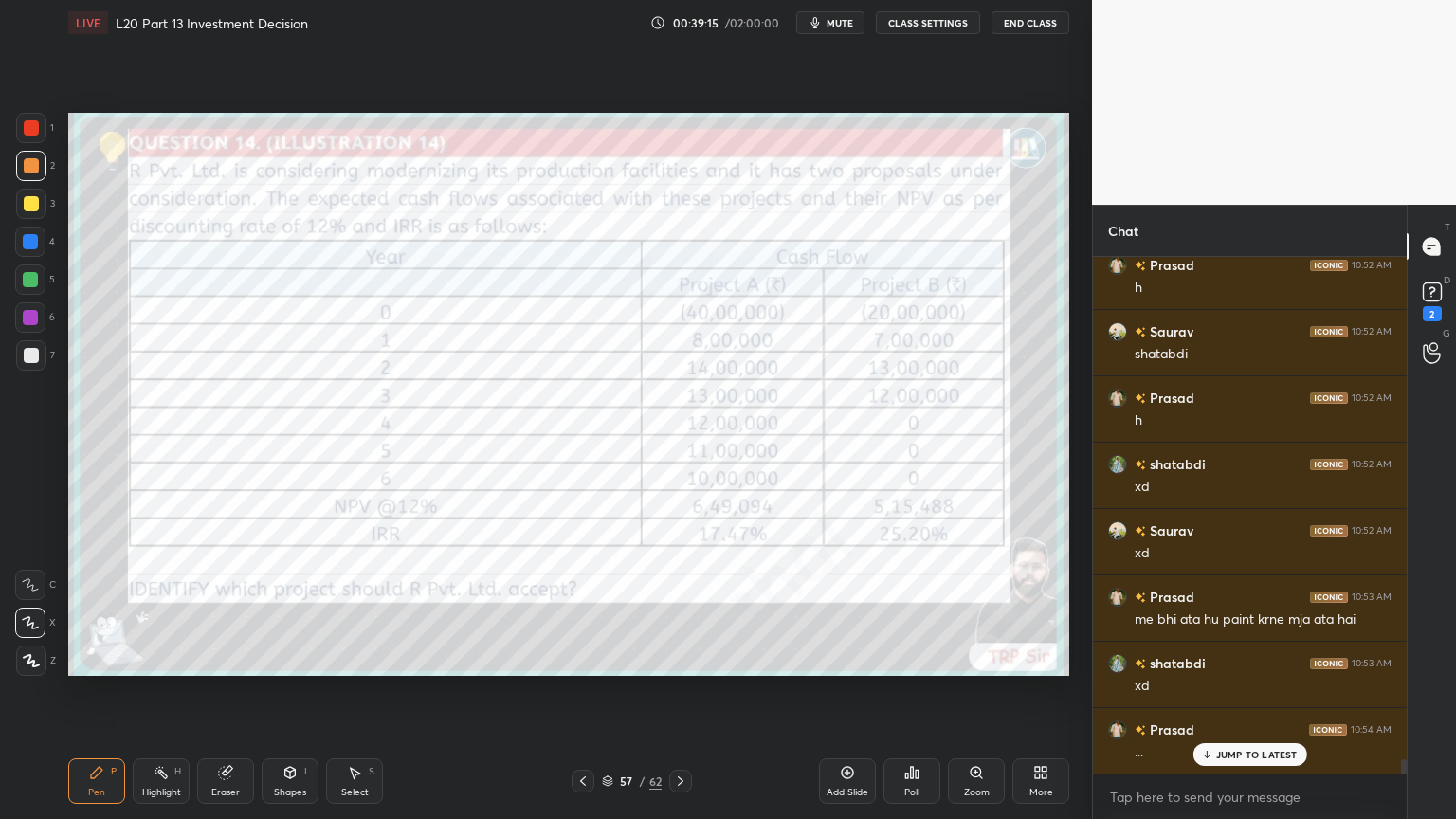 click on "Eraser" at bounding box center [226, 781] 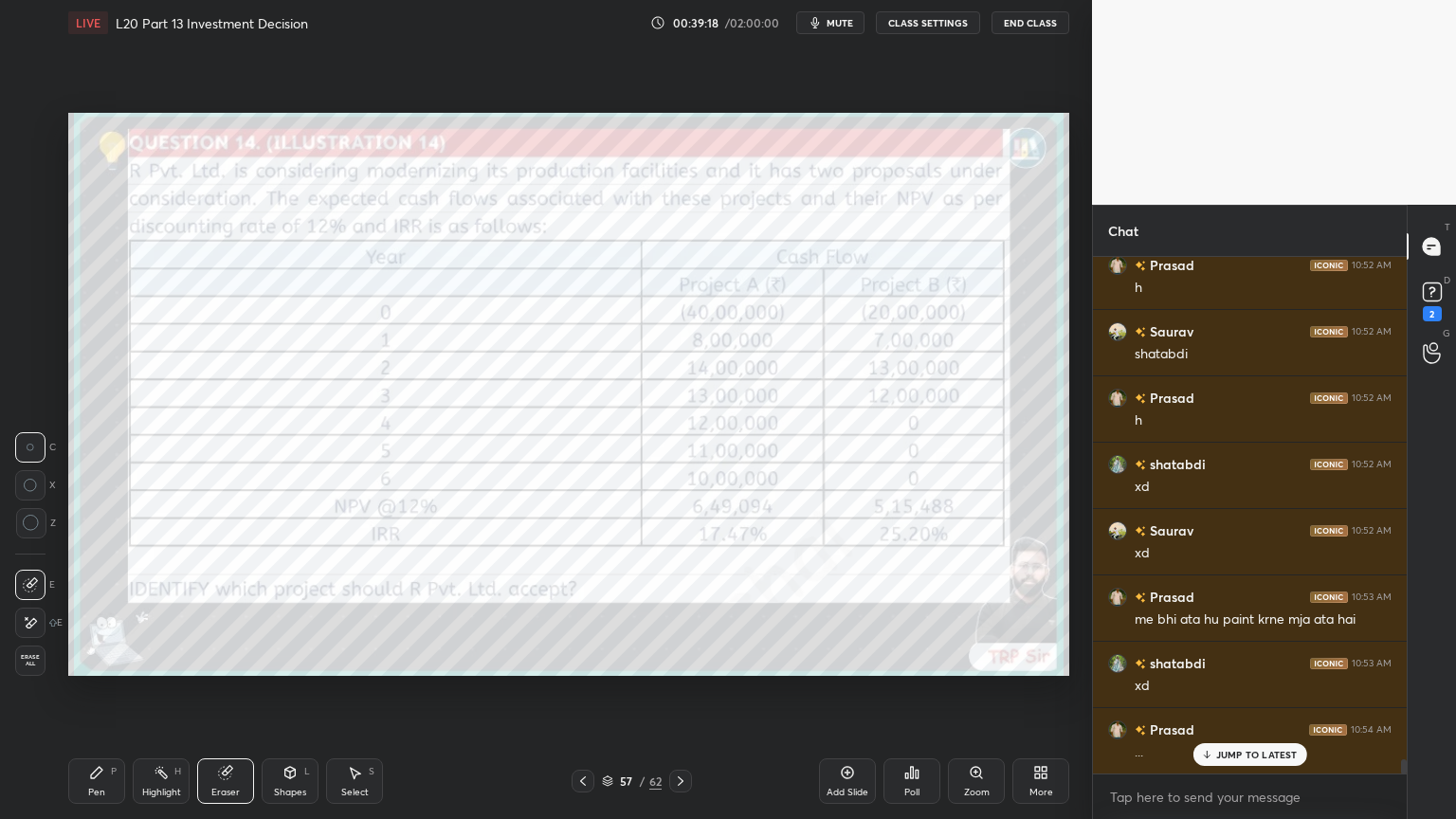 click on "Pen P" at bounding box center [97, 781] 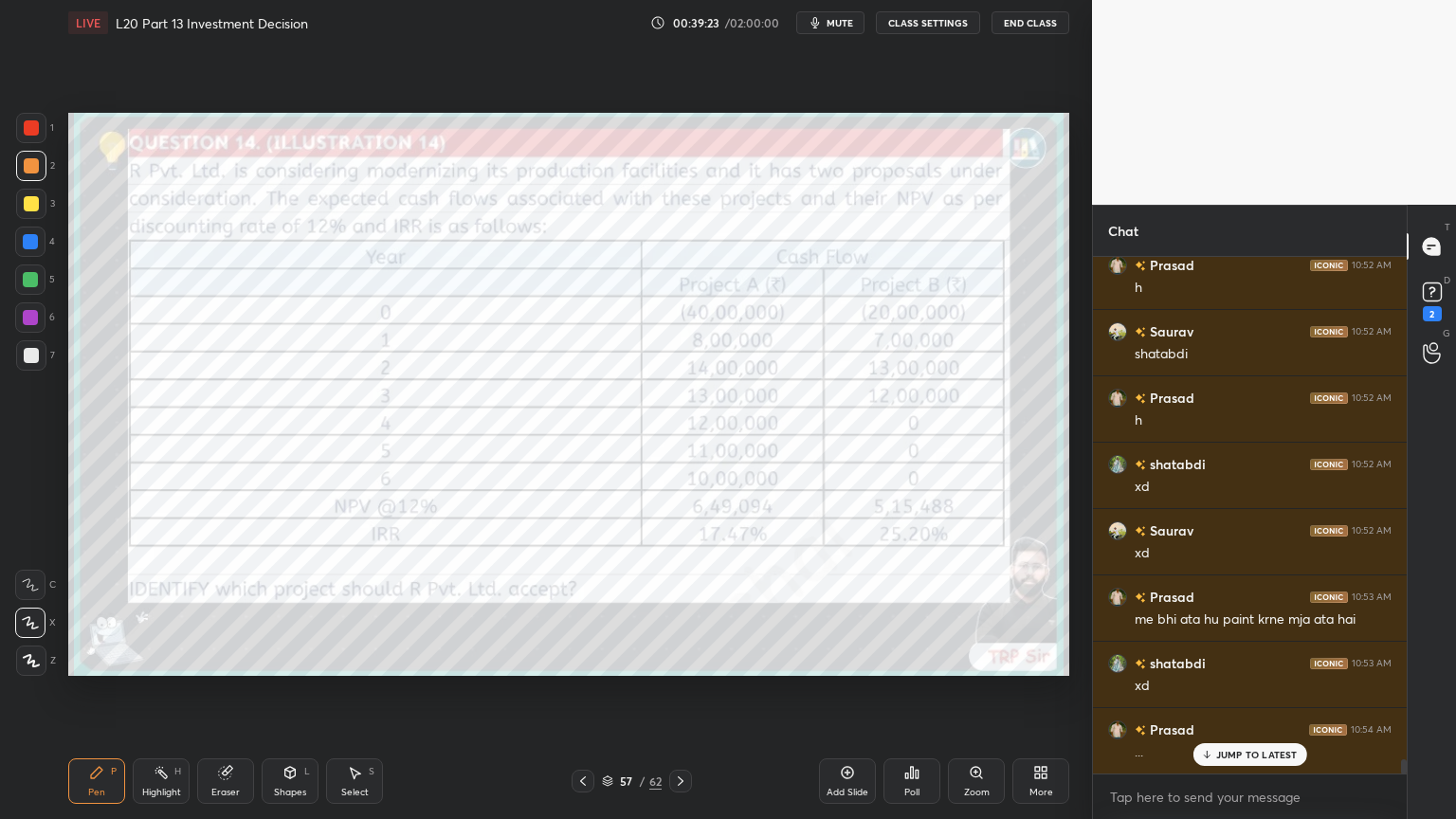 scroll, scrollTop: 18756, scrollLeft: 0, axis: vertical 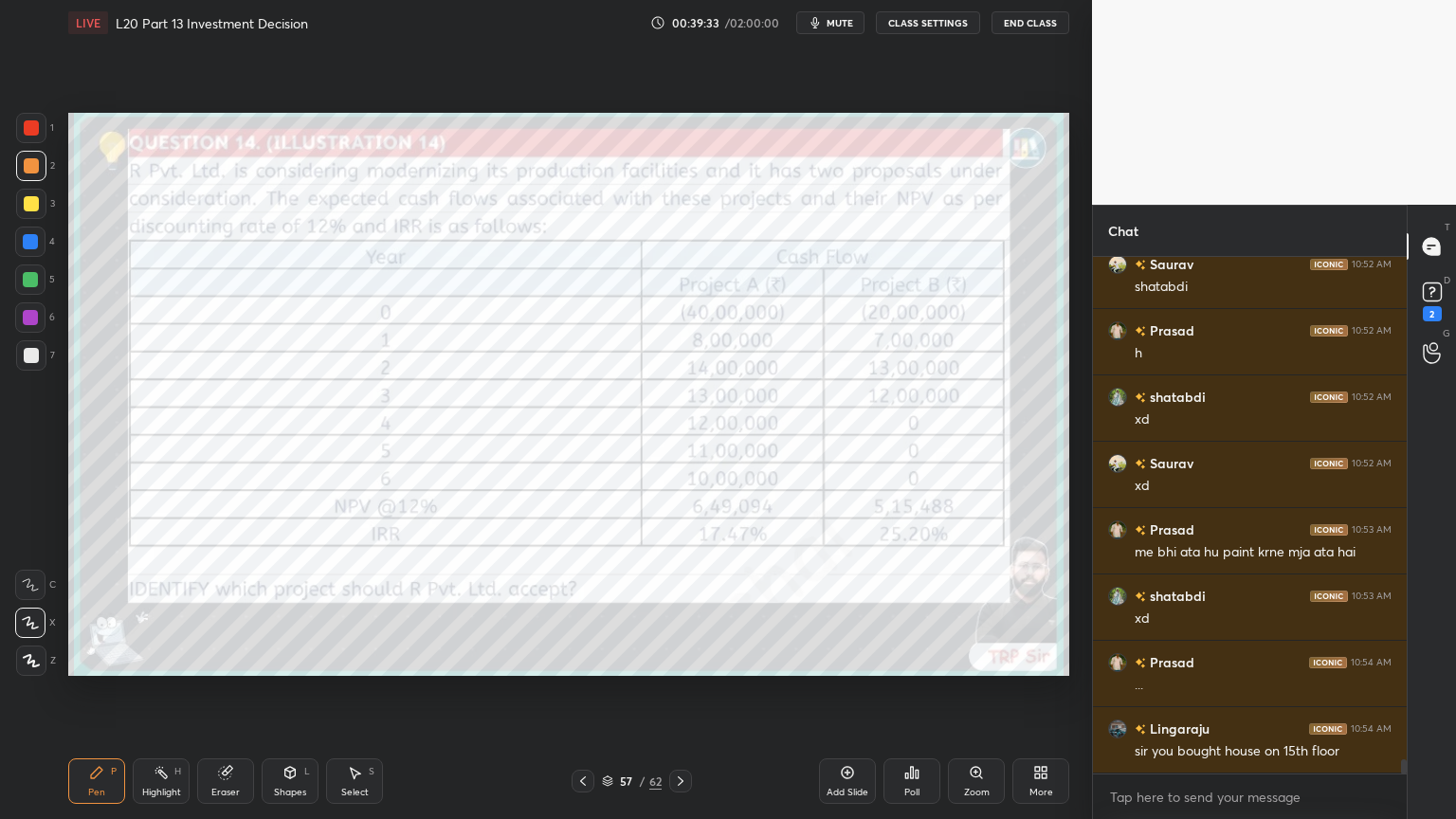 click at bounding box center [31, 166] 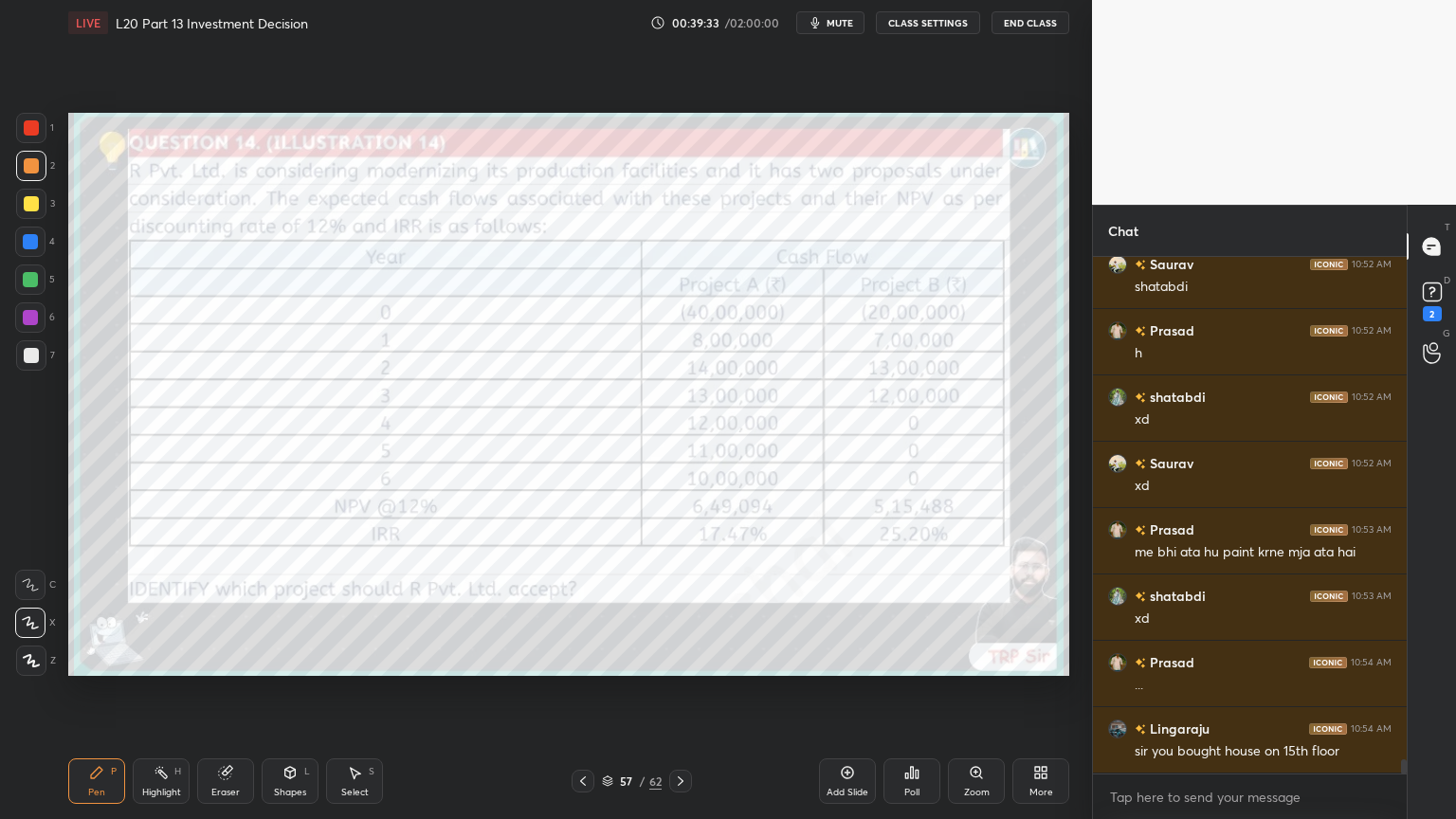 click at bounding box center [31, 128] 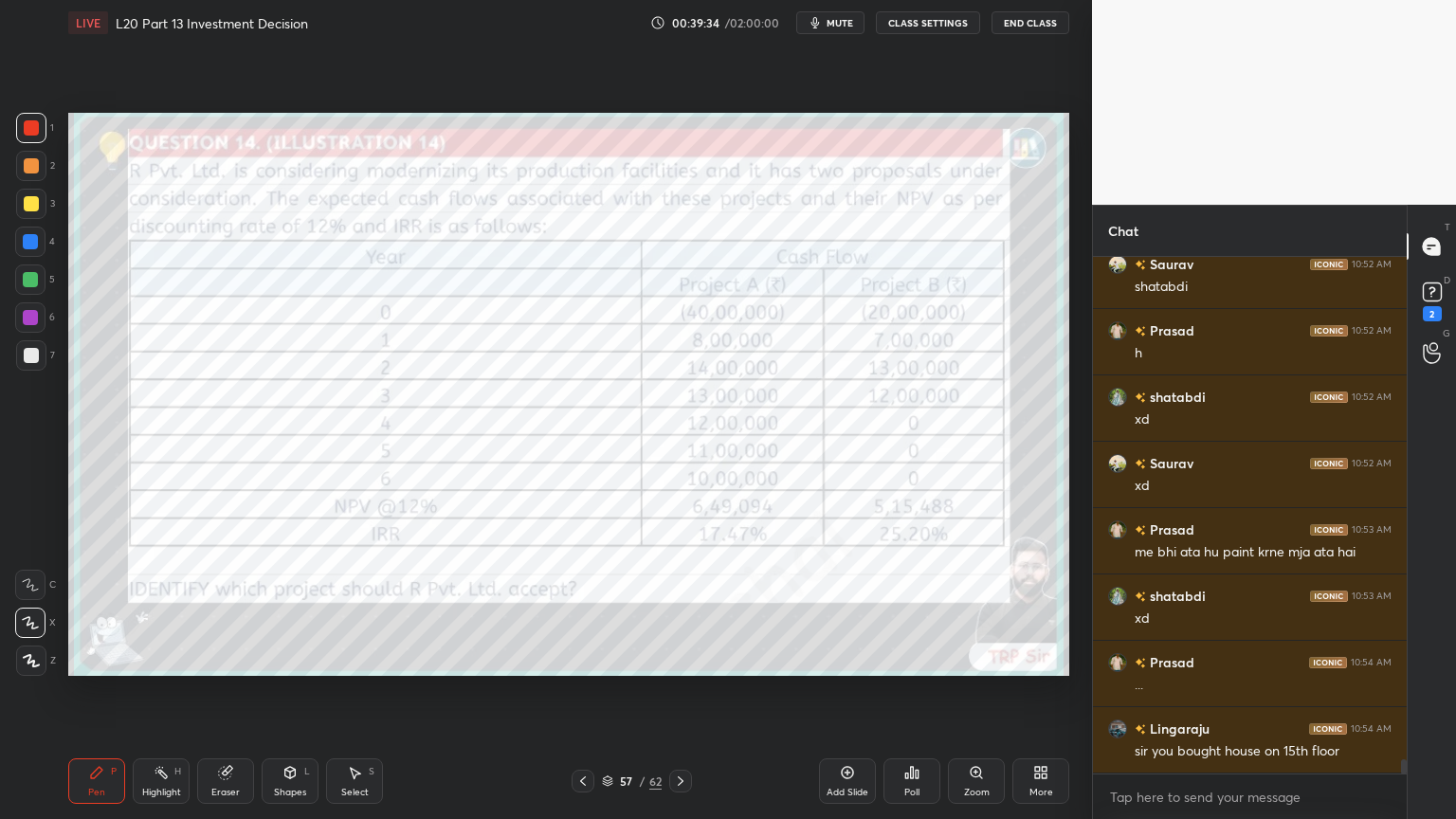 click on "Shapes L" at bounding box center (290, 781) 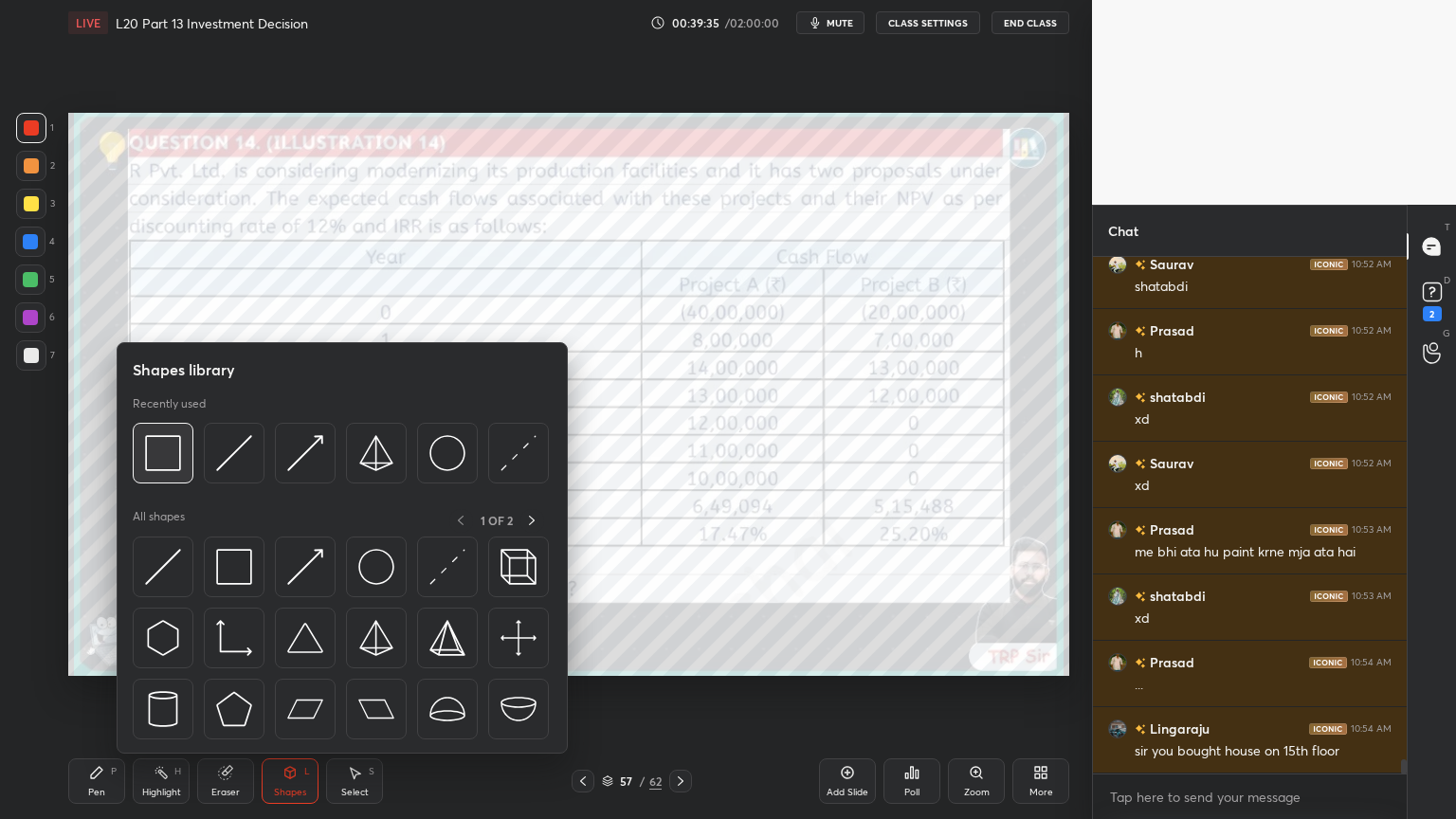 click at bounding box center (163, 453) 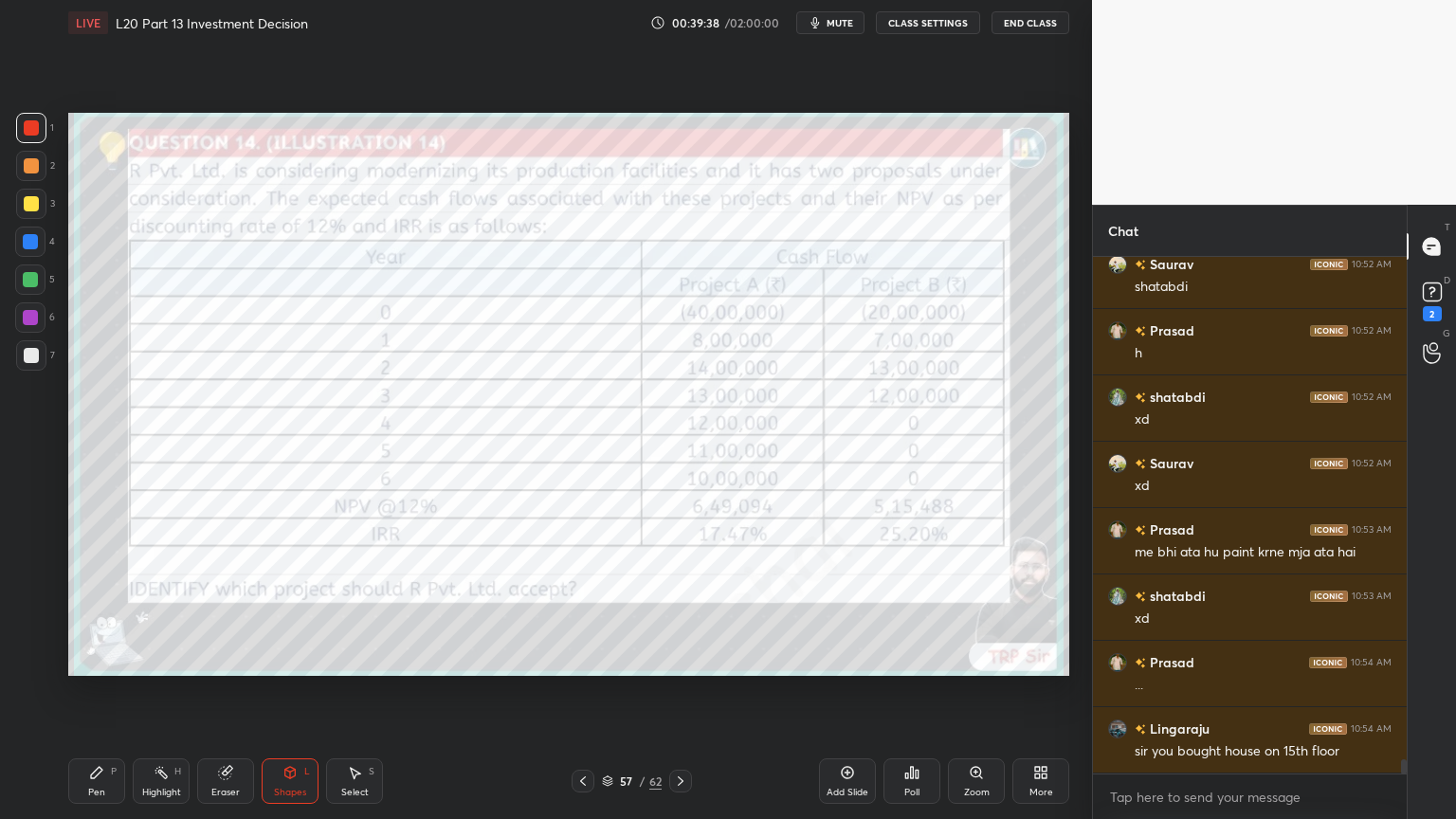 click on "Pen P" at bounding box center (97, 781) 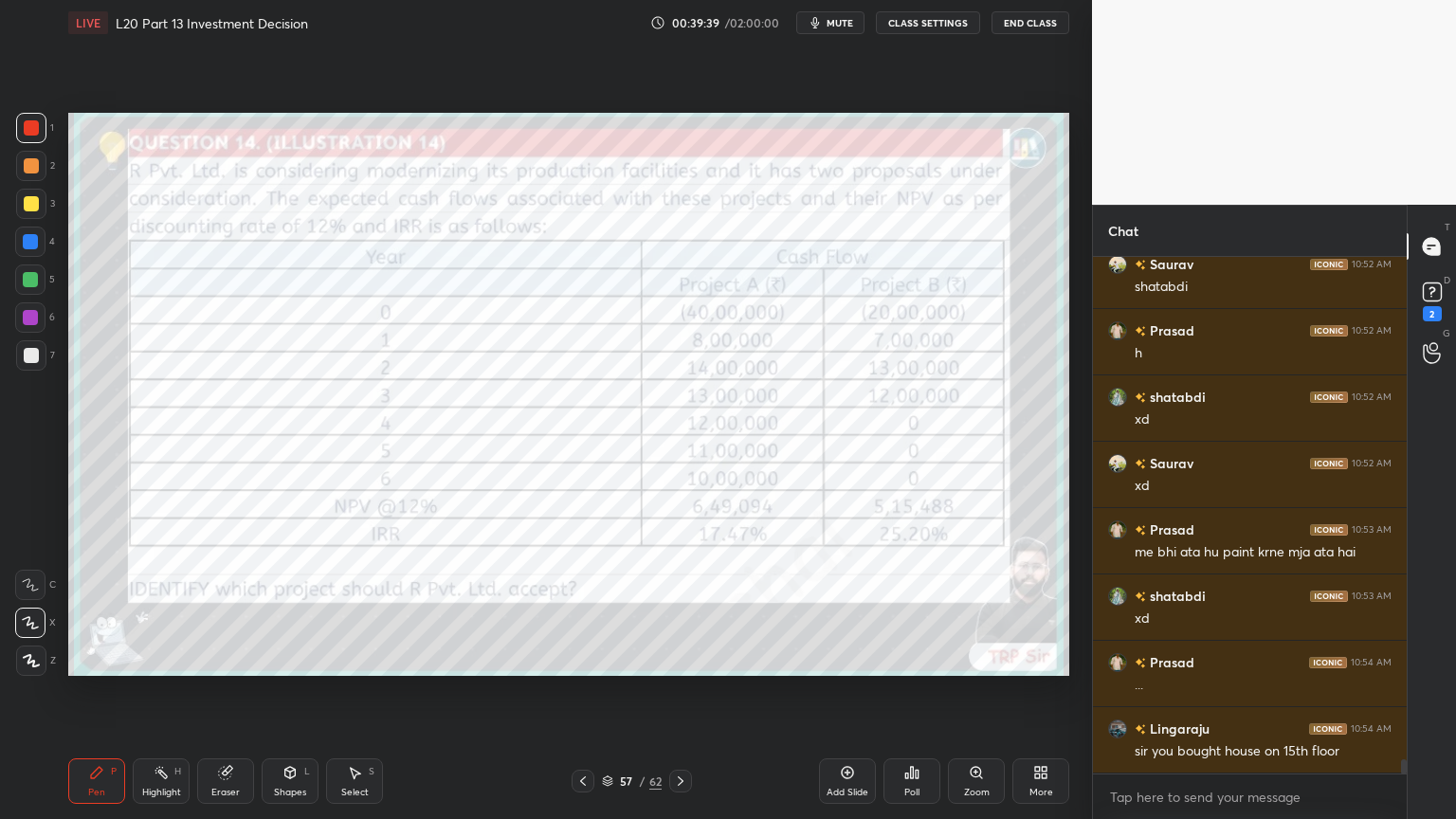 click on "Shapes L" at bounding box center (290, 781) 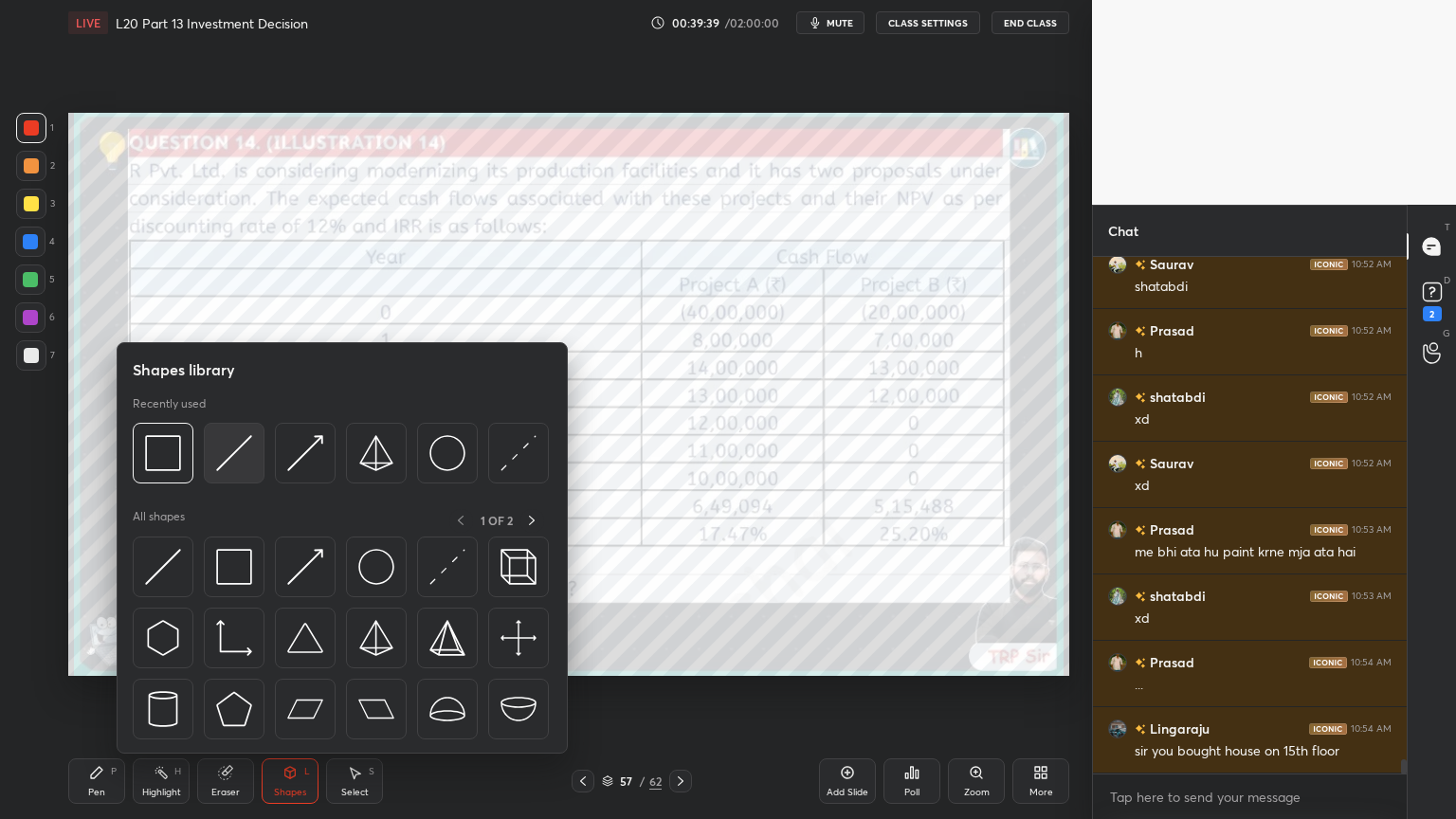 scroll, scrollTop: 18775, scrollLeft: 0, axis: vertical 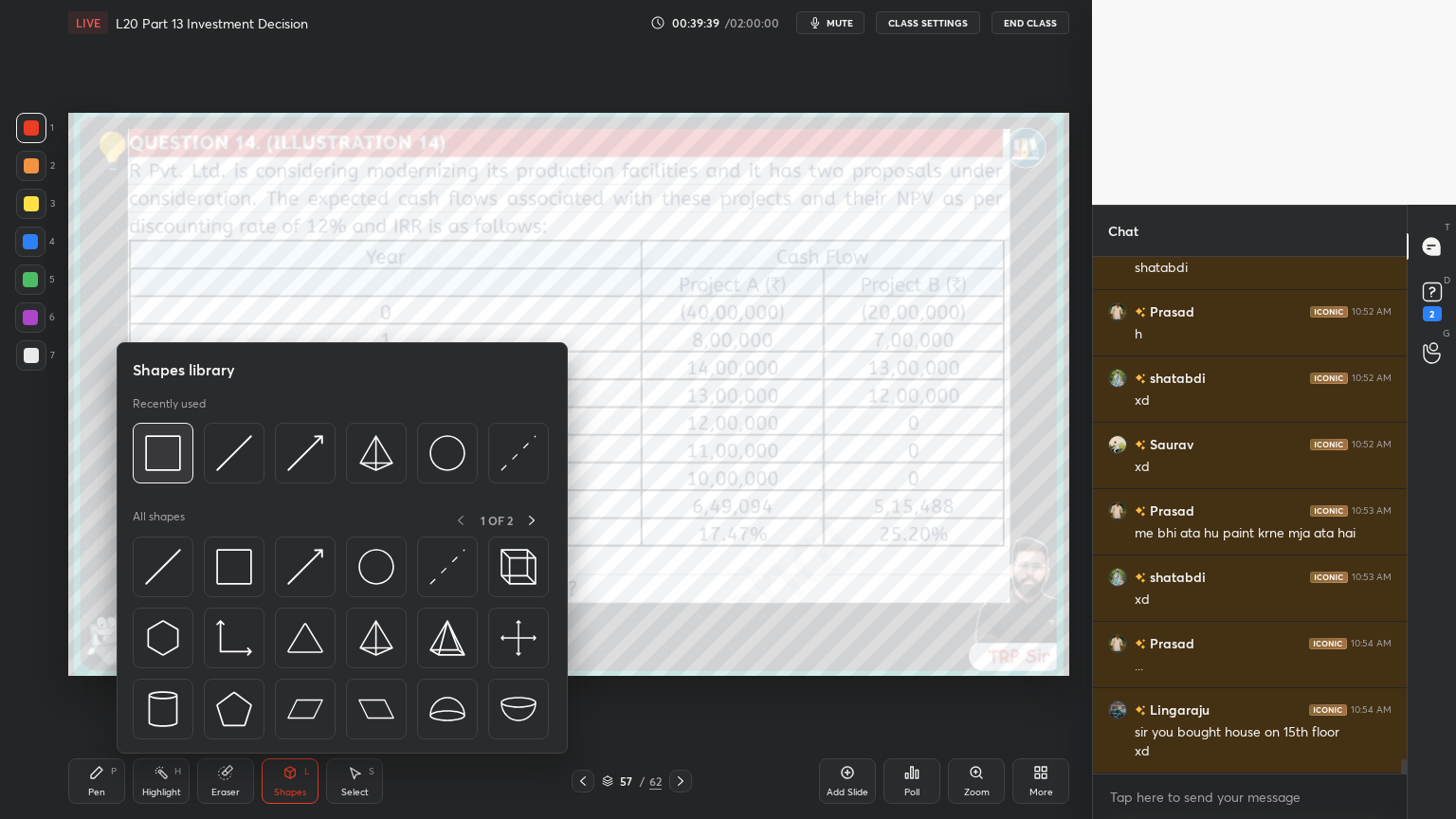 click at bounding box center [163, 453] 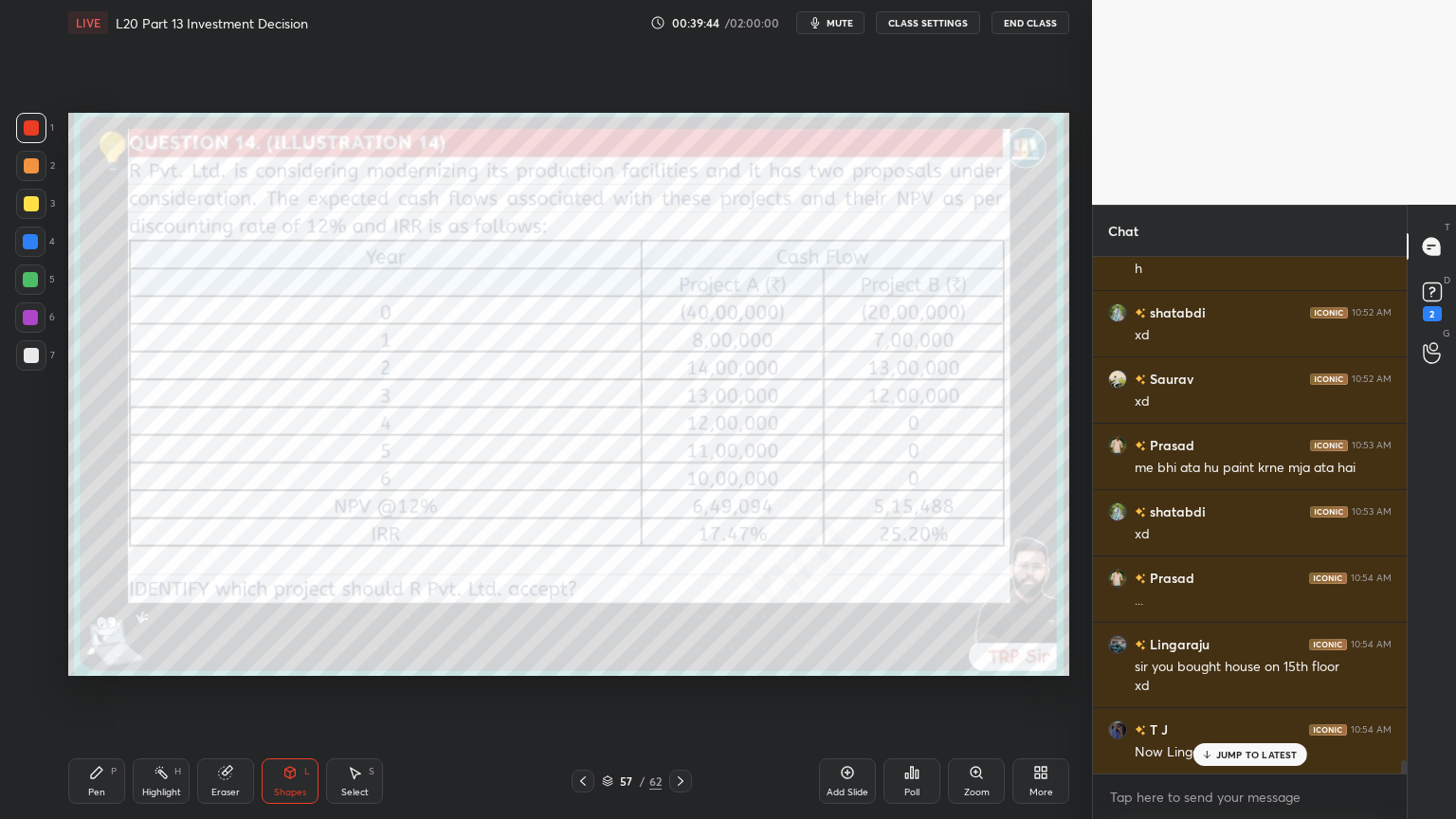 scroll, scrollTop: 18924, scrollLeft: 0, axis: vertical 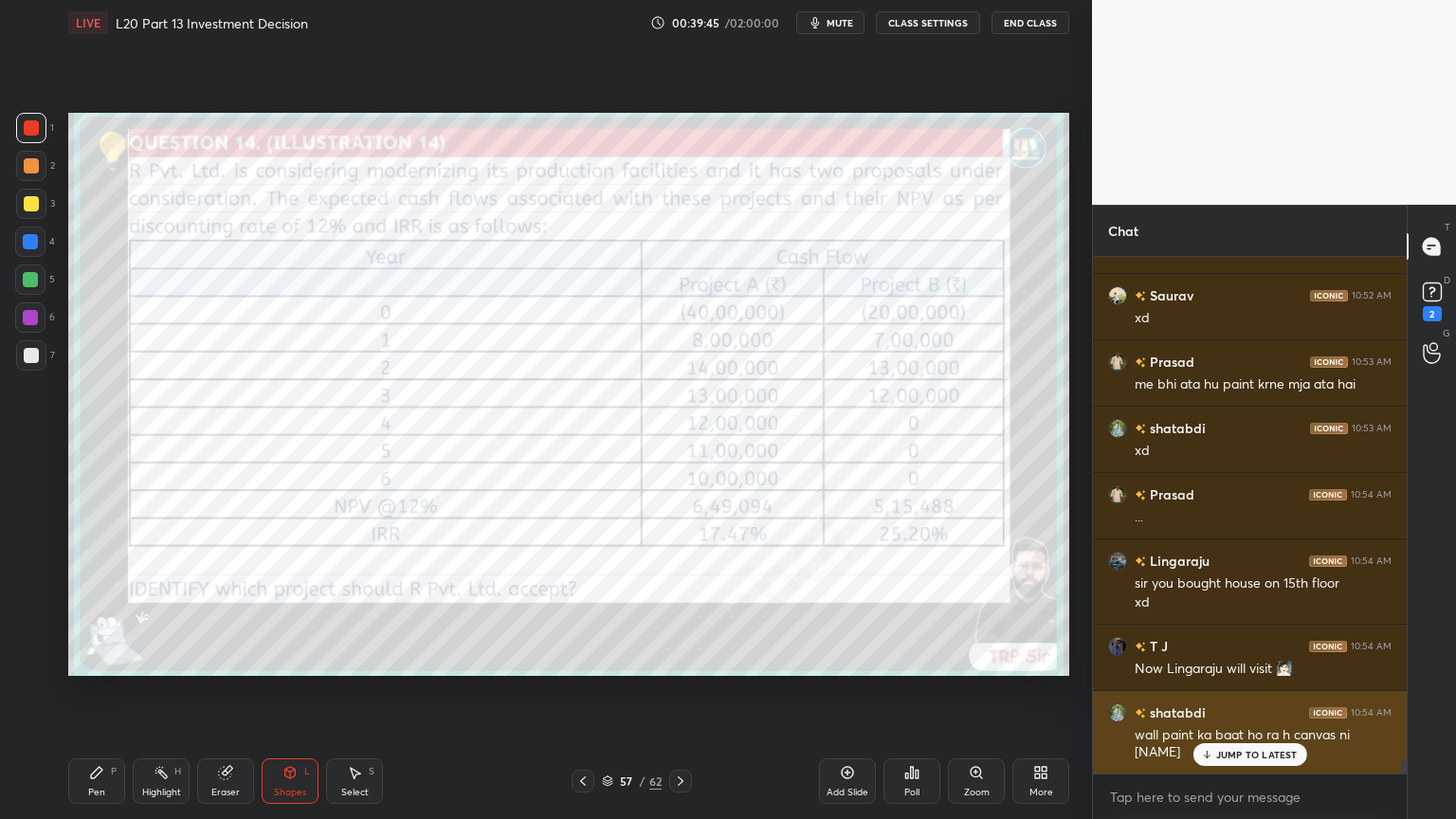 click on "JUMP TO LATEST" at bounding box center (1257, 755) 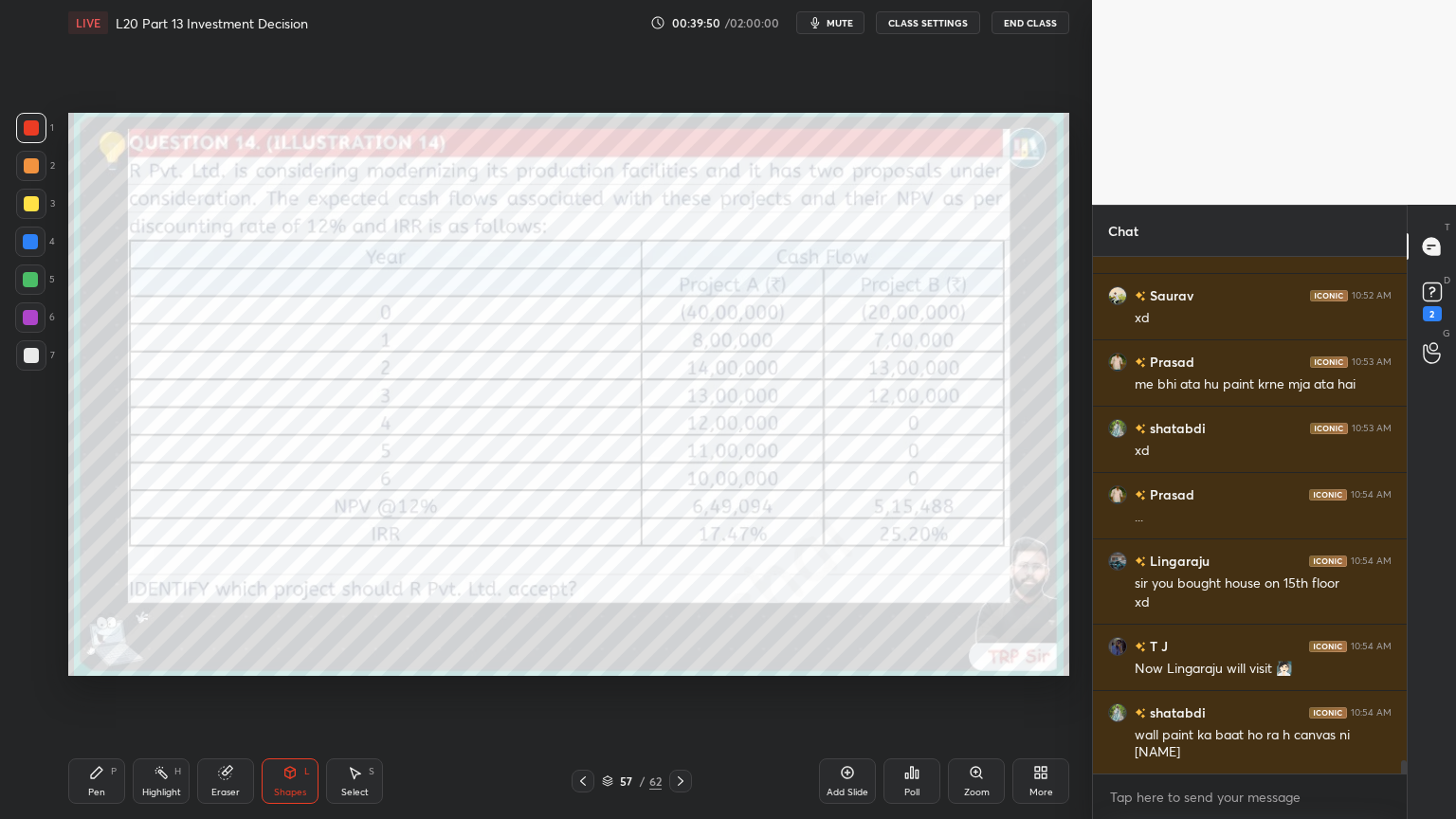 scroll, scrollTop: 18992, scrollLeft: 0, axis: vertical 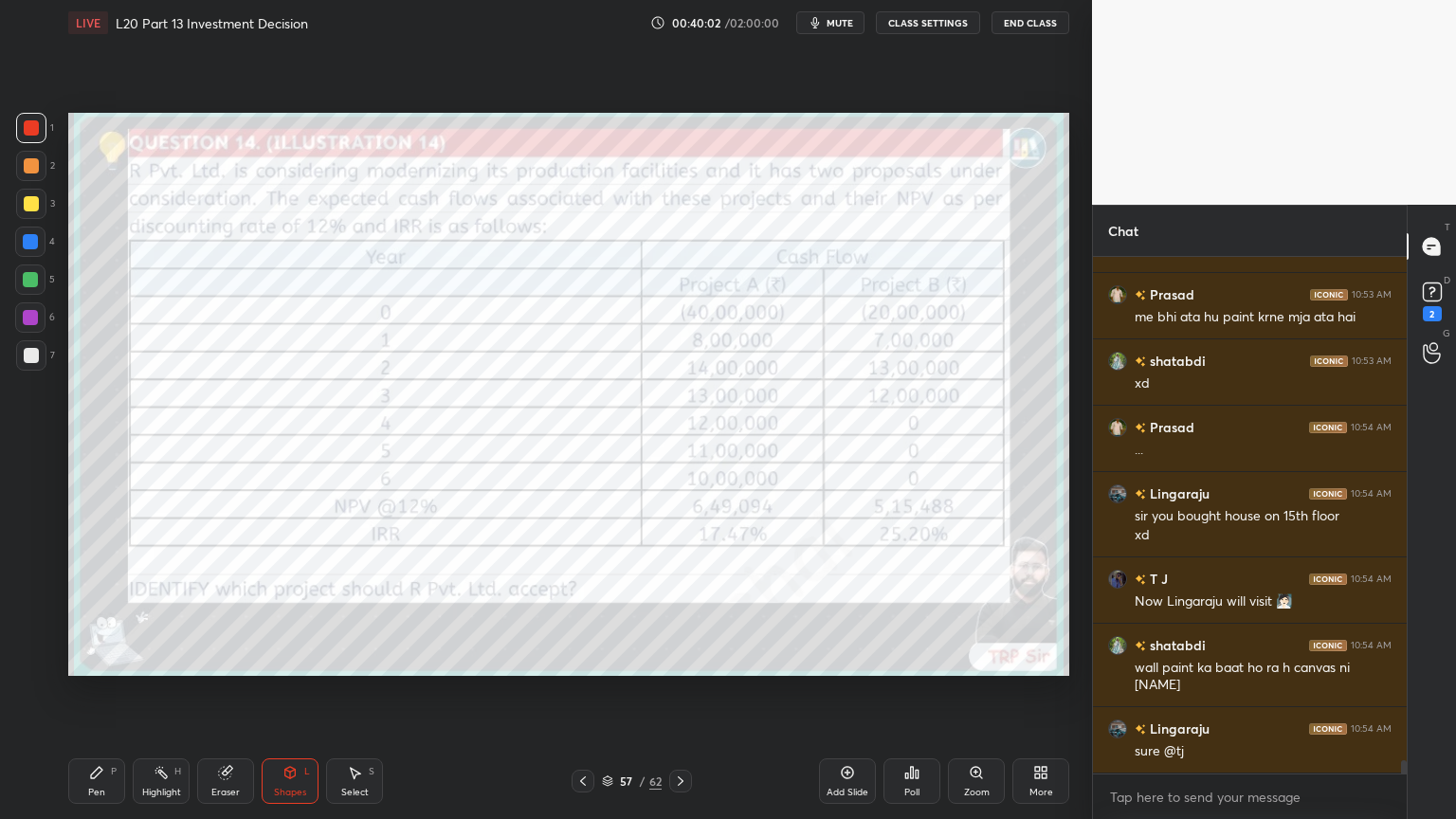 click on "Pen P" at bounding box center [97, 781] 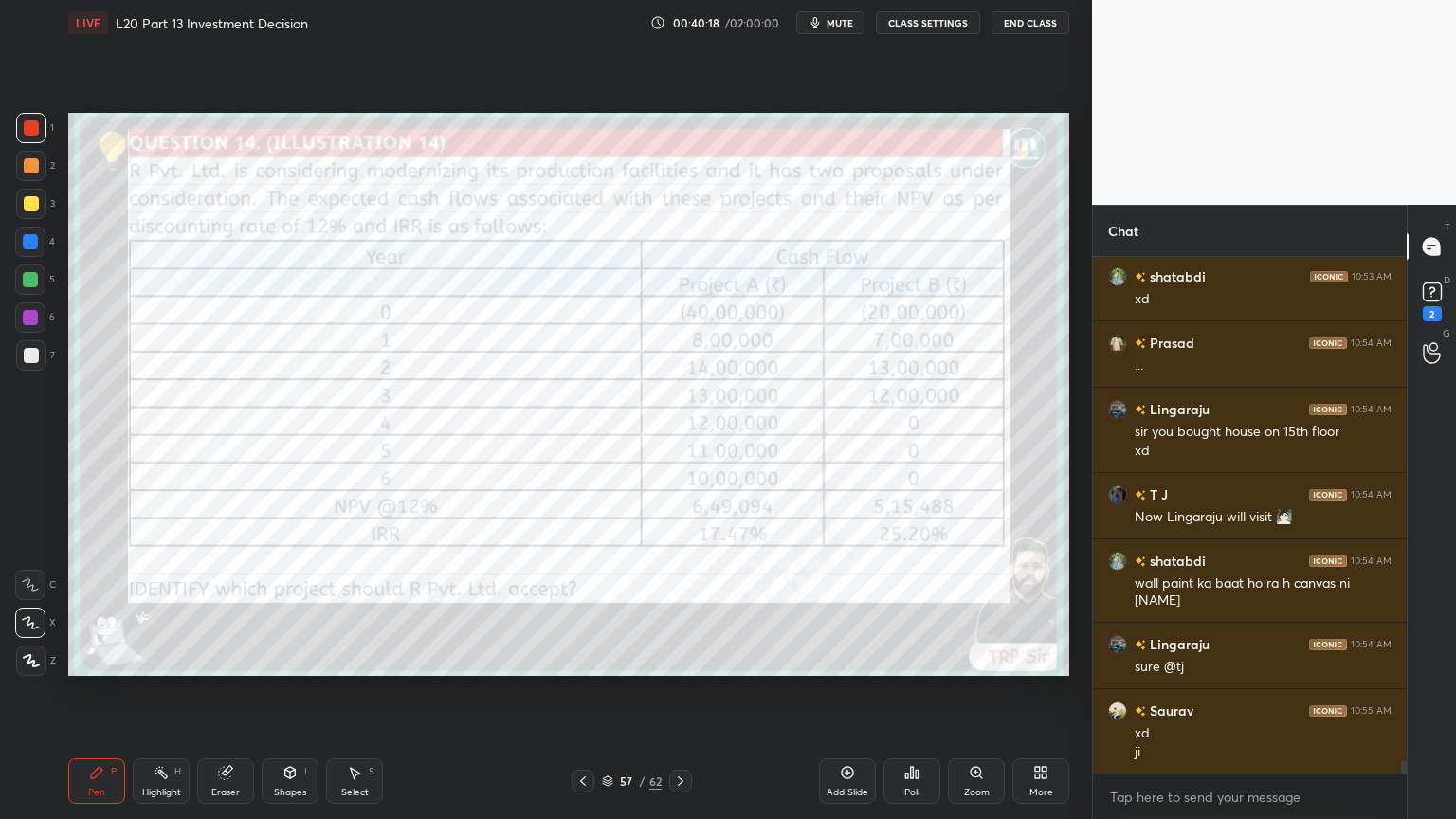 scroll, scrollTop: 19143, scrollLeft: 0, axis: vertical 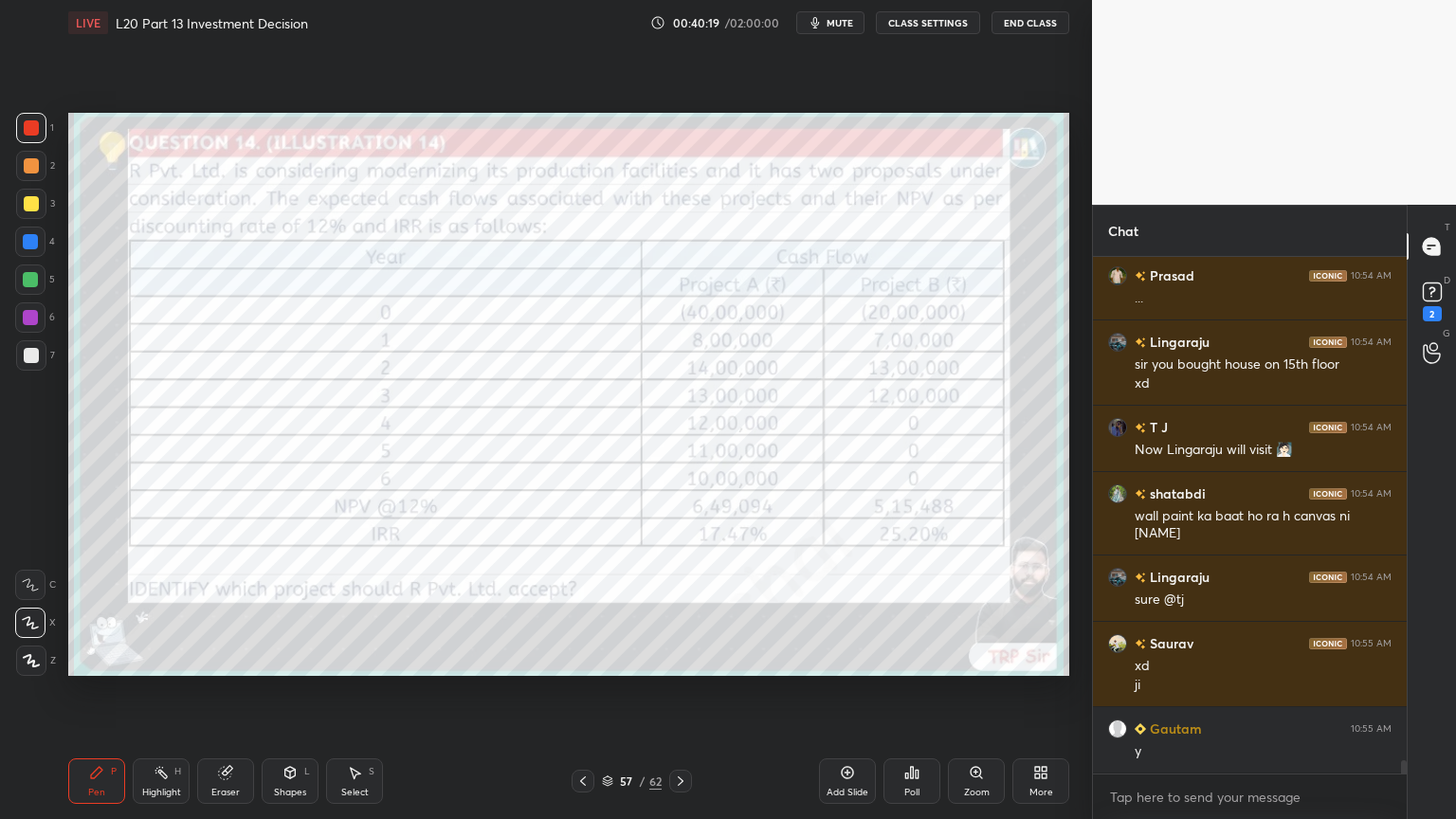 click 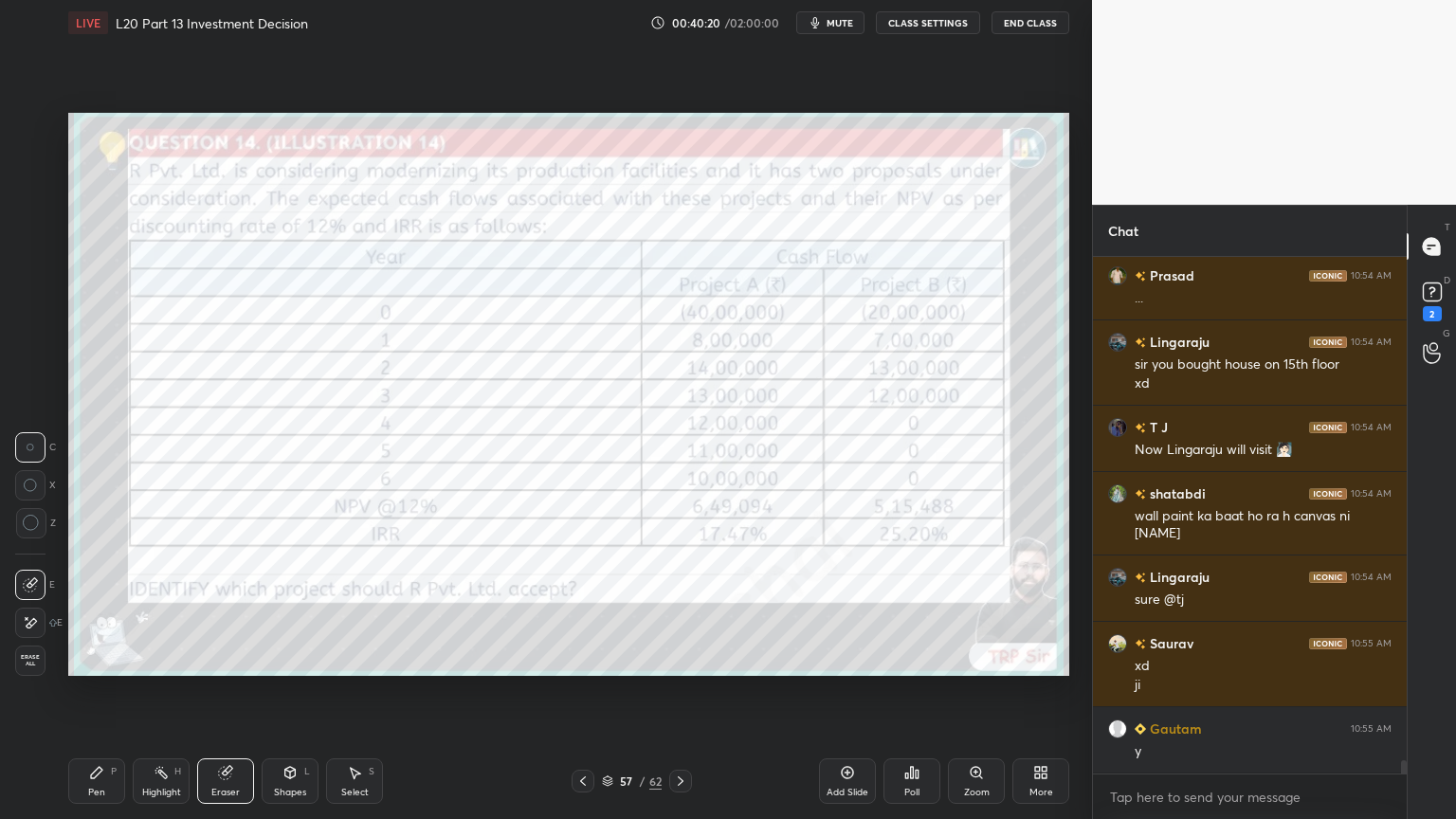 click on "Erase all" at bounding box center (30, 661) 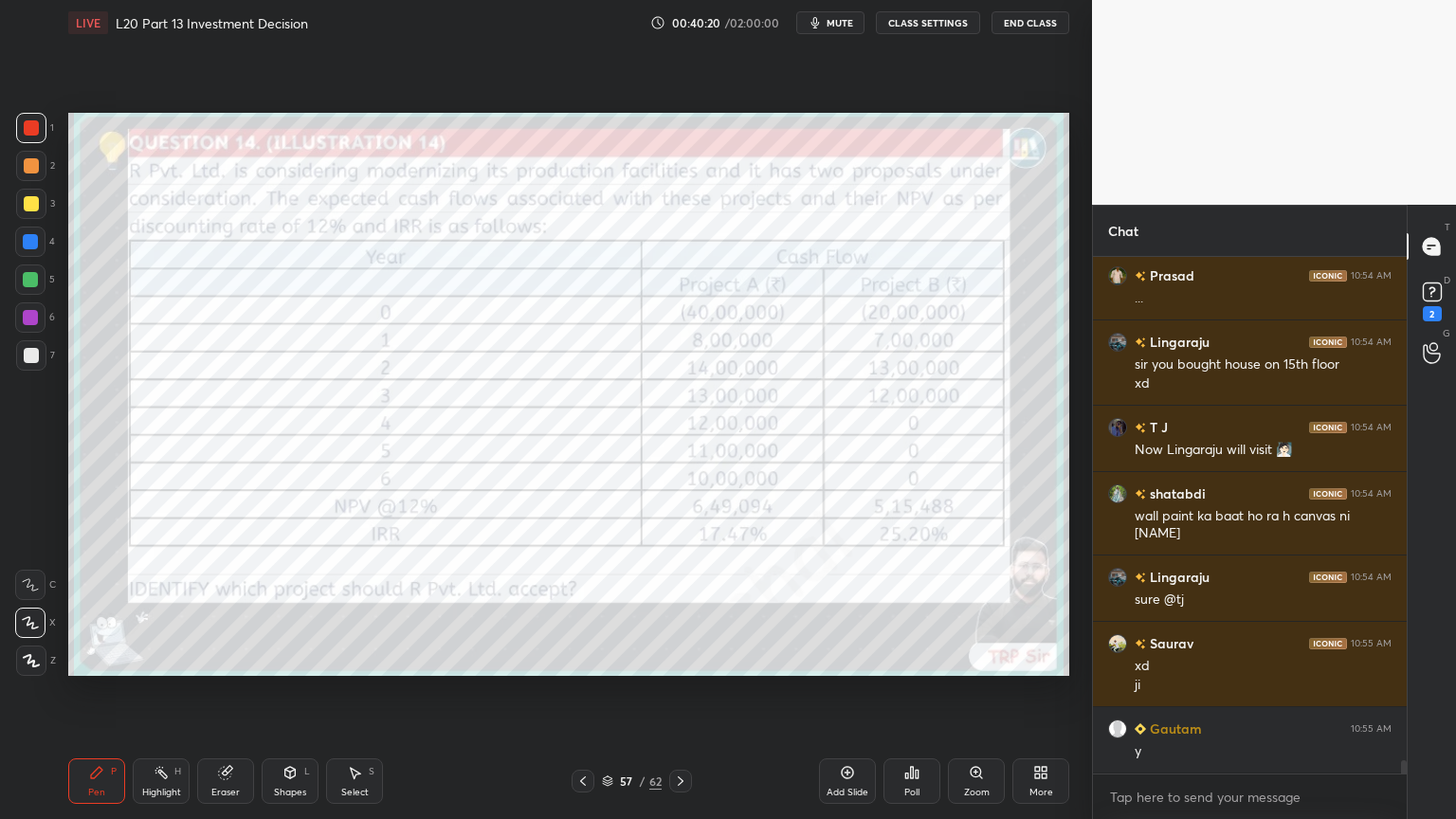click on "Setting up your live class Poll for   secs No correct answer Start poll" at bounding box center (569, 394) 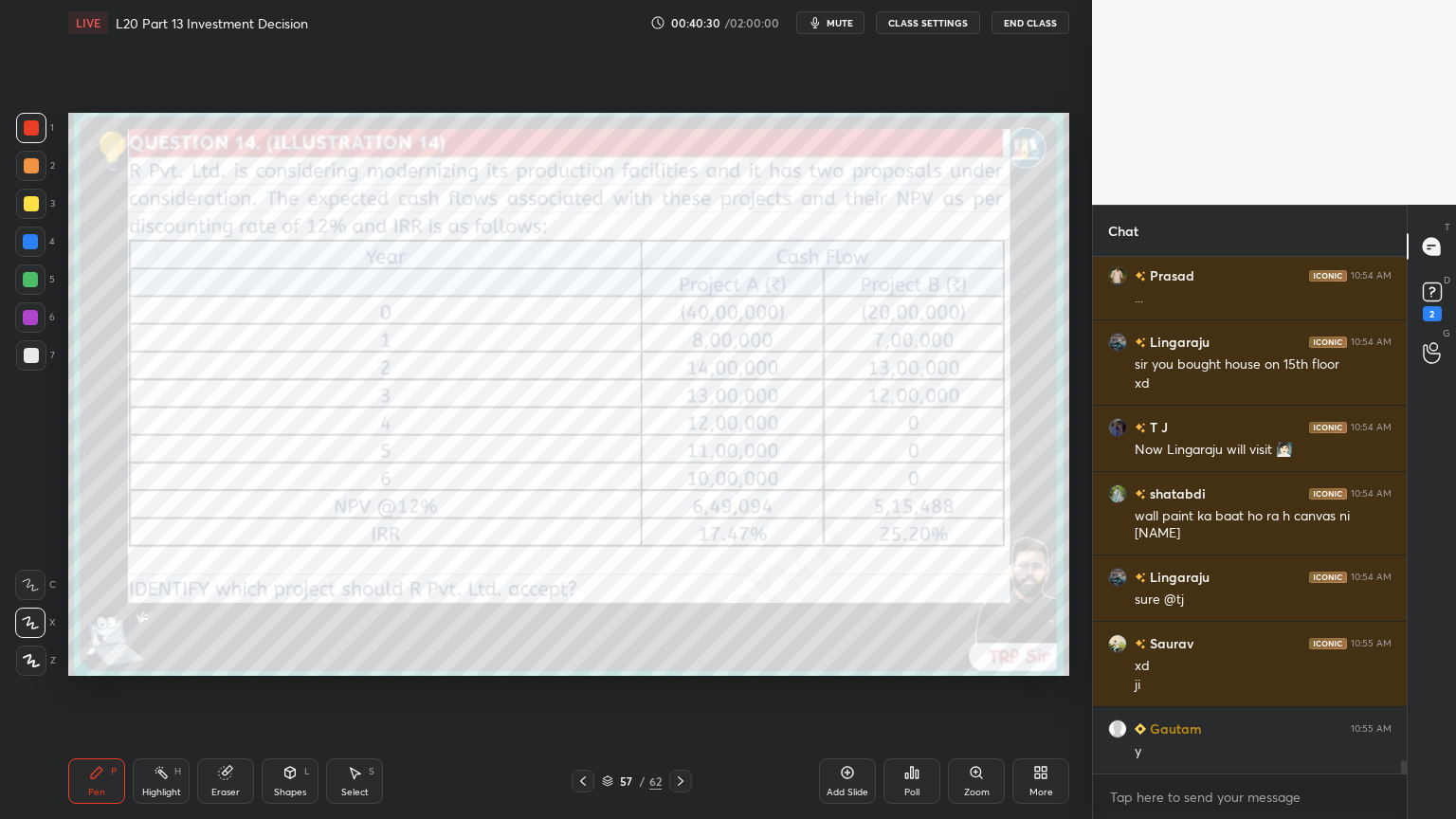 click 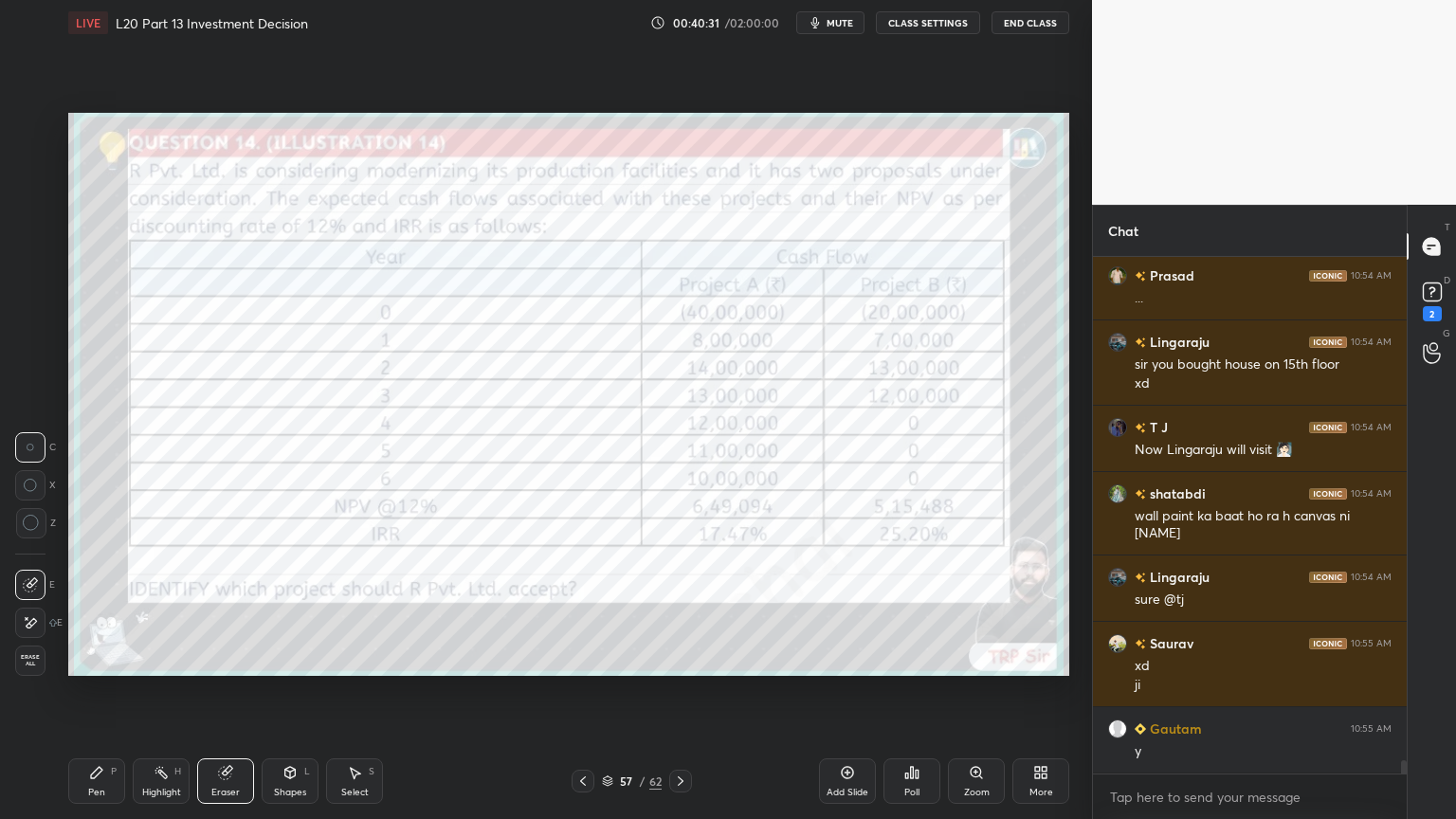 click on "Erase all" at bounding box center (30, 661) 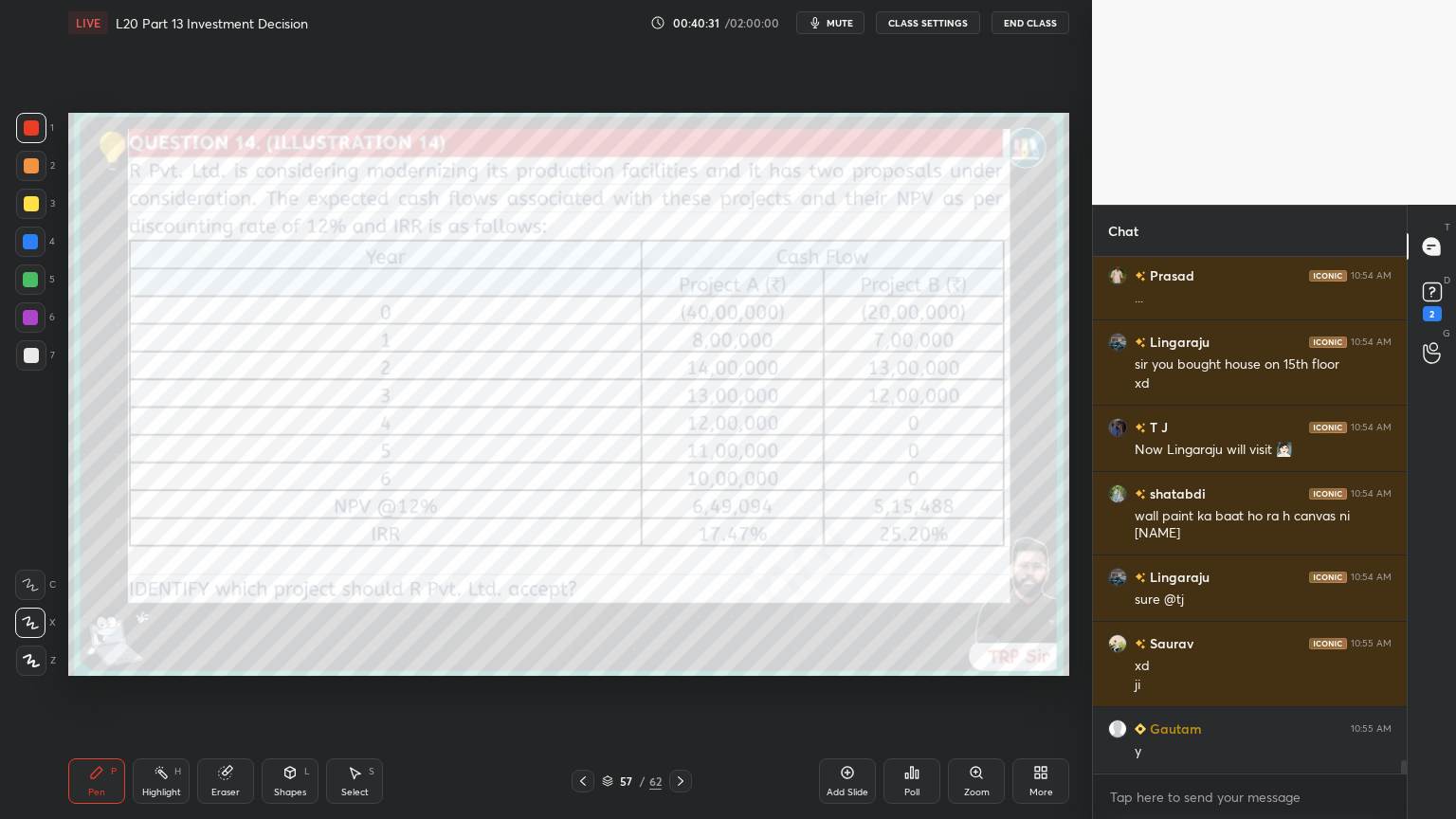 click on "Setting up your live class Poll for   secs No correct answer Start poll" at bounding box center [569, 394] 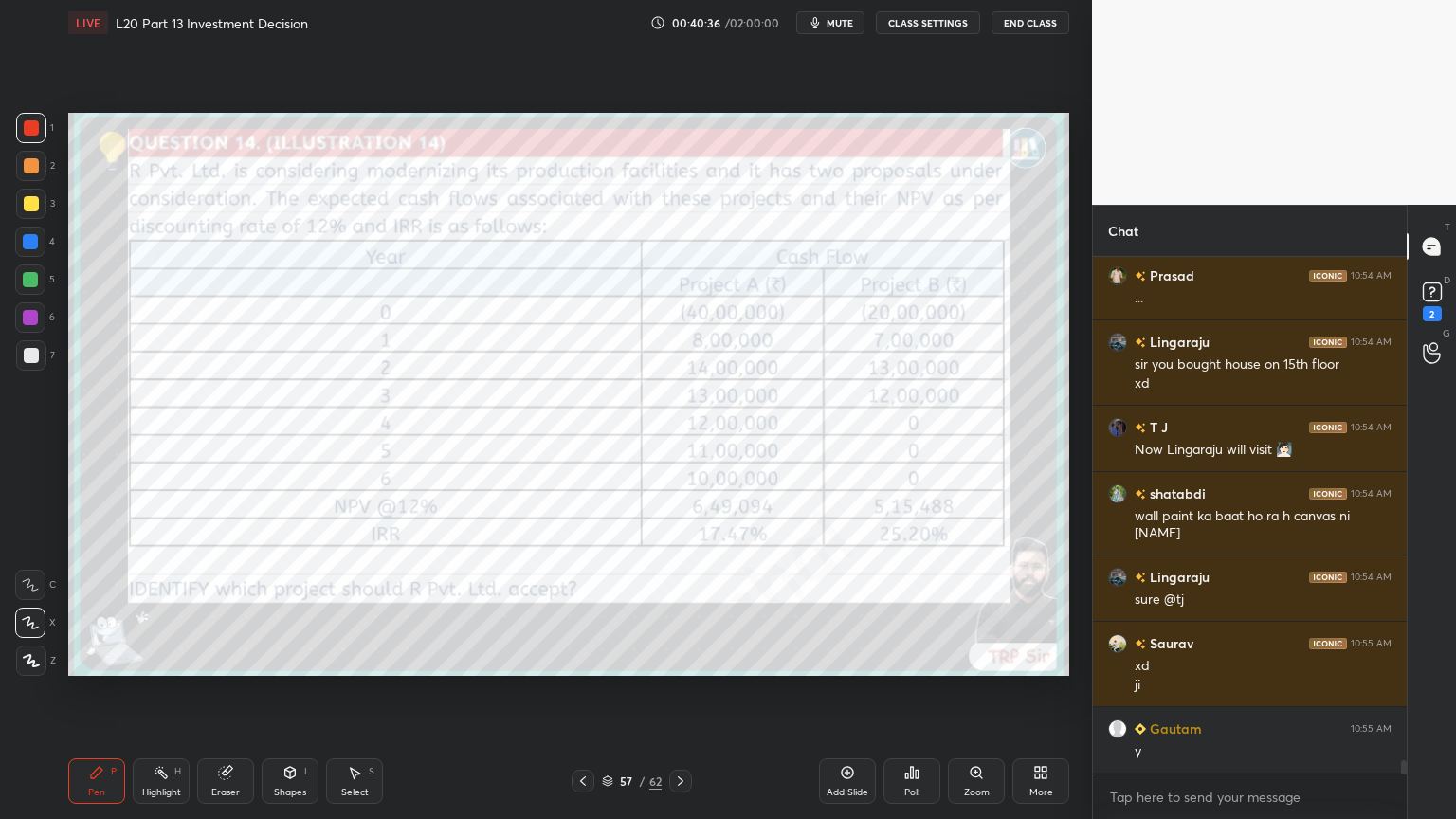 scroll, scrollTop: 19209, scrollLeft: 0, axis: vertical 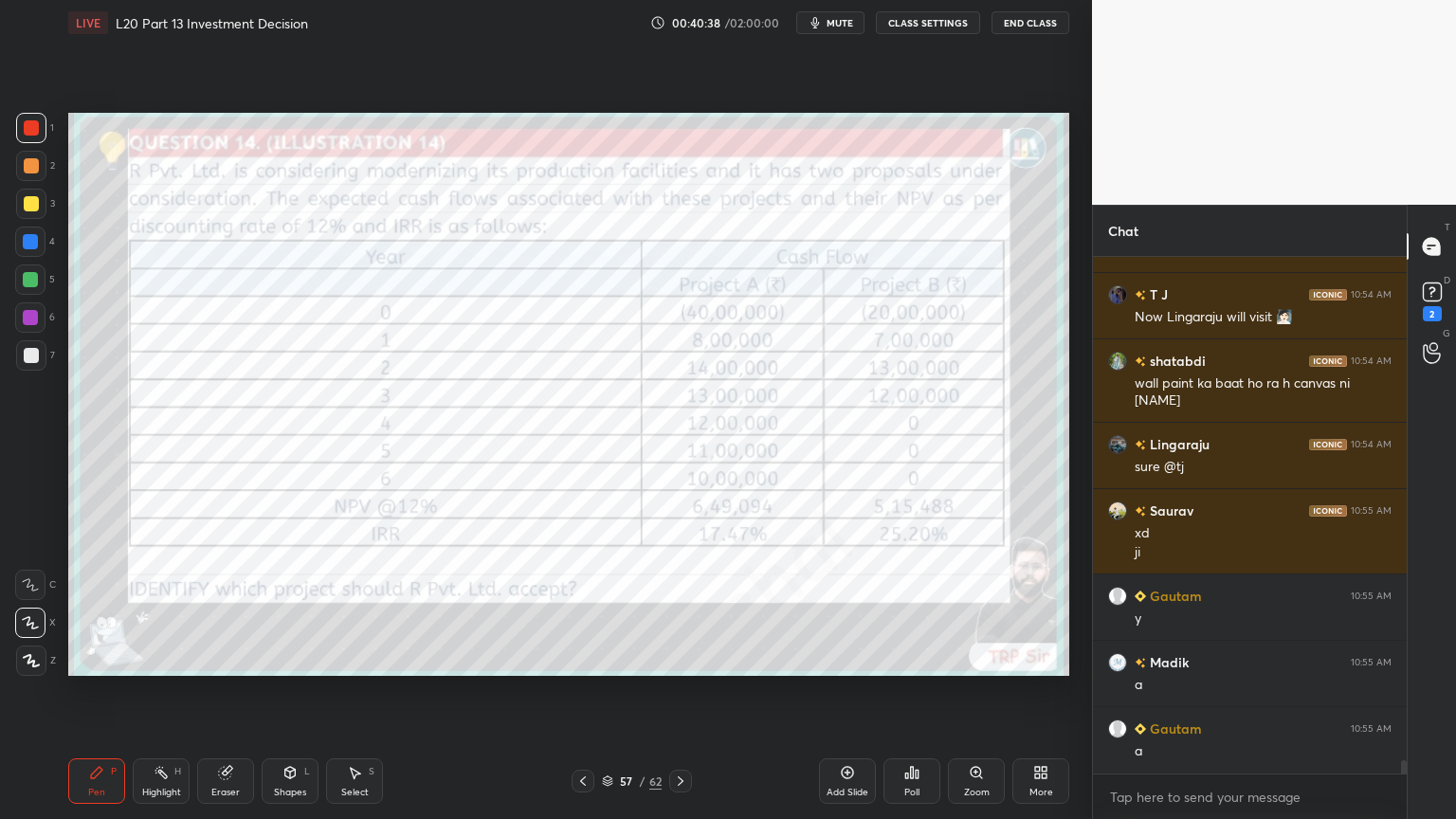 click 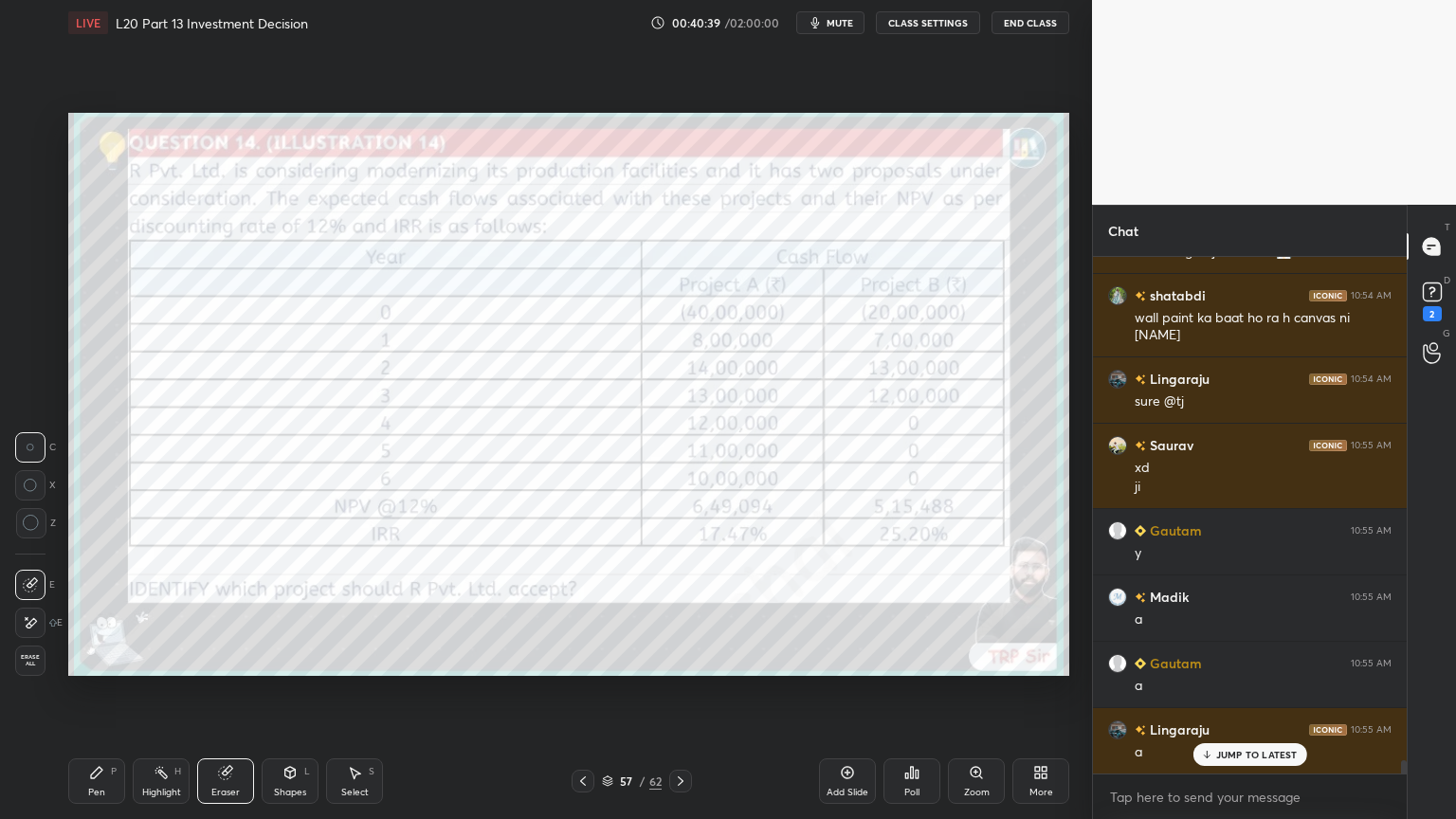 click on "Erase all" at bounding box center [30, 661] 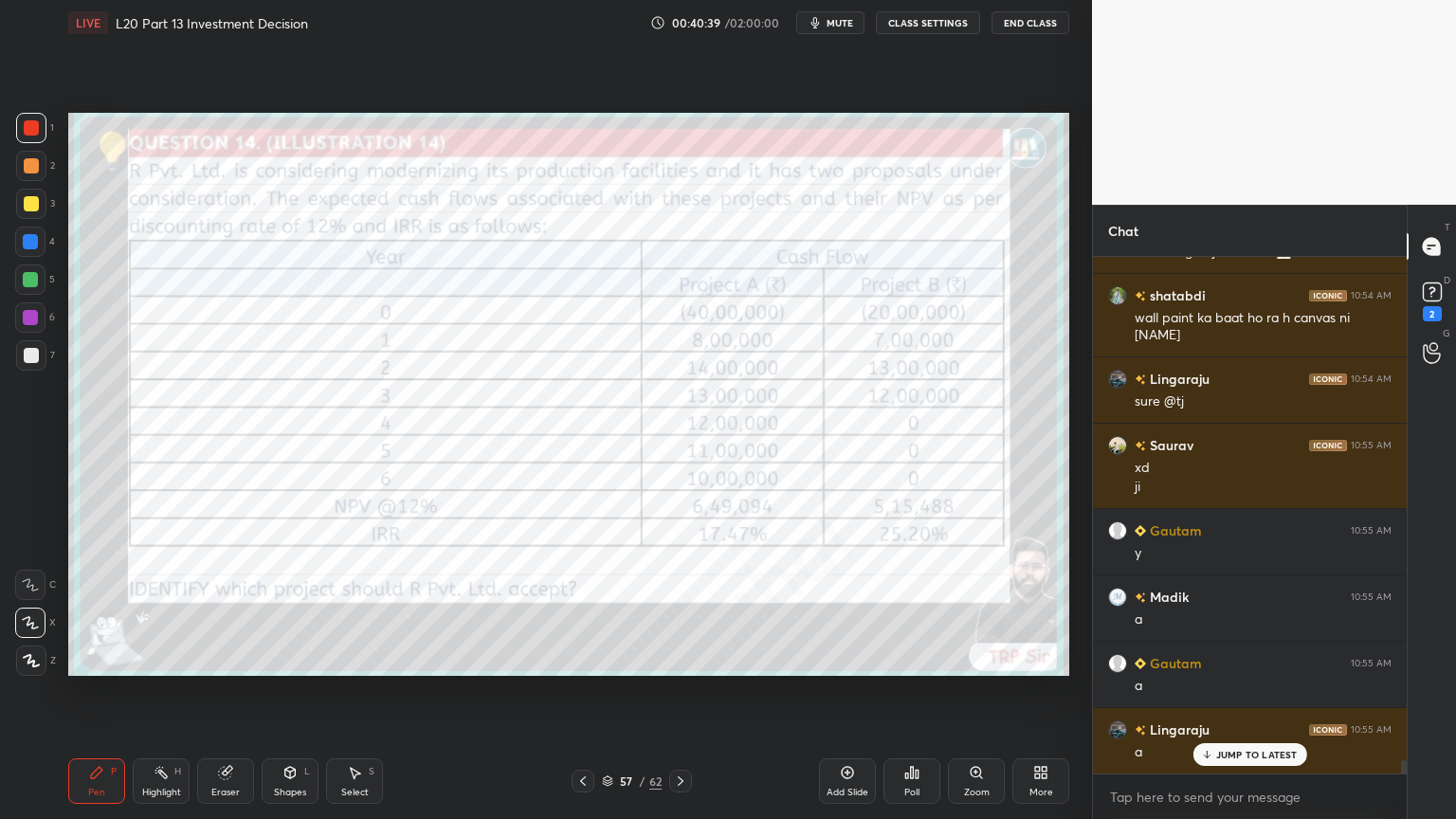 click on "Pen P Highlight H Eraser Shapes L Select S 57 / 62 Add Slide Poll Zoom More" at bounding box center (569, 781) 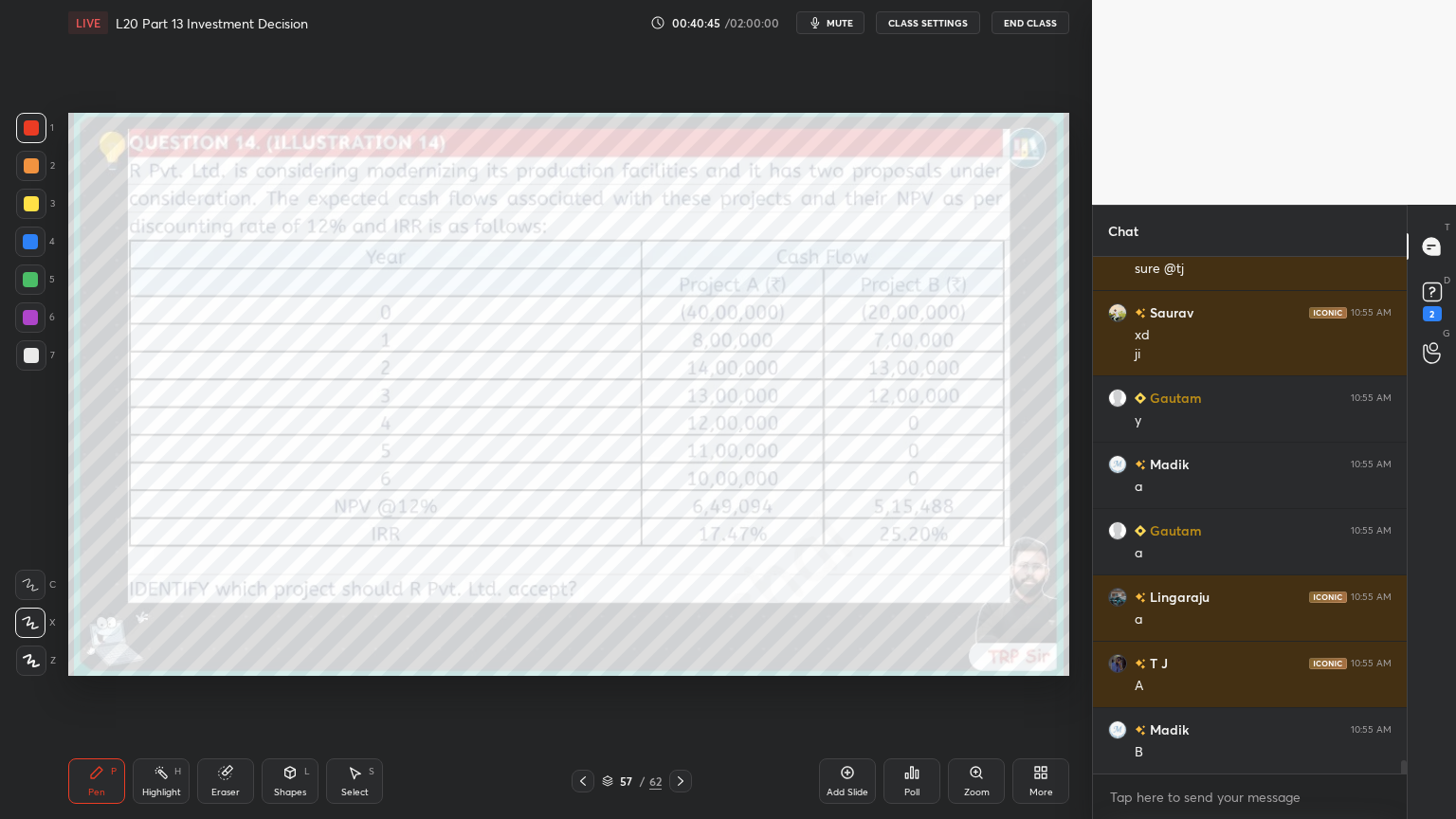 scroll, scrollTop: 19541, scrollLeft: 0, axis: vertical 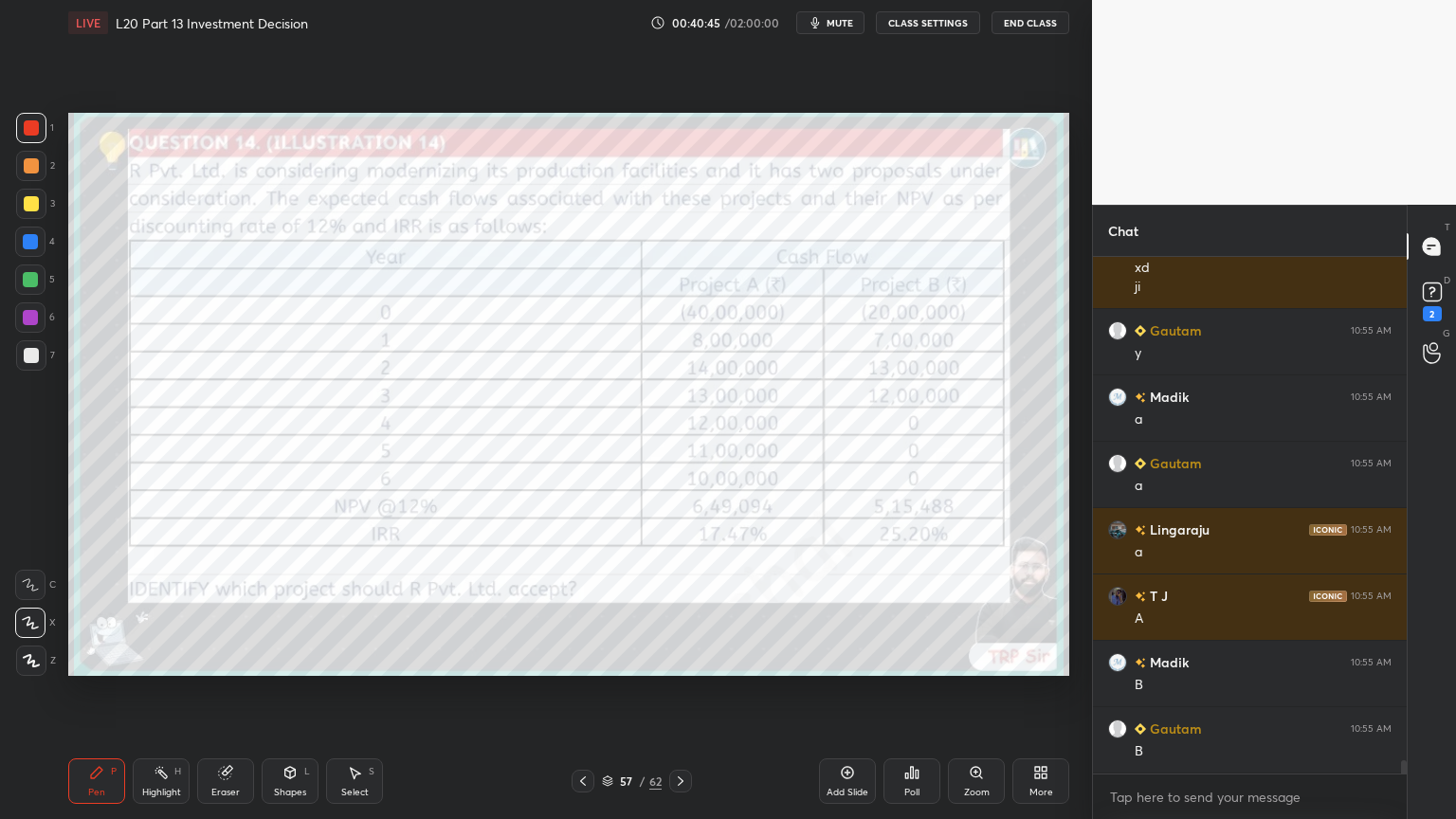 click on "Eraser" at bounding box center (226, 792) 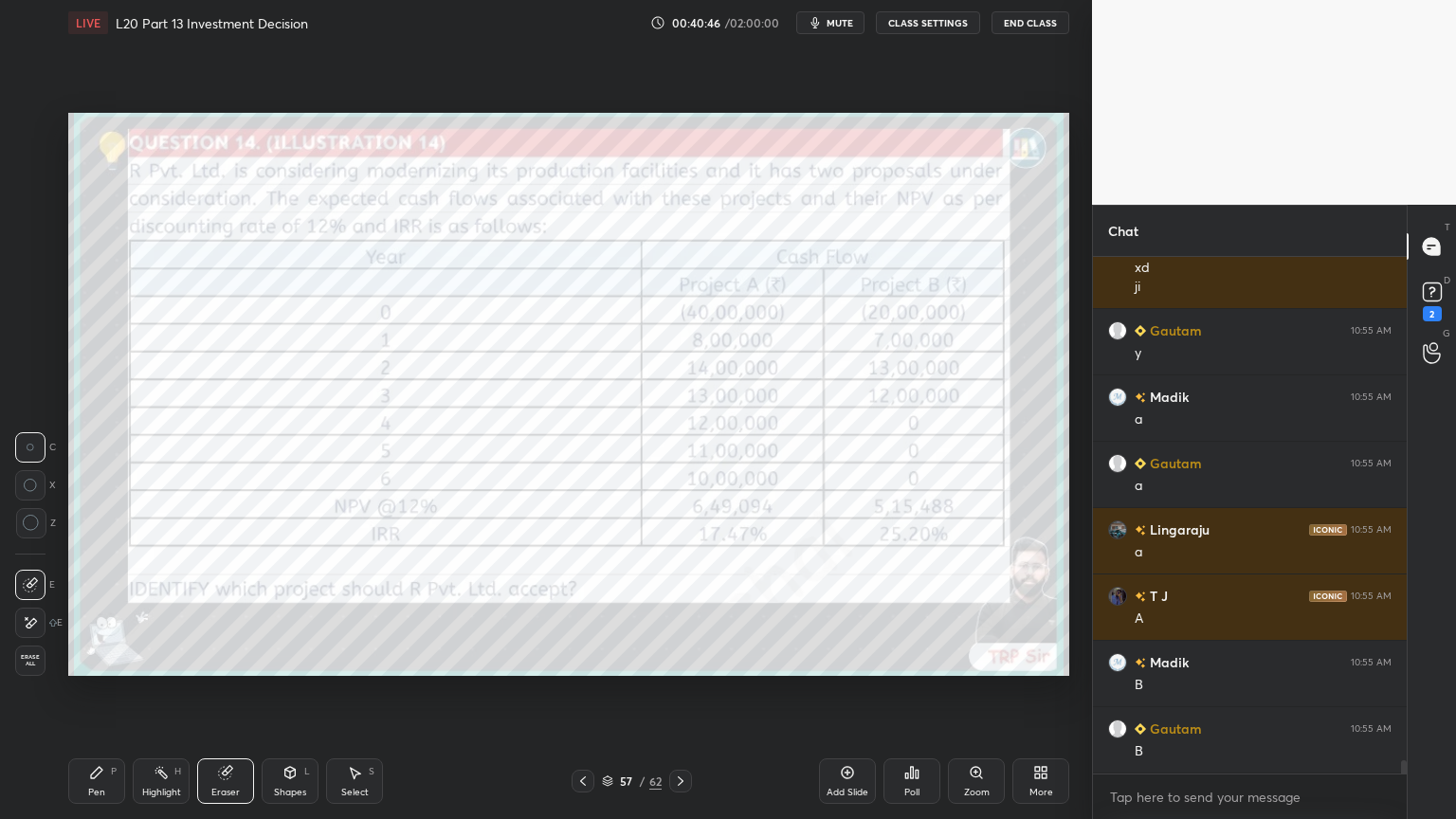 click on "Erase all" at bounding box center (30, 661) 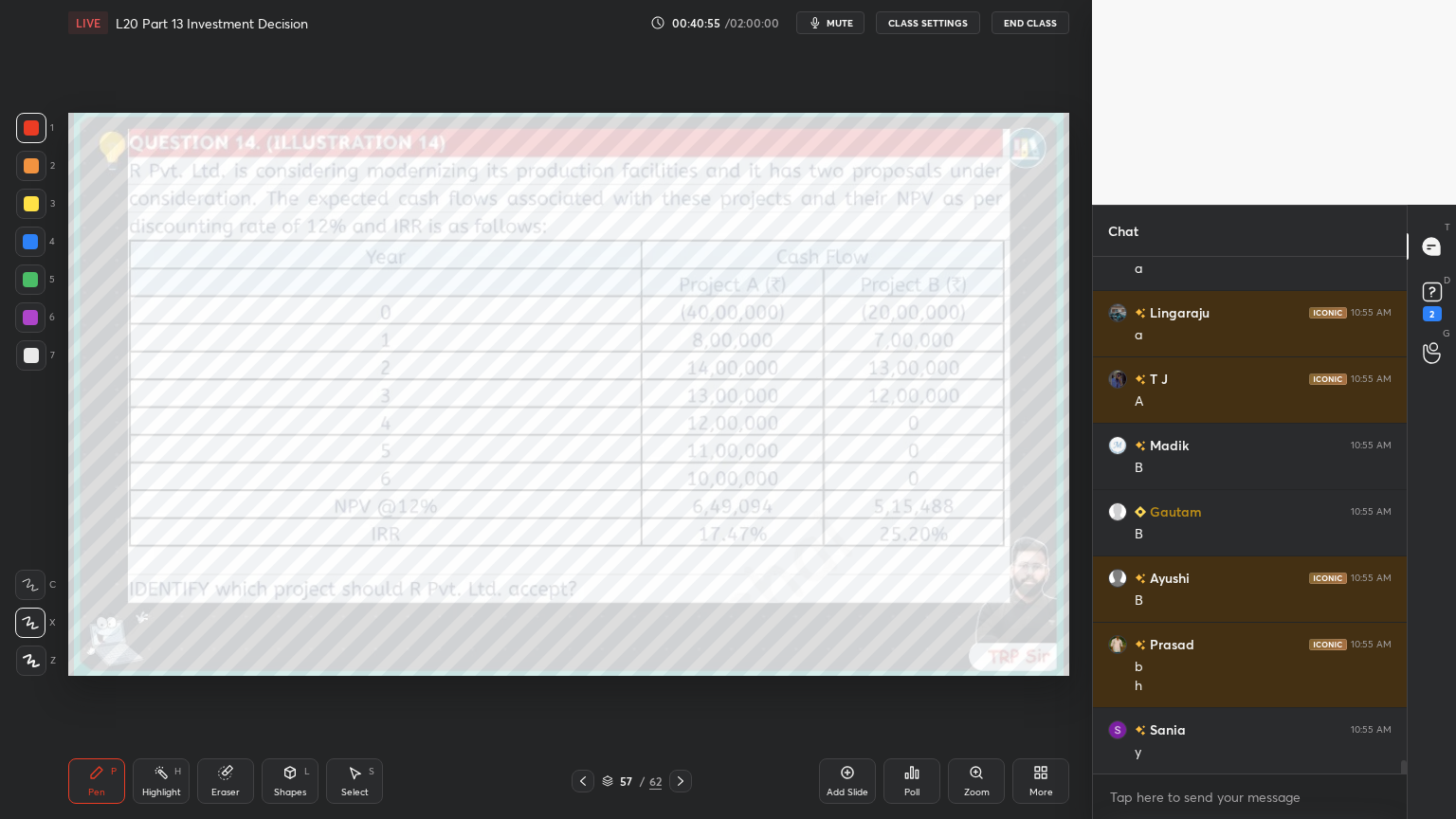 scroll, scrollTop: 19826, scrollLeft: 0, axis: vertical 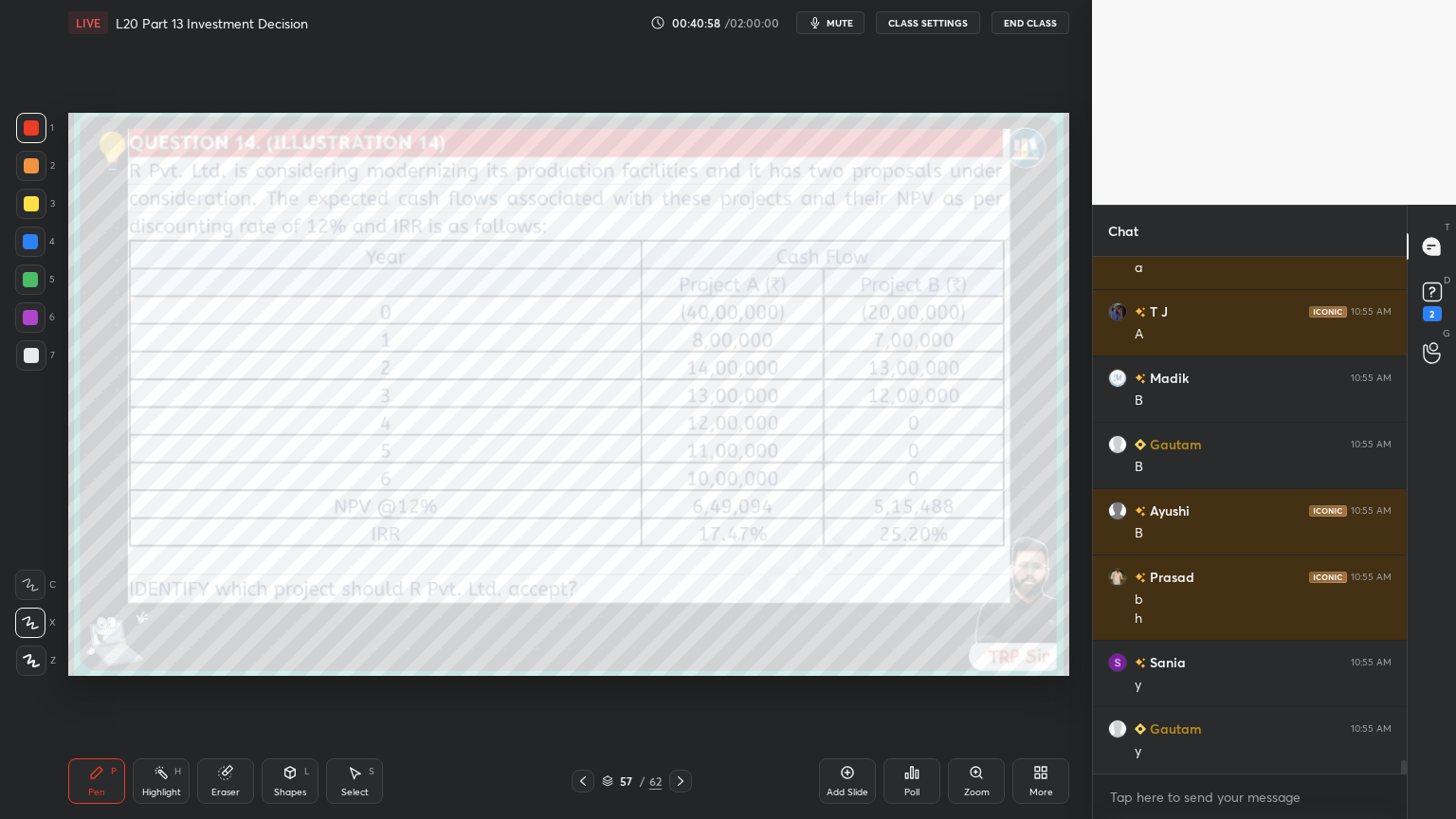 click on "Eraser" at bounding box center (226, 781) 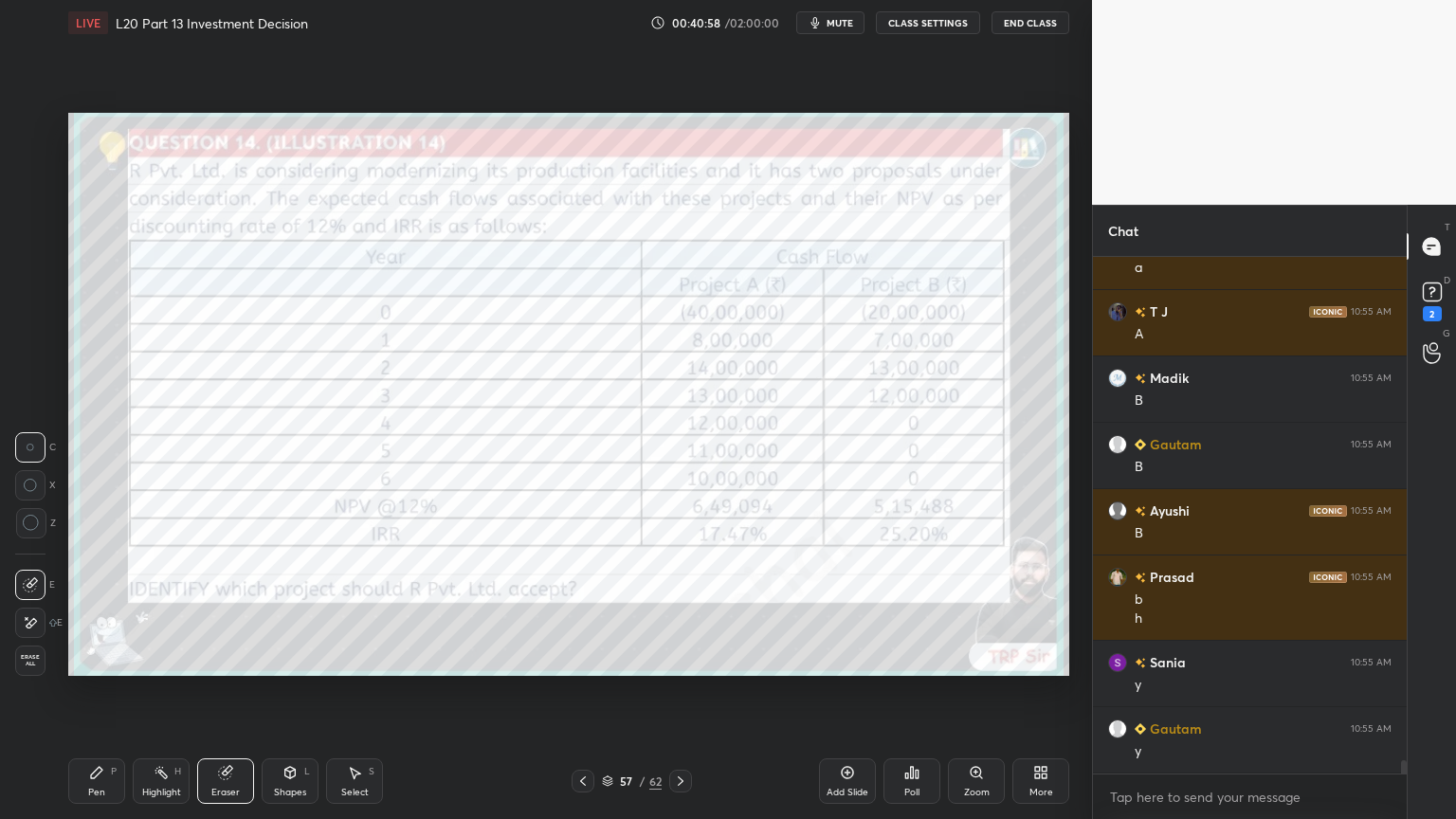 click on "E E Erase all" at bounding box center (39, 619) 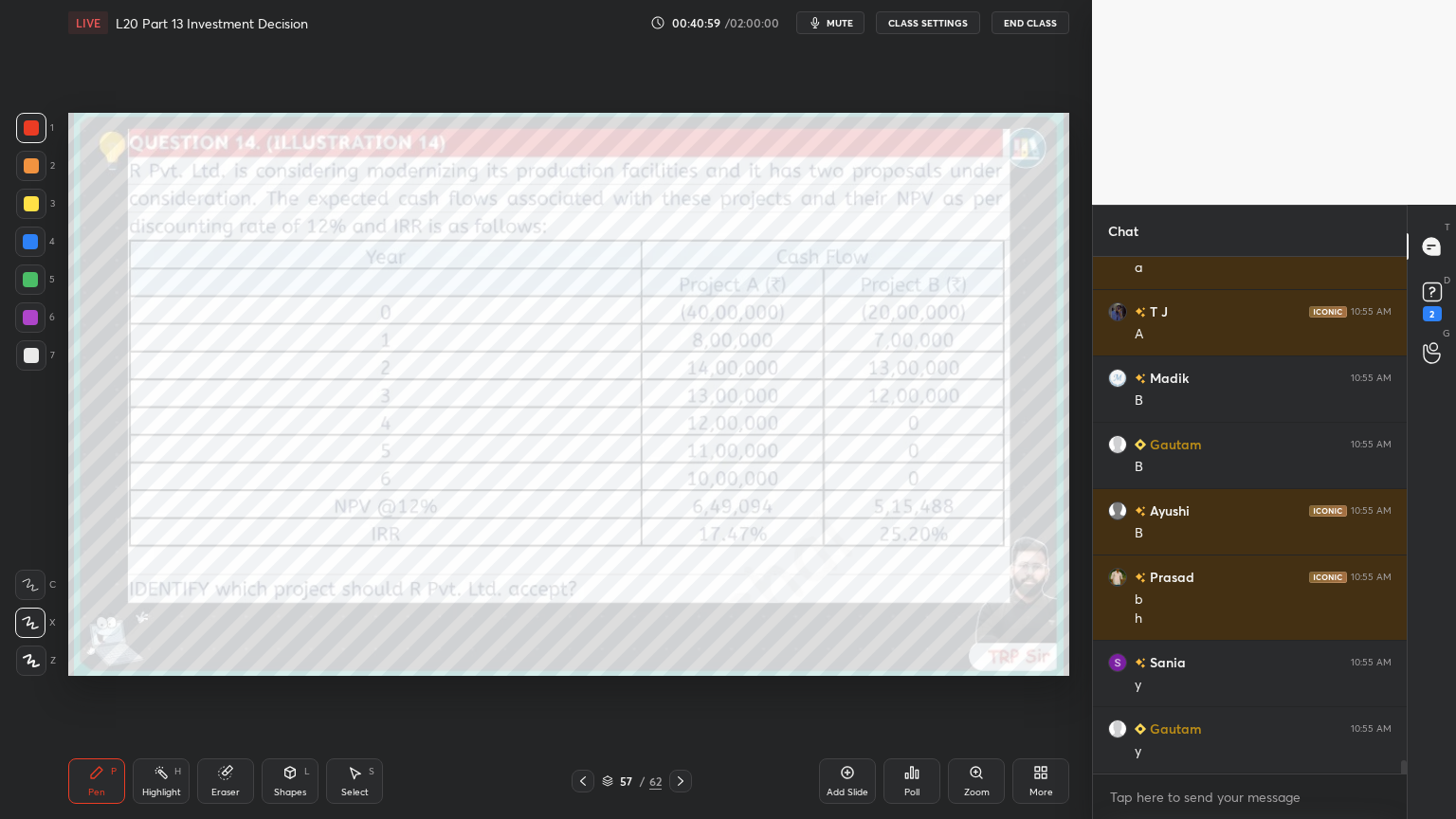 click on "Pen P Highlight H Eraser Shapes L Select S 57 / 62 Add Slide Poll Zoom More" at bounding box center (569, 781) 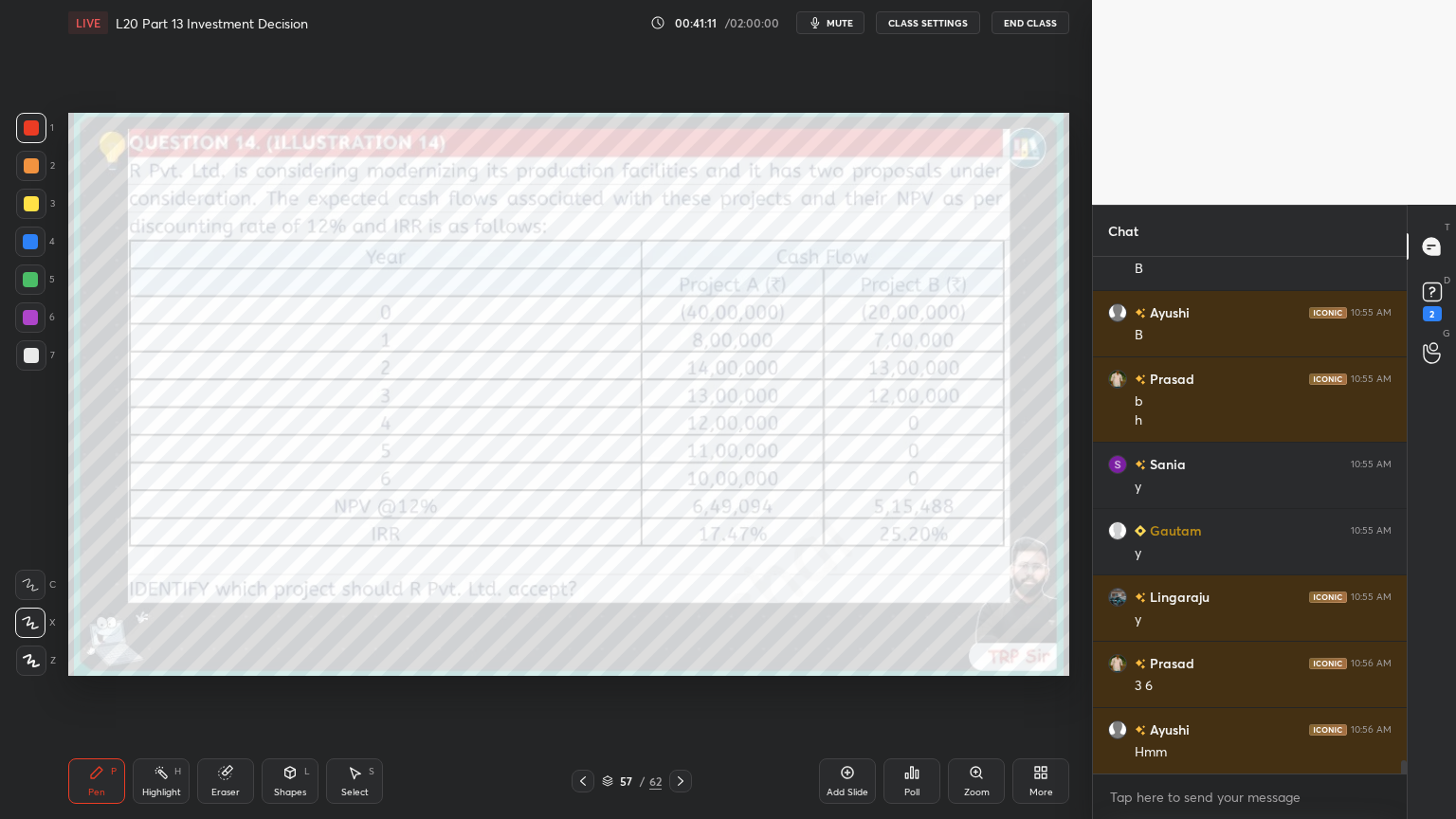 scroll, scrollTop: 20091, scrollLeft: 0, axis: vertical 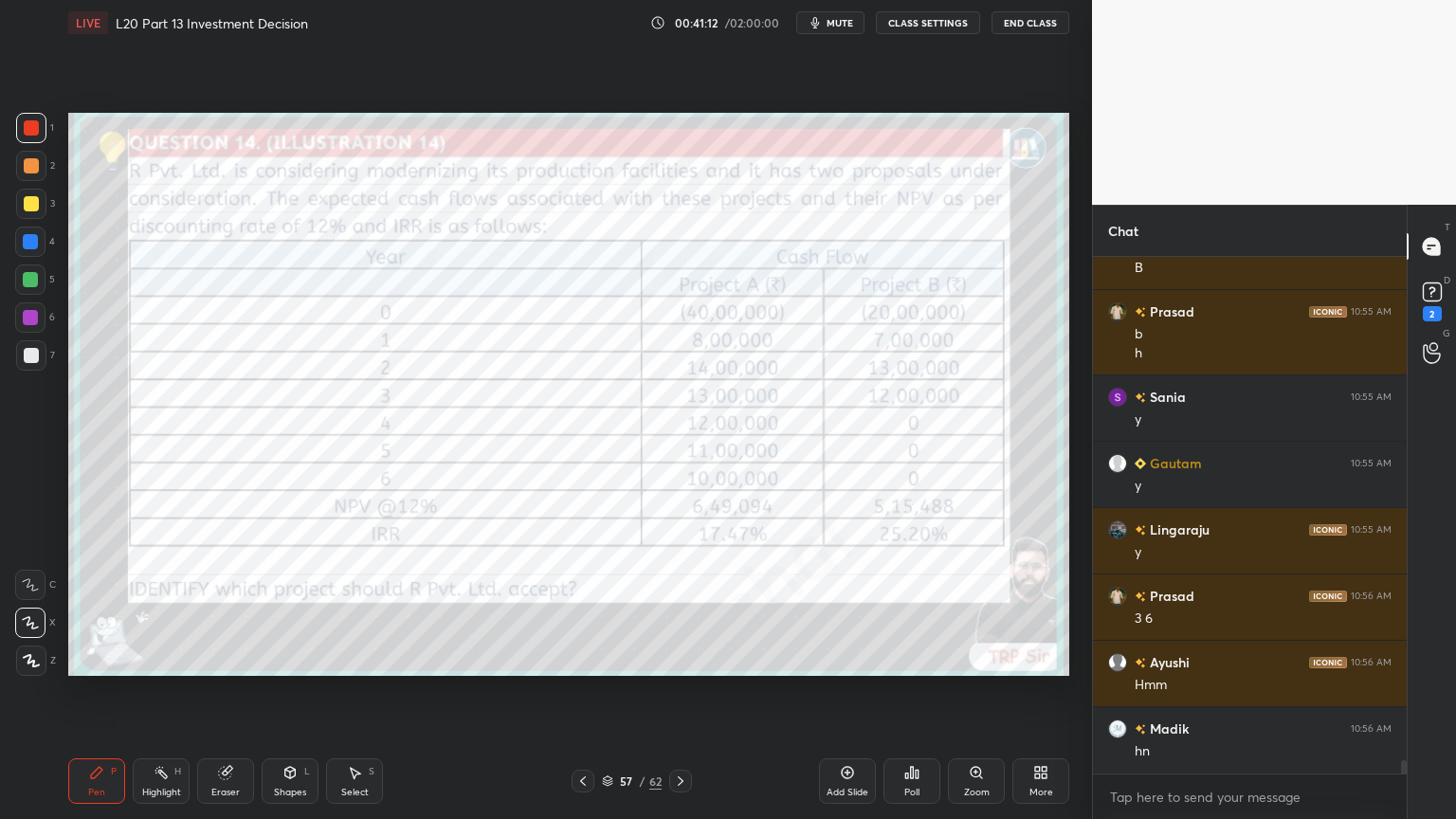 click on "Eraser" at bounding box center (226, 781) 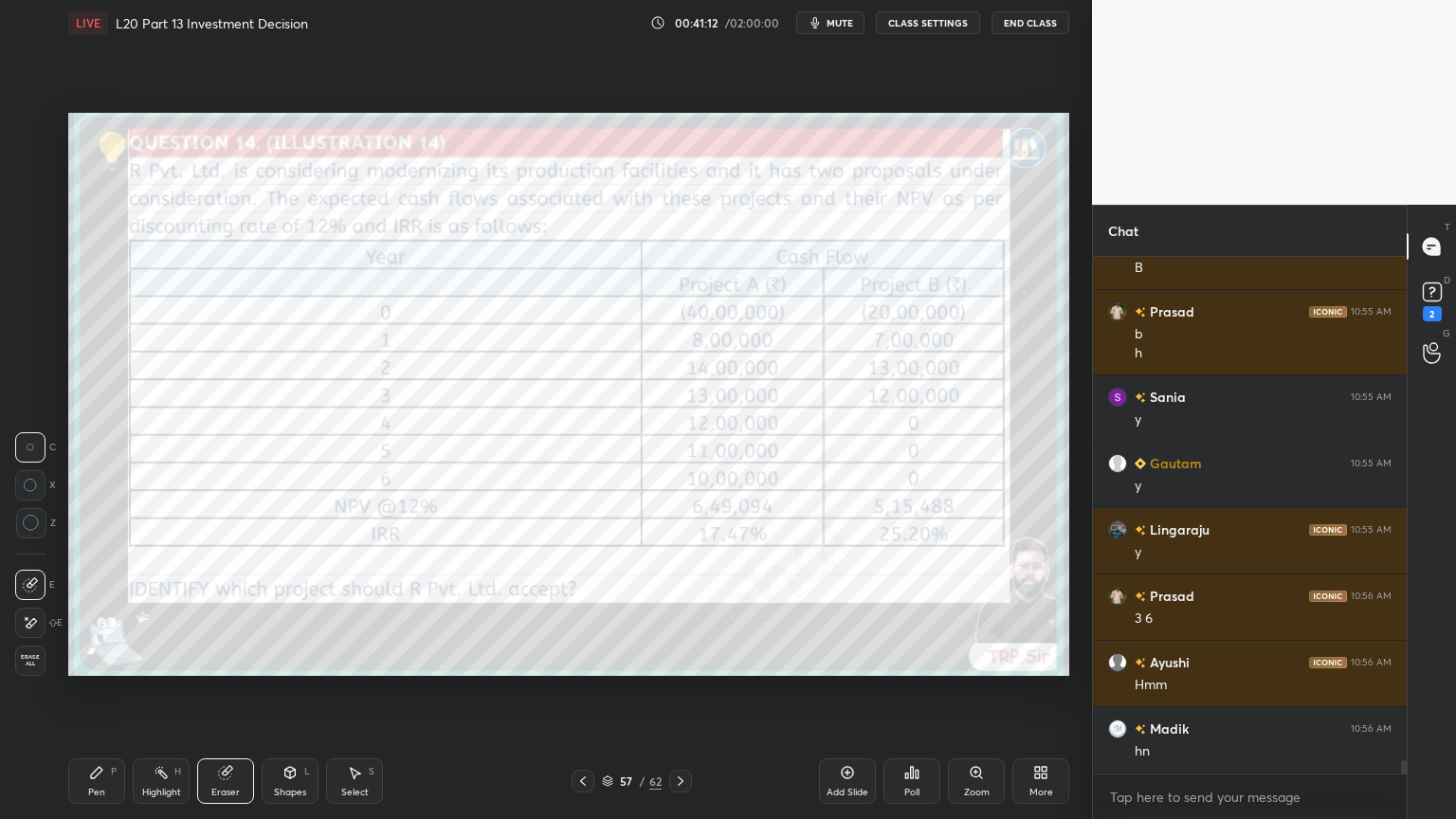 click on "Erase all" at bounding box center [30, 661] 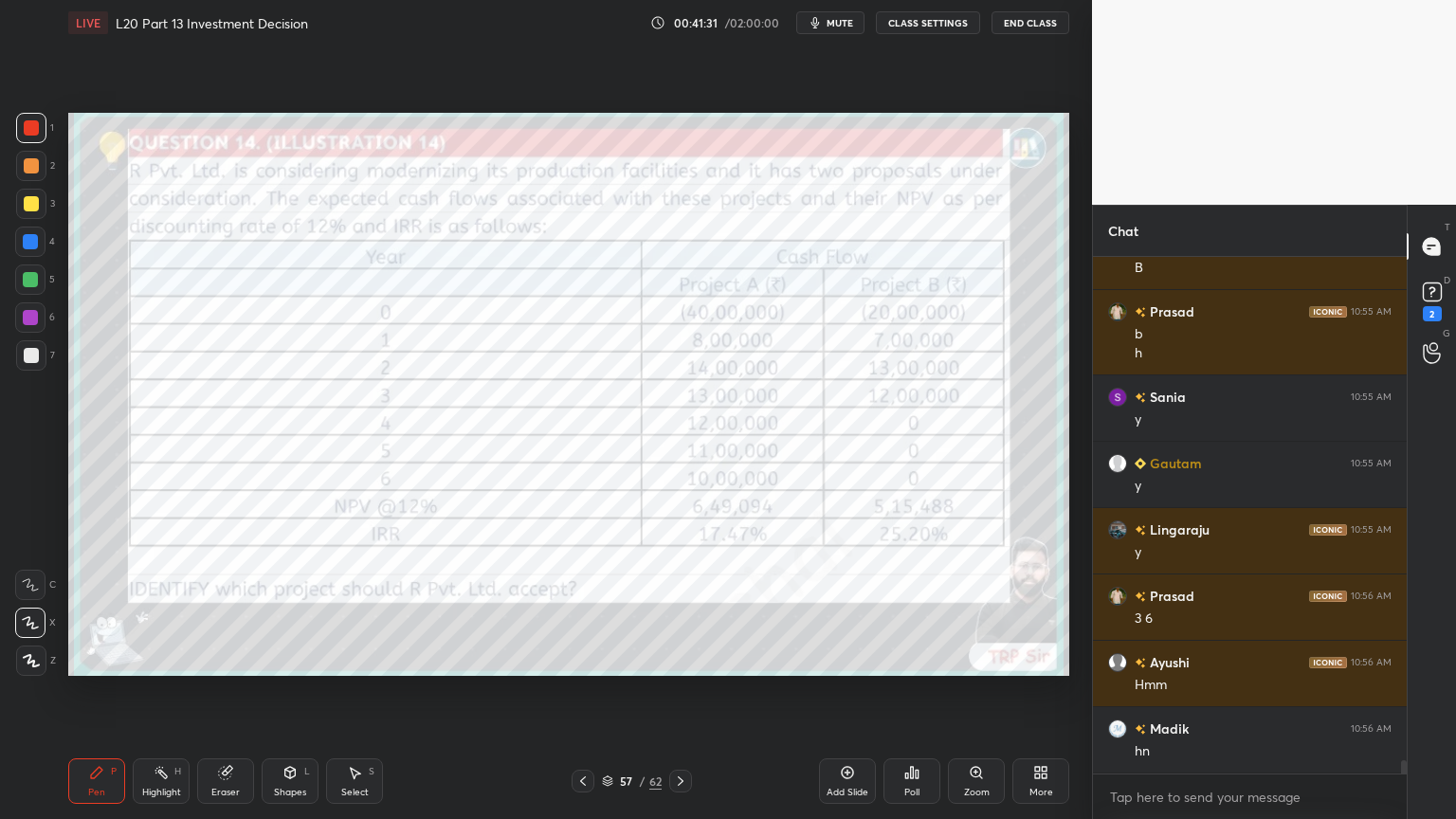 click 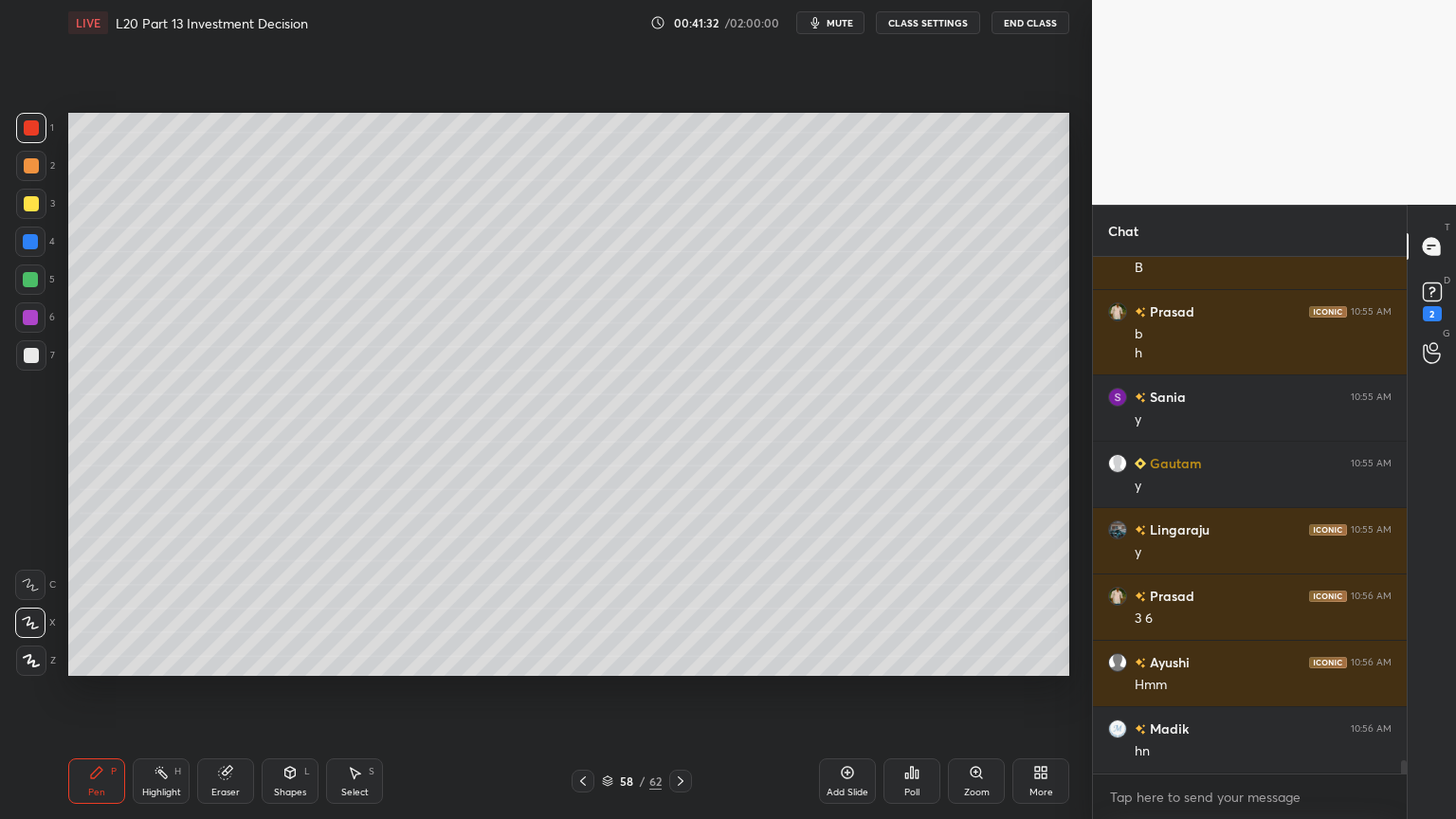 click on "58 / 62" at bounding box center [631, 781] 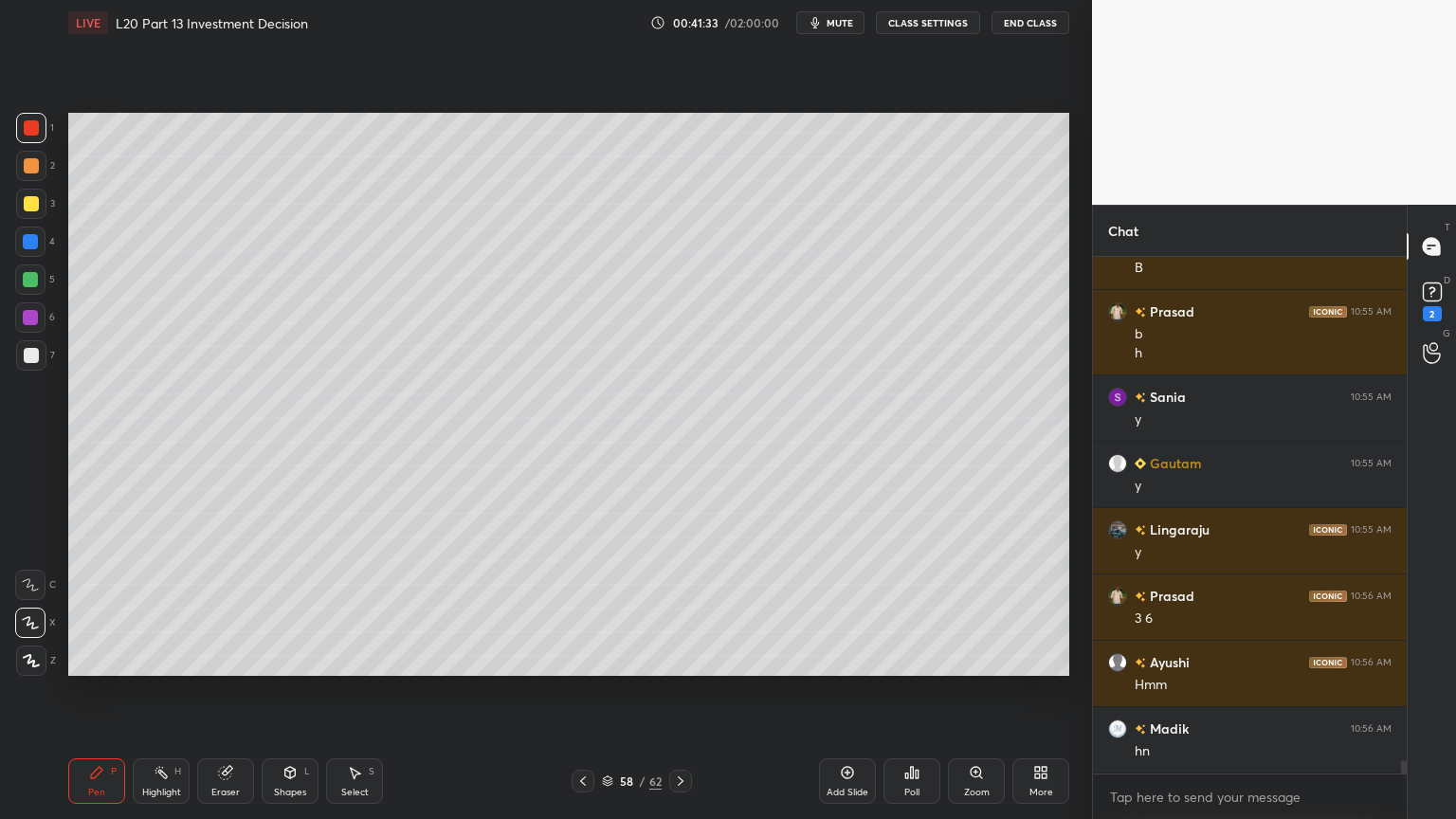 click 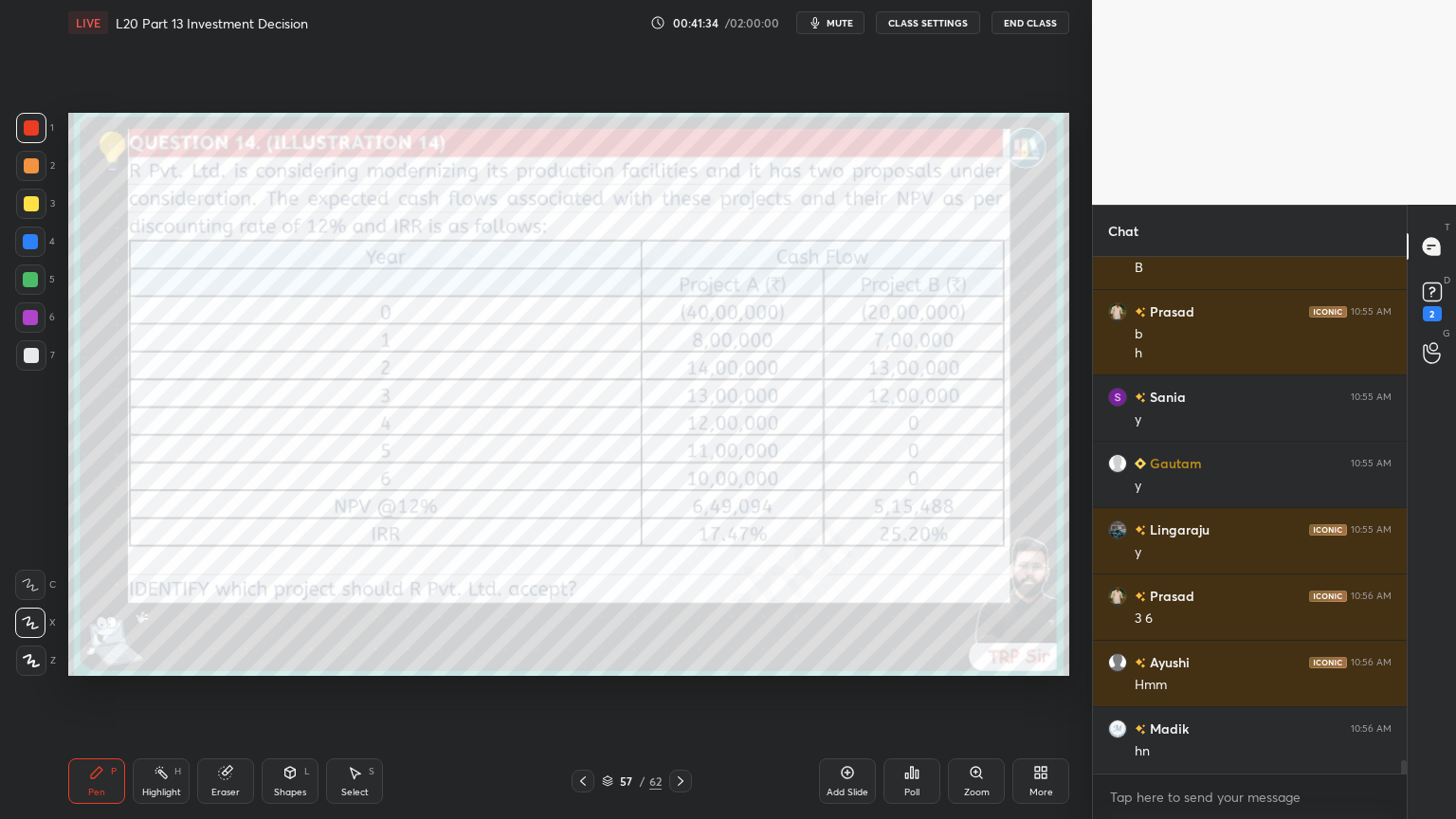 click at bounding box center (31, 204) 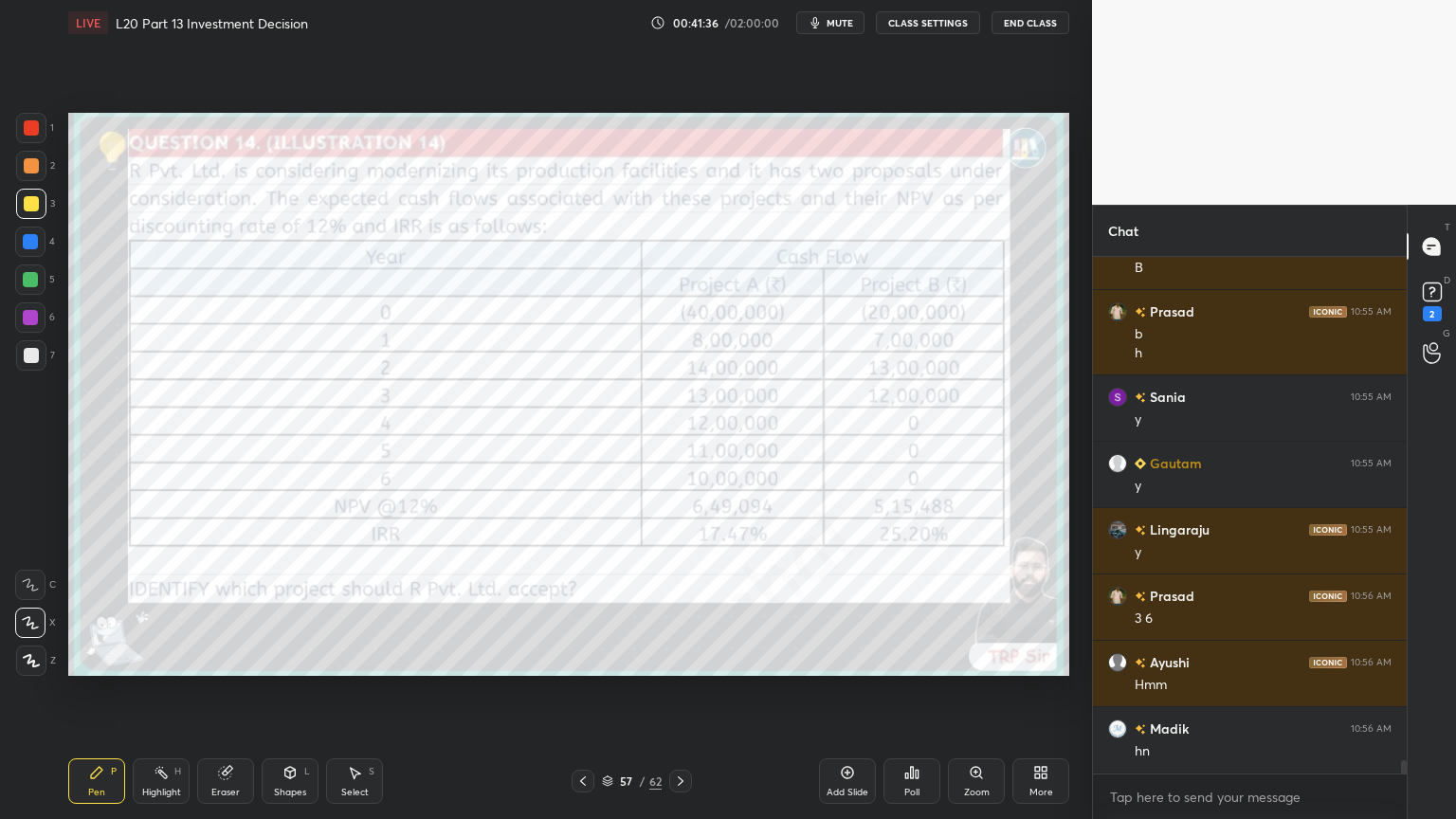 scroll, scrollTop: 20156, scrollLeft: 0, axis: vertical 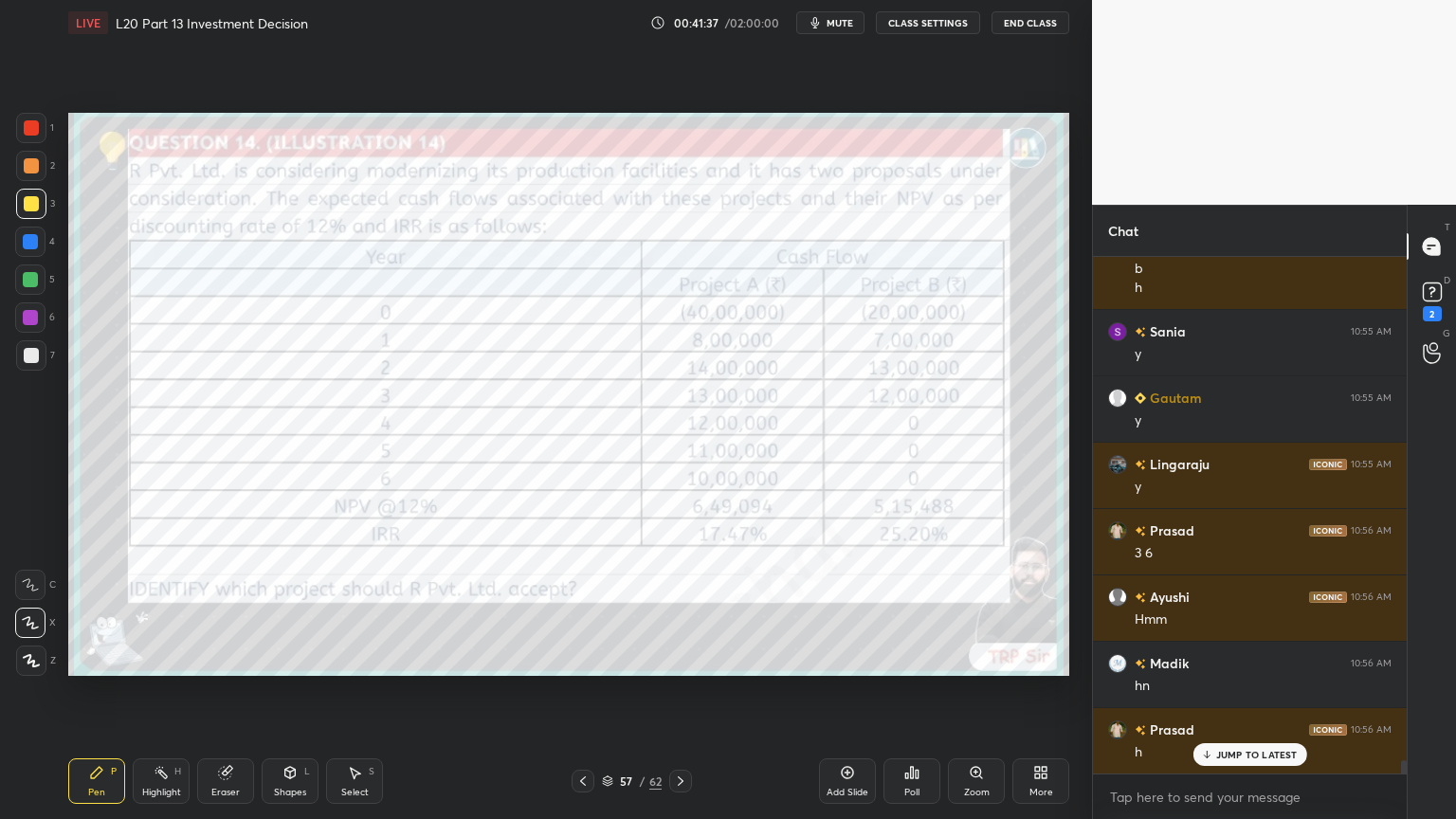 click at bounding box center [681, 781] 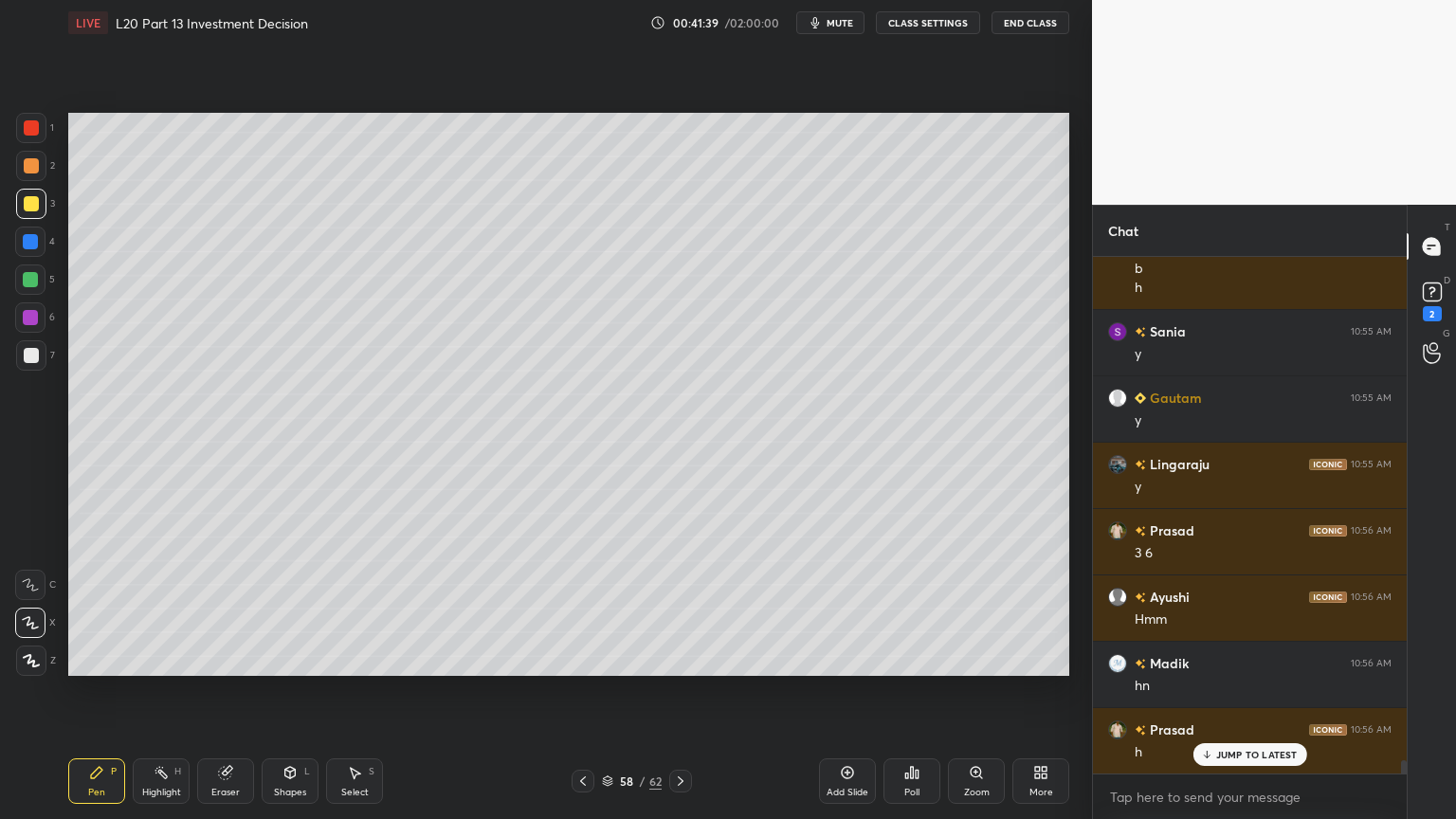 click at bounding box center (30, 585) 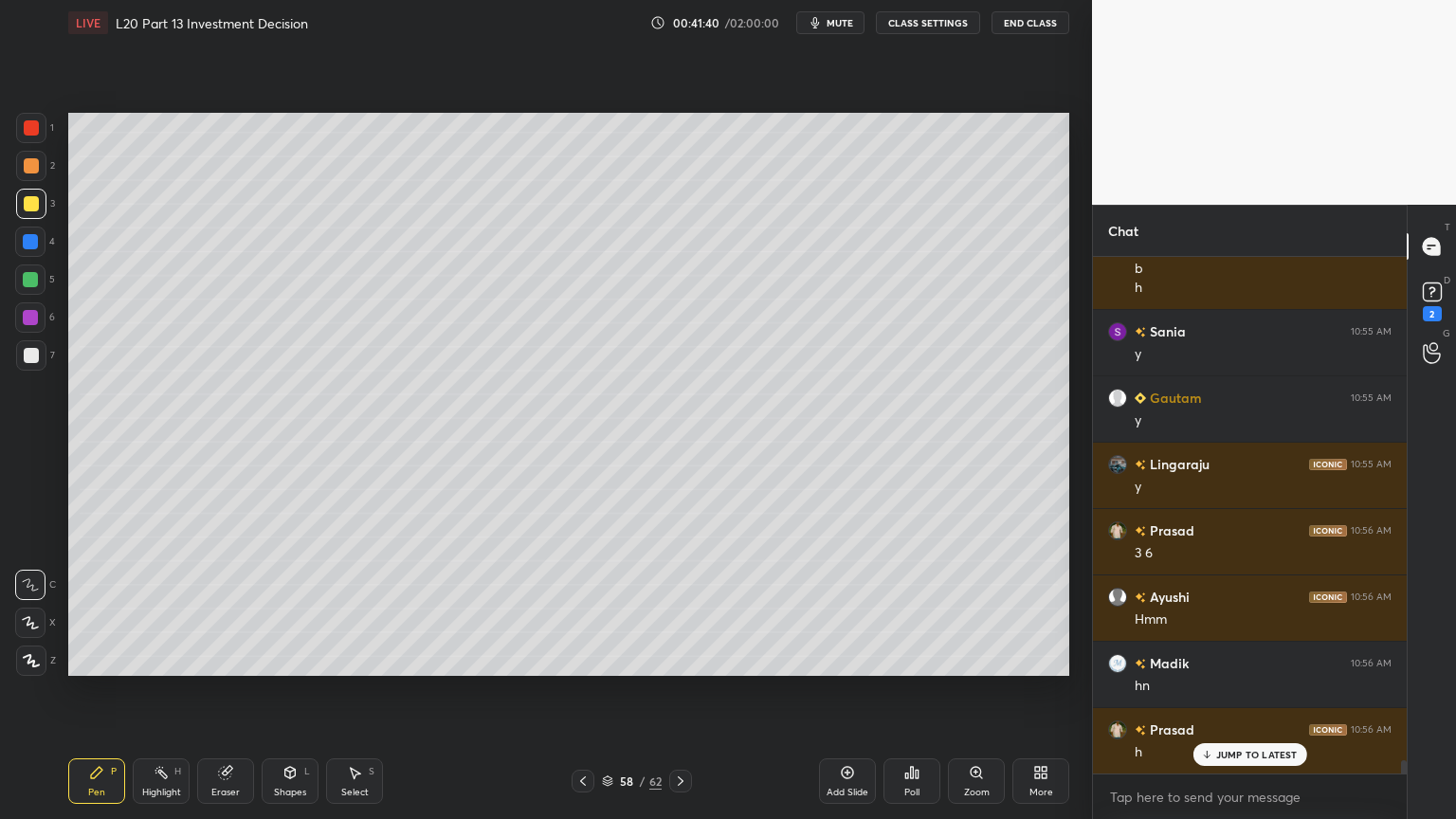 click 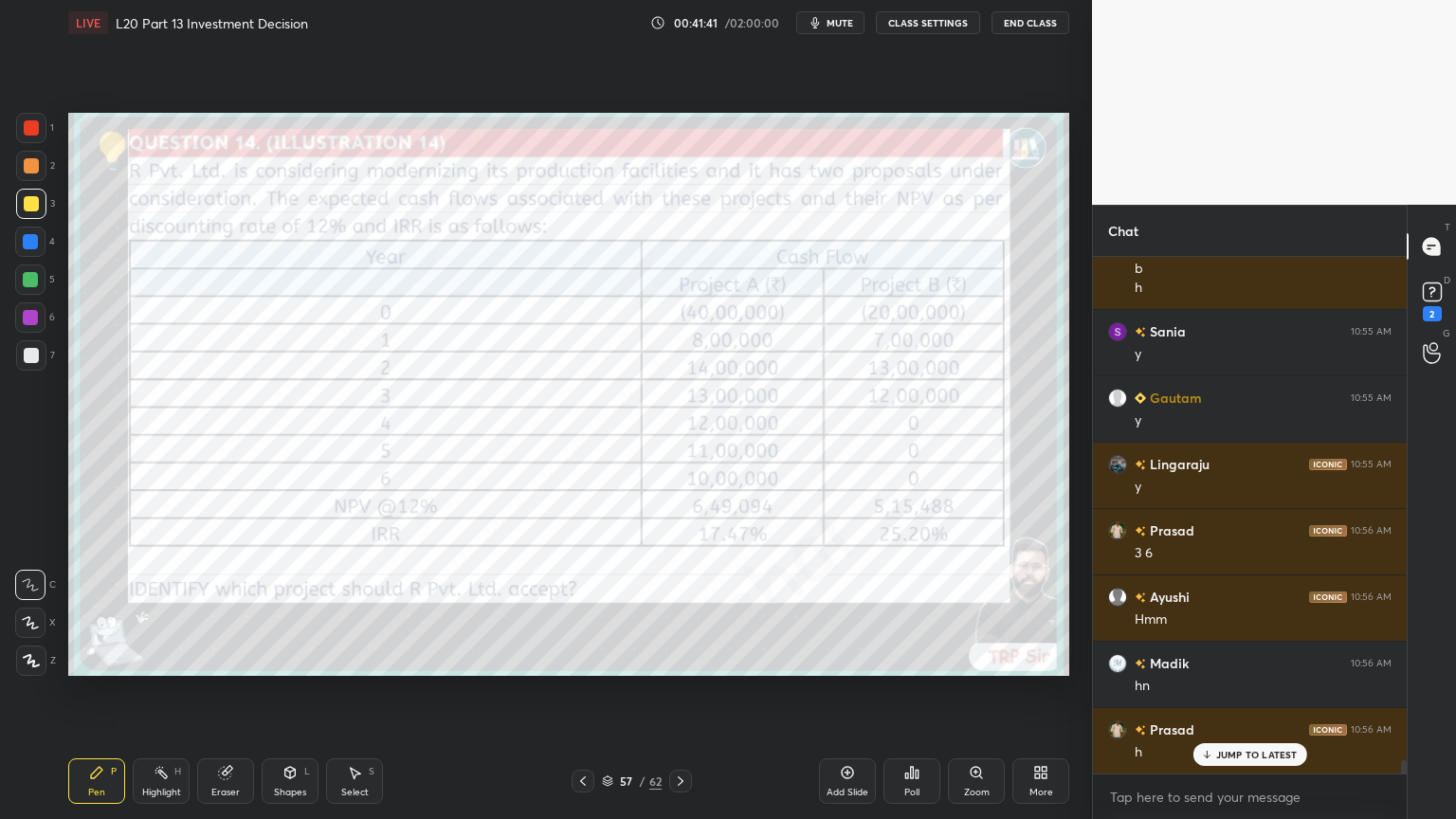 click at bounding box center [31, 128] 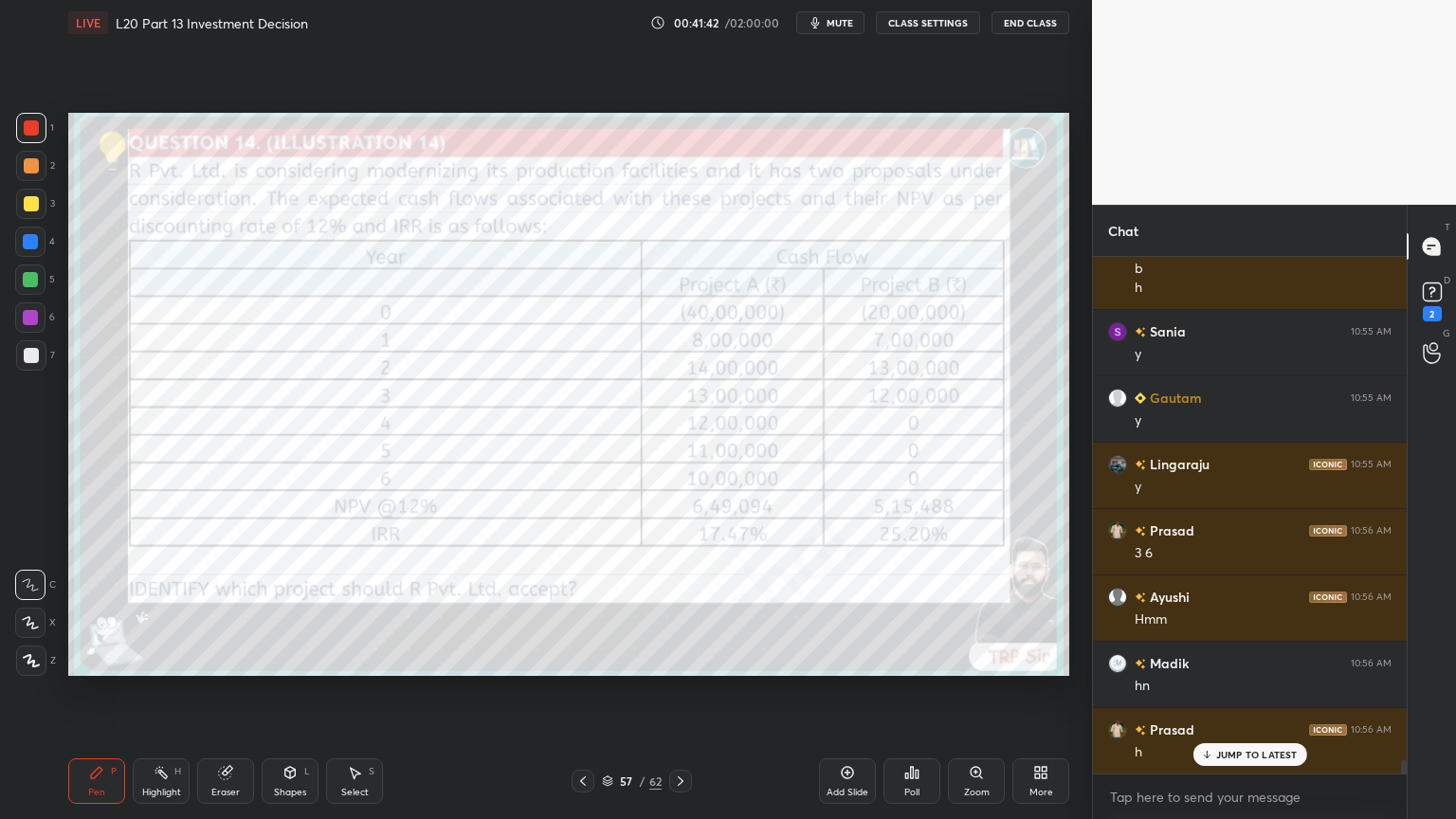 click 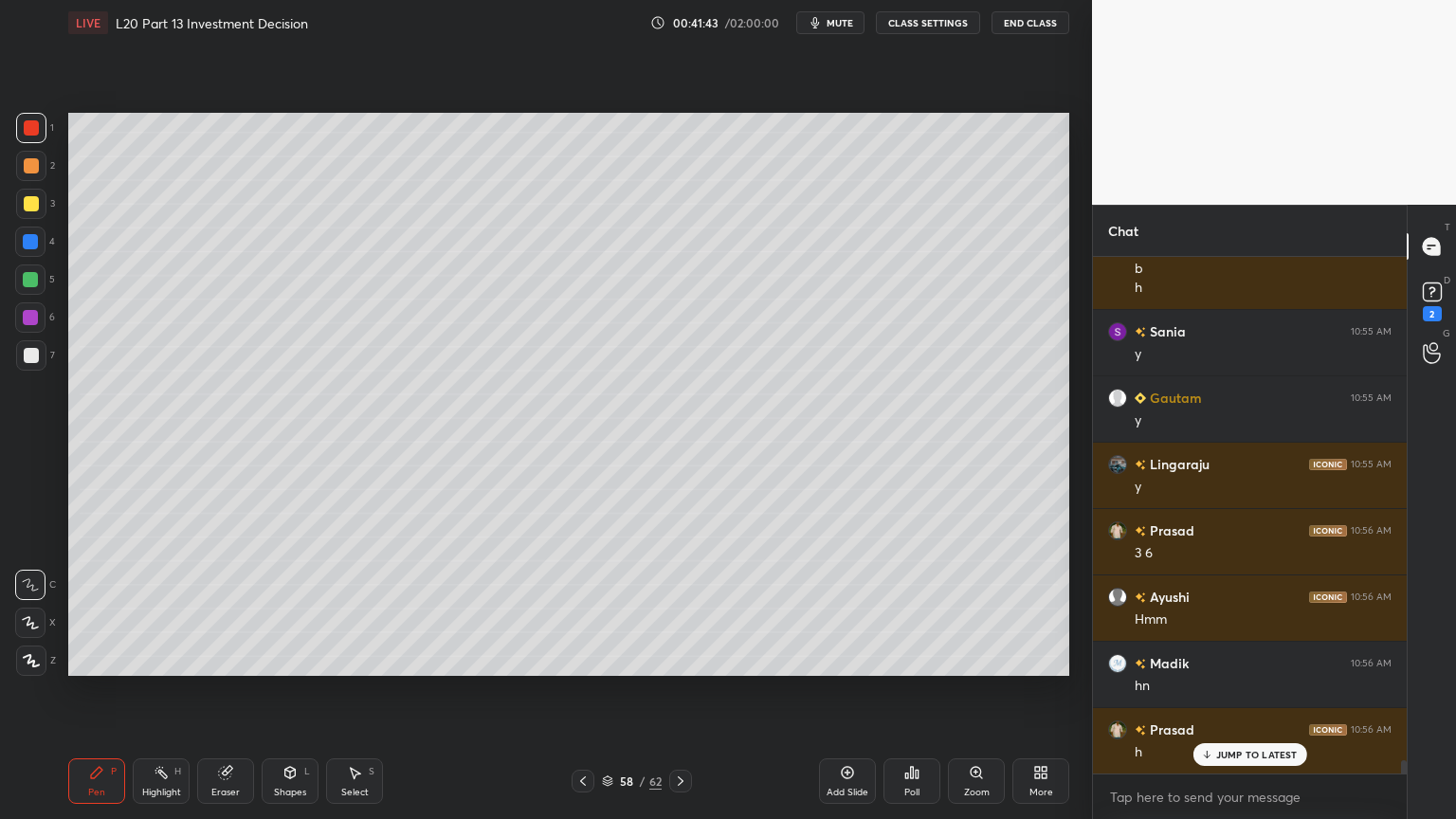 click at bounding box center (31, 204) 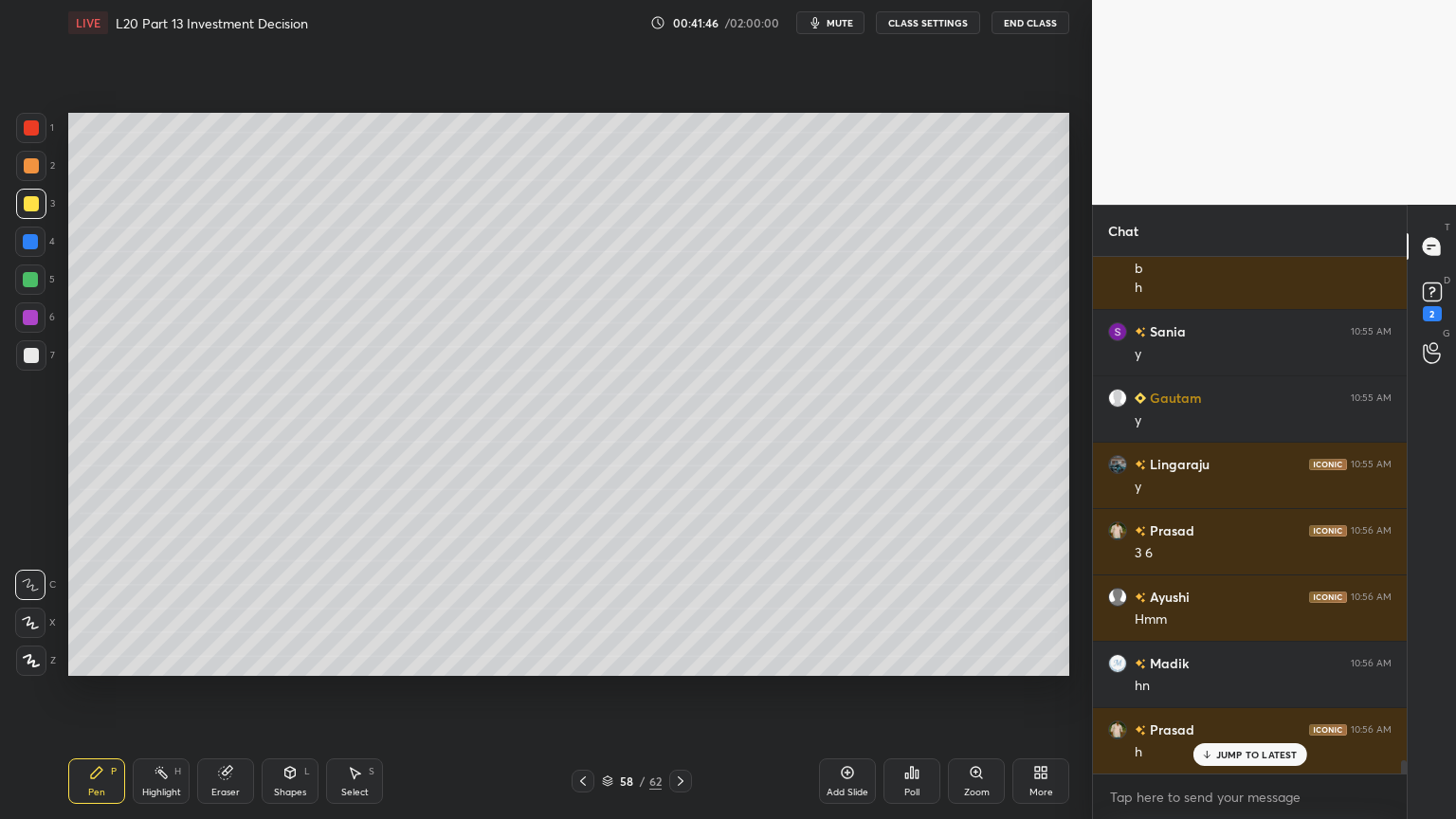 click at bounding box center (31, 128) 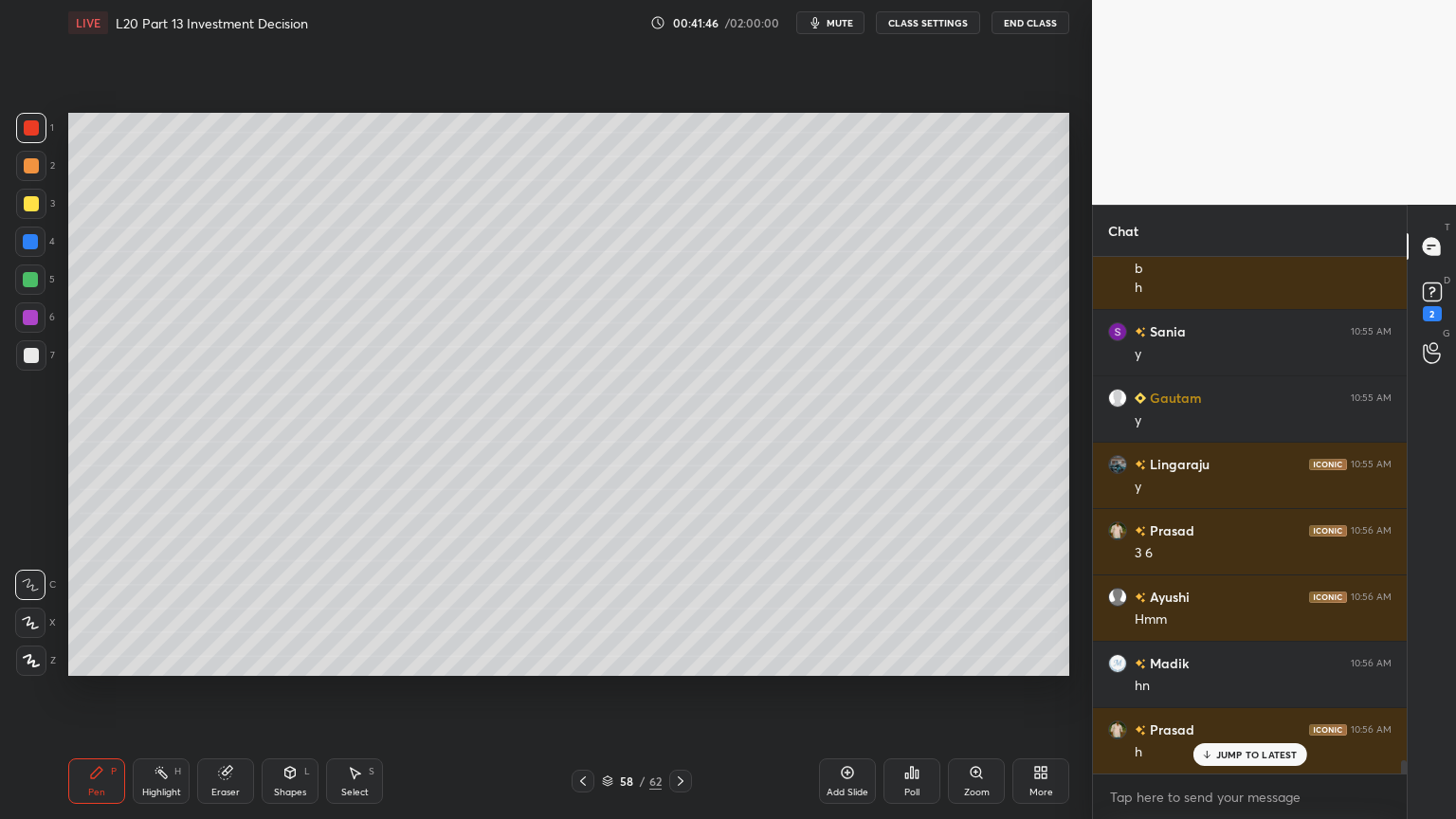 click 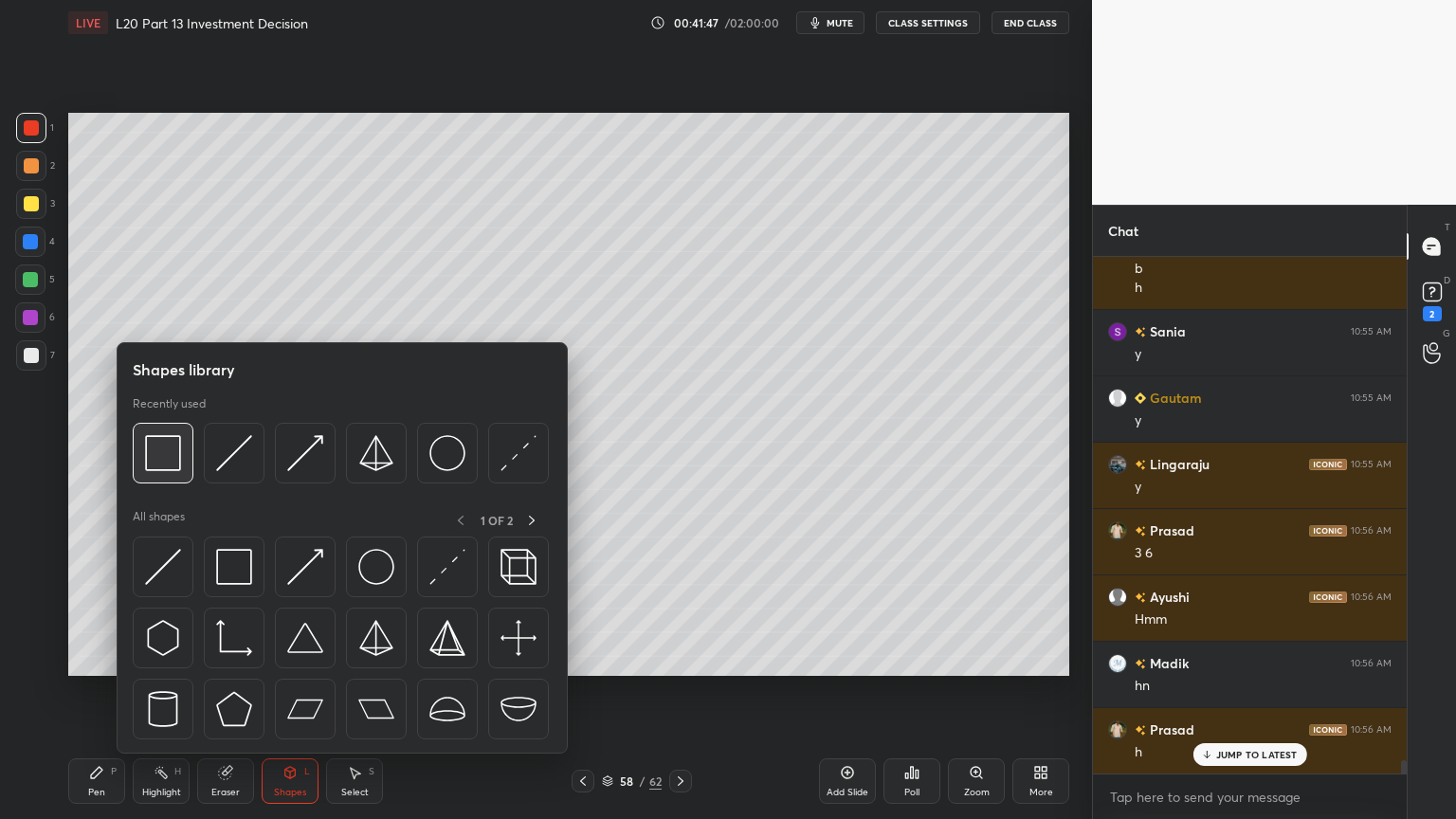 click at bounding box center [163, 453] 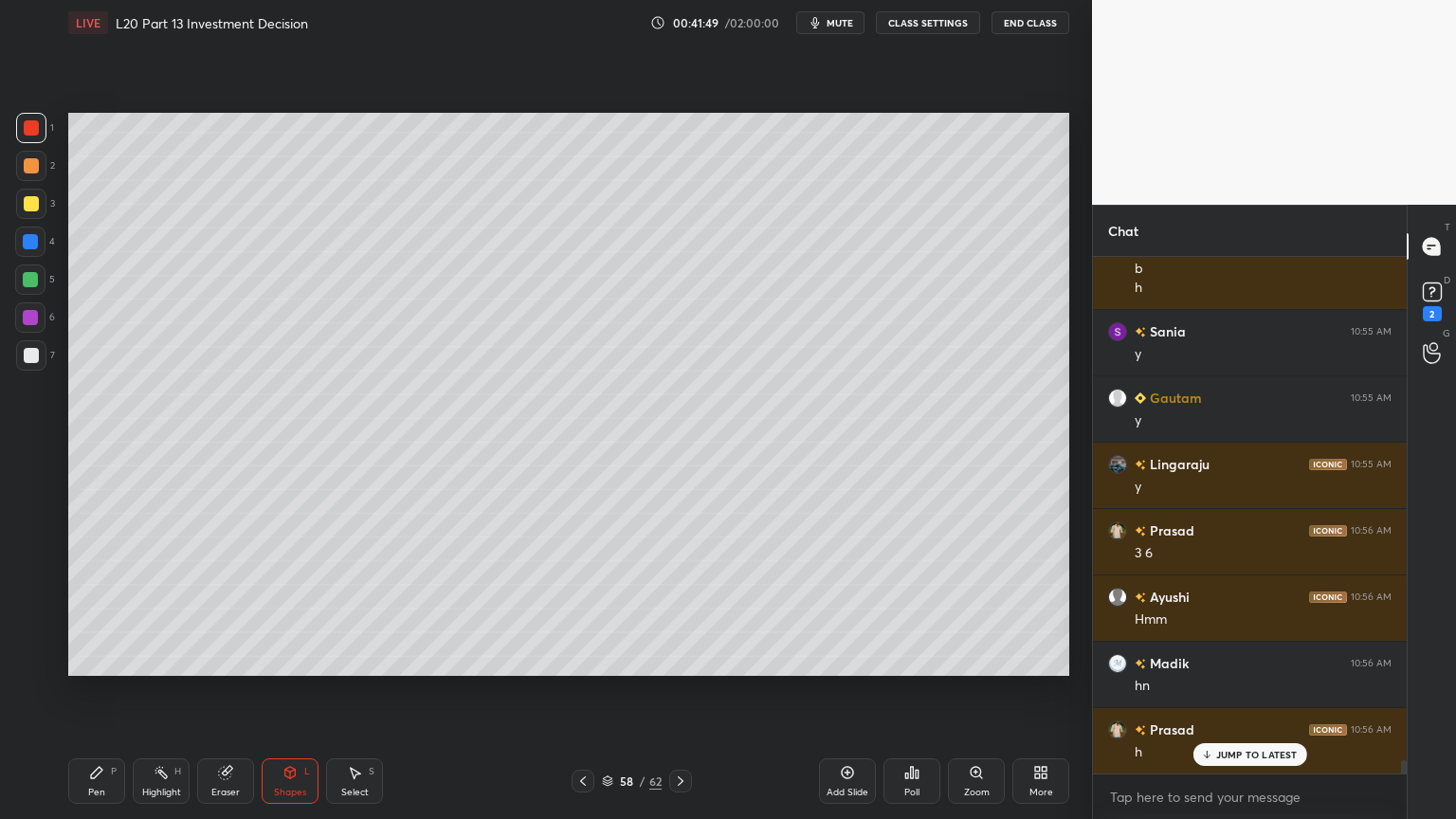 click at bounding box center (31, 355) 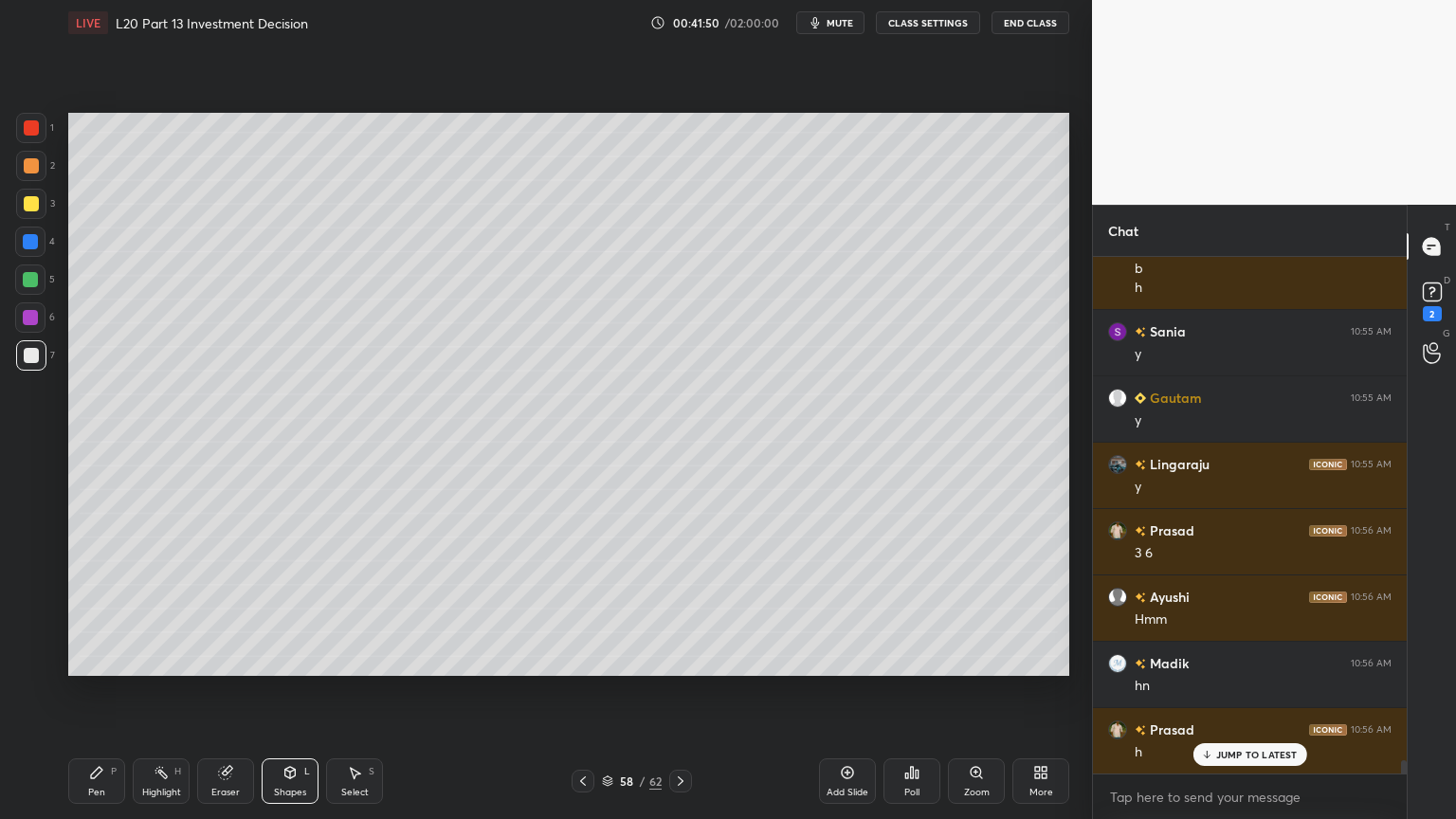 click on "Pen P Highlight H Eraser Shapes L Select S 58 / 62 Add Slide Poll Zoom More" at bounding box center [569, 781] 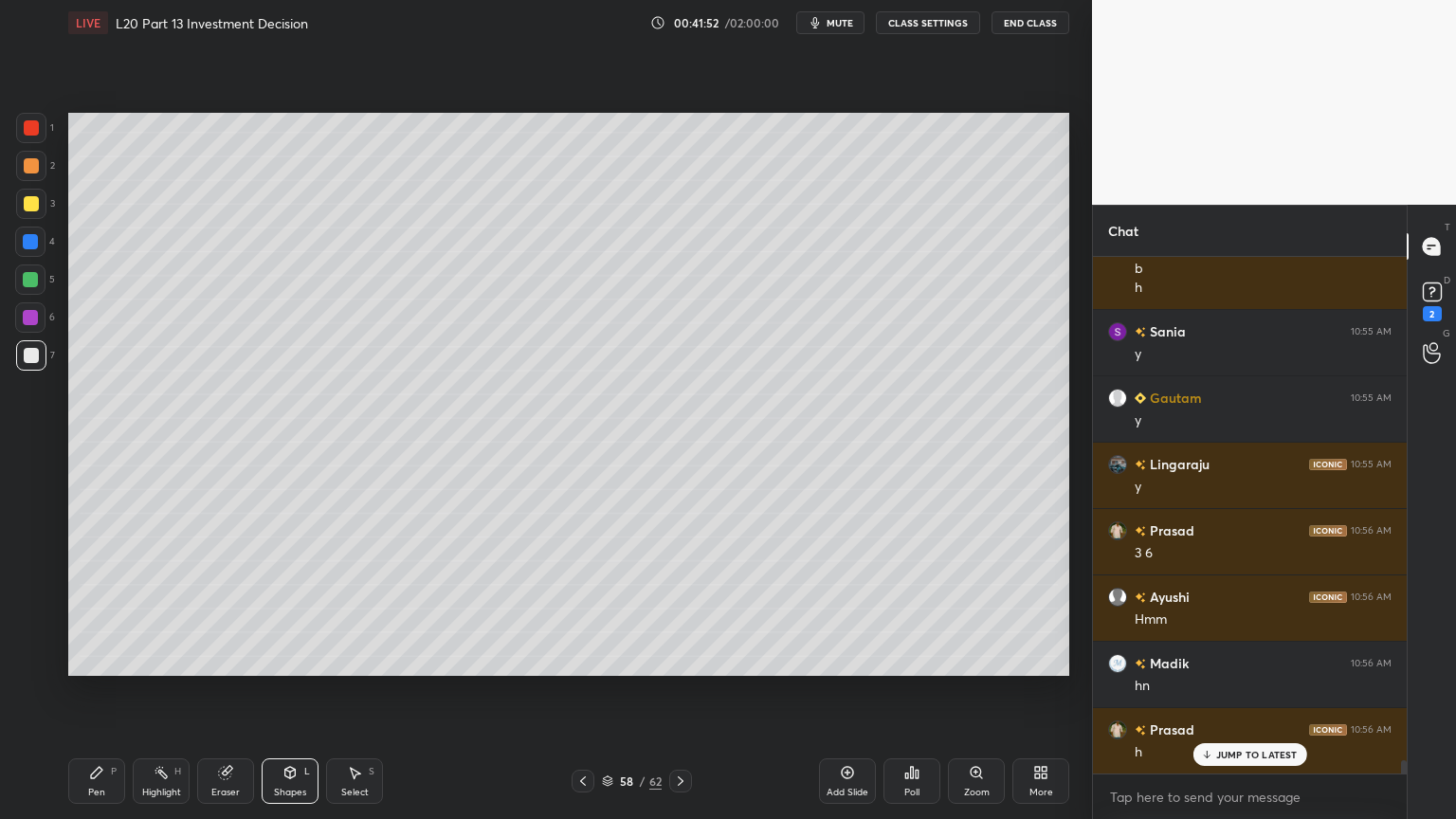 click on "3" at bounding box center [35, 204] 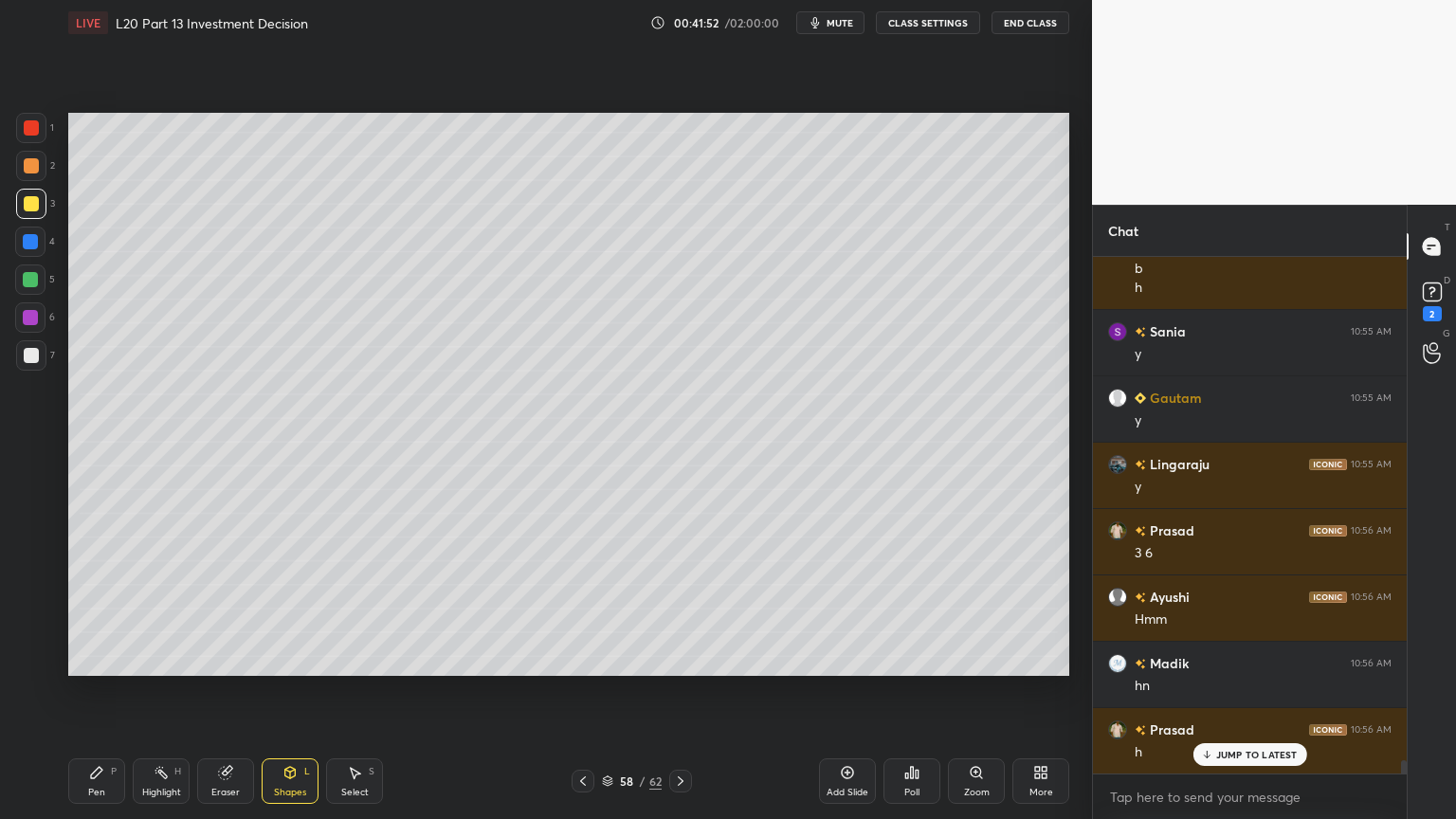 click on "Pen P" at bounding box center (97, 781) 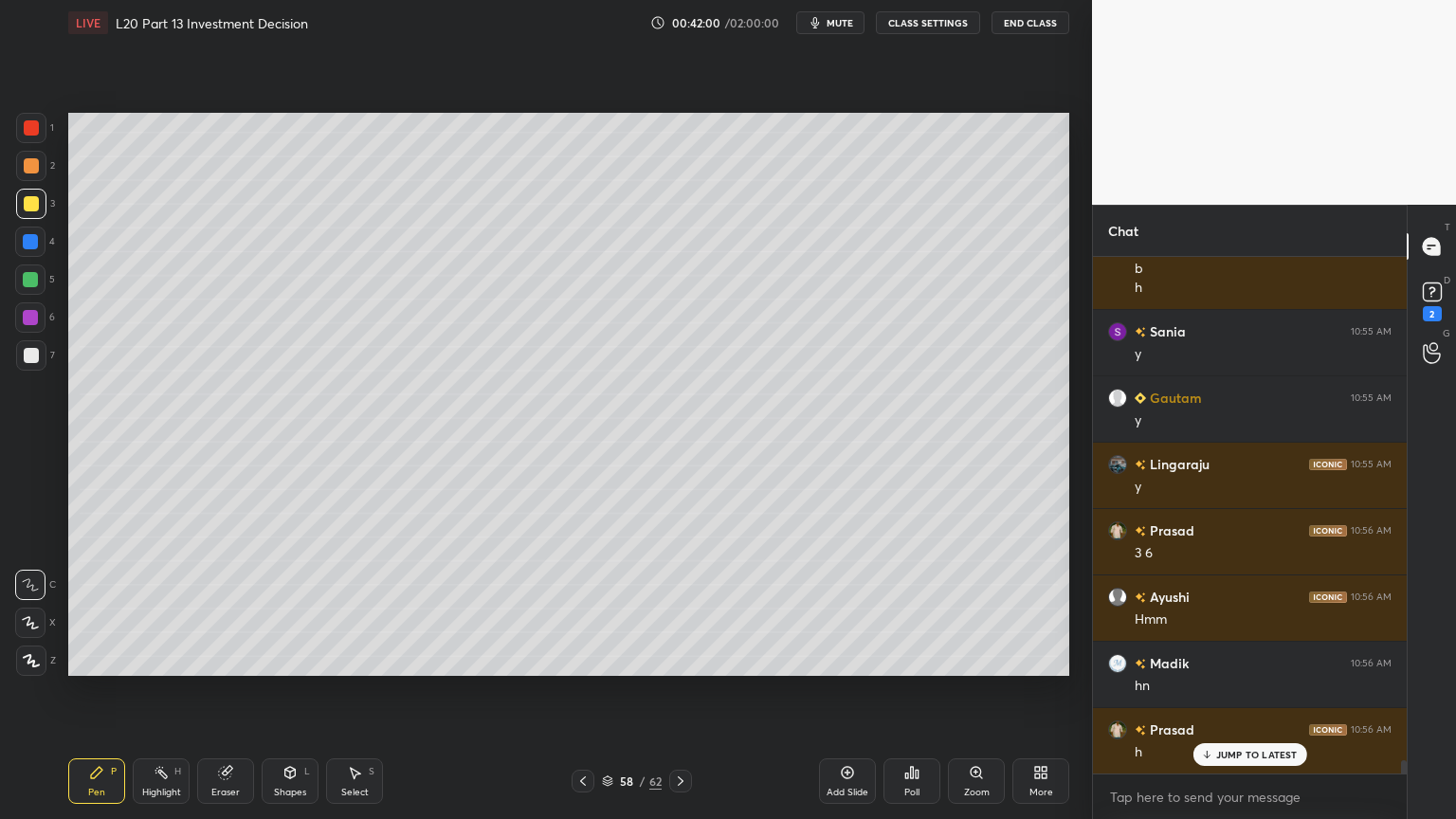 click on "Eraser" at bounding box center (226, 781) 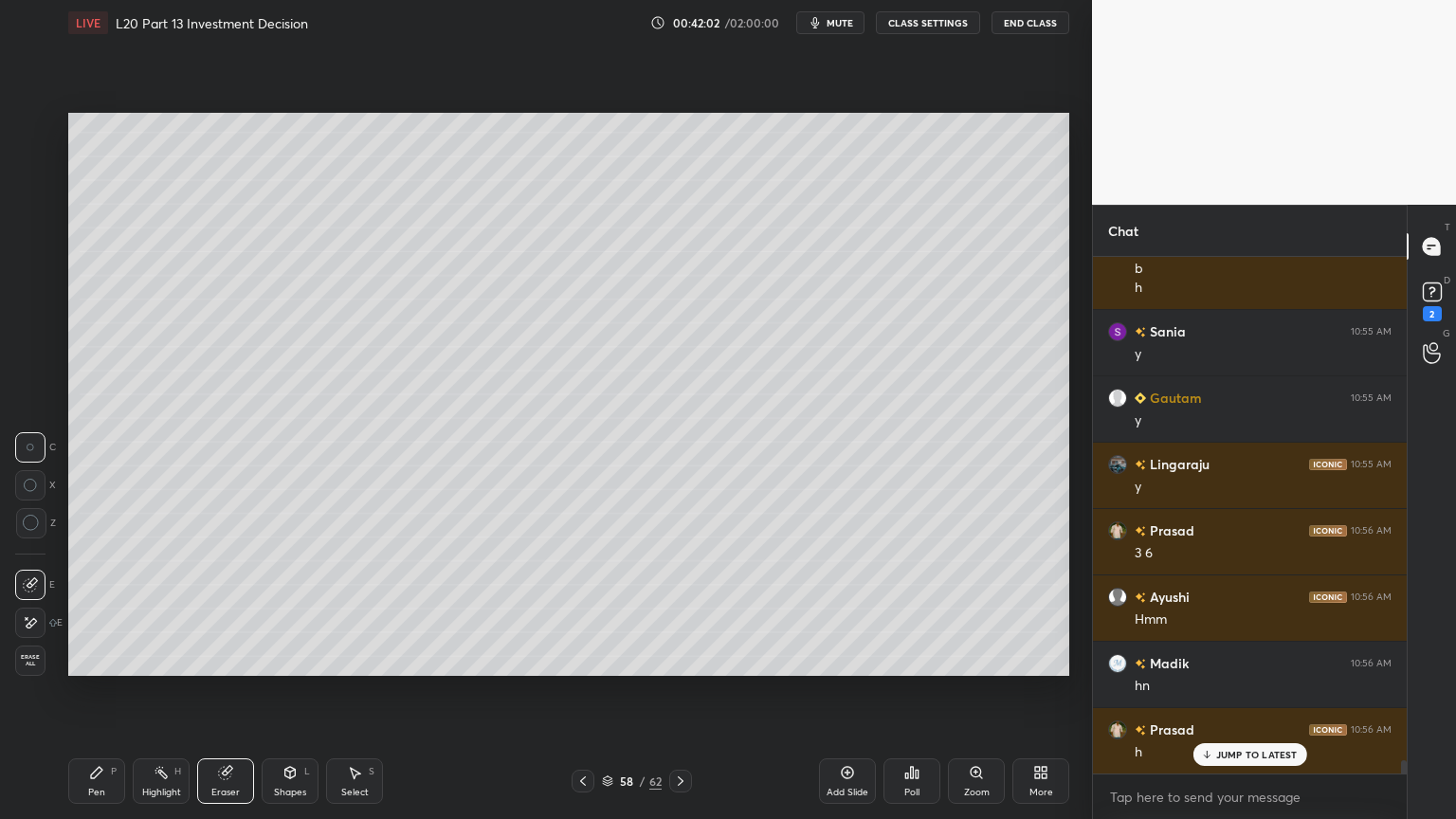 click on "Pen P Highlight H Eraser Shapes L Select S 58 / 62 Add Slide Poll Zoom More" at bounding box center [569, 781] 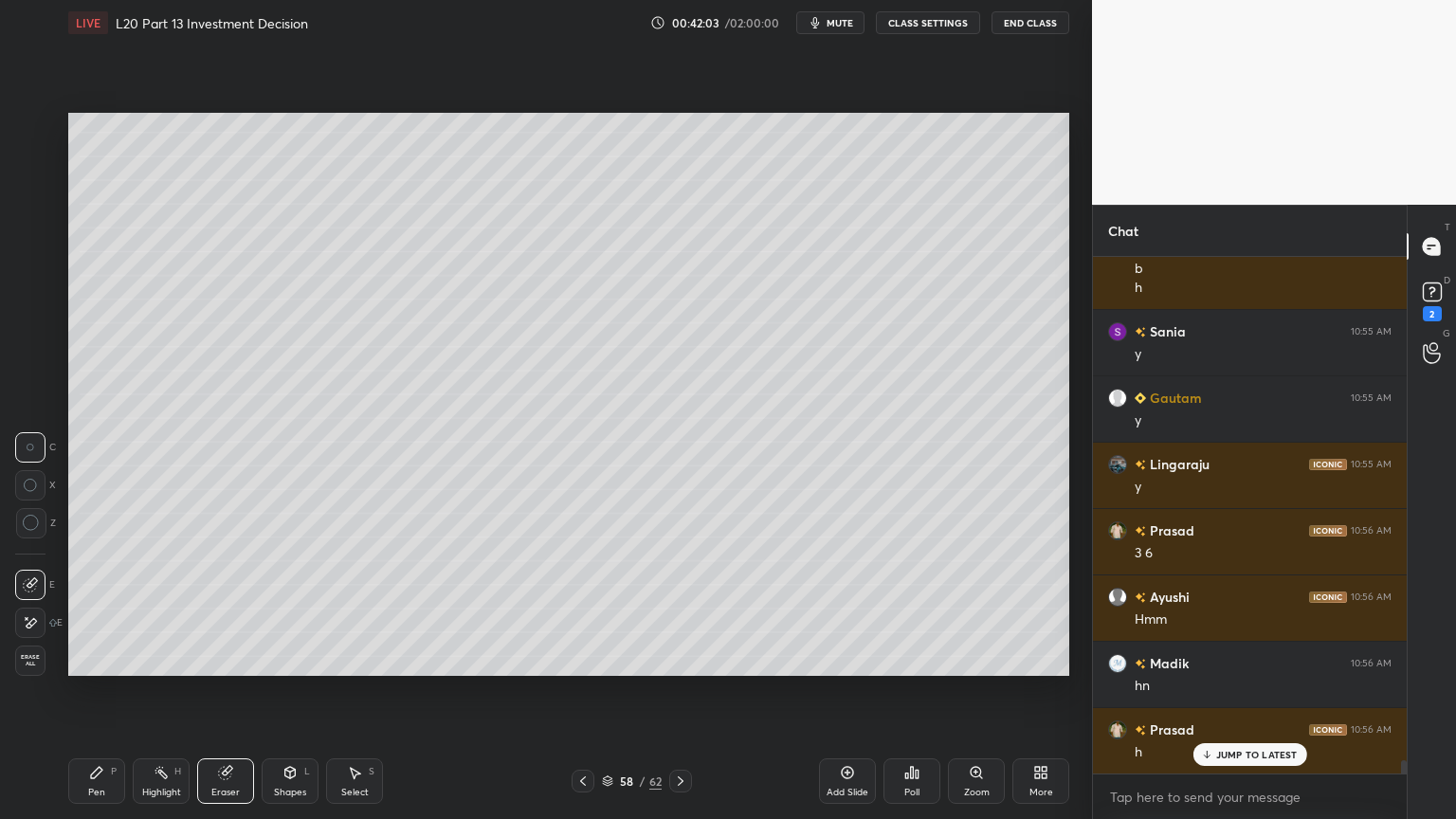 click on "Pen P" at bounding box center (97, 781) 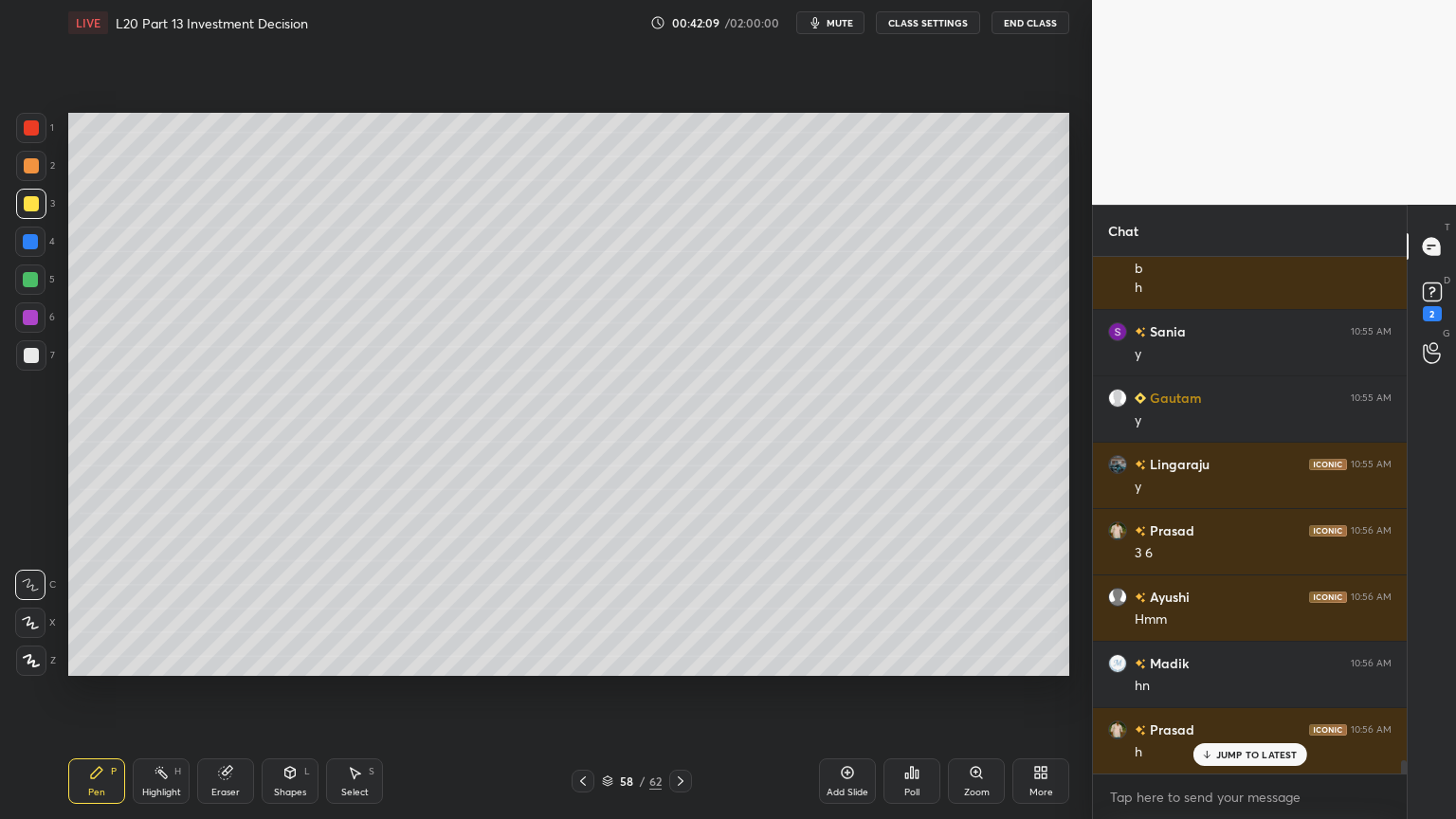 click on "Shapes L" at bounding box center (290, 781) 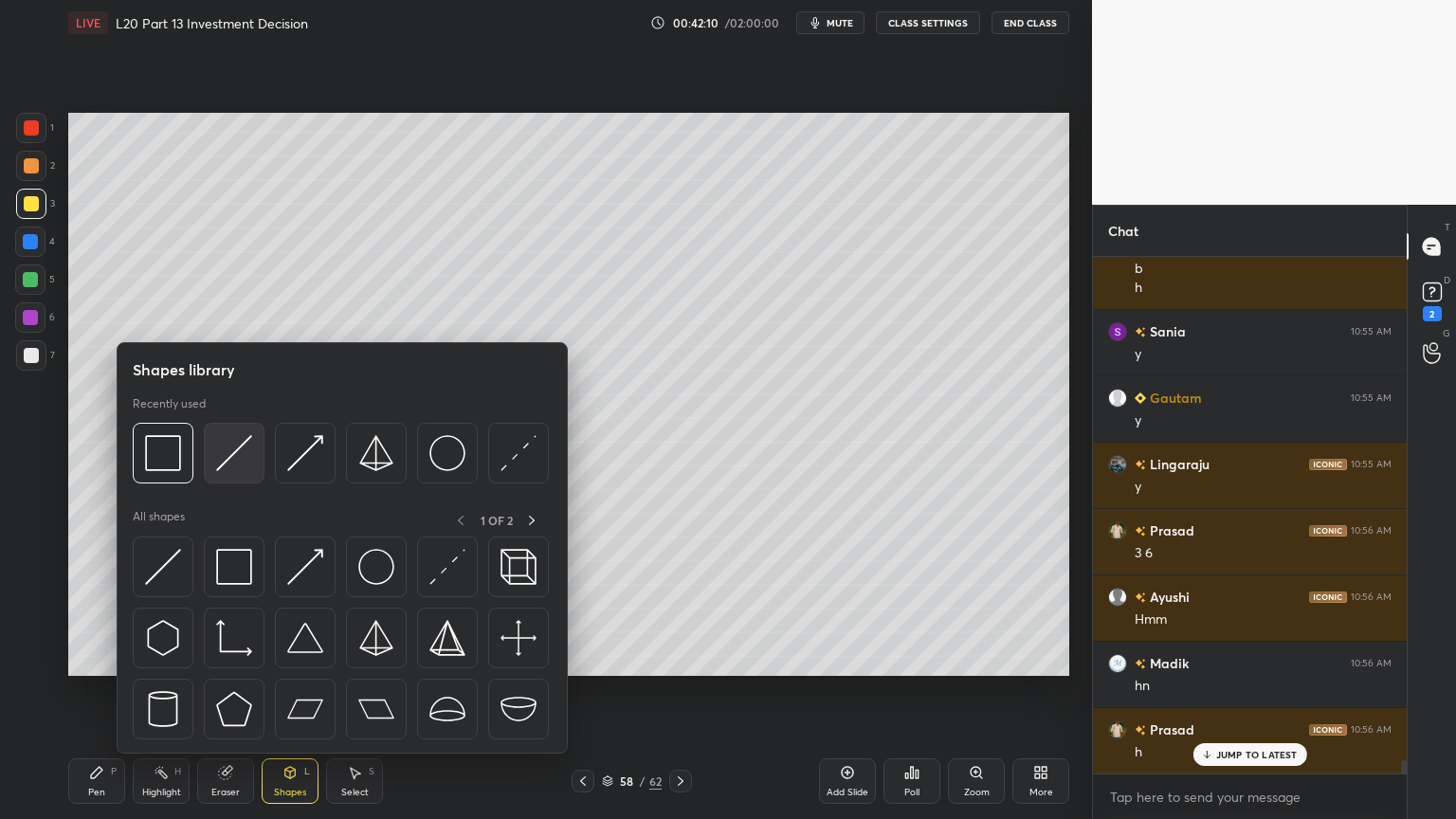 click at bounding box center (234, 453) 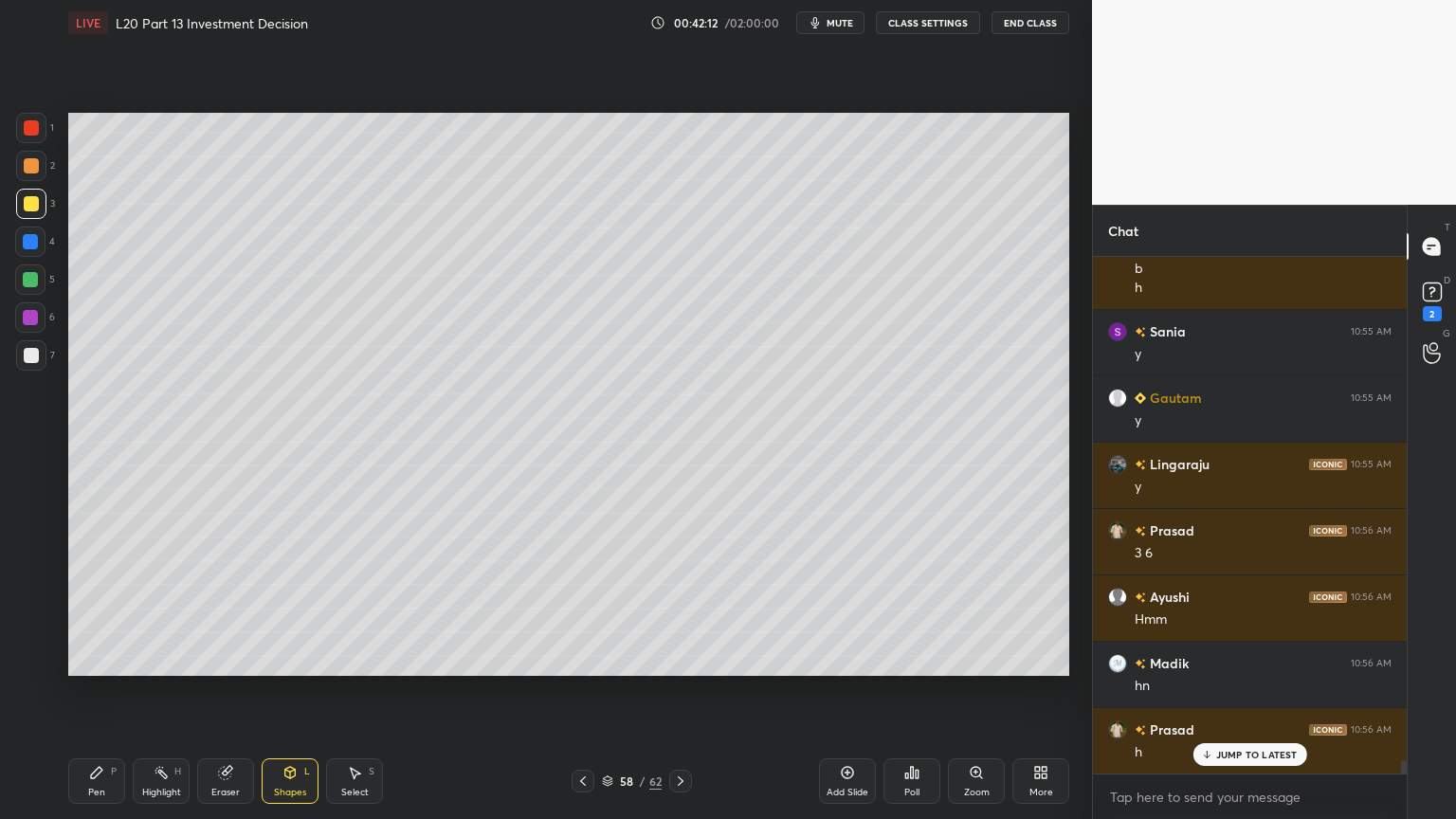 click at bounding box center (31, 355) 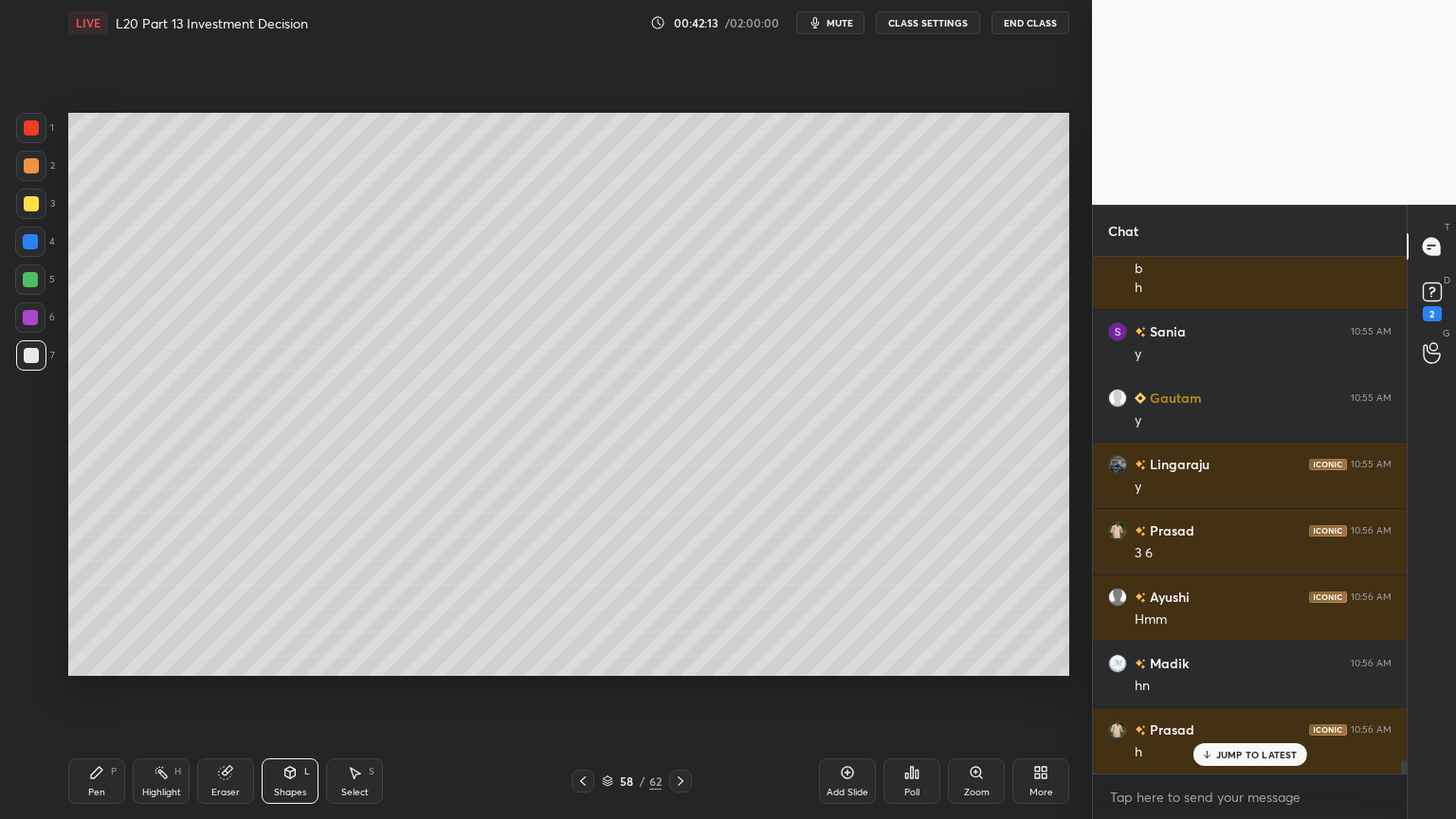 click 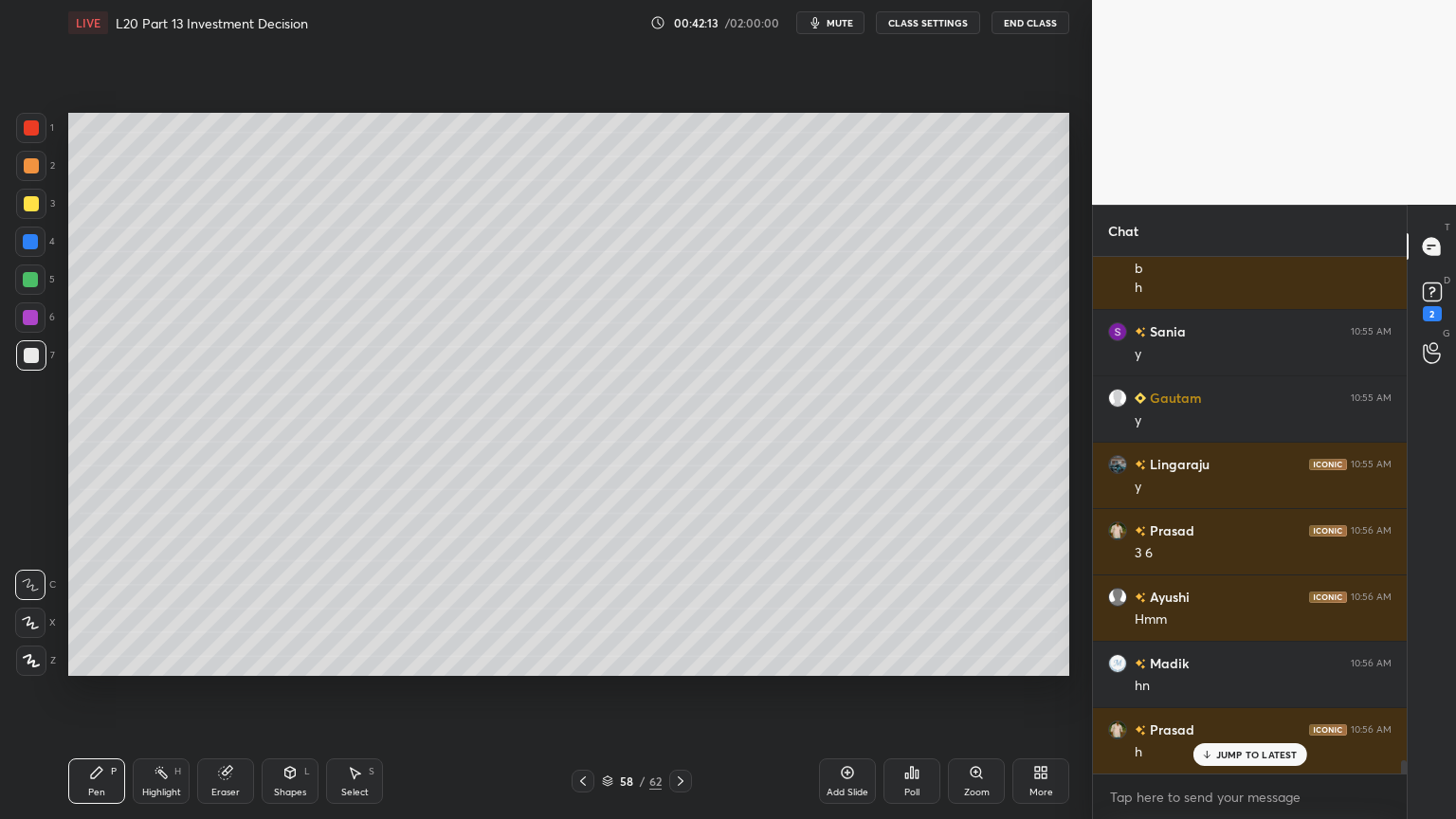 click at bounding box center [31, 204] 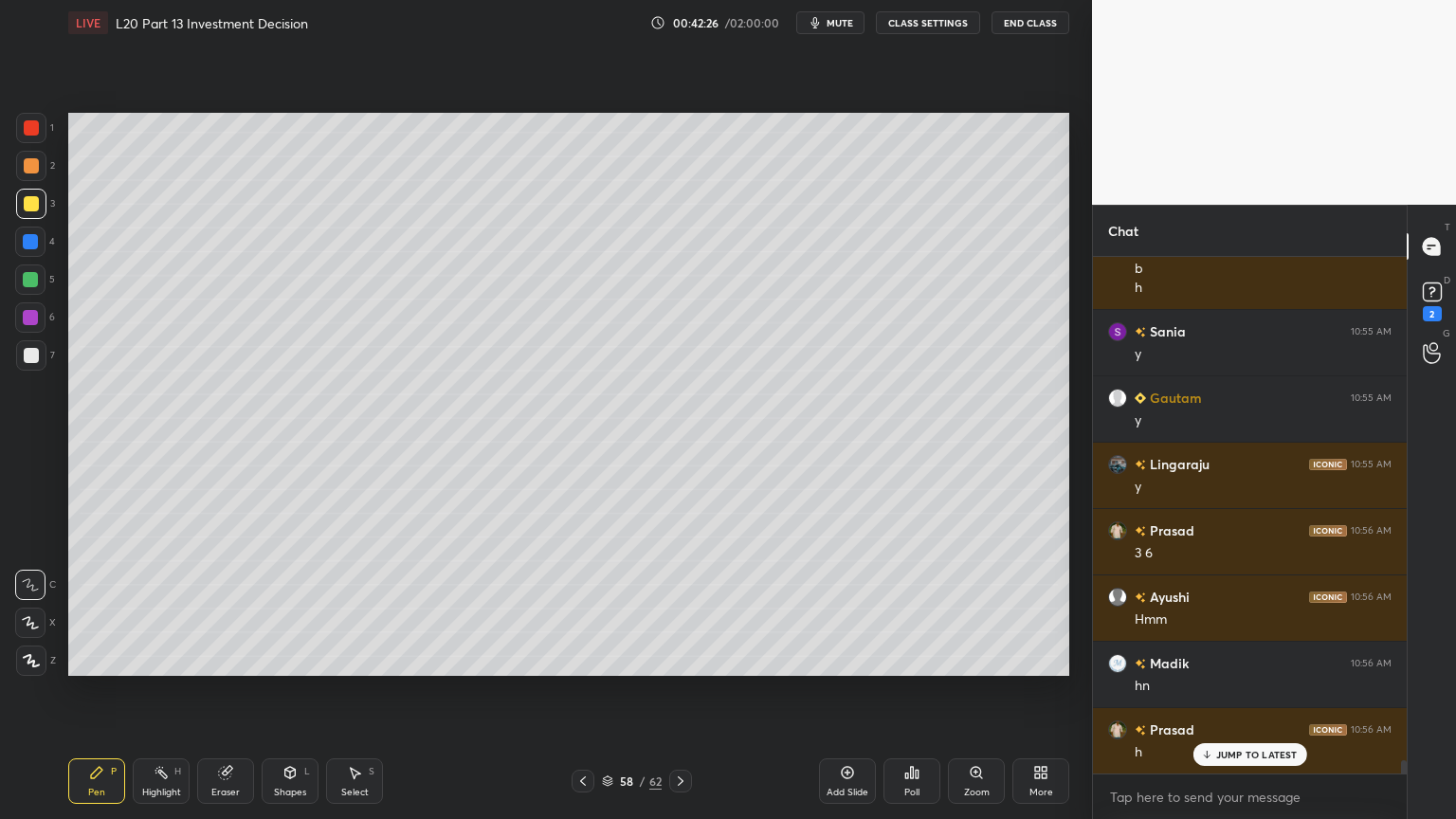 click on "5" at bounding box center [35, 283] 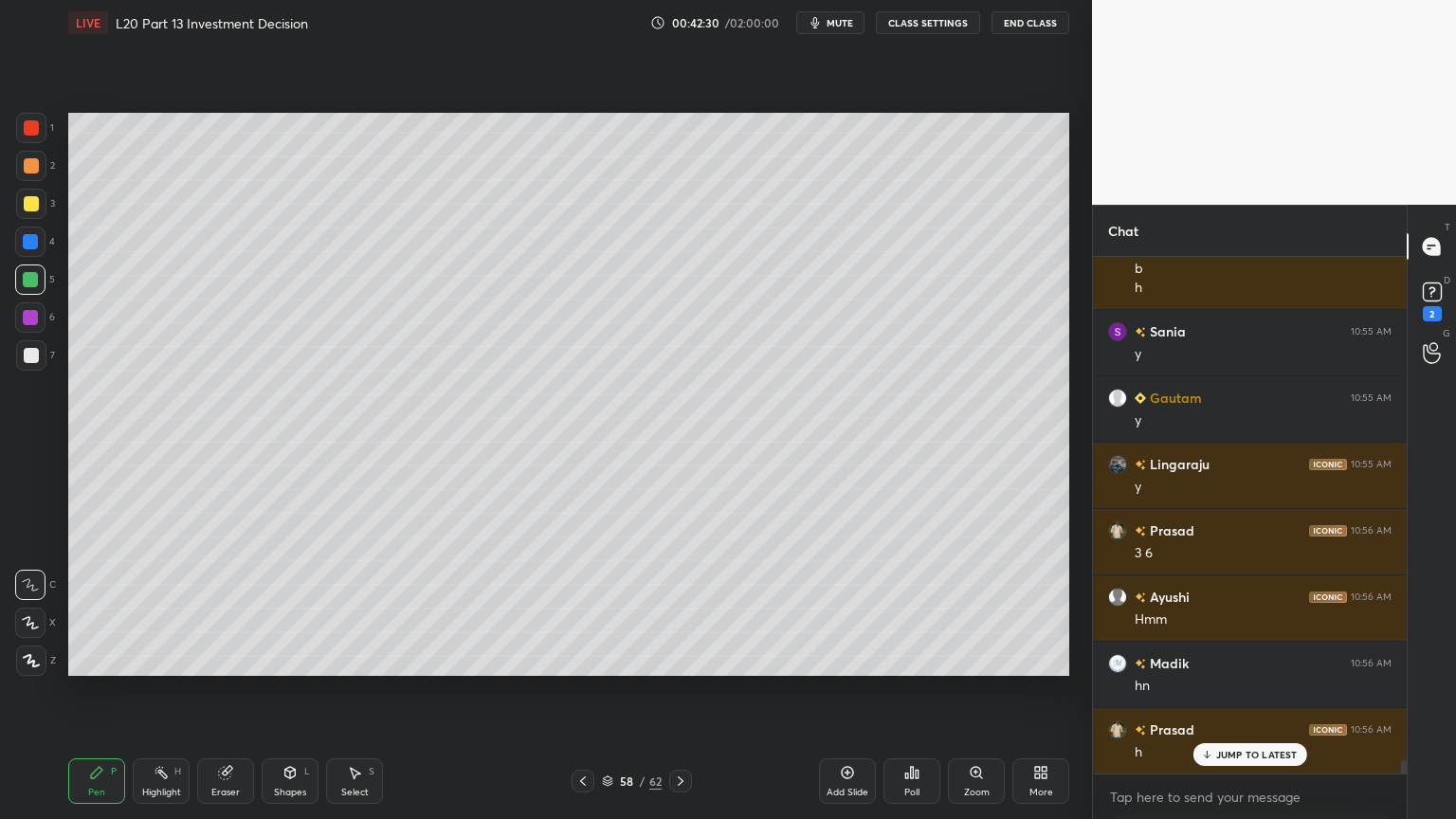 click 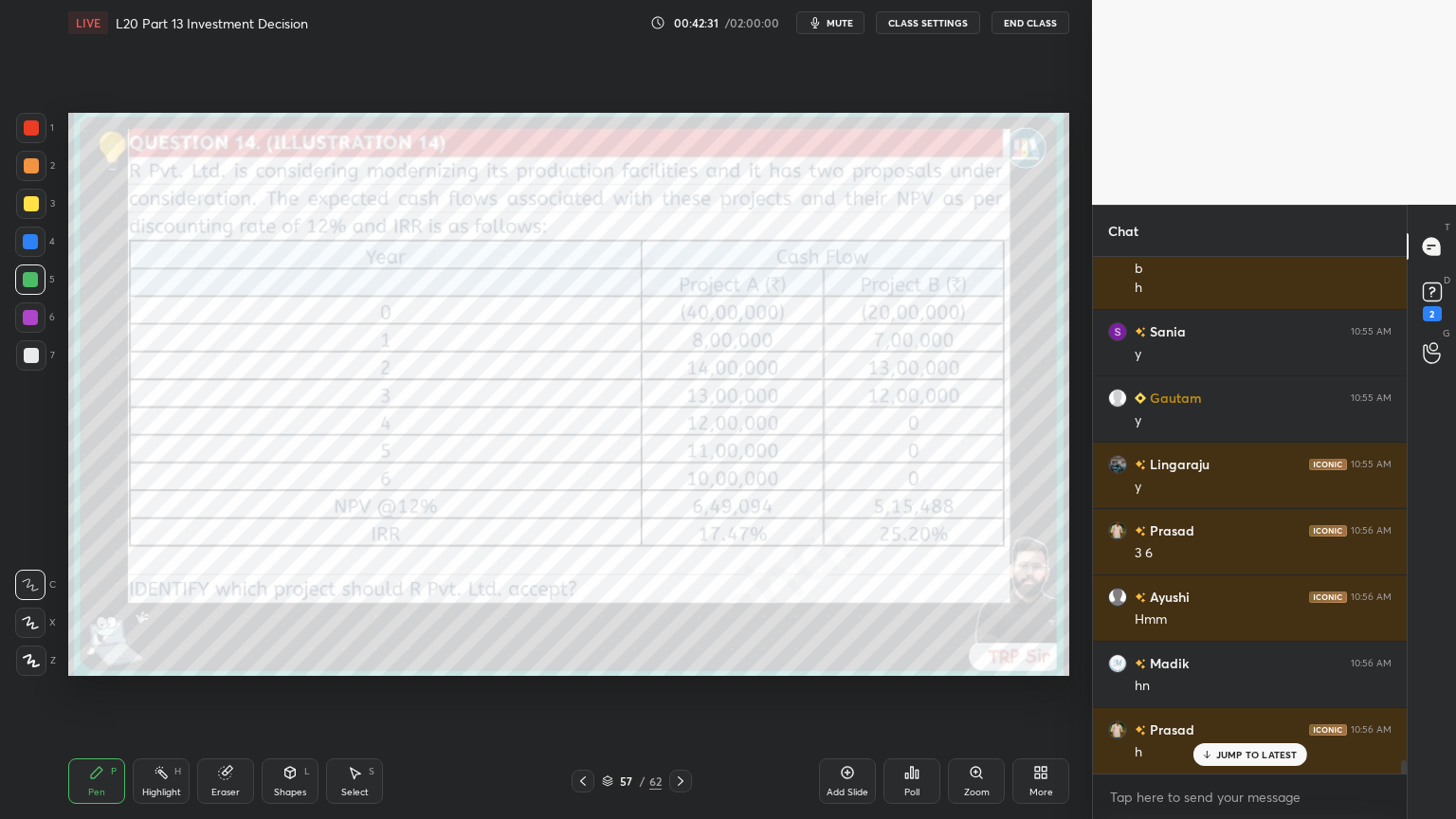 click 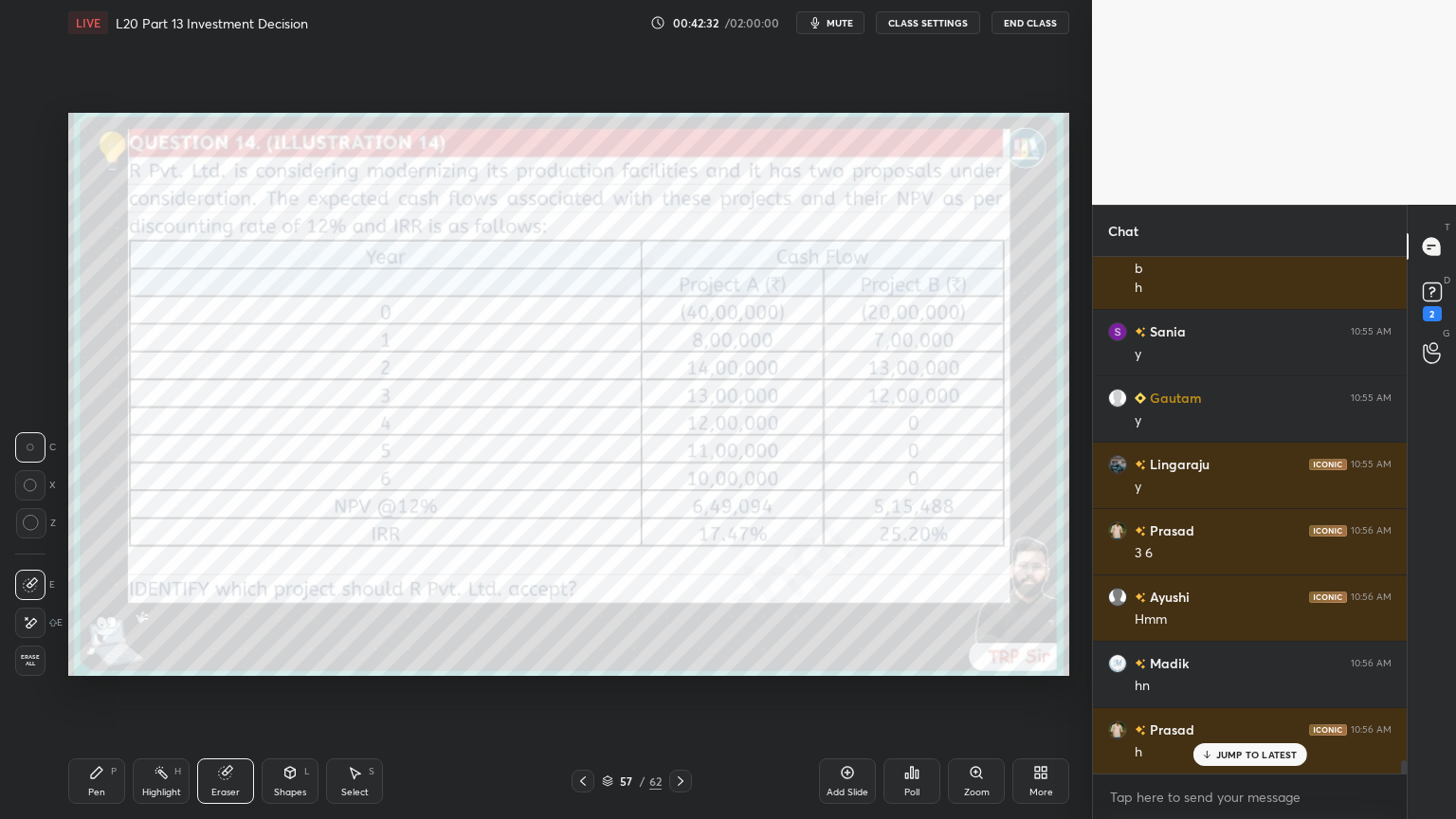 click on "Erase all" at bounding box center (30, 661) 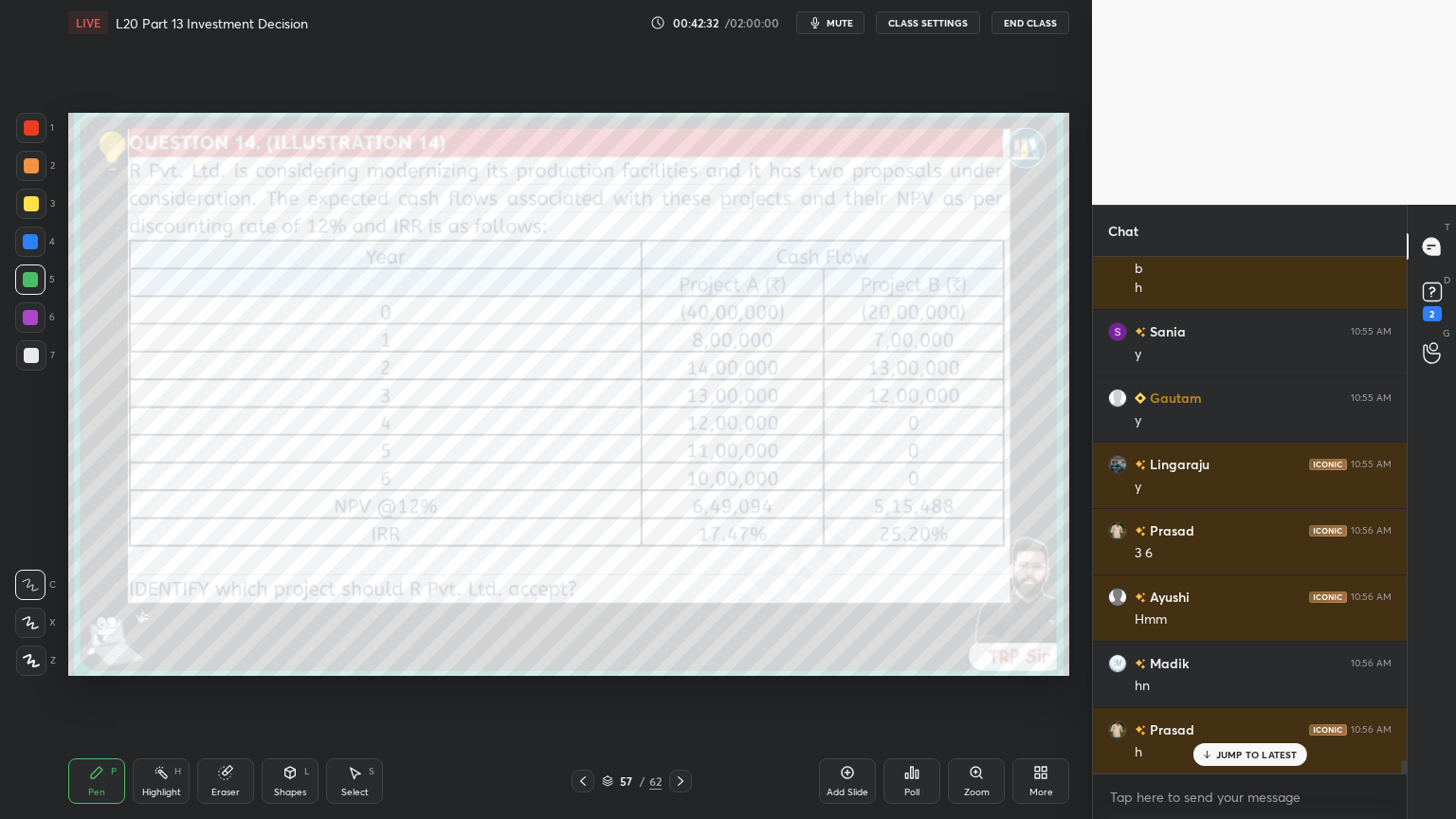 click on "Setting up your live class Poll for   secs No correct answer Start poll" at bounding box center [569, 394] 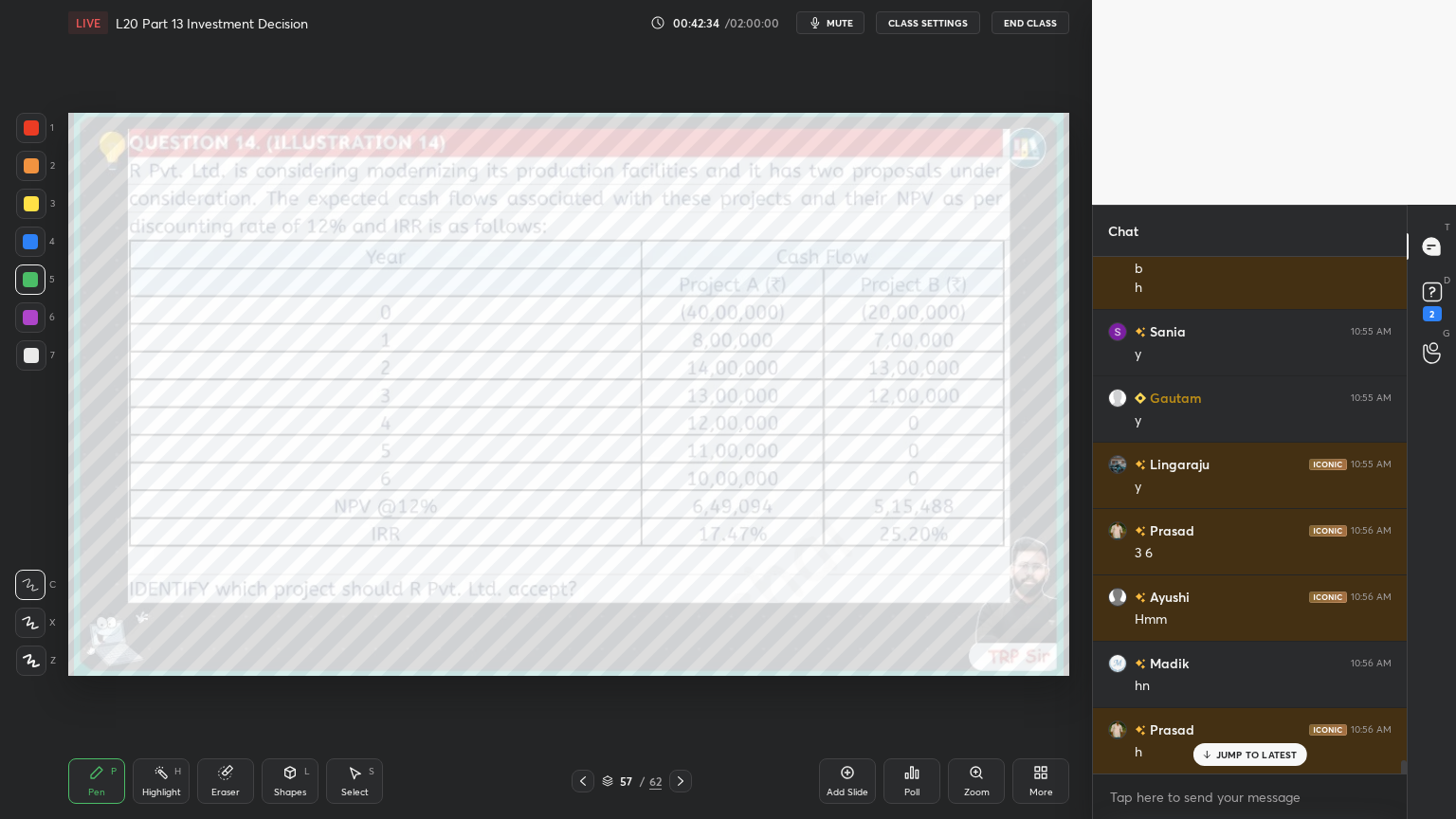 click at bounding box center (31, 128) 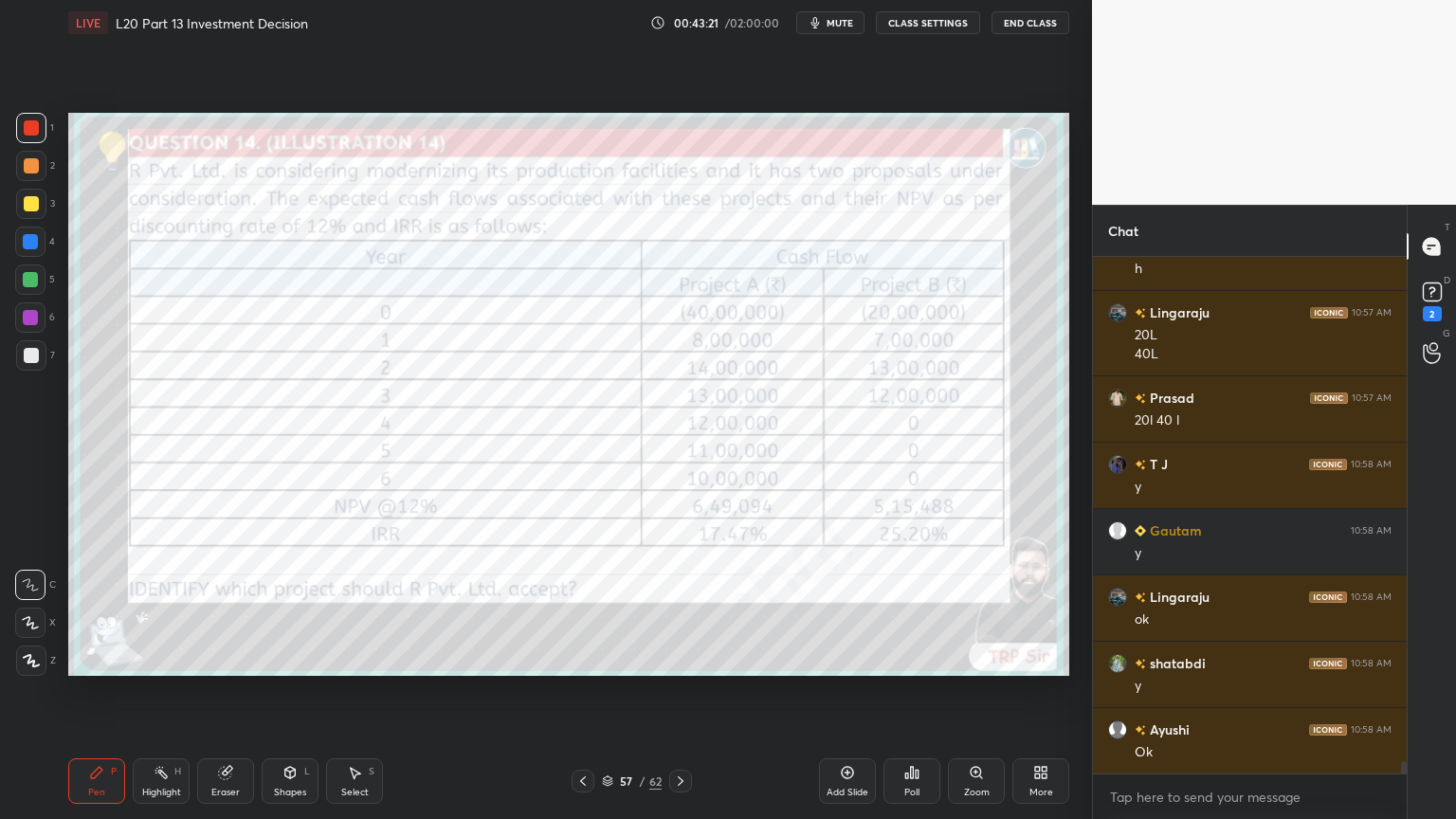 scroll, scrollTop: 20906, scrollLeft: 0, axis: vertical 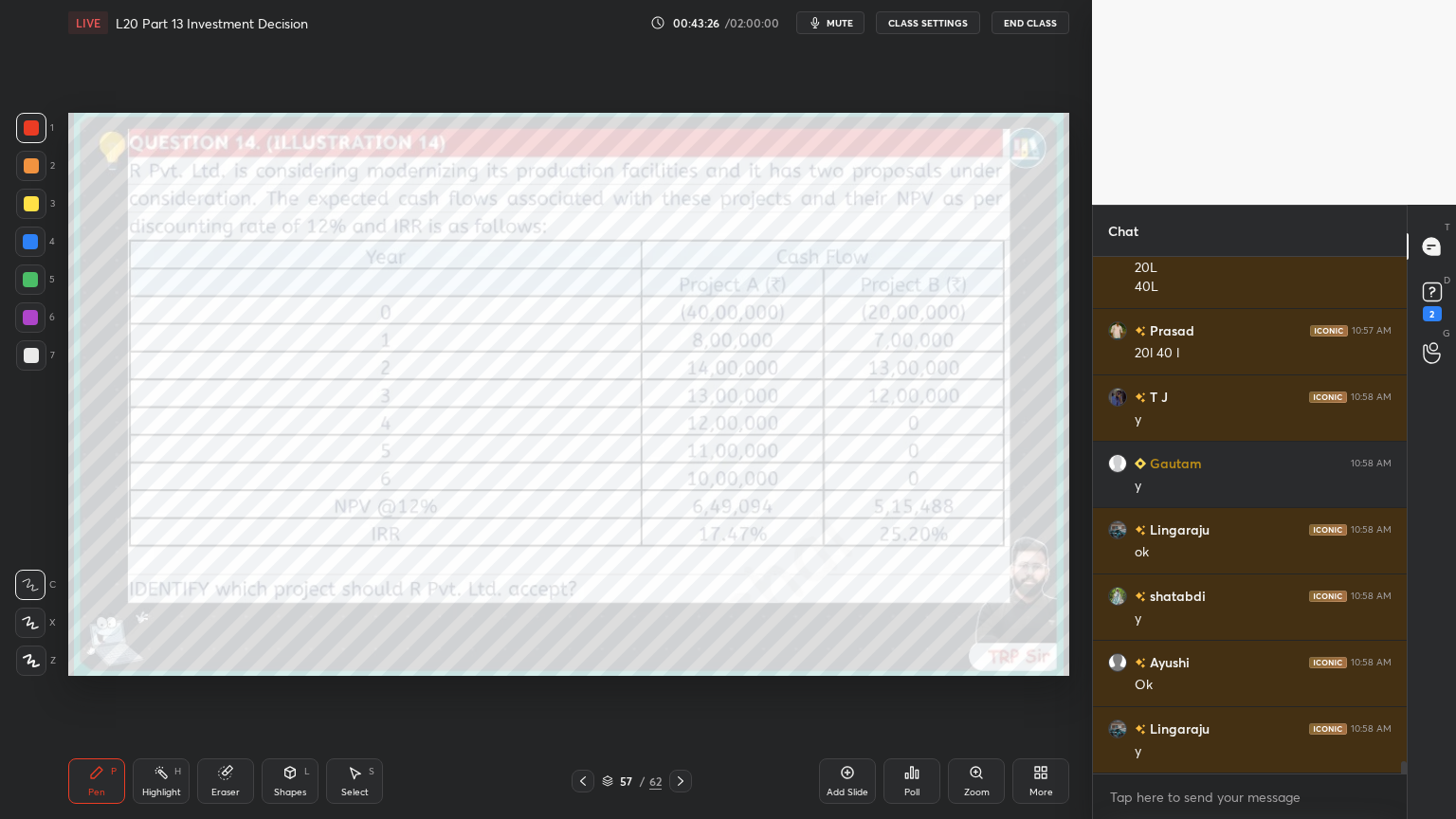 click at bounding box center (681, 781) 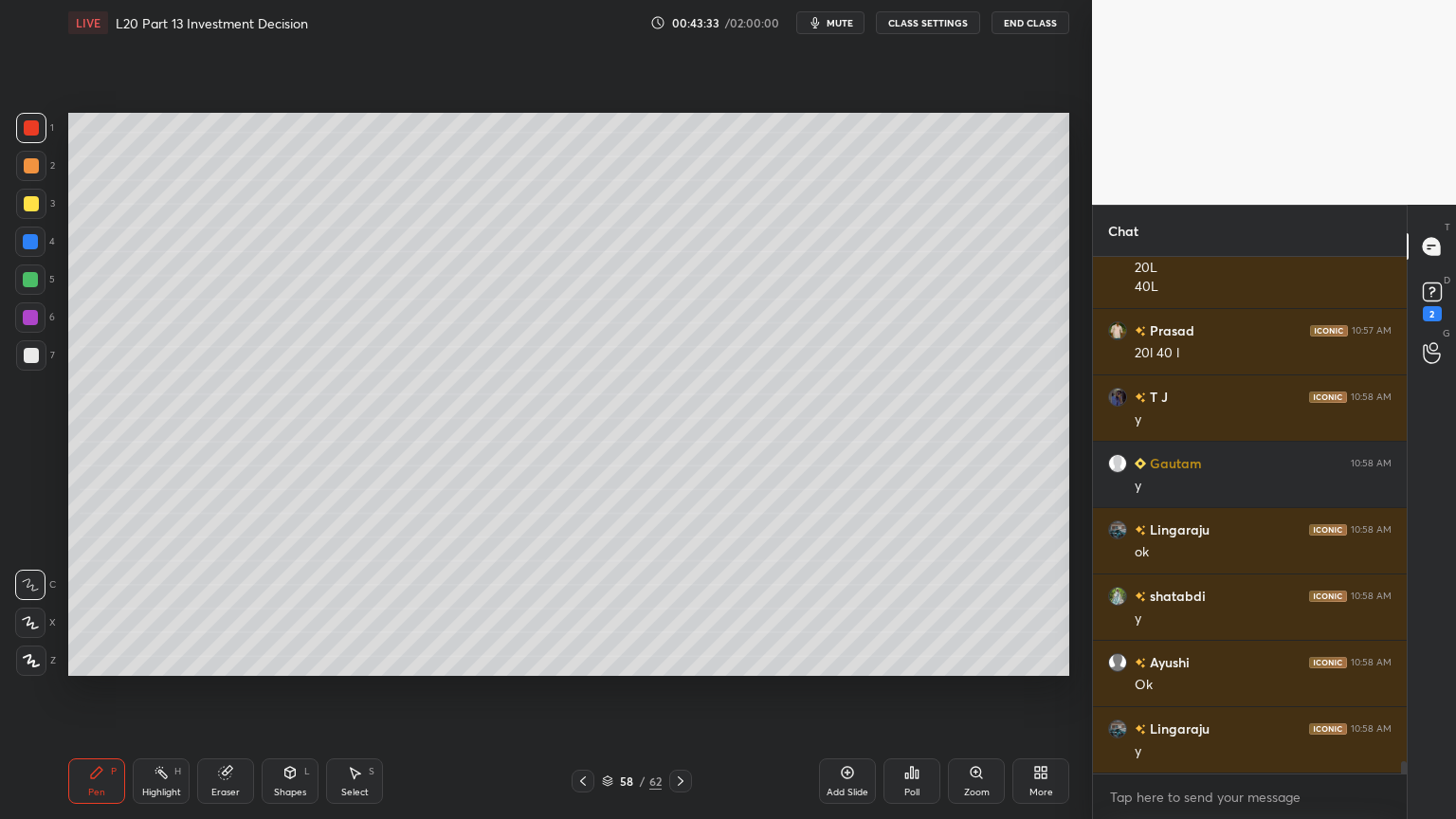 click on "Pen P Highlight H Eraser Shapes L Select S 58 / 62 Add Slide Poll Zoom More" at bounding box center [569, 781] 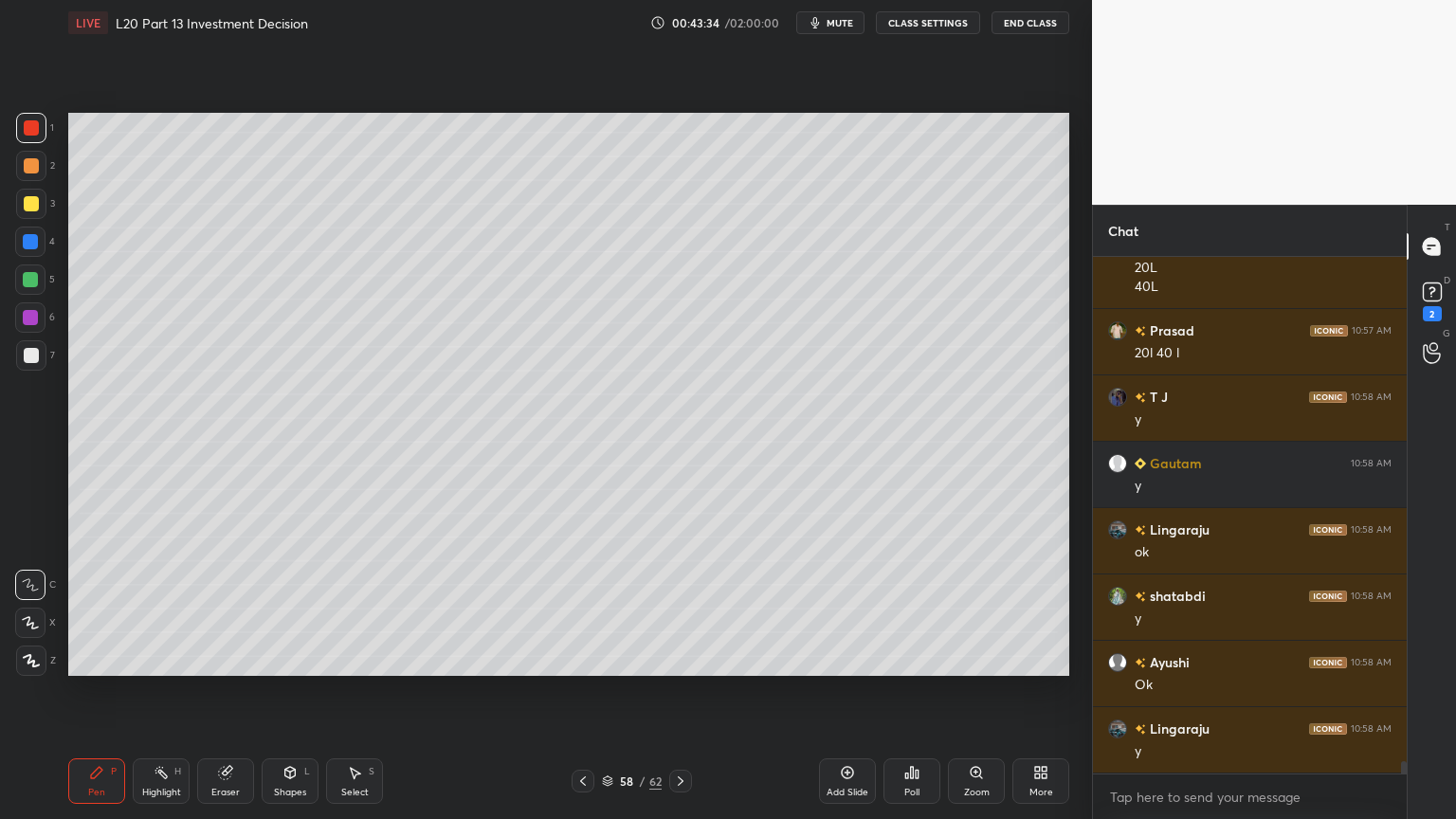 click at bounding box center [31, 204] 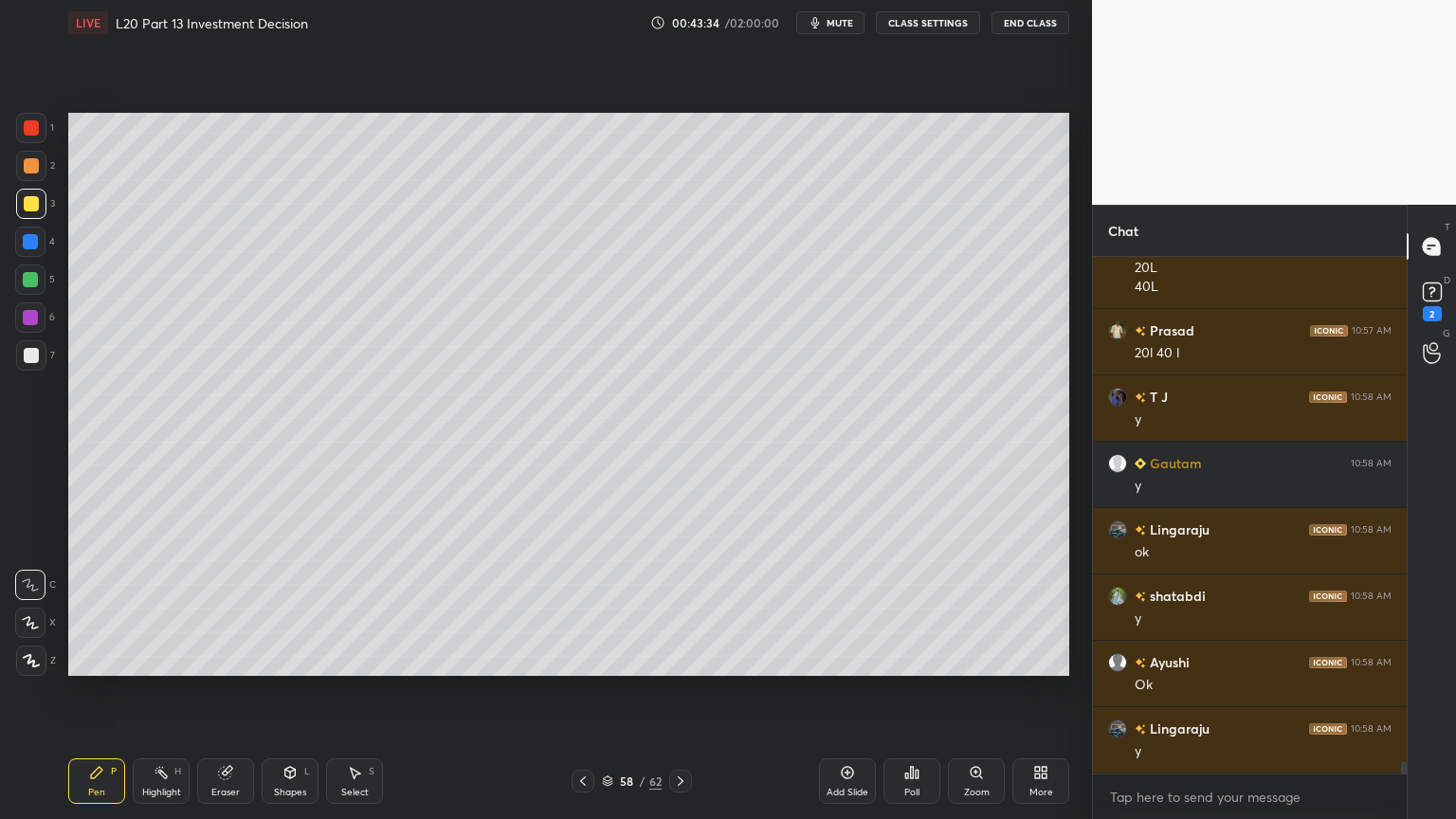 click on "7" at bounding box center [35, 359] 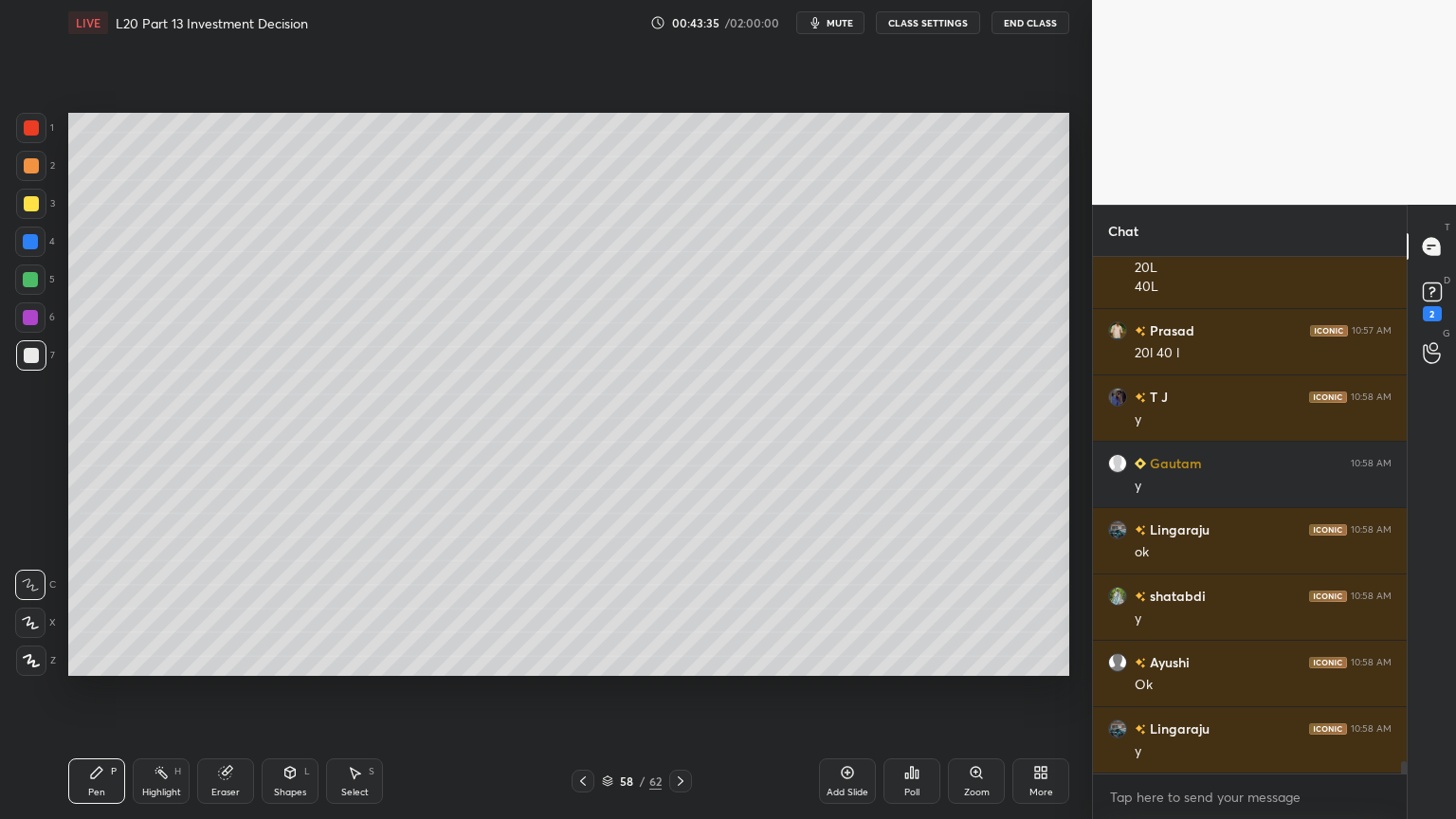 click 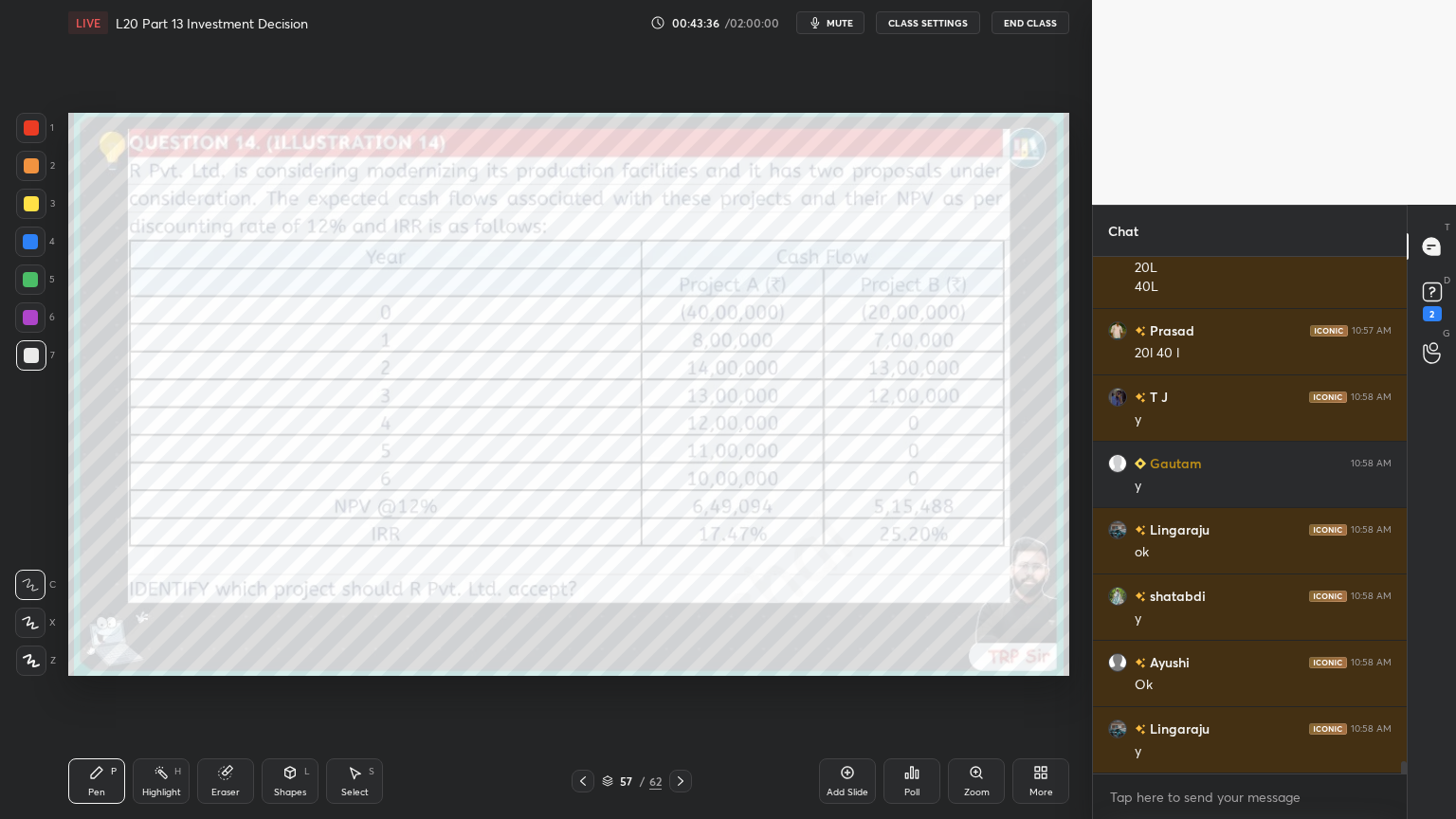 click 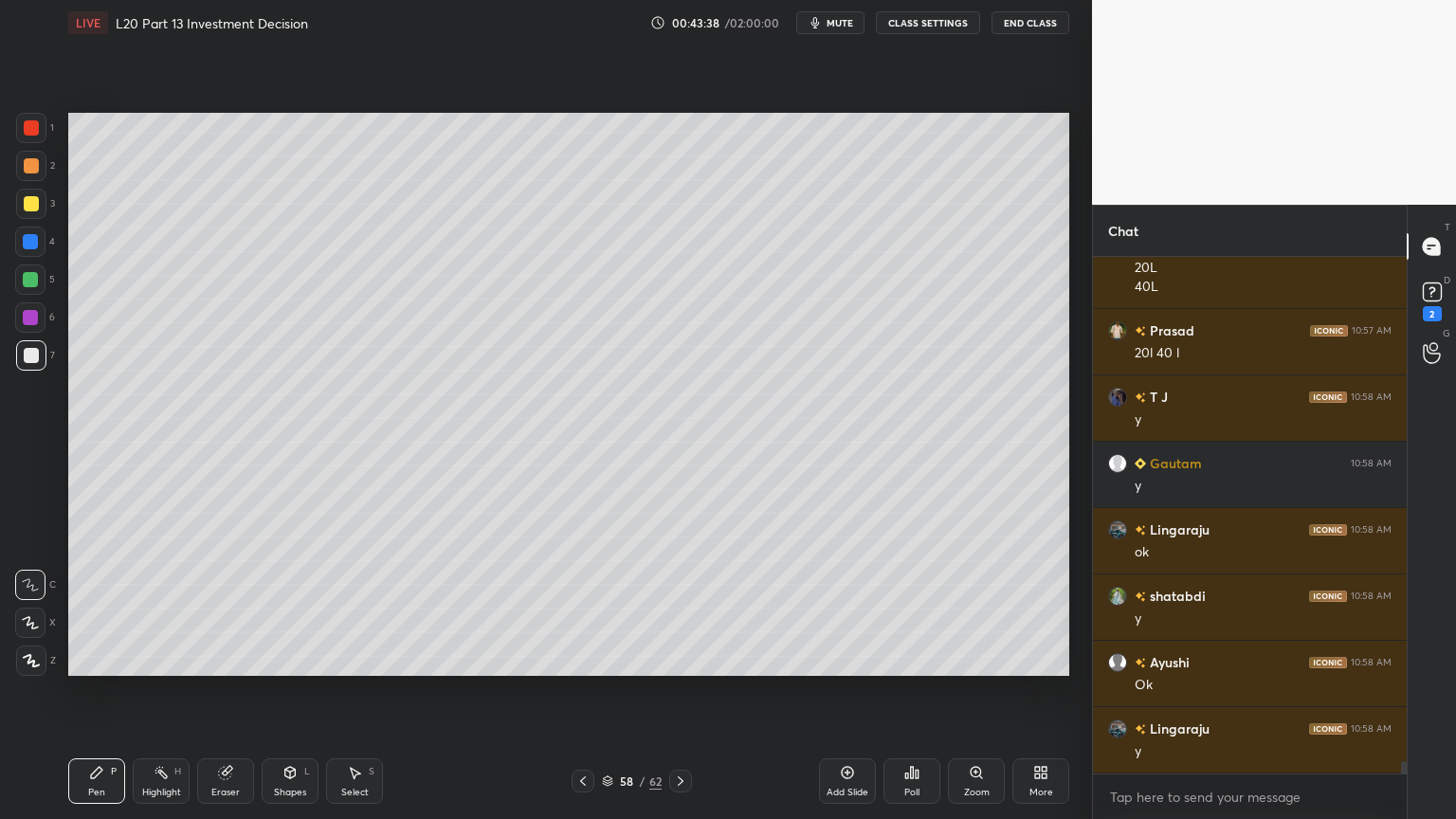 click at bounding box center (31, 204) 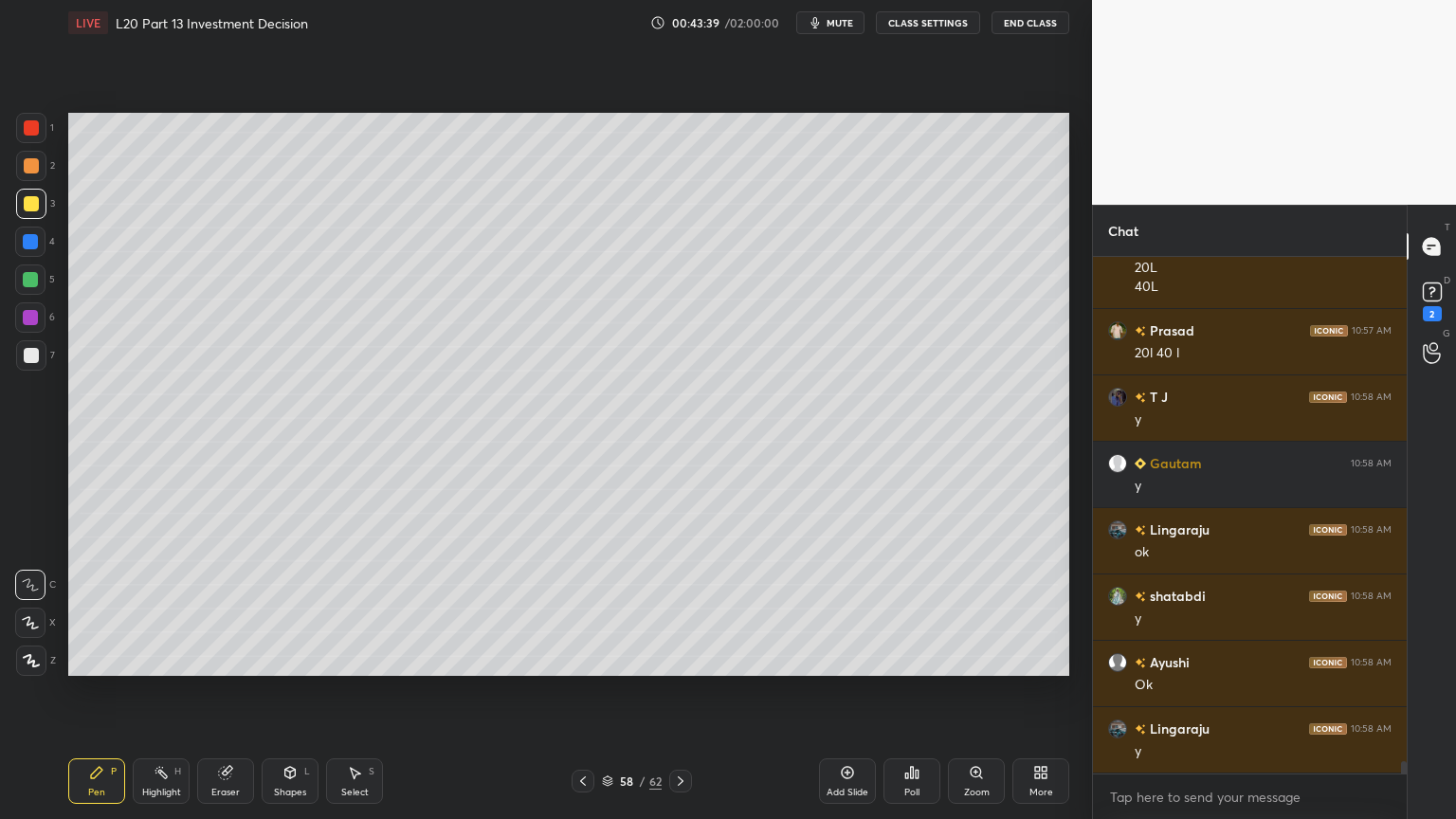 click at bounding box center (31, 166) 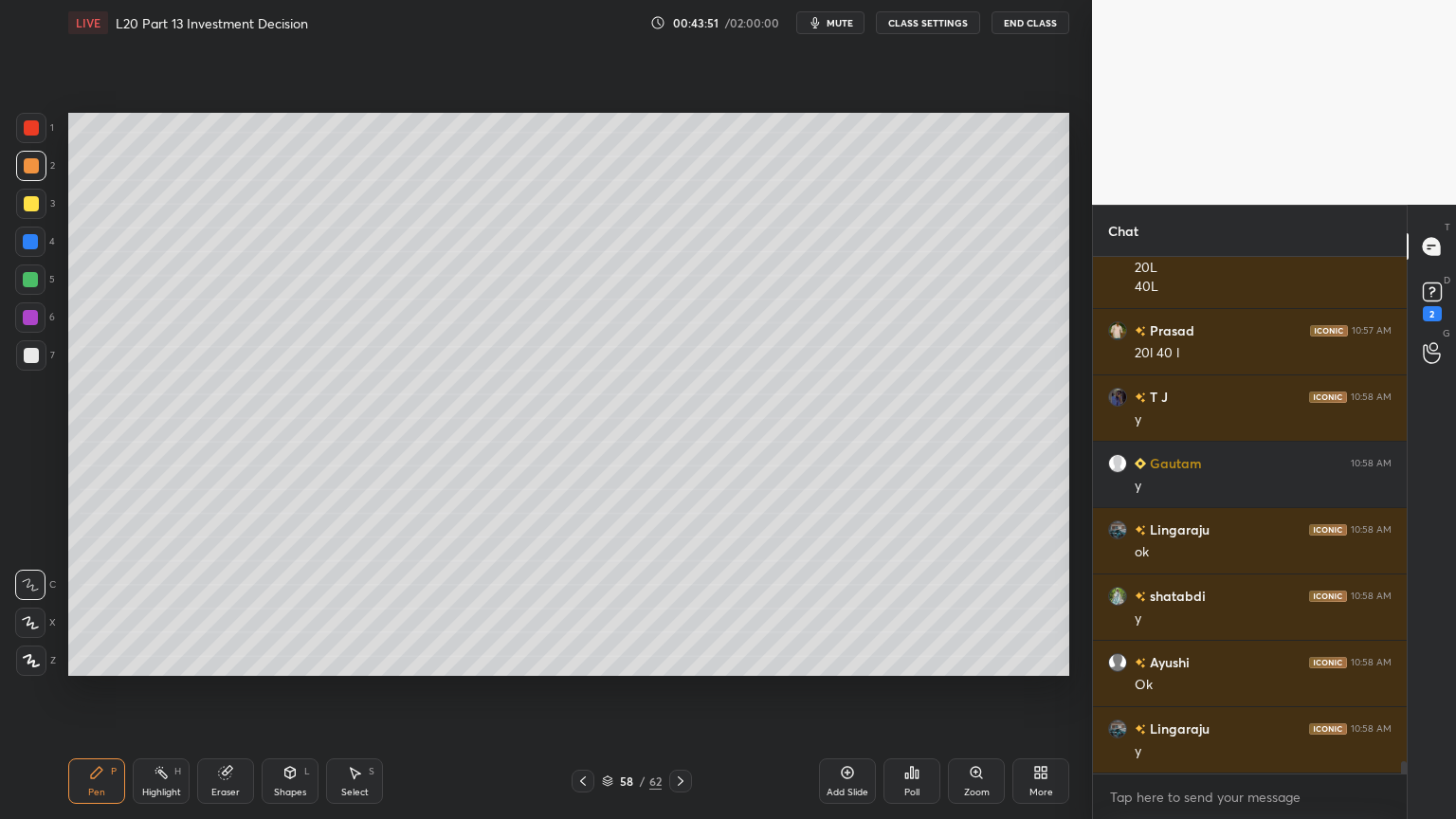 click 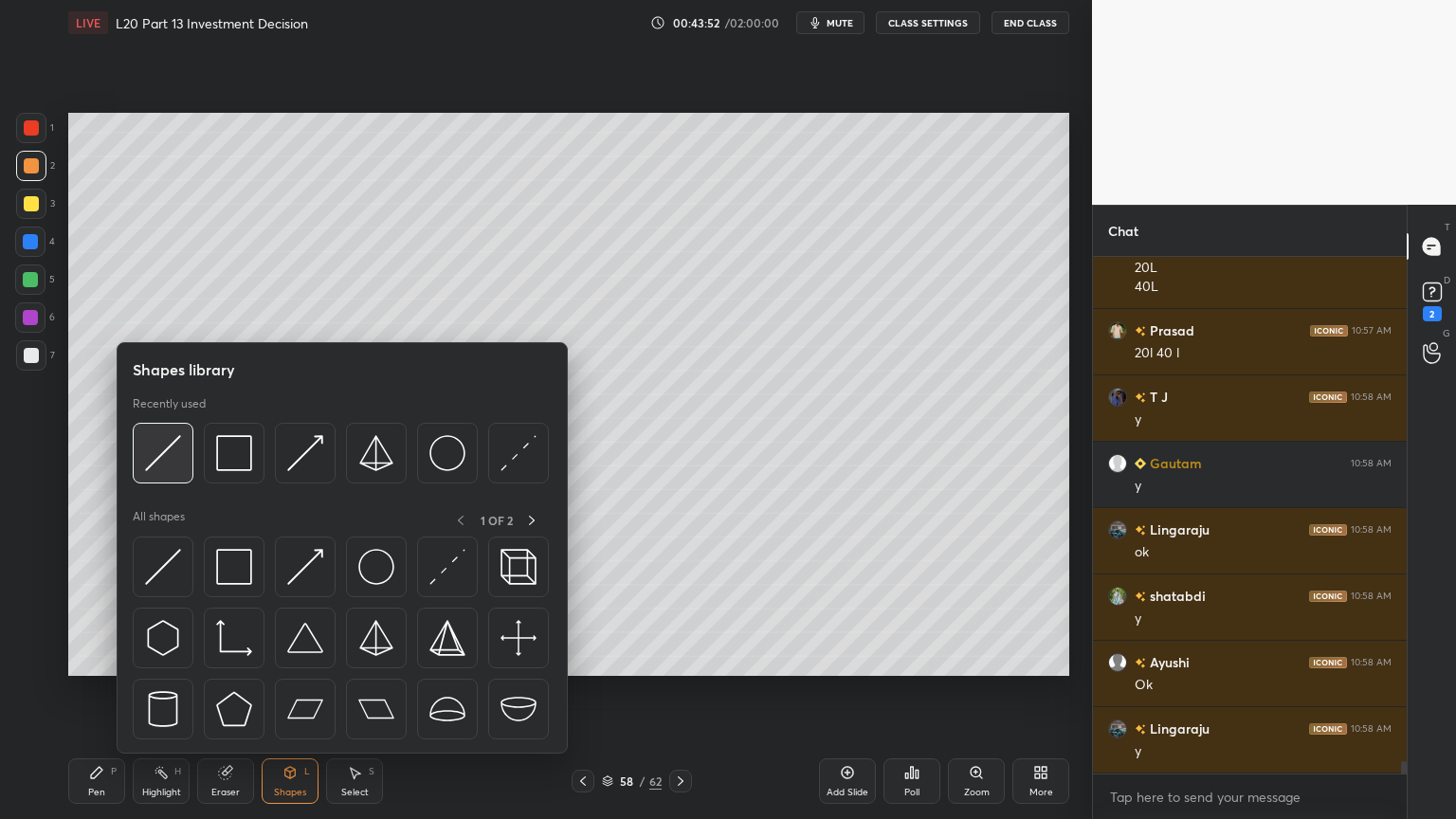 click at bounding box center (163, 453) 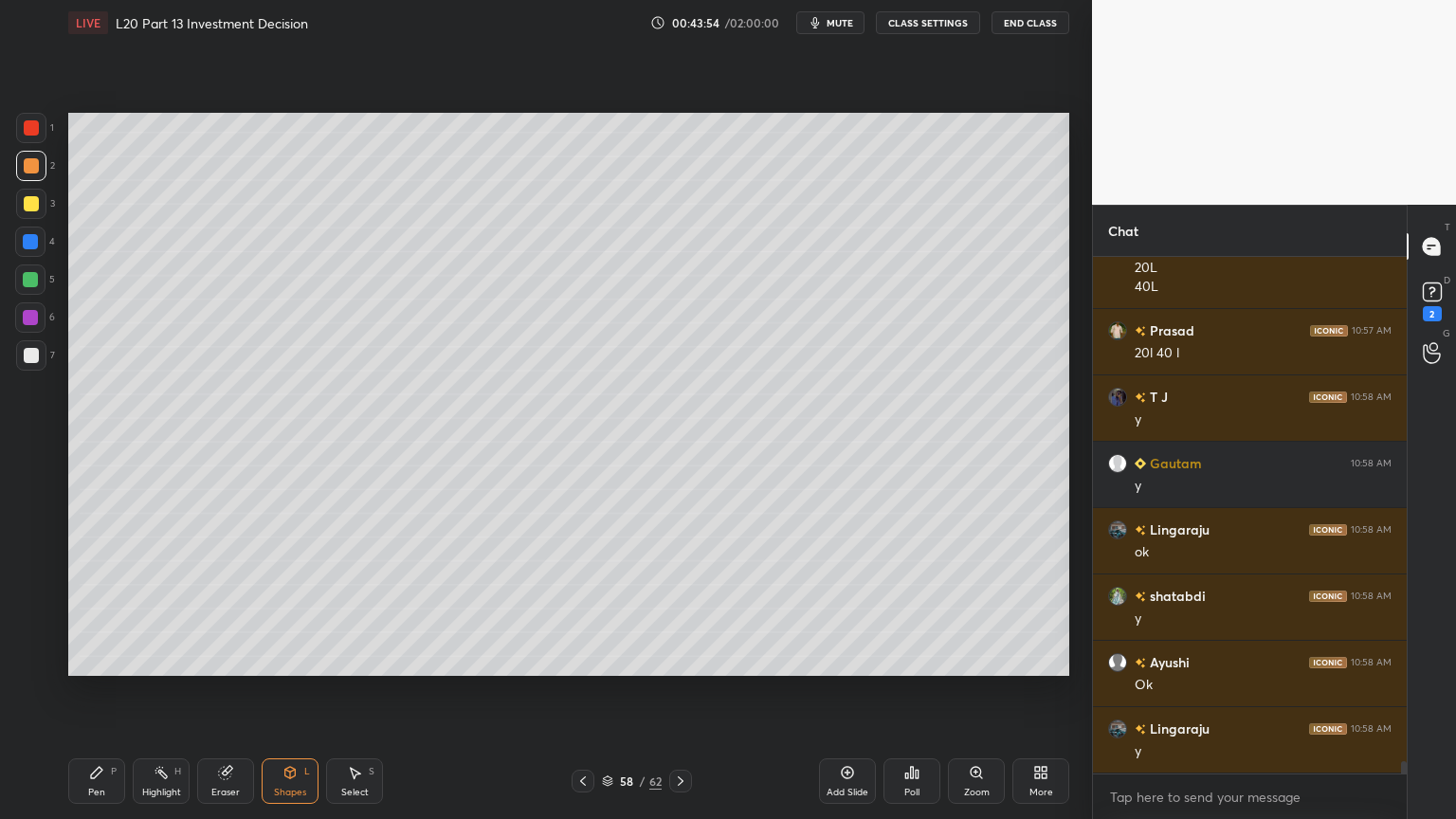 click on "1 2 3 4 5 6 7 C X Z C X Z E E Erase all   H H" at bounding box center [30, 394] 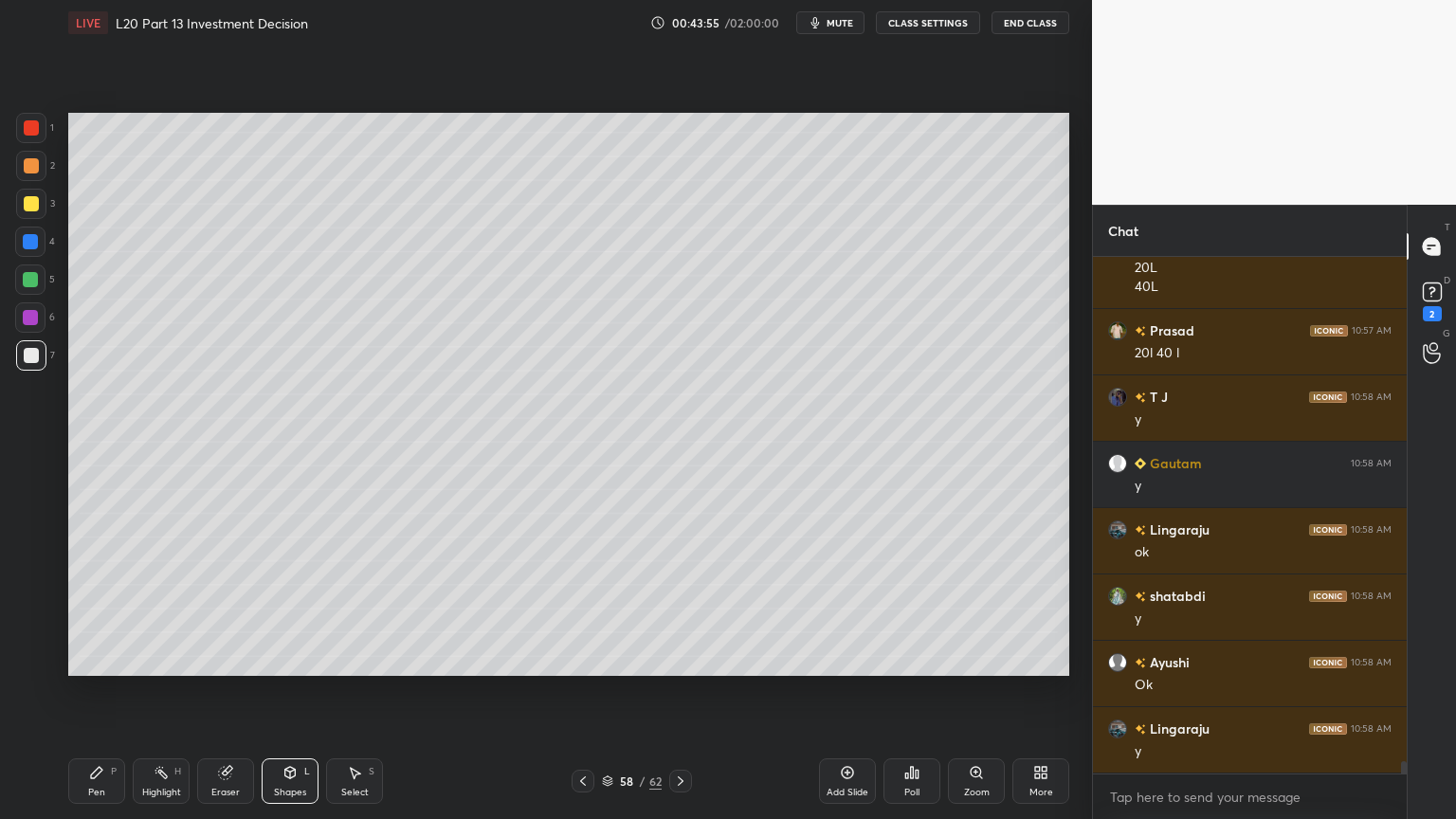 click on "Pen P Highlight H Eraser Shapes L Select S 58 / 62 Add Slide Poll Zoom More" at bounding box center (569, 781) 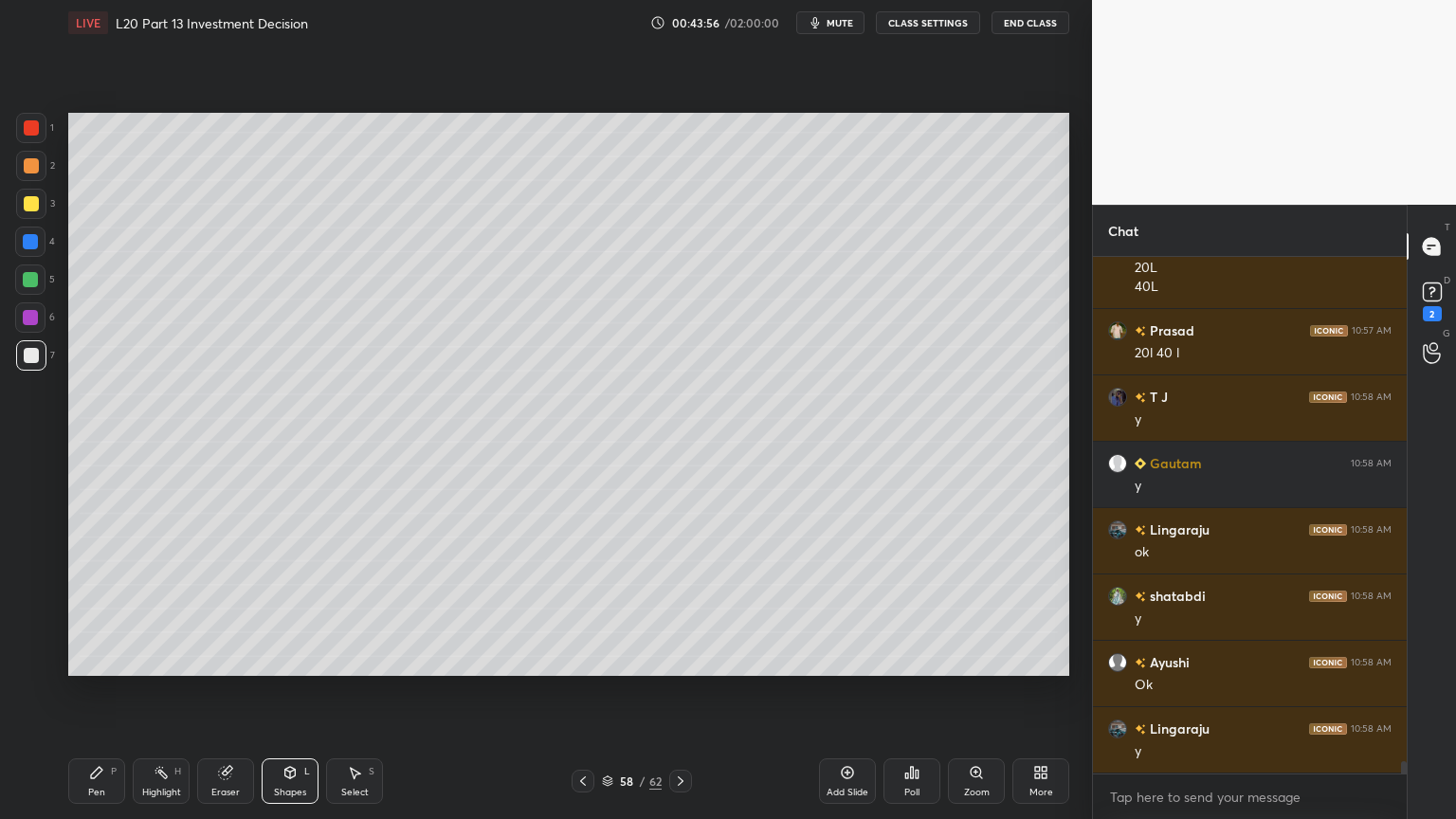 click on "Pen P" at bounding box center (97, 781) 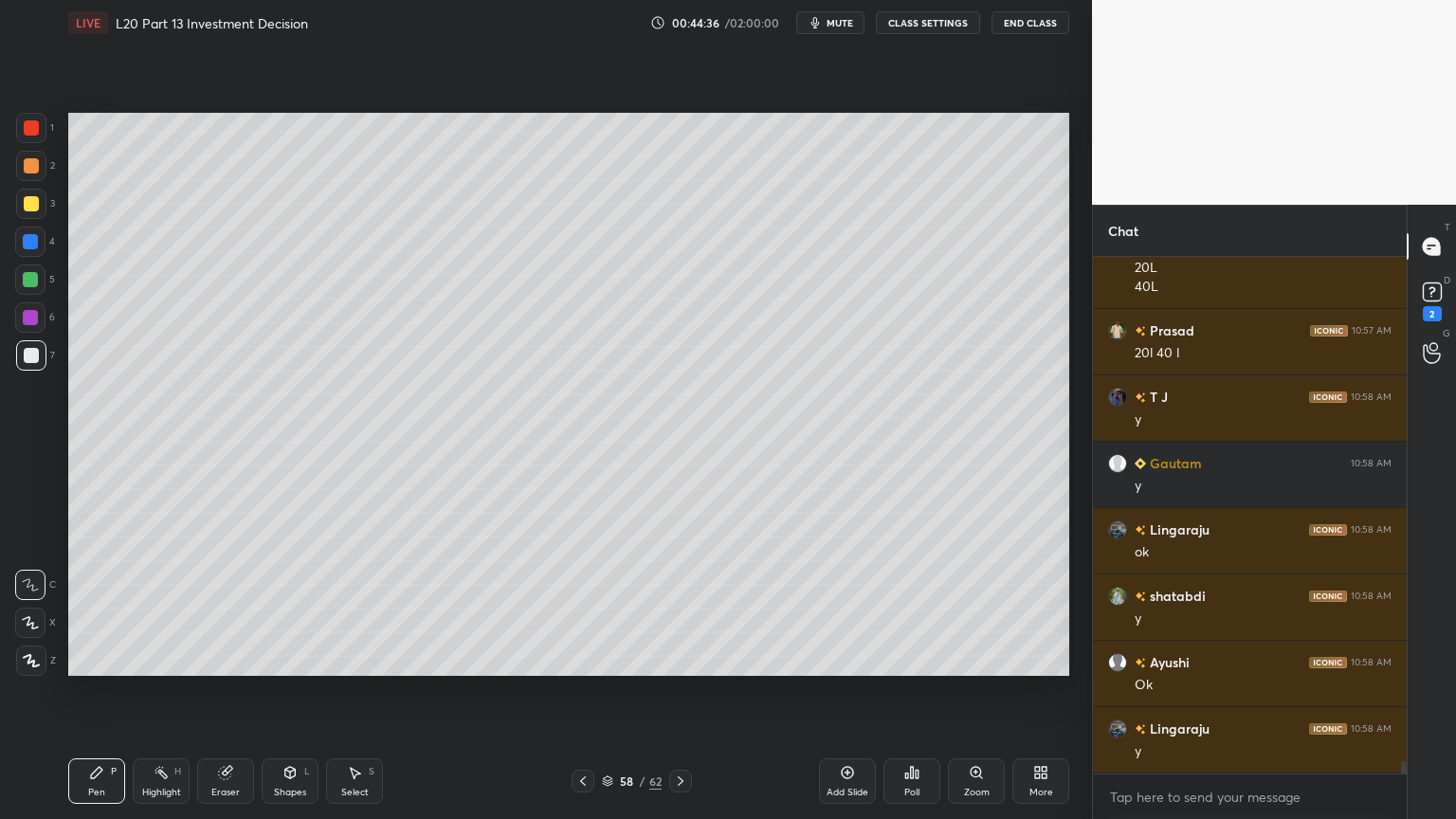 scroll, scrollTop: 20972, scrollLeft: 0, axis: vertical 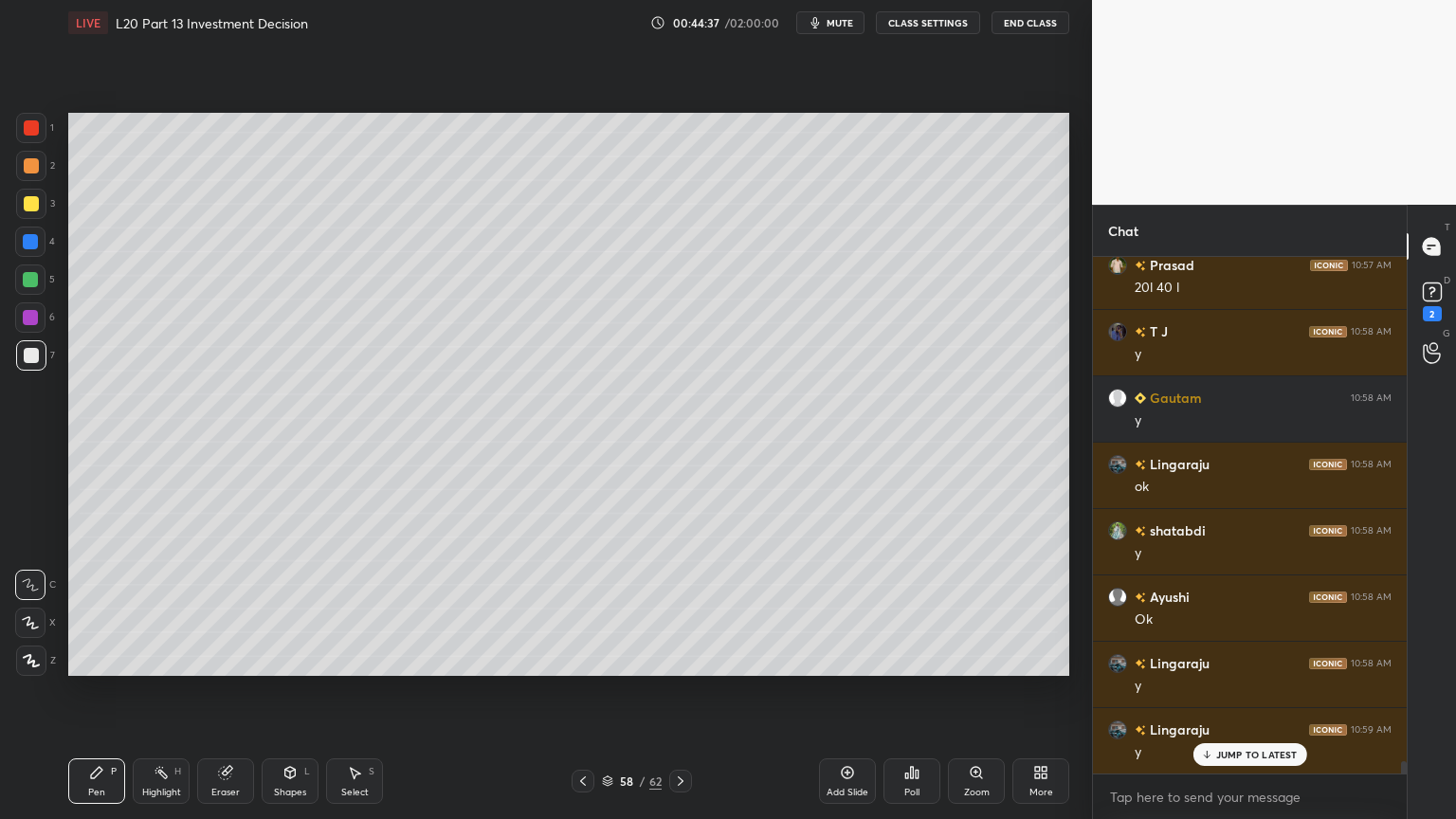 click on "1 2 3 4 5 6 7 C X Z C X Z E E Erase all   H H" at bounding box center [30, 394] 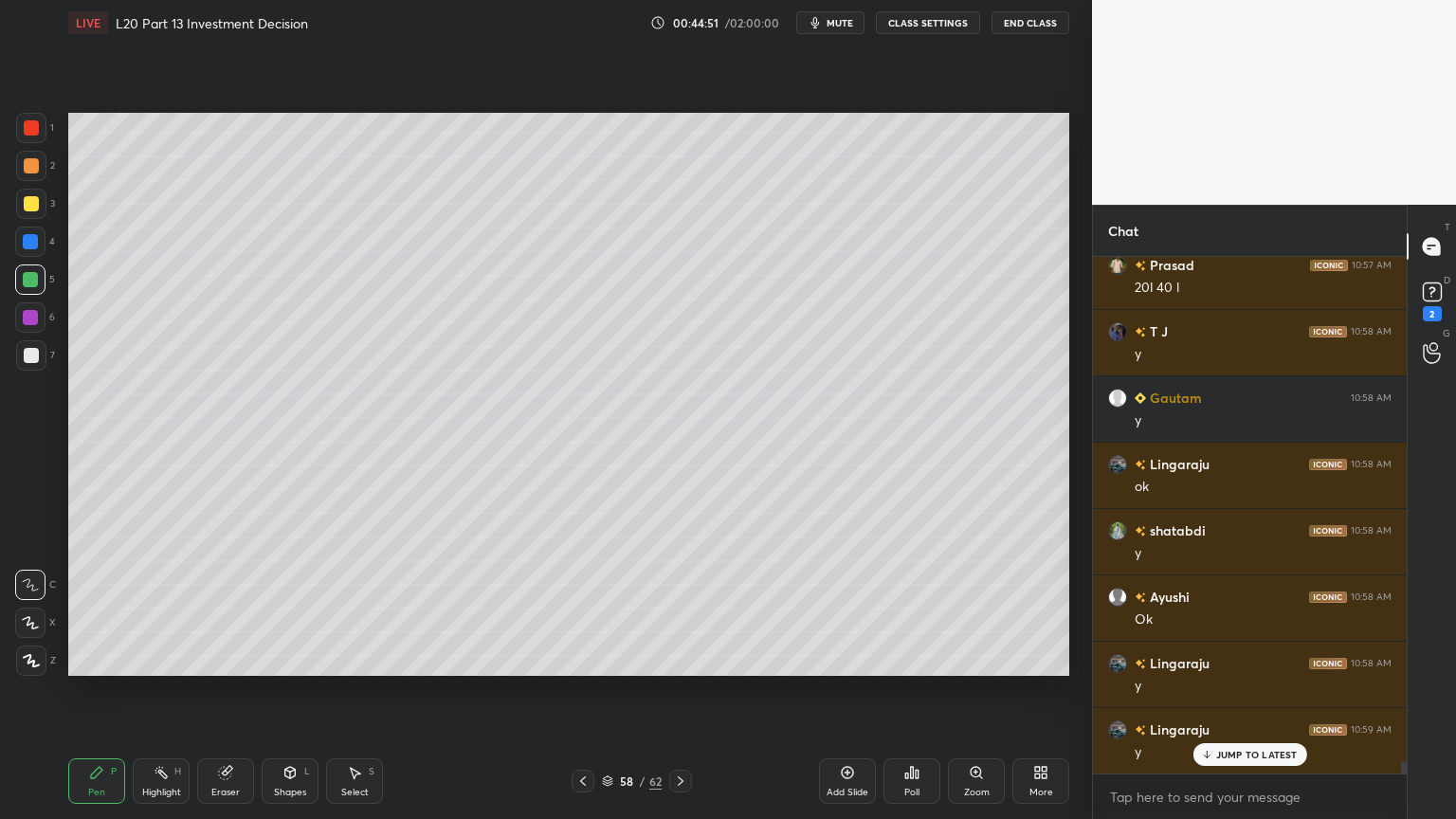 click 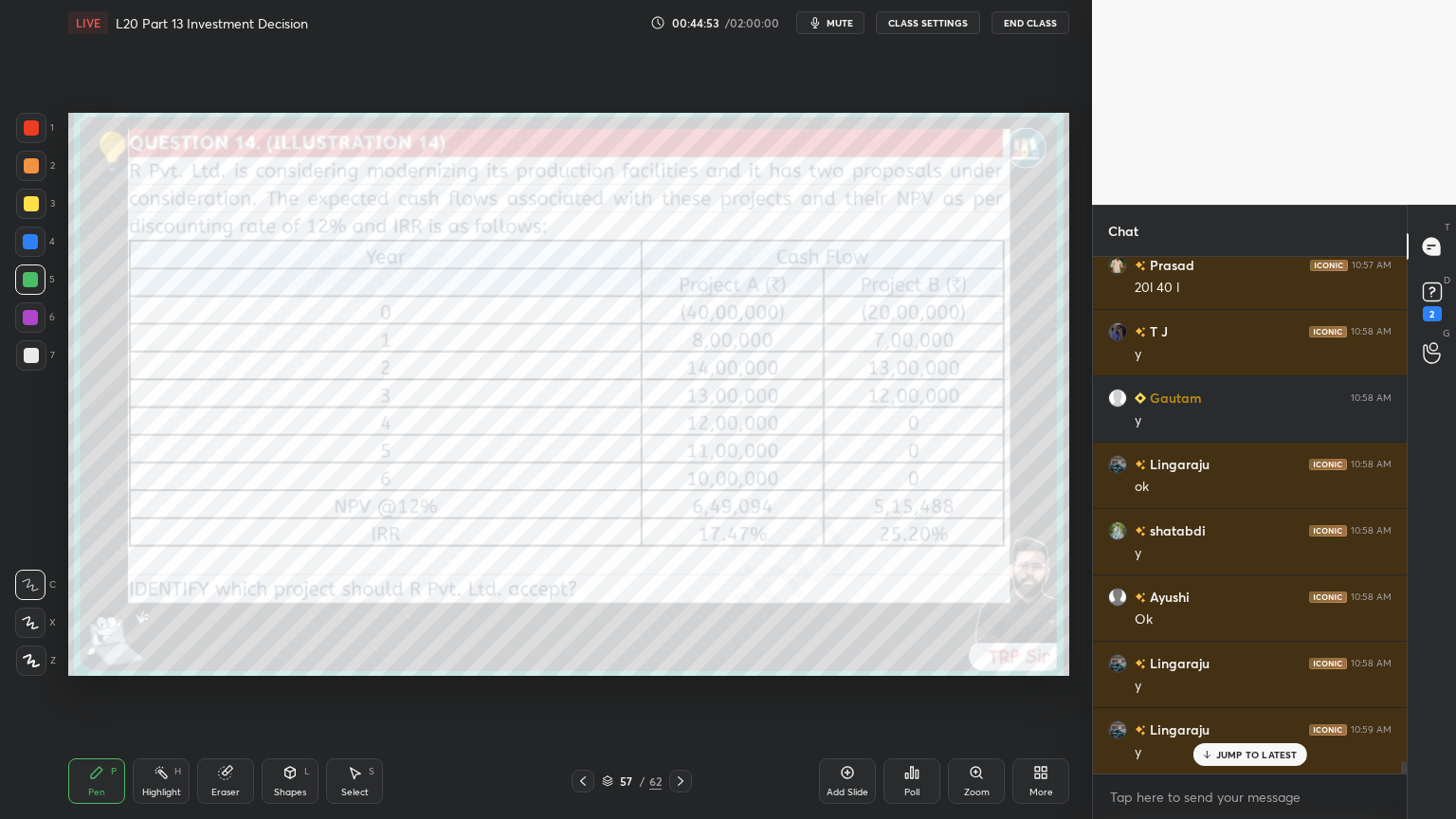 click 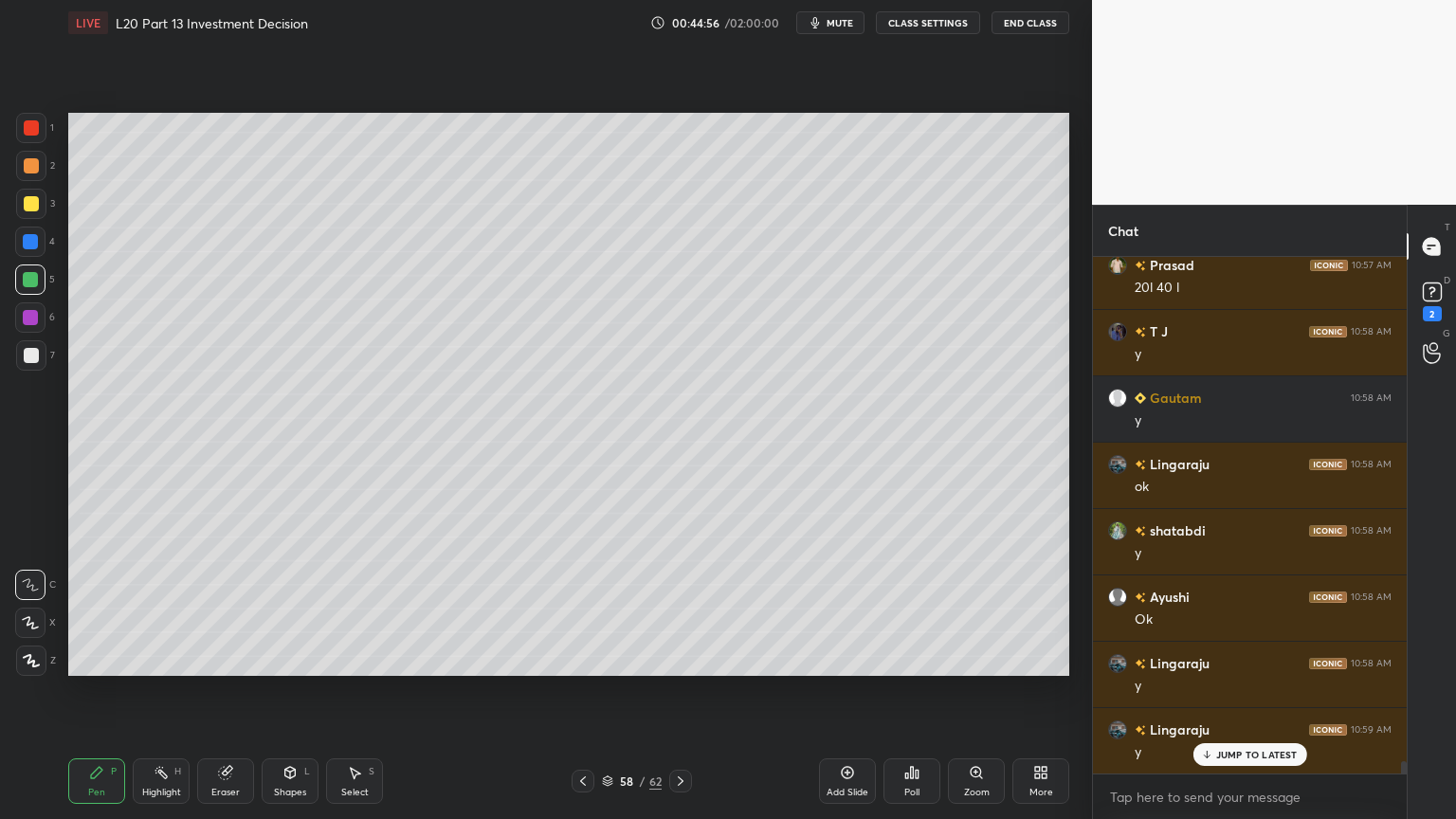 click 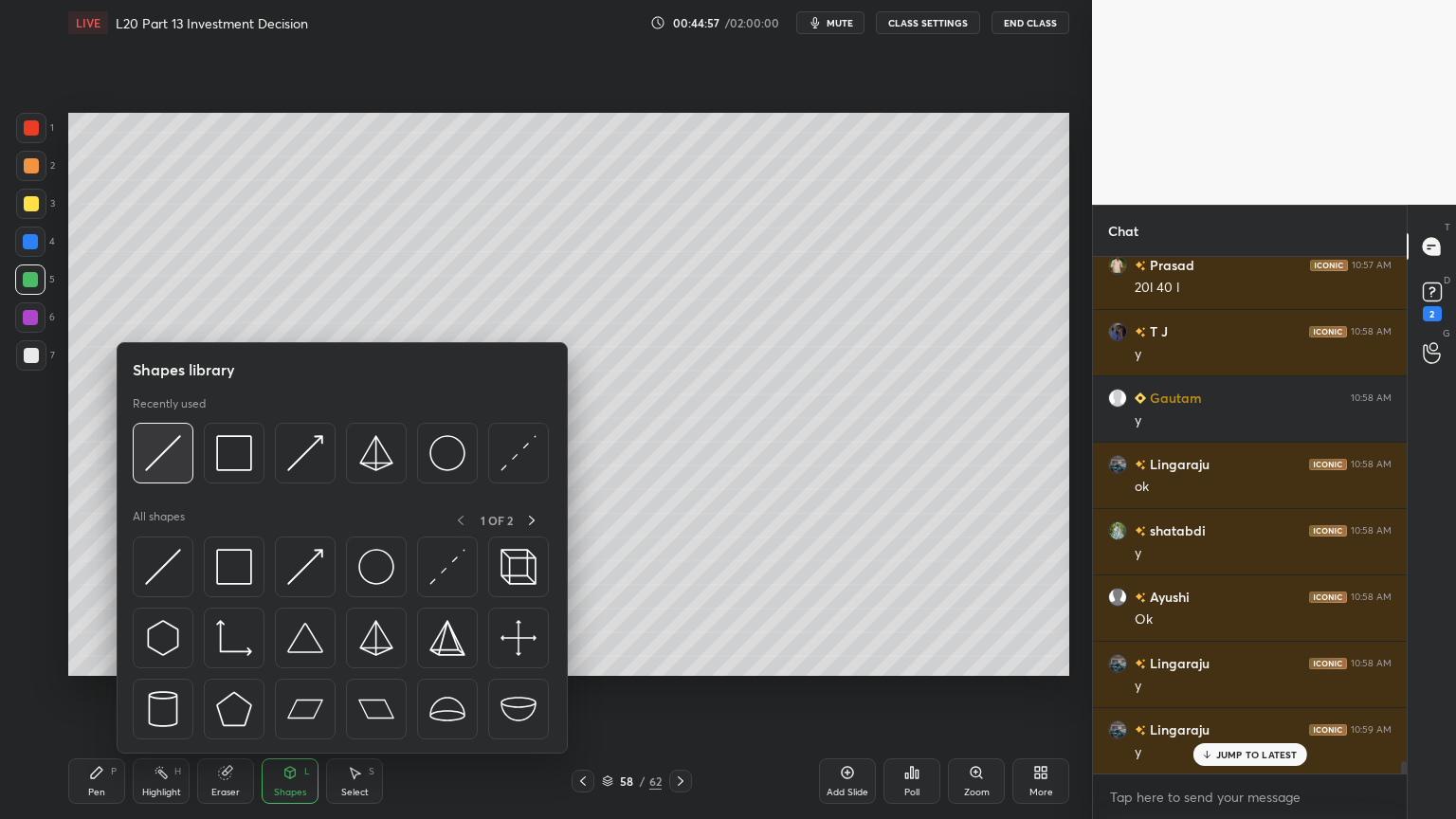 click at bounding box center (163, 453) 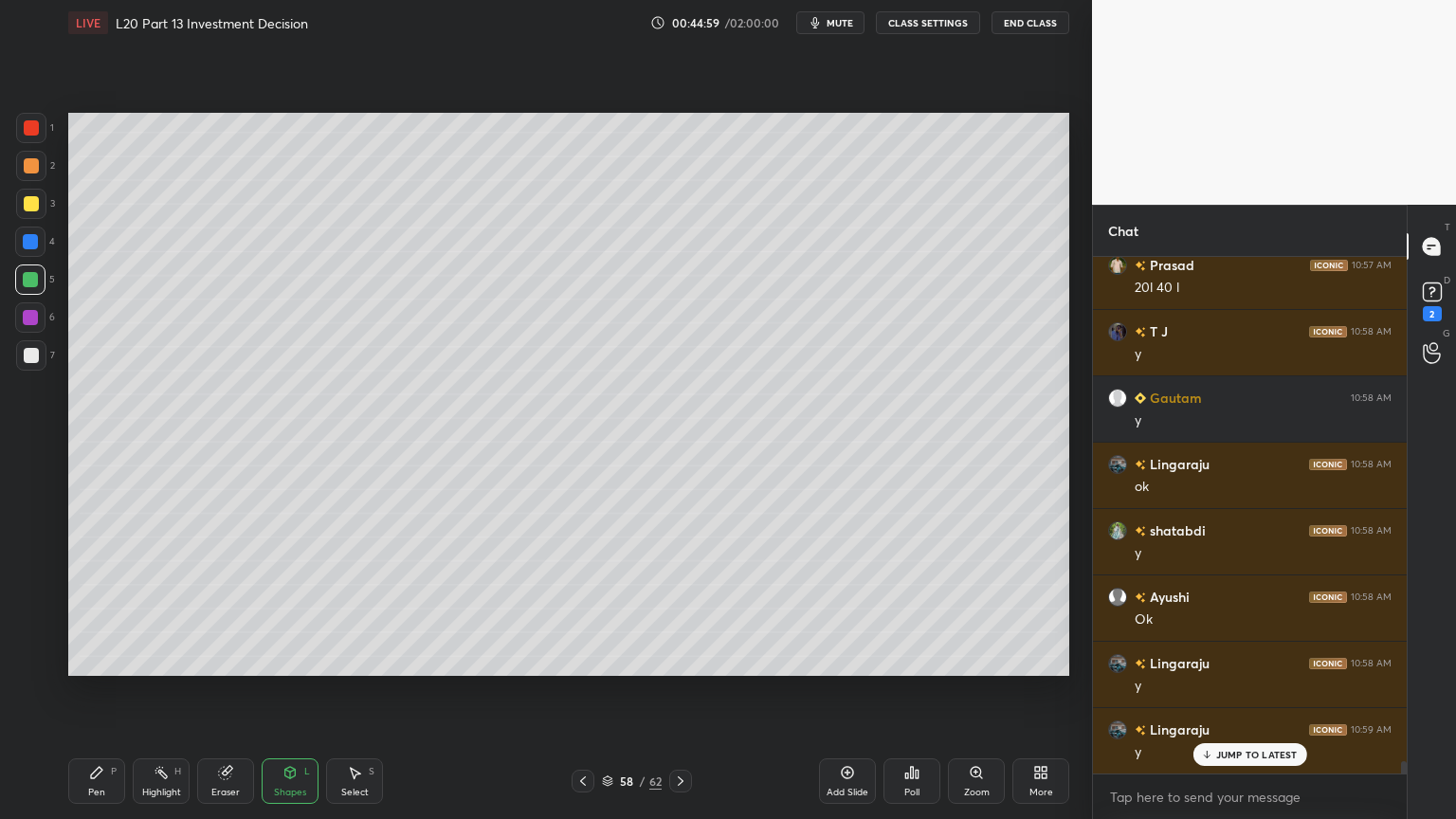 click at bounding box center (31, 355) 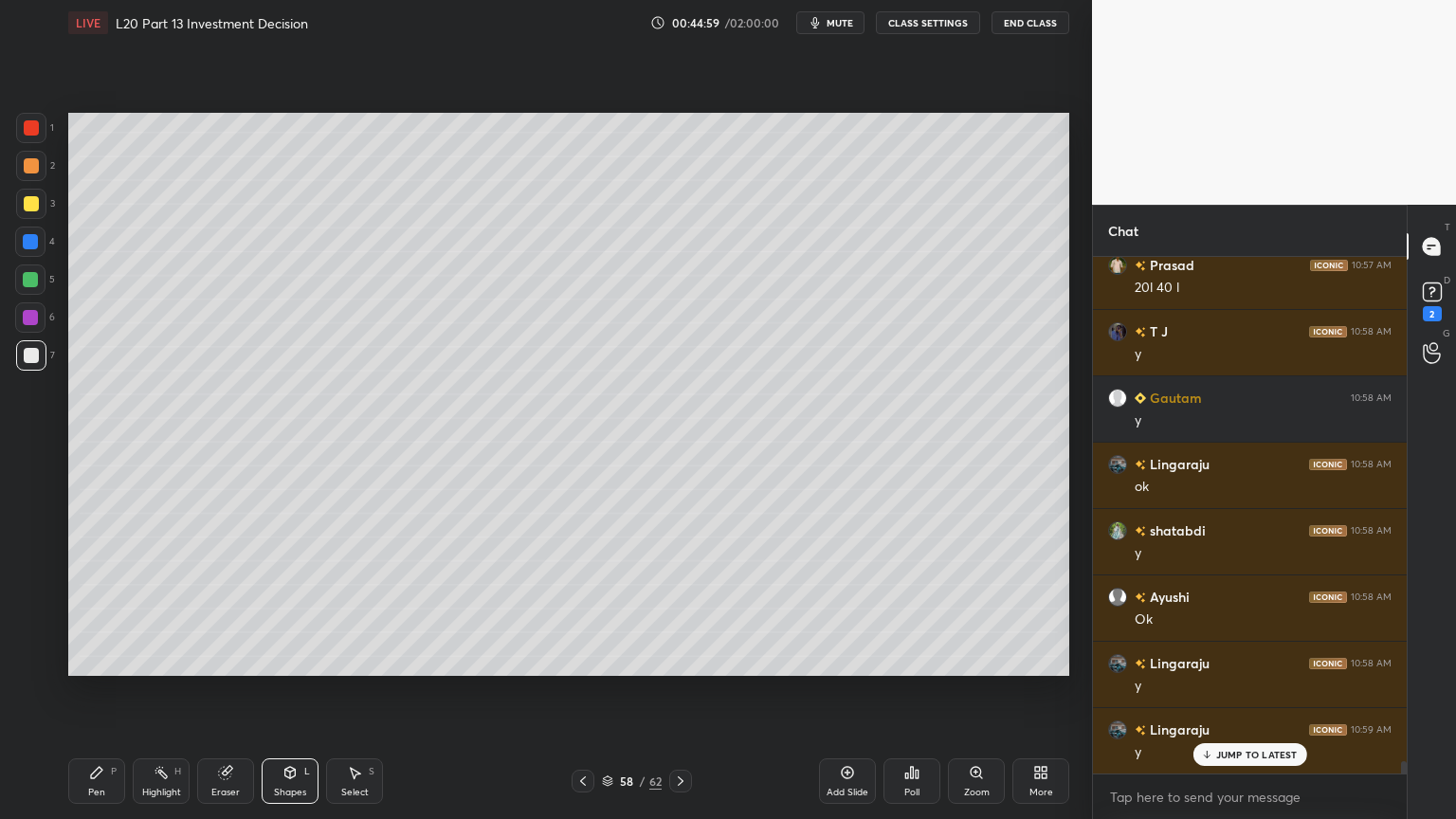 click on "Pen P" at bounding box center (97, 781) 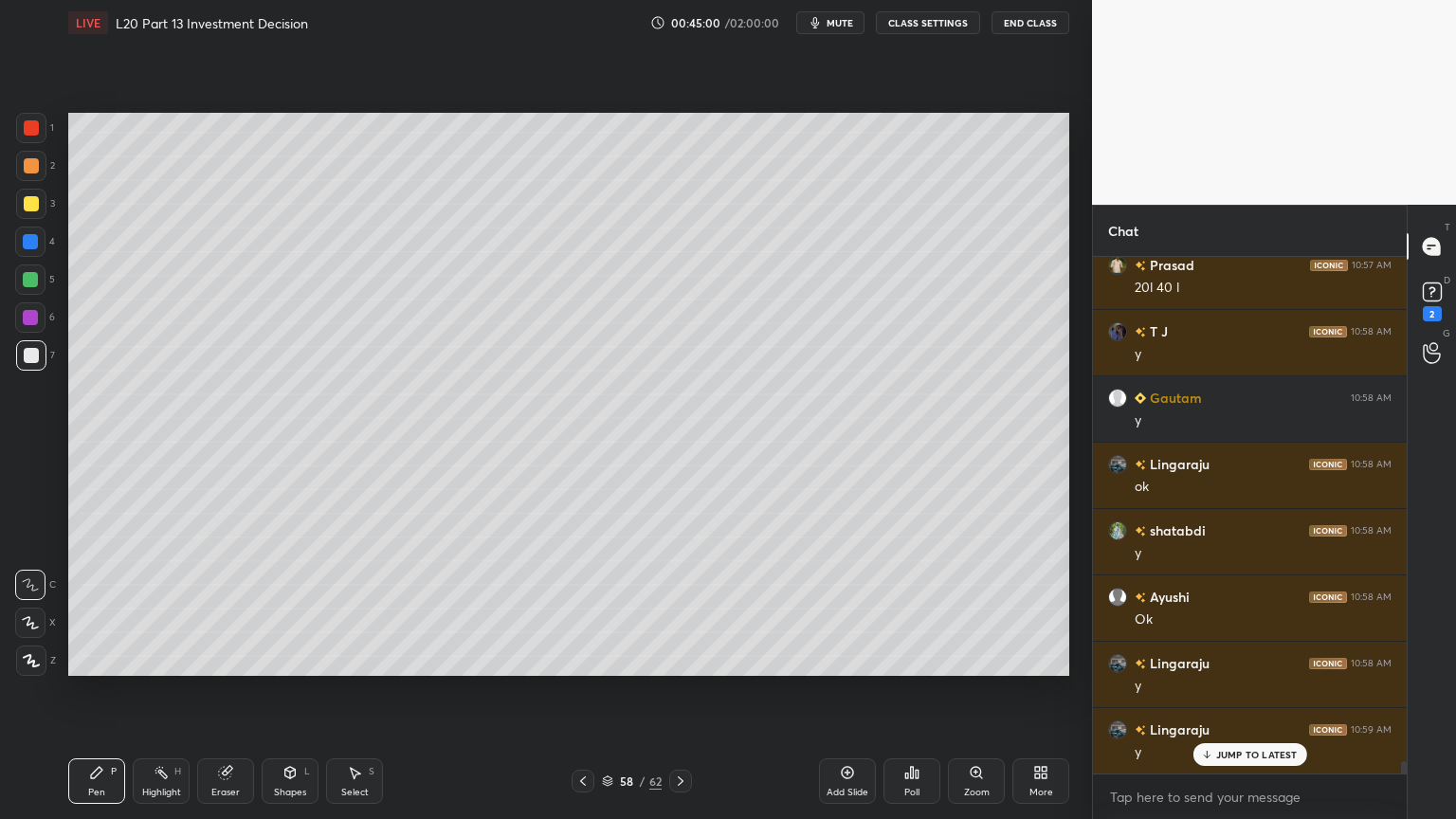 click 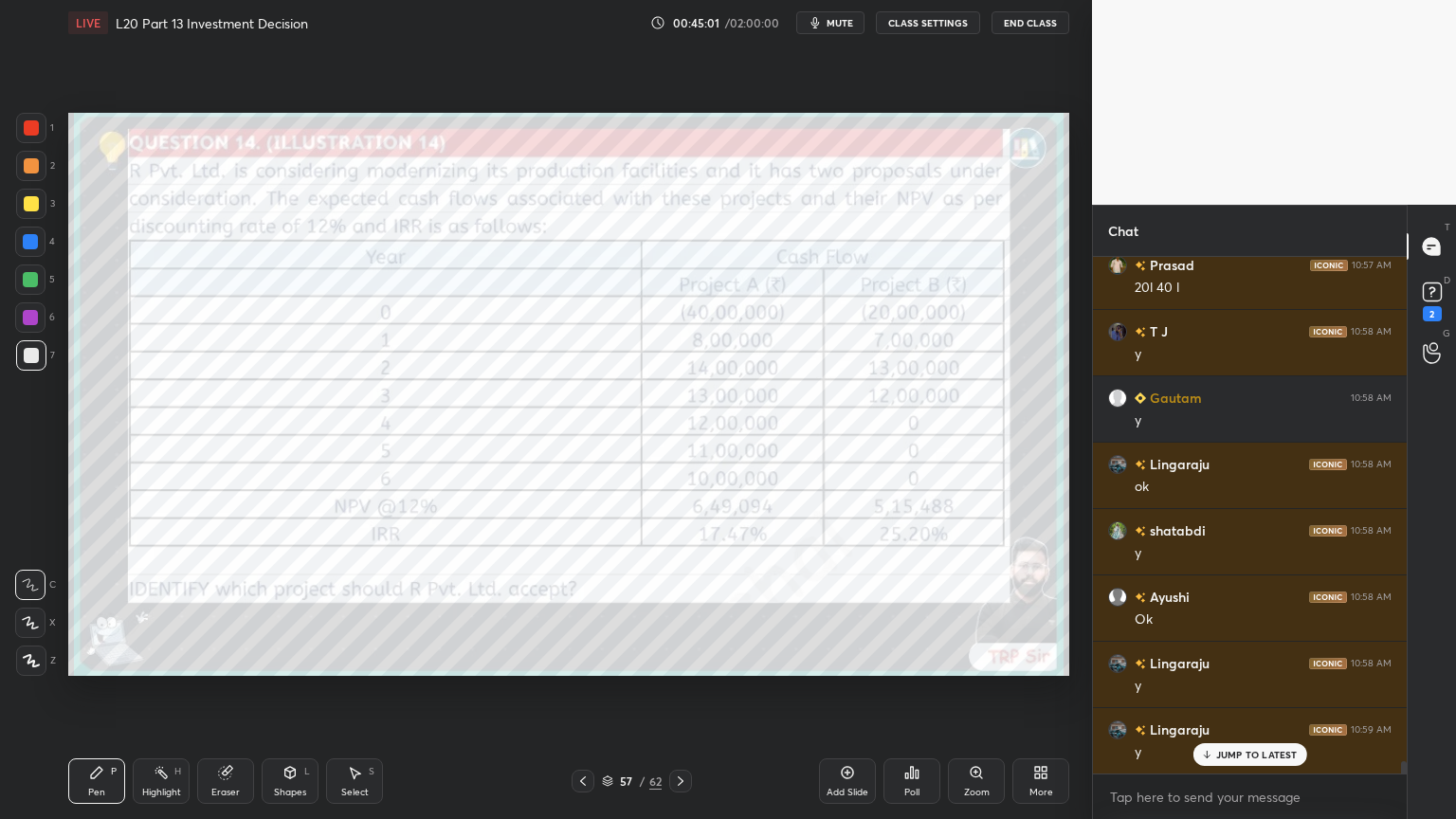 click on "1 2 3 4 5 6 7 C X Z C X Z E E Erase all   H H" at bounding box center (30, 394) 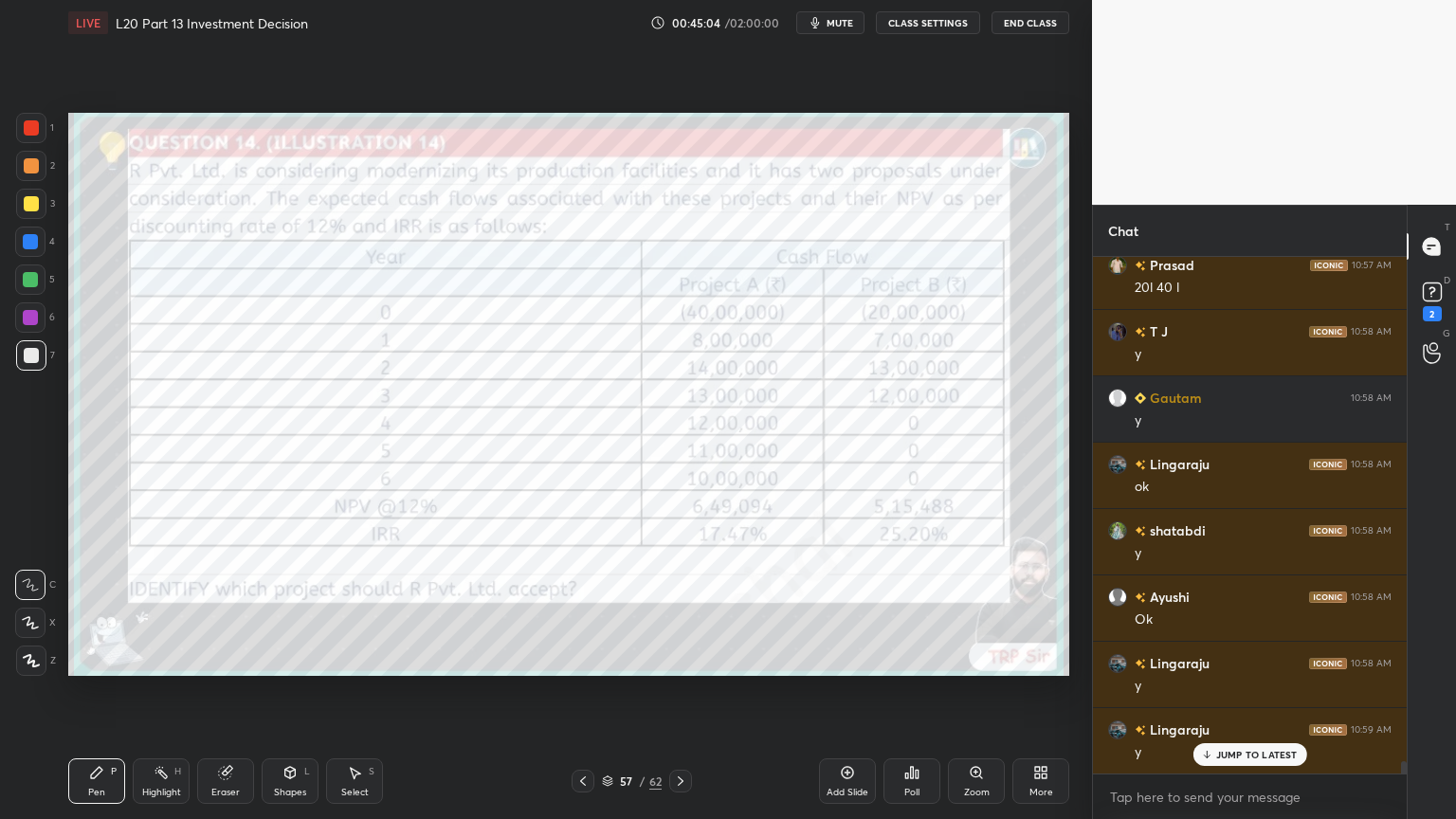 click 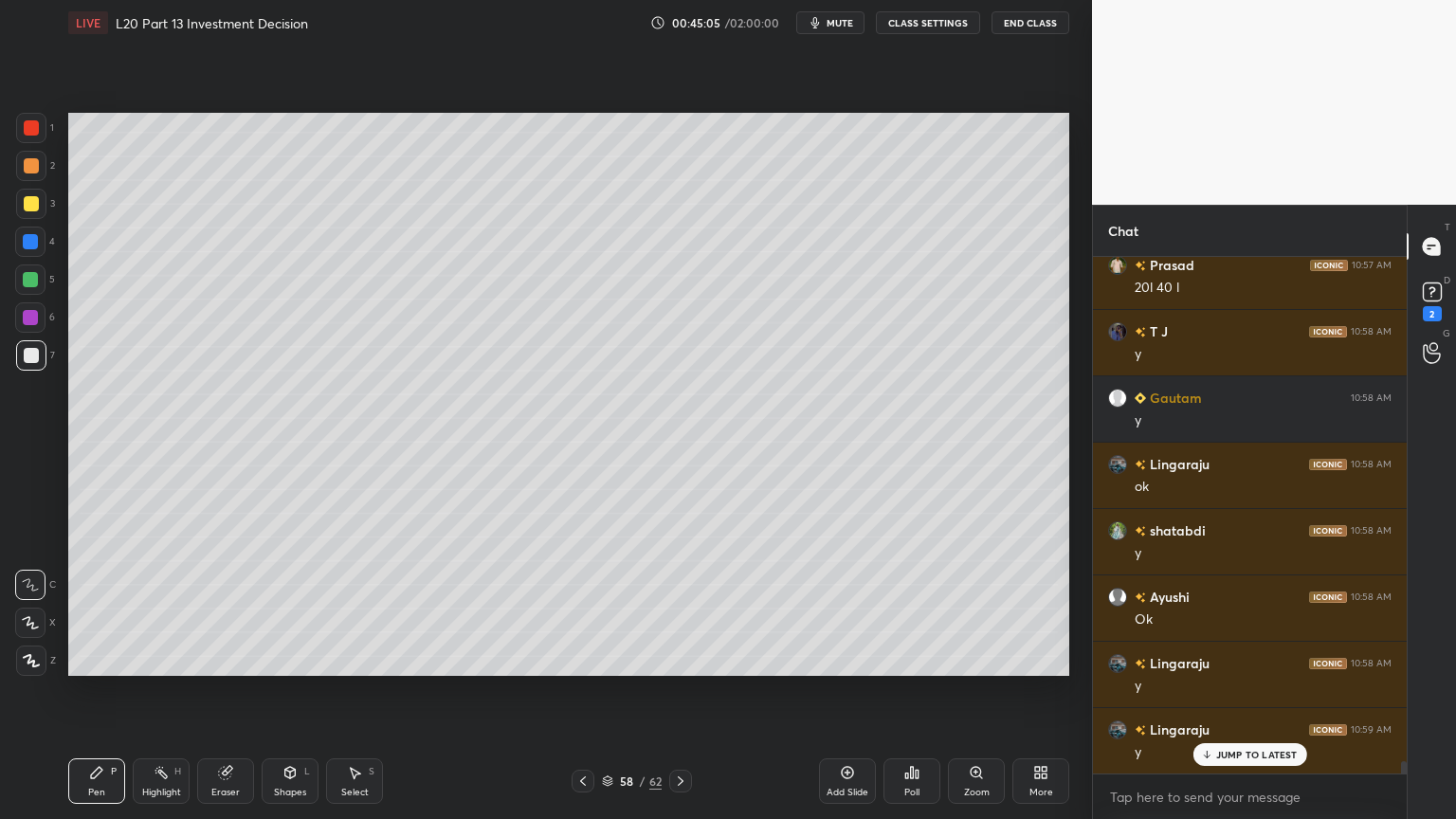 click on "1 2 3 4 5 6 7 C X Z C X Z E E Erase all   H H" at bounding box center (30, 394) 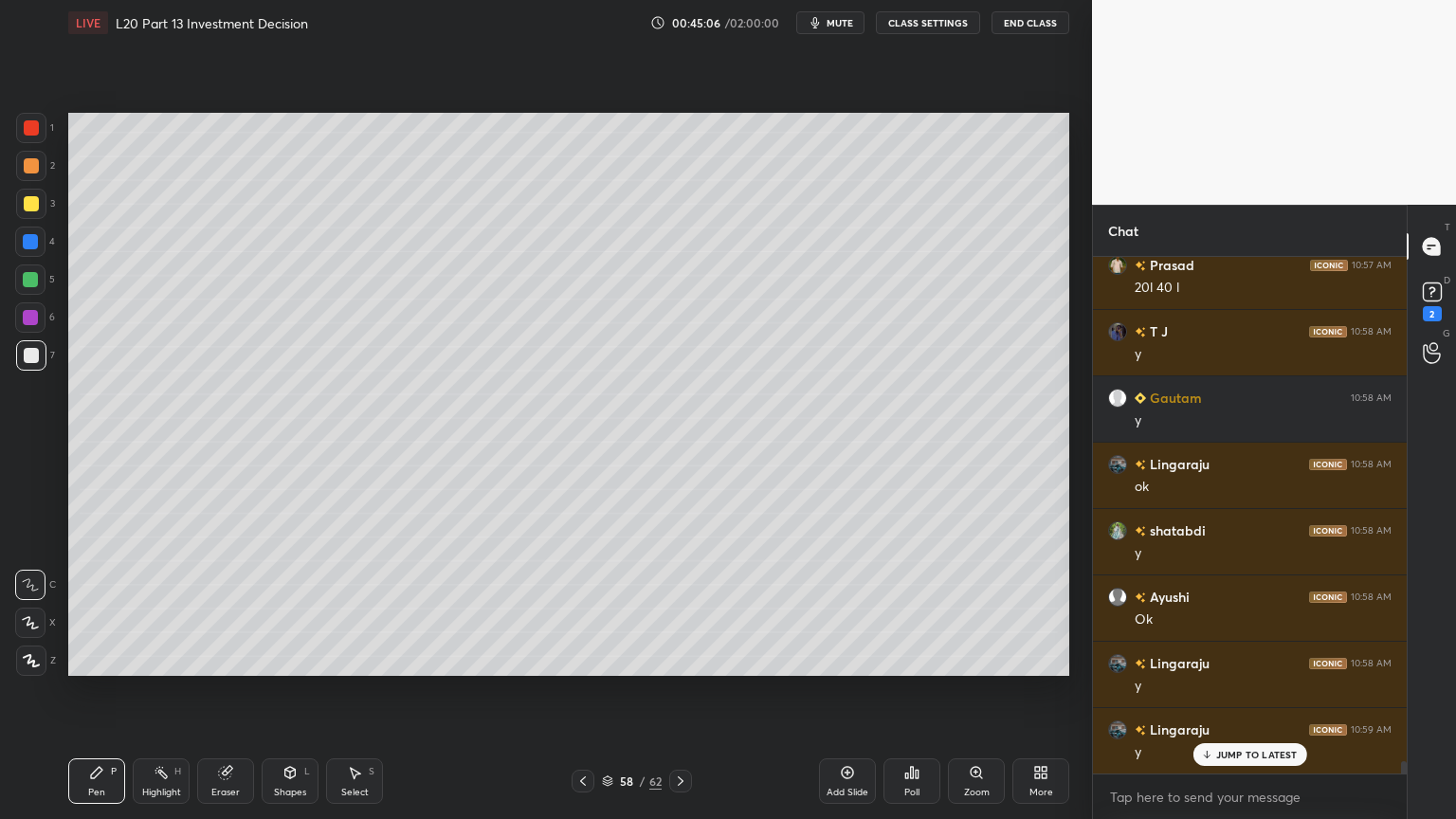 click 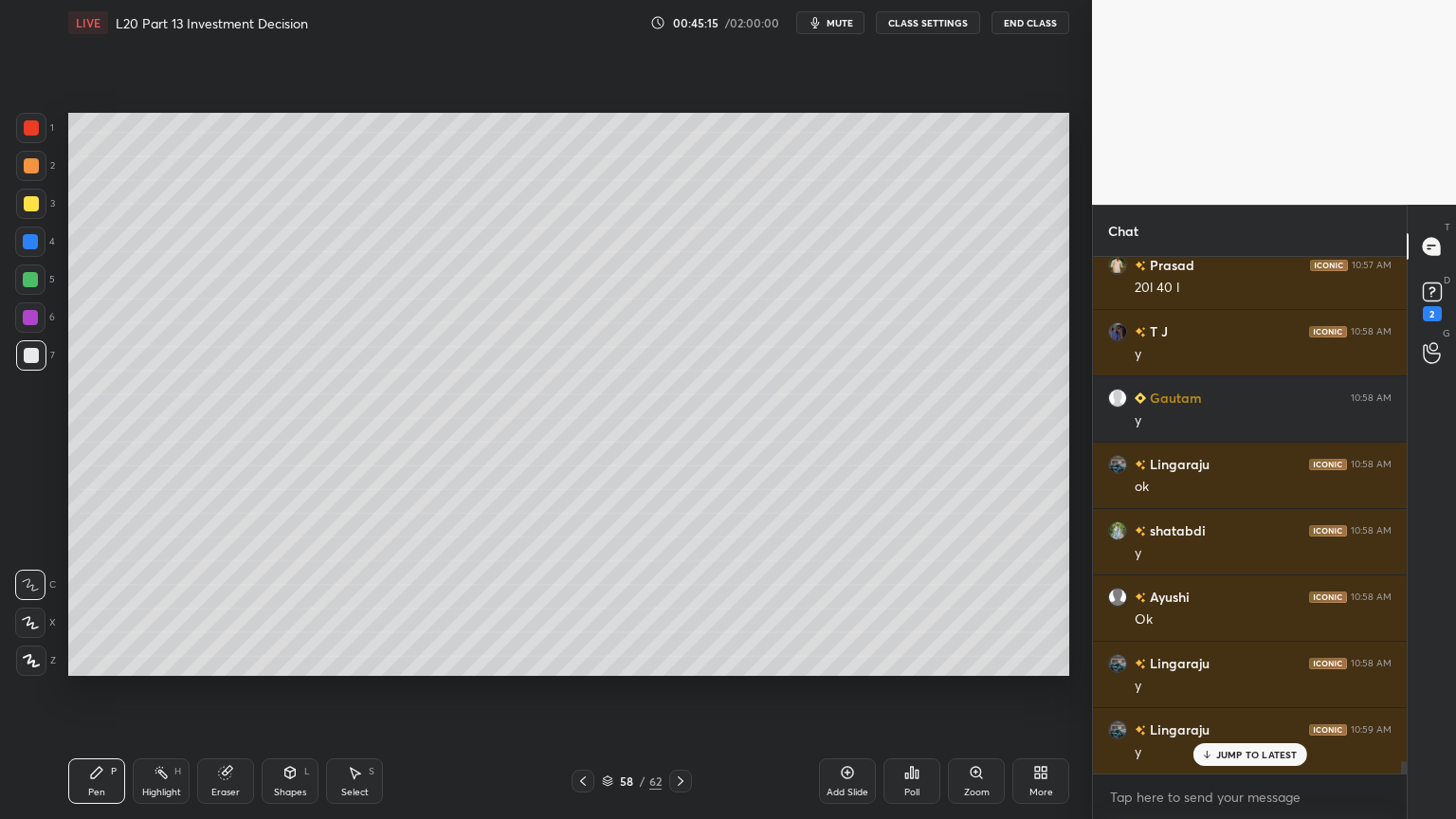 click at bounding box center [583, 781] 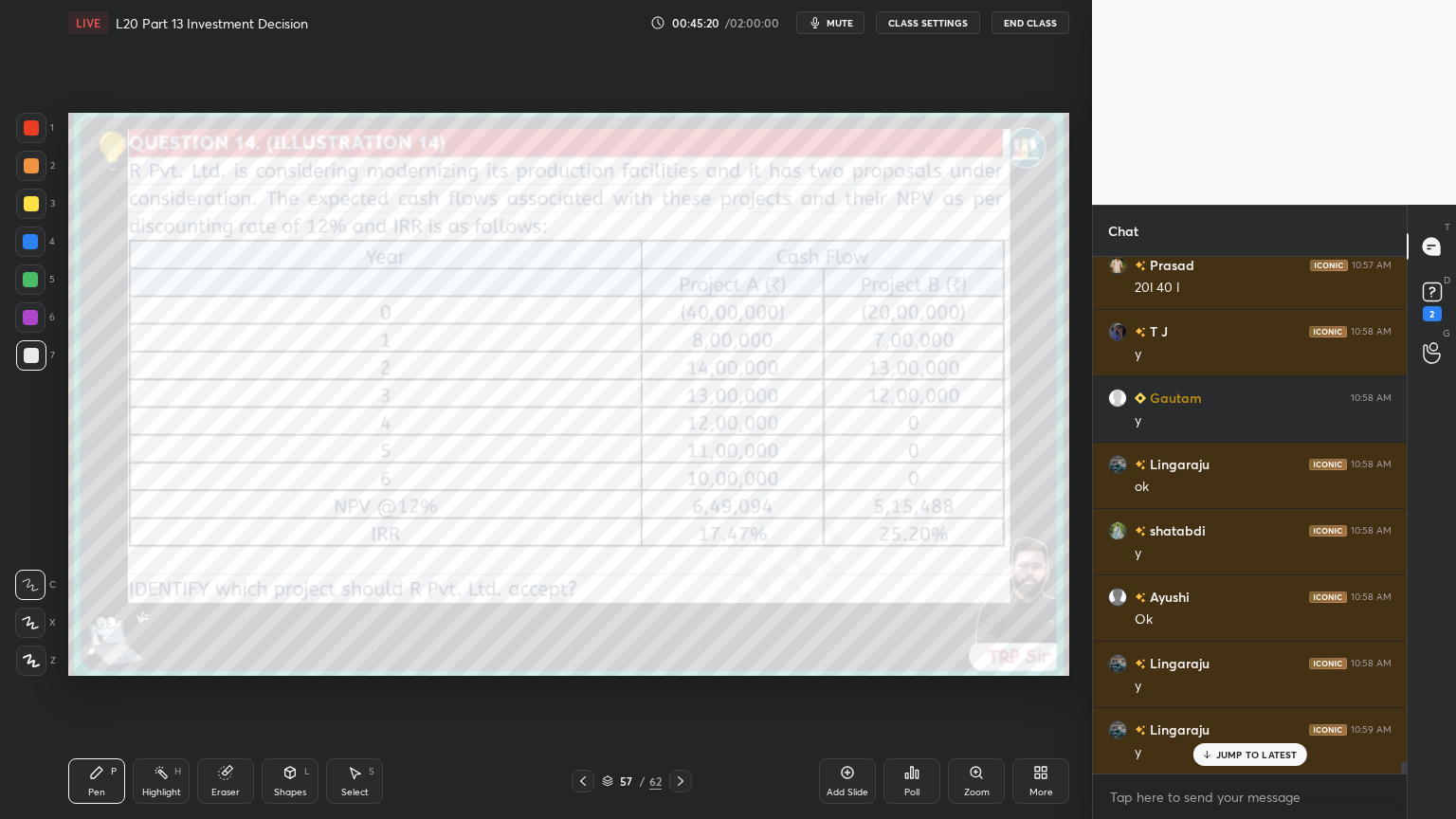 click at bounding box center (681, 781) 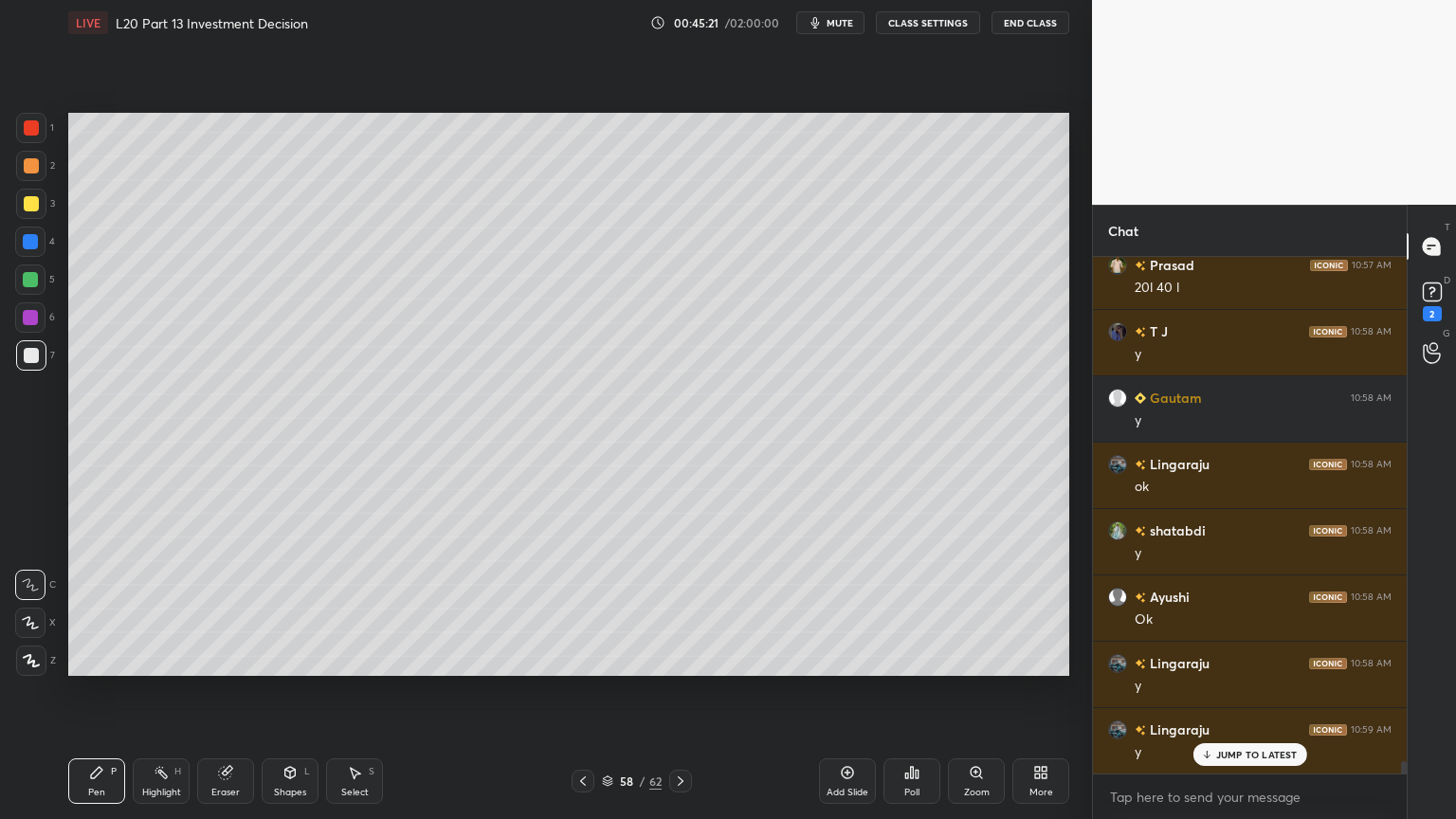 scroll, scrollTop: 21039, scrollLeft: 0, axis: vertical 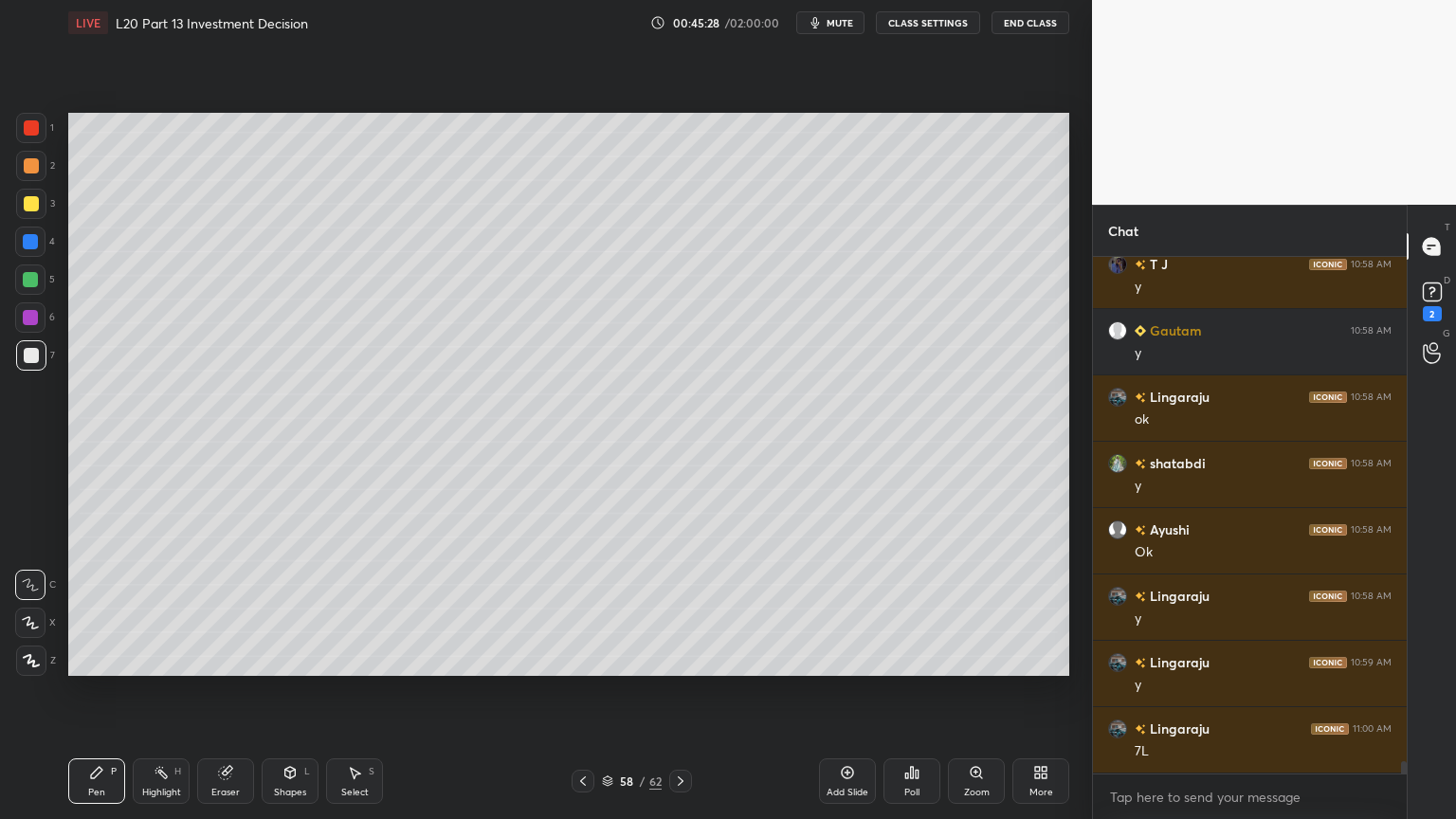 click at bounding box center (583, 781) 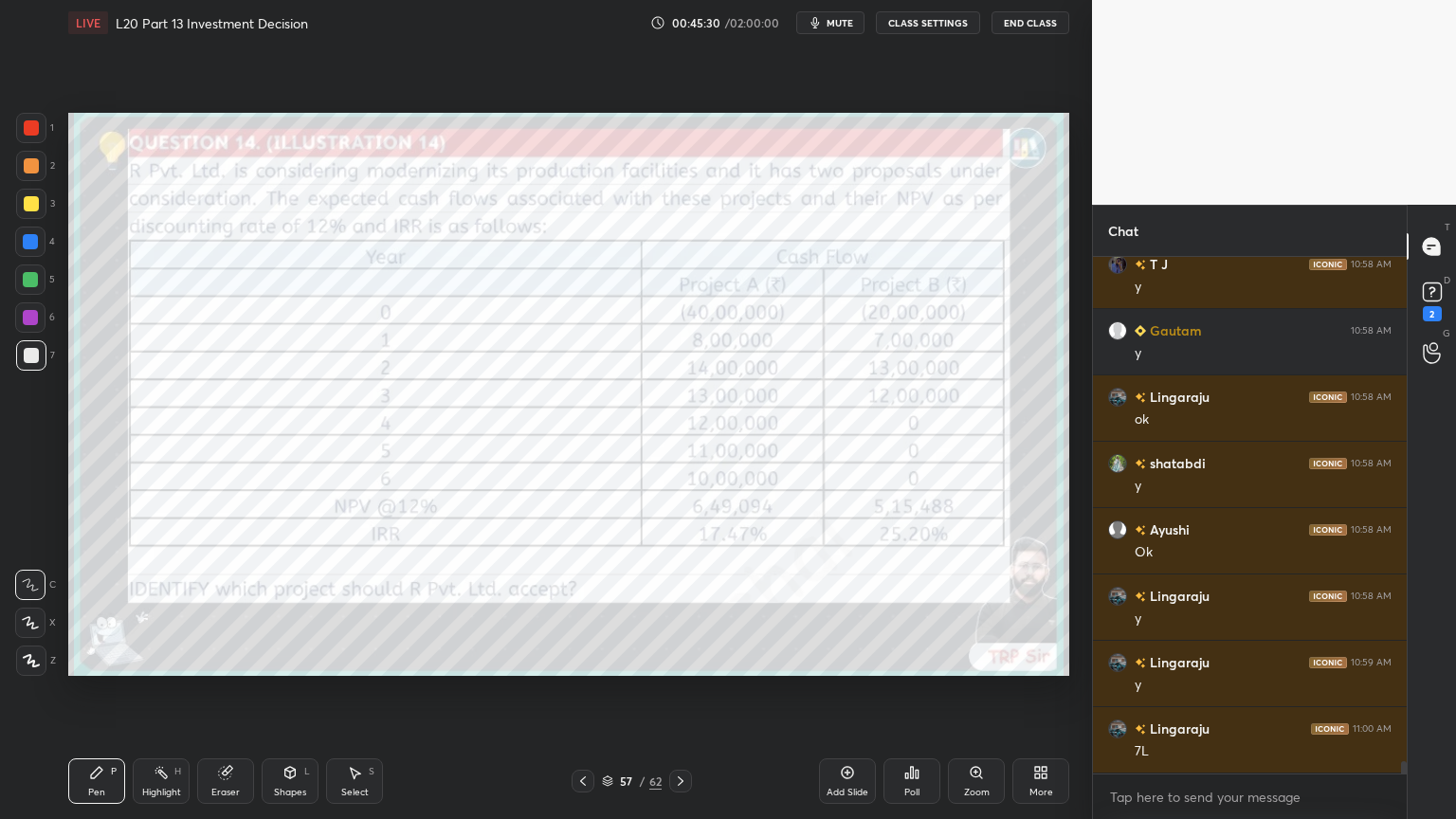 click at bounding box center [31, 128] 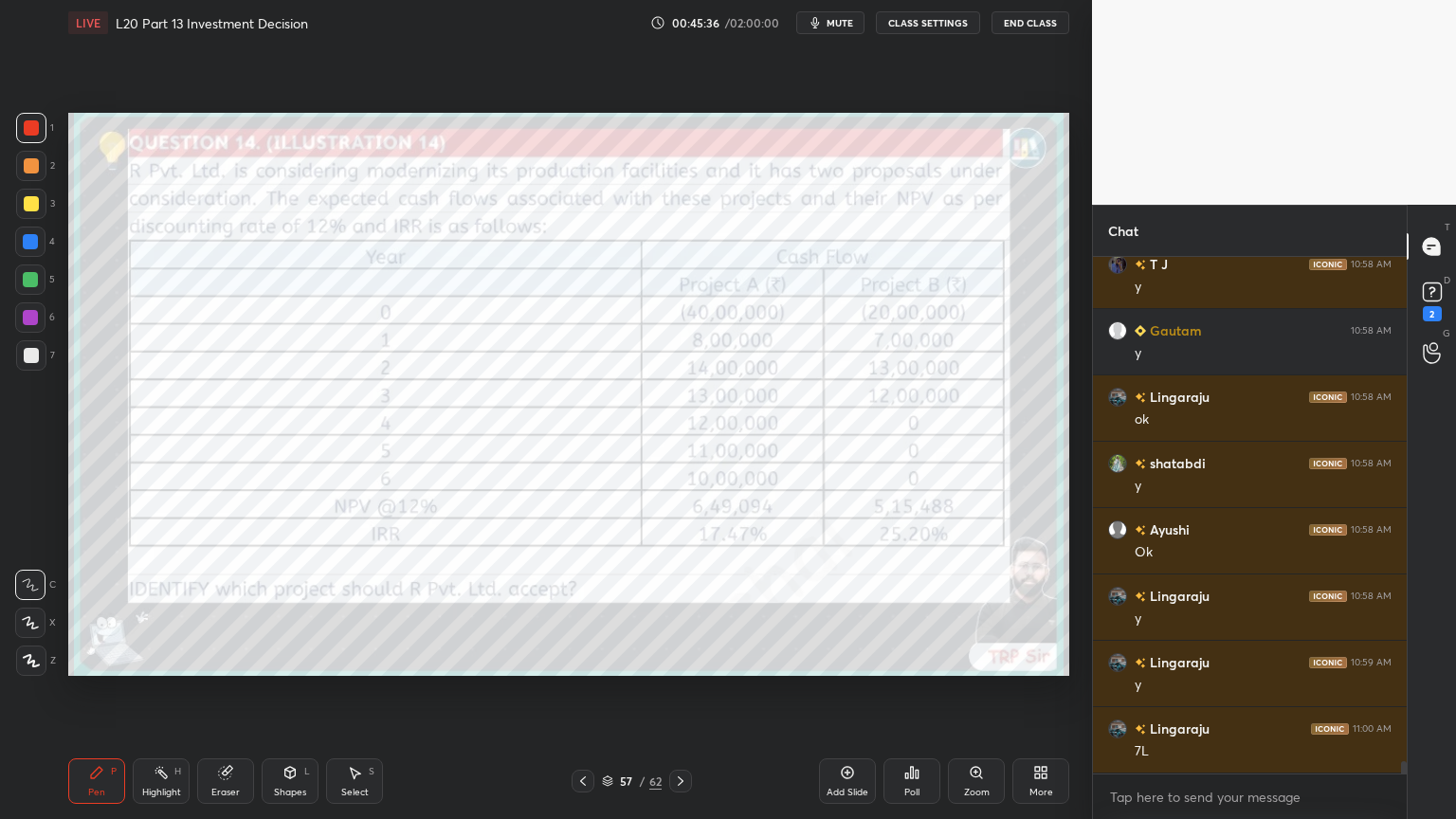click 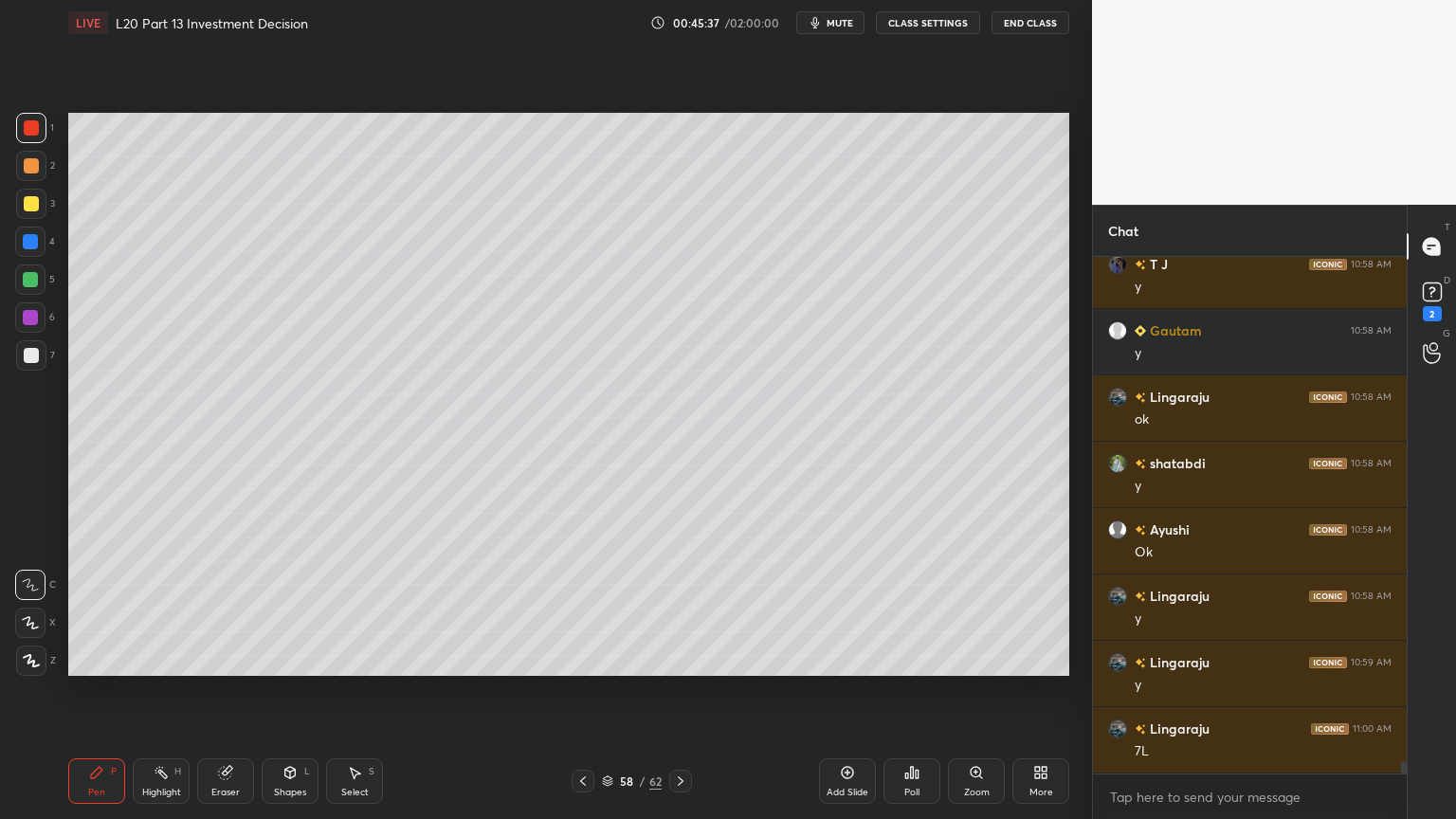 click at bounding box center [30, 280] 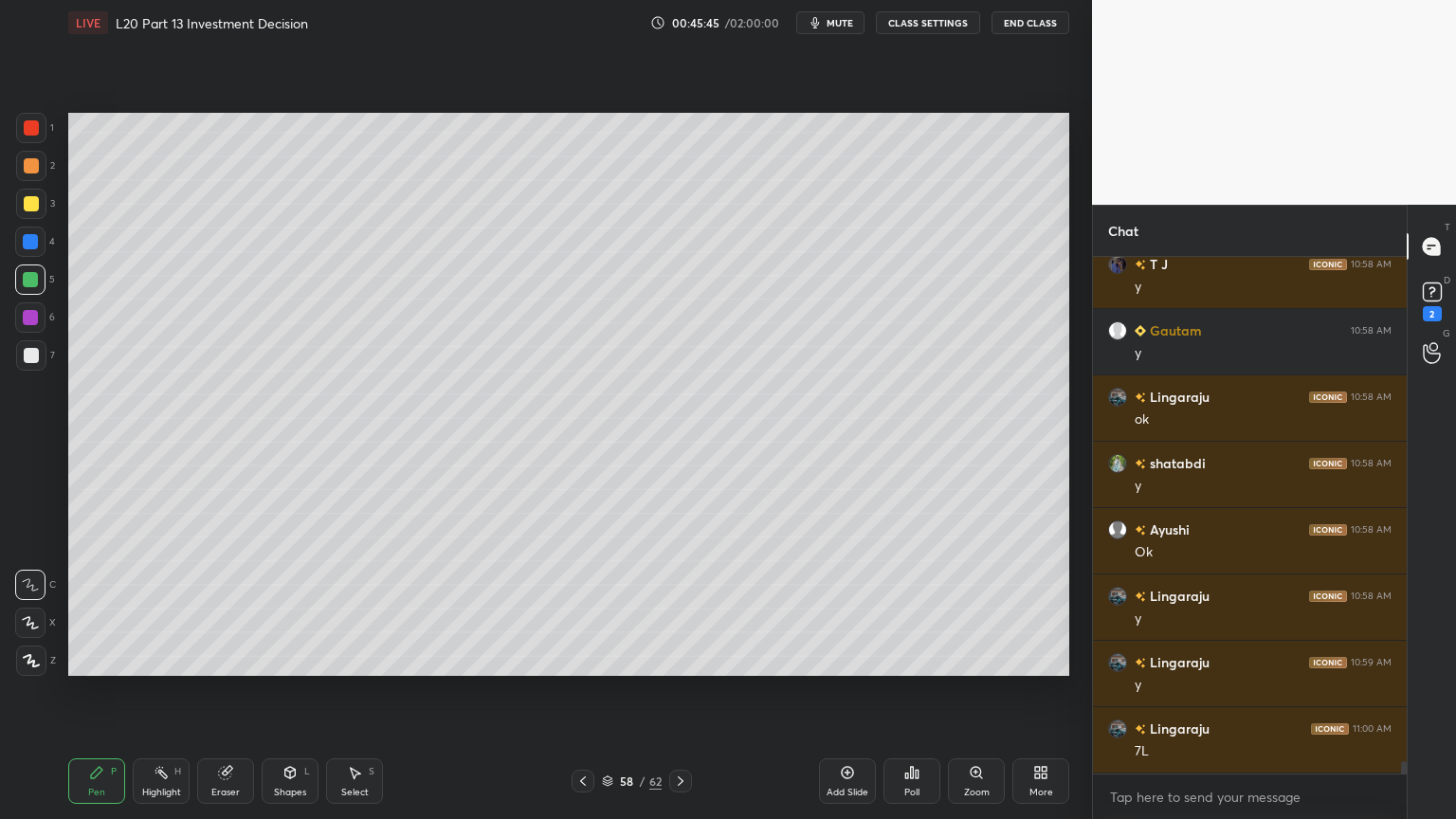 click at bounding box center [31, 355] 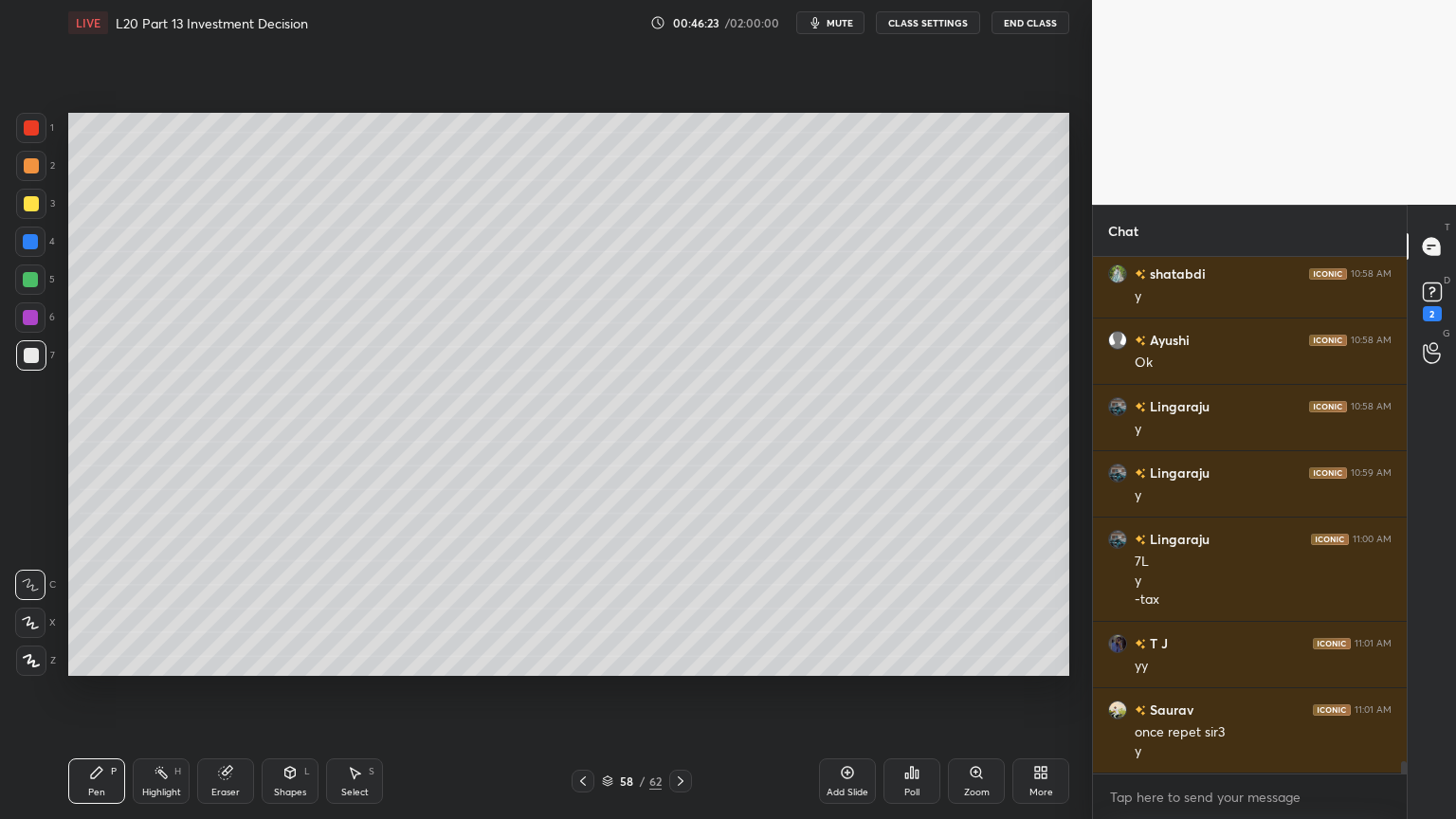 scroll, scrollTop: 21294, scrollLeft: 0, axis: vertical 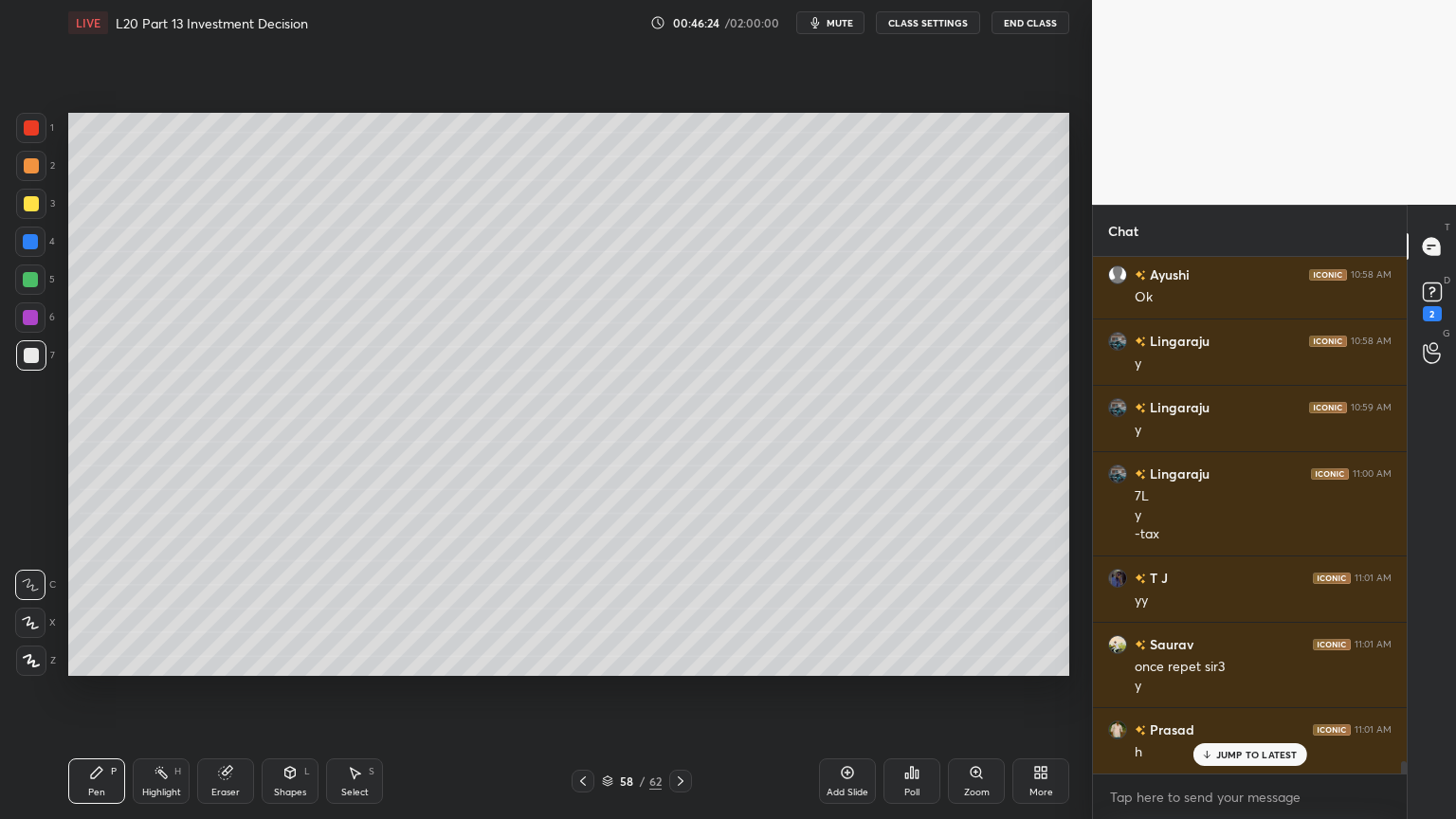 click 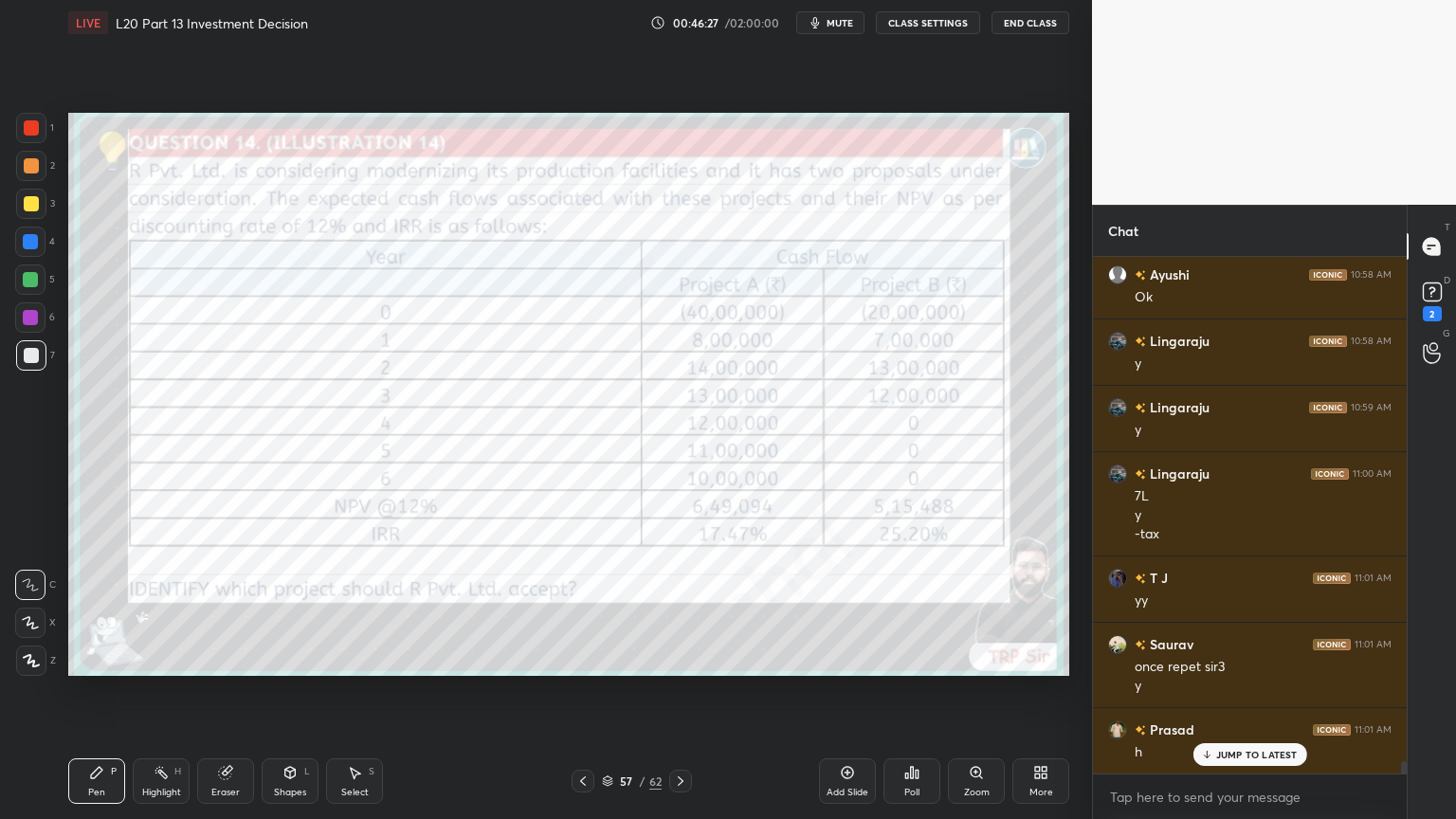 click at bounding box center [681, 781] 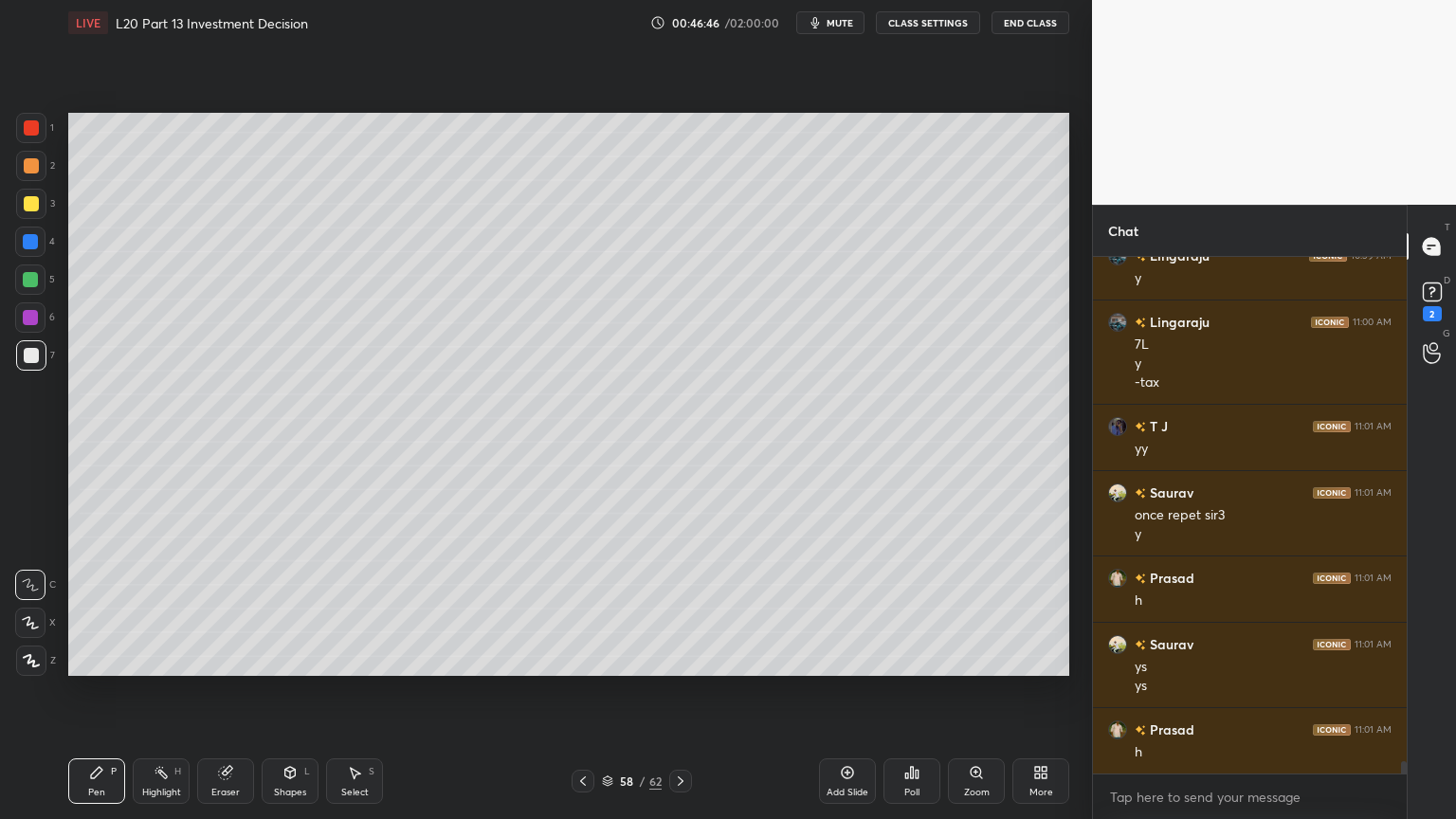 scroll, scrollTop: 21513, scrollLeft: 0, axis: vertical 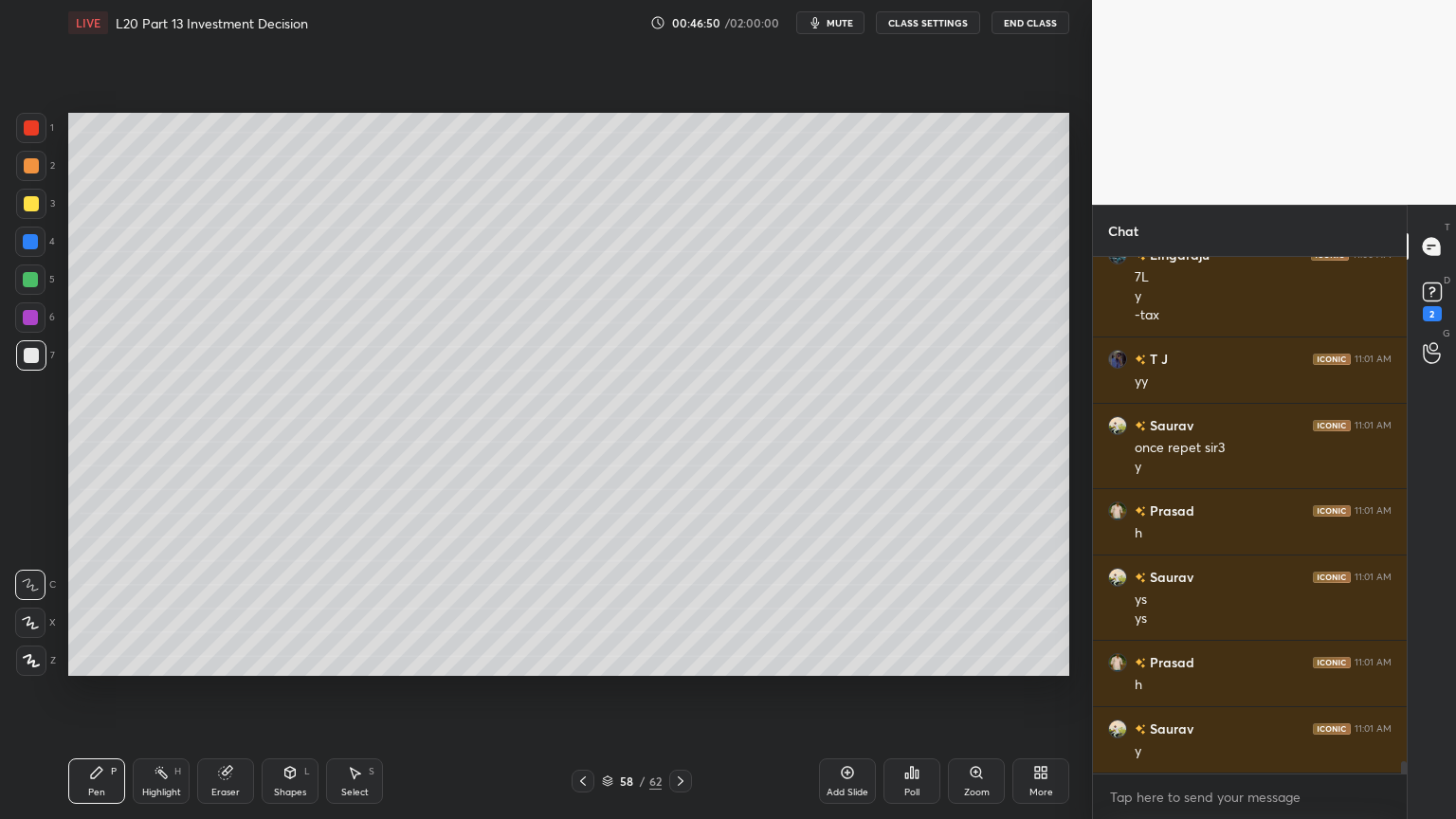 click 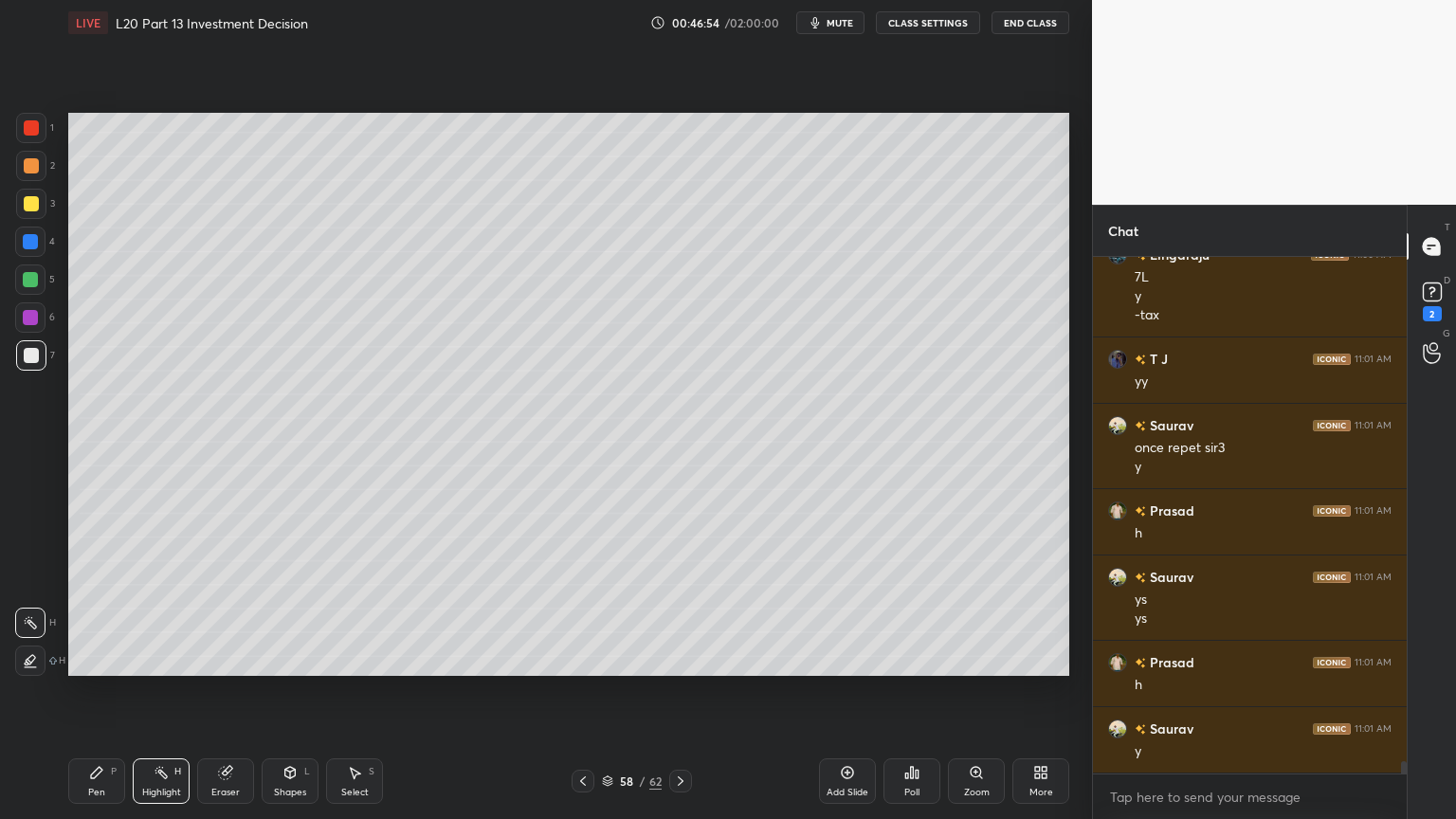 scroll, scrollTop: 21532, scrollLeft: 0, axis: vertical 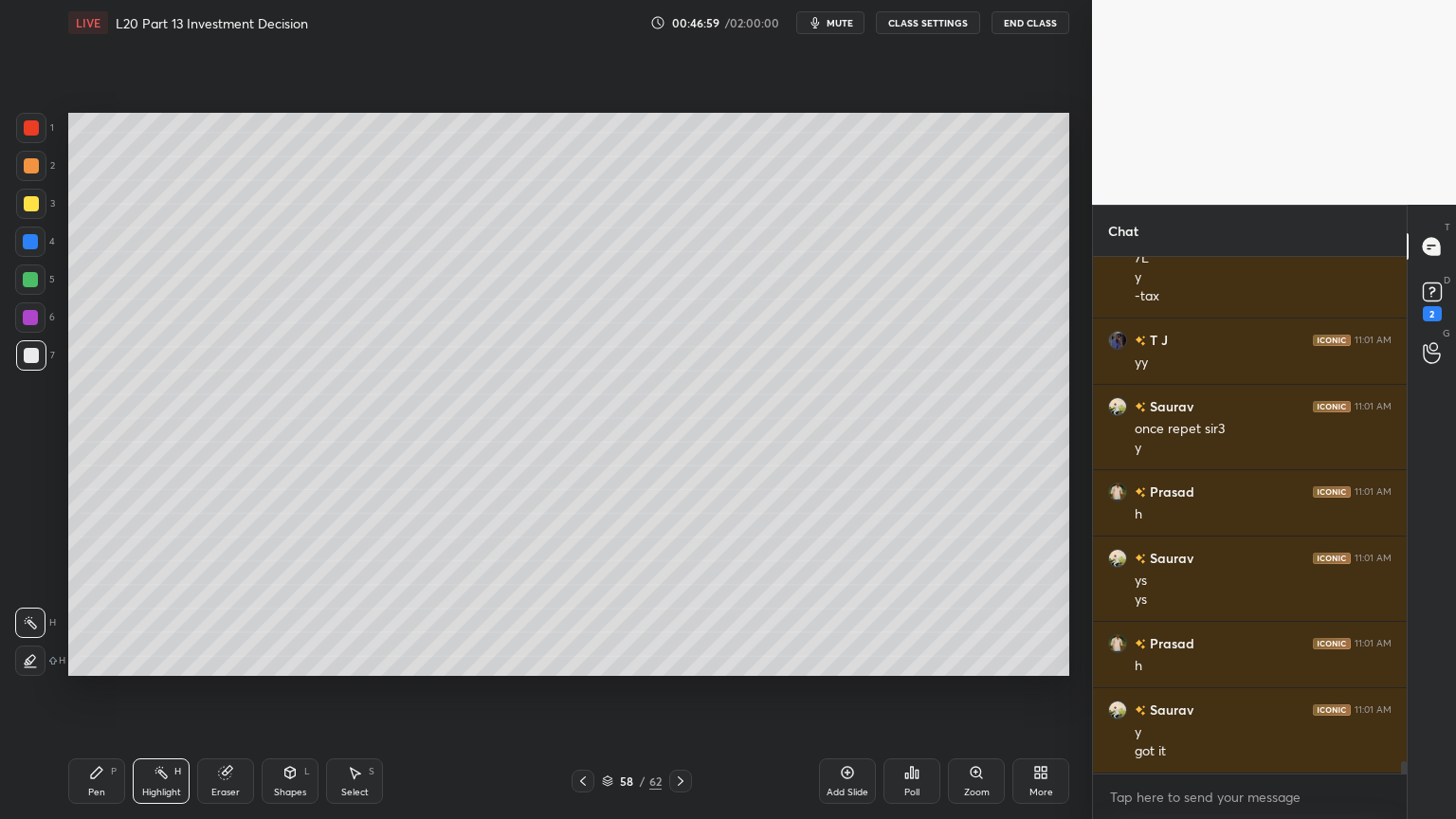 click on "Pen P" at bounding box center (97, 781) 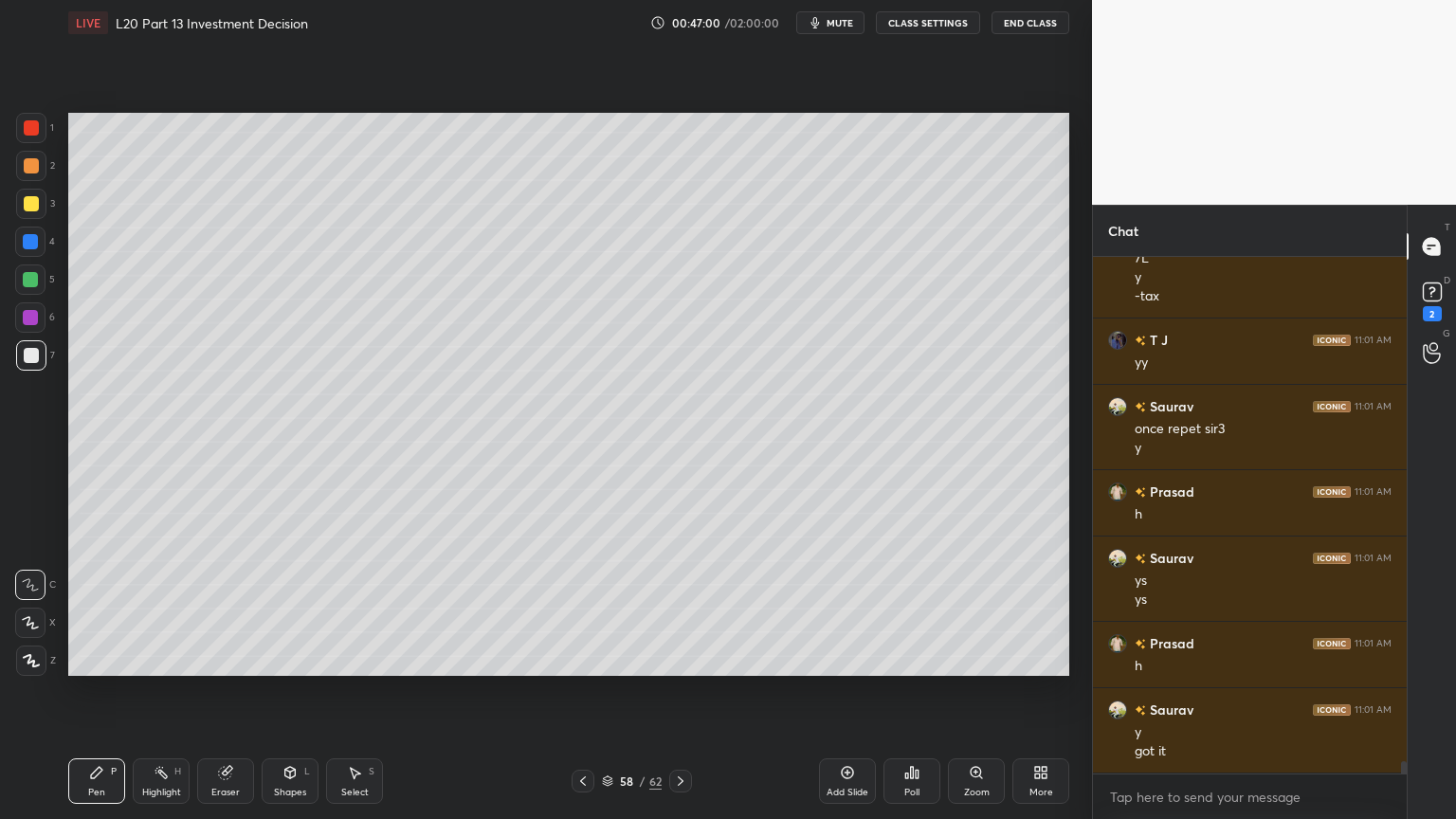 click on "1 2 3 4 5 6 7 C X Z C X Z E E Erase all   H H" at bounding box center (30, 394) 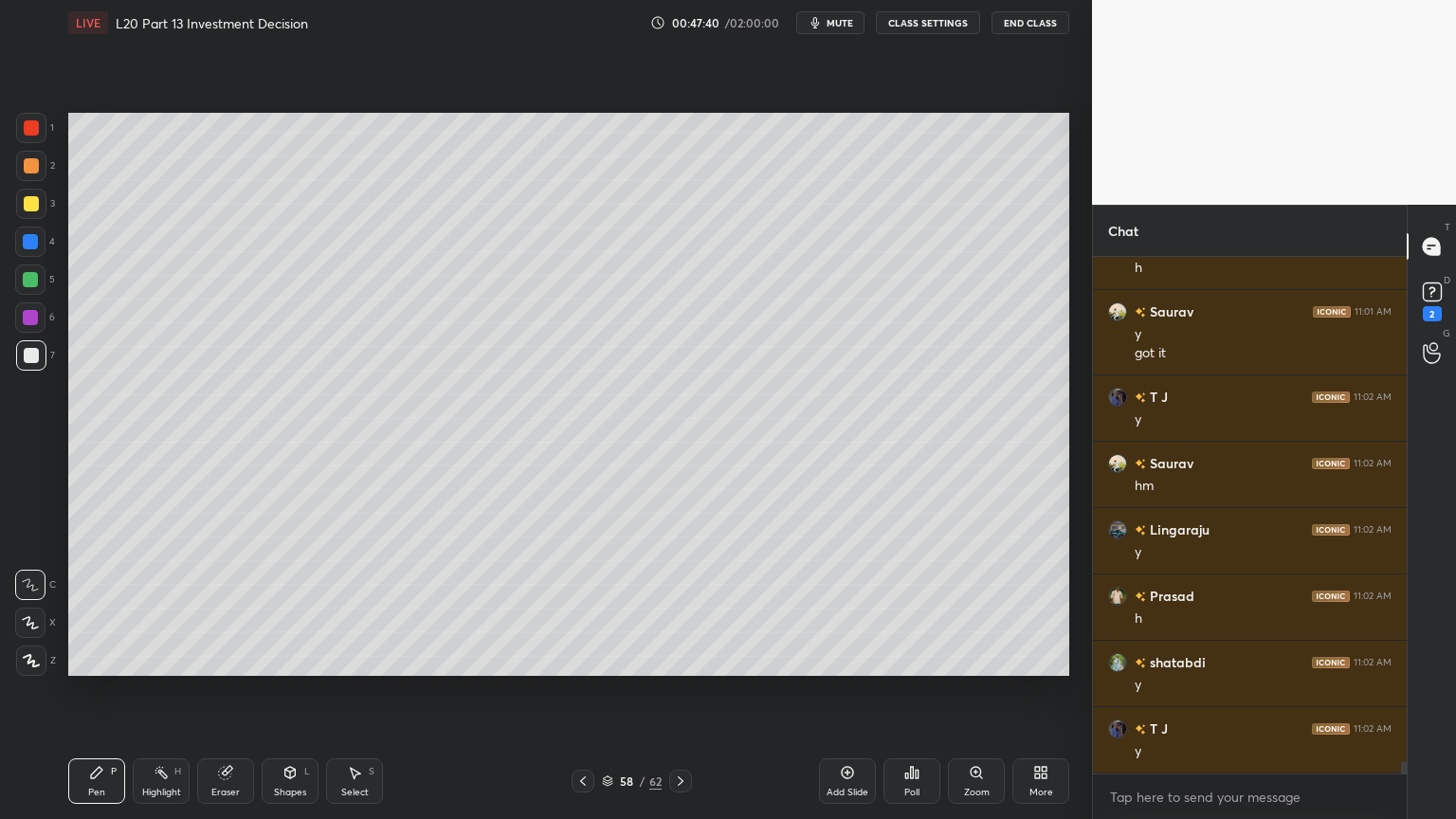 scroll, scrollTop: 21995, scrollLeft: 0, axis: vertical 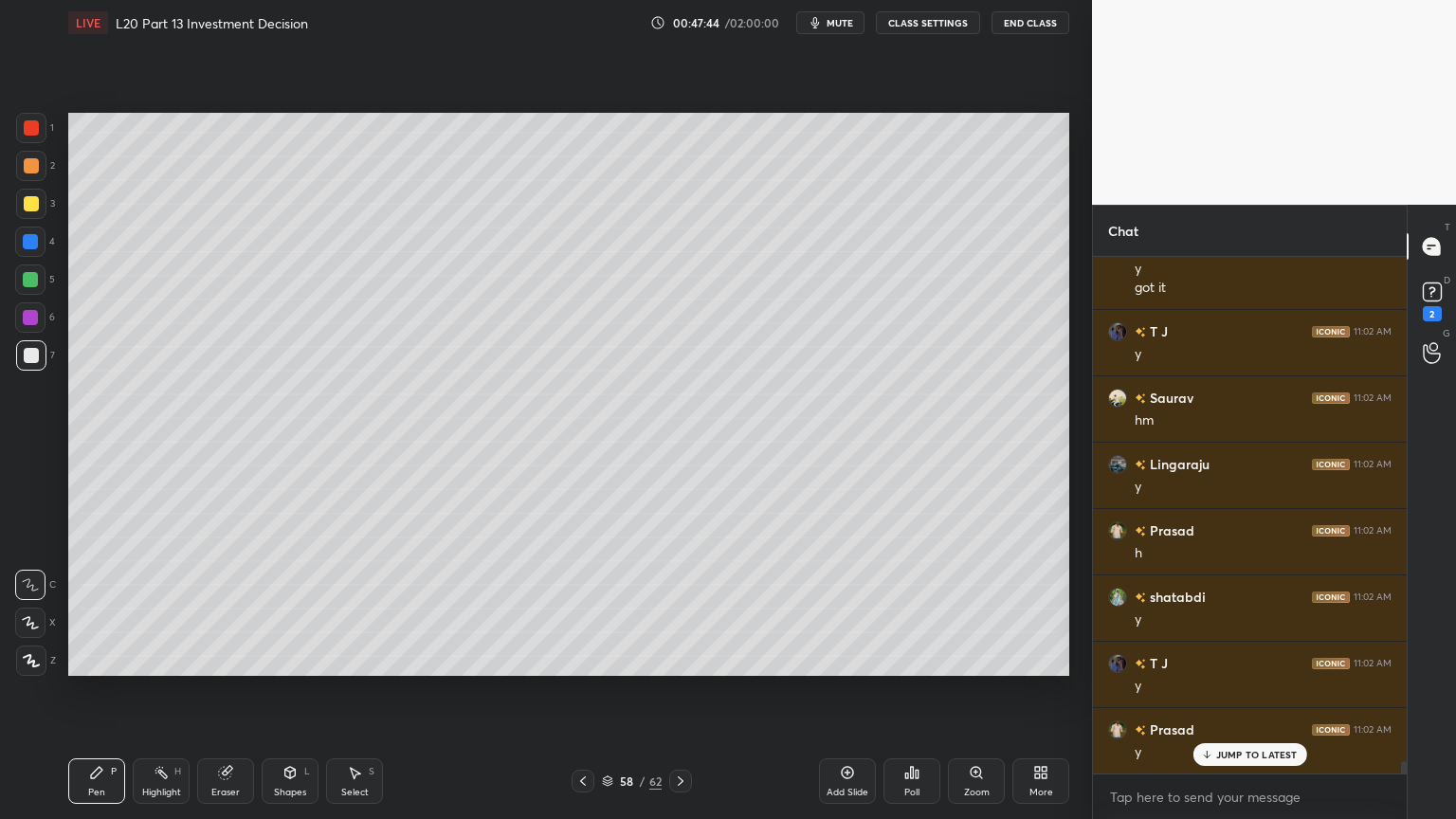 click on "Select" at bounding box center [355, 792] 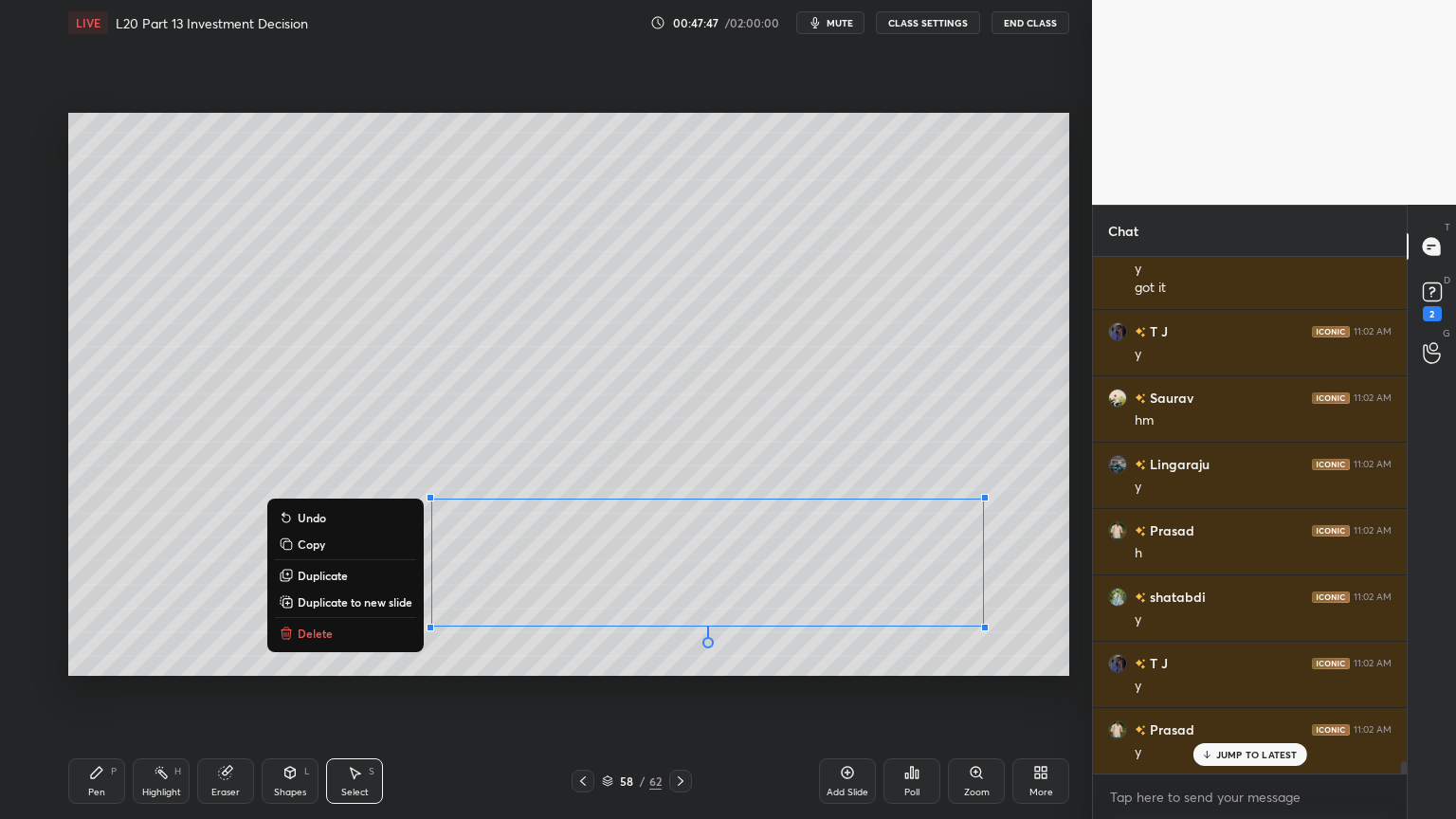 click on "Delete" at bounding box center [345, 633] 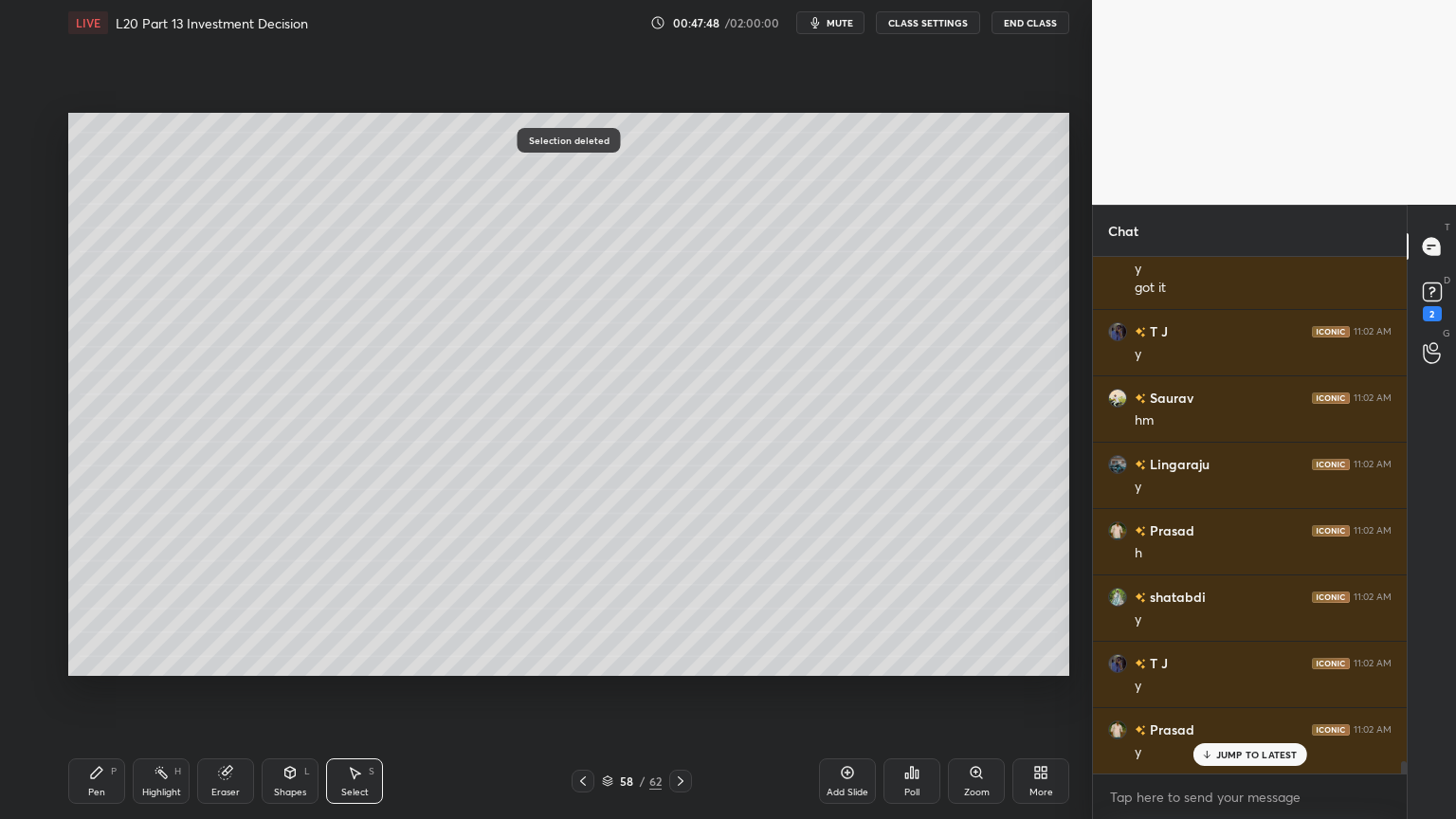 click on "Pen P" at bounding box center (97, 781) 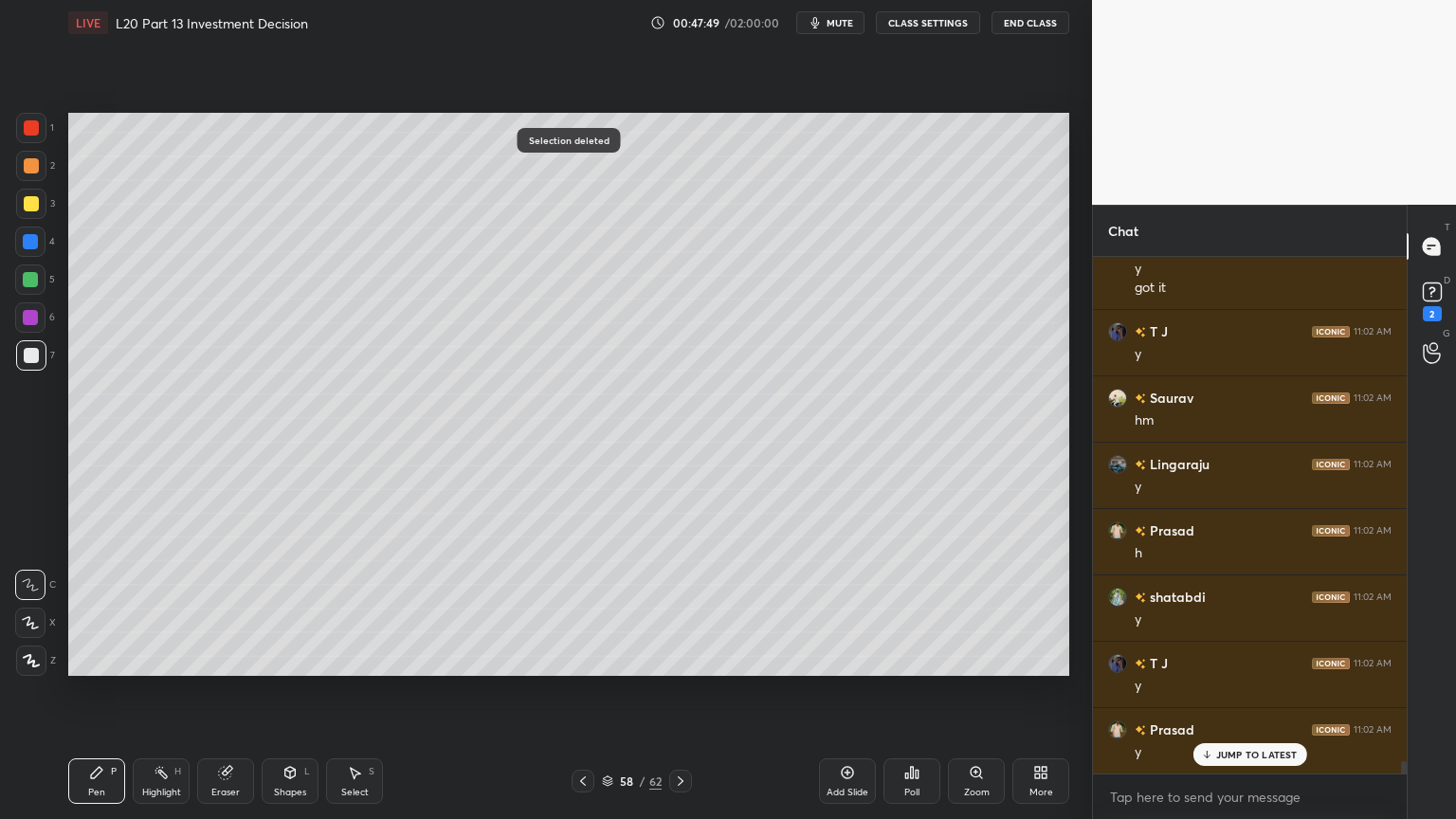 click on "1 2 3 4 5 6 7 C X Z C X Z E E Erase all   H H" at bounding box center (30, 394) 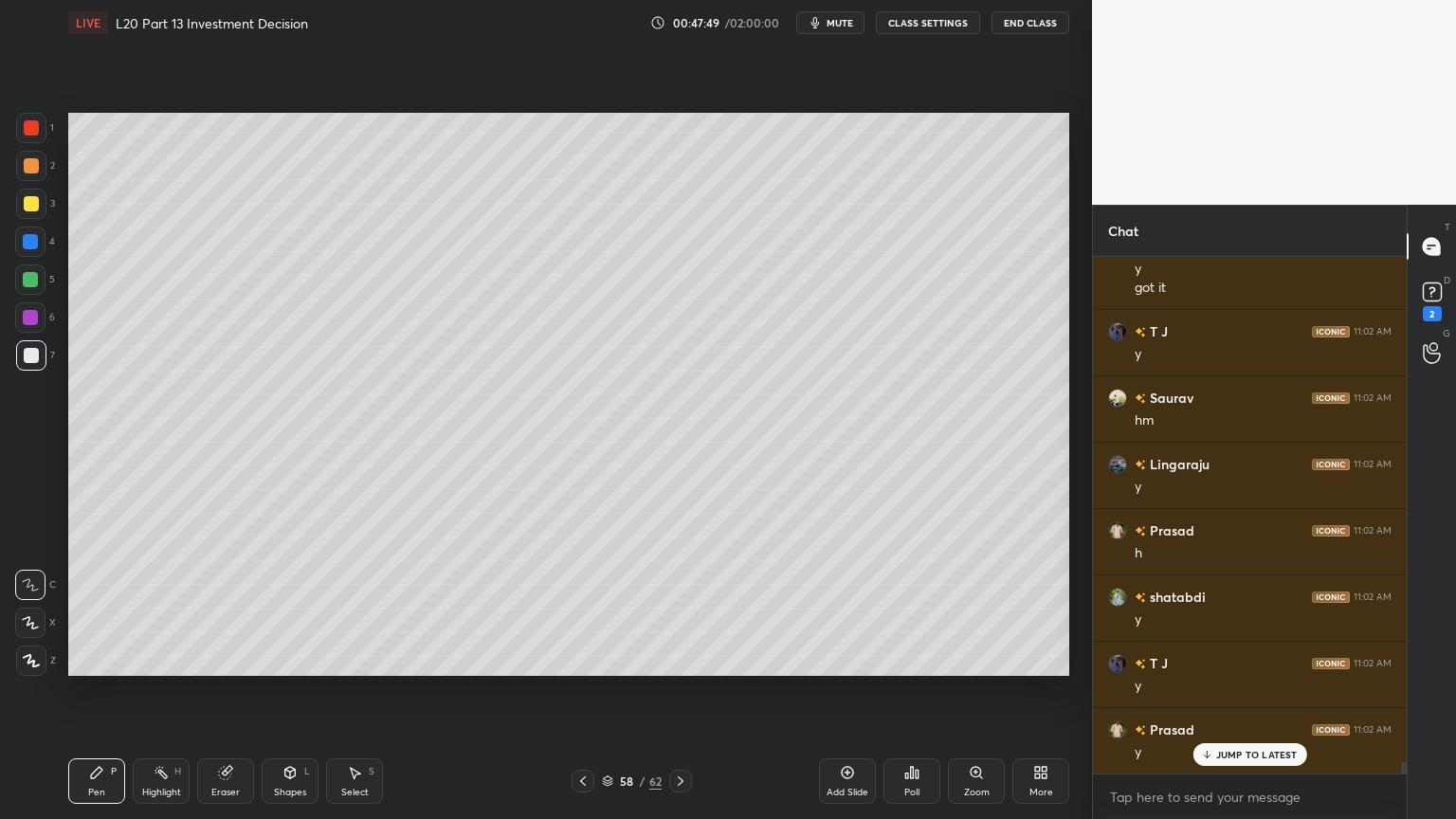 click at bounding box center (30, 242) 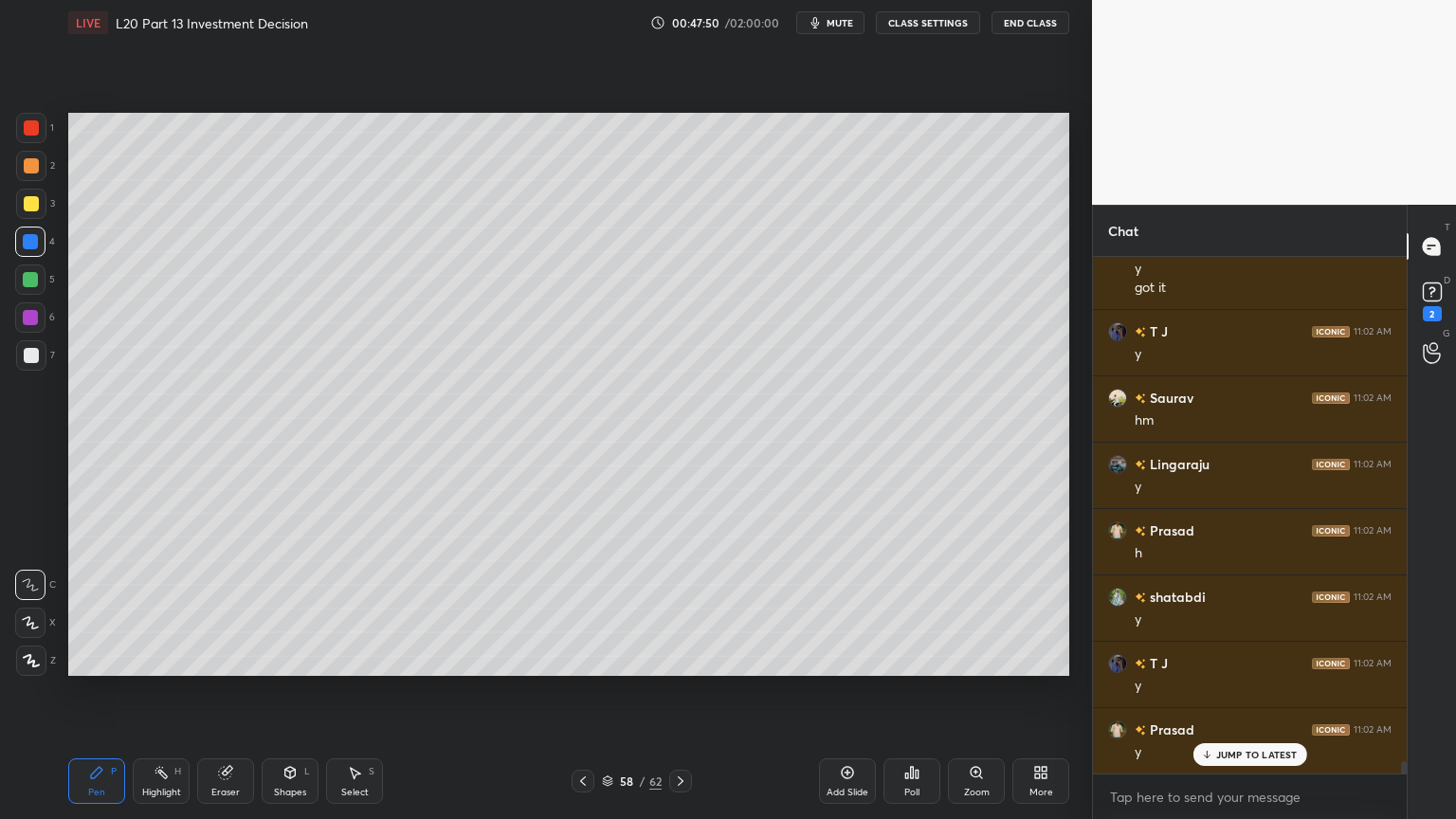click 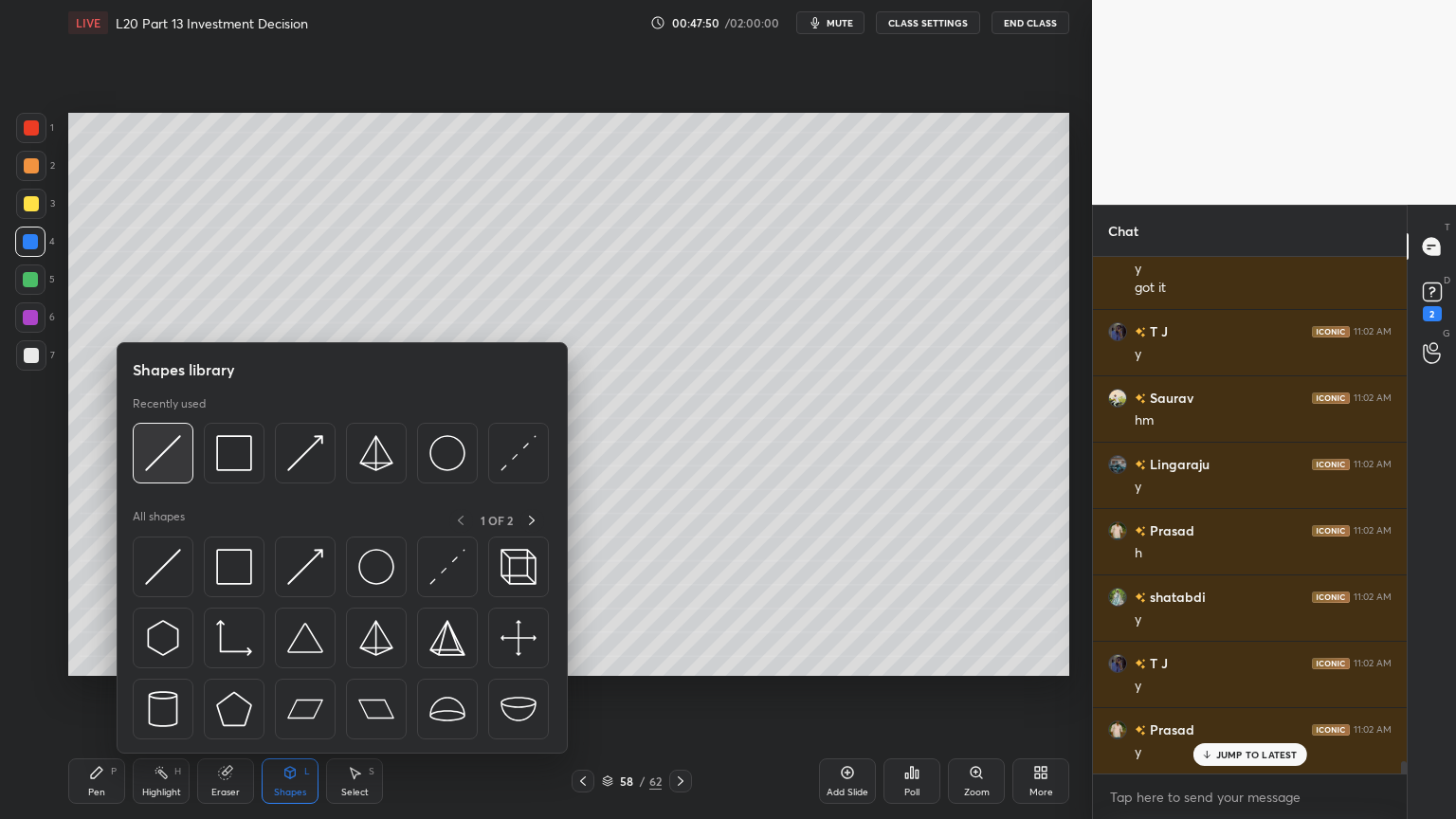 click at bounding box center [163, 453] 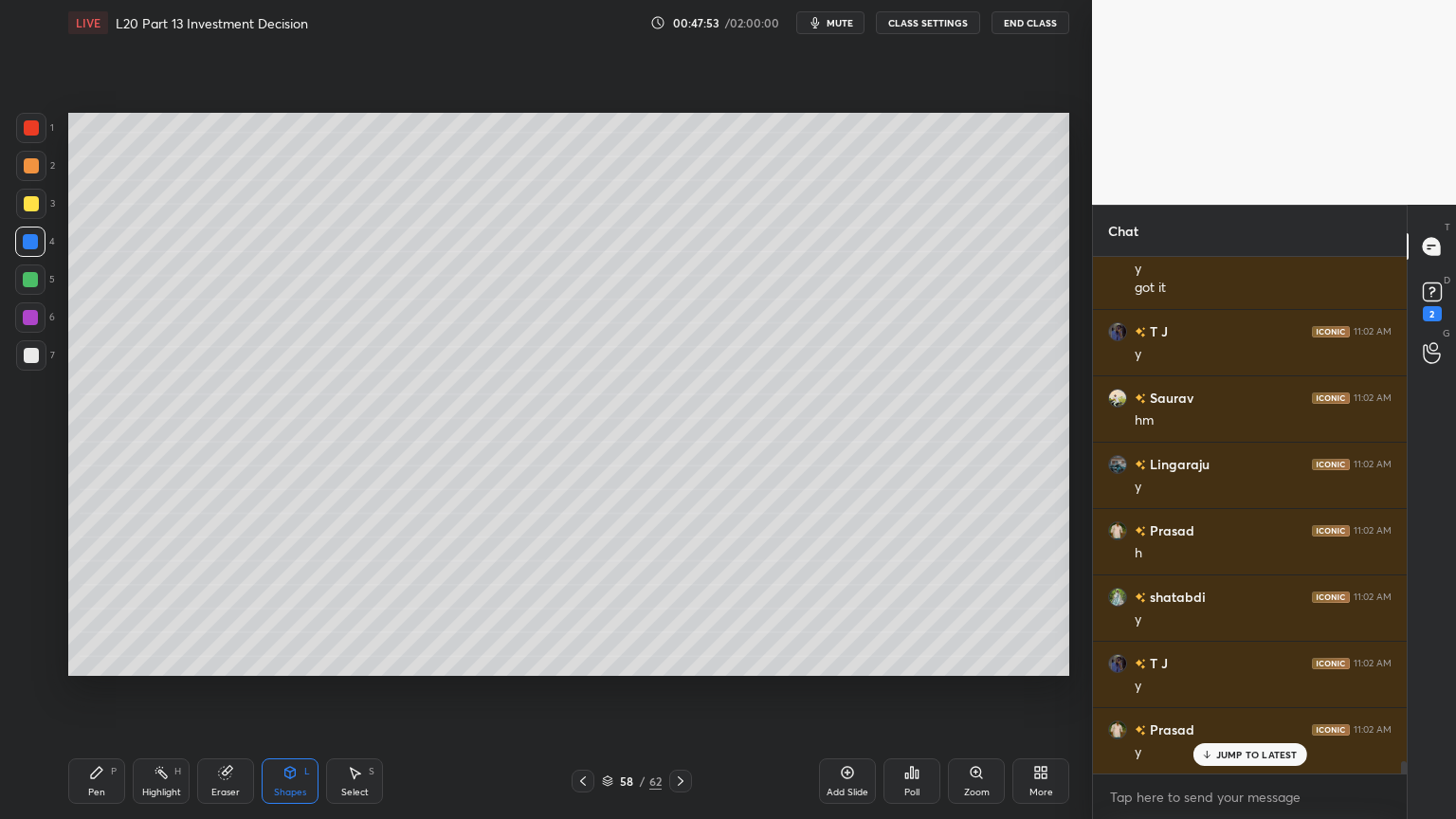 click on "7" at bounding box center [35, 359] 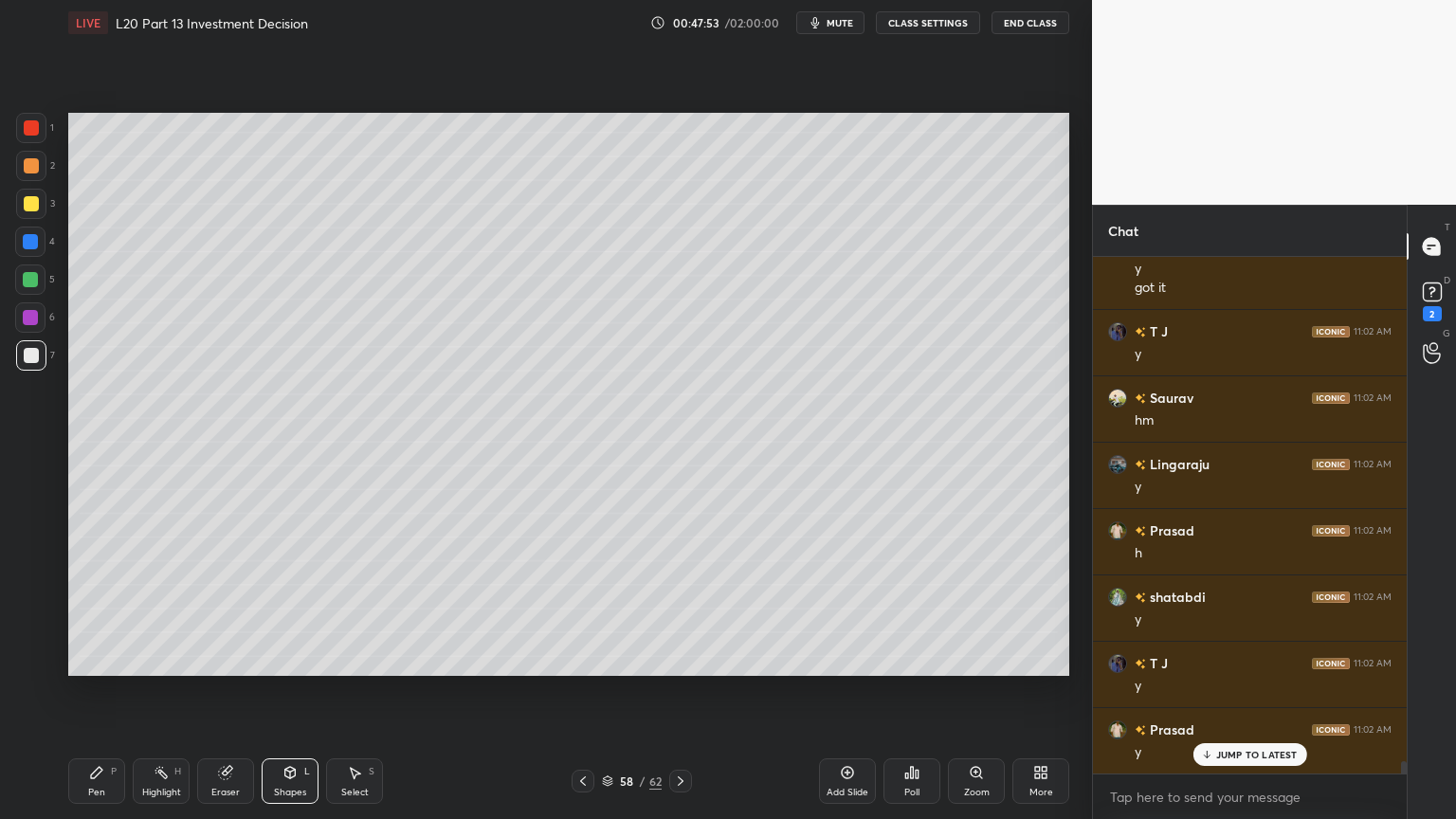 click 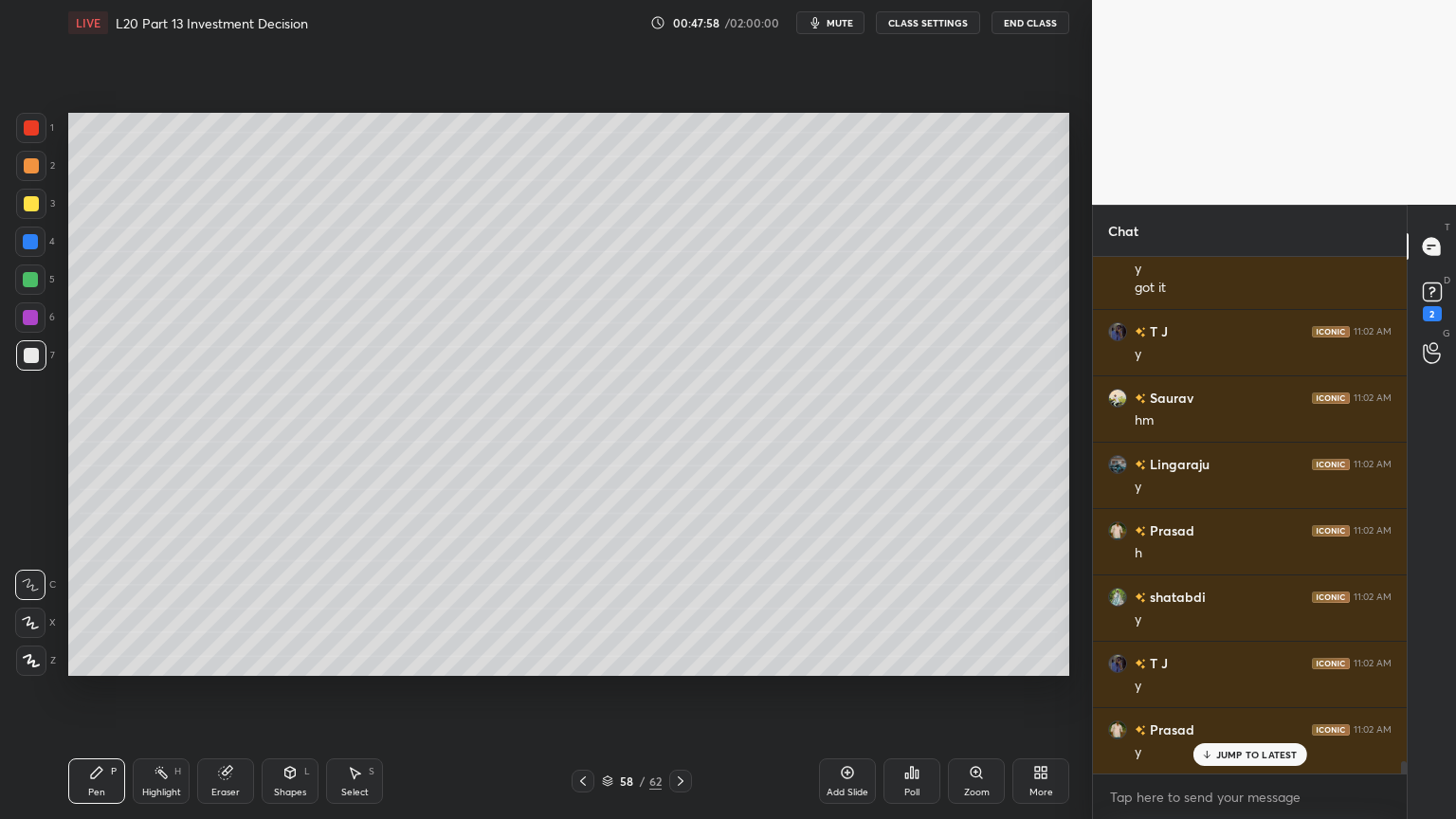 click 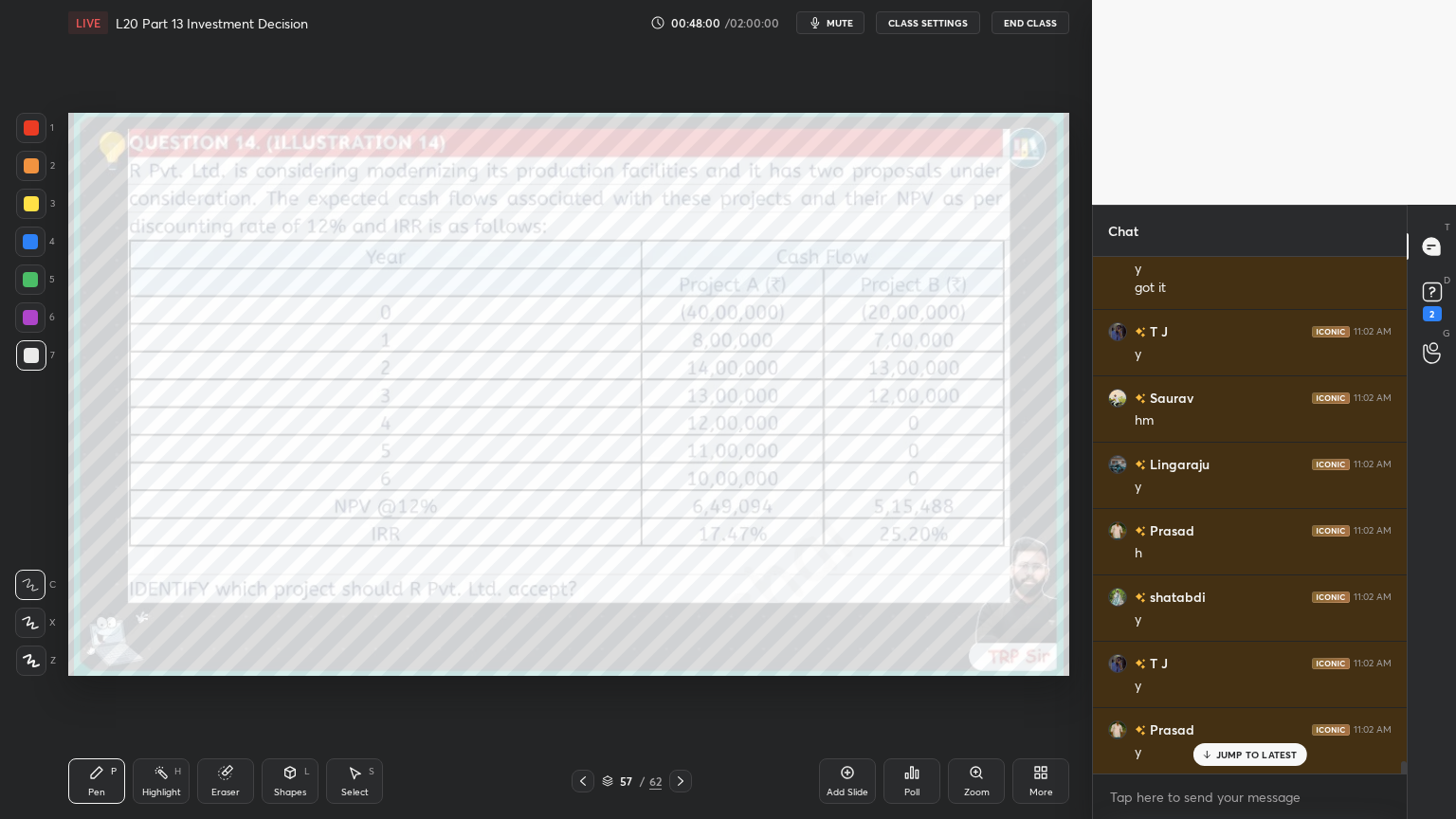 click 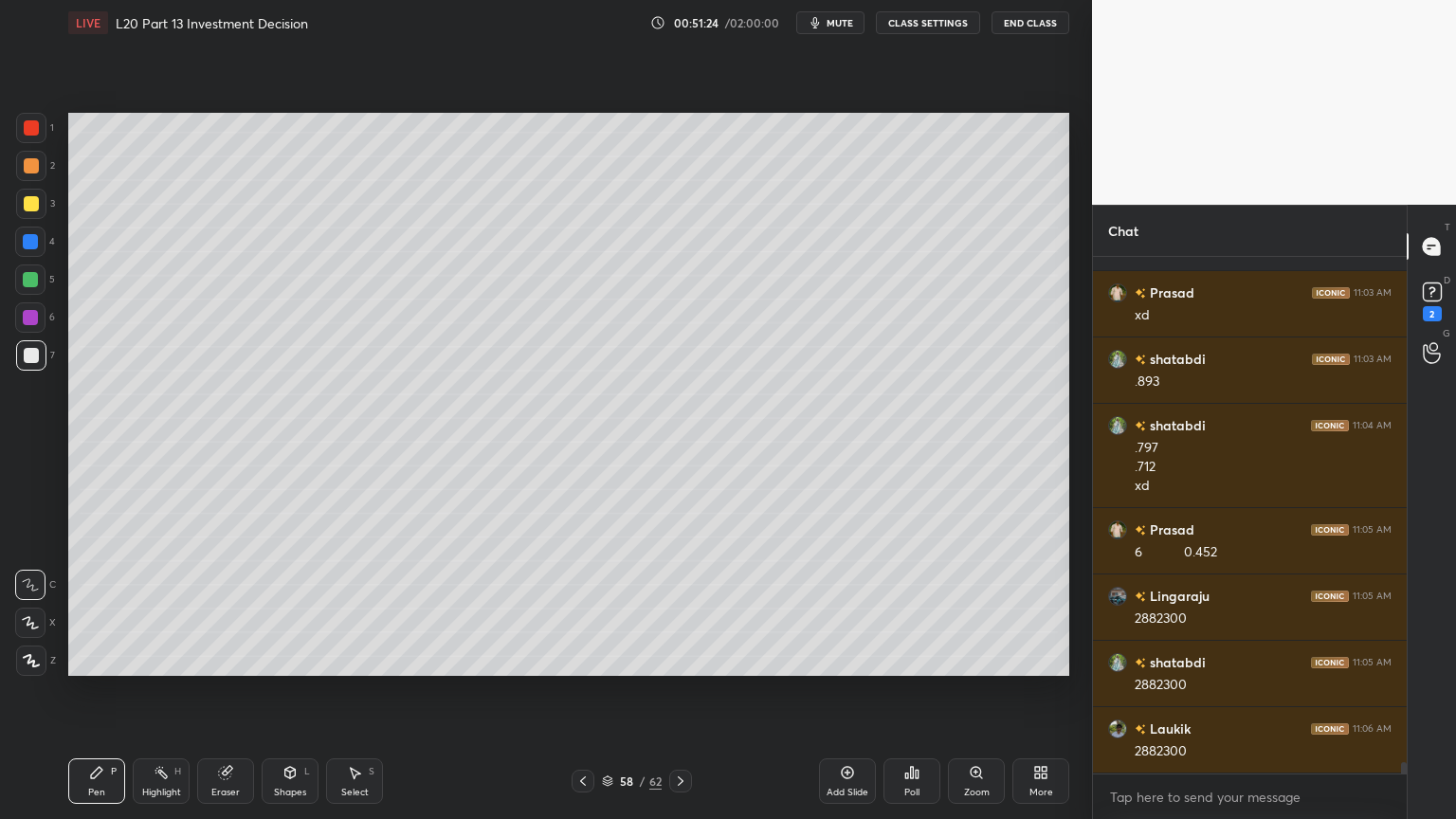 scroll, scrollTop: 22648, scrollLeft: 0, axis: vertical 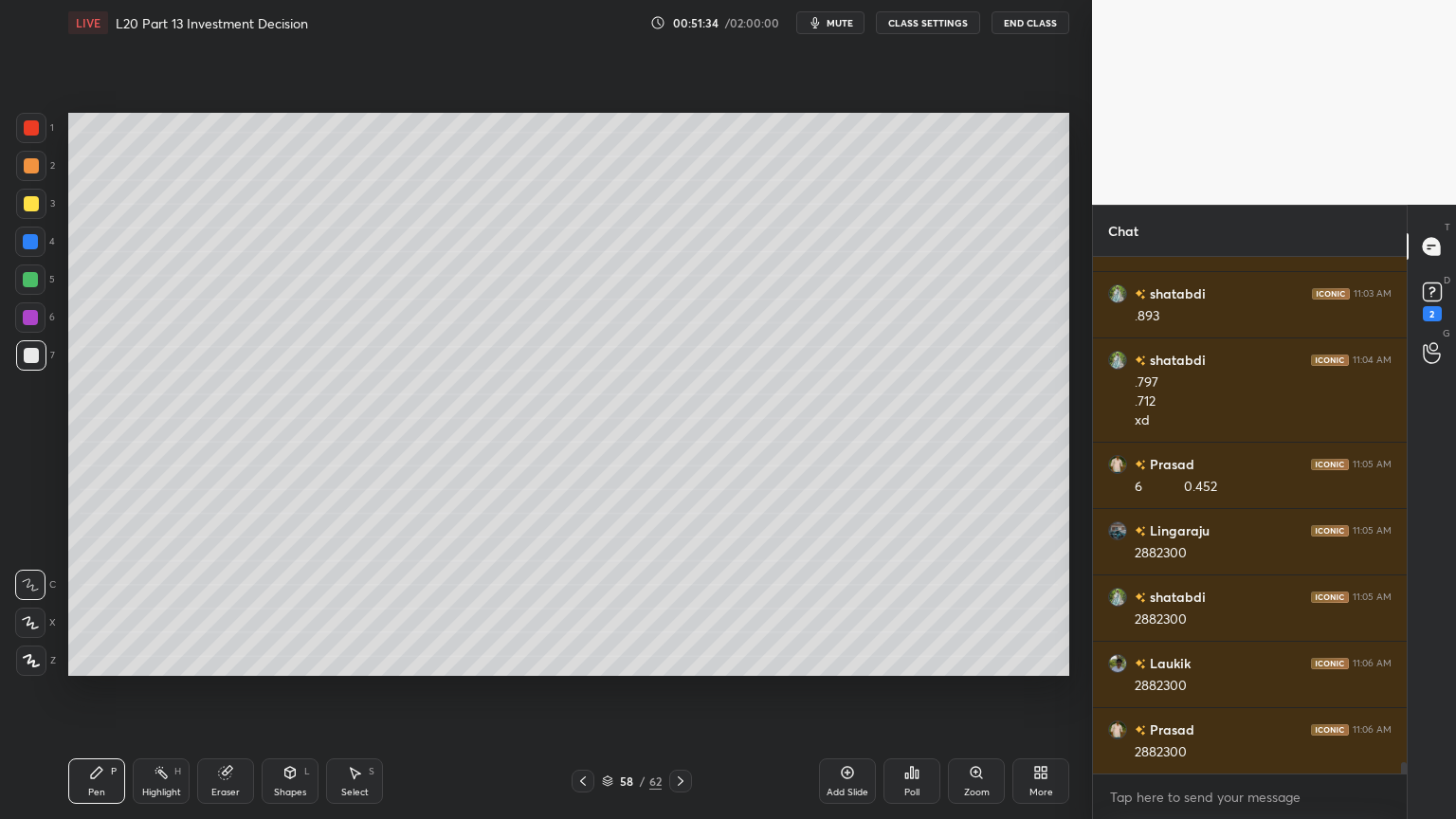 click 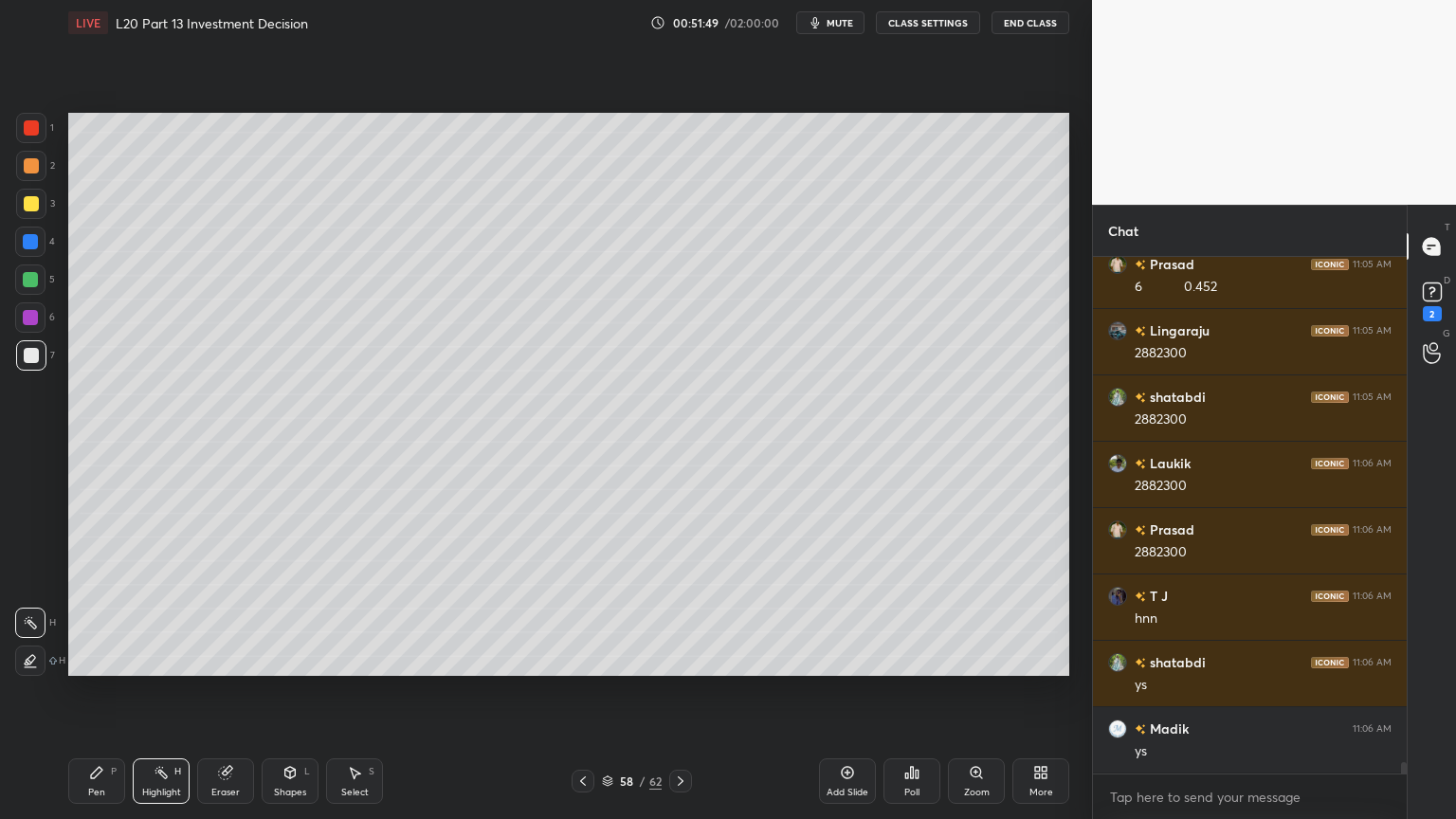 scroll, scrollTop: 22913, scrollLeft: 0, axis: vertical 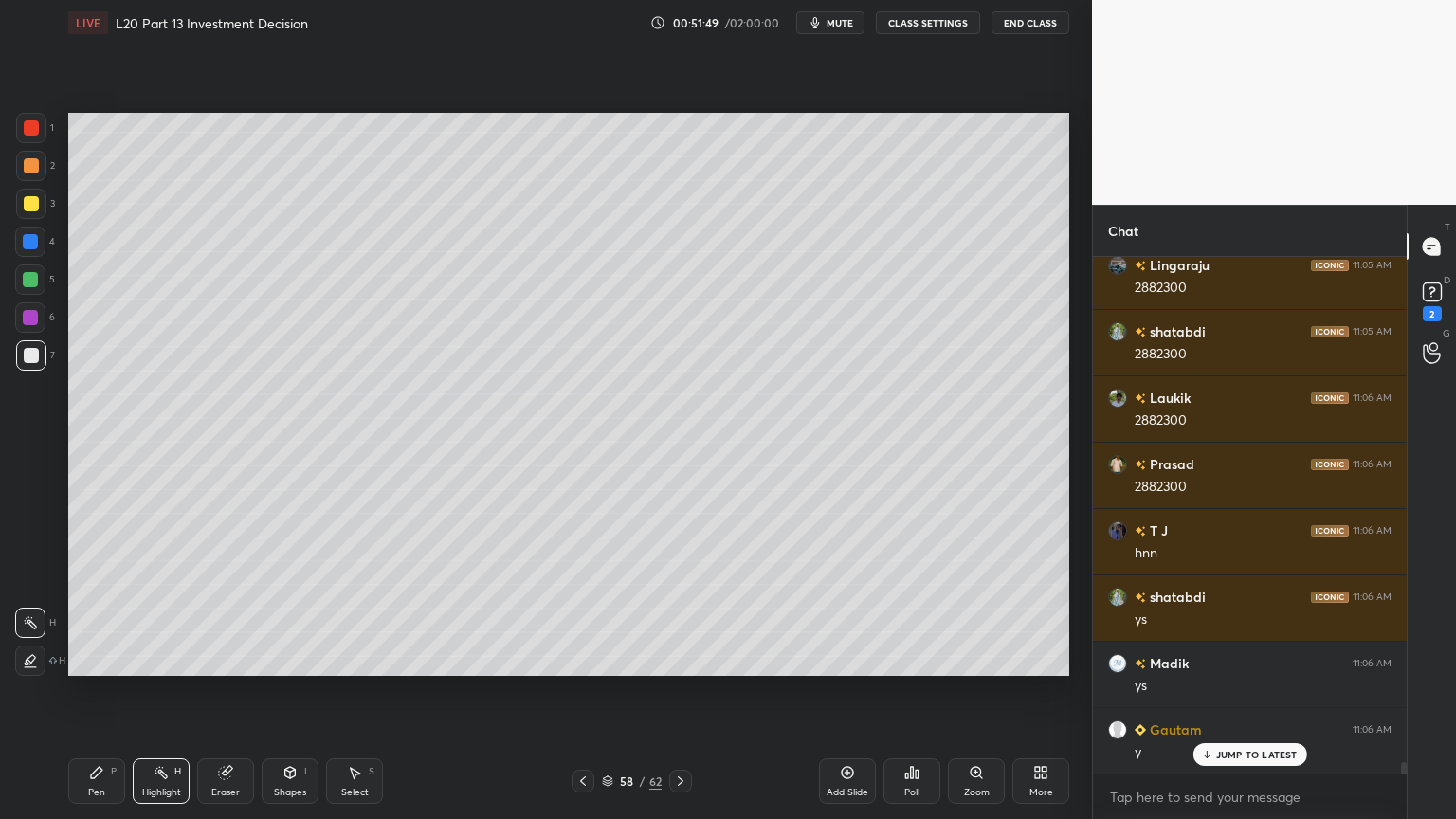 click on "Pen P" at bounding box center (97, 781) 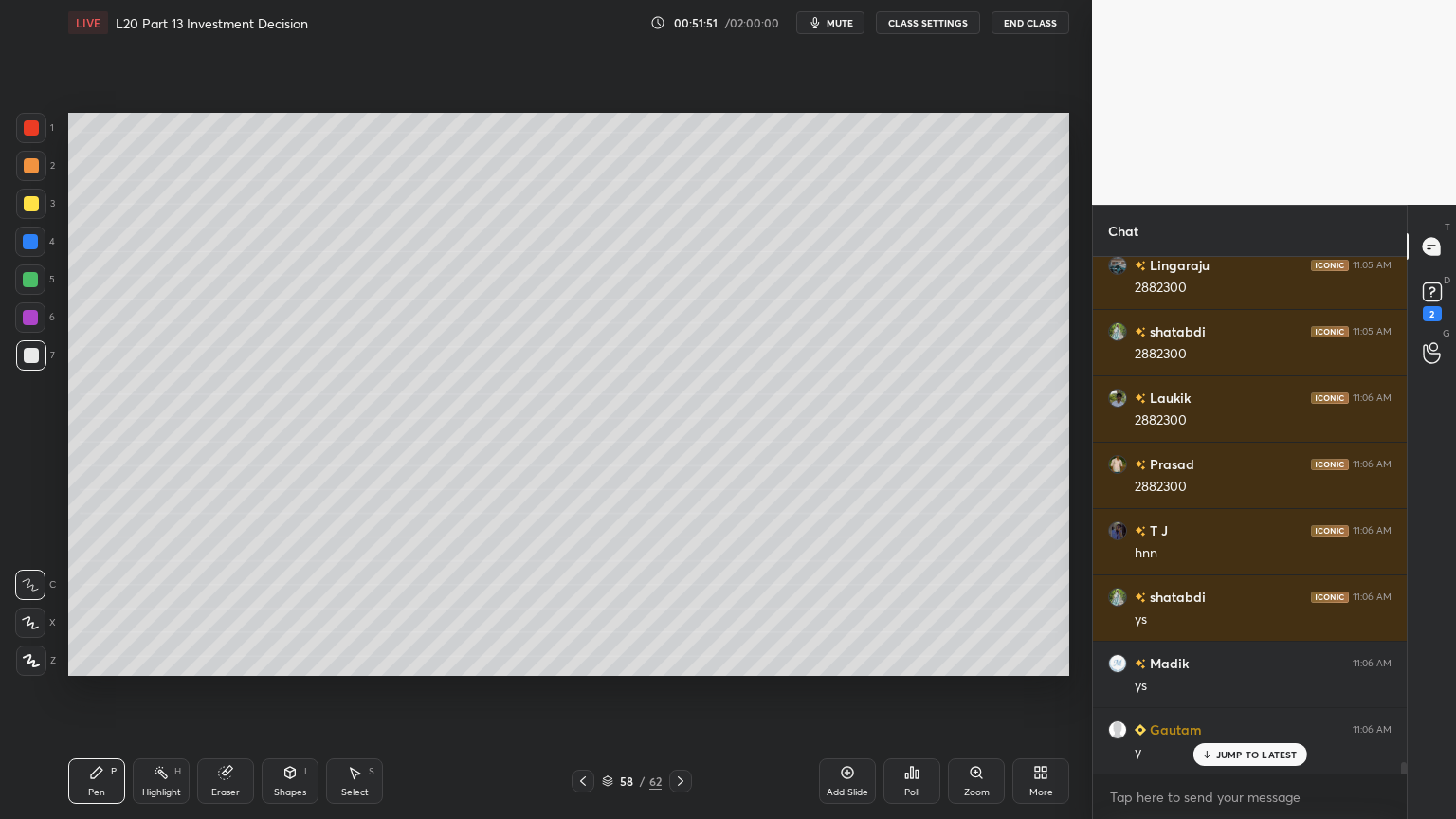 click at bounding box center [30, 242] 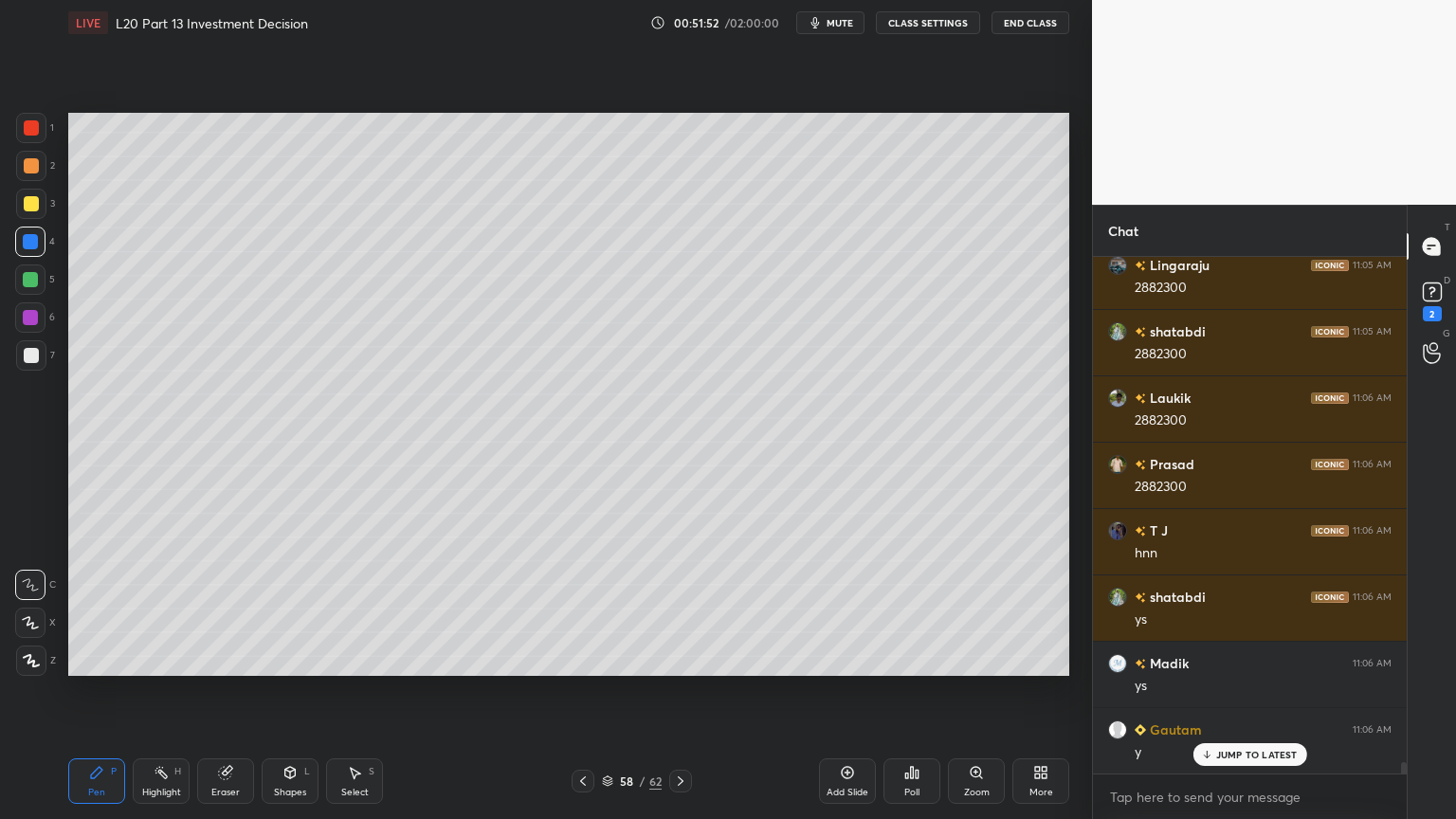 click on "Shapes L" at bounding box center (290, 781) 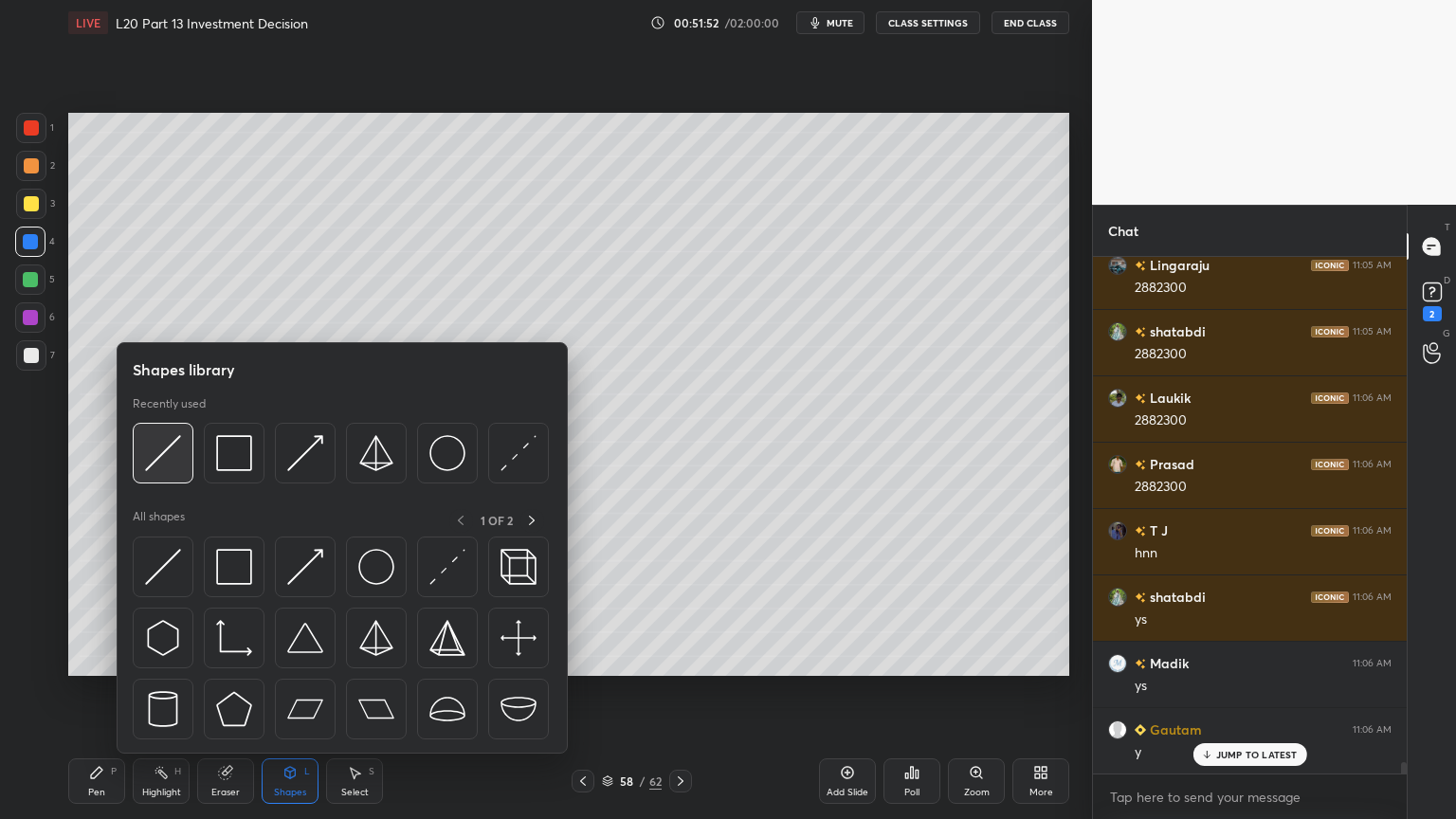 click at bounding box center (163, 453) 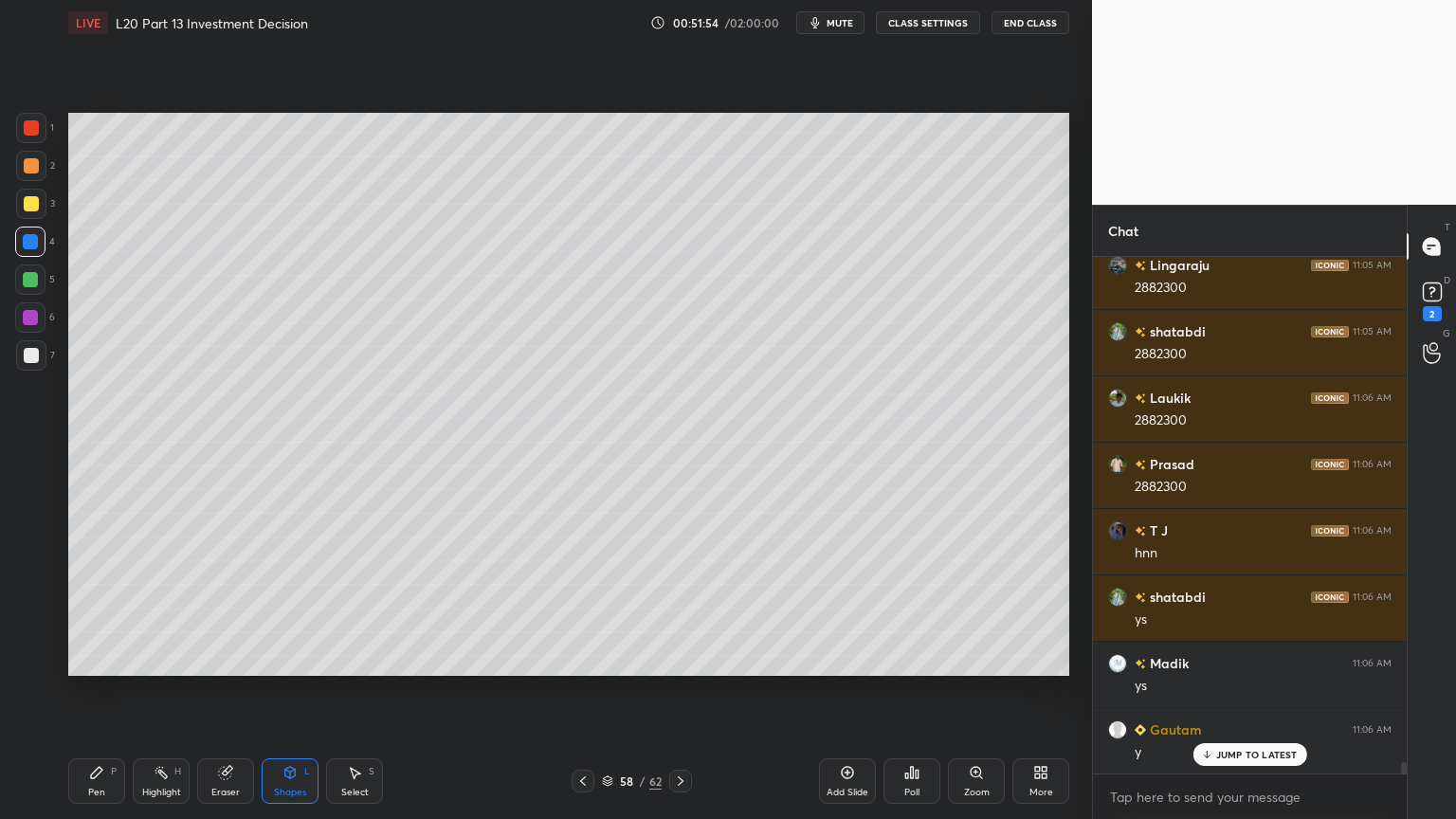 click at bounding box center (31, 355) 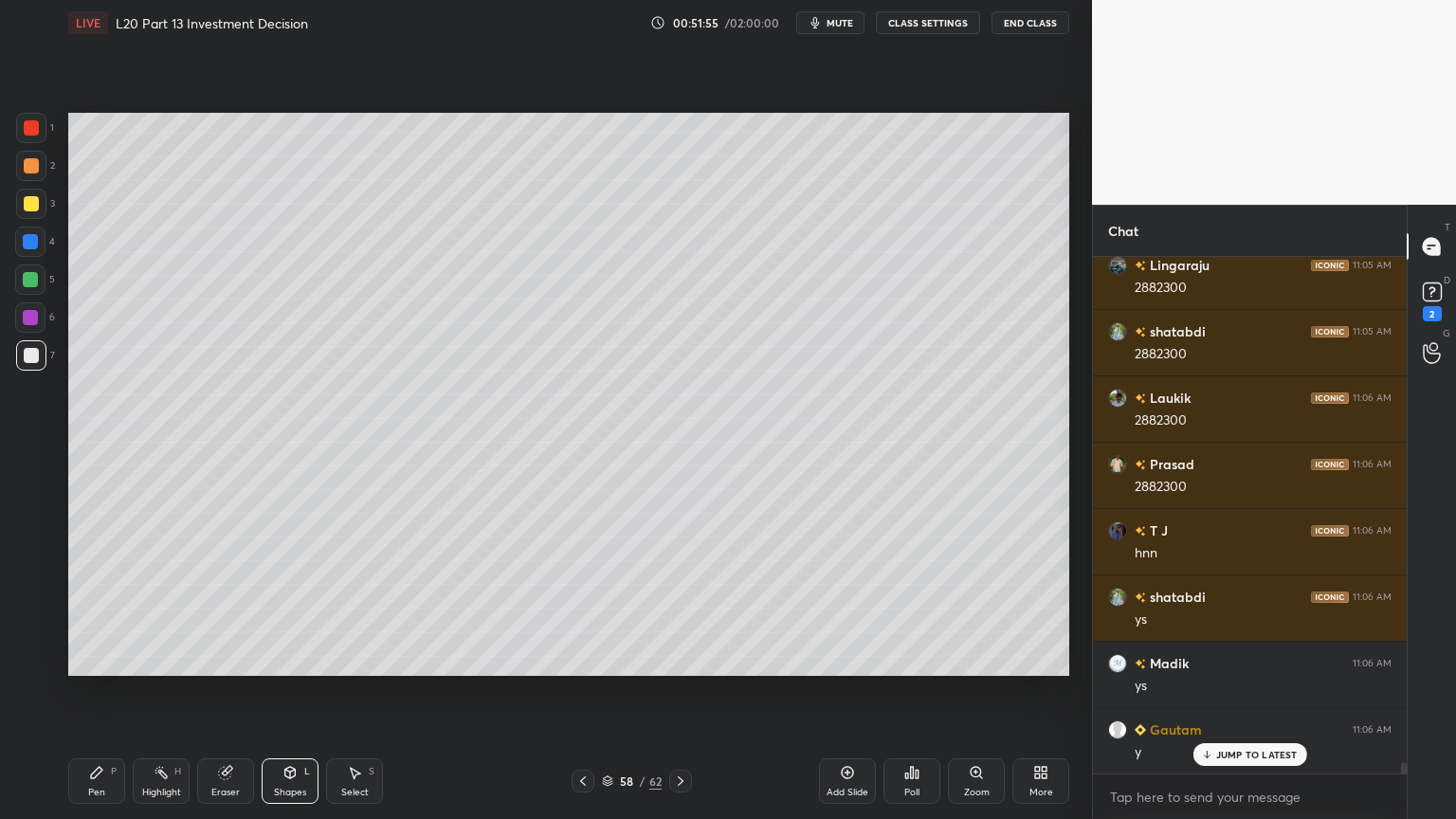 click on "Pen P" at bounding box center (97, 781) 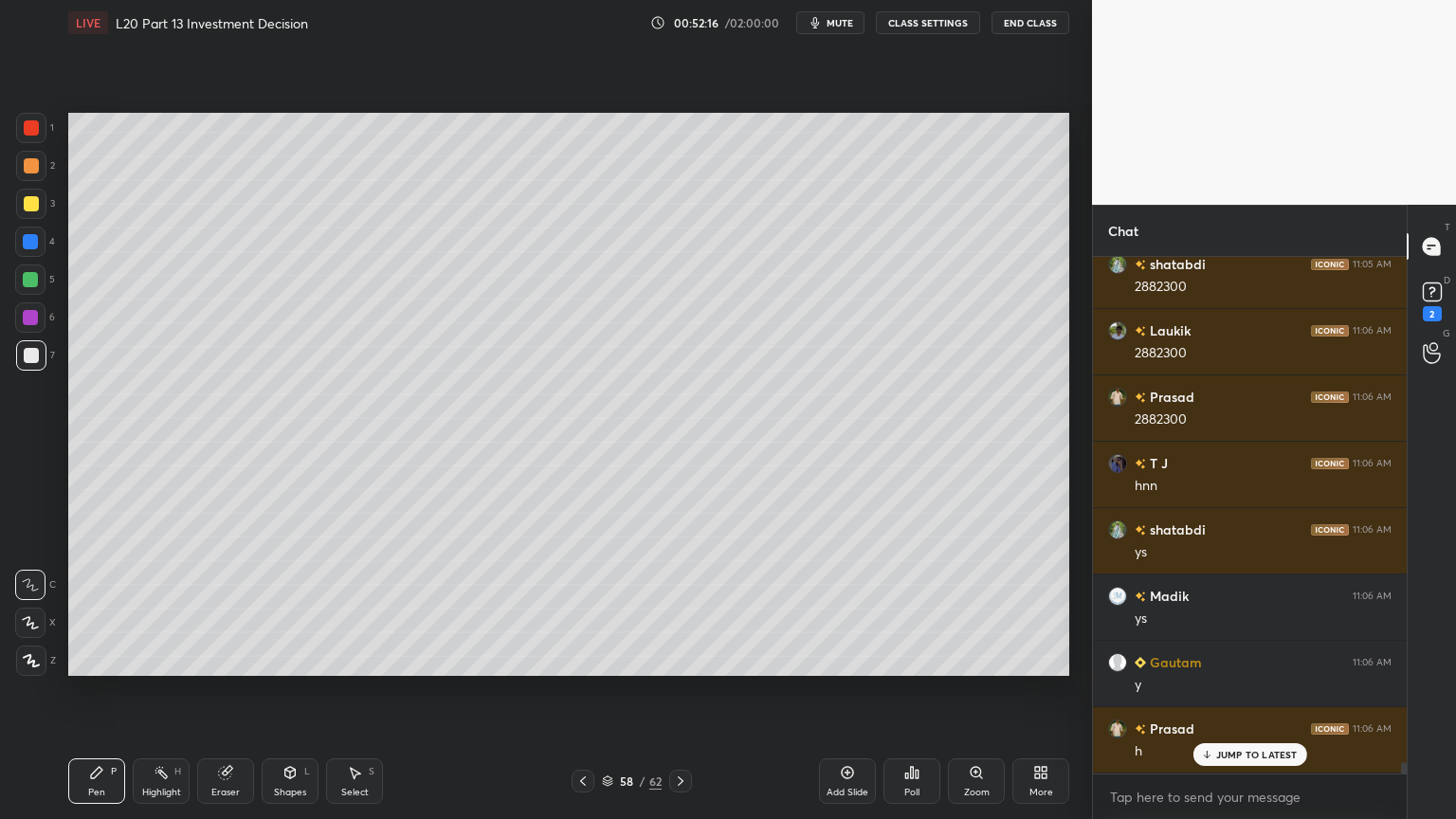 scroll, scrollTop: 23046, scrollLeft: 0, axis: vertical 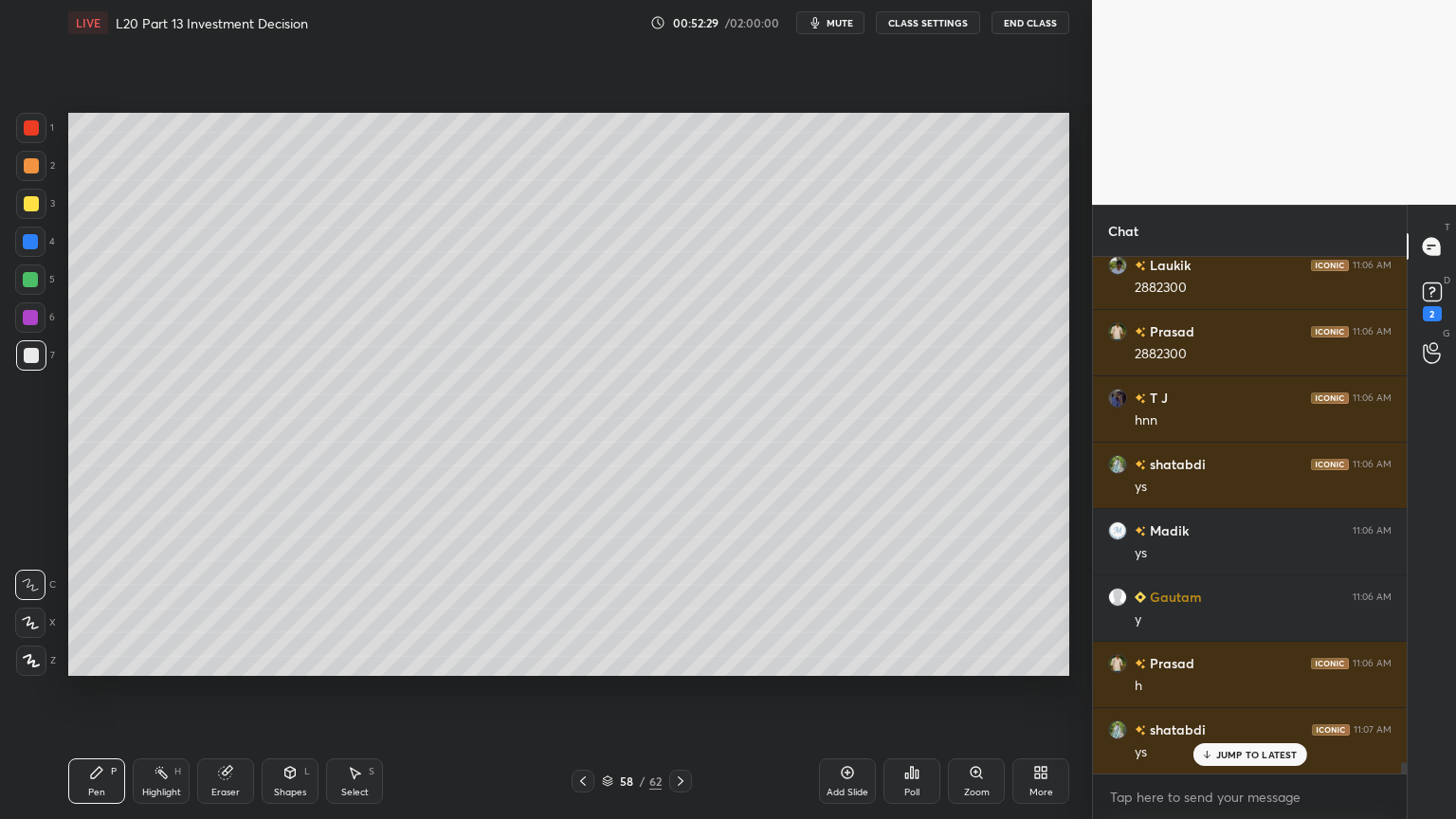 click 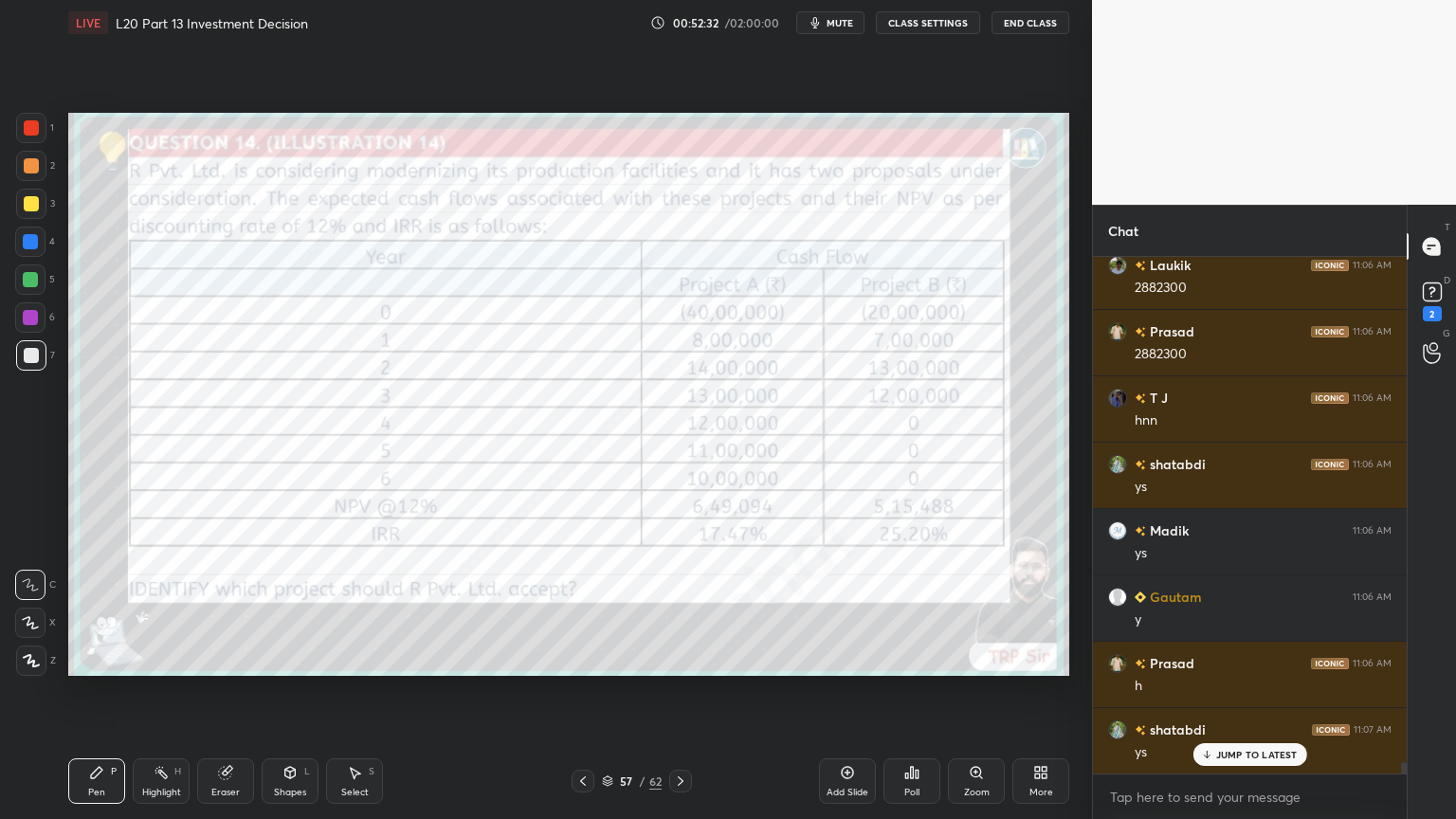 click 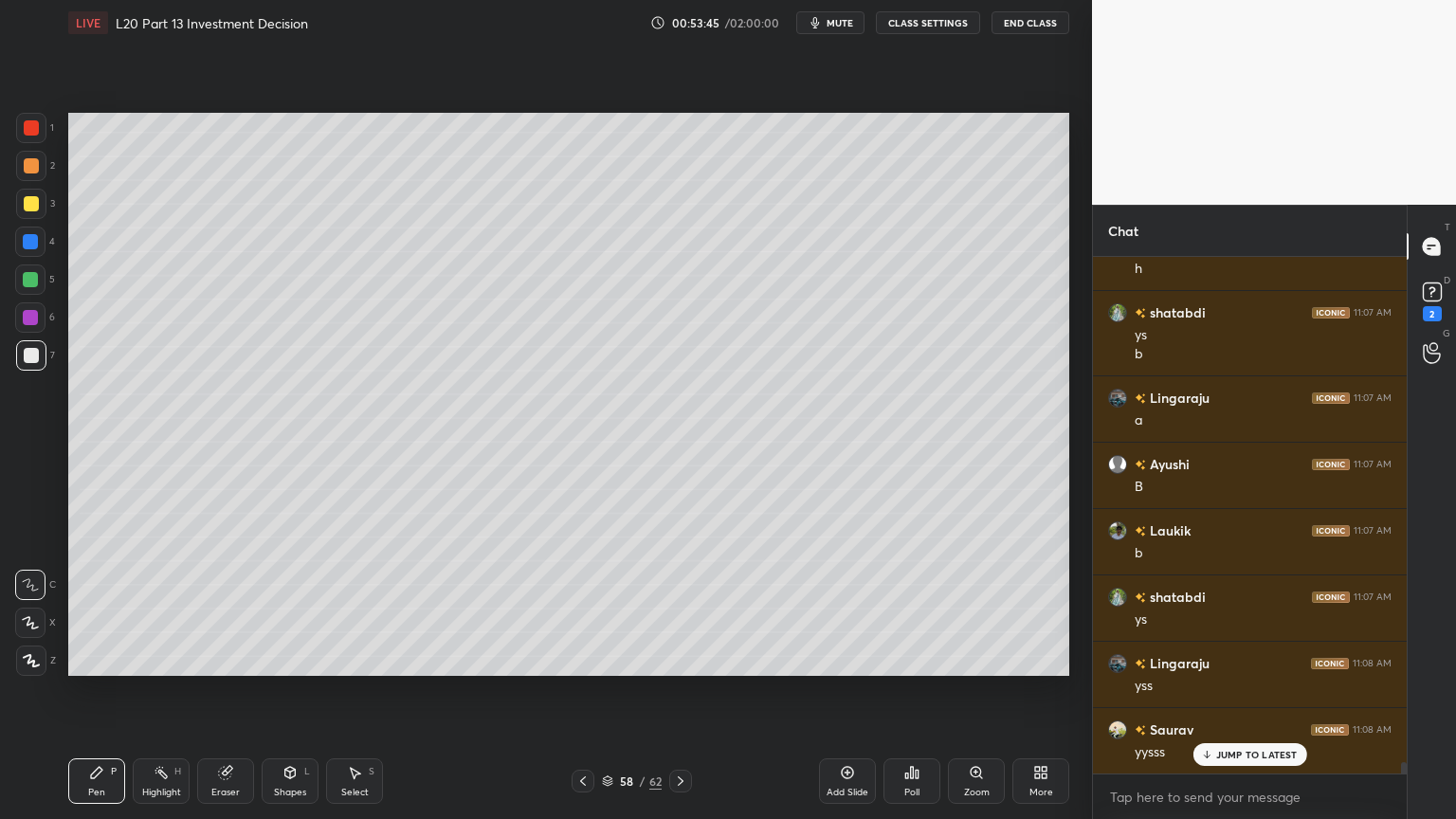 scroll, scrollTop: 23530, scrollLeft: 0, axis: vertical 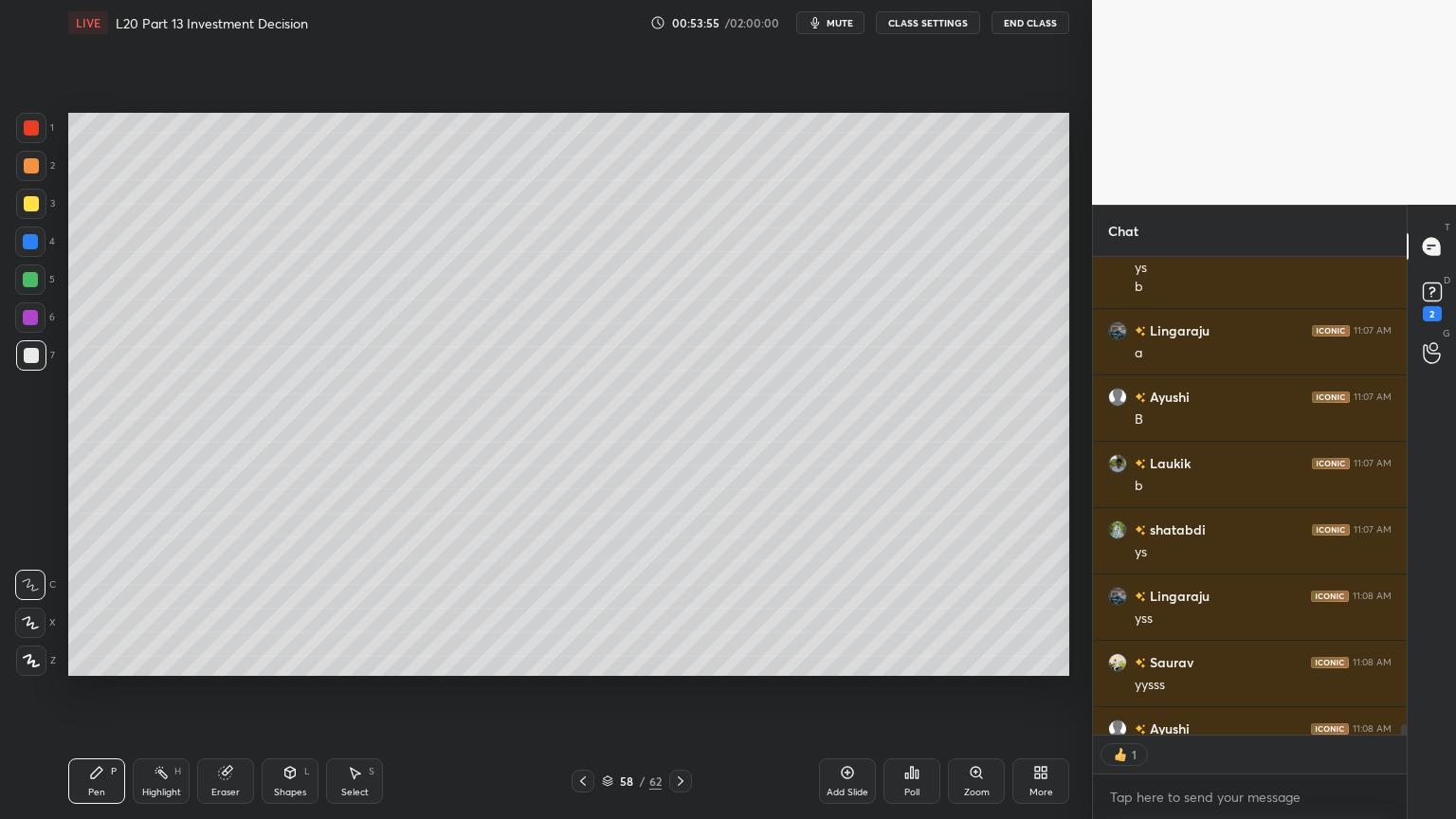 click at bounding box center (31, 204) 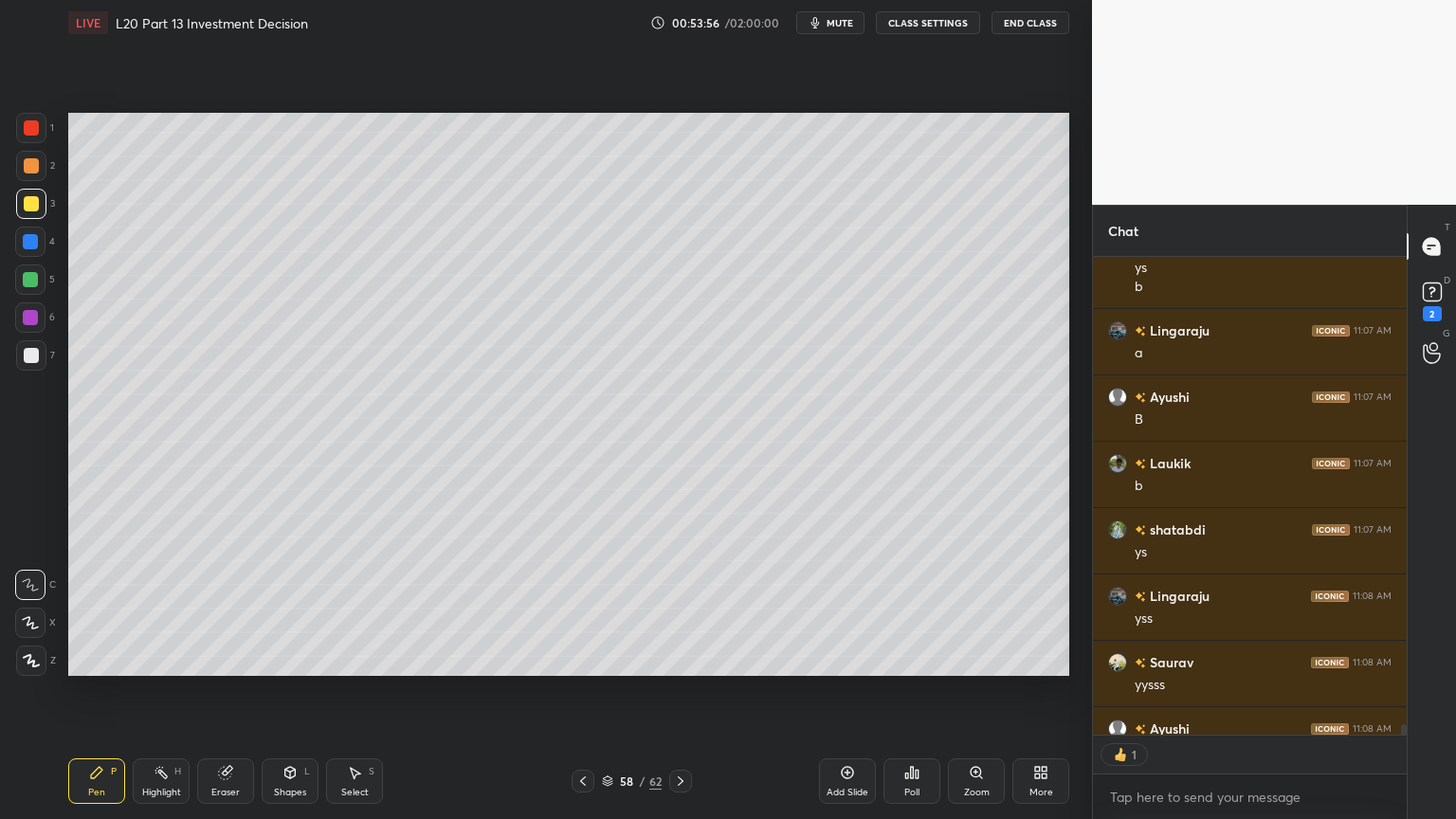 click at bounding box center [681, 781] 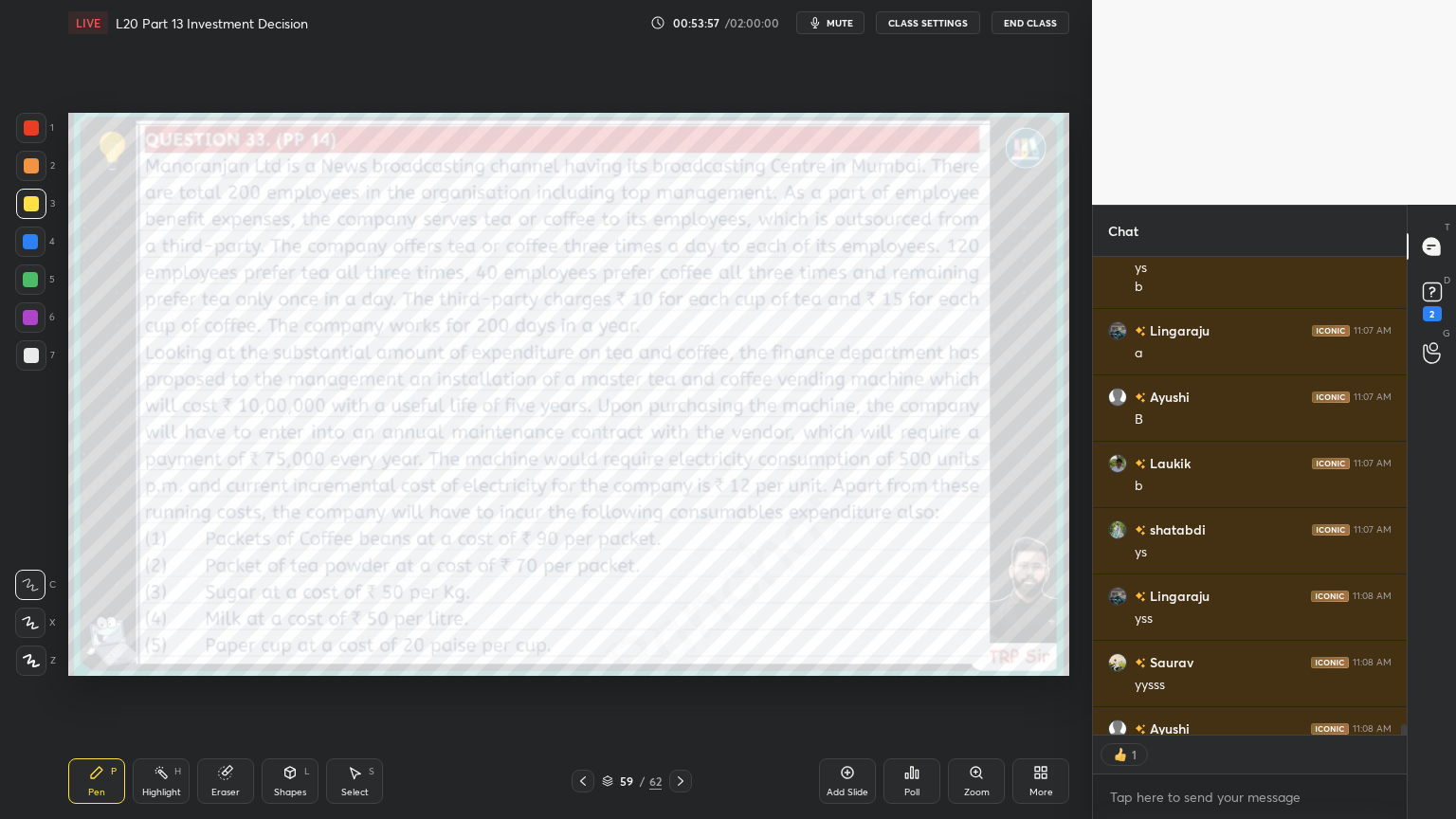 click 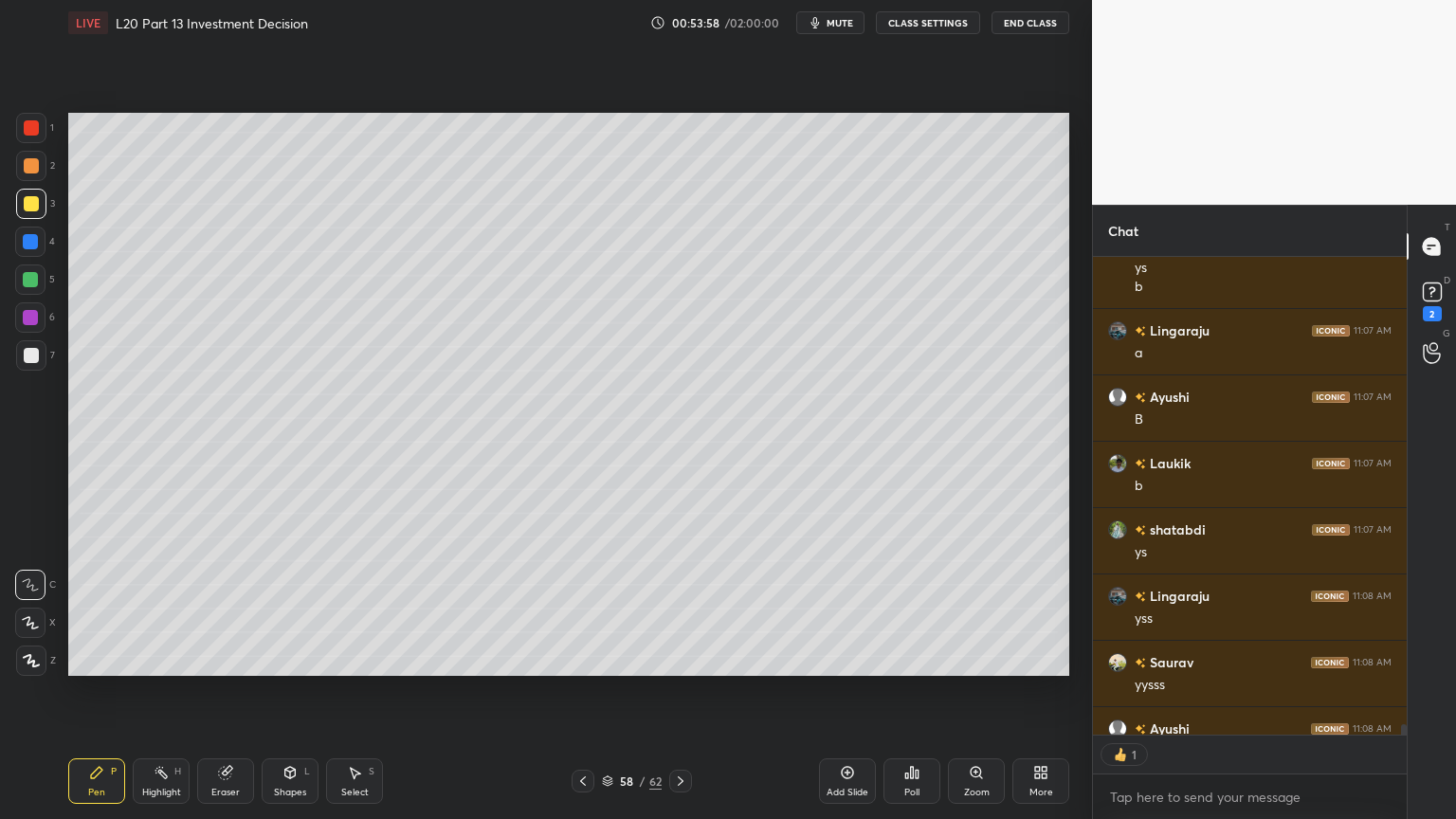 click on "Add Slide" at bounding box center [847, 781] 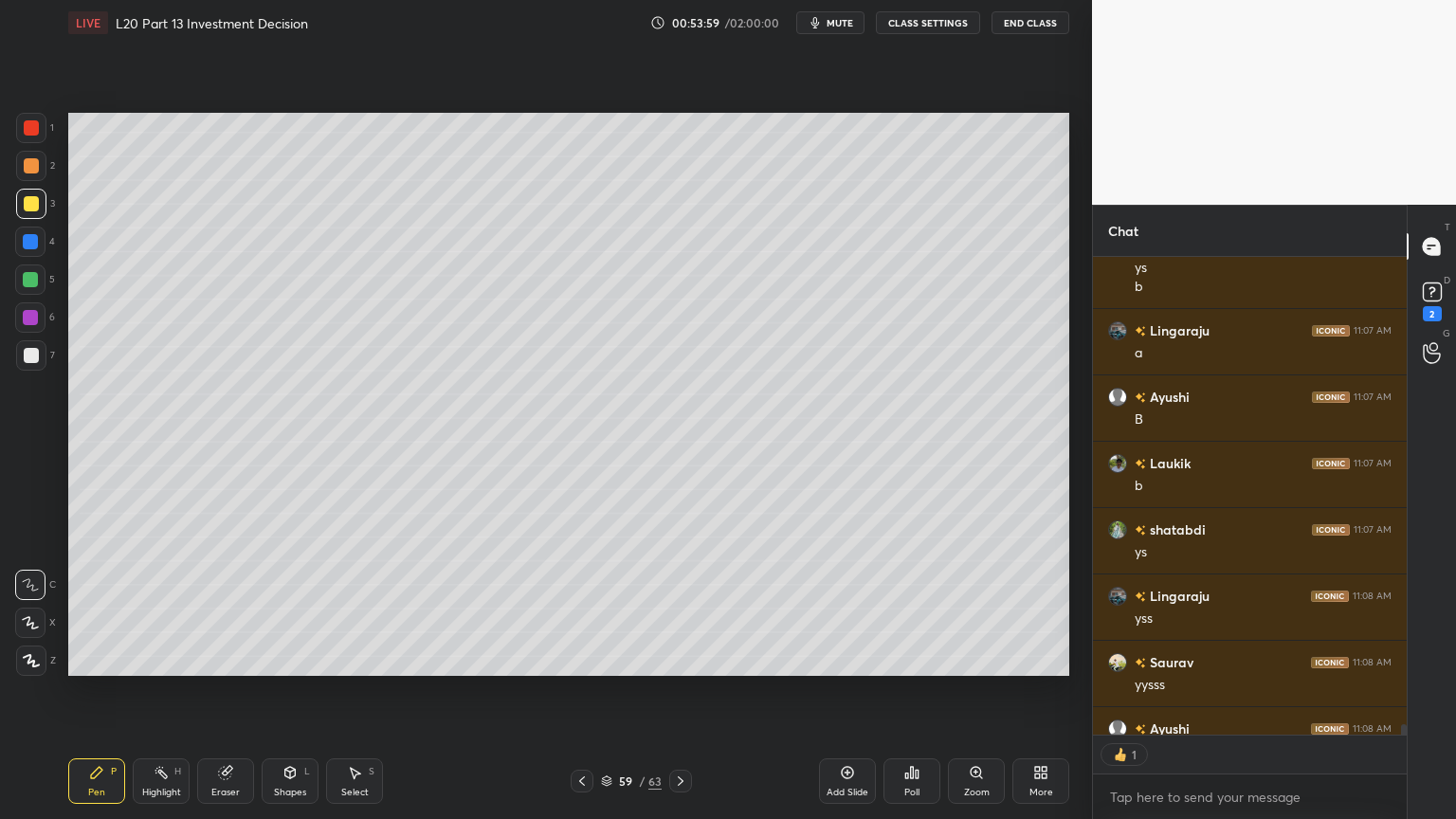 click at bounding box center (30, 242) 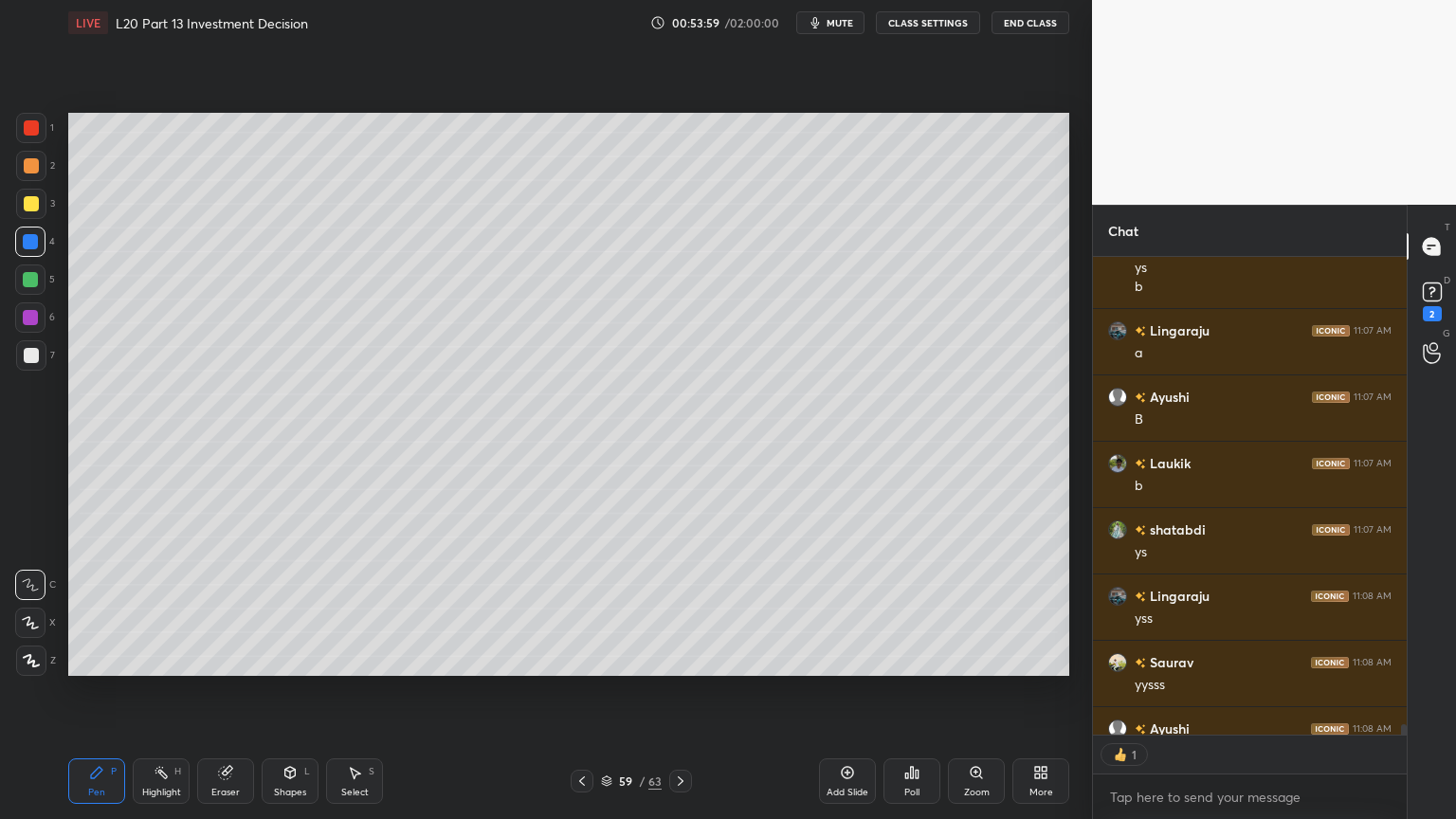 click on "Shapes L" at bounding box center (290, 781) 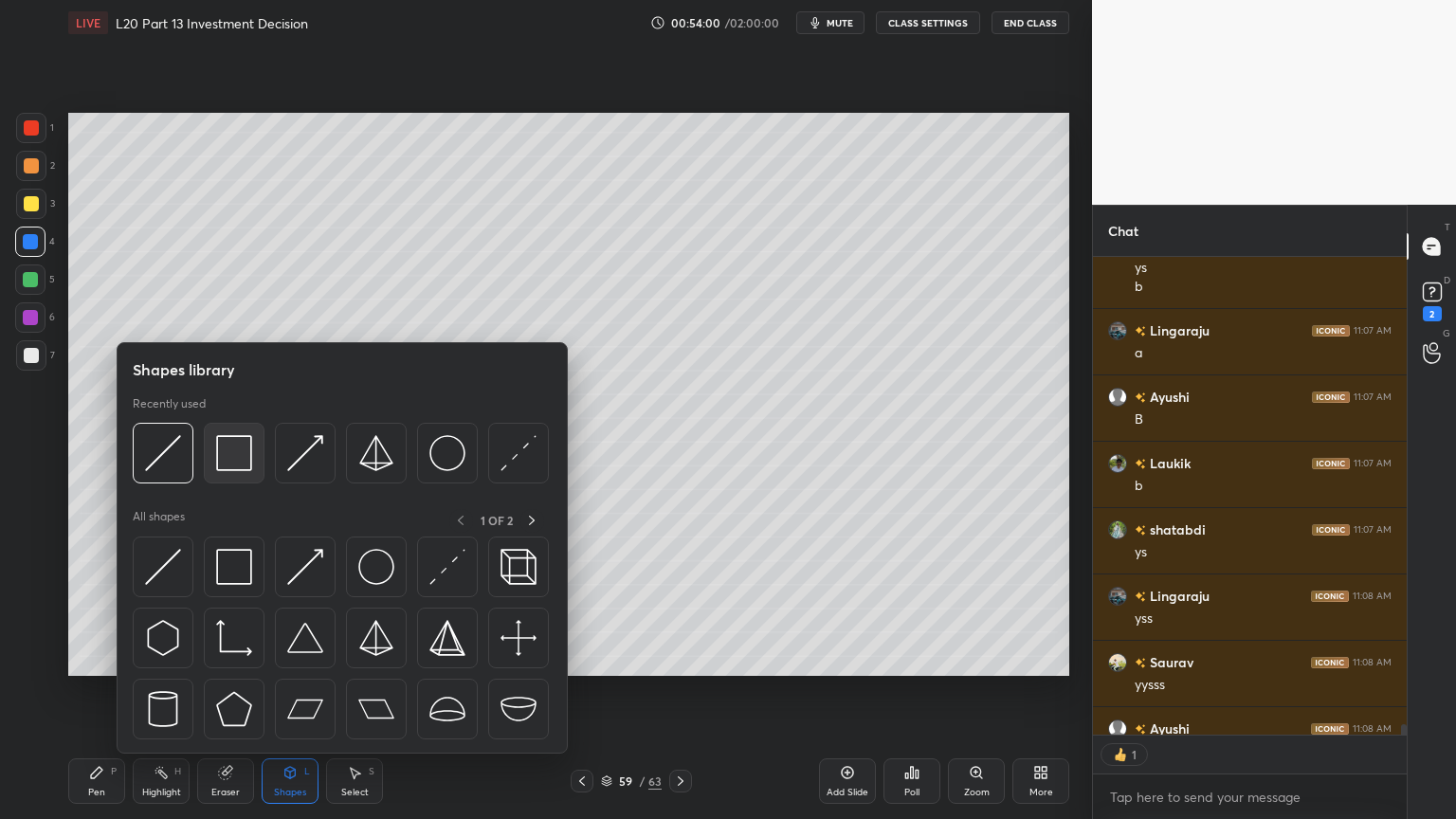 click at bounding box center [234, 453] 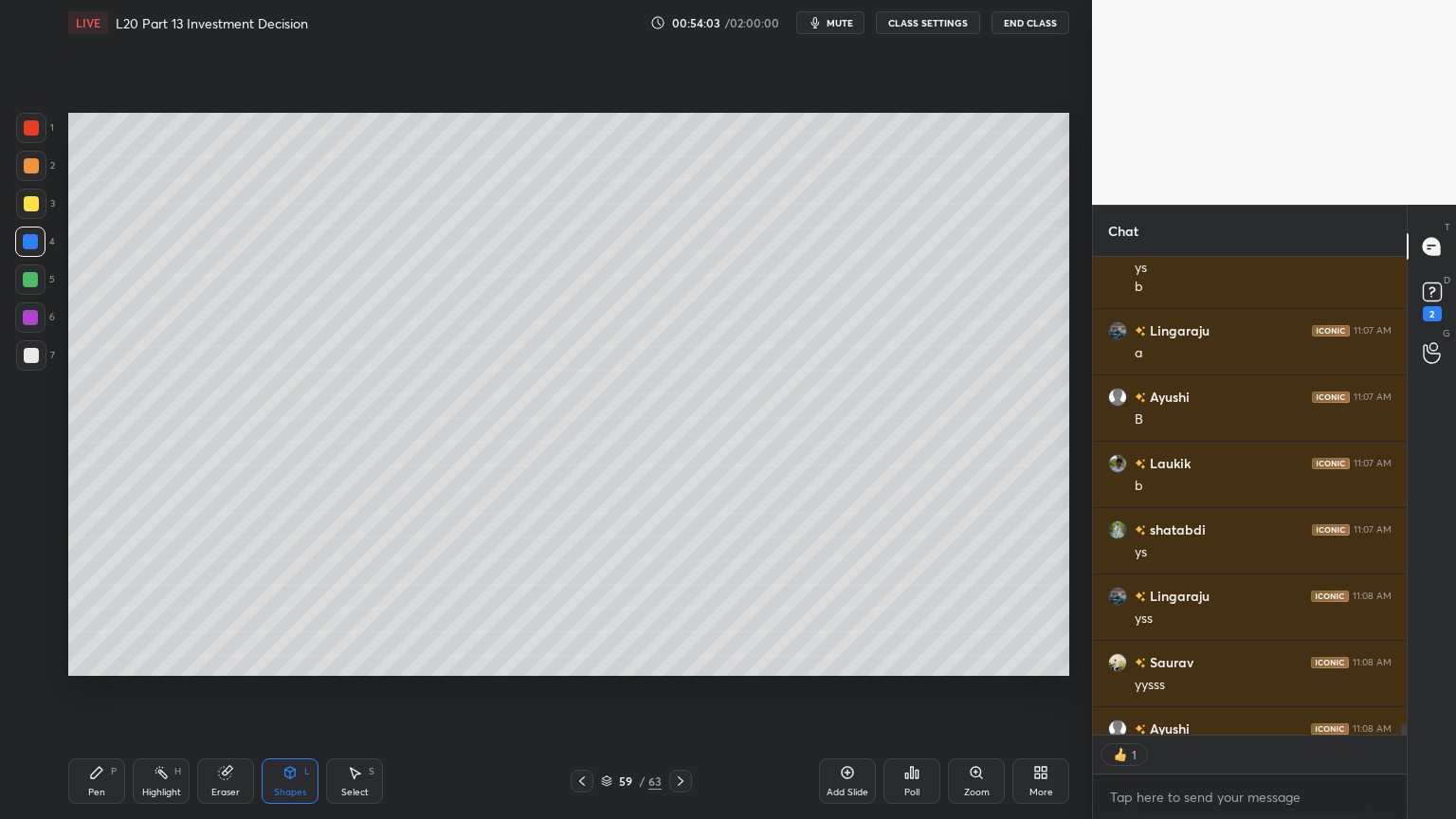 click 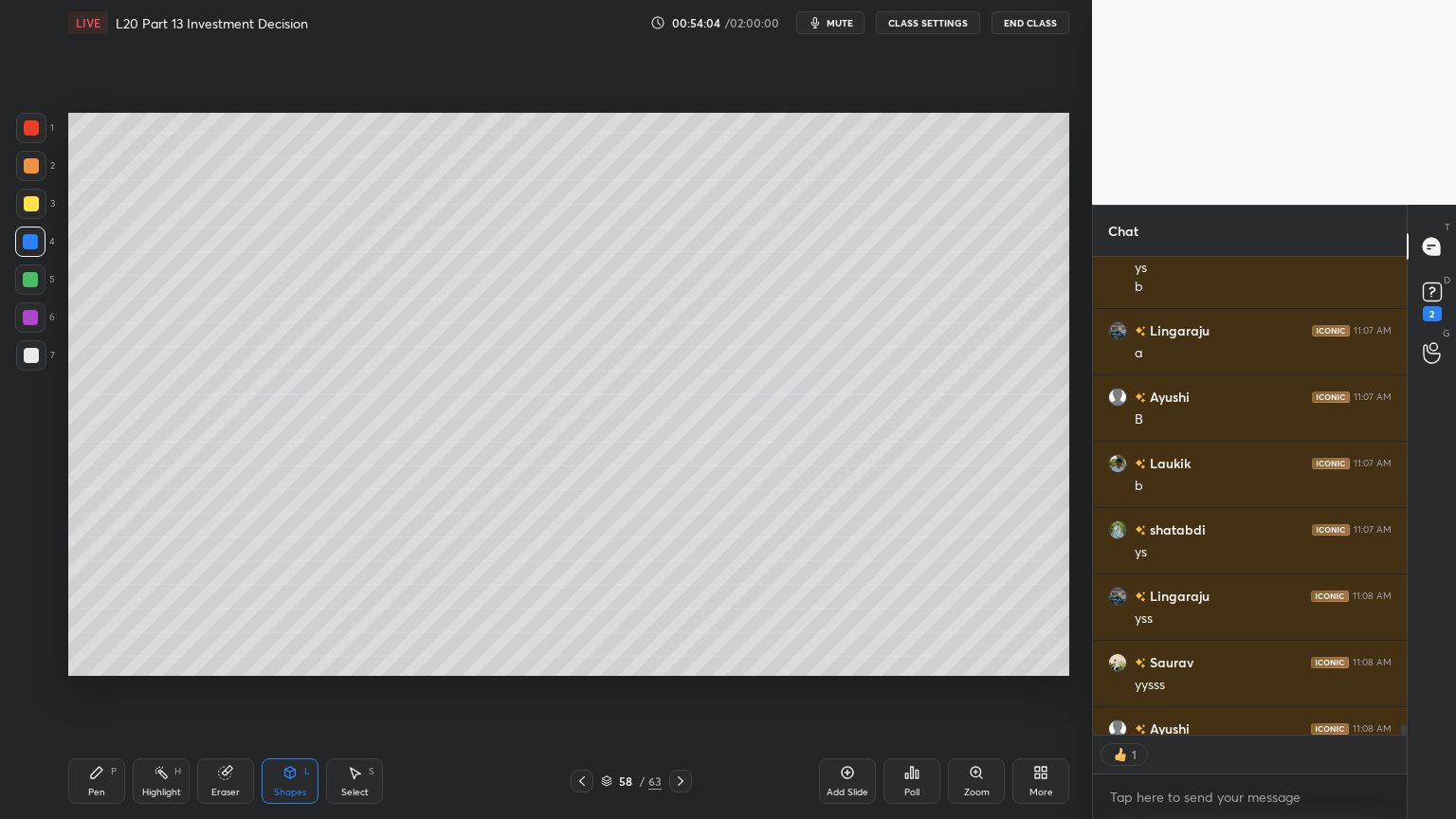click 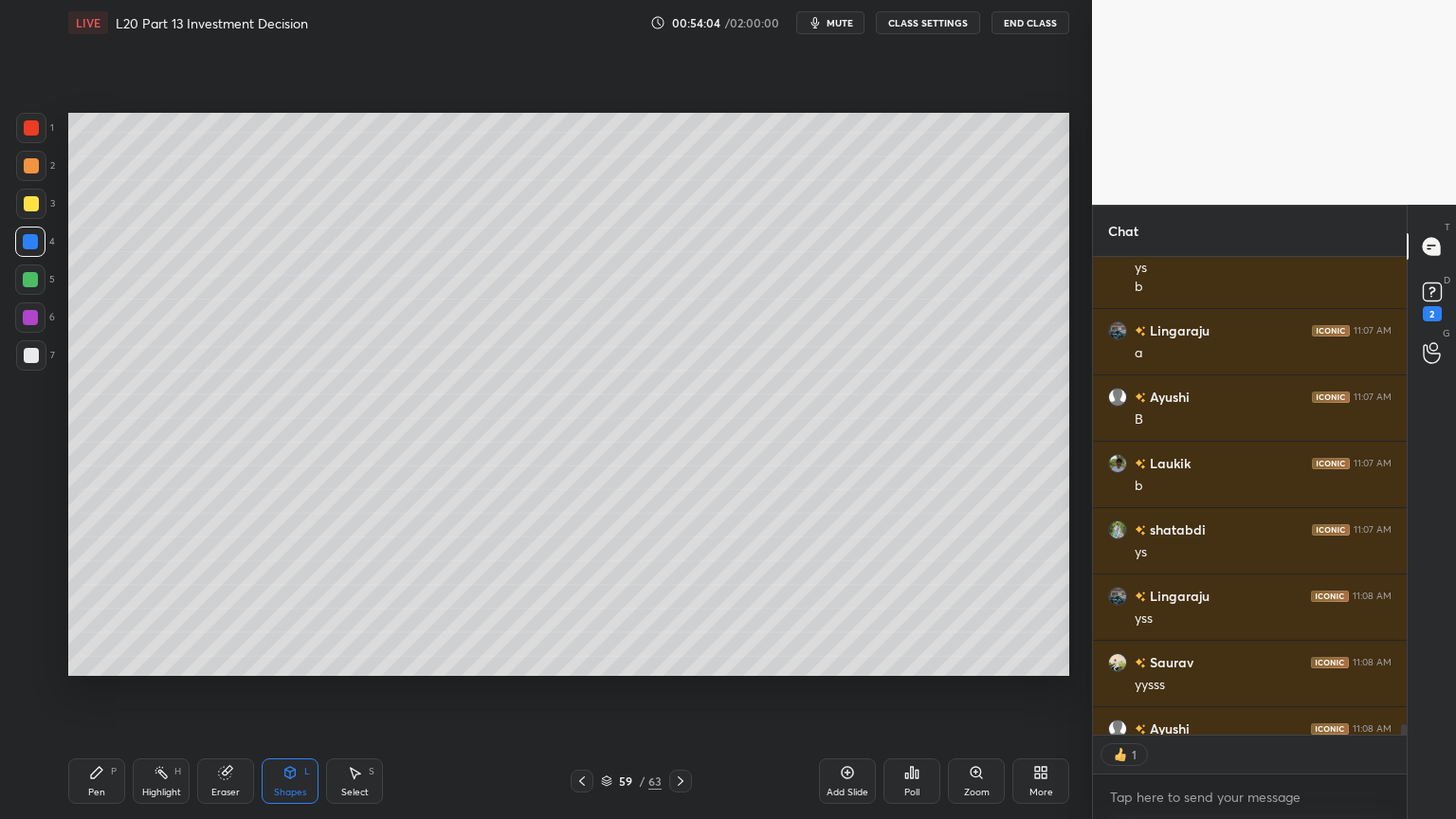 type on "x" 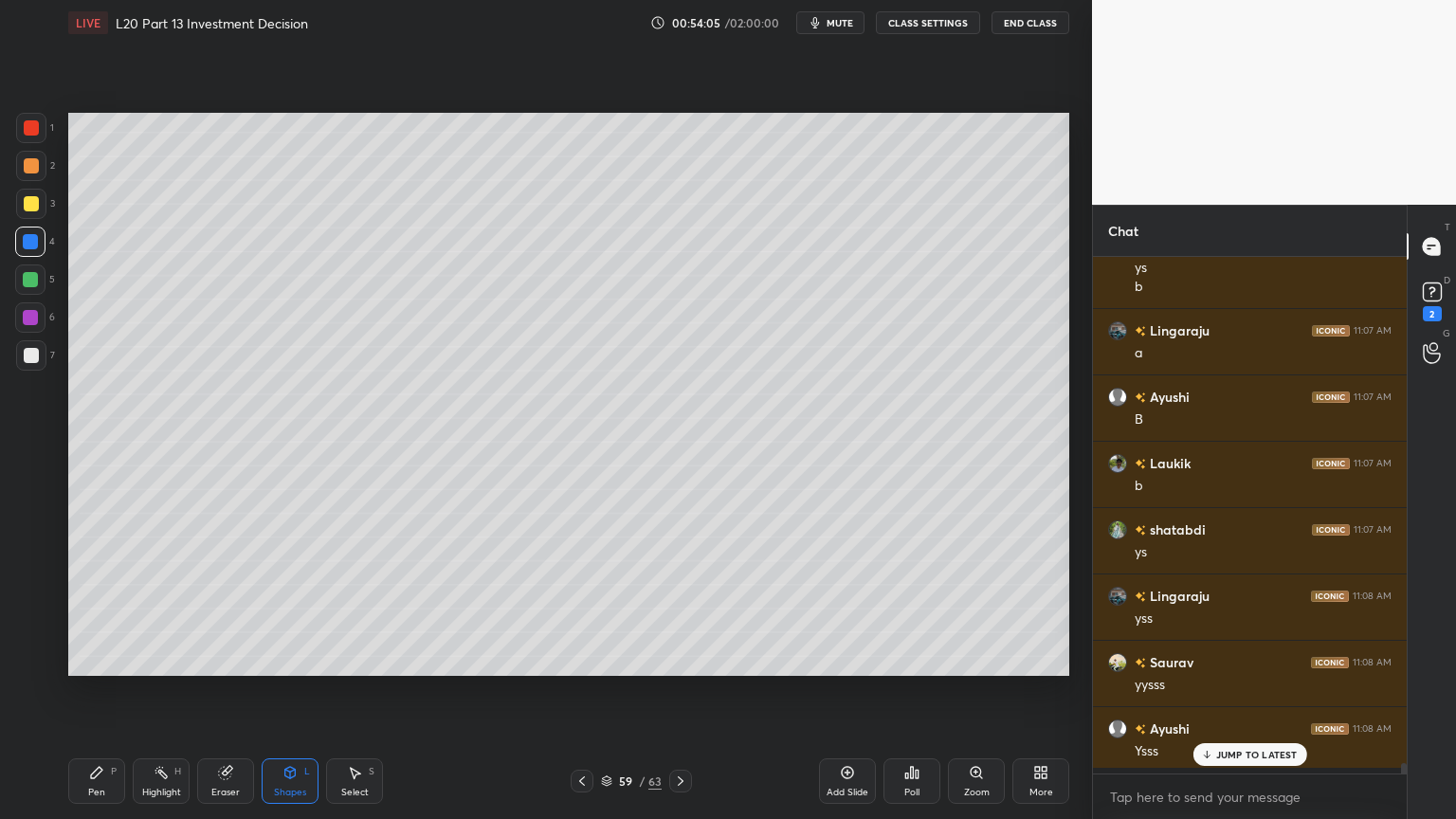 scroll, scrollTop: 23530, scrollLeft: 0, axis: vertical 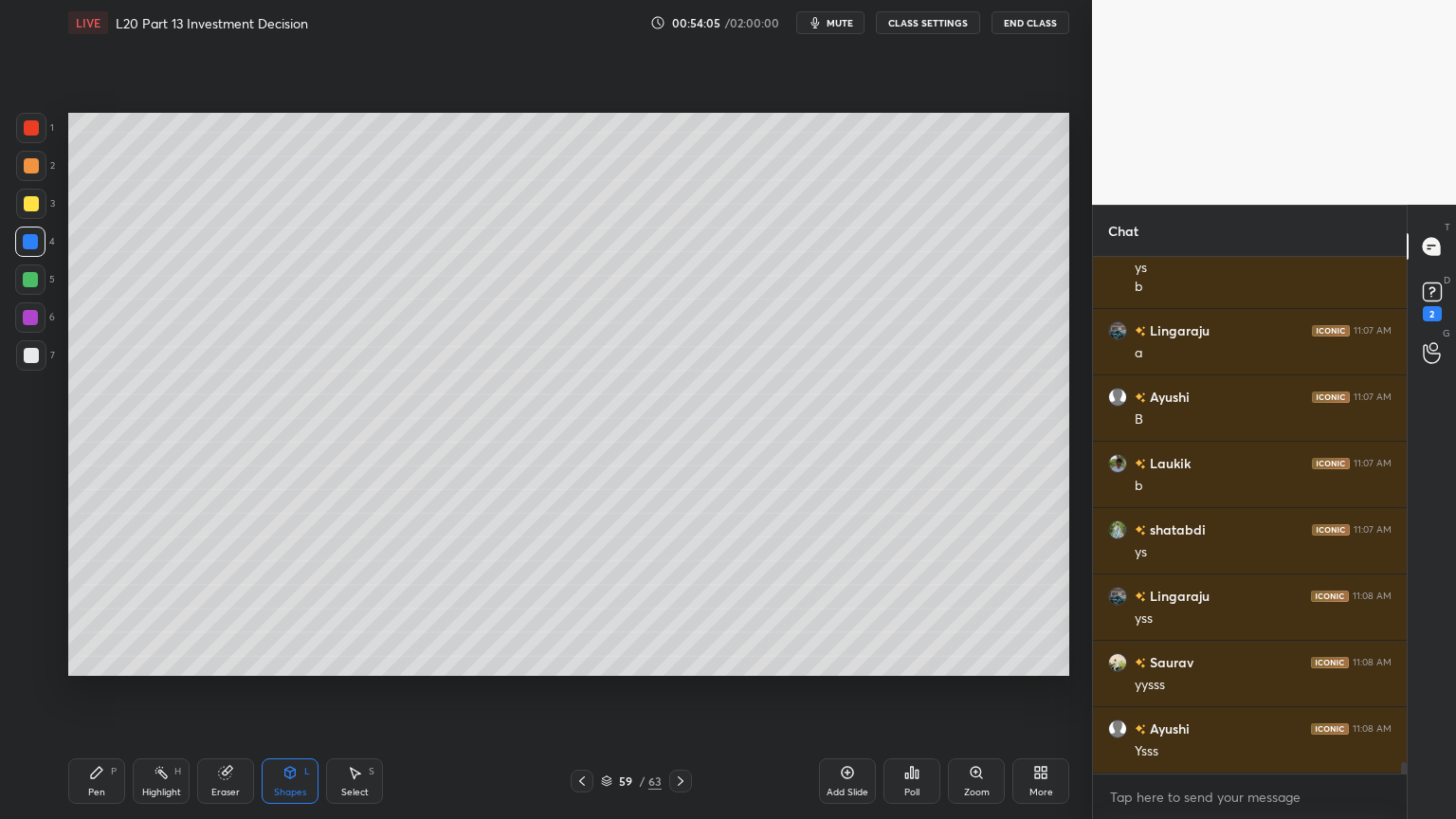 click at bounding box center (31, 204) 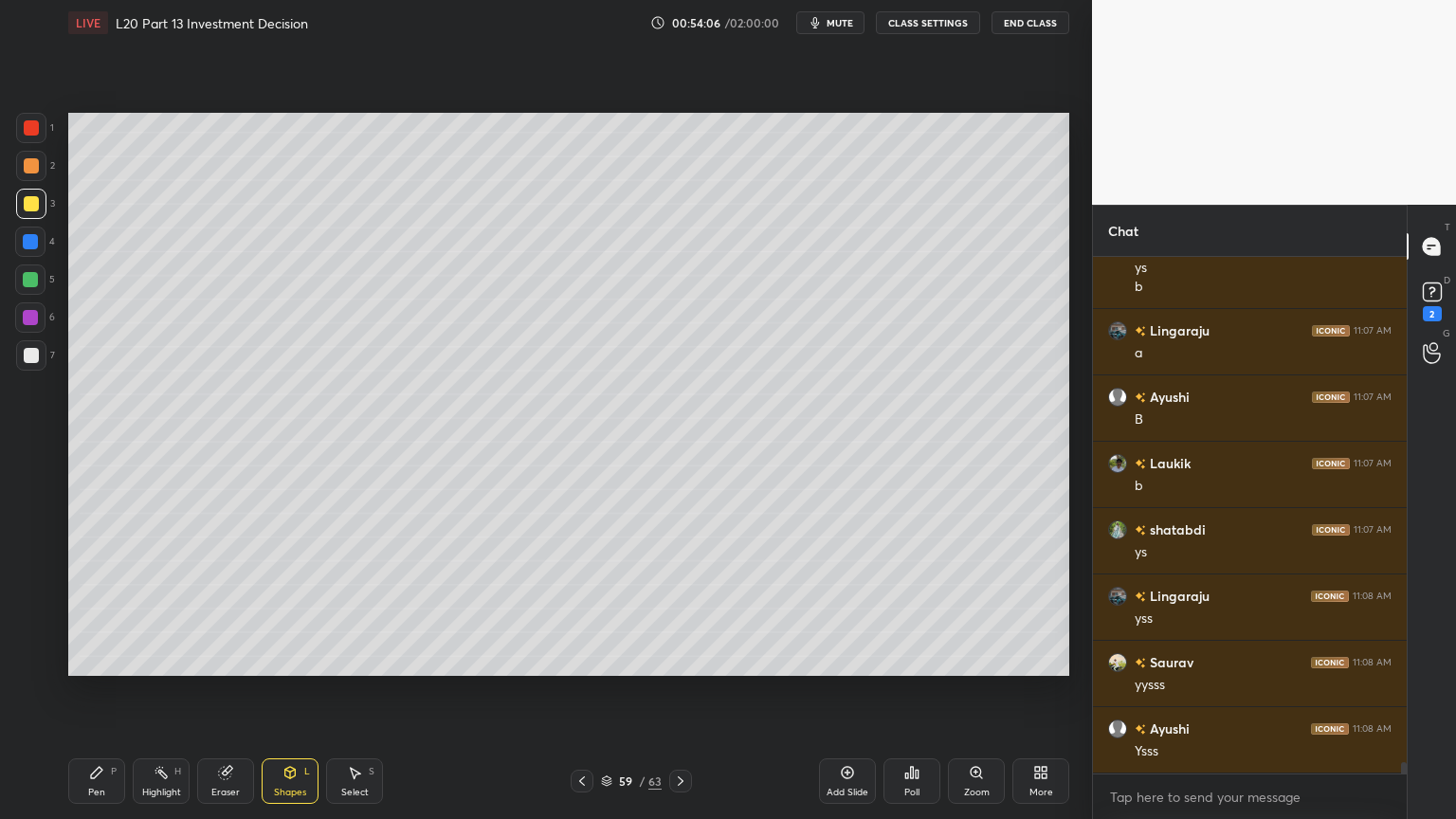click on "Pen P" at bounding box center (97, 781) 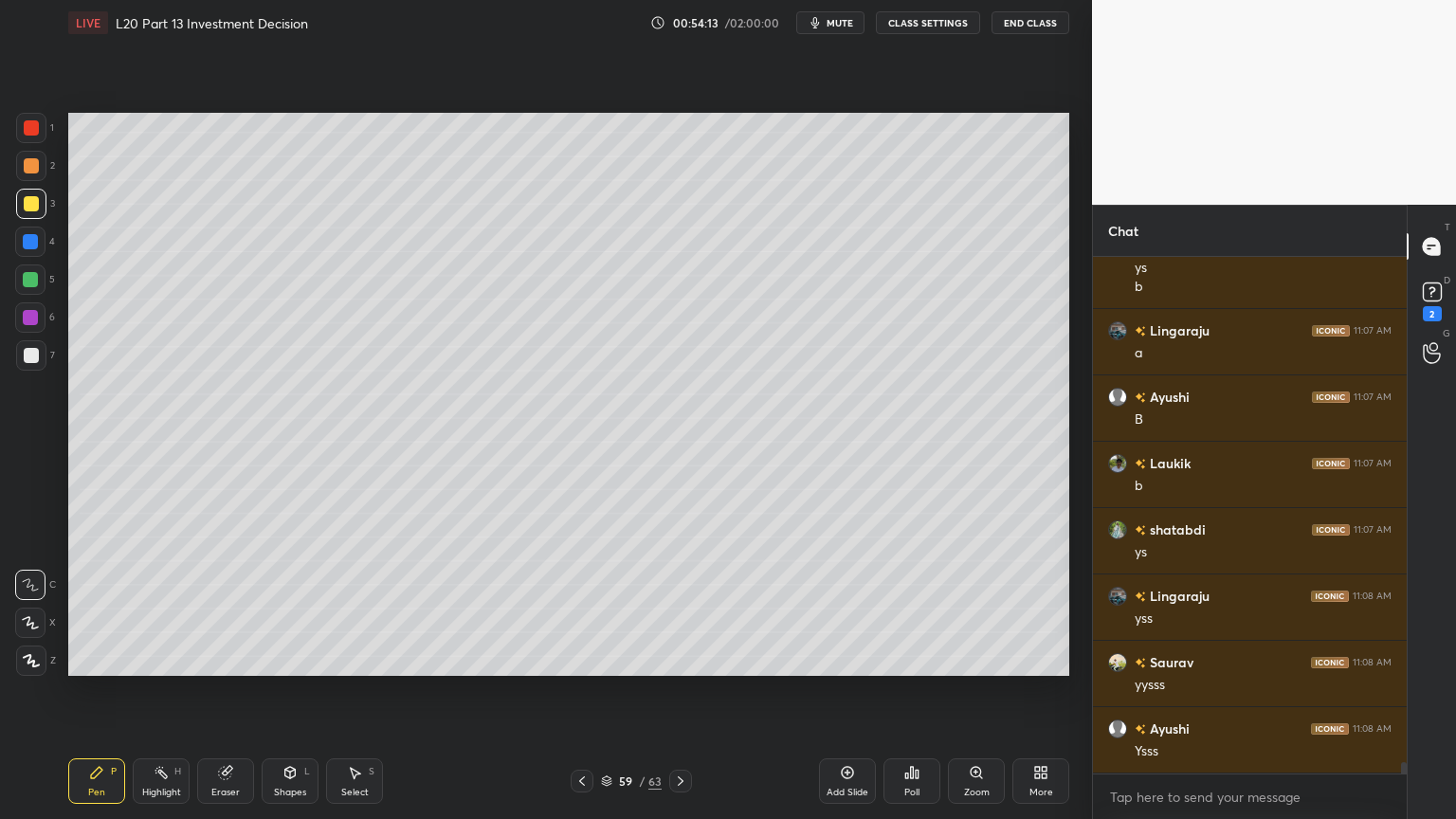 click 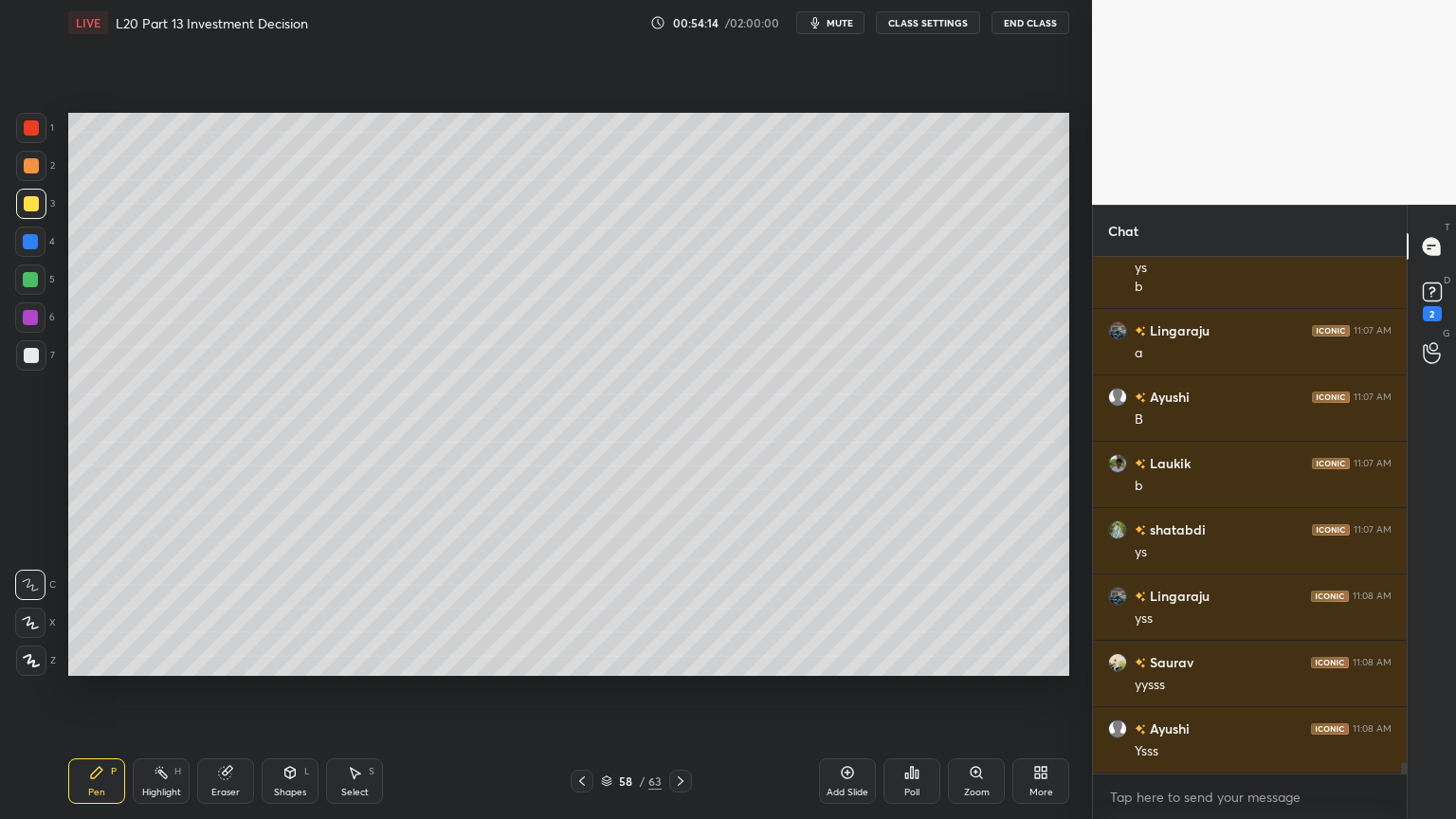 click 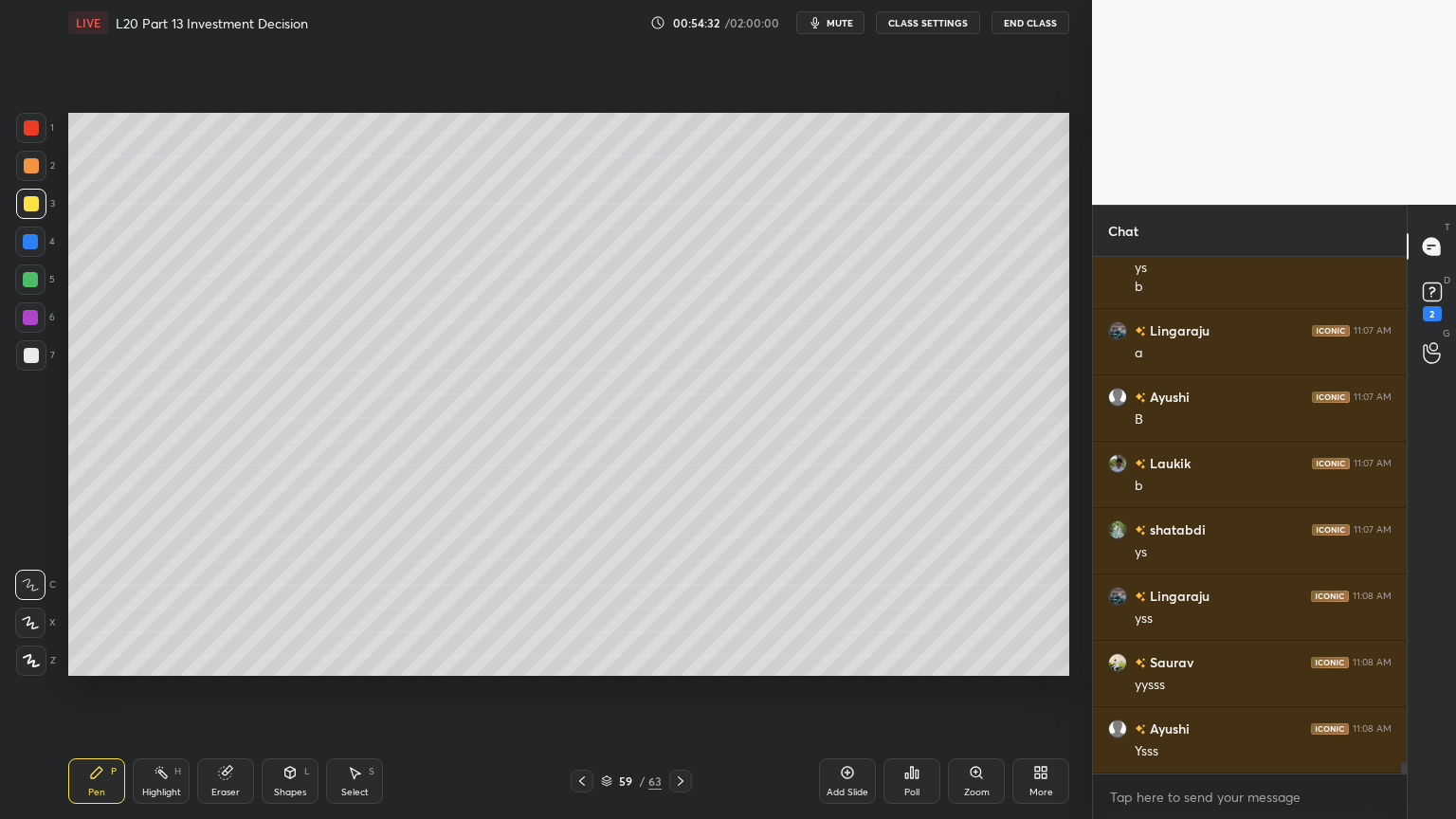 click on "Pen P Highlight H Eraser Shapes L Select S" at bounding box center (256, 781) 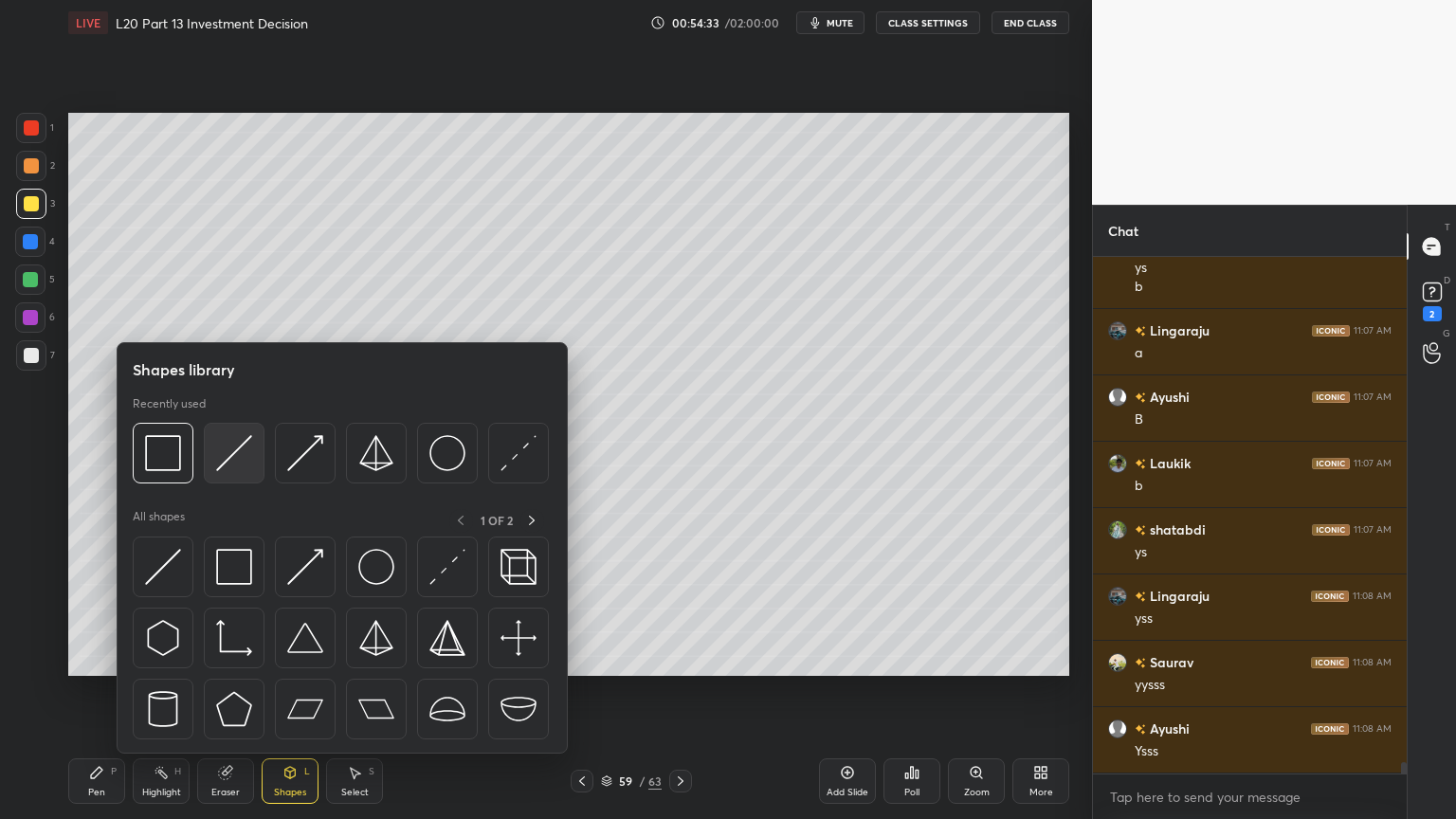 click at bounding box center (234, 453) 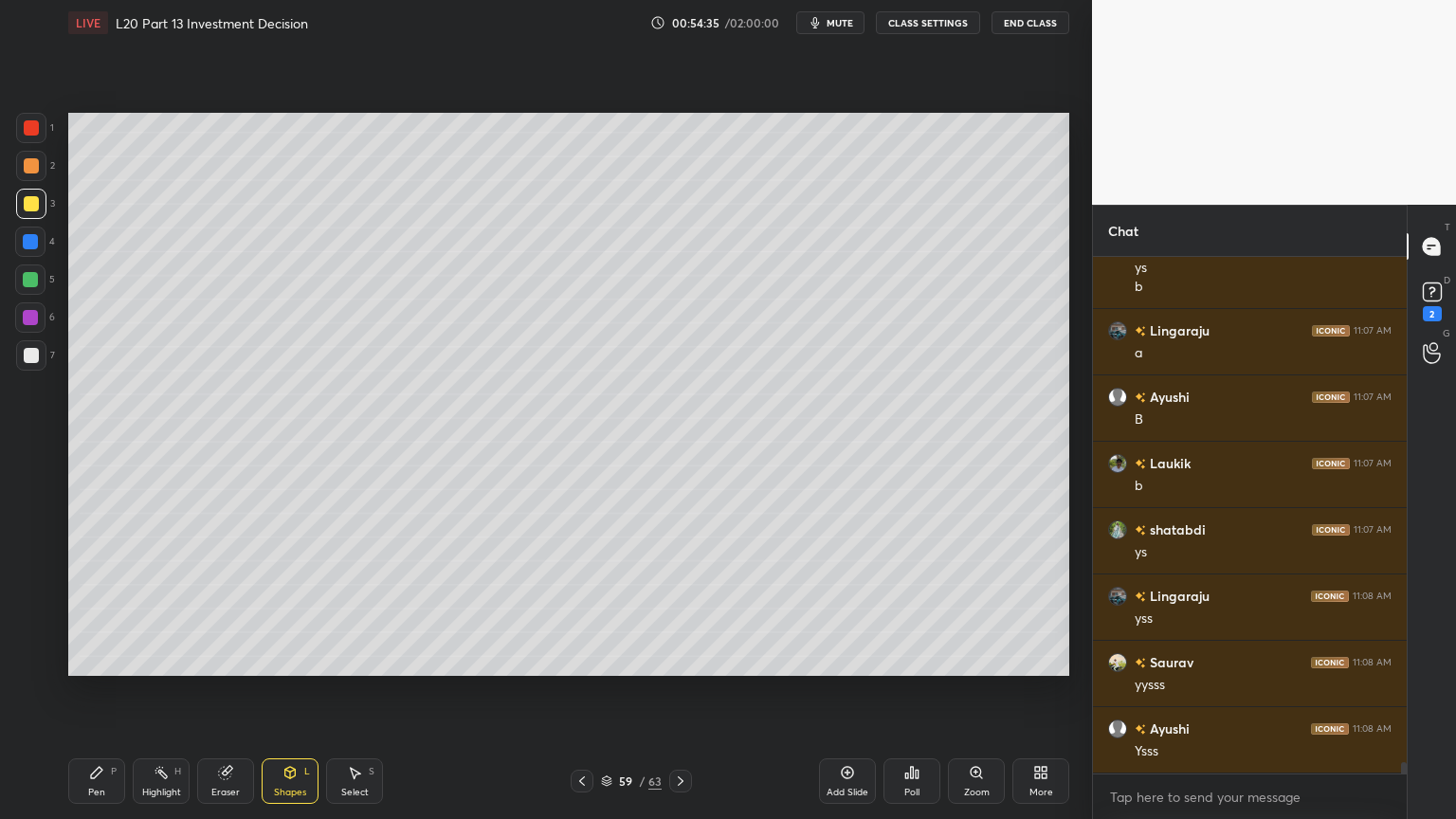 click at bounding box center [31, 355] 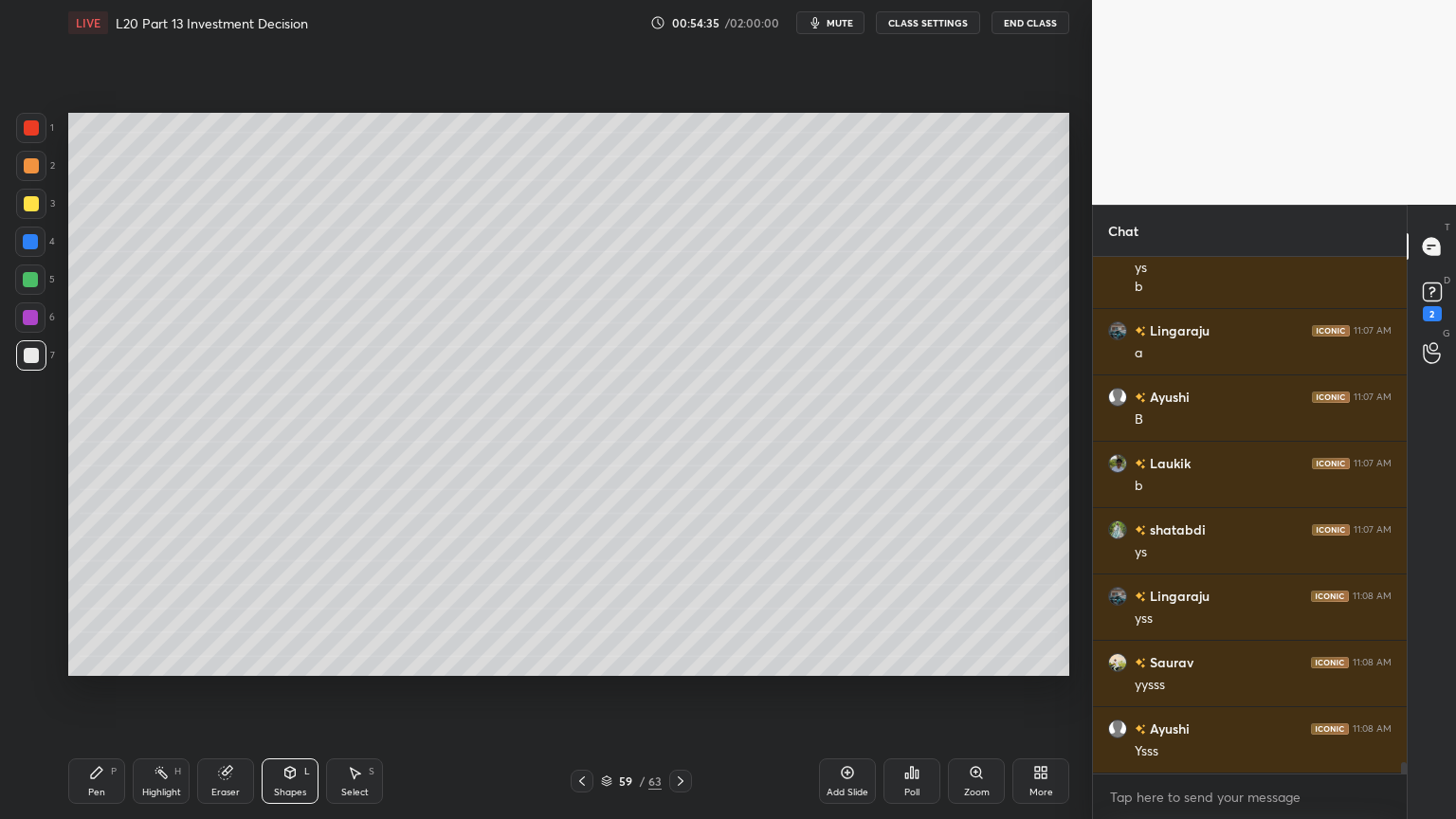click on "Pen" at bounding box center [97, 792] 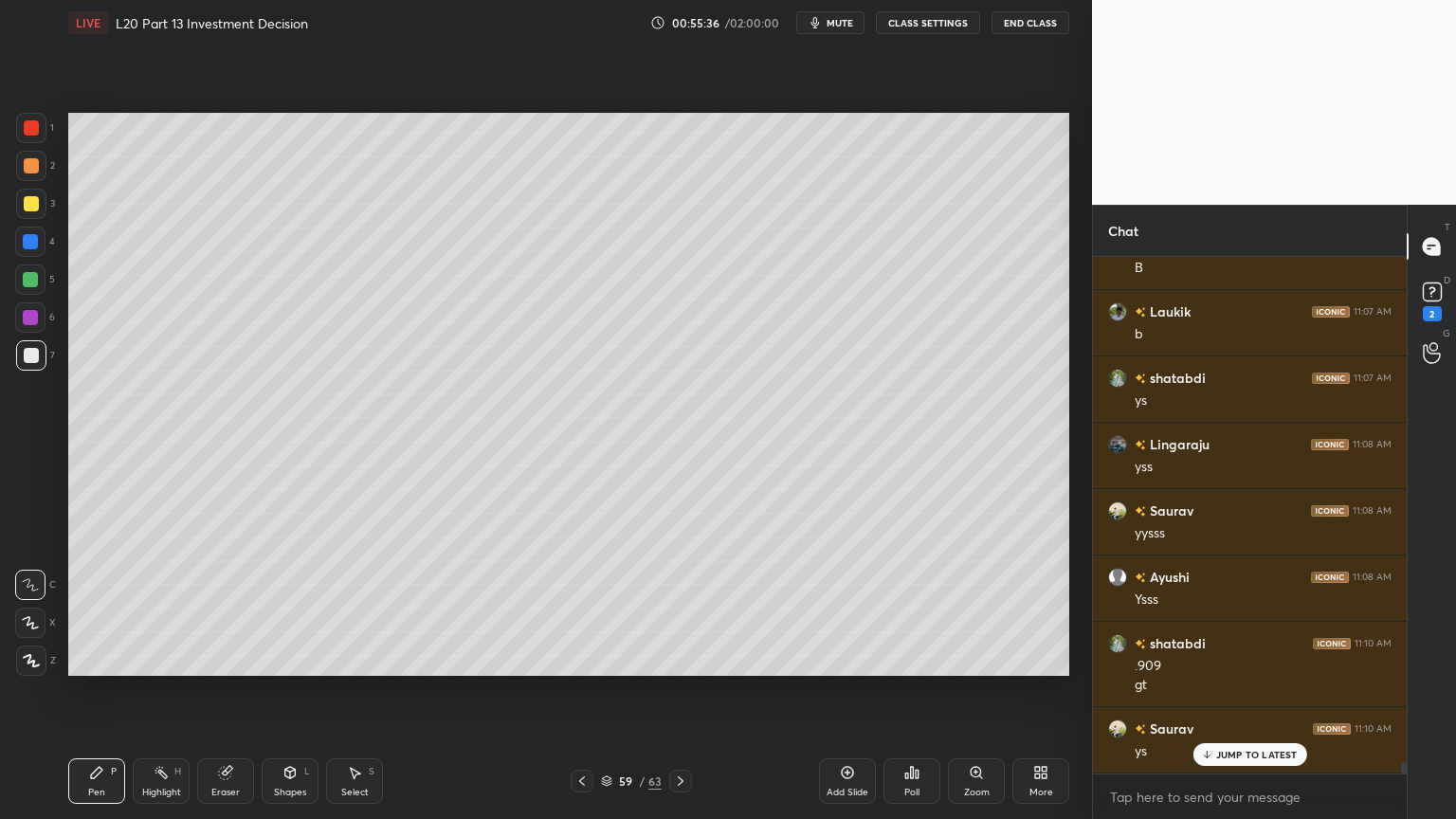 scroll, scrollTop: 23747, scrollLeft: 0, axis: vertical 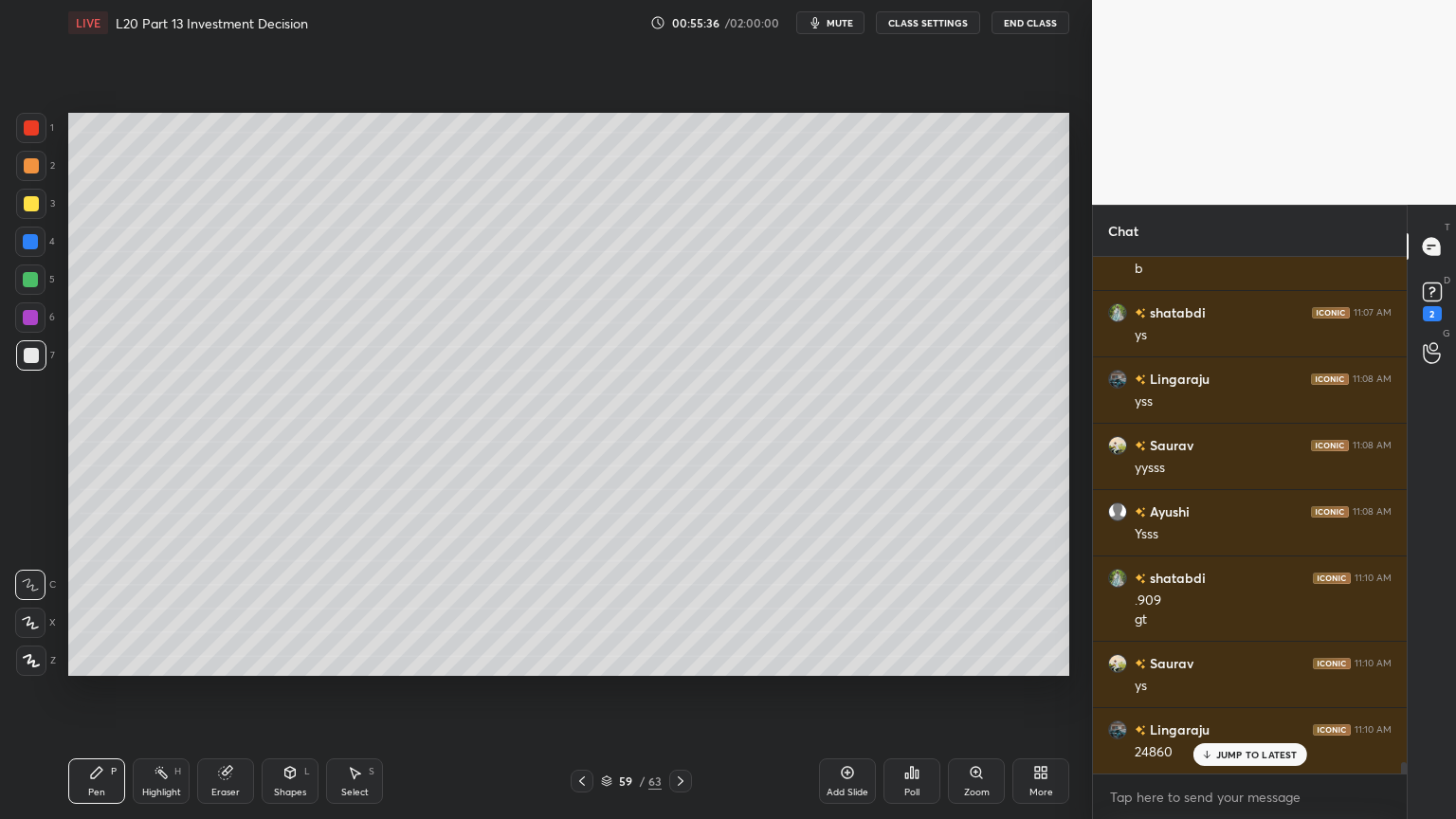 click on "Select S" at bounding box center (355, 781) 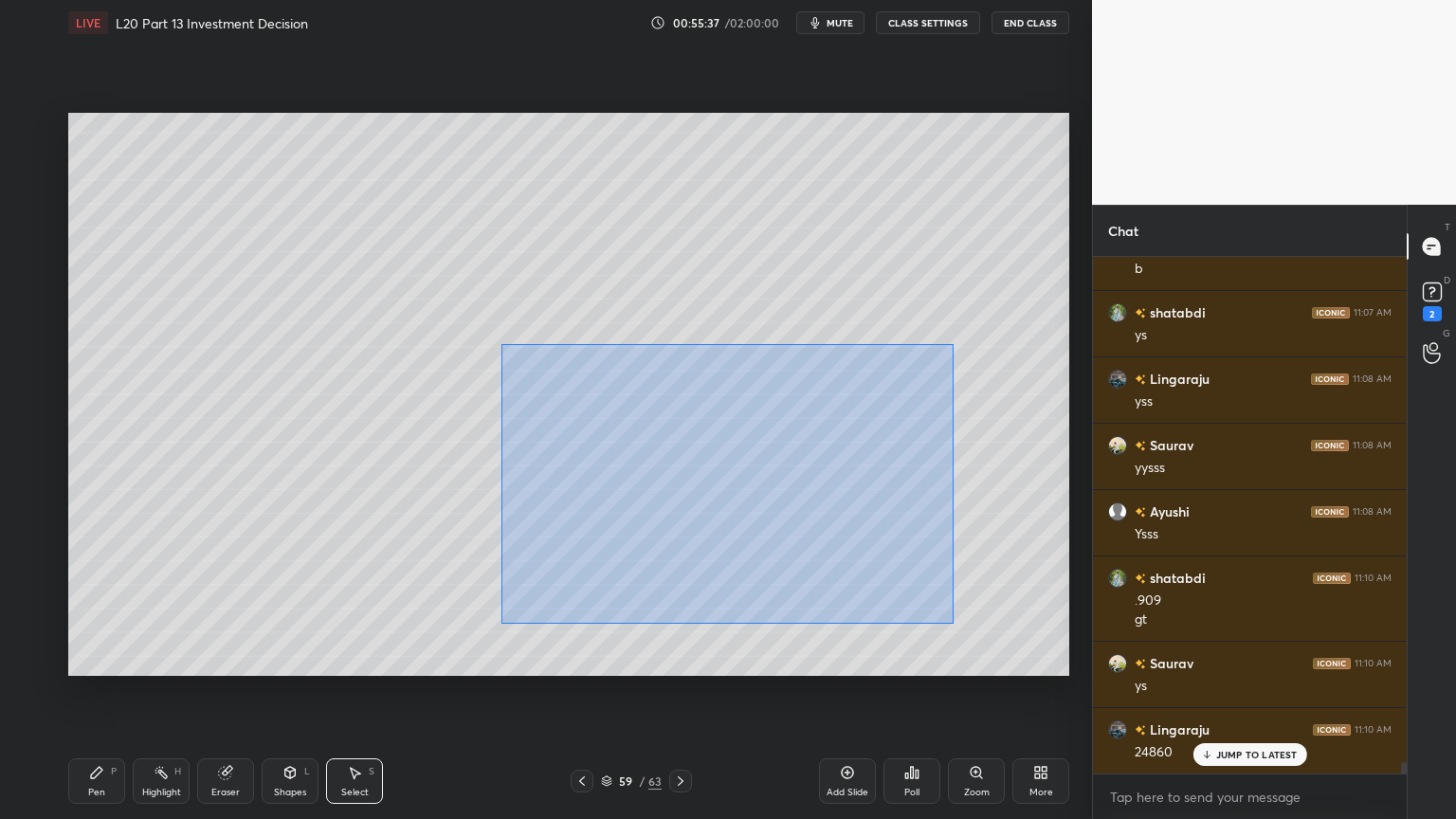 scroll, scrollTop: 23766, scrollLeft: 0, axis: vertical 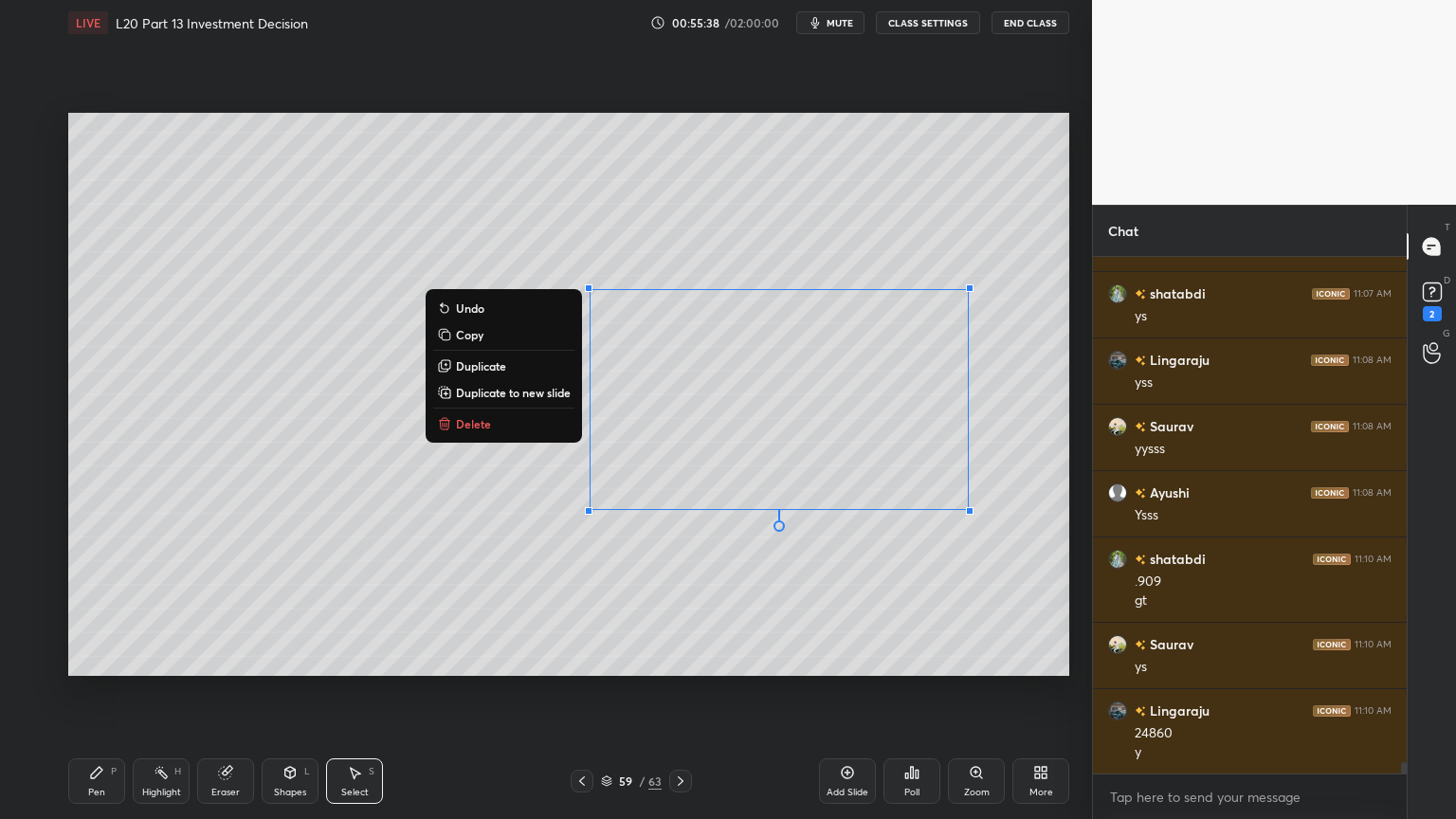 click on "0 ° Undo Copy Duplicate Duplicate to new slide Delete" at bounding box center [569, 394] 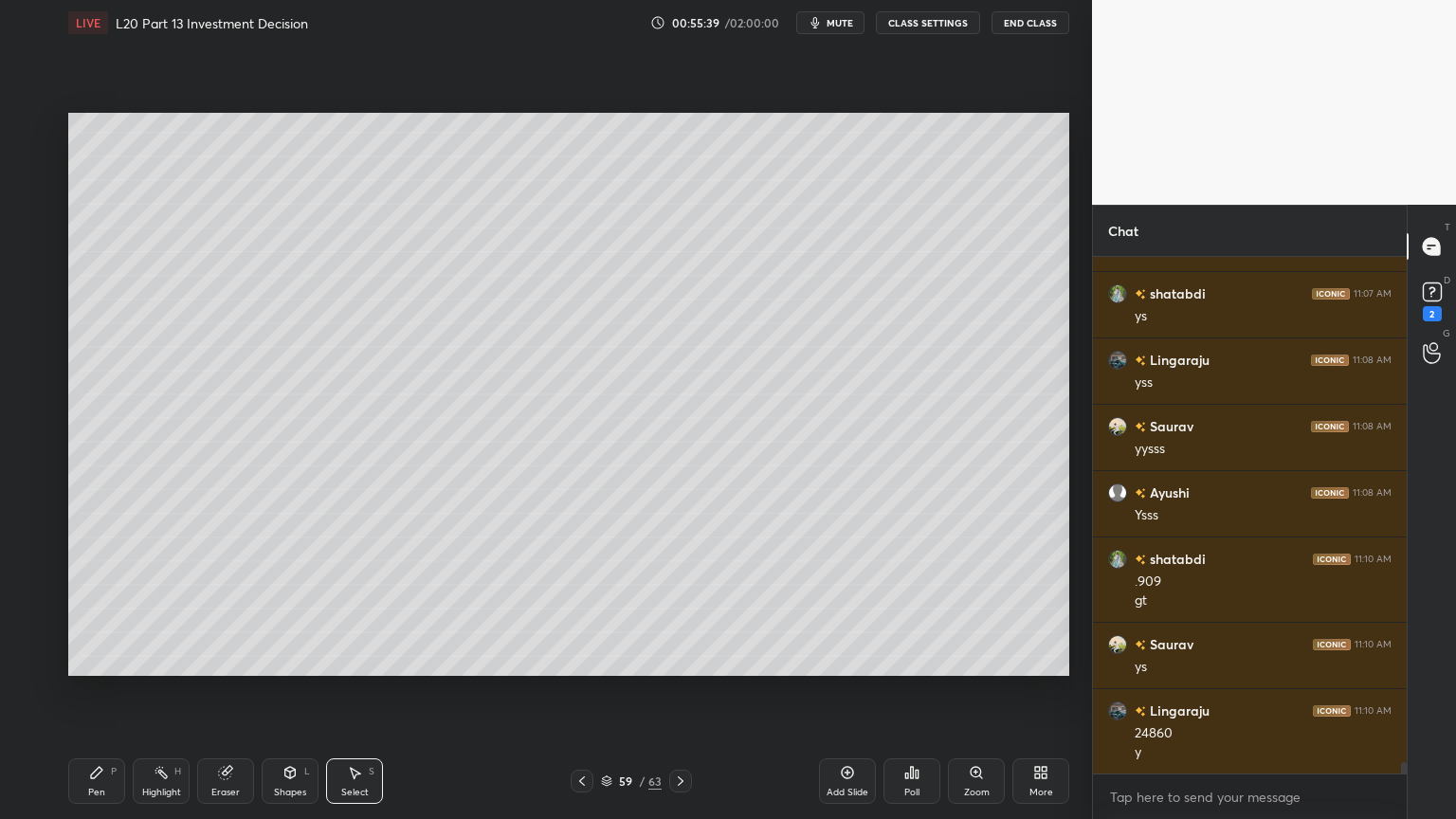 click 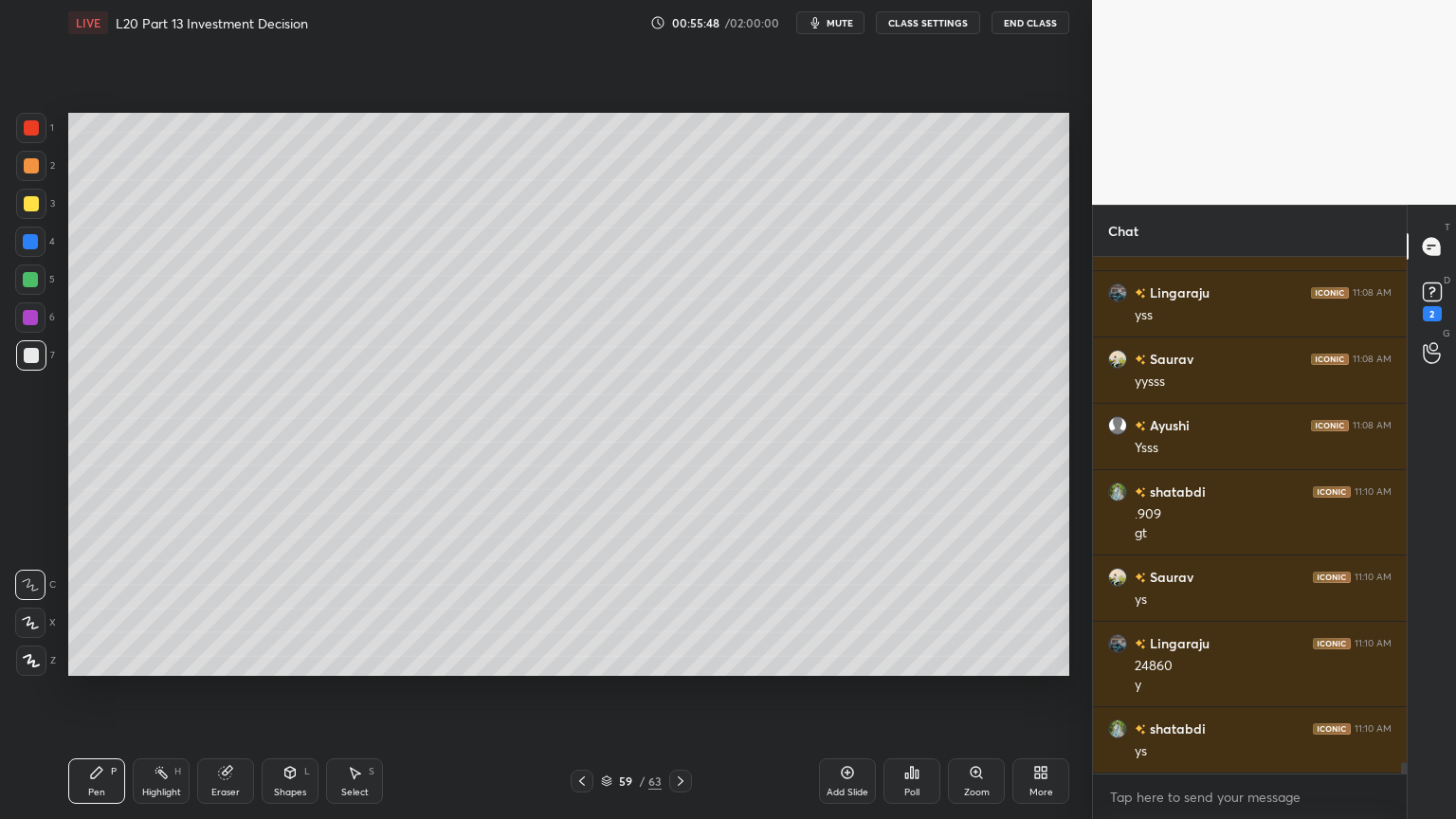 scroll, scrollTop: 23852, scrollLeft: 0, axis: vertical 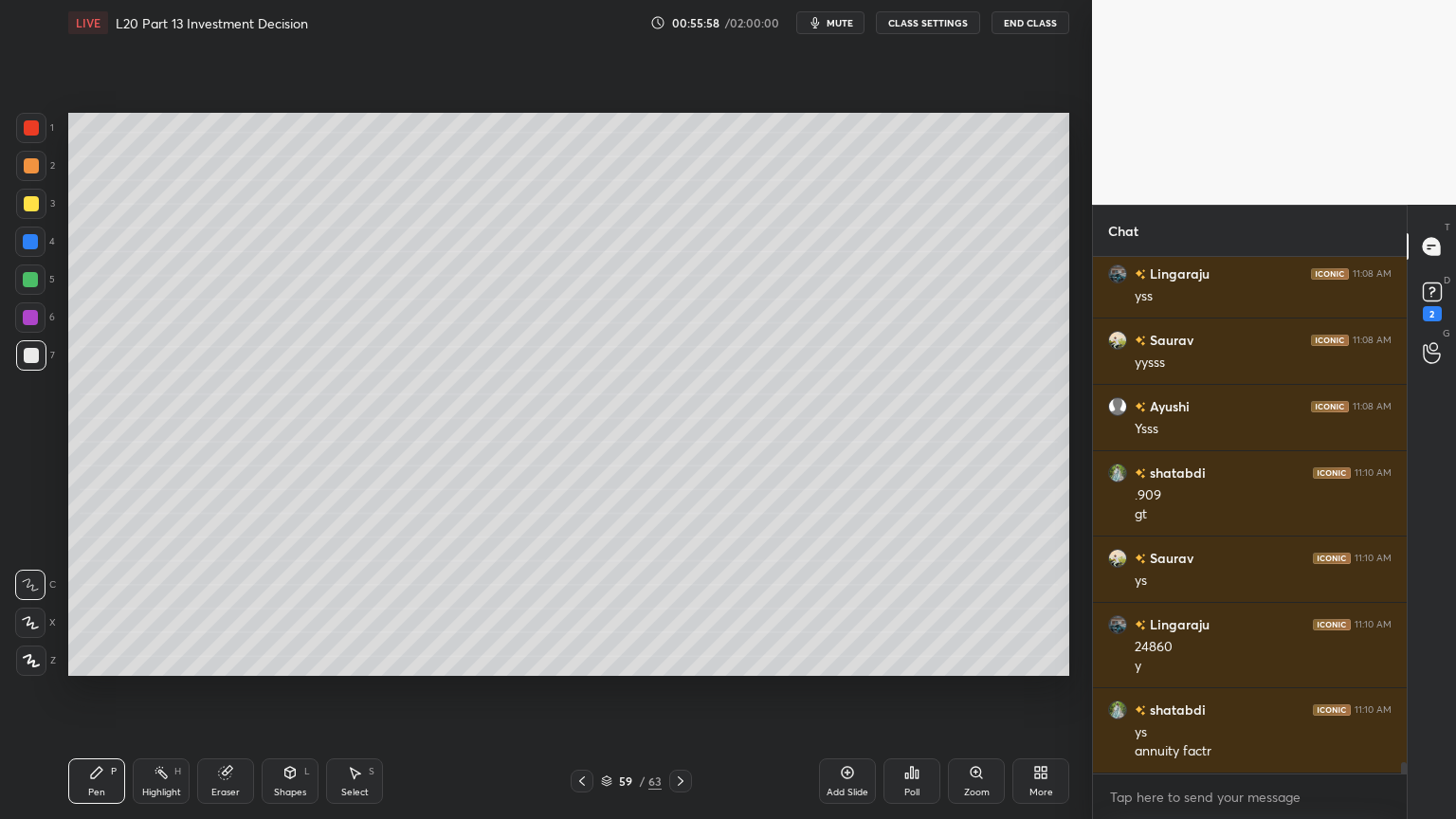 click 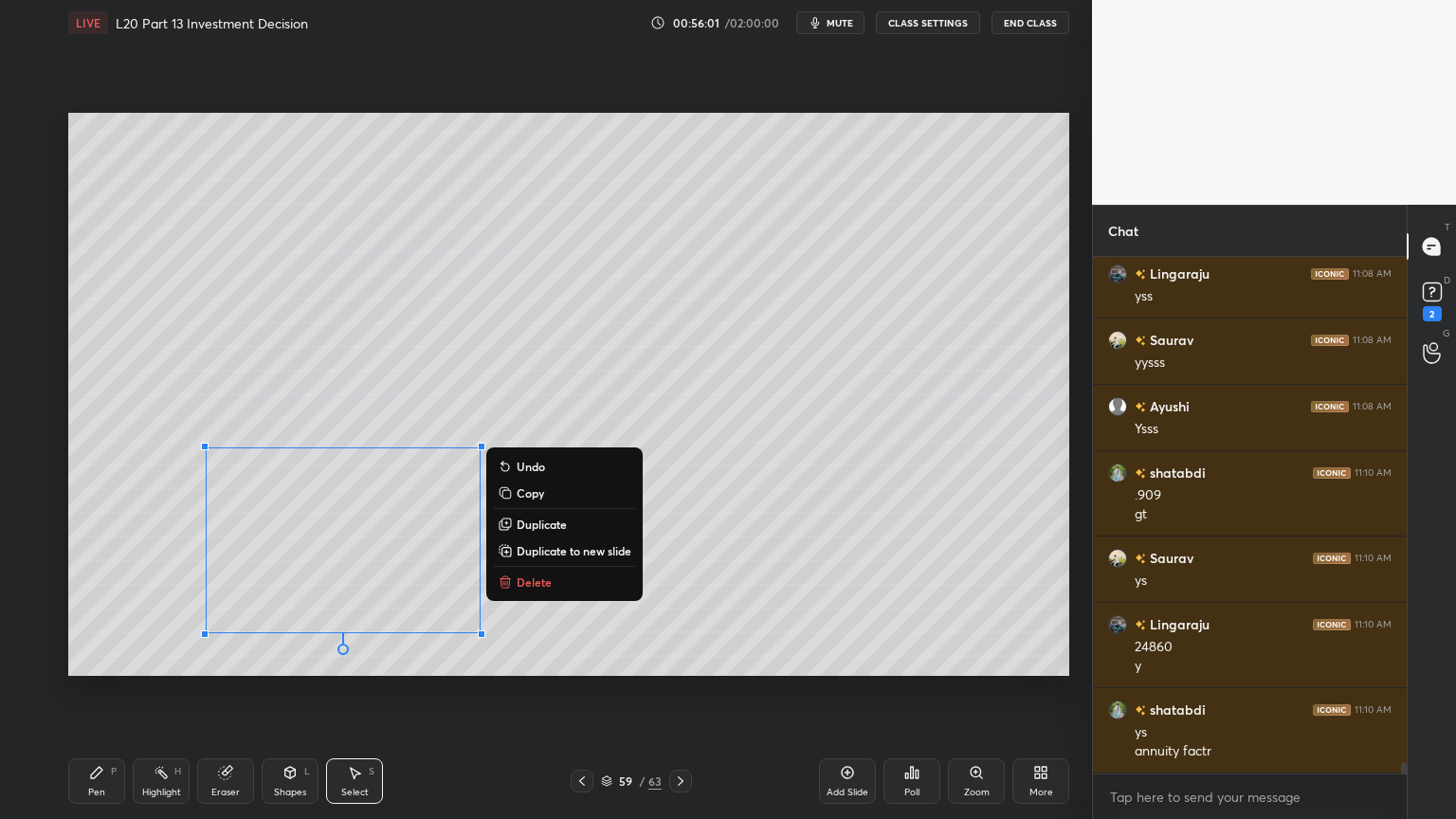 click on "Delete" at bounding box center [534, 582] 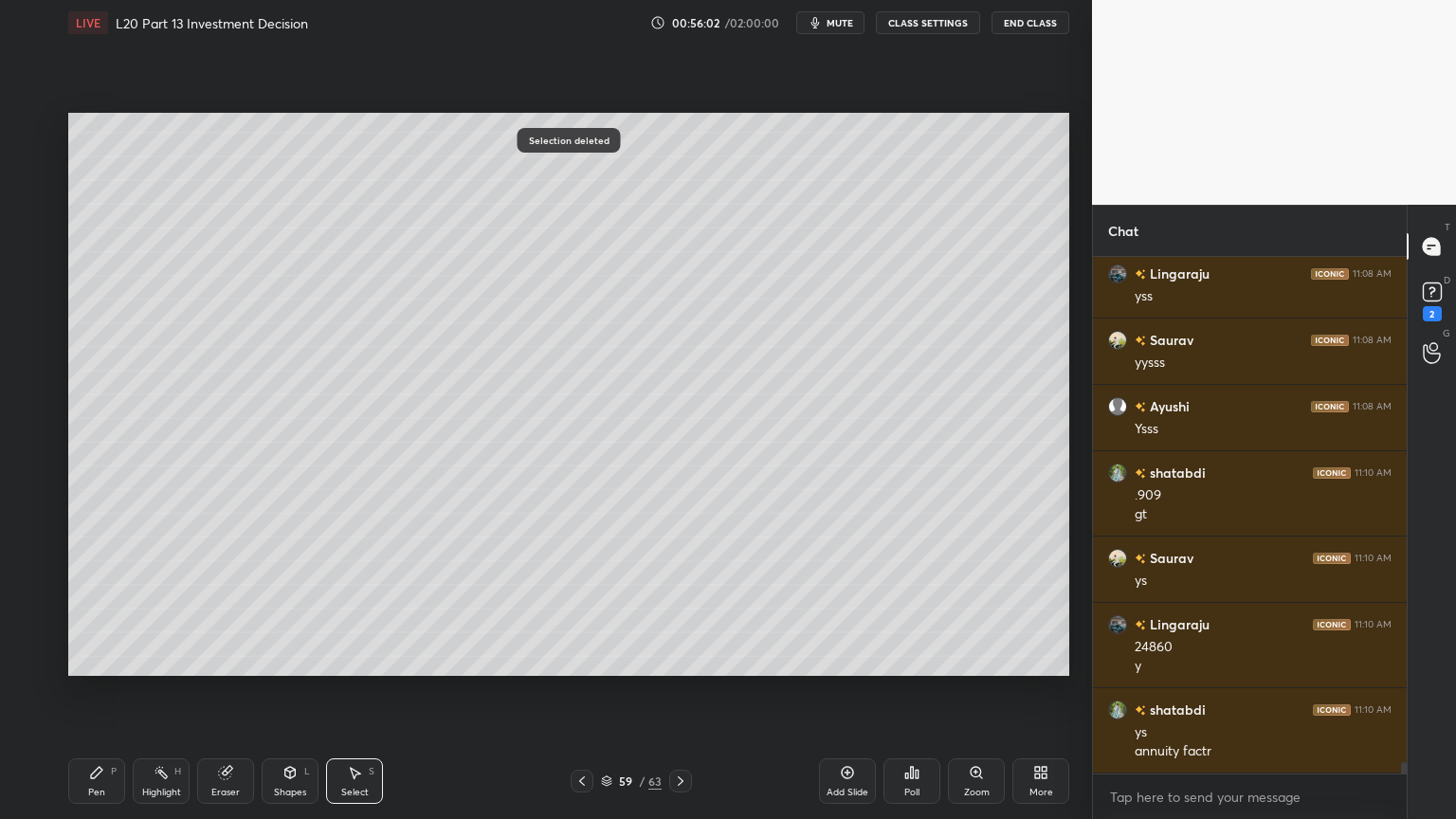 click 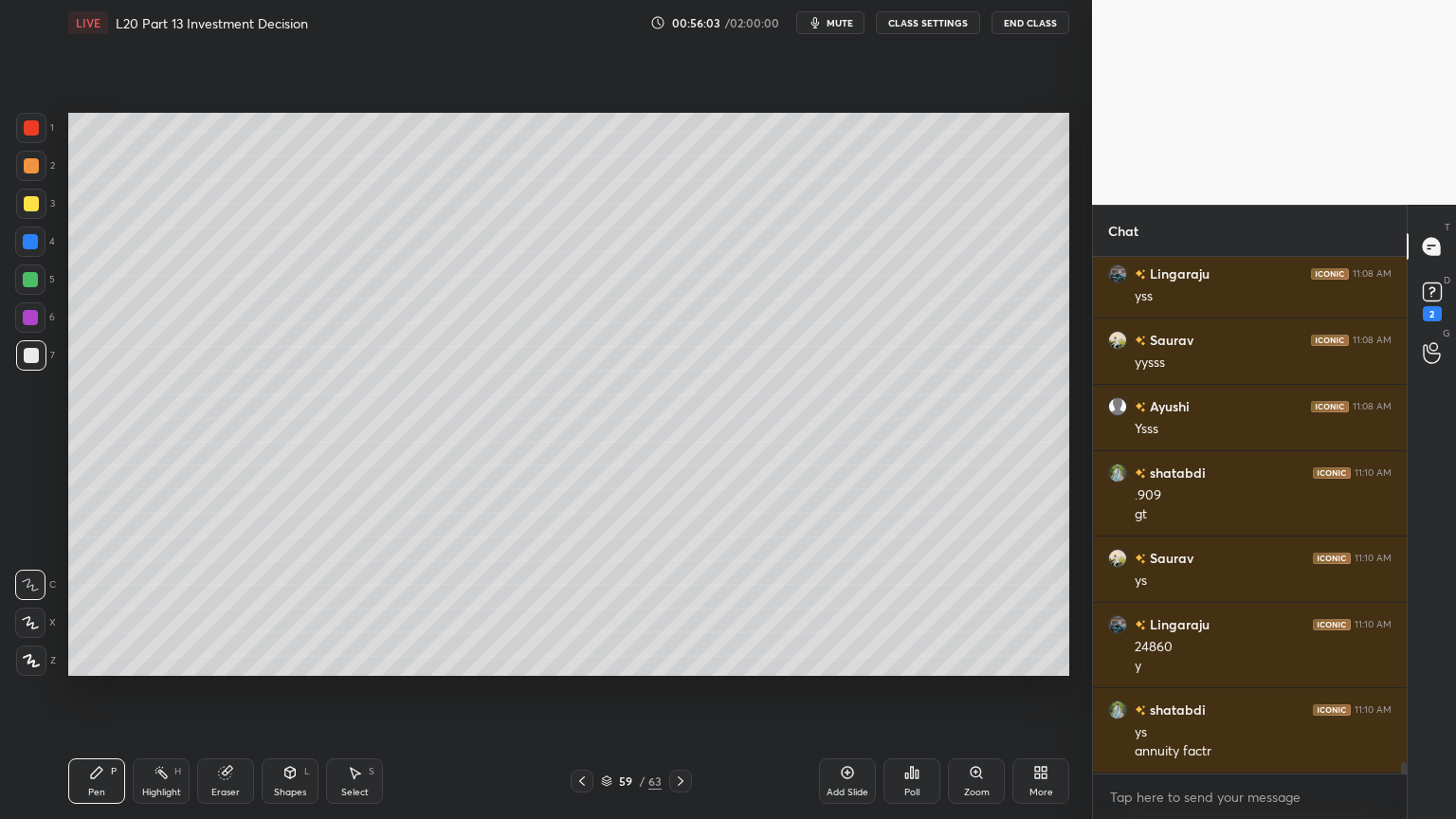 click at bounding box center [31, 128] 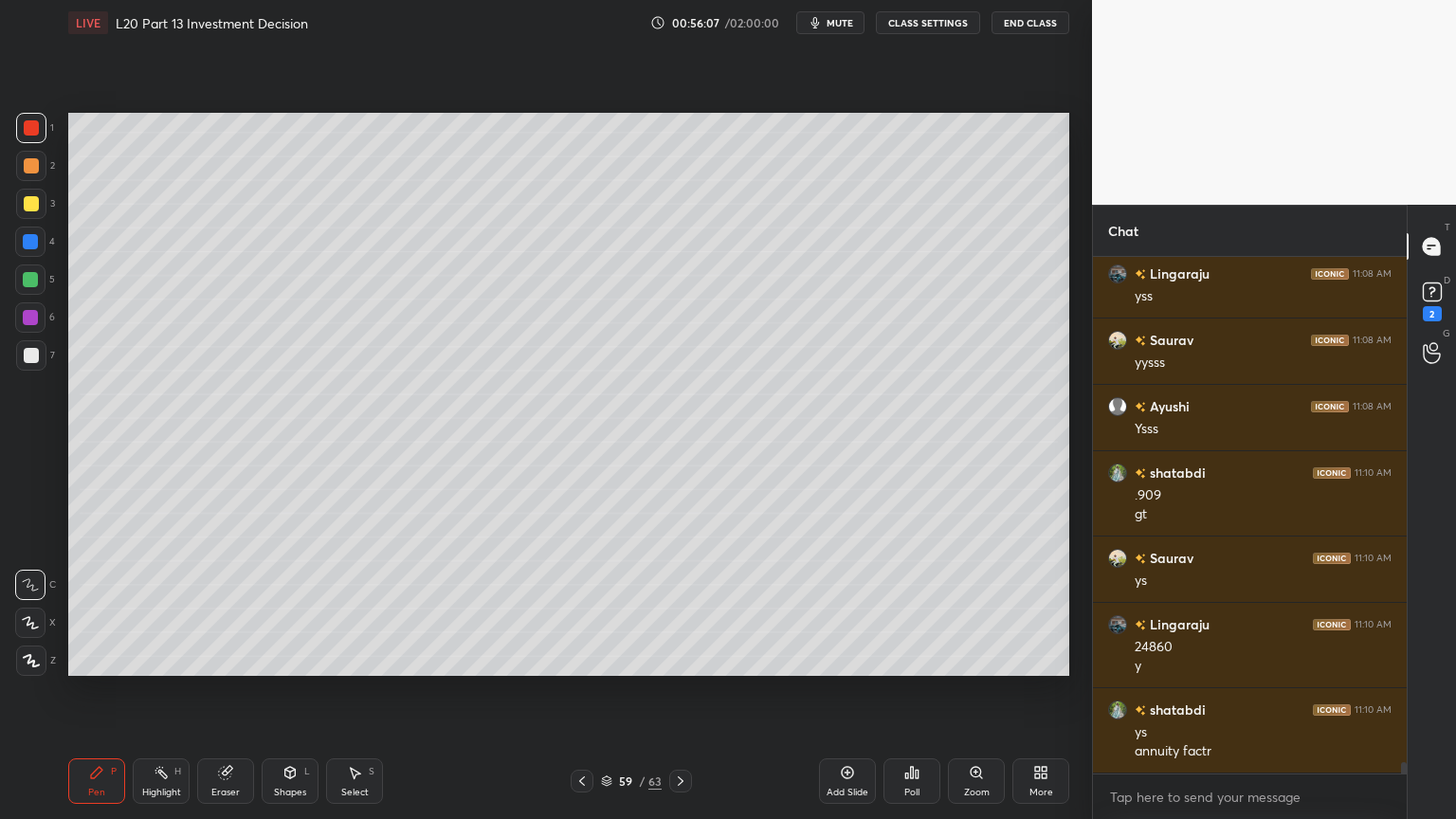 scroll, scrollTop: 23918, scrollLeft: 0, axis: vertical 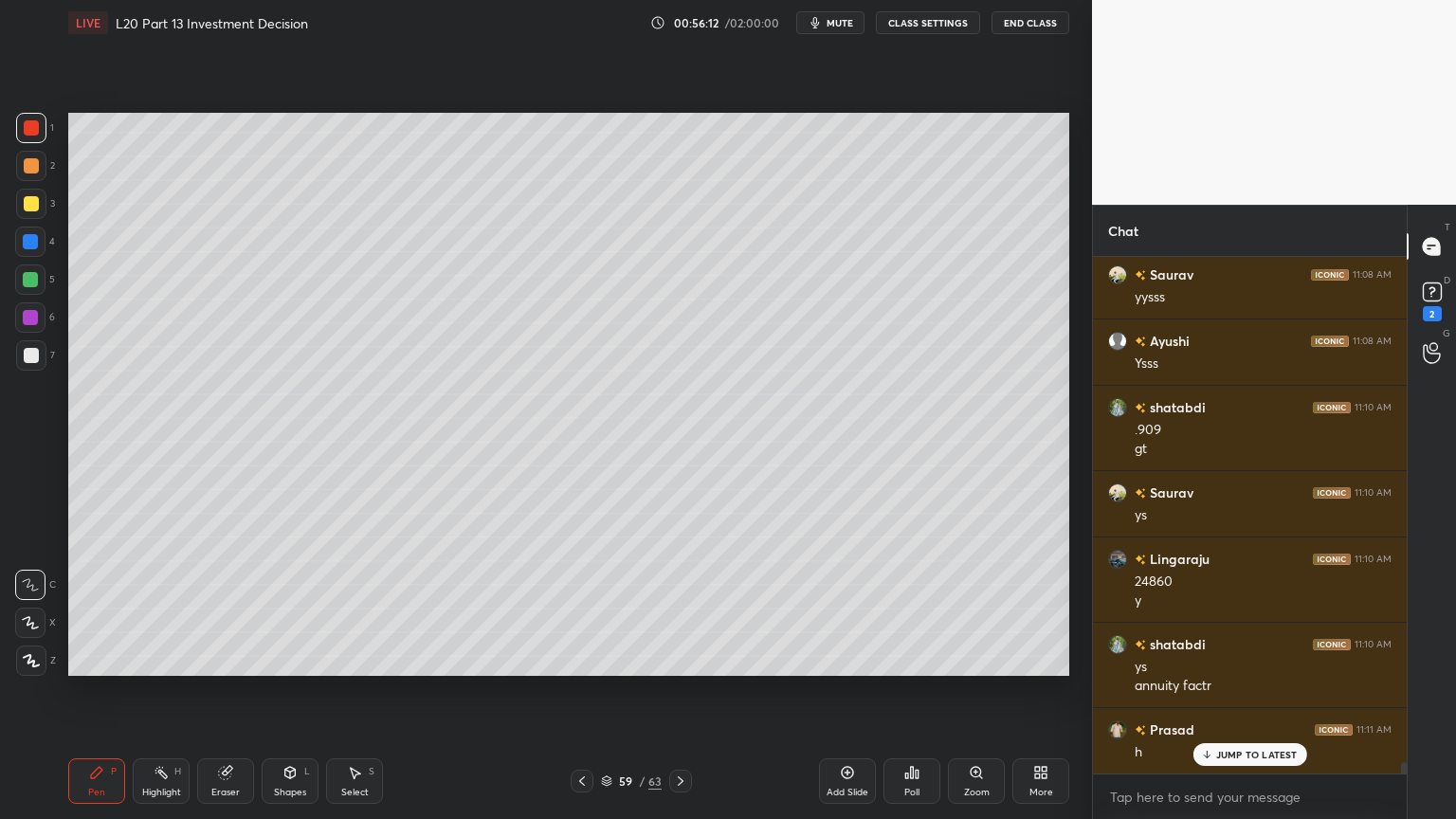 click on "7" at bounding box center [35, 355] 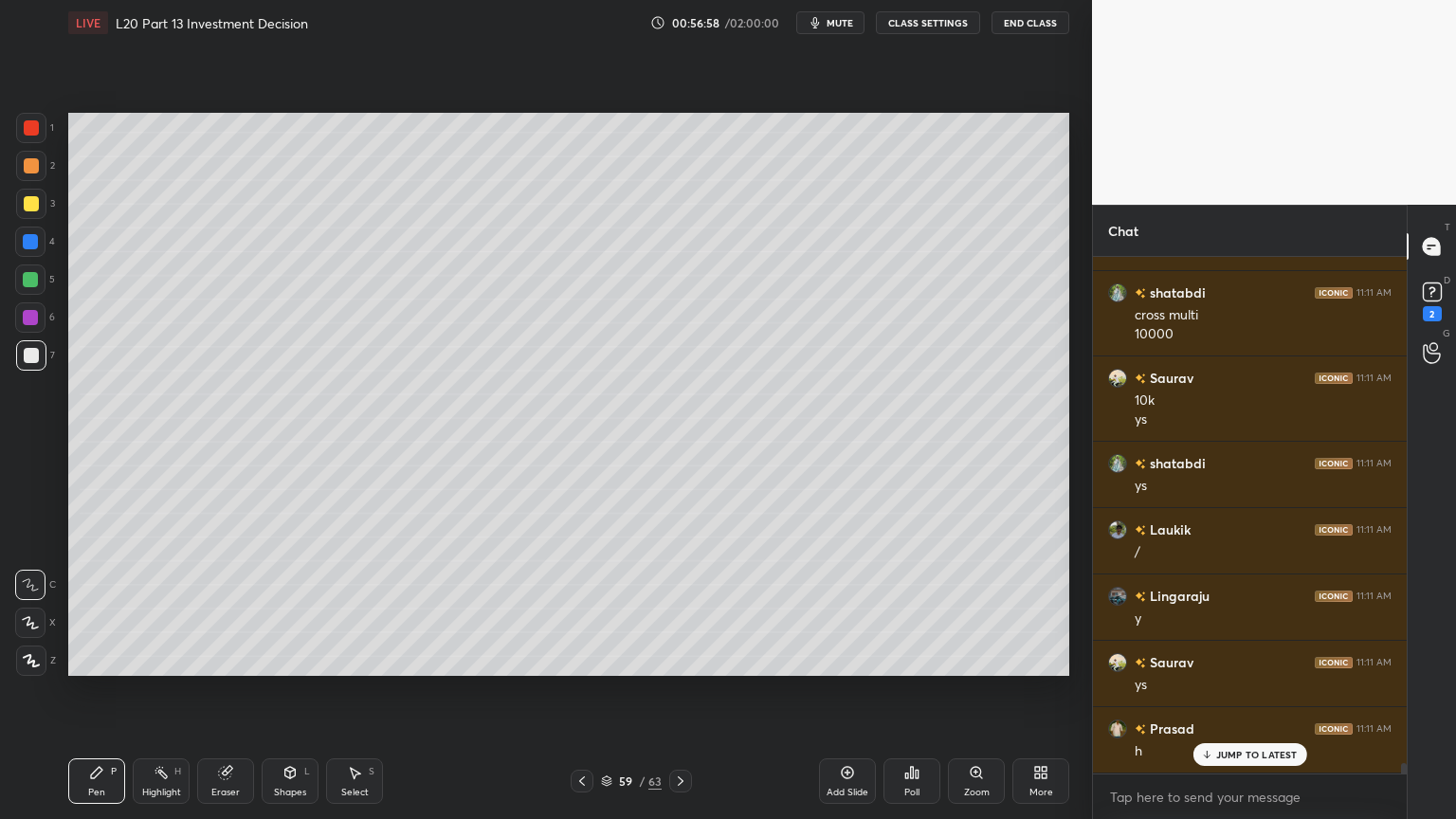 scroll, scrollTop: 24487, scrollLeft: 0, axis: vertical 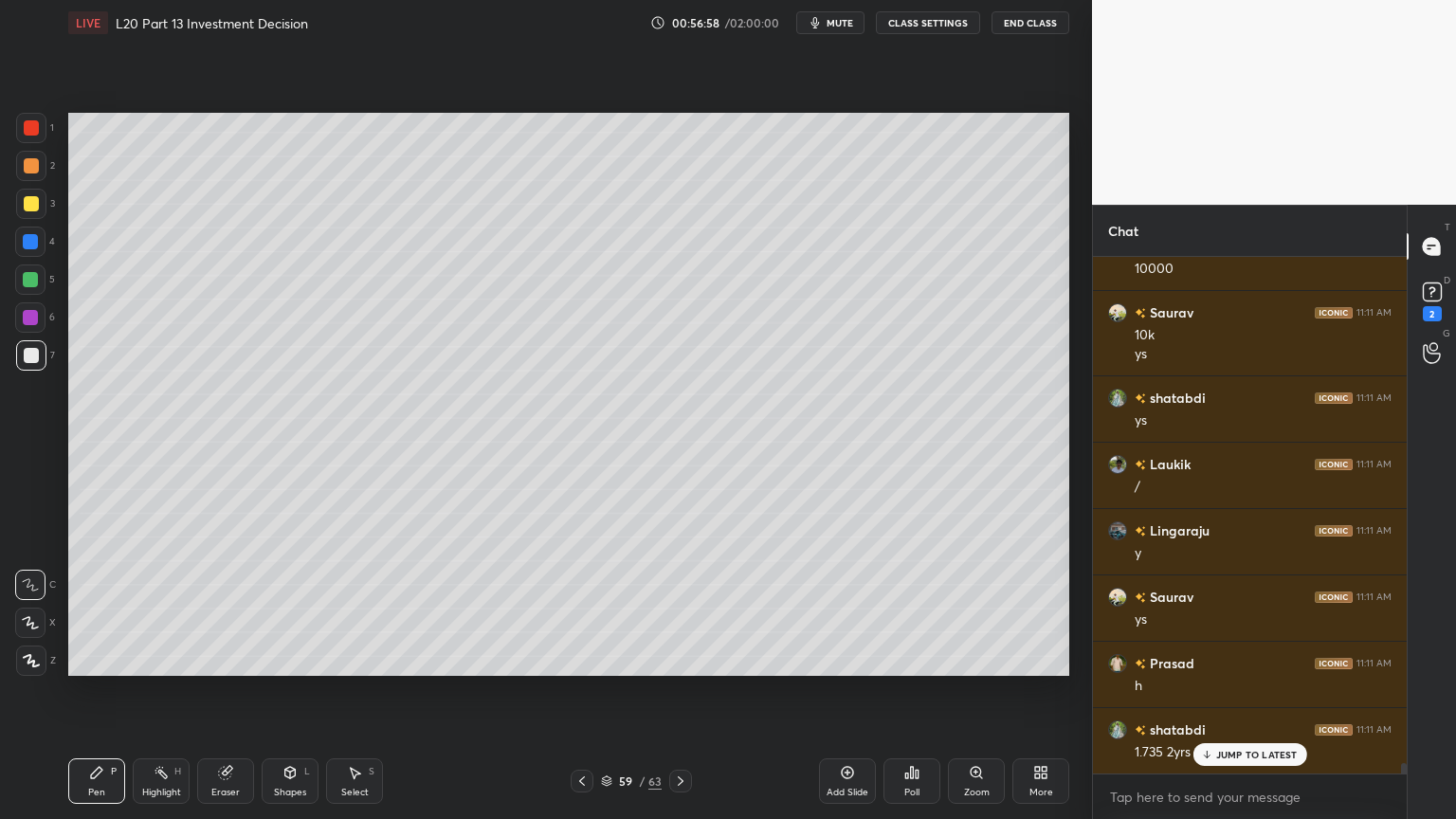 click on "Select S" at bounding box center (355, 781) 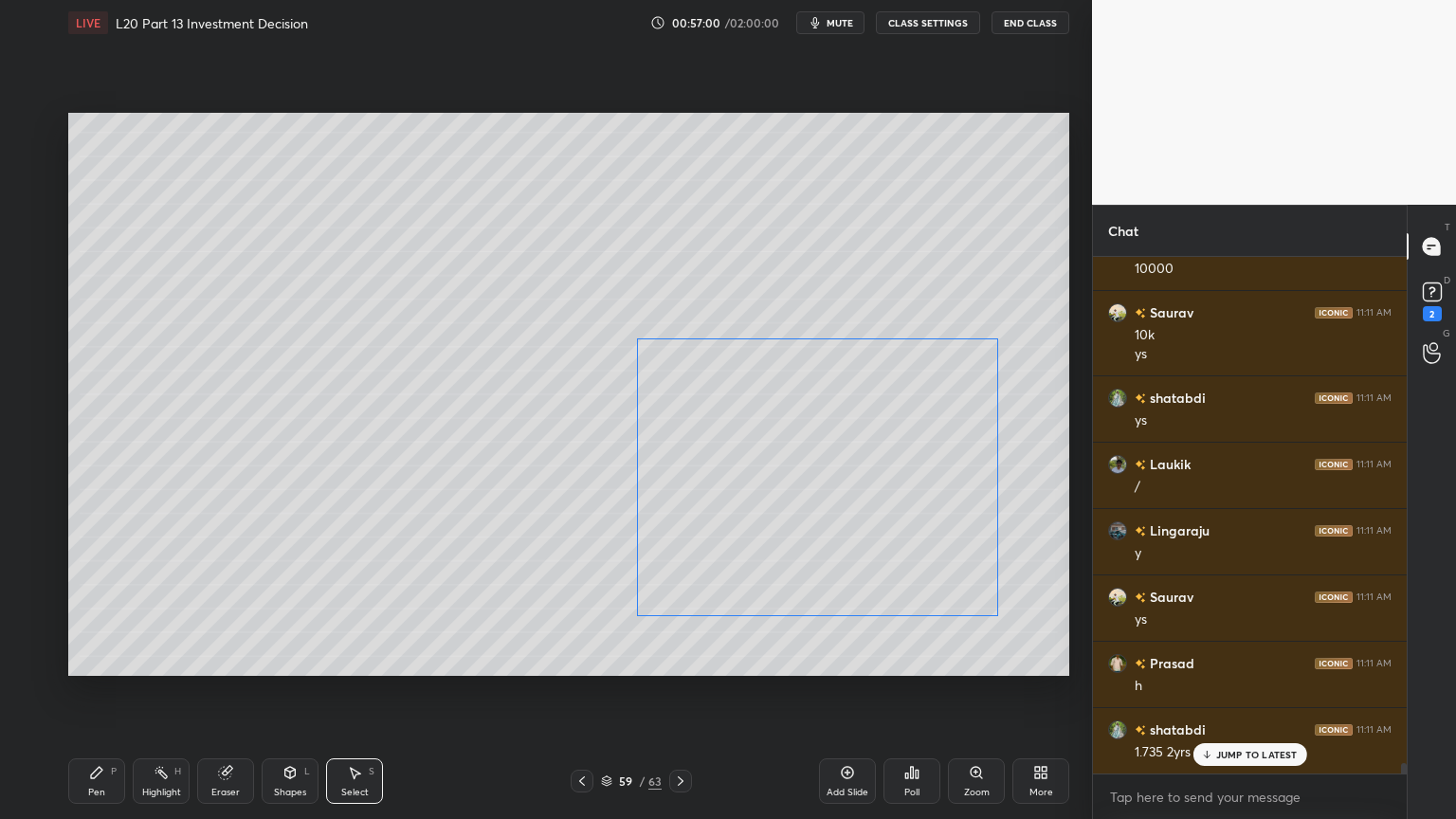 scroll, scrollTop: 24554, scrollLeft: 0, axis: vertical 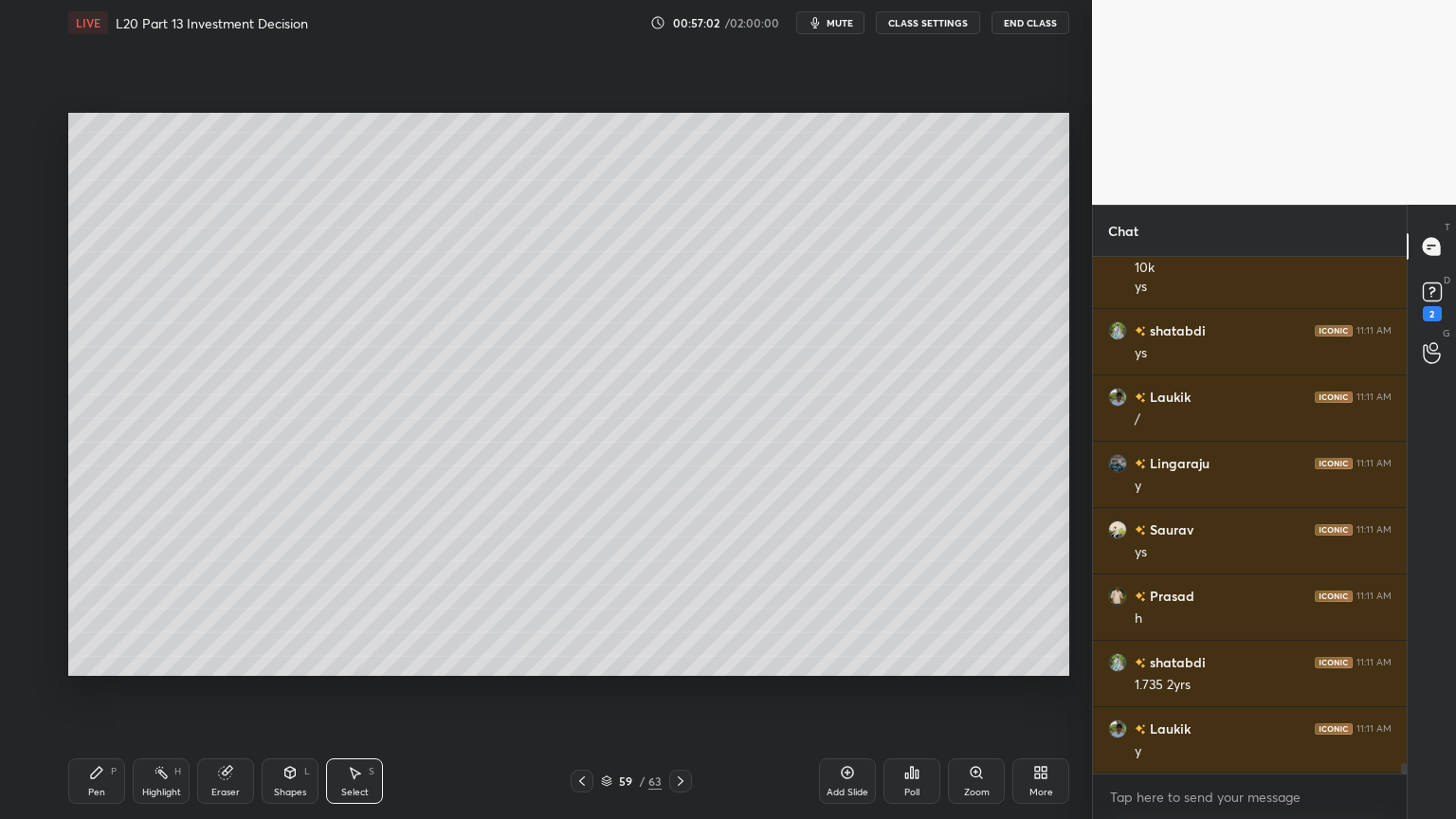 click on "0 ° Undo Copy Duplicate Duplicate to new slide Delete" at bounding box center (569, 394) 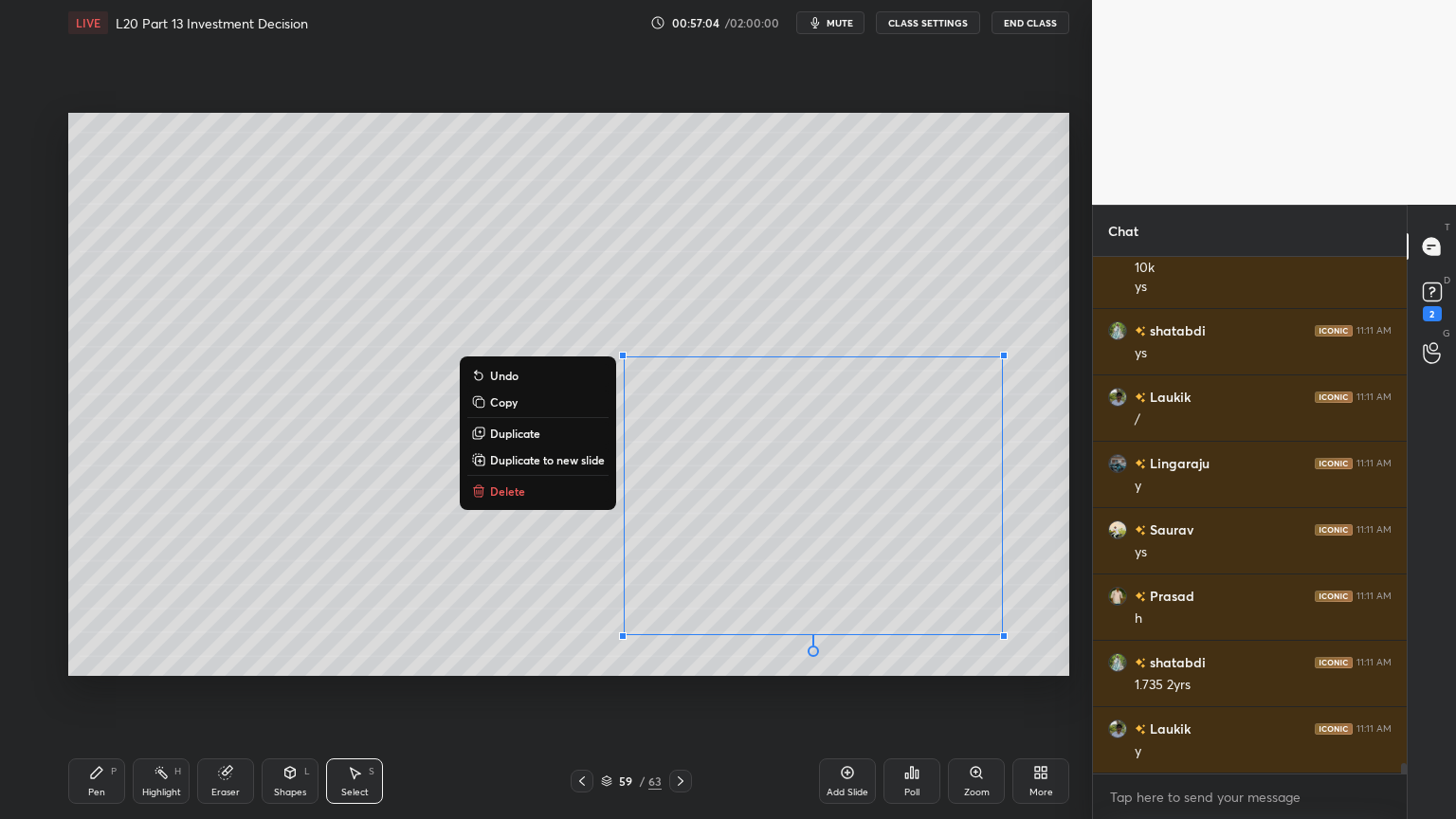click on "Pen P" at bounding box center (97, 781) 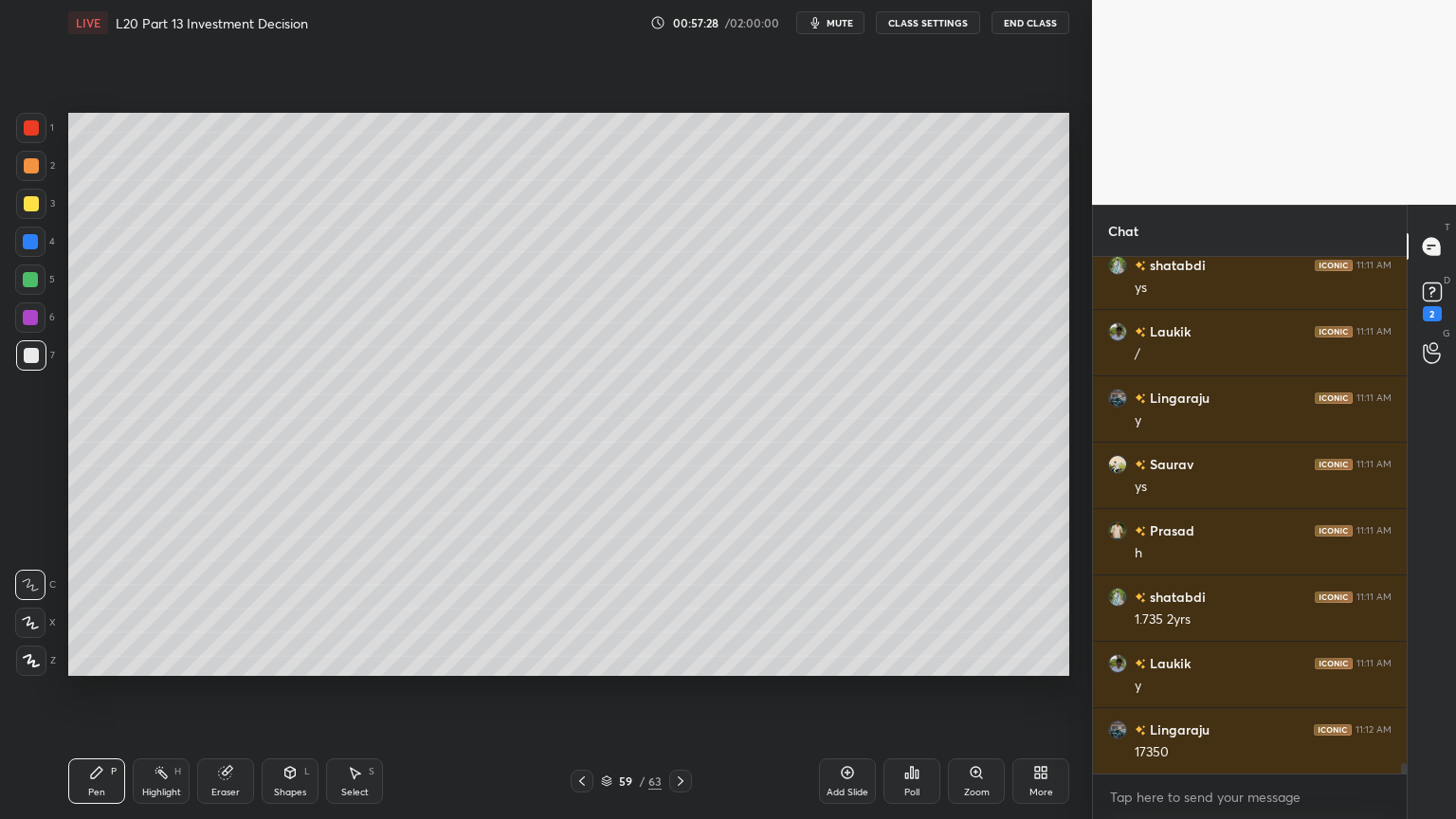 scroll, scrollTop: 24687, scrollLeft: 0, axis: vertical 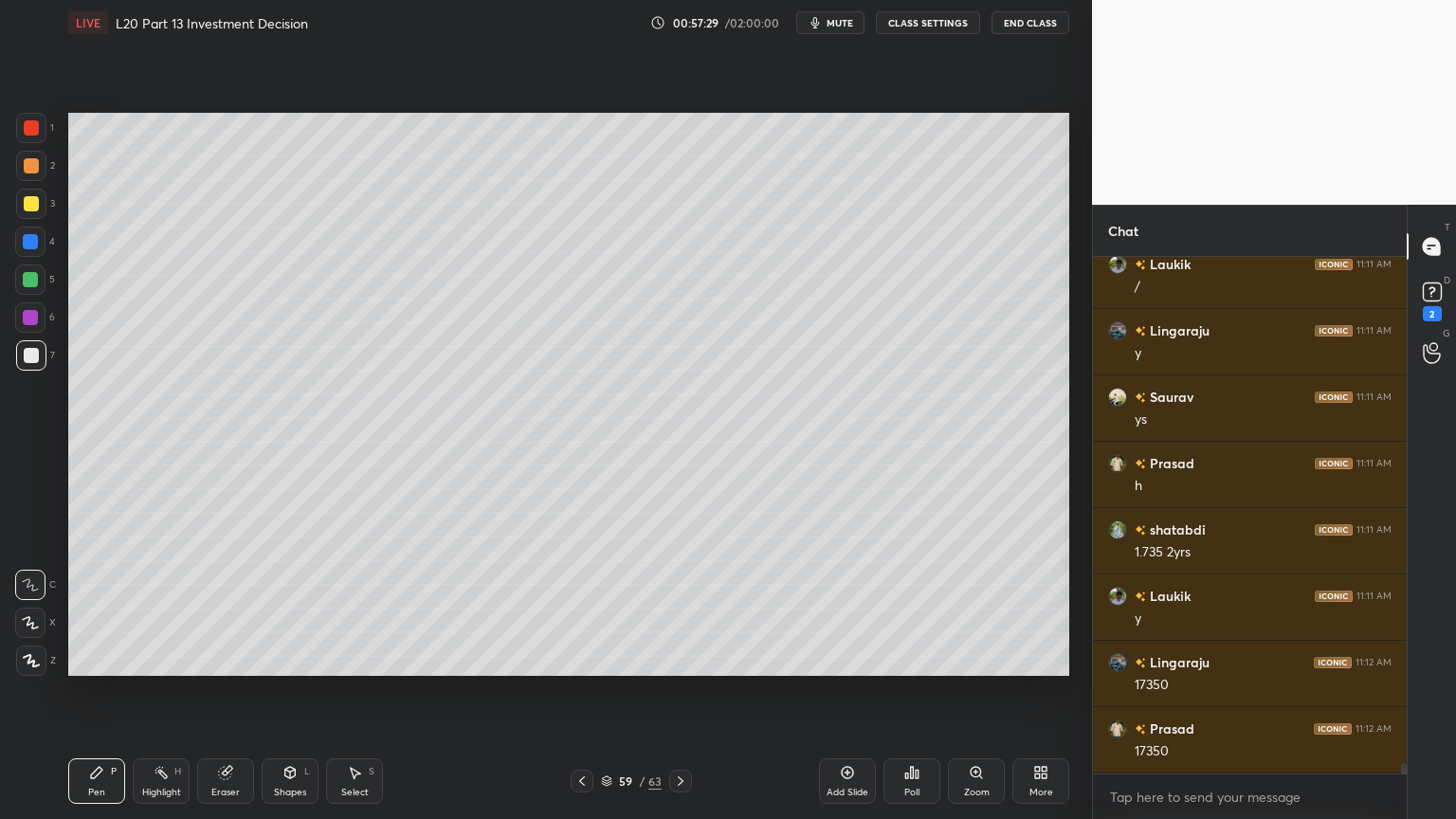 click at bounding box center (30, 280) 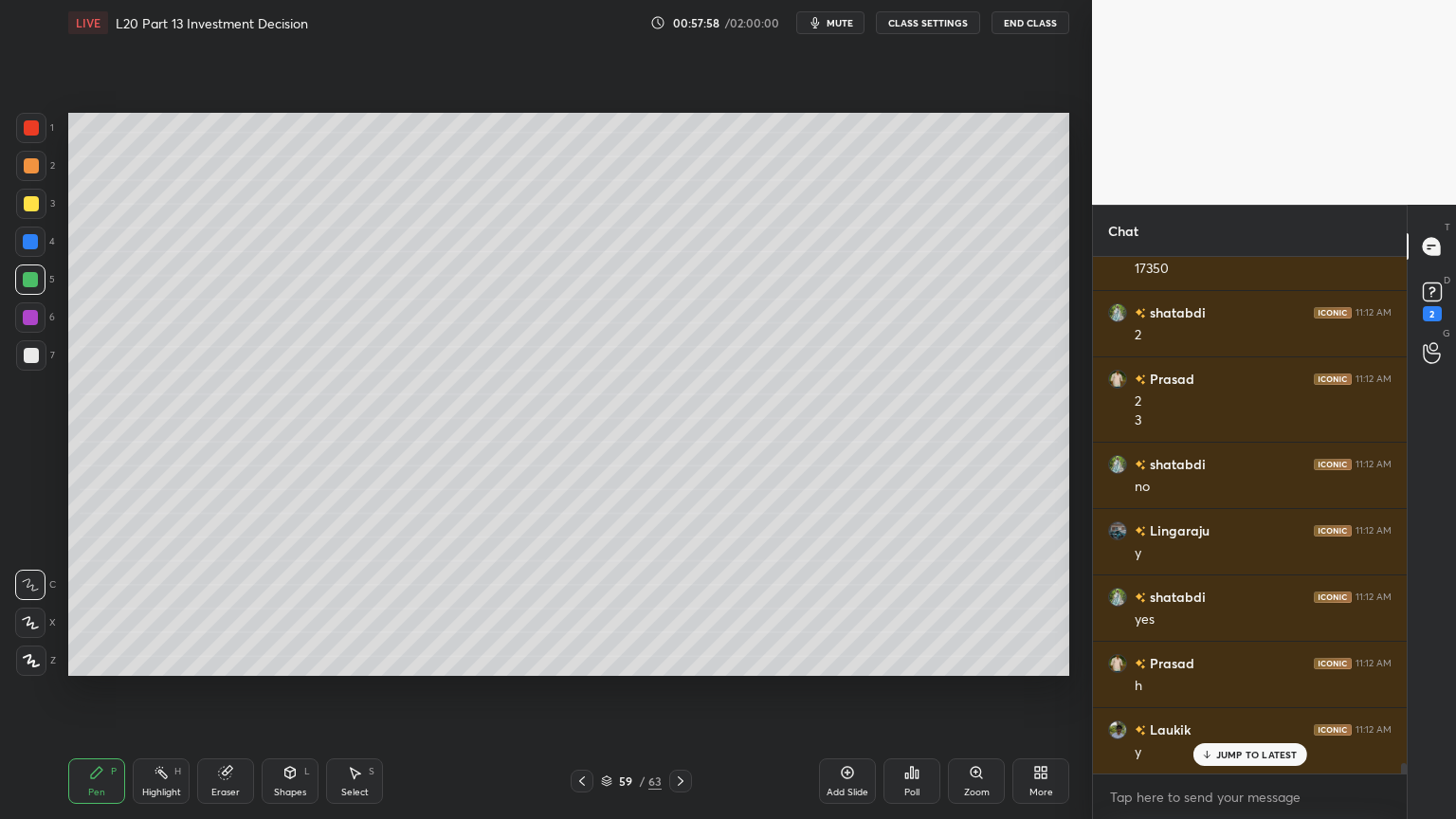 scroll, scrollTop: 25236, scrollLeft: 0, axis: vertical 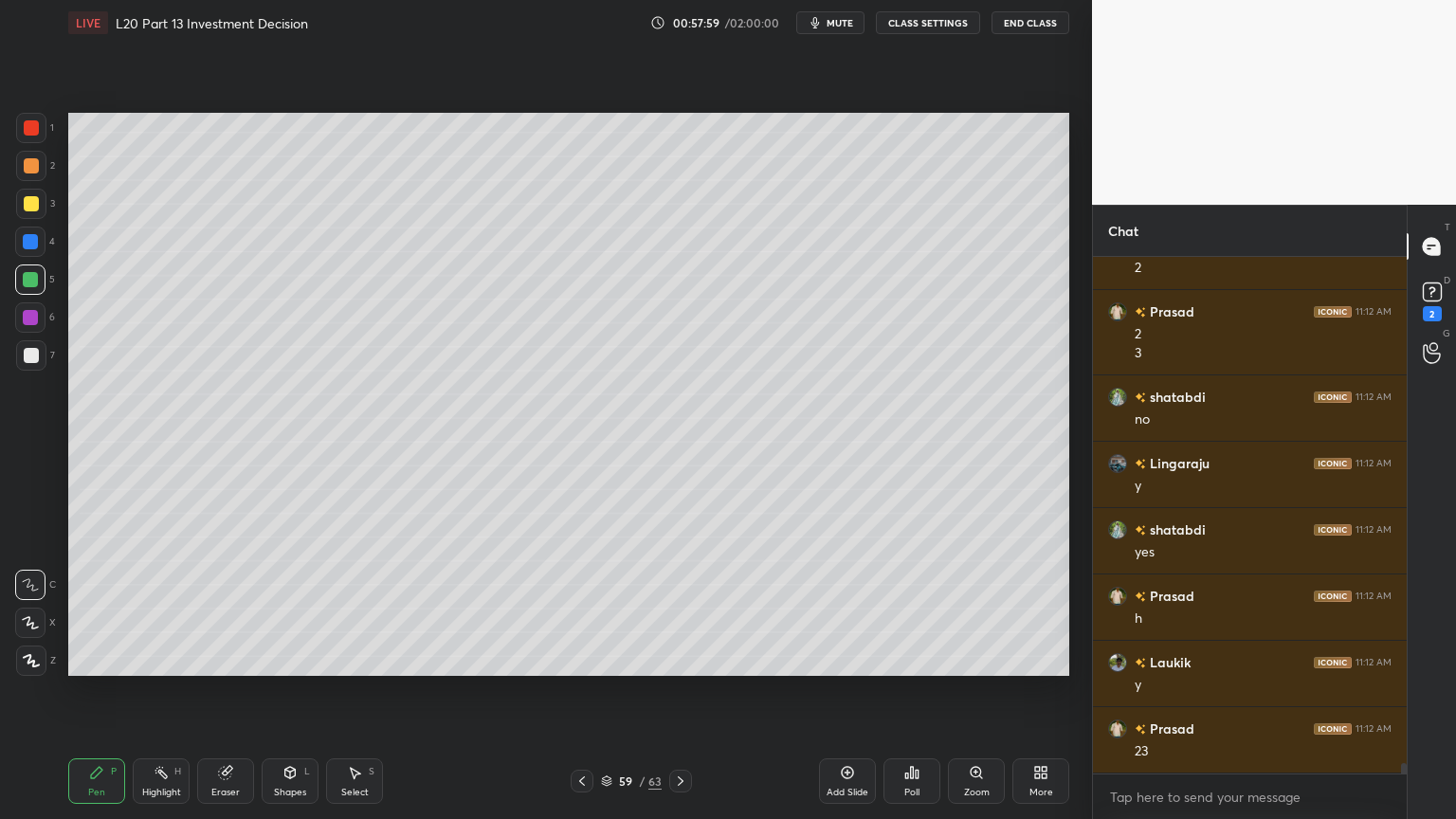 click 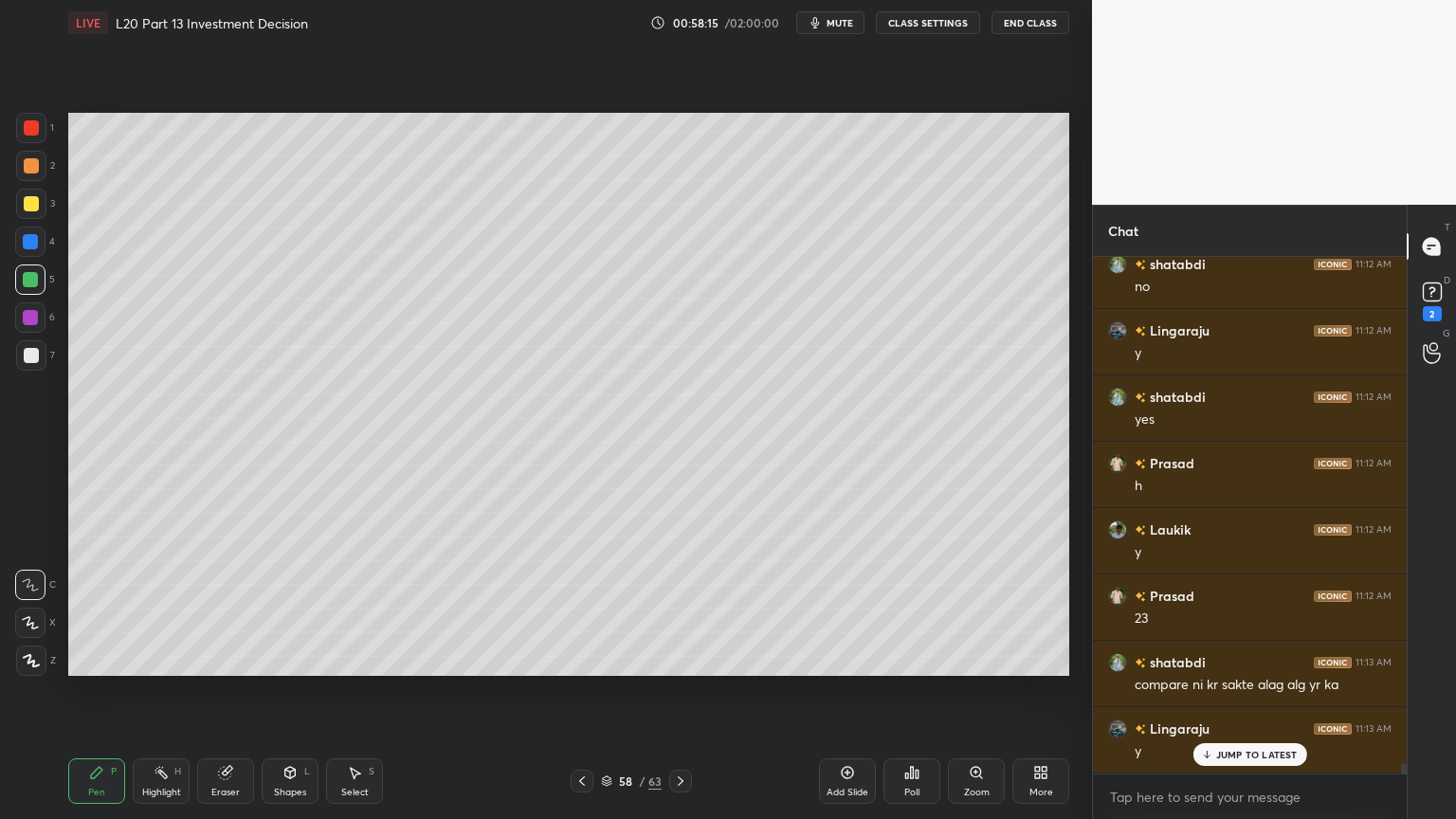 scroll, scrollTop: 25434, scrollLeft: 0, axis: vertical 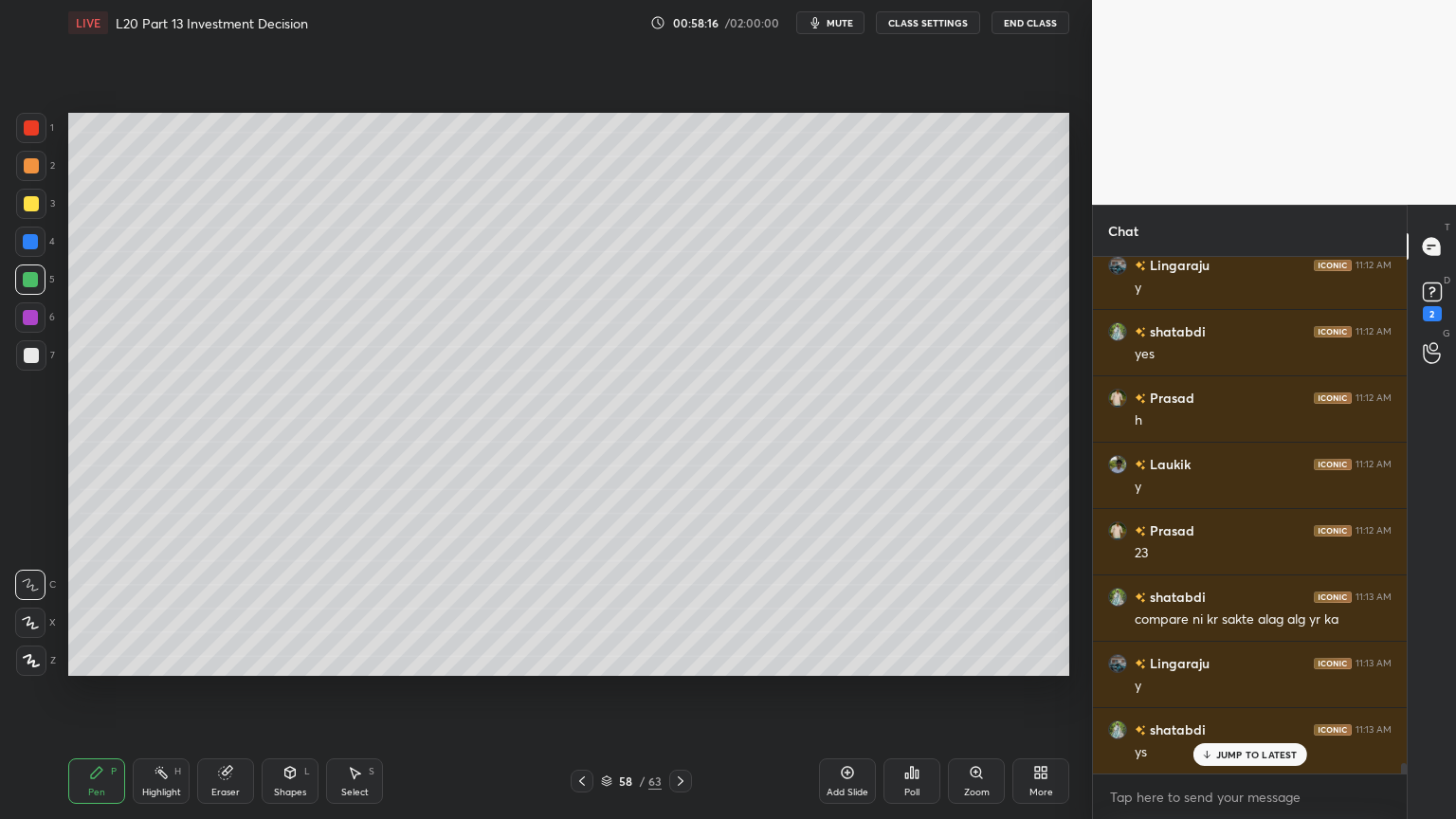 click 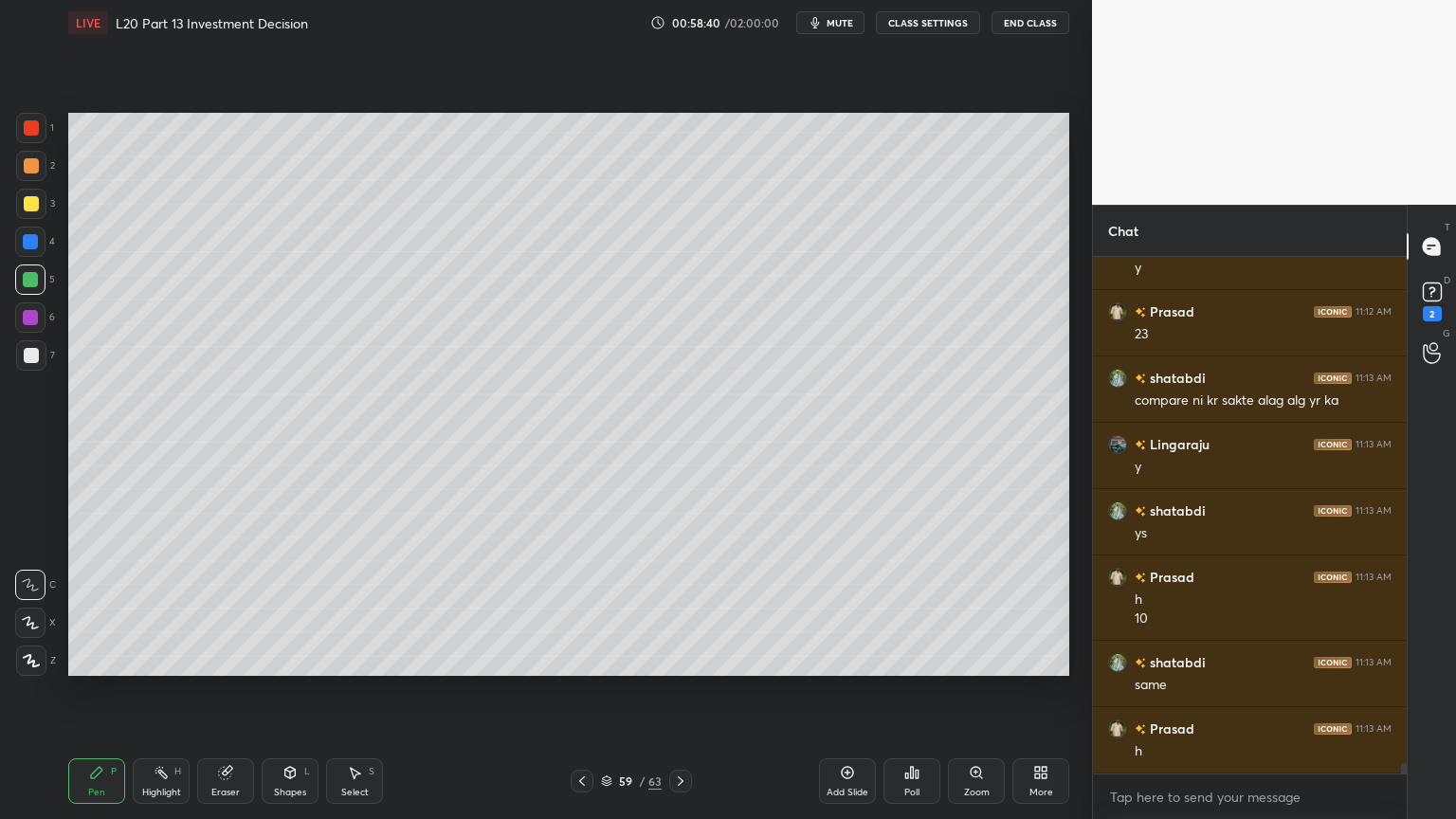 scroll, scrollTop: 25719, scrollLeft: 0, axis: vertical 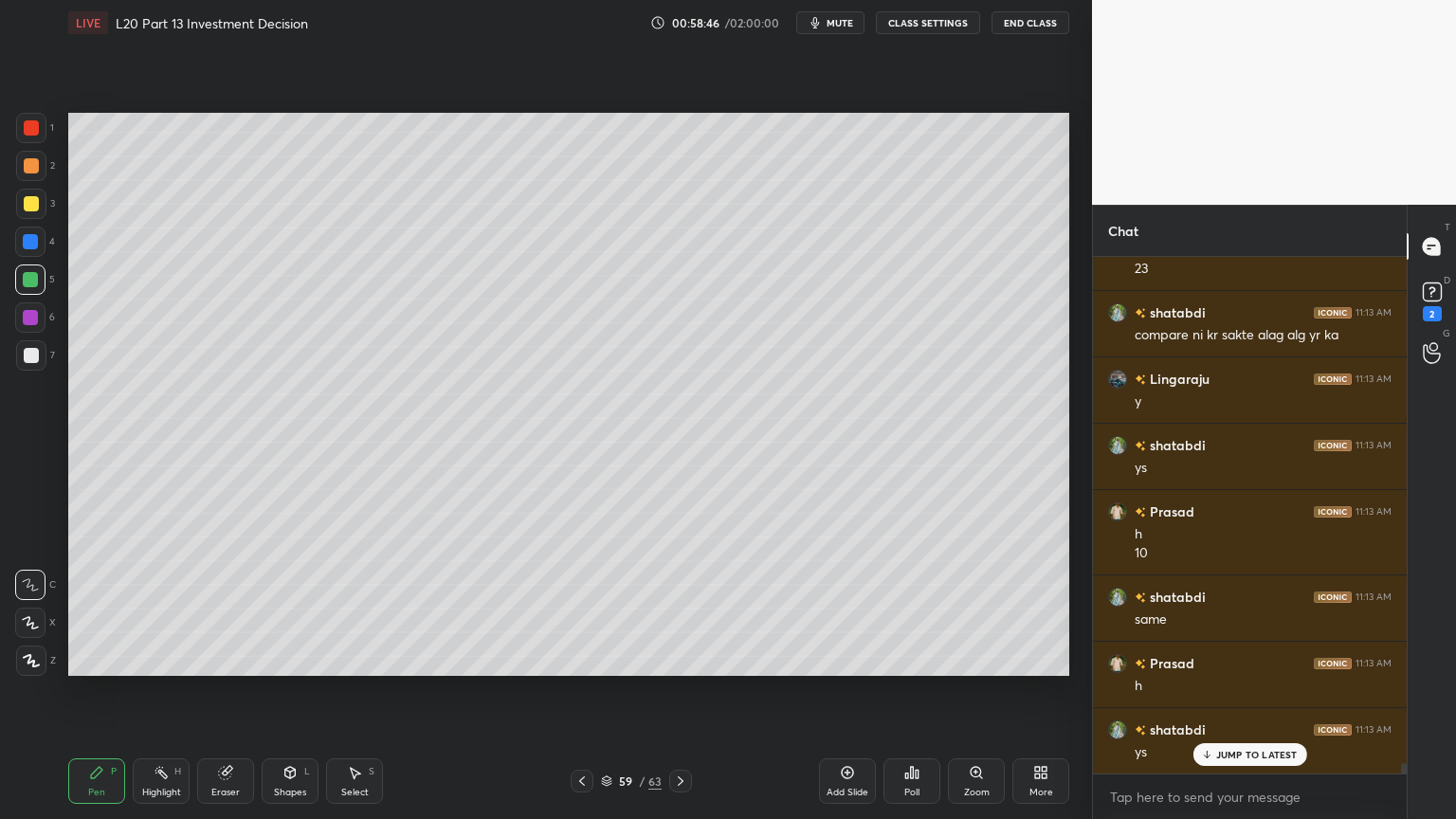 click at bounding box center [31, 166] 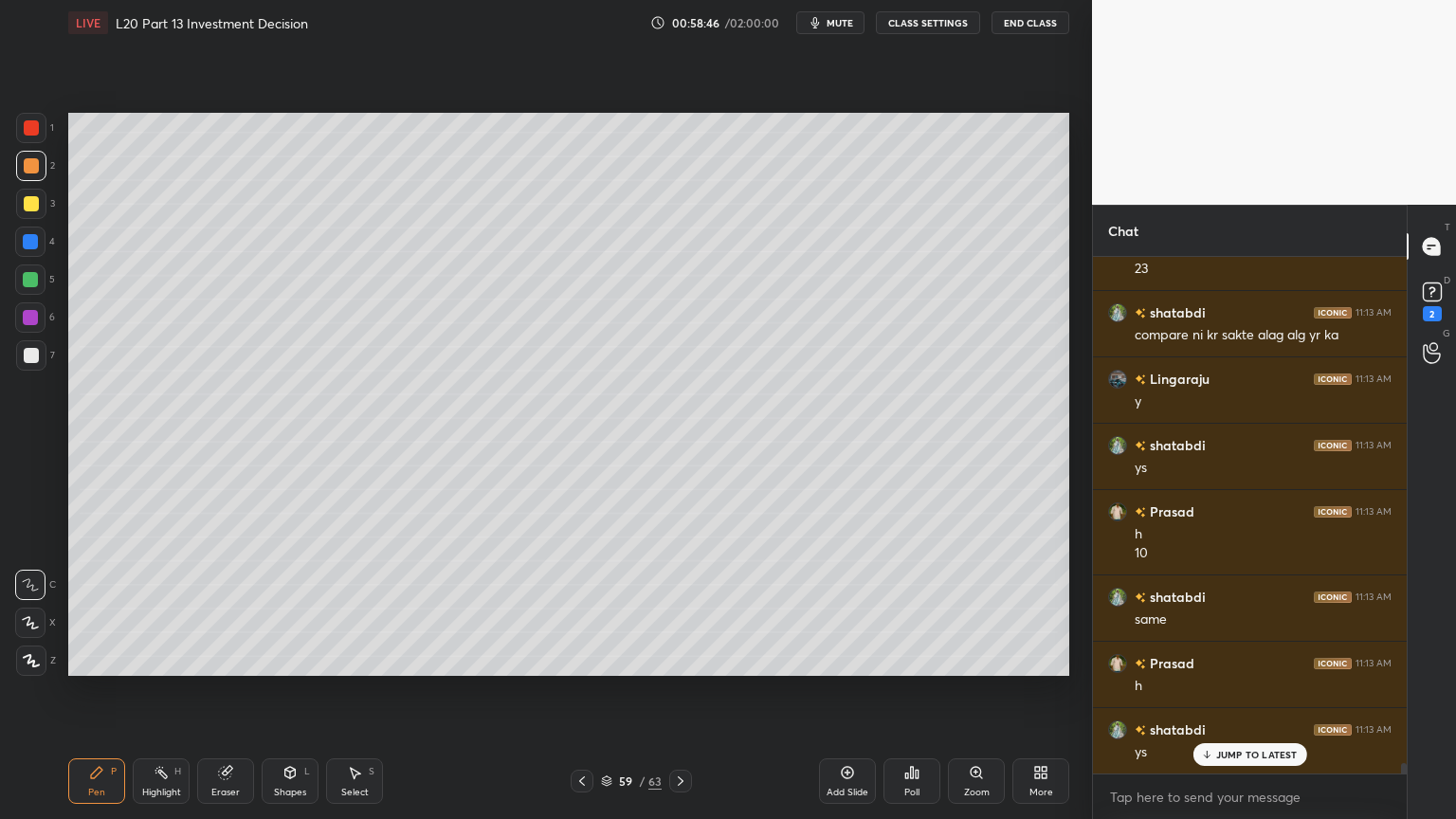 scroll, scrollTop: 25802, scrollLeft: 0, axis: vertical 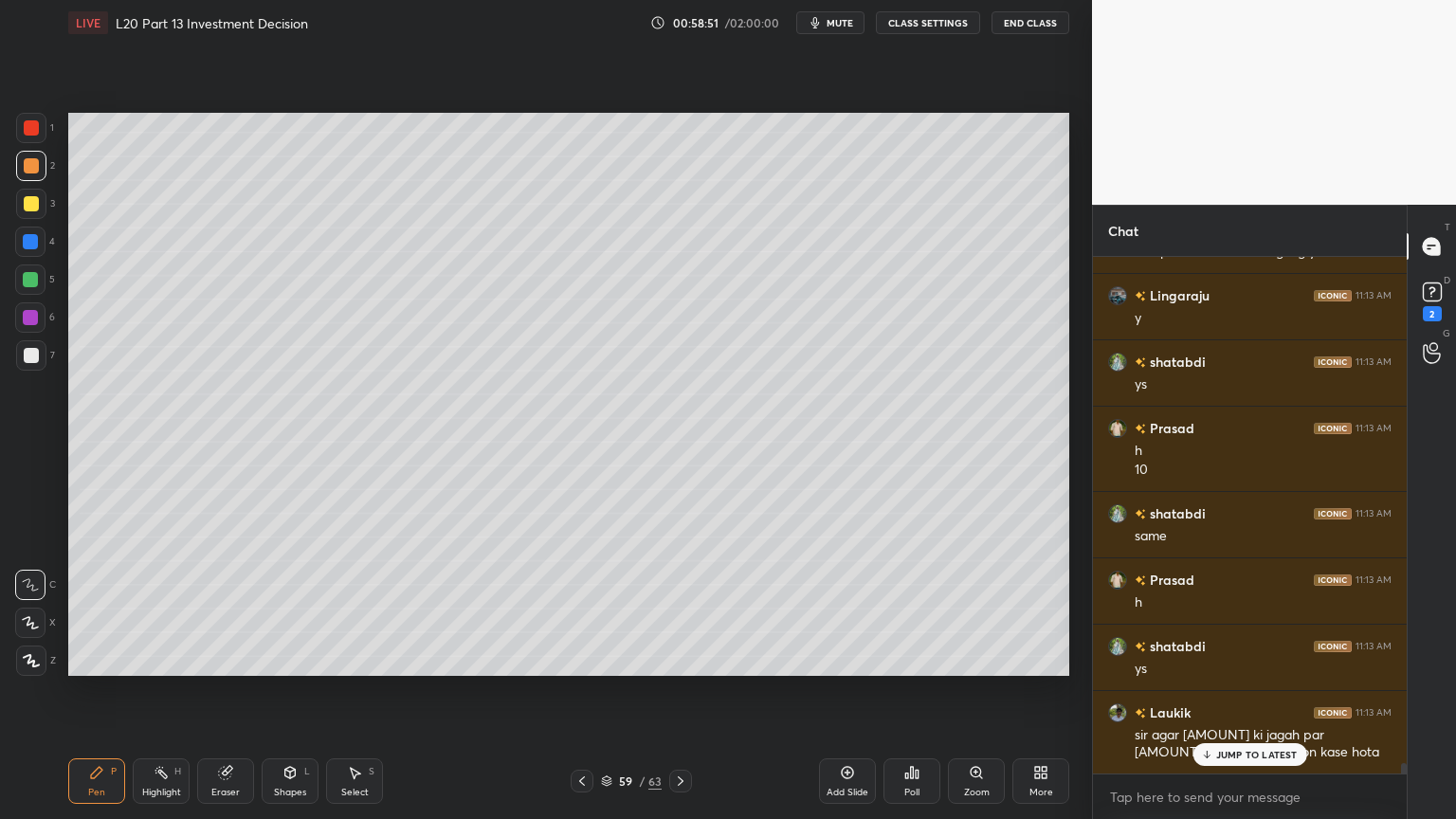 click 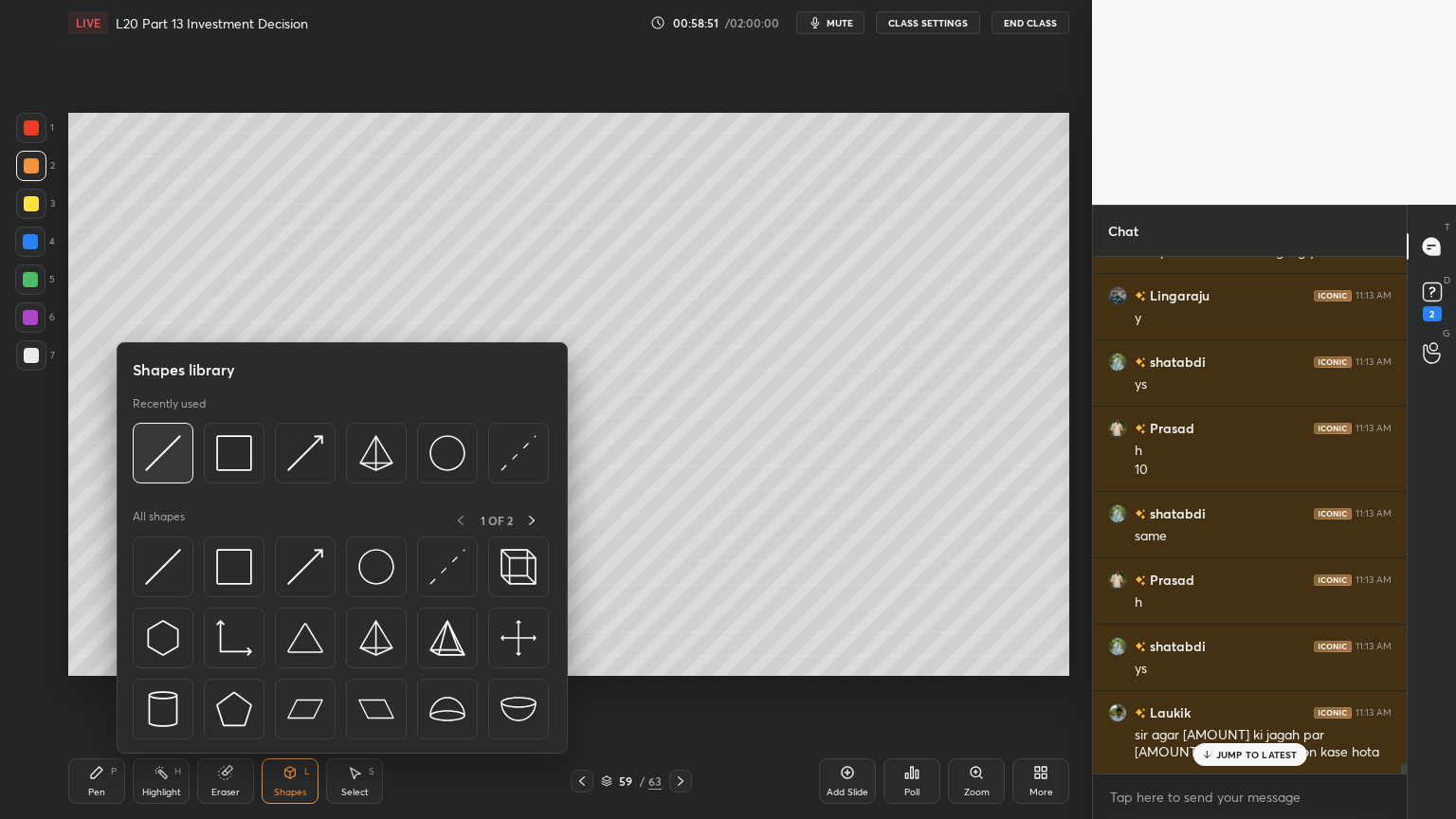 click at bounding box center [163, 453] 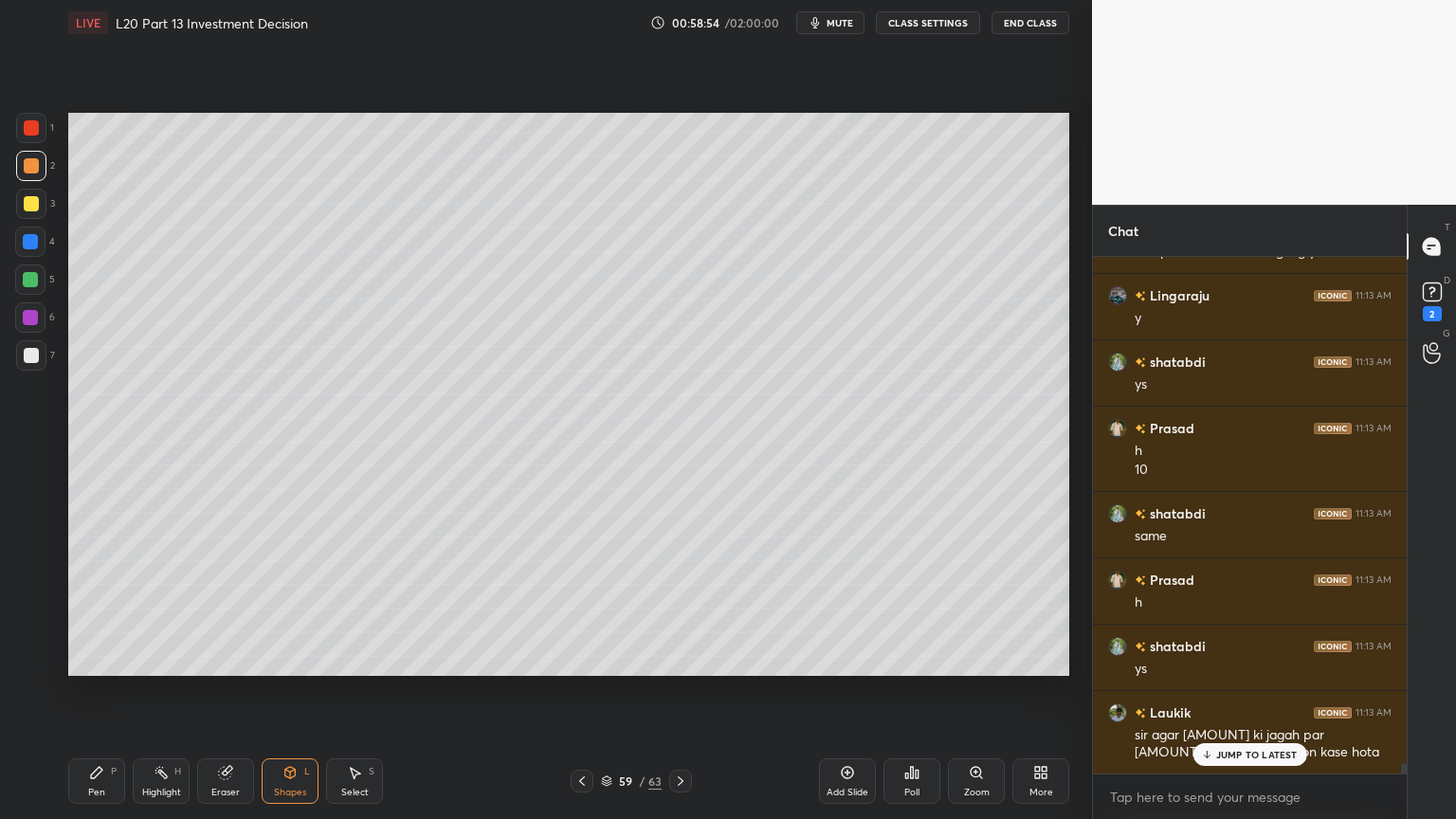 click 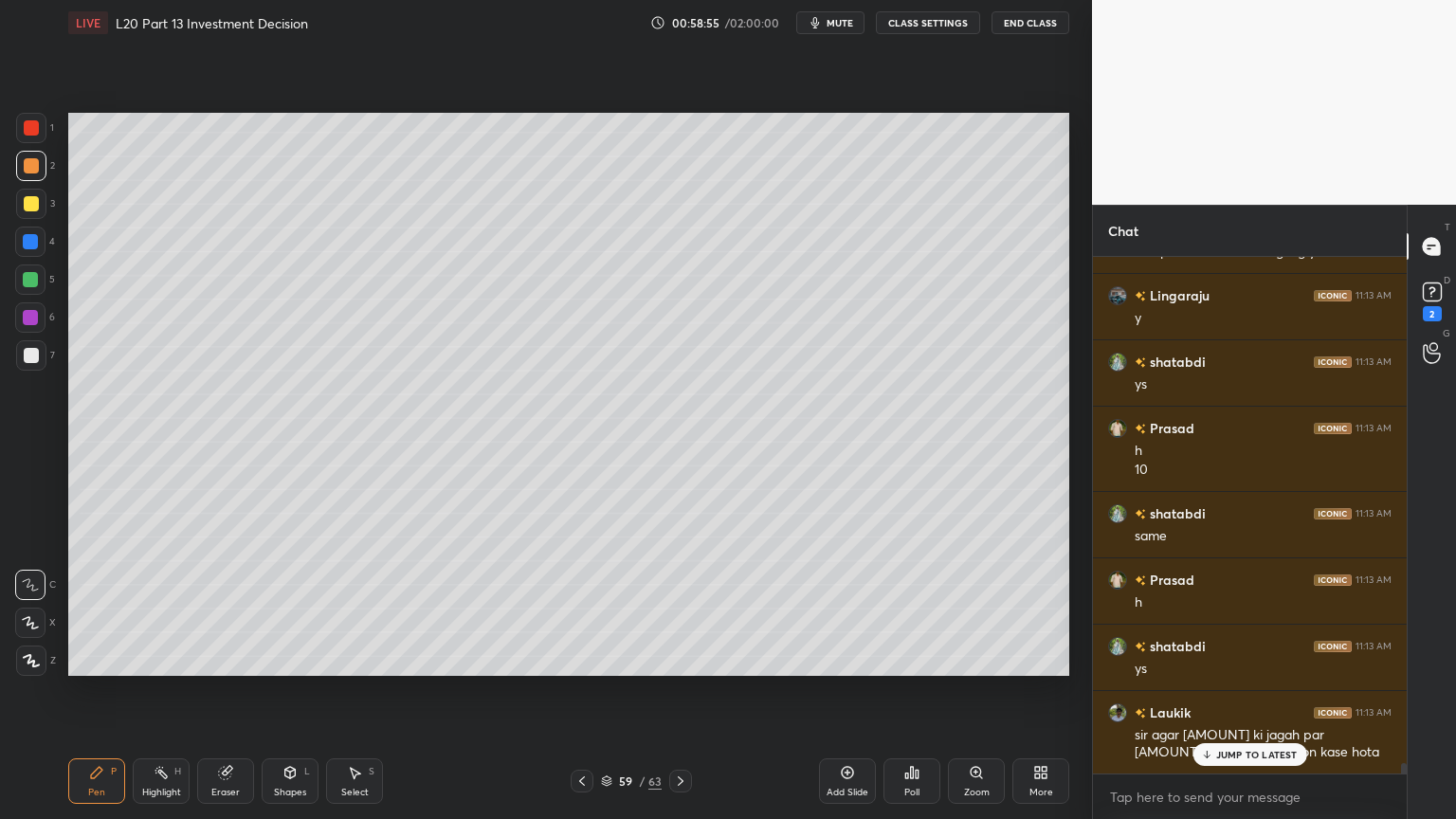 click at bounding box center (31, 355) 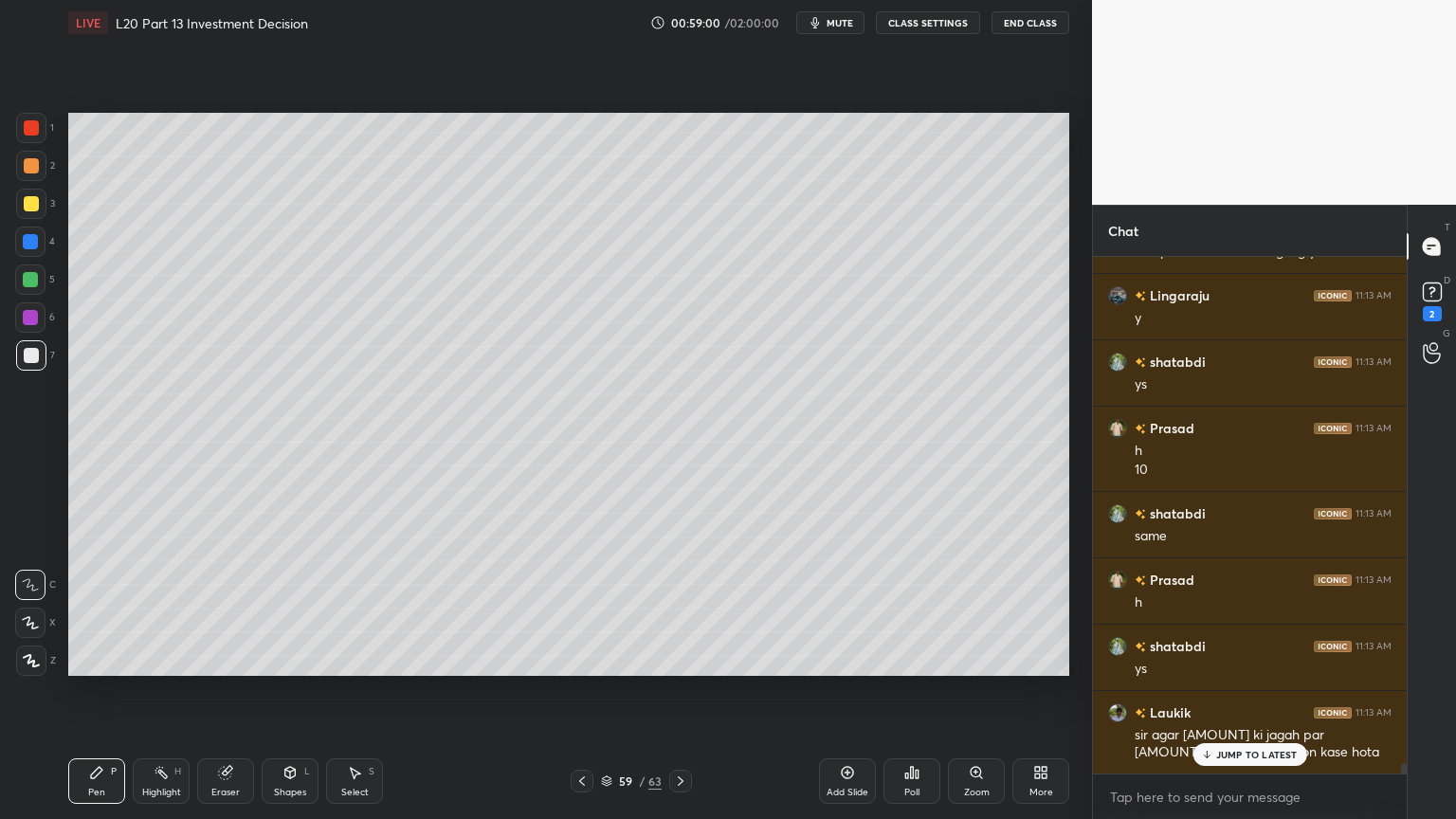 click on "59 / 63" at bounding box center [631, 781] 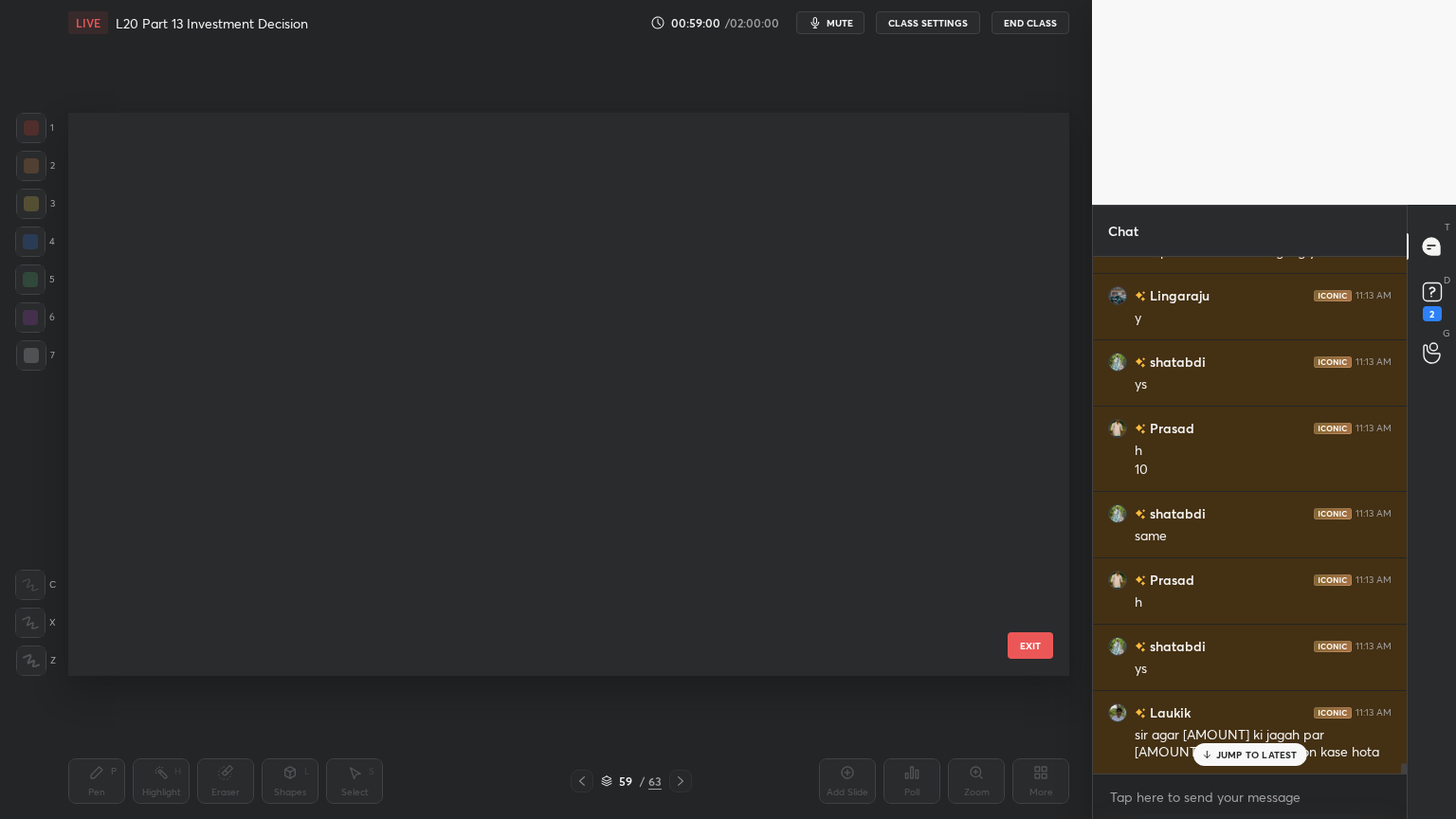 scroll, scrollTop: 2906, scrollLeft: 0, axis: vertical 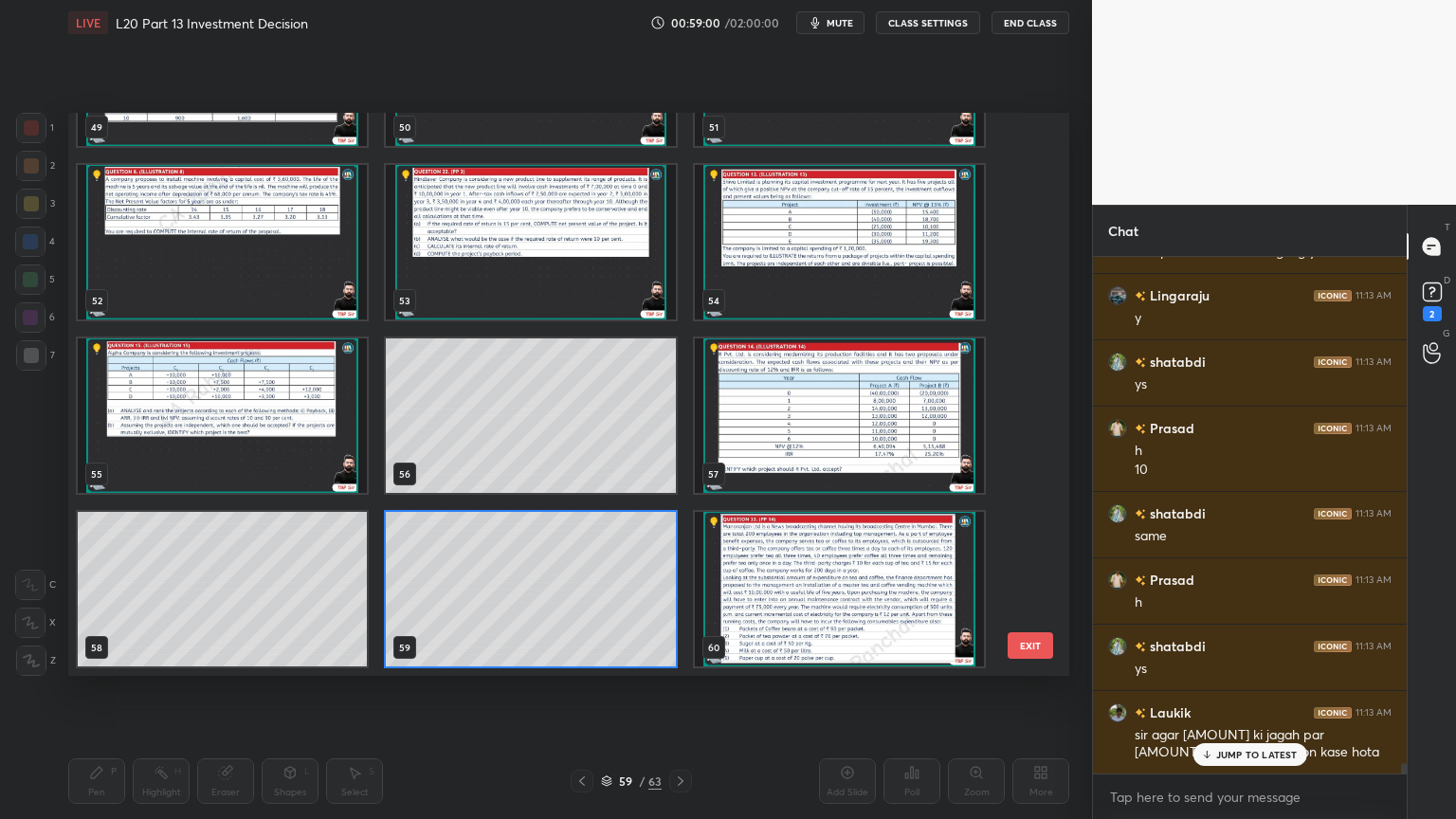 click at bounding box center (582, 781) 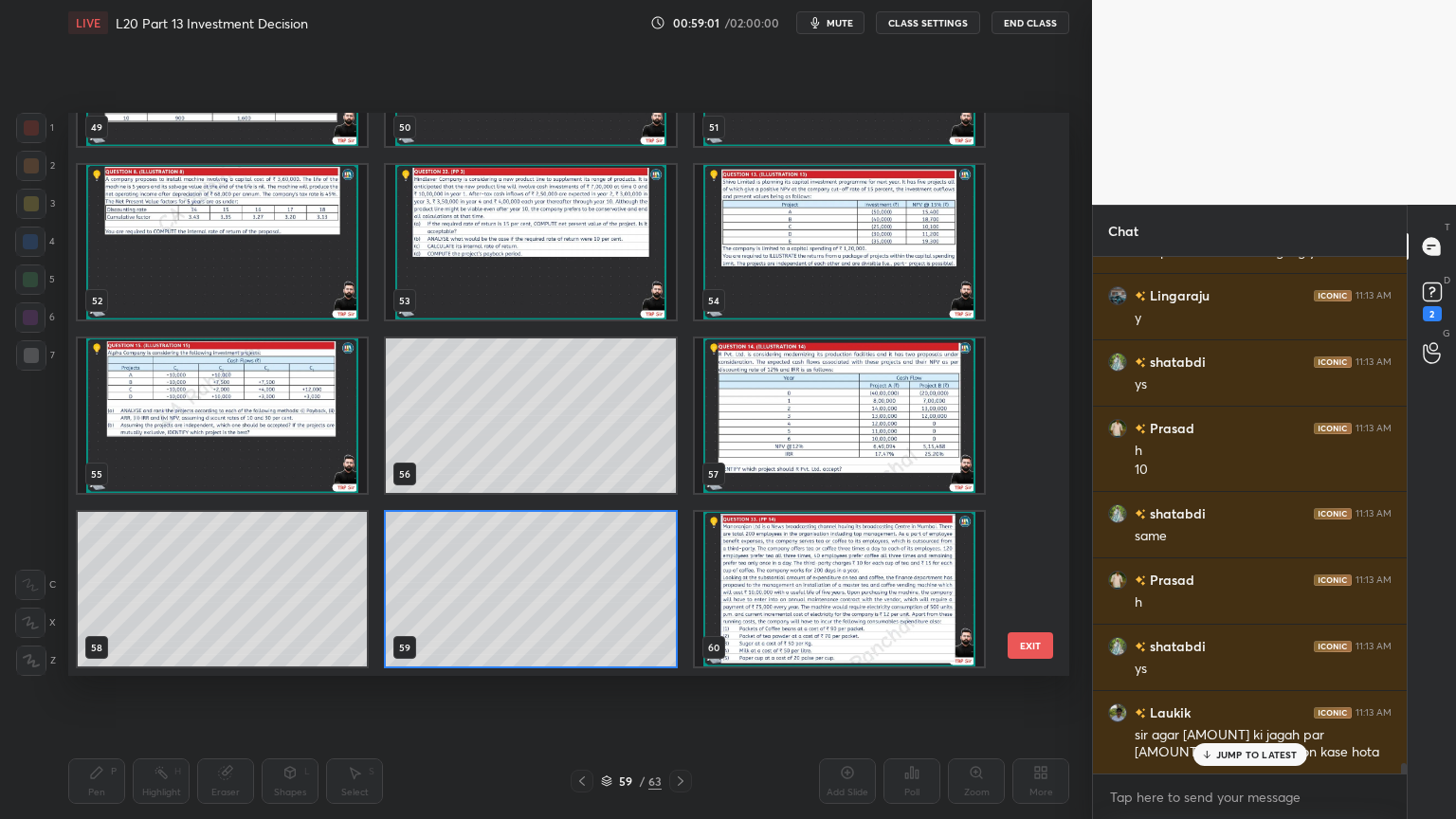 click at bounding box center [839, 589] 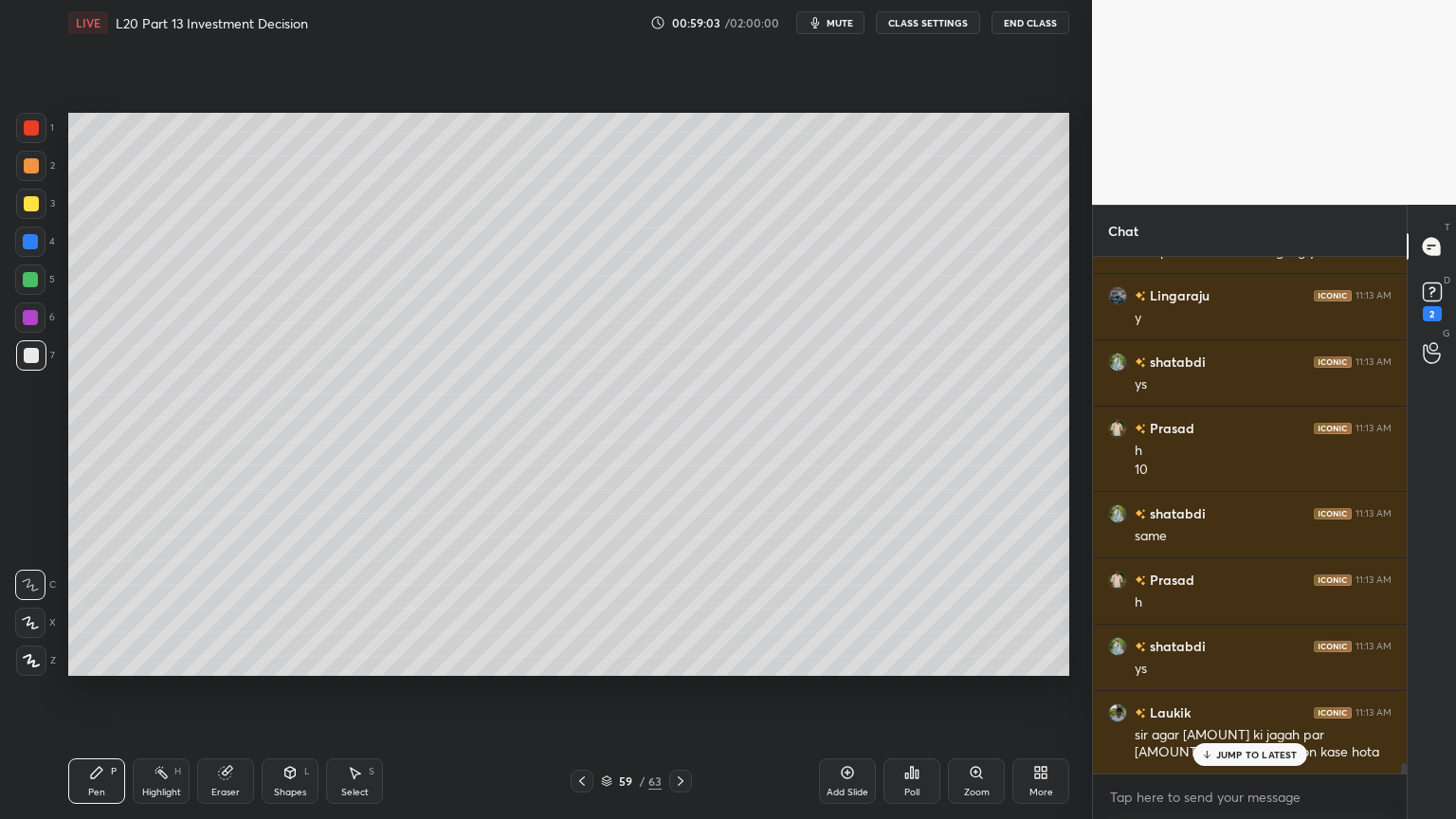 click 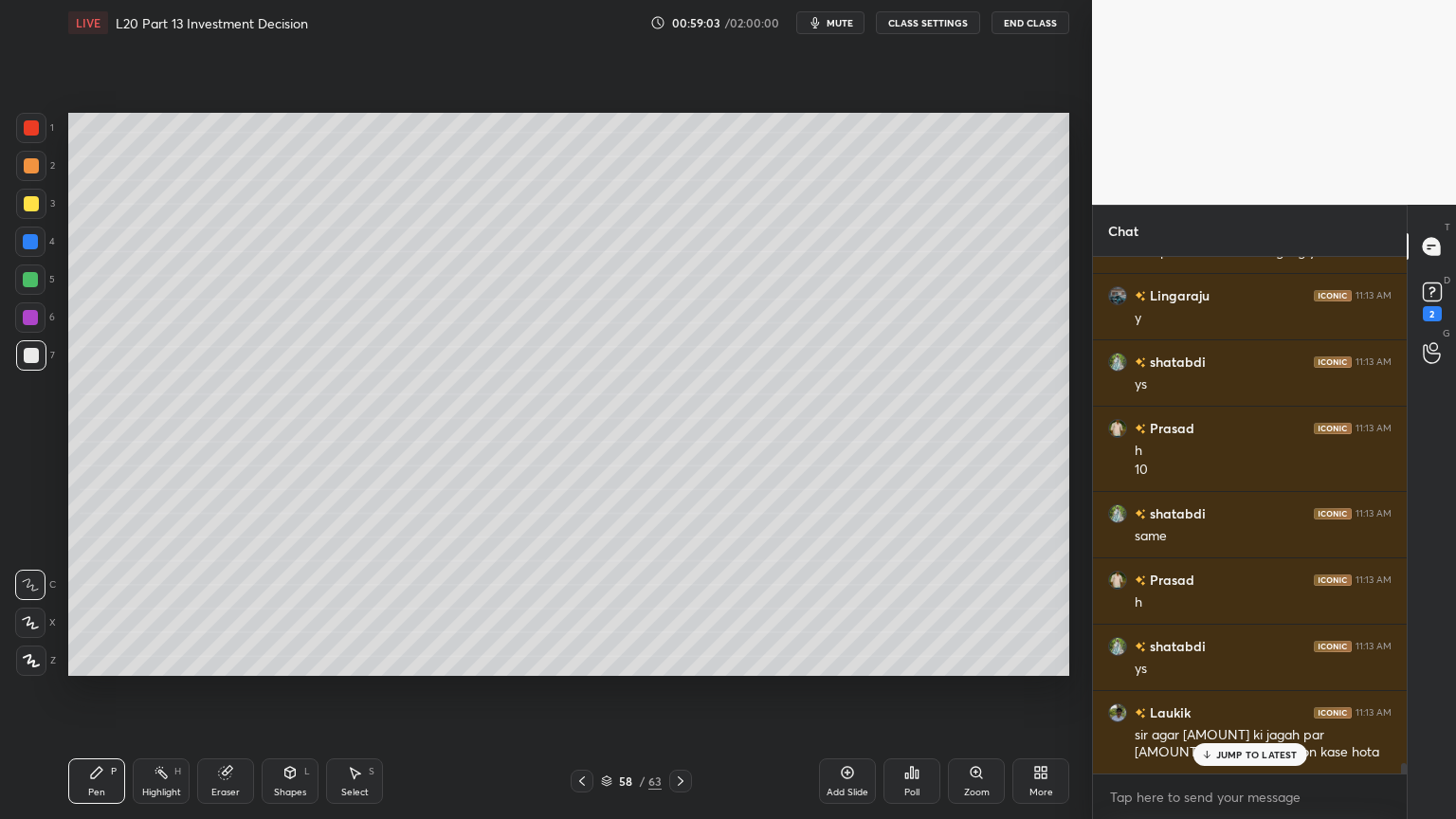 click 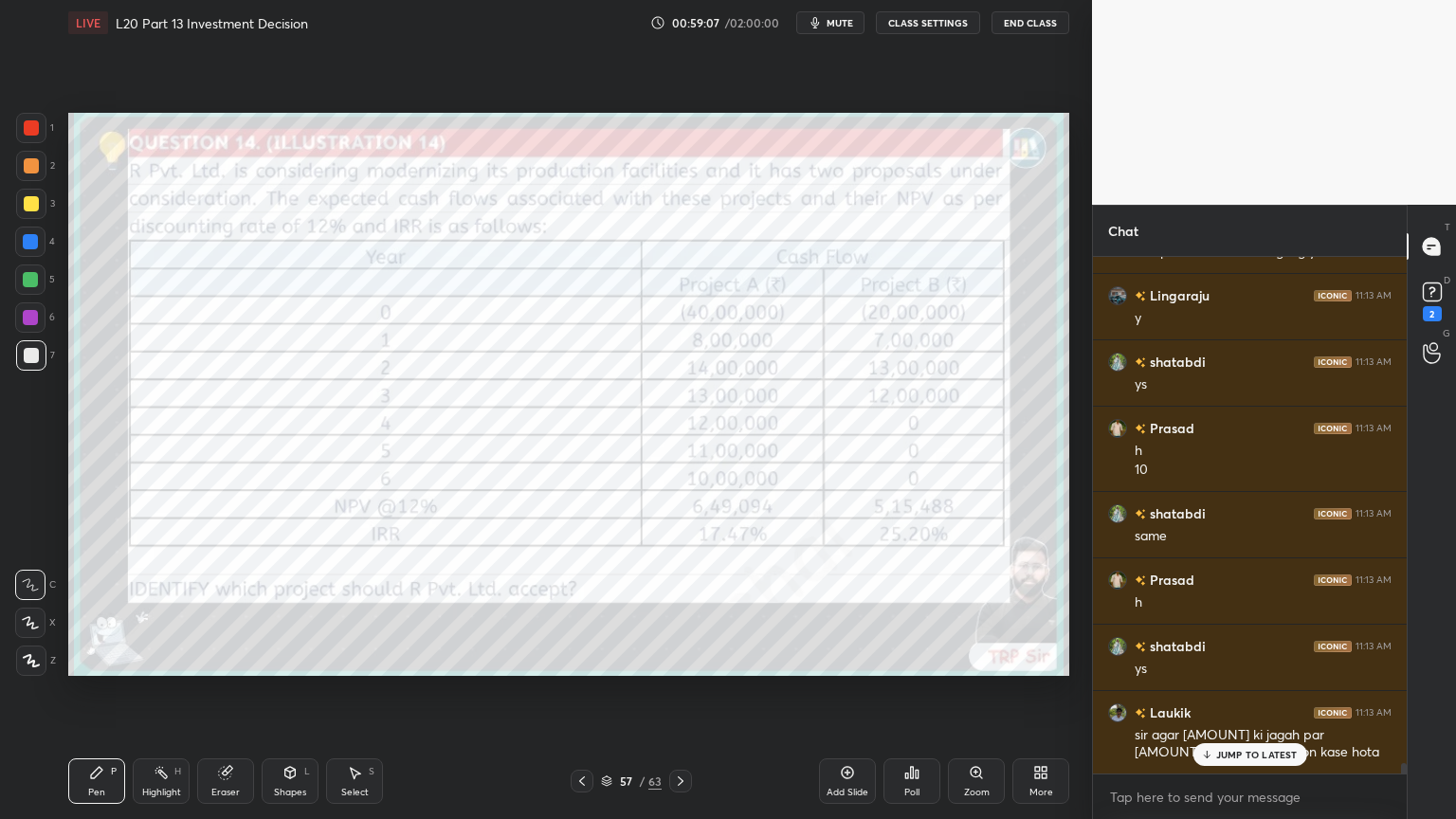 scroll, scrollTop: 25870, scrollLeft: 0, axis: vertical 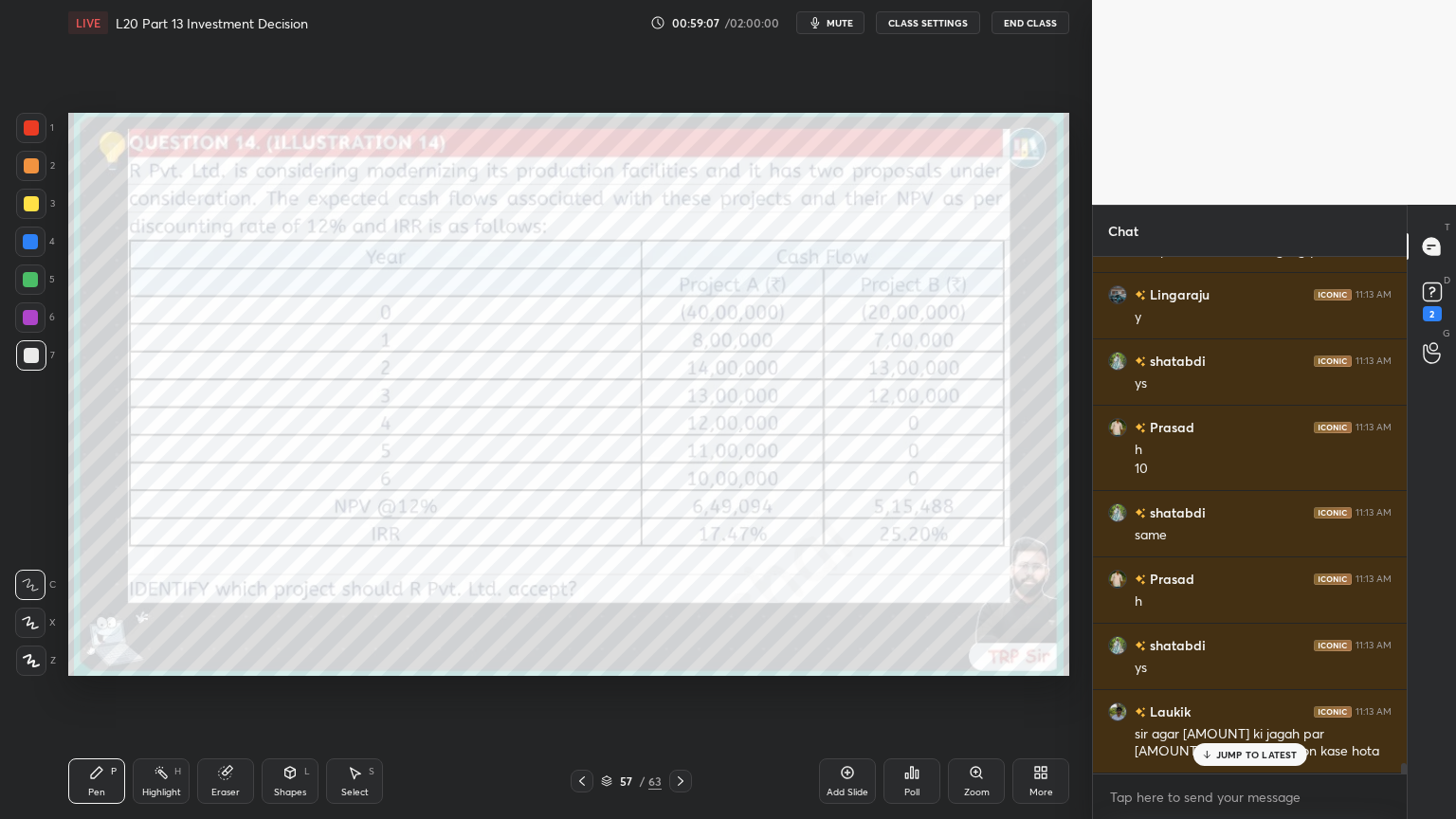 click 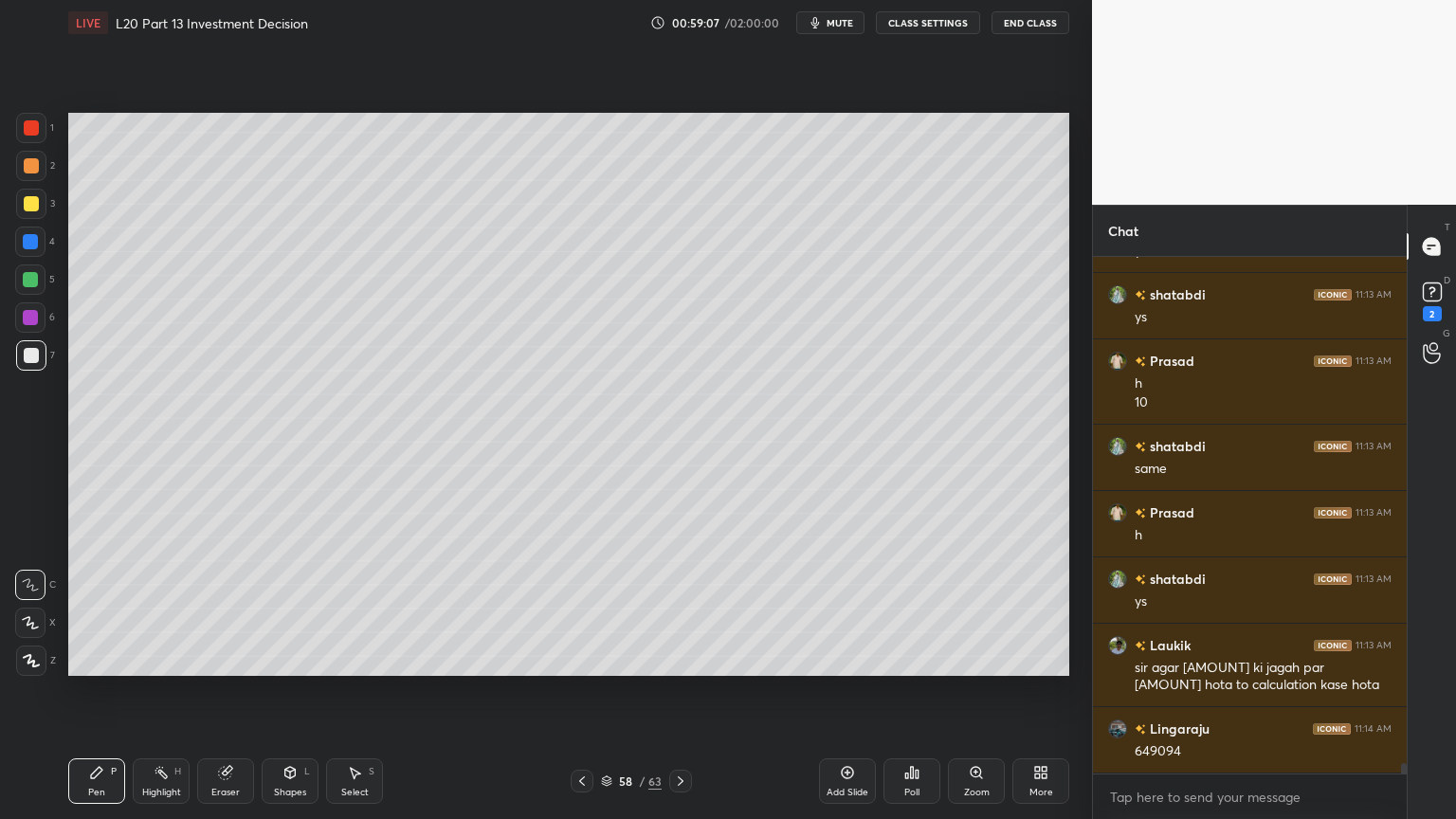 click 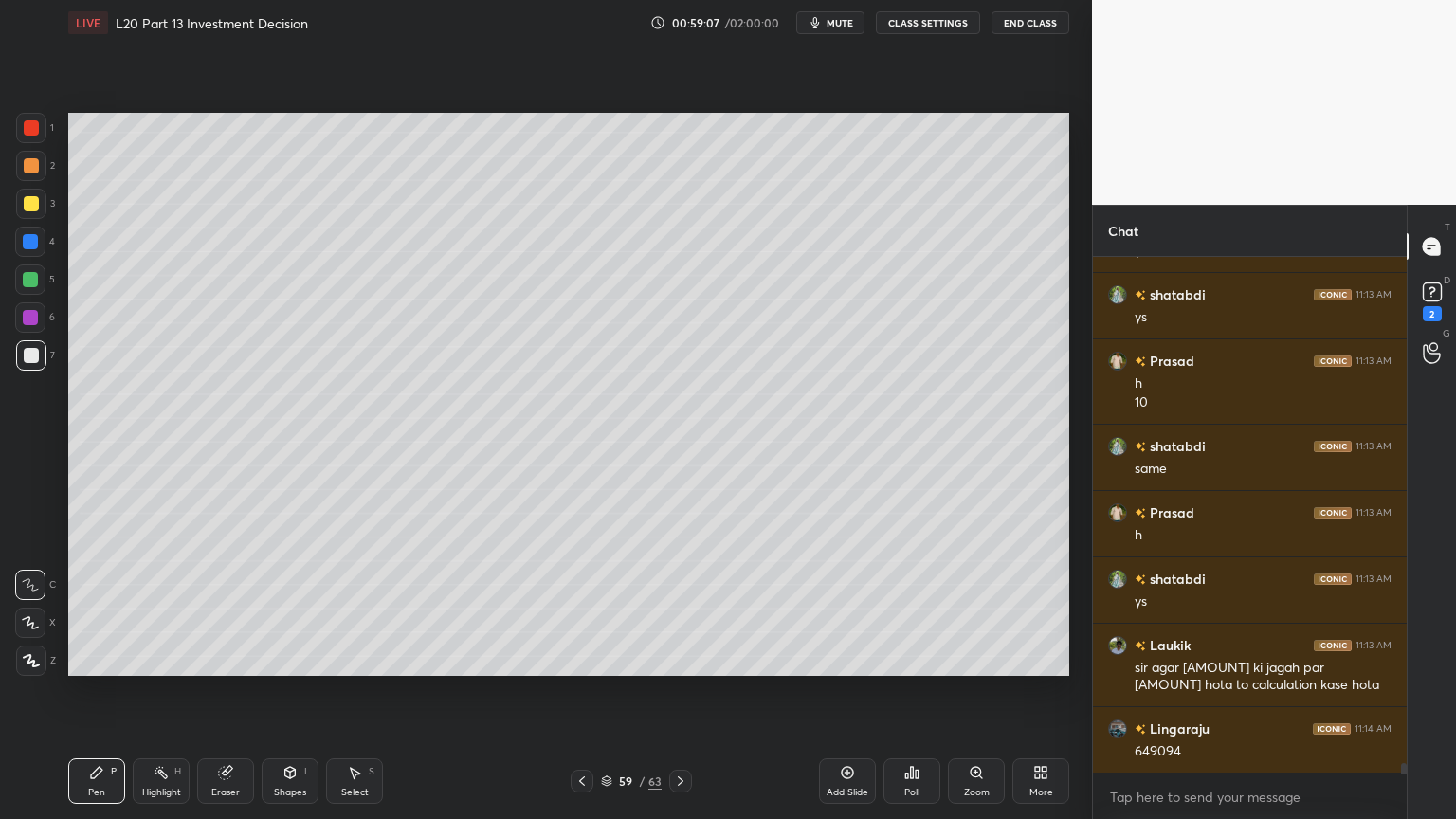 click 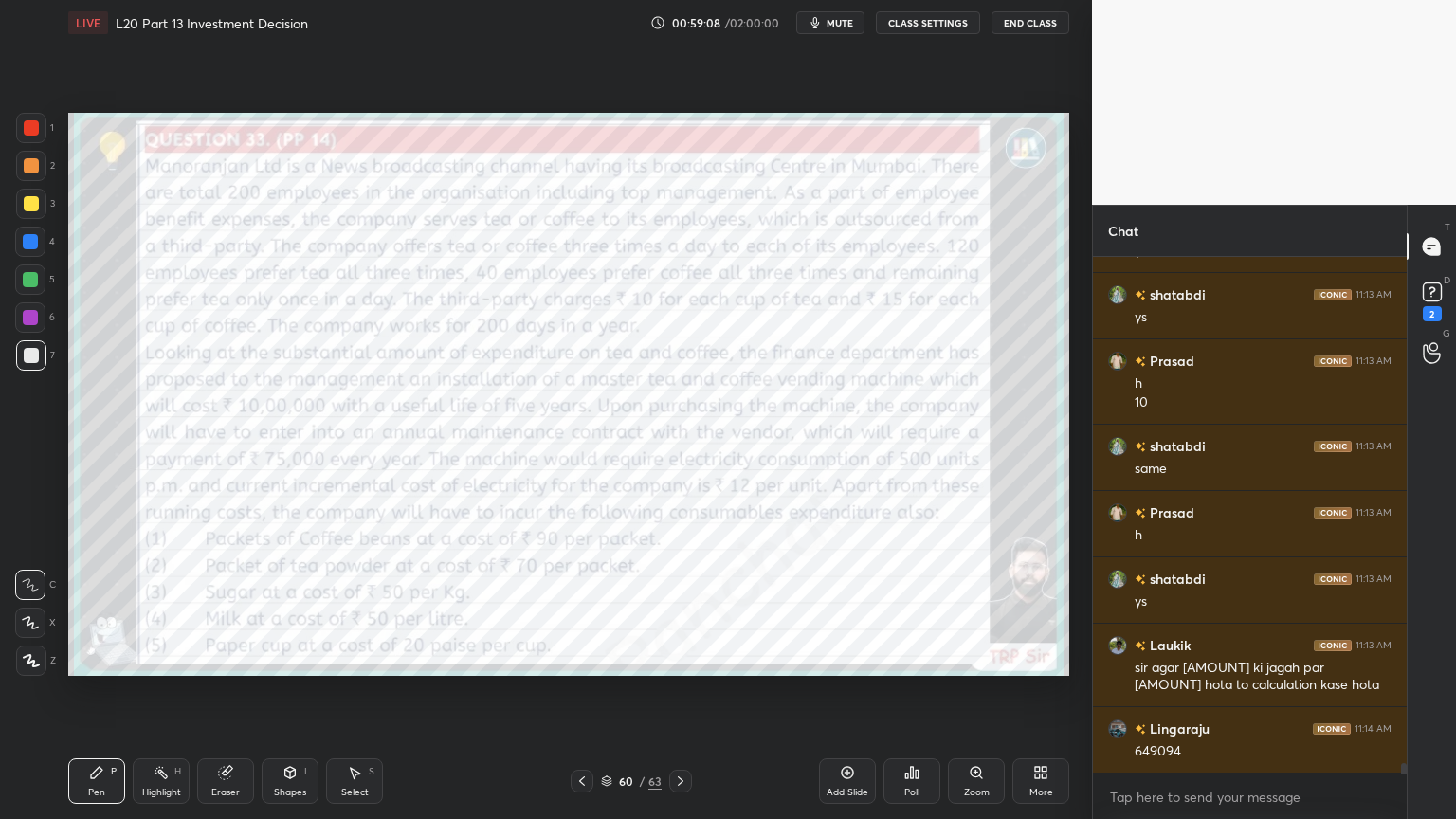 click 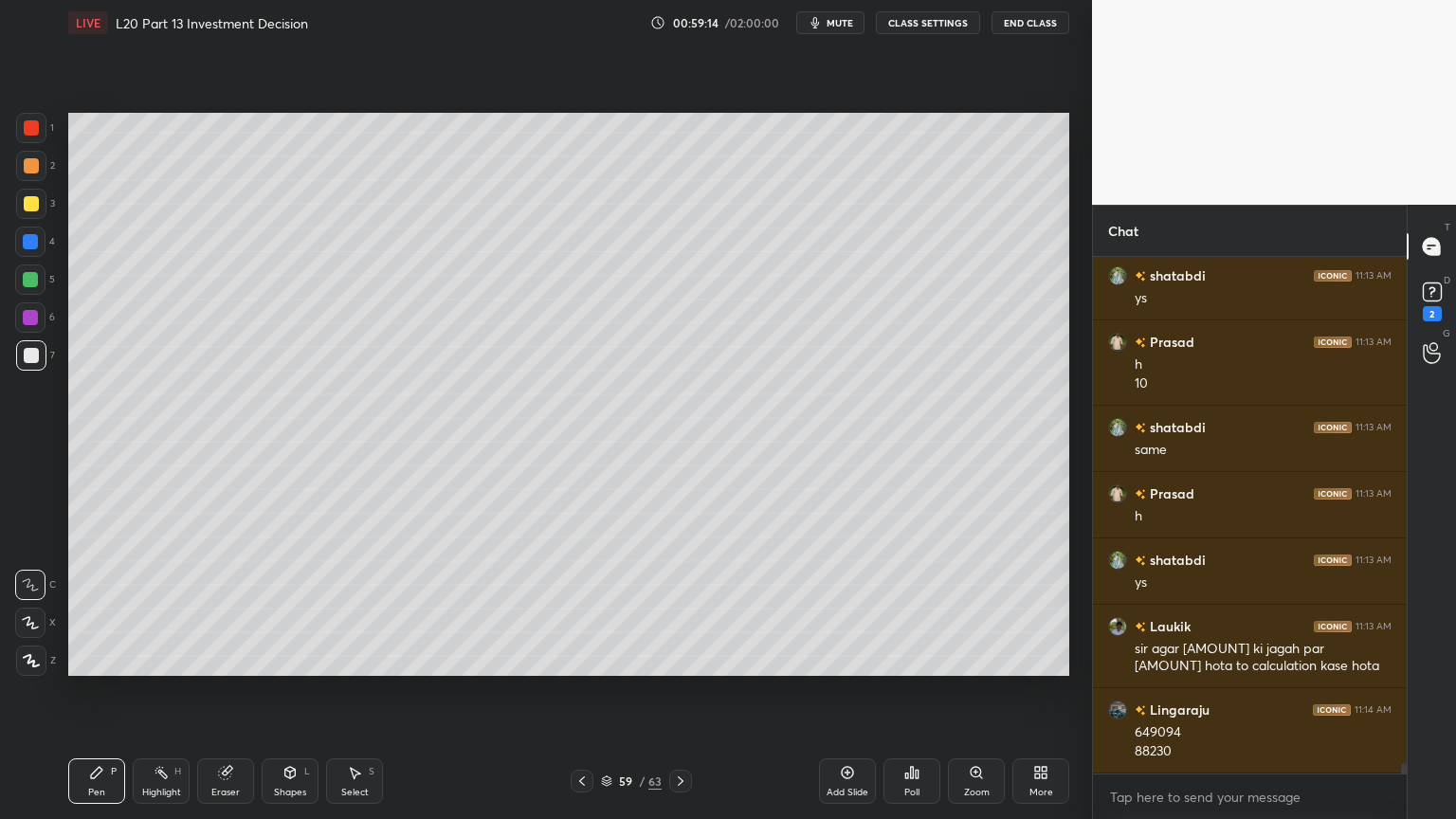 scroll, scrollTop: 25908, scrollLeft: 0, axis: vertical 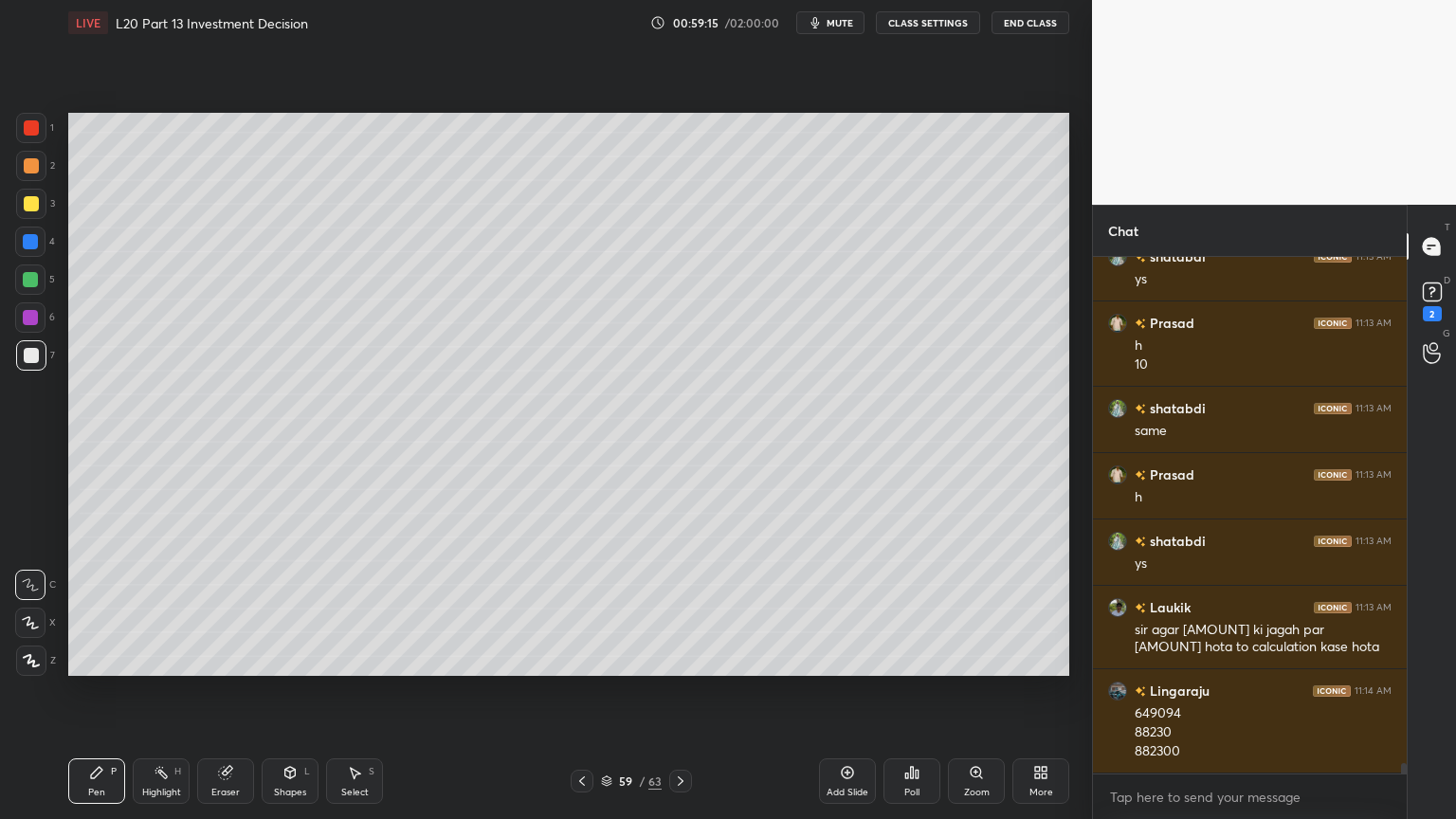 click 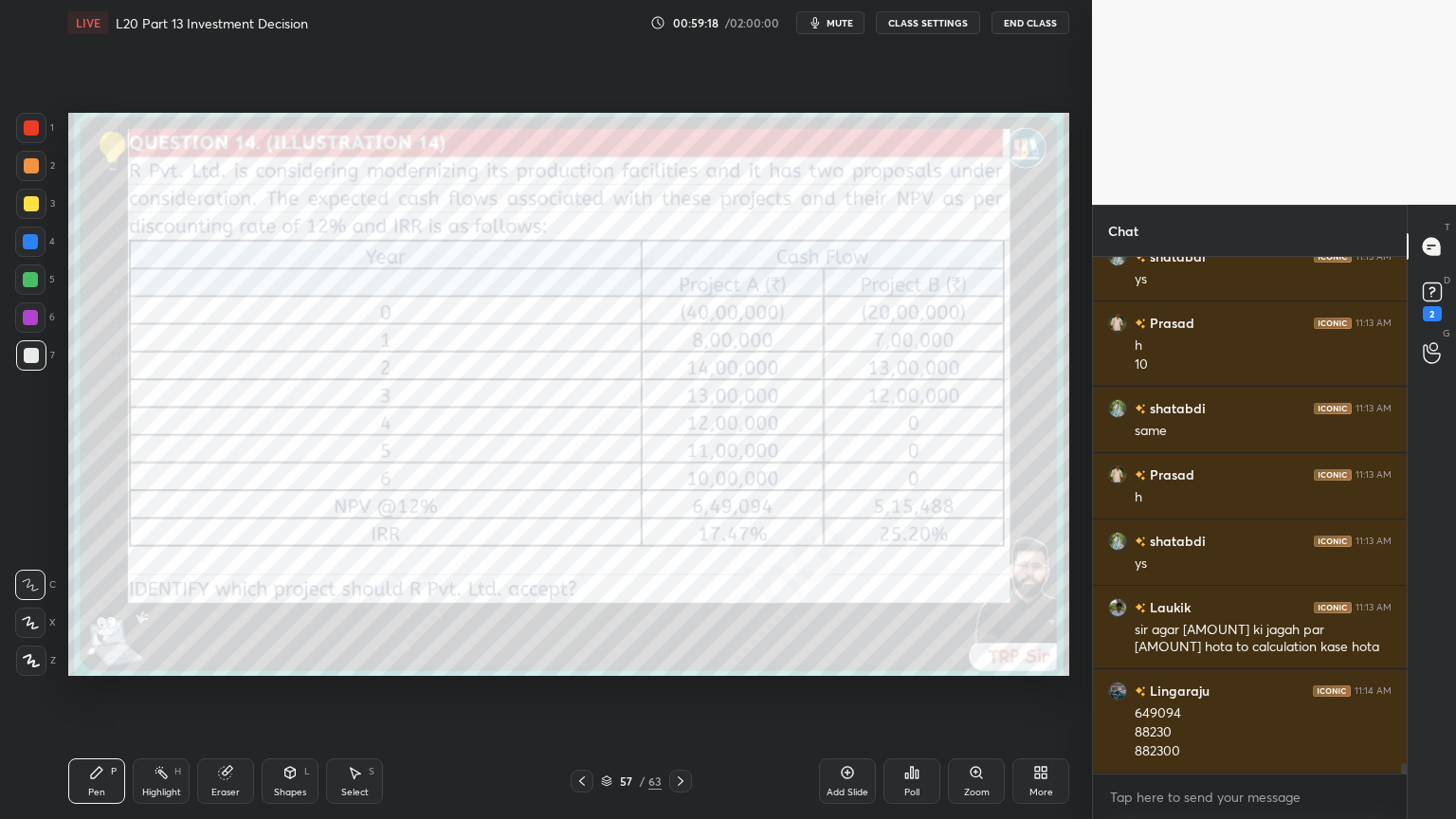 click 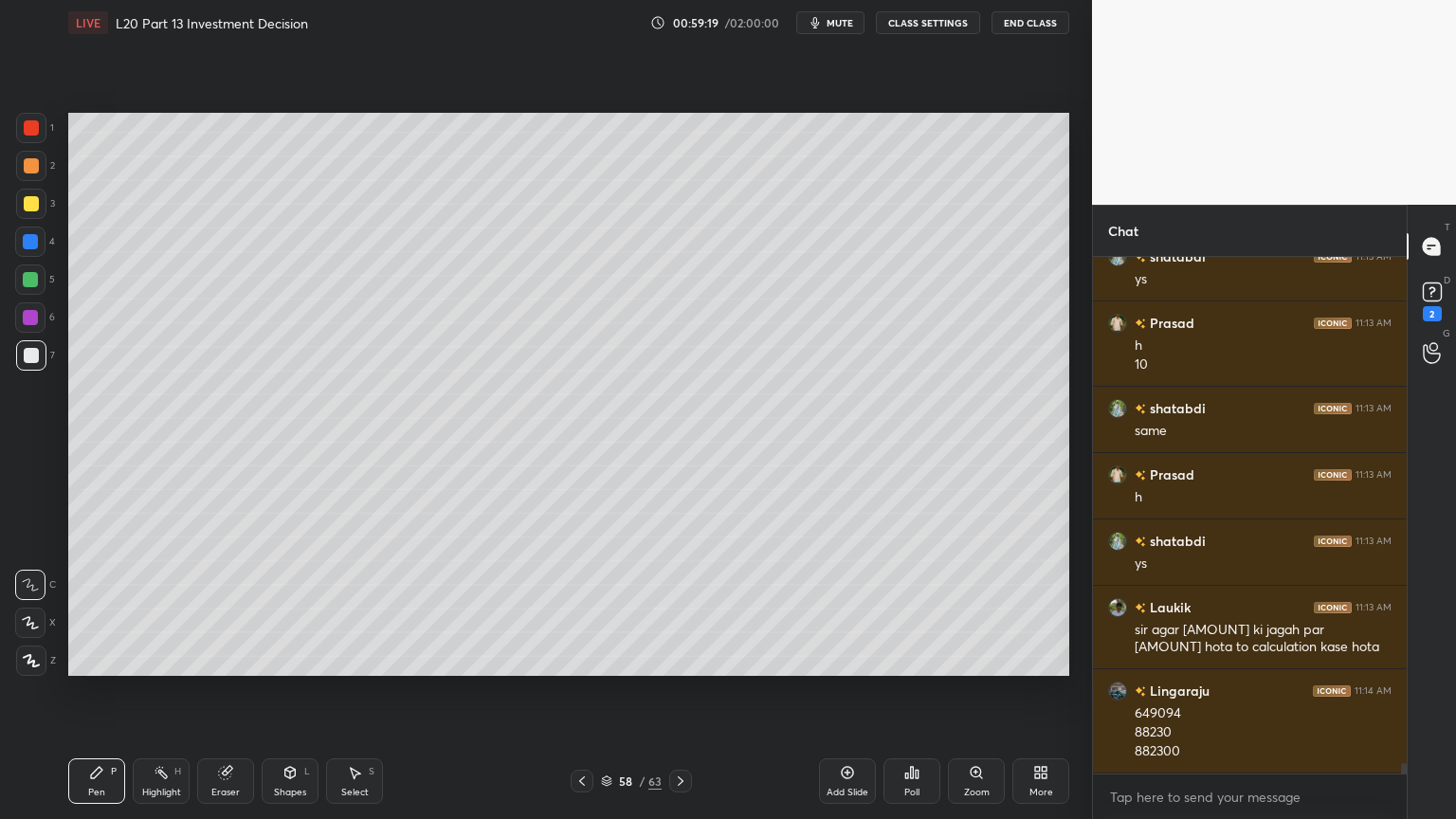 click 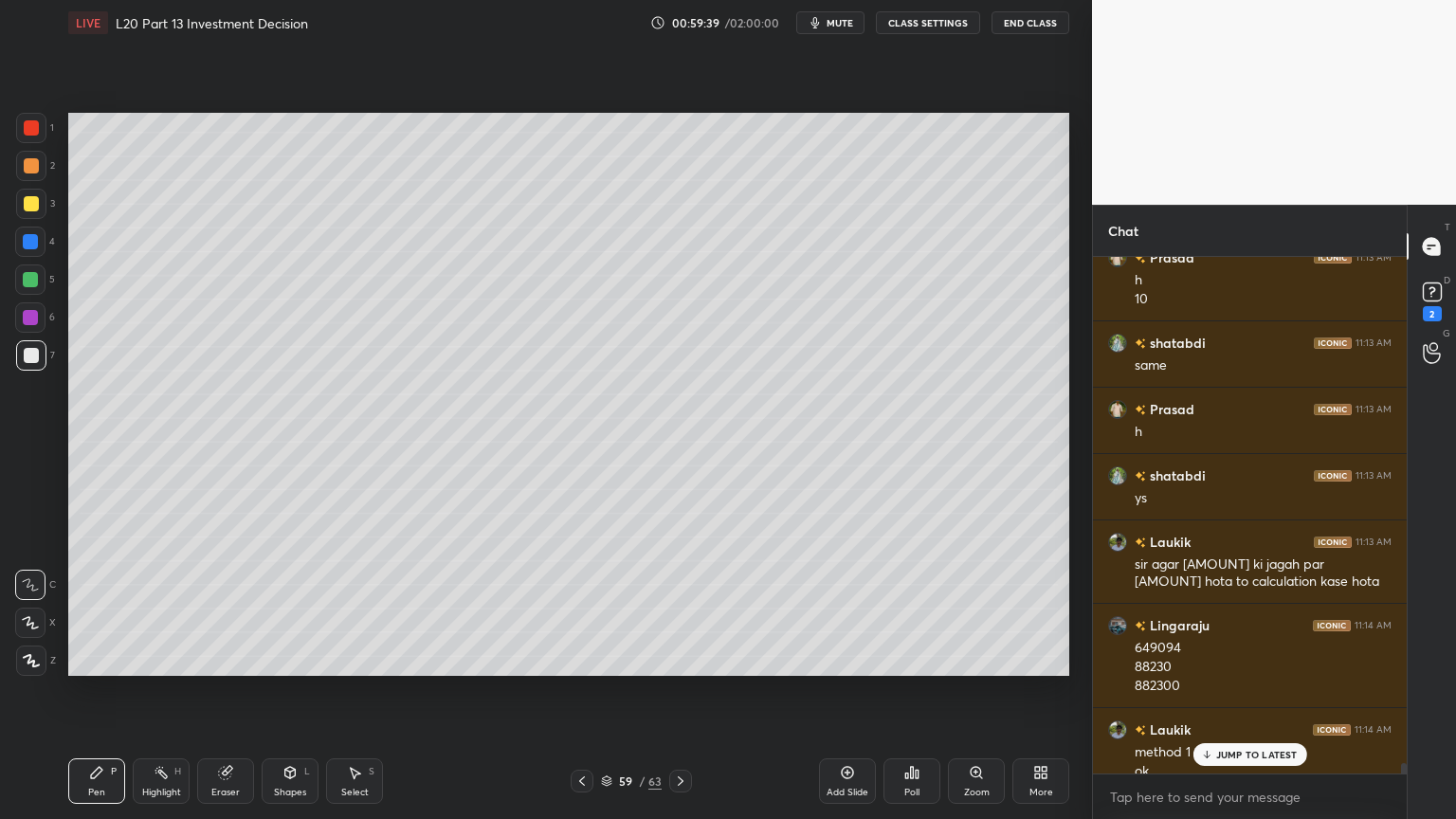 scroll, scrollTop: 25992, scrollLeft: 0, axis: vertical 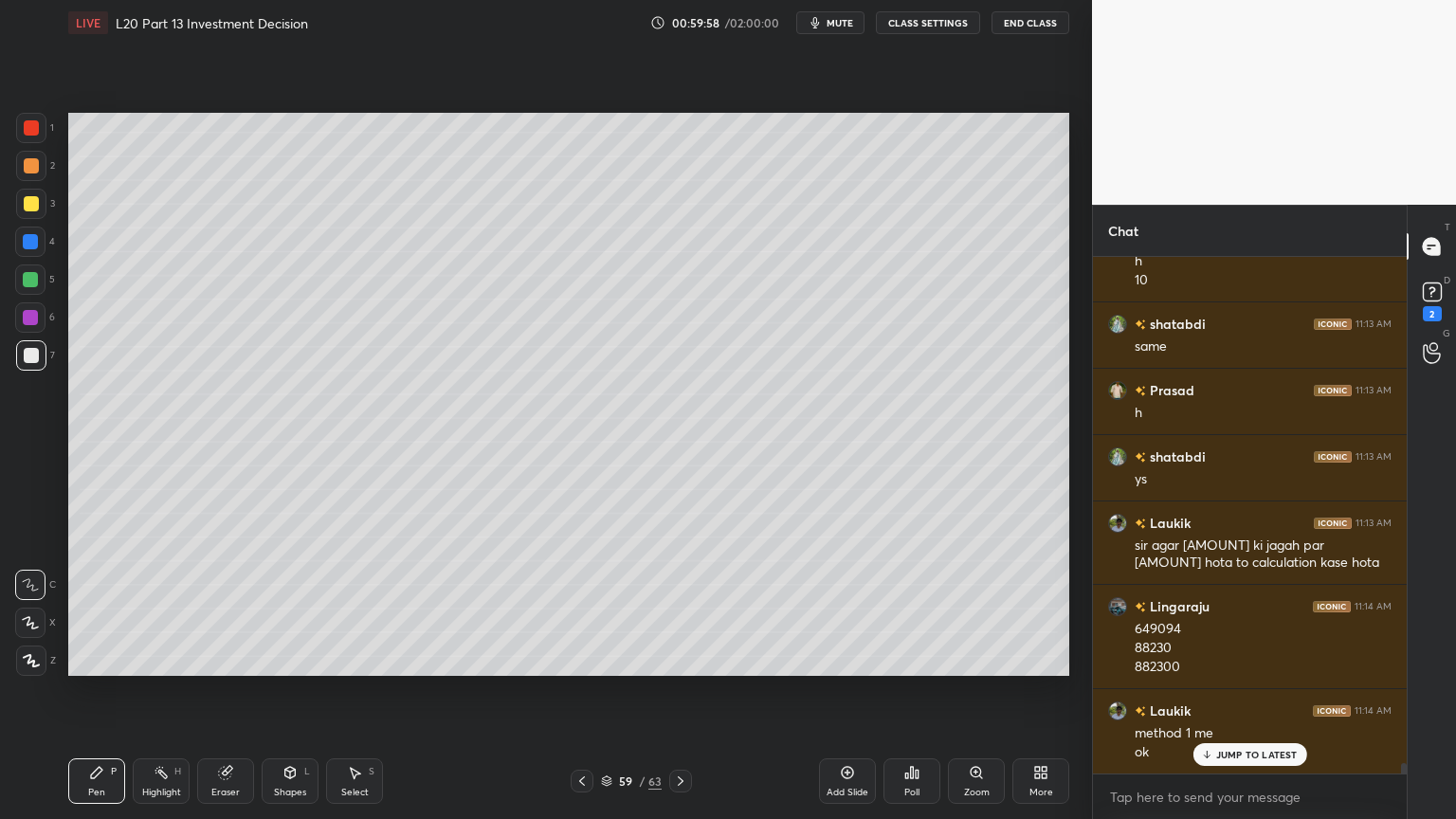 click on "4" at bounding box center (35, 246) 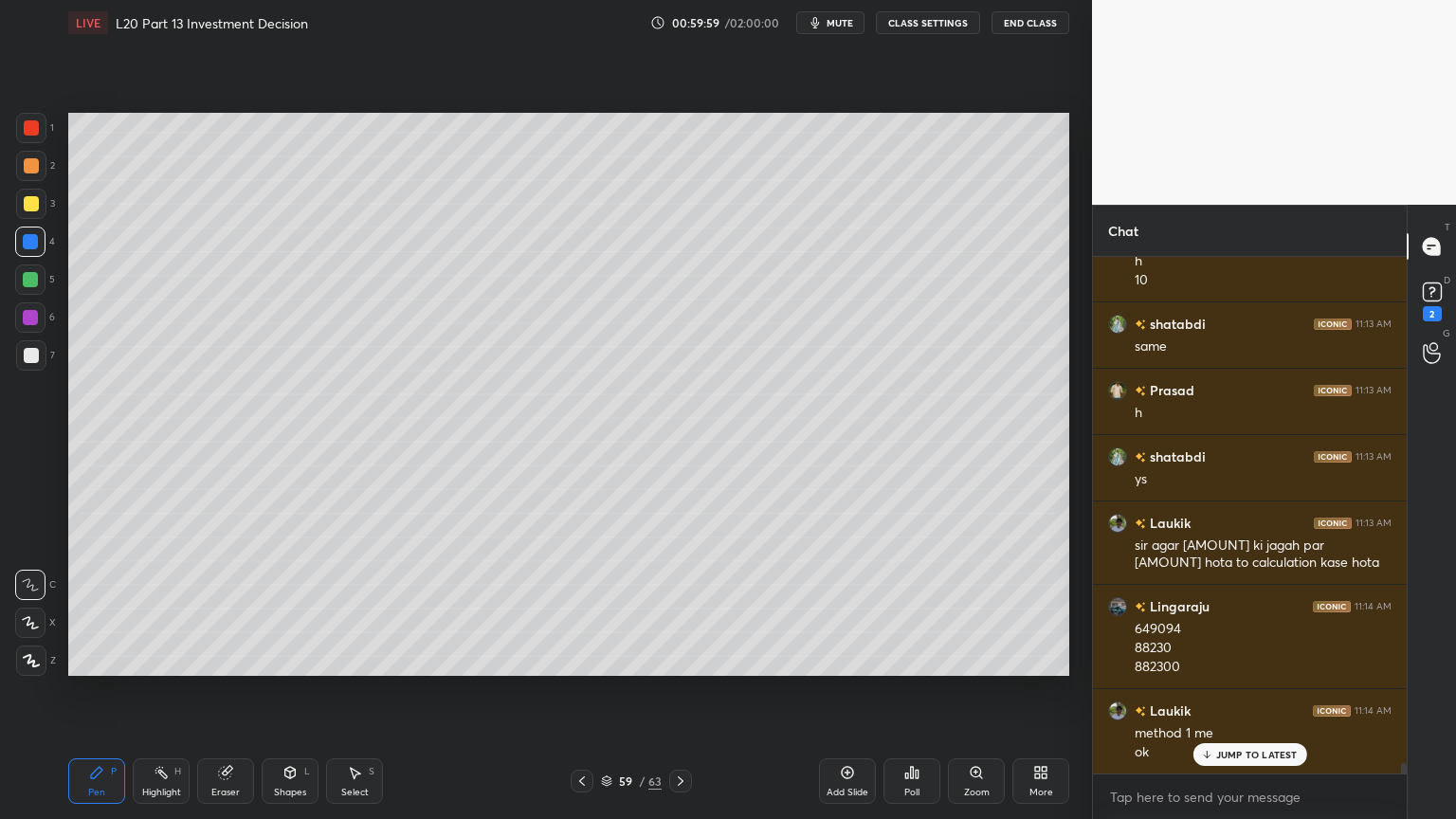 click on "Eraser" at bounding box center (226, 781) 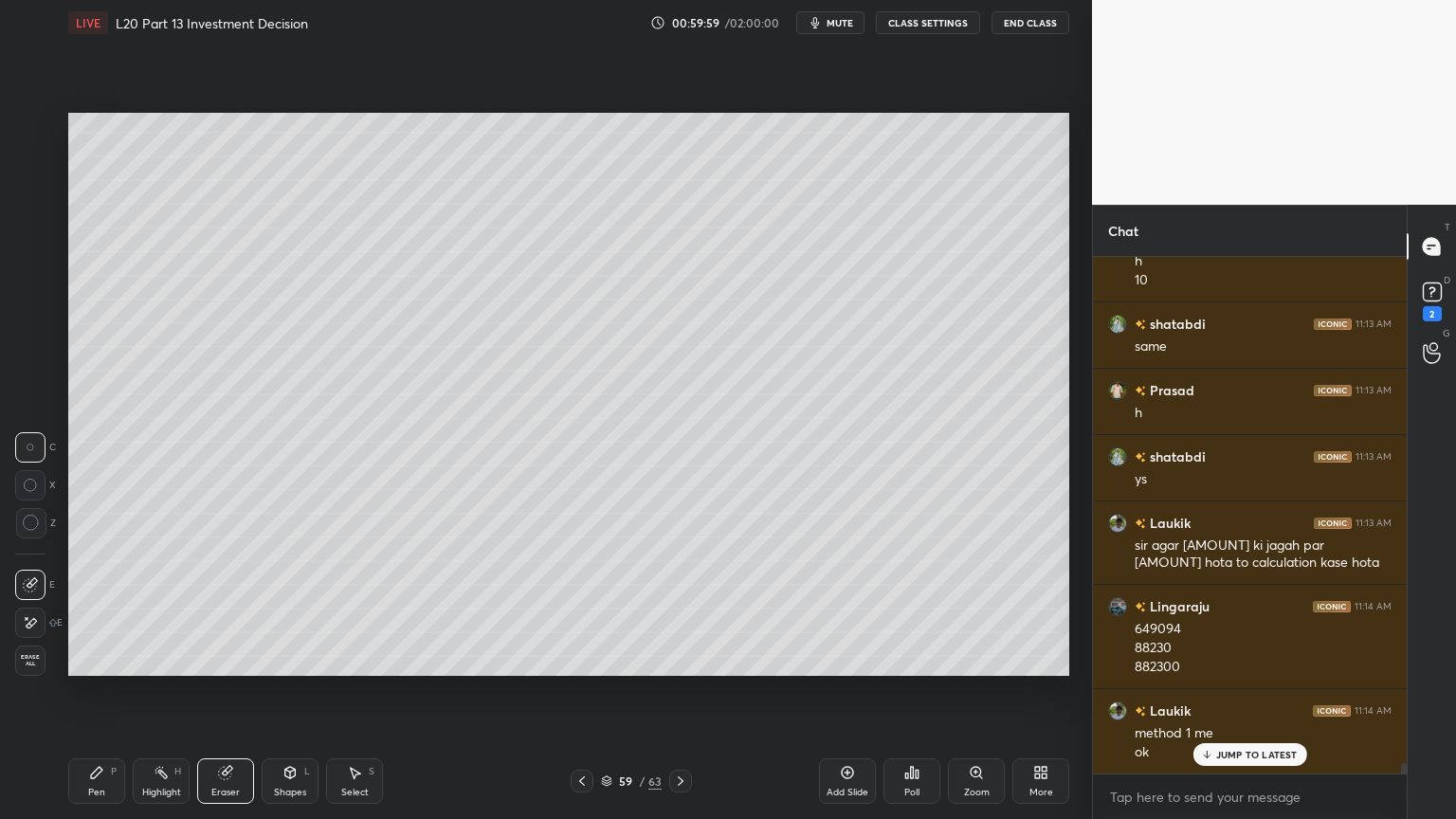click 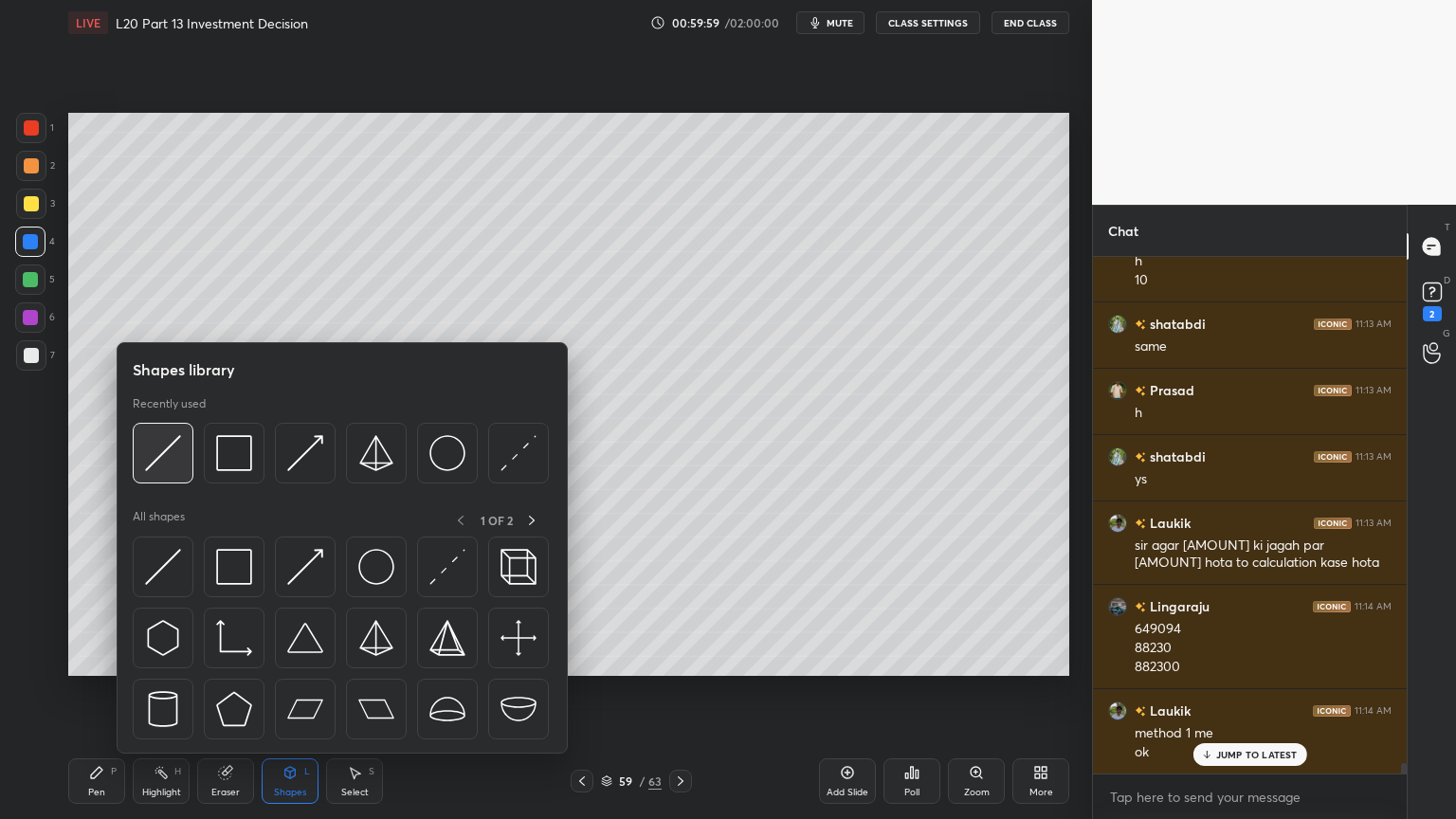 click at bounding box center (163, 453) 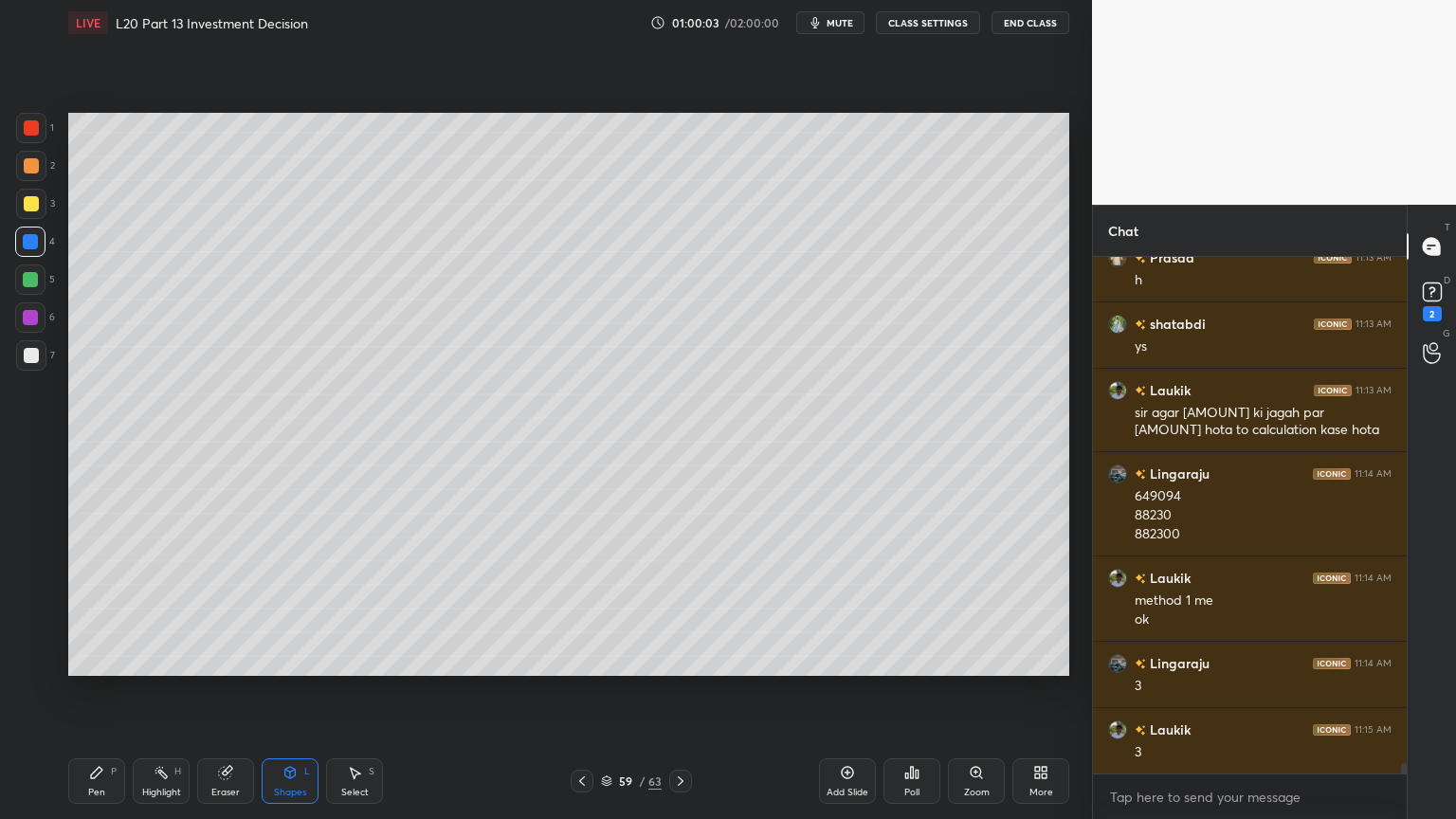 scroll, scrollTop: 26192, scrollLeft: 0, axis: vertical 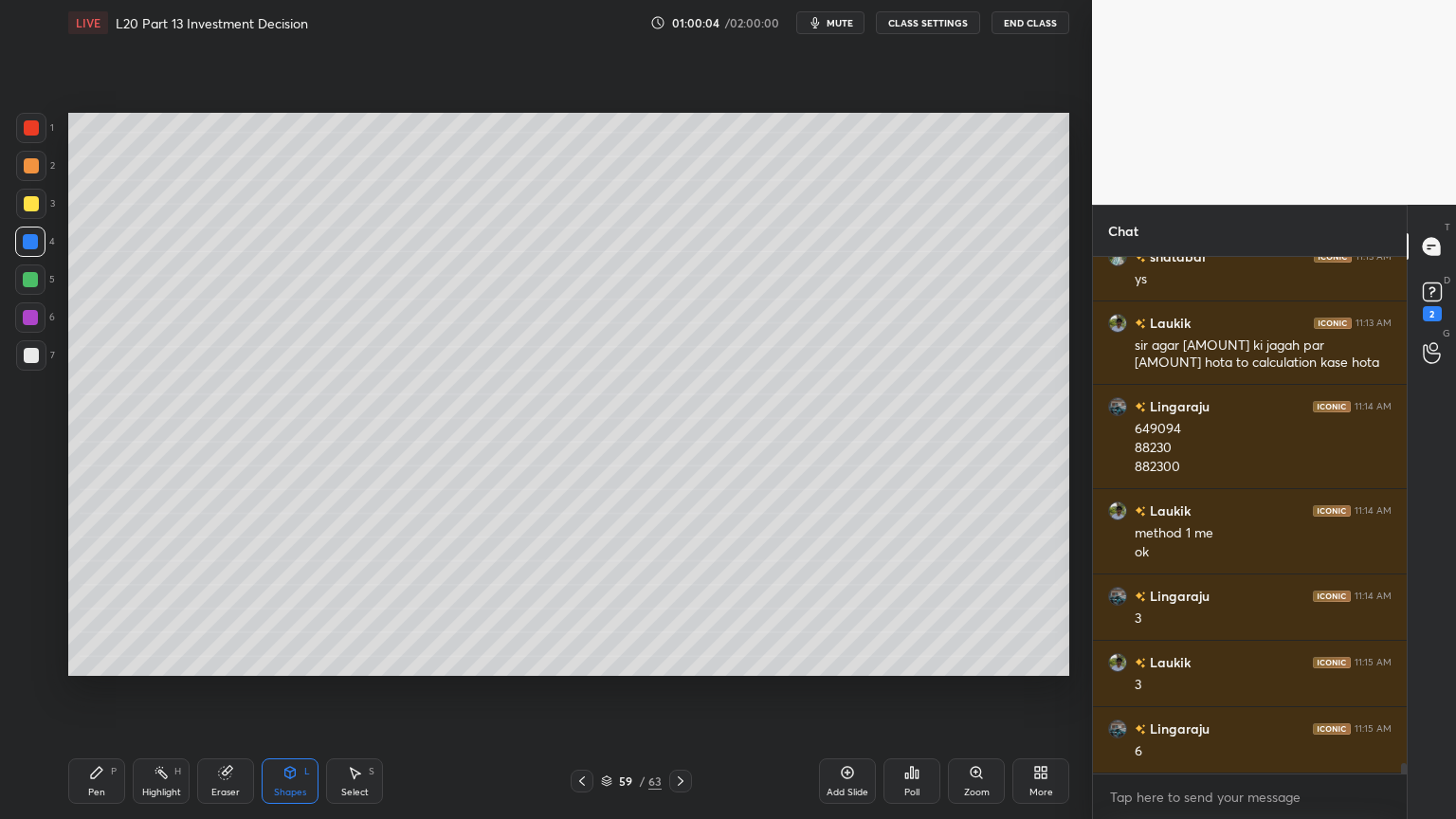 click on "Pen P" at bounding box center [97, 781] 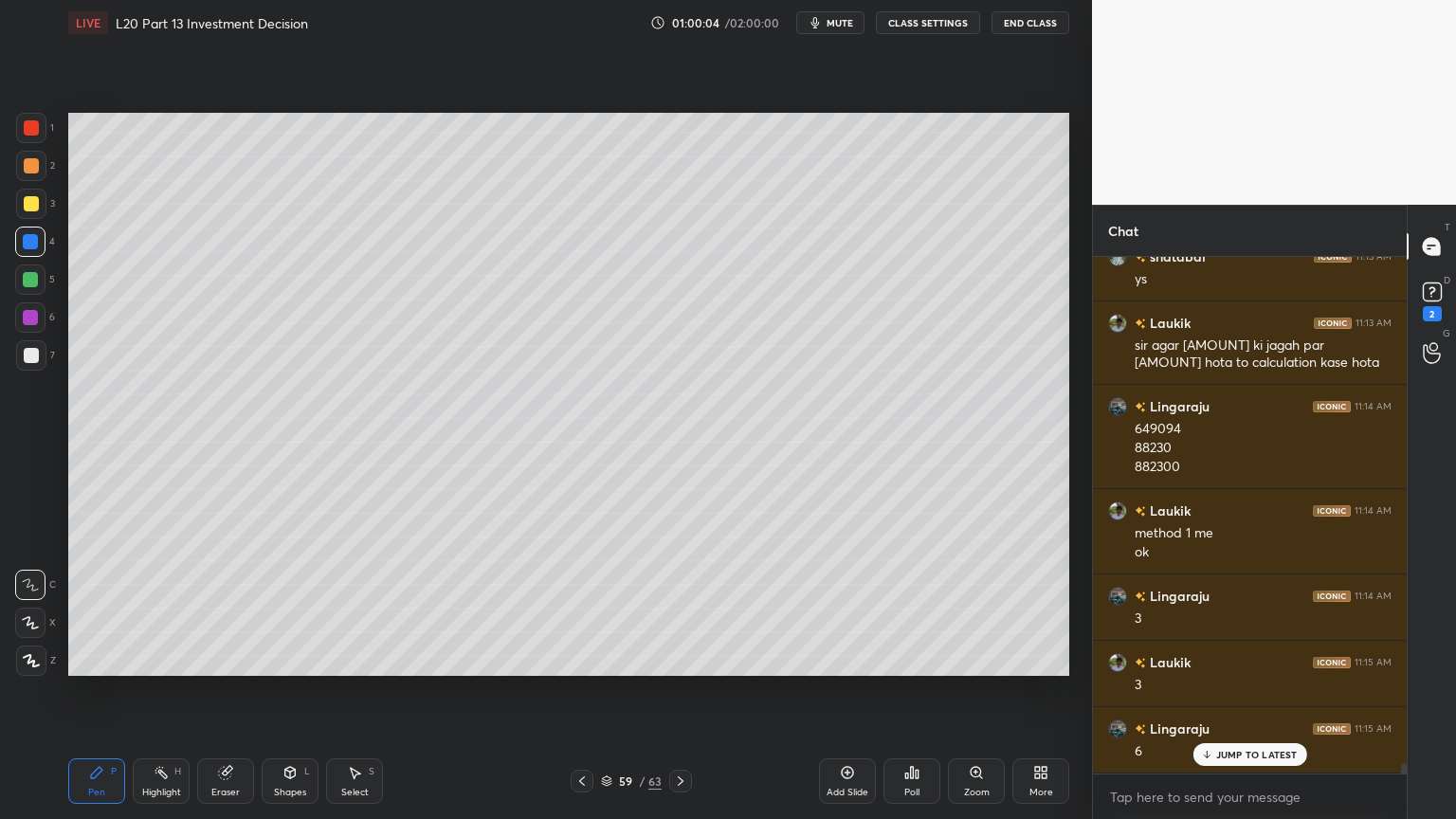 scroll, scrollTop: 26257, scrollLeft: 0, axis: vertical 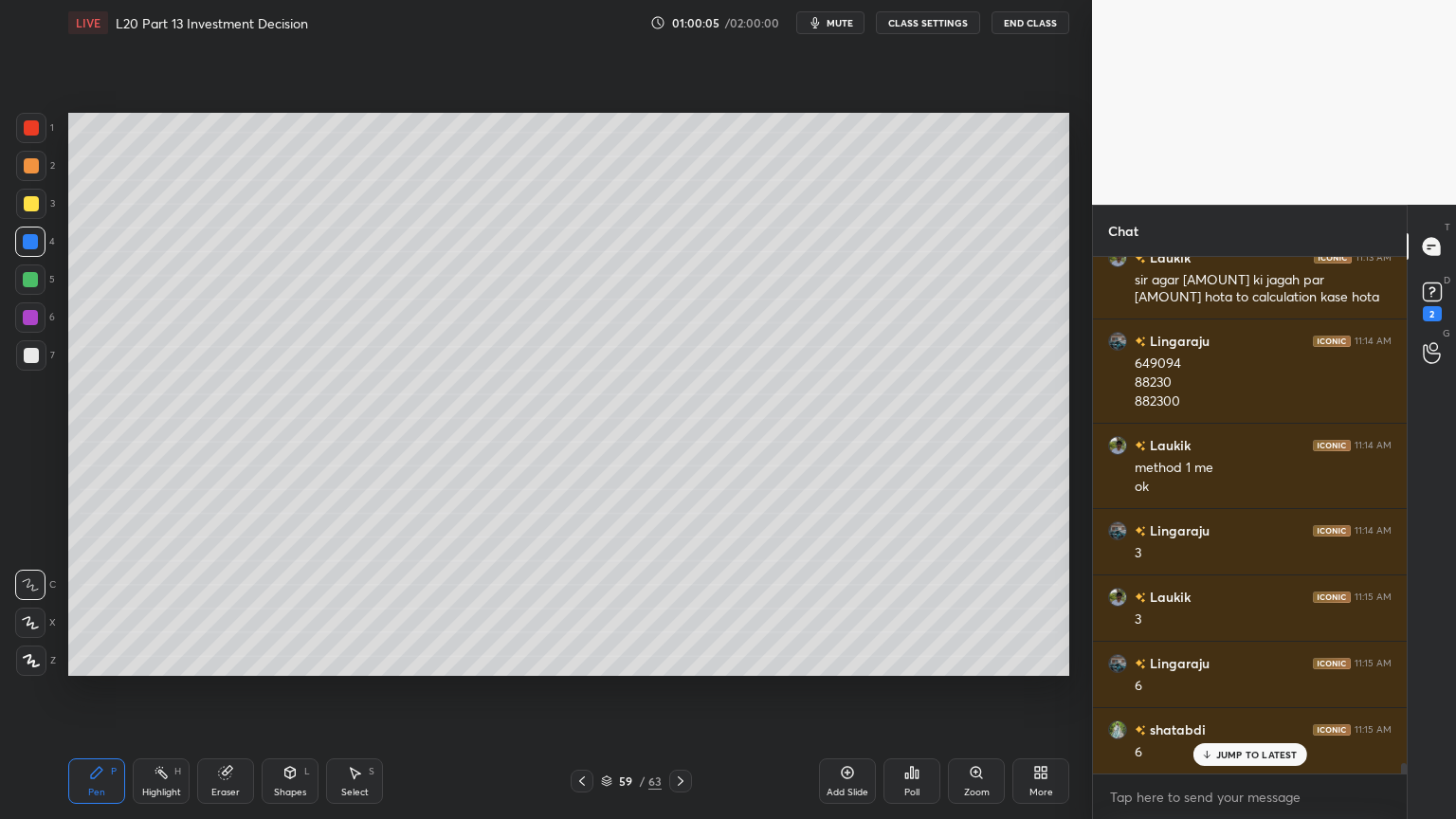click 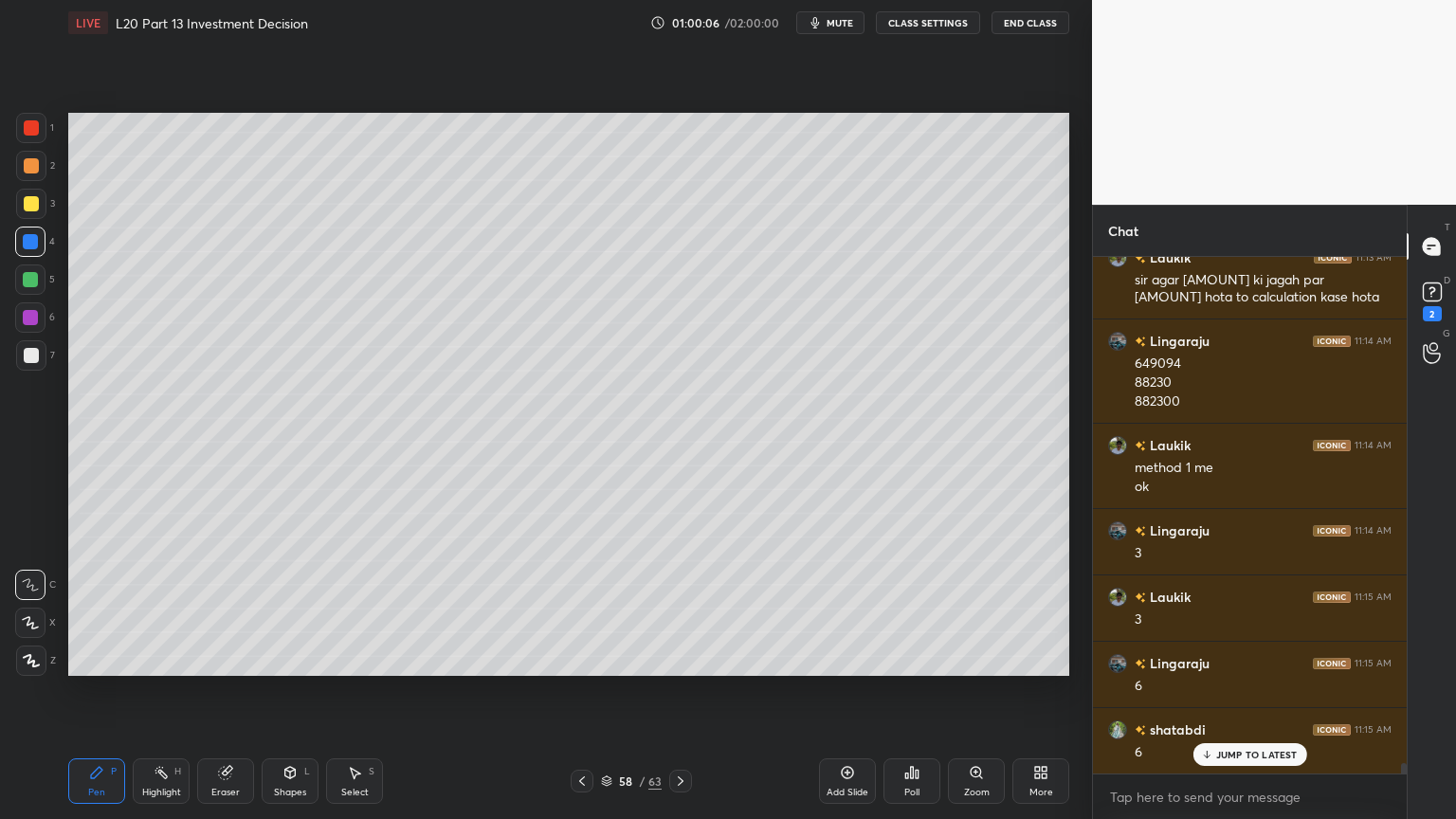 scroll, scrollTop: 26325, scrollLeft: 0, axis: vertical 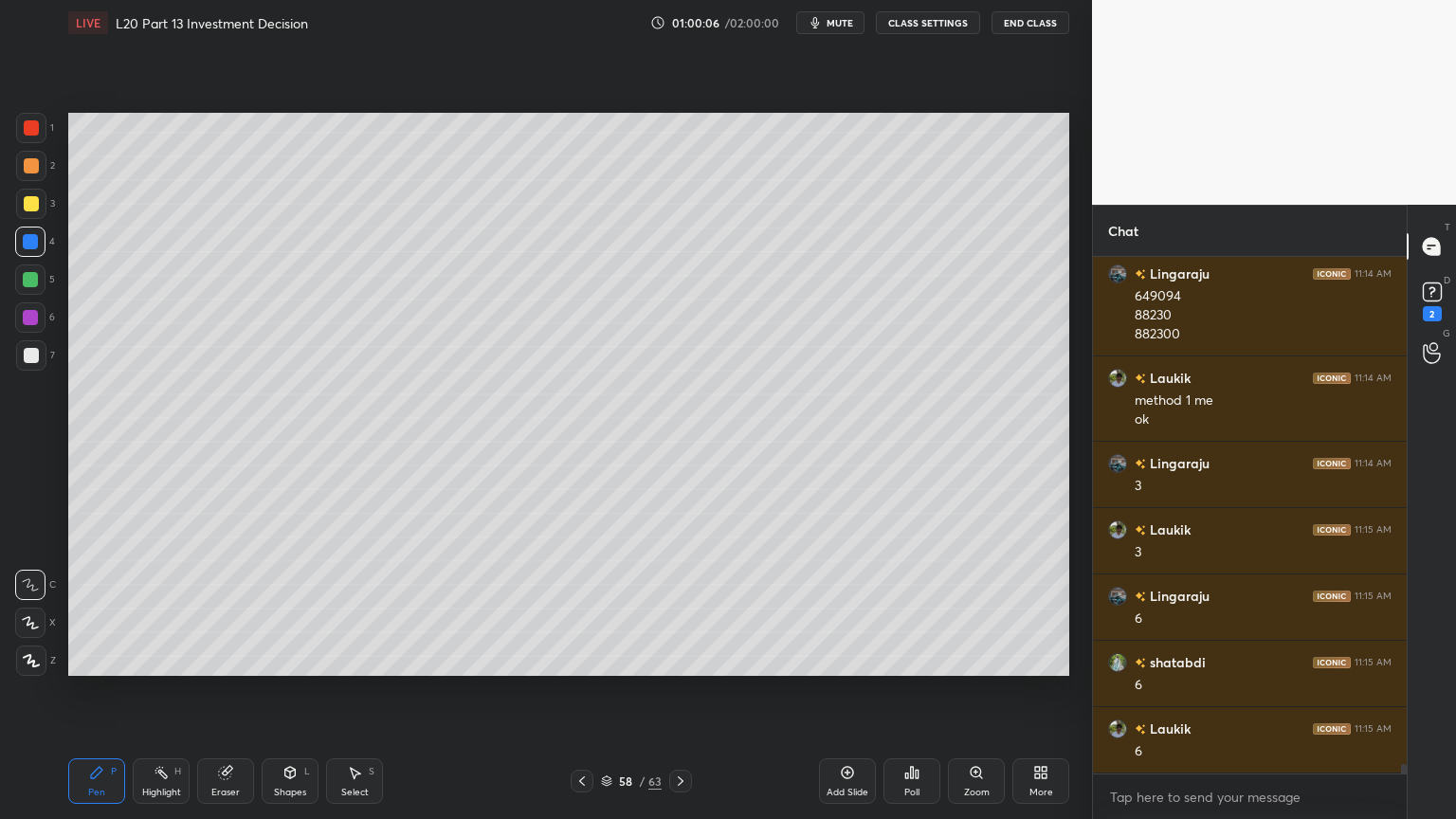 click 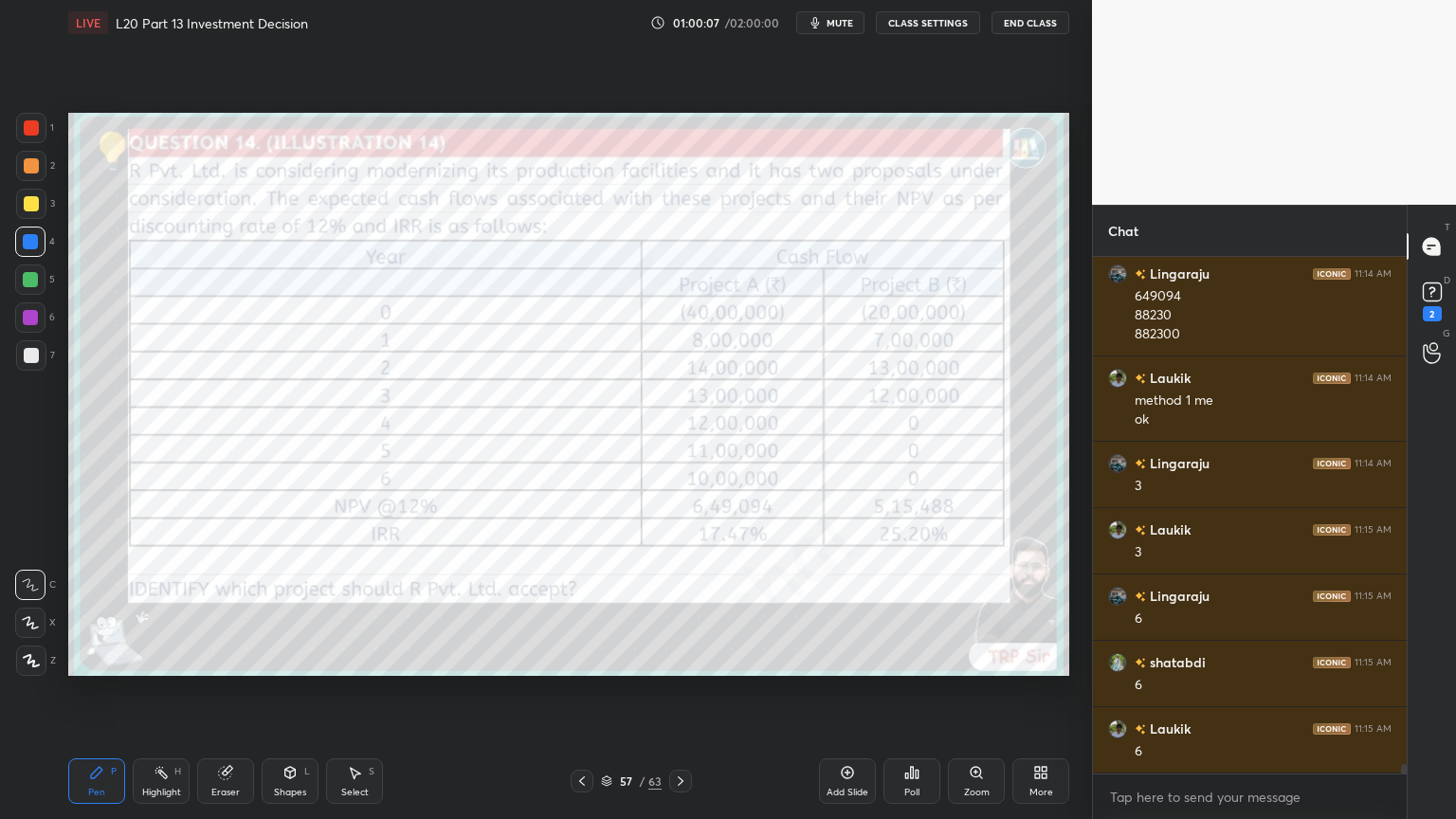 click 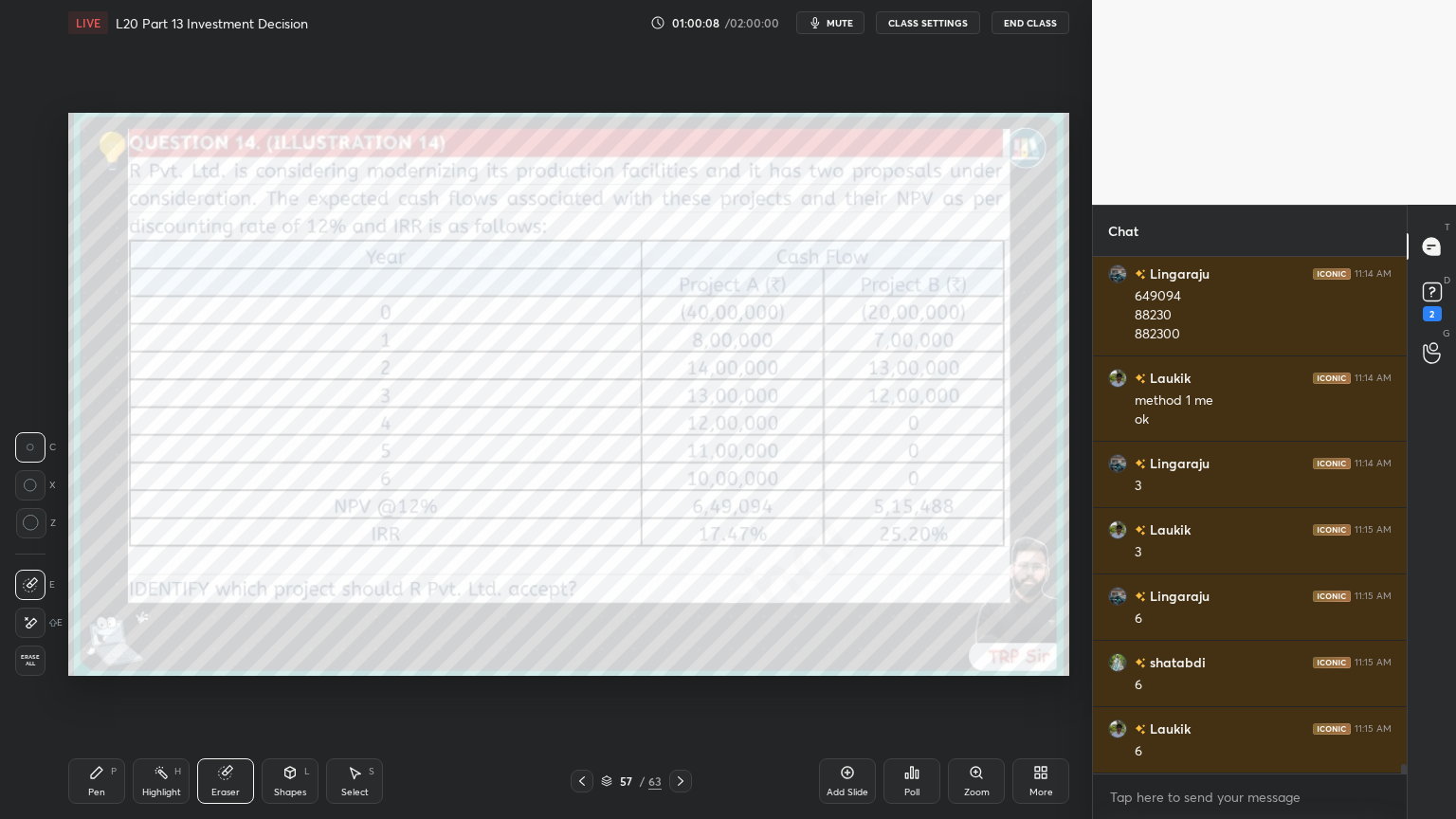 click on "E E Erase all" at bounding box center [39, 619] 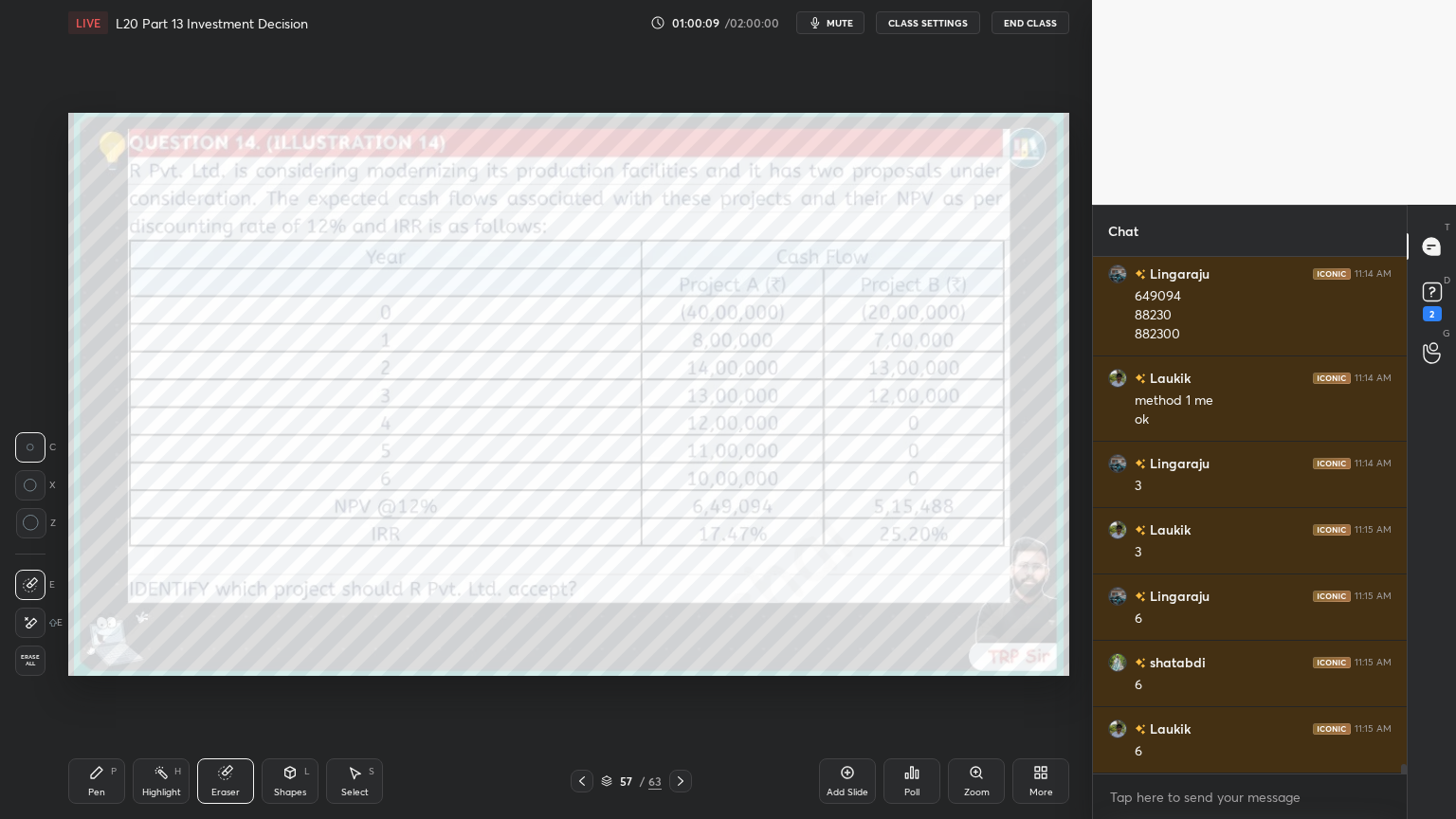 click 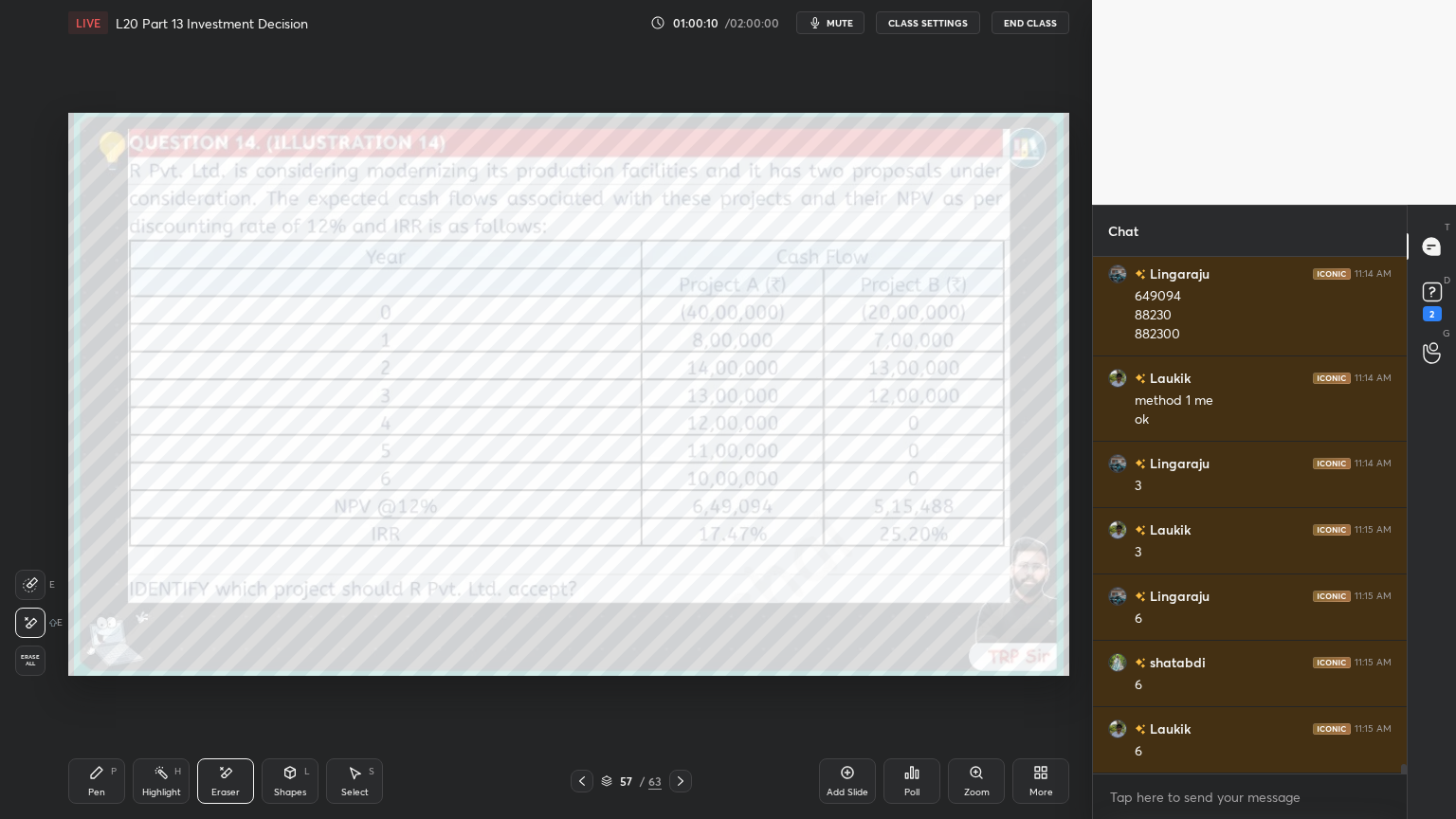 click on "Erase all" at bounding box center (30, 661) 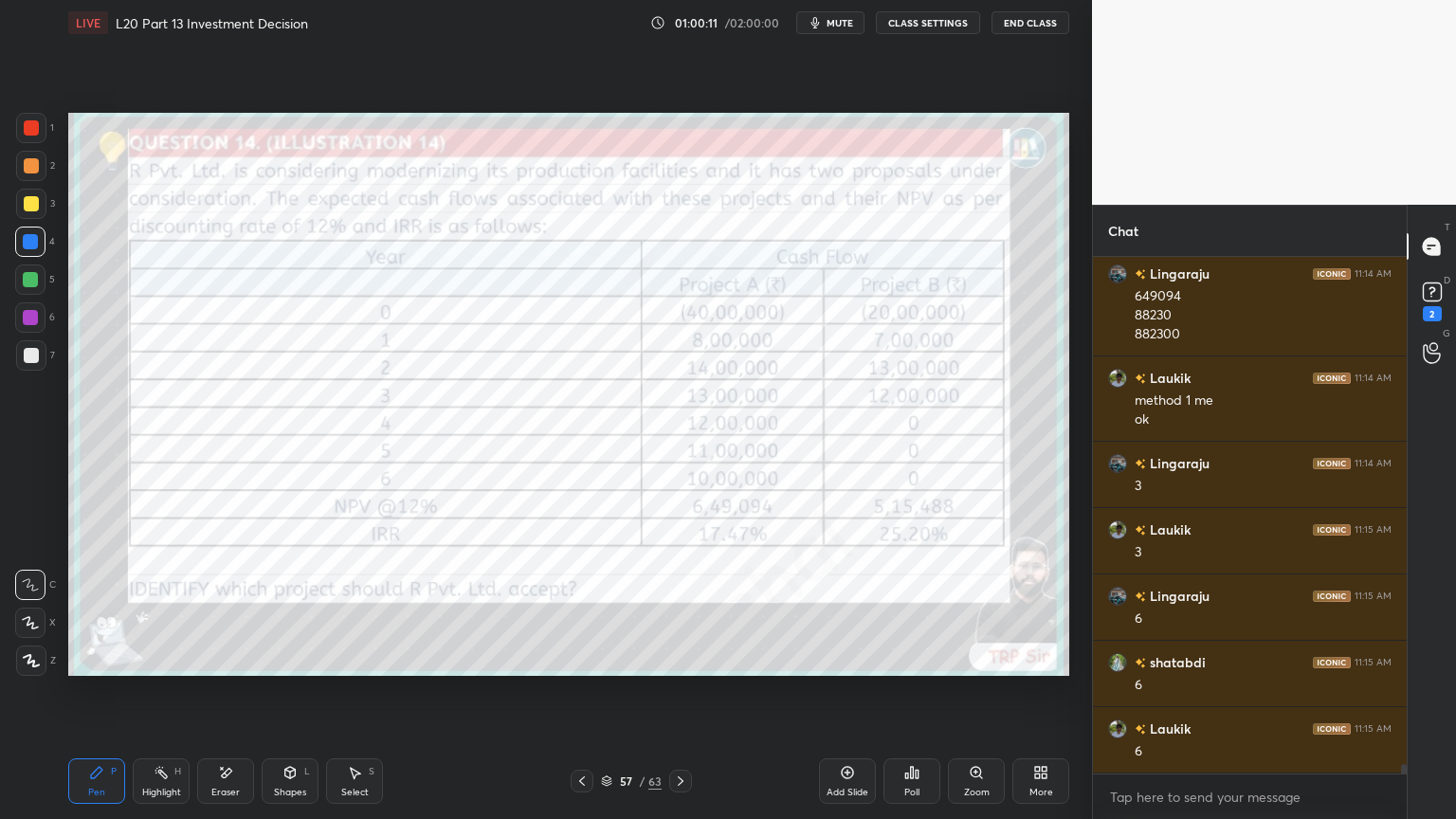 click on "Pen P Highlight H Eraser Shapes L Select S 57 / 63 Add Slide Poll Zoom More" at bounding box center [569, 781] 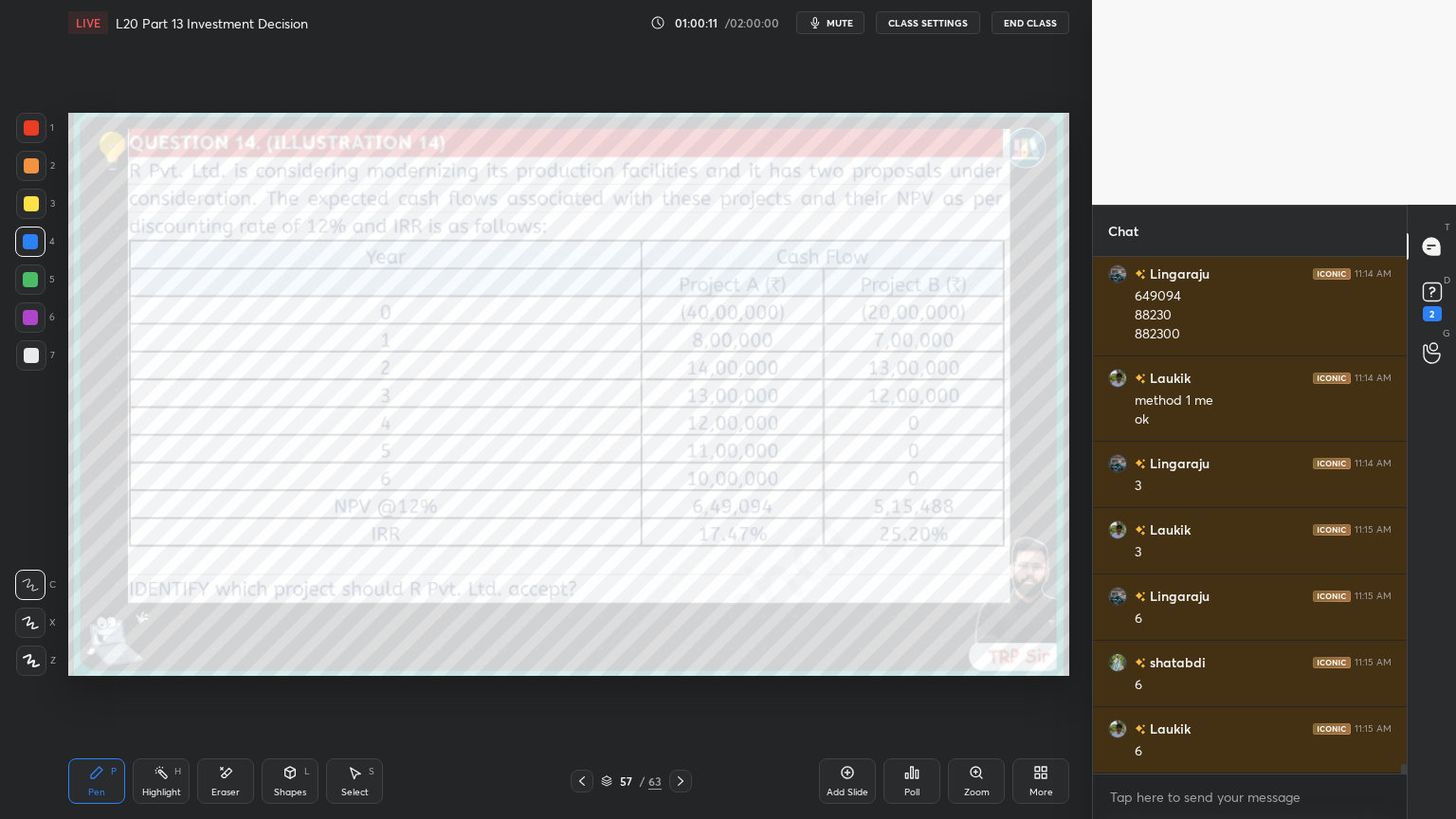 scroll, scrollTop: 26390, scrollLeft: 0, axis: vertical 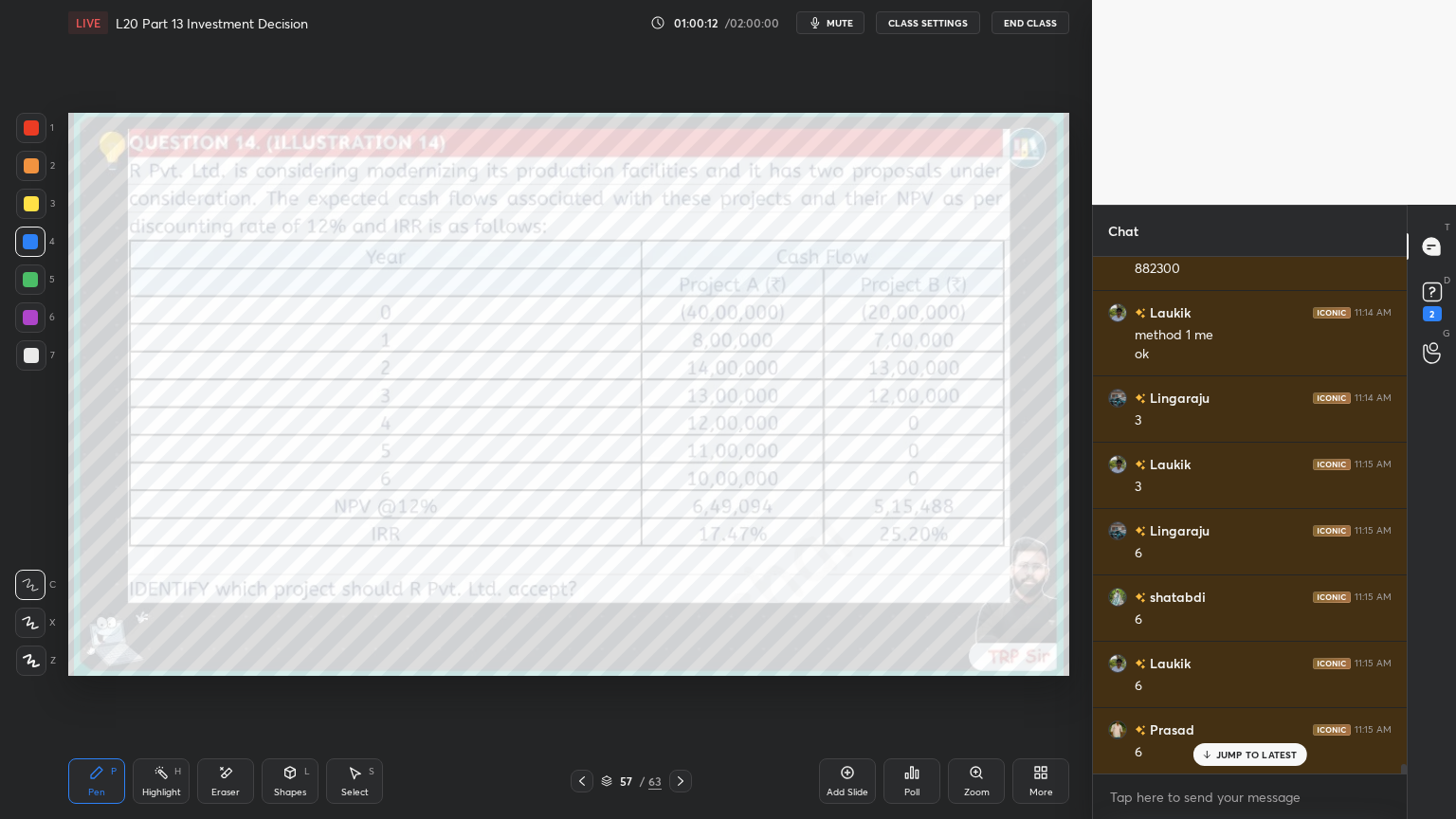 click on "1" at bounding box center (35, 128) 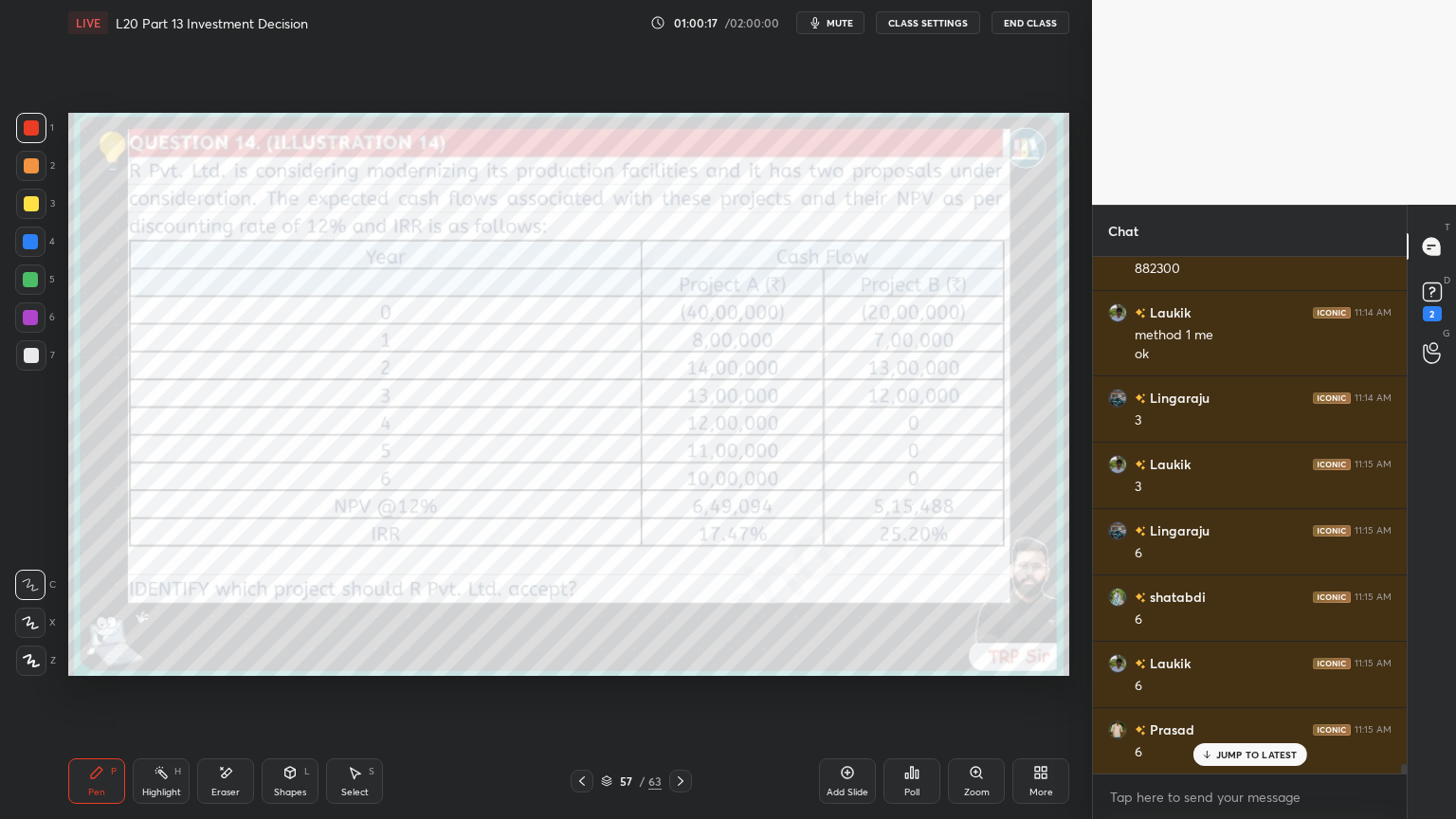 click 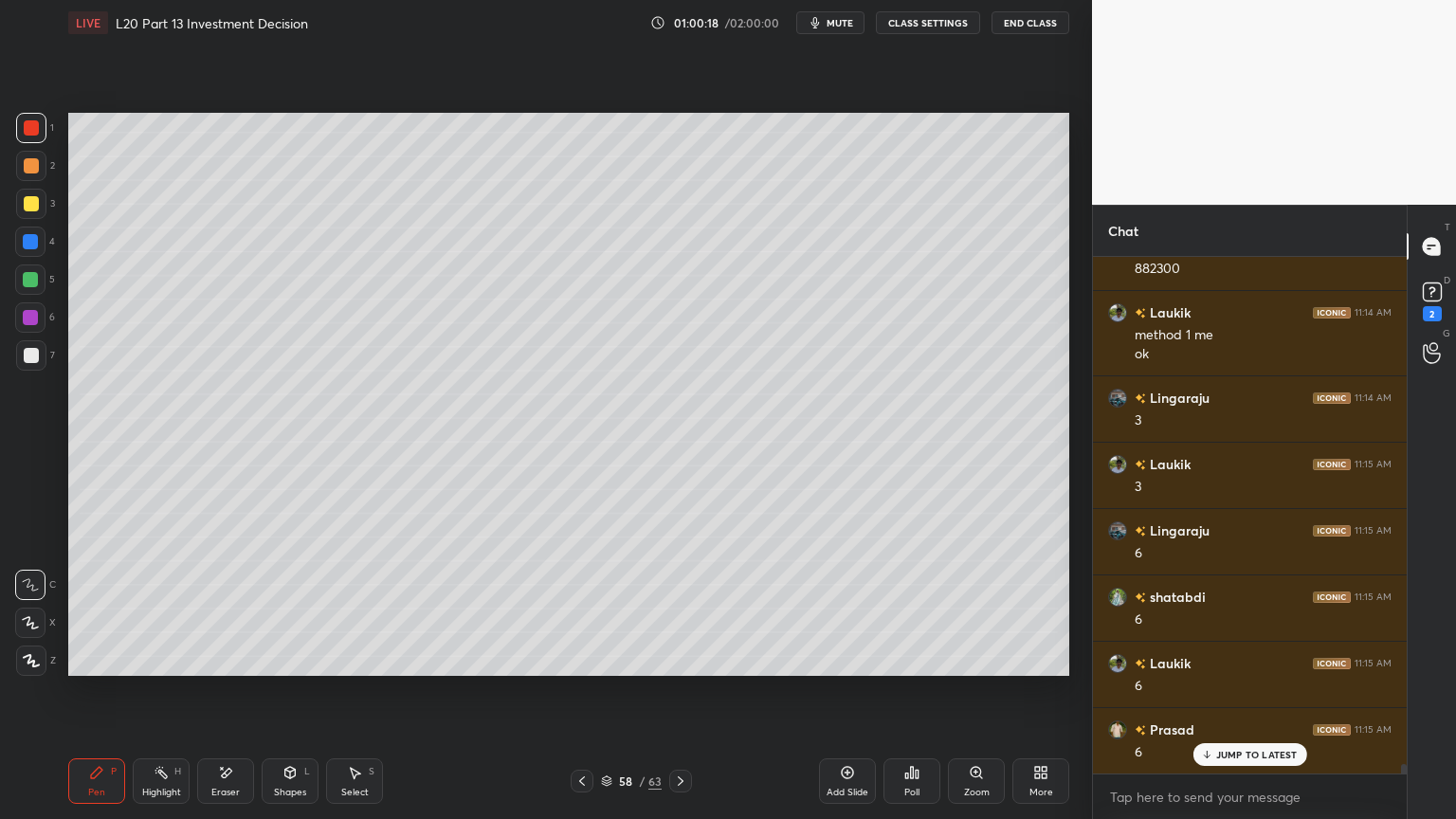 click 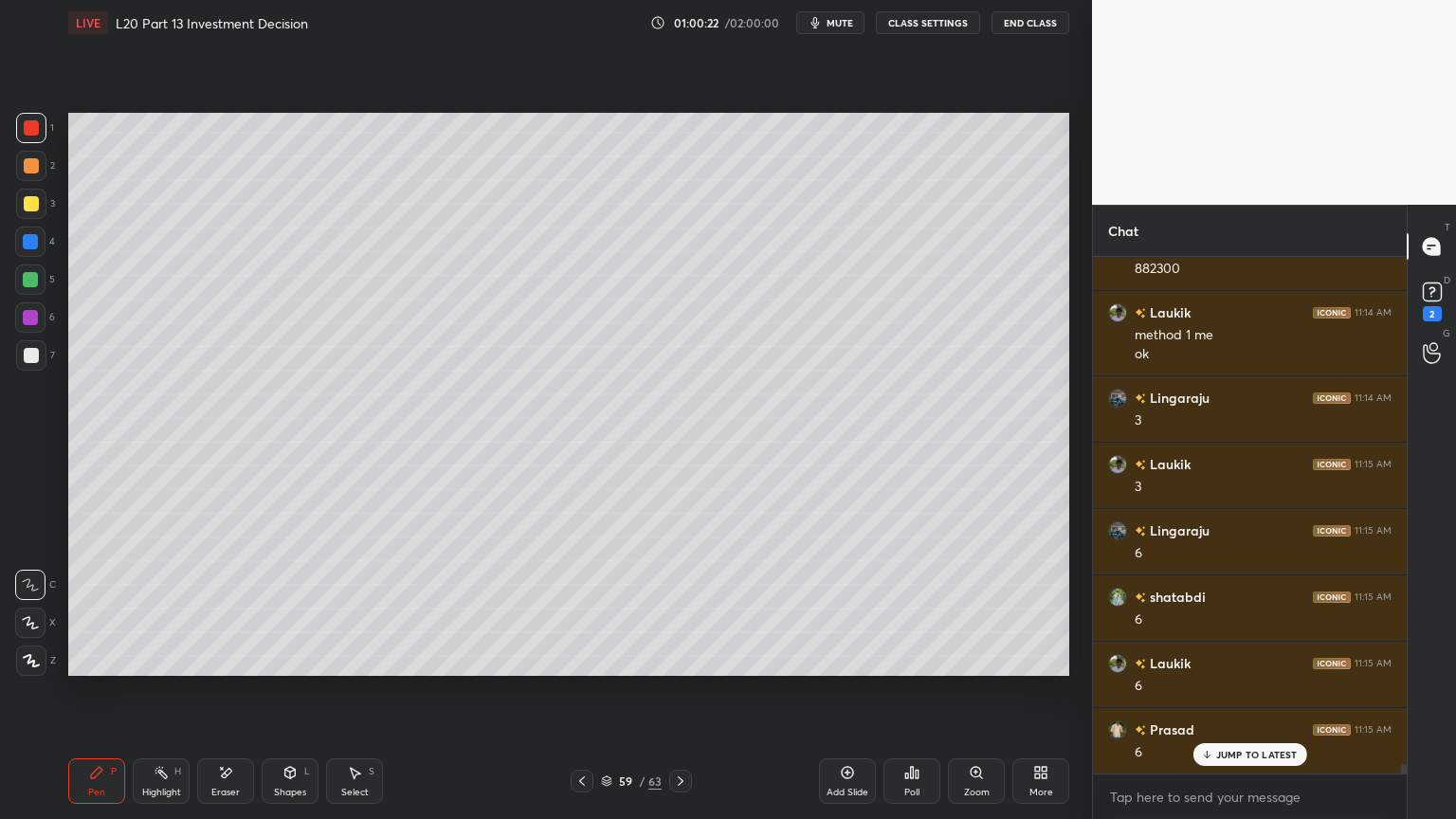 scroll, scrollTop: 26409, scrollLeft: 0, axis: vertical 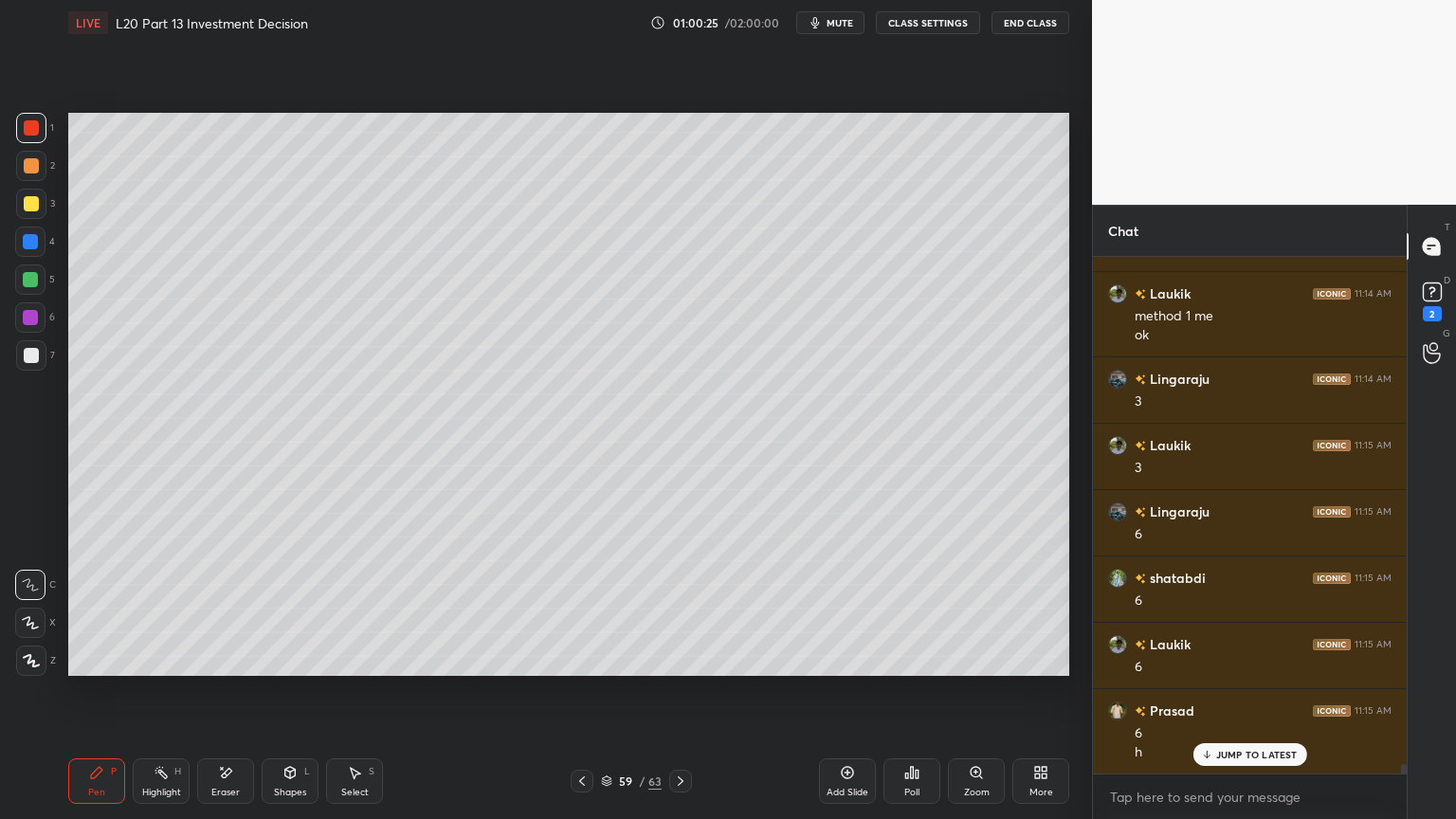 click on "1 2 3 4 5 6 7 C X Z E E Erase all   H H" at bounding box center [30, 394] 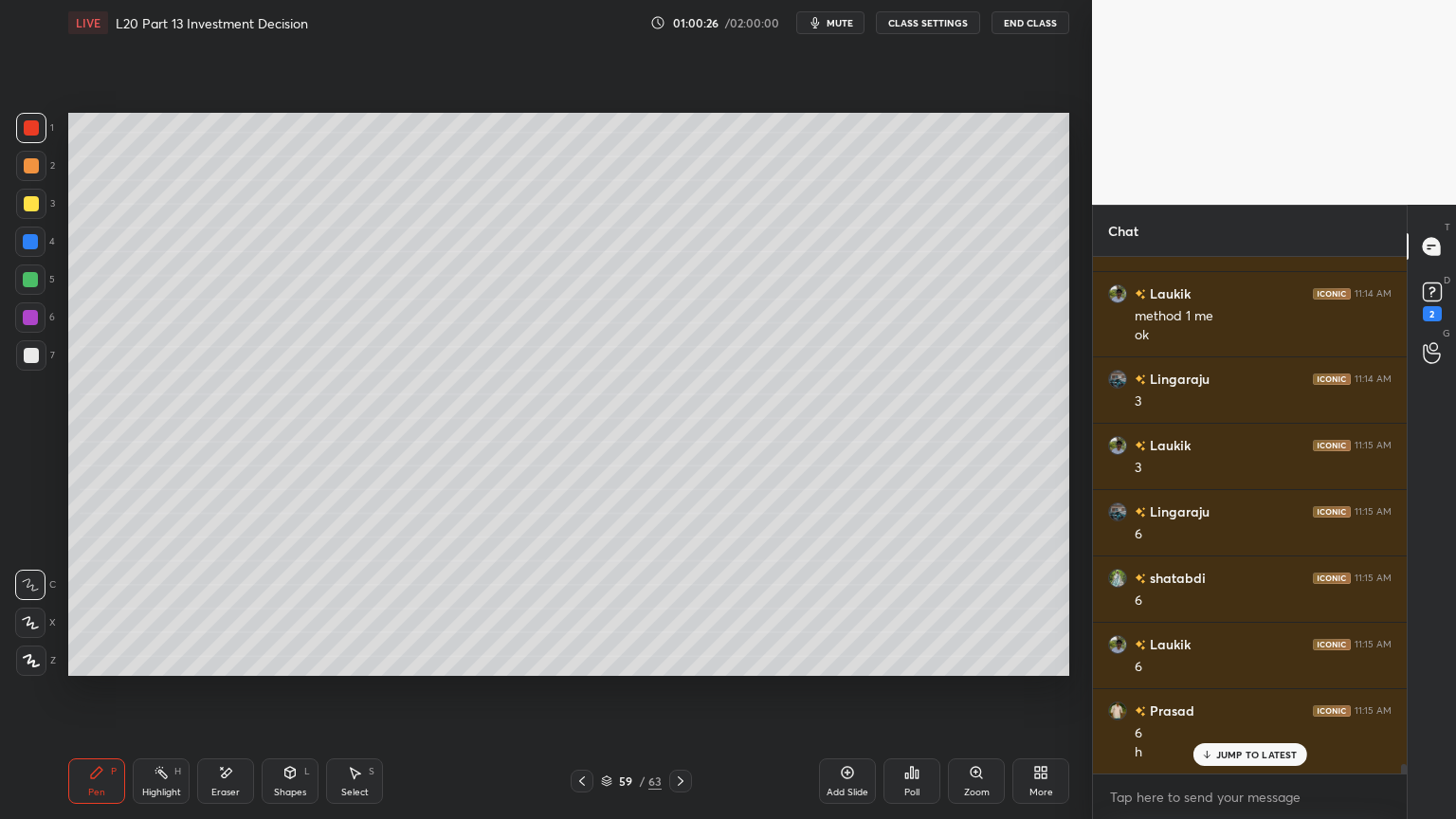 click at bounding box center [31, 355] 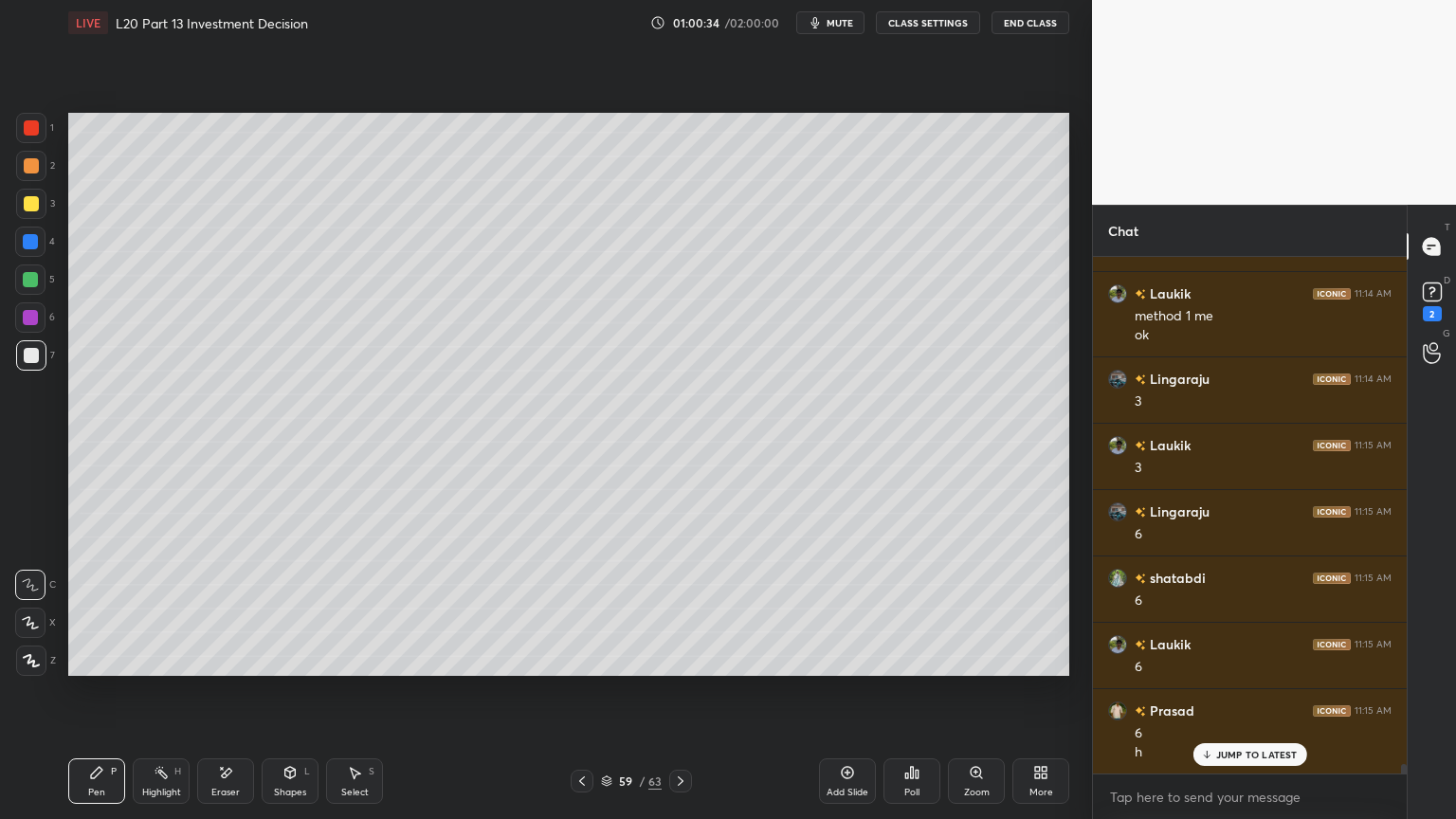 click at bounding box center [30, 280] 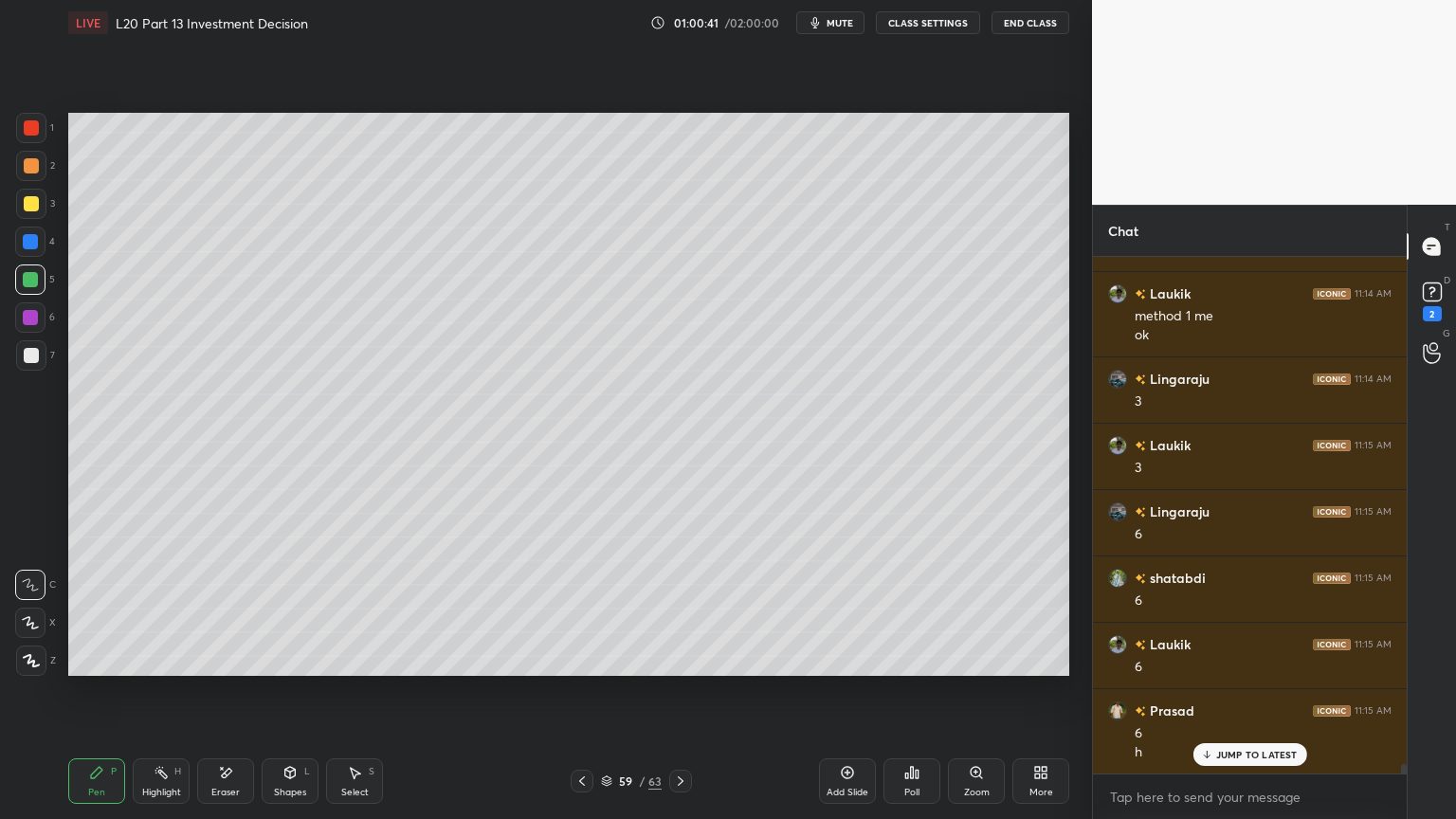 click at bounding box center [31, 355] 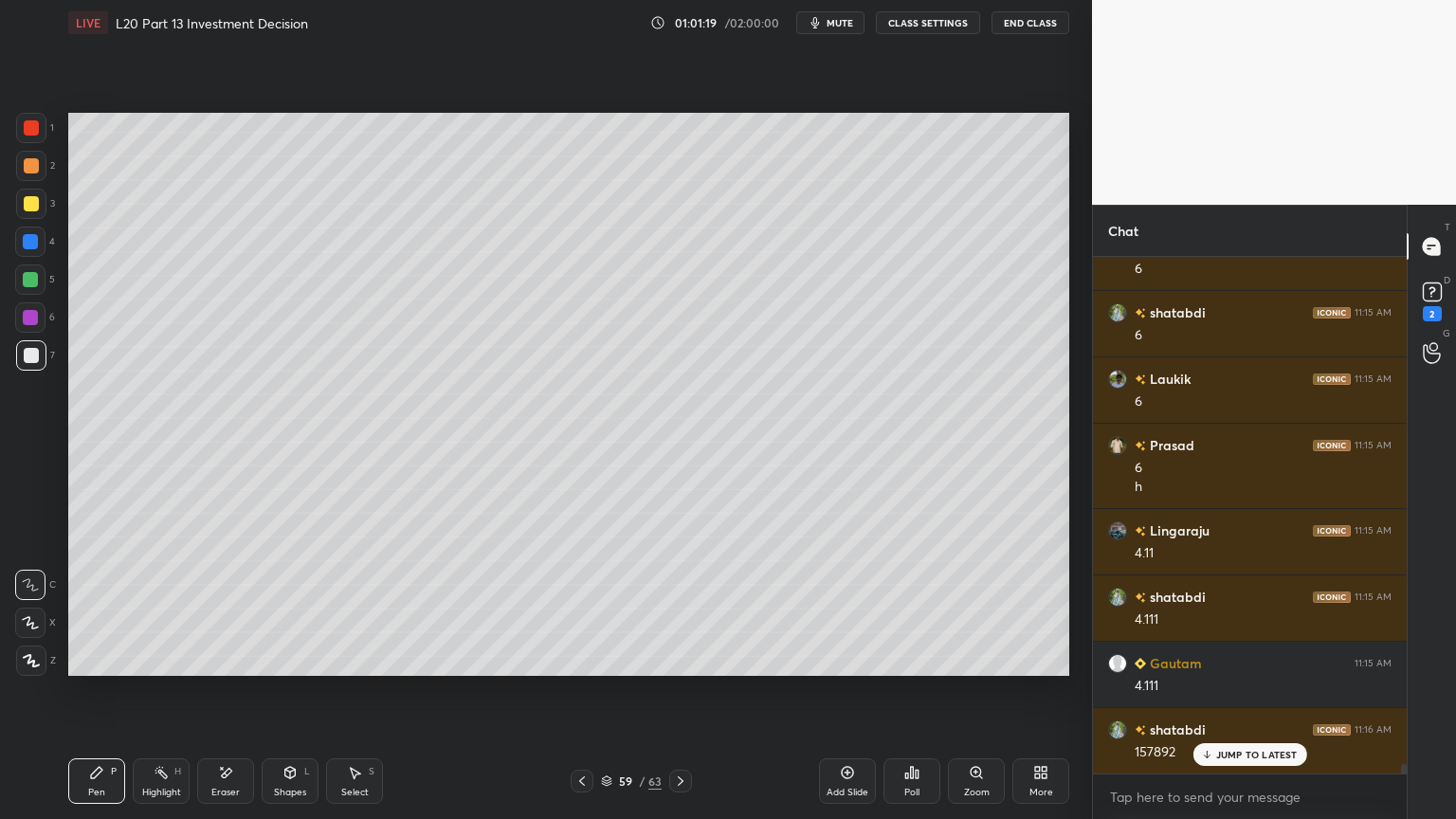 scroll, scrollTop: 26758, scrollLeft: 0, axis: vertical 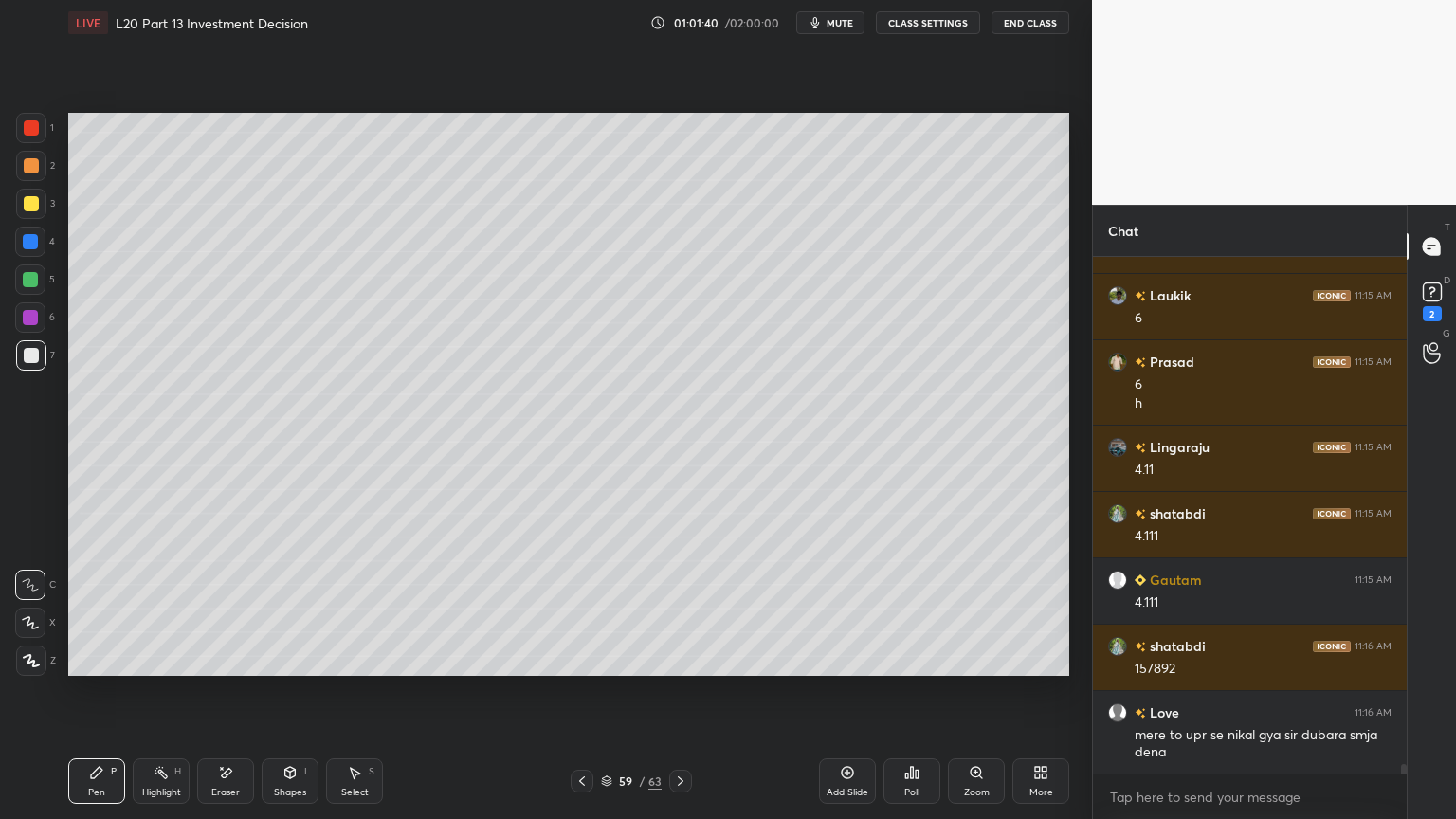 click on "Select S" at bounding box center (355, 781) 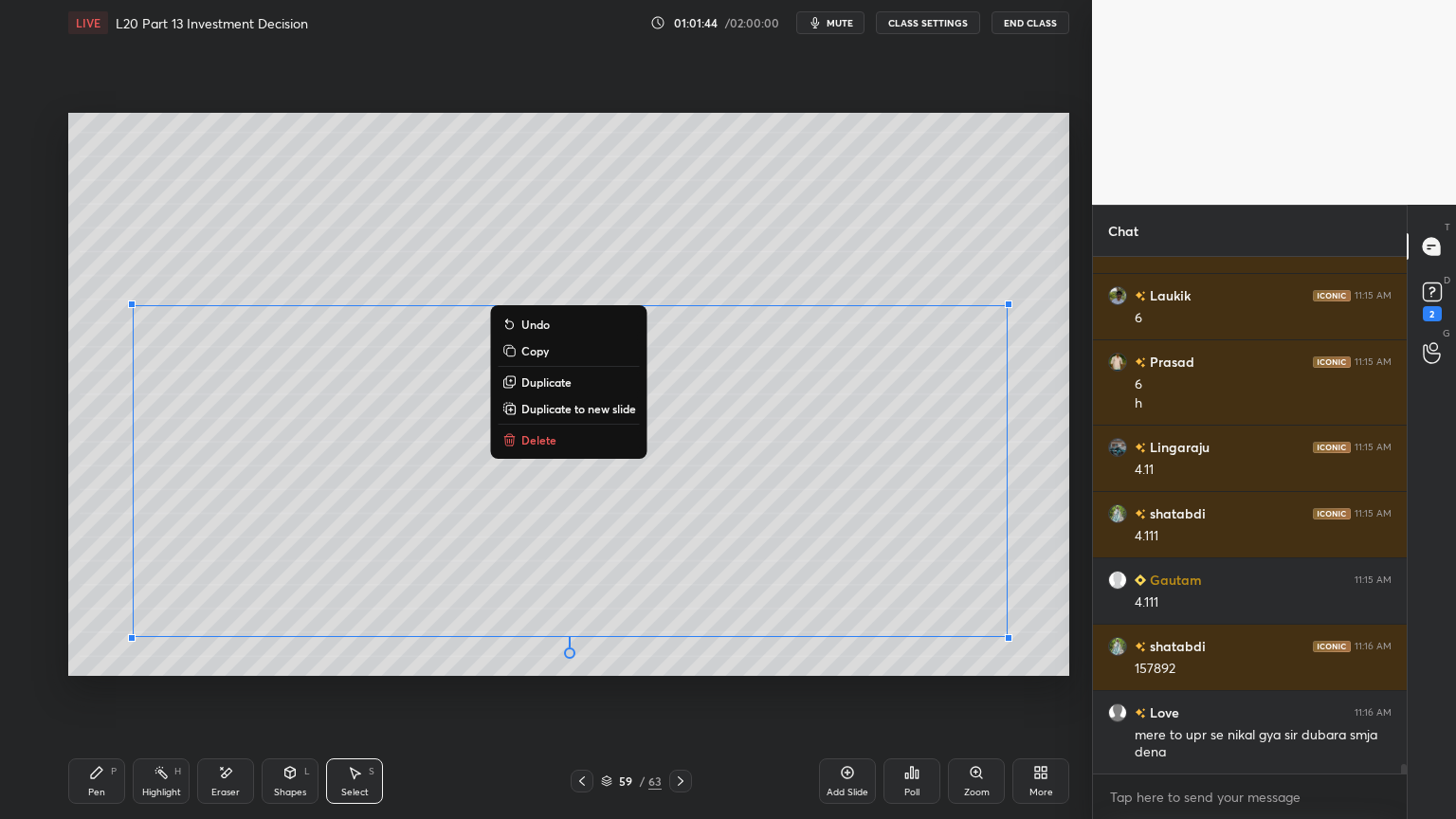 click on "Delete" at bounding box center [538, 440] 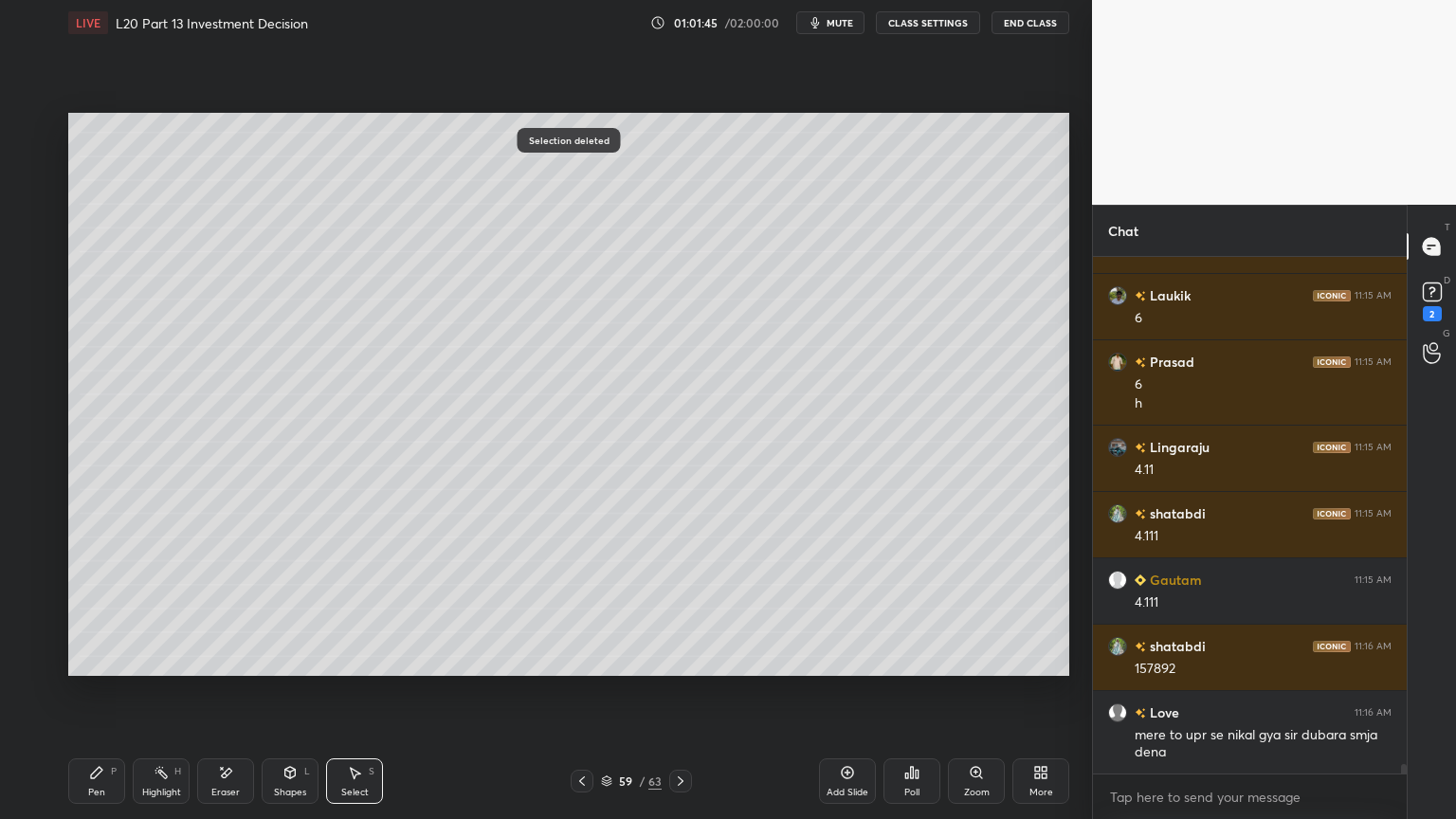 click 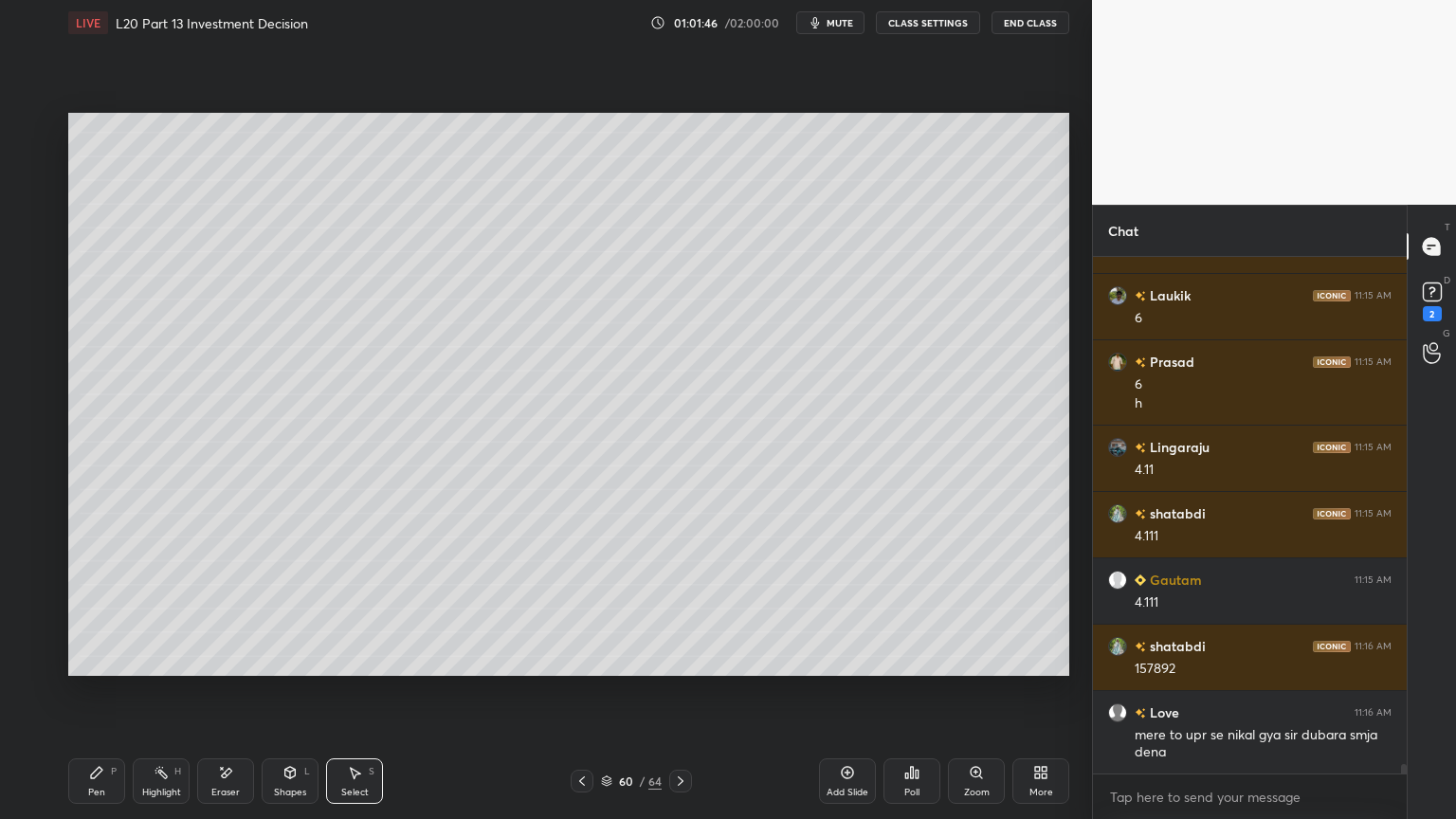 click 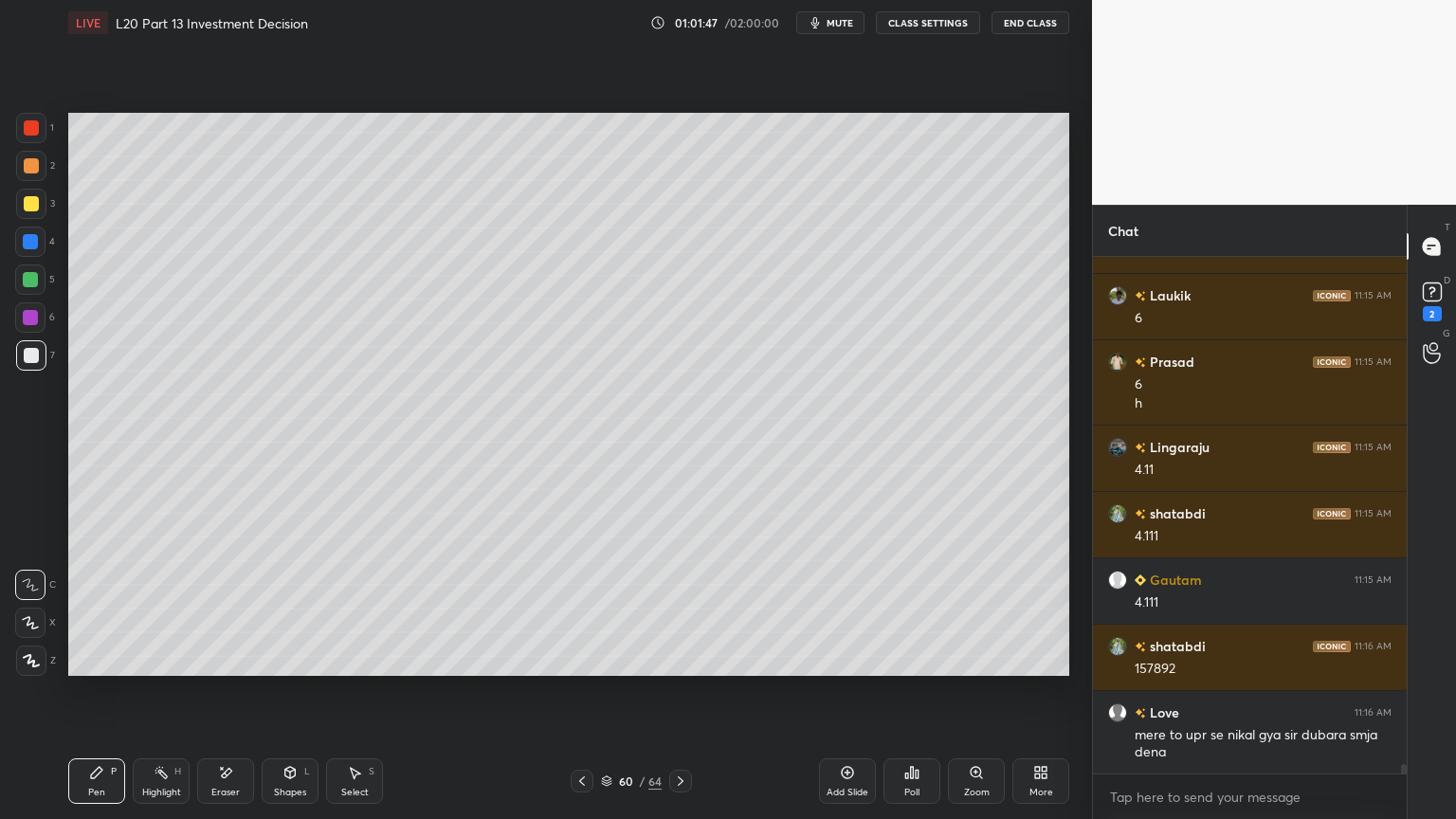 click on "4" at bounding box center [35, 246] 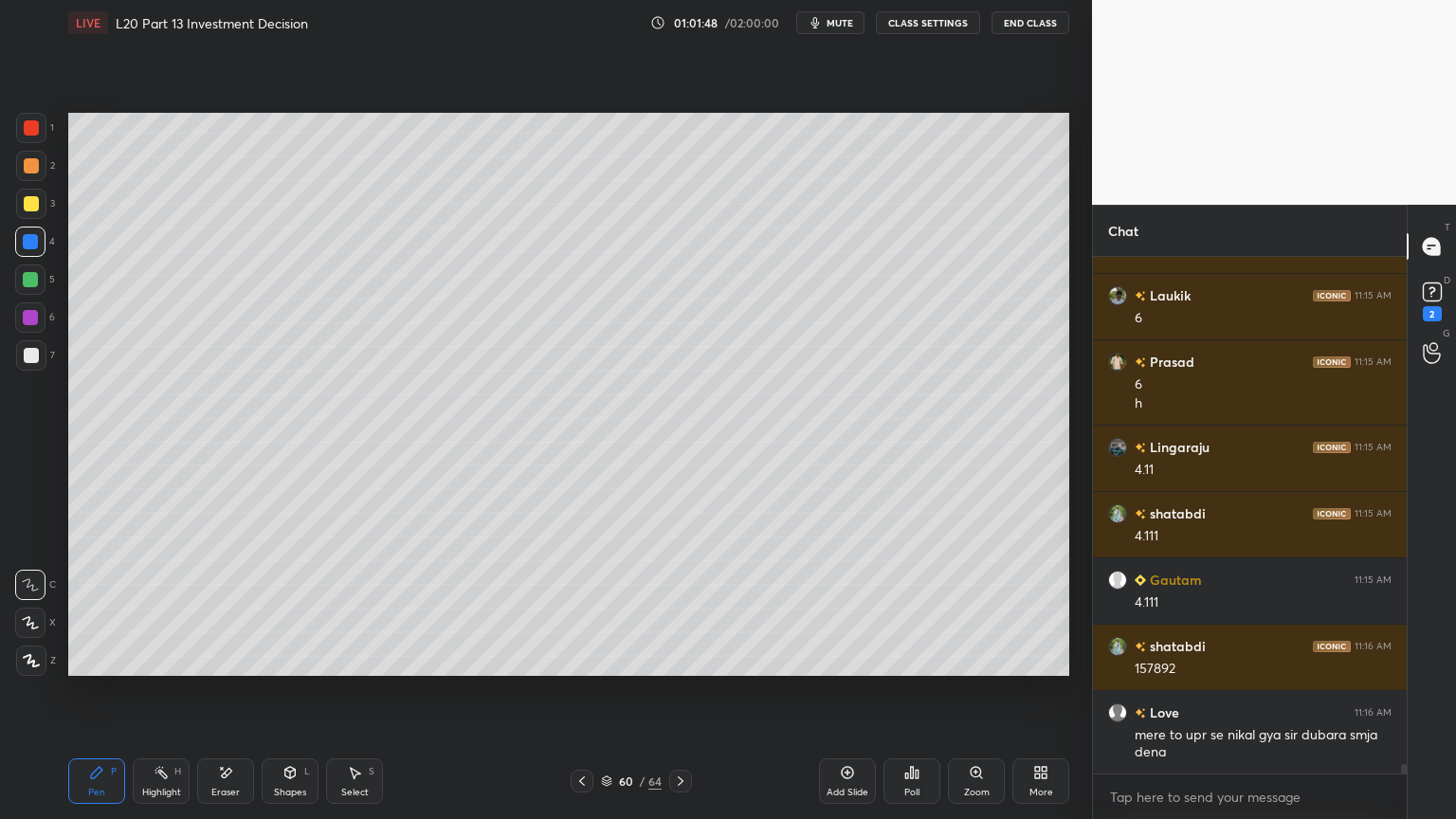 click 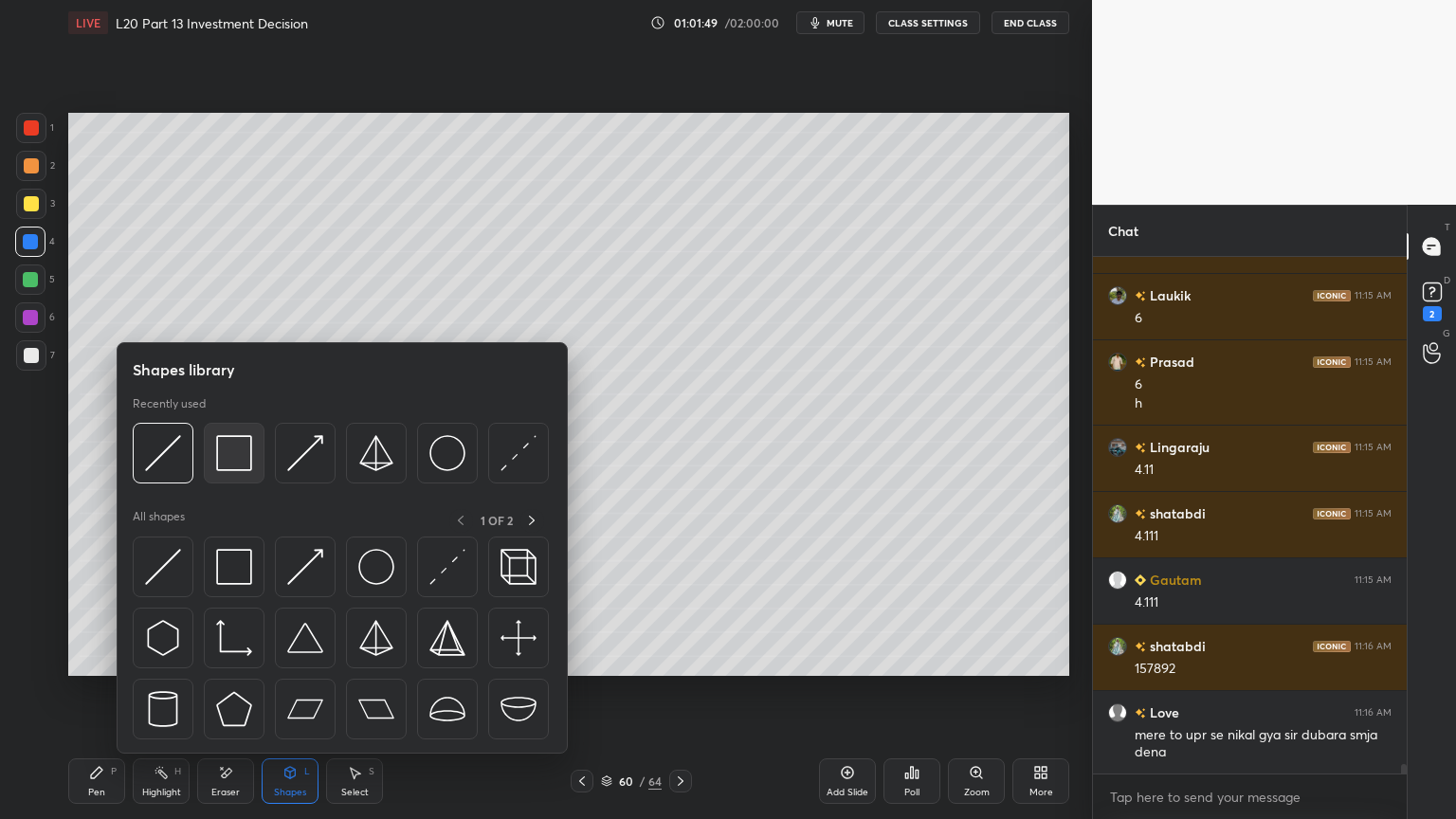 click at bounding box center [234, 453] 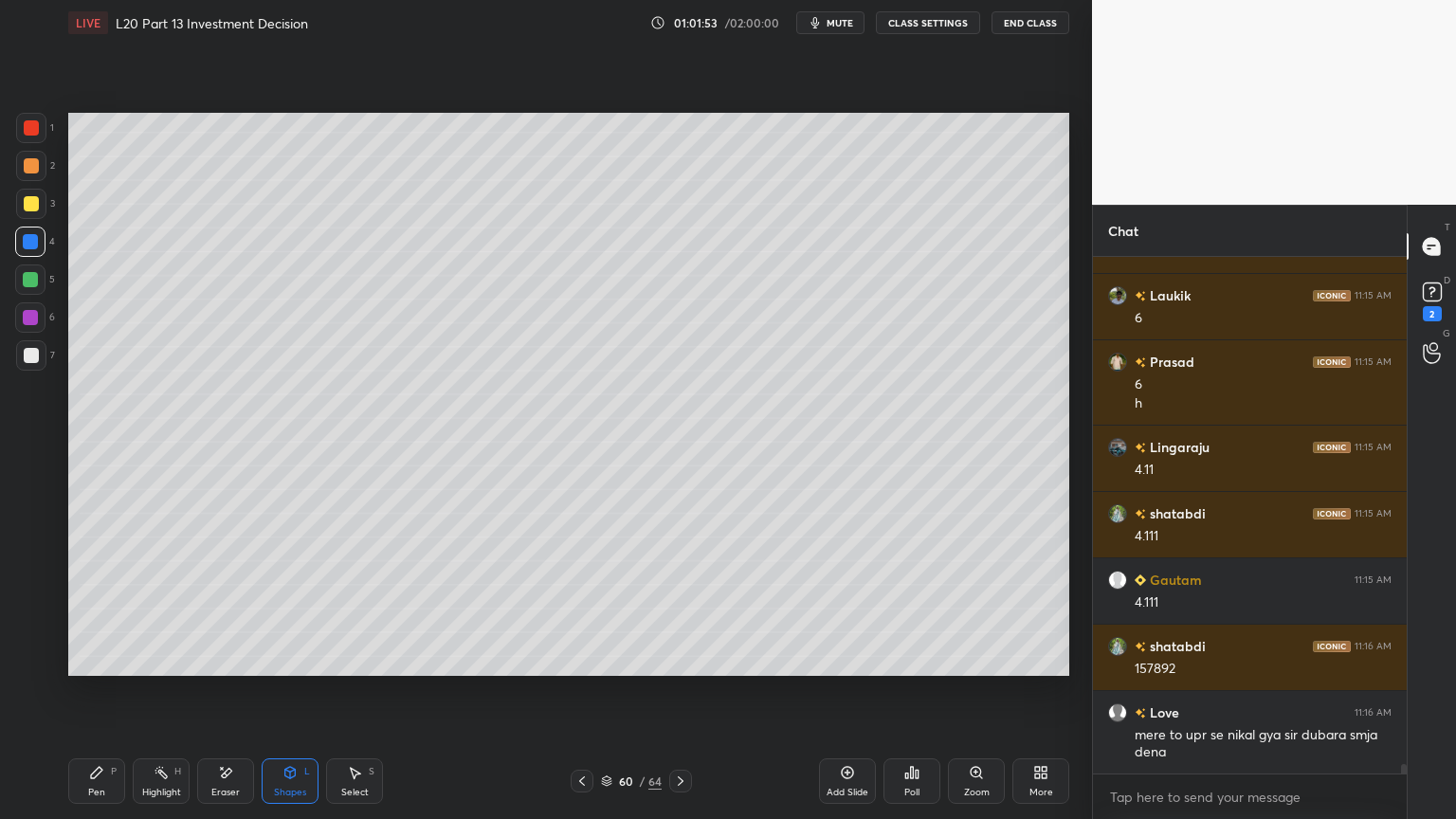 click on "Pen P" at bounding box center (97, 781) 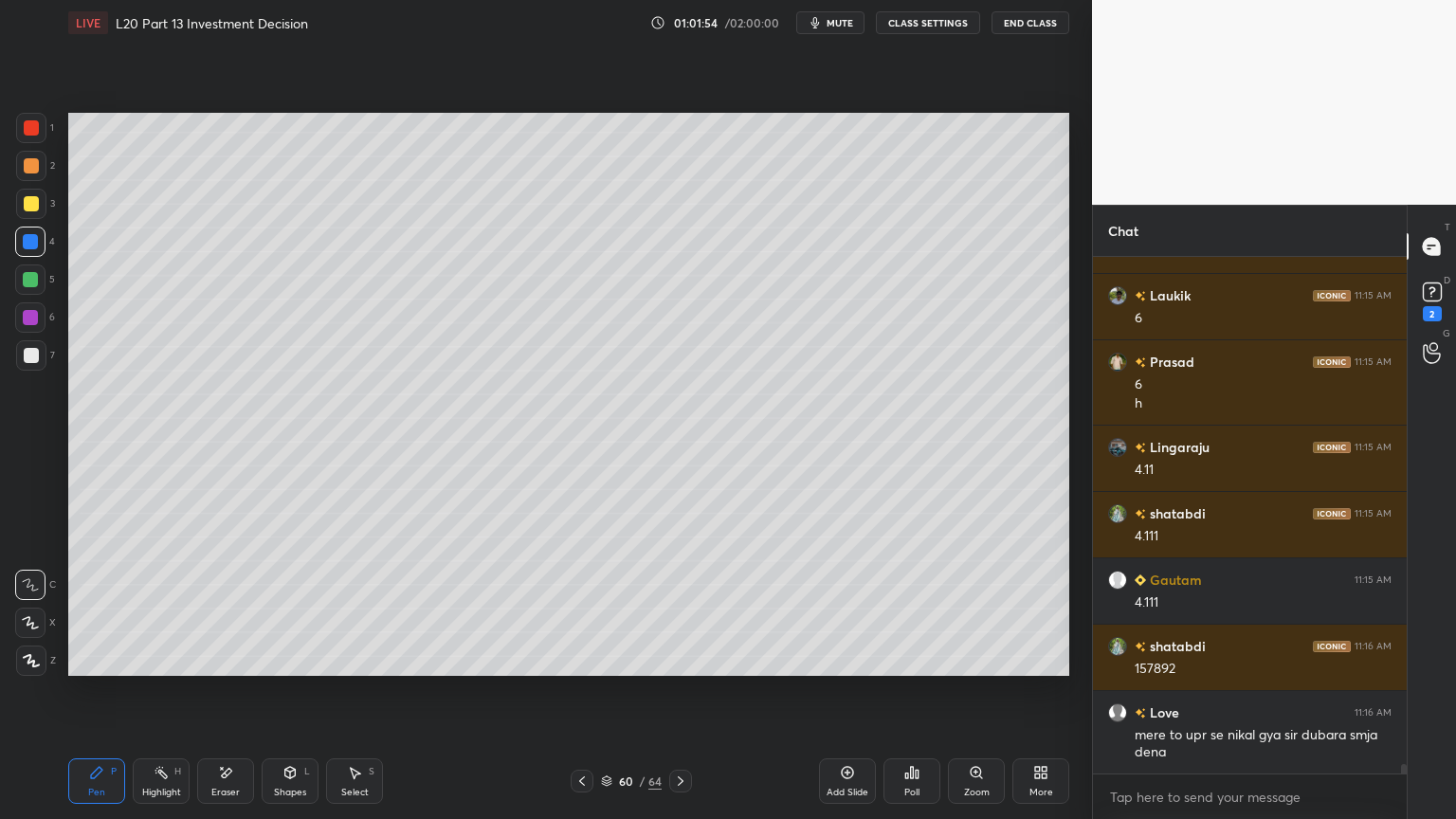 click at bounding box center [30, 318] 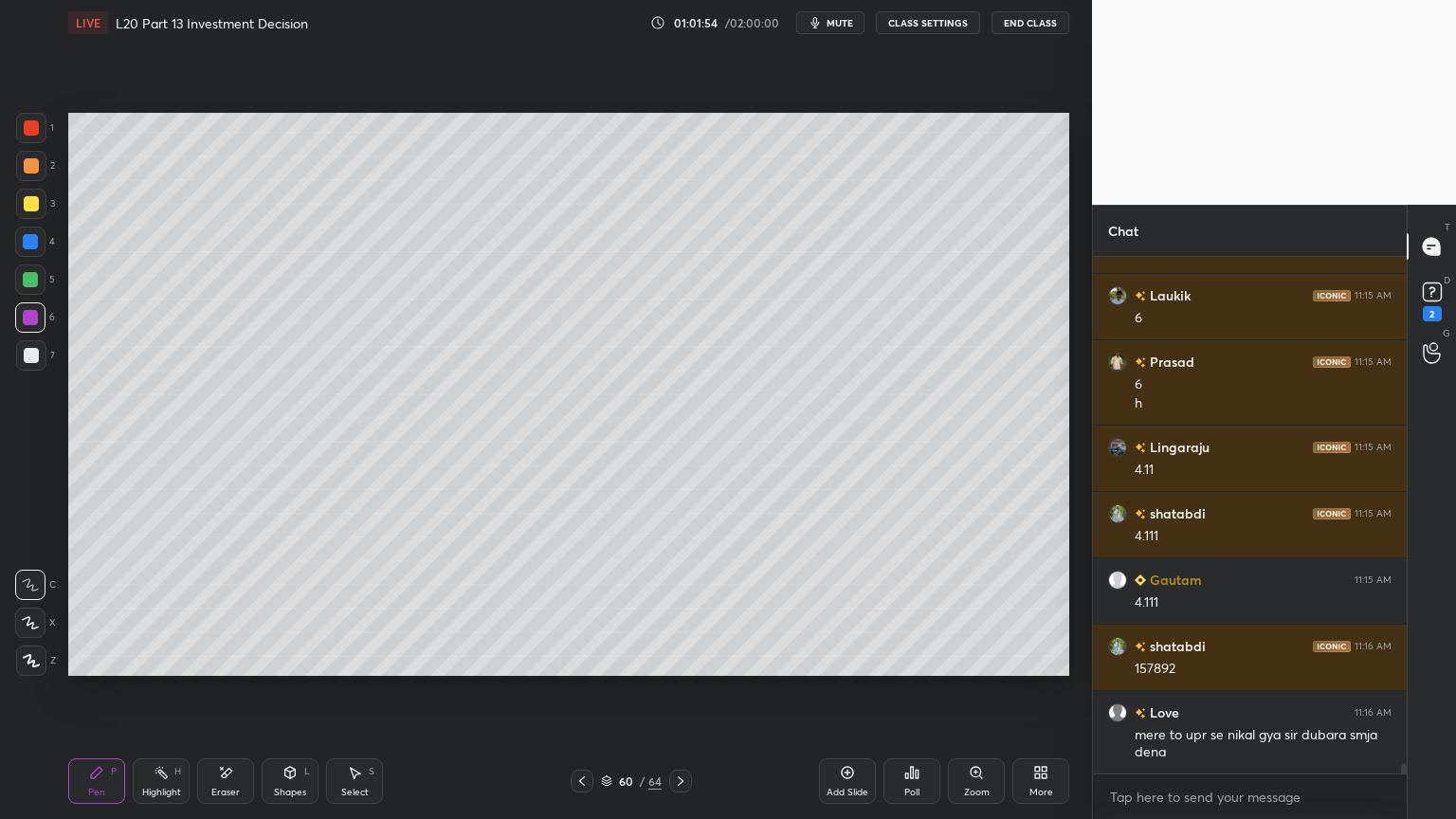 click at bounding box center [30, 280] 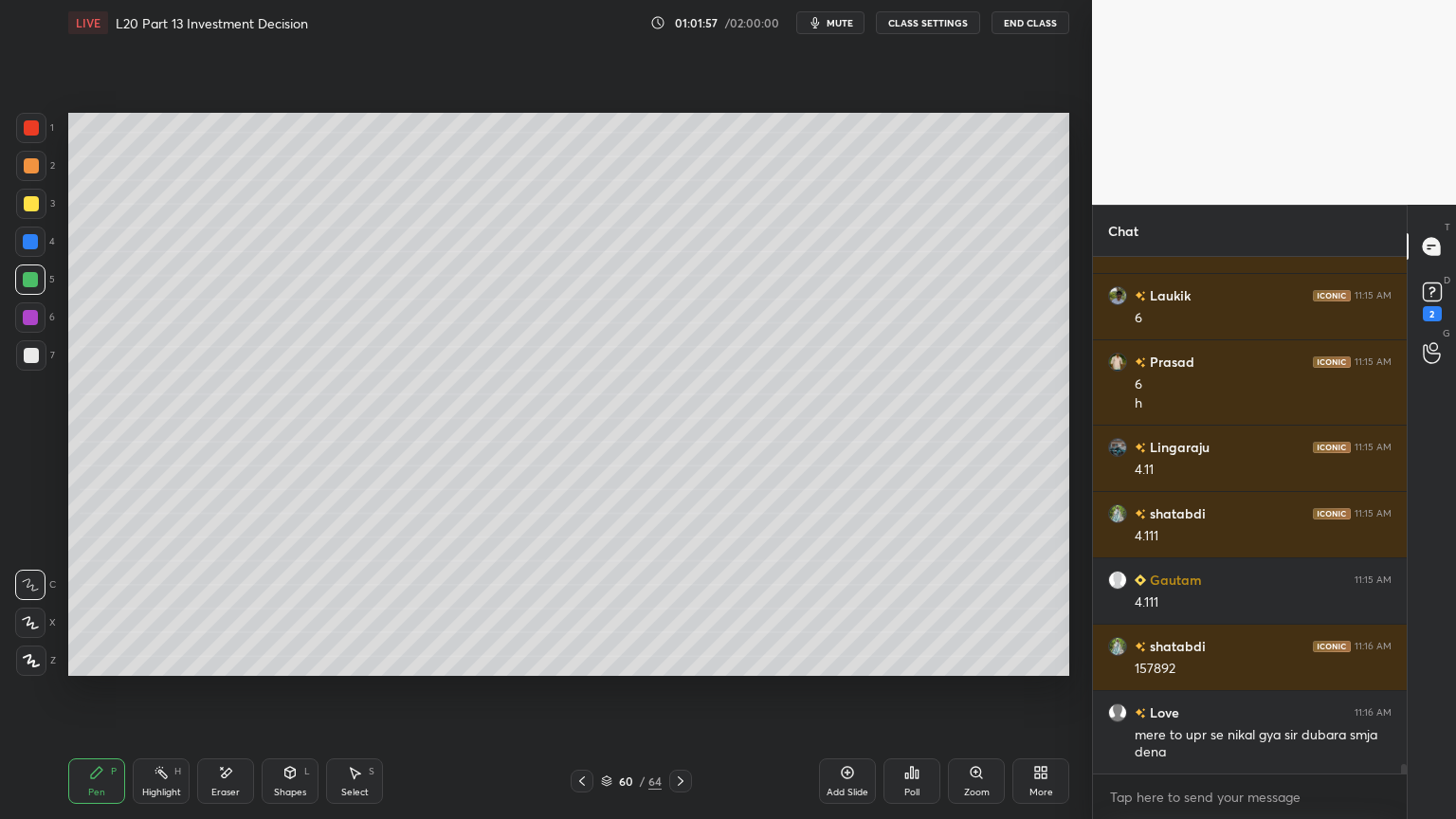 click at bounding box center (31, 355) 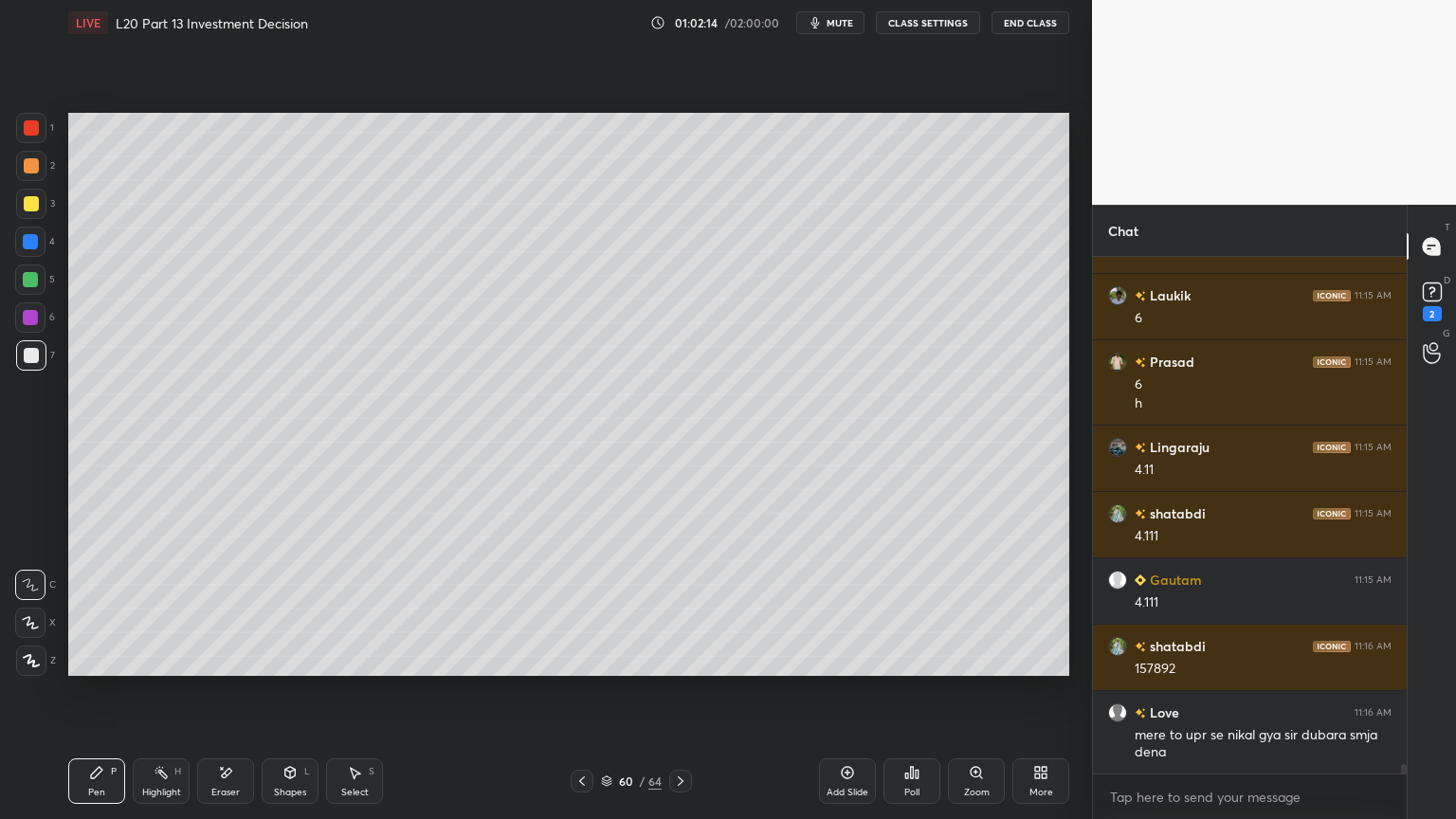 click on "Select S" at bounding box center [355, 781] 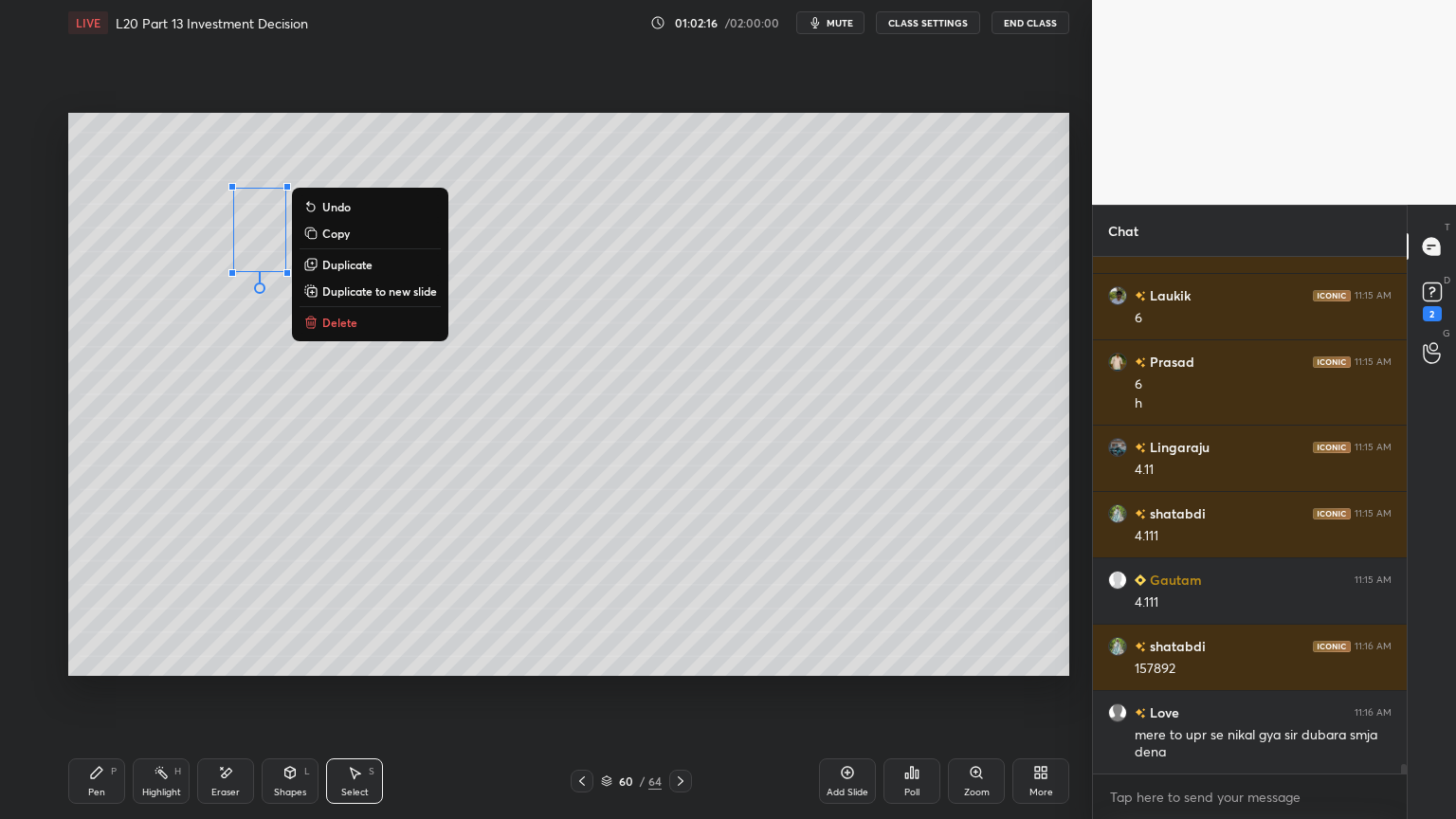 click on "Delete" at bounding box center (339, 322) 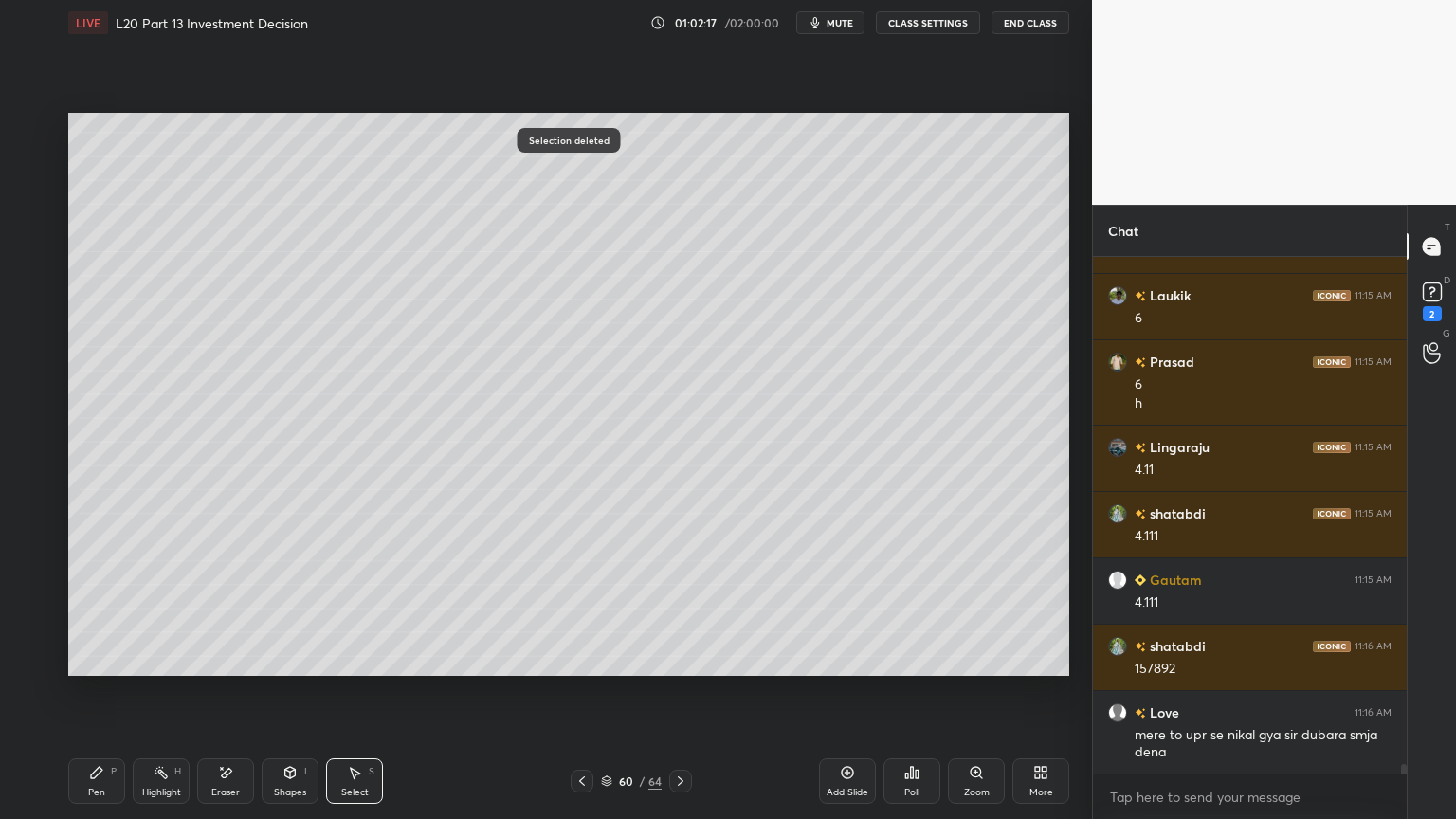 click 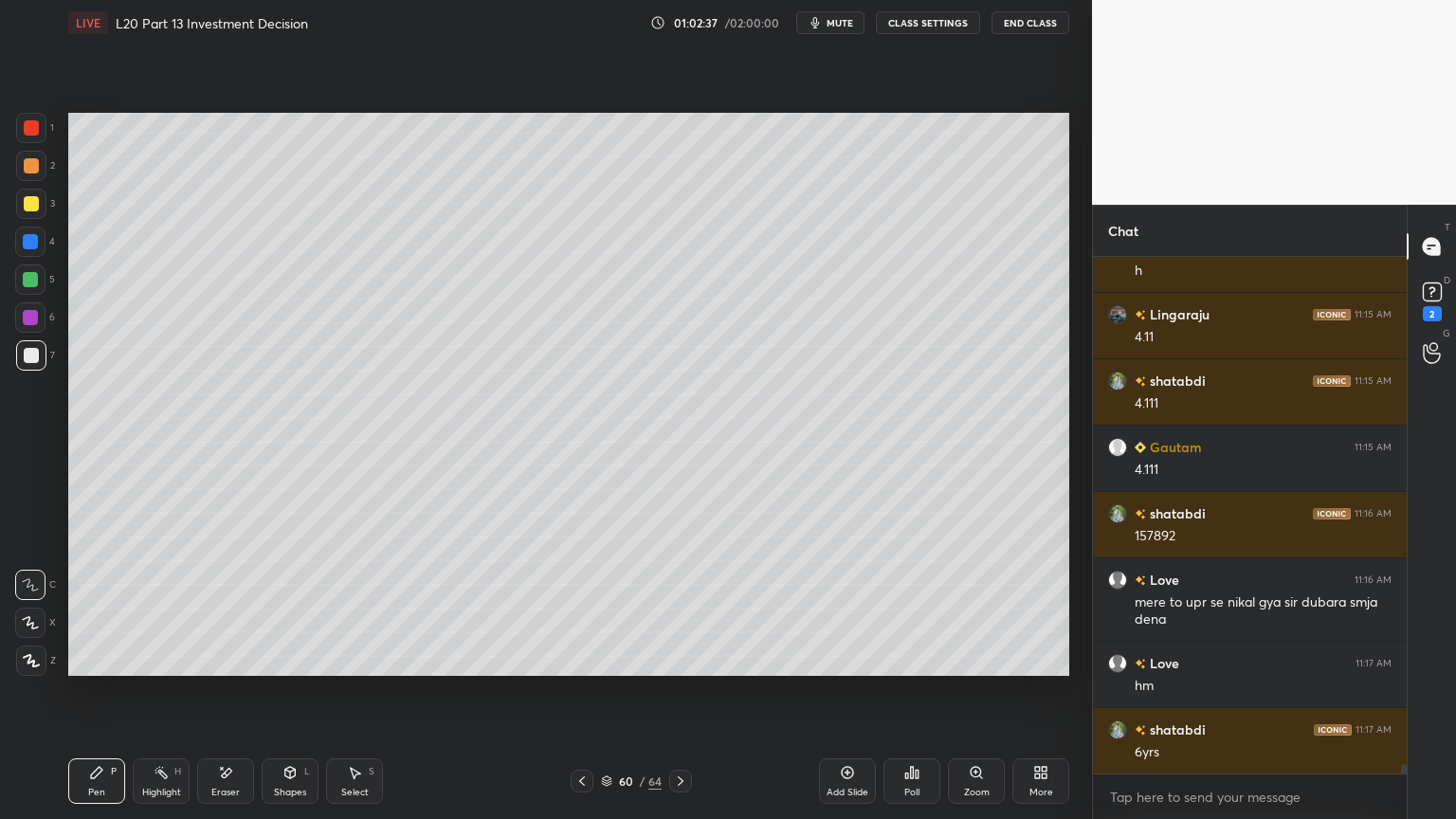 scroll, scrollTop: 26958, scrollLeft: 0, axis: vertical 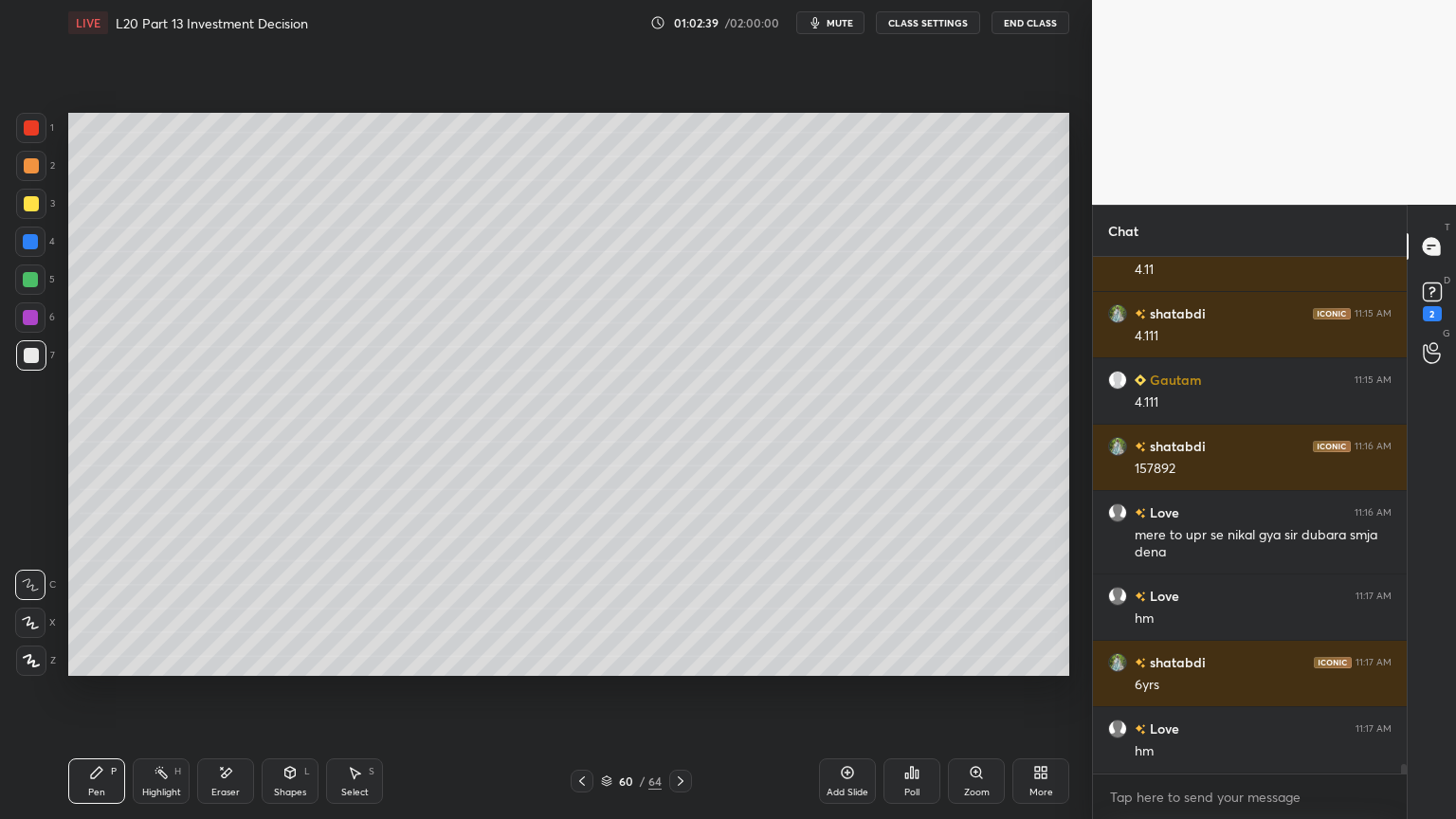 click 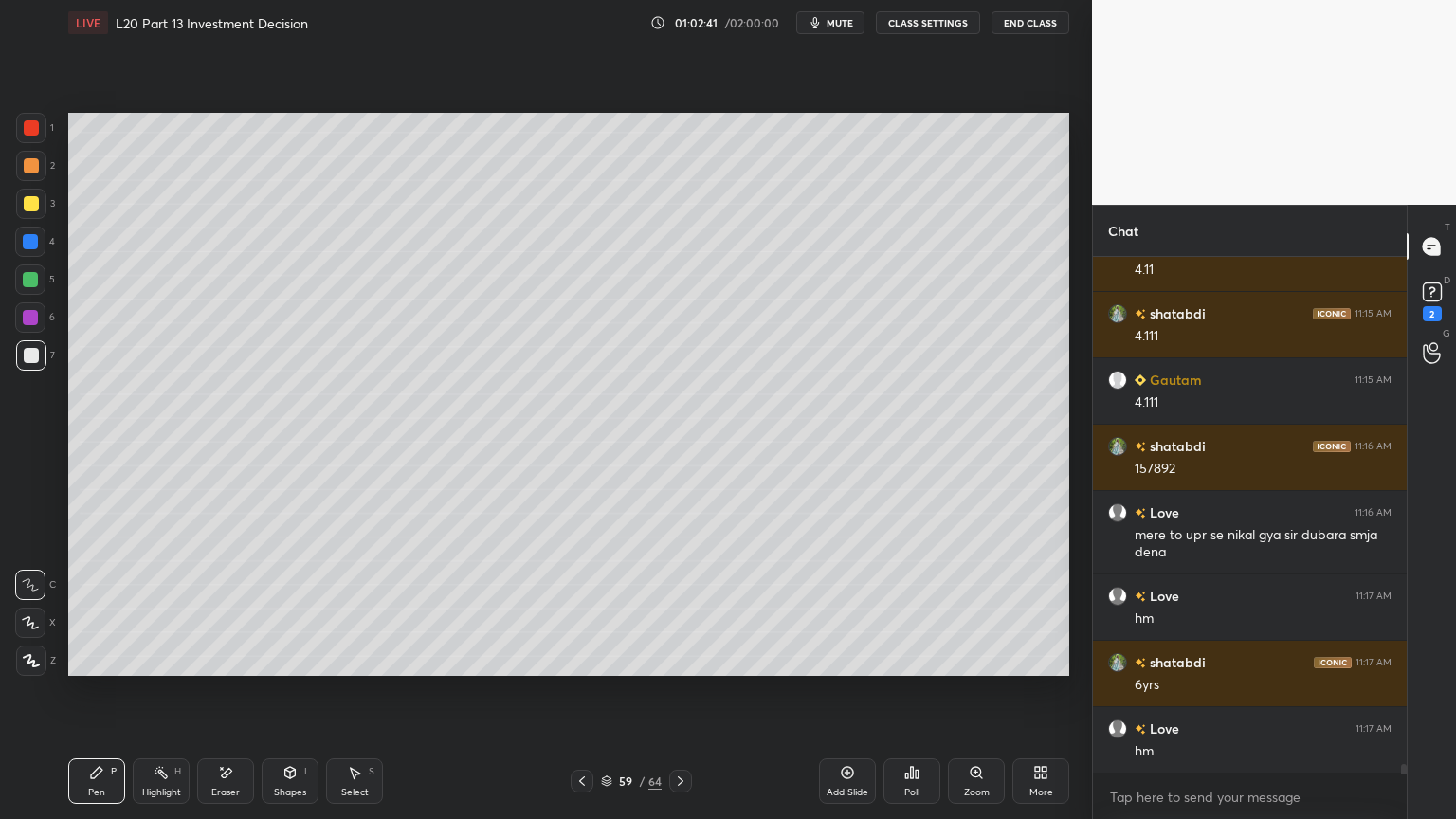 click 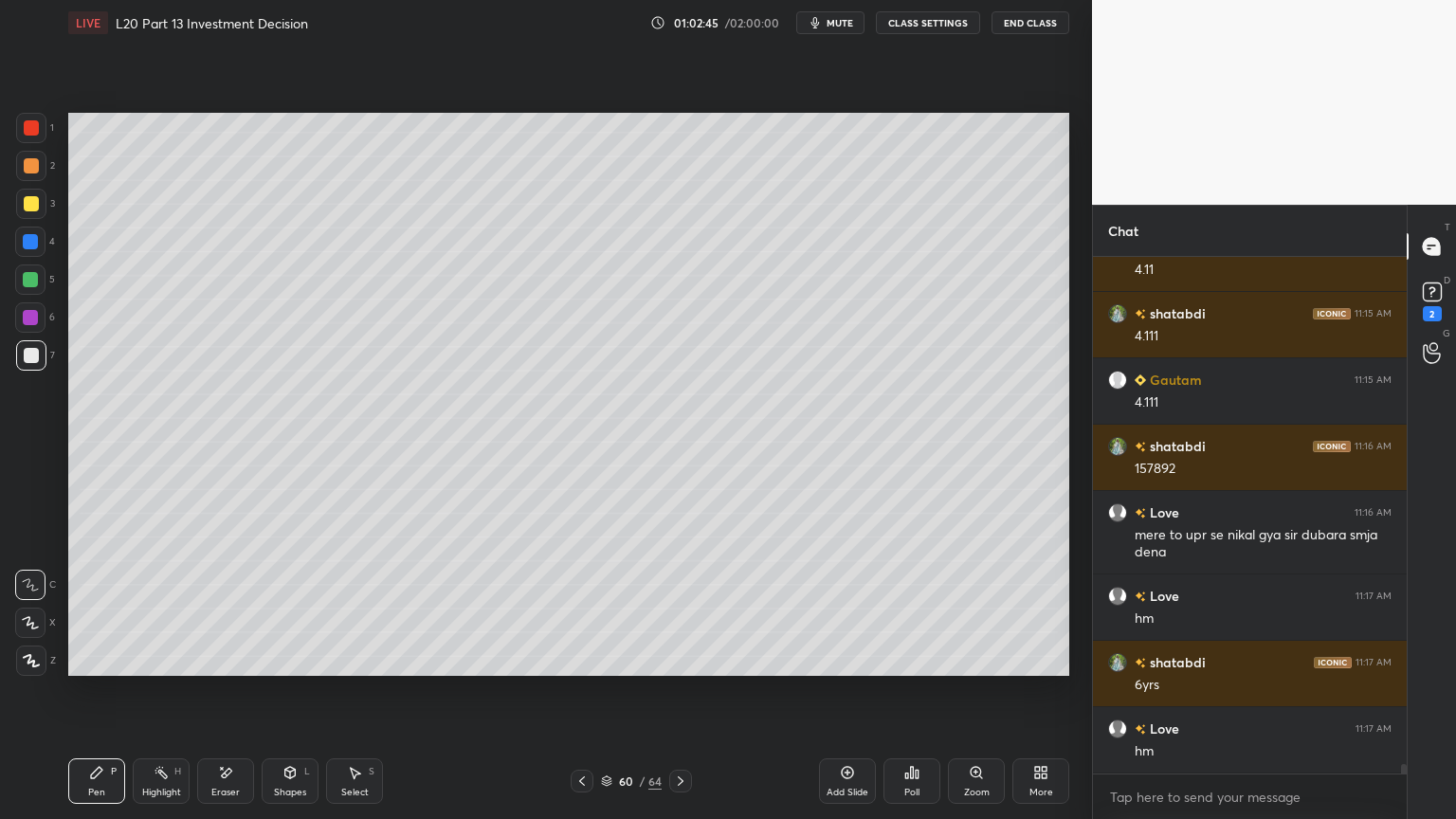 click at bounding box center (582, 781) 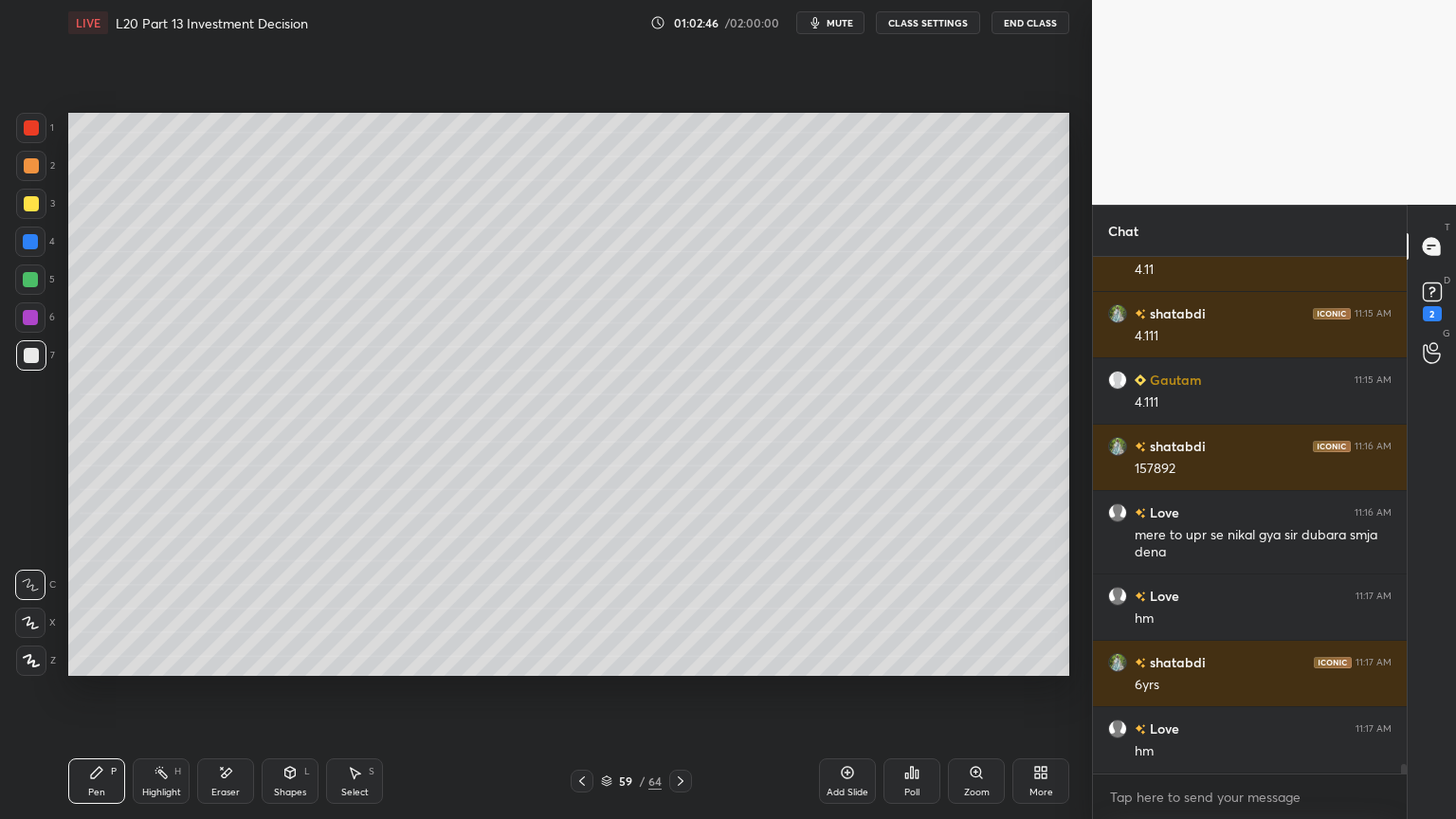 scroll, scrollTop: 27023, scrollLeft: 0, axis: vertical 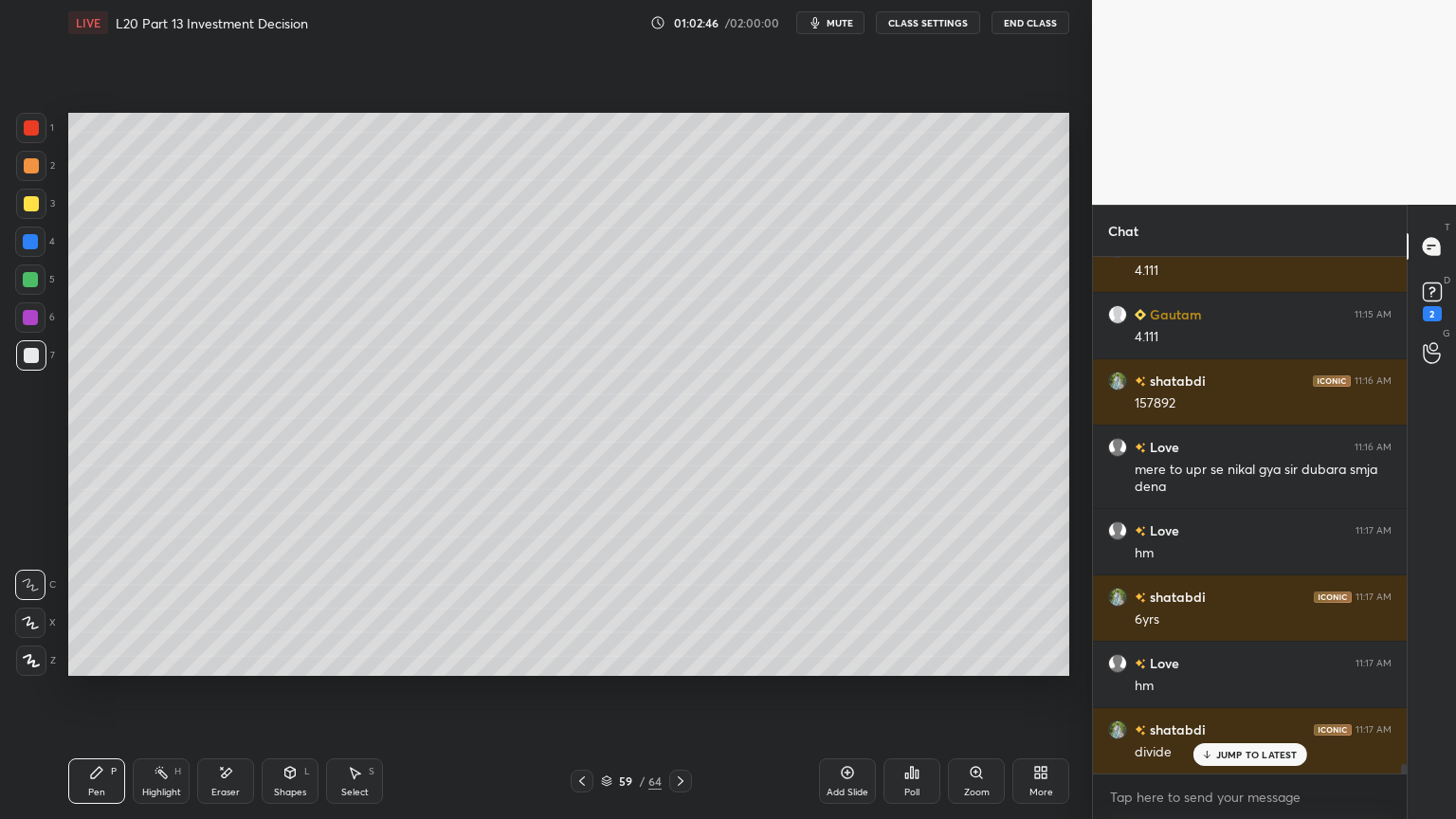click on "59 / 64" at bounding box center [631, 781] 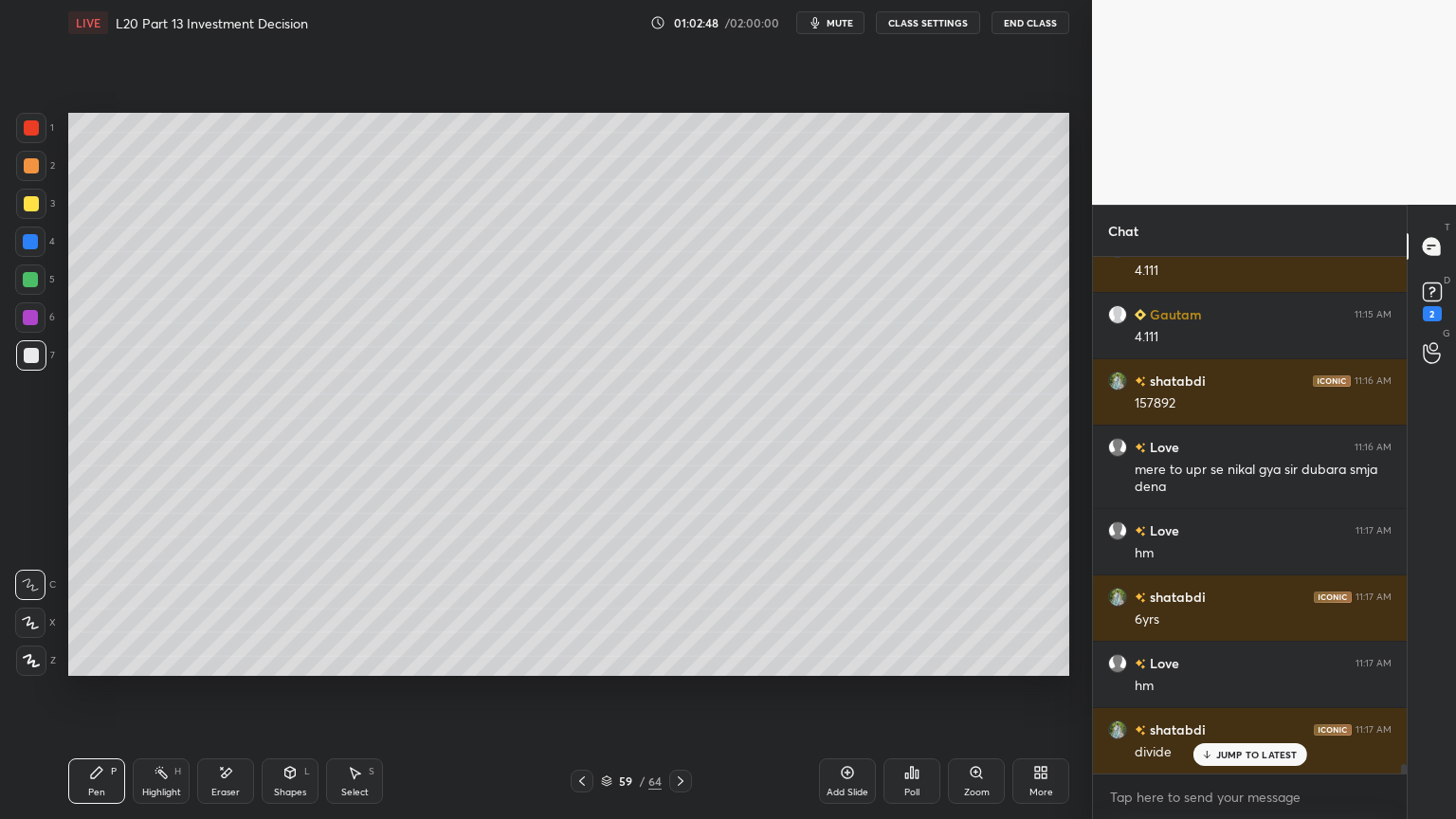 click 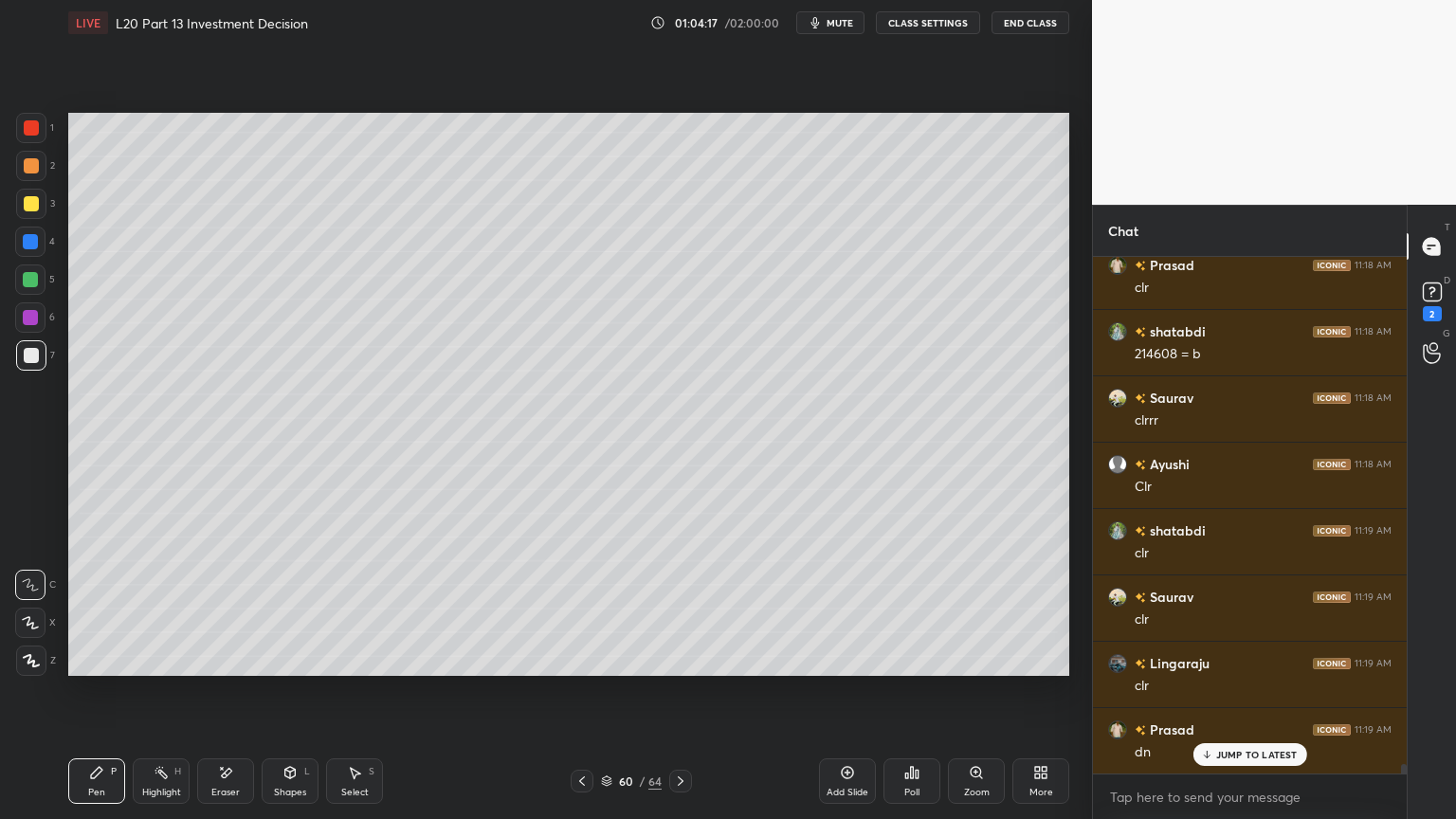 scroll, scrollTop: 27906, scrollLeft: 0, axis: vertical 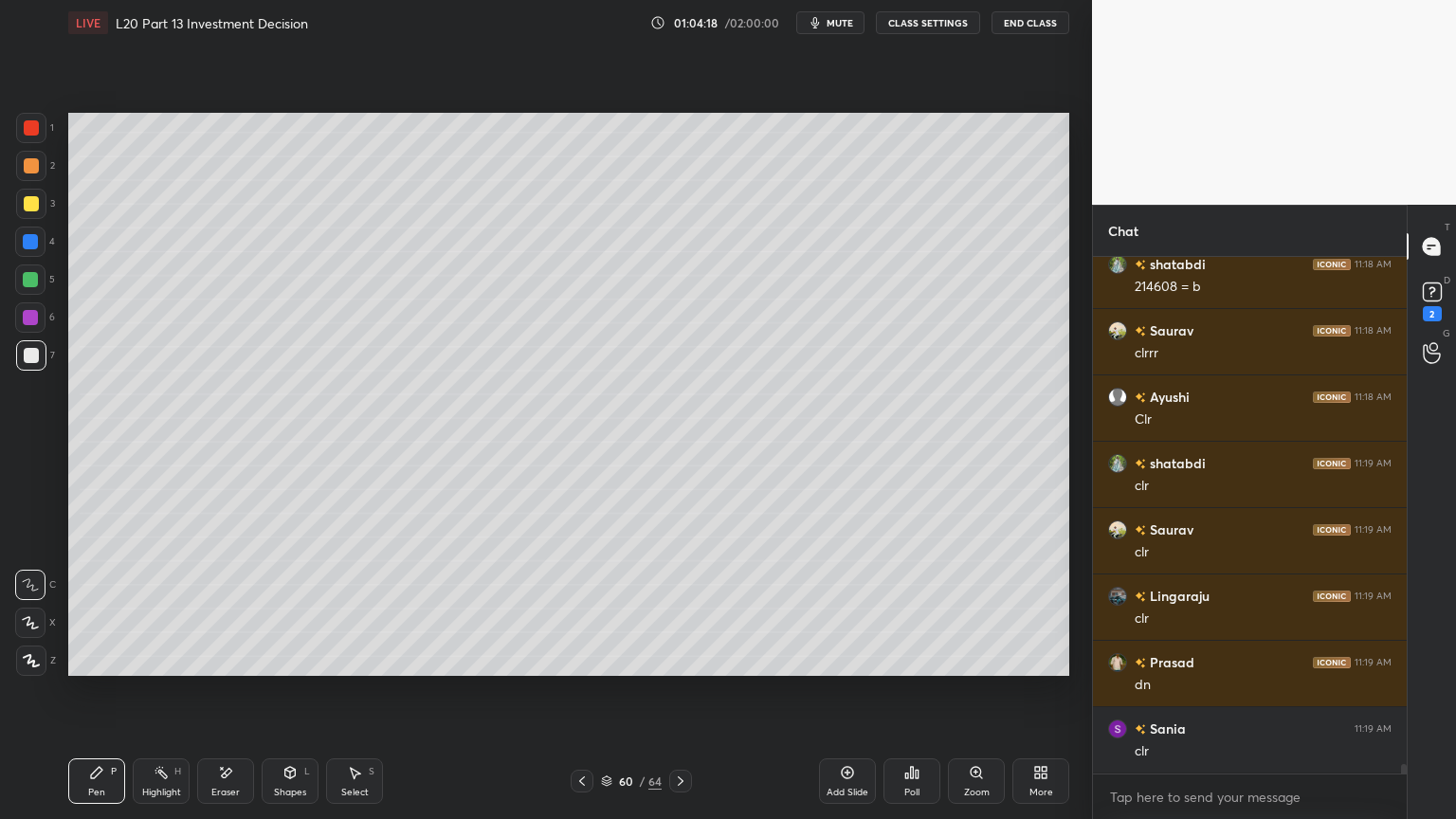 click on "Poll" at bounding box center (912, 792) 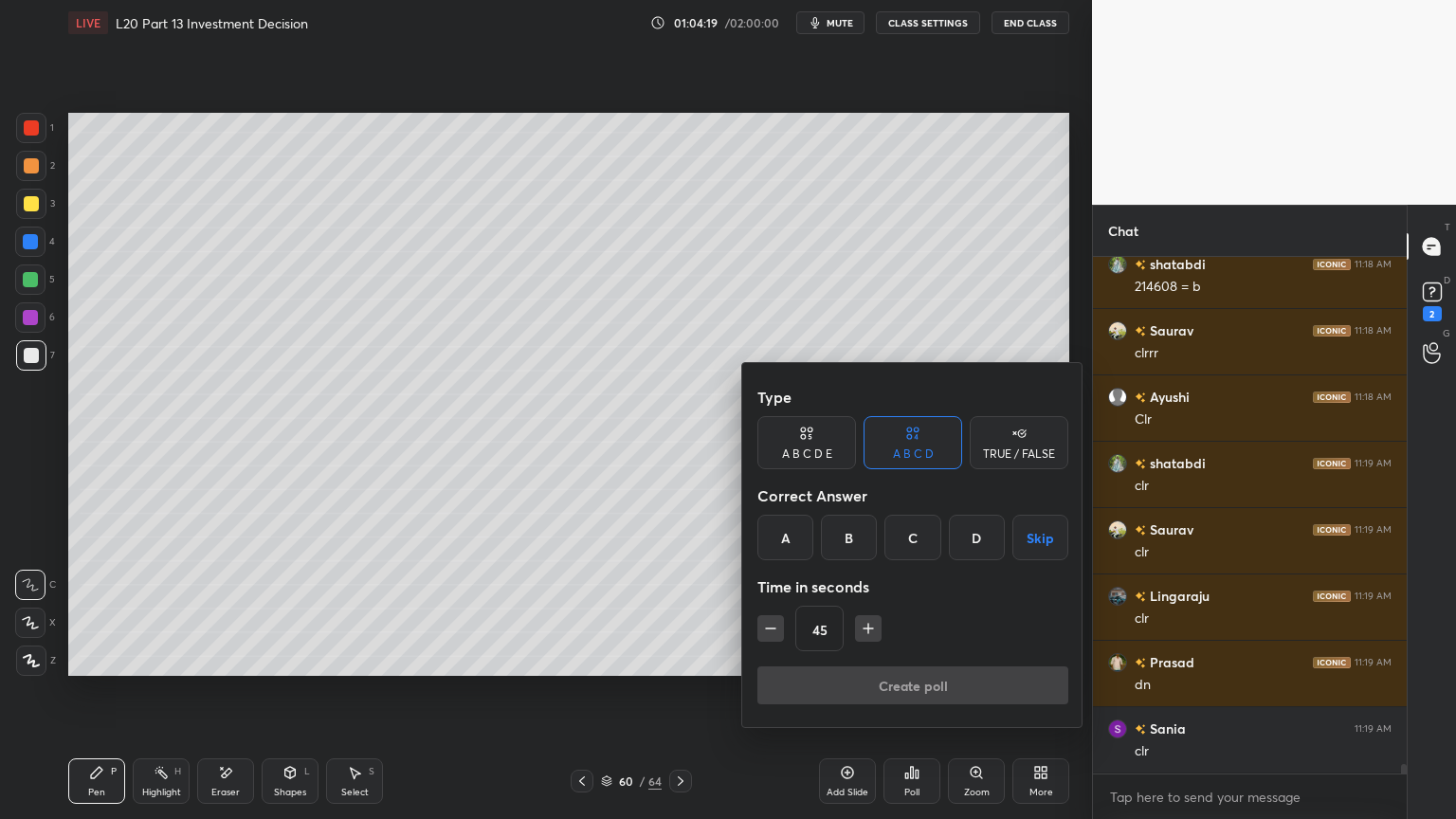 click at bounding box center [728, 410] 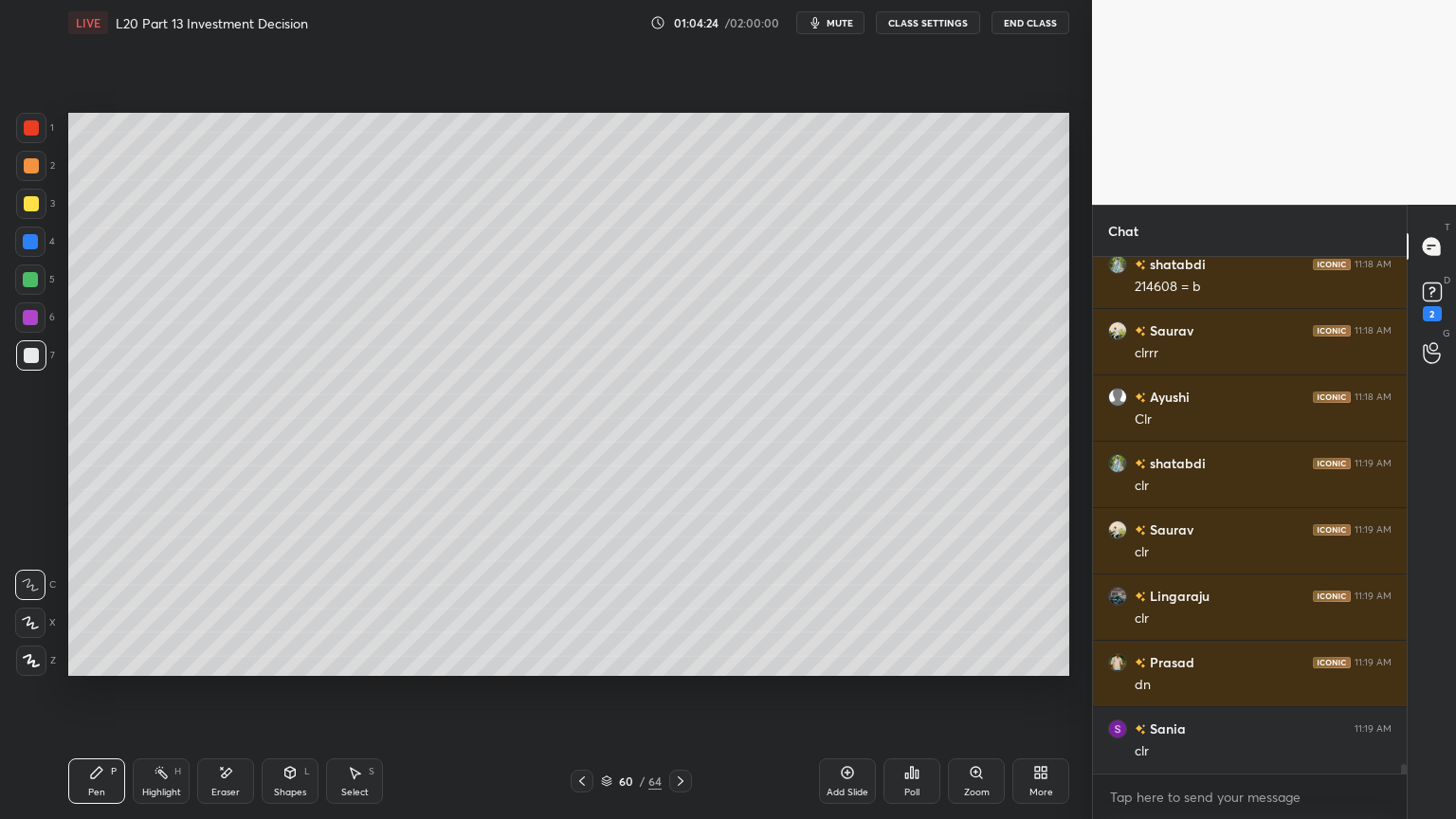 click on "Poll" at bounding box center [912, 781] 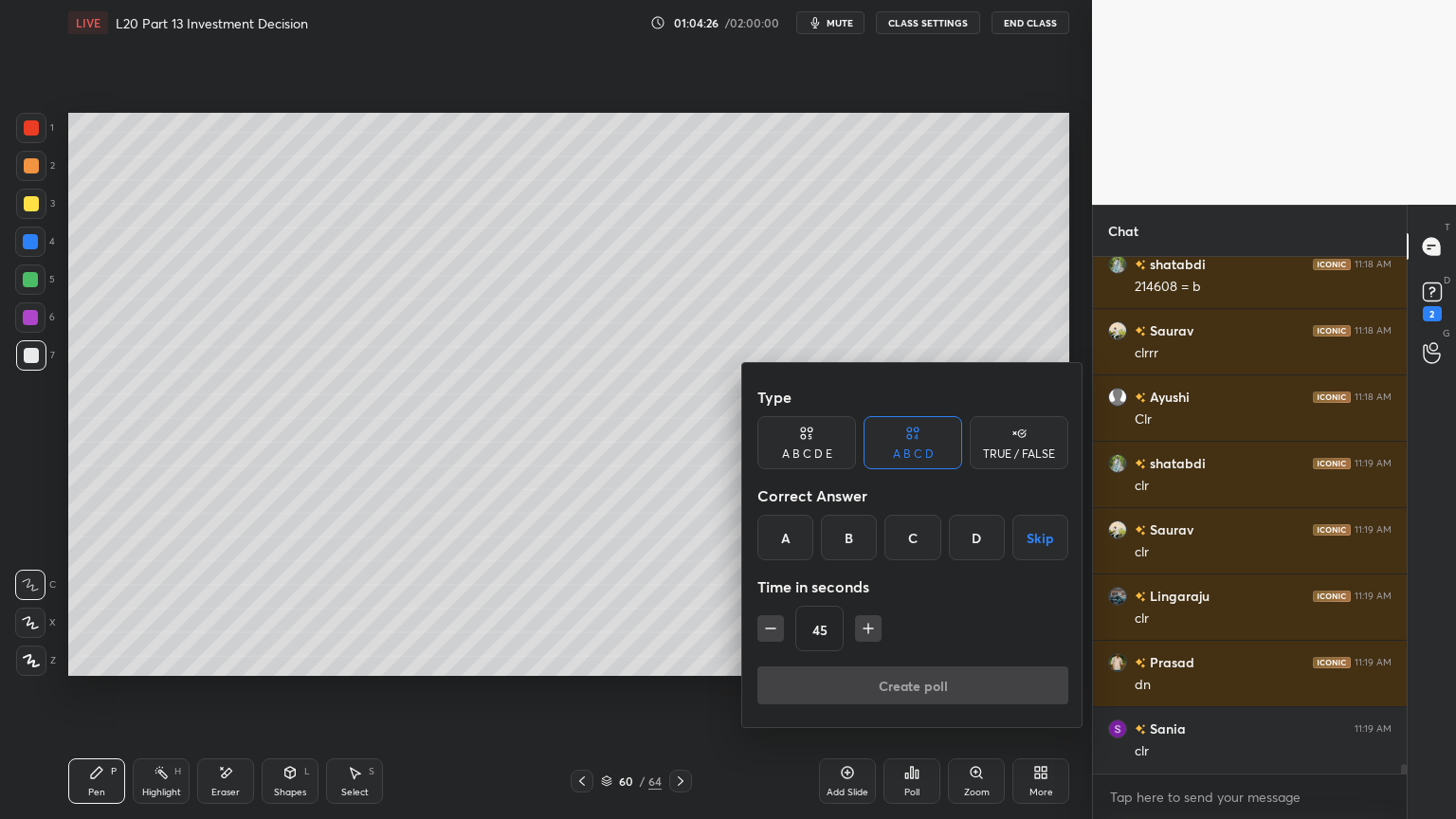 click 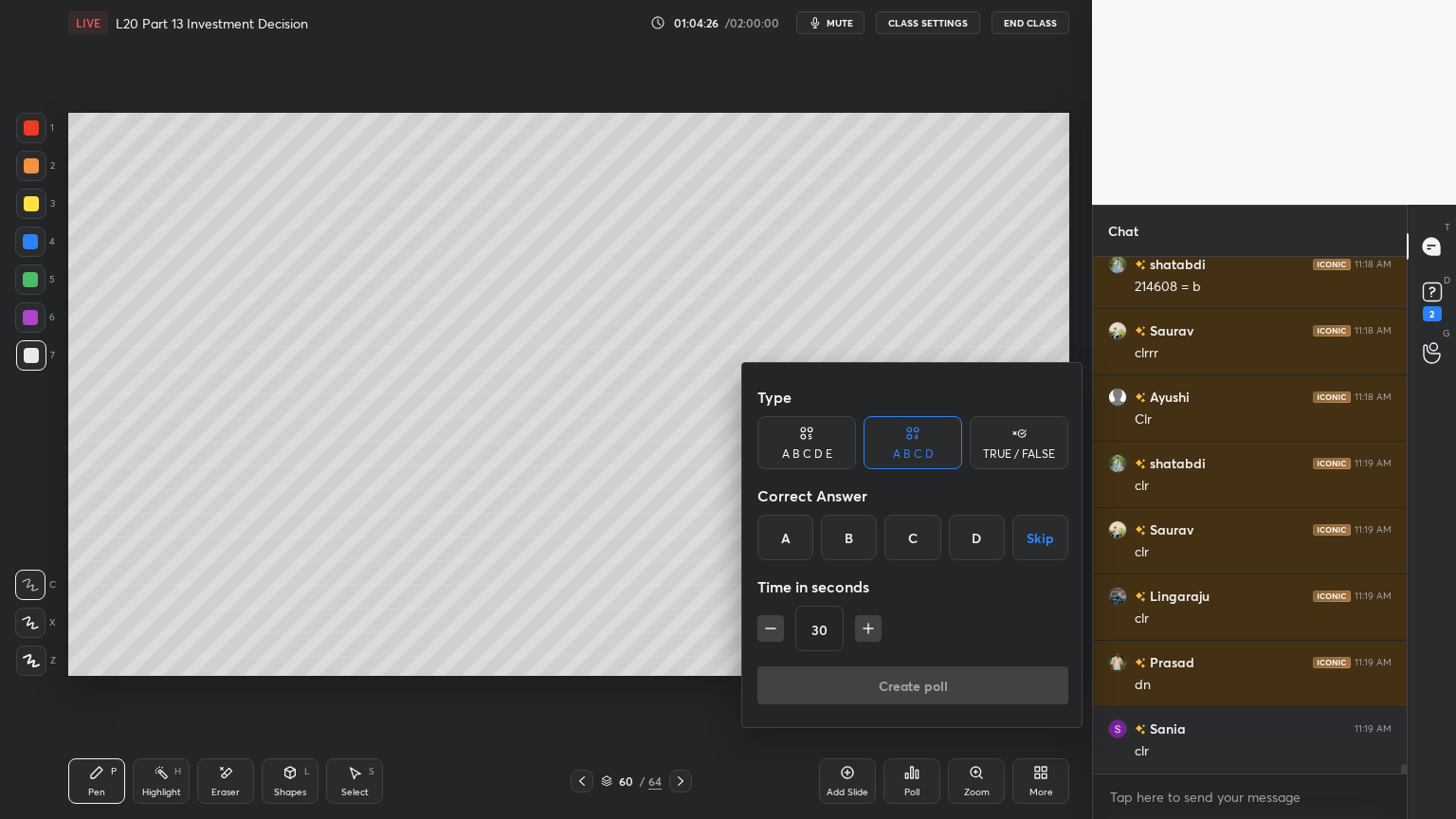click 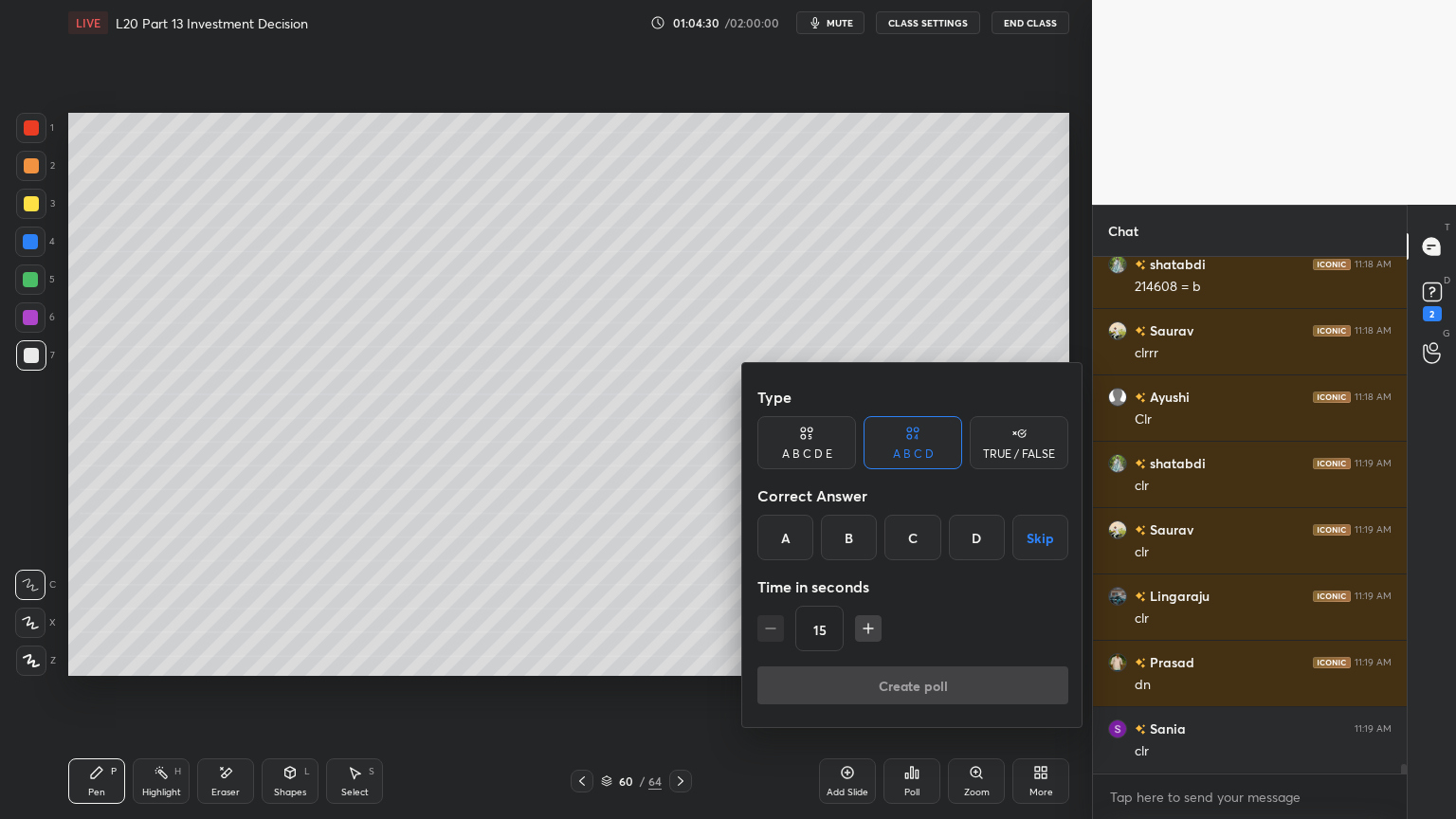 click on "C" at bounding box center [912, 537] 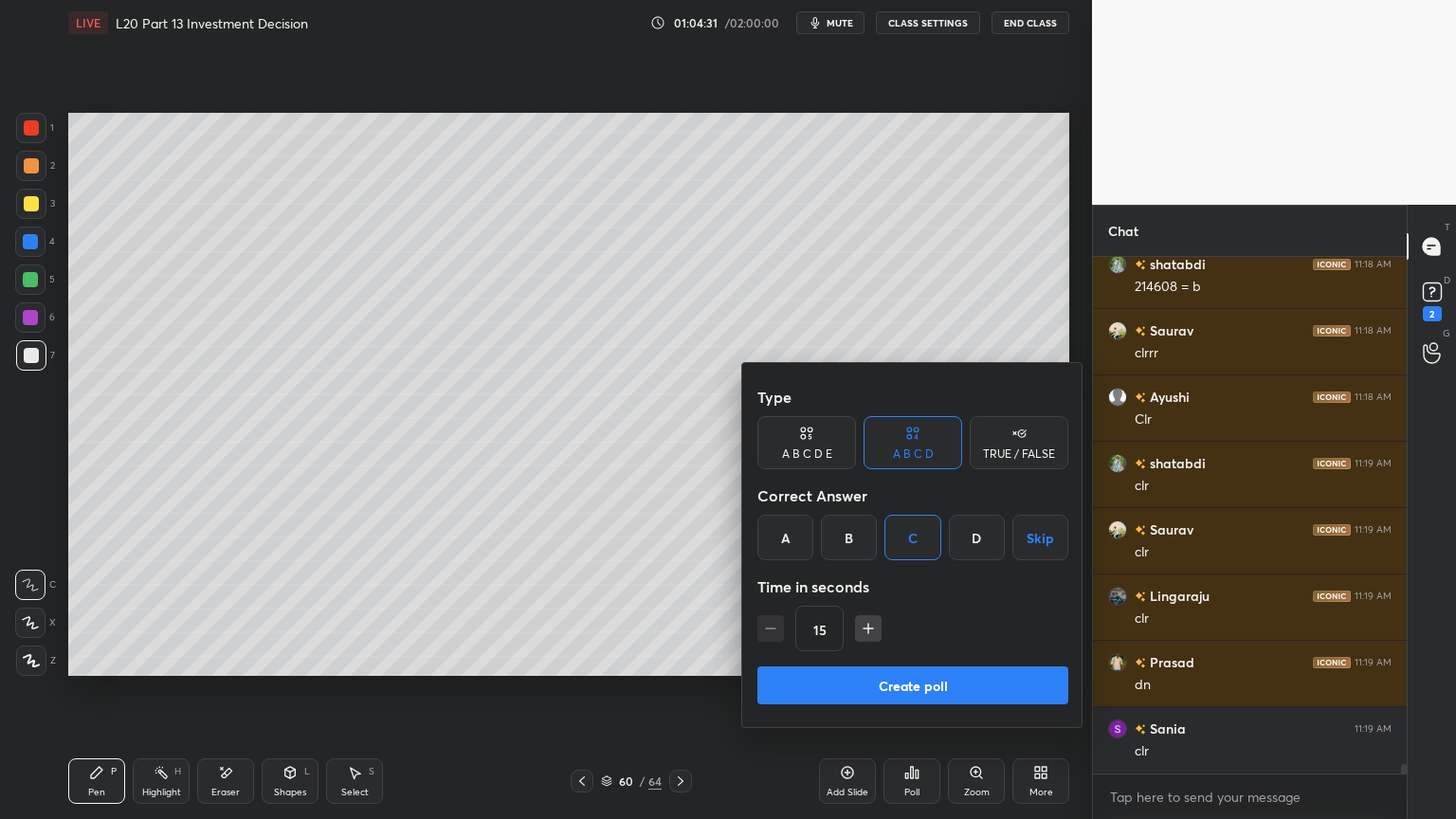 click on "Create poll" at bounding box center (913, 685) 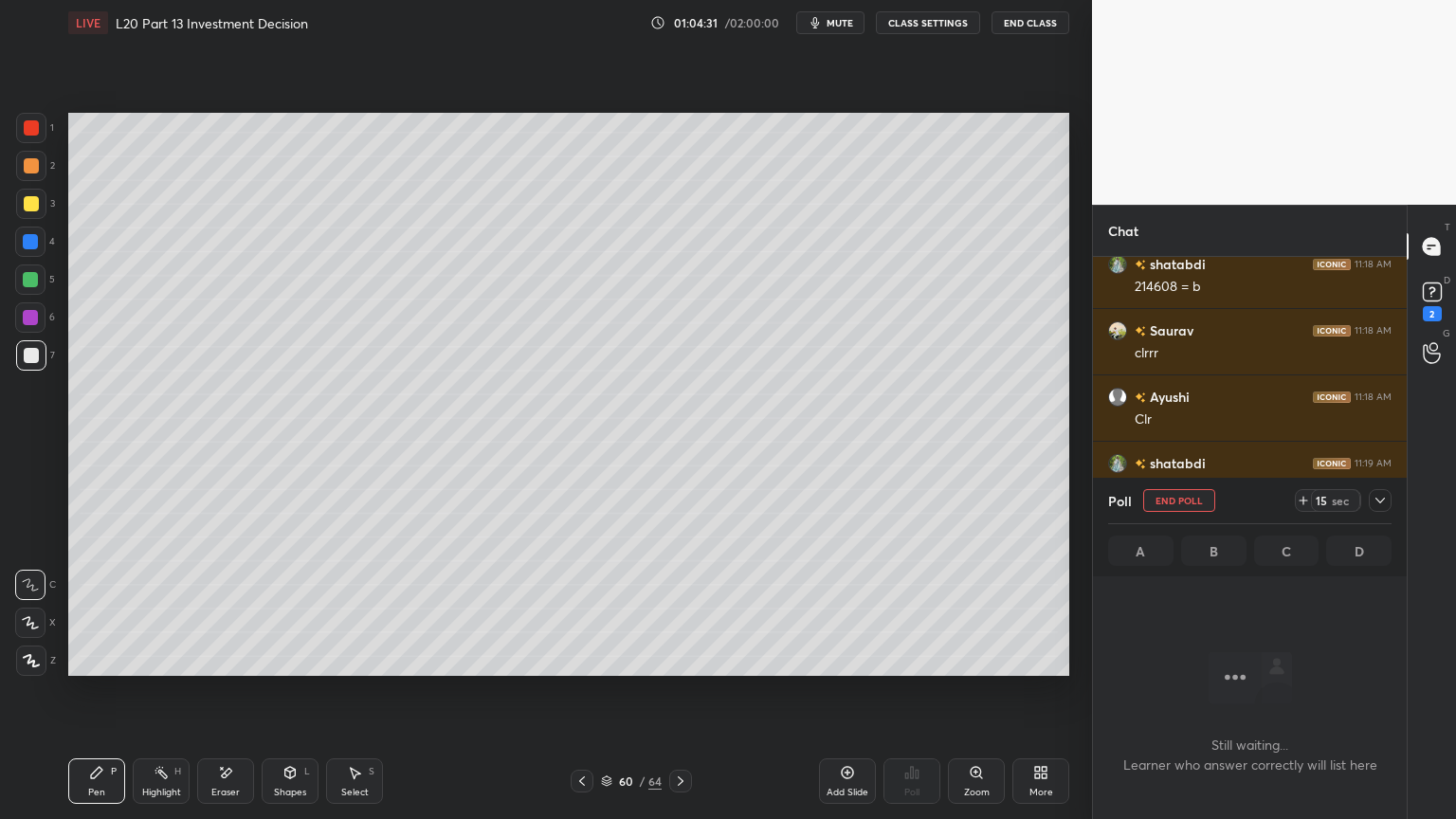 scroll, scrollTop: 7, scrollLeft: 6, axis: both 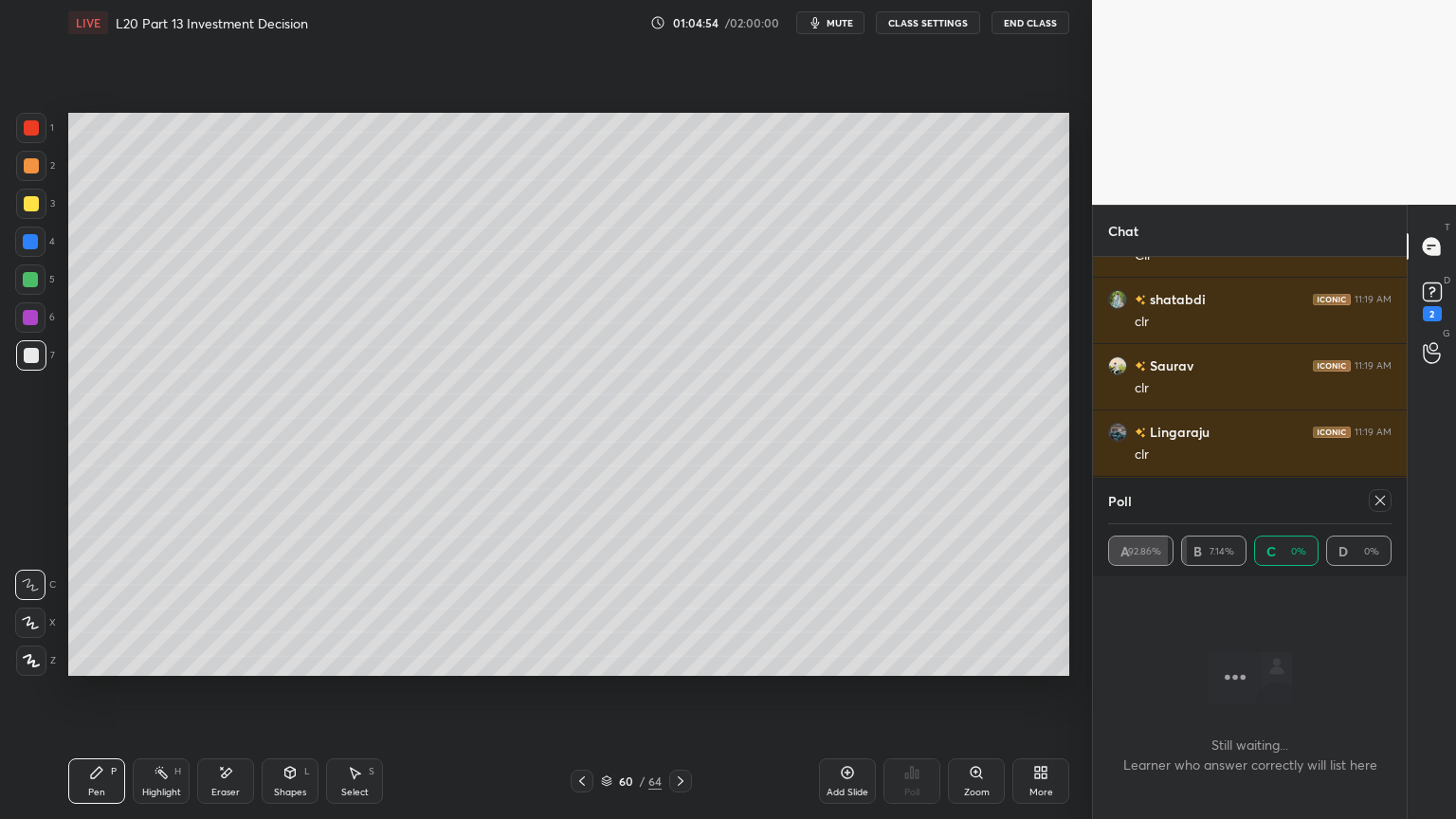 click 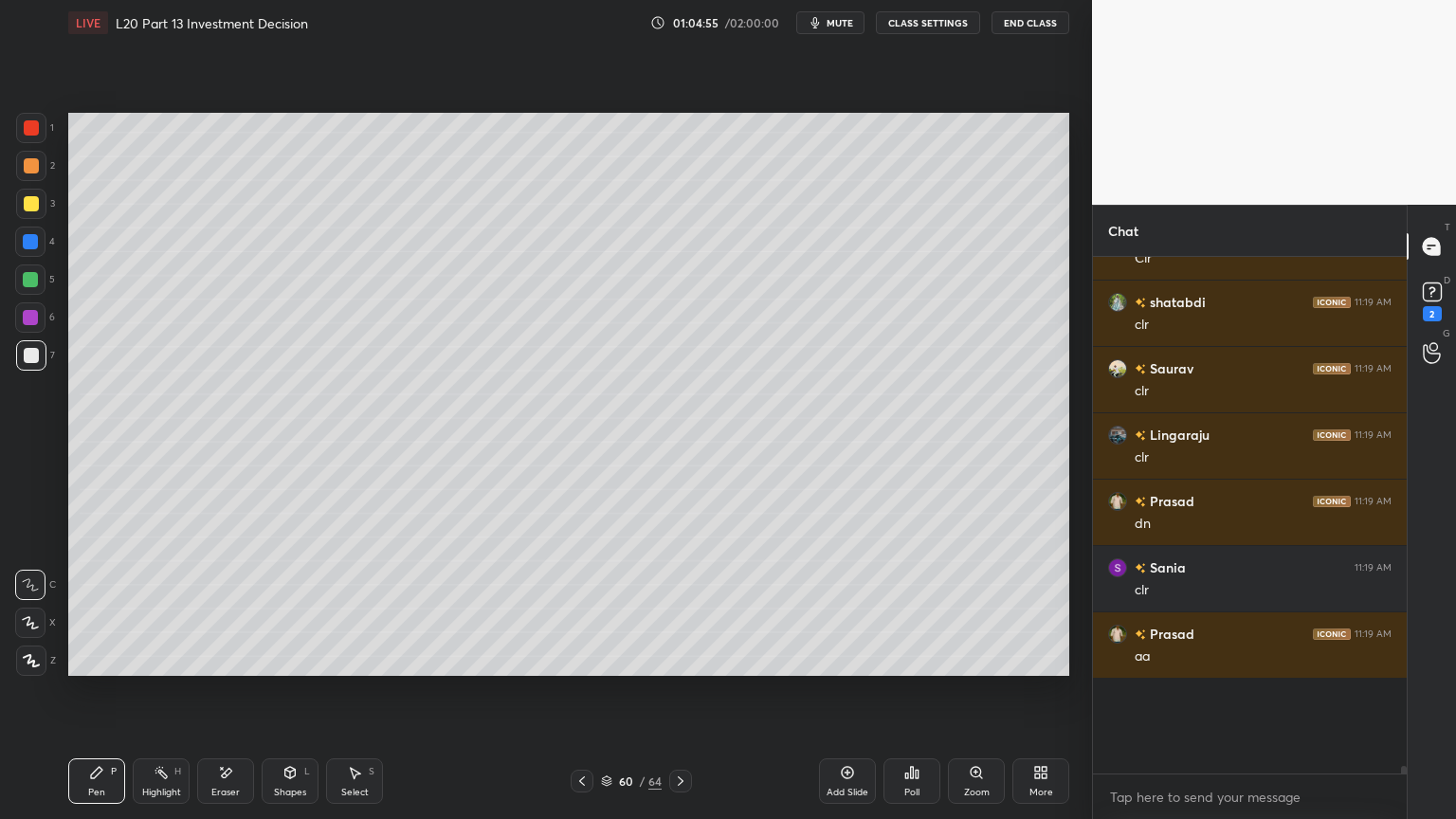 scroll, scrollTop: 6, scrollLeft: 6, axis: both 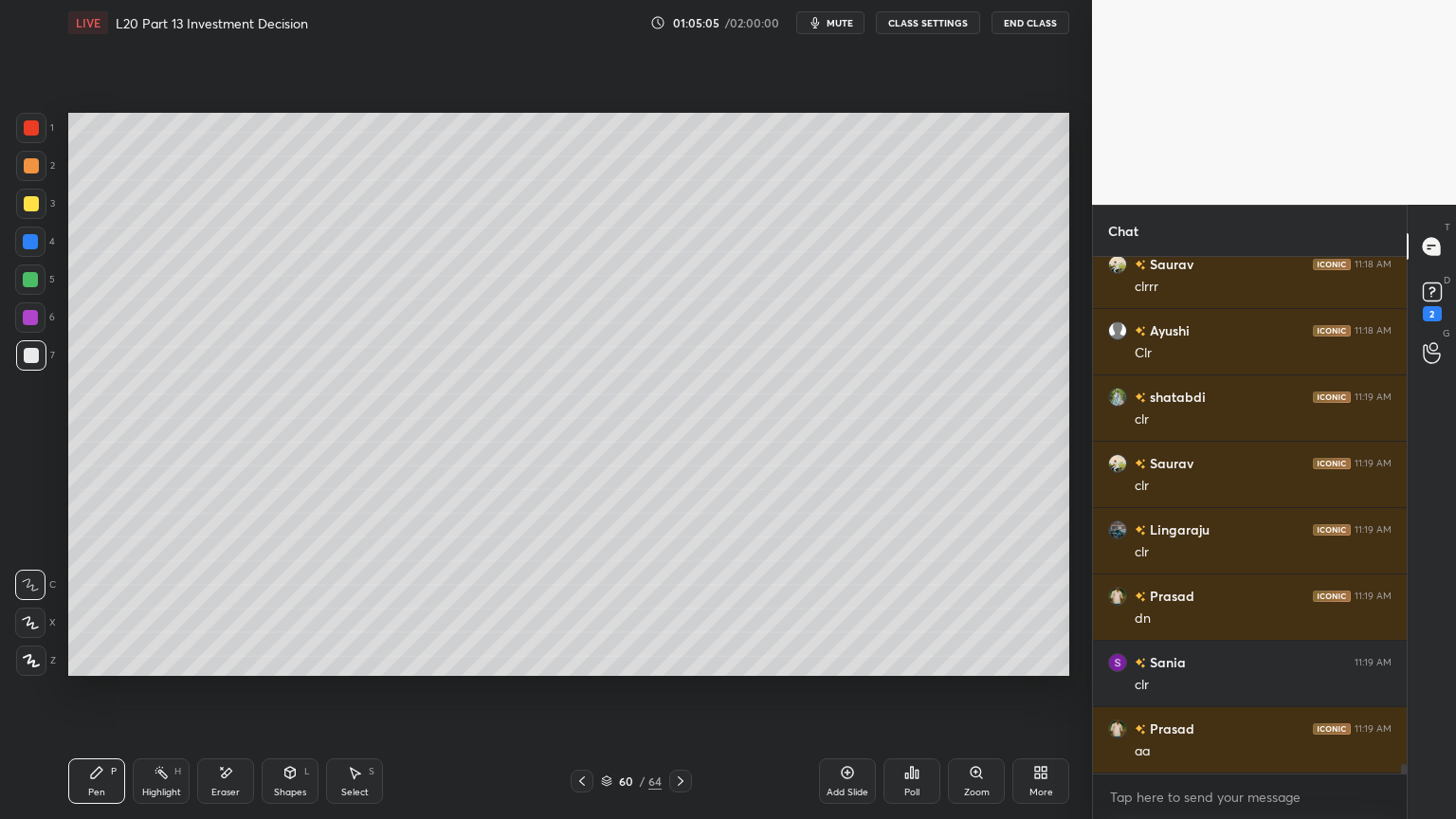 click on "Select S" at bounding box center (355, 781) 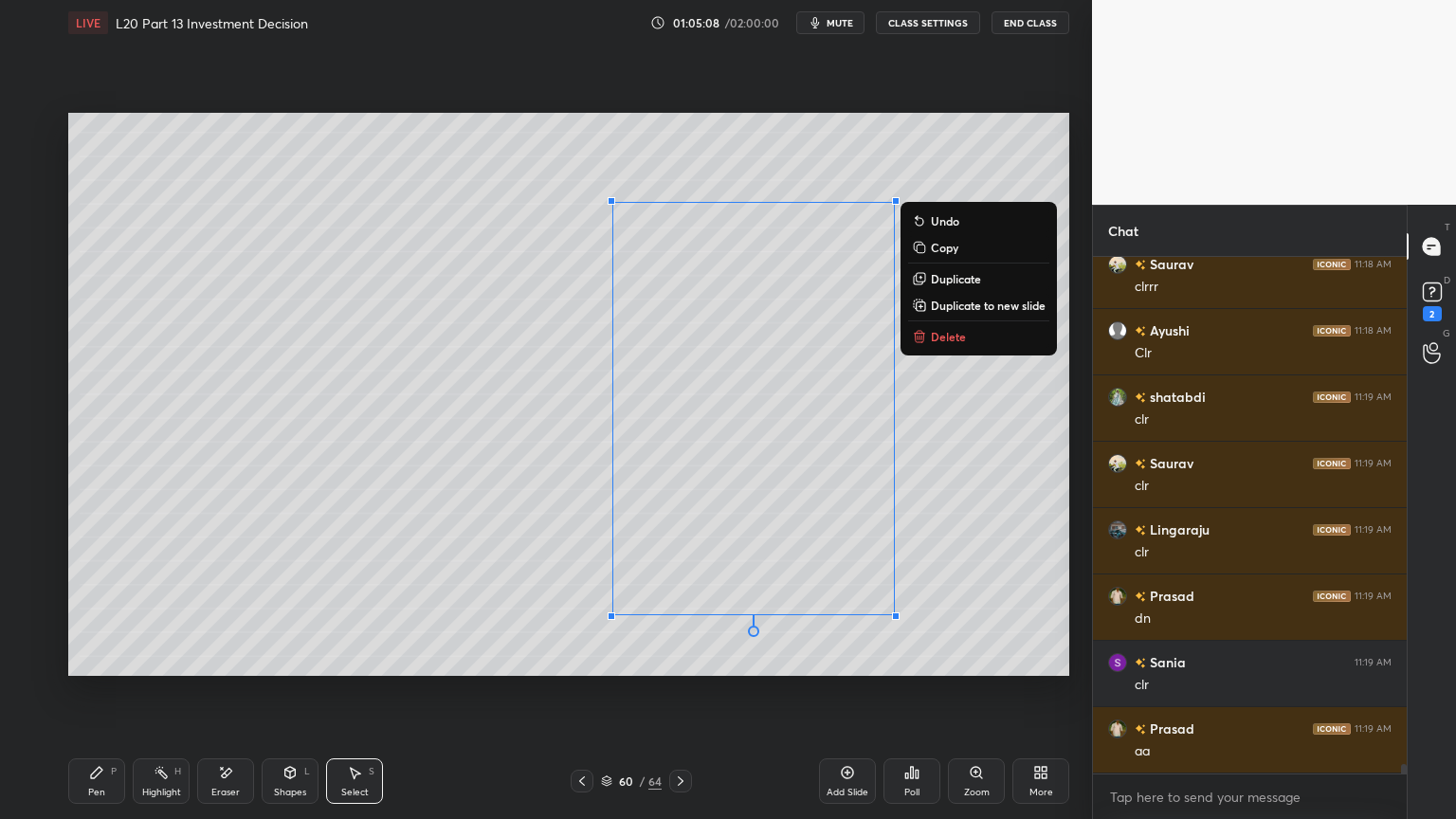 click on "Delete" at bounding box center [978, 337] 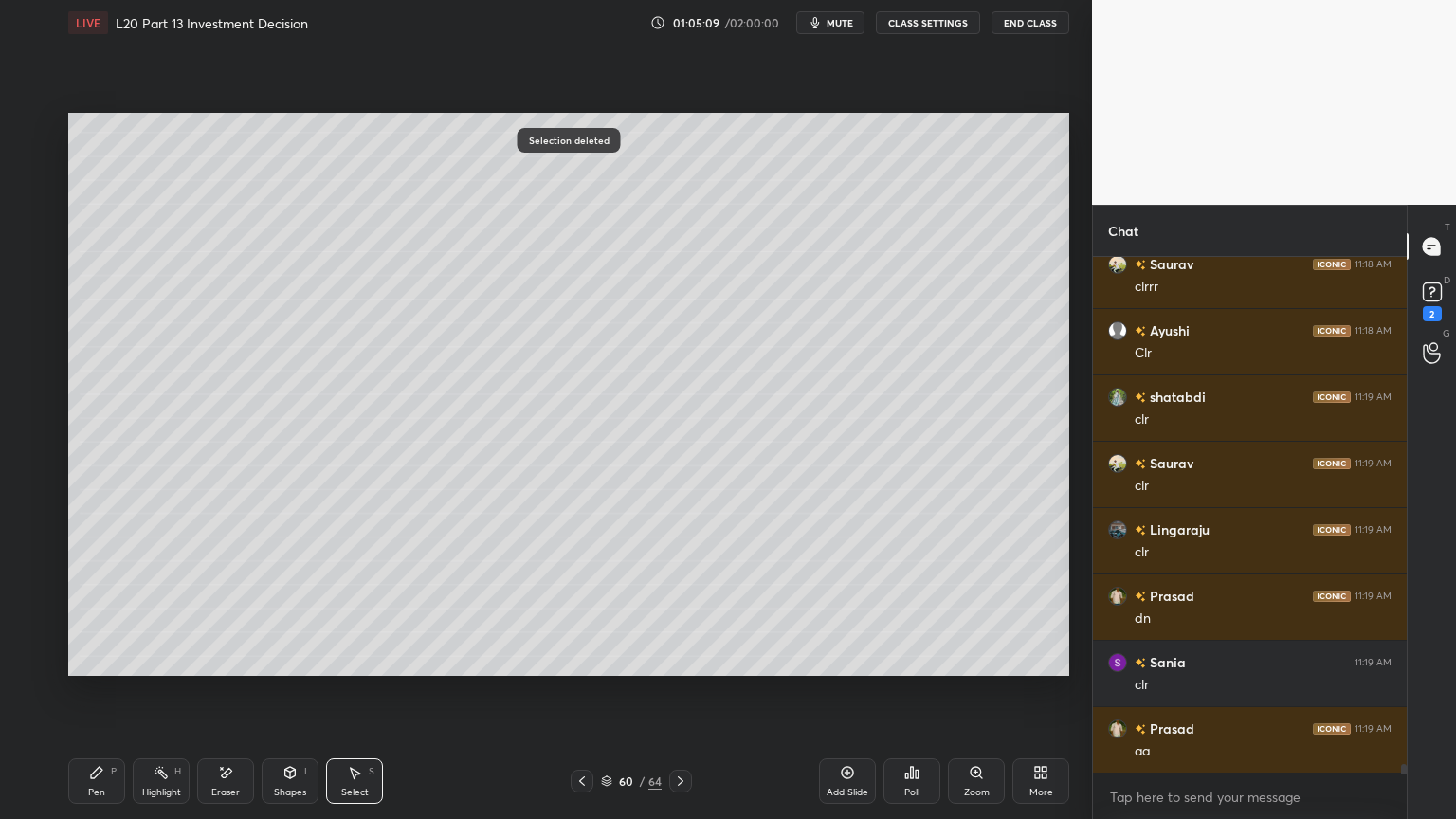 click on "Pen P" at bounding box center (97, 781) 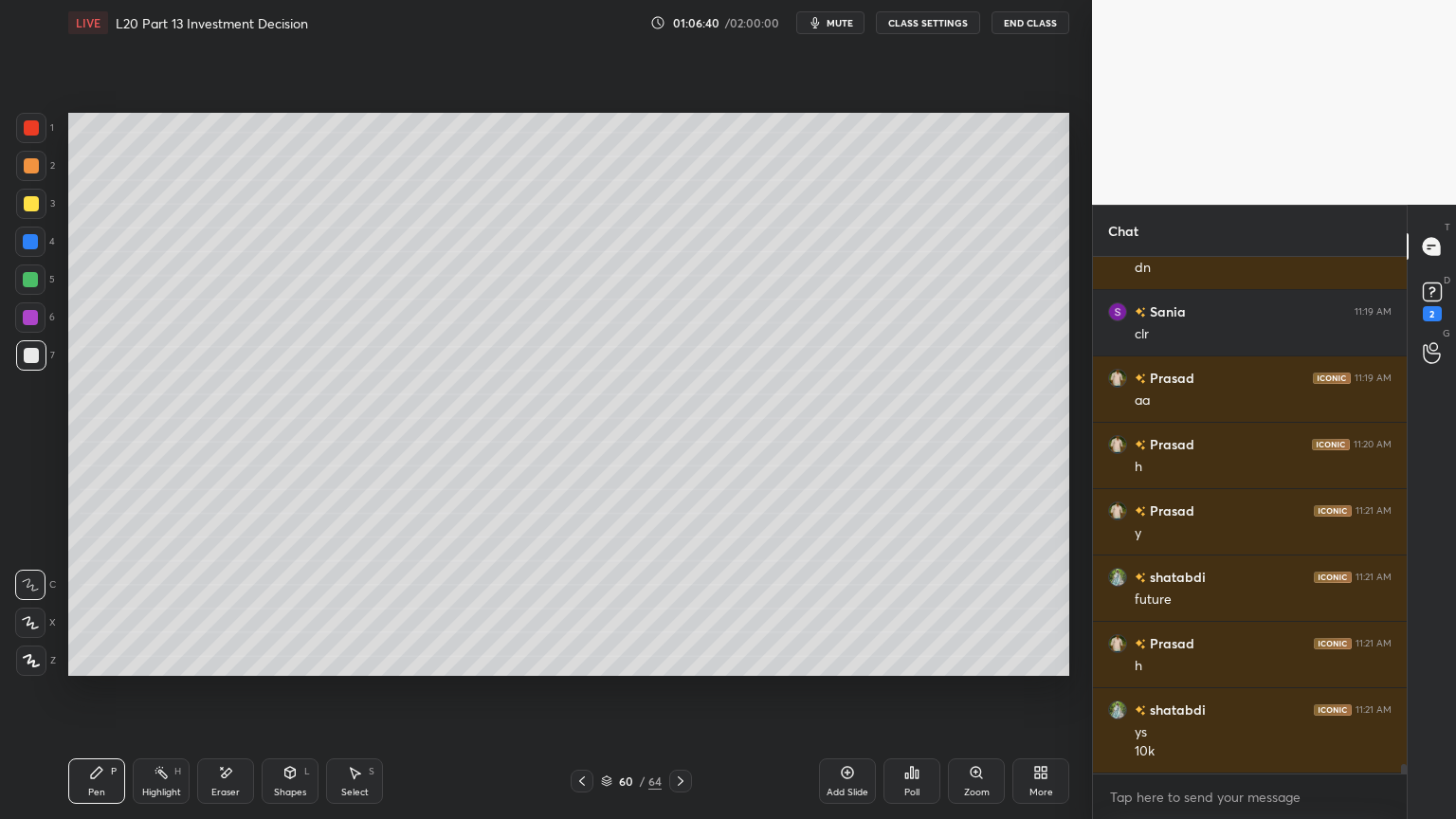scroll, scrollTop: 28388, scrollLeft: 0, axis: vertical 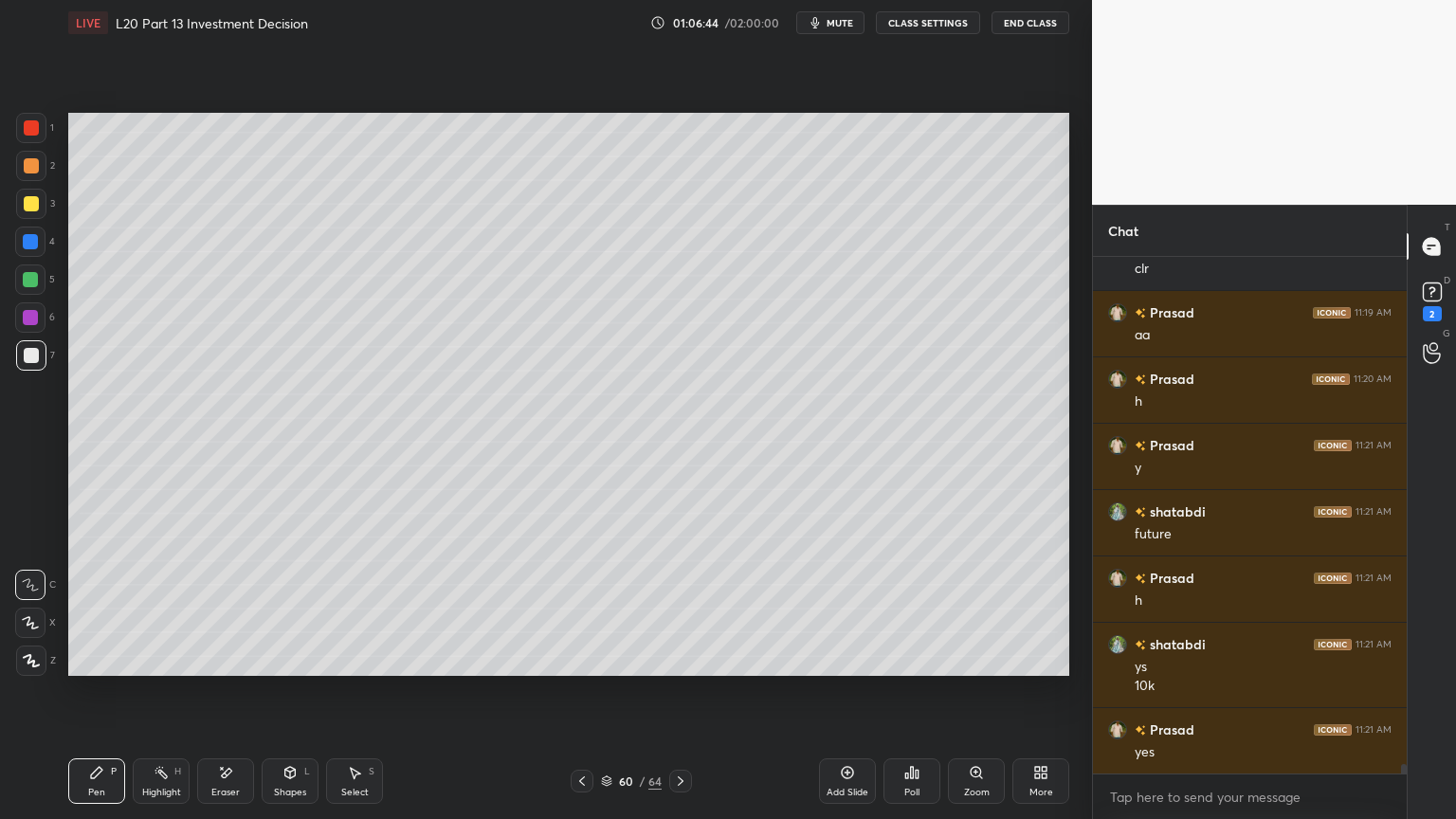 click at bounding box center (582, 781) 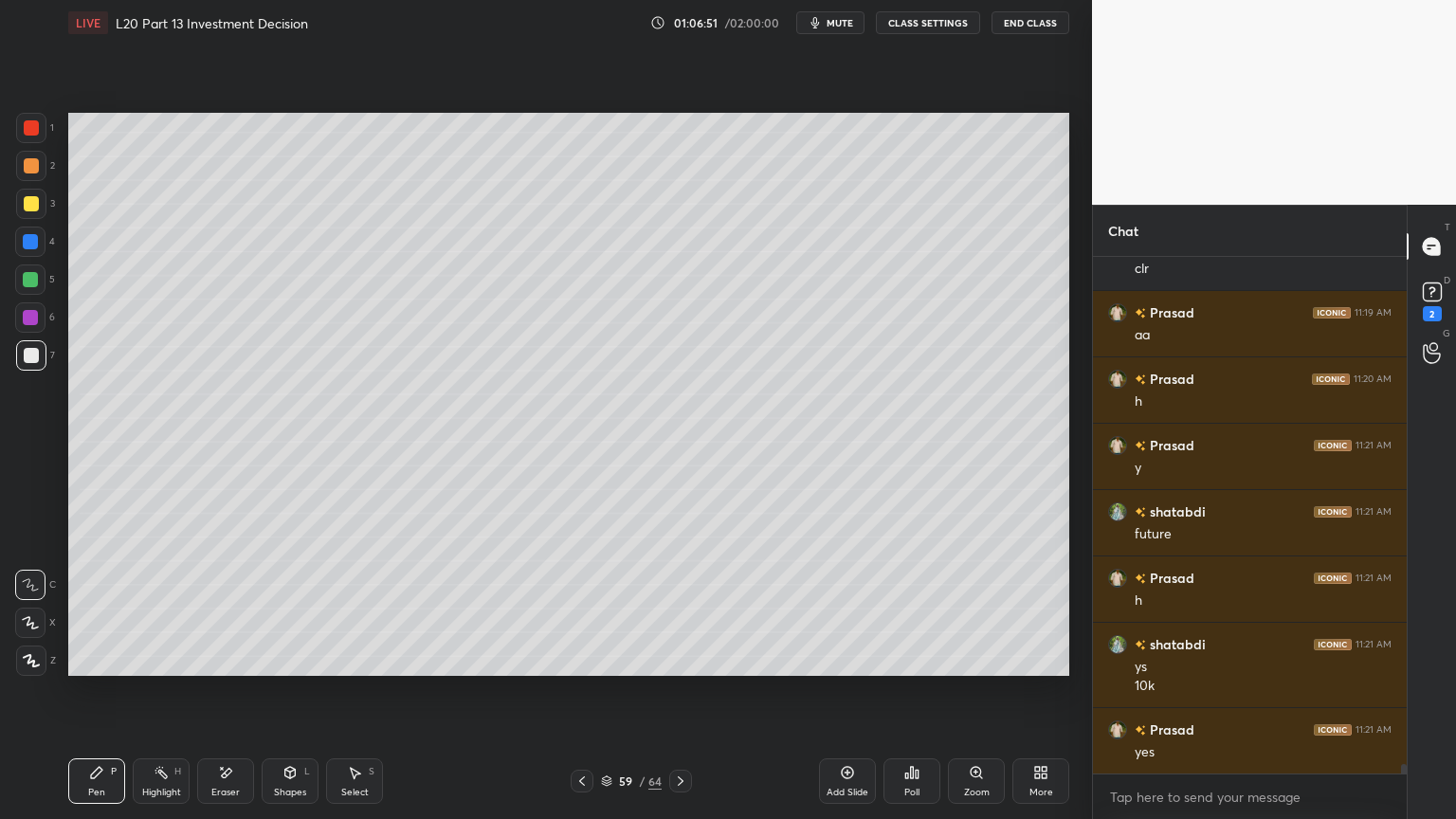 click 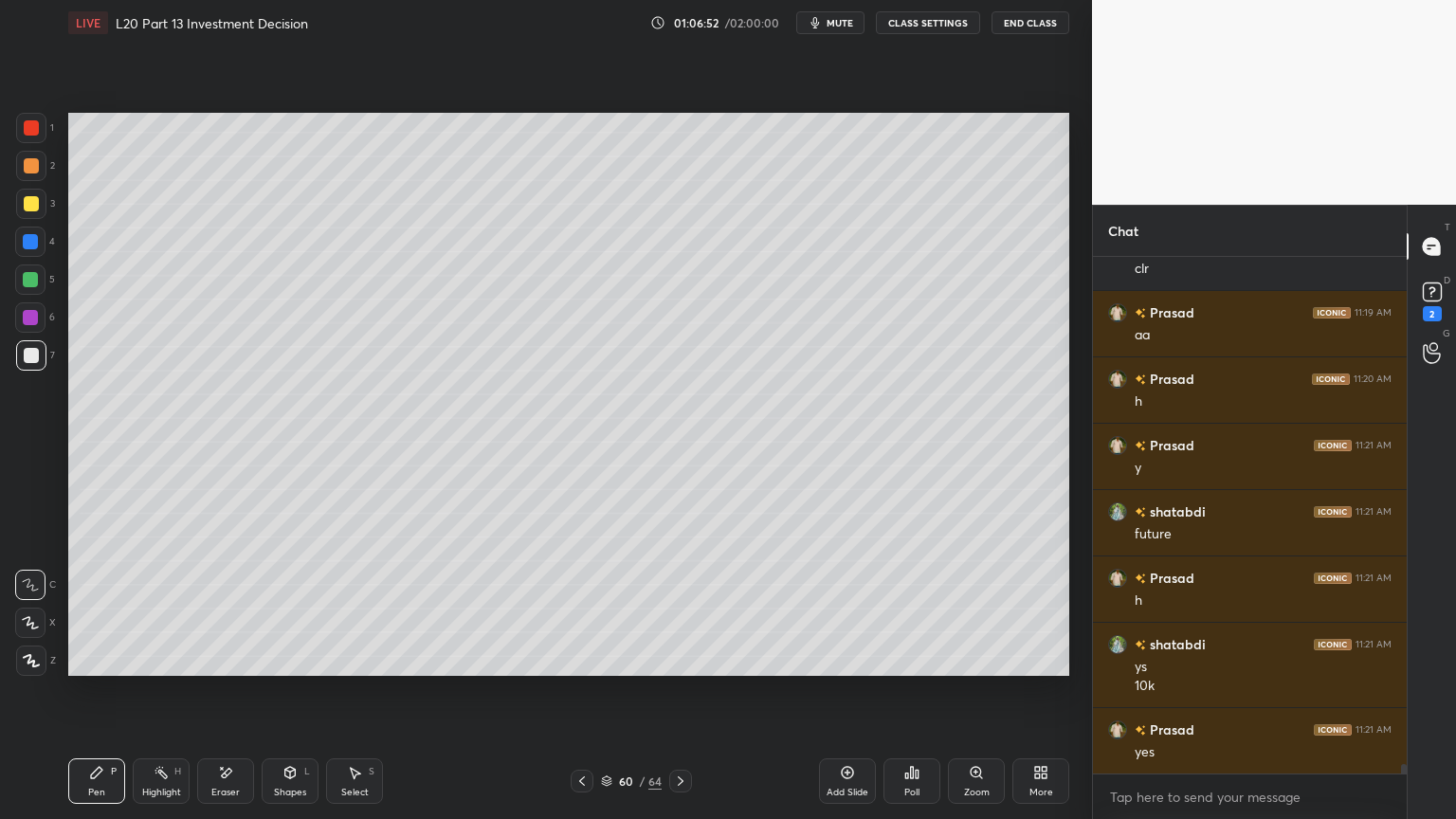 scroll, scrollTop: 28456, scrollLeft: 0, axis: vertical 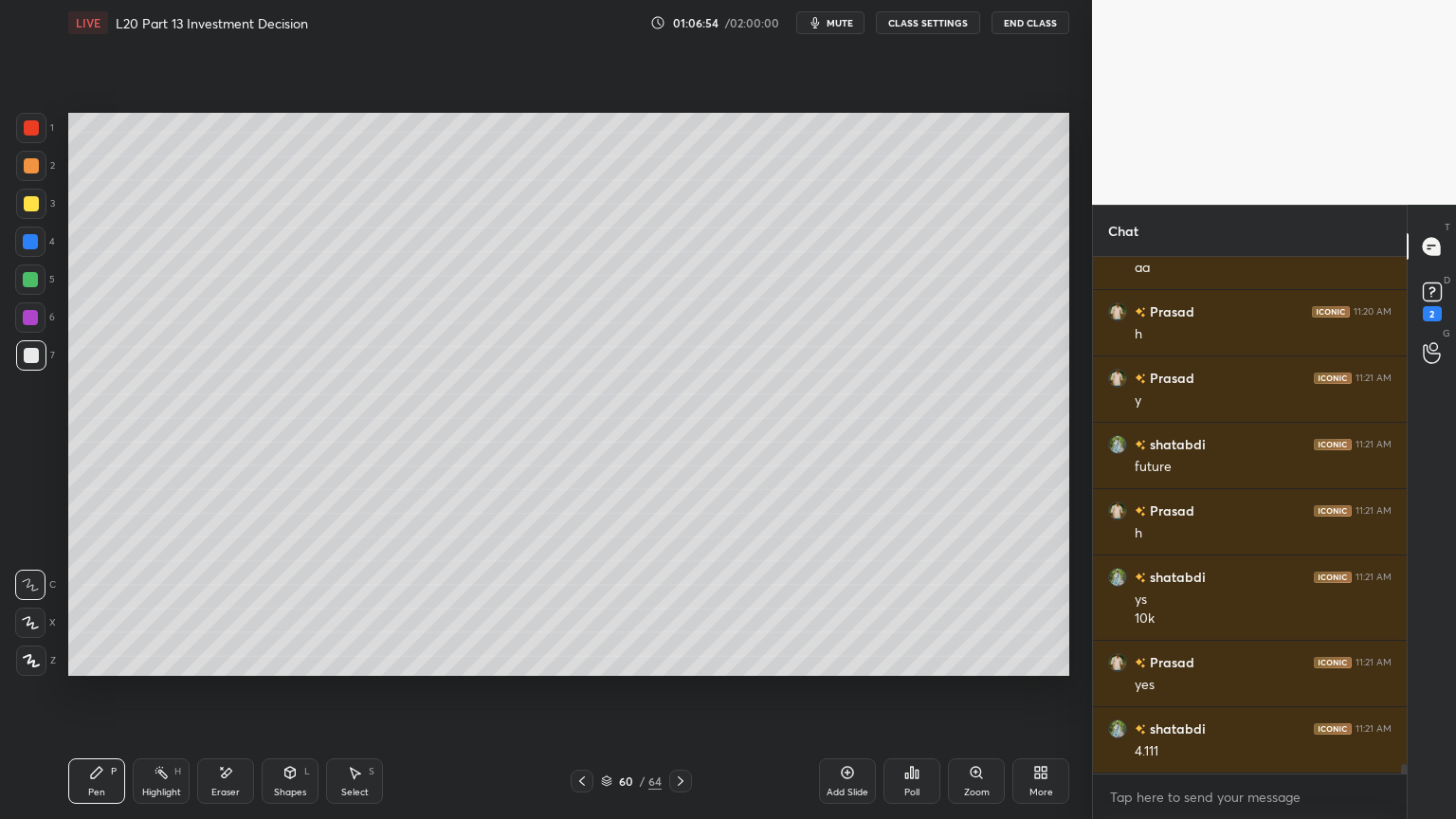 click 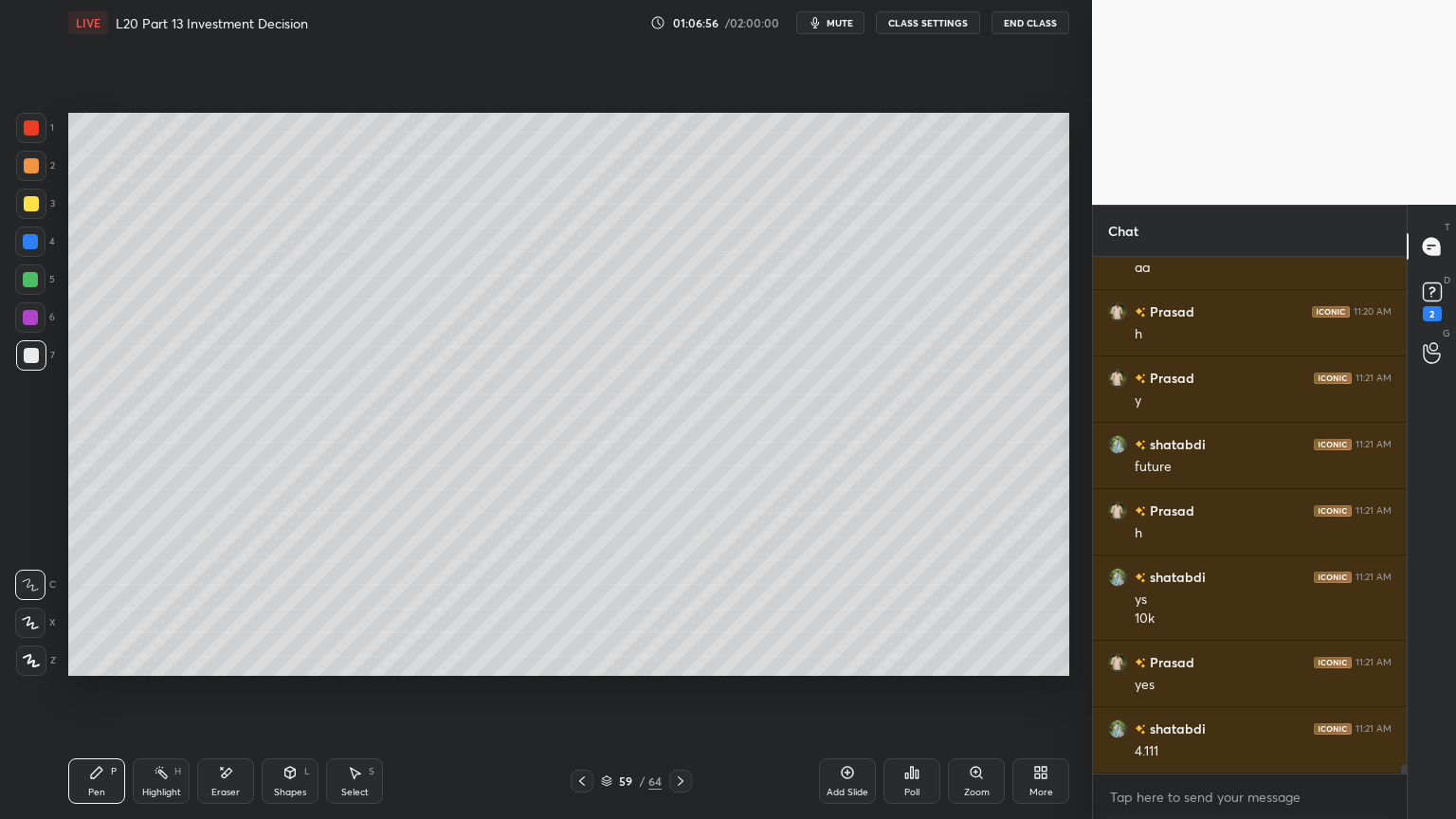 click 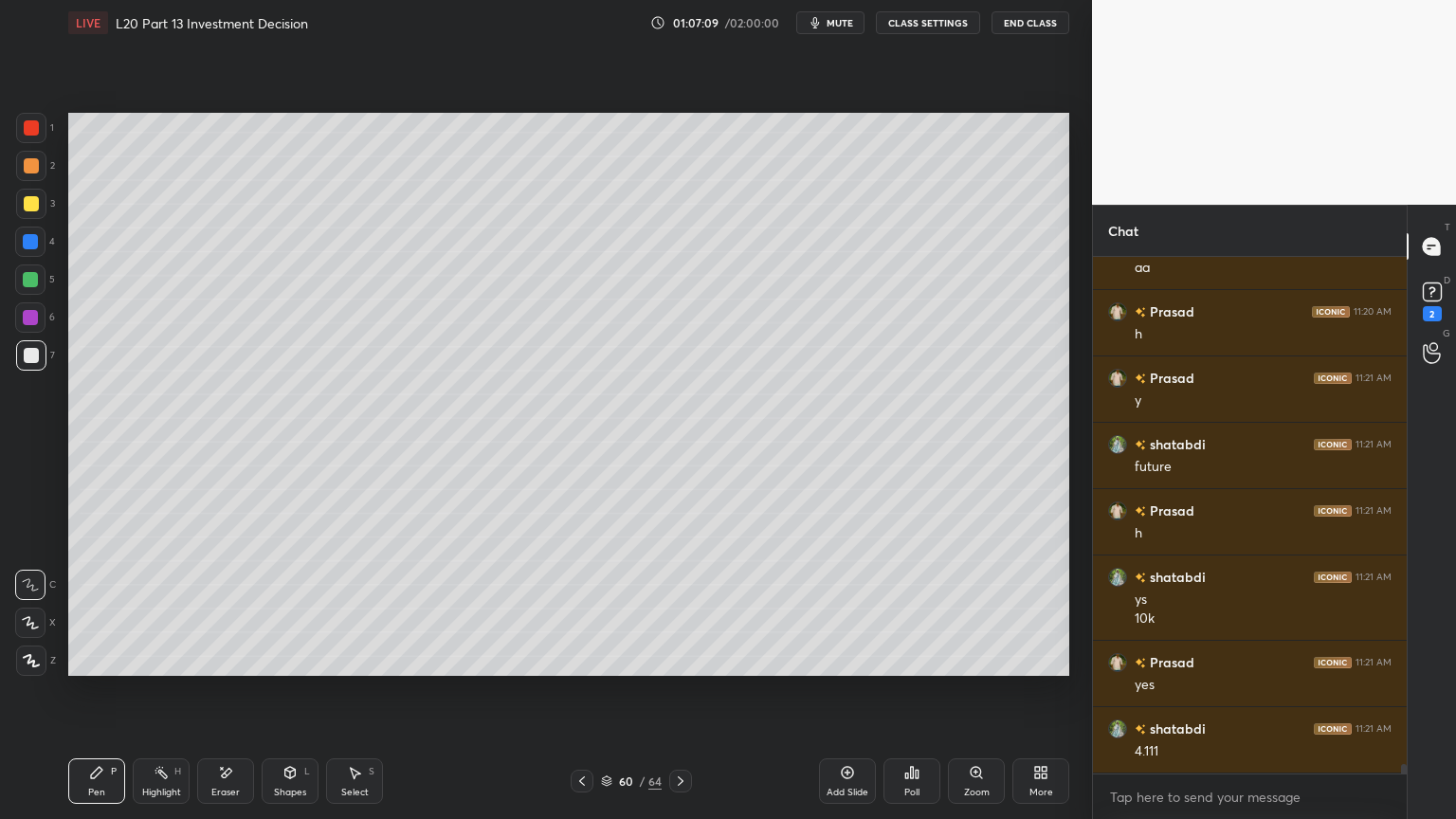 click at bounding box center (582, 781) 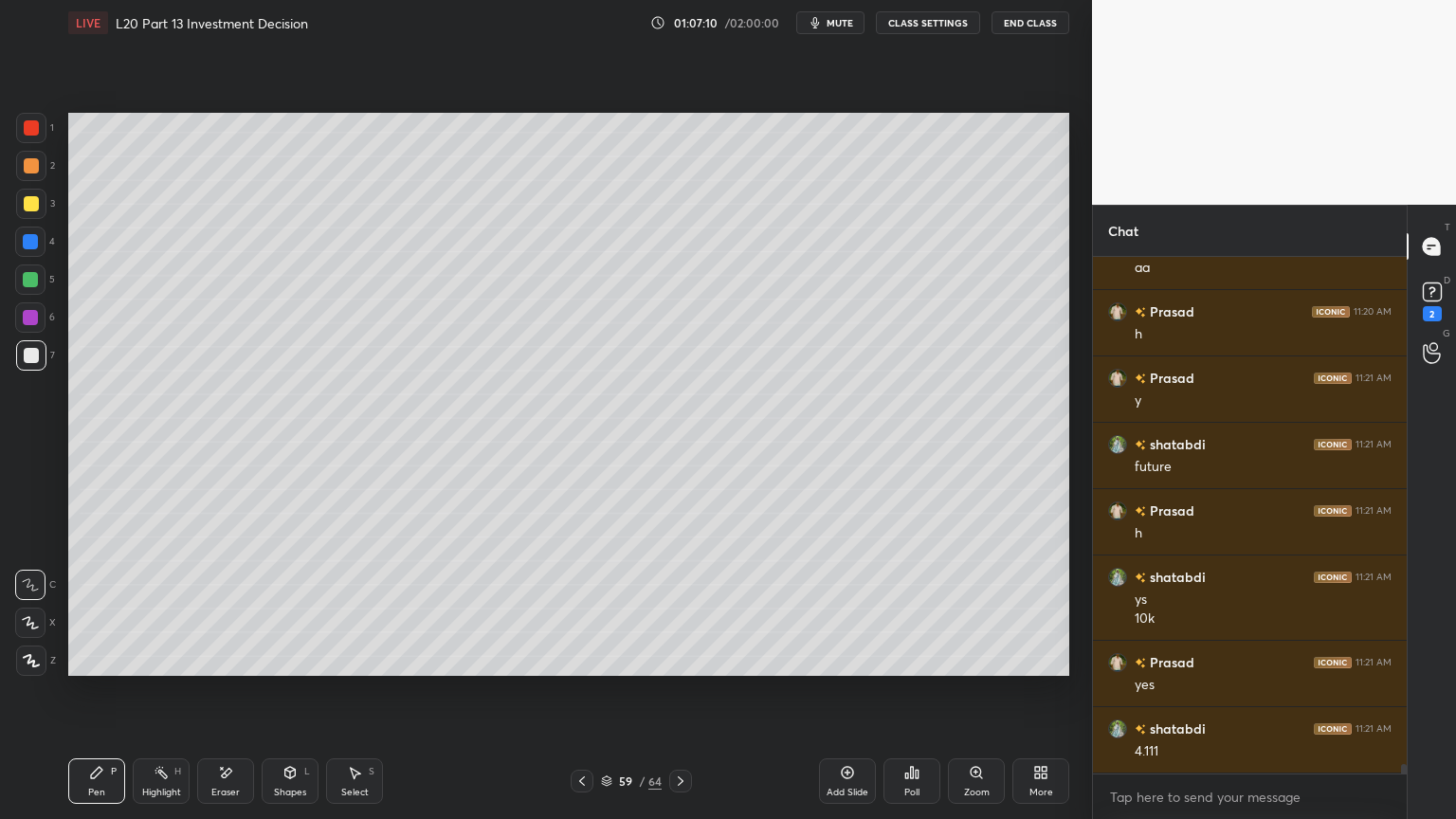 click at bounding box center (582, 781) 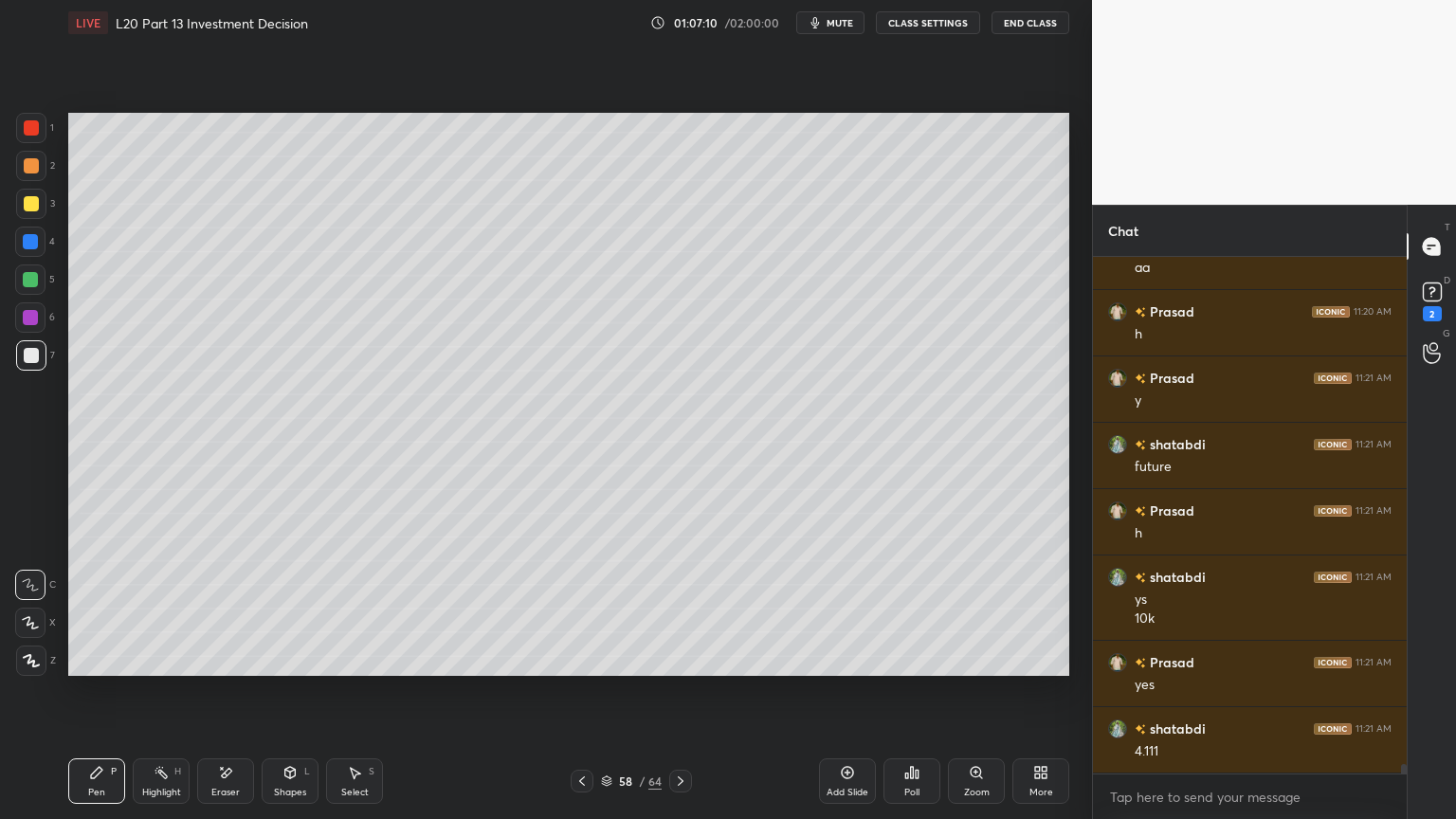 click 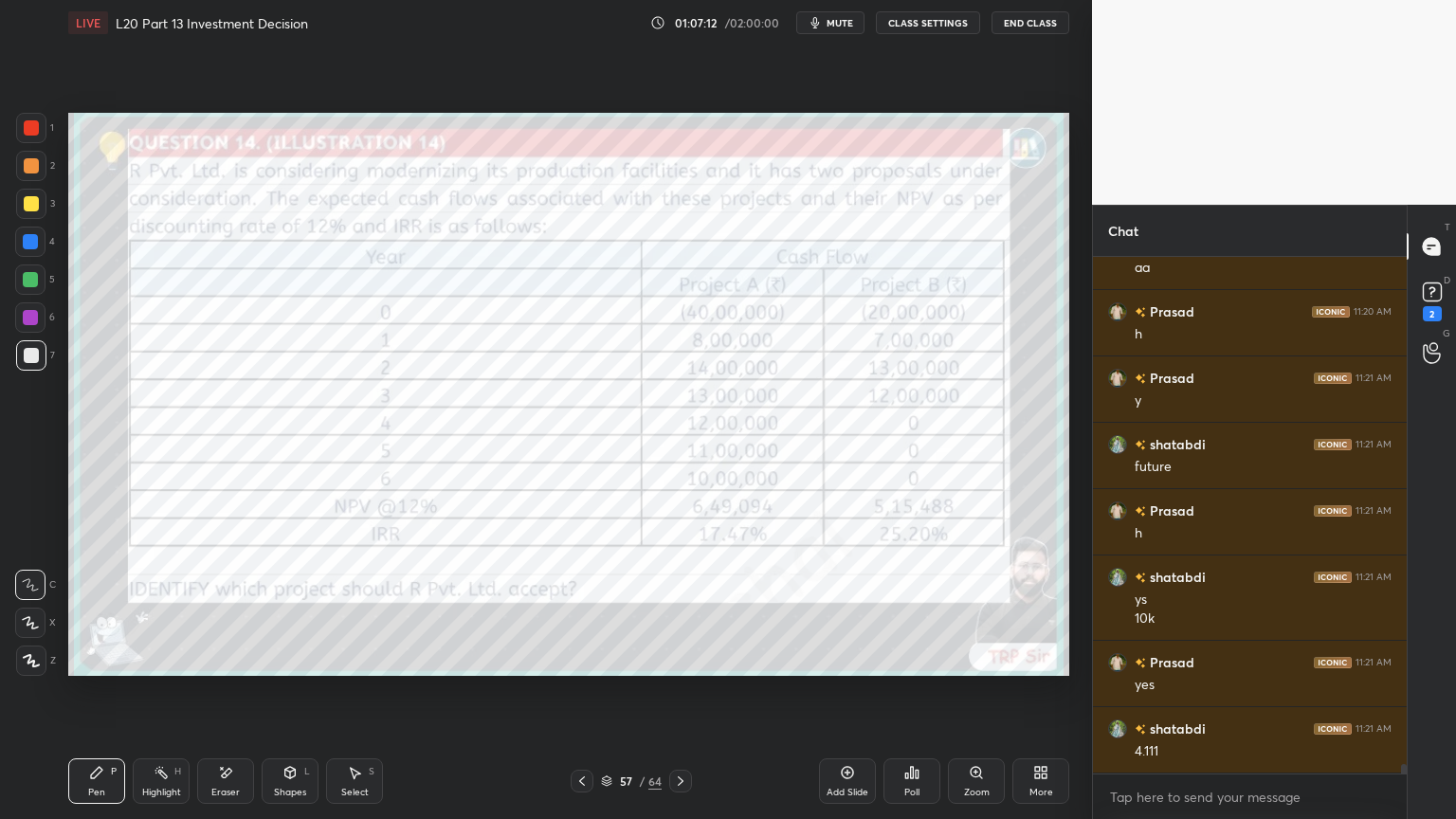click at bounding box center (31, 128) 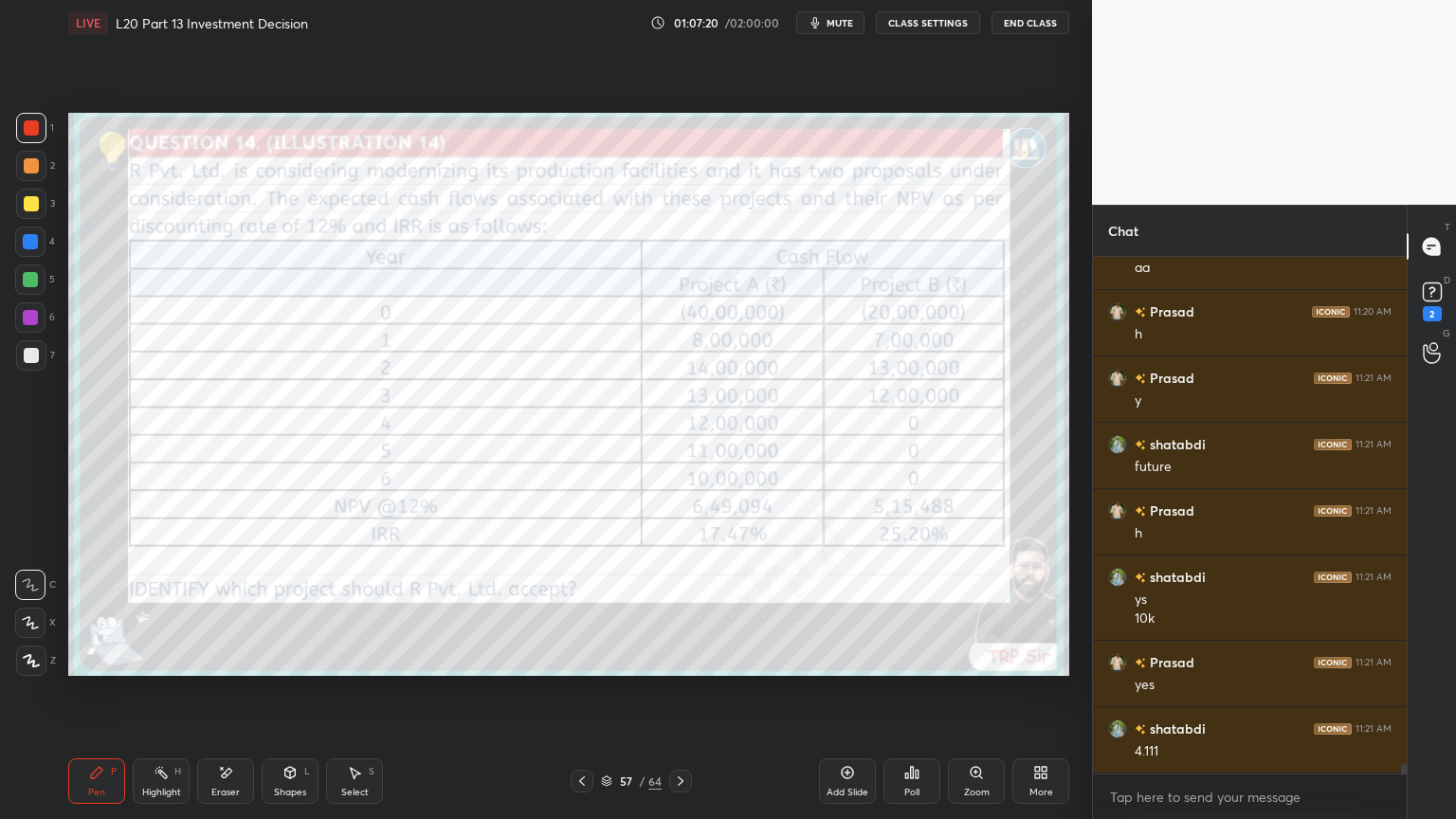 click 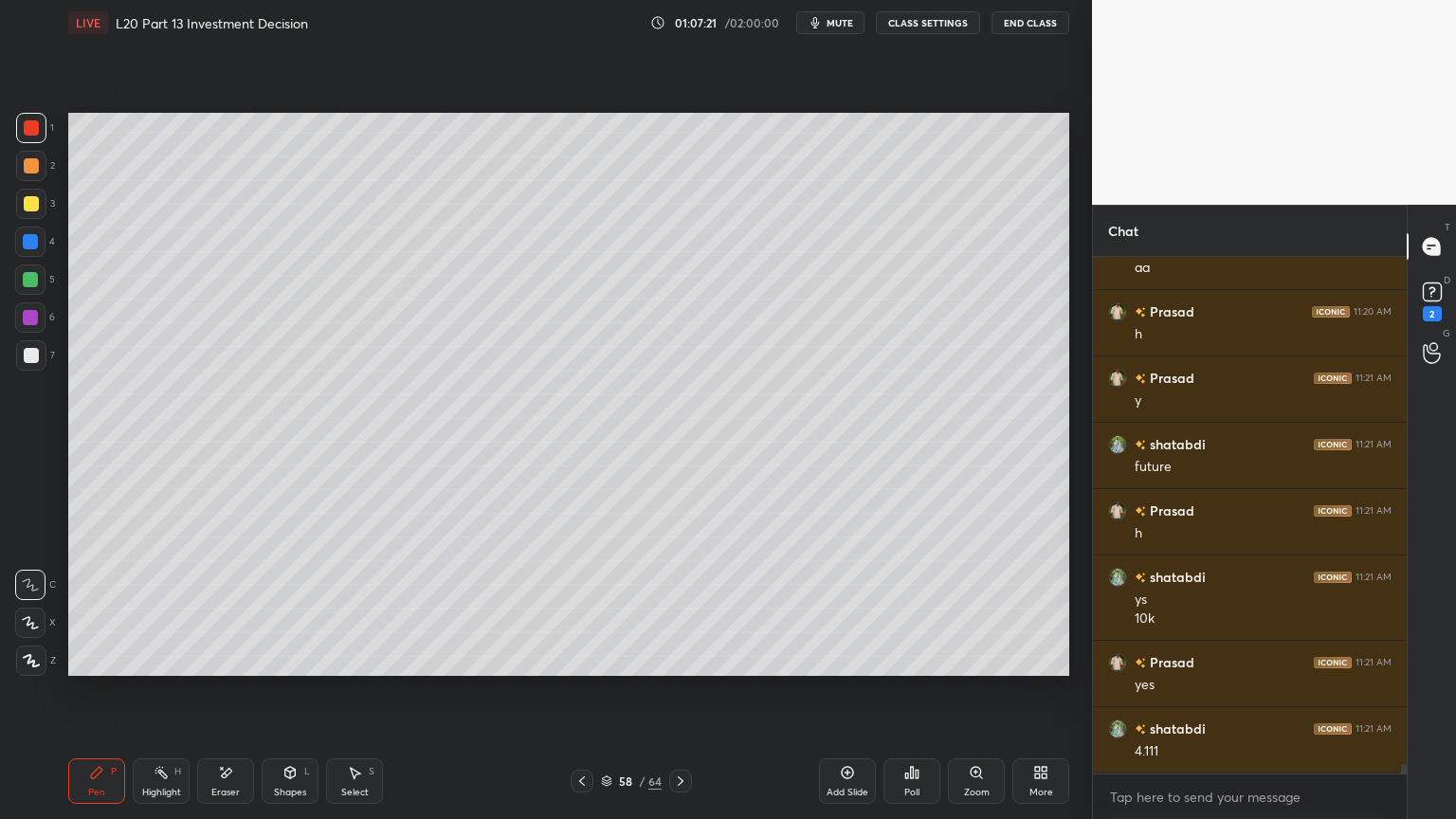 click 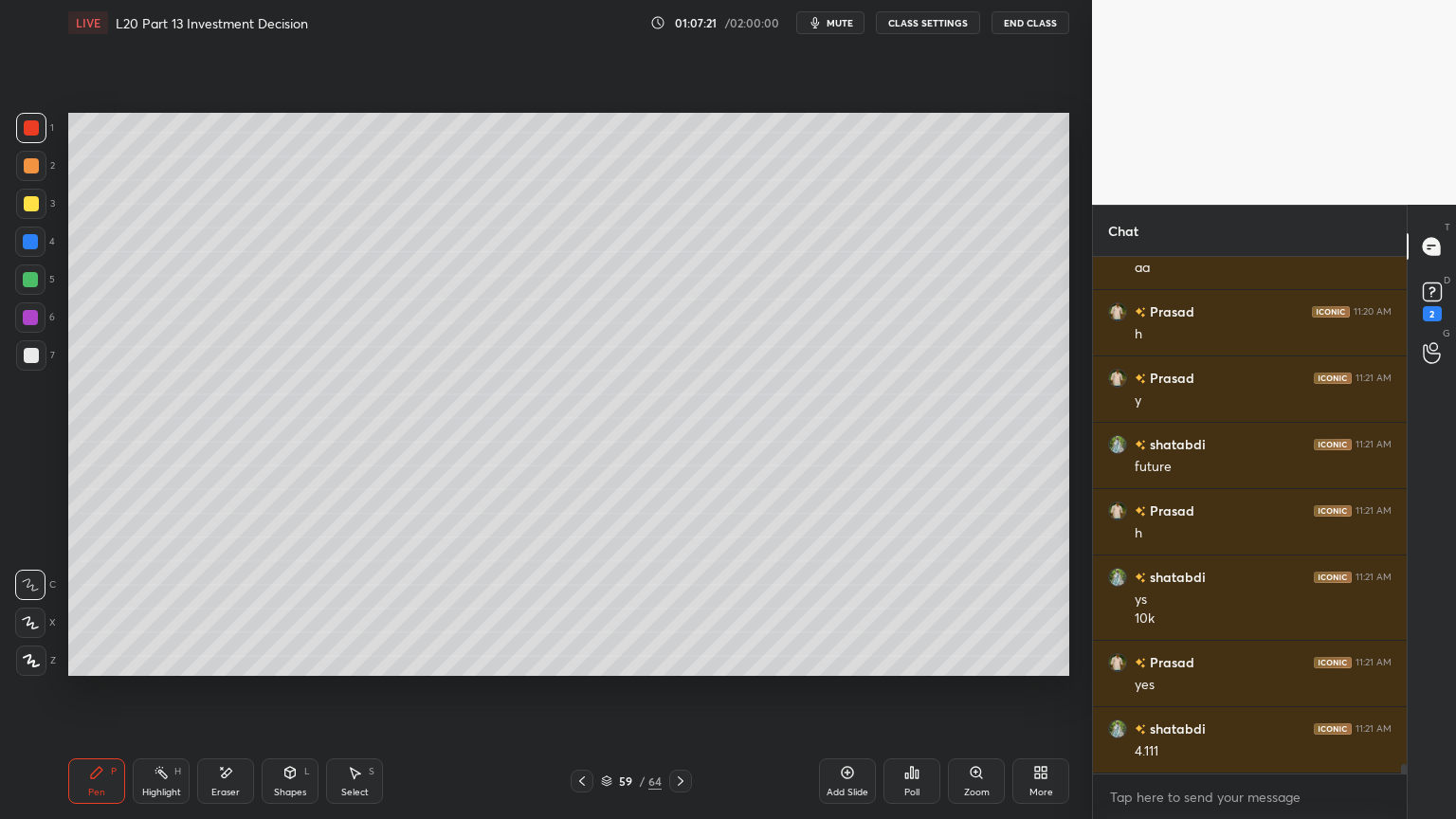 click 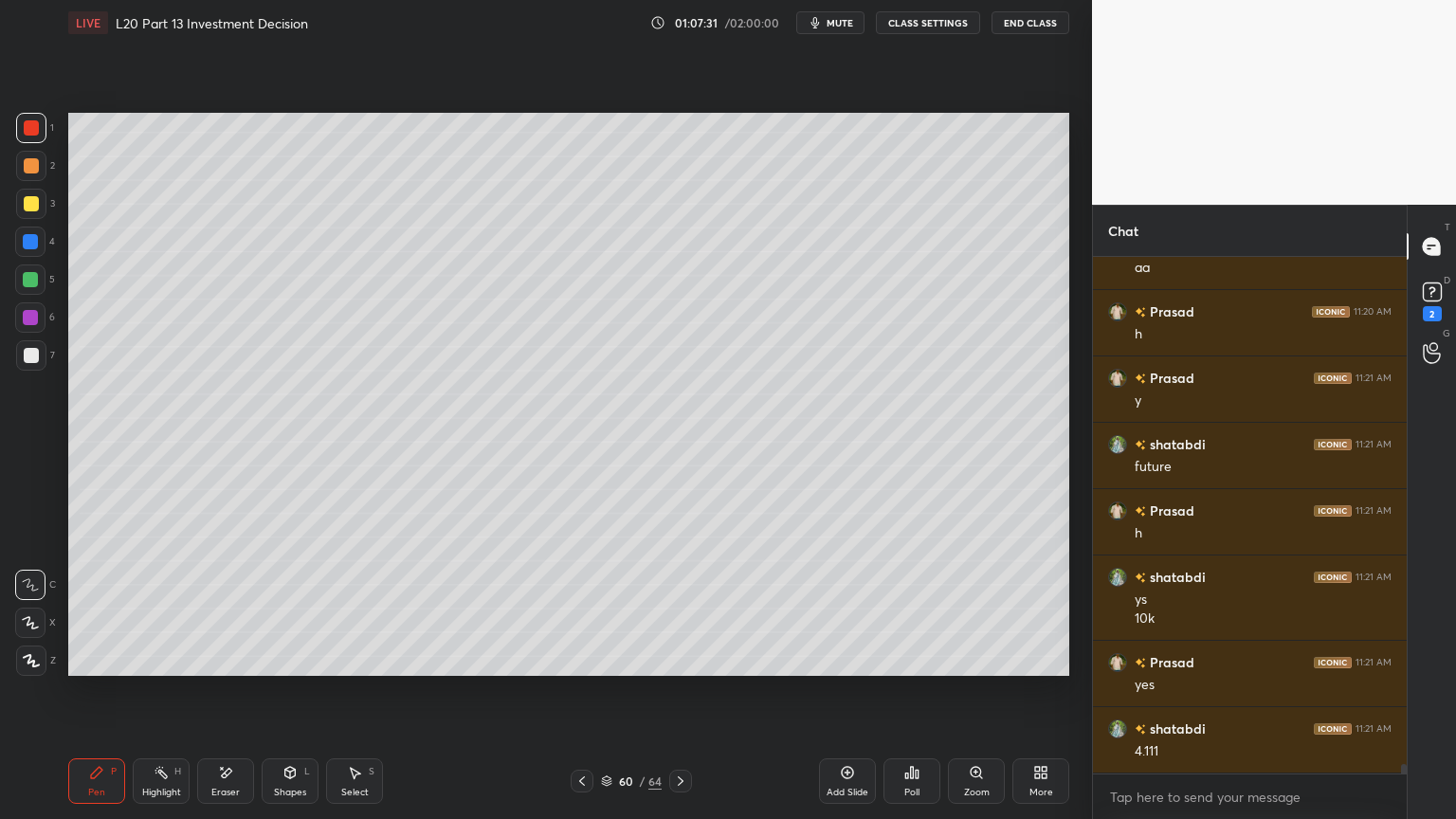 scroll, scrollTop: 28521, scrollLeft: 0, axis: vertical 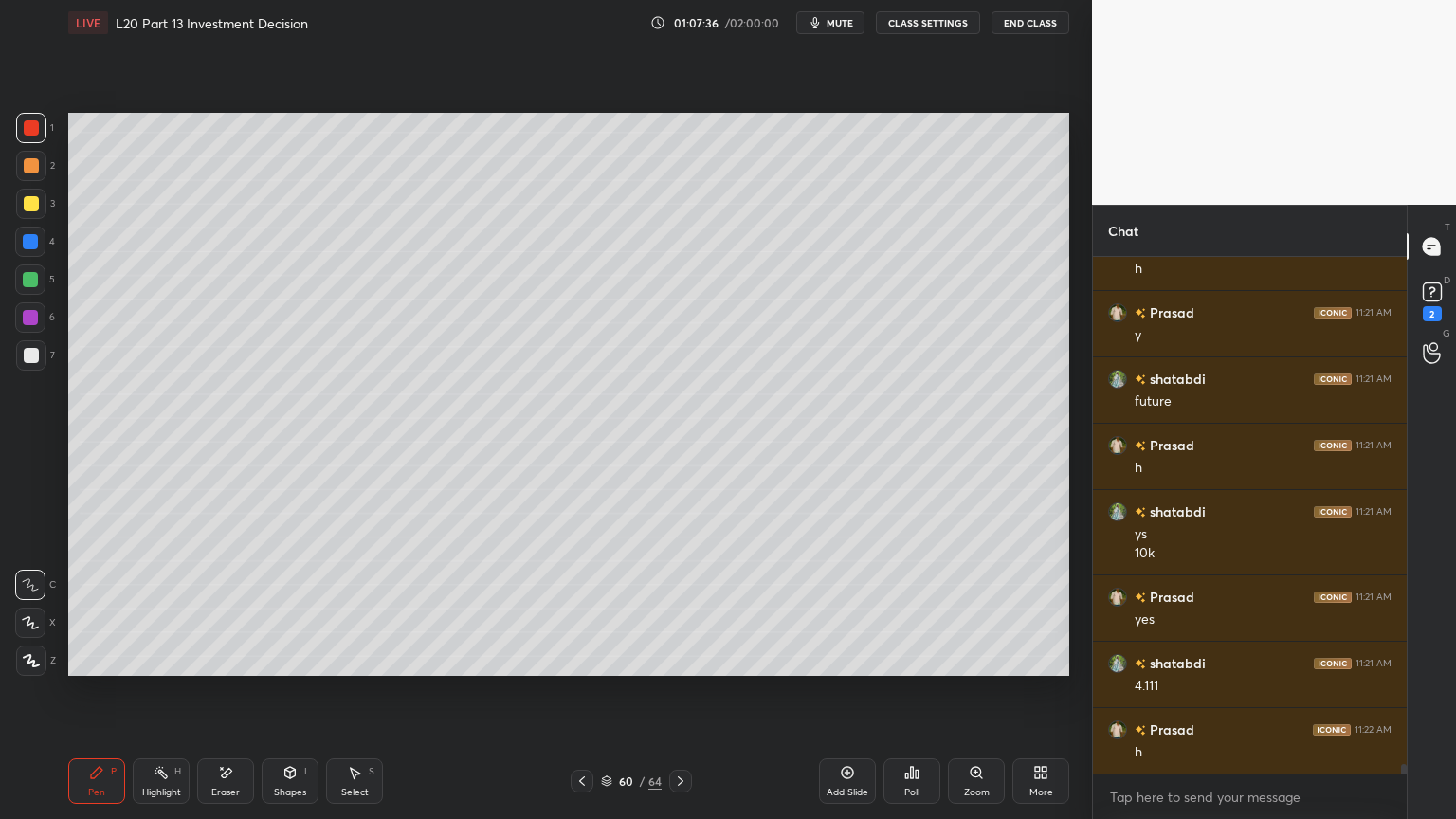 click 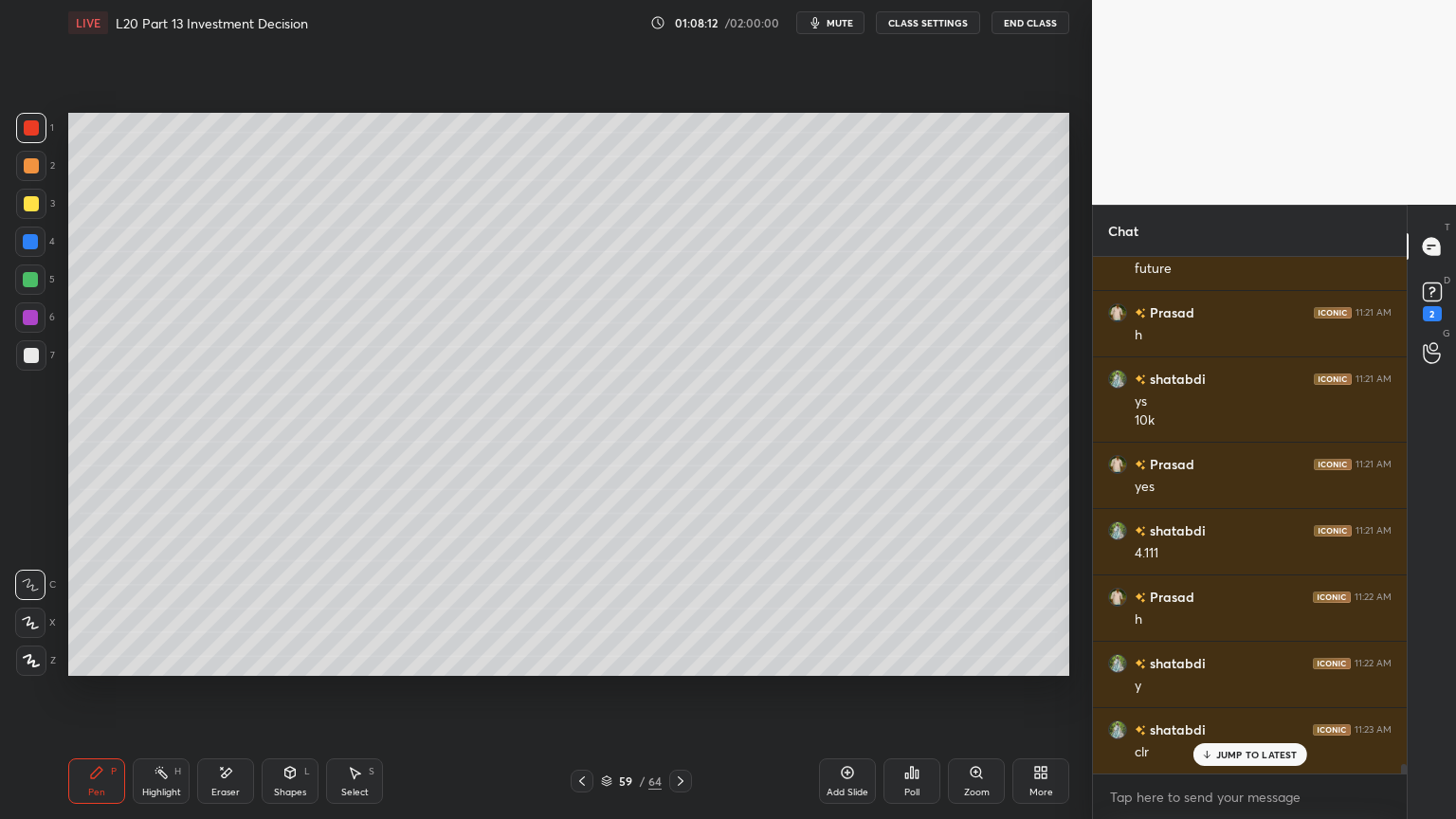 scroll, scrollTop: 28721, scrollLeft: 0, axis: vertical 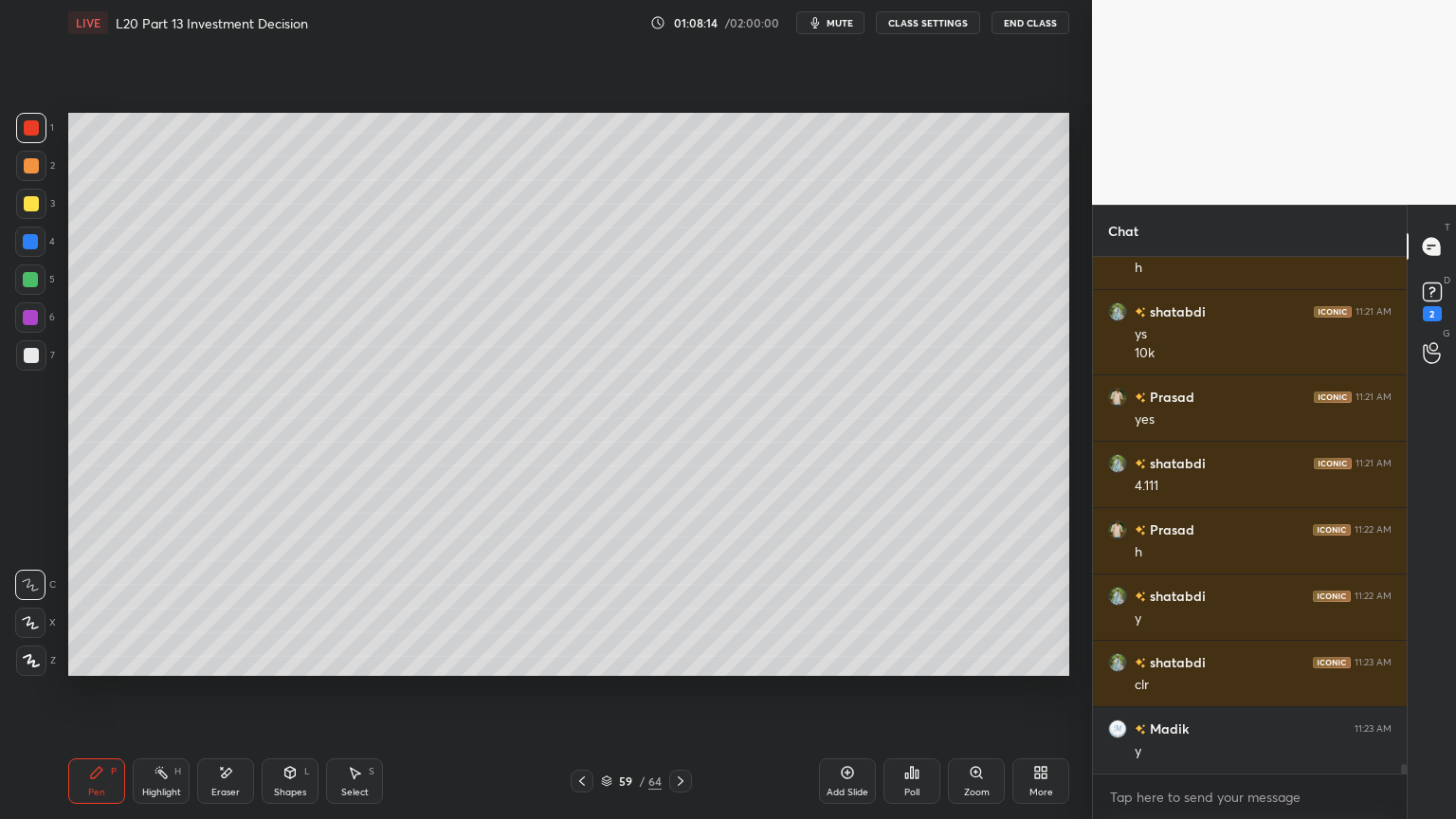 click on "Select S" at bounding box center (355, 781) 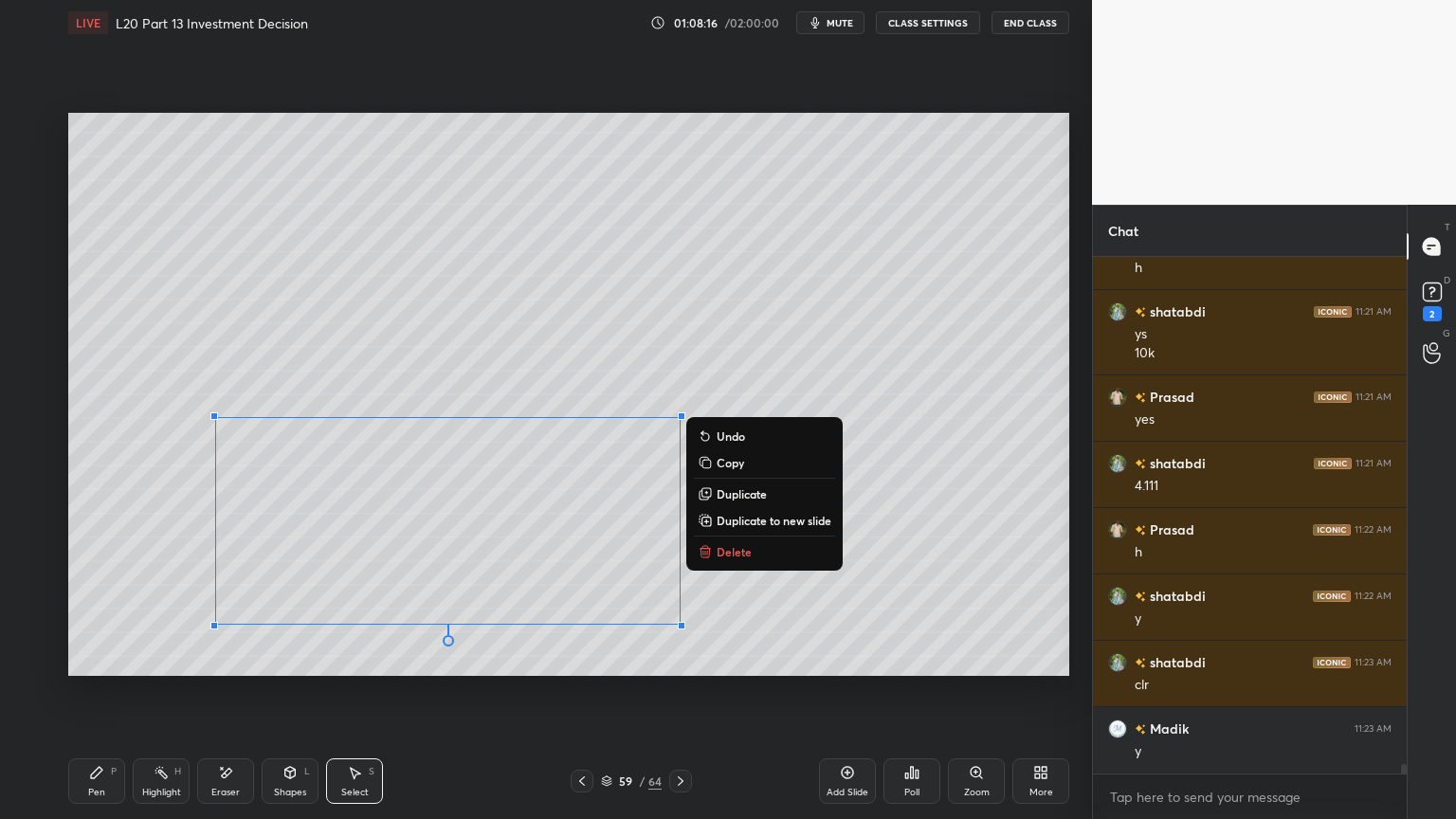 scroll, scrollTop: 28786, scrollLeft: 0, axis: vertical 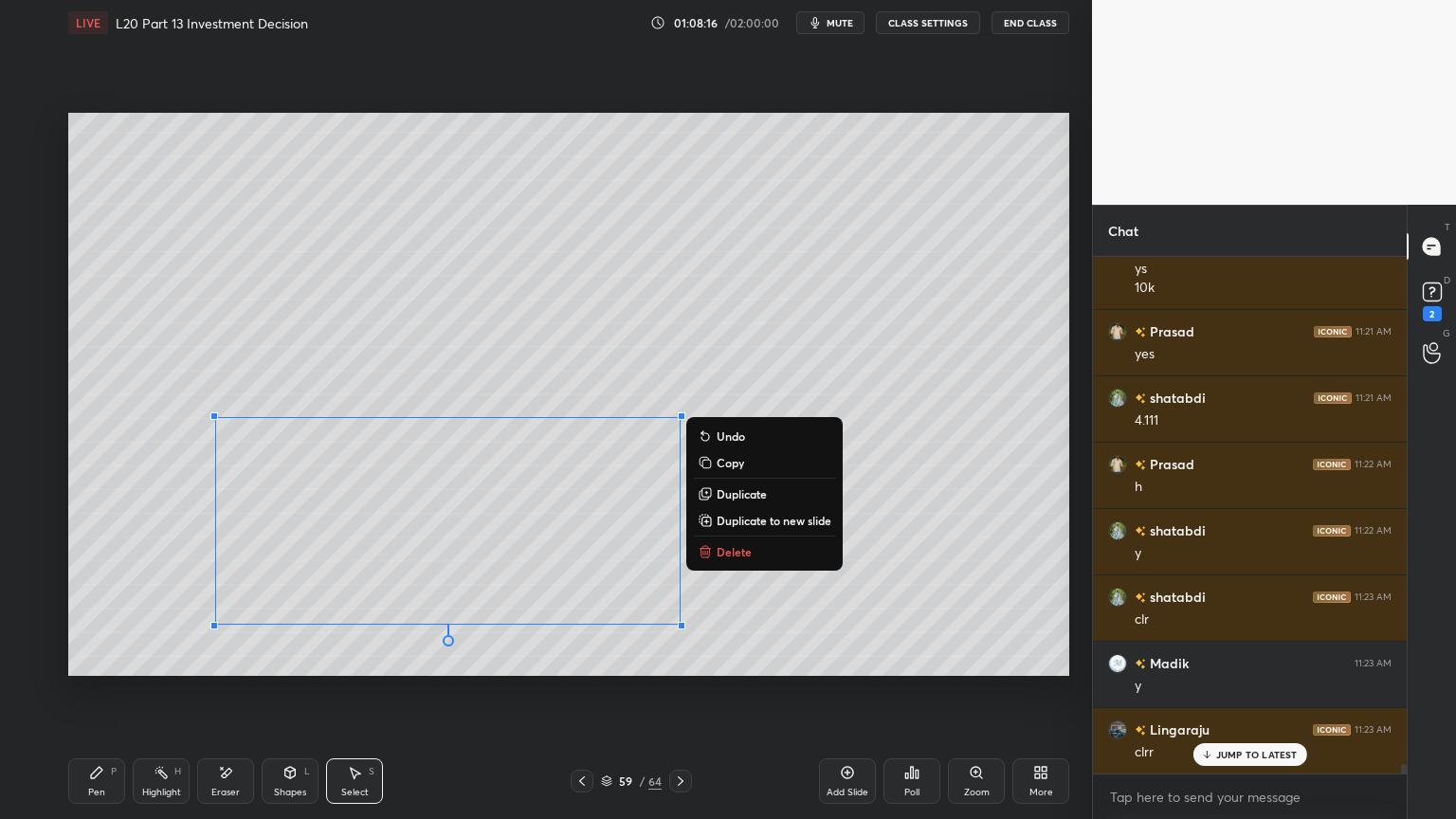 click on "Delete" at bounding box center [734, 552] 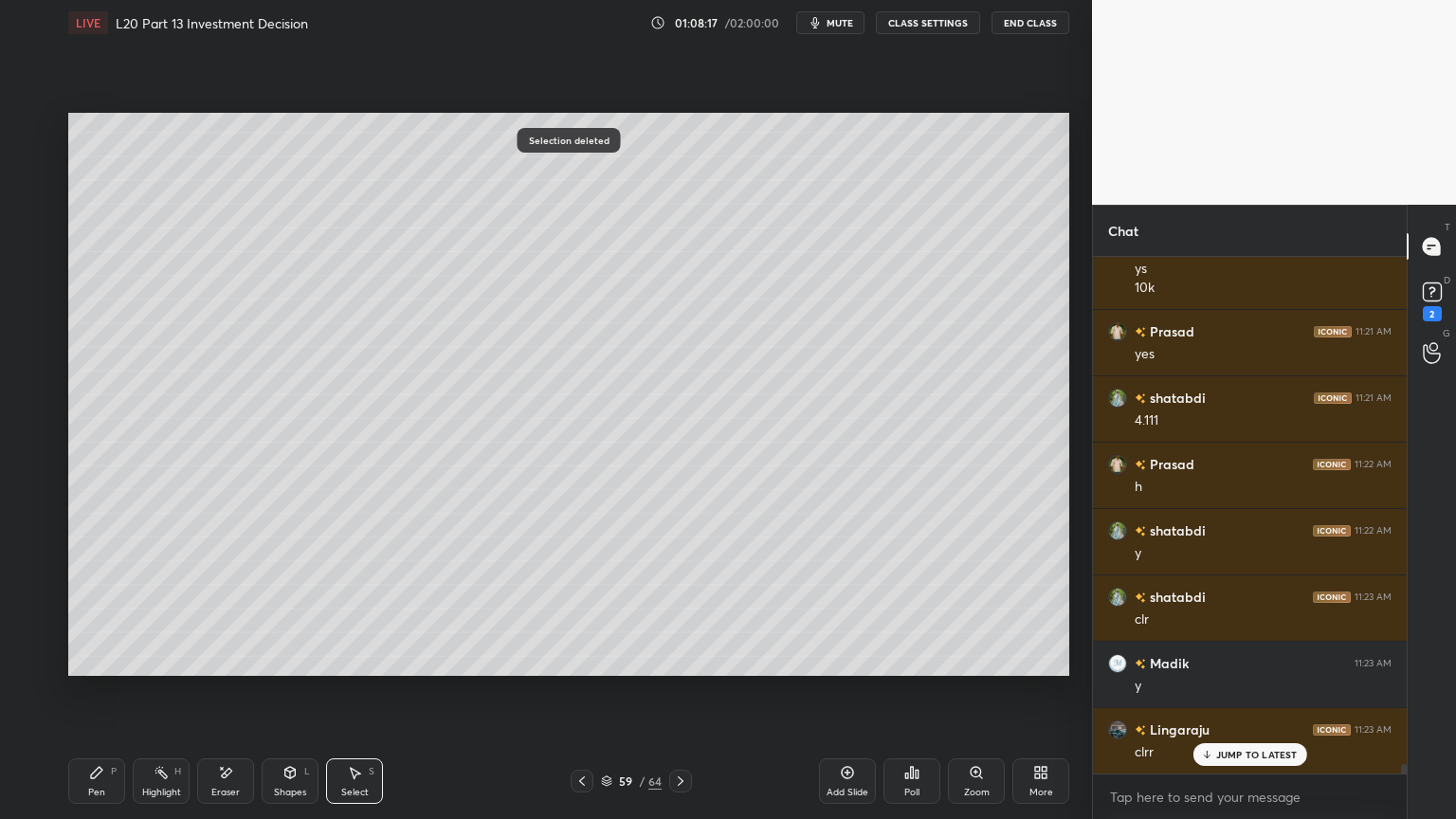 click 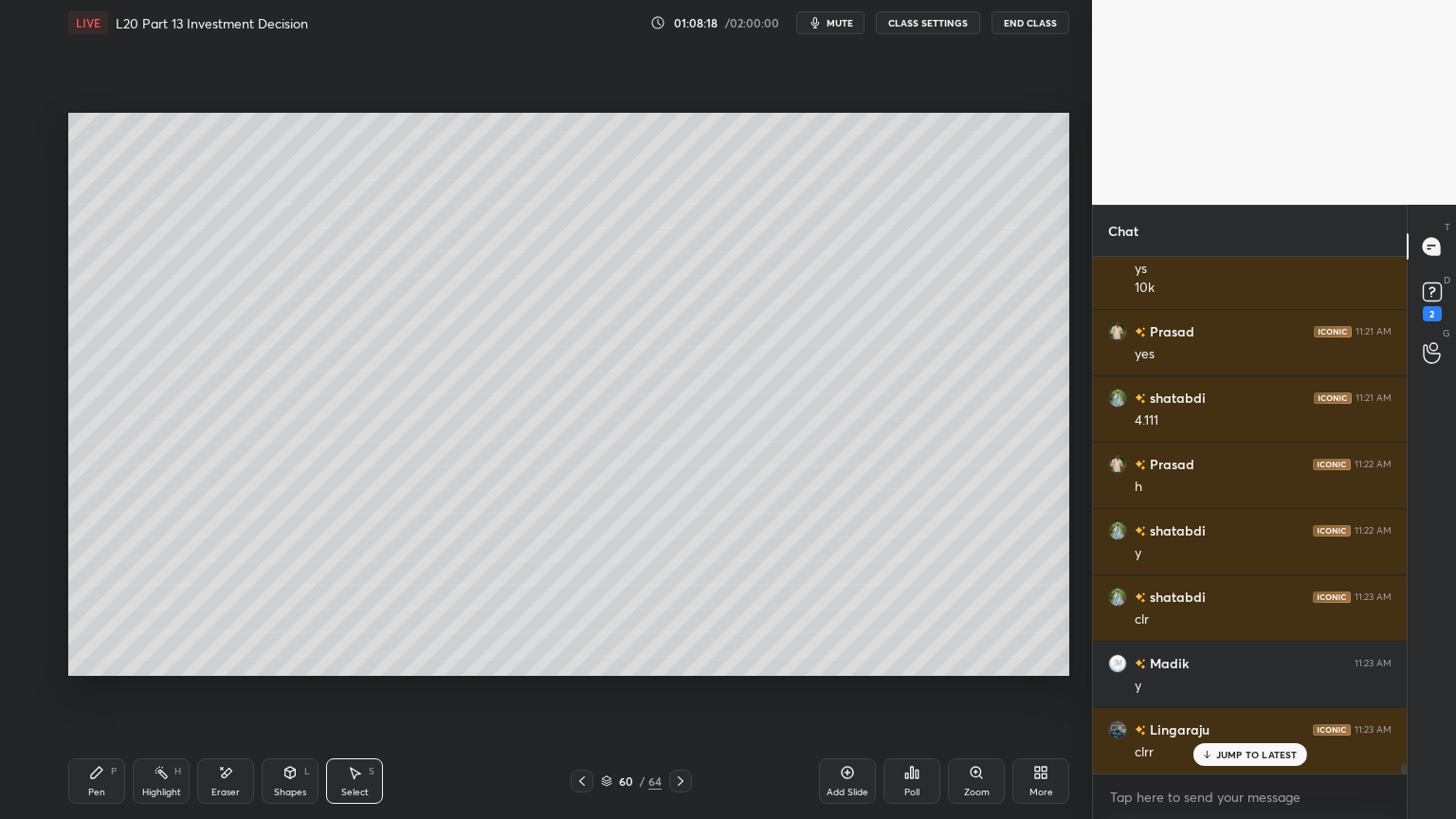 click on "Pen P" at bounding box center [97, 781] 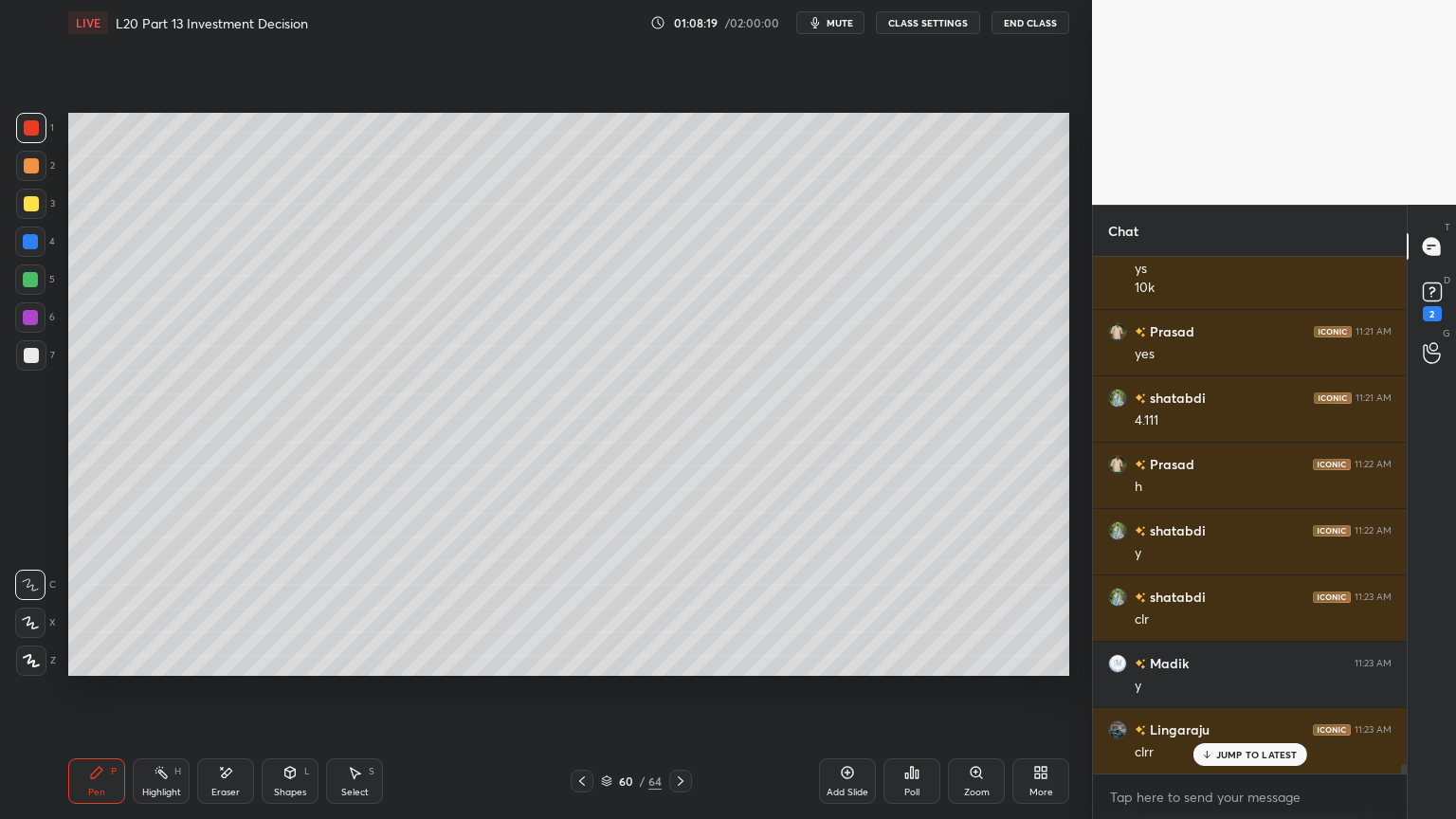 click at bounding box center [30, 280] 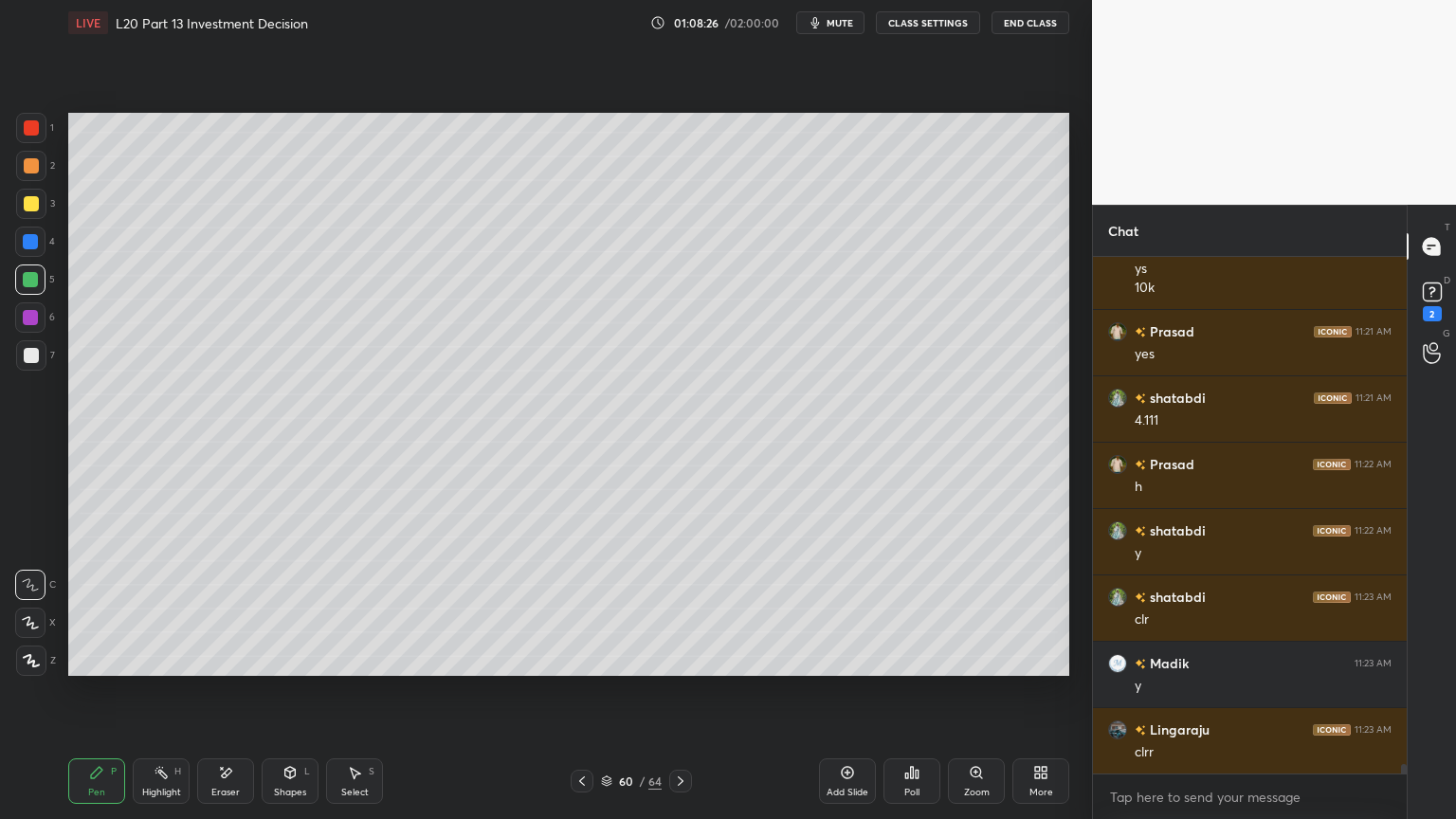 scroll, scrollTop: 28854, scrollLeft: 0, axis: vertical 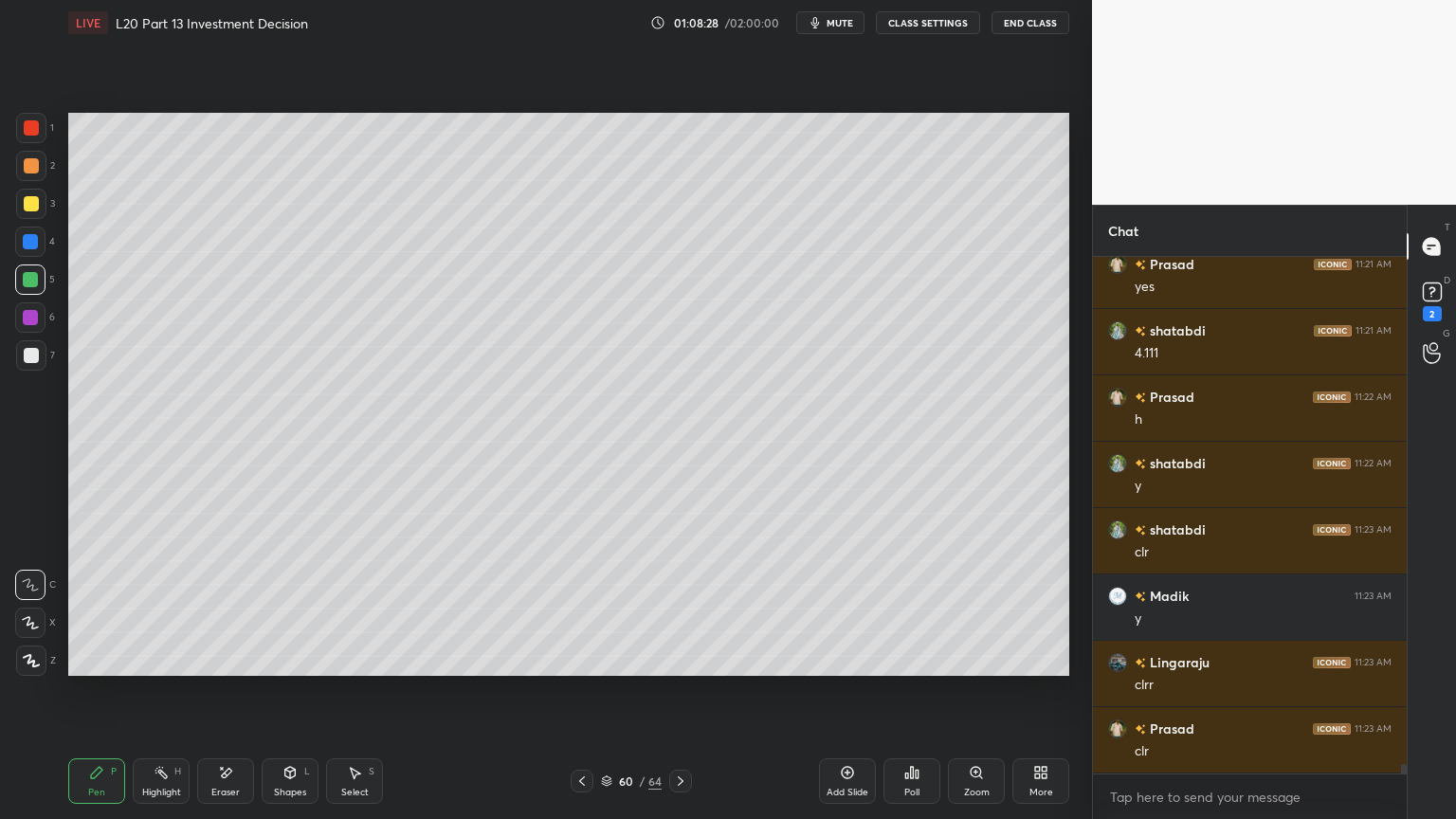 click 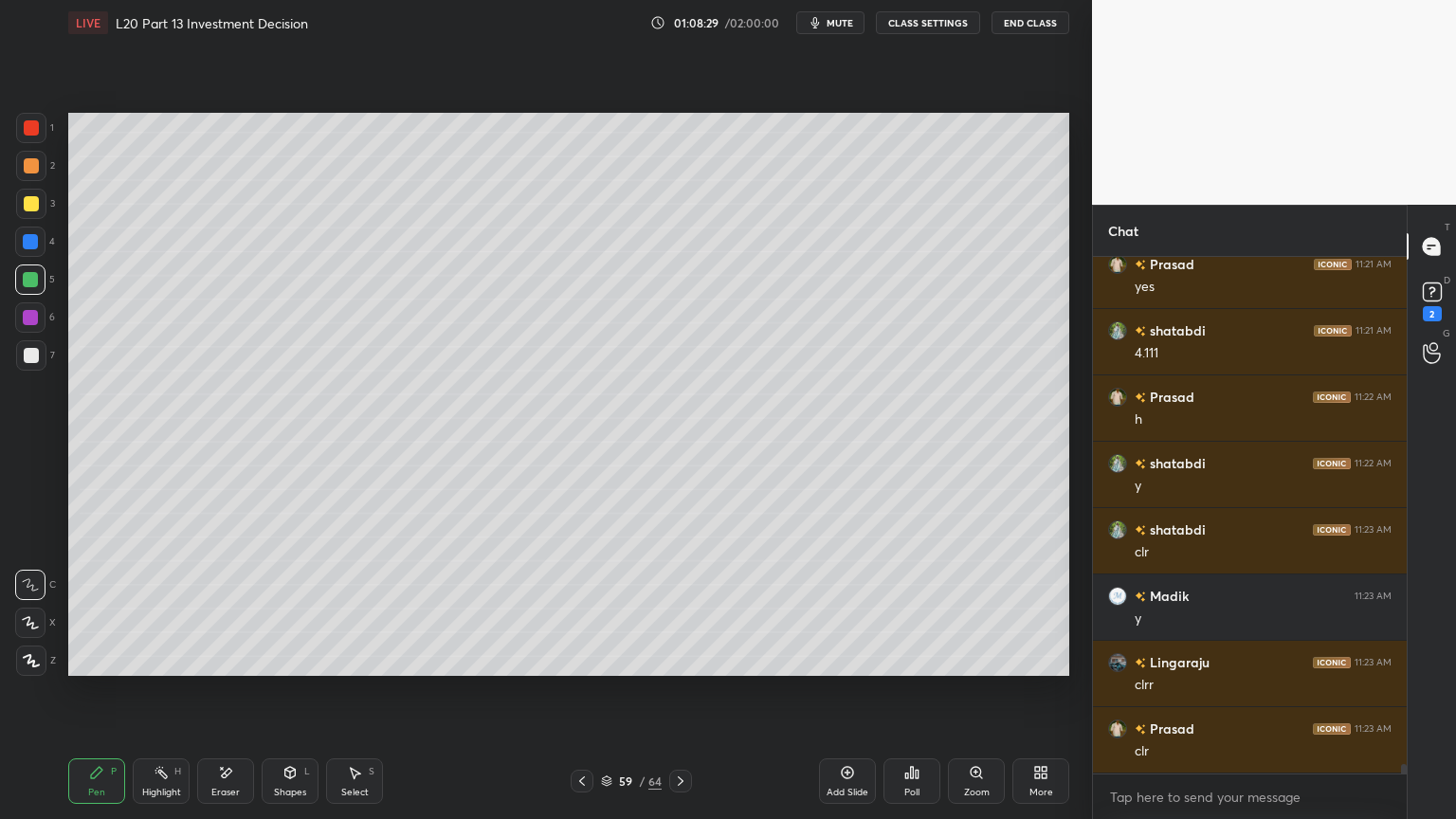 click at bounding box center (31, 355) 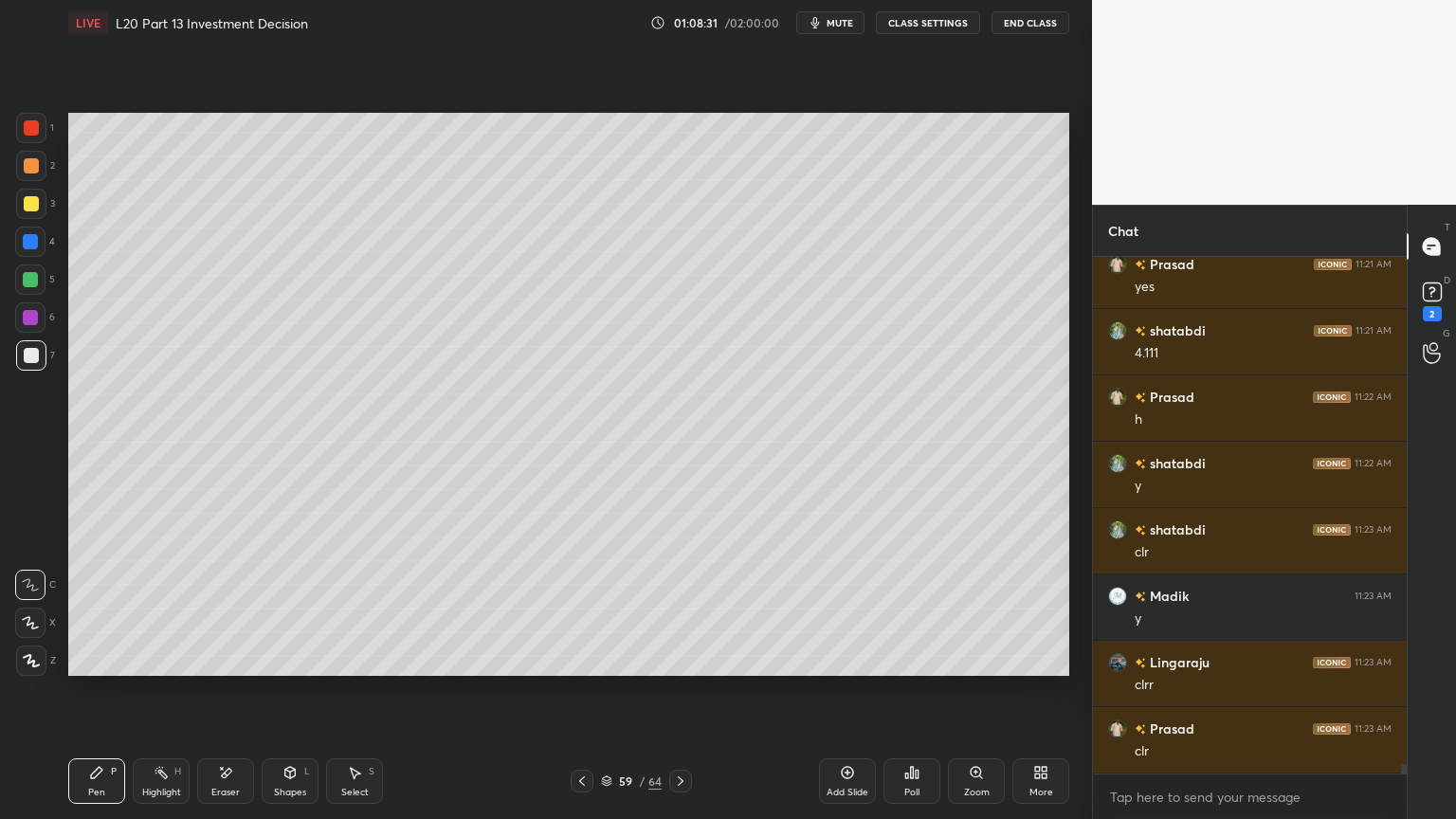 click 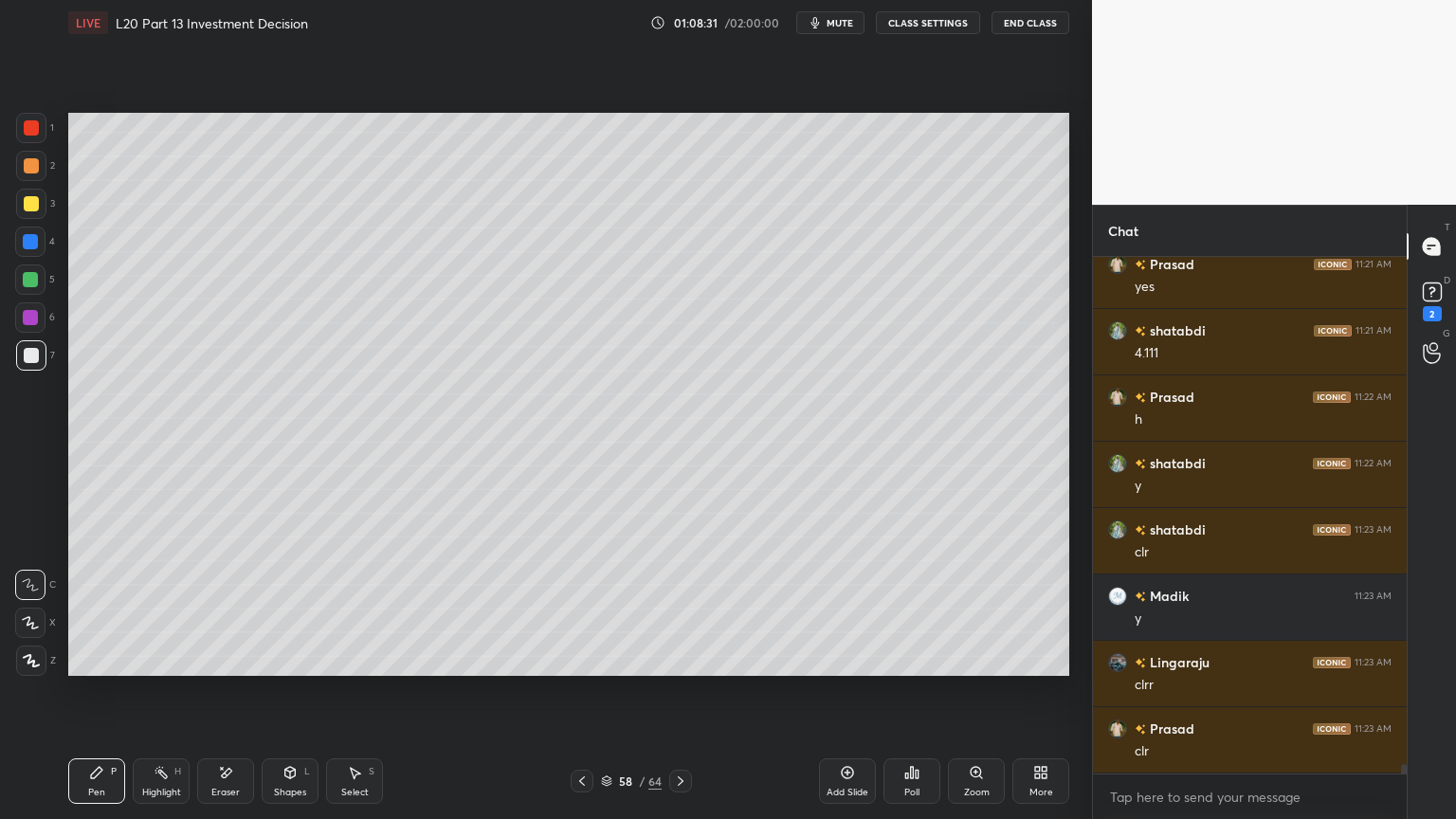click 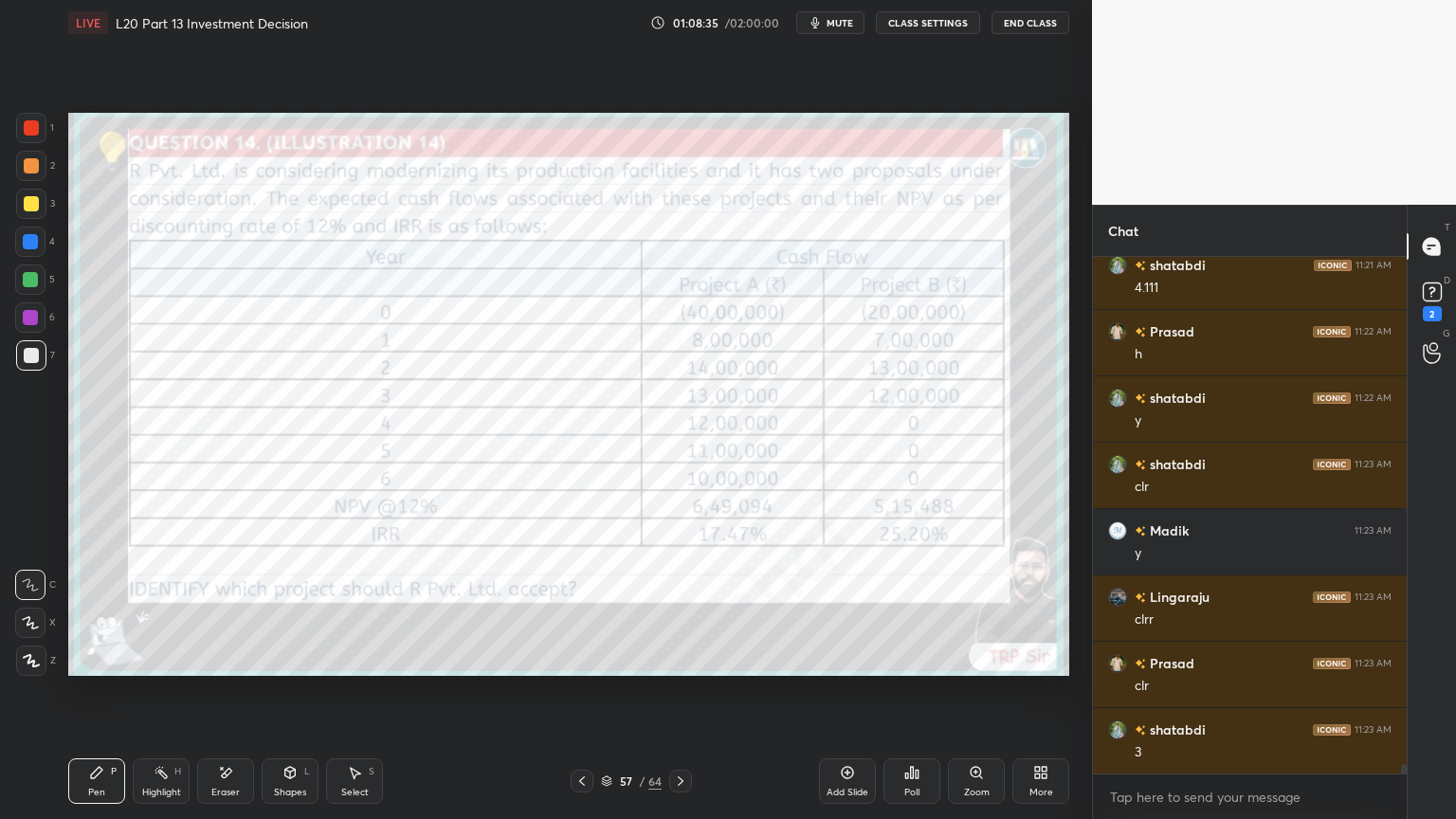 scroll, scrollTop: 28986, scrollLeft: 0, axis: vertical 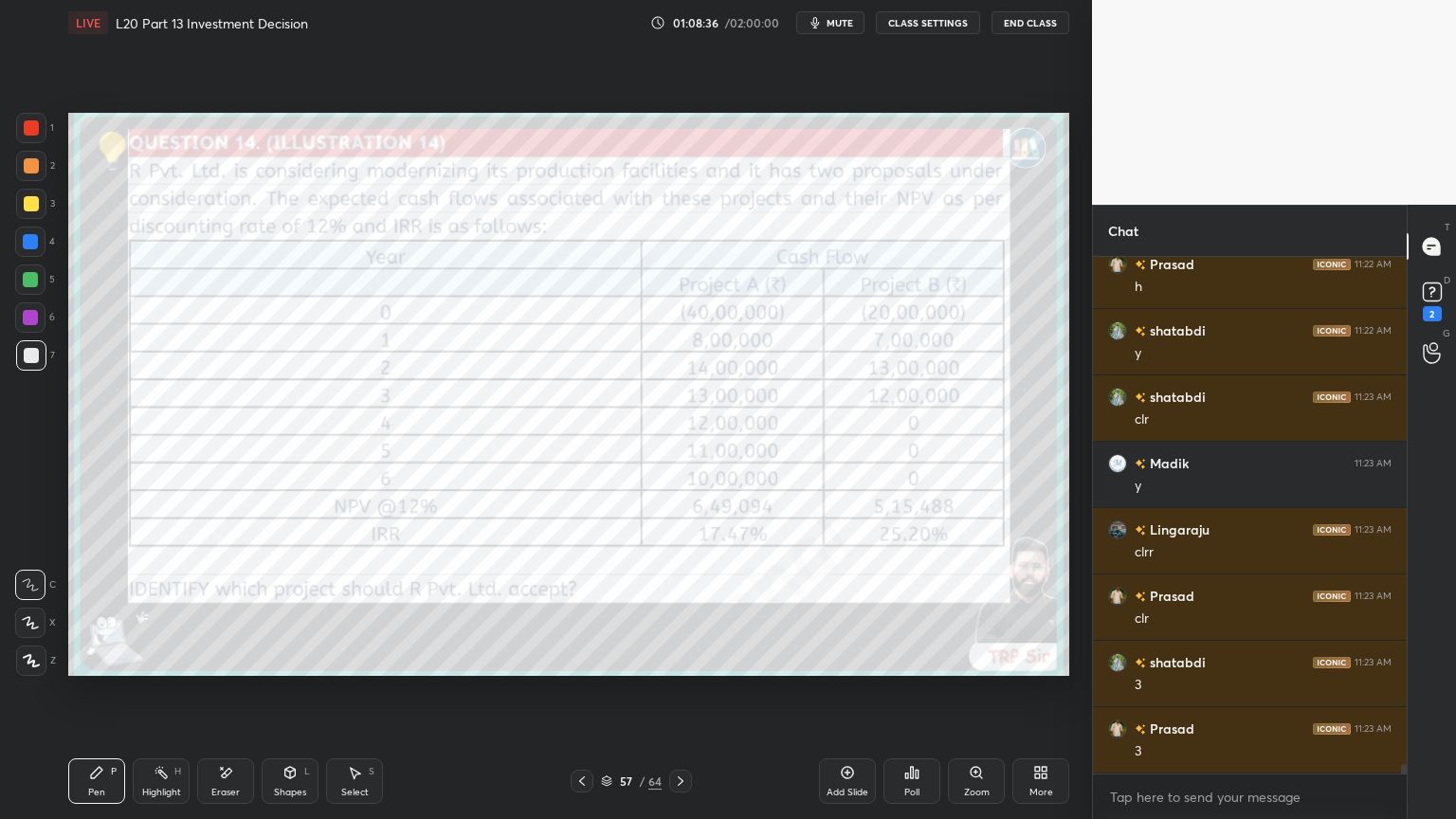 click at bounding box center (681, 781) 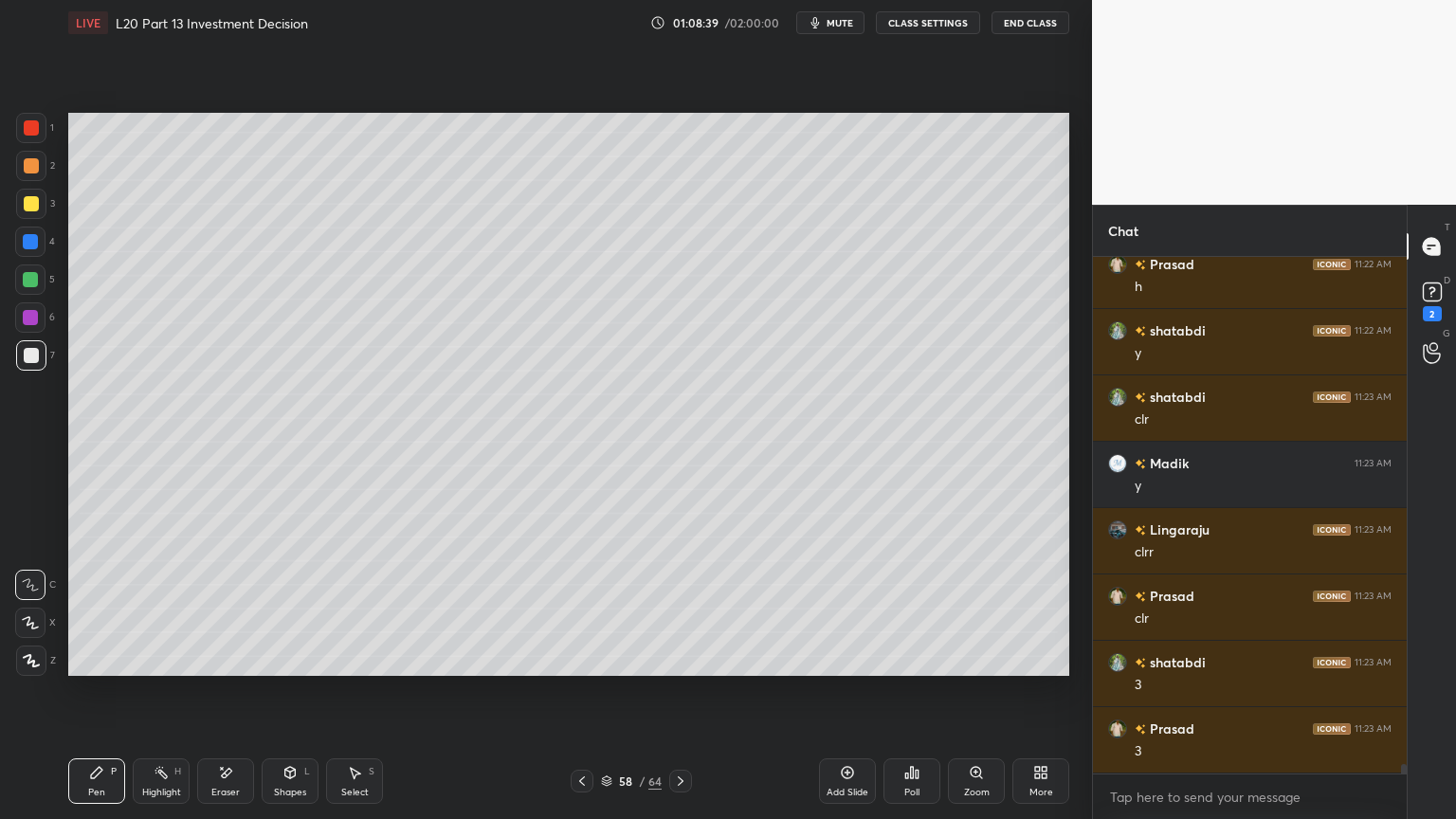click 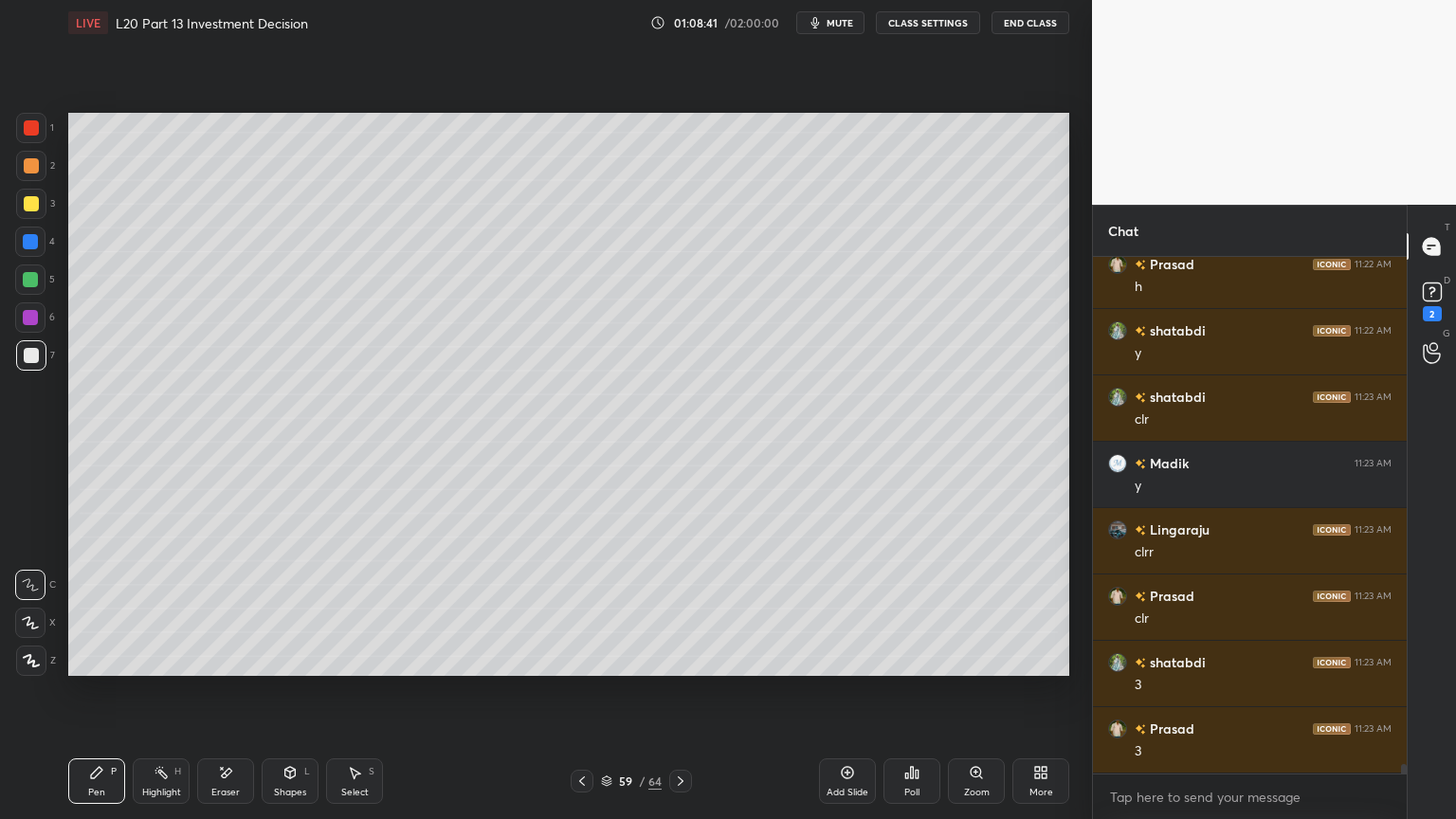 click on "5" at bounding box center (35, 280) 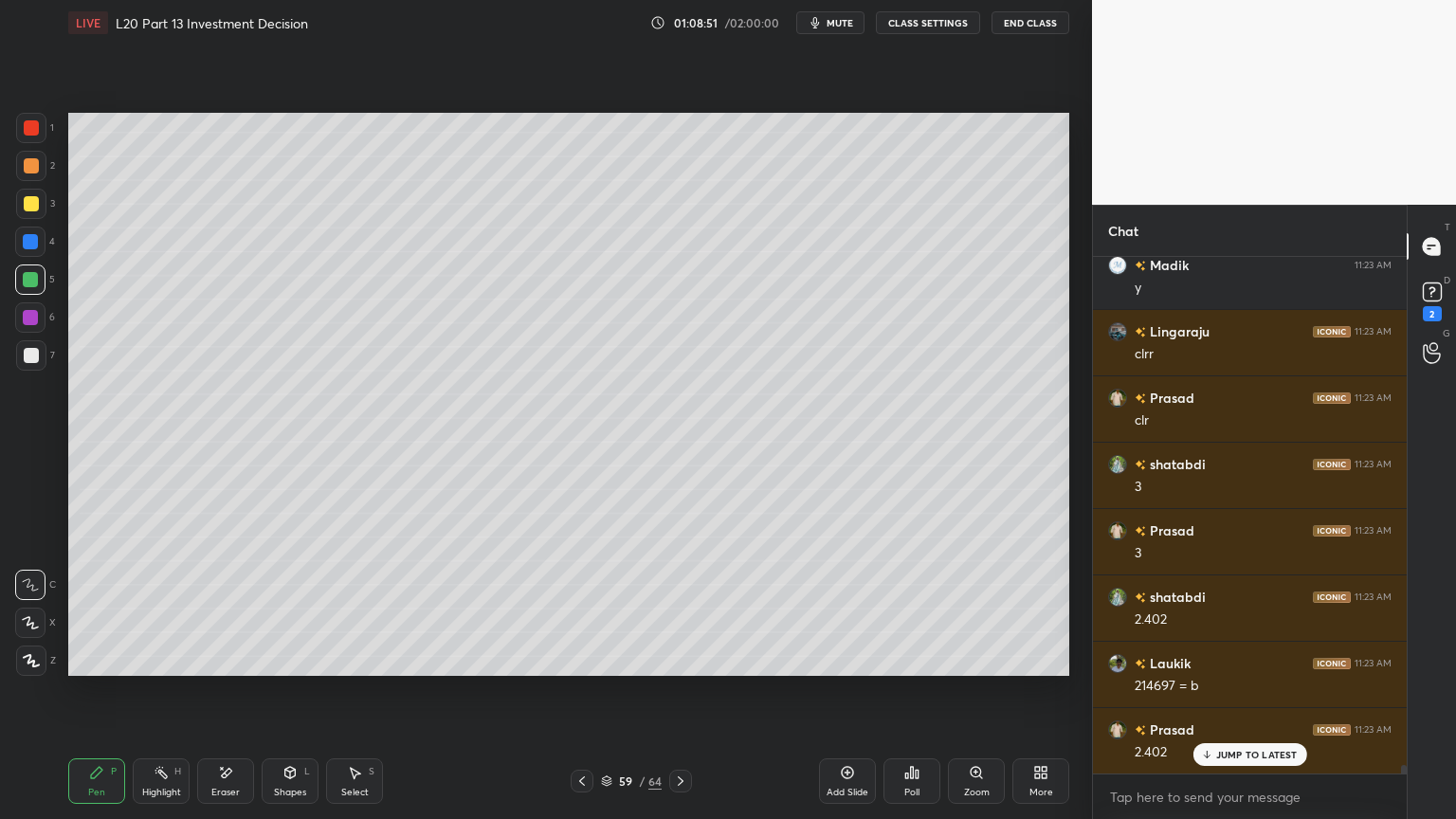 scroll, scrollTop: 29252, scrollLeft: 0, axis: vertical 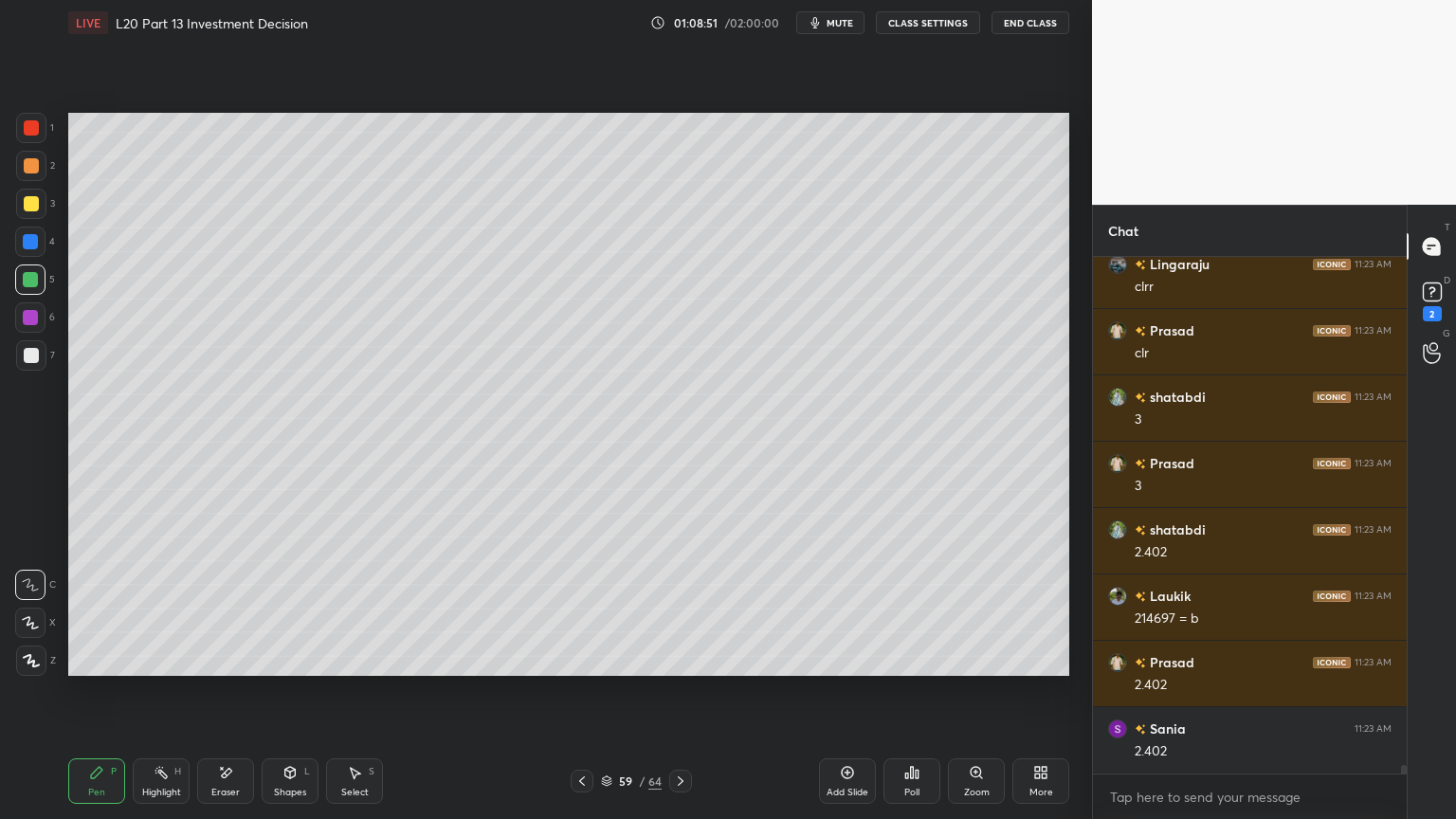 click at bounding box center (31, 355) 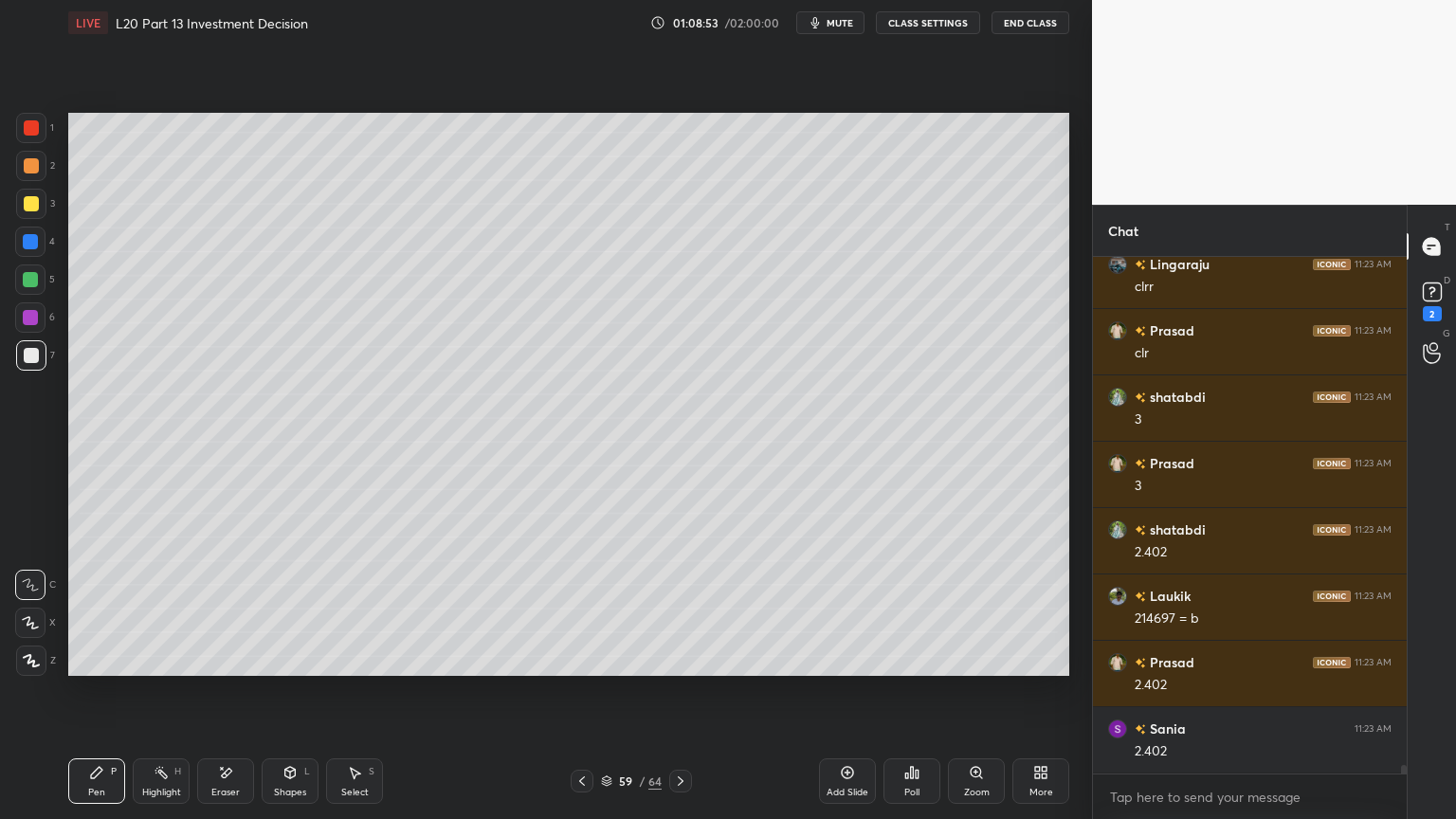 click at bounding box center (30, 280) 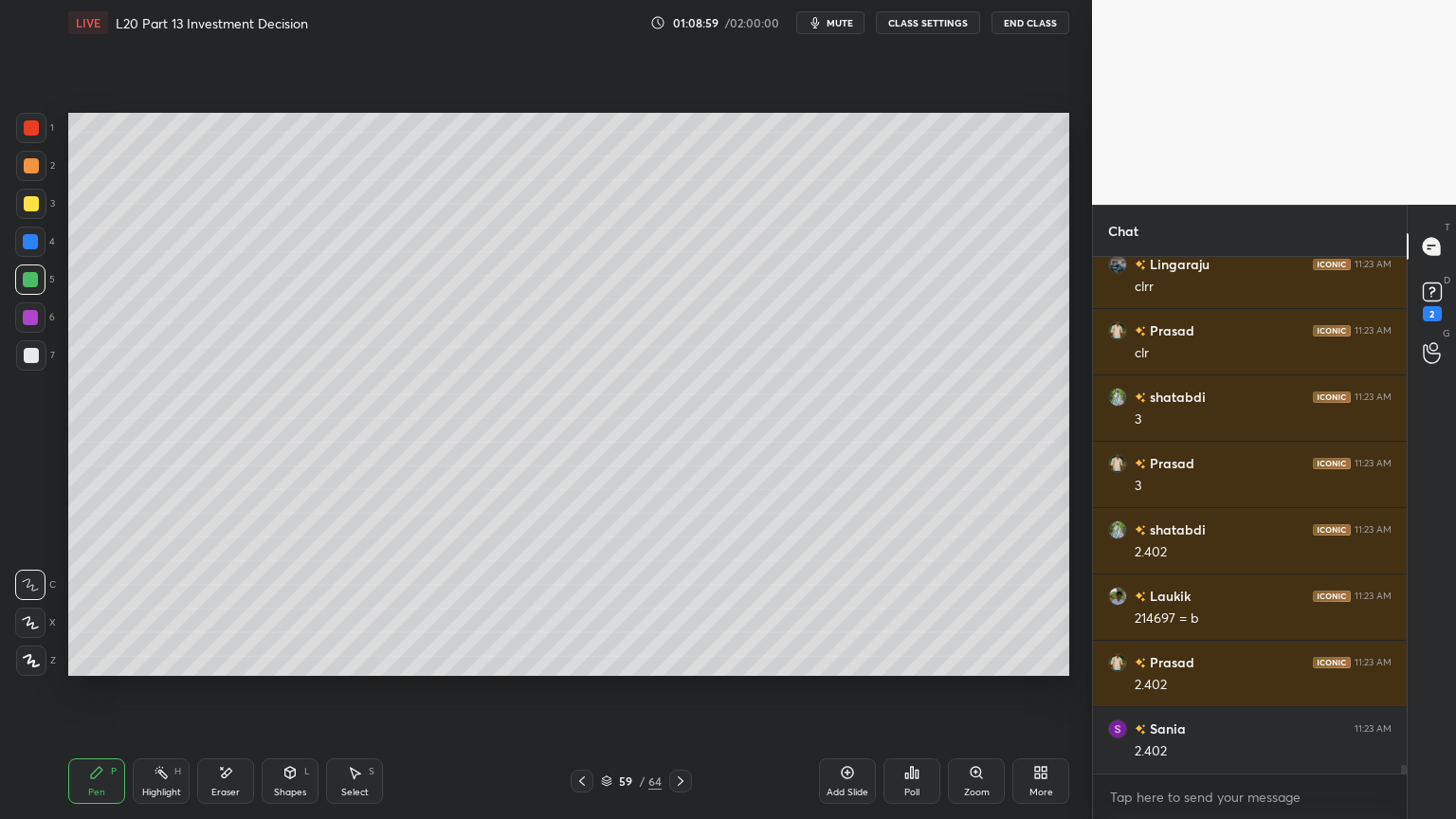 click at bounding box center [31, 355] 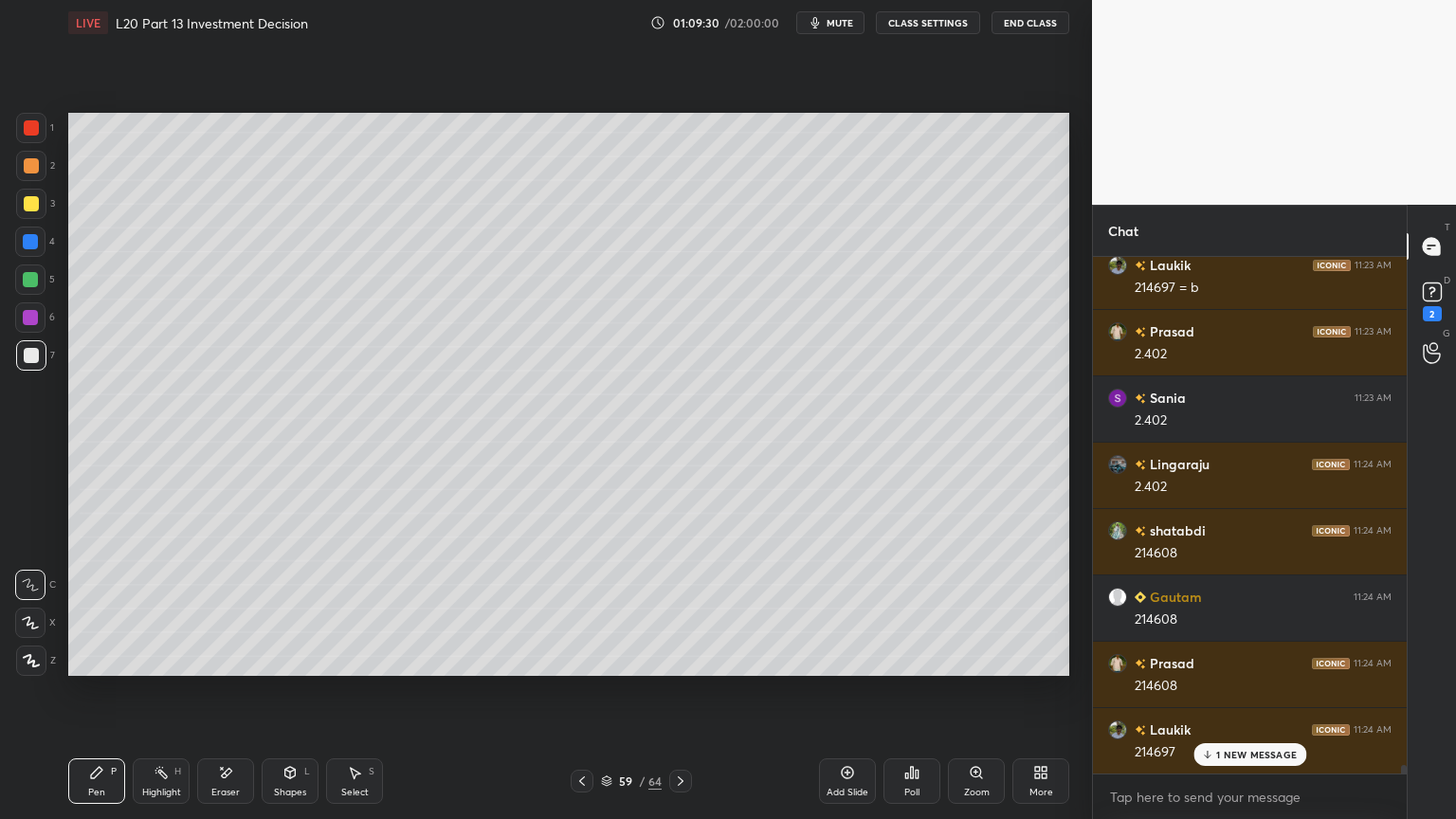 scroll, scrollTop: 29650, scrollLeft: 0, axis: vertical 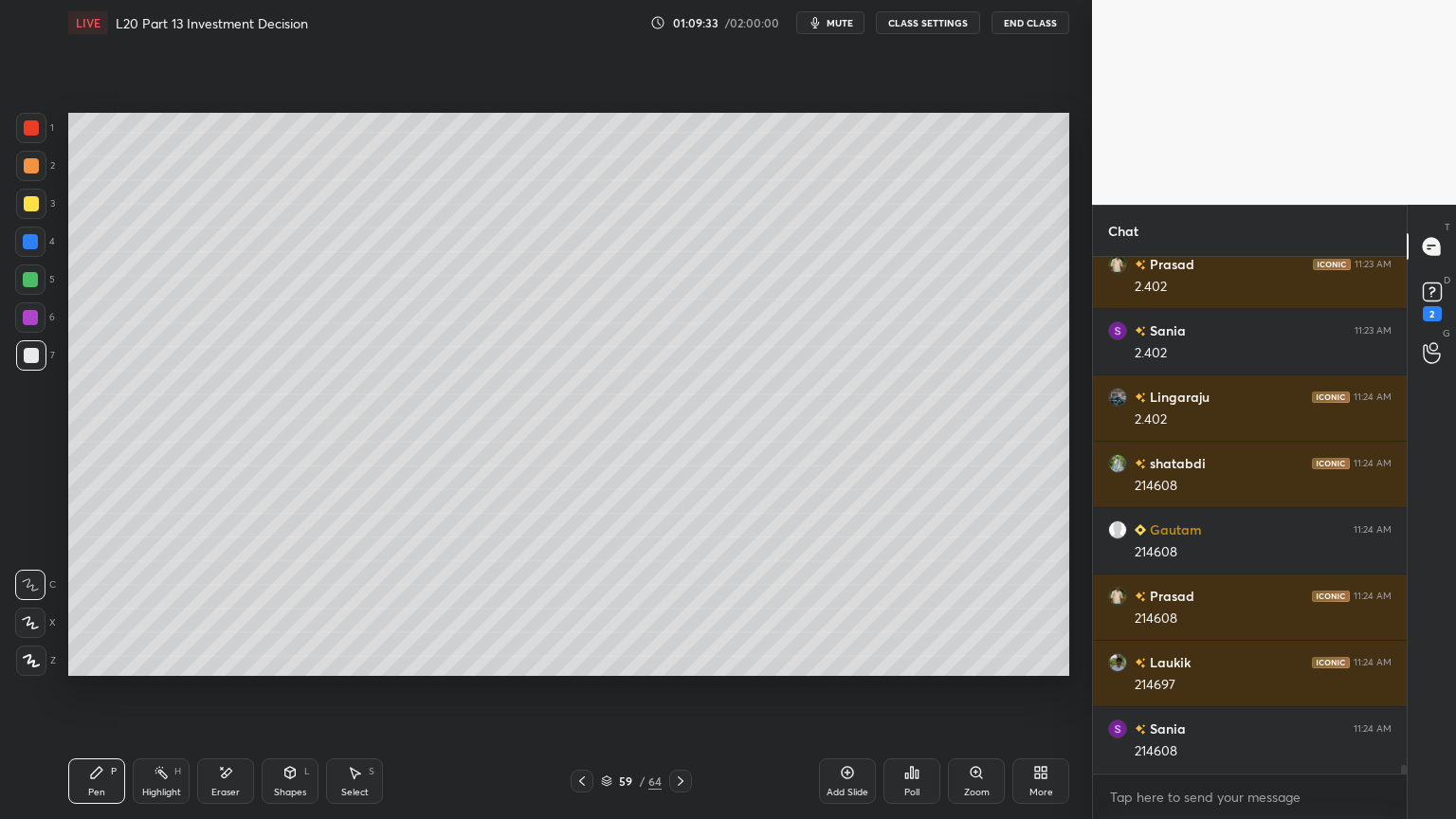 click 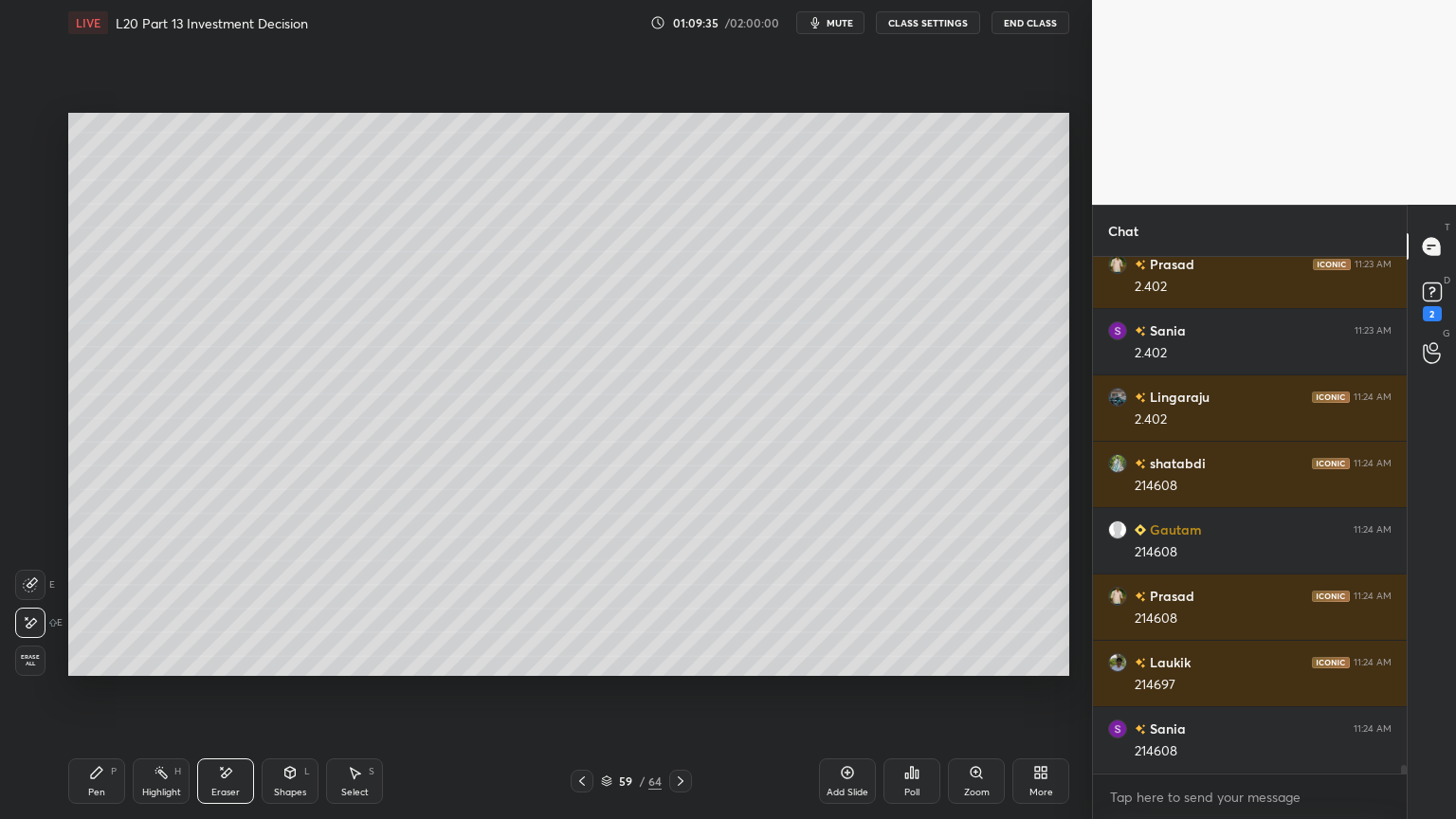 click 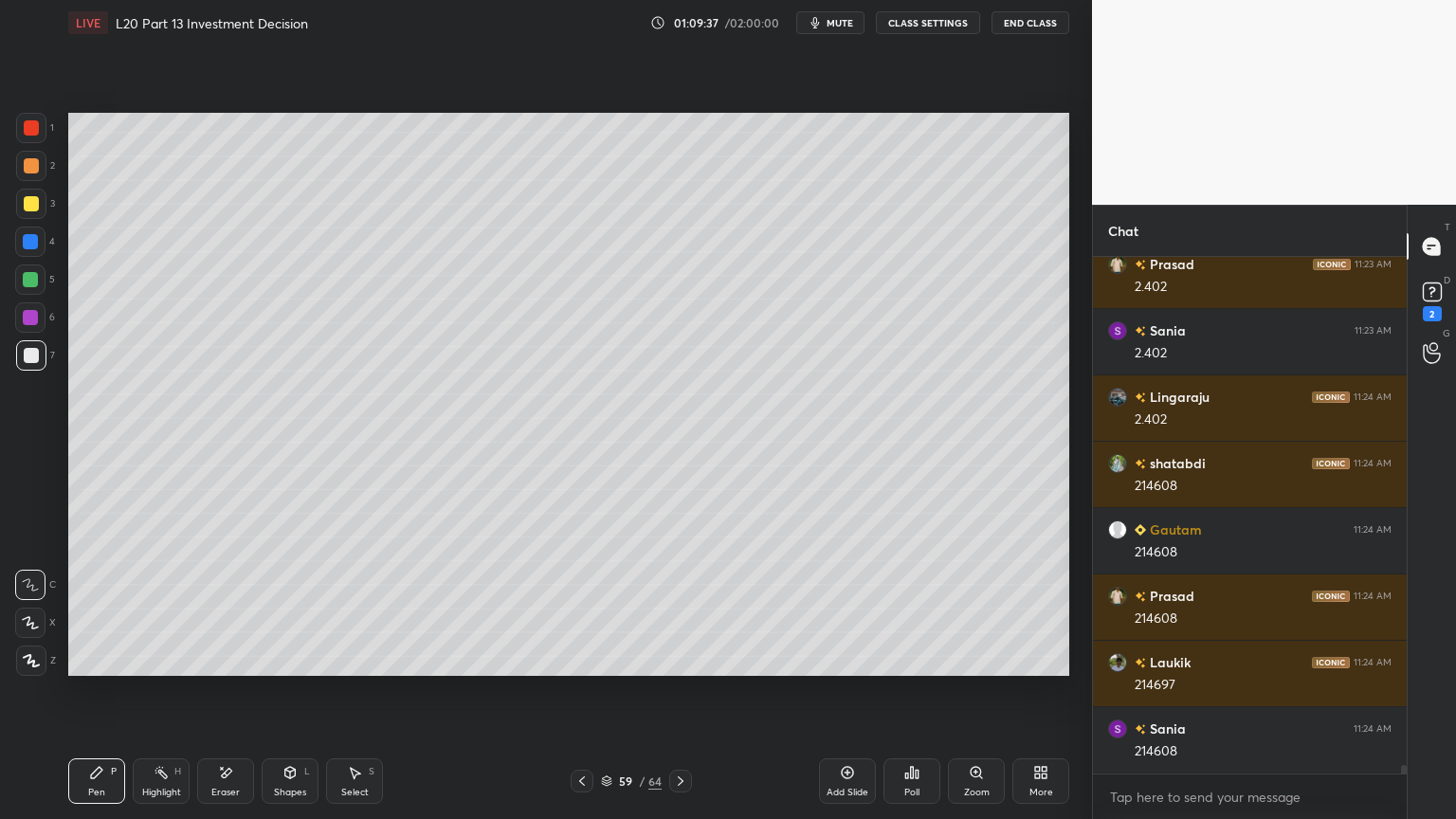 click on "Eraser" at bounding box center (226, 781) 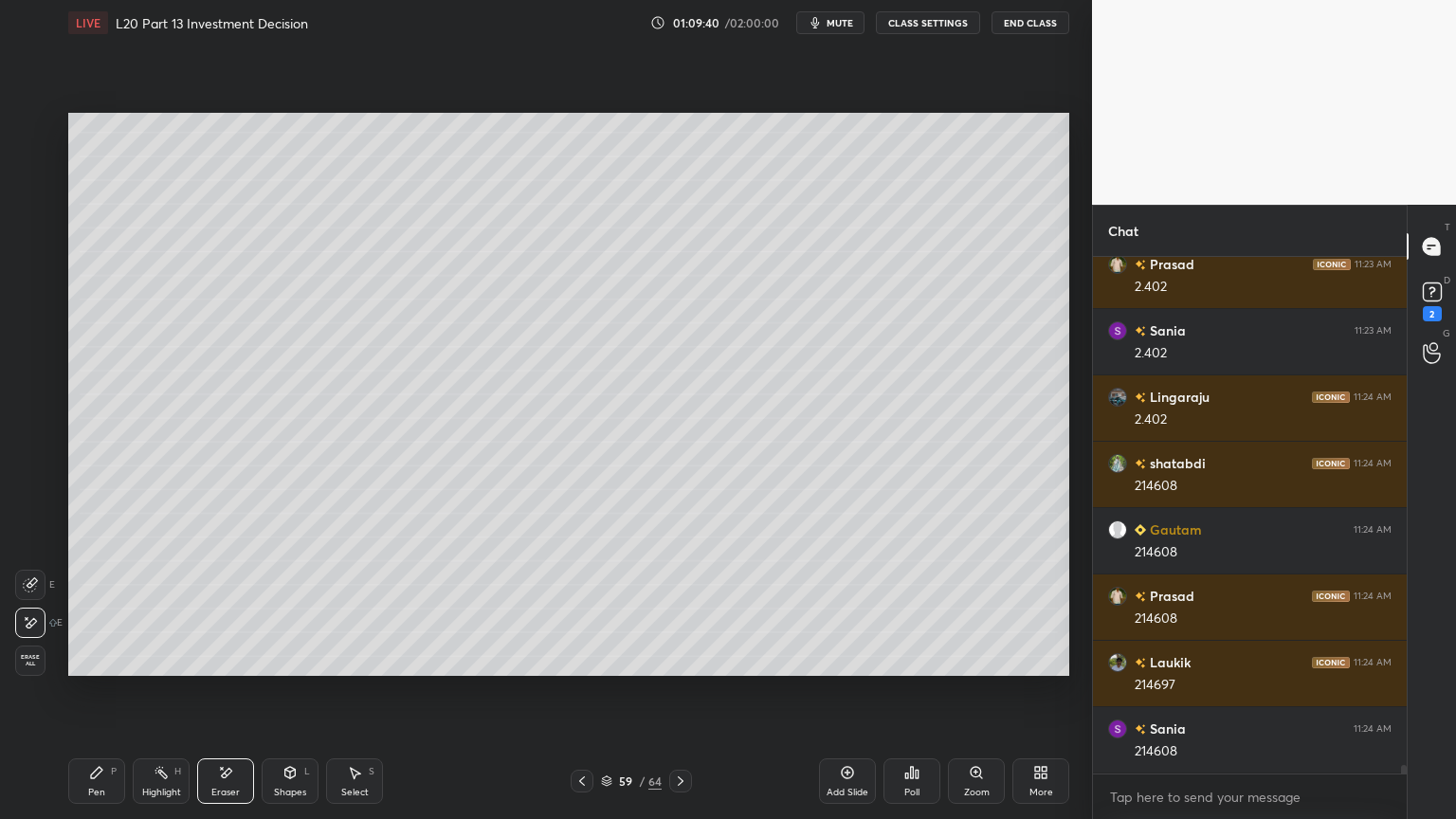 click on "Pen P" at bounding box center [97, 781] 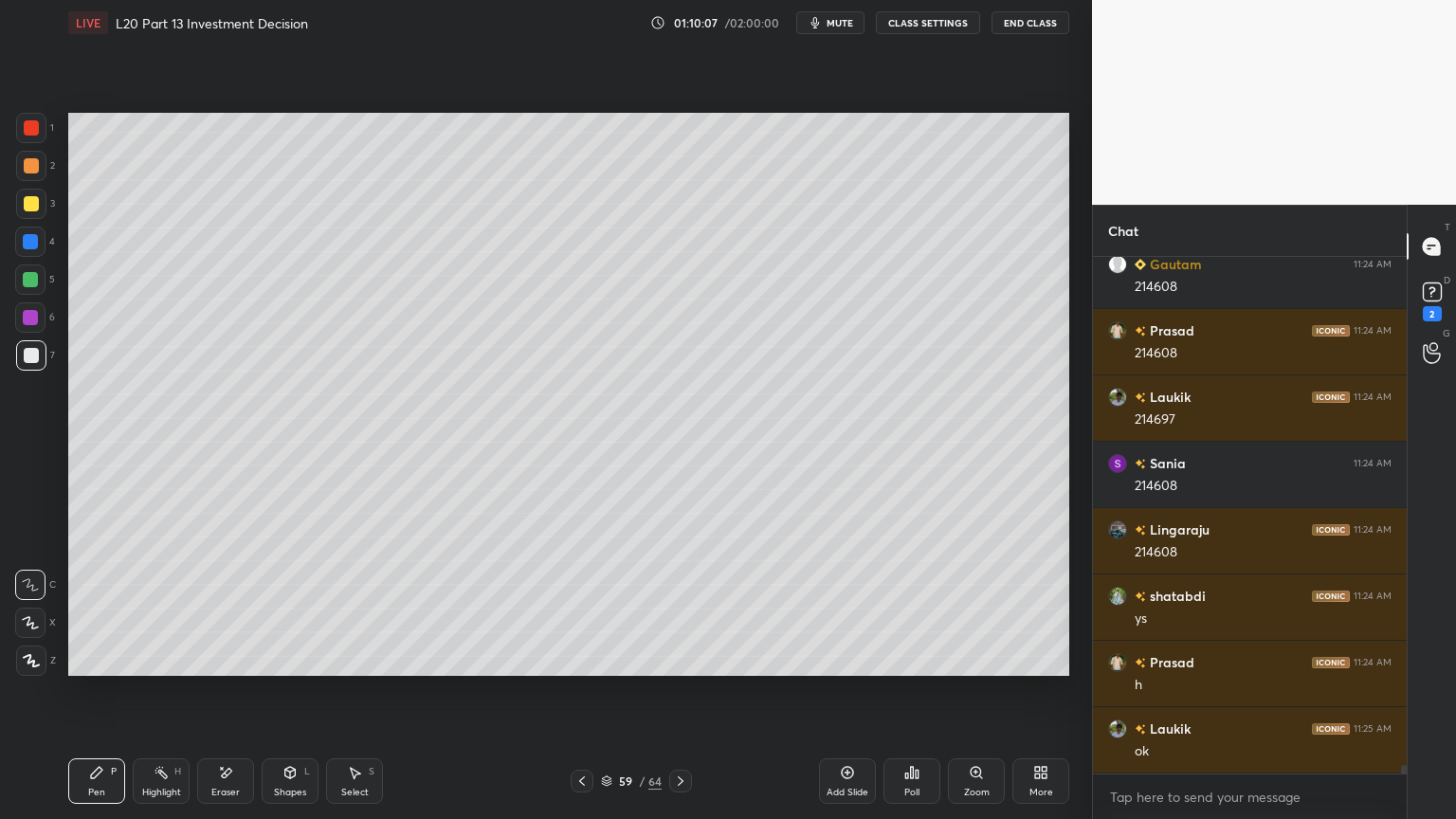 scroll, scrollTop: 29981, scrollLeft: 0, axis: vertical 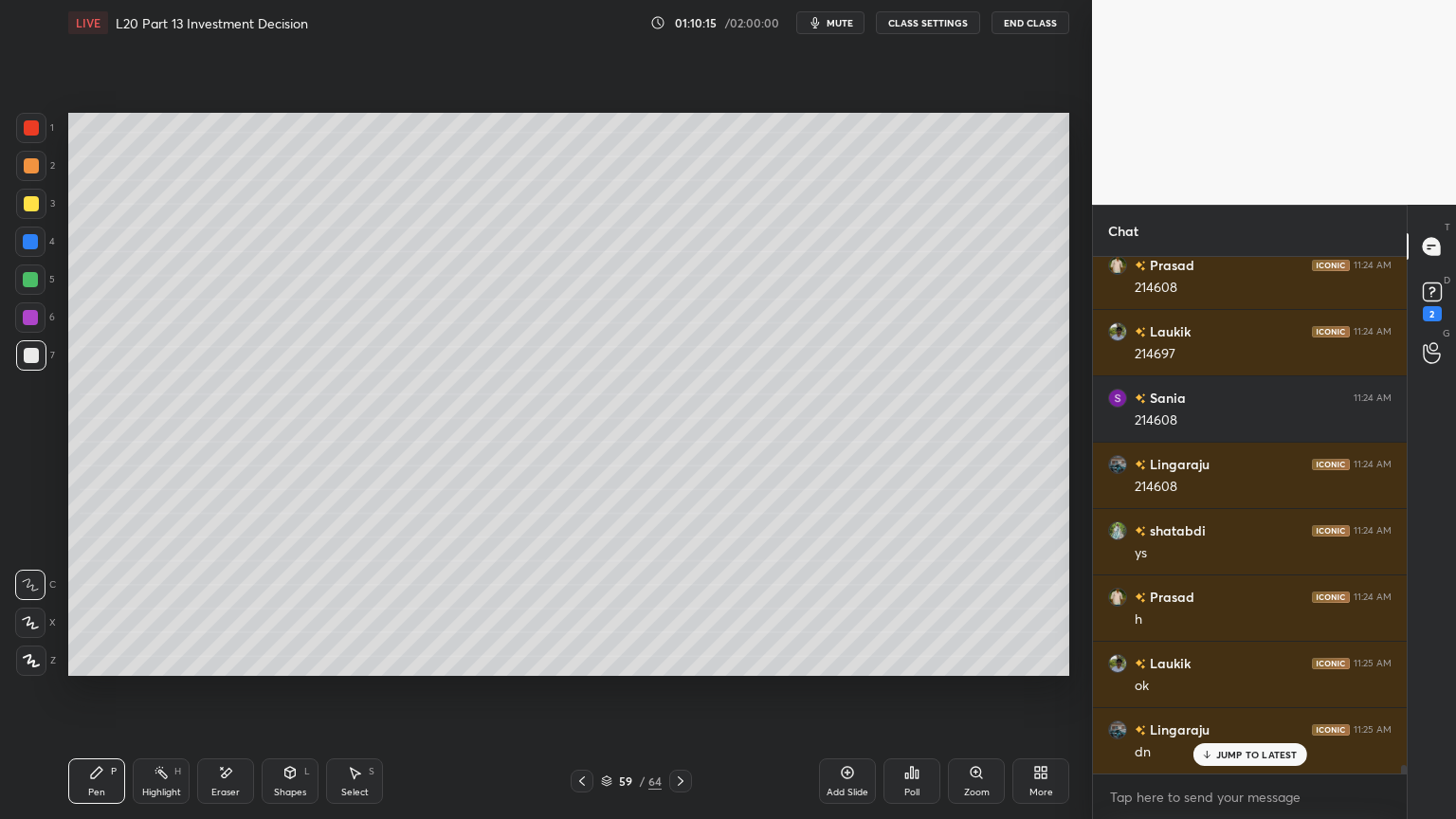 click 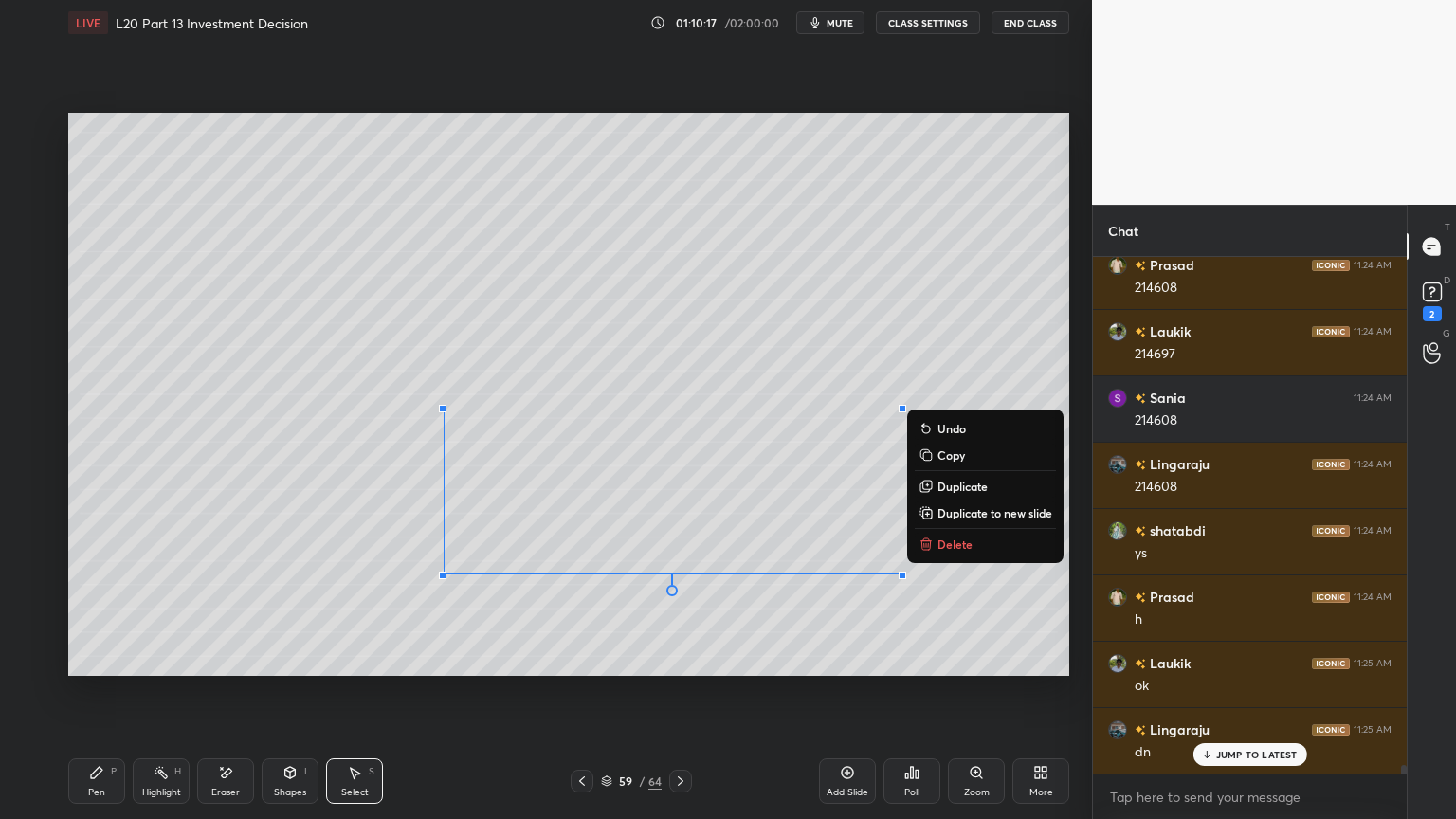 click 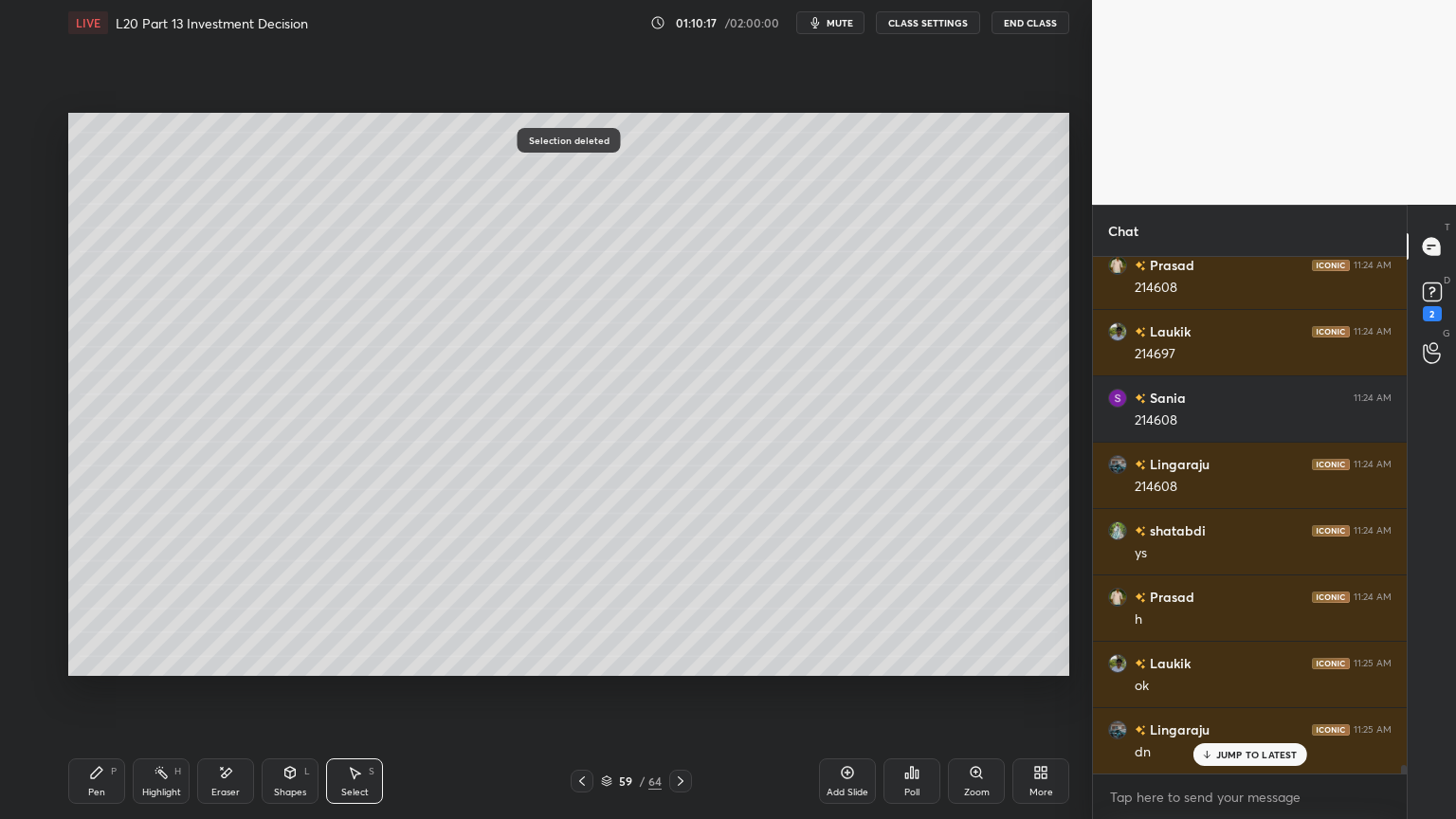click on "Pen P Highlight H Eraser Shapes L Select S" at bounding box center [256, 781] 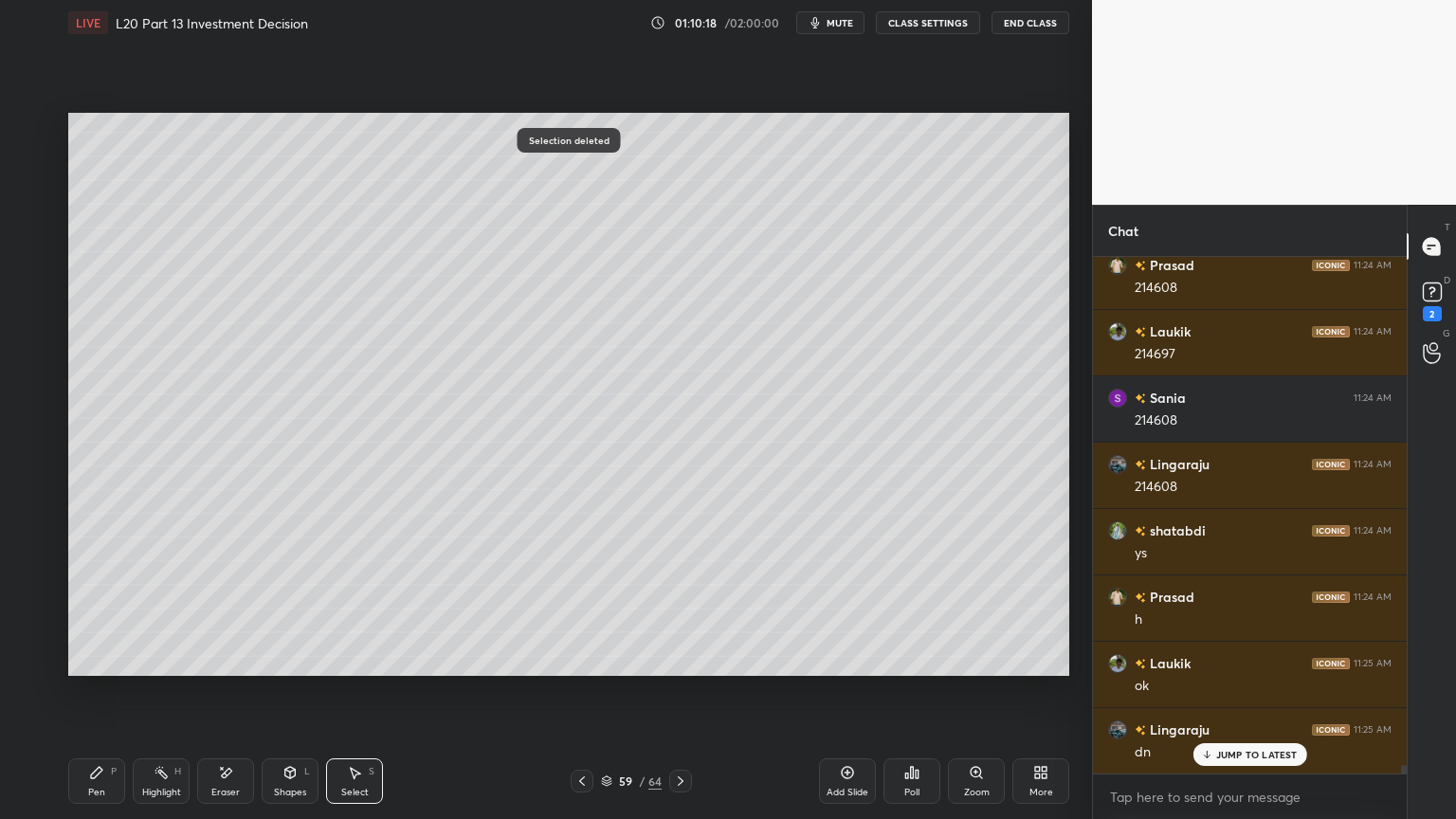 click 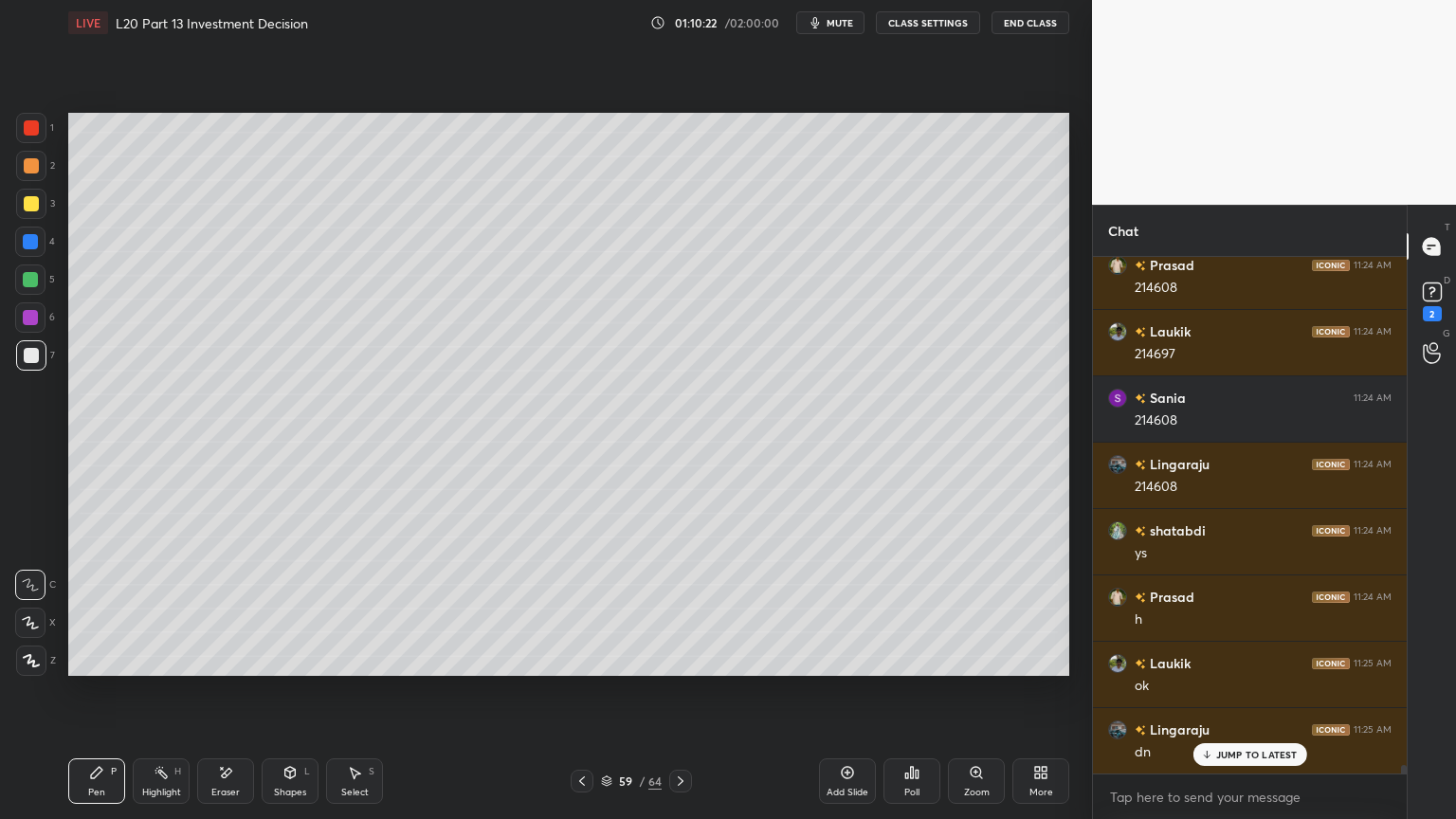 click on "Eraser" at bounding box center (226, 781) 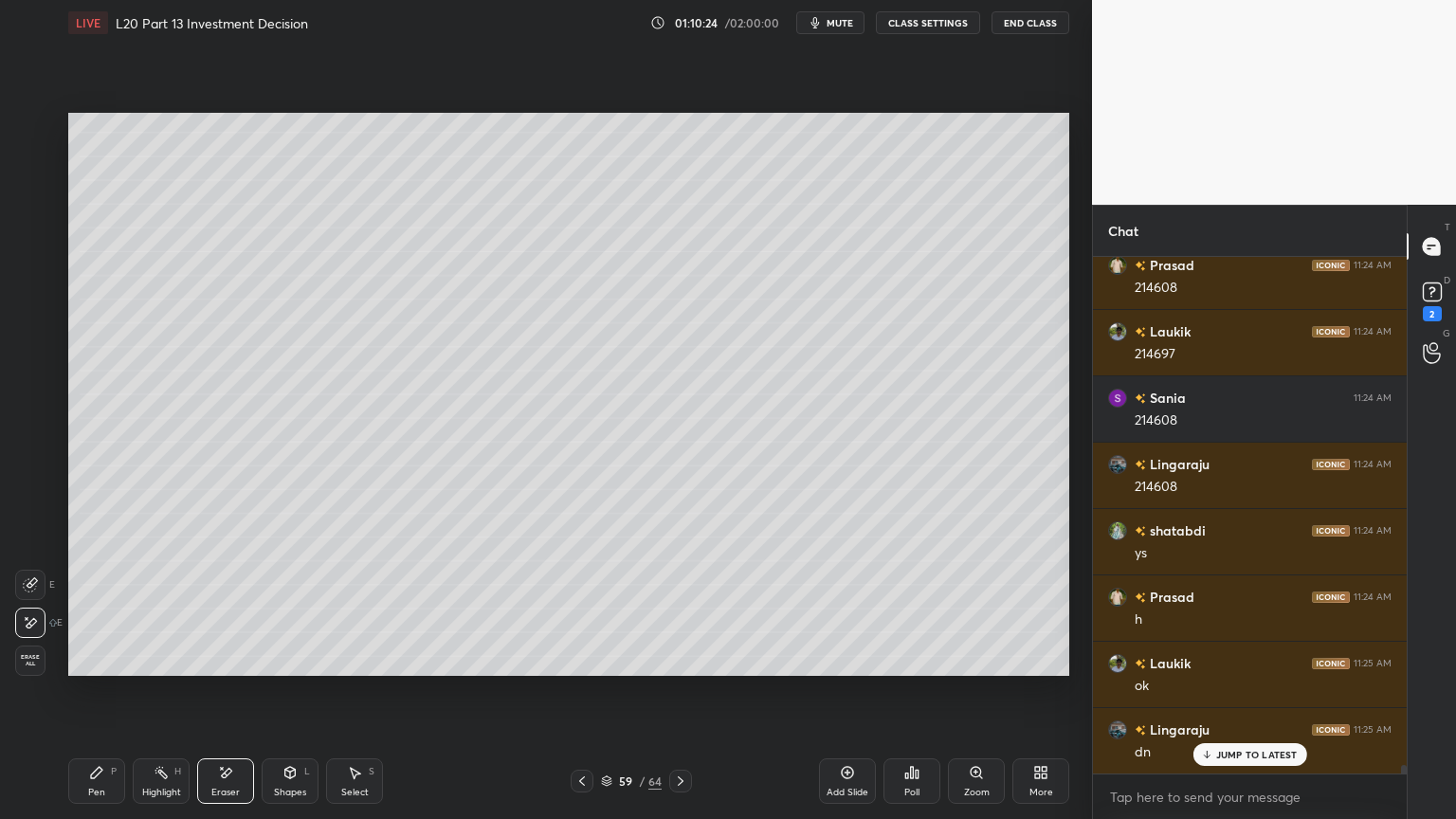 scroll, scrollTop: 30048, scrollLeft: 0, axis: vertical 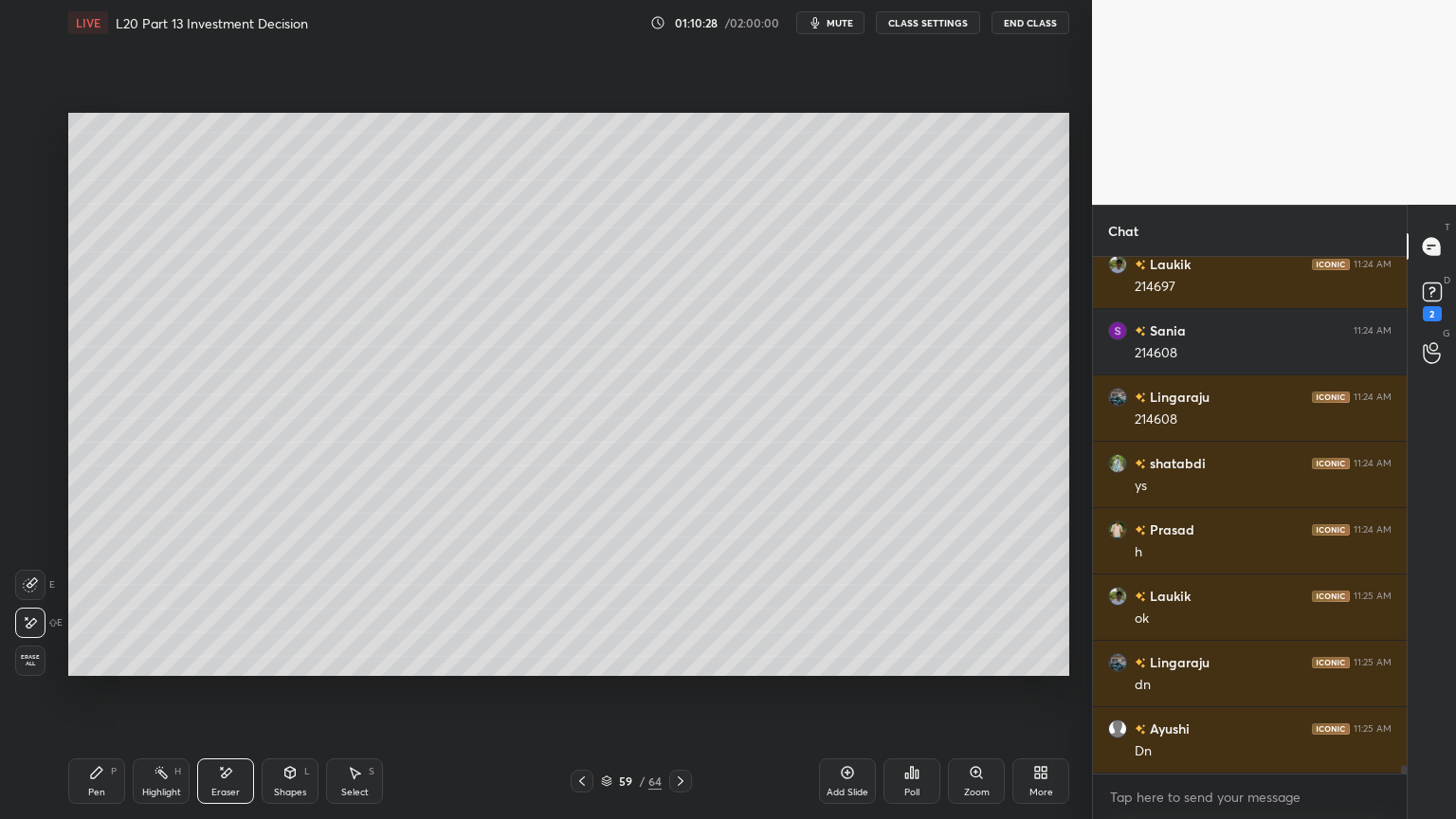 click on "Pen P" at bounding box center (97, 781) 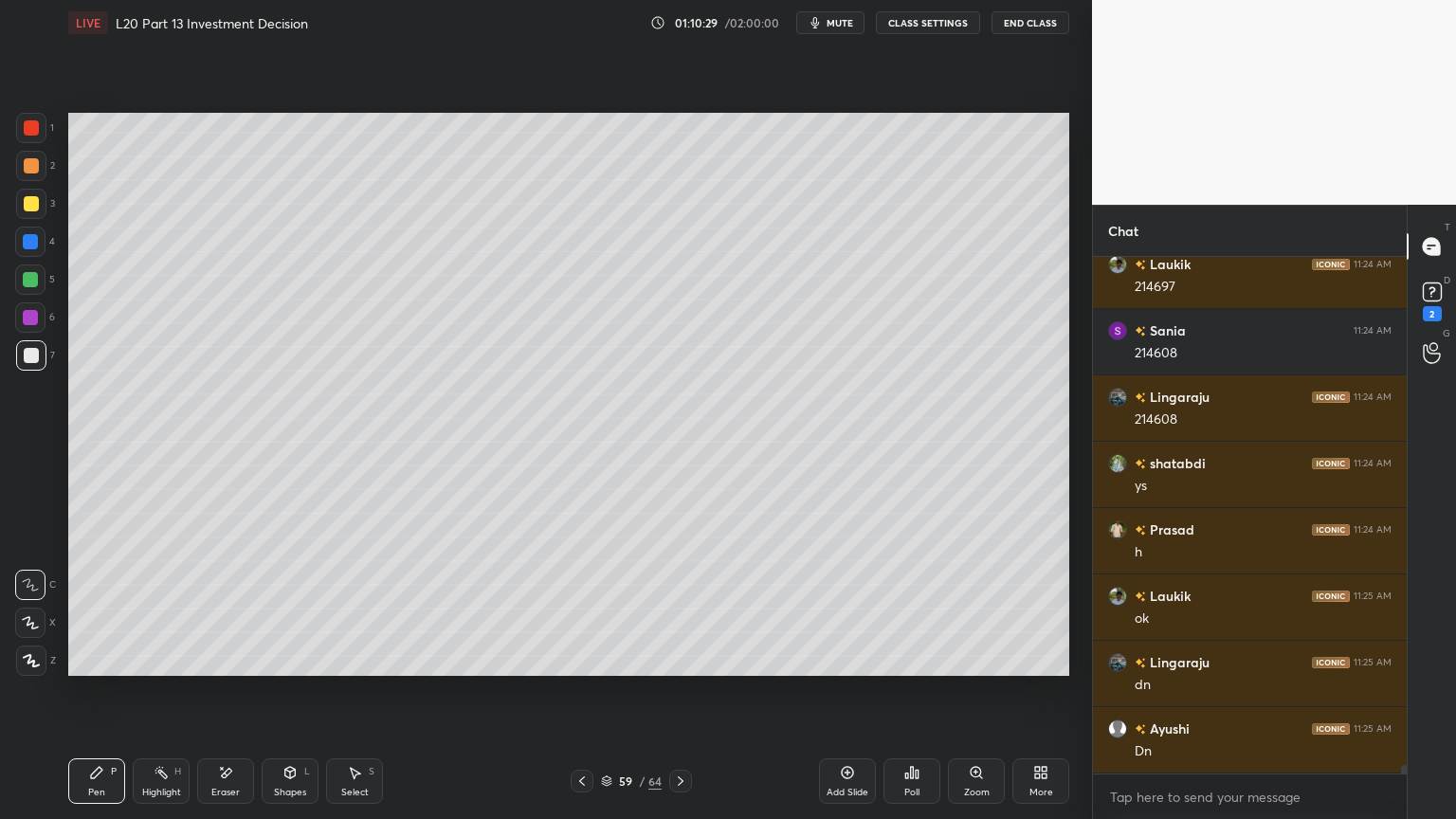 click at bounding box center (31, 355) 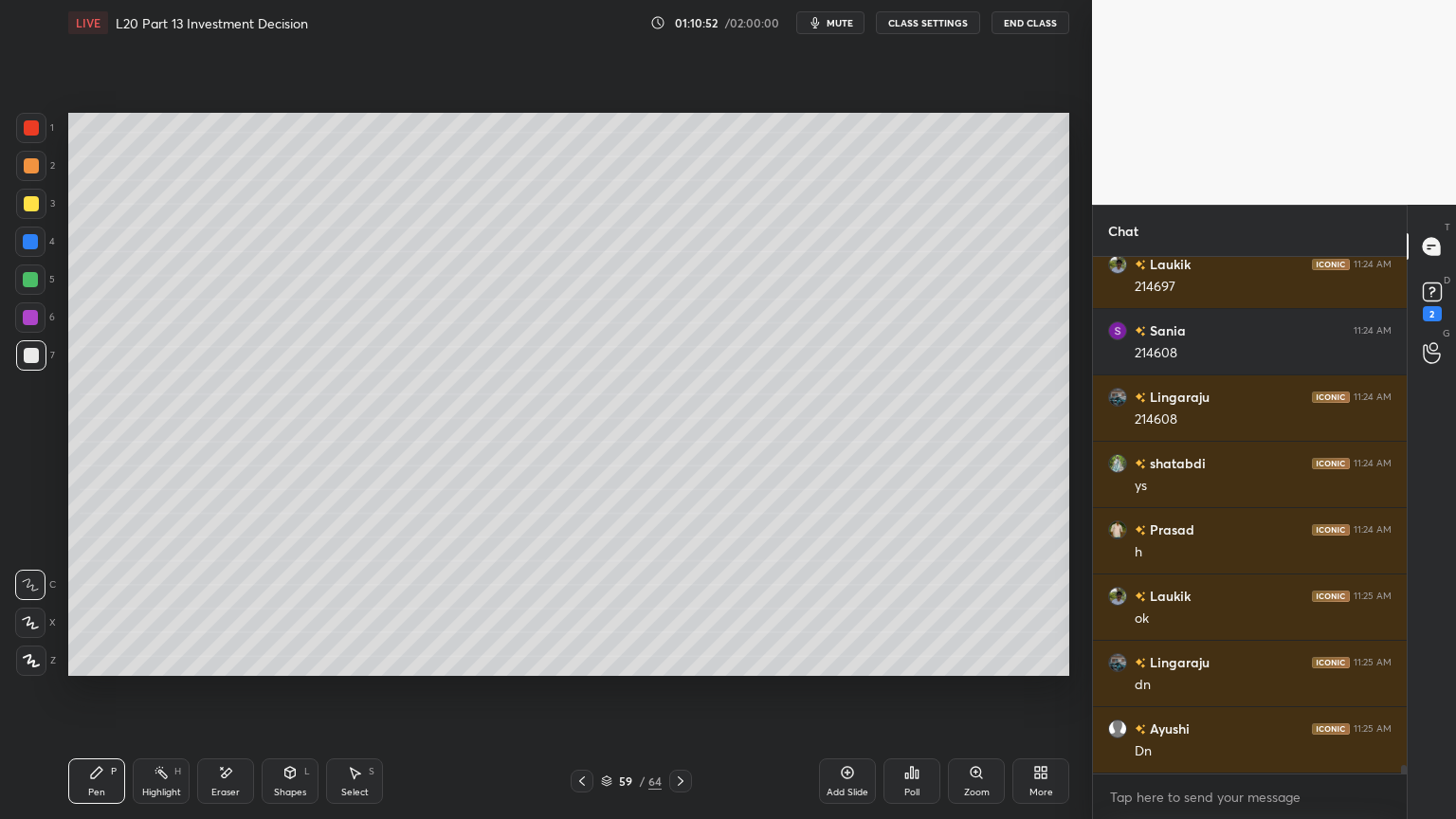 scroll, scrollTop: 30113, scrollLeft: 0, axis: vertical 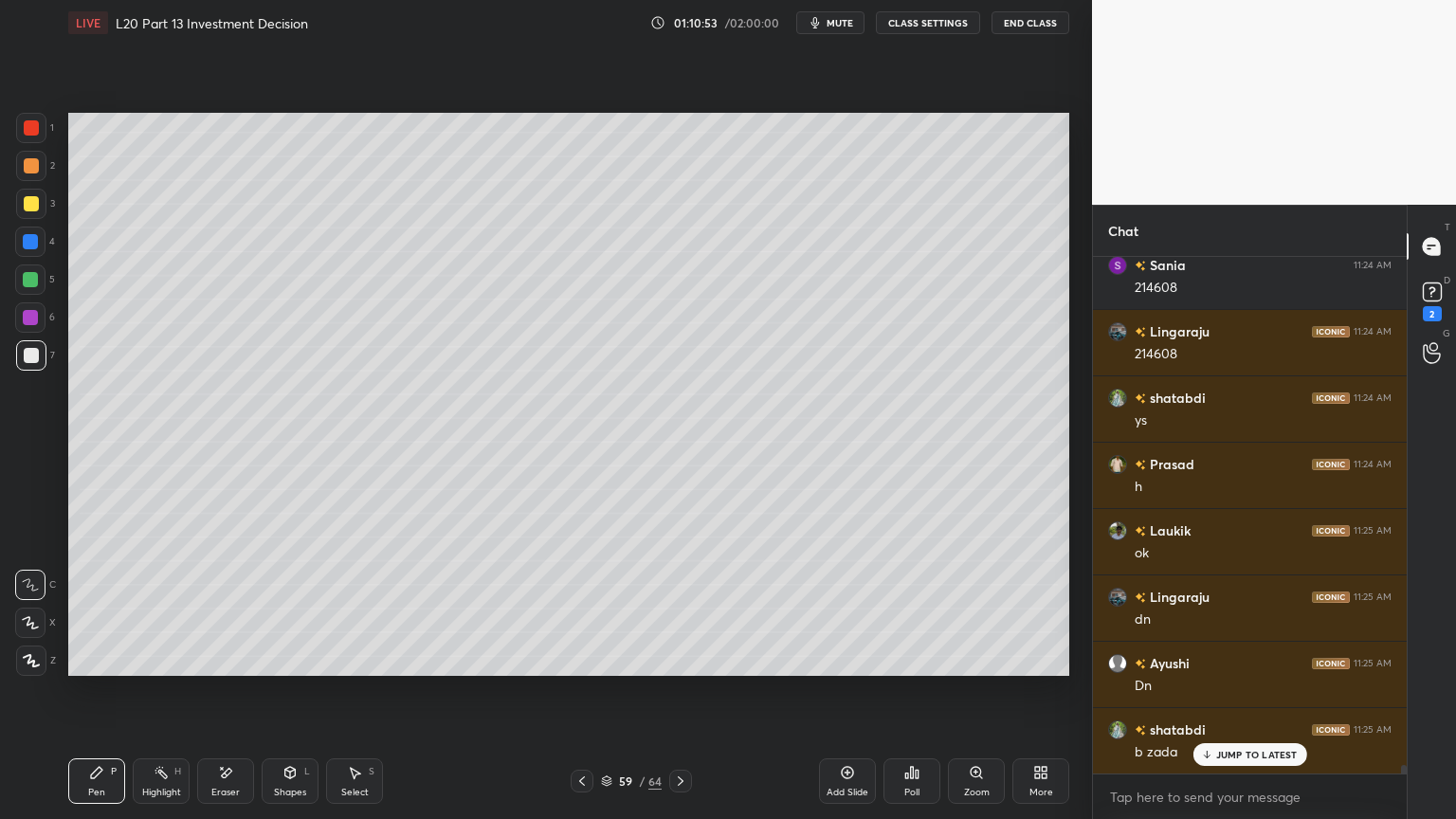 click at bounding box center (31, 128) 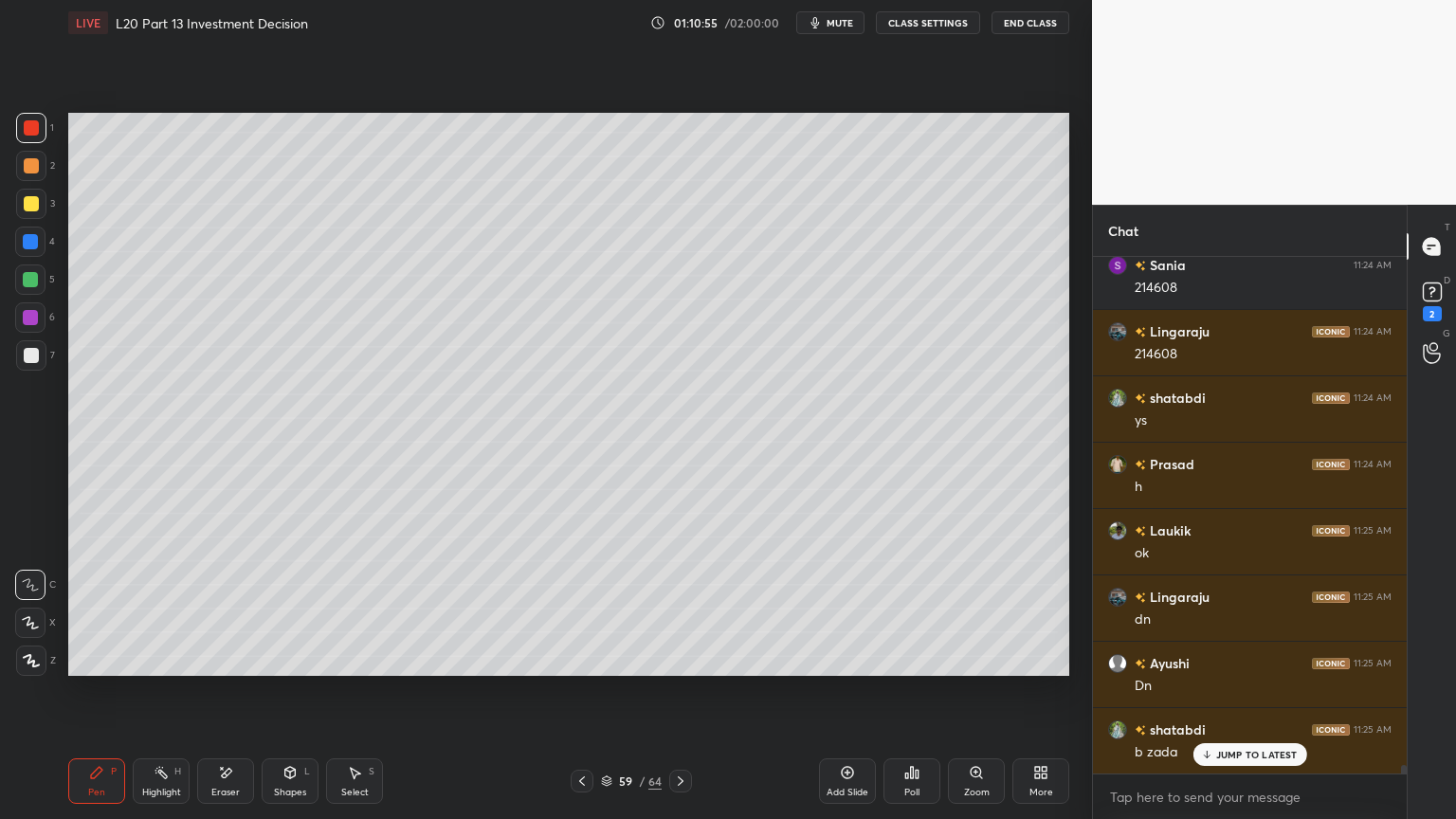 scroll, scrollTop: 30181, scrollLeft: 0, axis: vertical 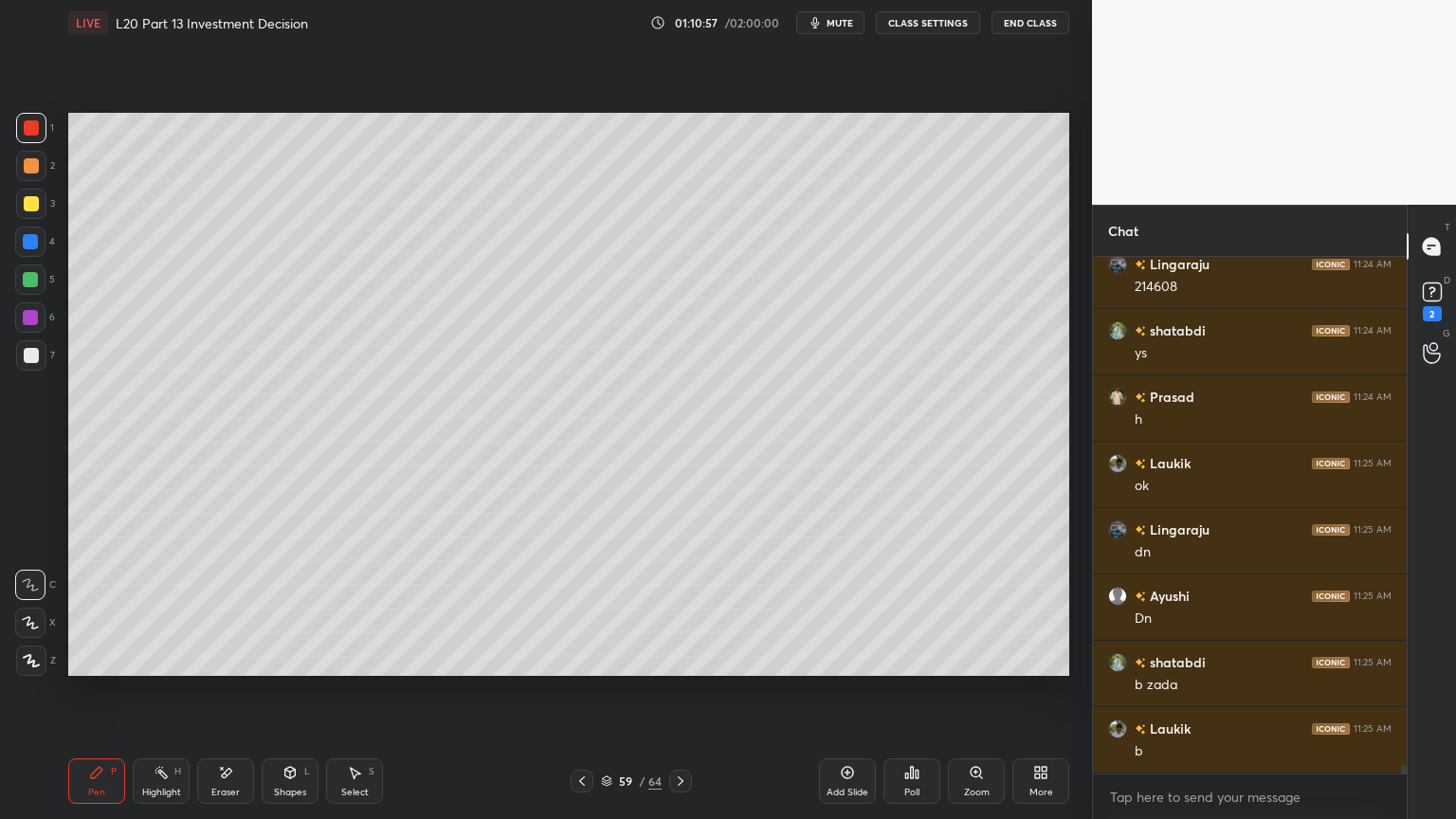 click on "7" at bounding box center (35, 359) 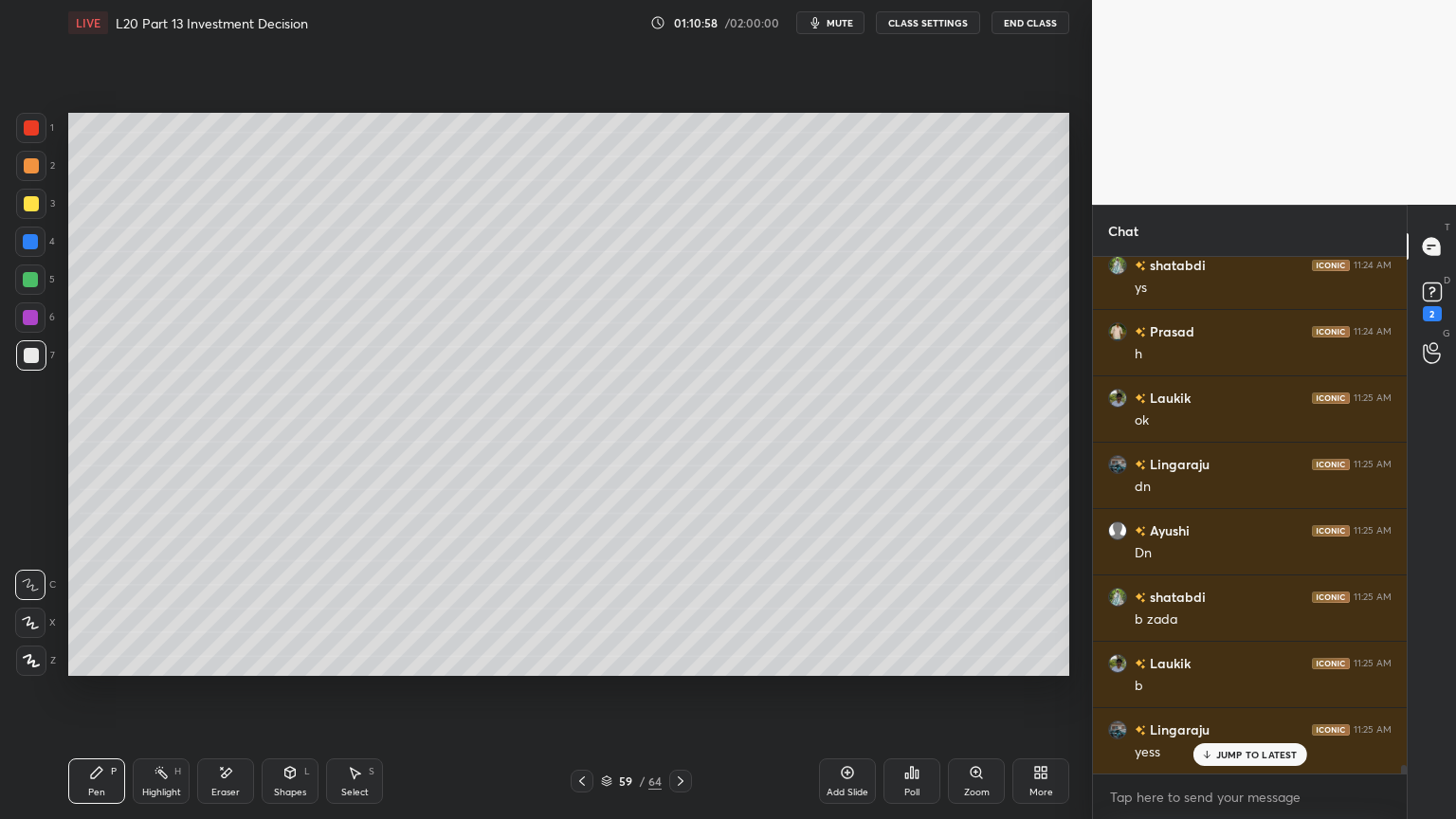 scroll, scrollTop: 30313, scrollLeft: 0, axis: vertical 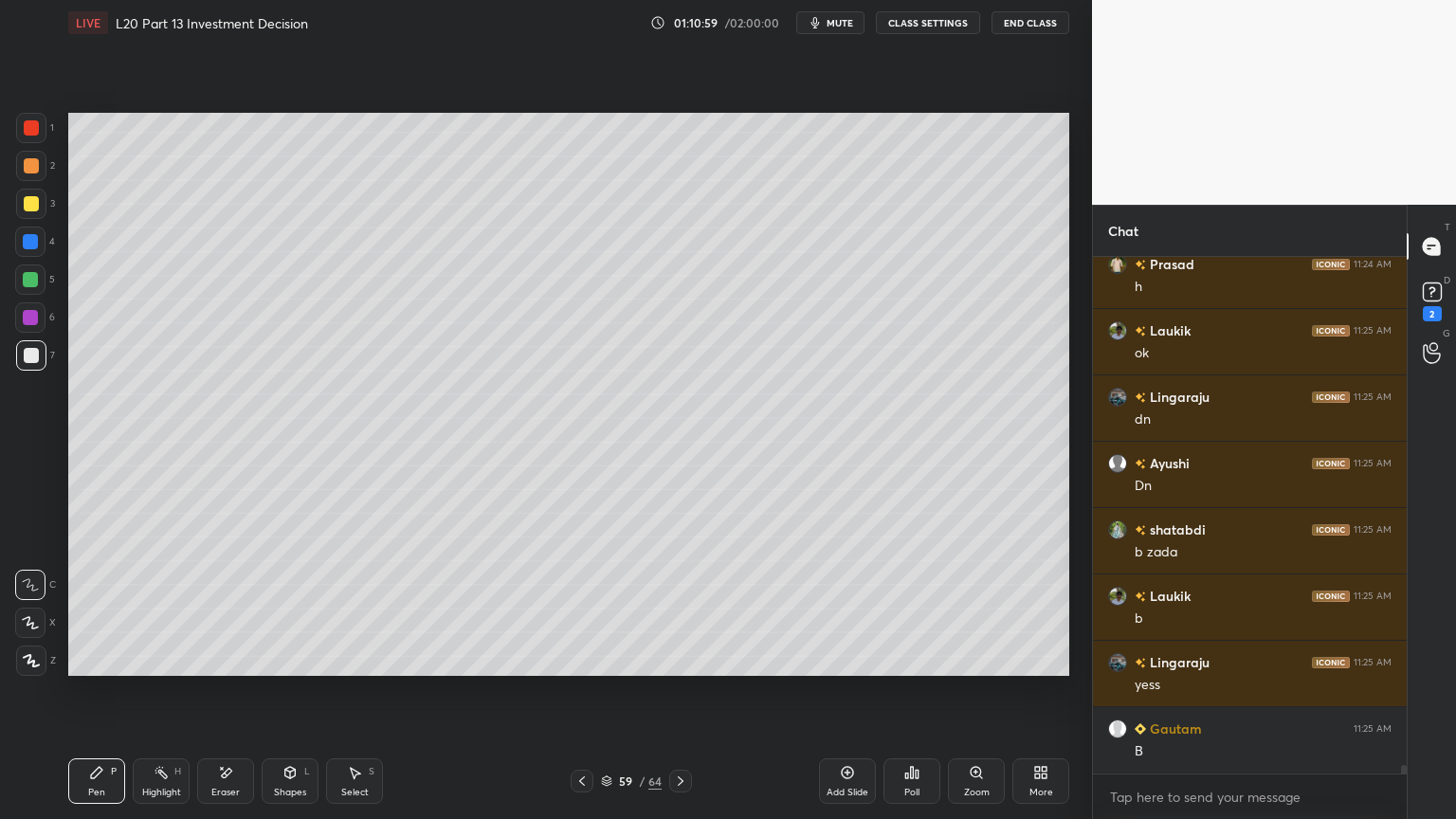 click at bounding box center [582, 781] 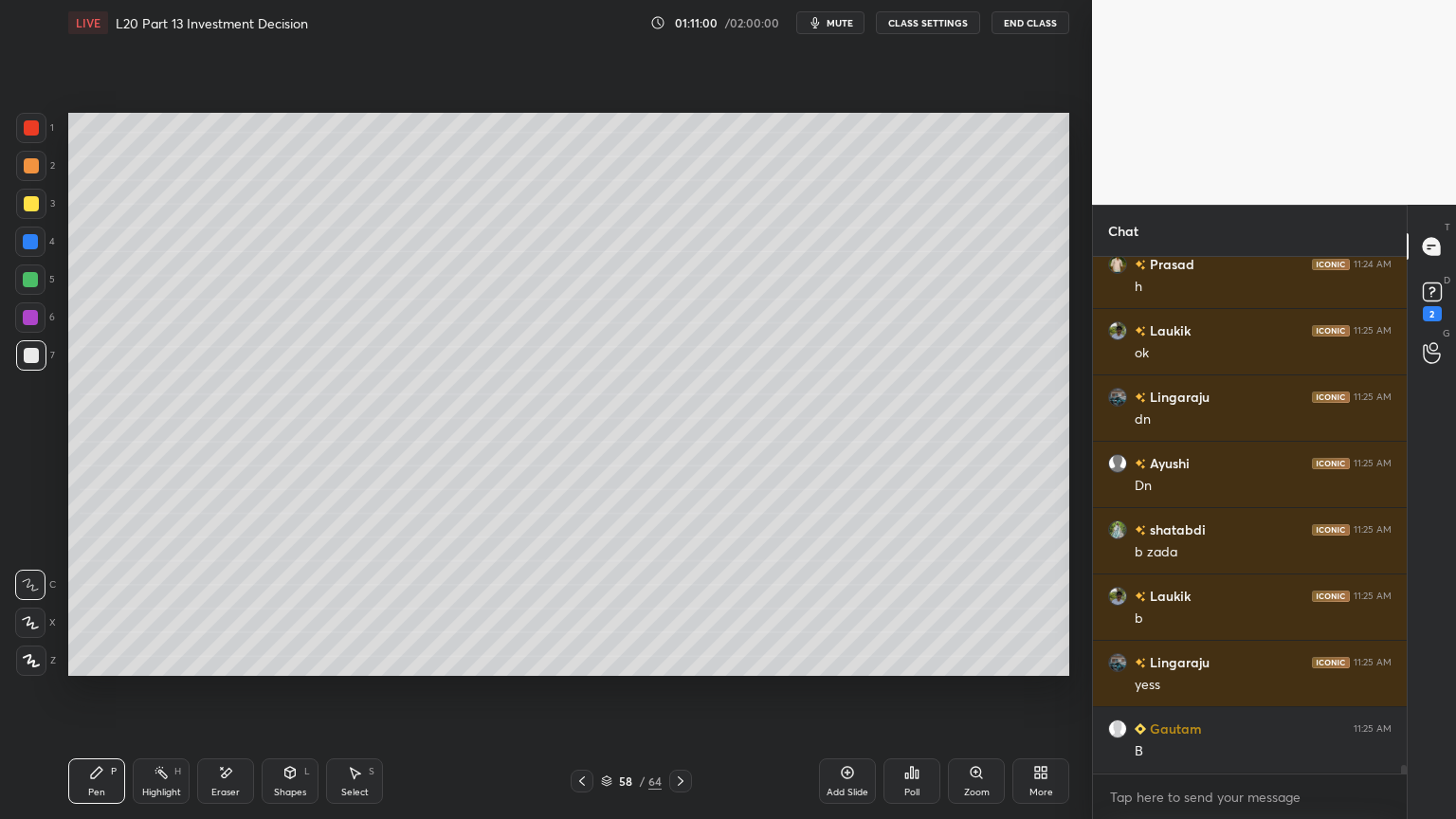 scroll, scrollTop: 30379, scrollLeft: 0, axis: vertical 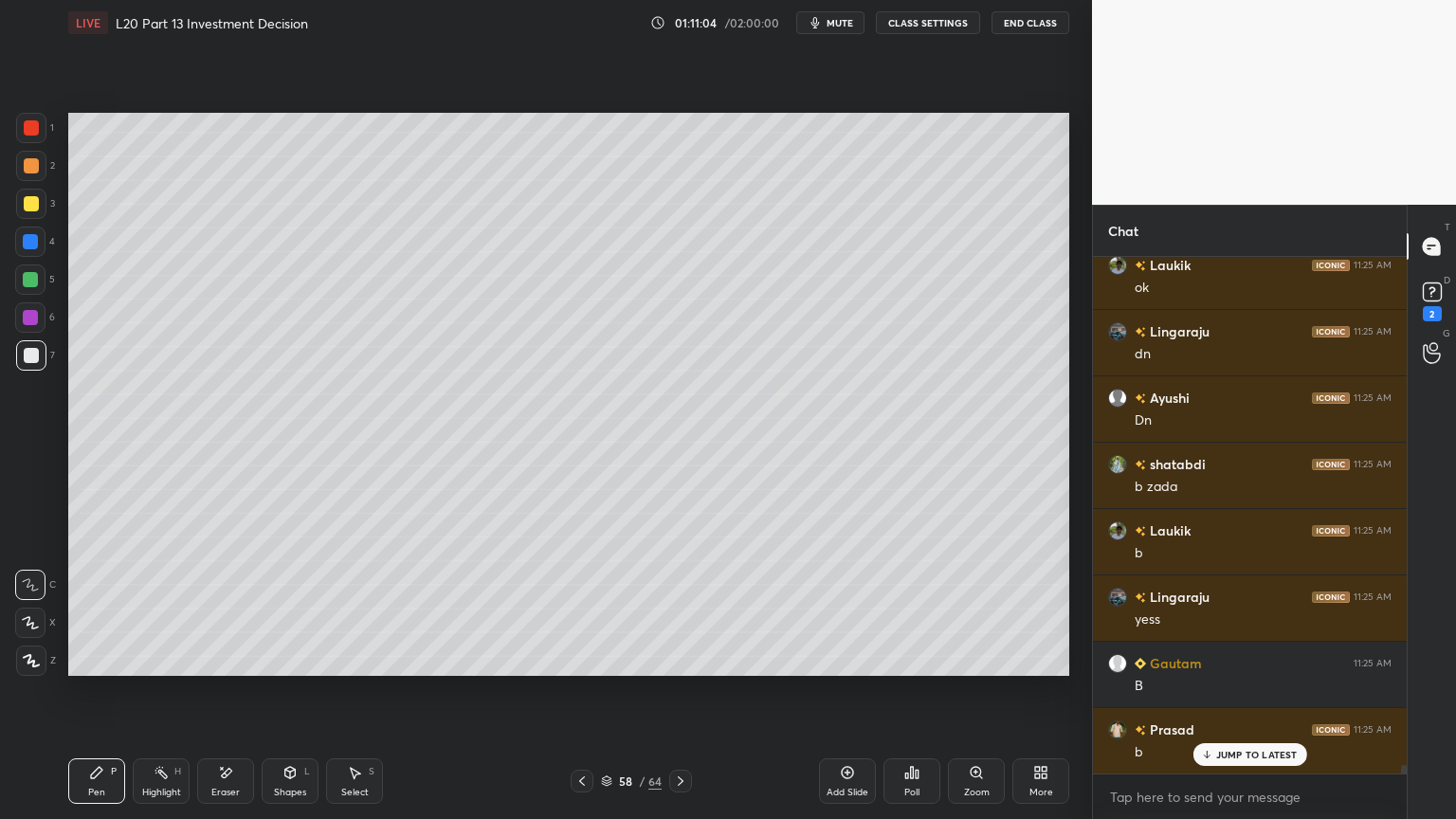 click 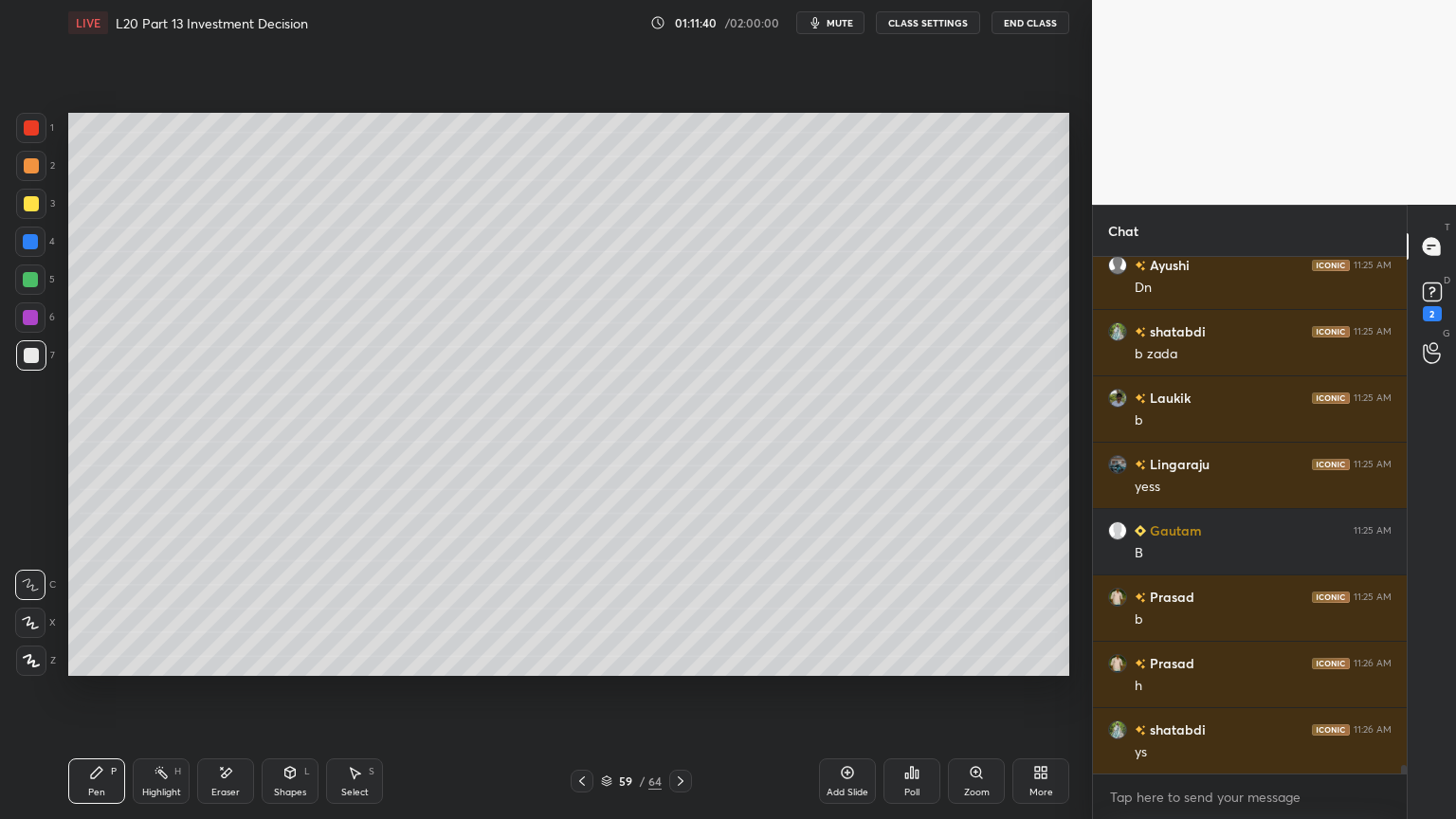 scroll, scrollTop: 30579, scrollLeft: 0, axis: vertical 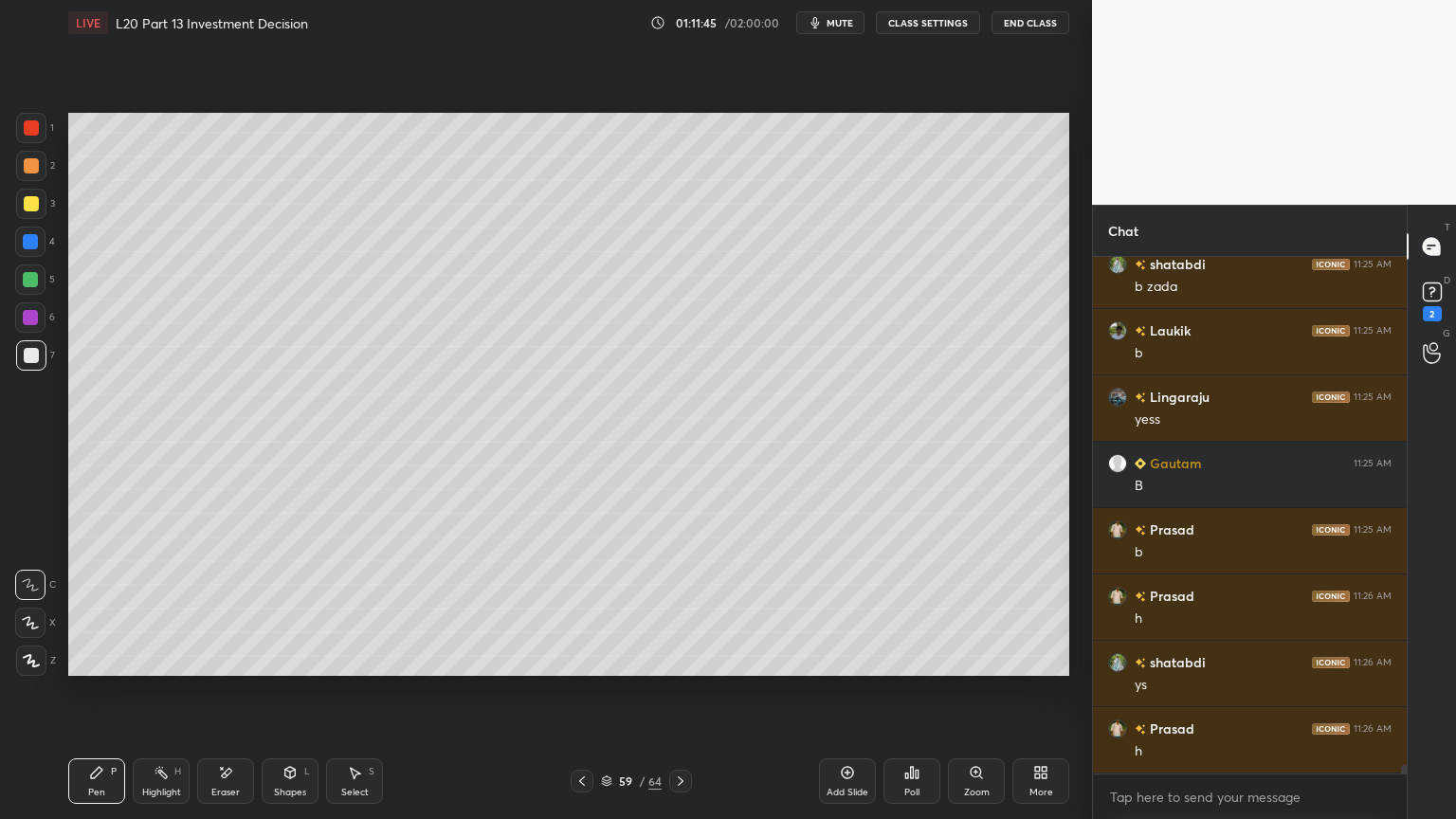 click 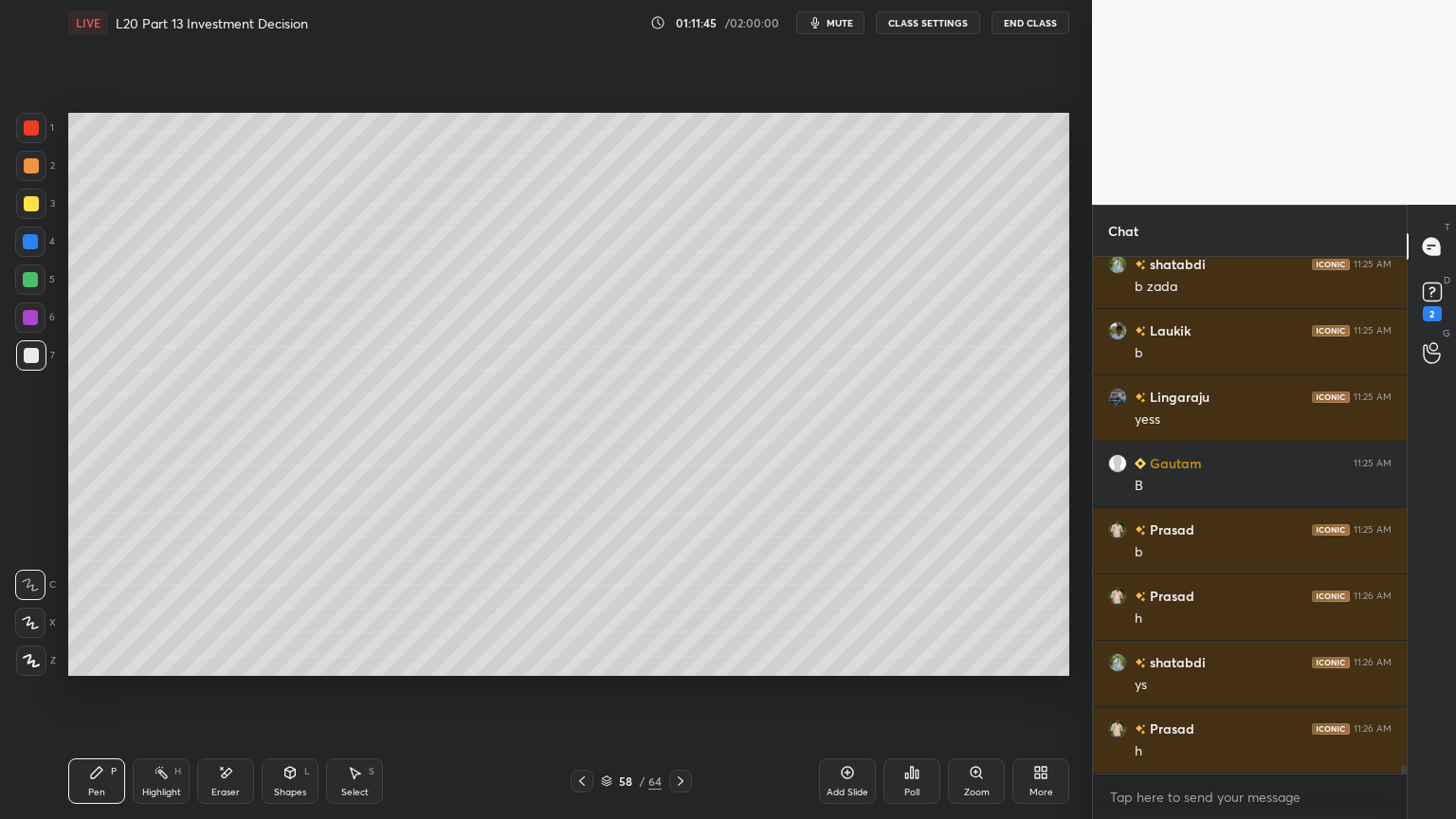 click 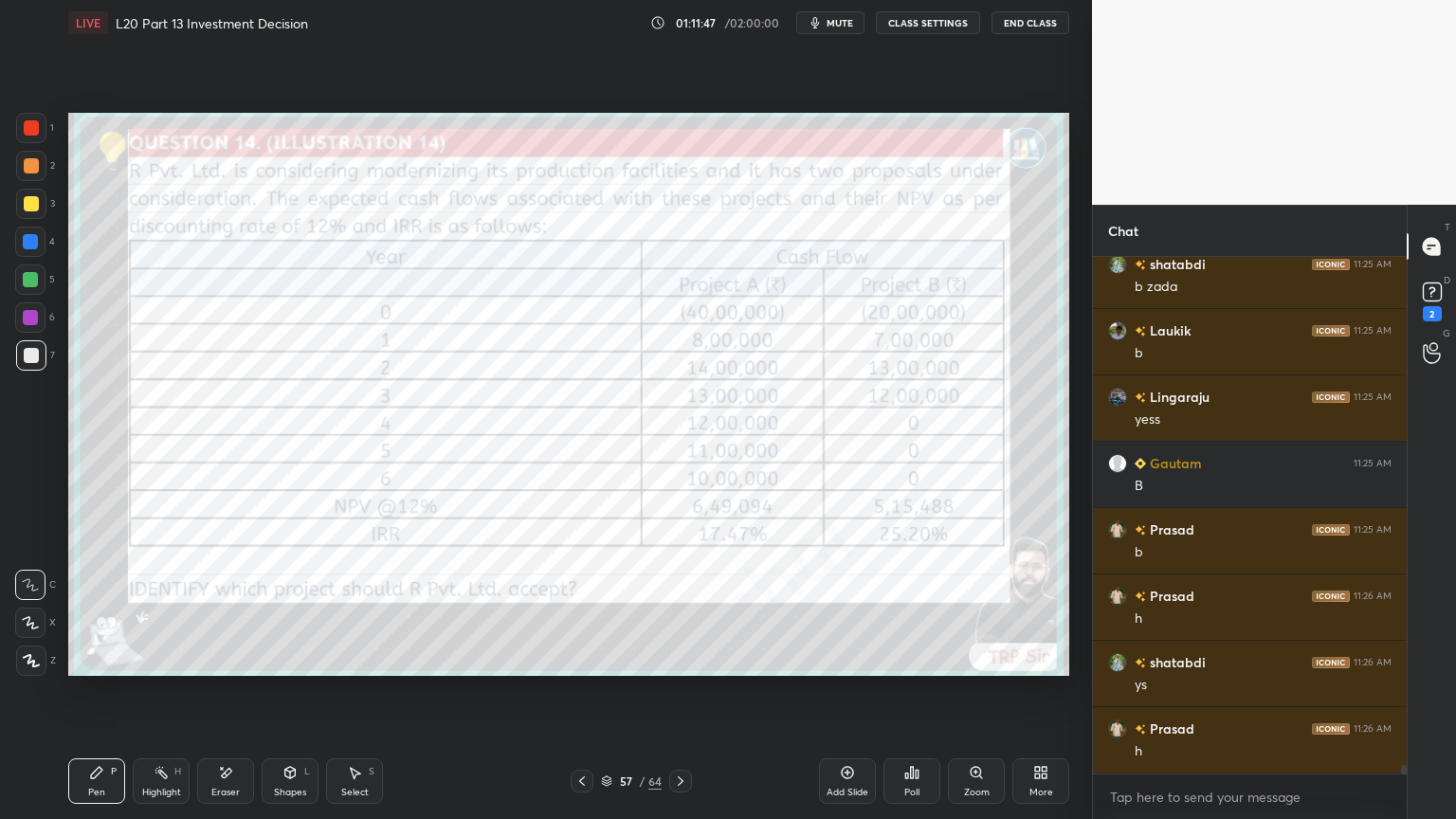 click on "Shapes L" at bounding box center [290, 781] 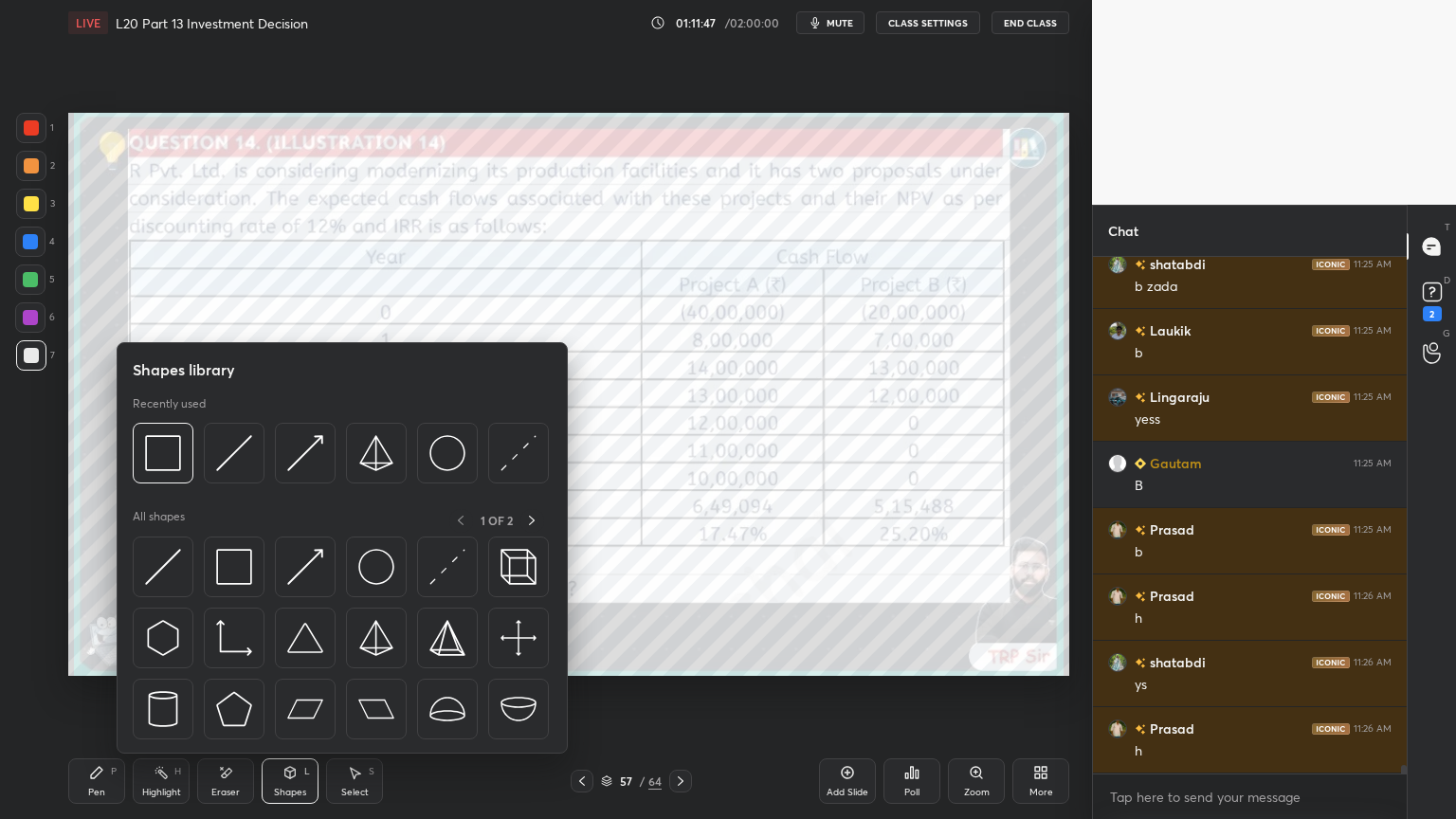 click on "Eraser" at bounding box center [226, 792] 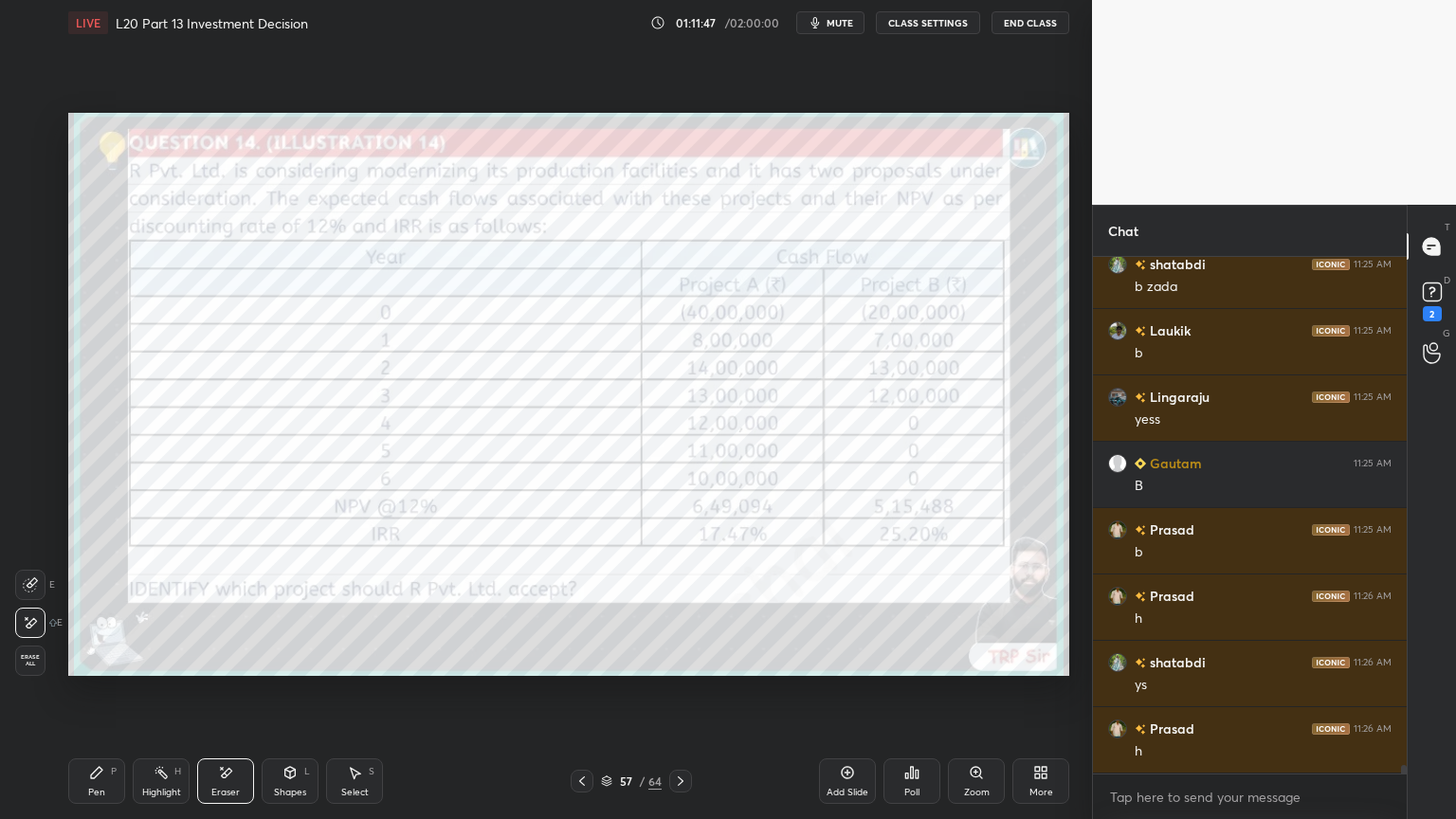 click on "Erase all" at bounding box center (30, 661) 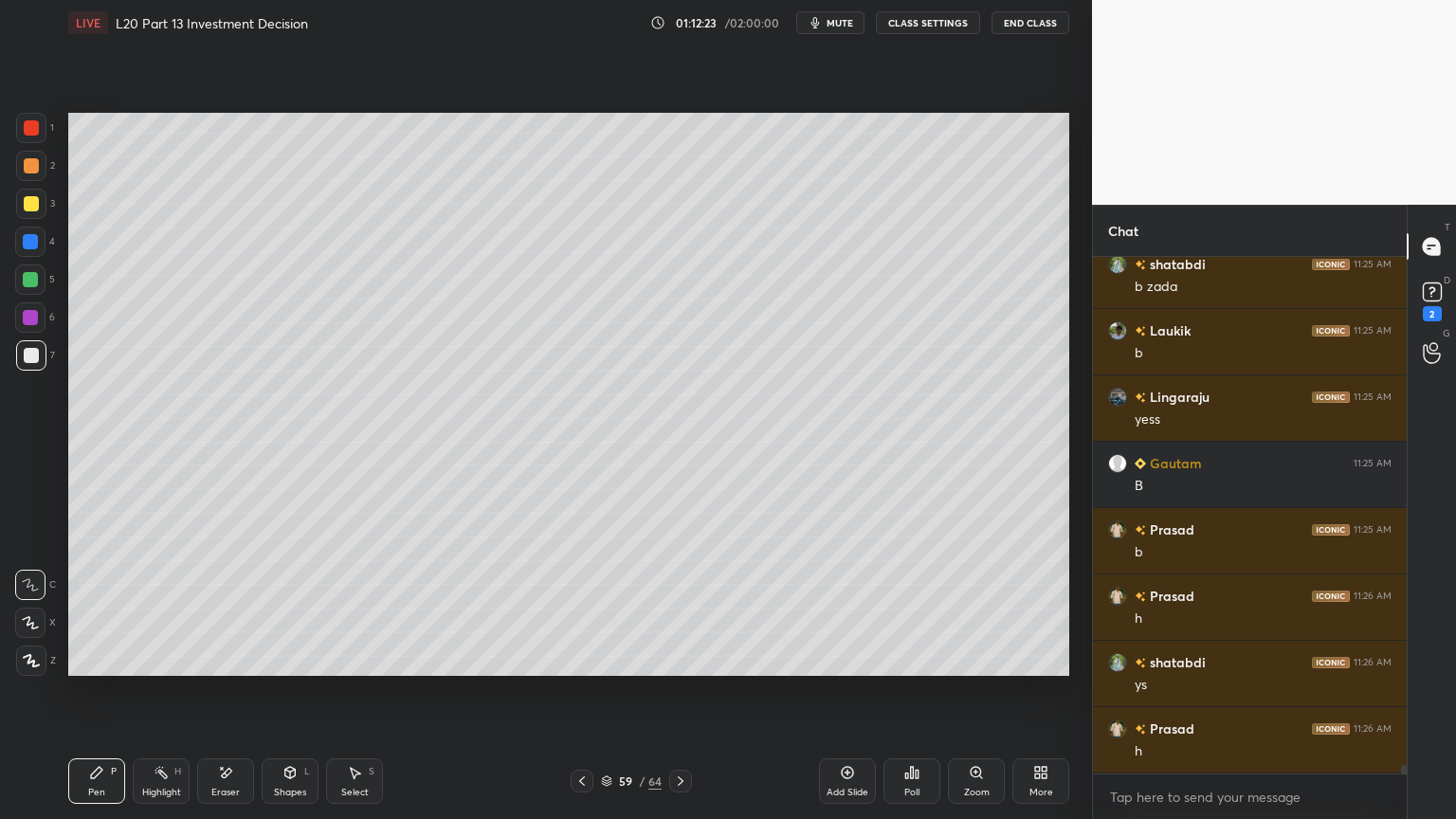 click on "1 2 3 4 5 6 7 C X Z E E Erase all   H H" at bounding box center (30, 394) 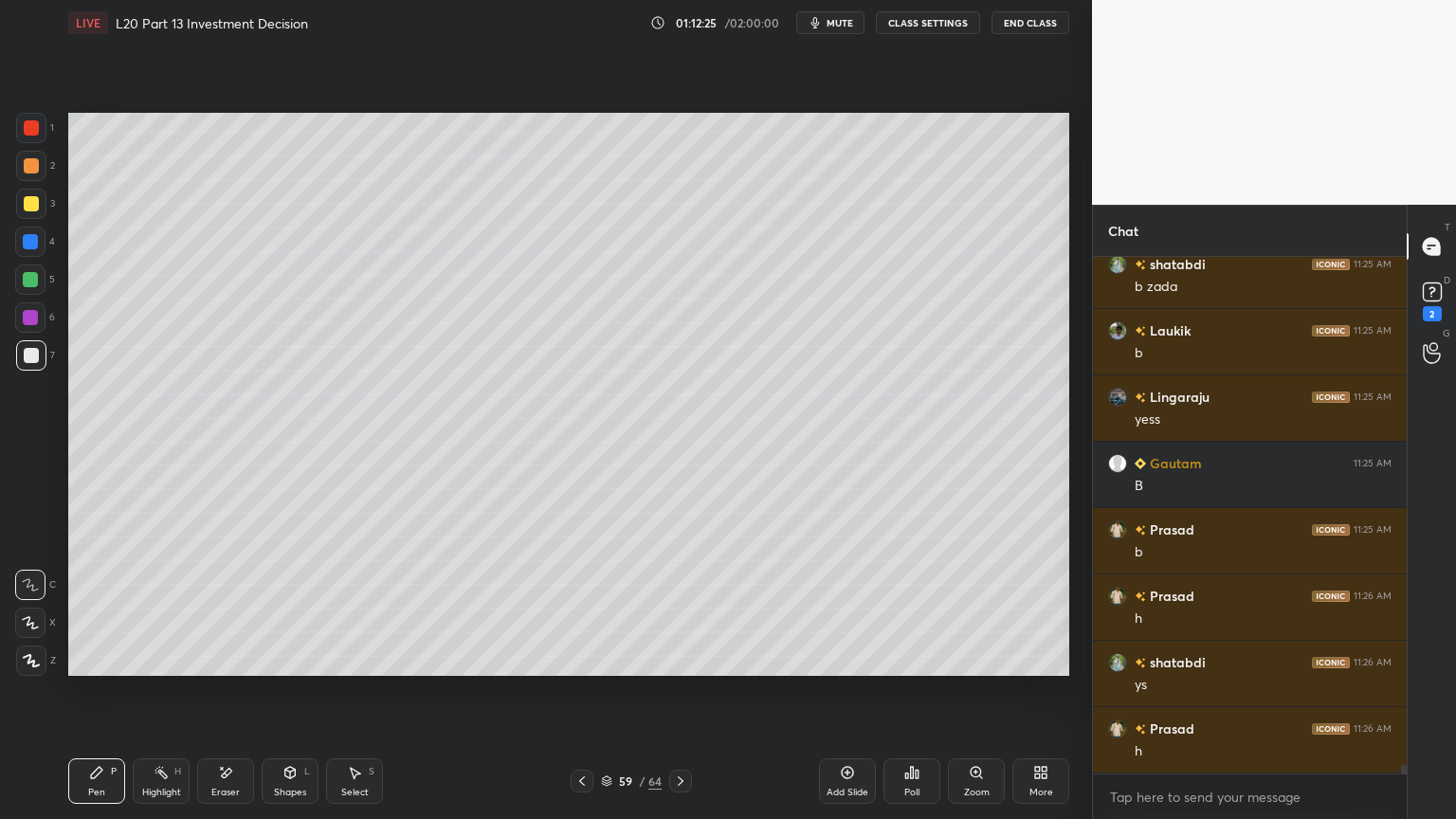 click at bounding box center (31, 204) 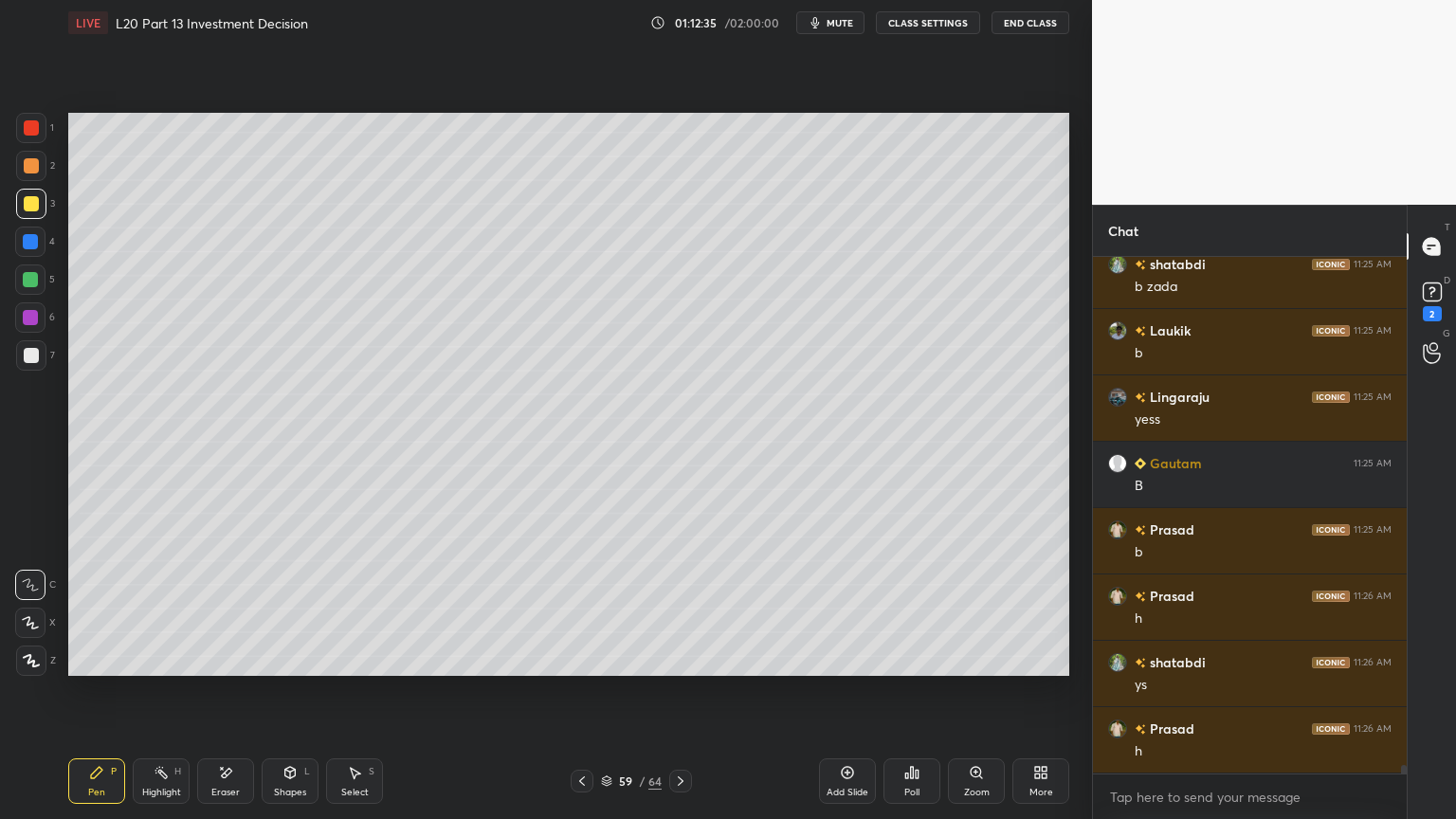 scroll, scrollTop: 30644, scrollLeft: 0, axis: vertical 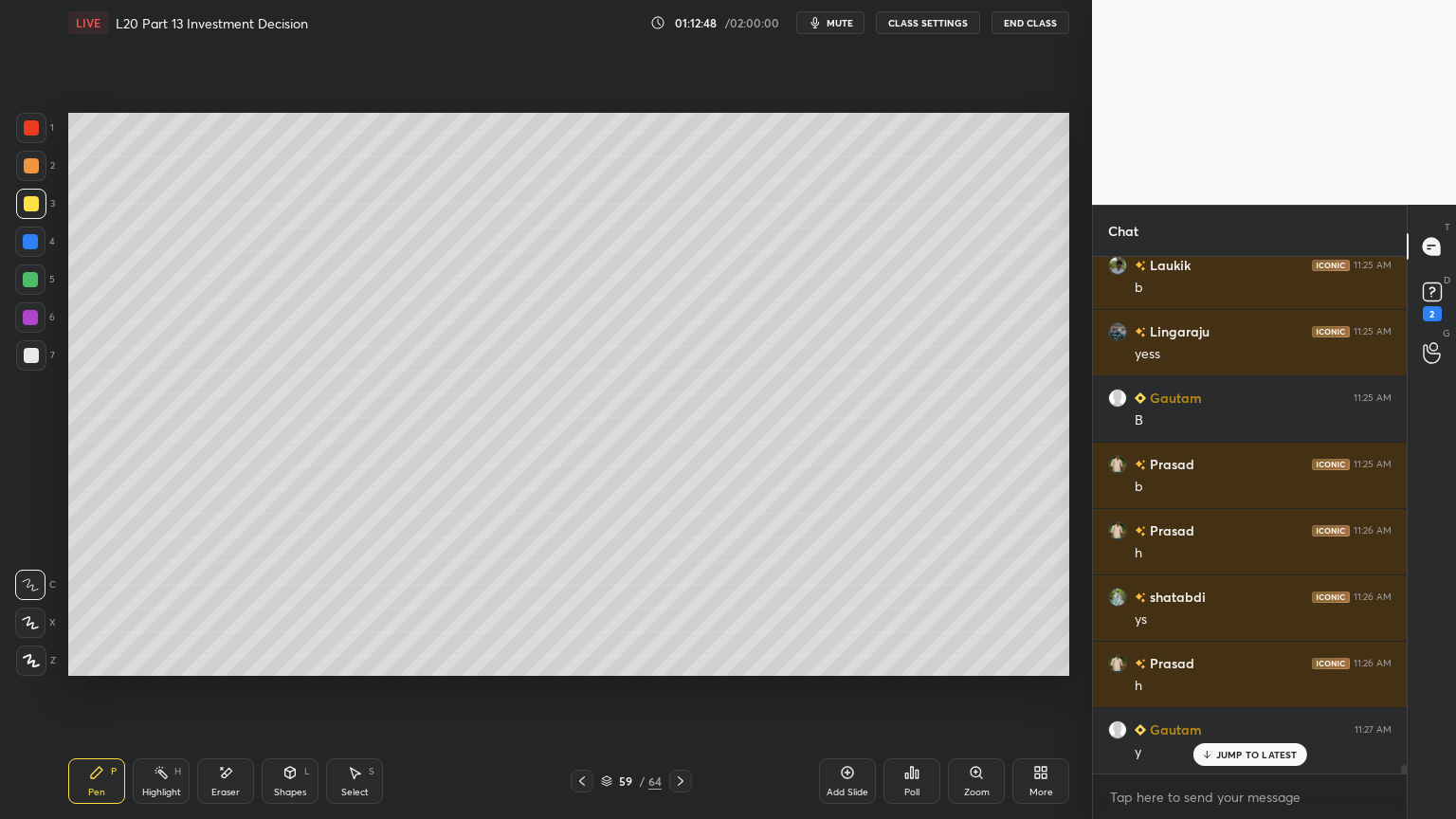 click on "Select S" at bounding box center (355, 781) 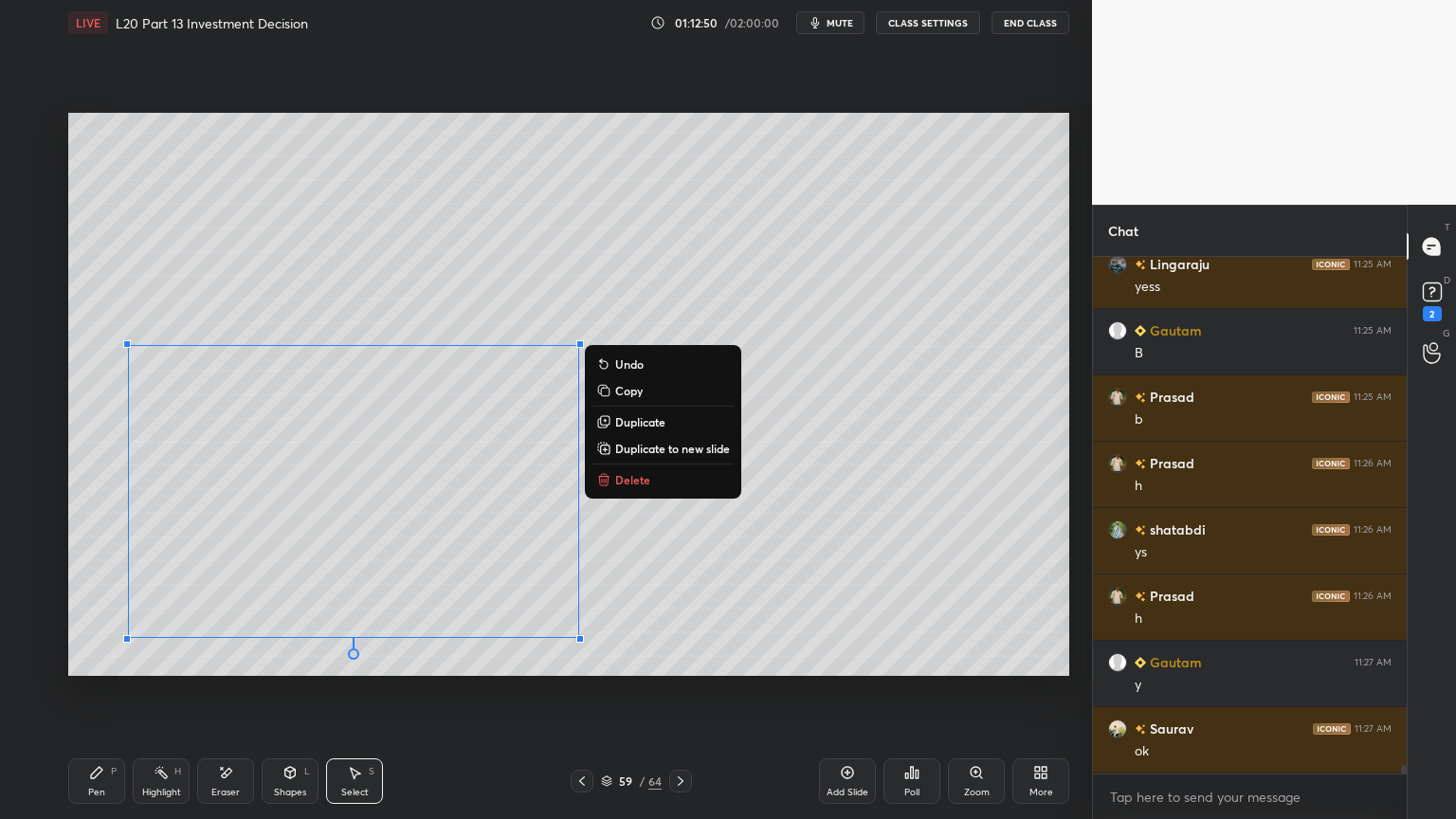 click on "Delete" at bounding box center [632, 480] 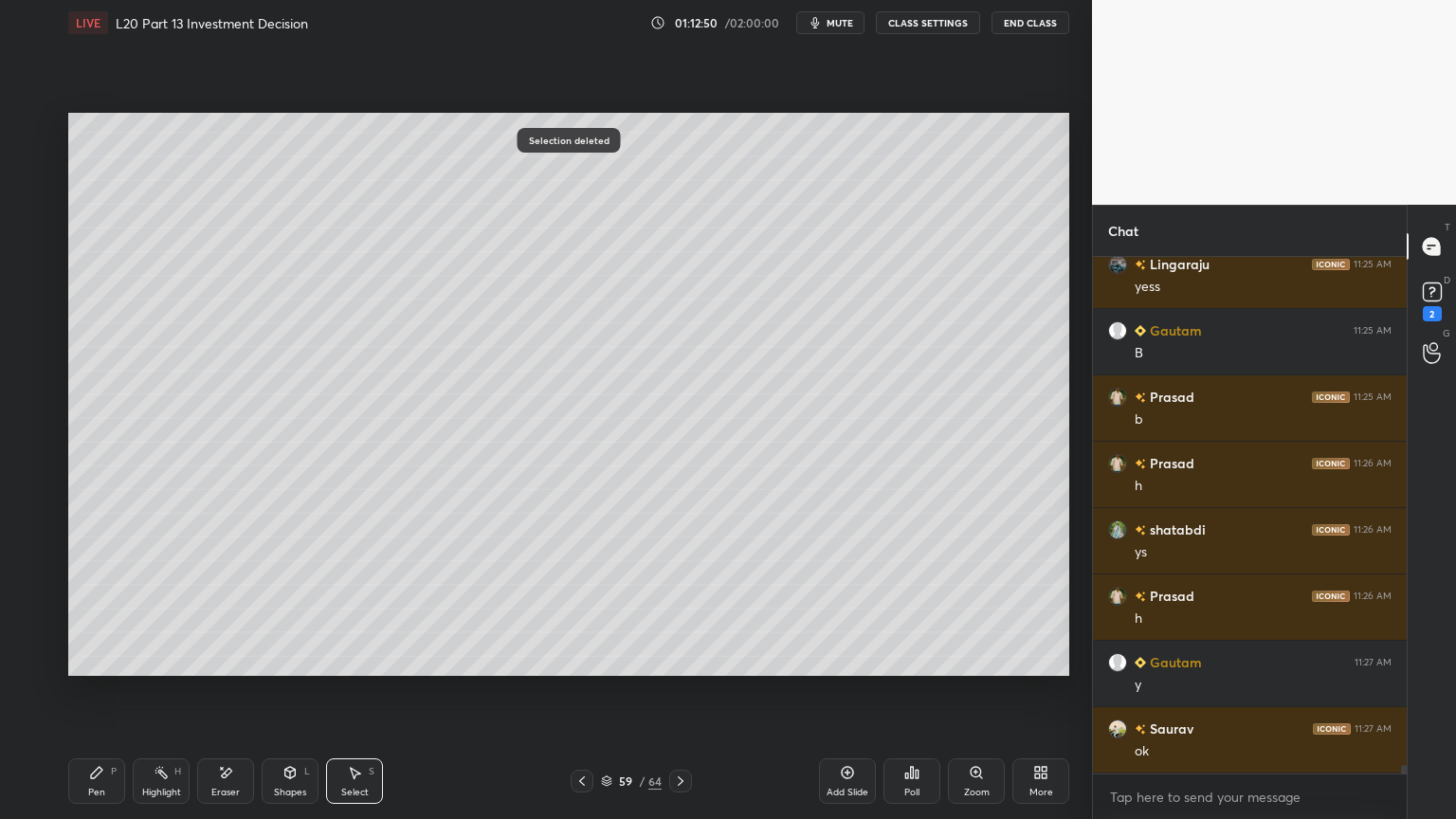 click on "Pen" at bounding box center [97, 792] 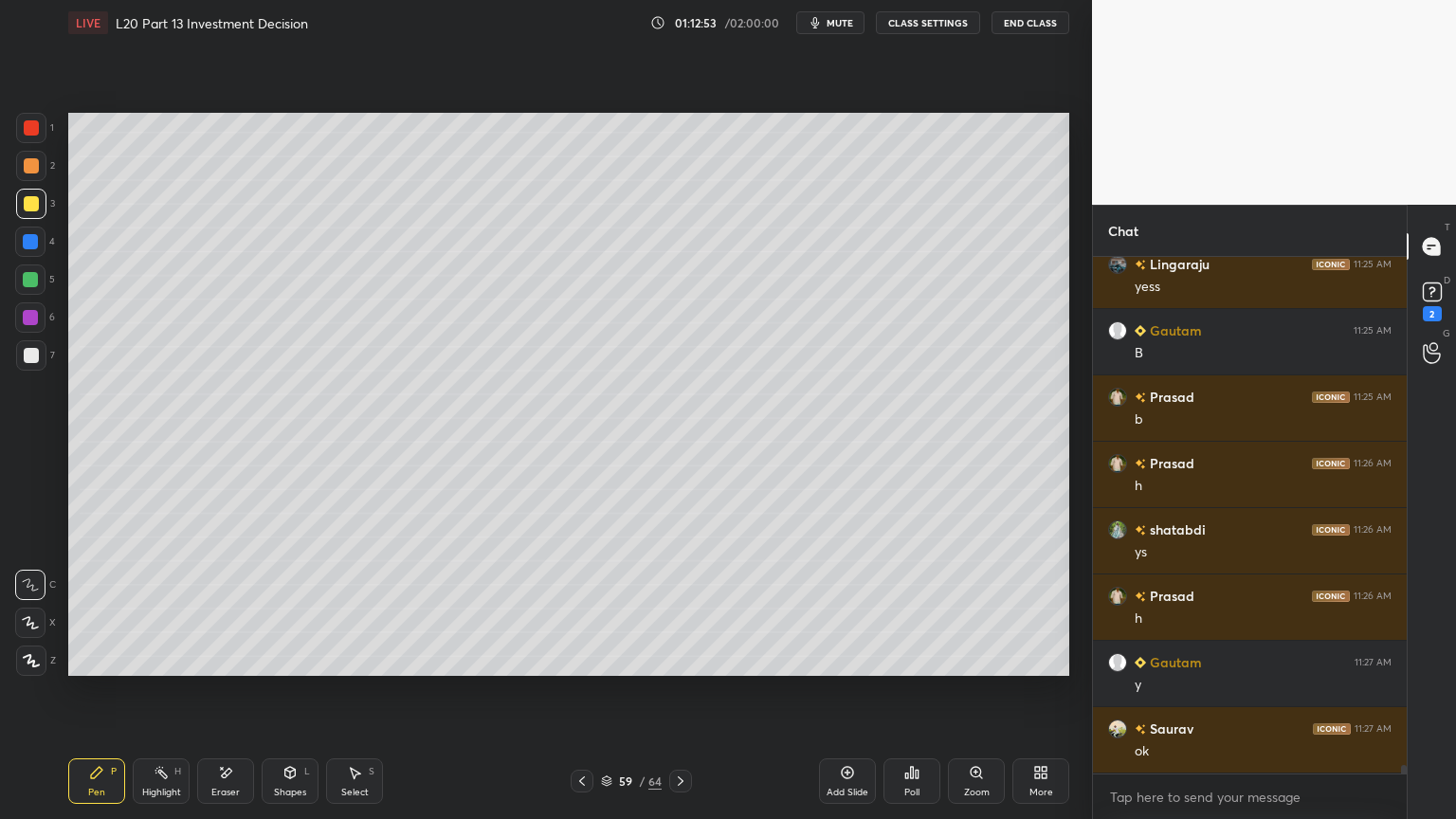 click at bounding box center (30, 318) 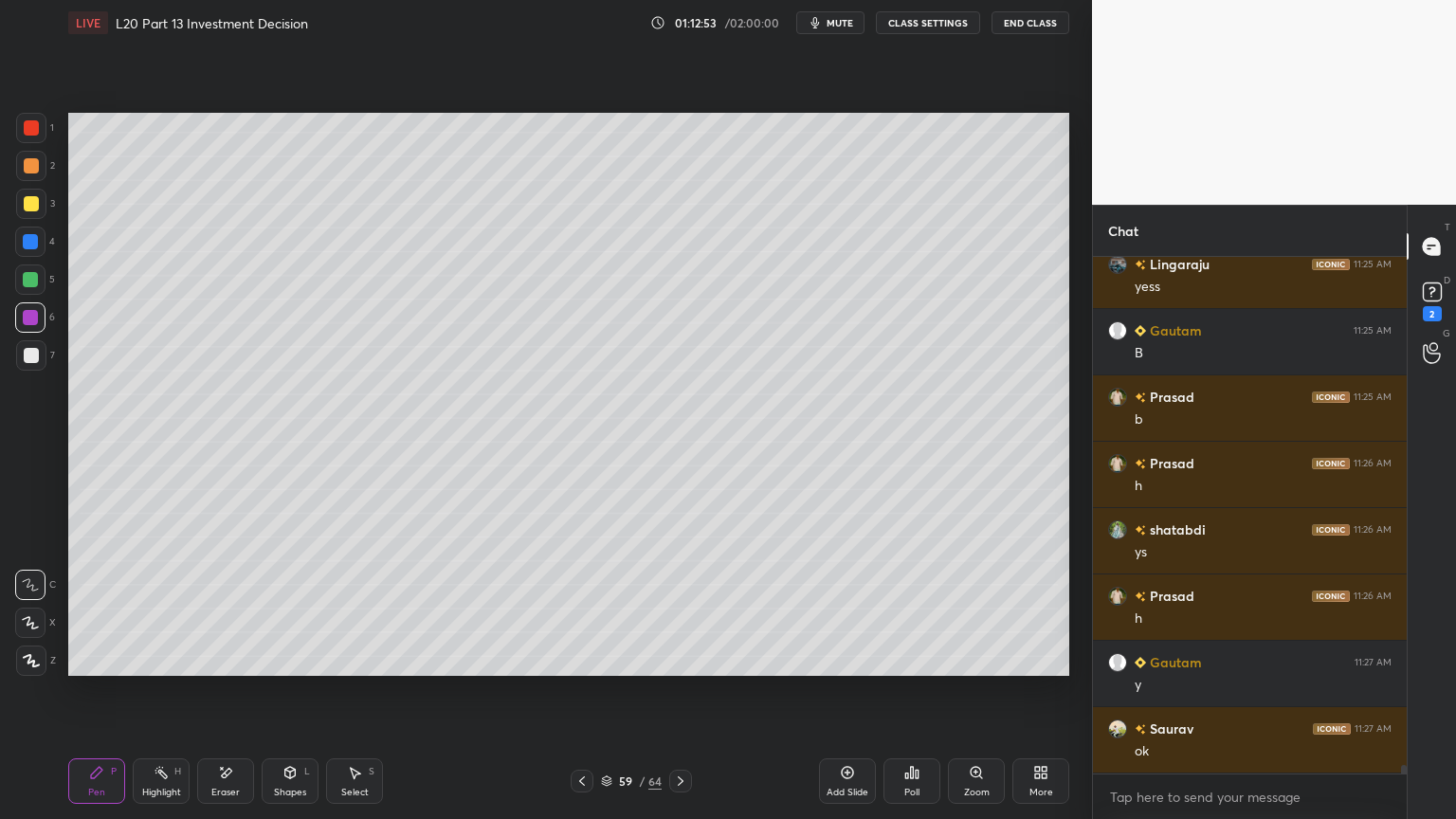 click on "5" at bounding box center (35, 283) 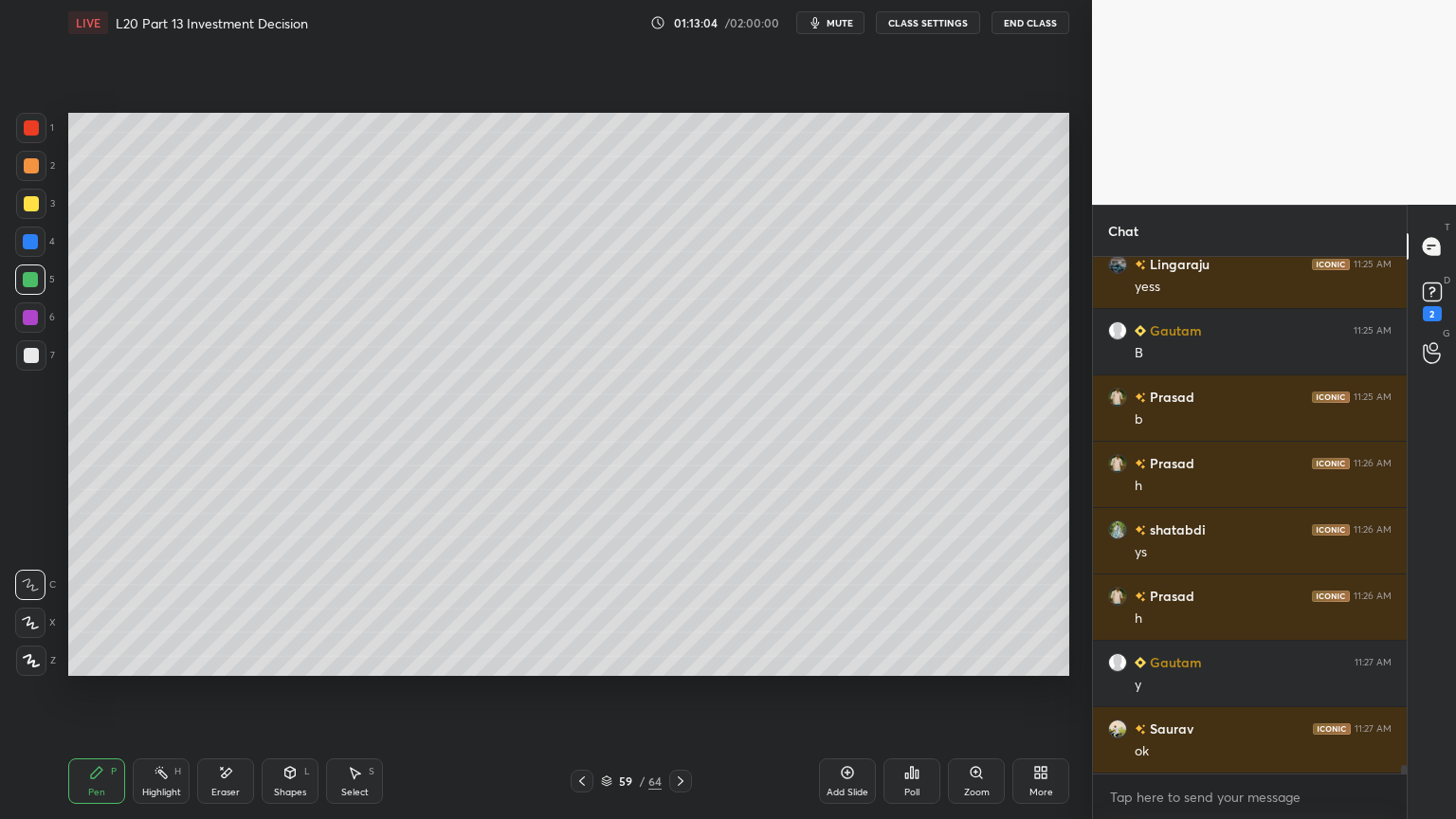 click at bounding box center [31, 128] 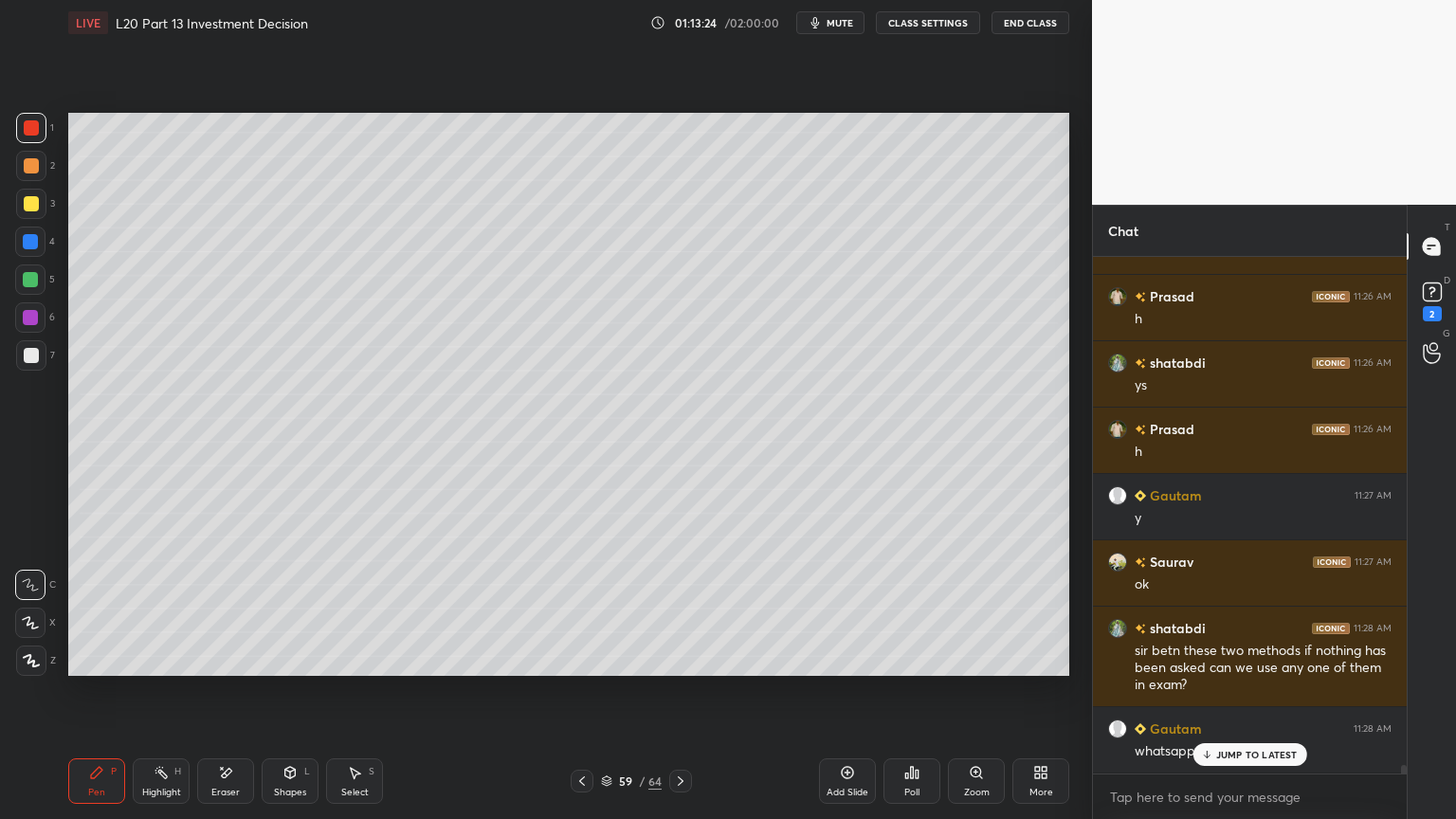 scroll, scrollTop: 30944, scrollLeft: 0, axis: vertical 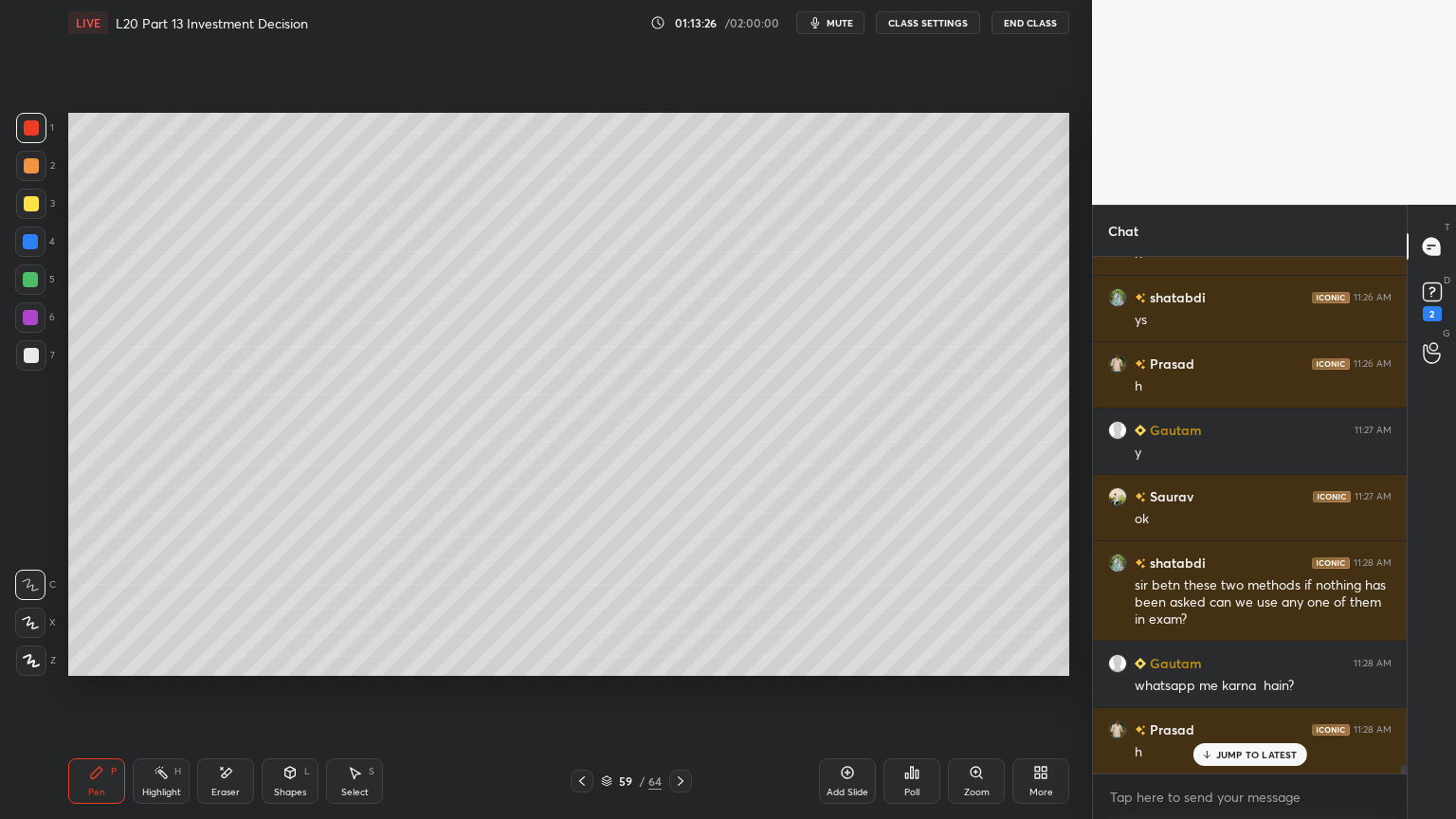 click at bounding box center [31, 204] 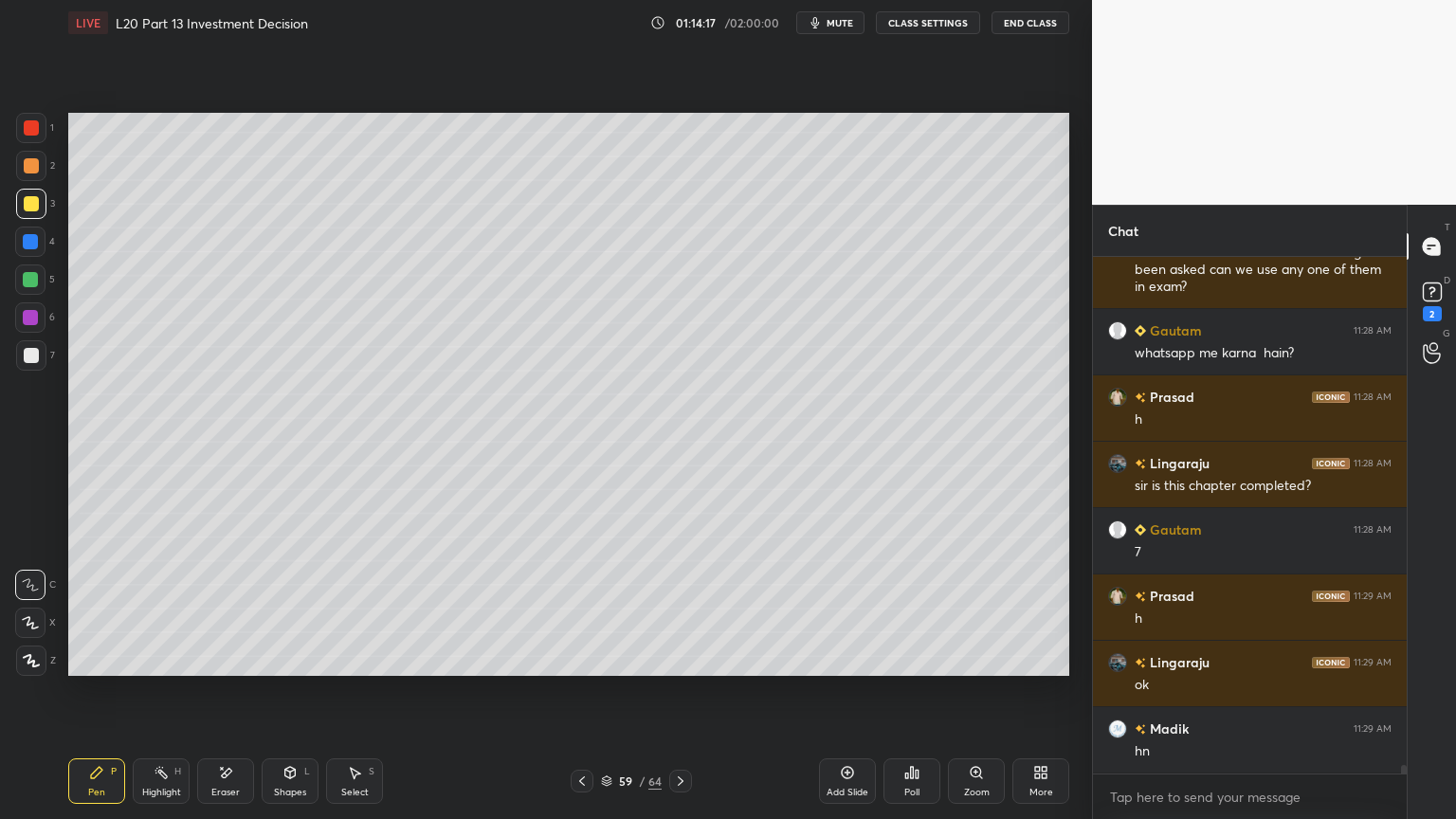 scroll, scrollTop: 31342, scrollLeft: 0, axis: vertical 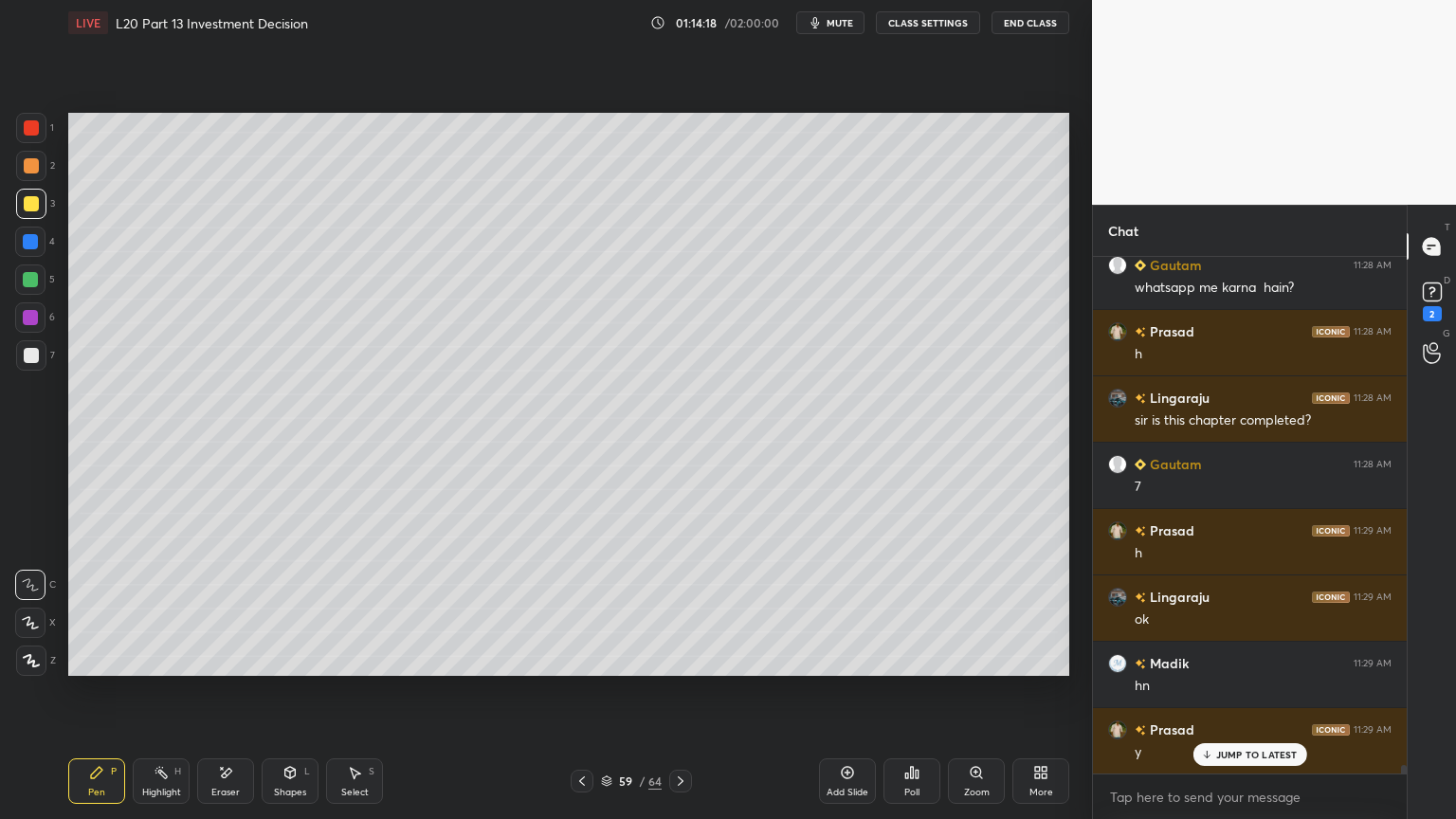 click on "5" at bounding box center [35, 283] 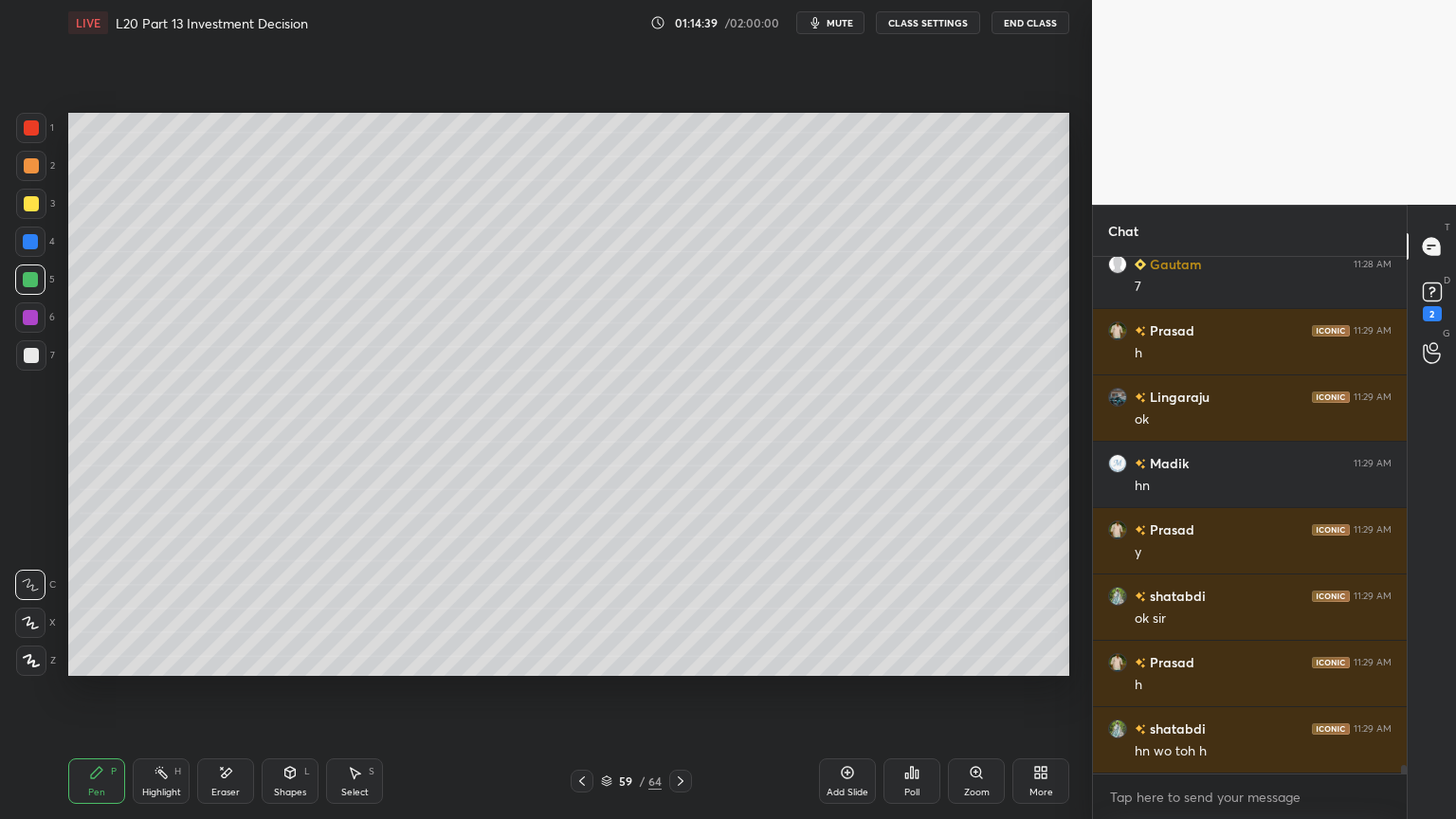 scroll, scrollTop: 31607, scrollLeft: 0, axis: vertical 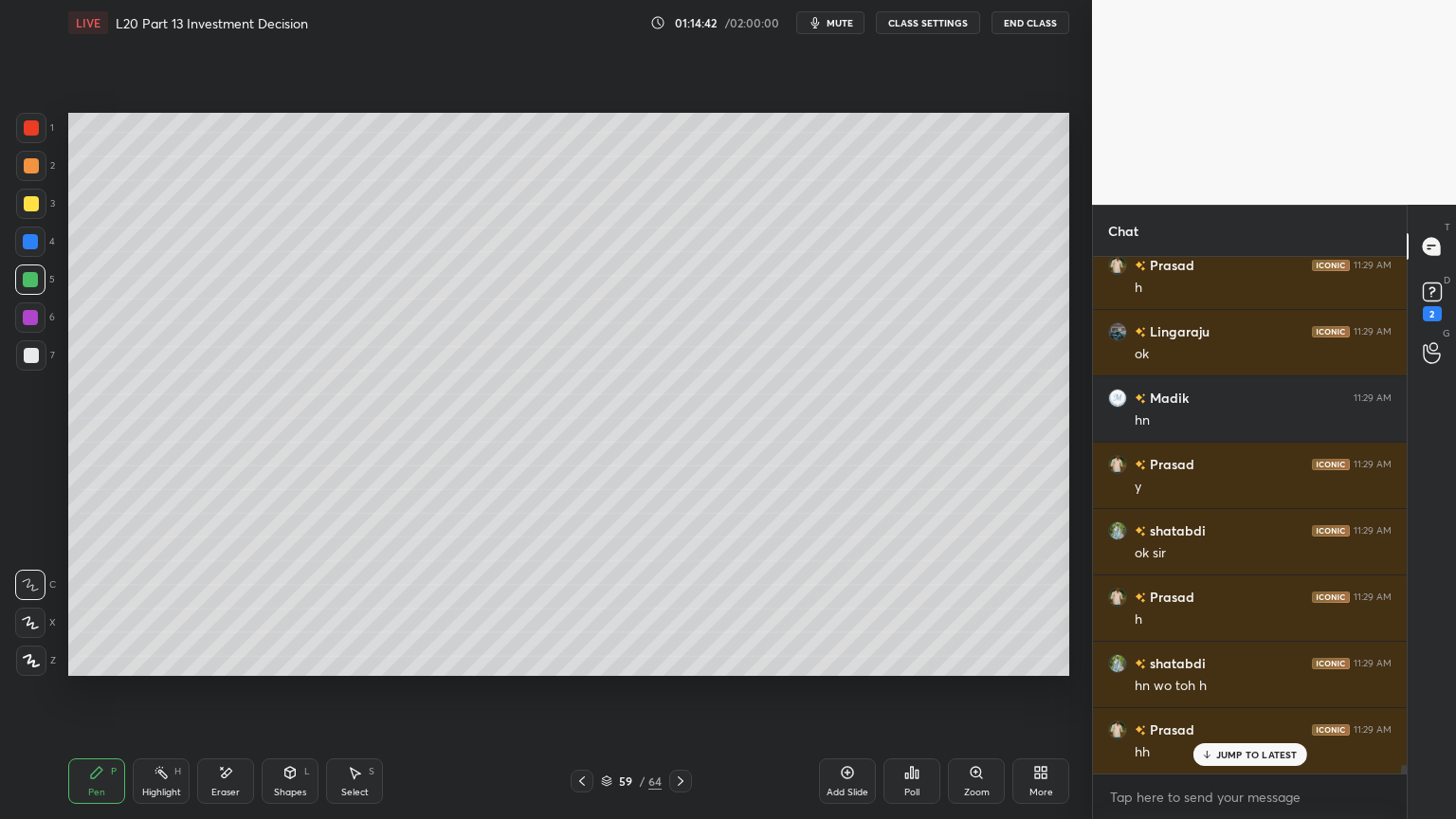 click 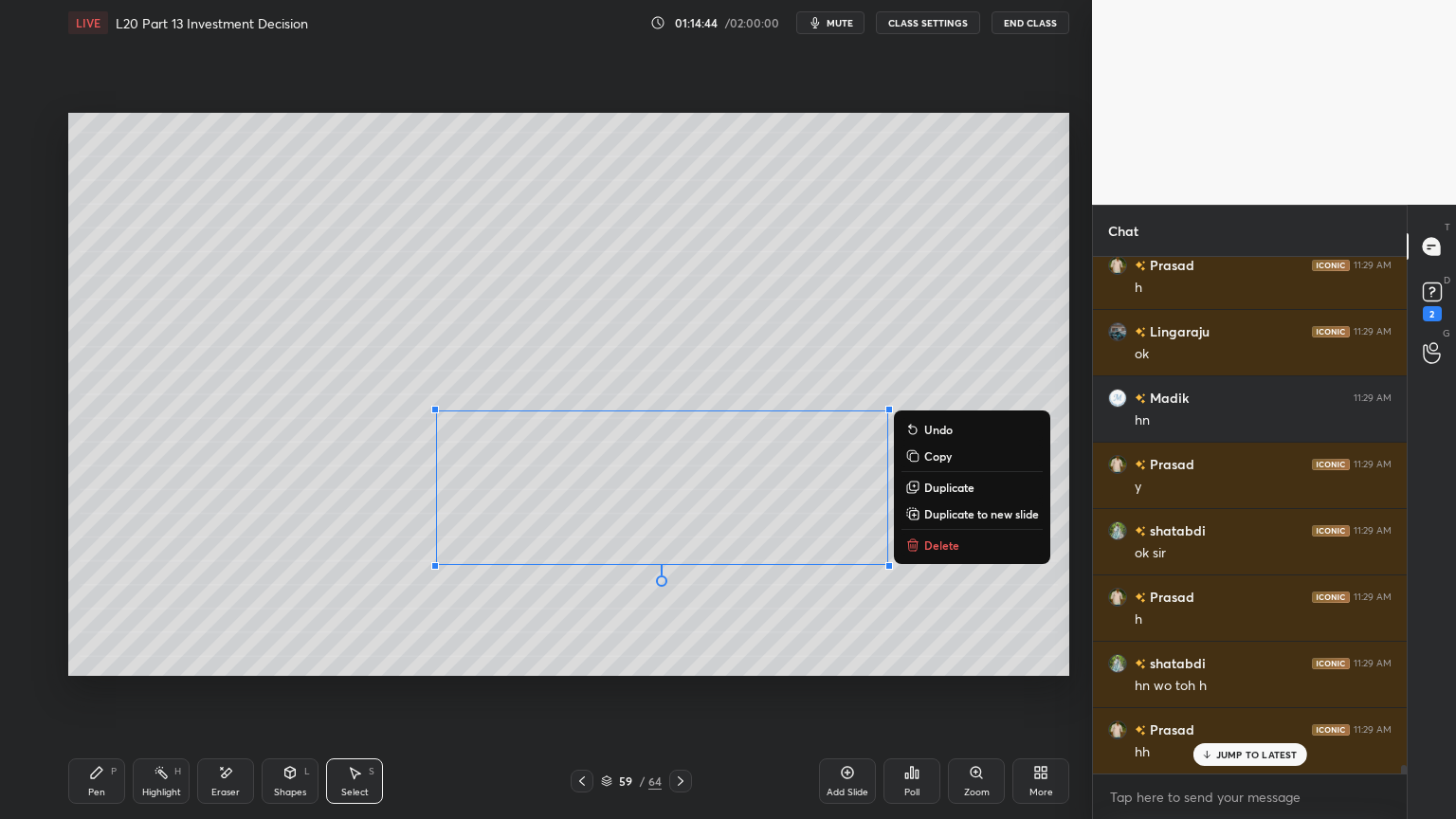 click on "Delete" at bounding box center [941, 545] 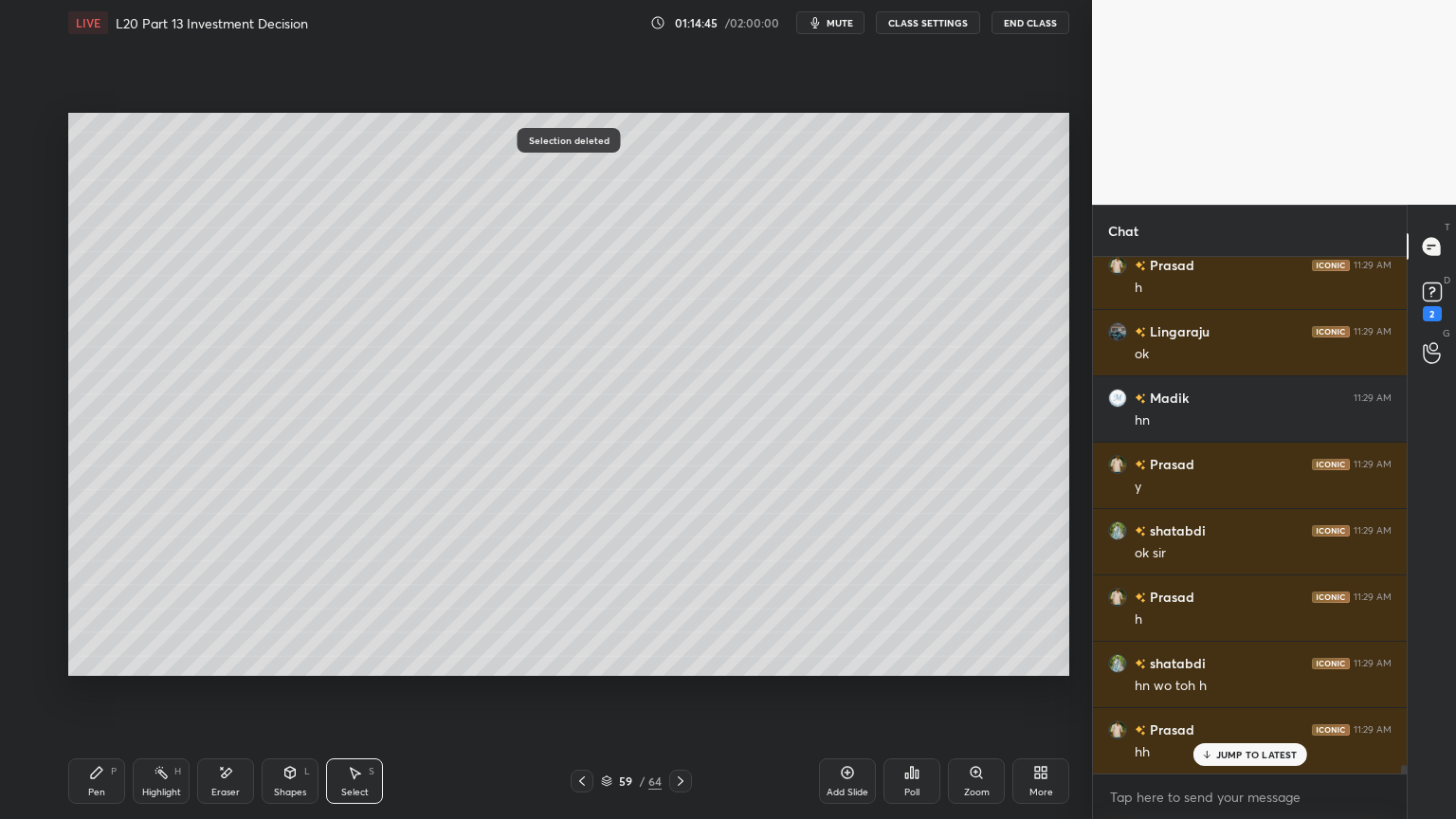 click on "Pen P" at bounding box center (97, 781) 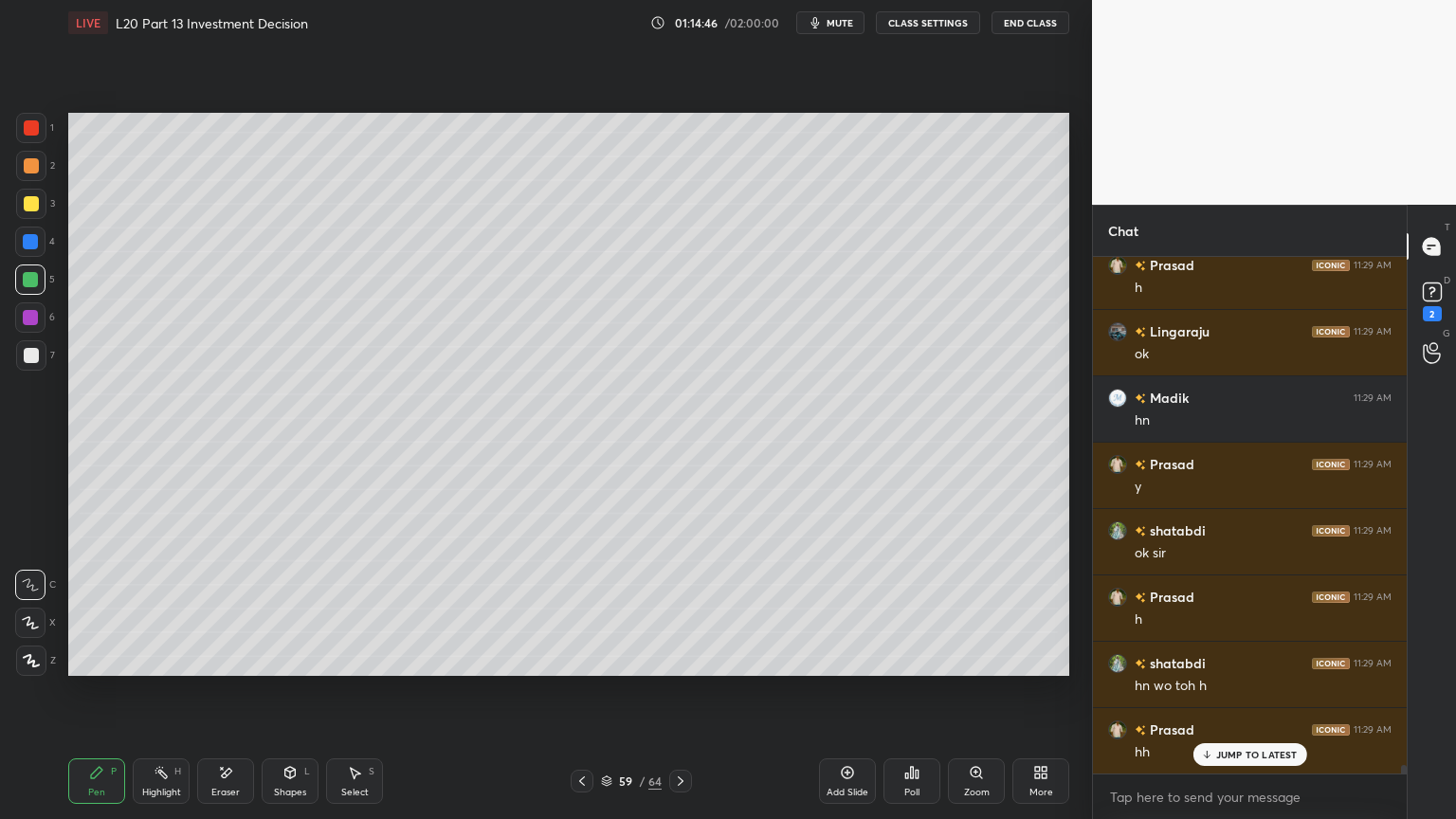 click at bounding box center [30, 318] 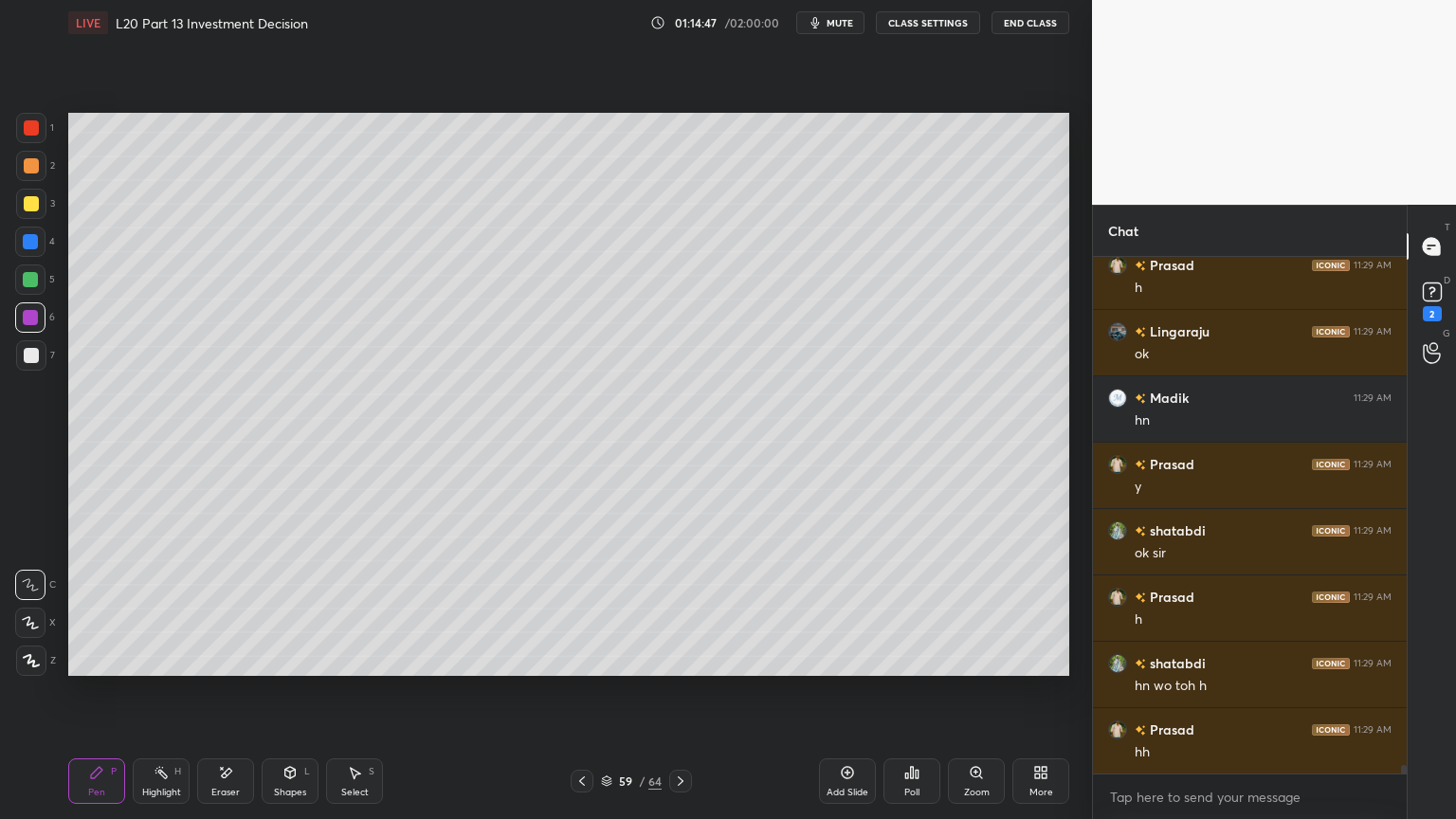 scroll, scrollTop: 31691, scrollLeft: 0, axis: vertical 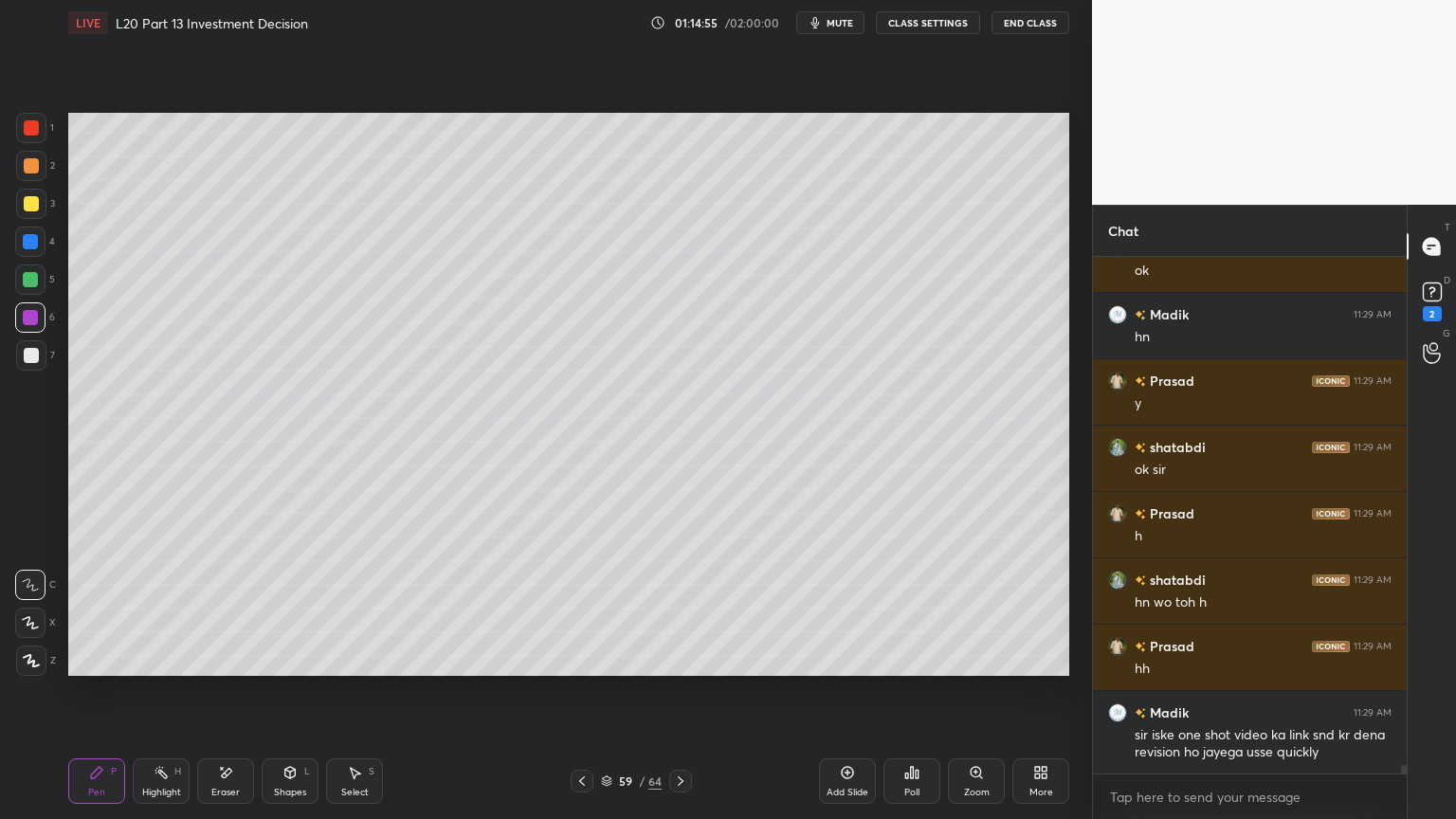 click at bounding box center (31, 355) 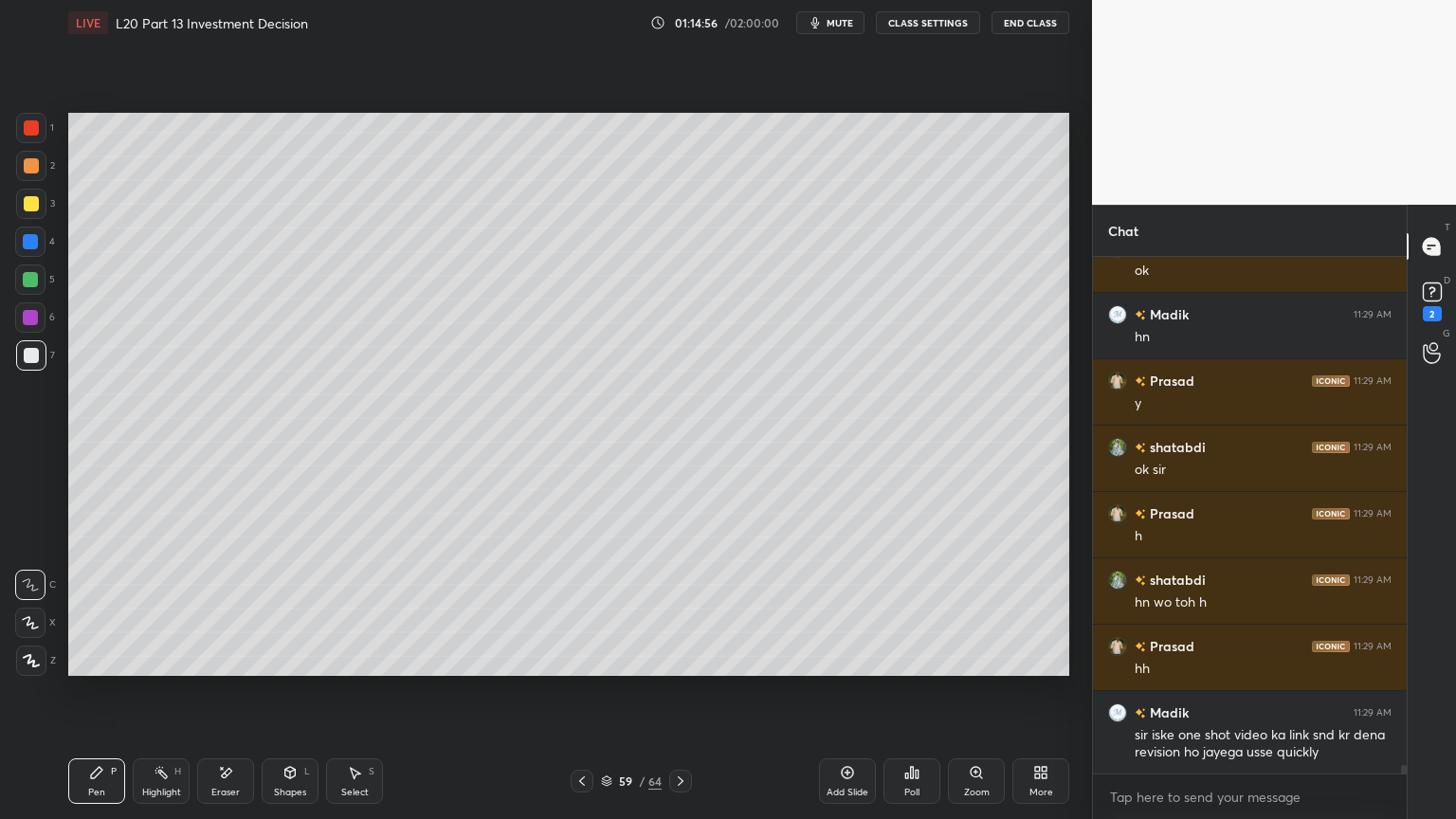 click at bounding box center [30, 280] 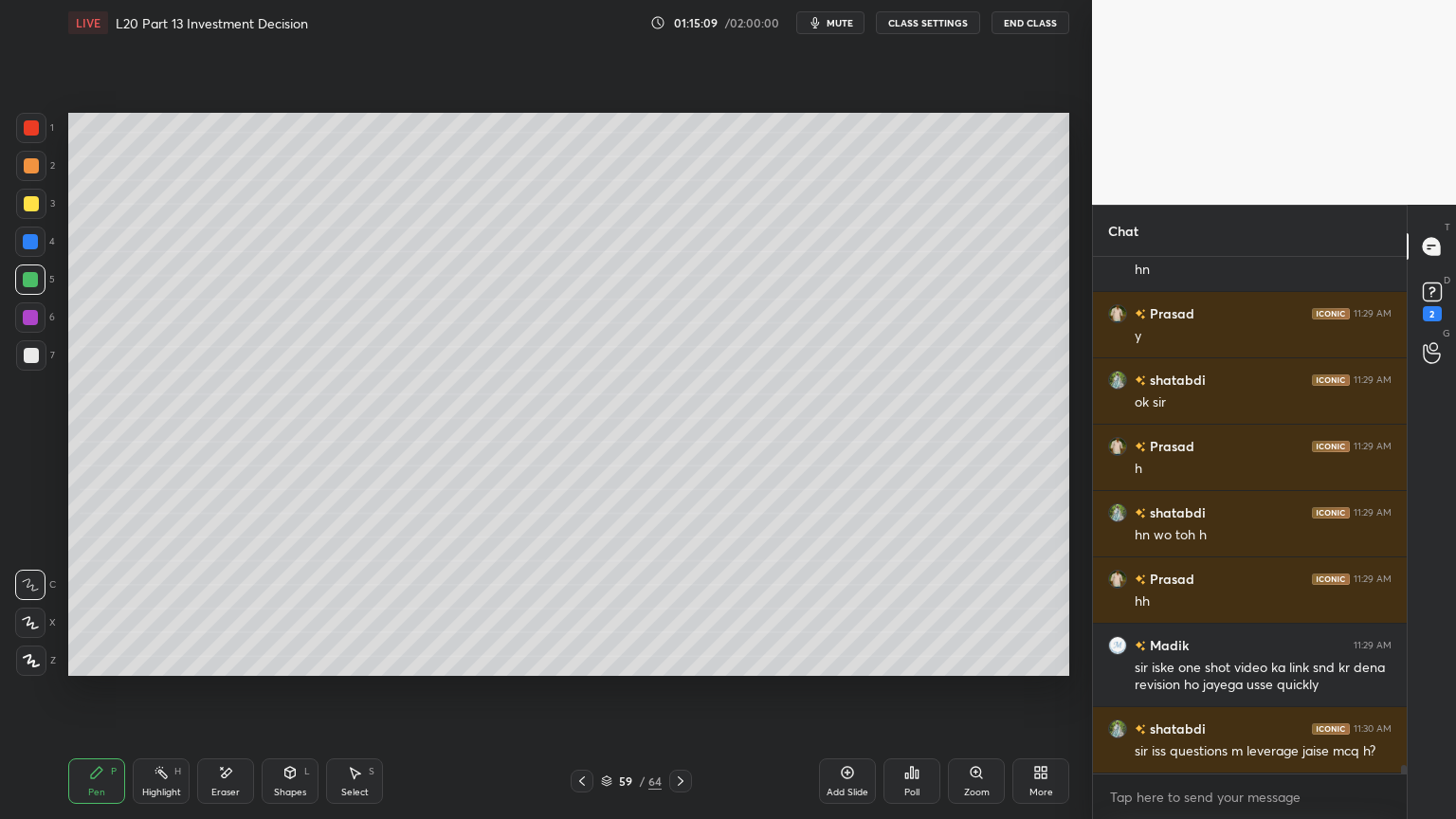 scroll, scrollTop: 31823, scrollLeft: 0, axis: vertical 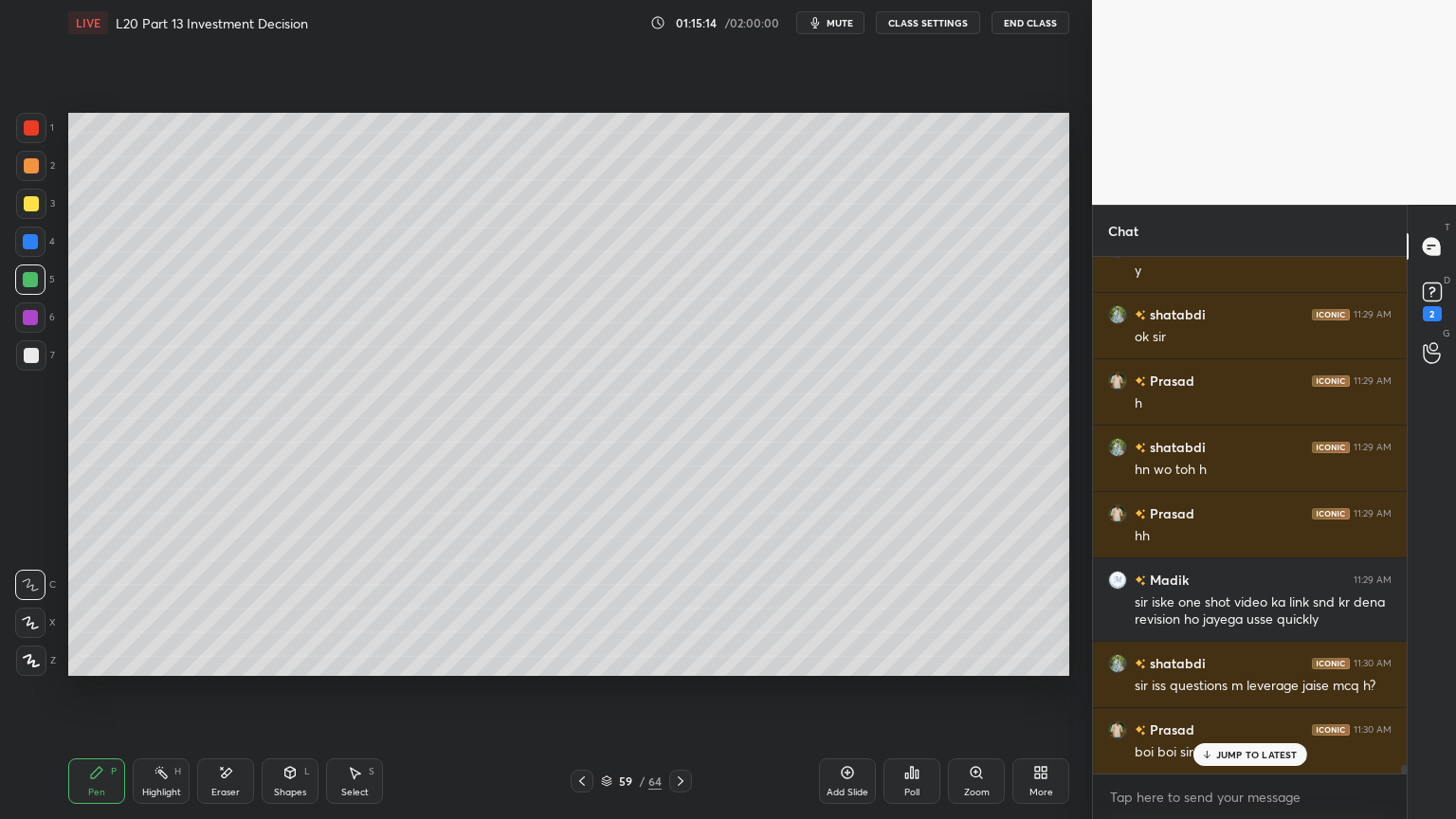 click on "End Class" at bounding box center [1030, 23] 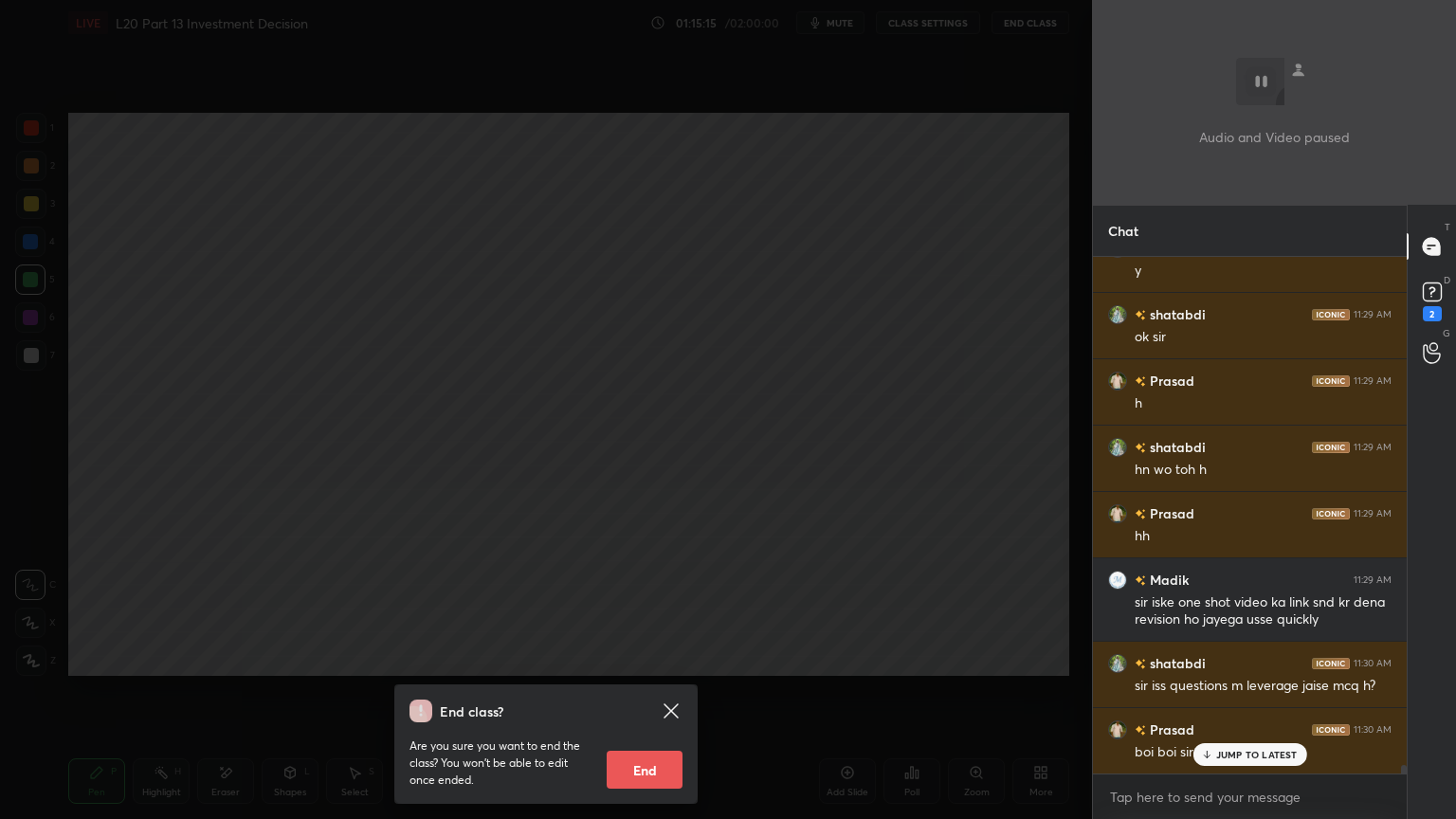 click on "End" at bounding box center [645, 770] 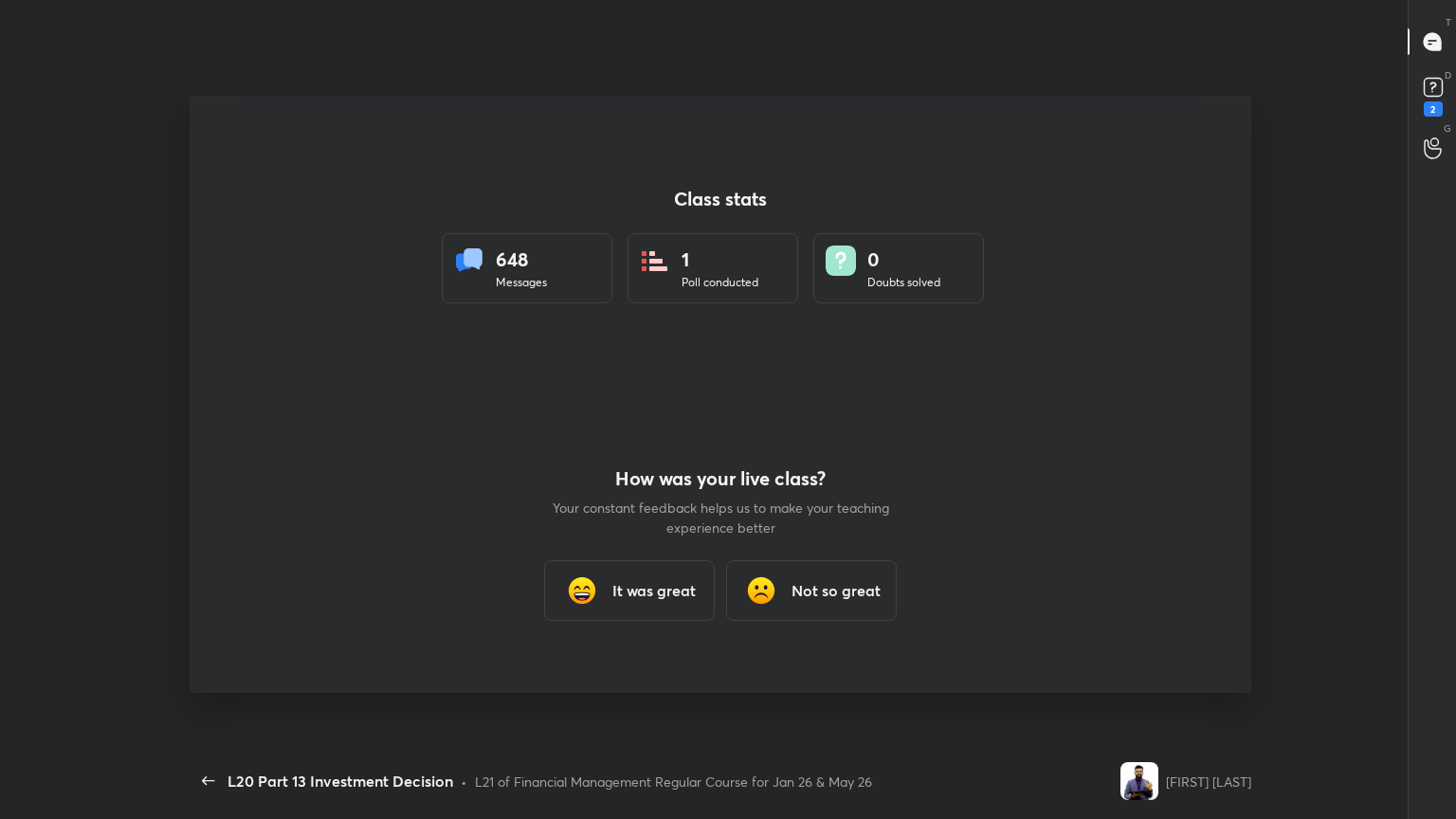 scroll, scrollTop: 94094, scrollLeft: 93712, axis: both 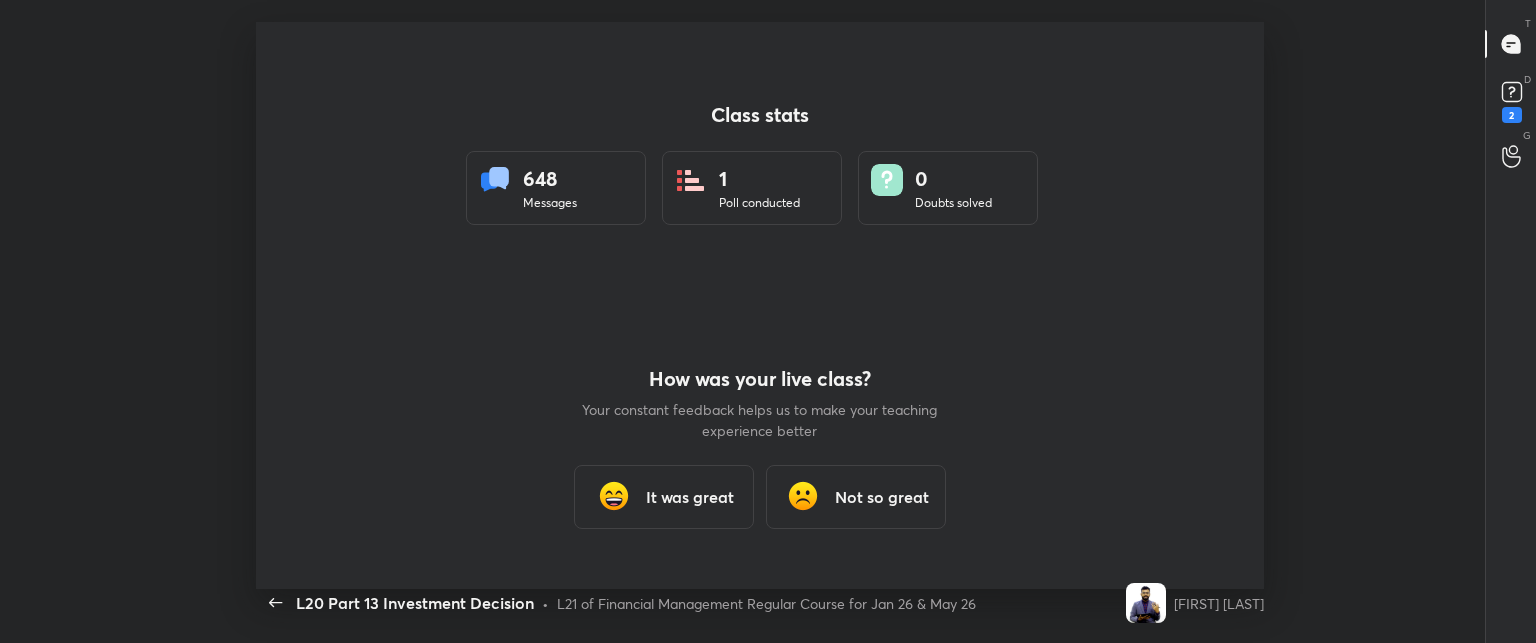 type on "x" 